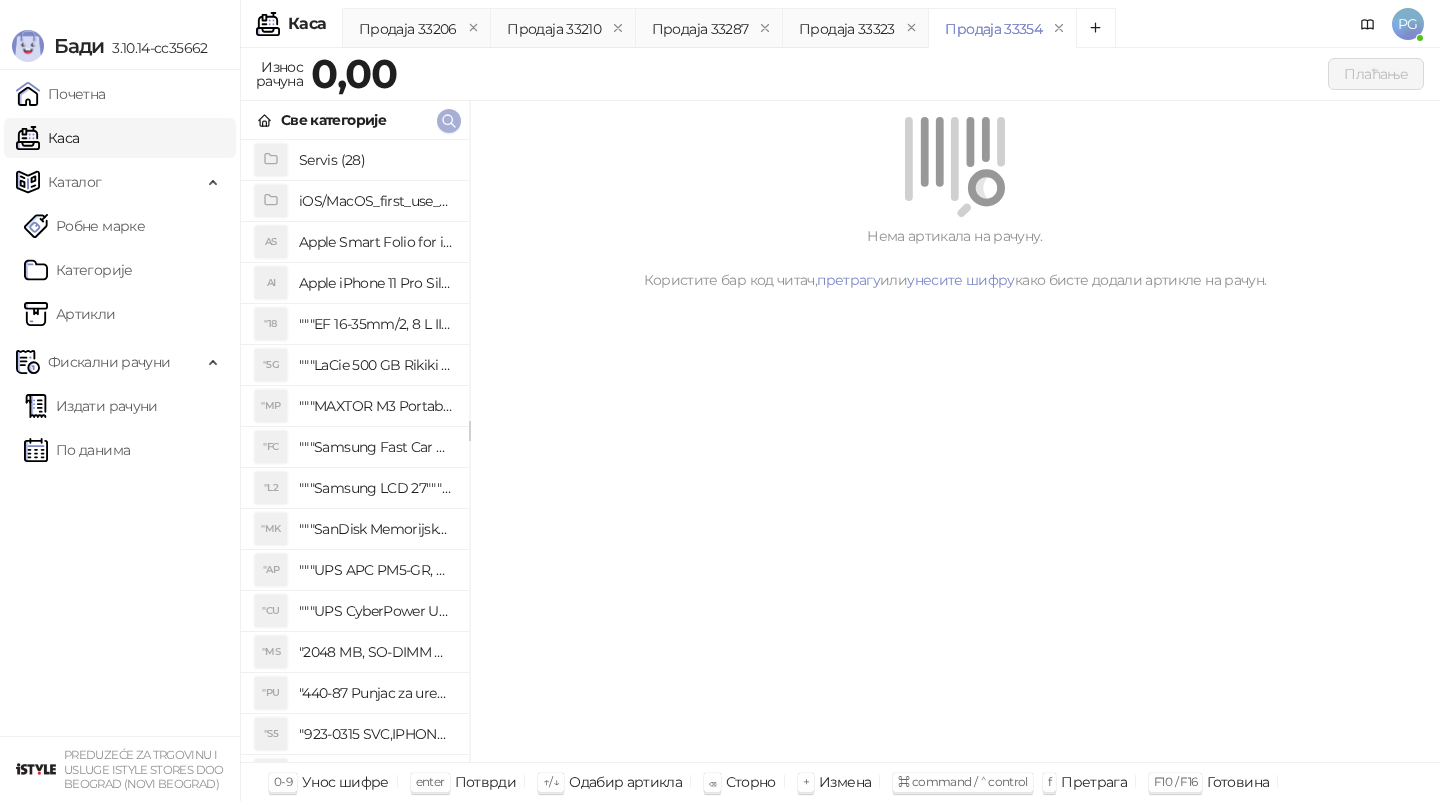 scroll, scrollTop: 0, scrollLeft: 0, axis: both 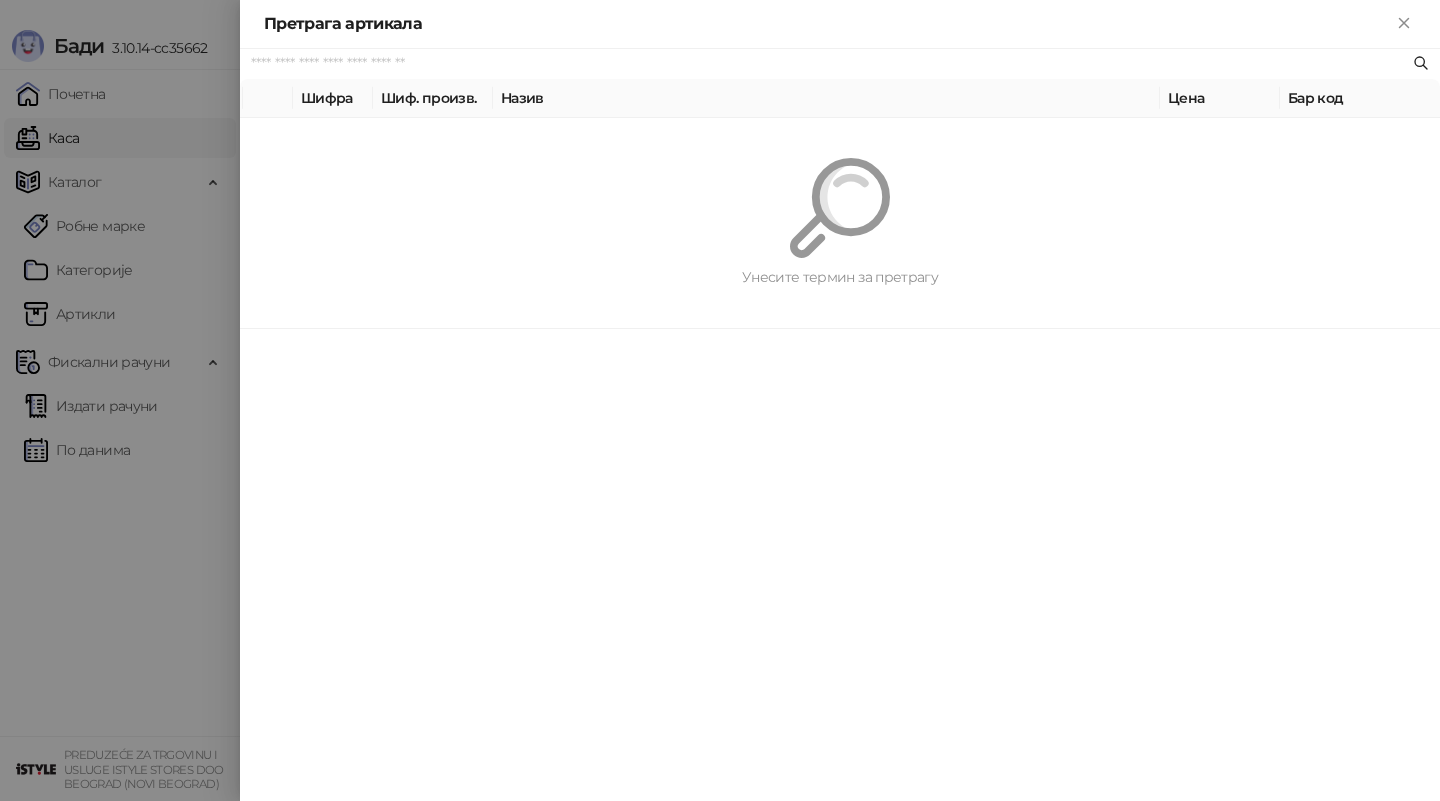 paste on "*********" 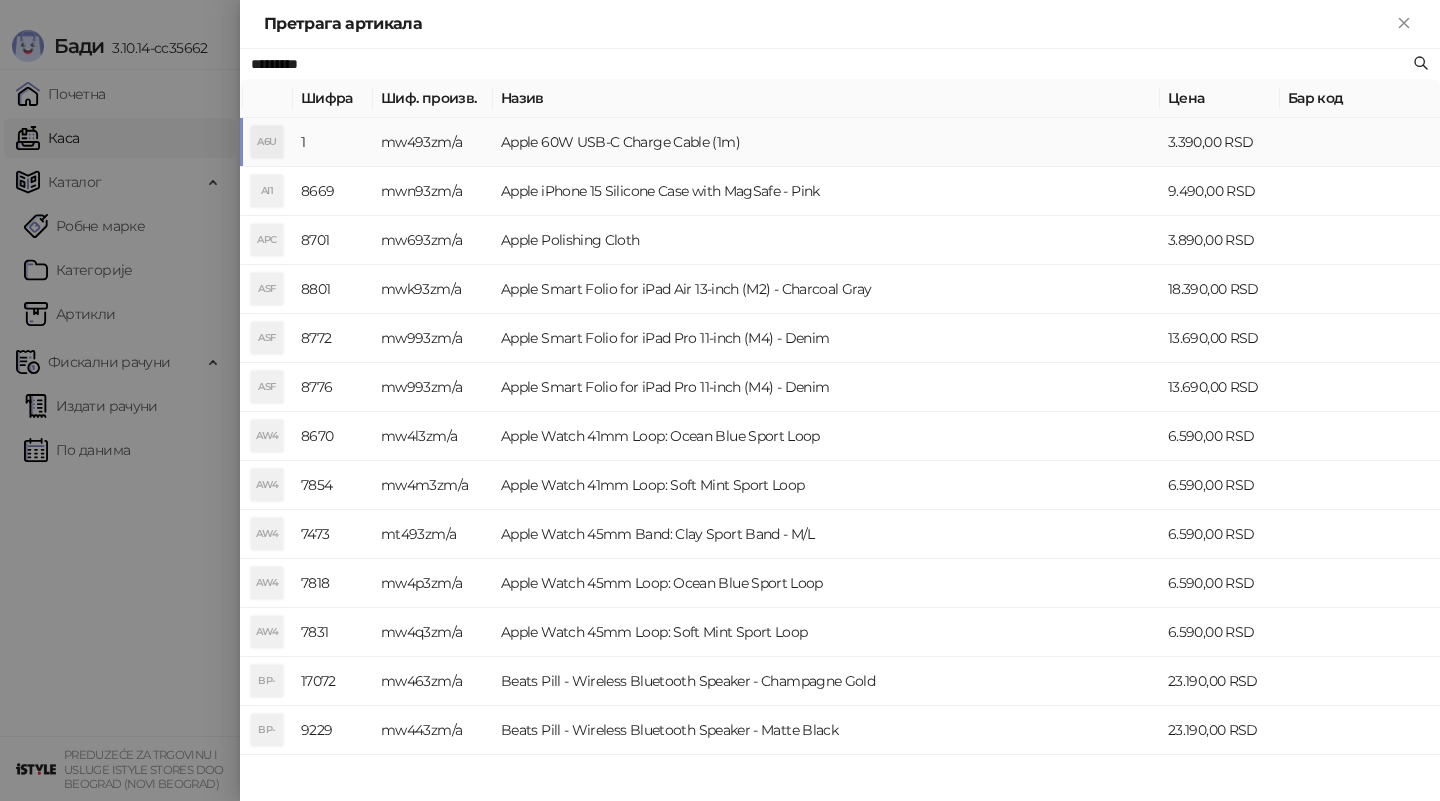 click on "mw493zm/a" at bounding box center (433, 142) 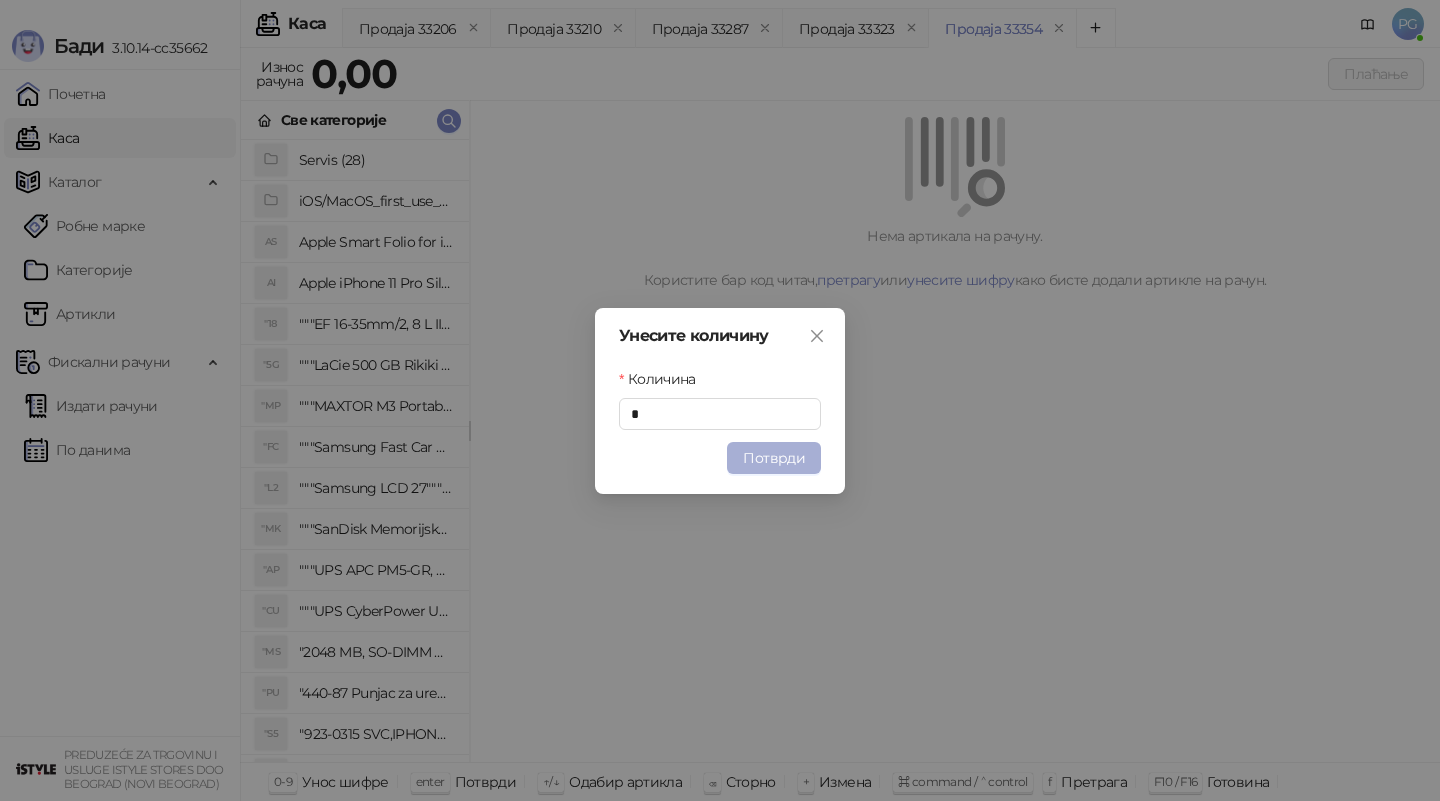 click on "Потврди" at bounding box center [774, 458] 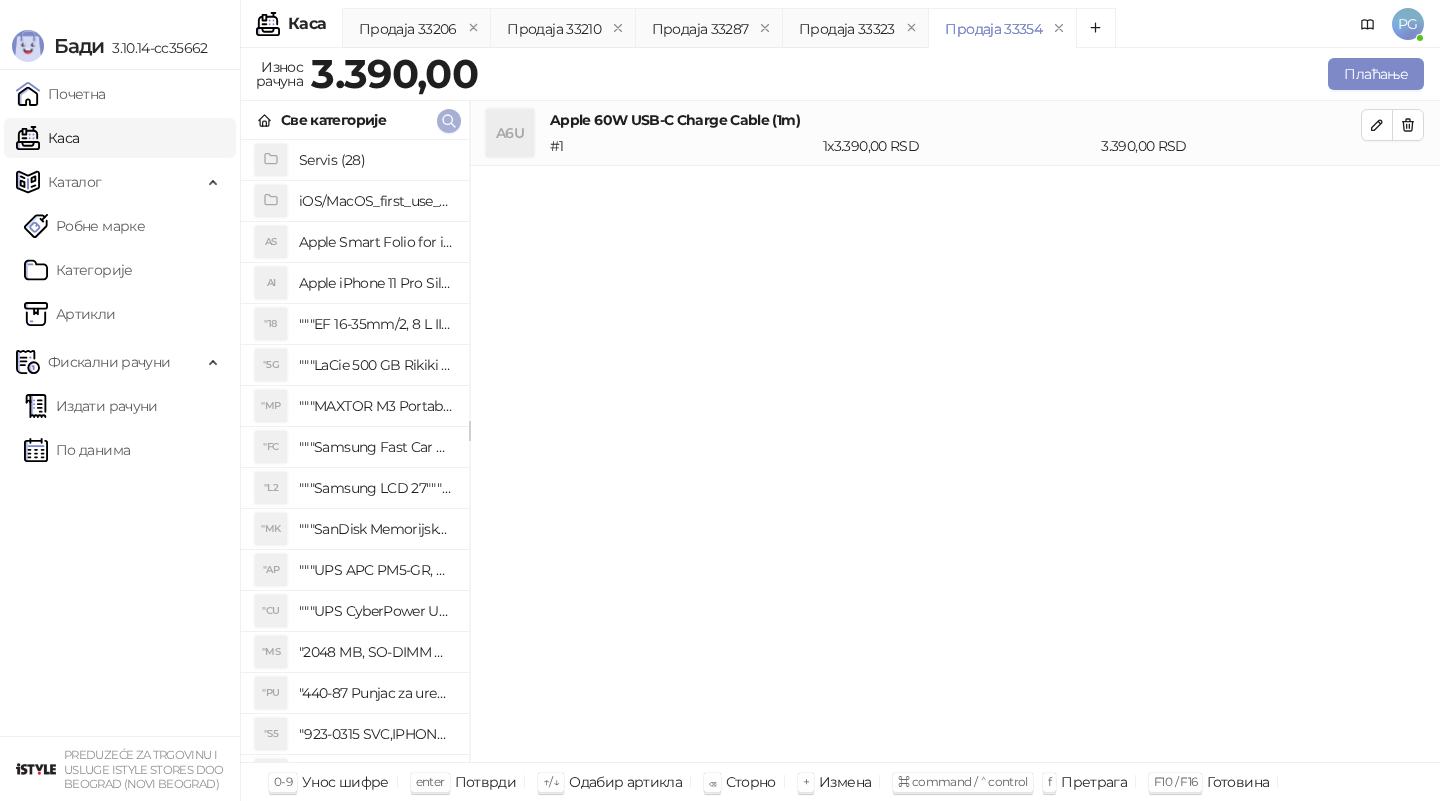 click 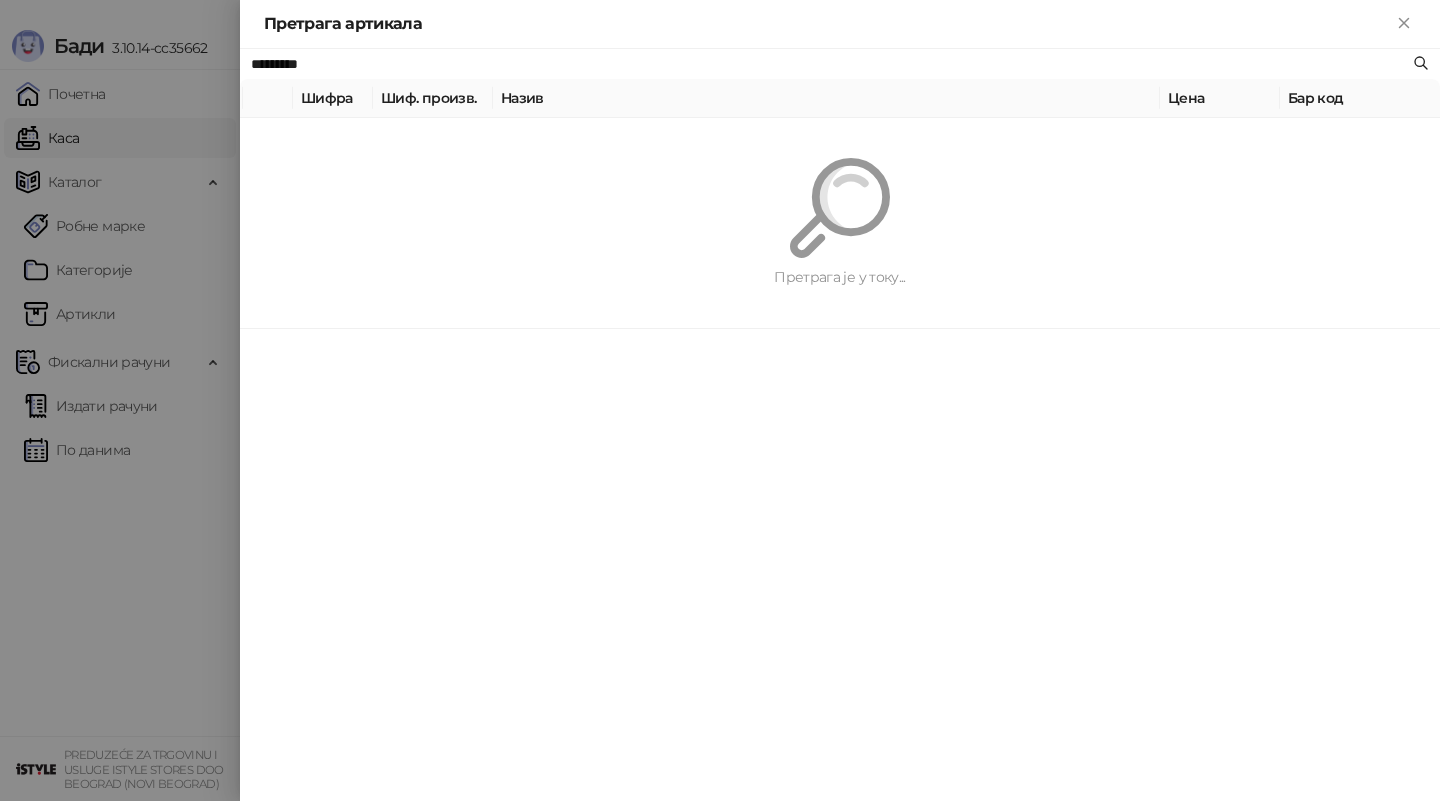 paste 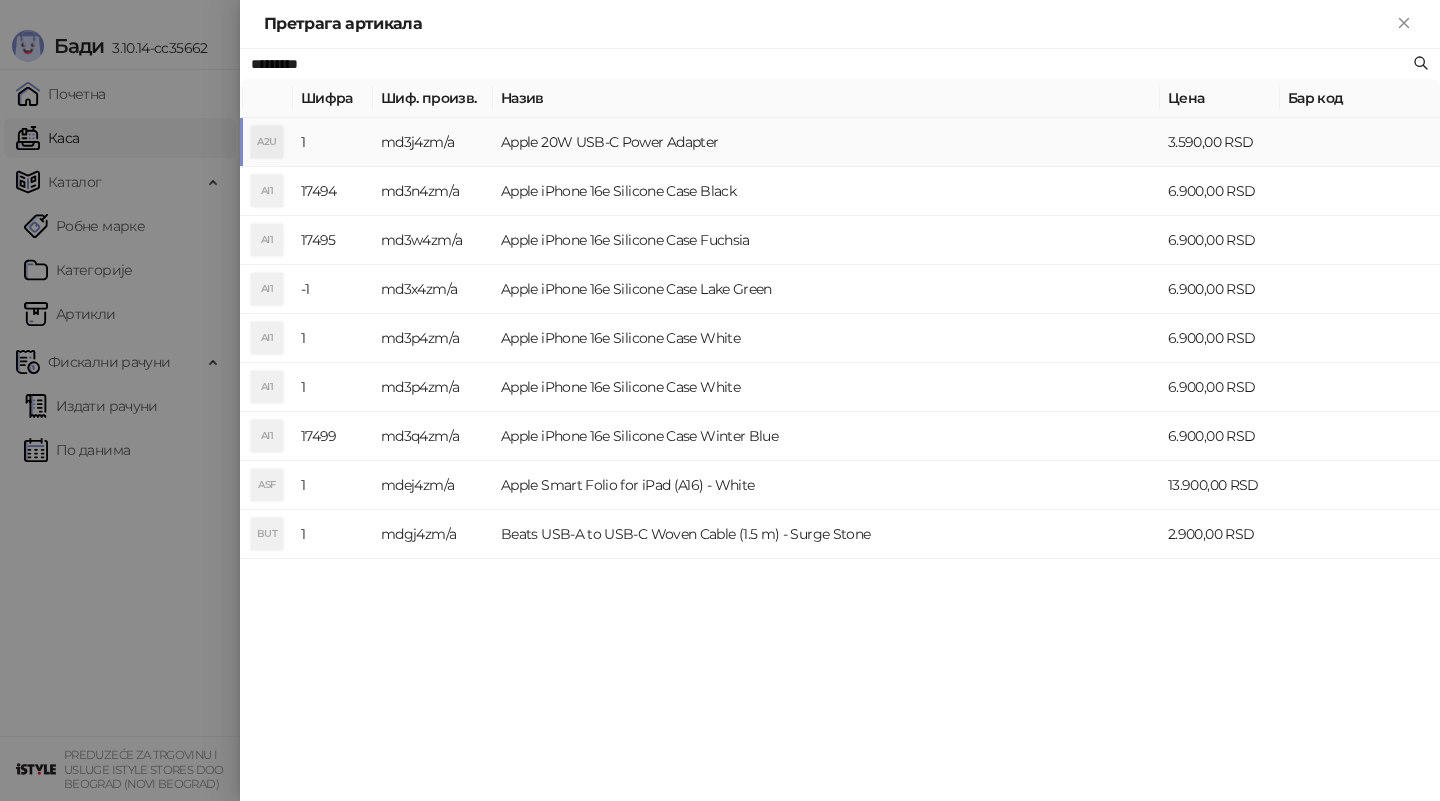 click on "md3j4zm/a" at bounding box center (433, 142) 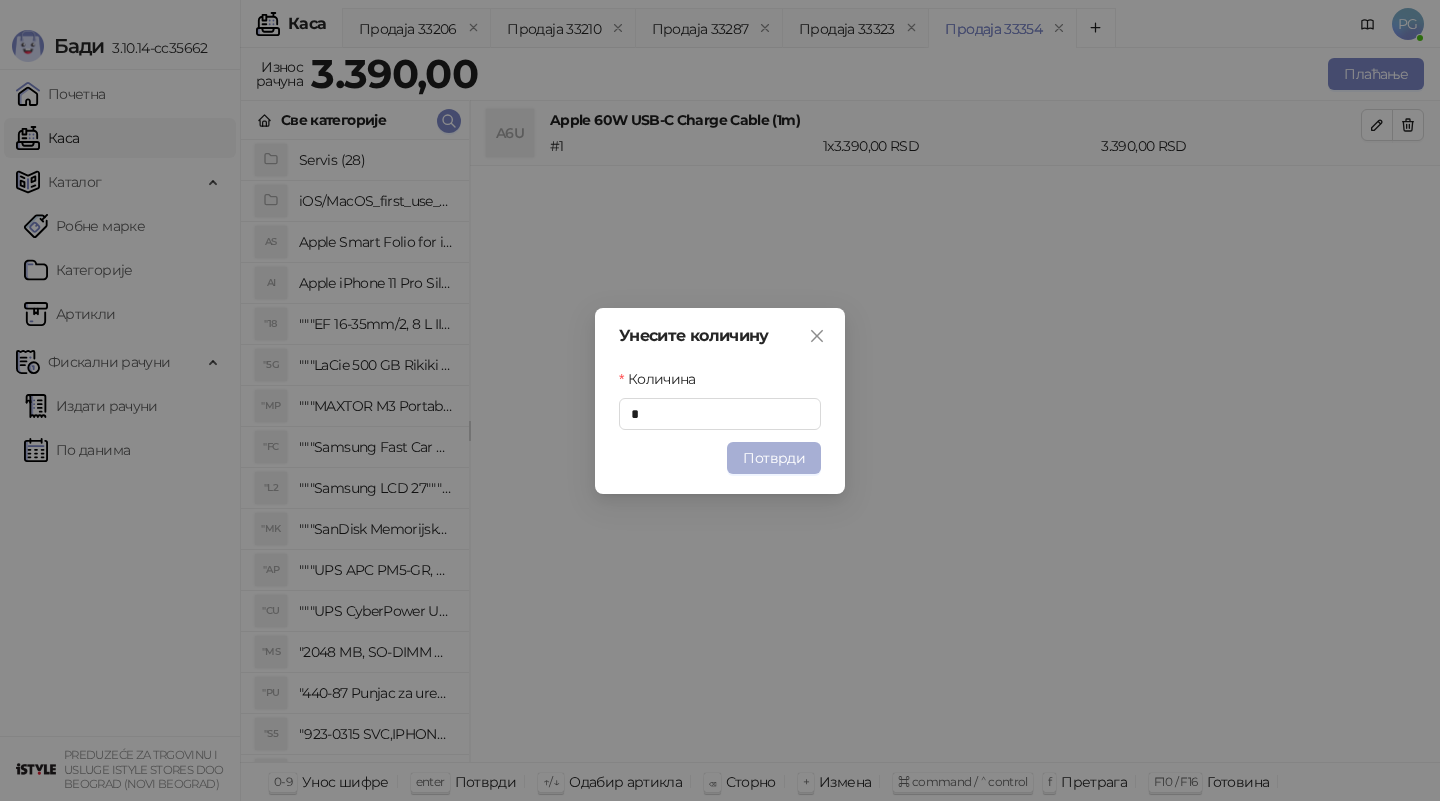 click on "Потврди" at bounding box center (774, 458) 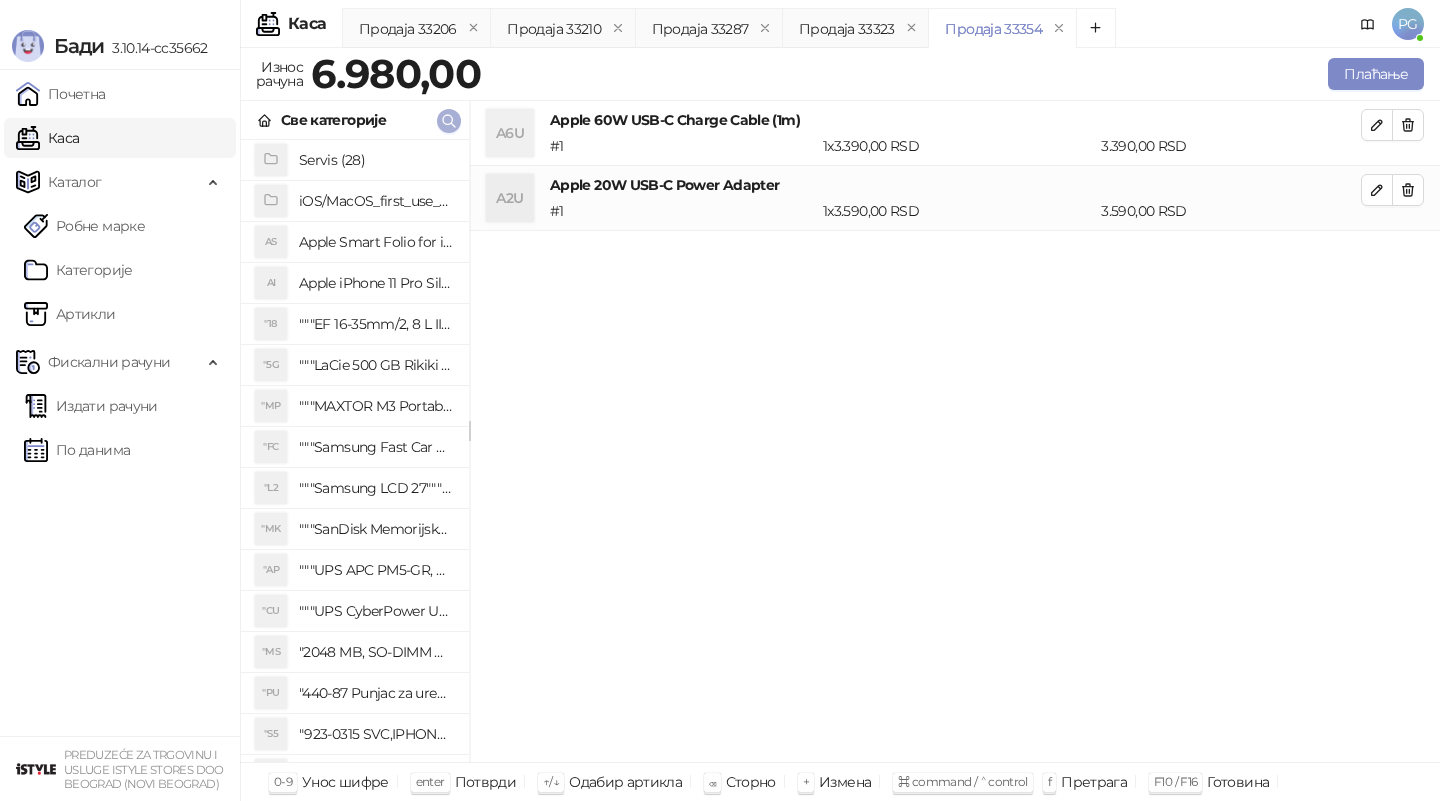 click 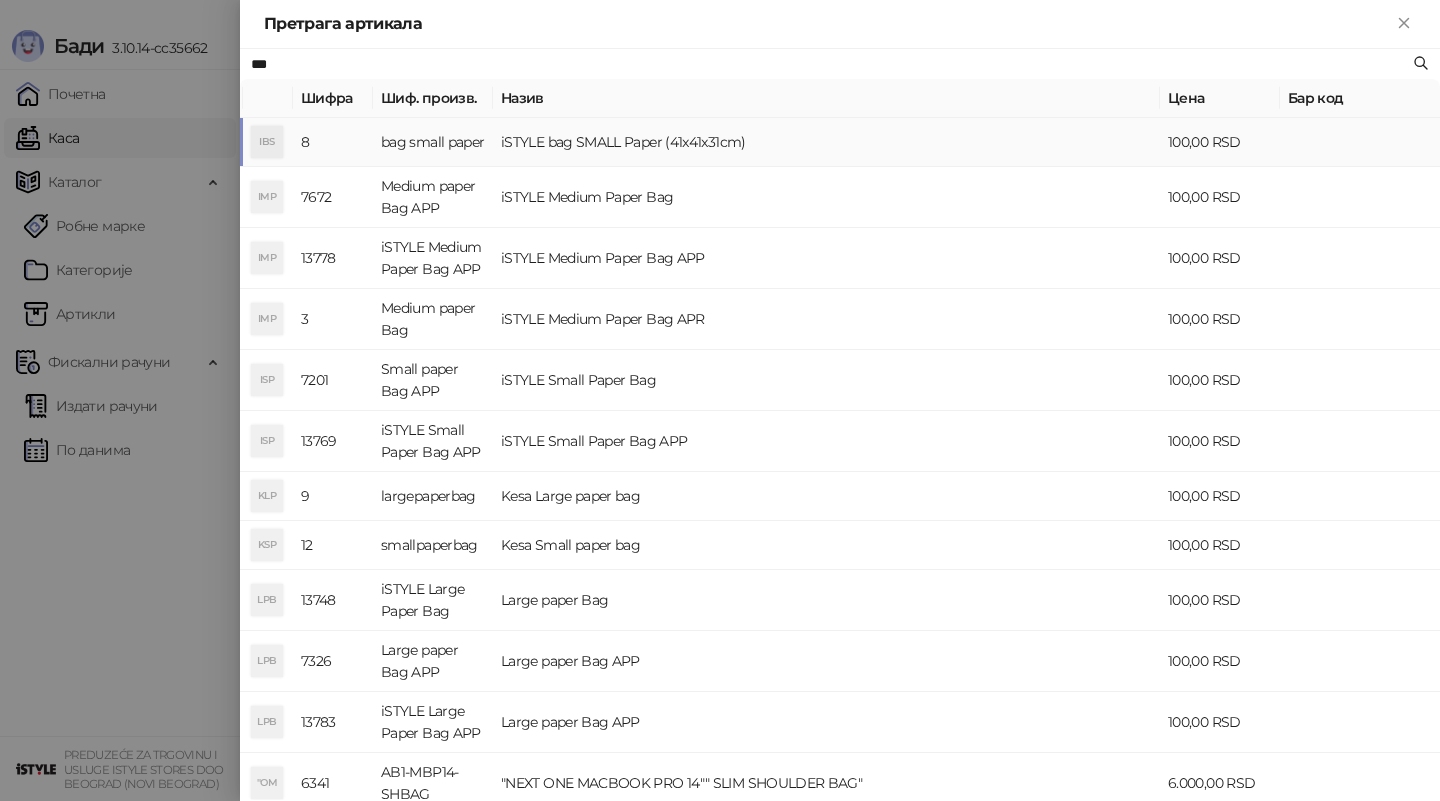 type on "***" 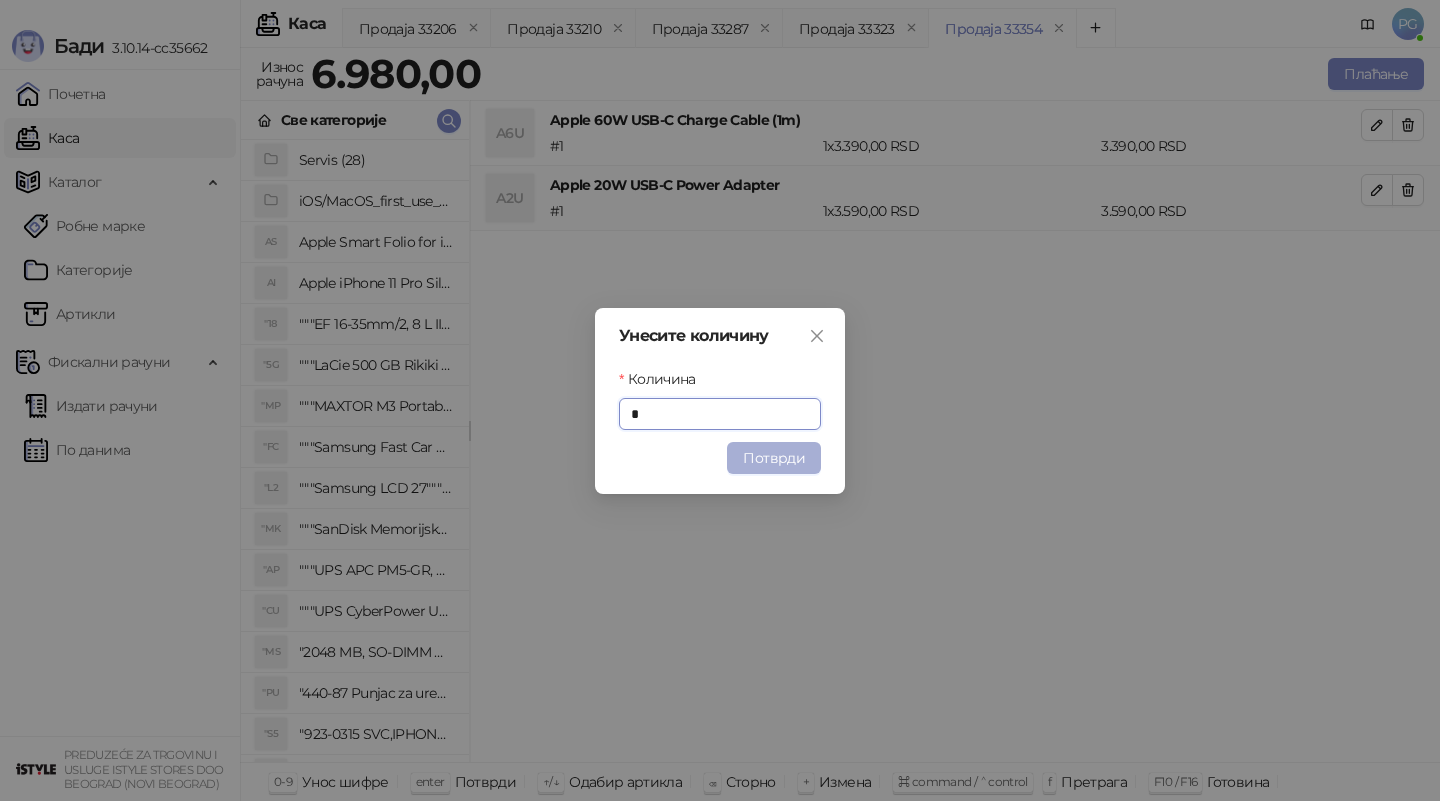 click on "Потврди" at bounding box center (774, 458) 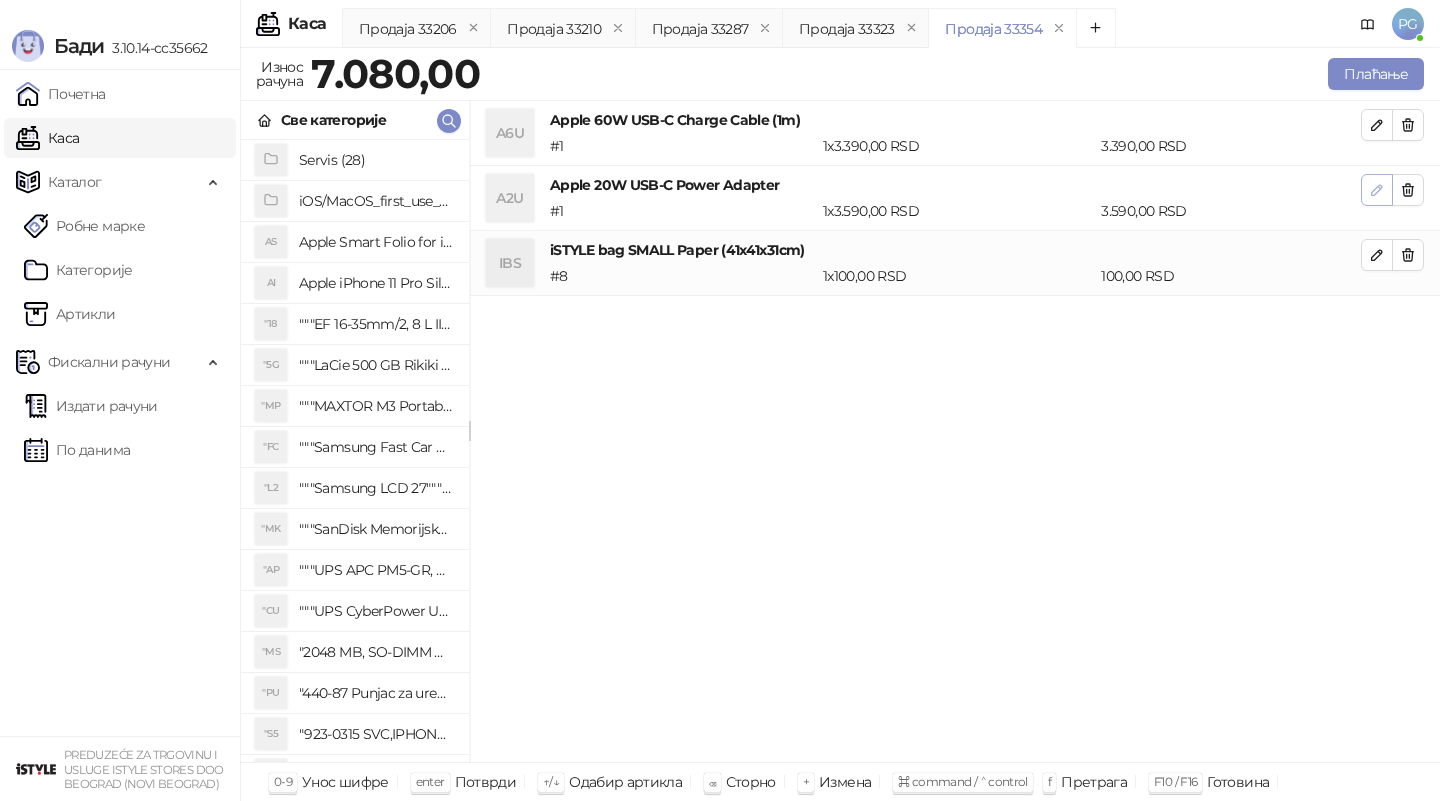 click 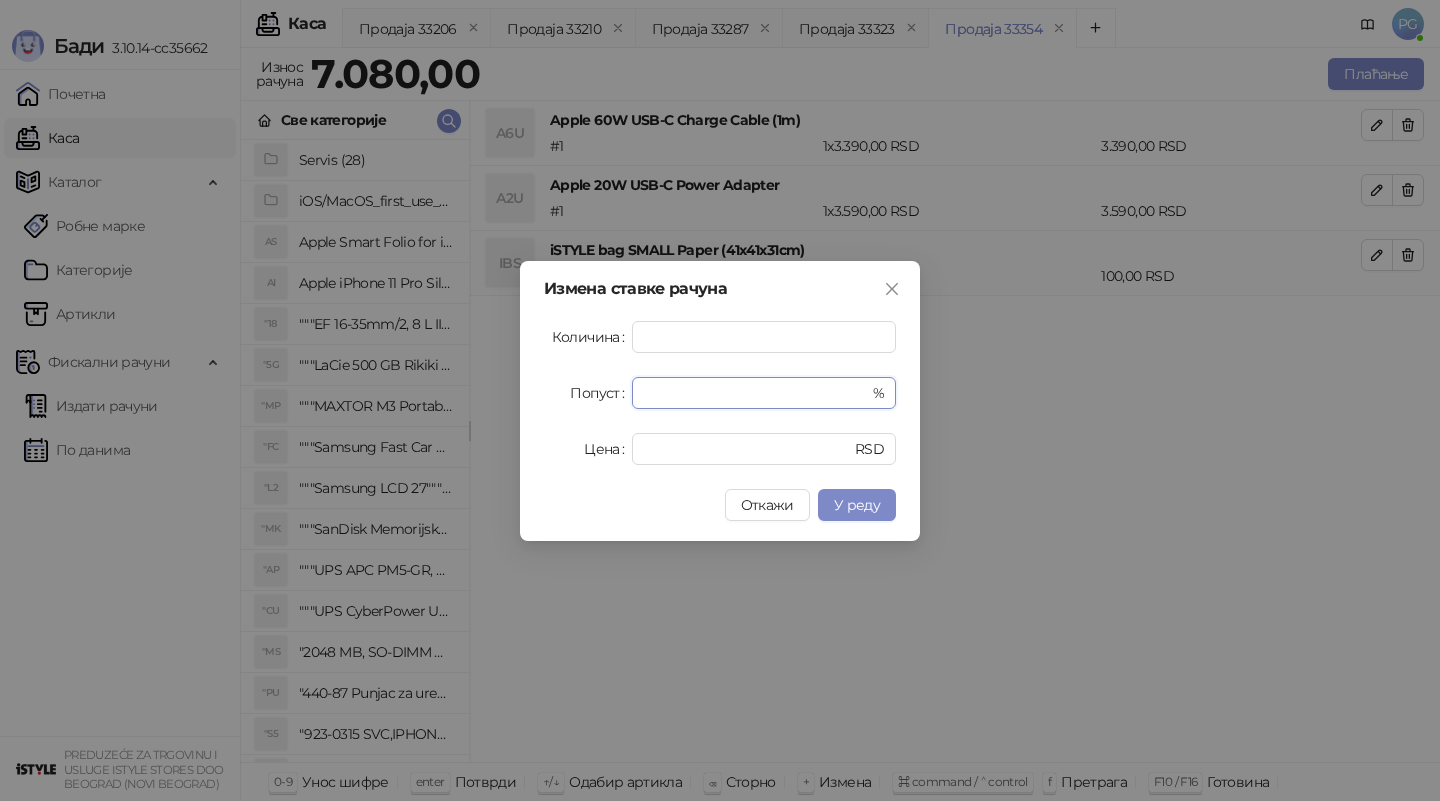 drag, startPoint x: 669, startPoint y: 388, endPoint x: 609, endPoint y: 388, distance: 60 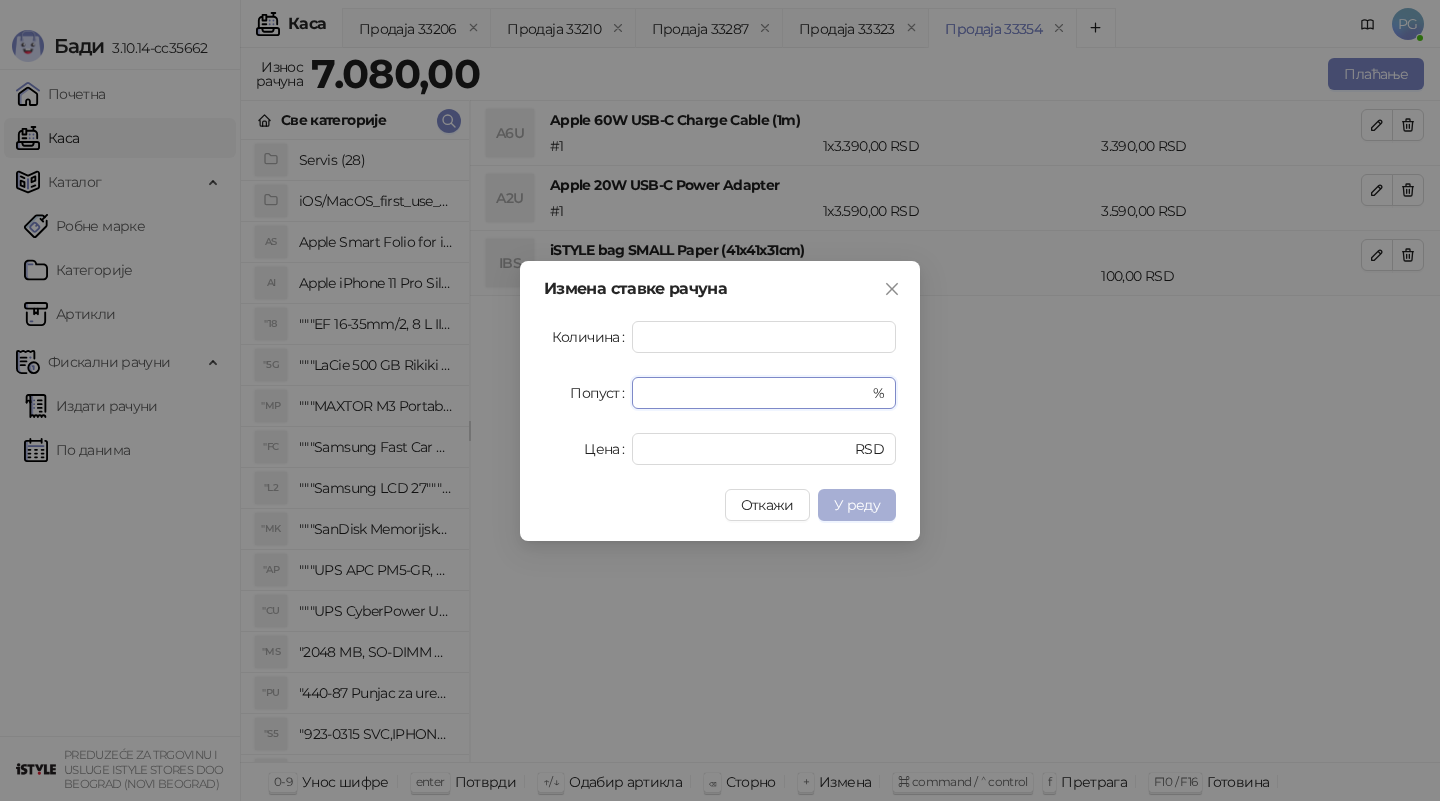type on "******" 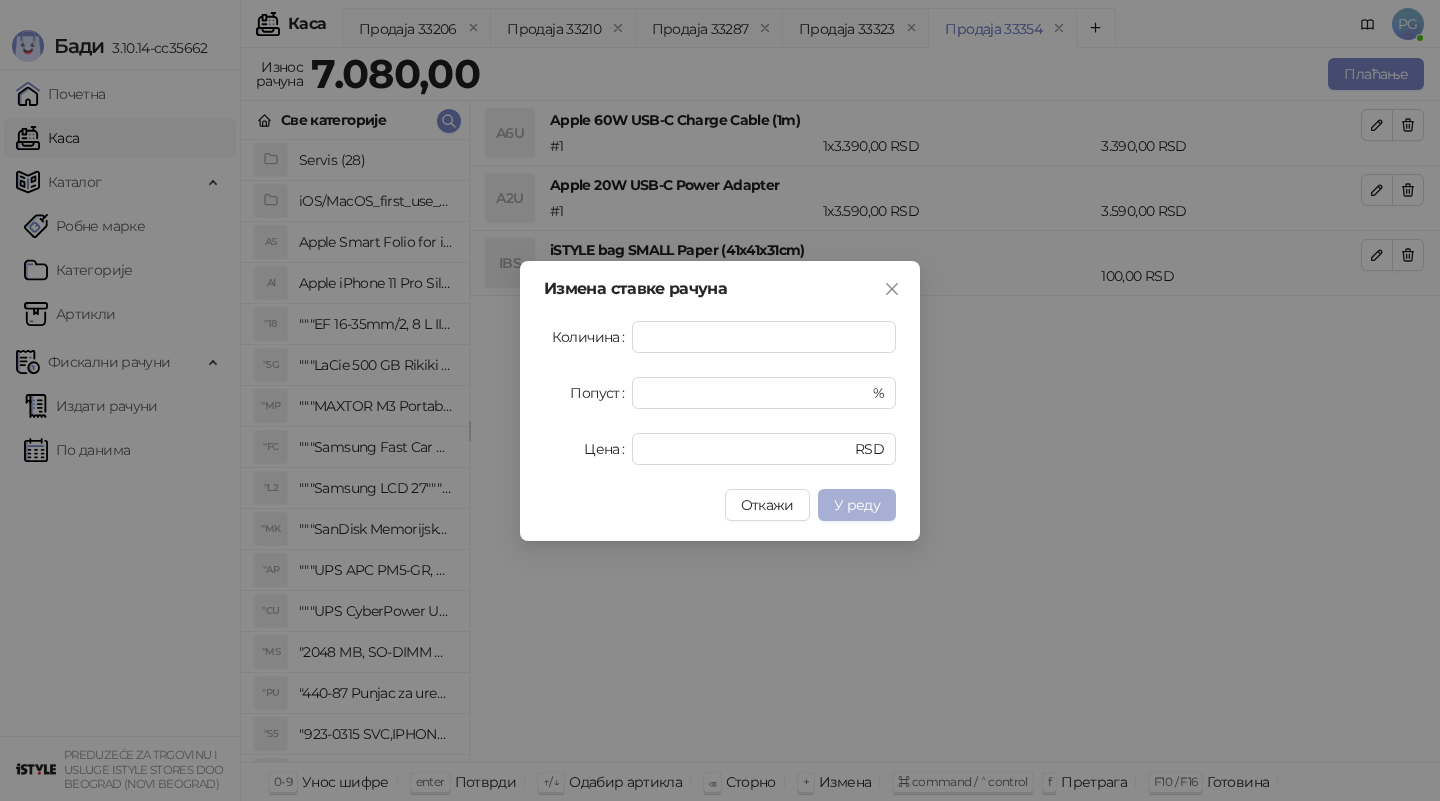click on "У реду" at bounding box center [857, 505] 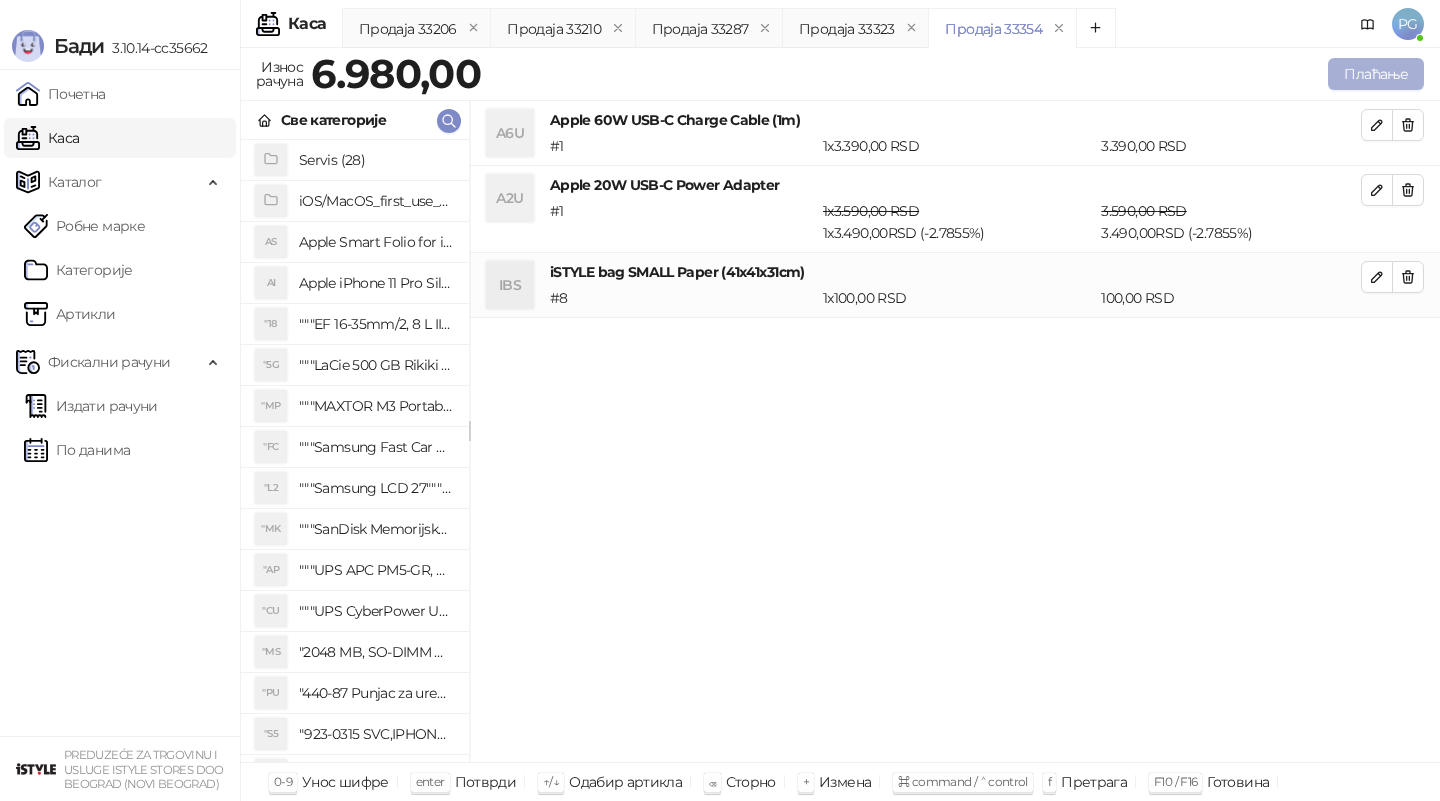 click on "Плаћање" at bounding box center [1376, 74] 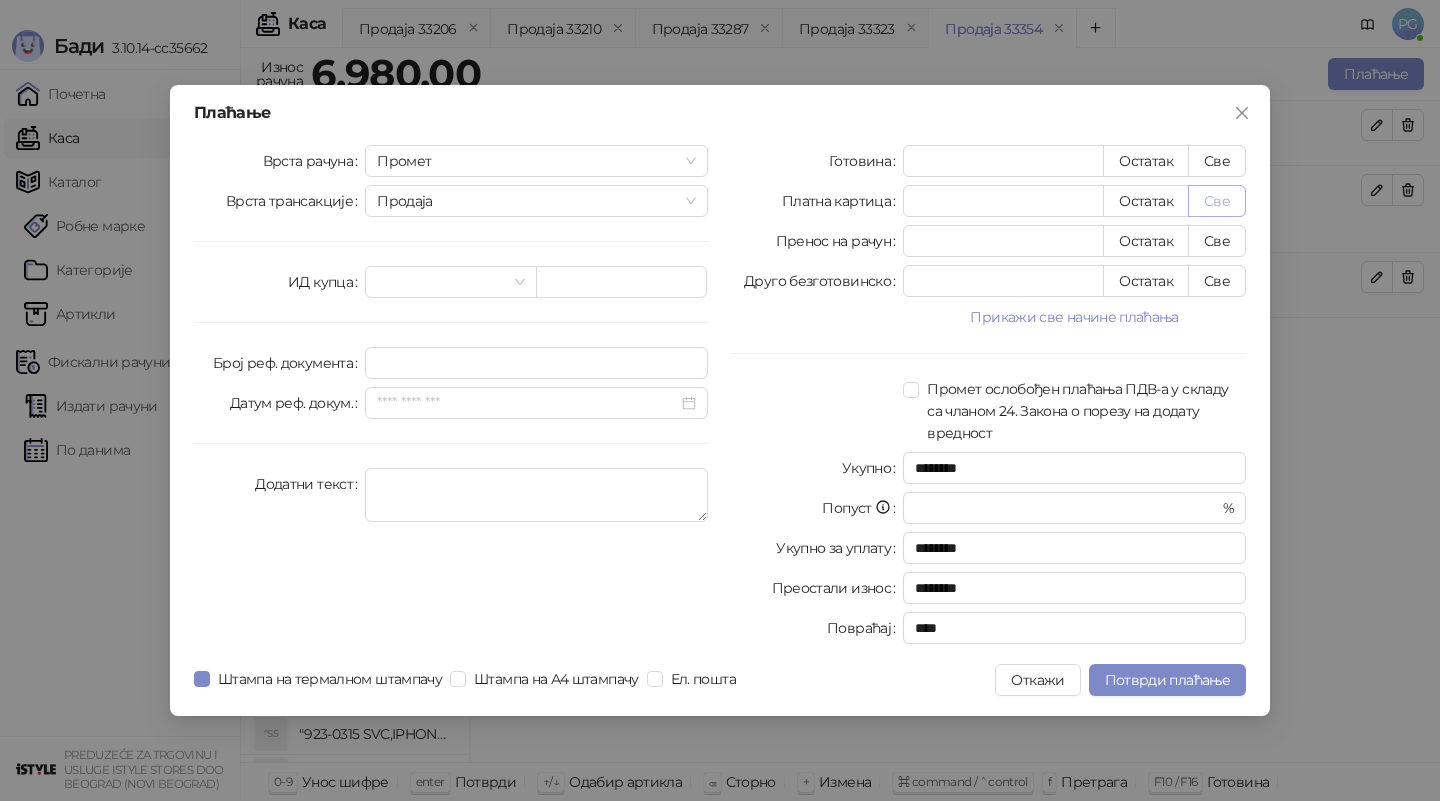 click on "Све" at bounding box center [1217, 201] 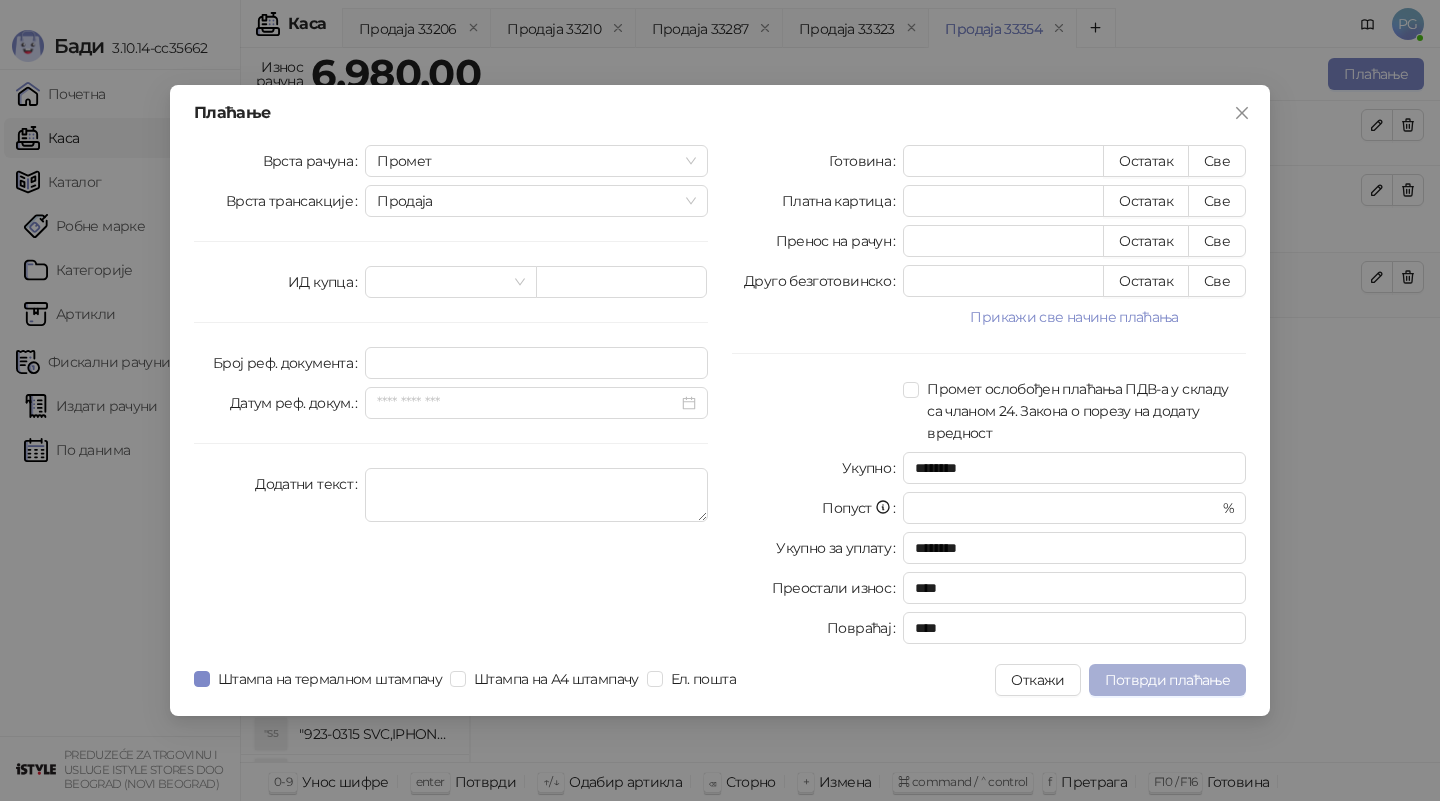 click on "Потврди плаћање" at bounding box center [1167, 680] 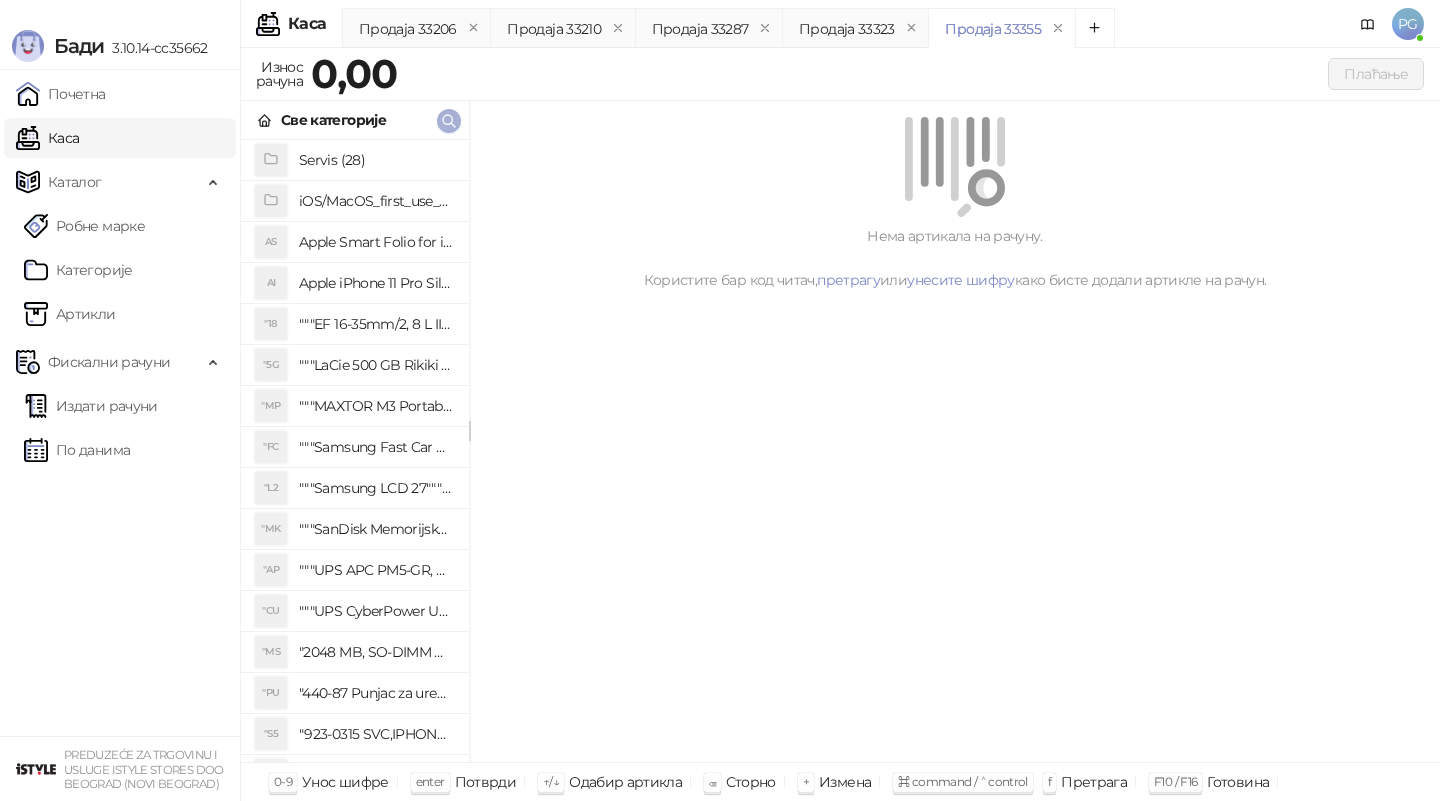 click 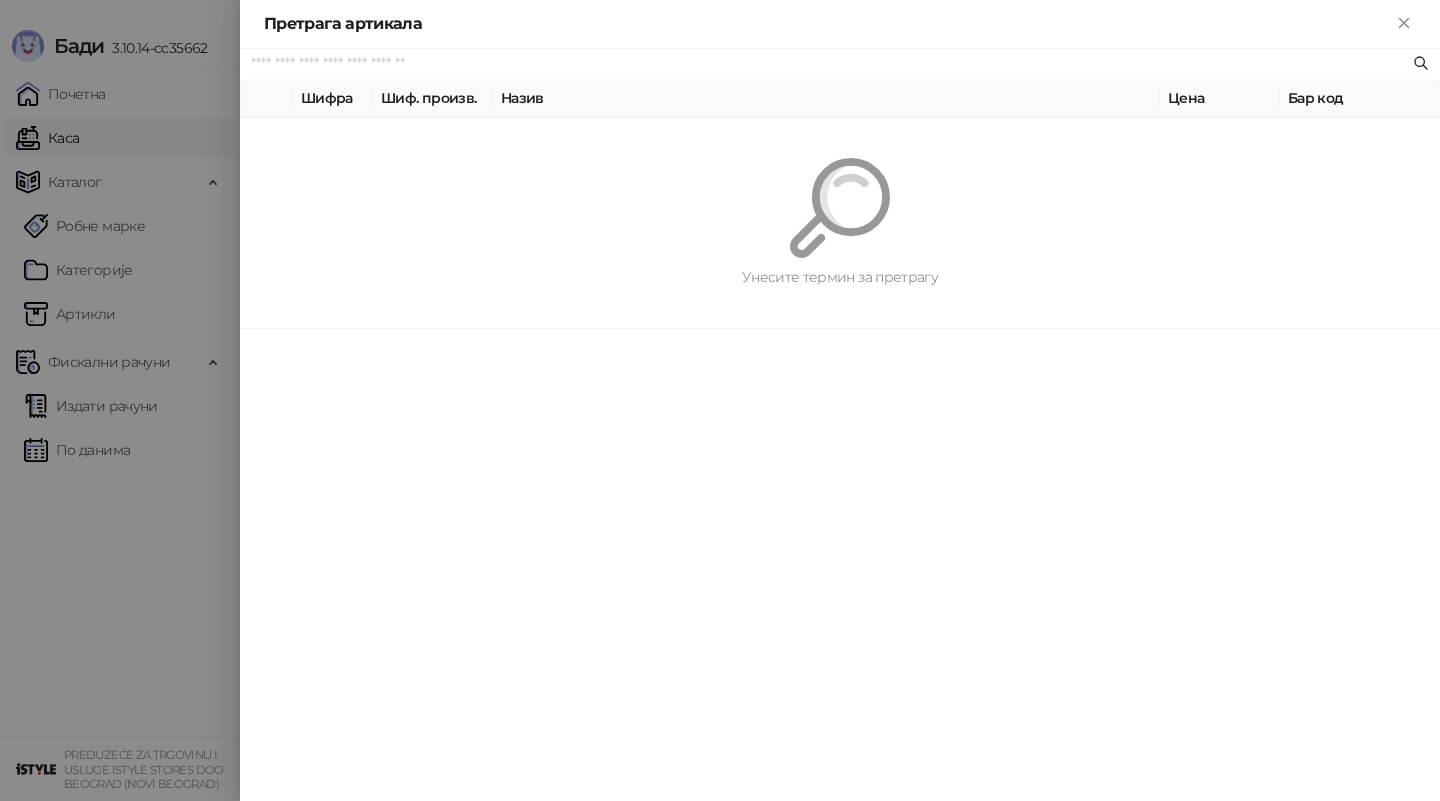 paste on "**********" 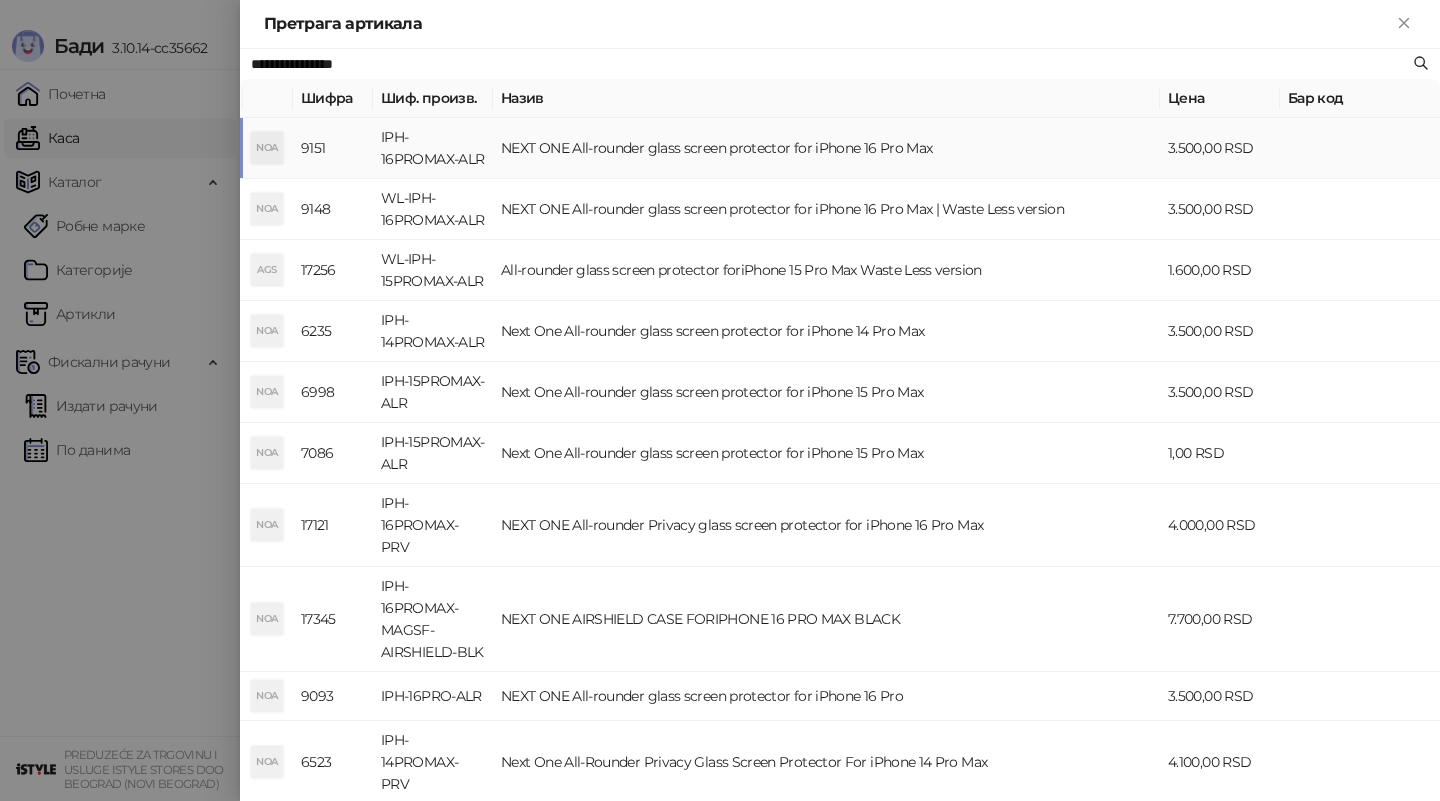 type on "**********" 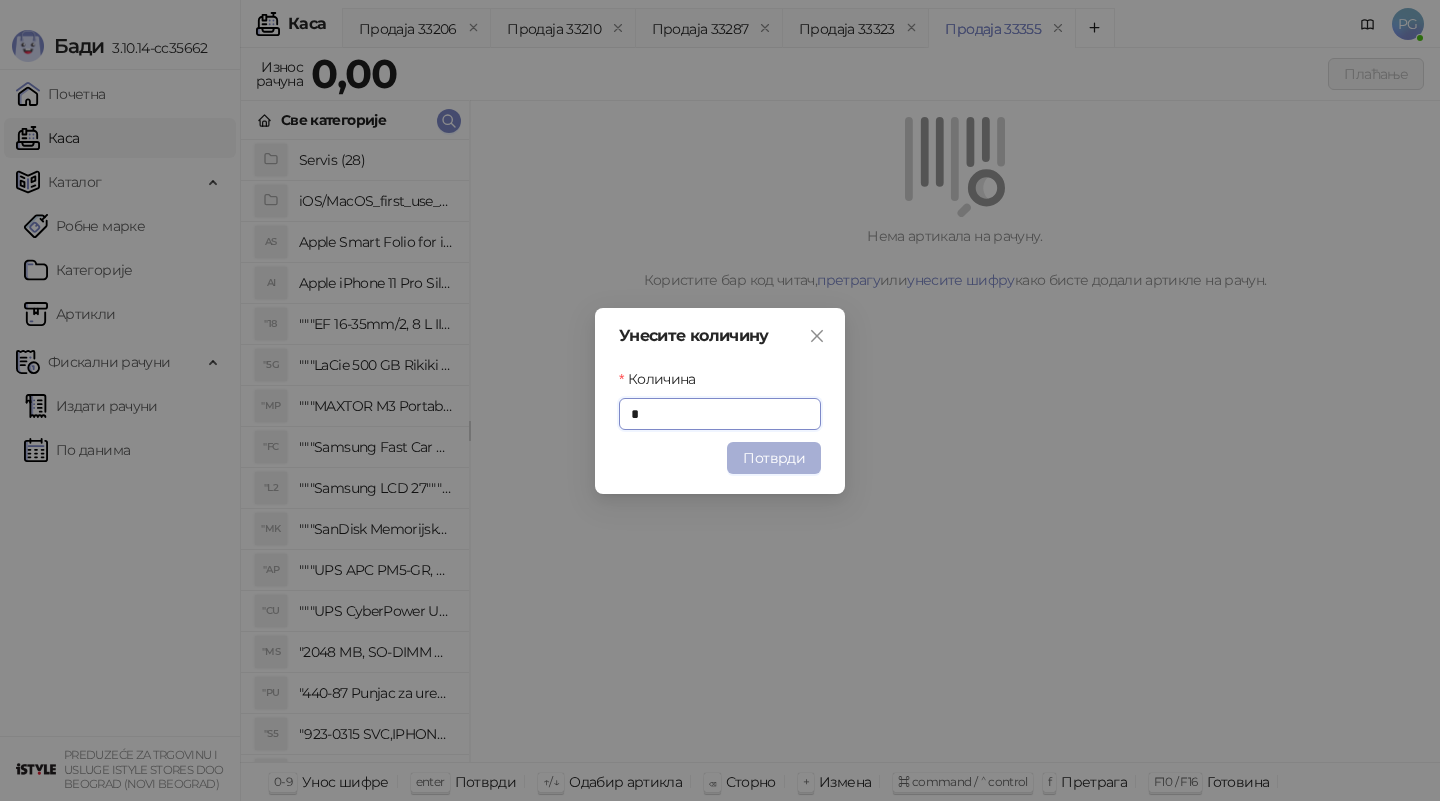 click on "Потврди" at bounding box center (774, 458) 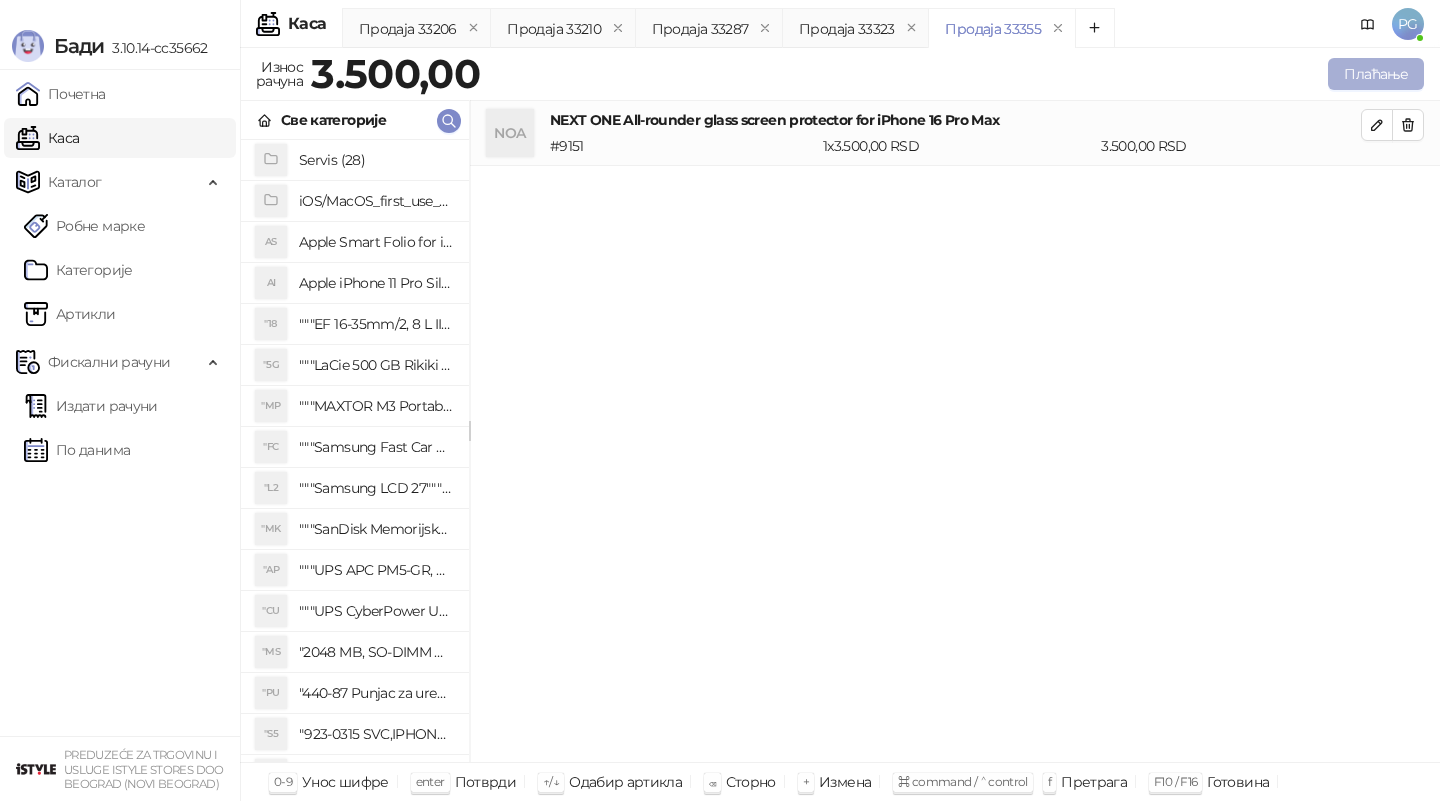 click on "Плаћање" at bounding box center (1376, 74) 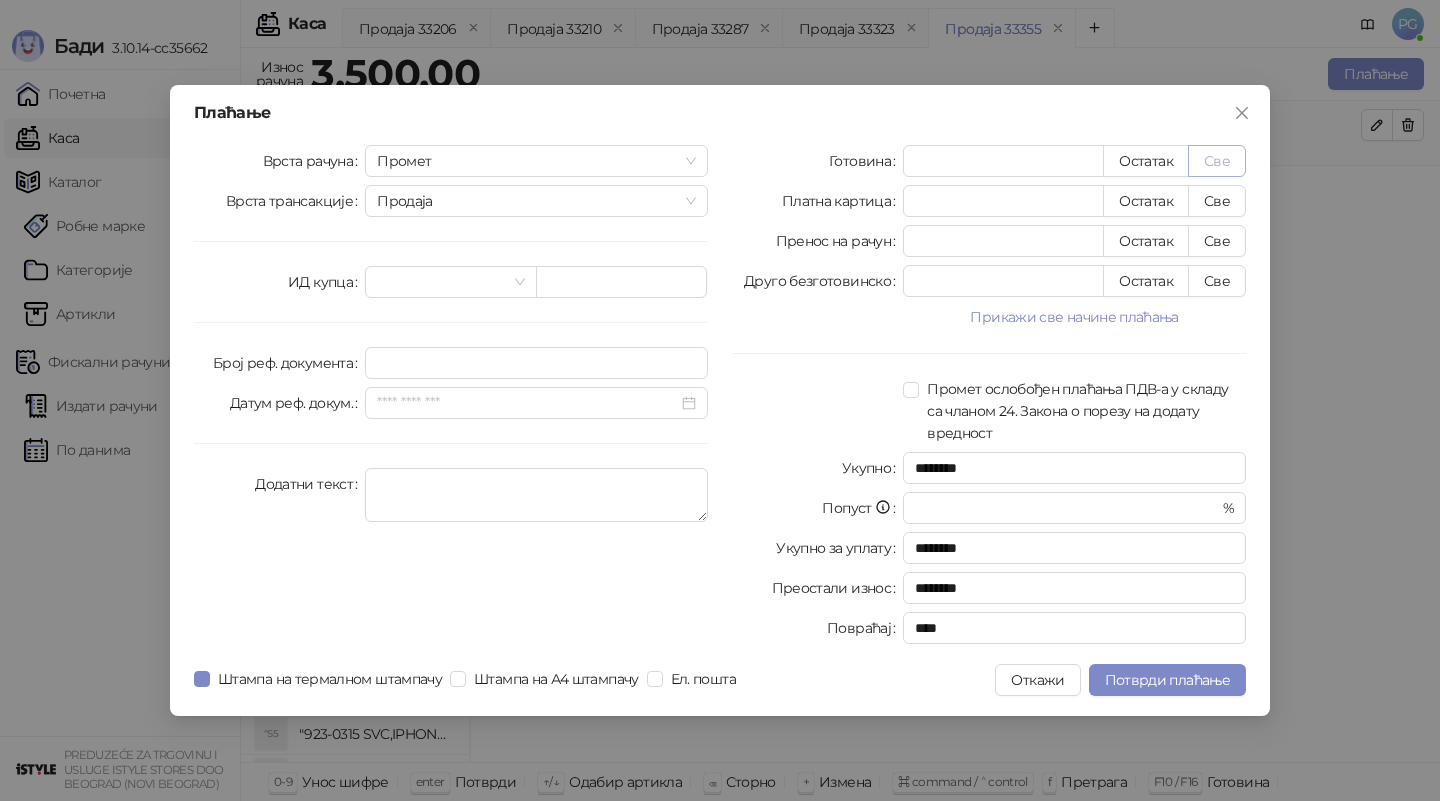 click on "Све" at bounding box center (1217, 161) 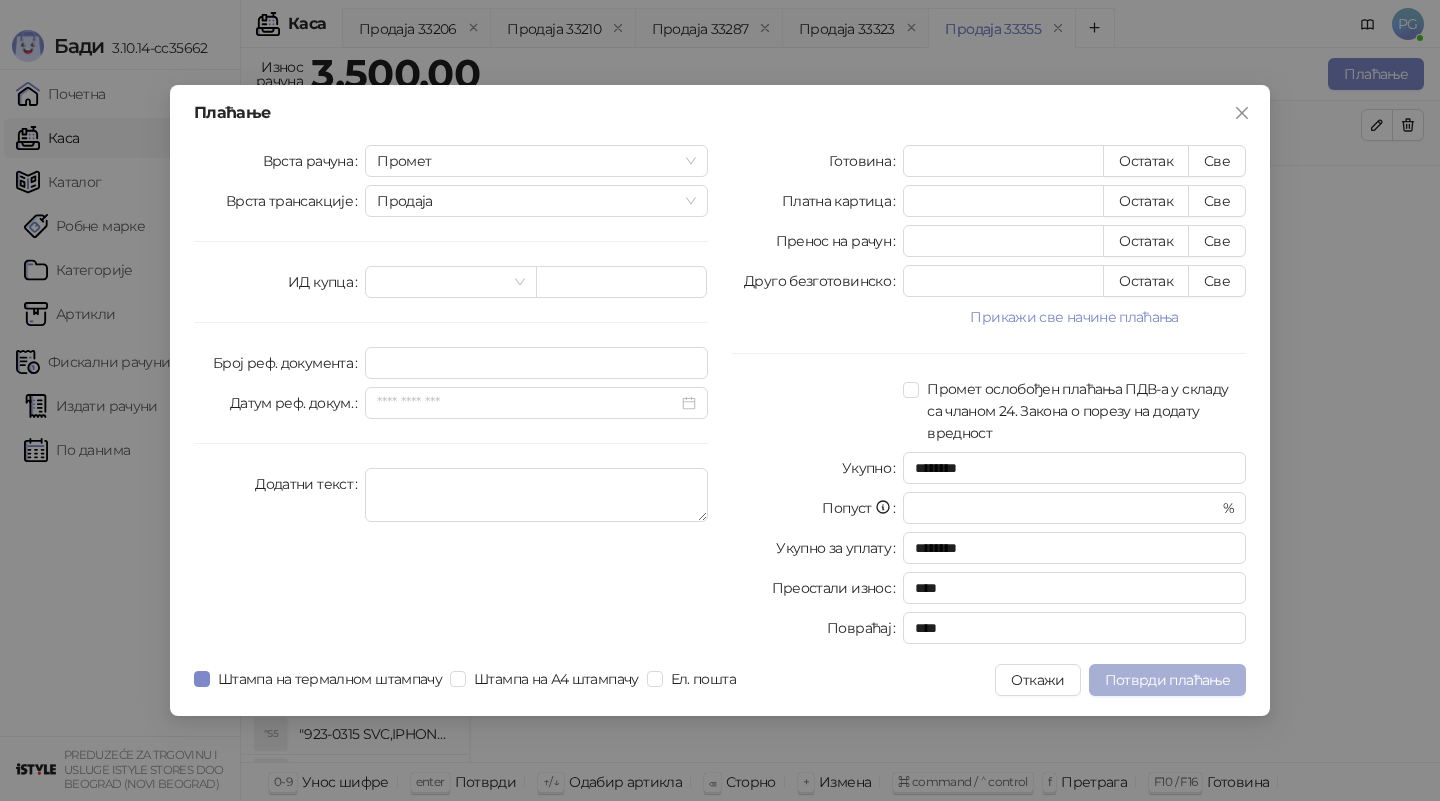 click on "Плаћање Врста рачуна Промет Врста трансакције Продаја ИД купца Број реф. документа Датум реф. докум. Додатни текст Готовина **** Остатак Све Платна картица * Остатак Све Пренос на рачун * Остатак Све Друго безготовинско * Остатак Све Прикажи све начине плаћања Чек * Остатак Све Ваучер * Остатак Све Инстант плаћање * Остатак Све   Промет ослобођен плаћања ПДВ-а у складу са чланом 24. Закона о порезу на додату вредност Укупно ******** Попуст   * % Укупно за уплату ******** Преостали износ **** Повраћај **** Штампа на термалном штампачу Штампа на А4 штампачу Ел. пошта Откажи" at bounding box center (720, 400) 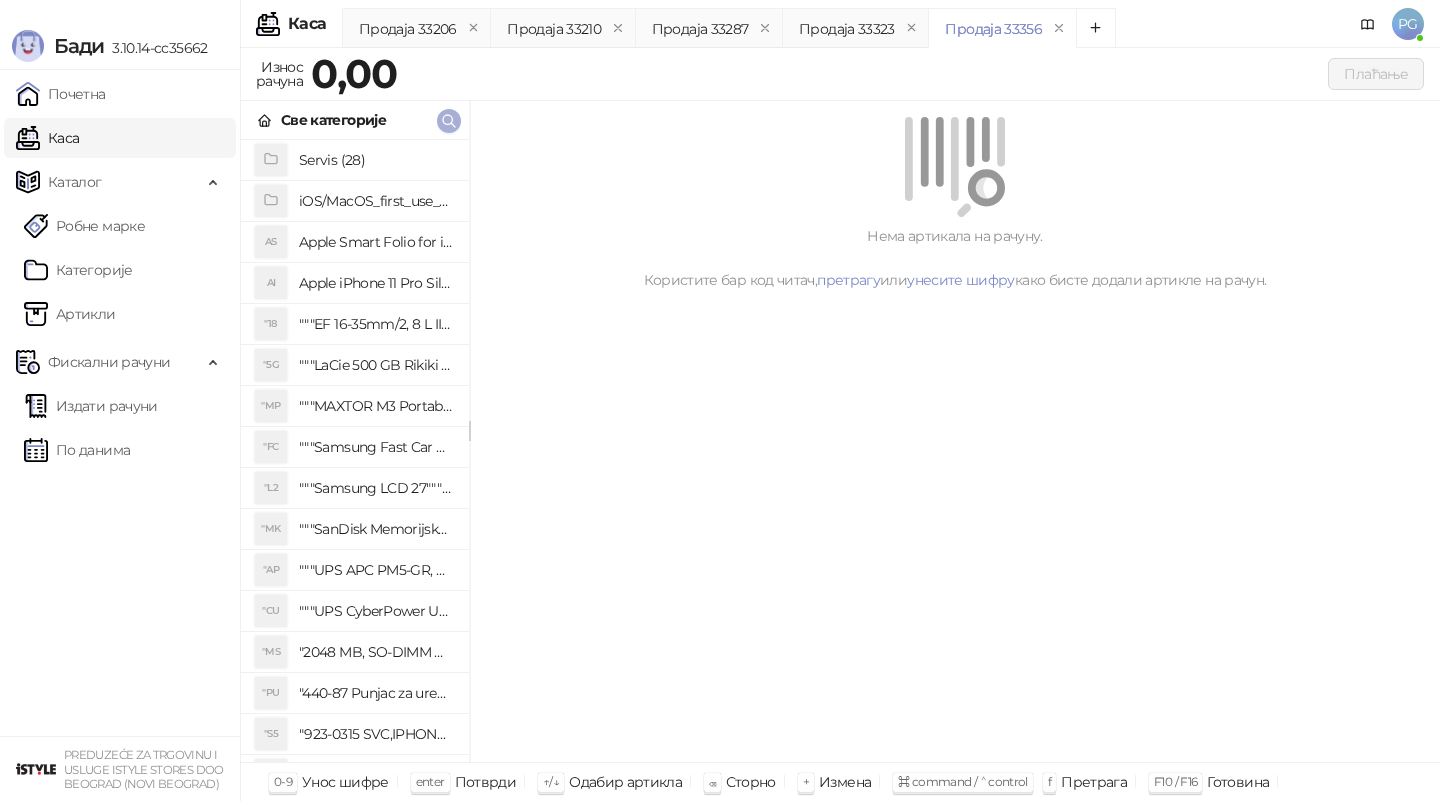 click at bounding box center (449, 121) 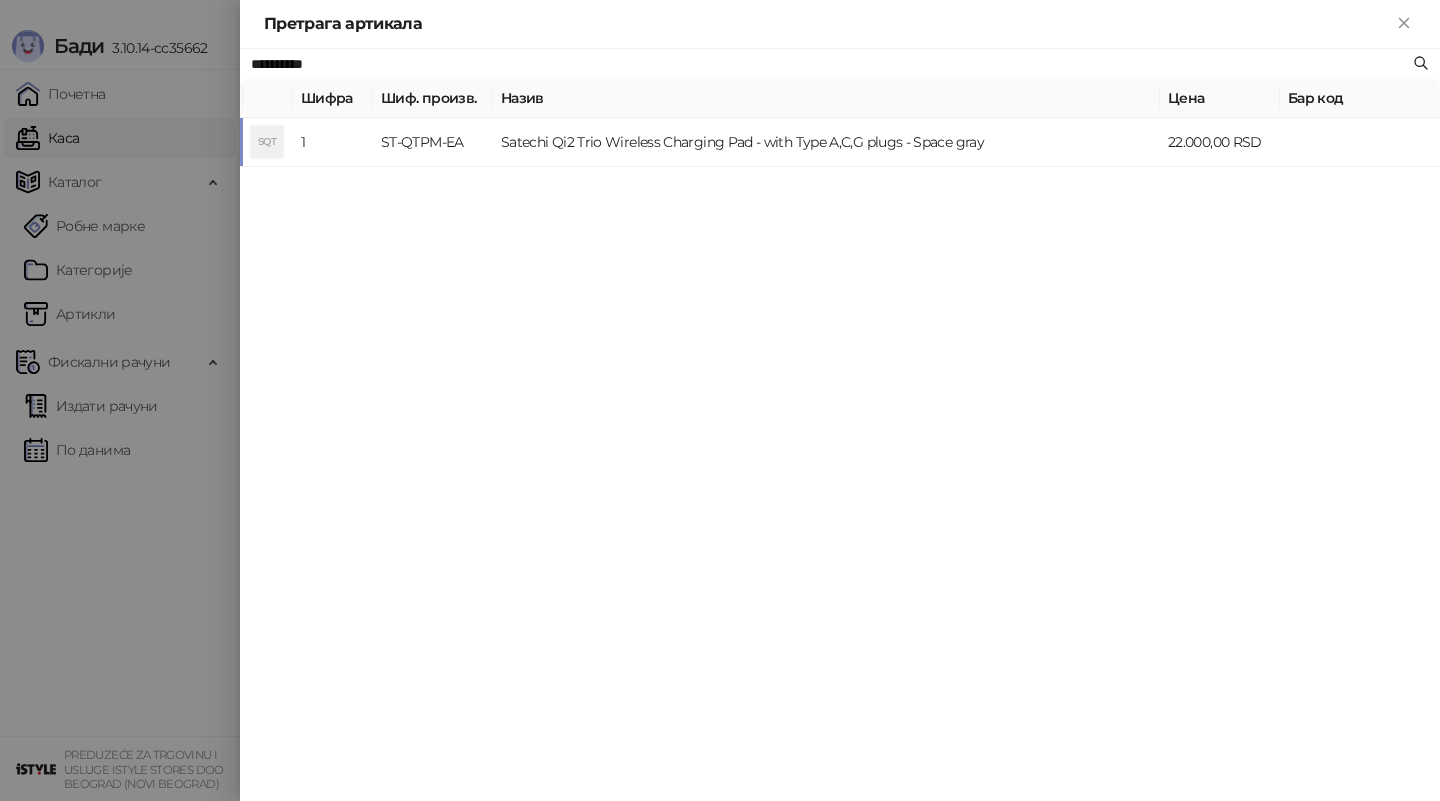 click on "ST-QTPM-EA" at bounding box center (433, 142) 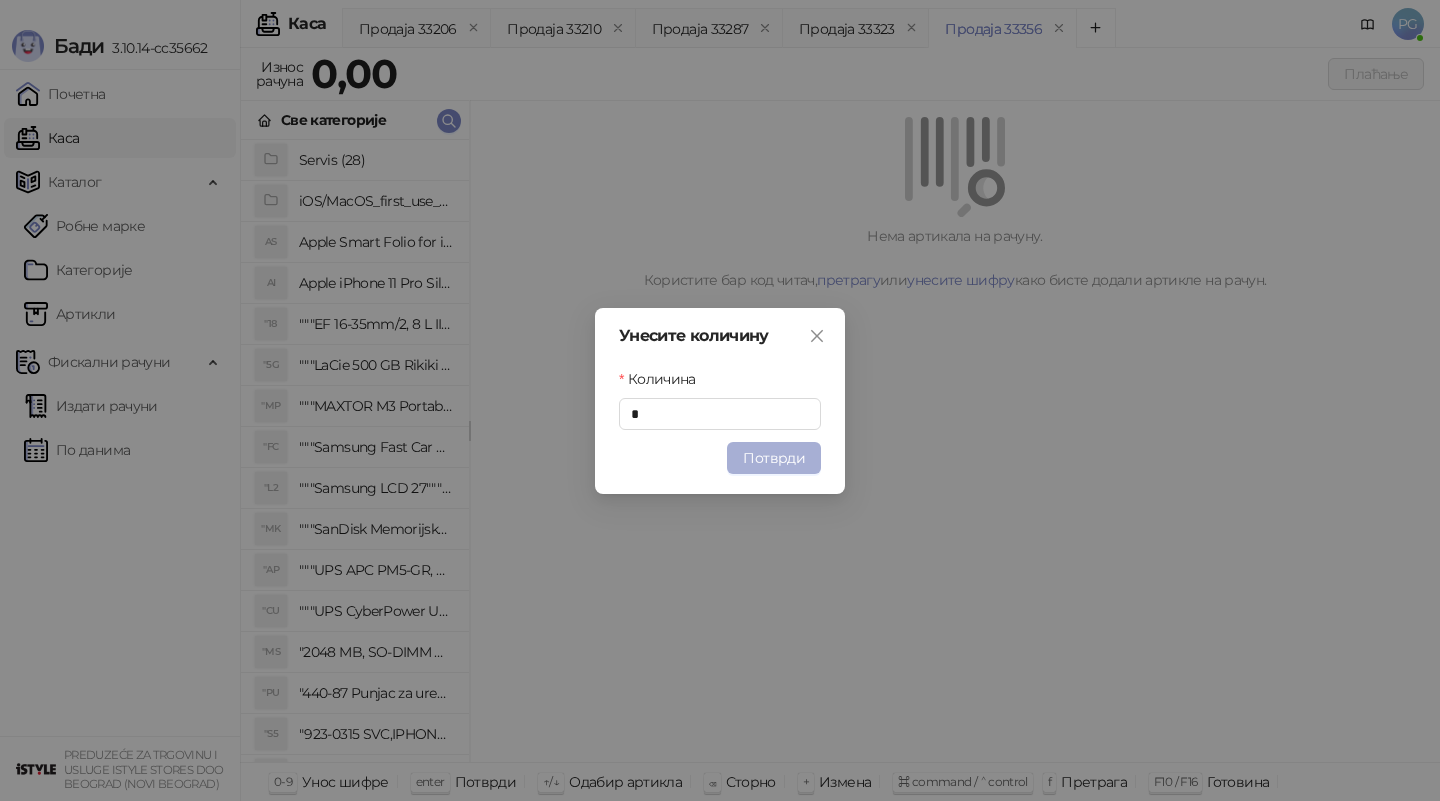 click on "Потврди" at bounding box center (774, 458) 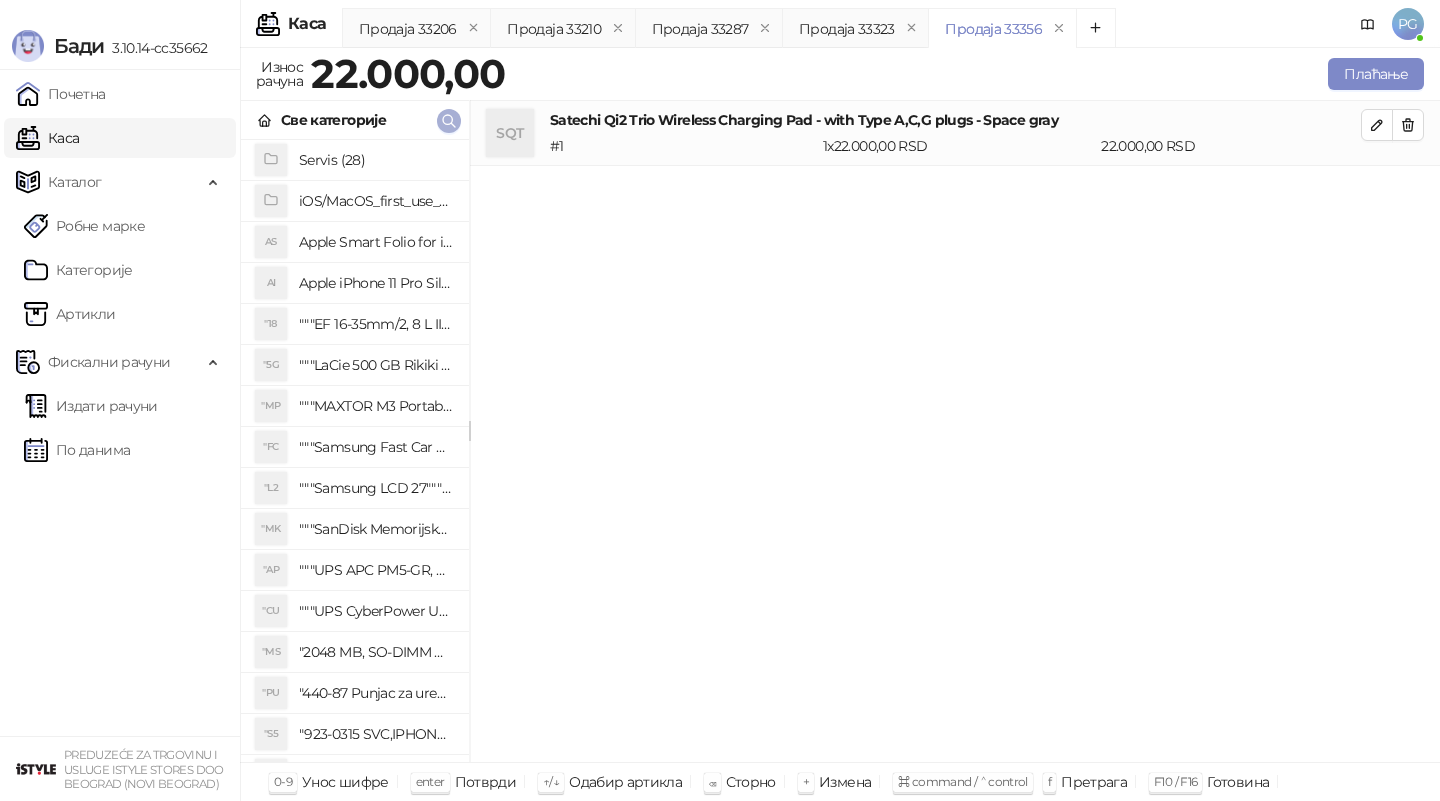 click 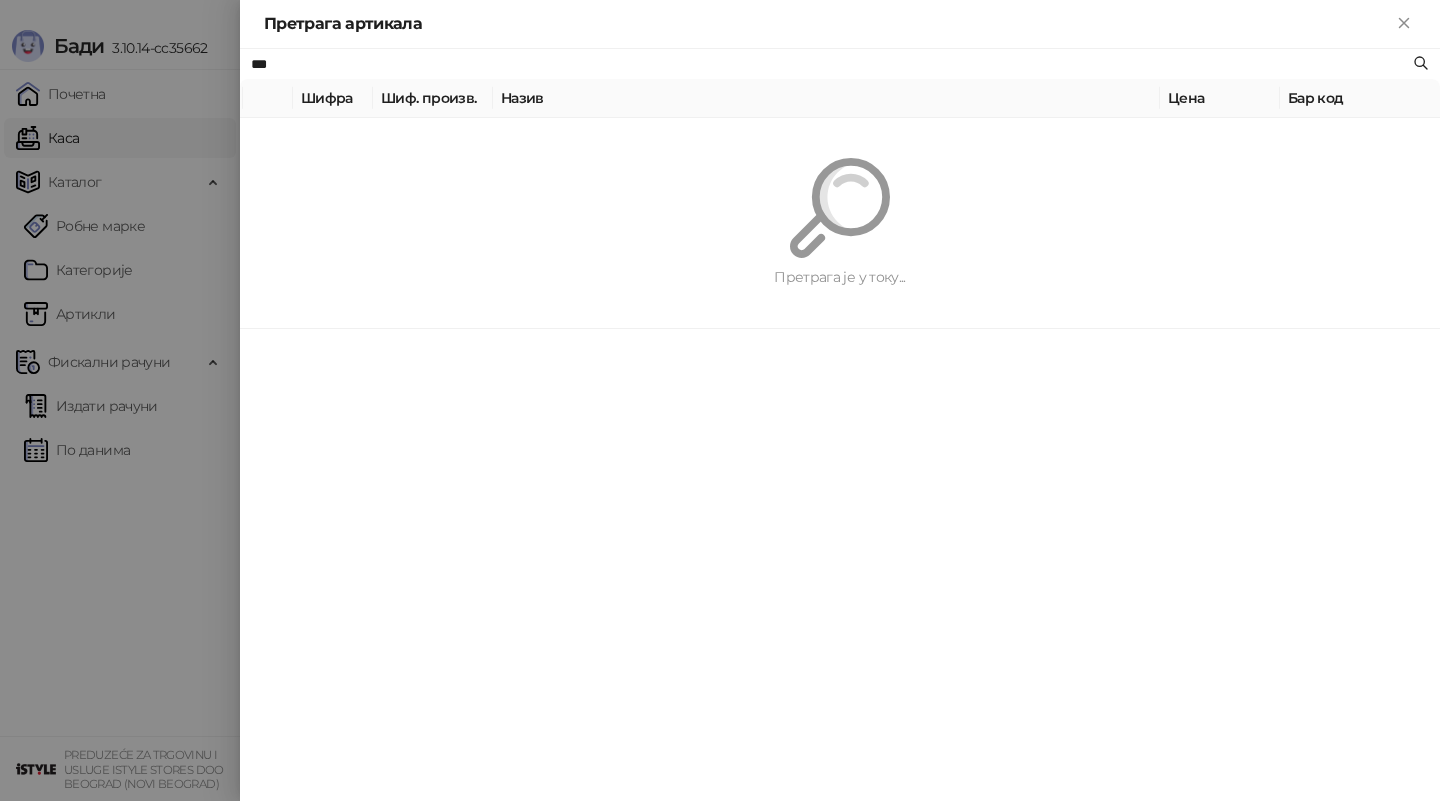 type on "***" 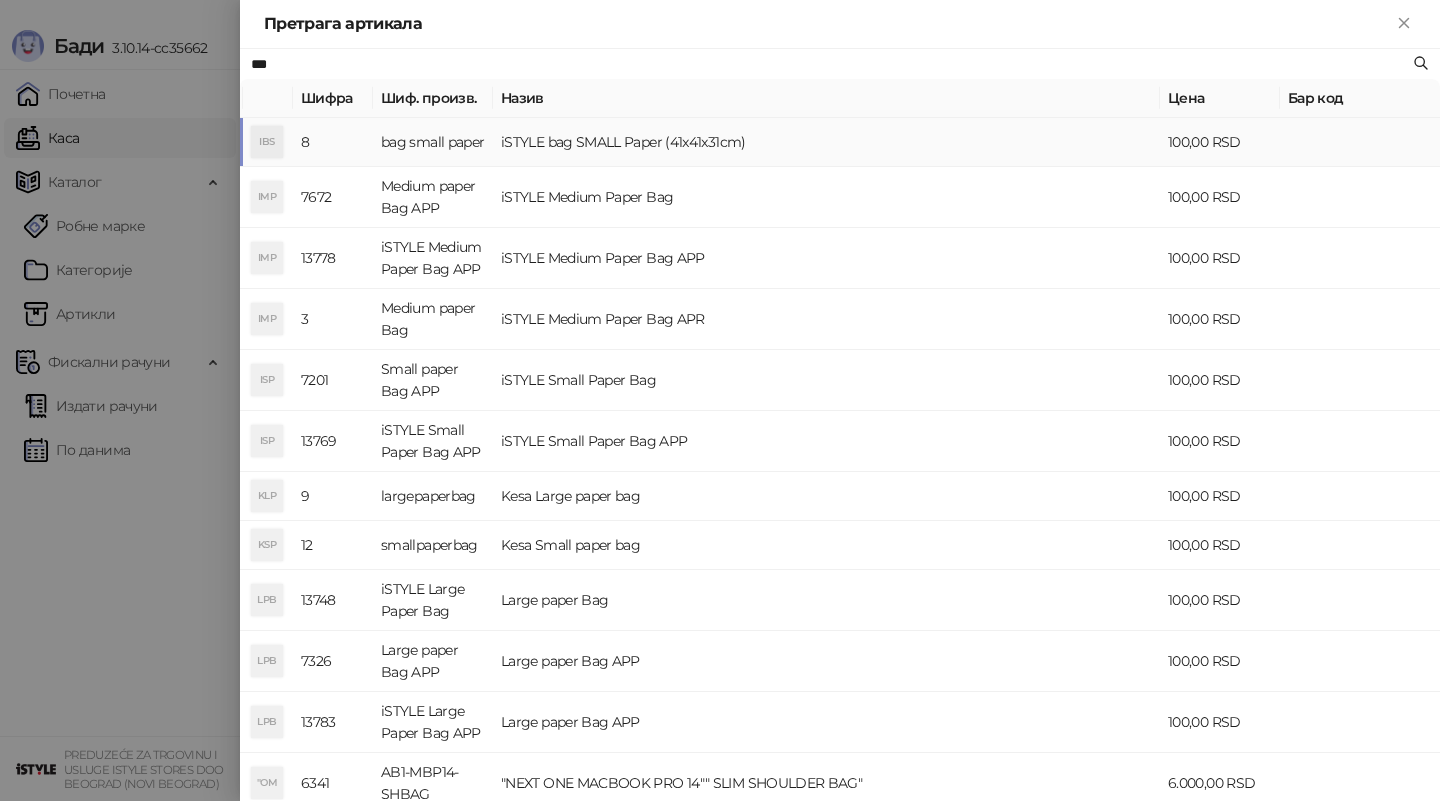 click on "bag small paper" at bounding box center [433, 142] 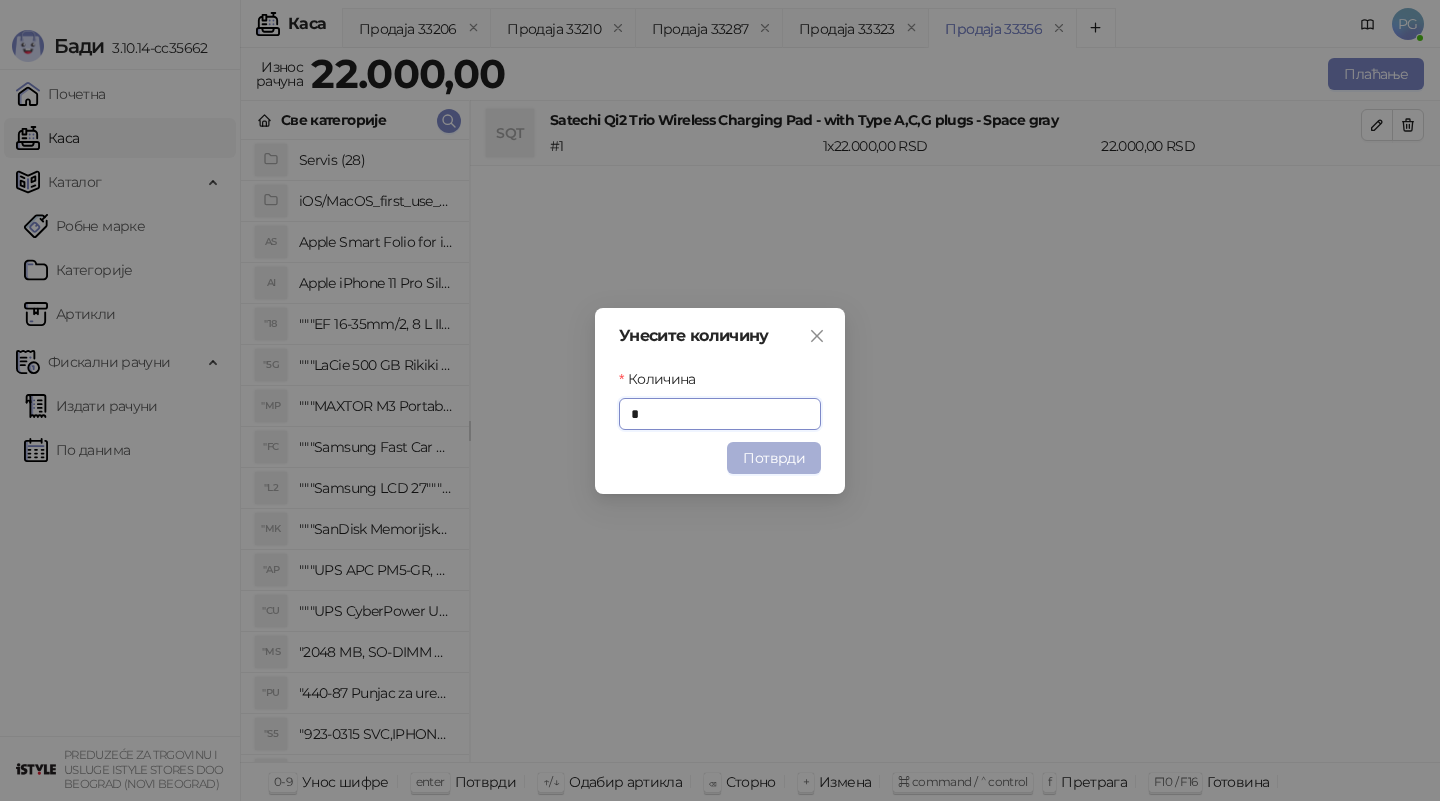click on "Потврди" at bounding box center [774, 458] 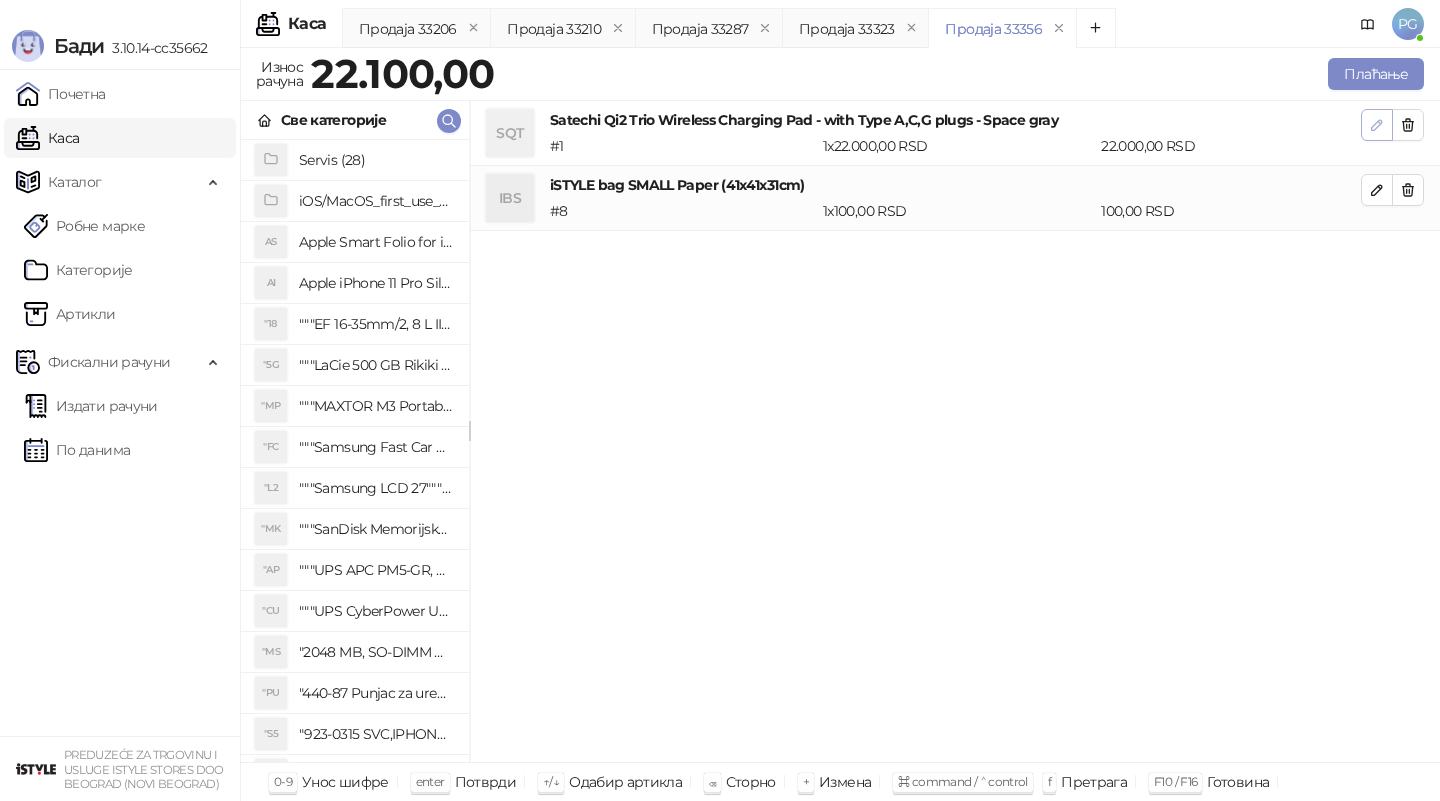 click 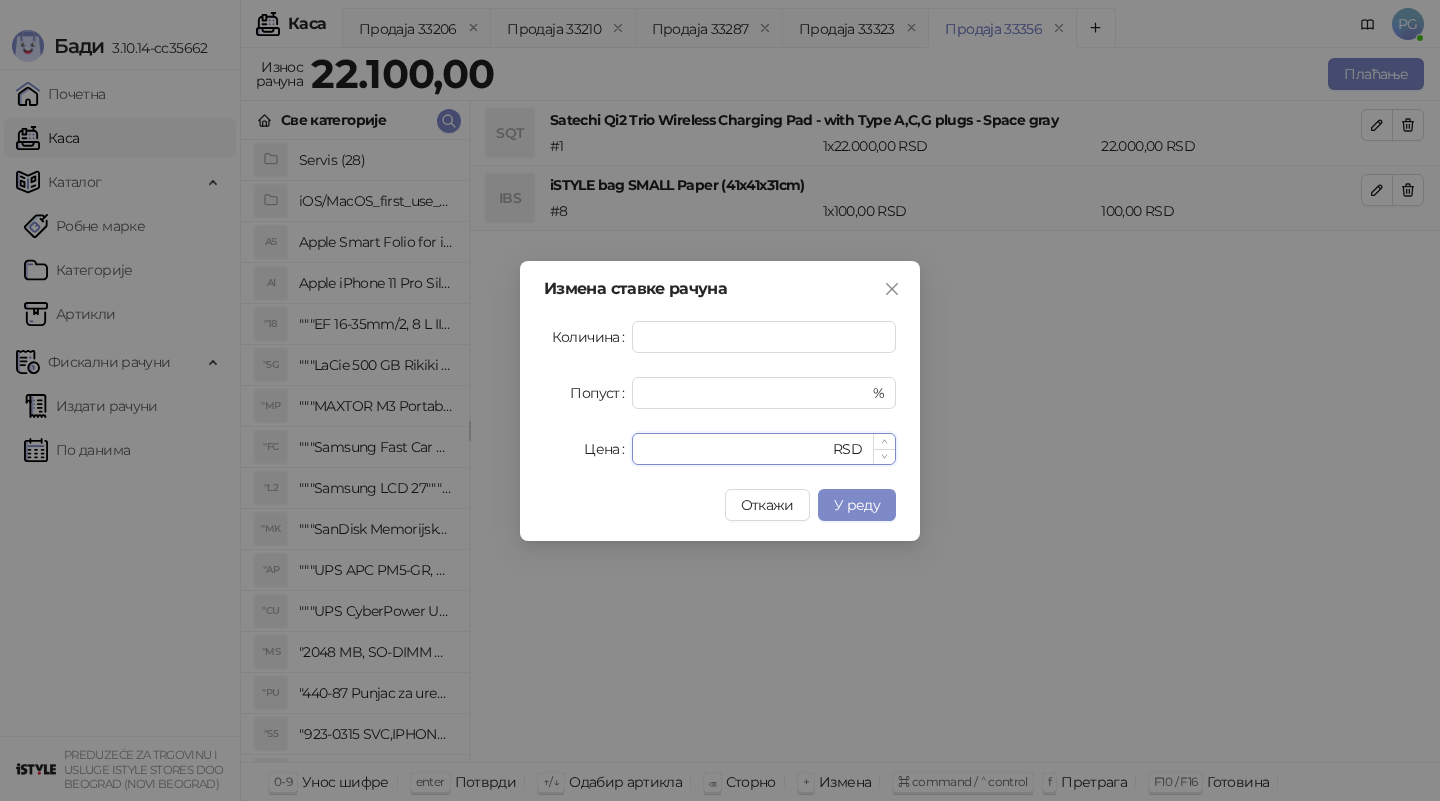 click on "*****" at bounding box center [736, 449] 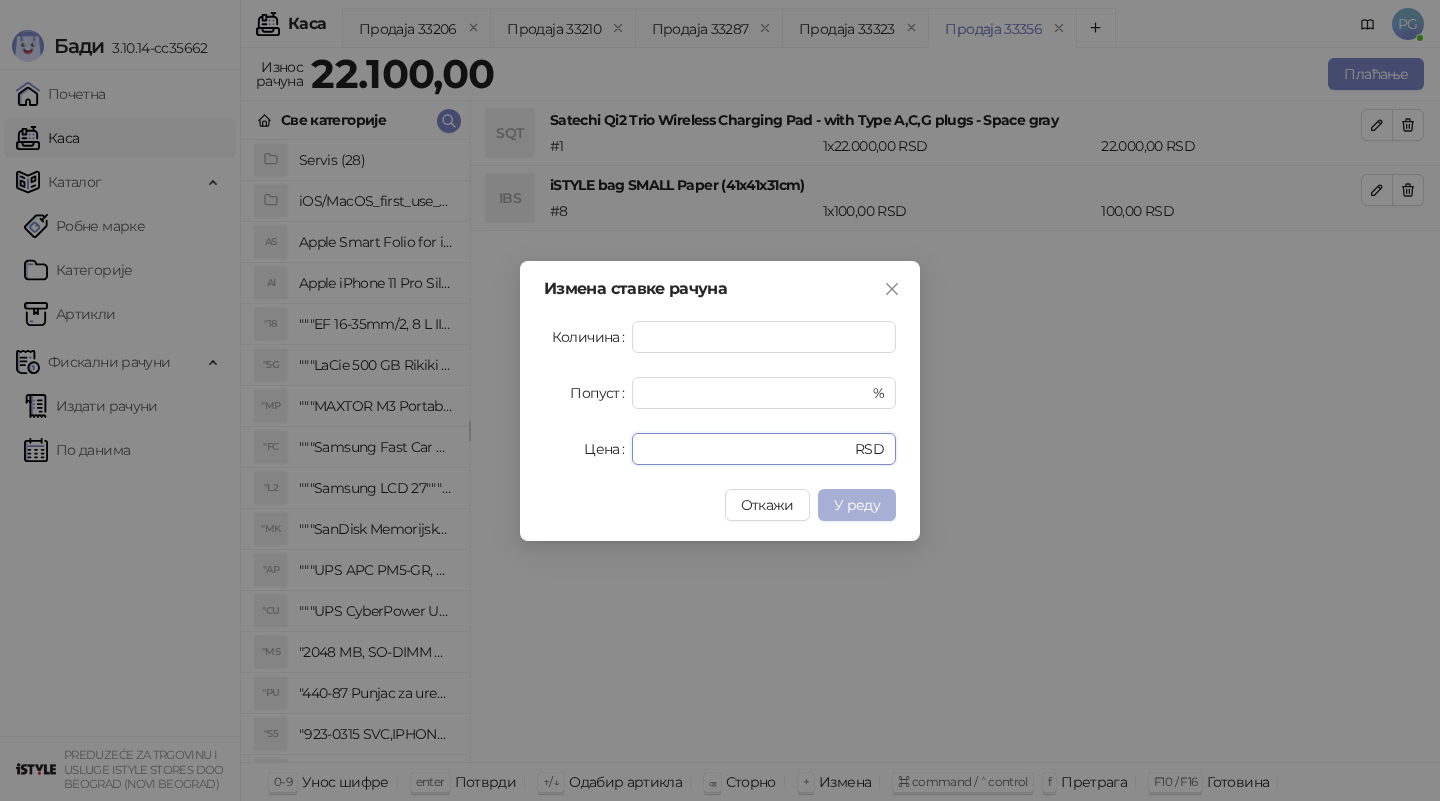 type on "*****" 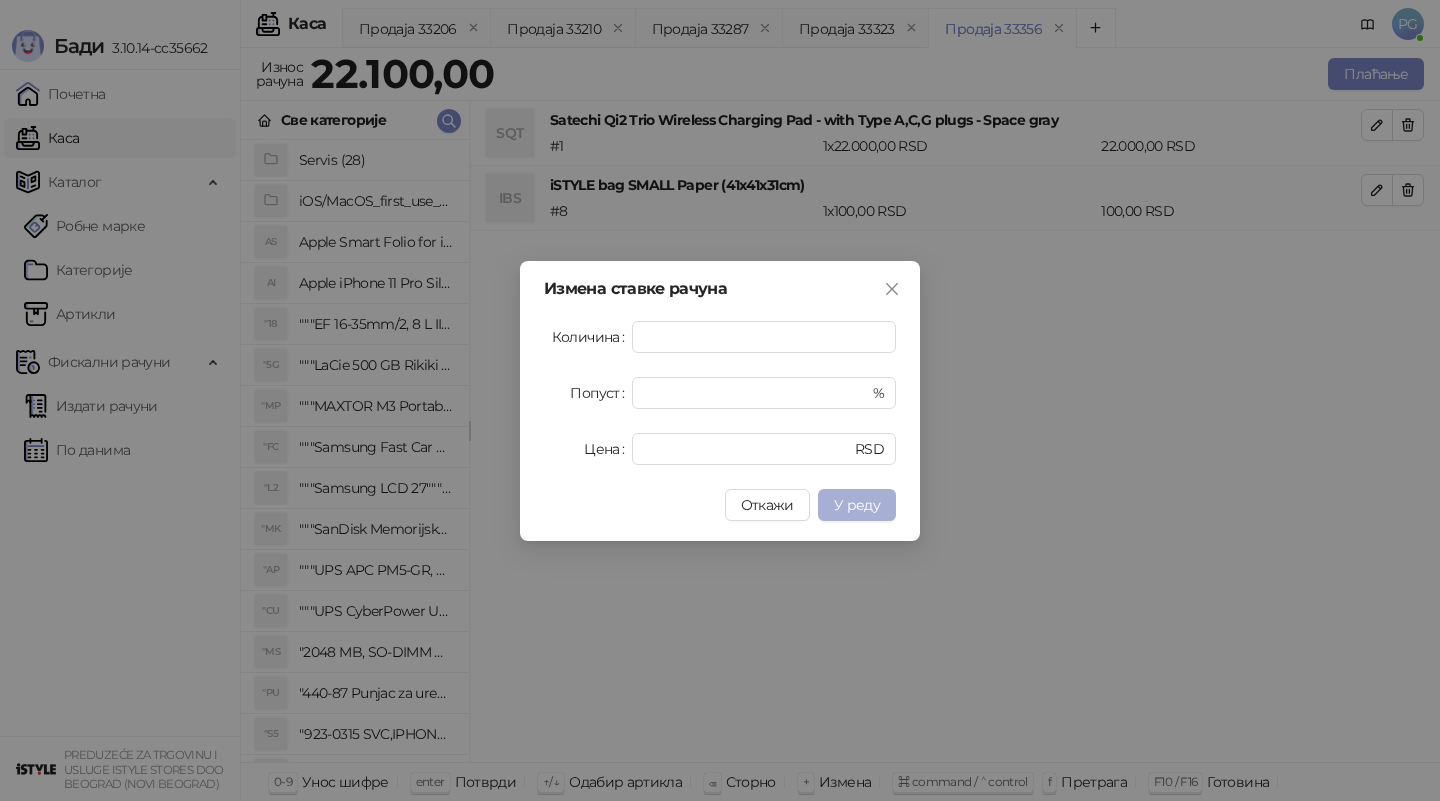 click on "У реду" at bounding box center [857, 505] 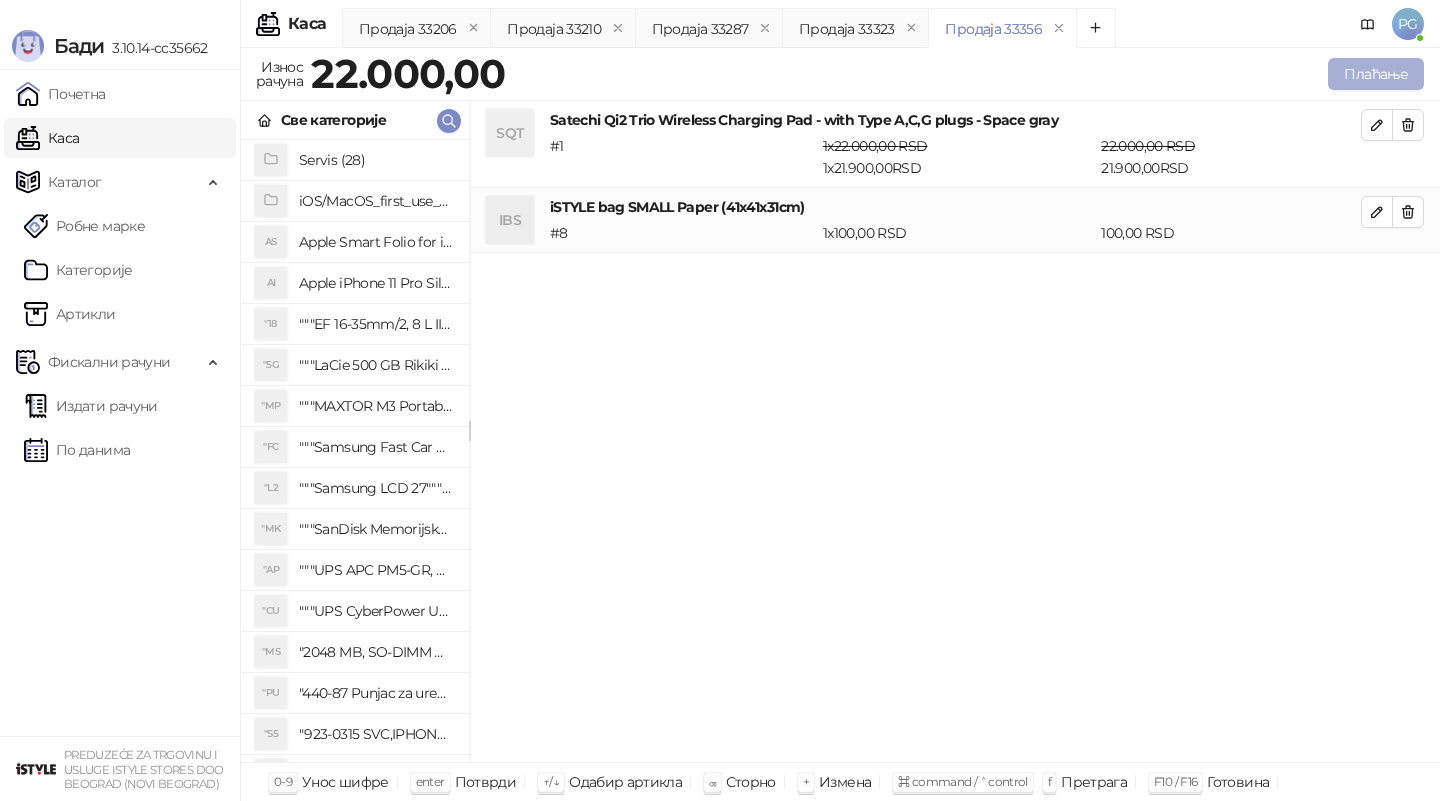 click on "Плаћање" at bounding box center [1376, 74] 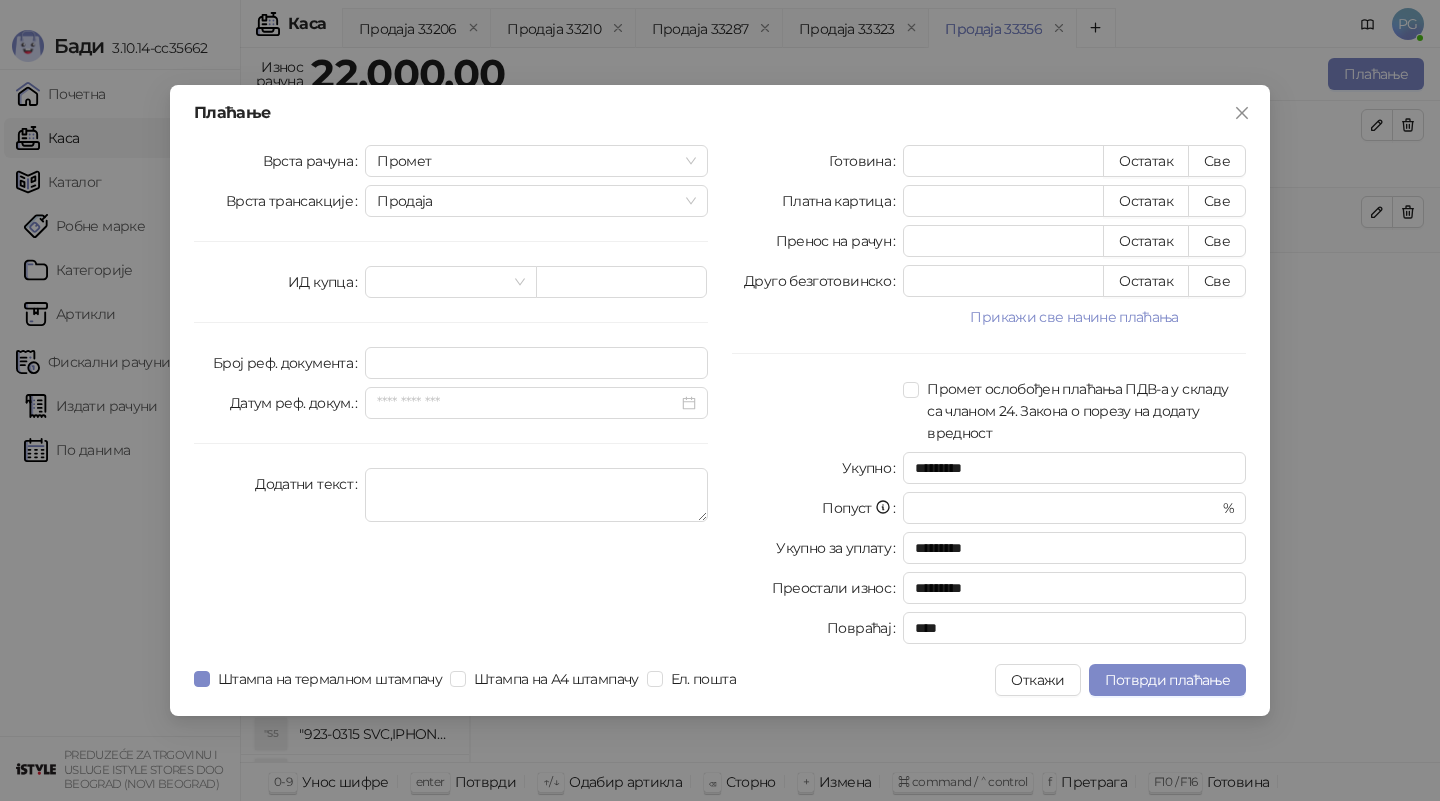 click on "Готовина * Остатак Све Платна картица * Остатак Све Пренос на рачун * Остатак Све Друго безготовинско * Остатак Све Прикажи све начине плаћања Чек * Остатак Све Ваучер * Остатак Све Инстант плаћање * Остатак Све   Промет ослобођен плаћања ПДВ-а у складу са чланом 24. Закона о порезу на додату вредност Укупно ********* Попуст   * % Укупно за уплату ********* Преостали износ ********* Повраћај ****" at bounding box center (989, 398) 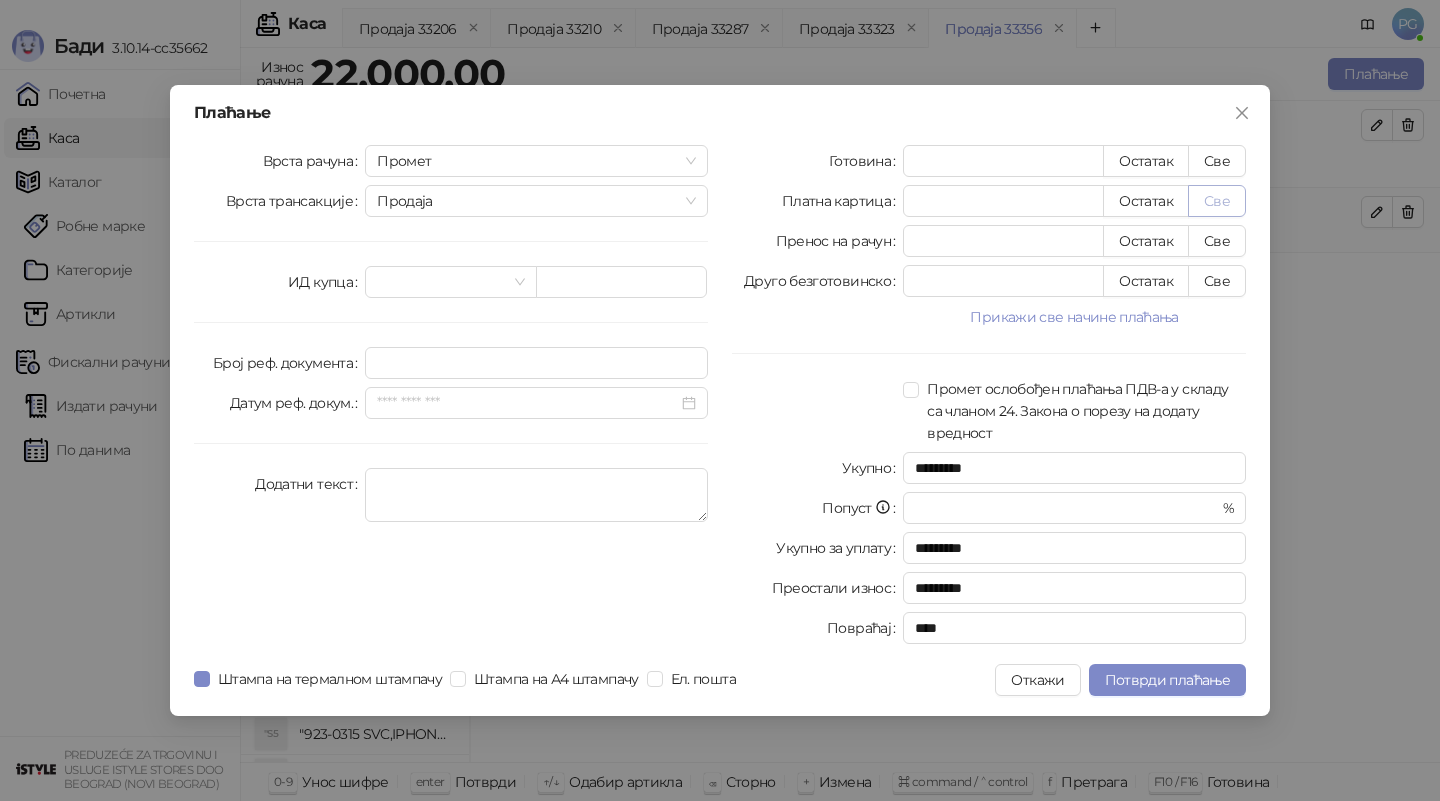 click on "Све" at bounding box center [1217, 201] 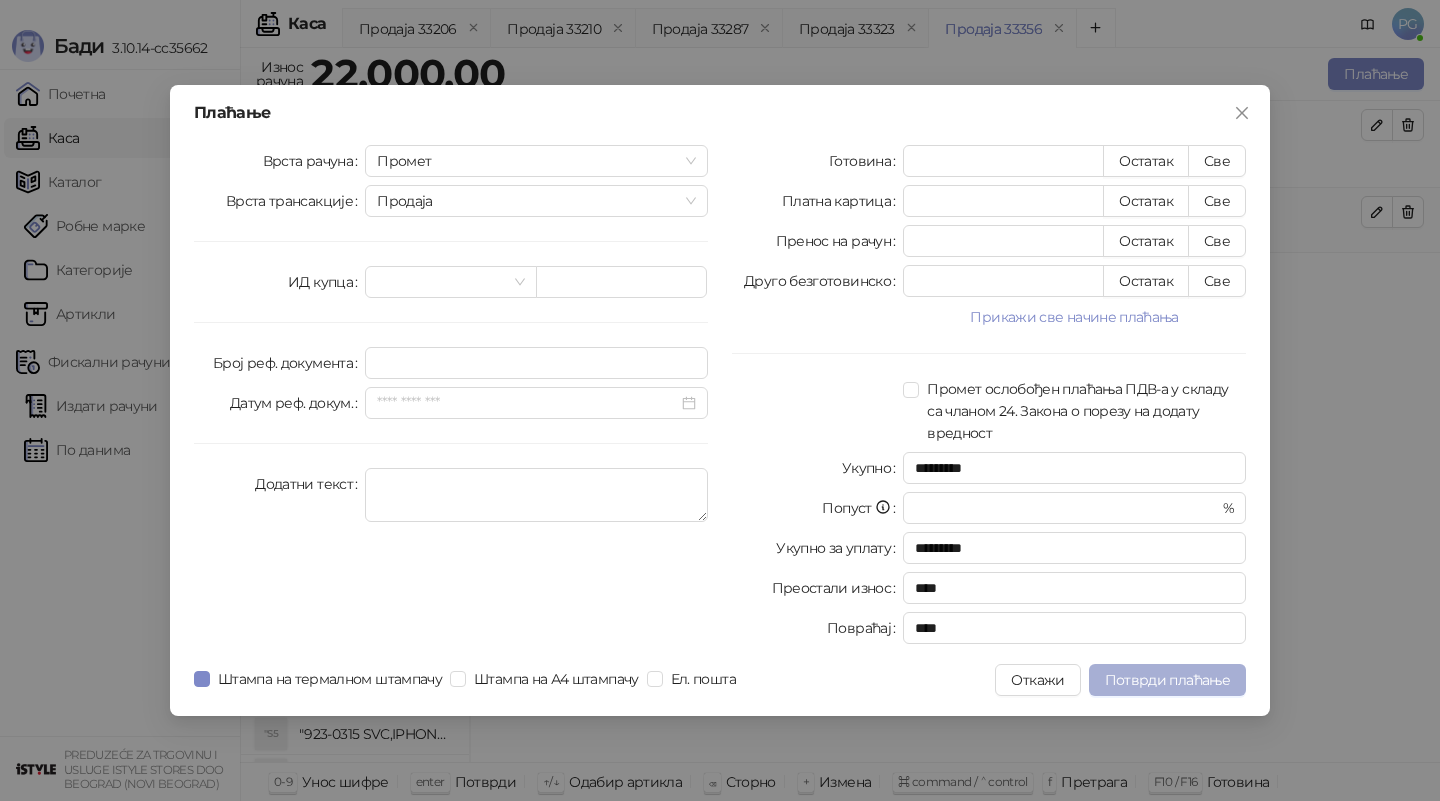 click on "Потврди плаћање" at bounding box center [1167, 680] 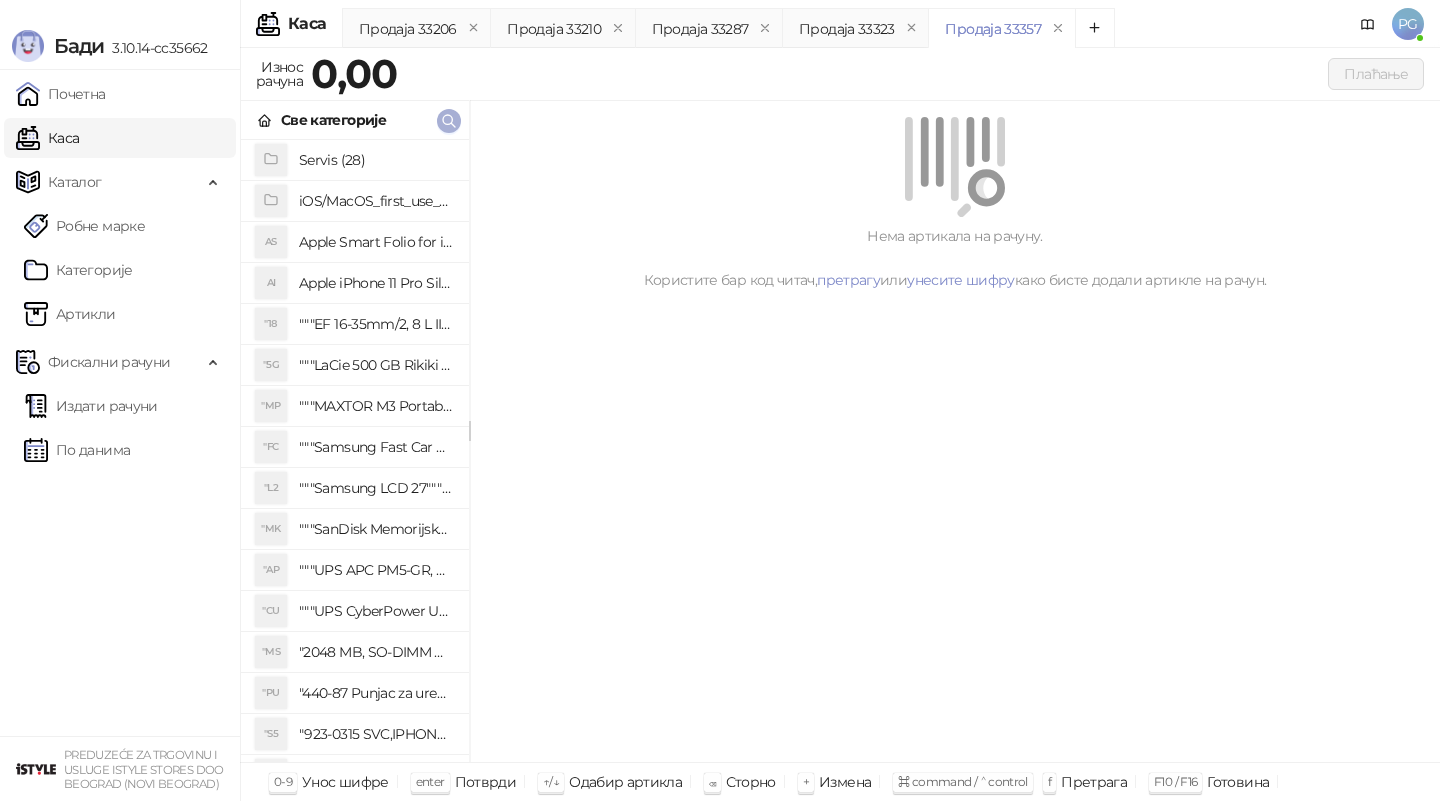 click 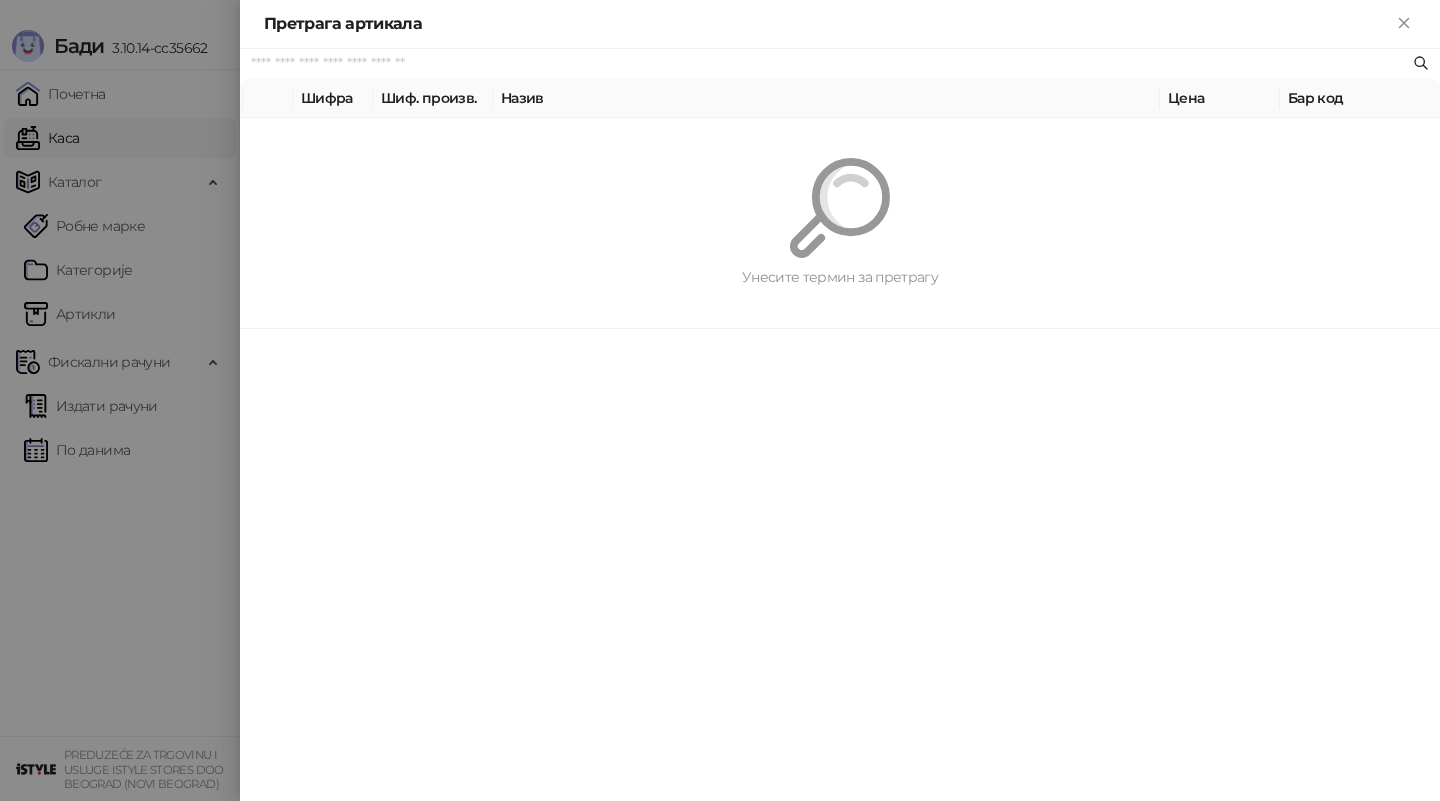 paste on "**********" 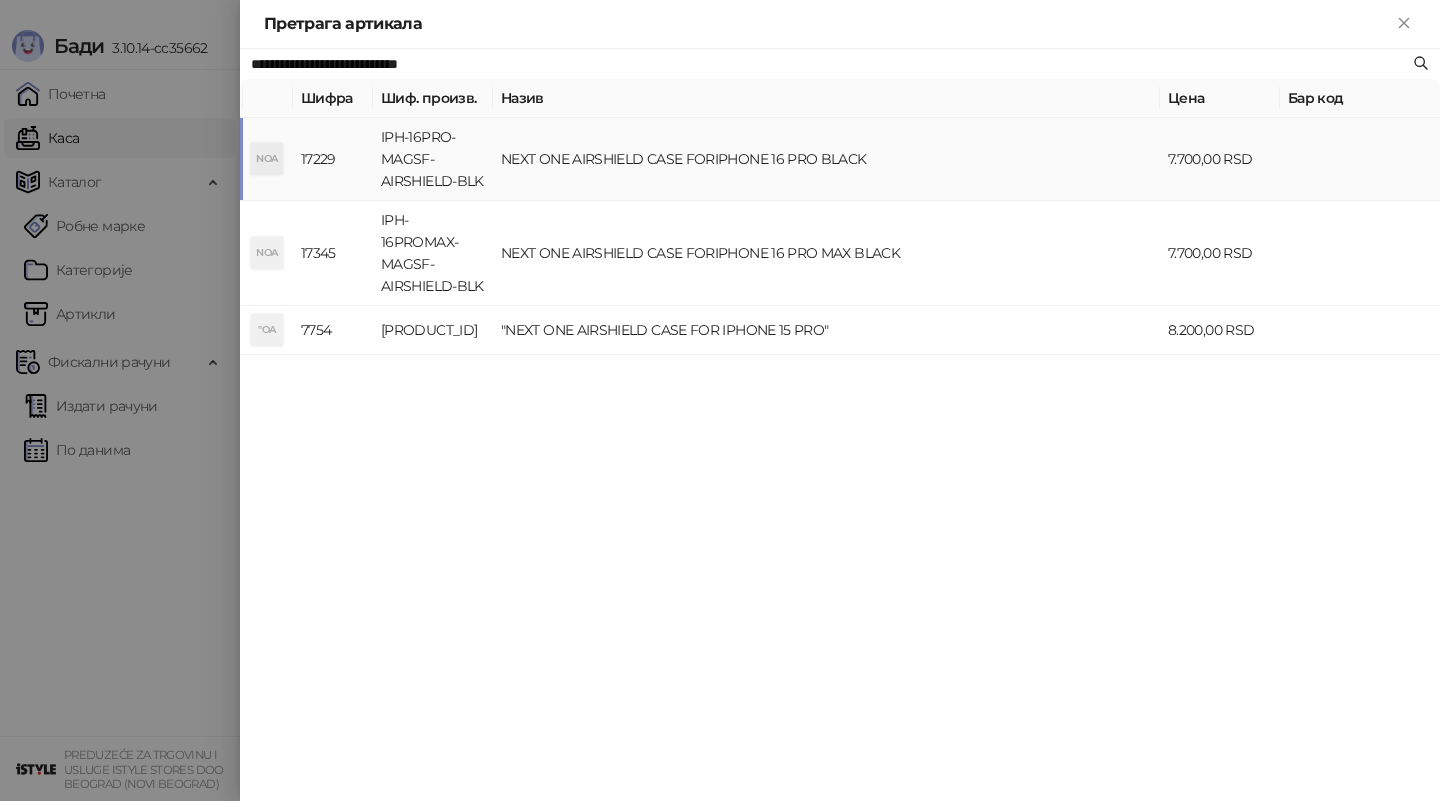 click on "IPH-16PRO-MAGSF-AIRSHIELD-BLK" at bounding box center [433, 159] 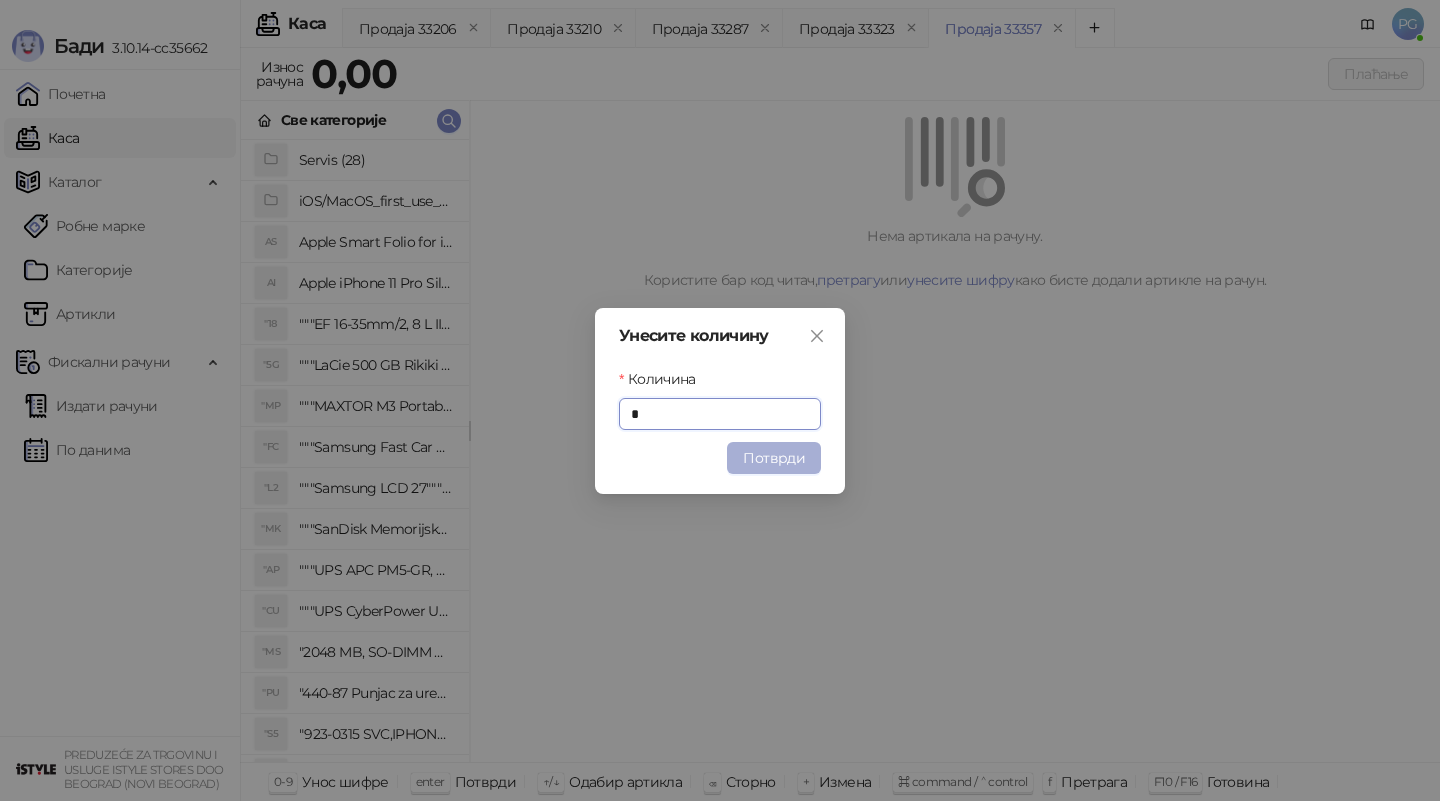 click on "Потврди" at bounding box center [774, 458] 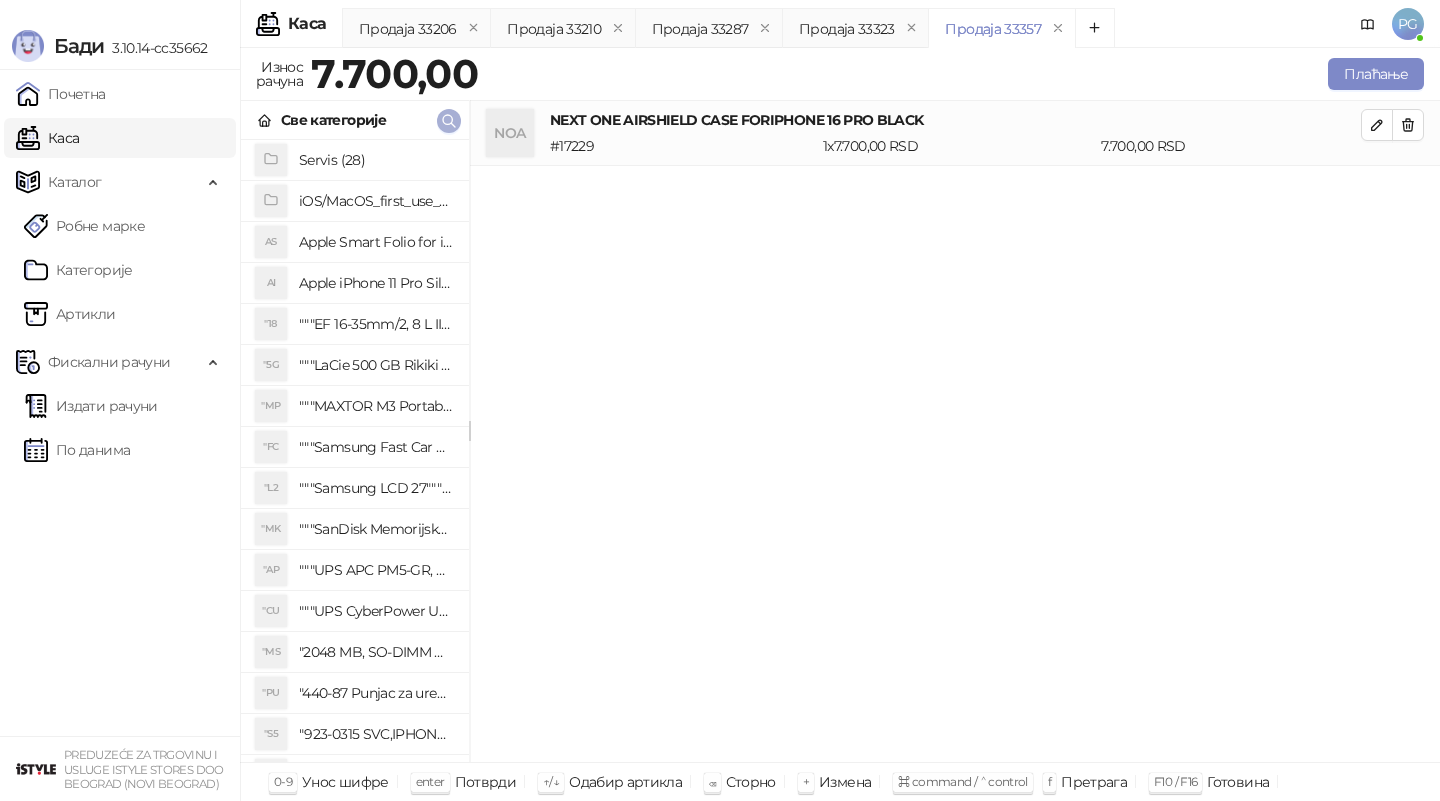 click 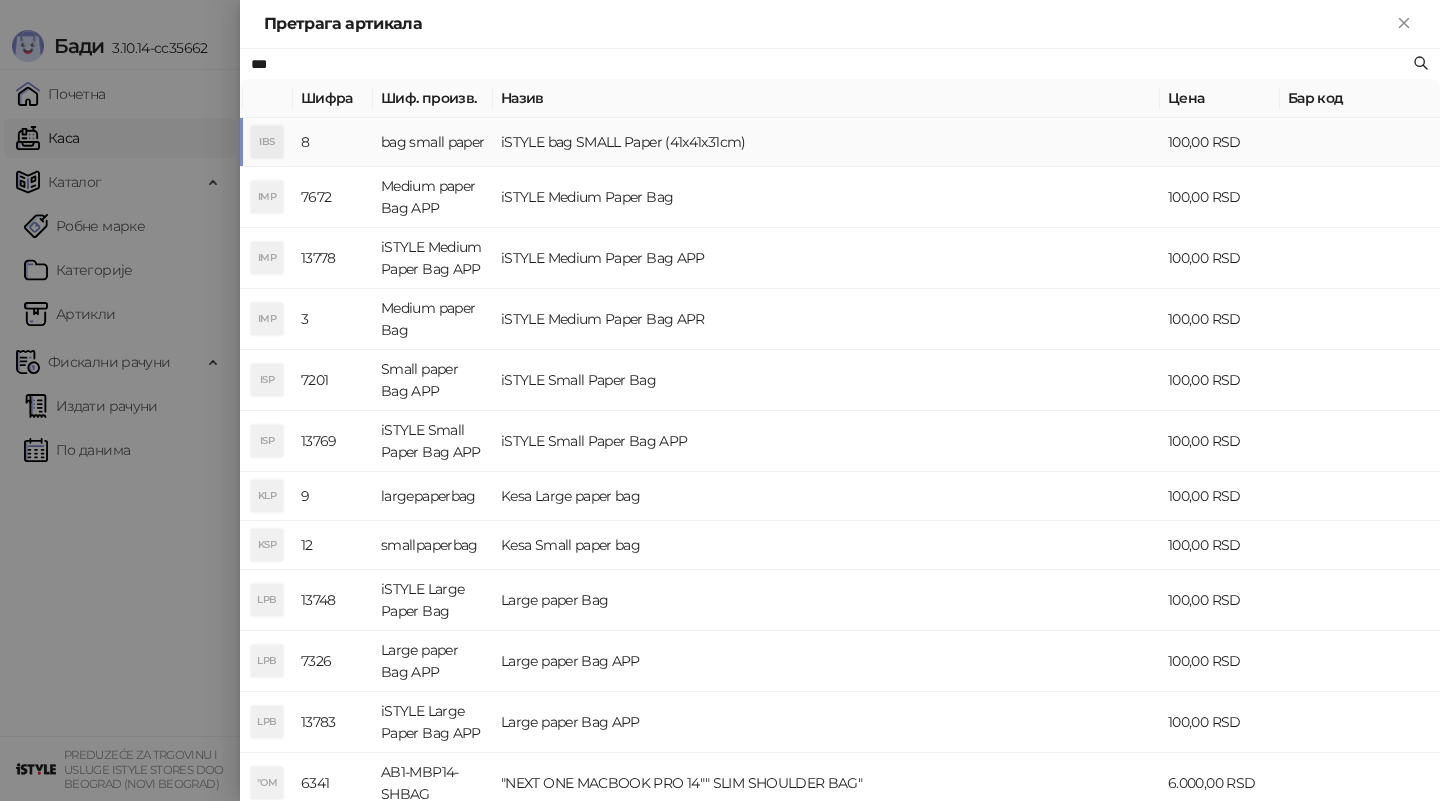 type on "***" 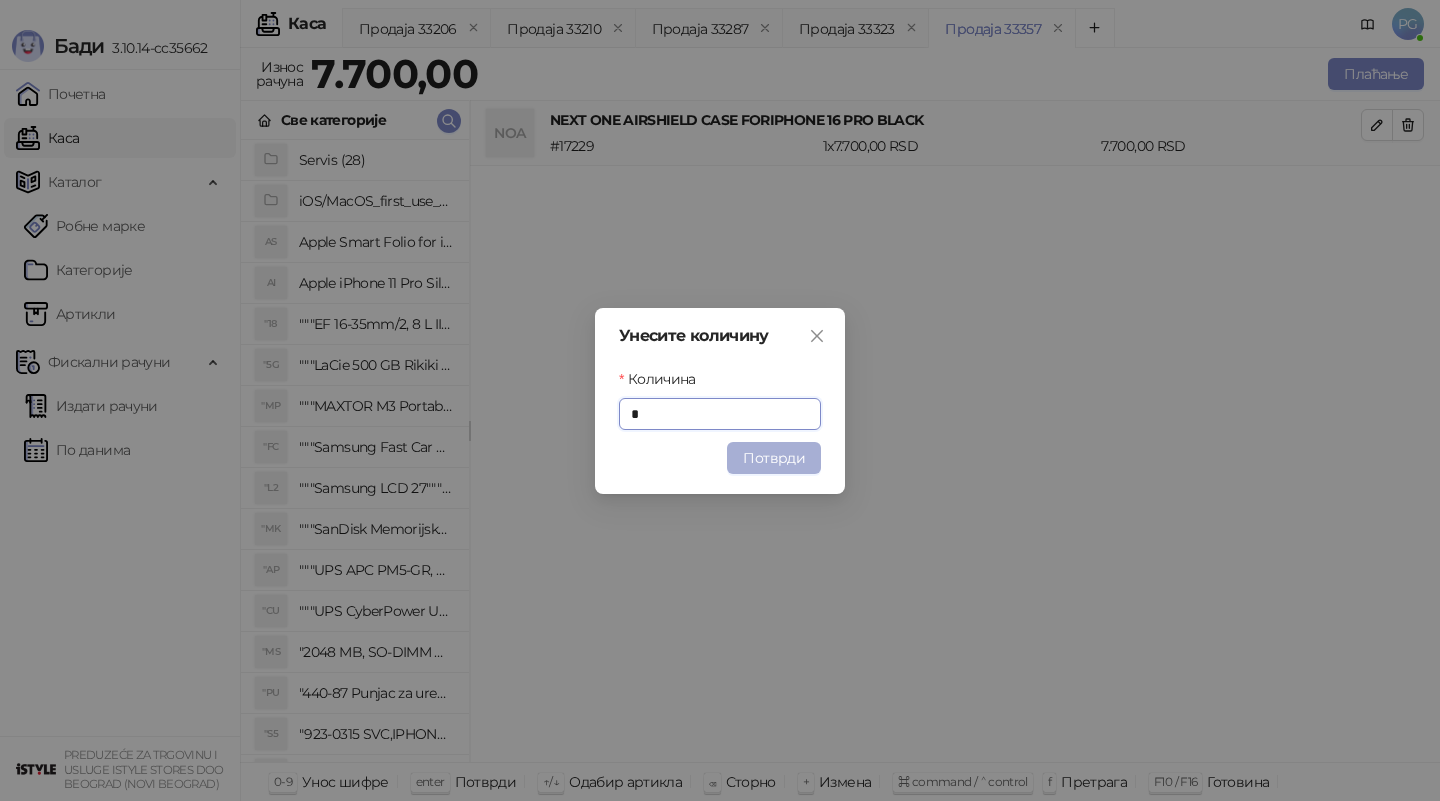 click on "Потврди" at bounding box center (774, 458) 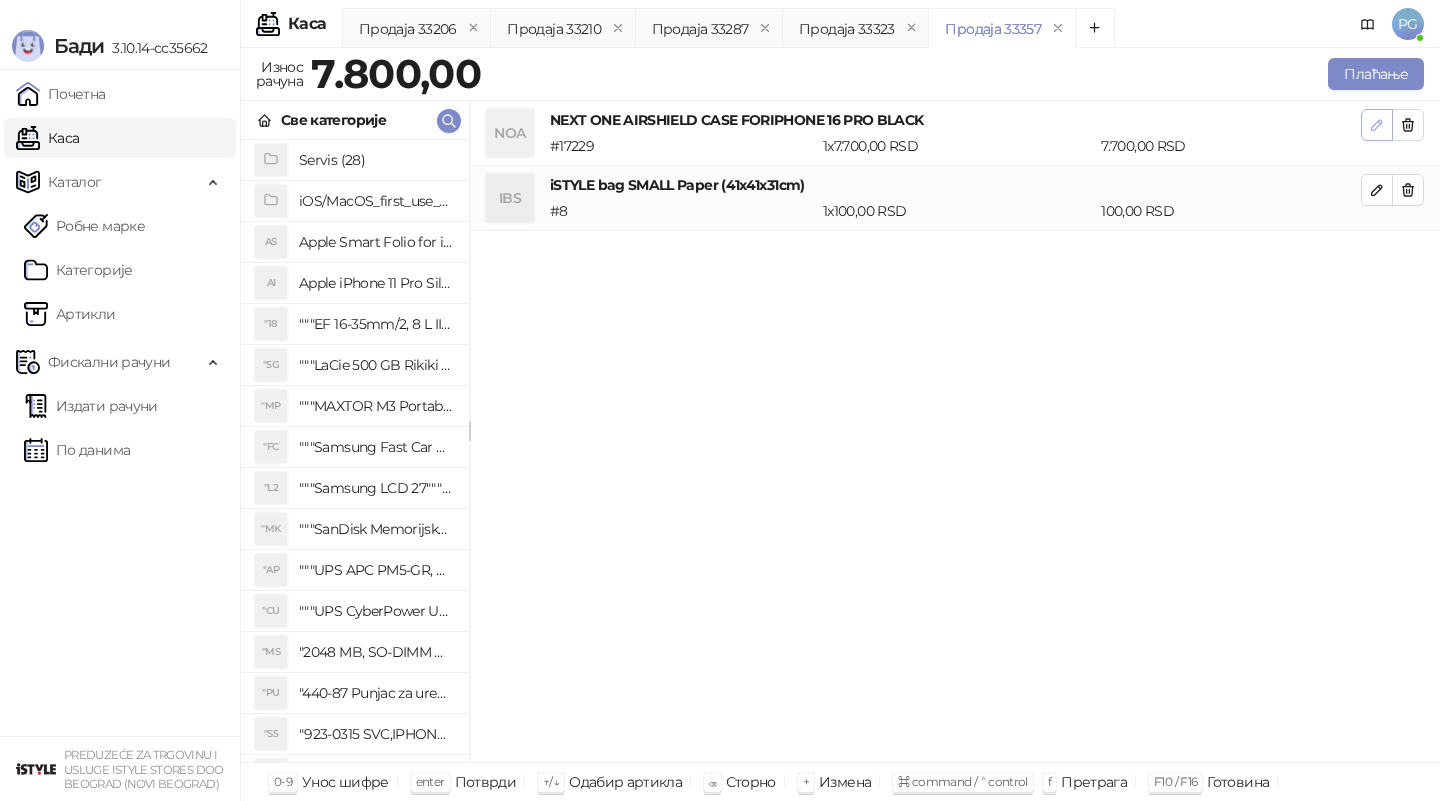 click at bounding box center [1377, 125] 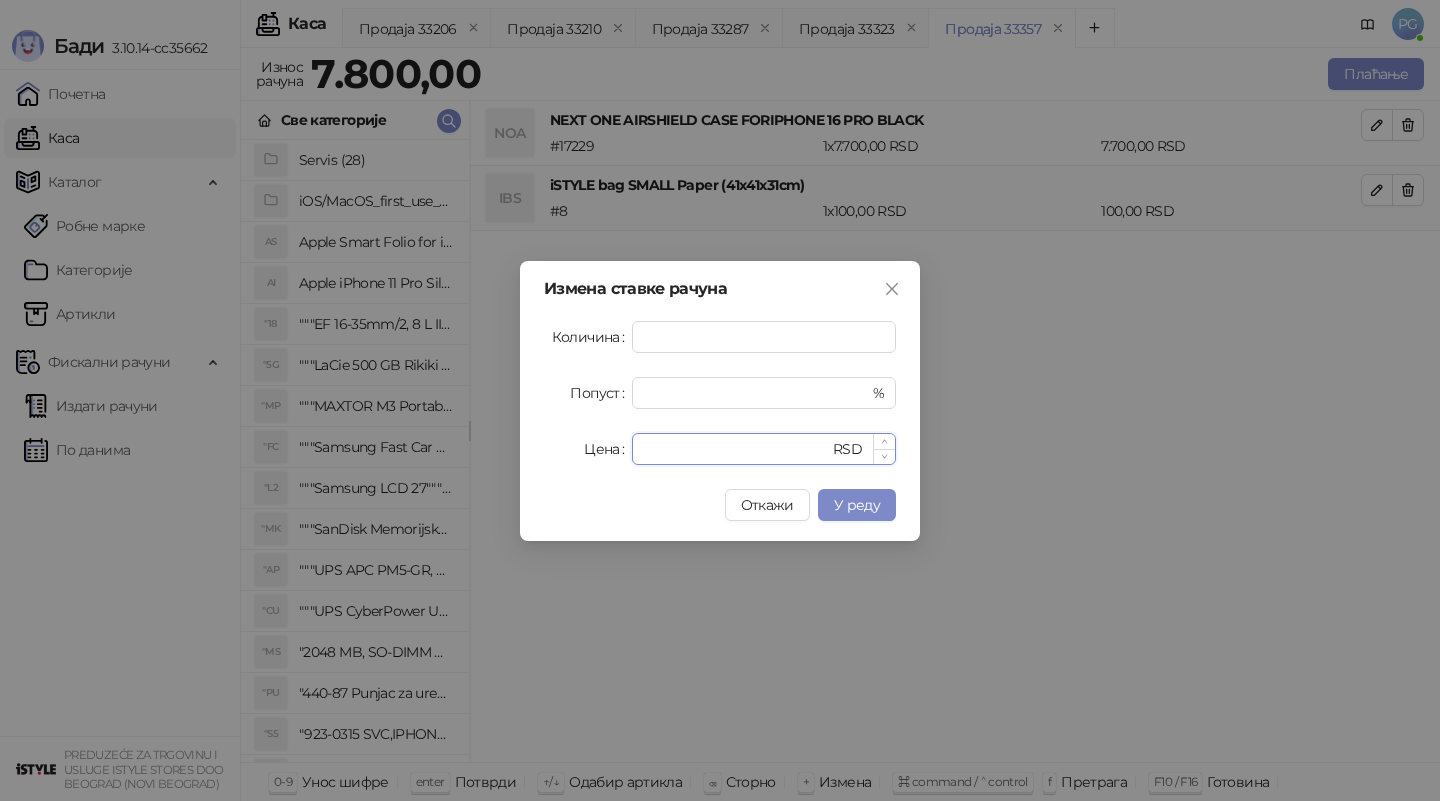 click on "****" at bounding box center (736, 449) 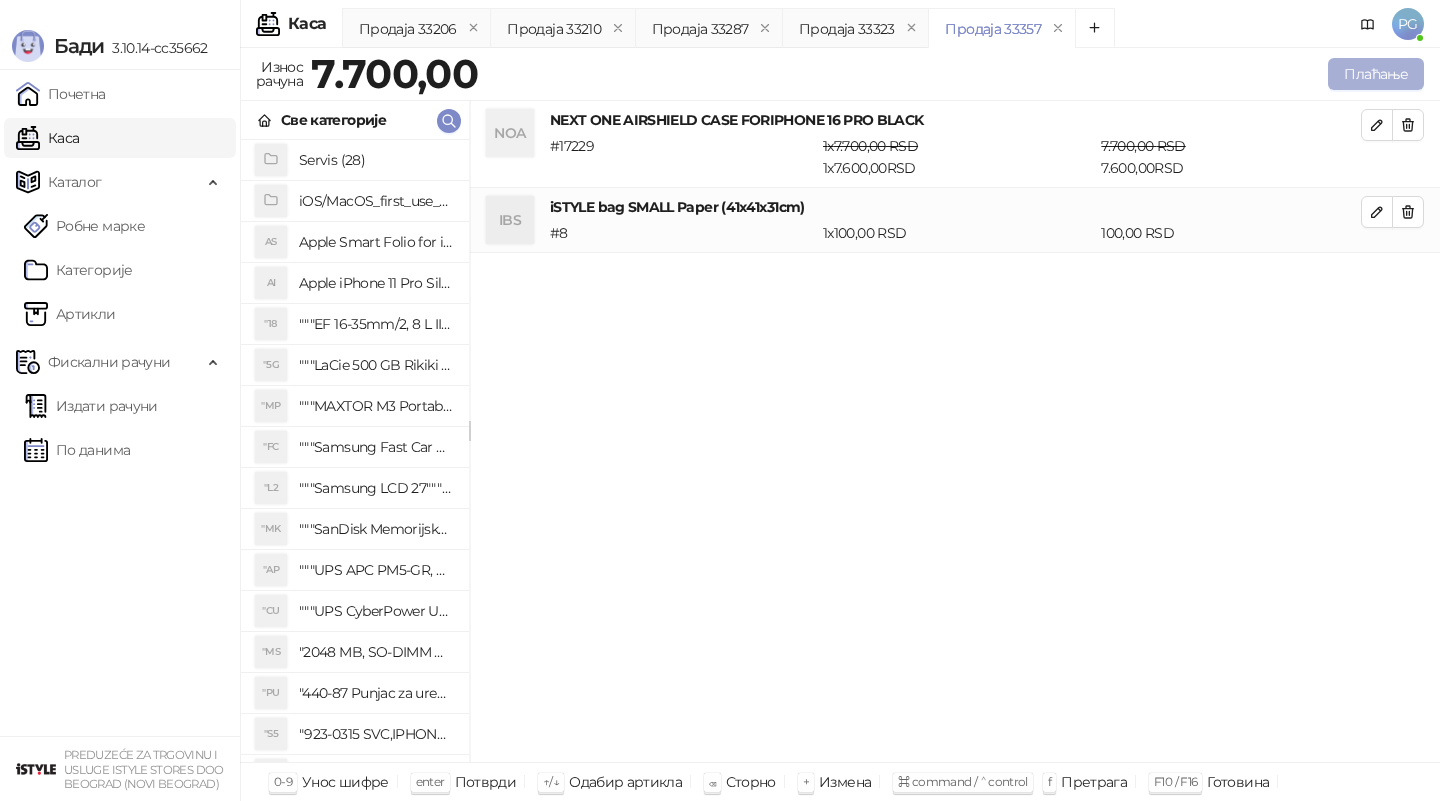 click on "Плаћање" at bounding box center [1376, 74] 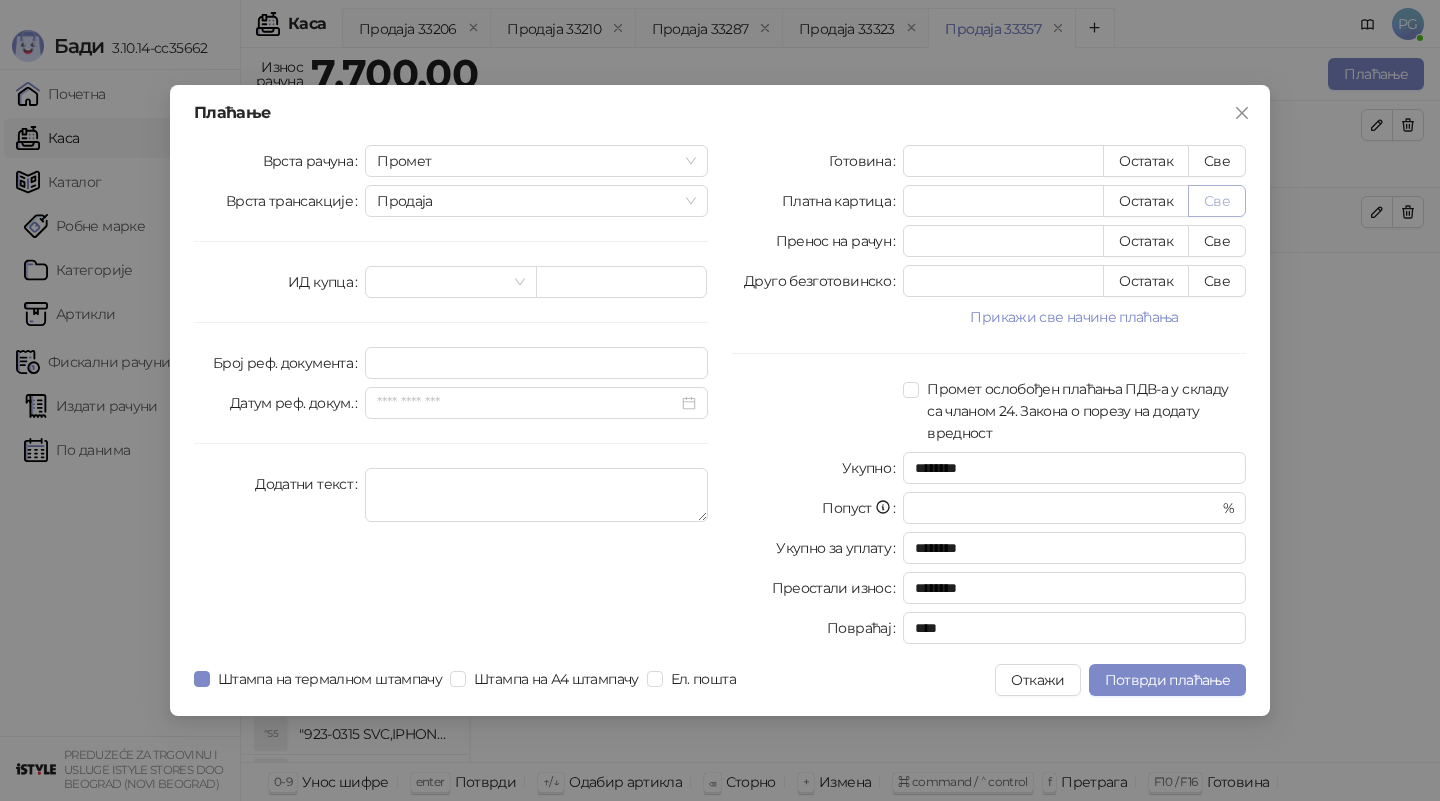 click on "Све" at bounding box center [1217, 201] 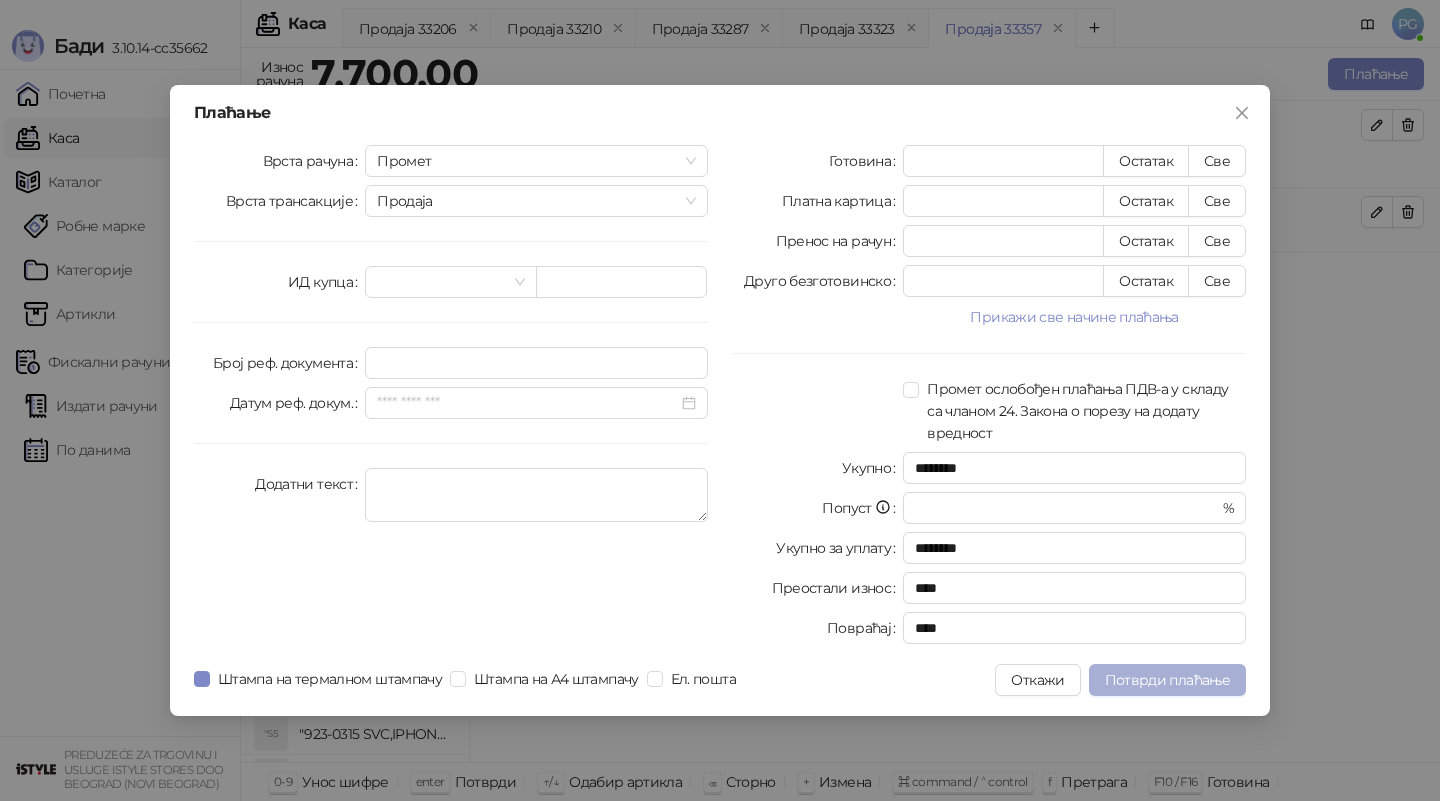 click on "Потврди плаћање" at bounding box center (1167, 680) 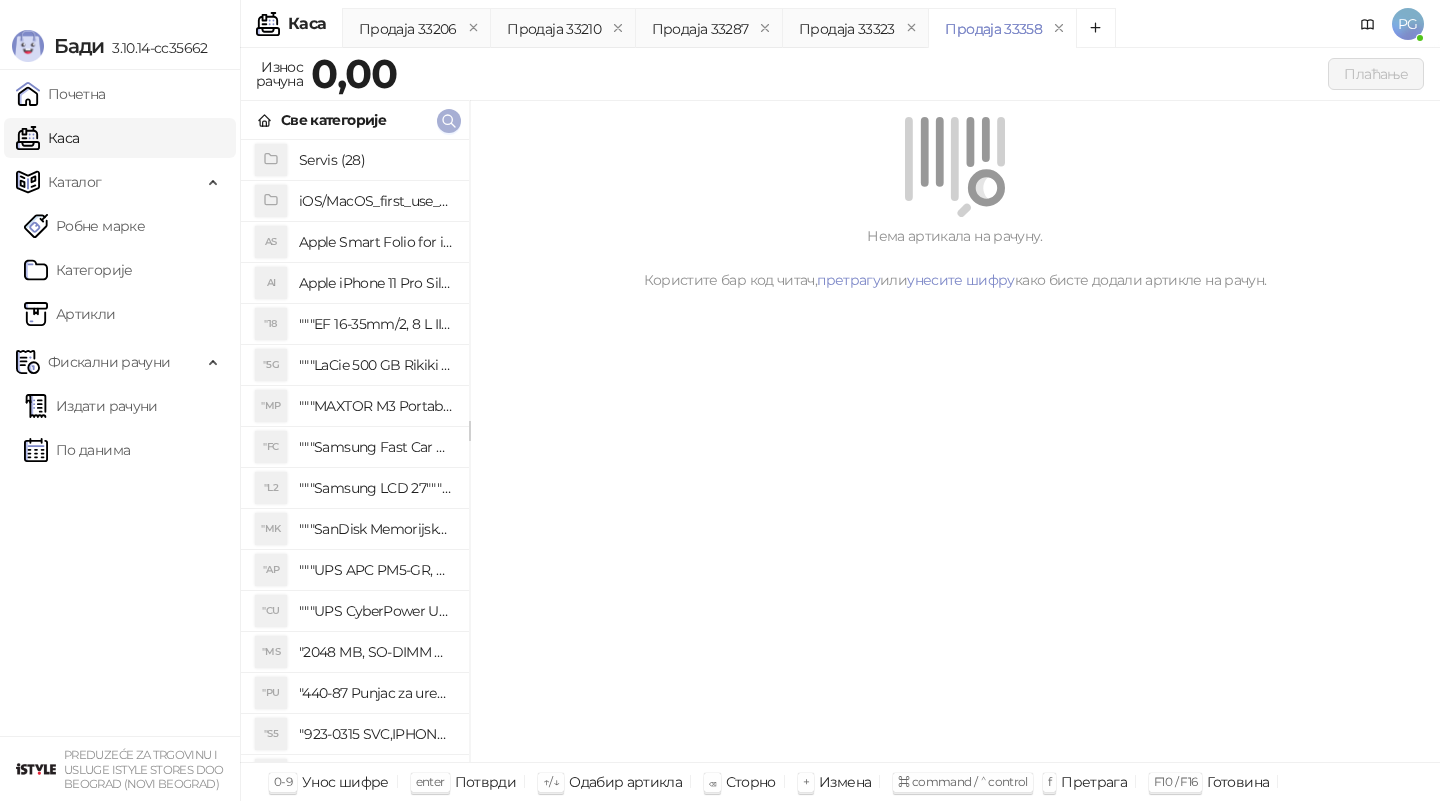 click 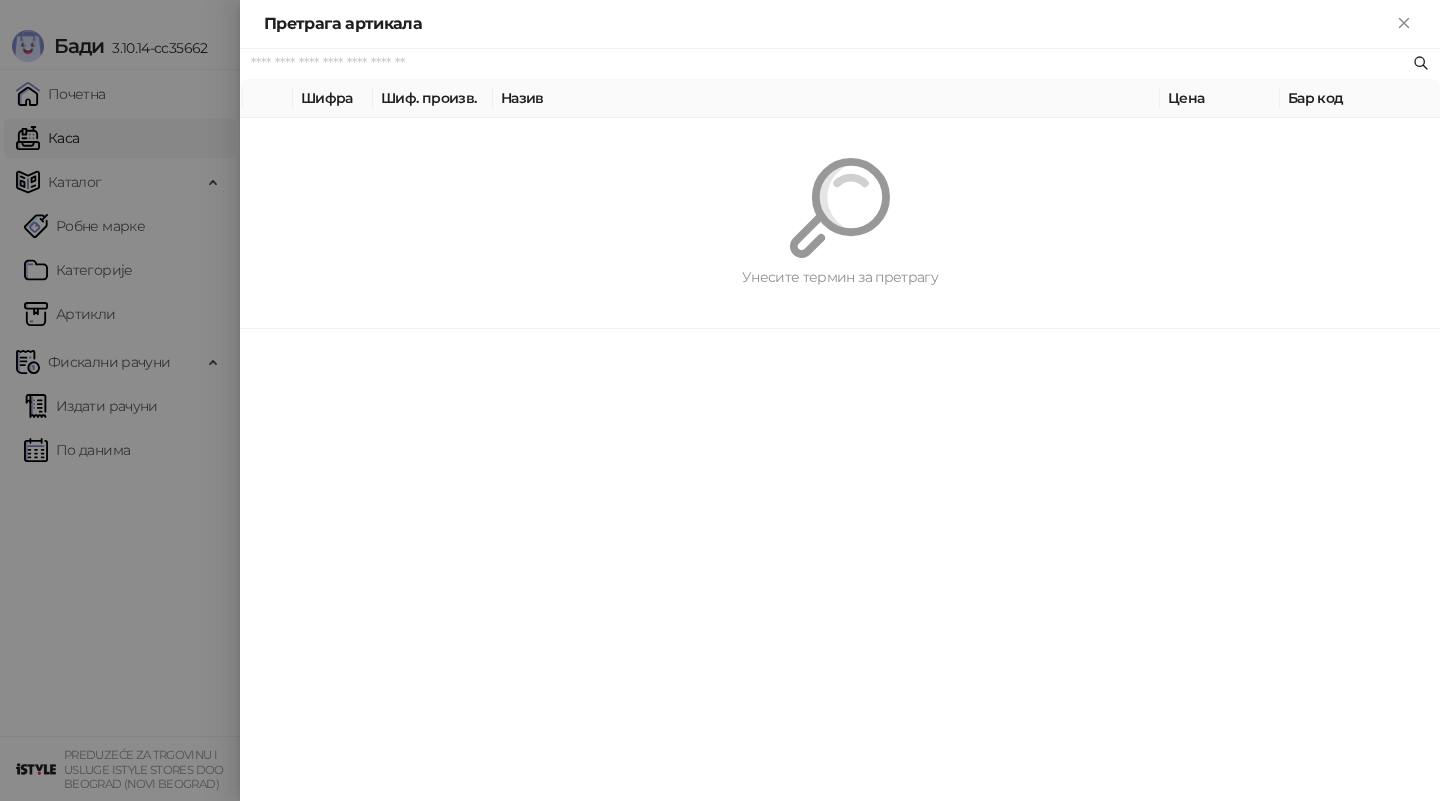 paste on "*********" 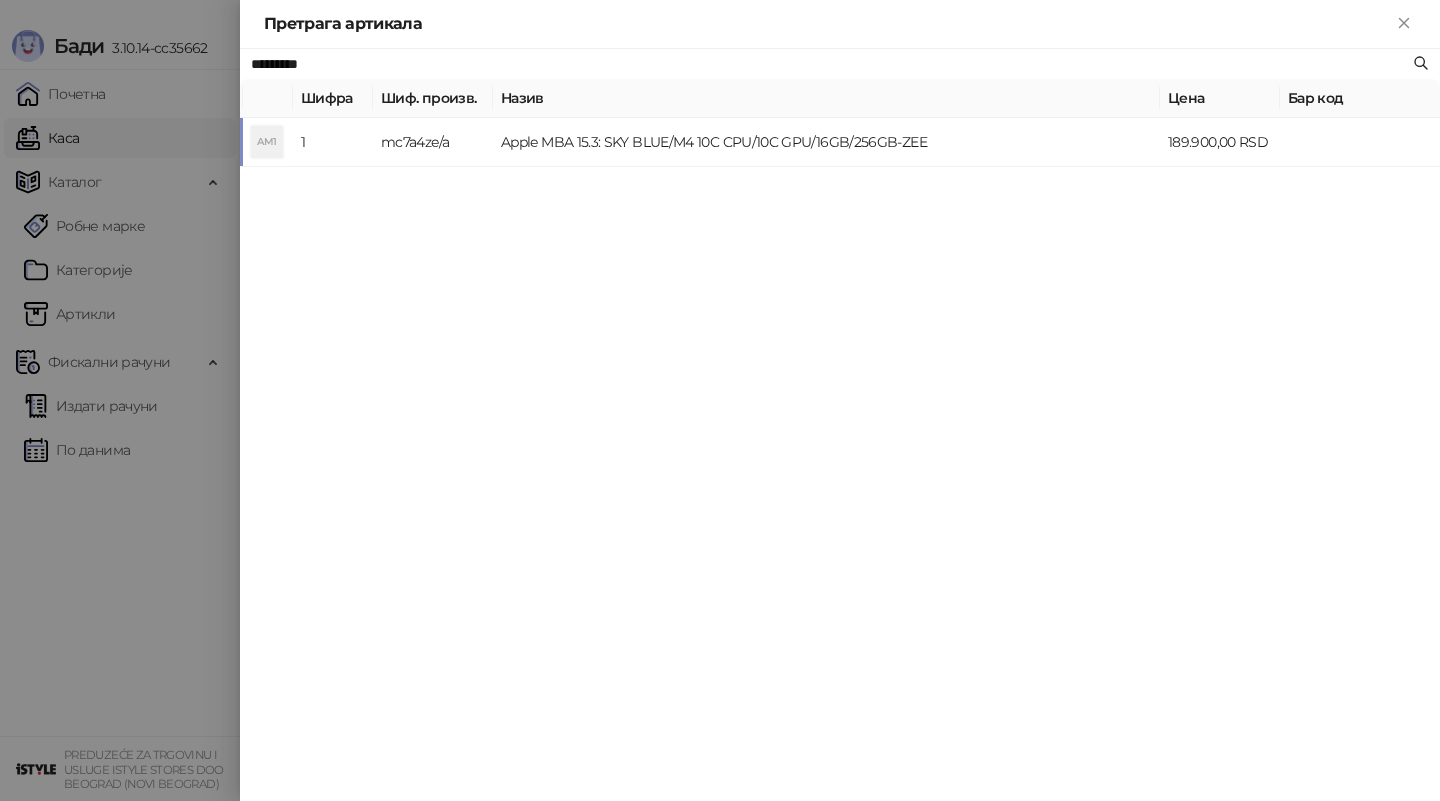 type on "*********" 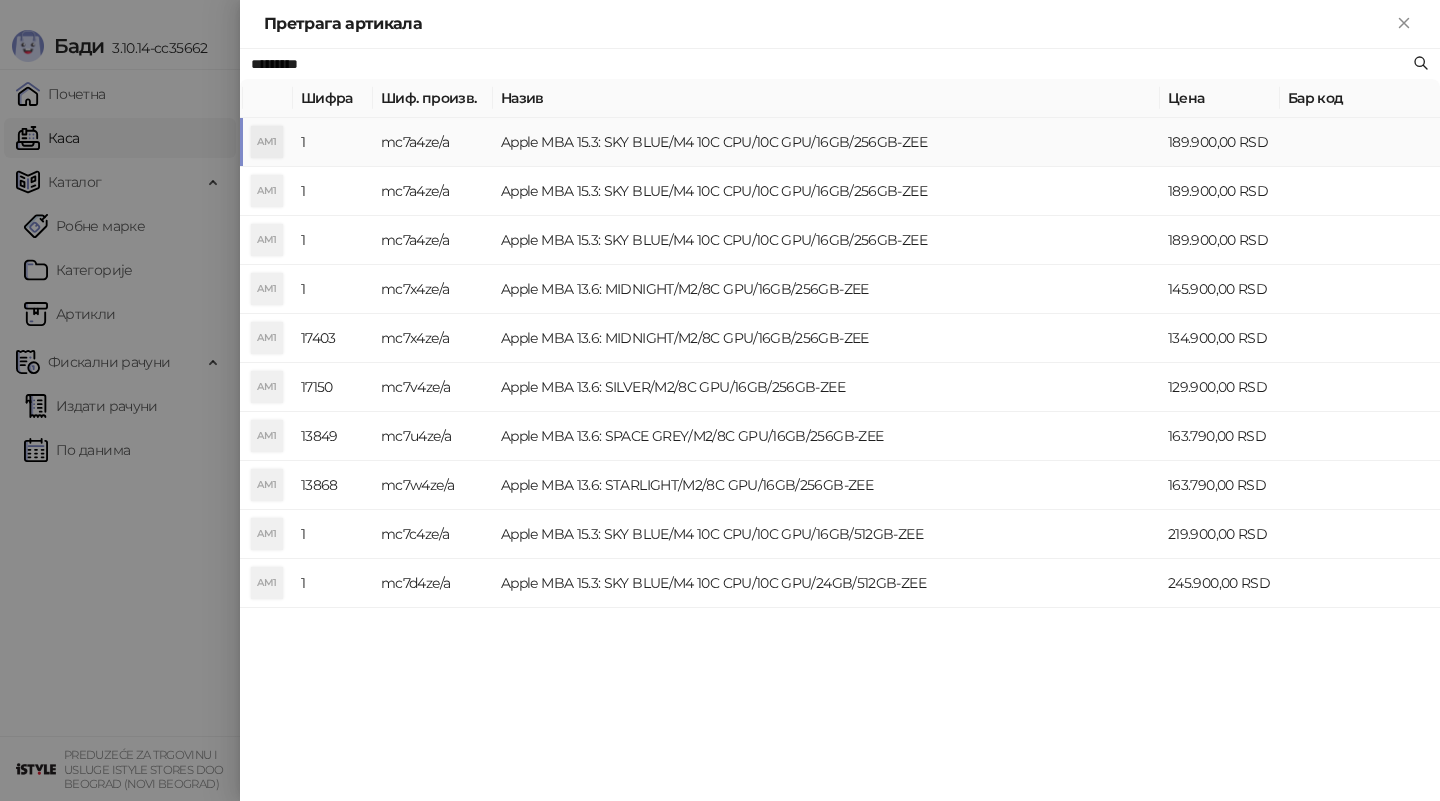 click on "mc7a4ze/a" at bounding box center [433, 142] 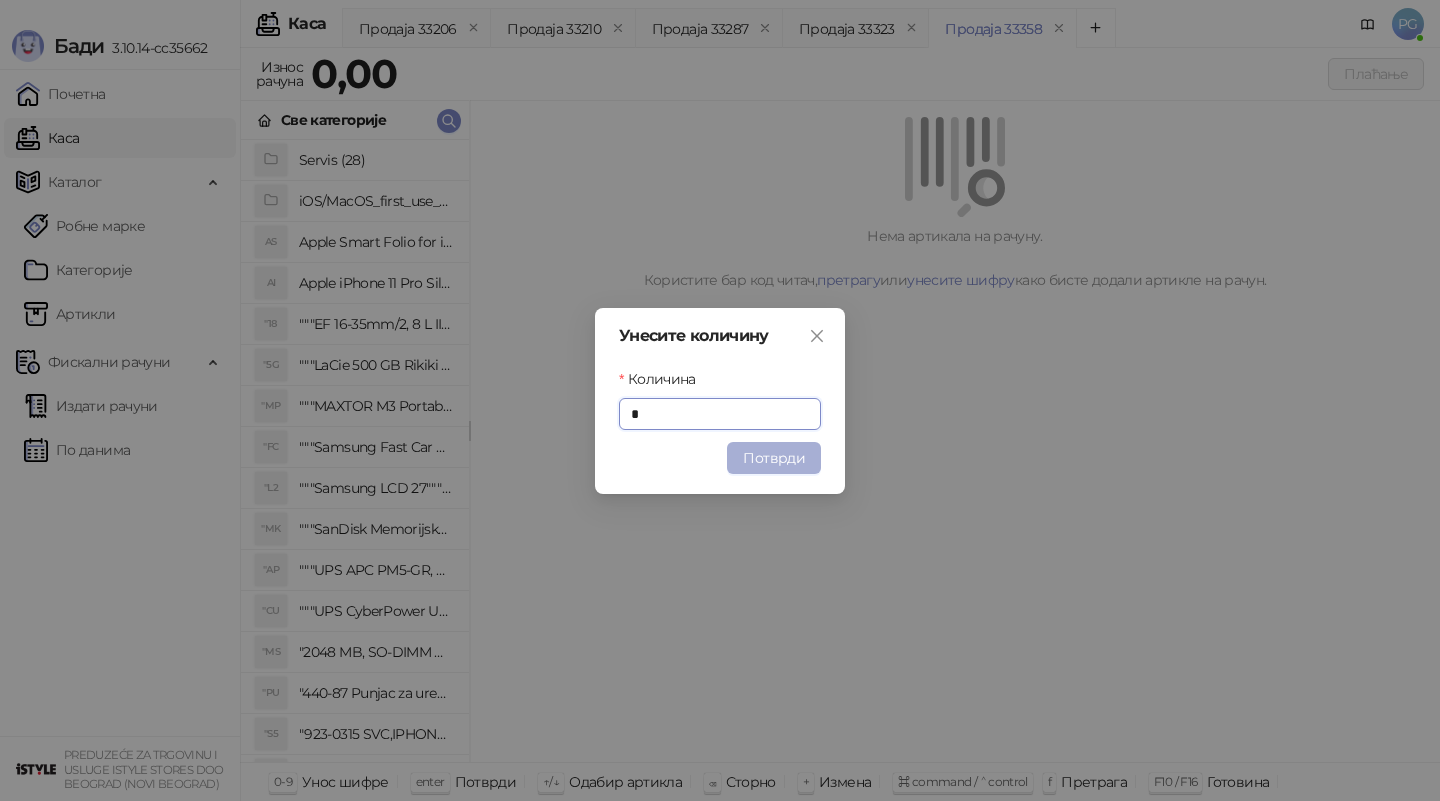 click on "Потврди" at bounding box center (774, 458) 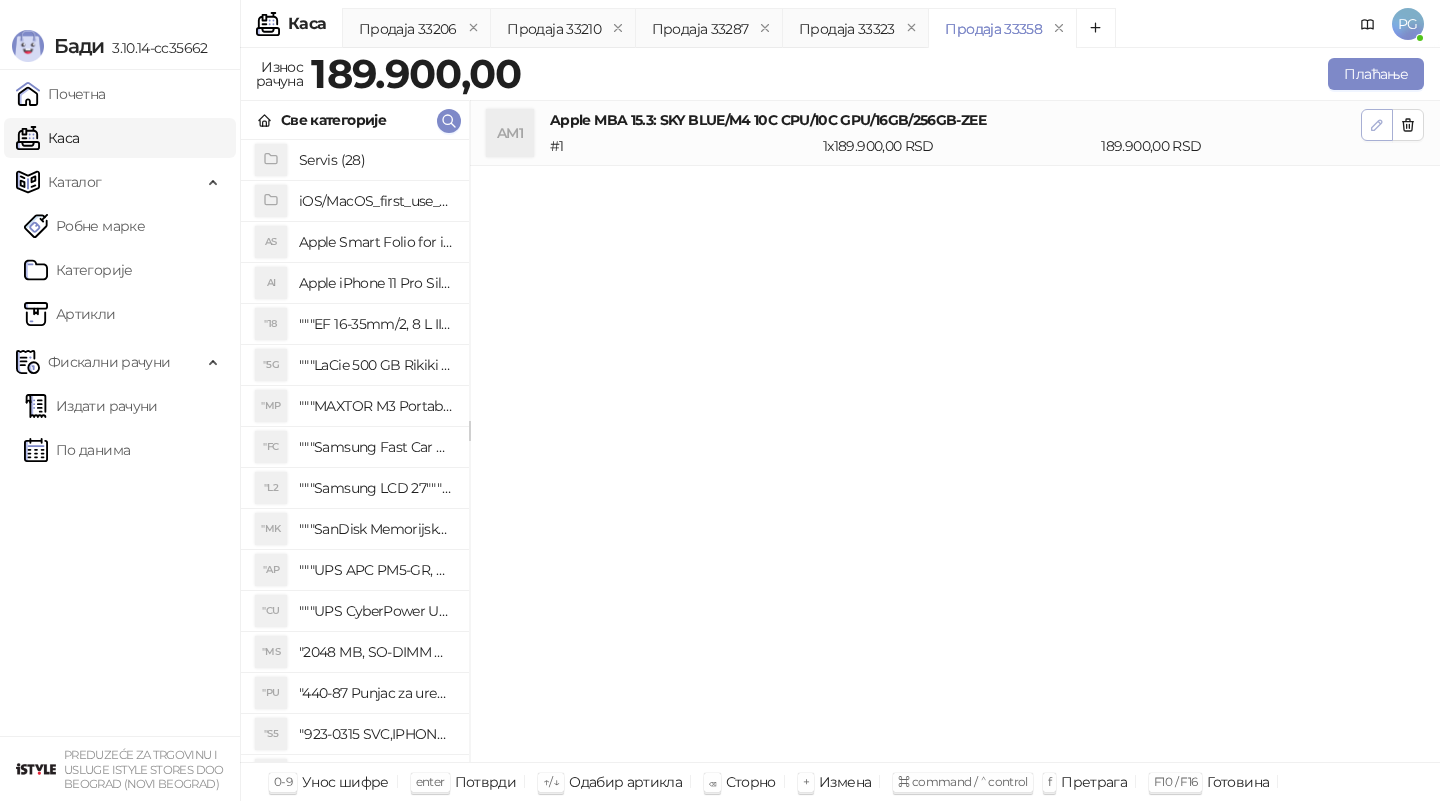 click at bounding box center [1377, 124] 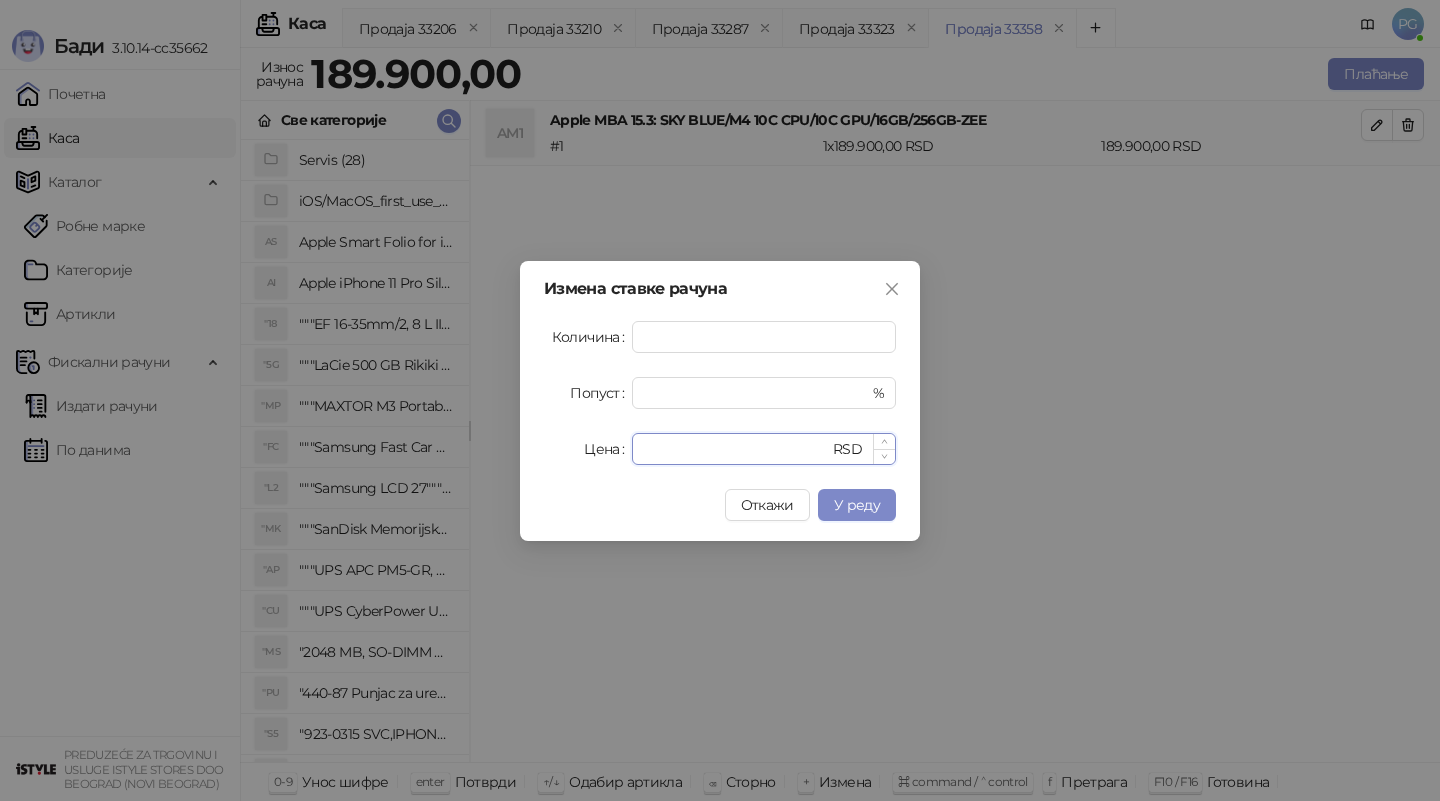 click on "******" at bounding box center (736, 449) 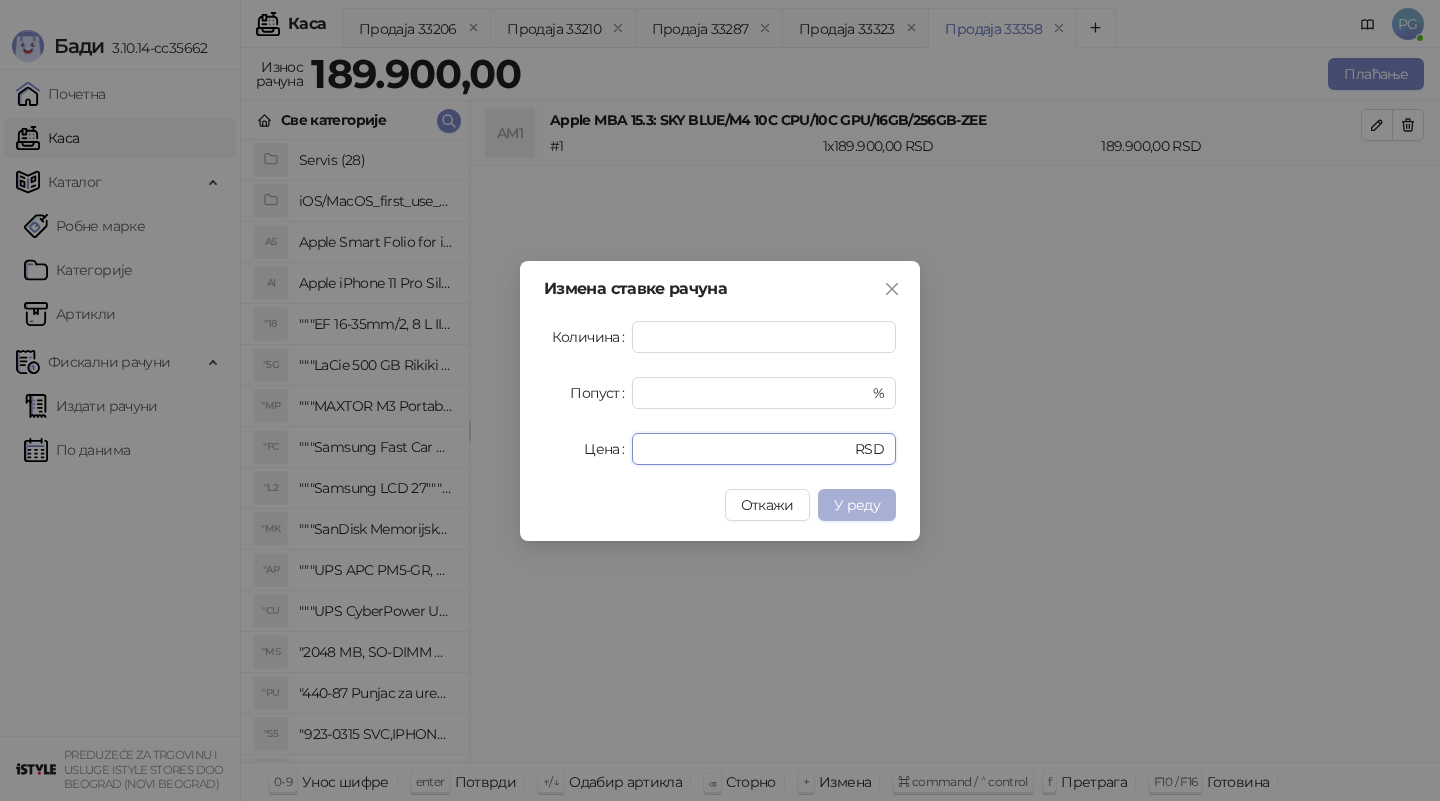 type on "******" 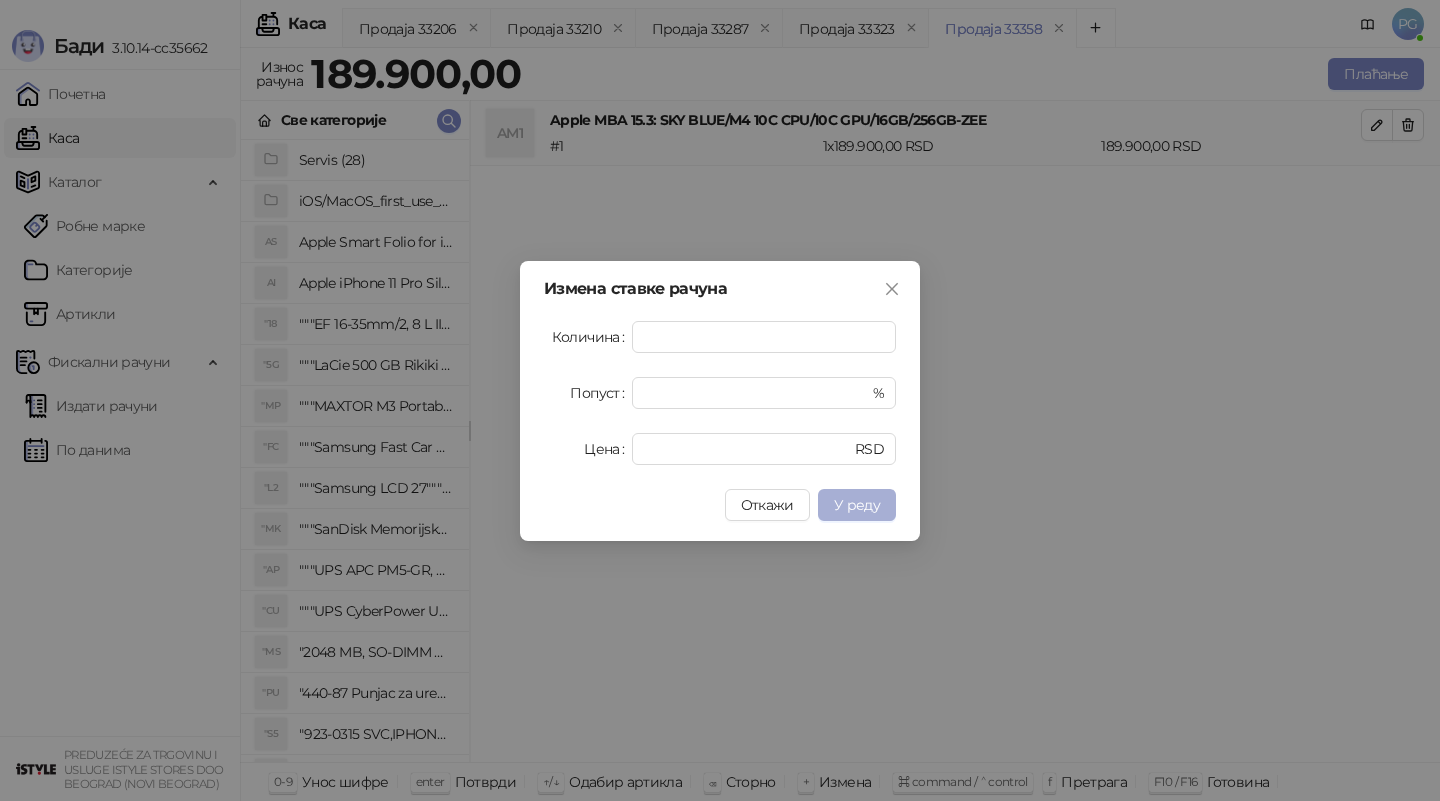 click on "У реду" at bounding box center (857, 505) 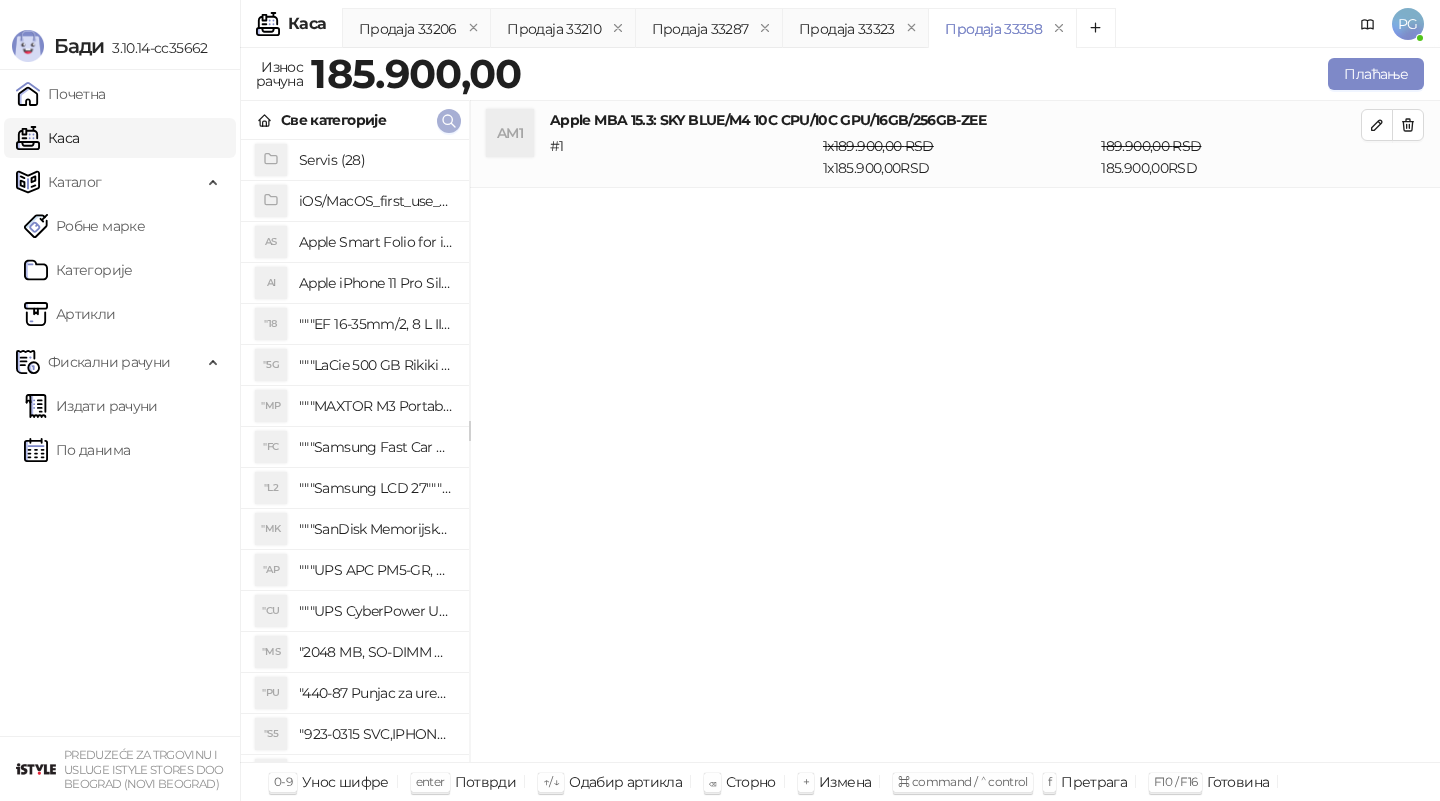 click 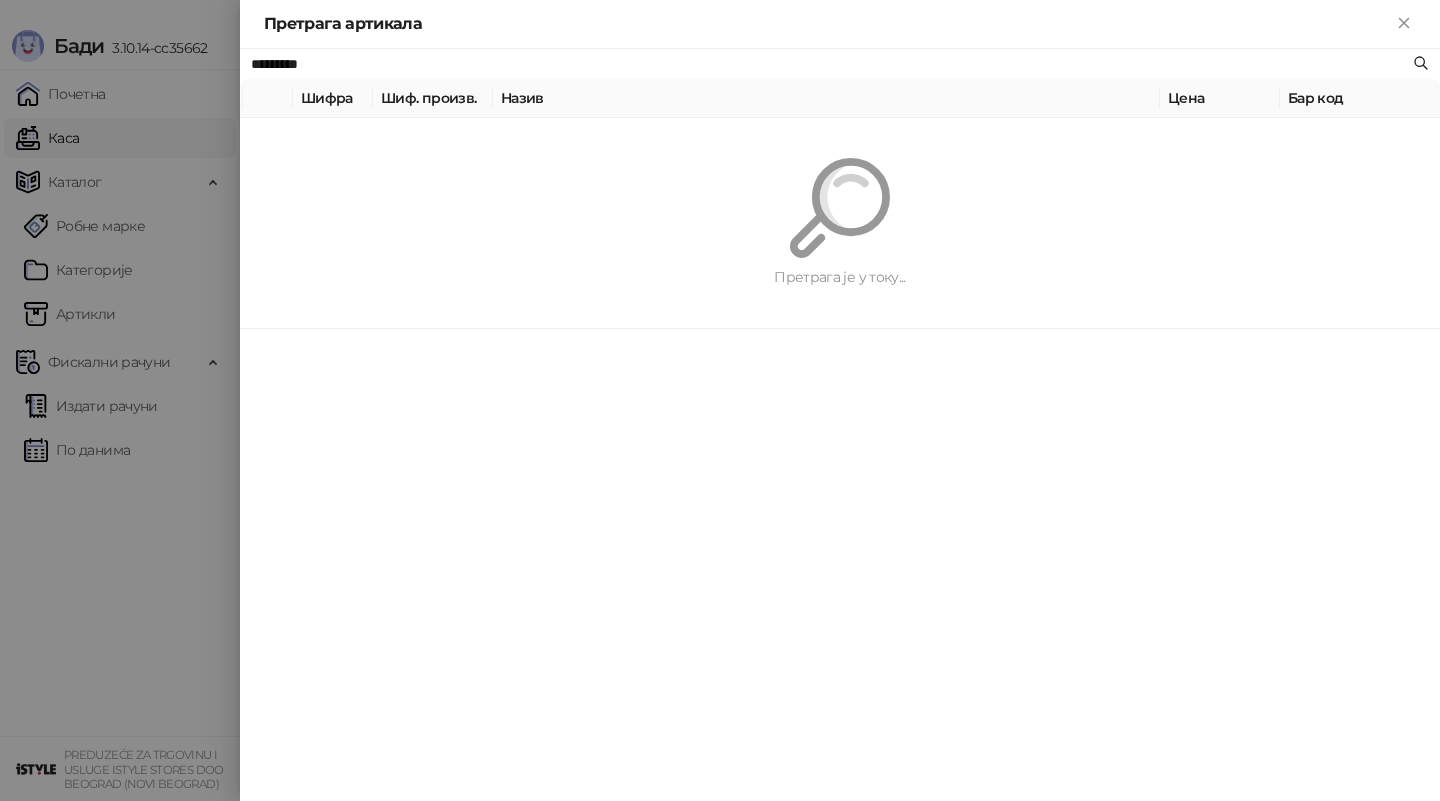 paste on "****" 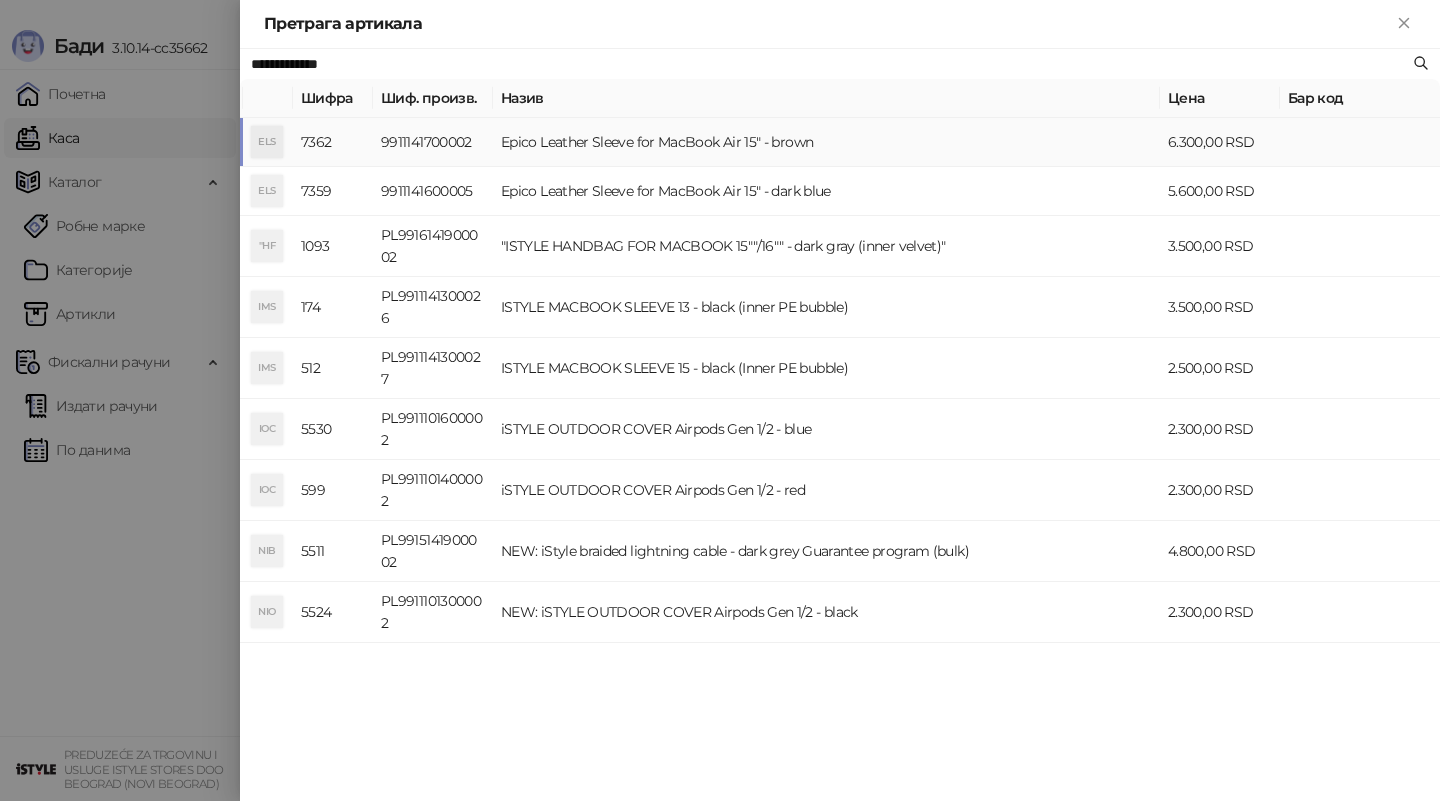 type on "**********" 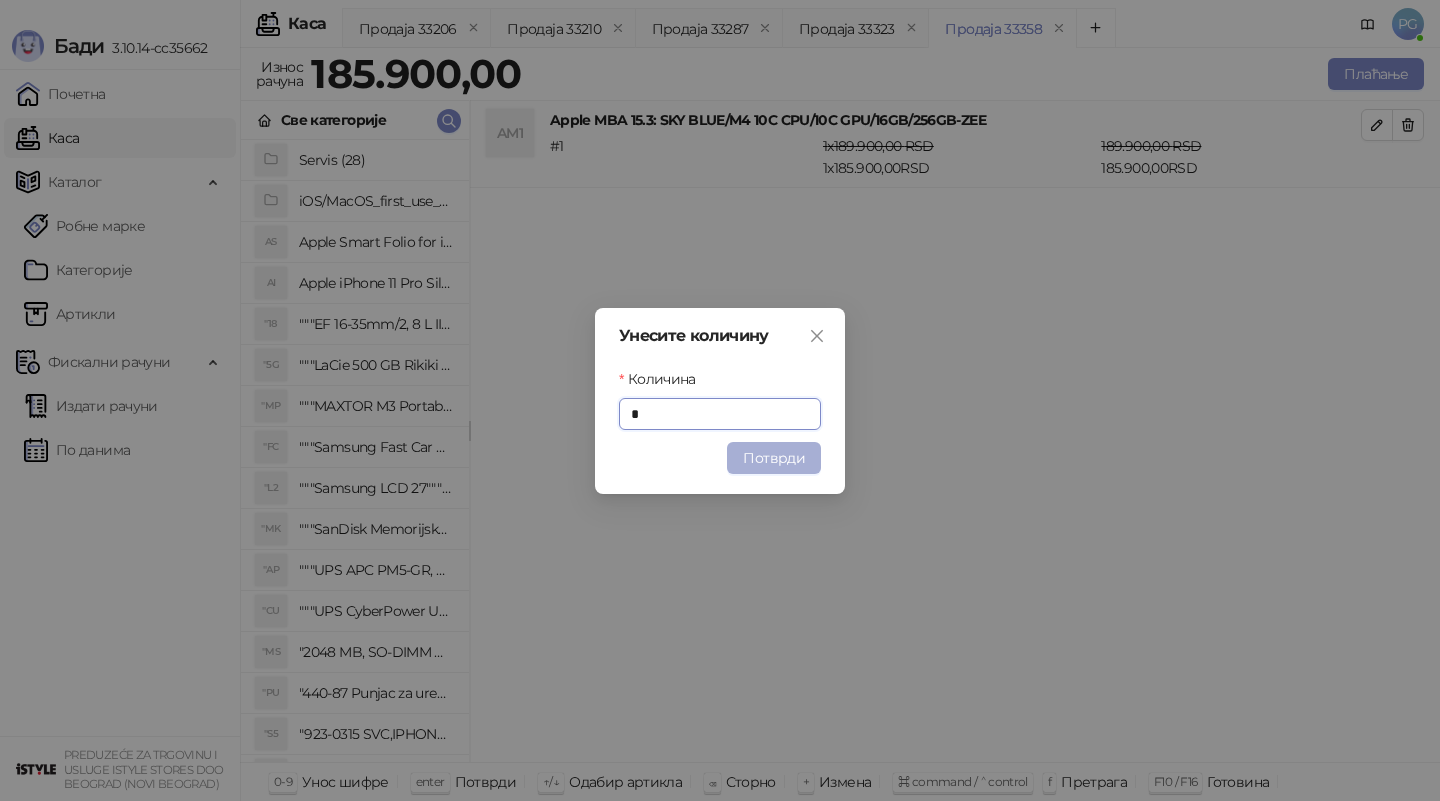 click on "Потврди" at bounding box center (774, 458) 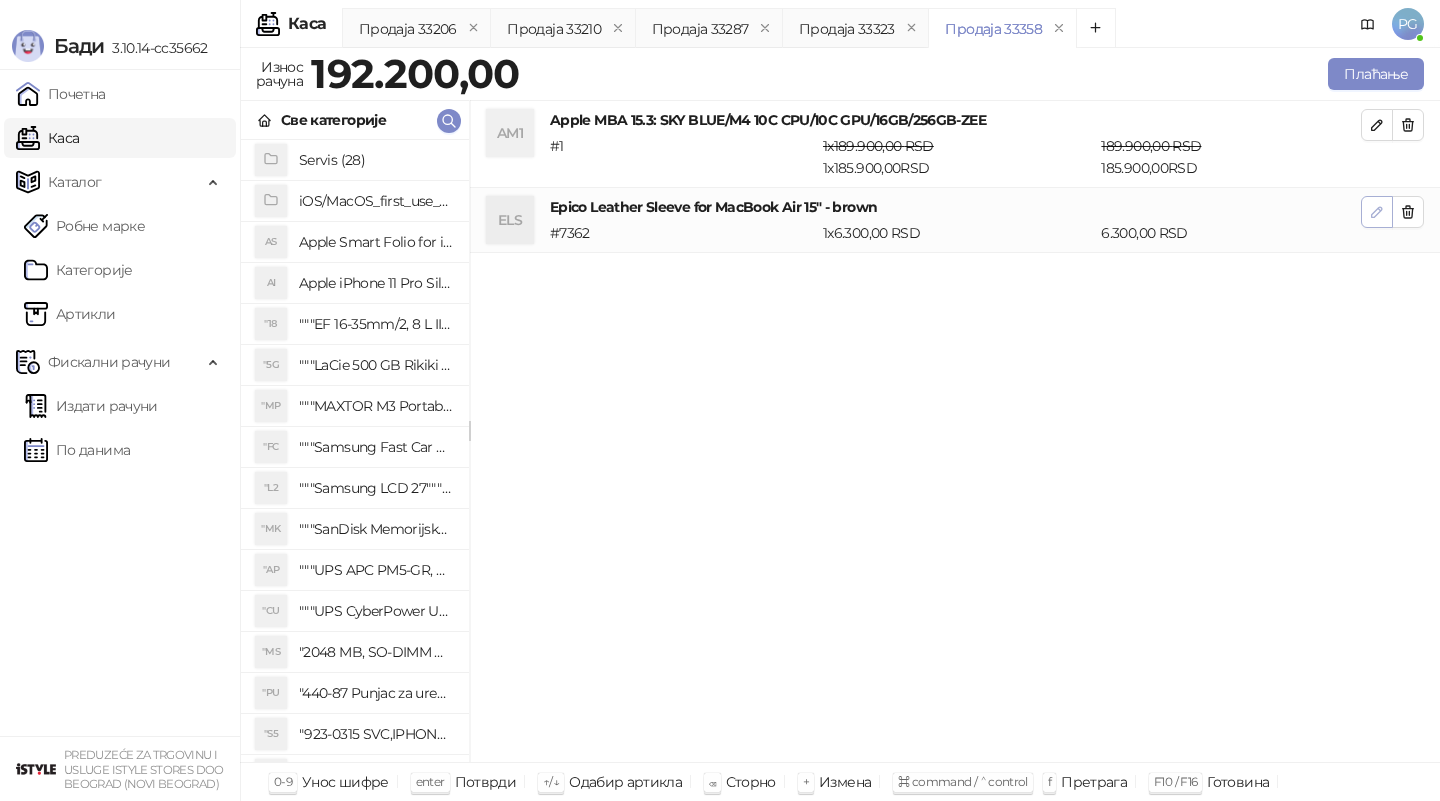 click 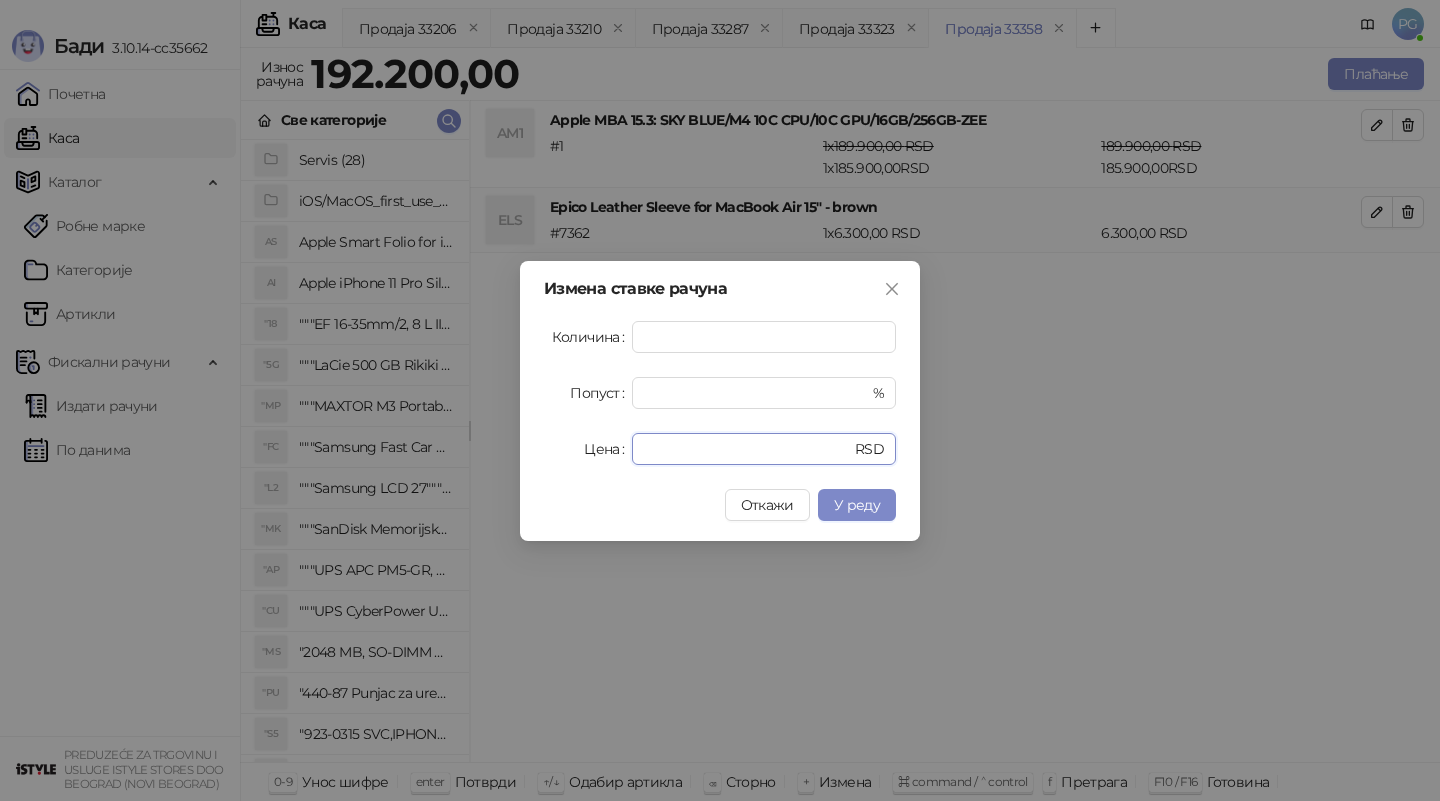 drag, startPoint x: 699, startPoint y: 457, endPoint x: 528, endPoint y: 445, distance: 171.42053 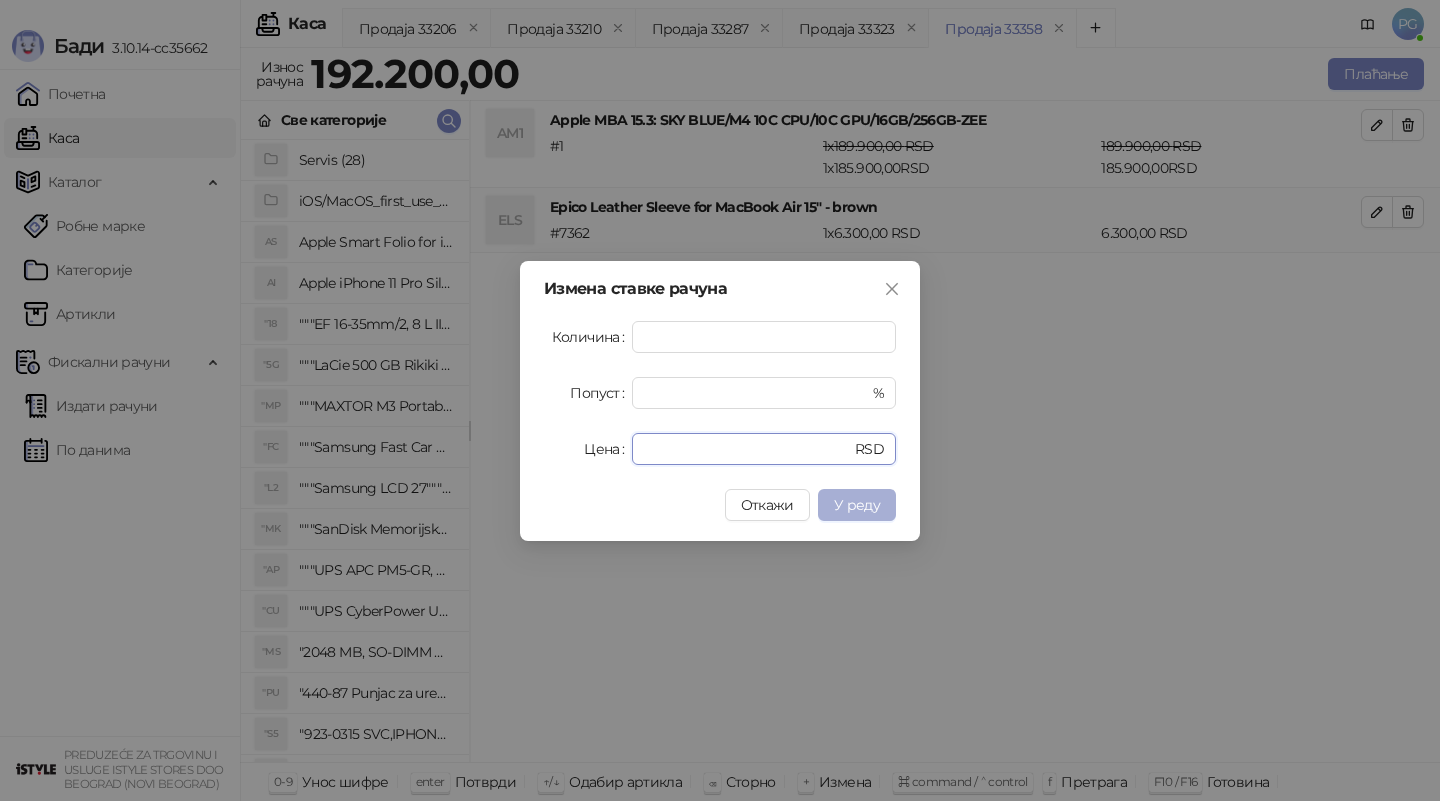 type on "****" 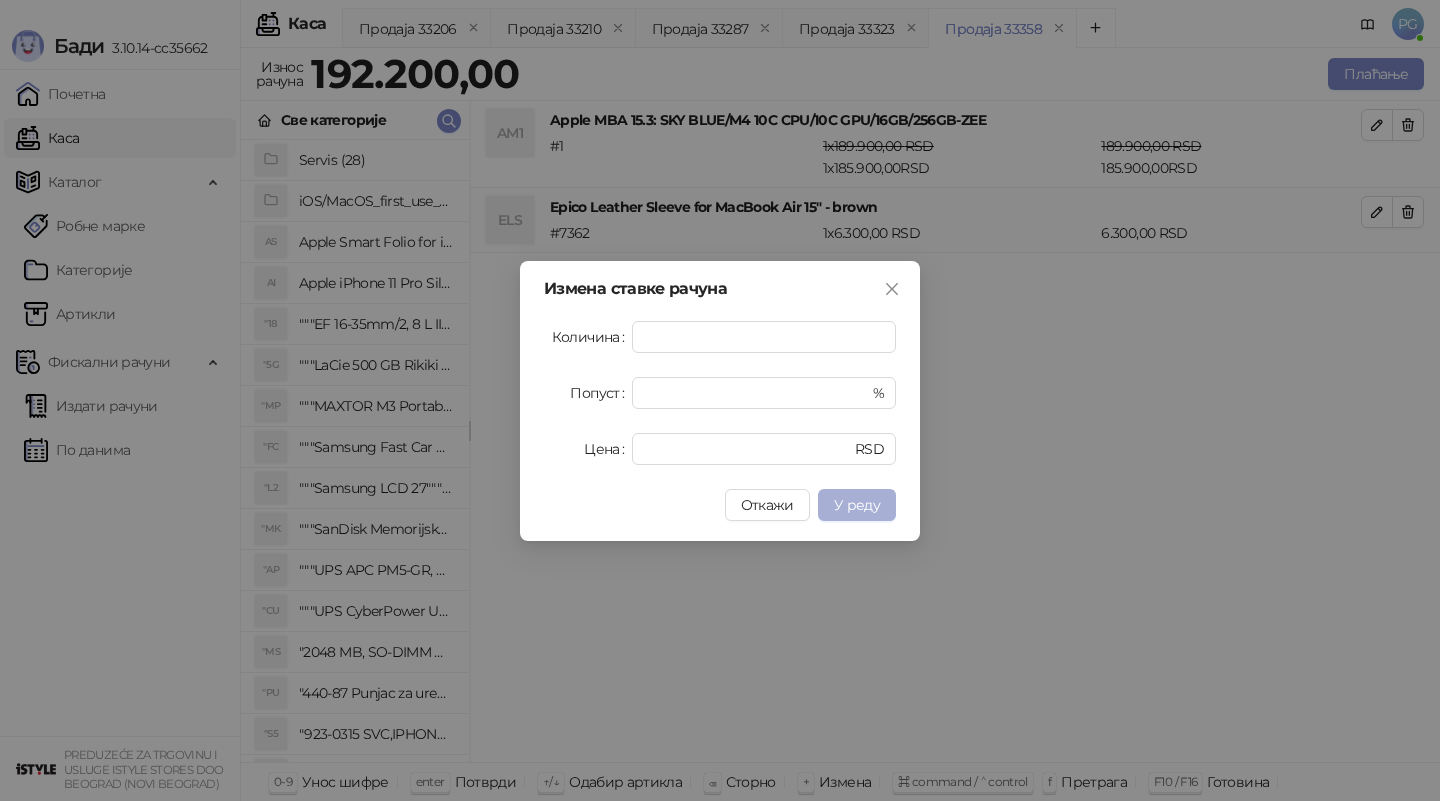 click on "У реду" at bounding box center (857, 505) 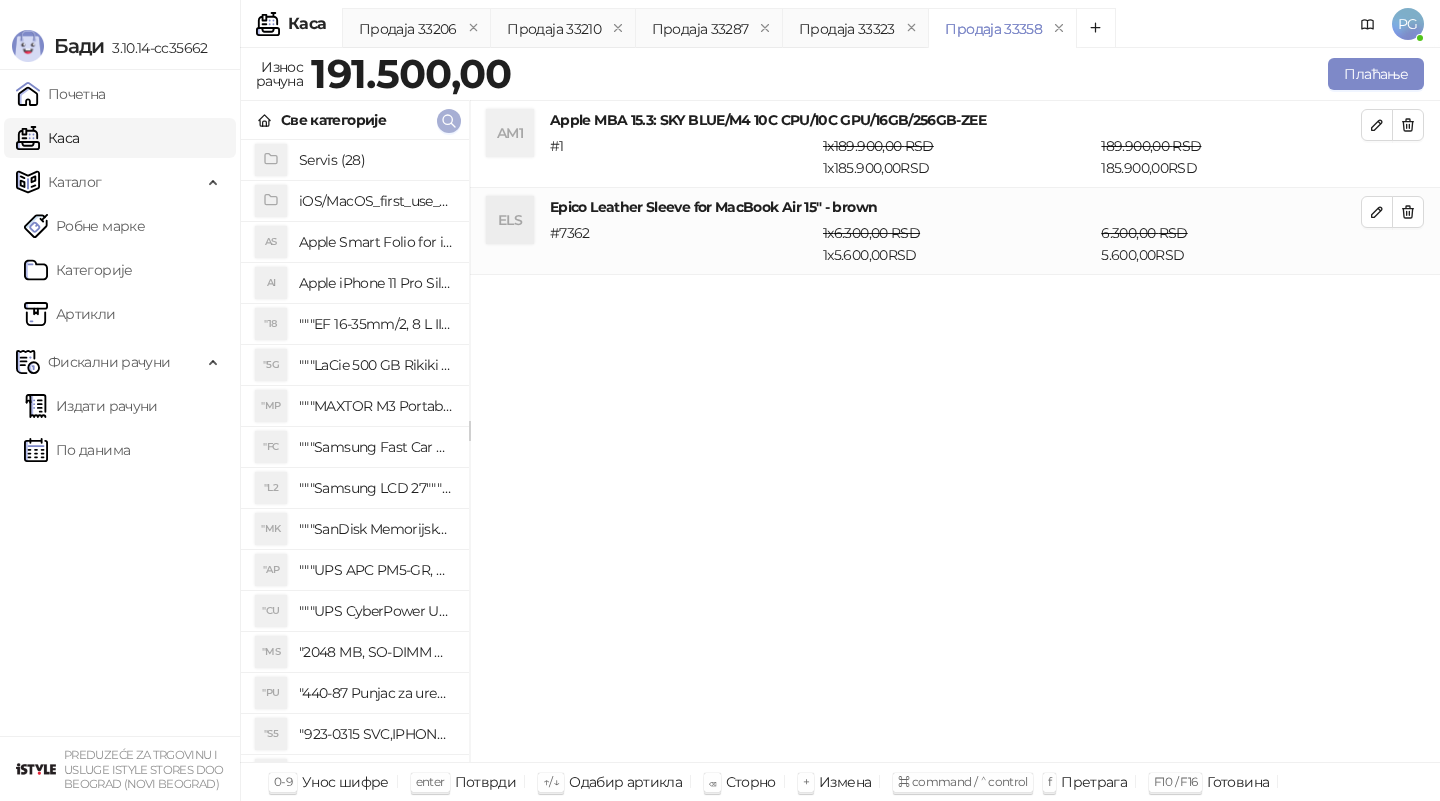 click 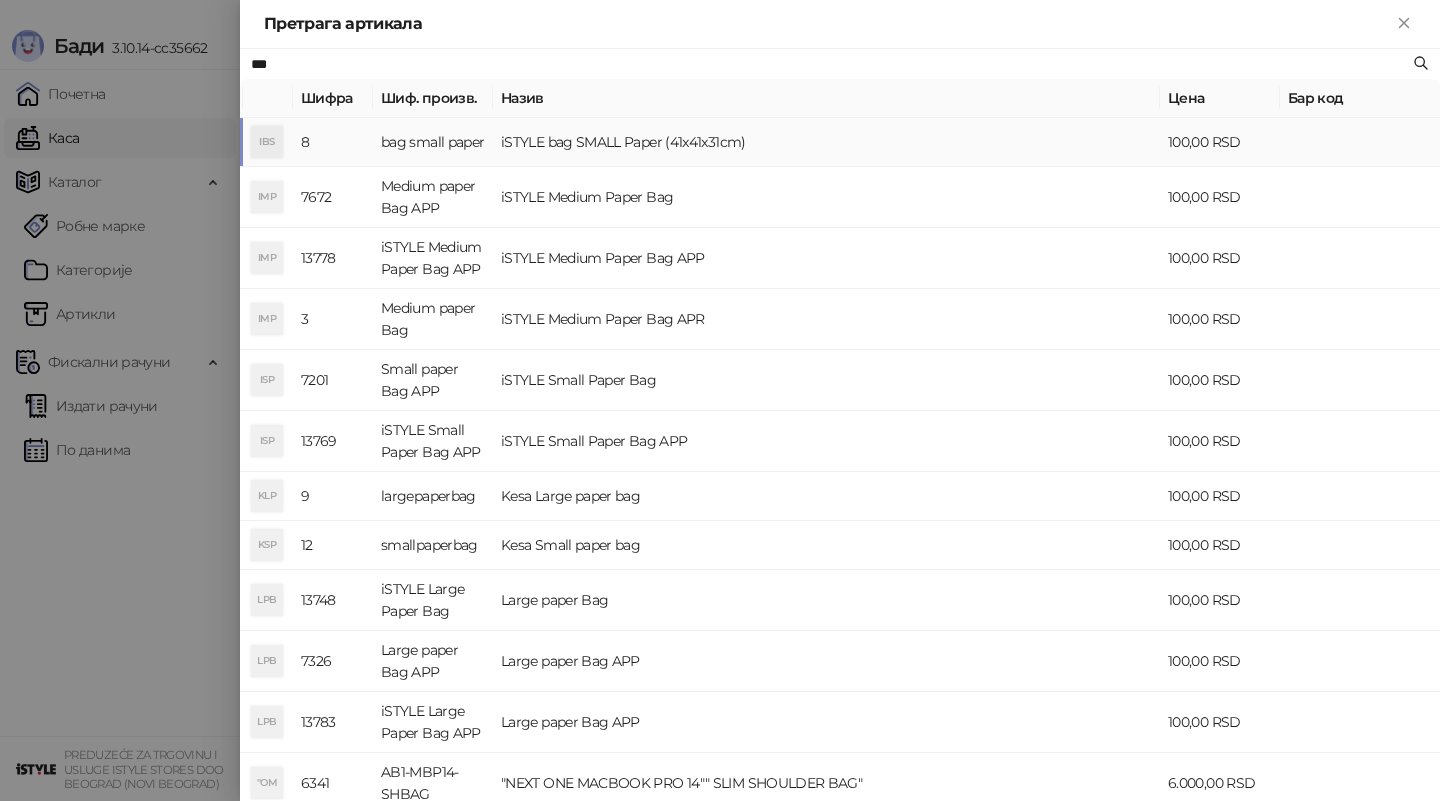 type on "***" 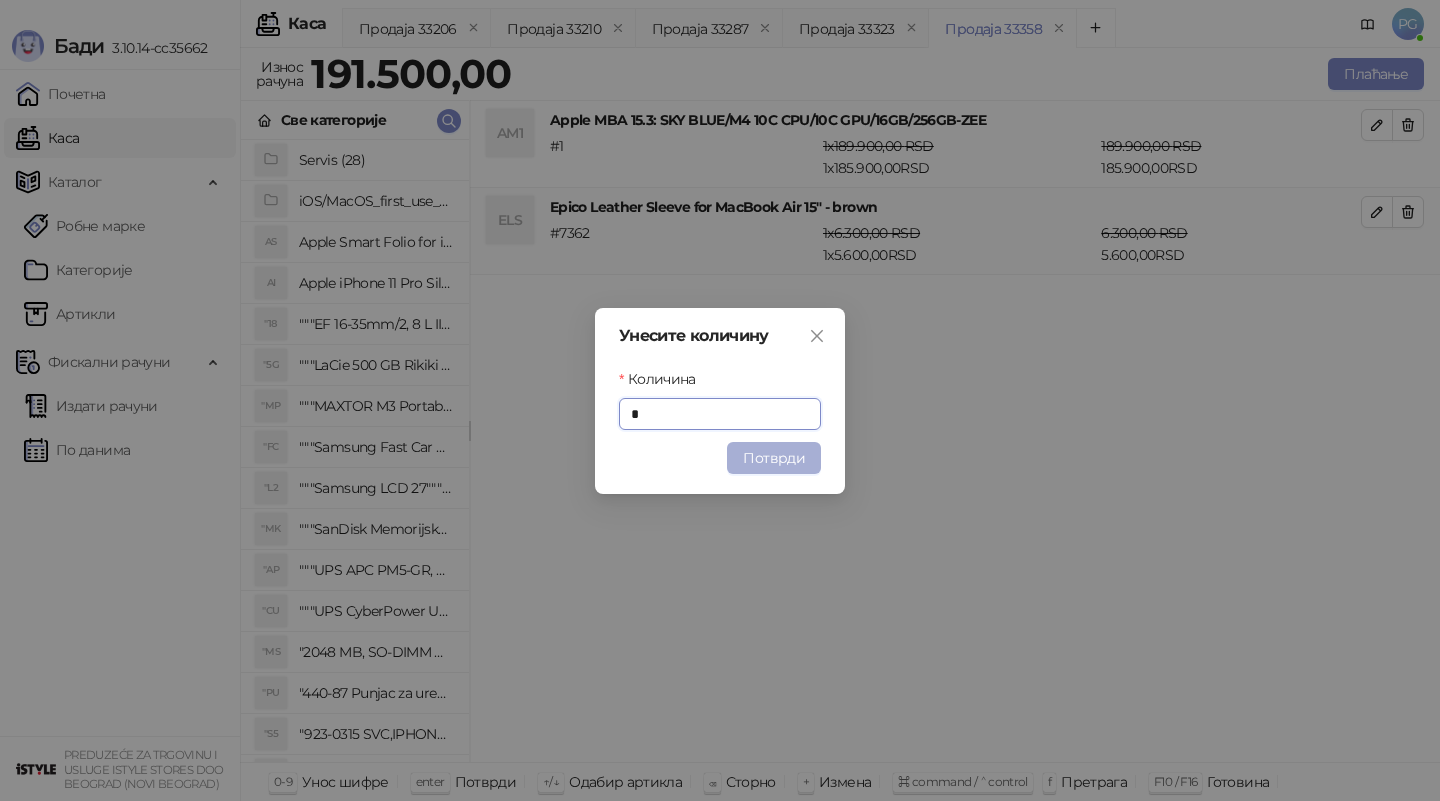 click on "Потврди" at bounding box center (774, 458) 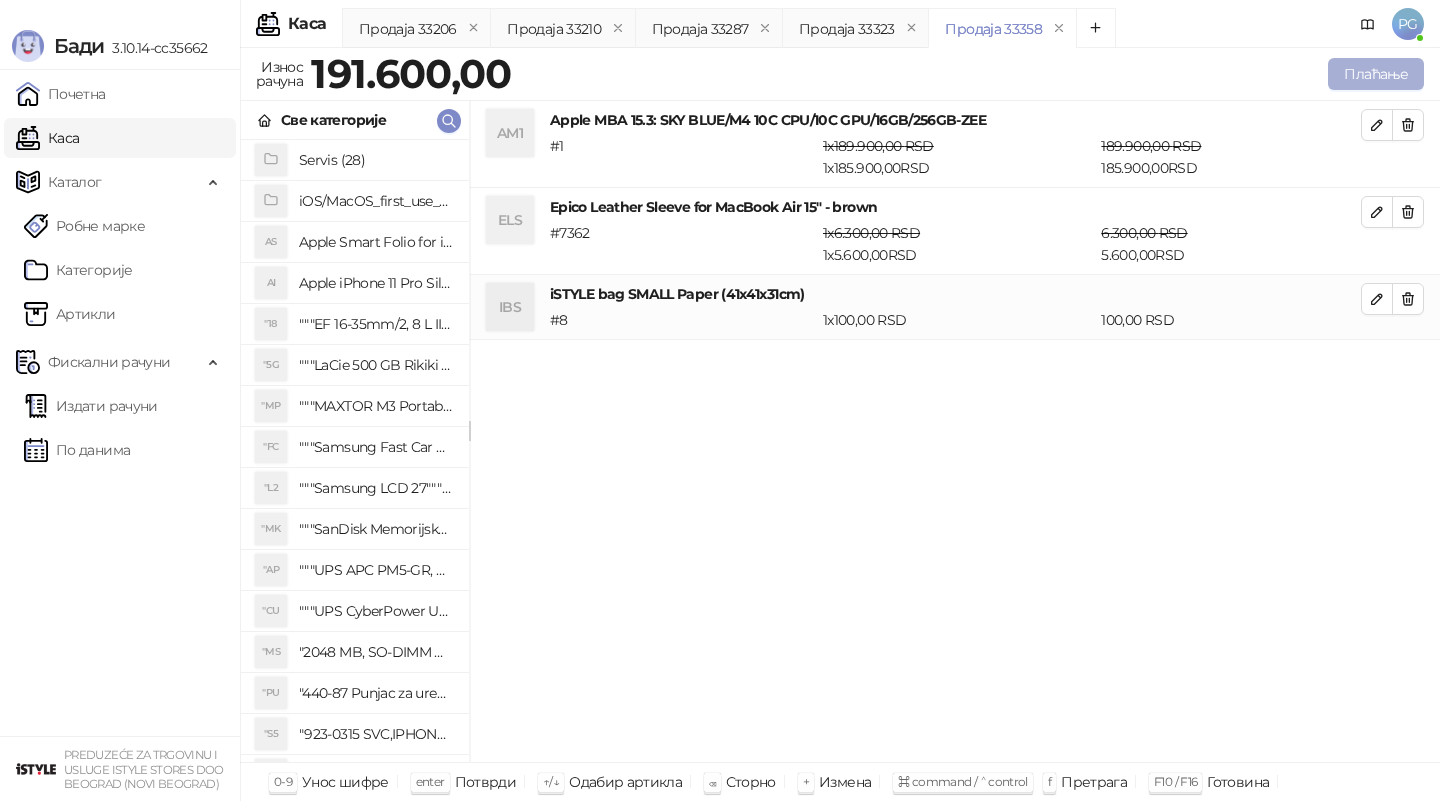 click on "Плаћање" at bounding box center (1376, 74) 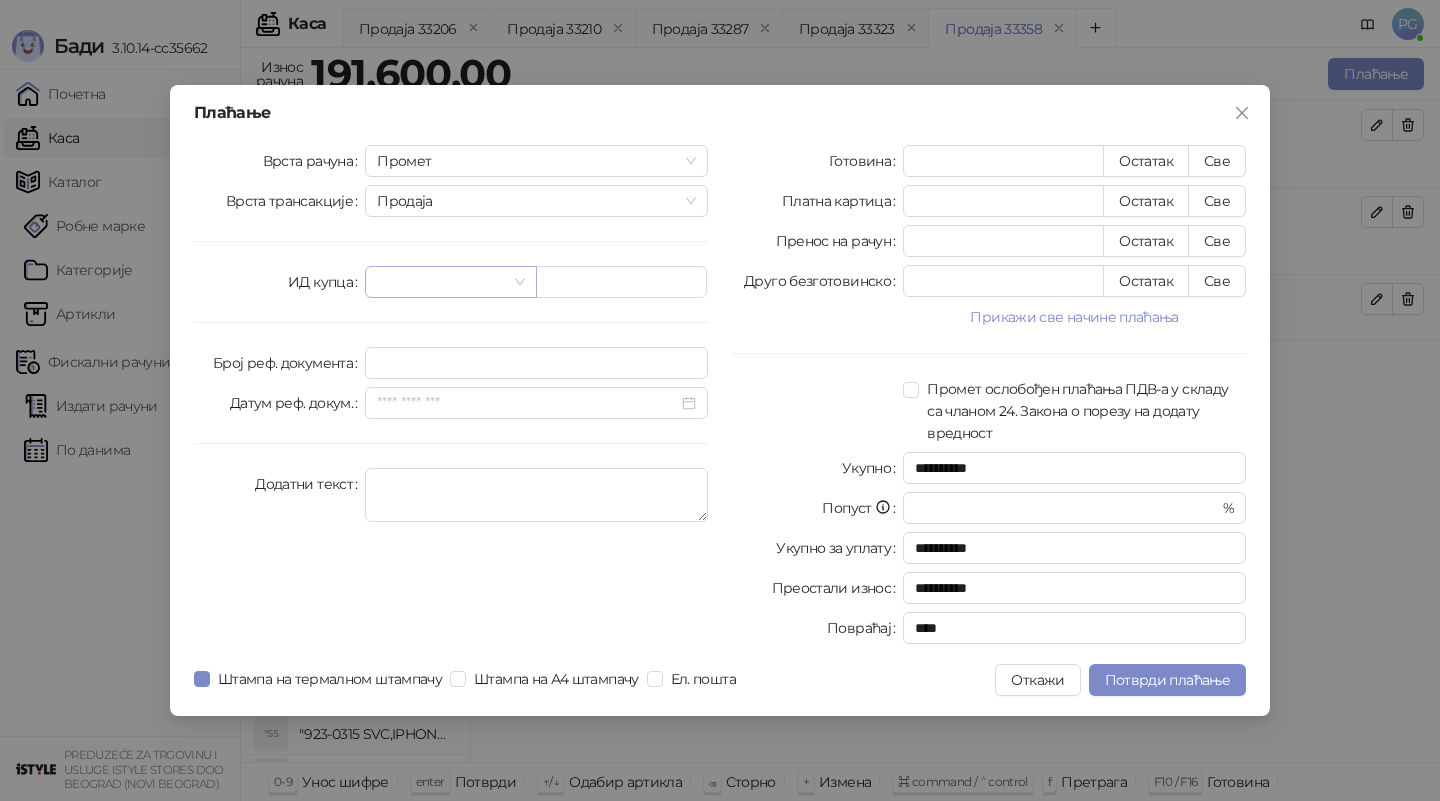 click at bounding box center (441, 282) 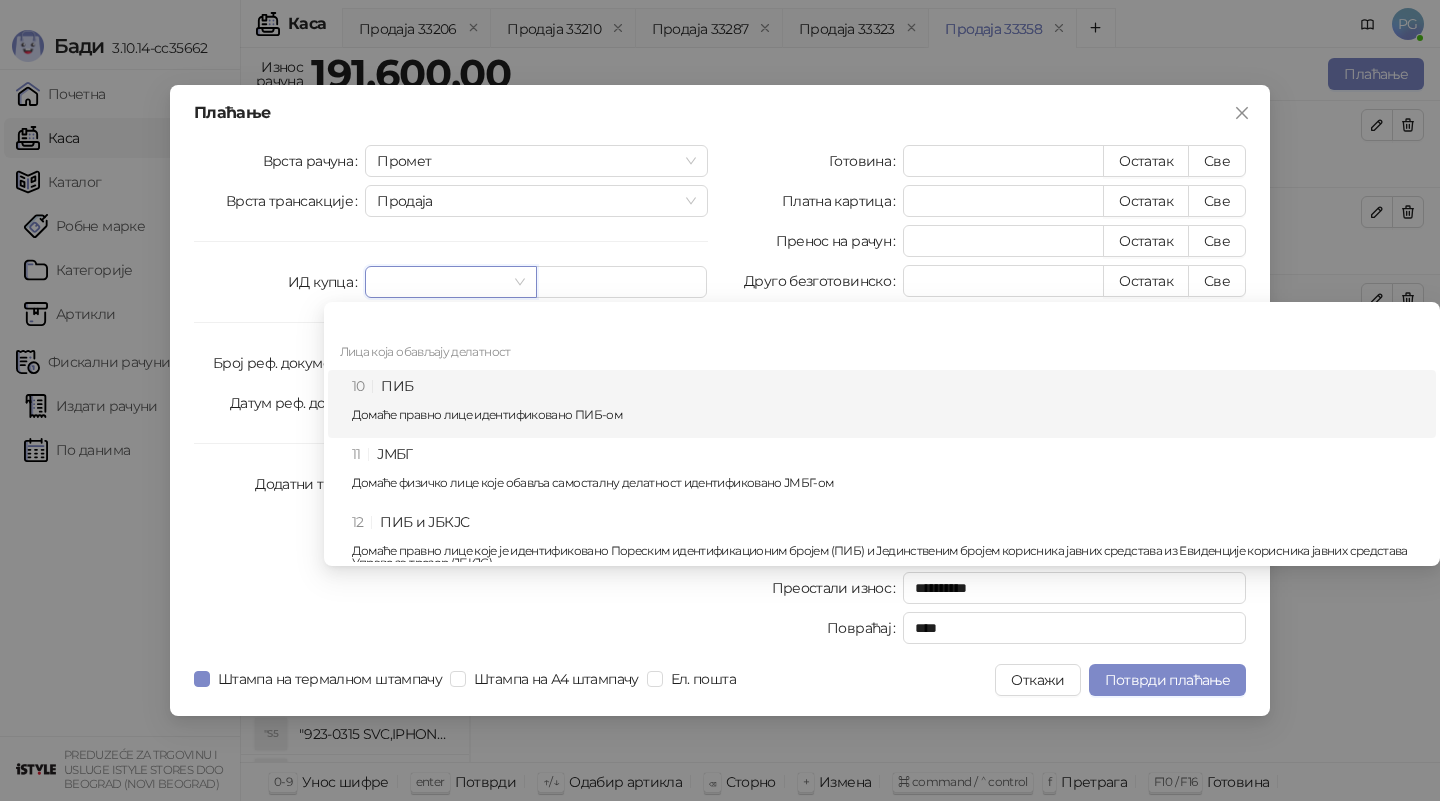 click on "Домаће правно лице идентификовано ПИБ-ом" at bounding box center (888, 415) 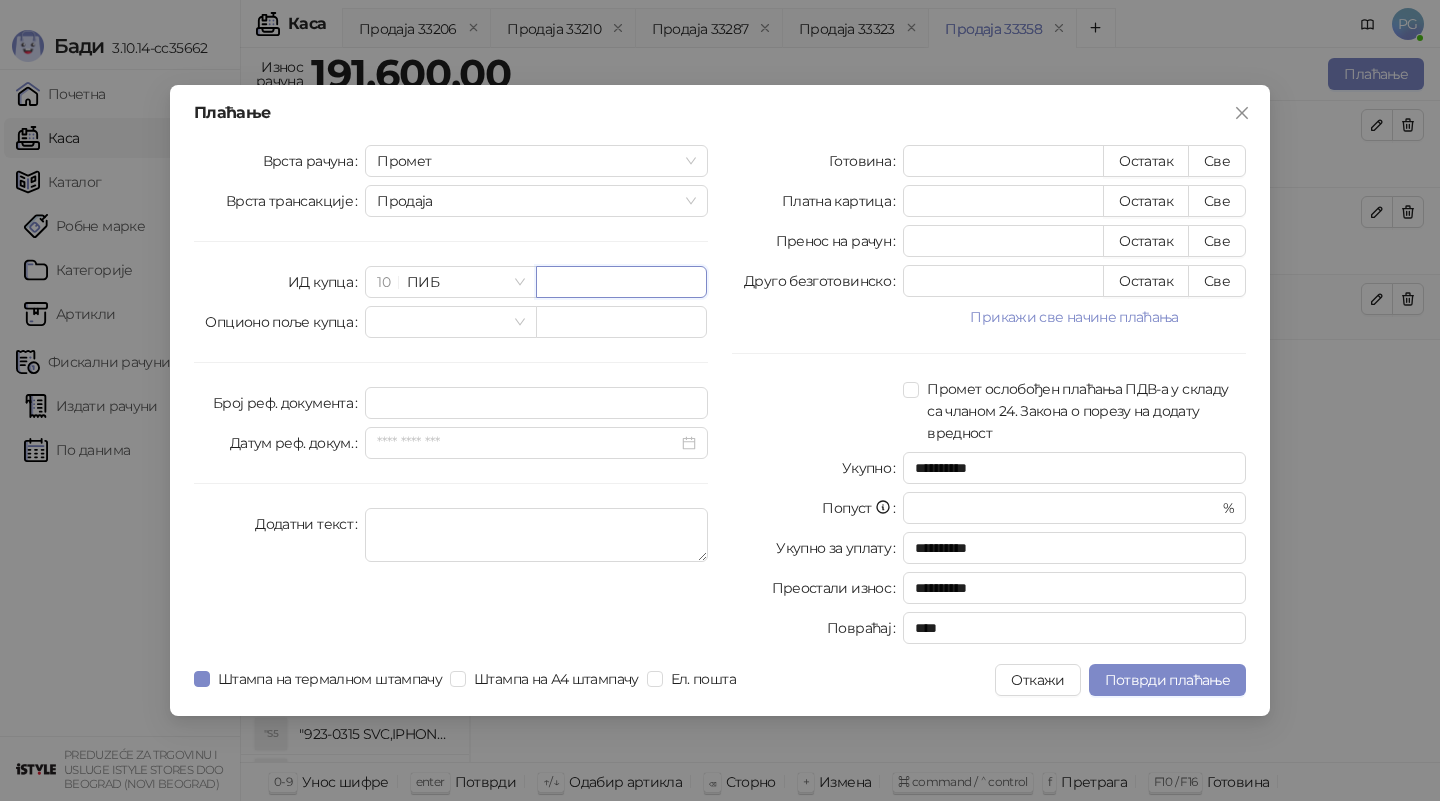 paste on "*********" 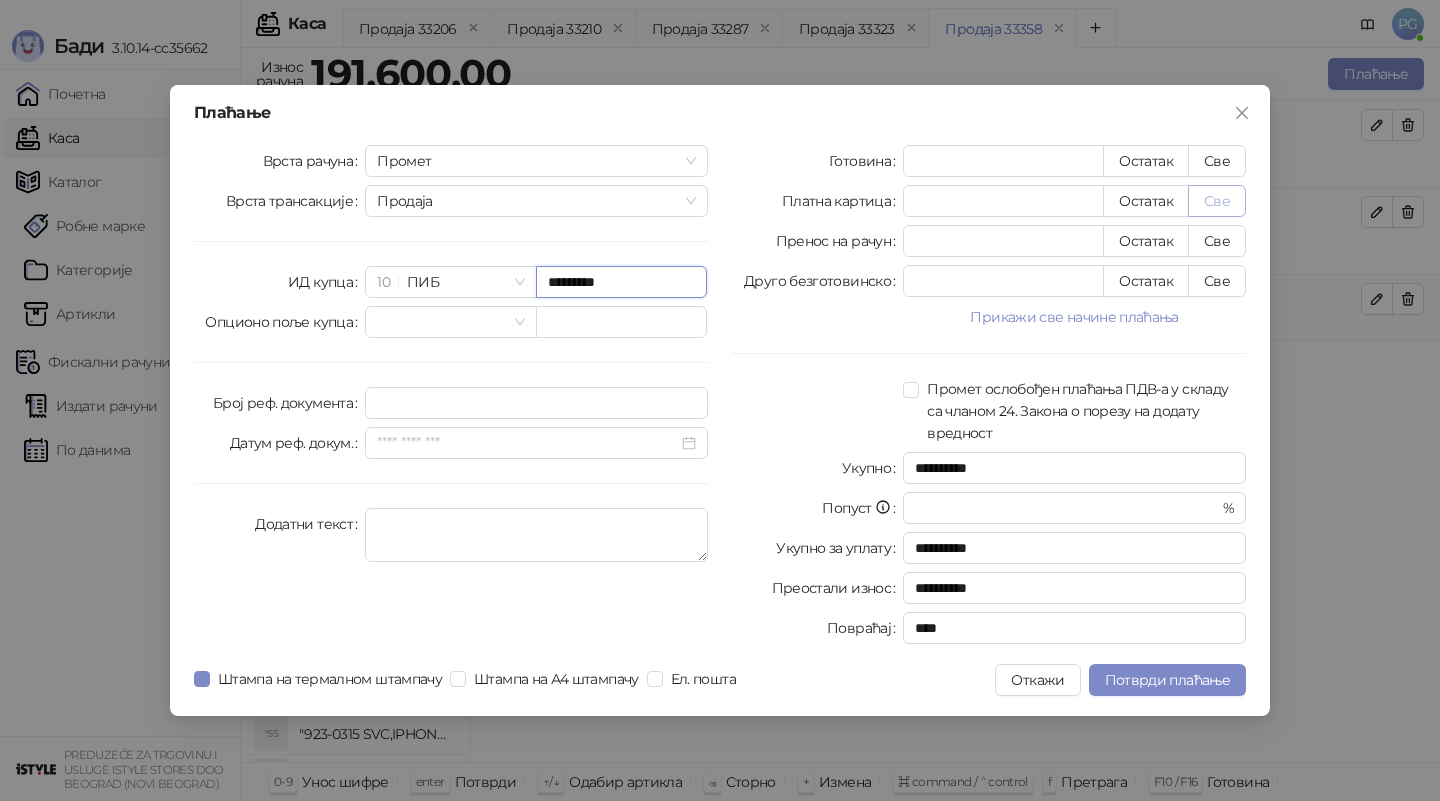 type on "*********" 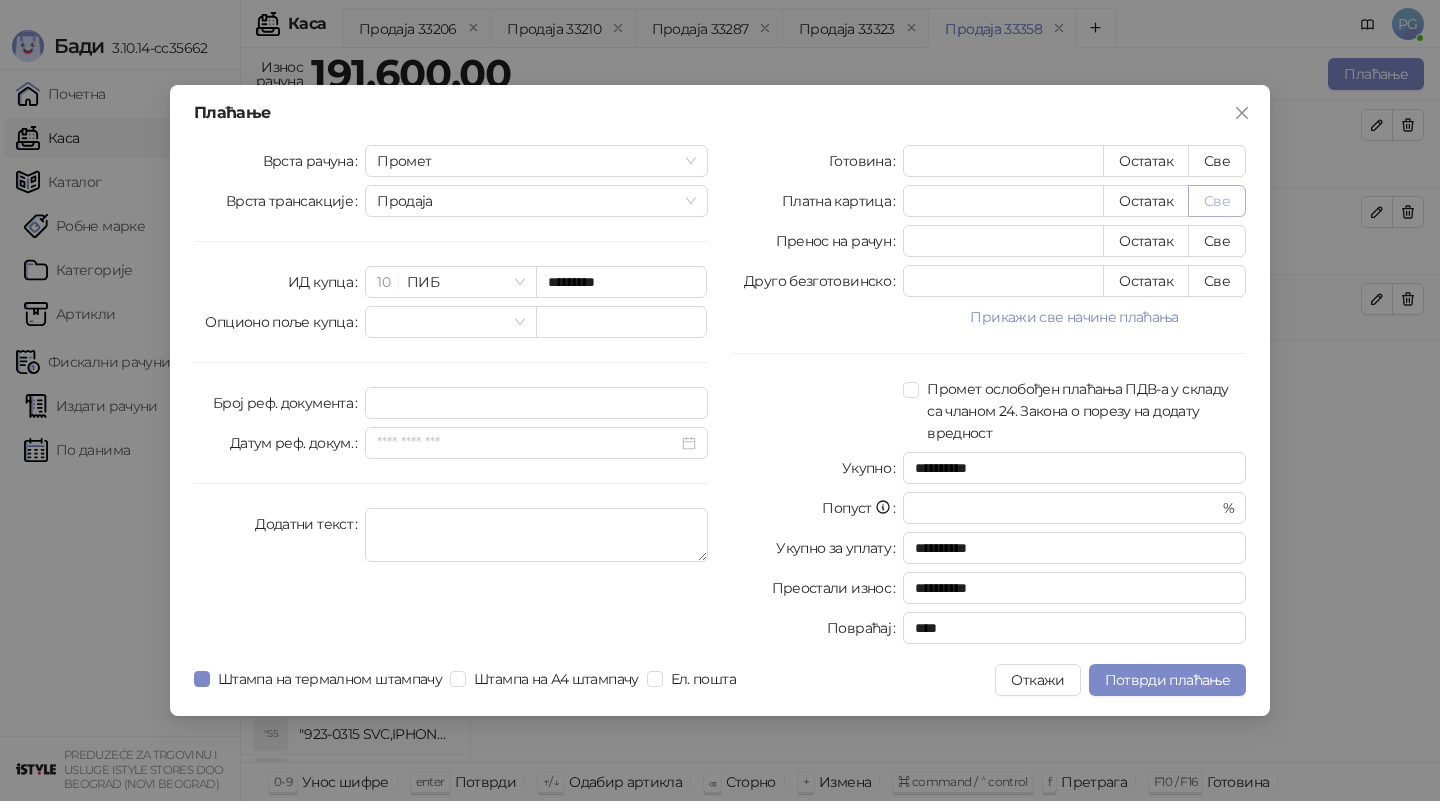 click on "Све" at bounding box center [1217, 201] 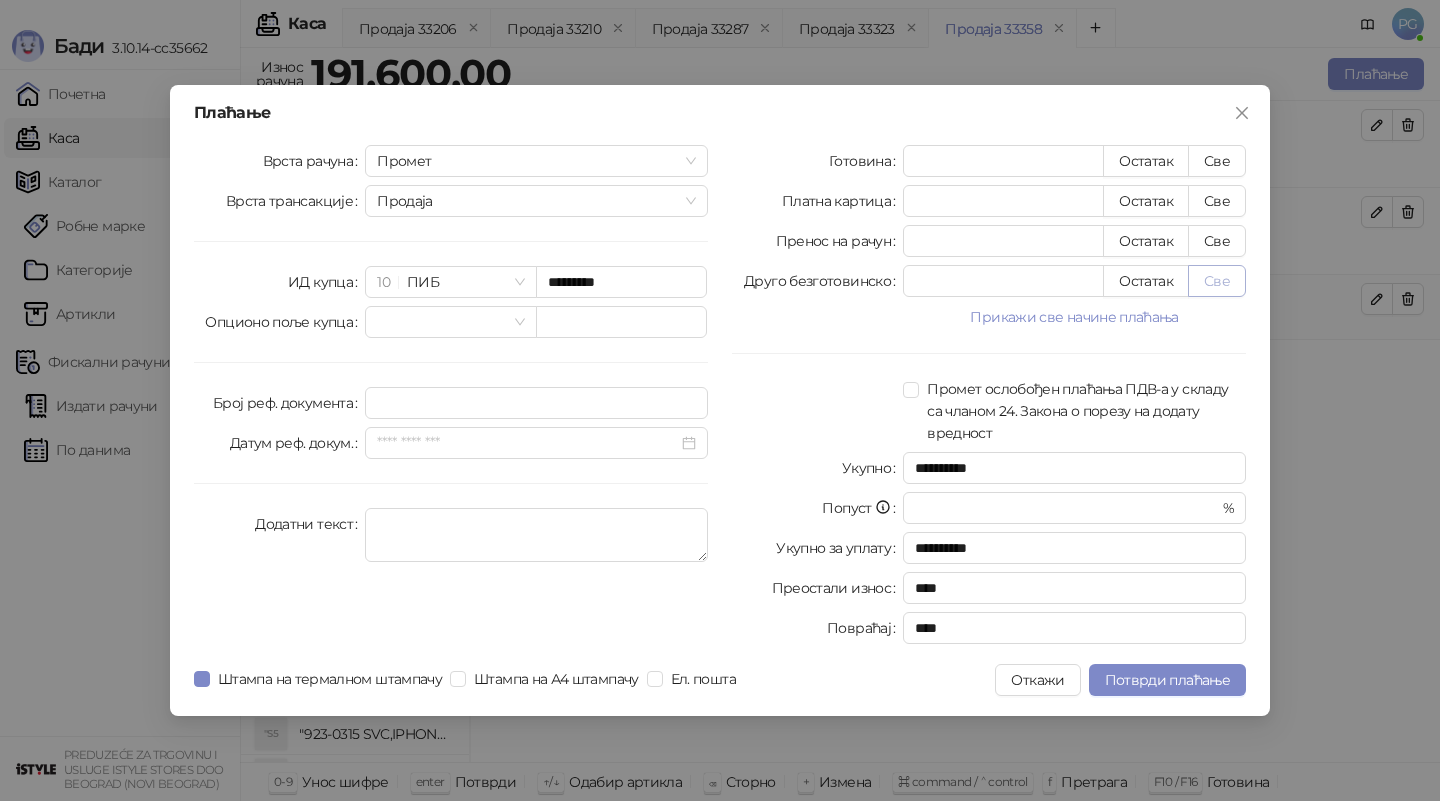 drag, startPoint x: 1240, startPoint y: 192, endPoint x: 1240, endPoint y: 290, distance: 98 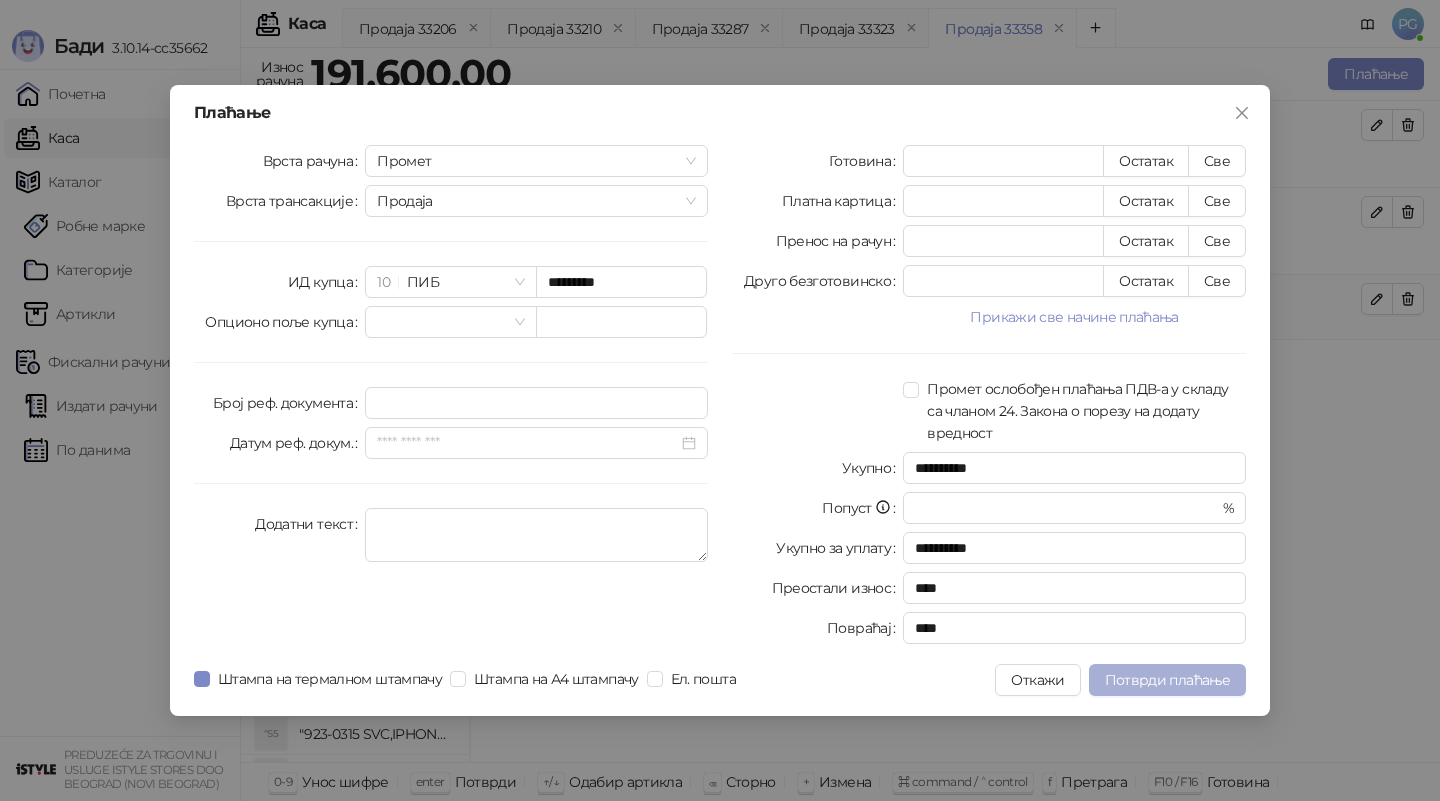 click on "Потврди плаћање" at bounding box center [1167, 680] 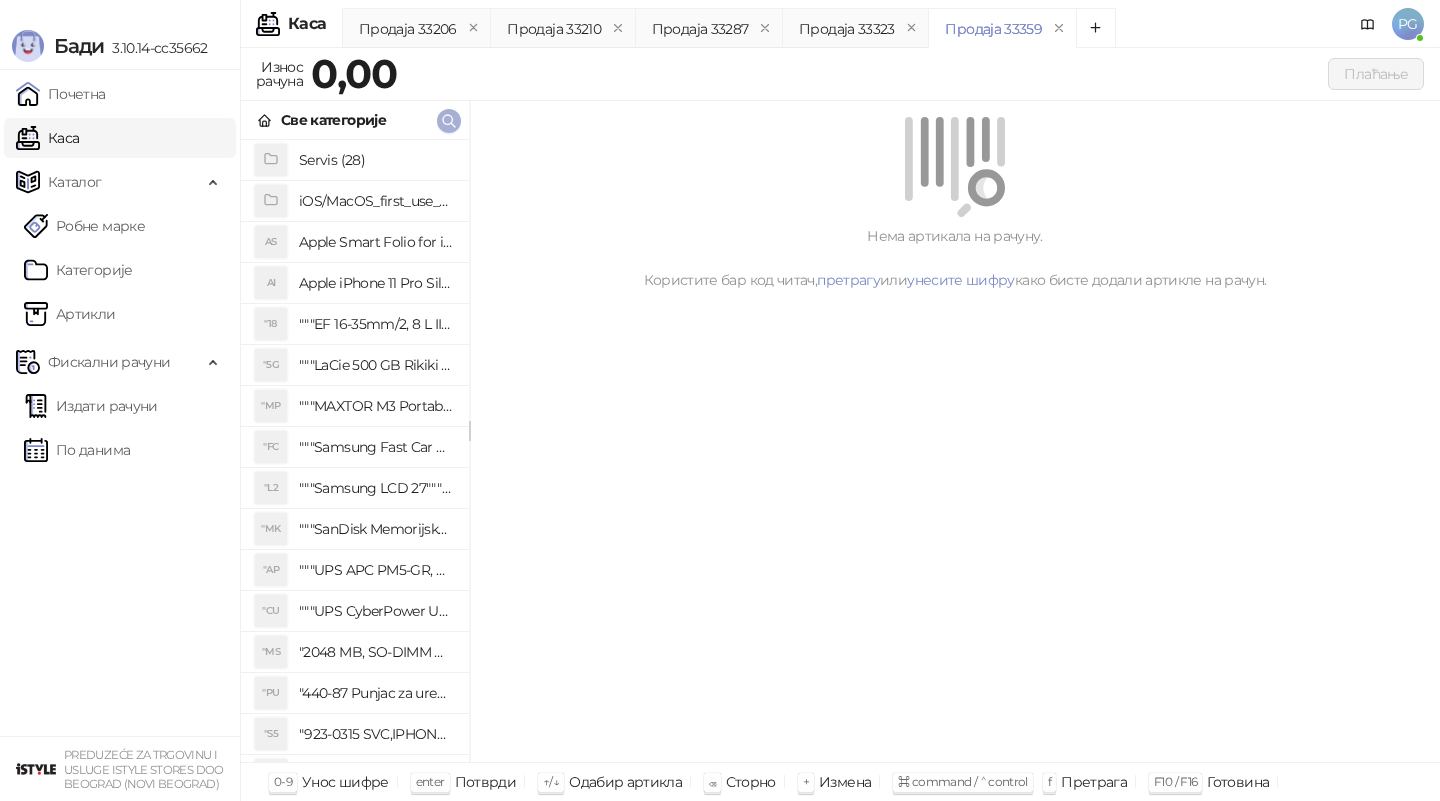 click 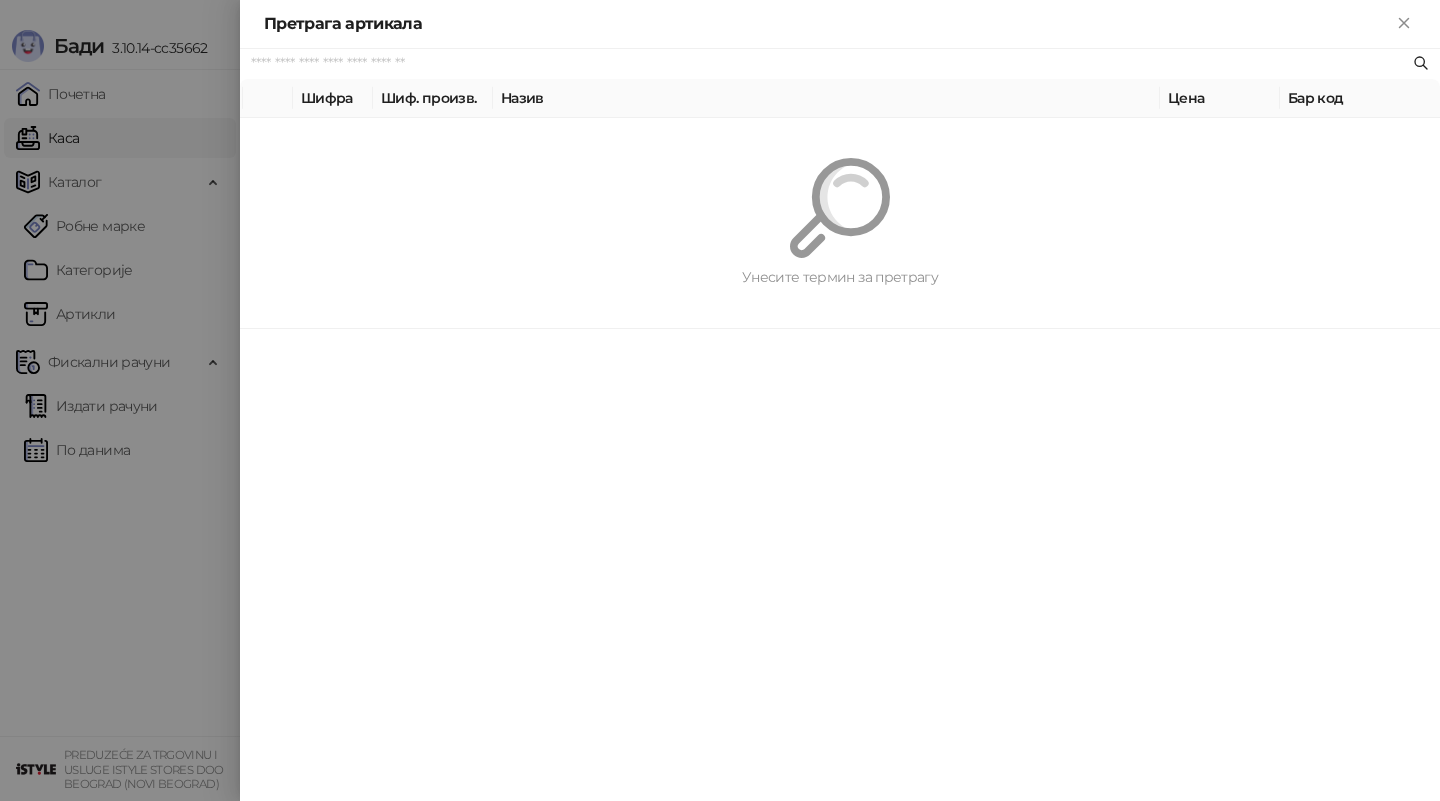 paste on "*********" 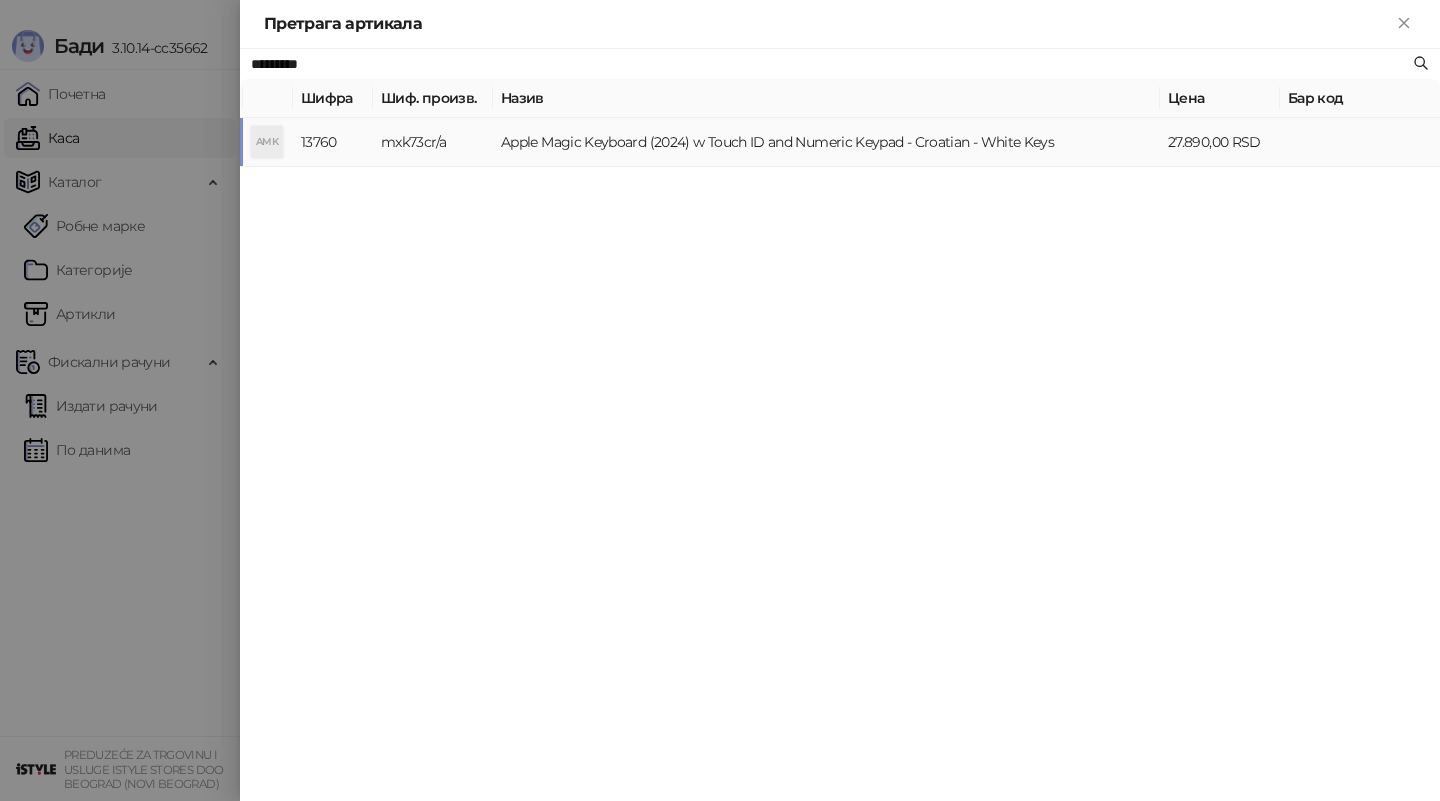 type on "*********" 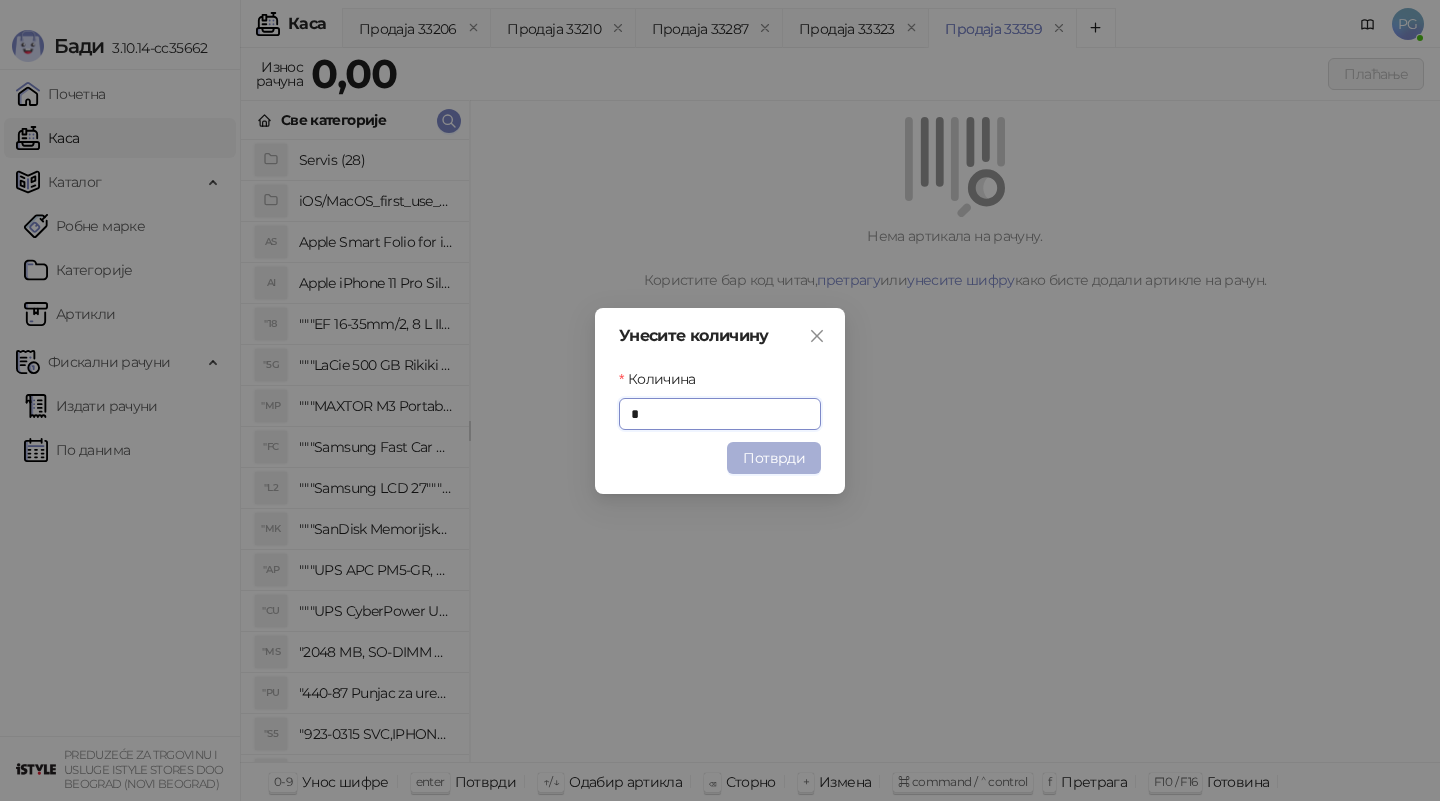 click on "Потврди" at bounding box center [774, 458] 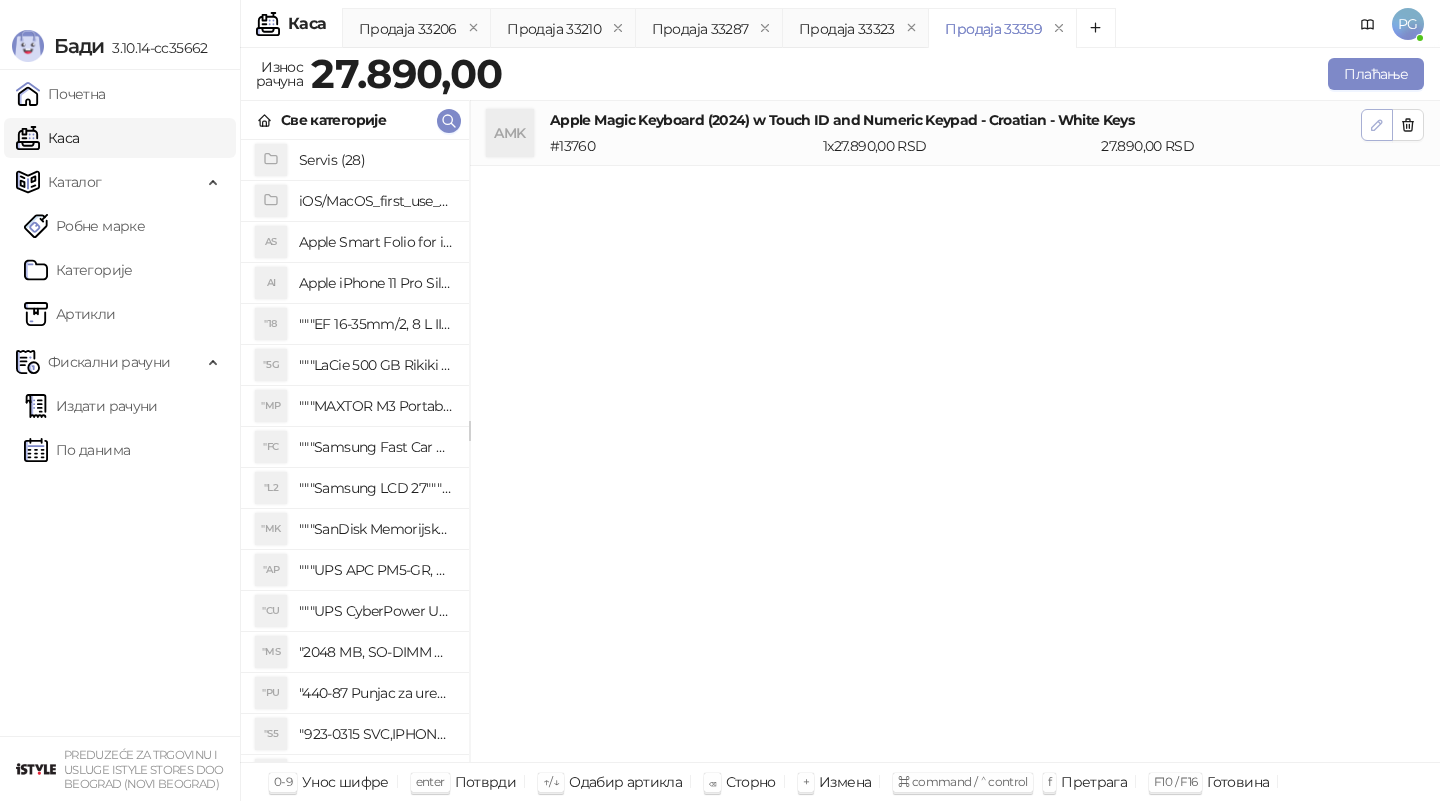 click 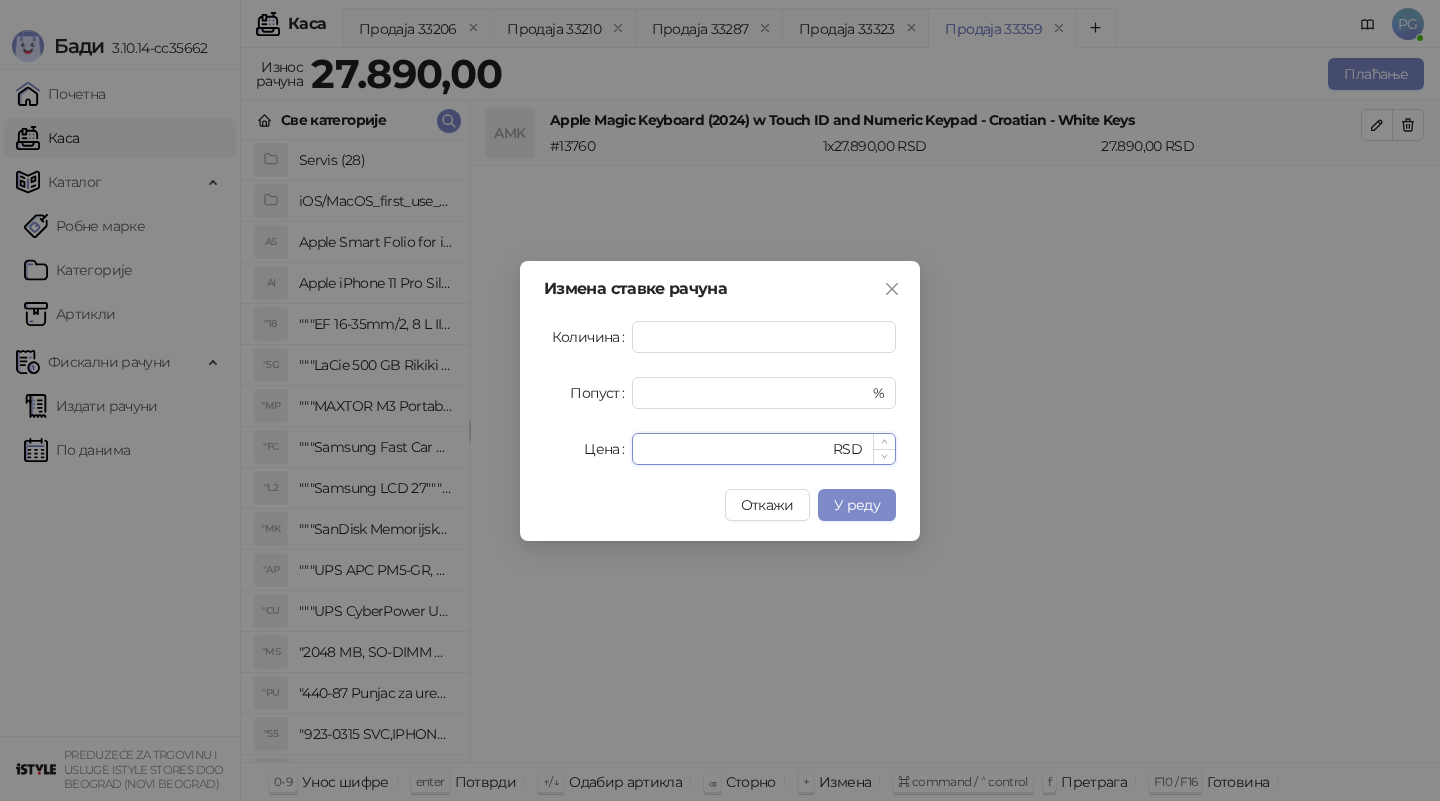 click on "*****" at bounding box center (736, 449) 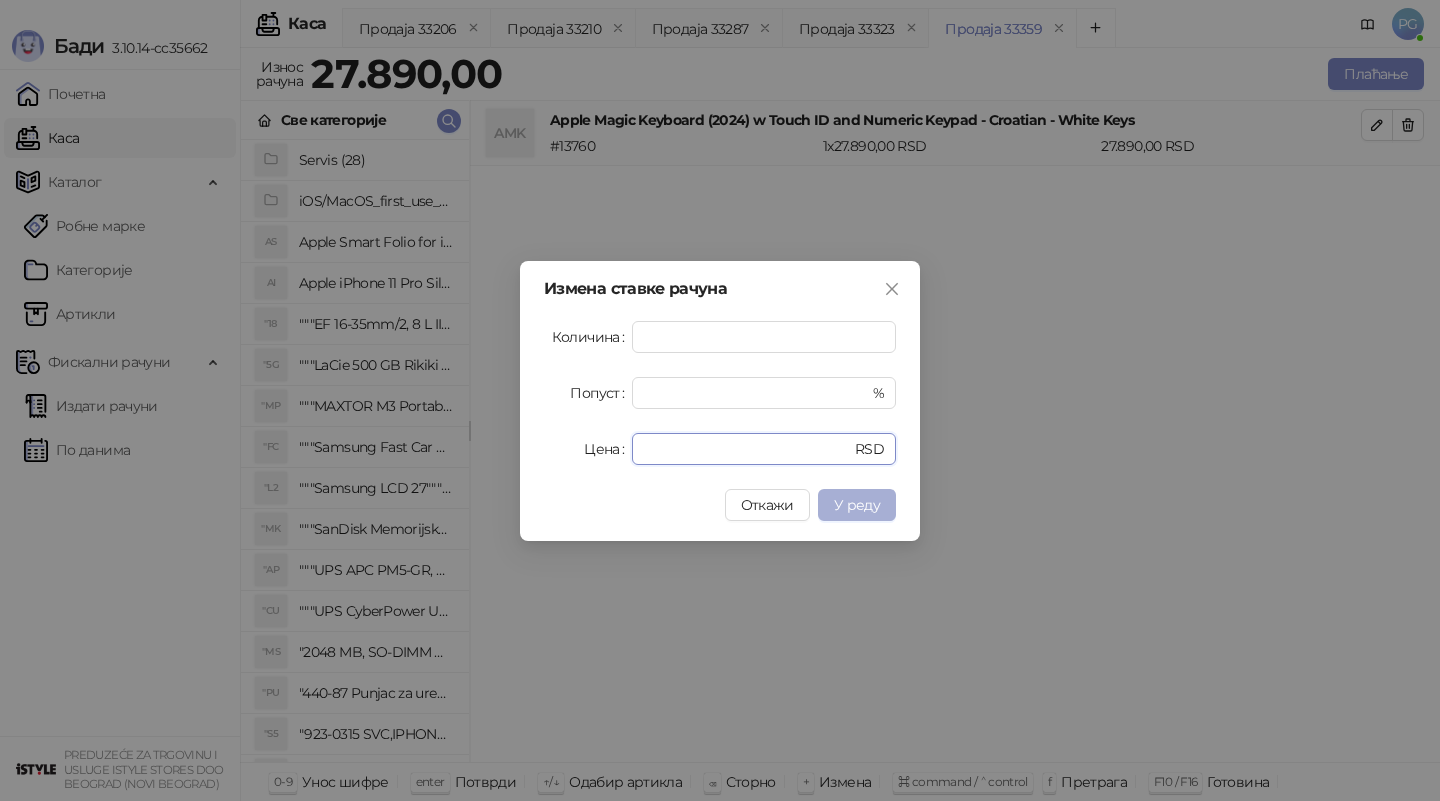 type on "*****" 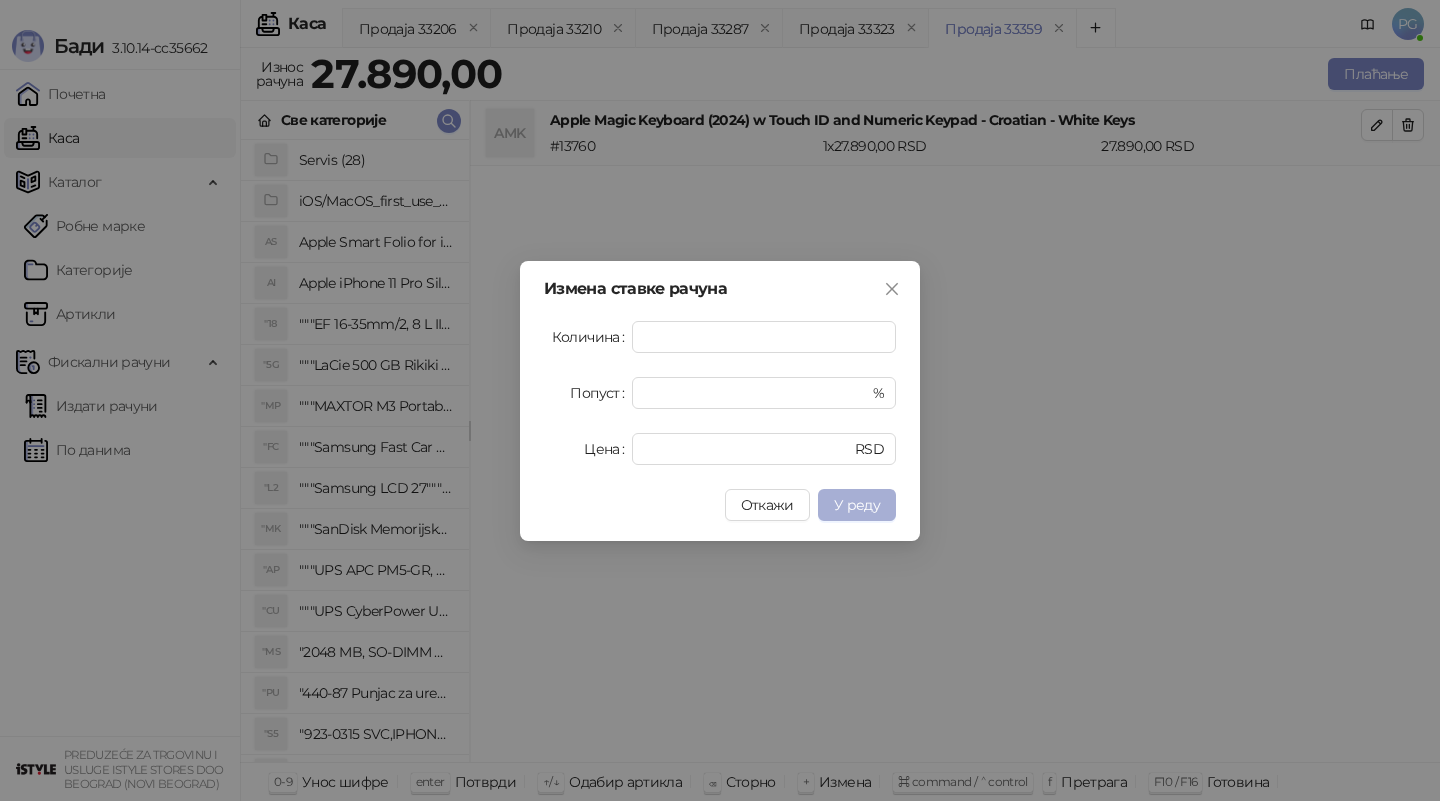 click on "У реду" at bounding box center (857, 505) 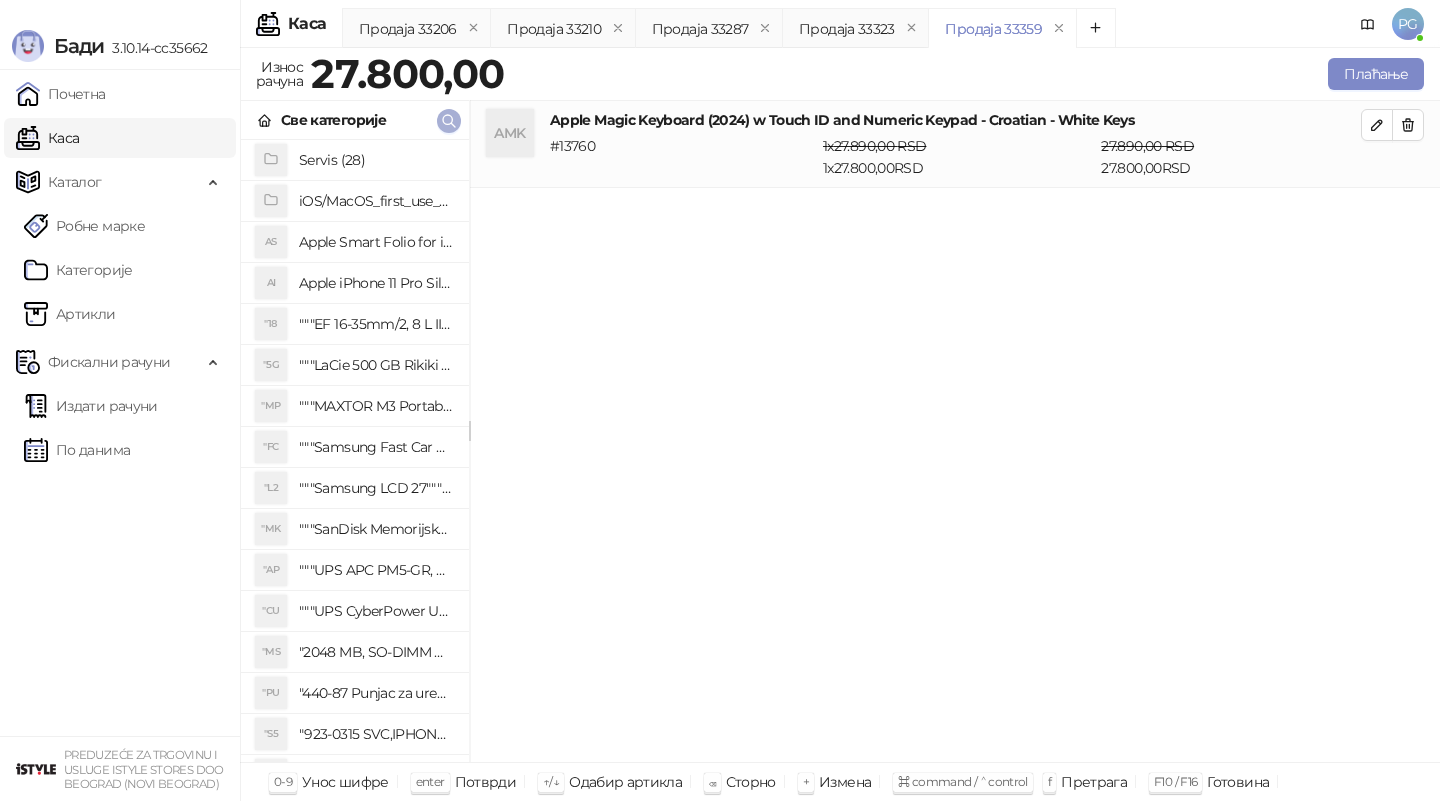 click 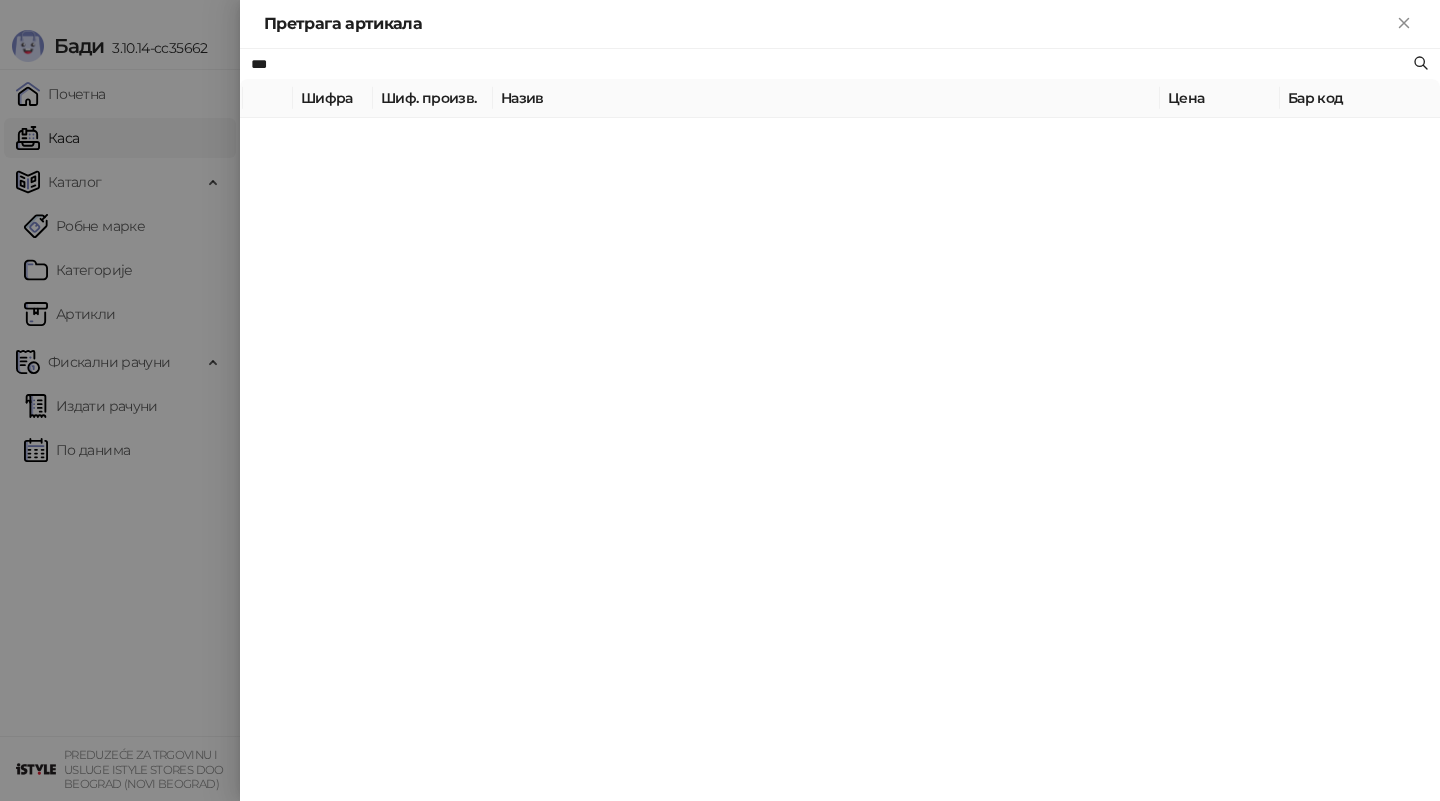 type on "***" 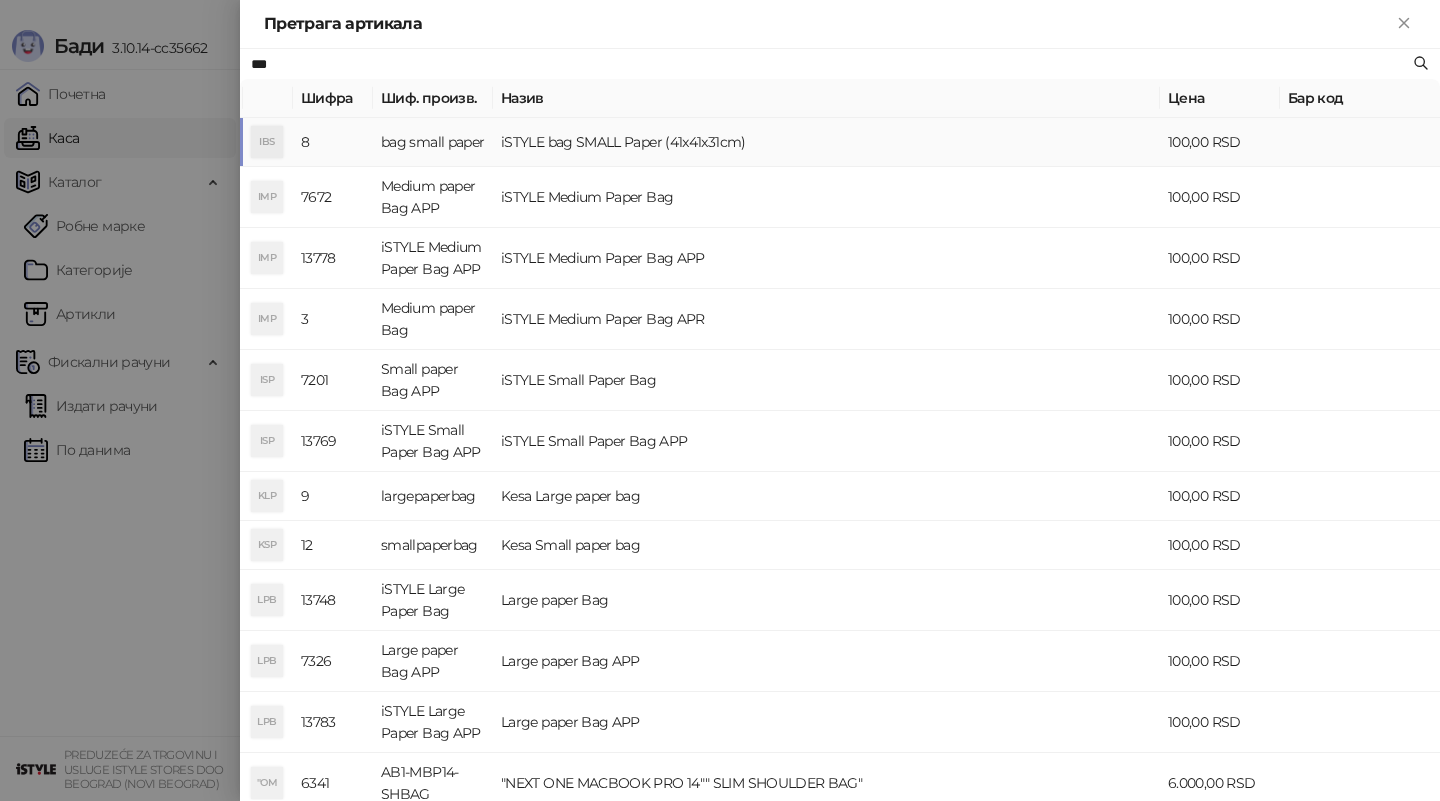 click on "bag small paper" at bounding box center (433, 142) 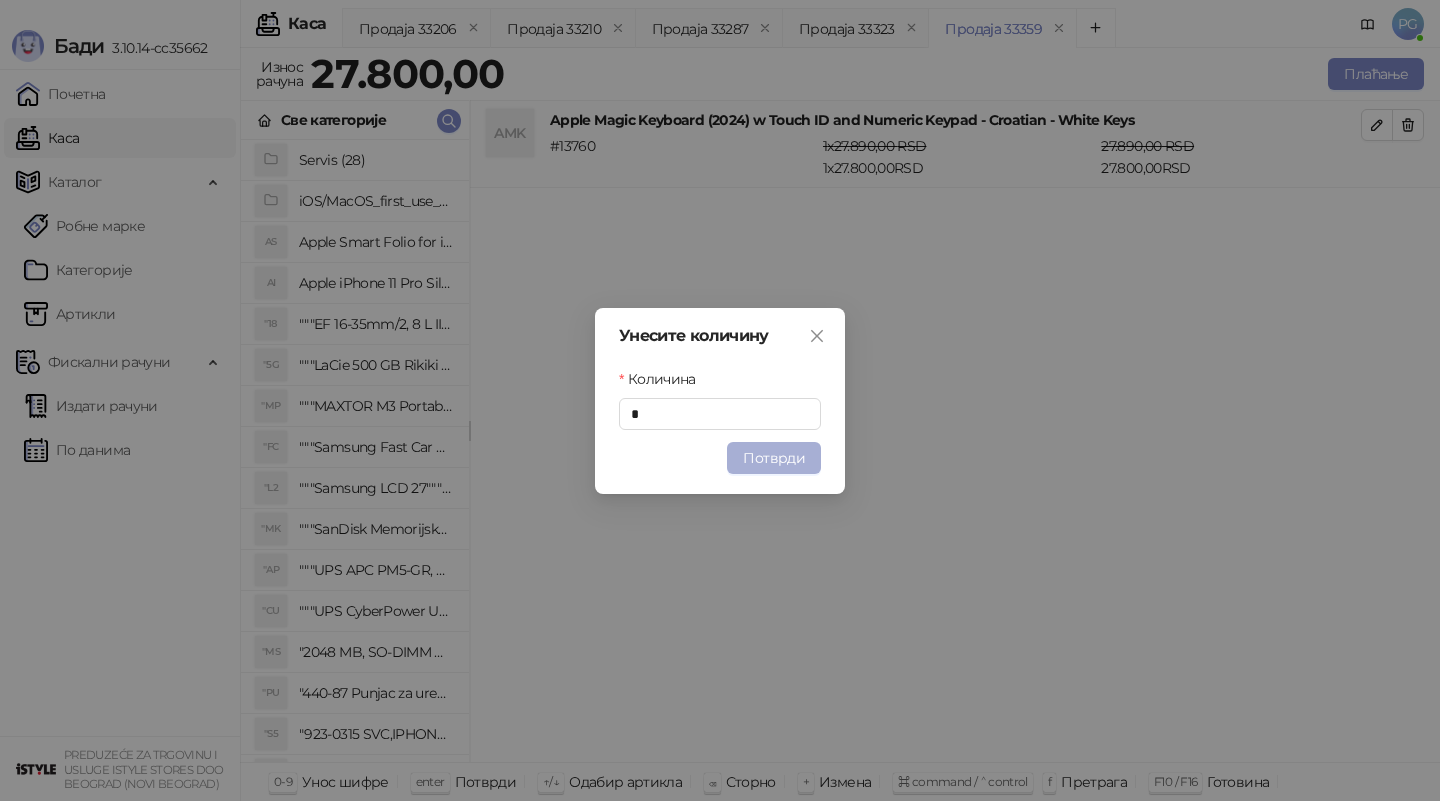 click on "Потврди" at bounding box center [774, 458] 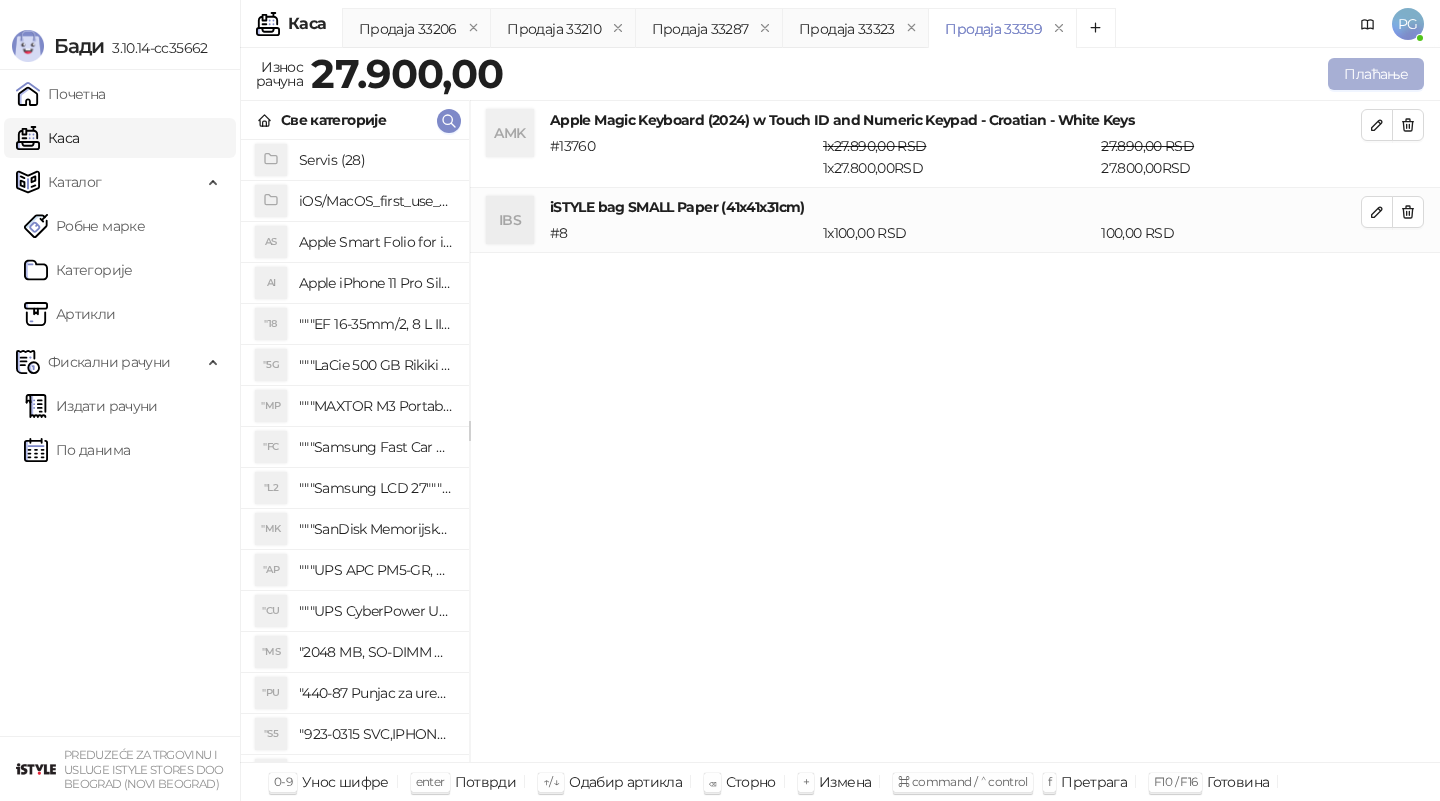 click on "Плаћање" at bounding box center (1376, 74) 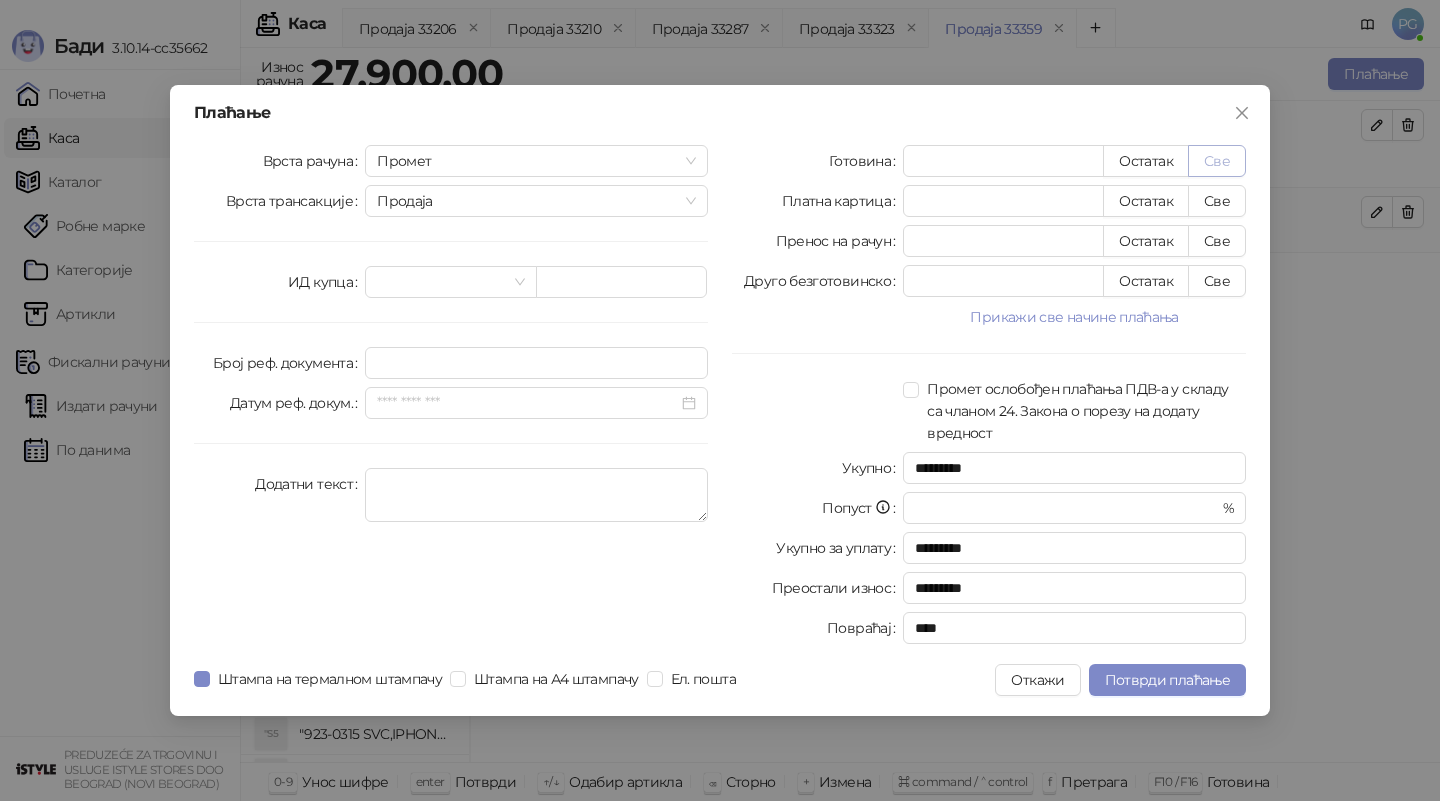 click on "Све" at bounding box center (1217, 161) 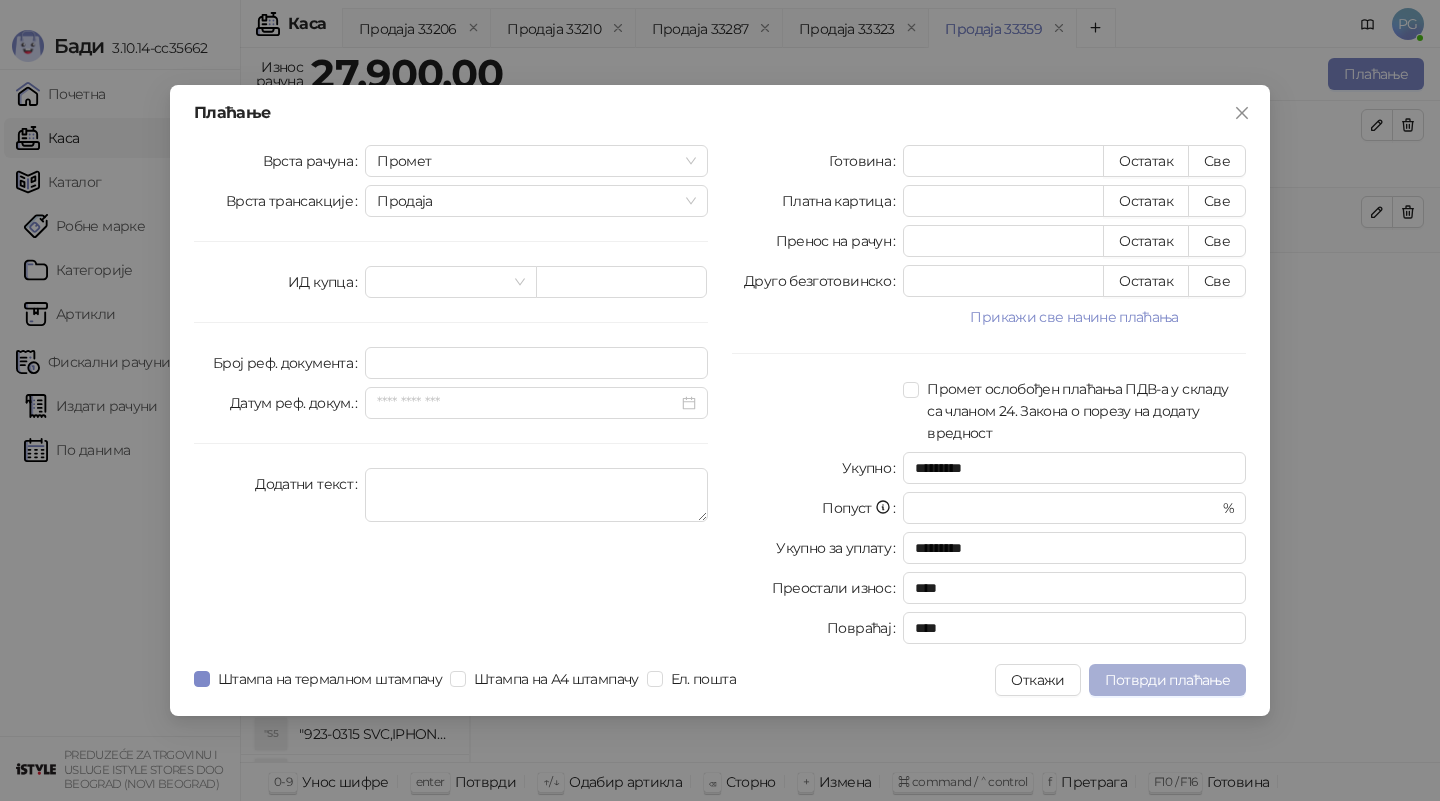 click on "Потврди плаћање" at bounding box center (1167, 680) 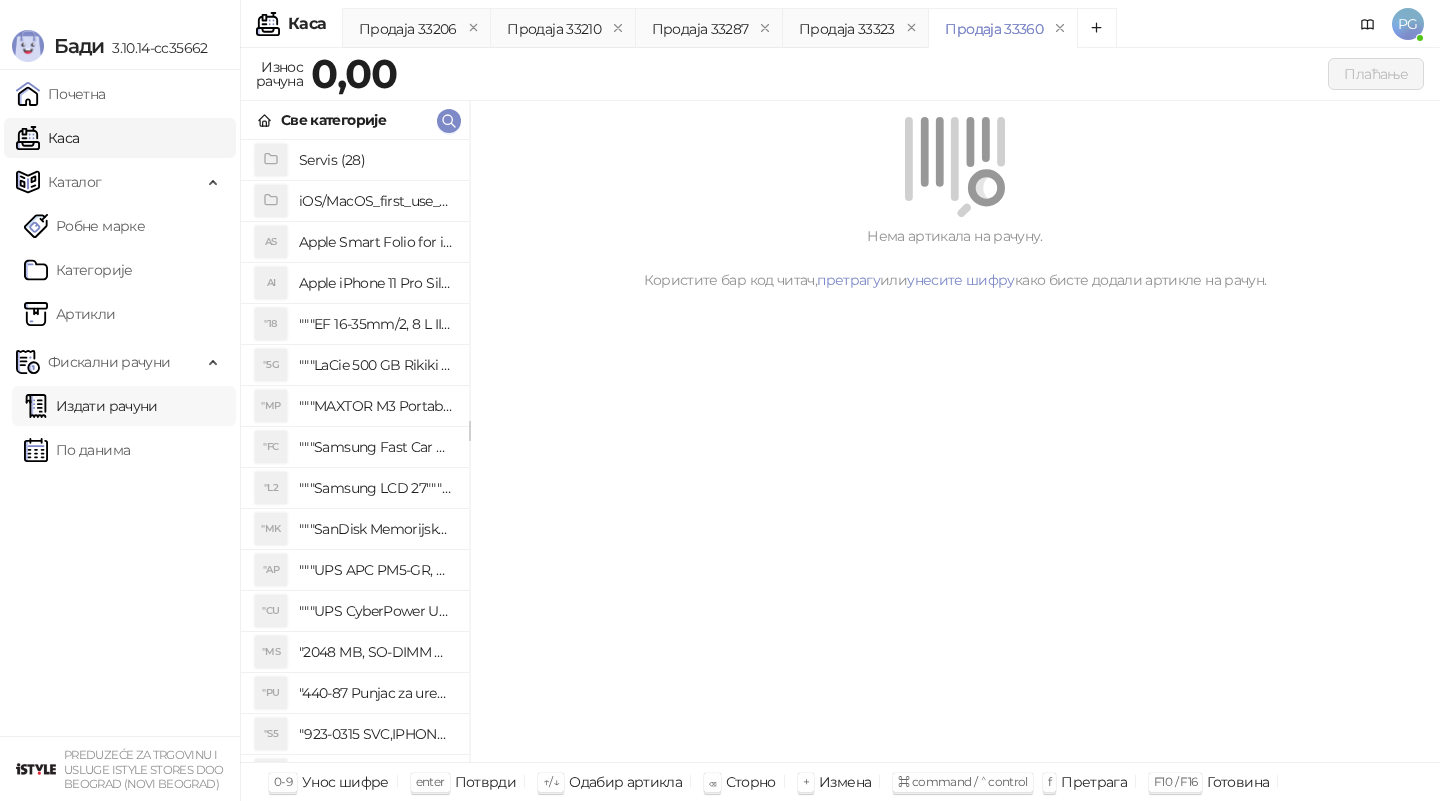 click on "Издати рачуни" at bounding box center [91, 406] 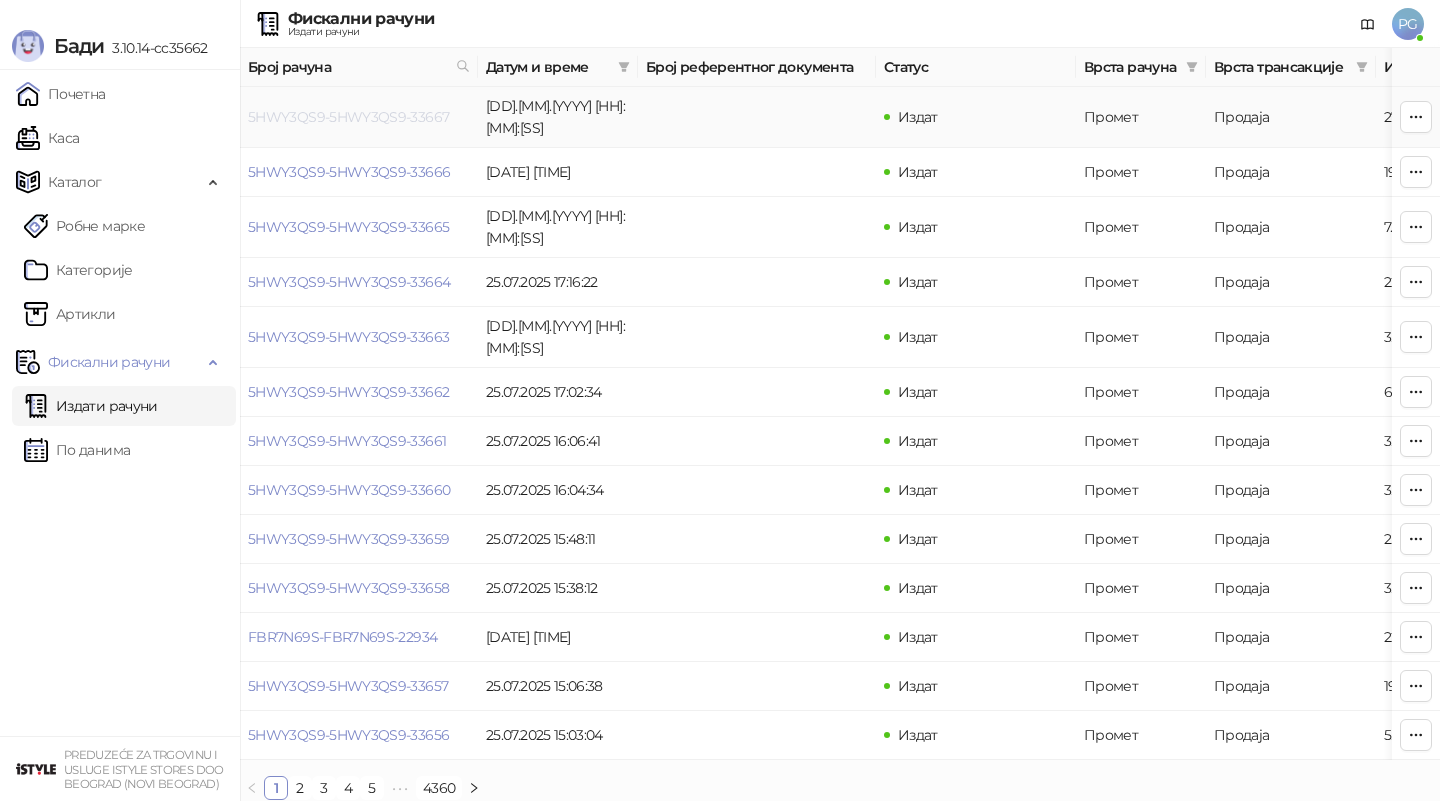click on "5HWY3QS9-5HWY3QS9-33667" at bounding box center (348, 117) 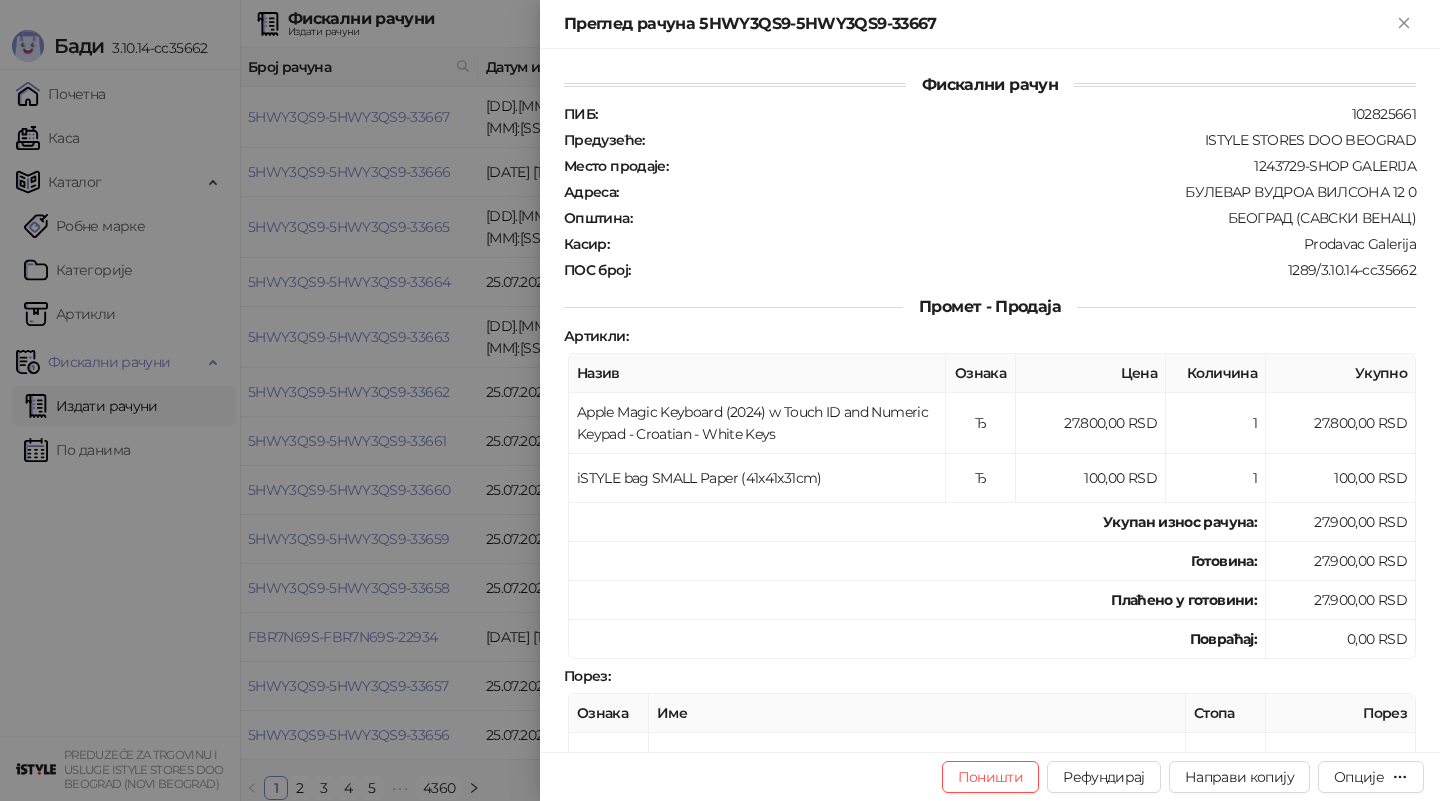 click at bounding box center [720, 400] 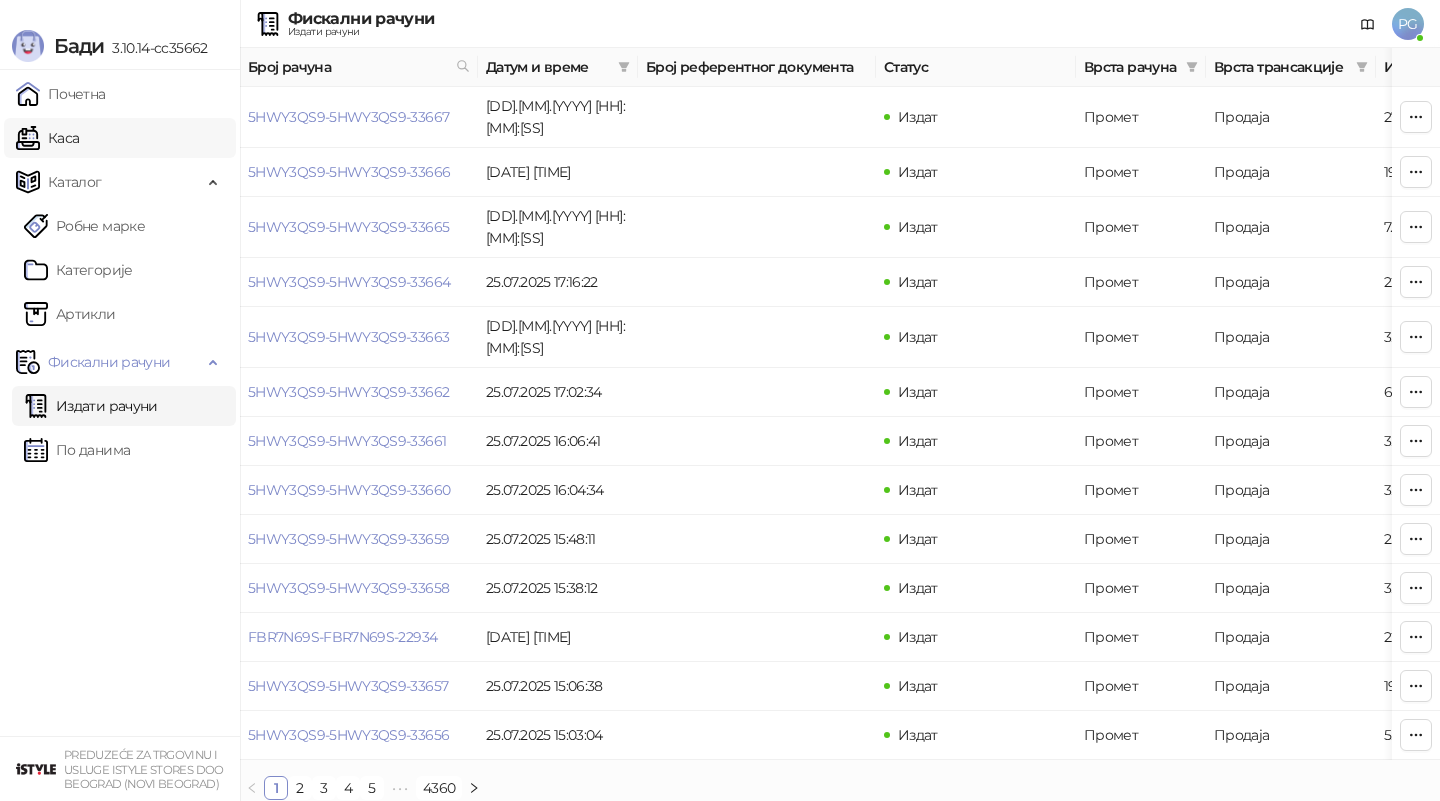 click on "Каса" at bounding box center (47, 138) 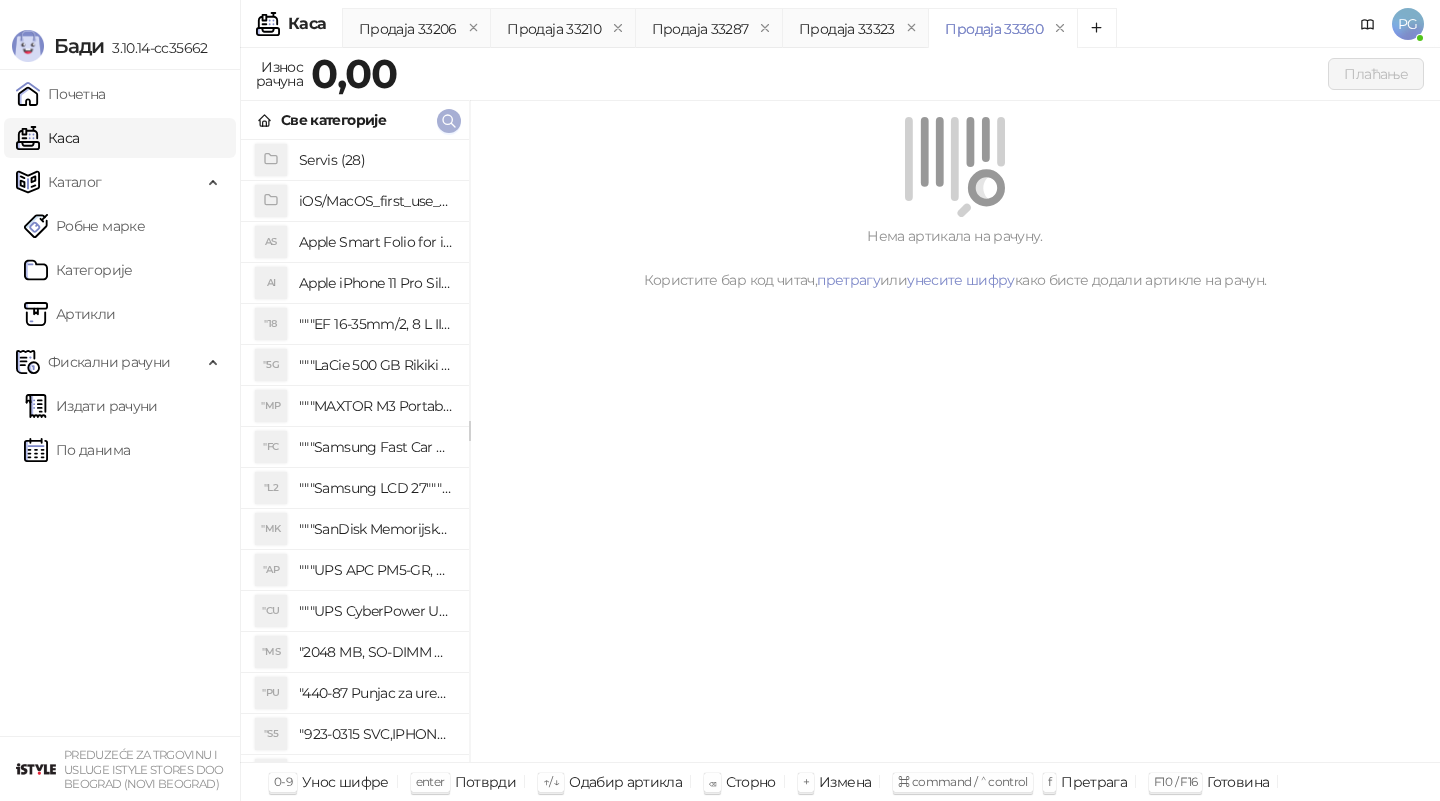 click 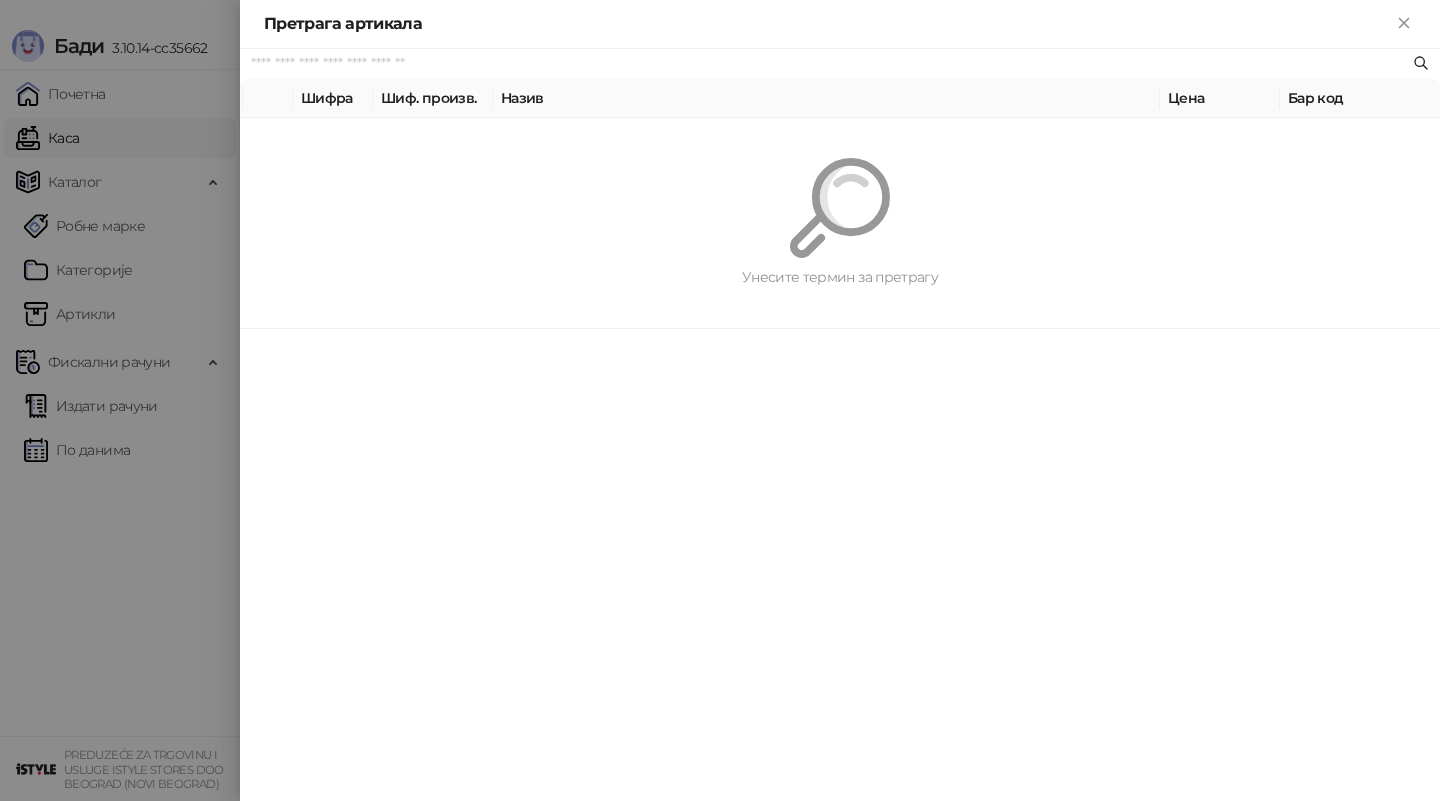 paste on "*********" 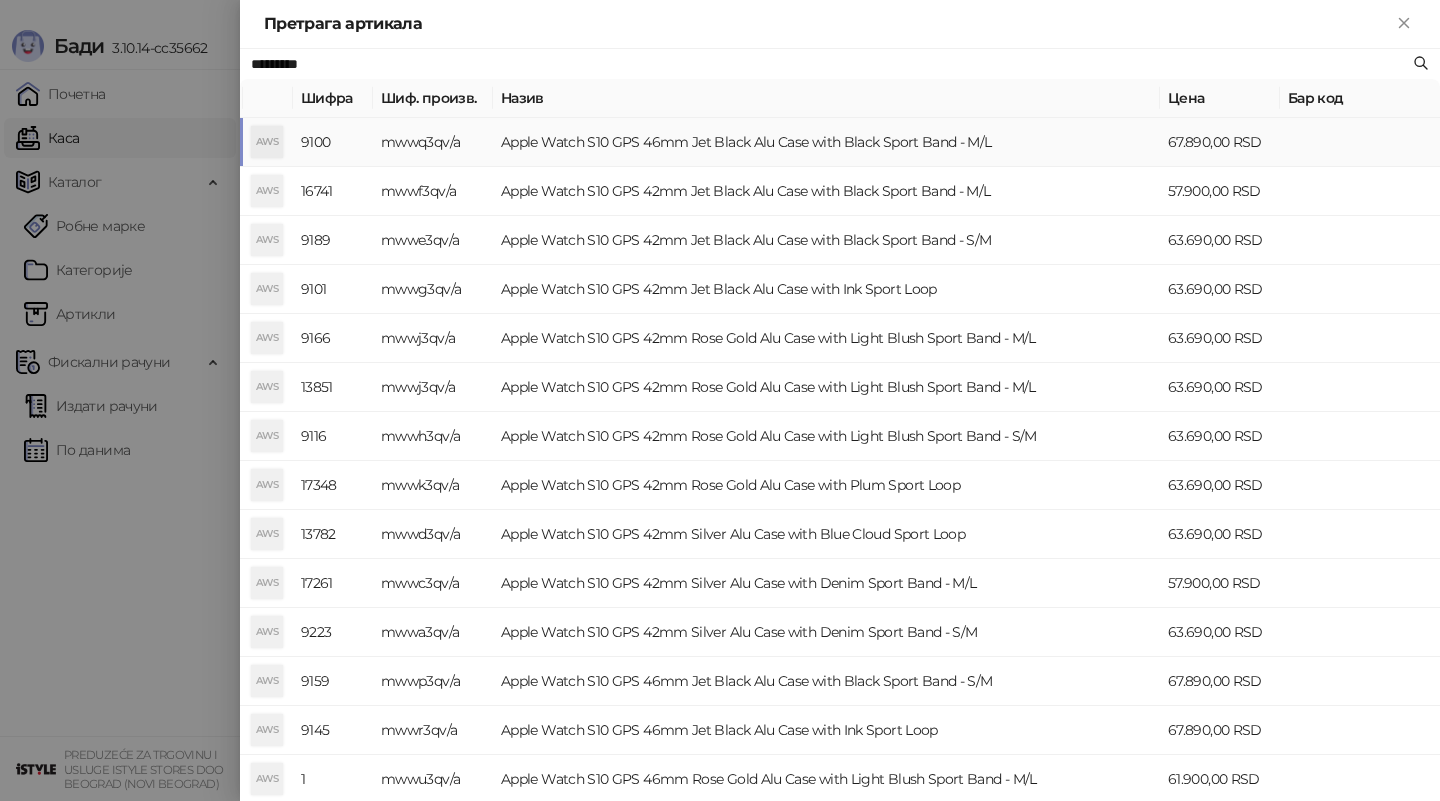 type on "*********" 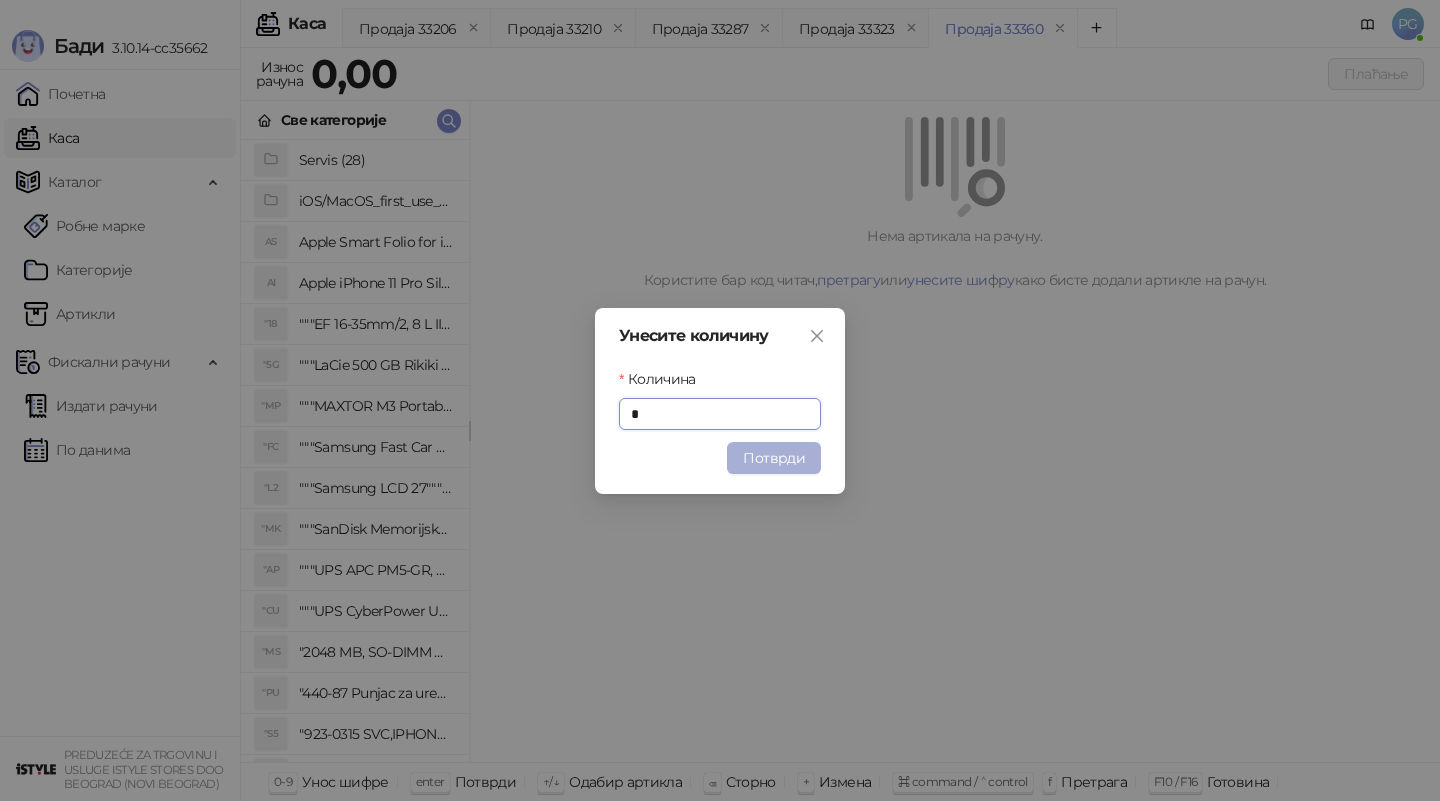 click on "Потврди" at bounding box center (774, 458) 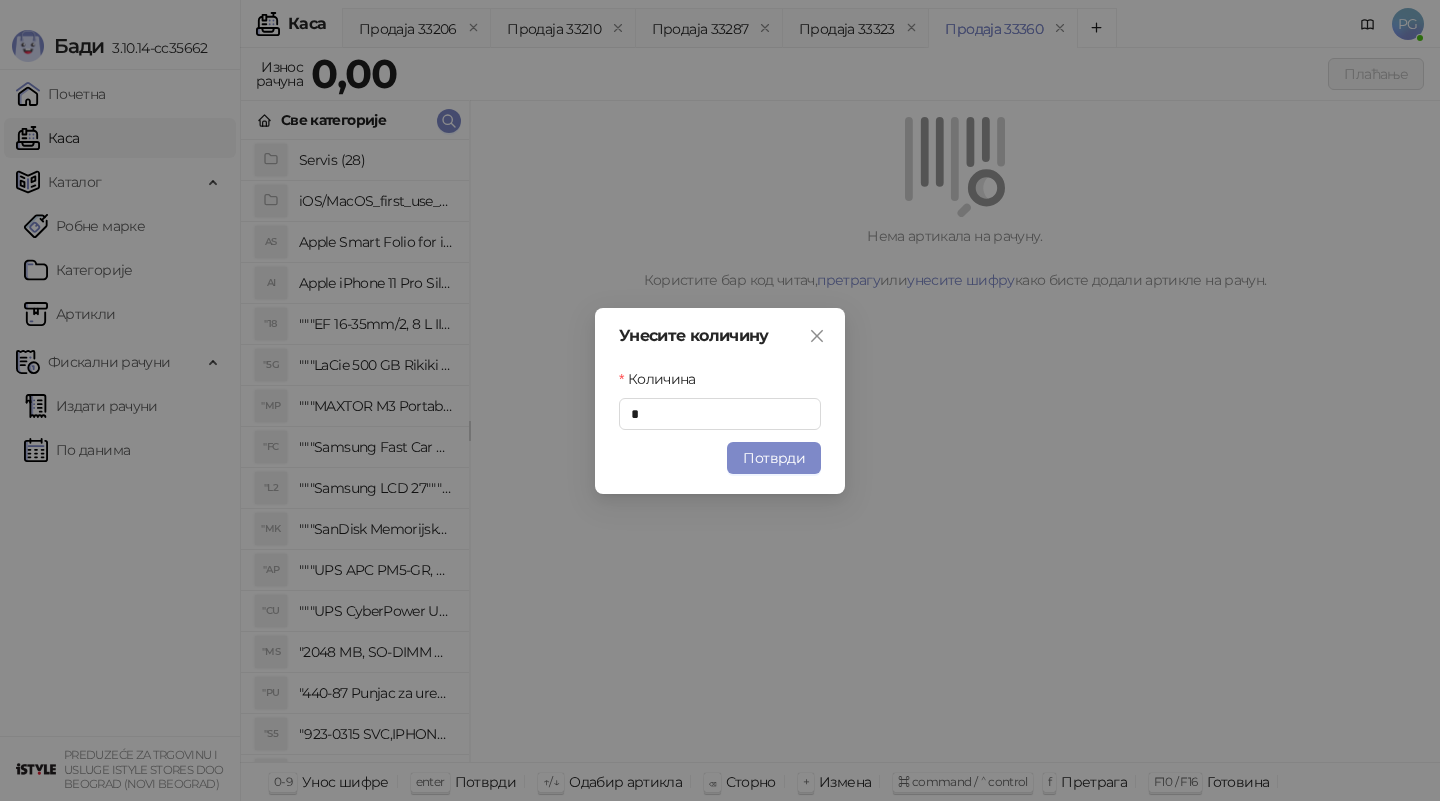 click on "Унесите количину Количина * Потврди" at bounding box center [720, 400] 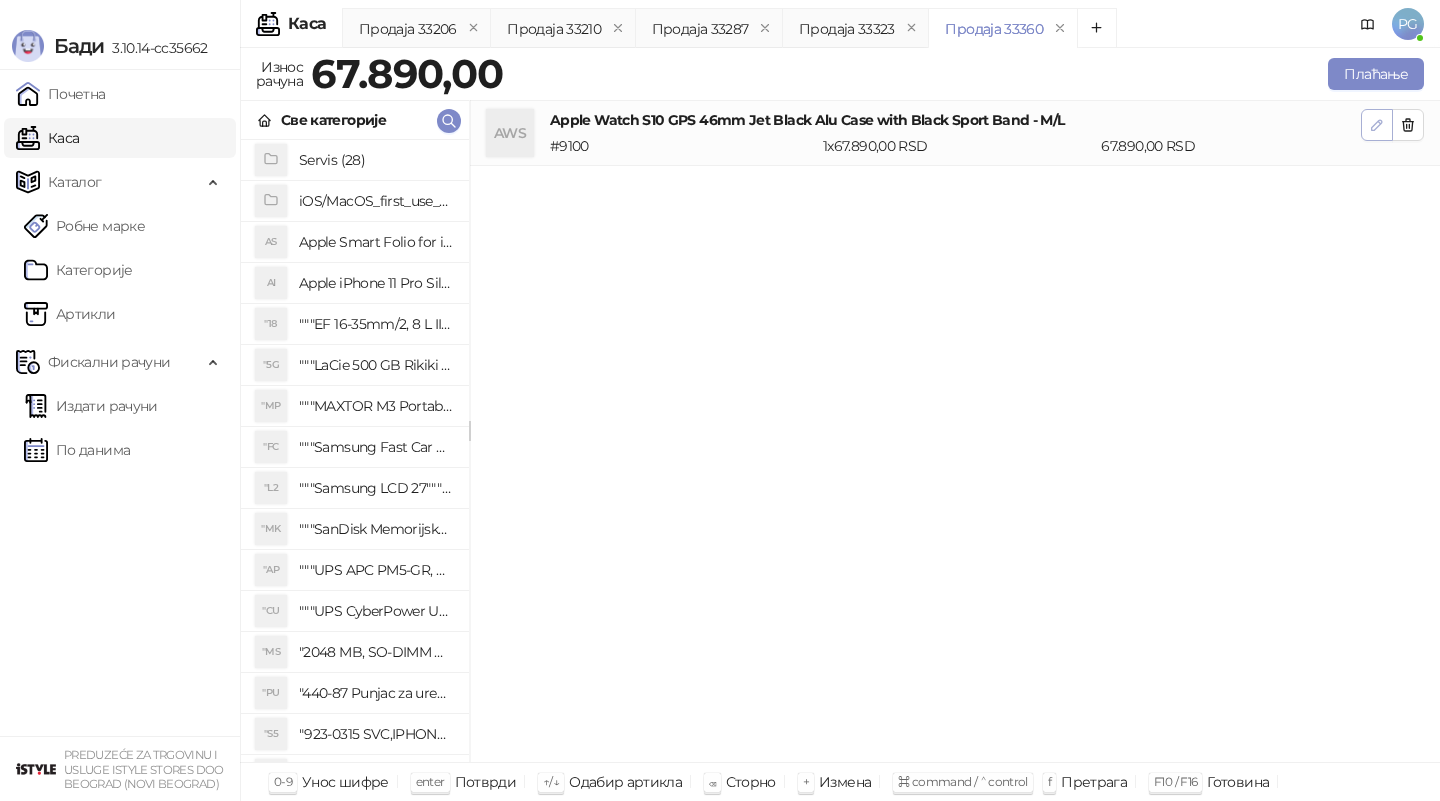 click 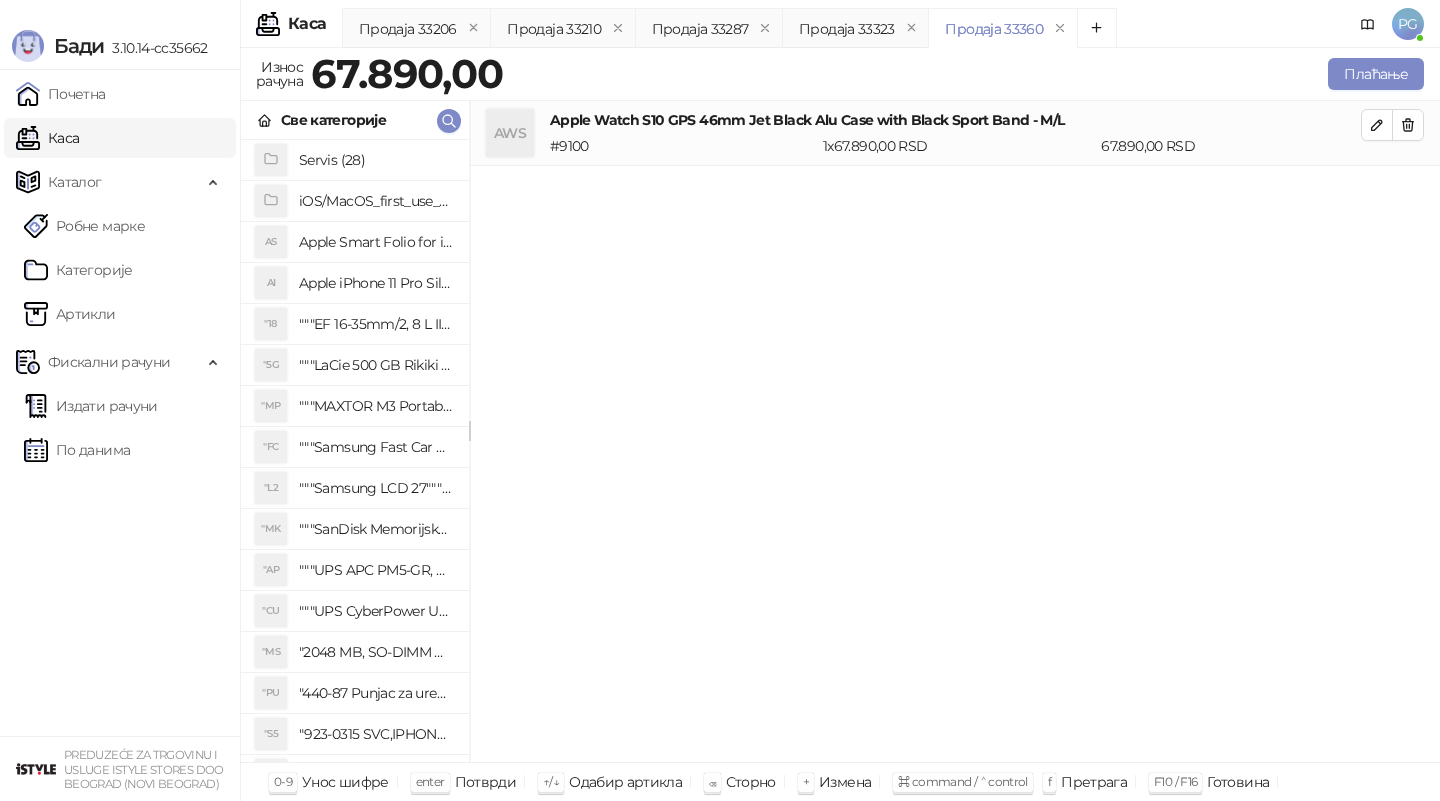 type on "*" 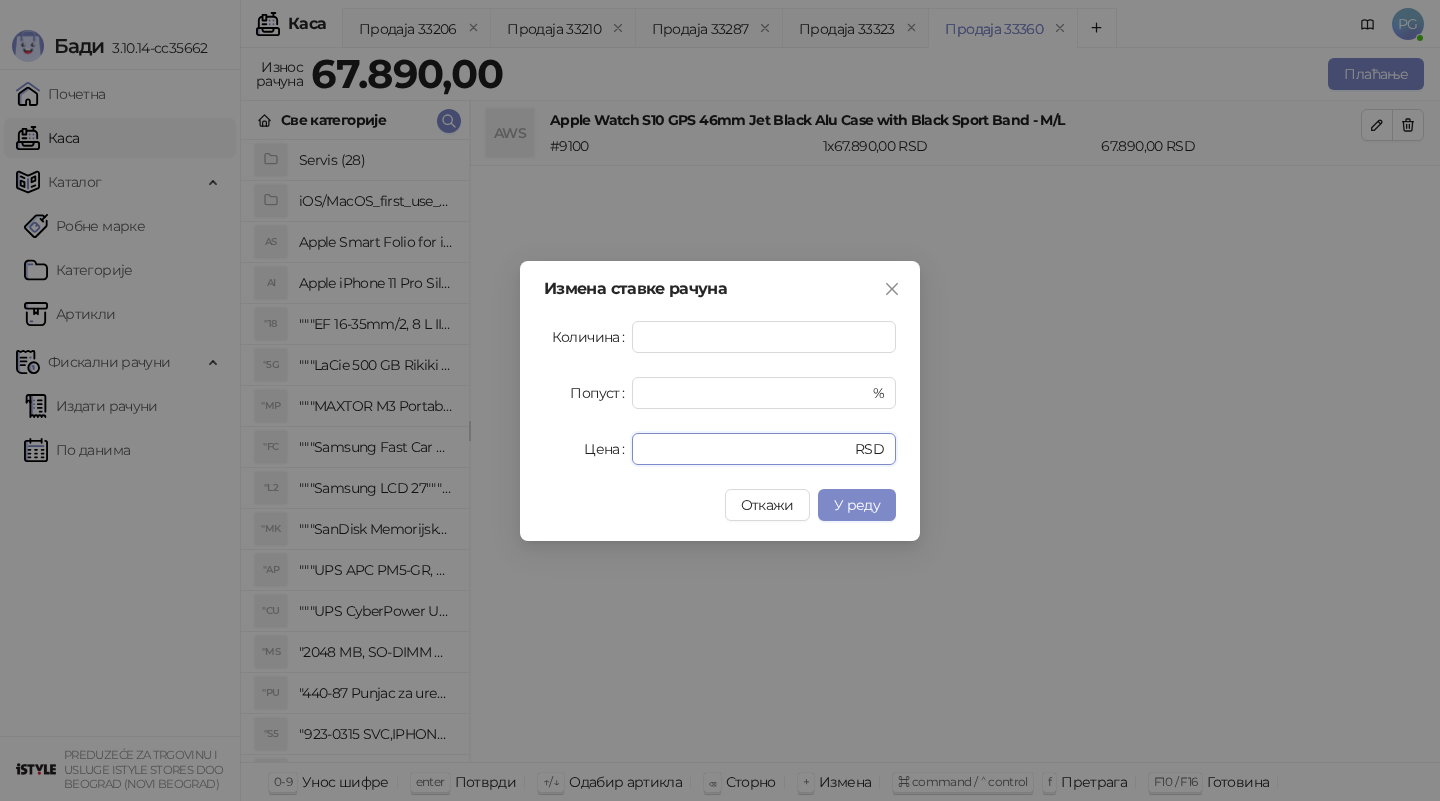 drag, startPoint x: 709, startPoint y: 454, endPoint x: 550, endPoint y: 454, distance: 159 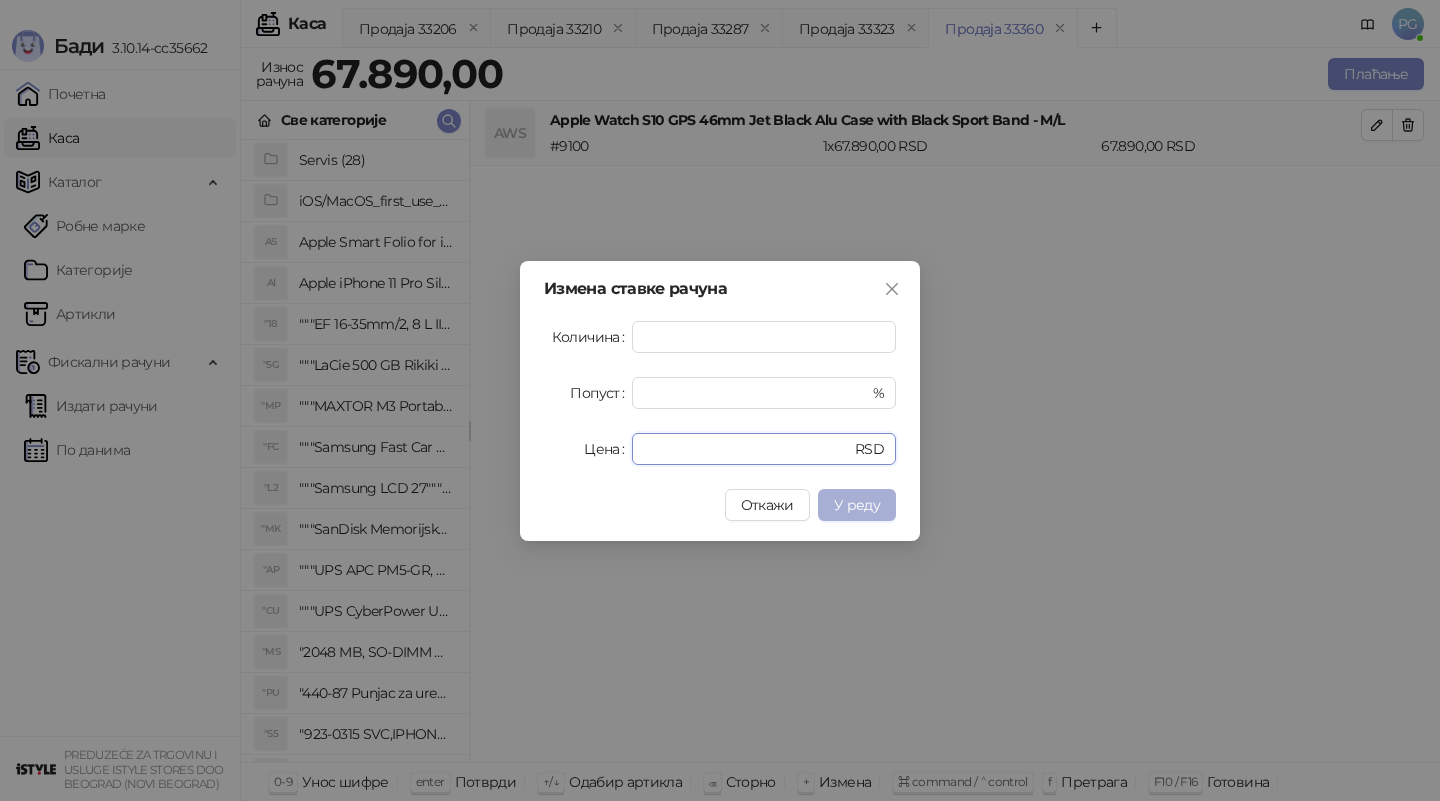 type on "*****" 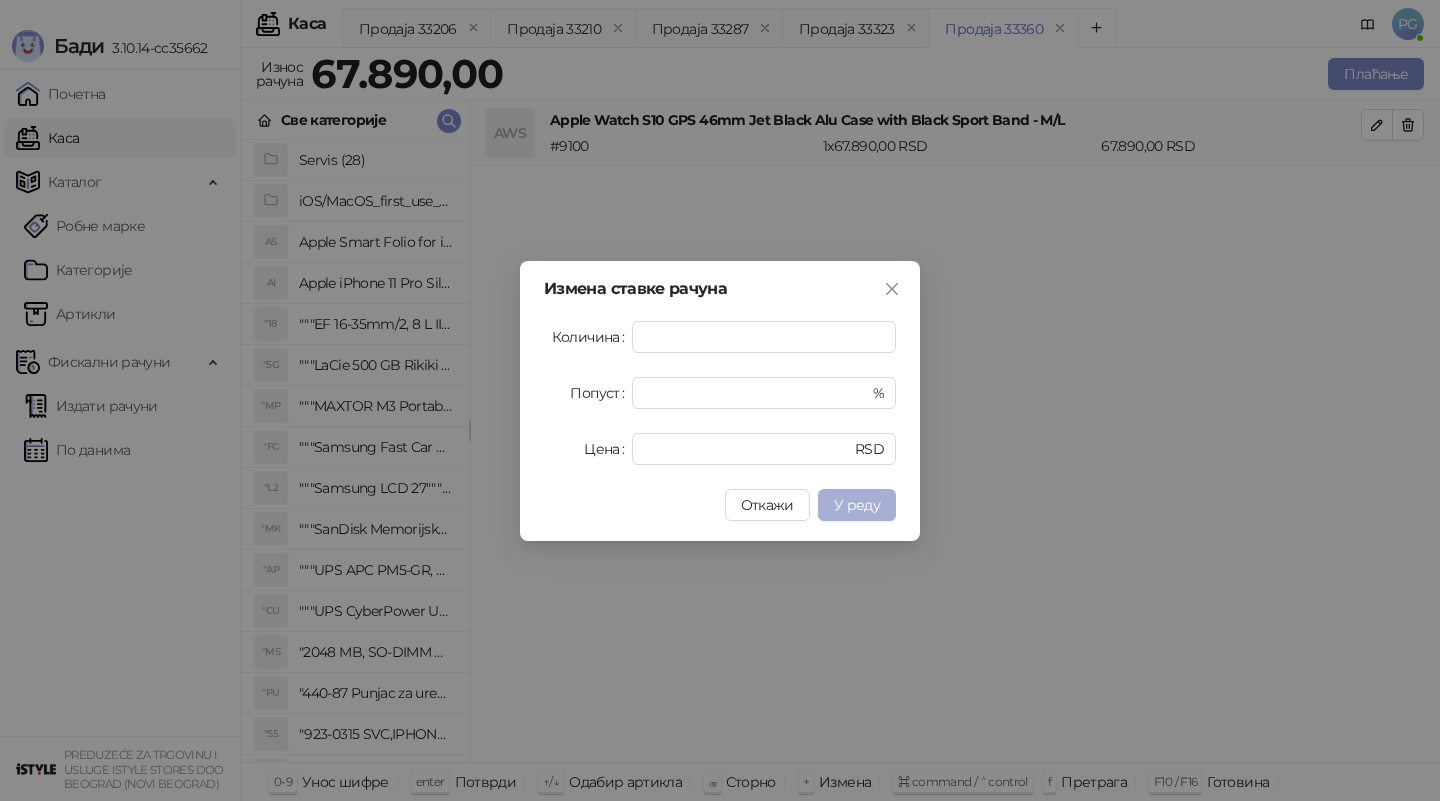 click on "У реду" at bounding box center (857, 505) 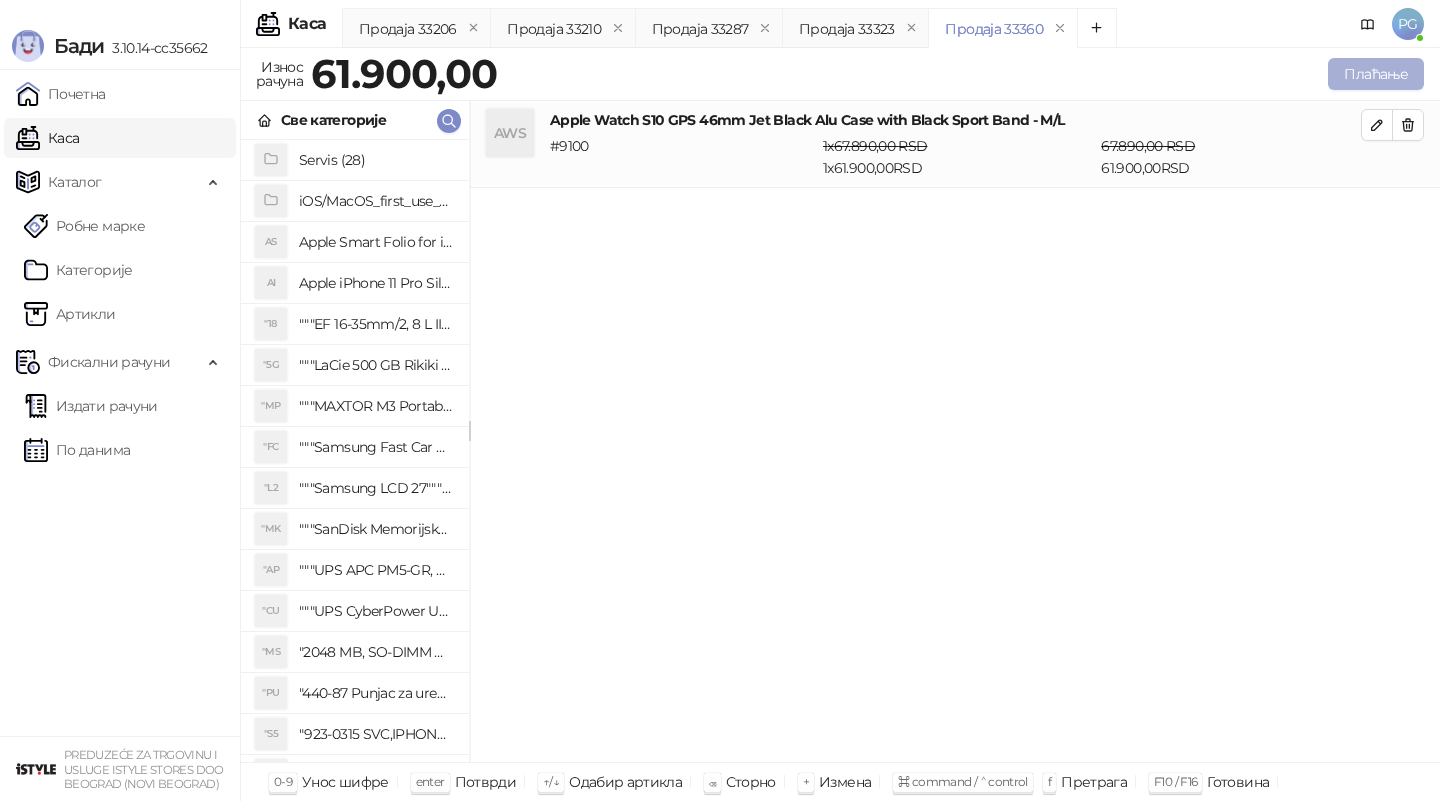 click on "Плаћање" at bounding box center [1376, 74] 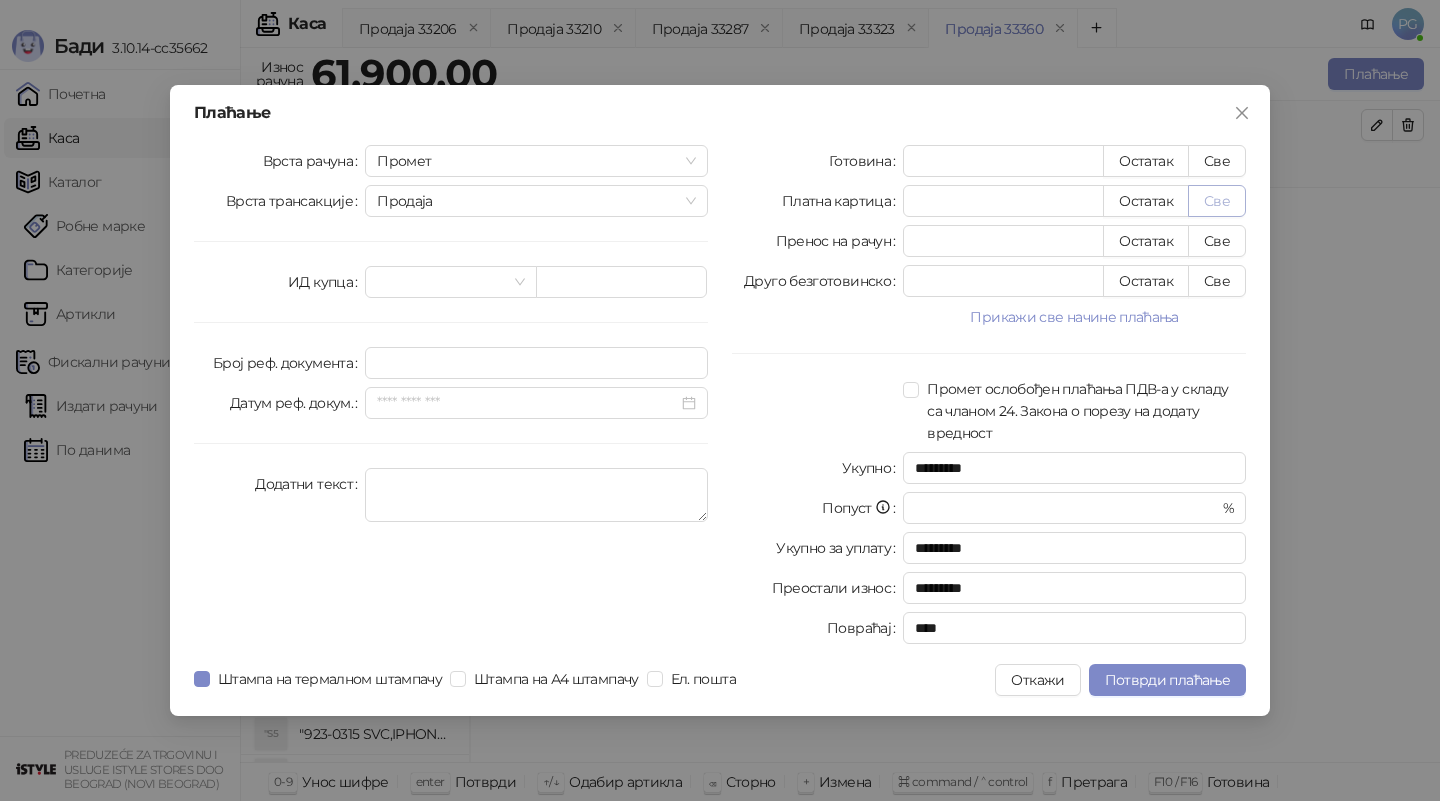 click on "Све" at bounding box center [1217, 201] 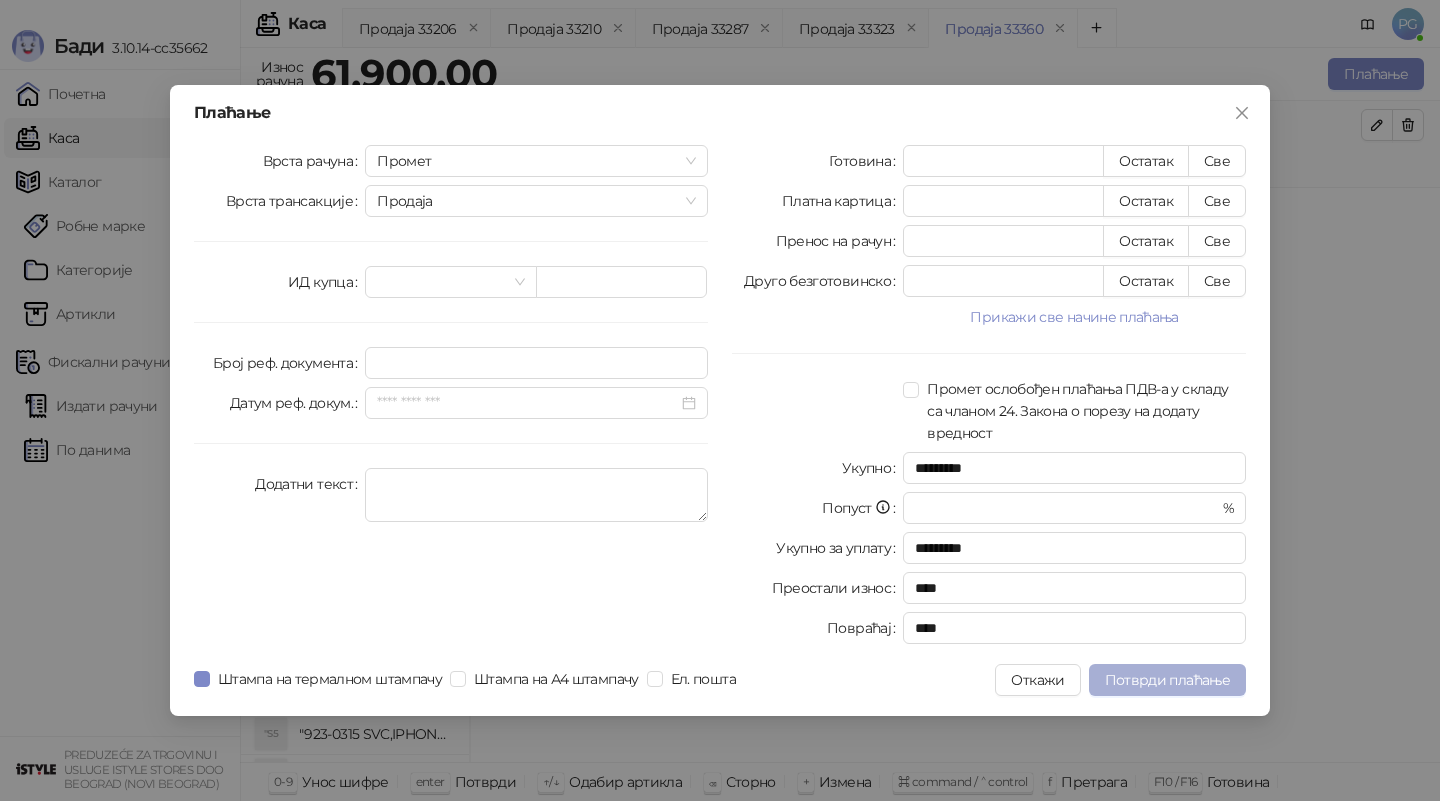 click on "Потврди плаћање" at bounding box center (1167, 680) 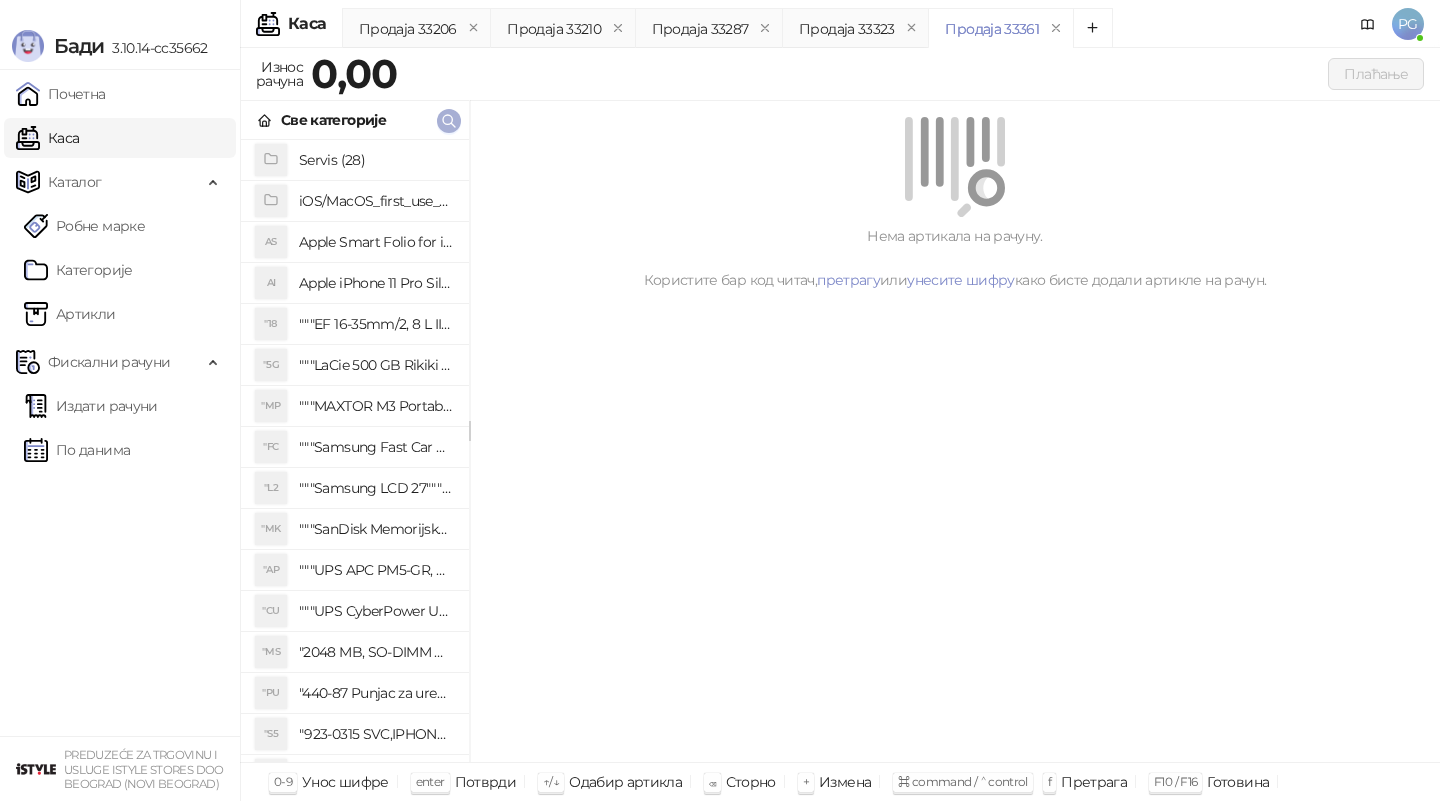 click 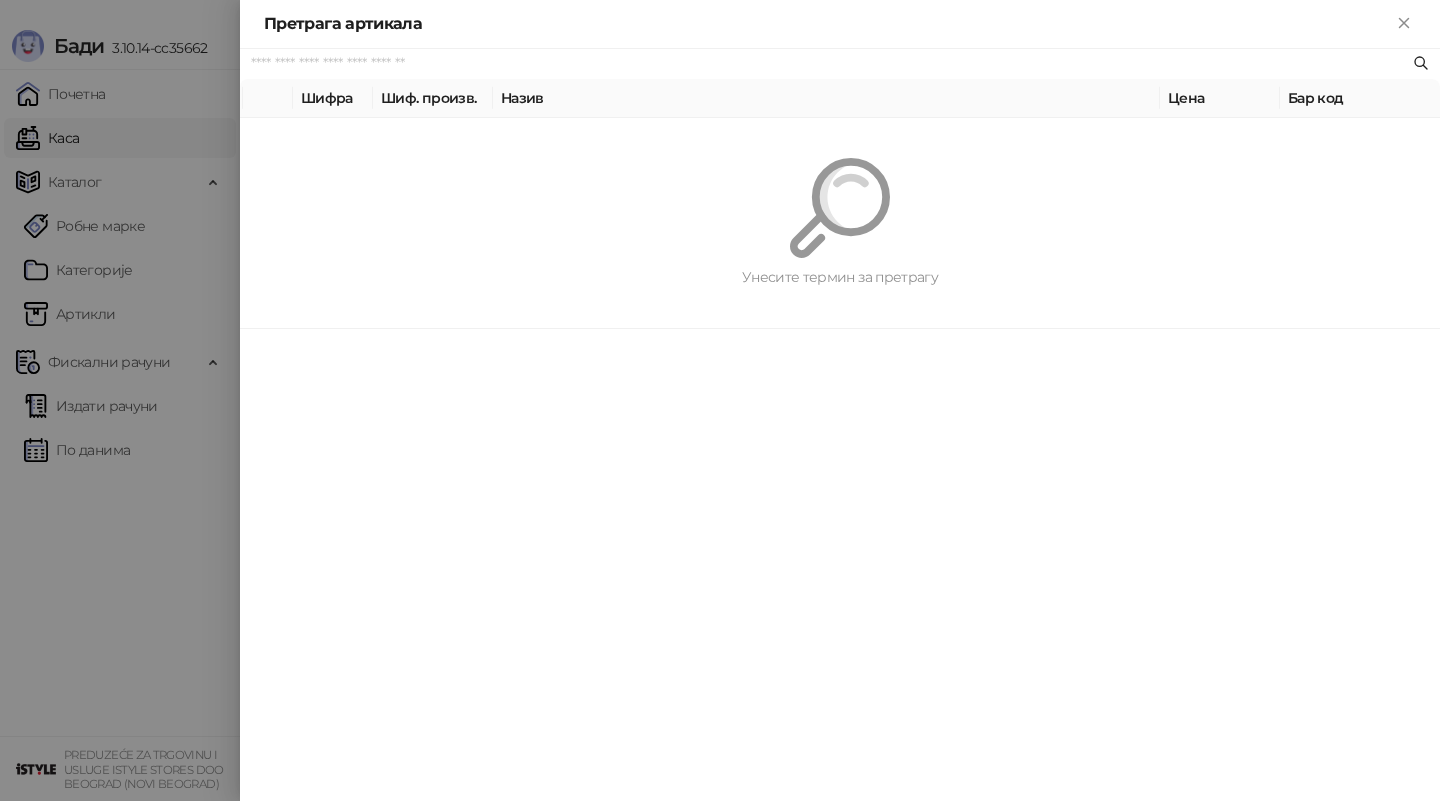 paste on "**********" 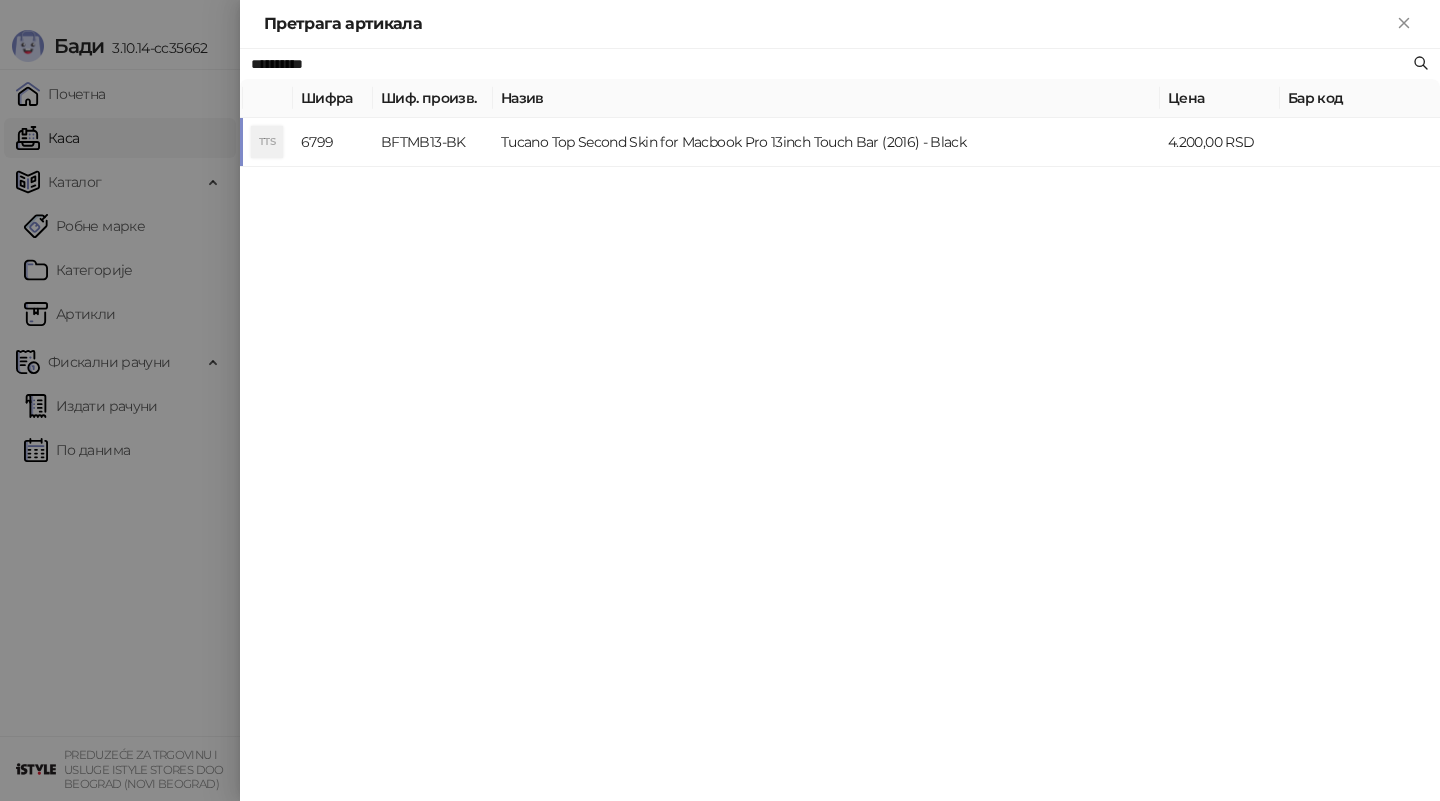 type on "**********" 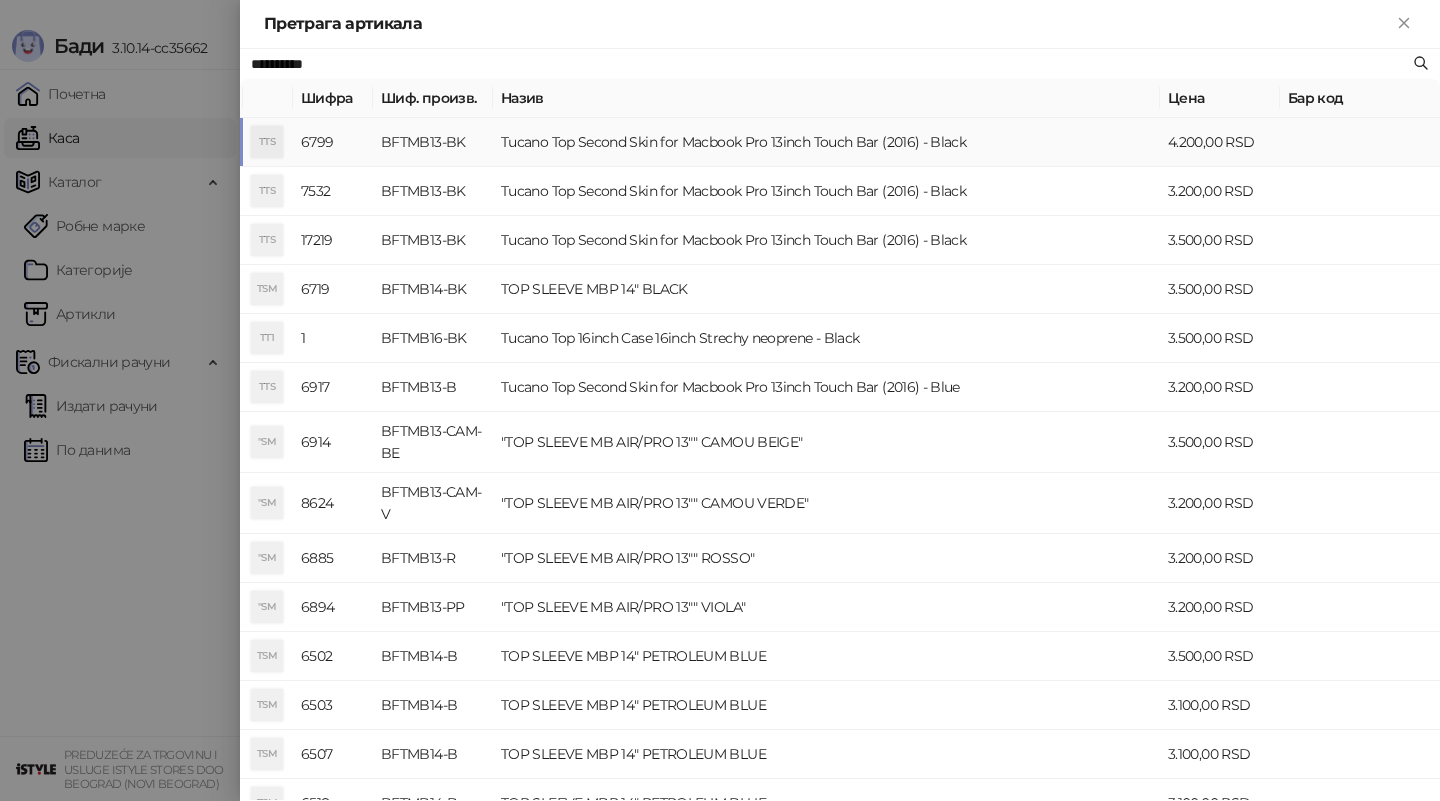 click on "BFTMB13-BK" at bounding box center [433, 142] 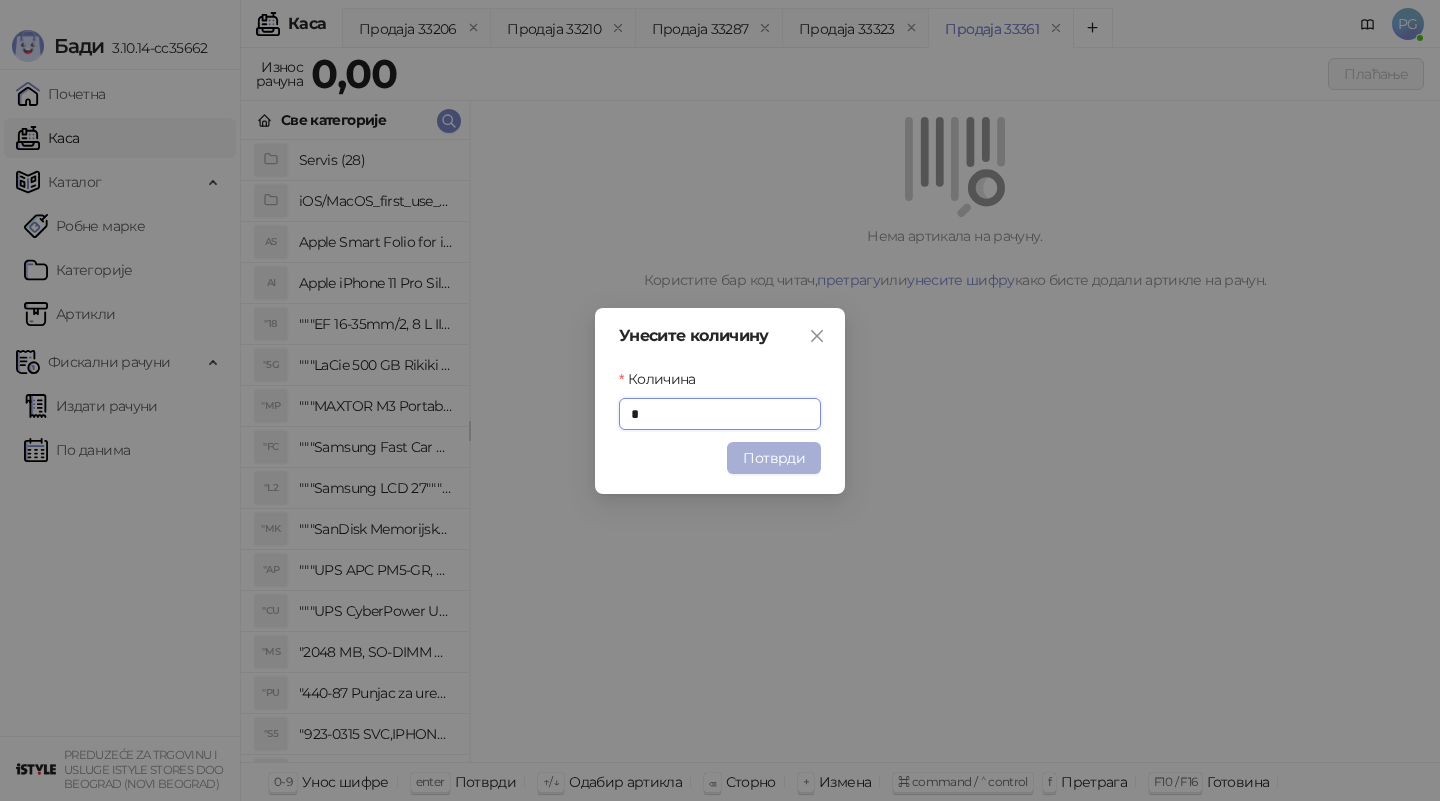 click on "Потврди" at bounding box center (774, 458) 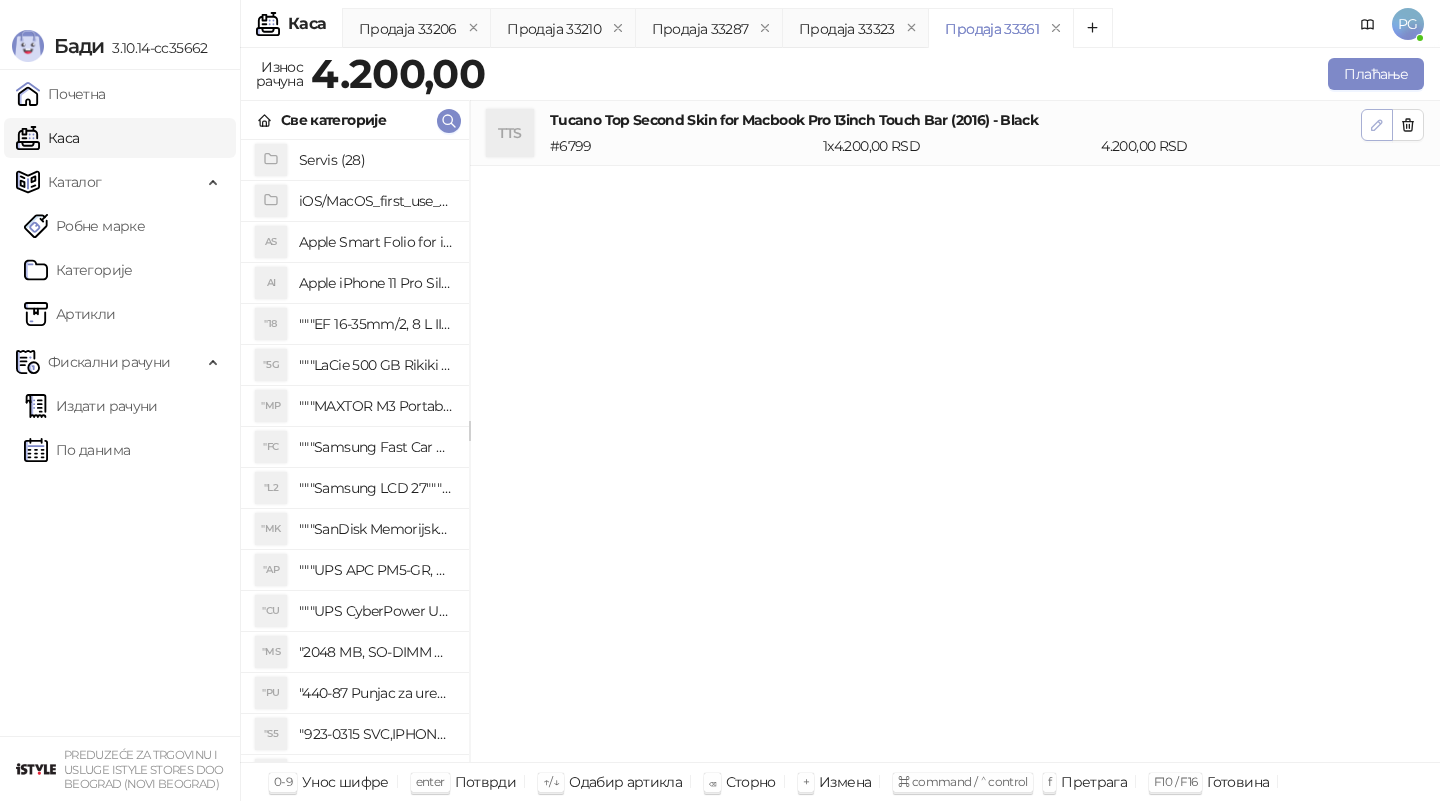 click 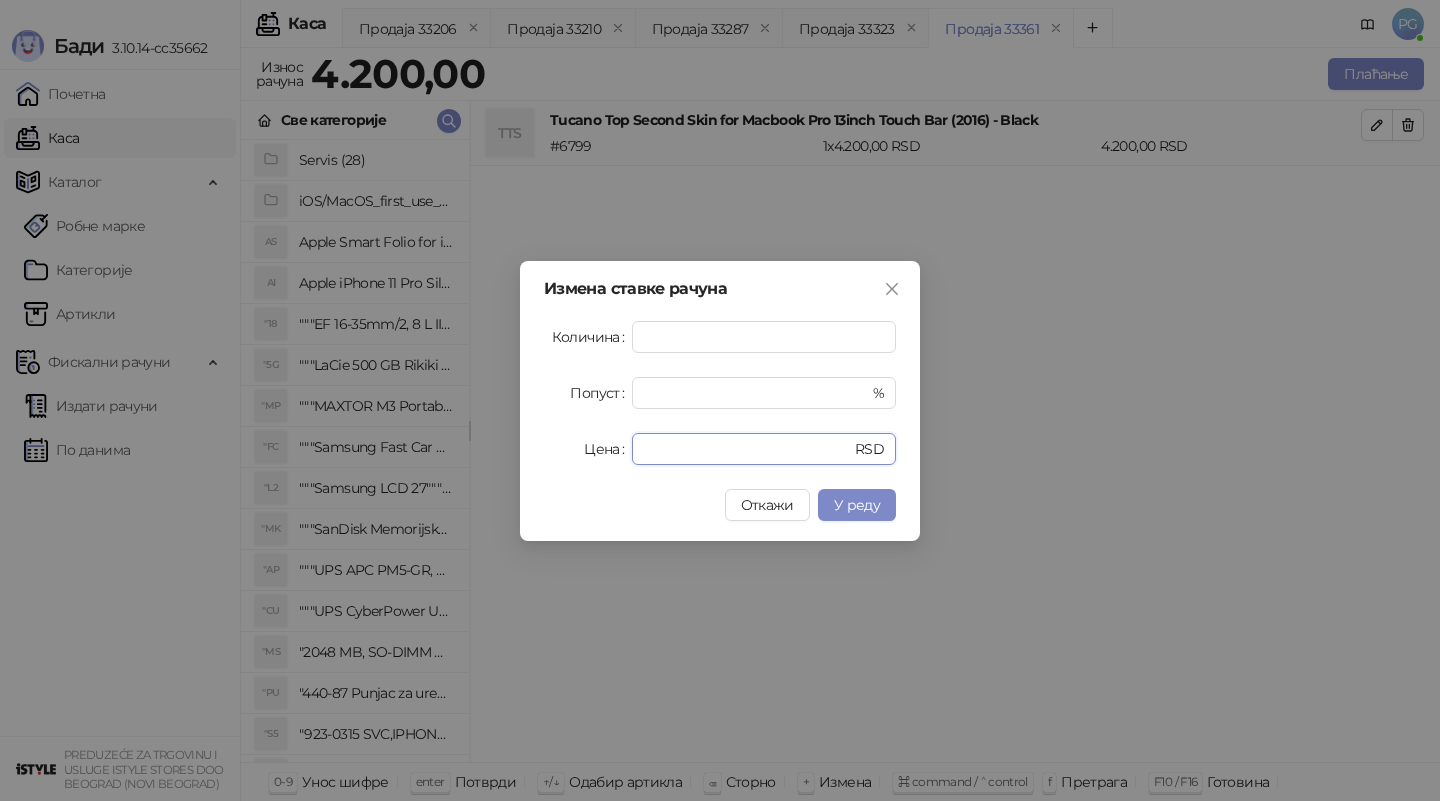 drag, startPoint x: 720, startPoint y: 458, endPoint x: 575, endPoint y: 447, distance: 145.41664 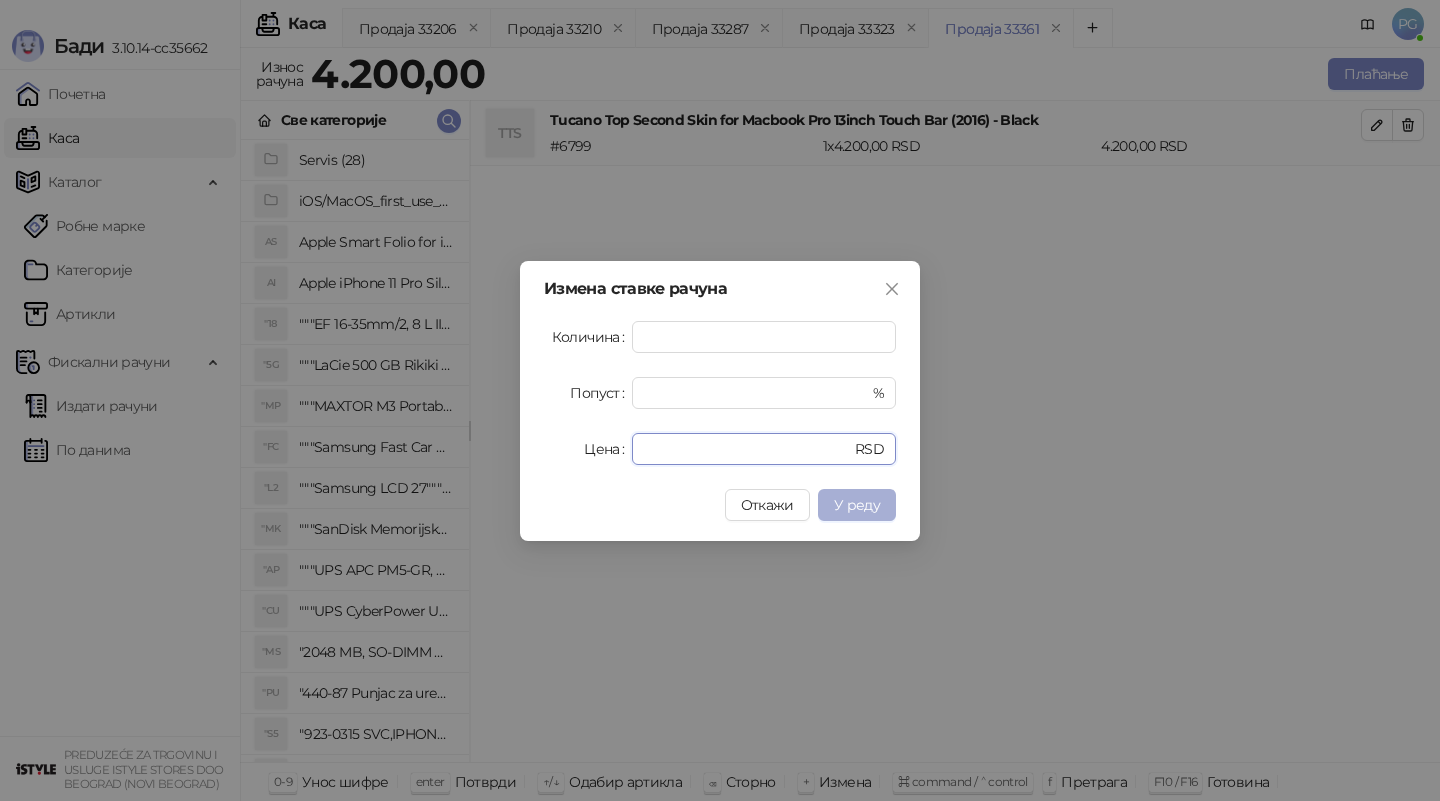 type on "****" 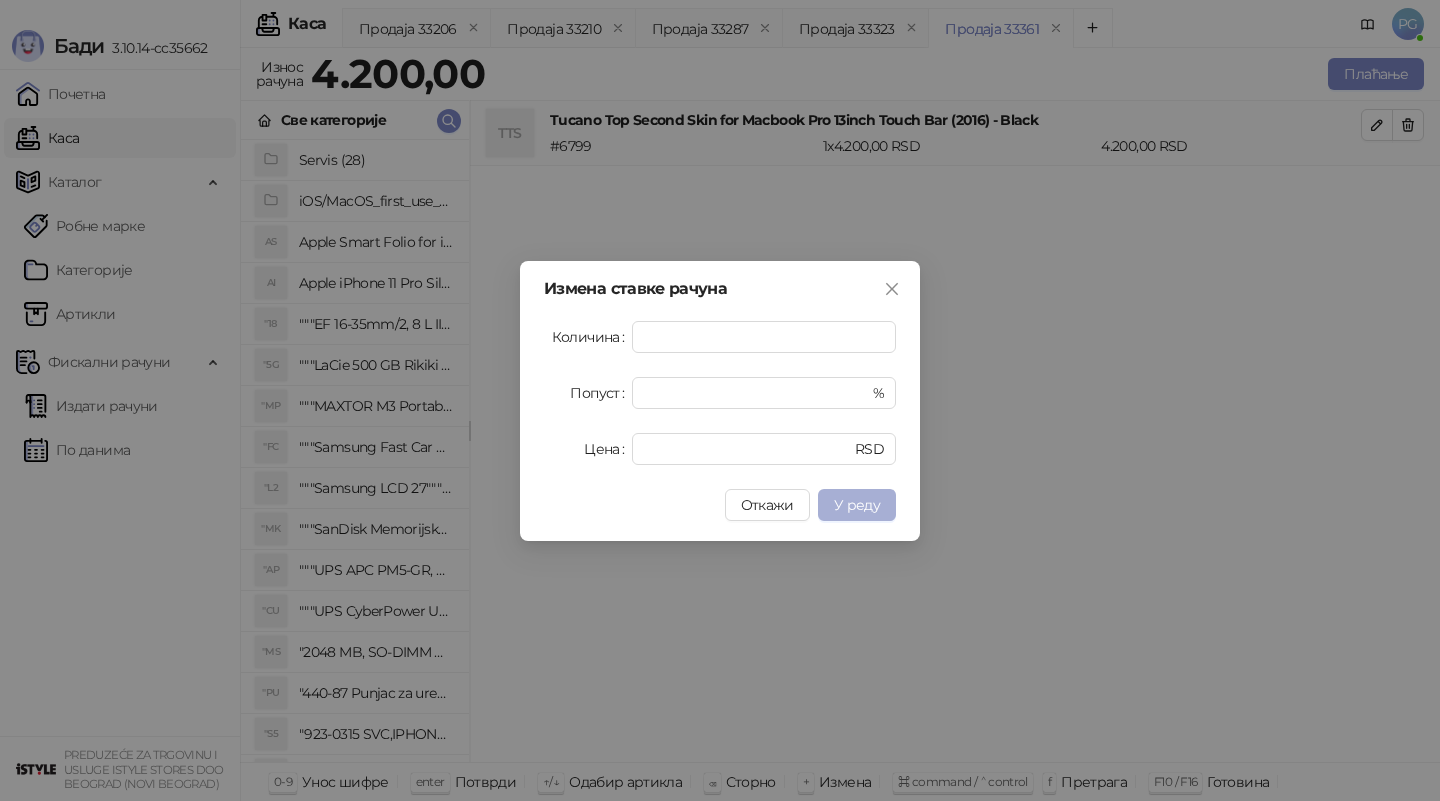 click on "У реду" at bounding box center (857, 505) 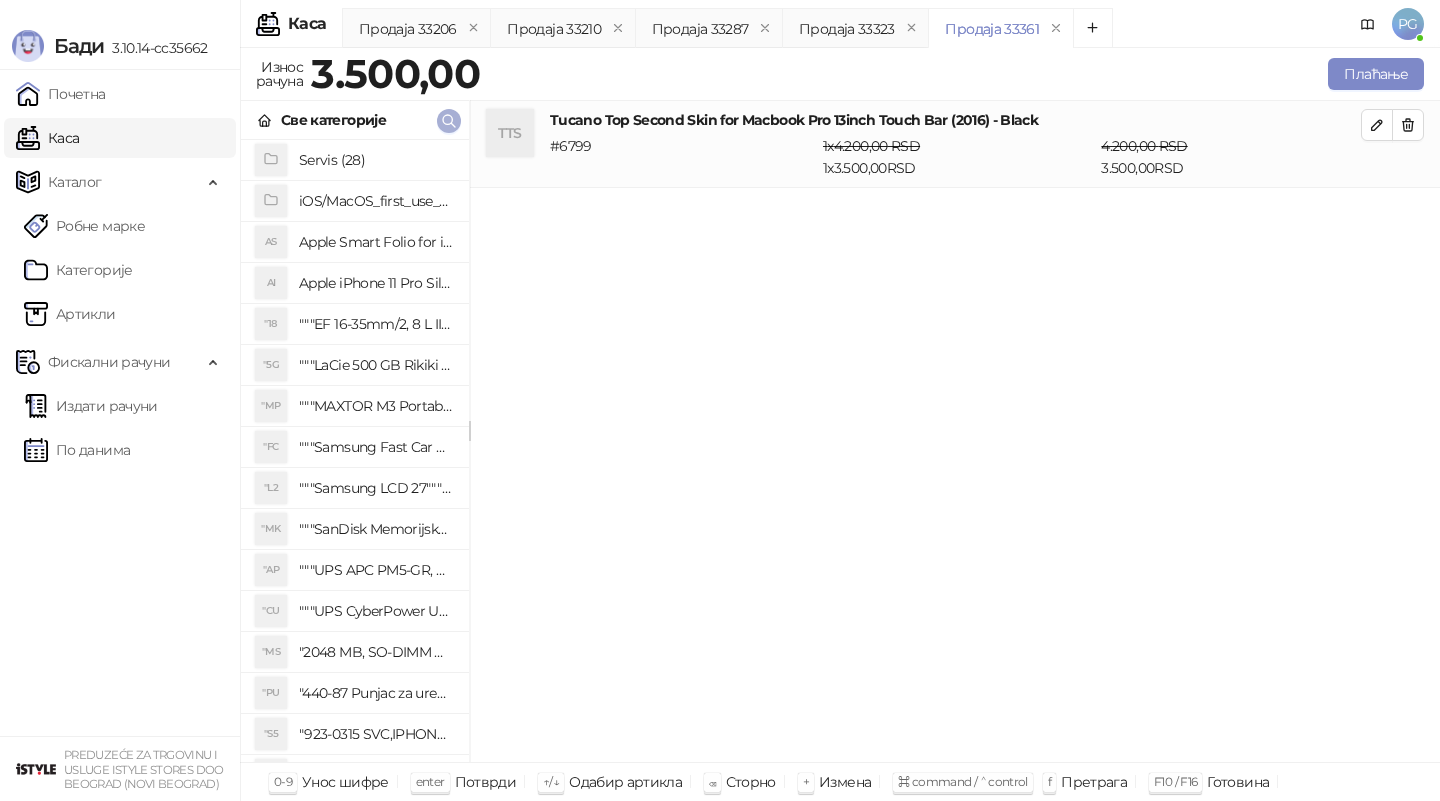click 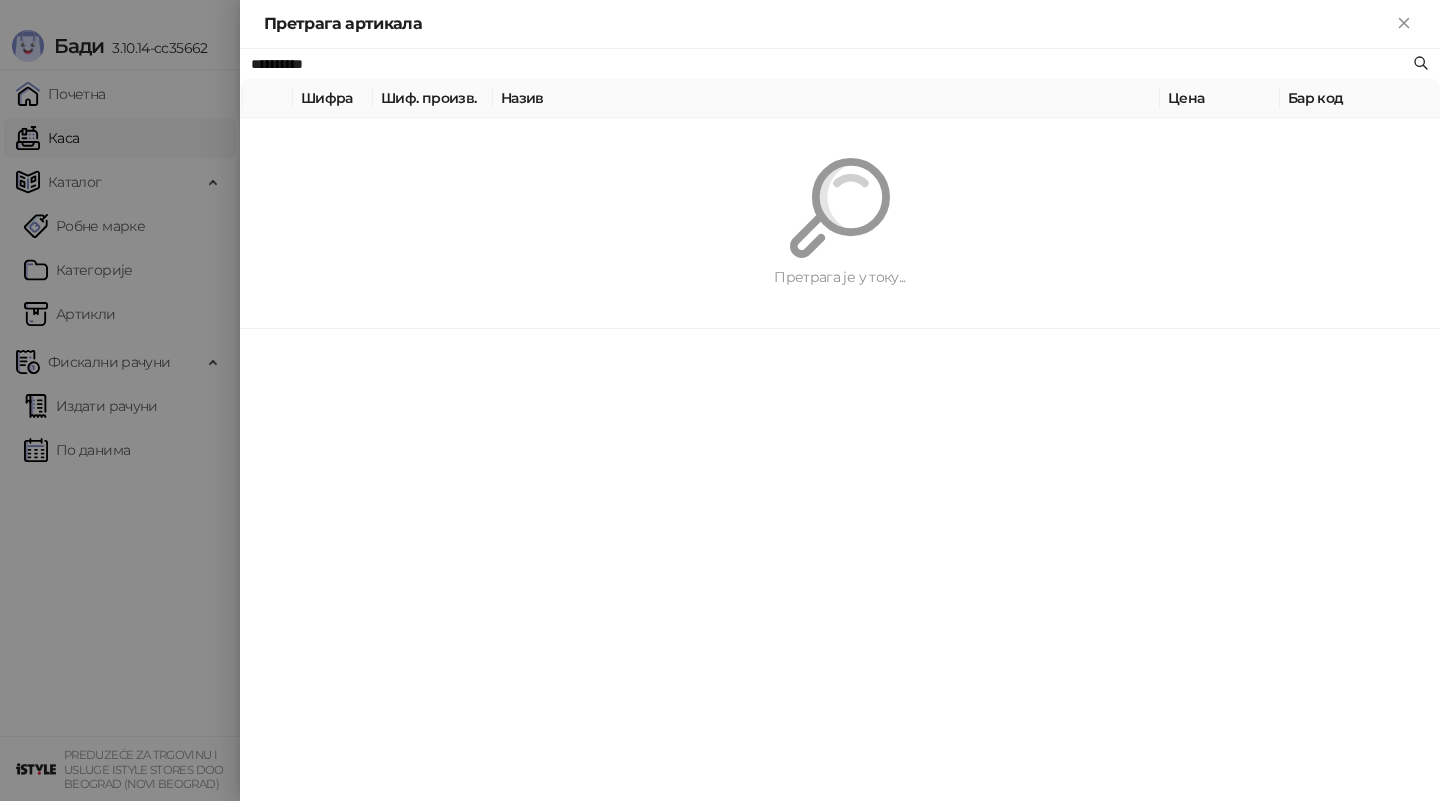 paste 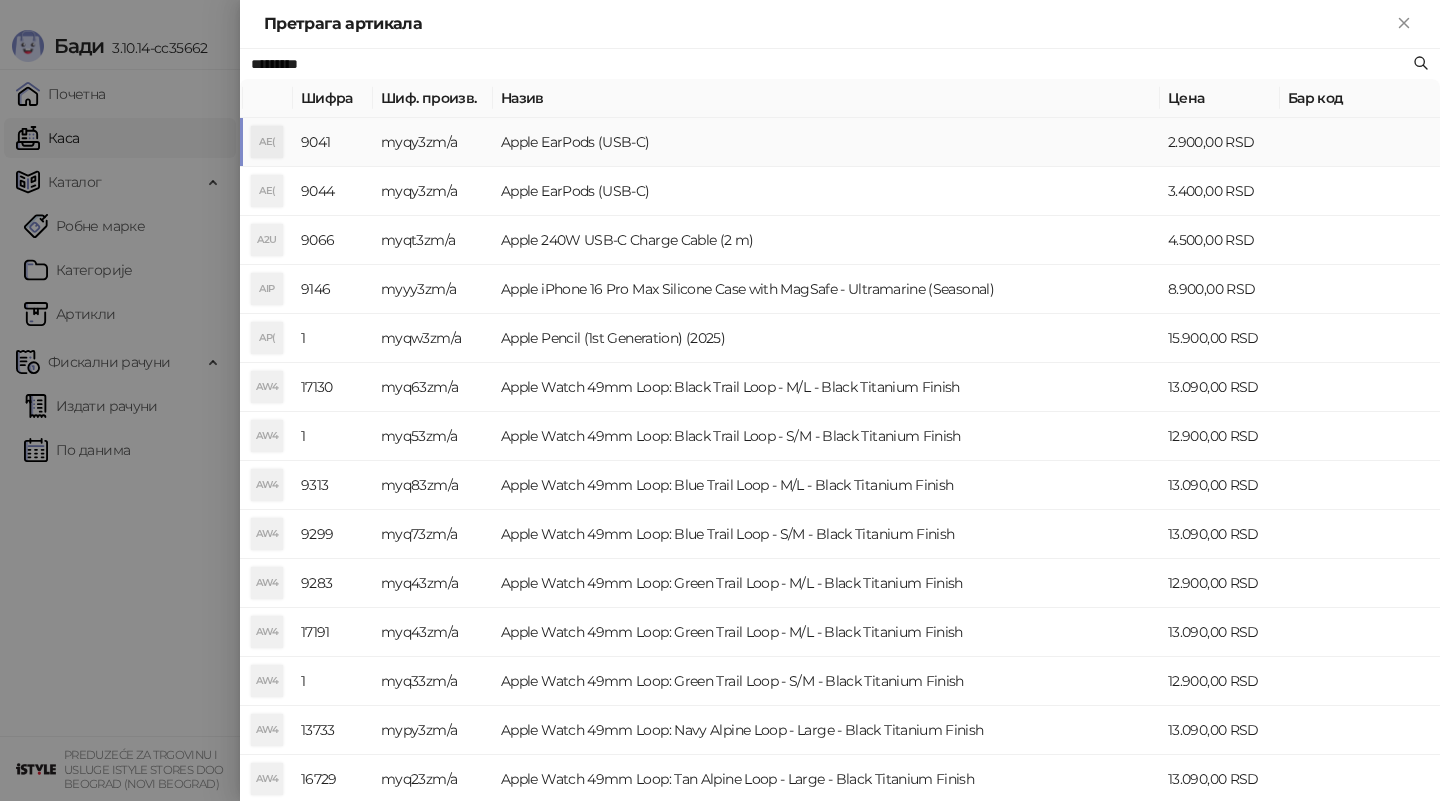 type on "*********" 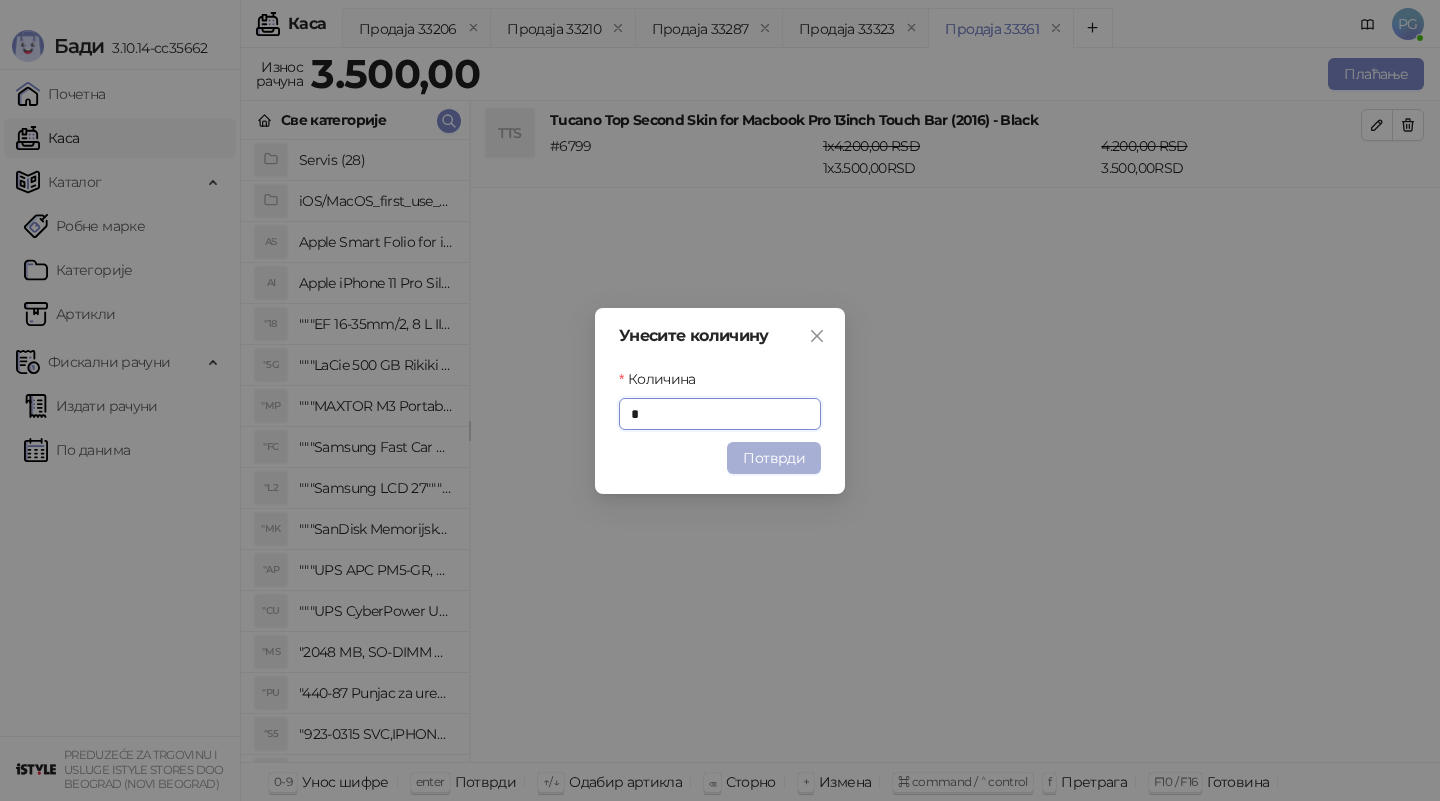 click on "Потврди" at bounding box center [774, 458] 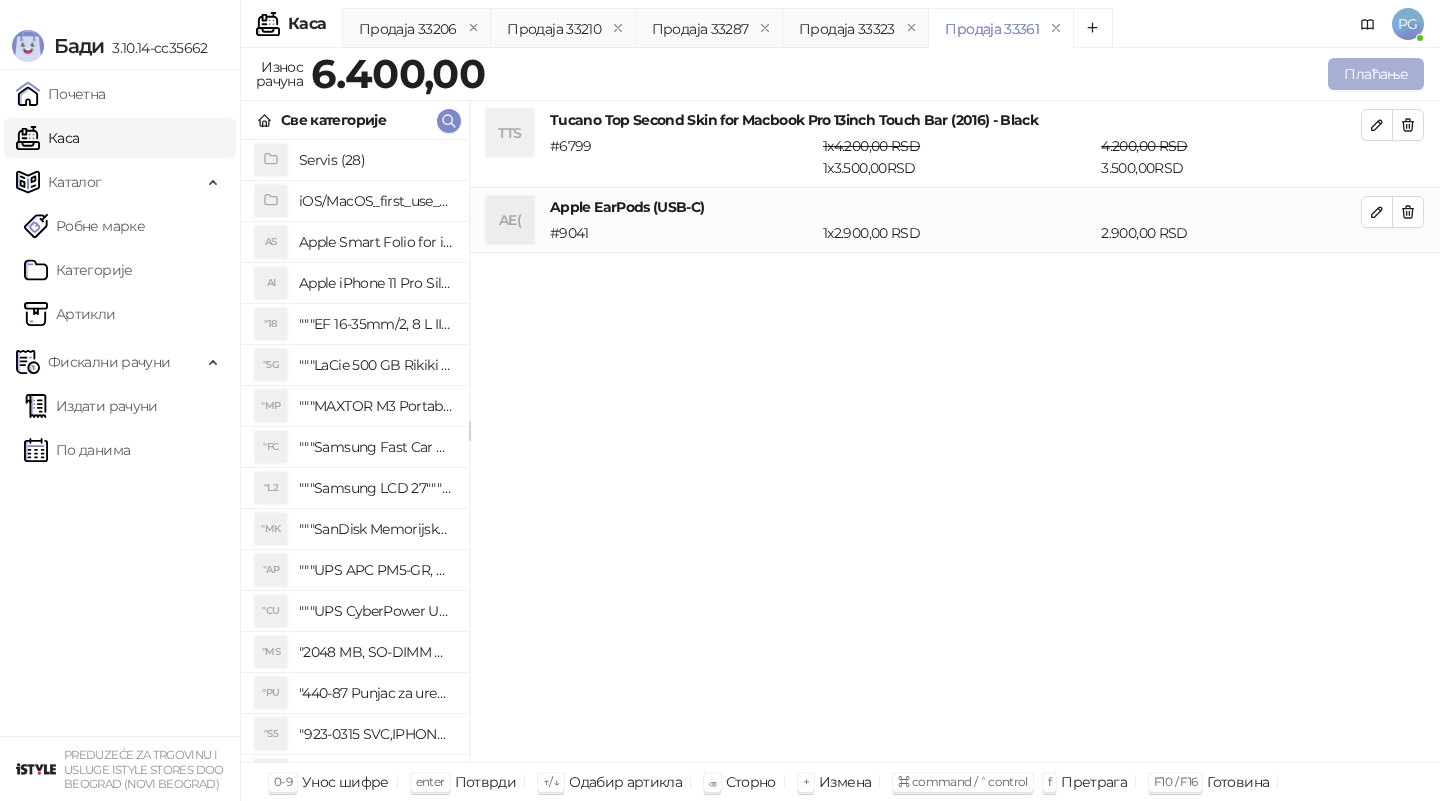 click on "Плаћање" at bounding box center [1376, 74] 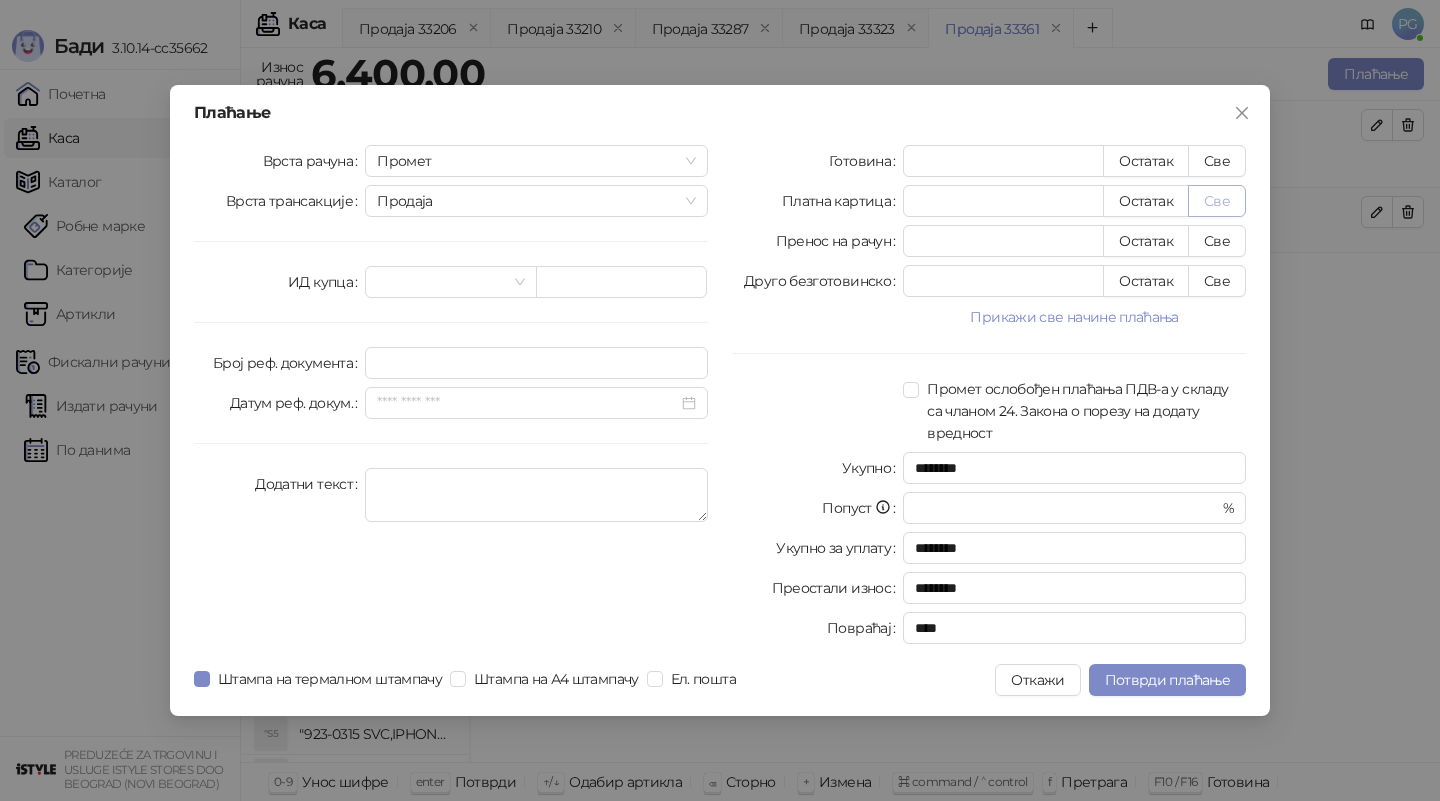 click on "Све" at bounding box center [1217, 201] 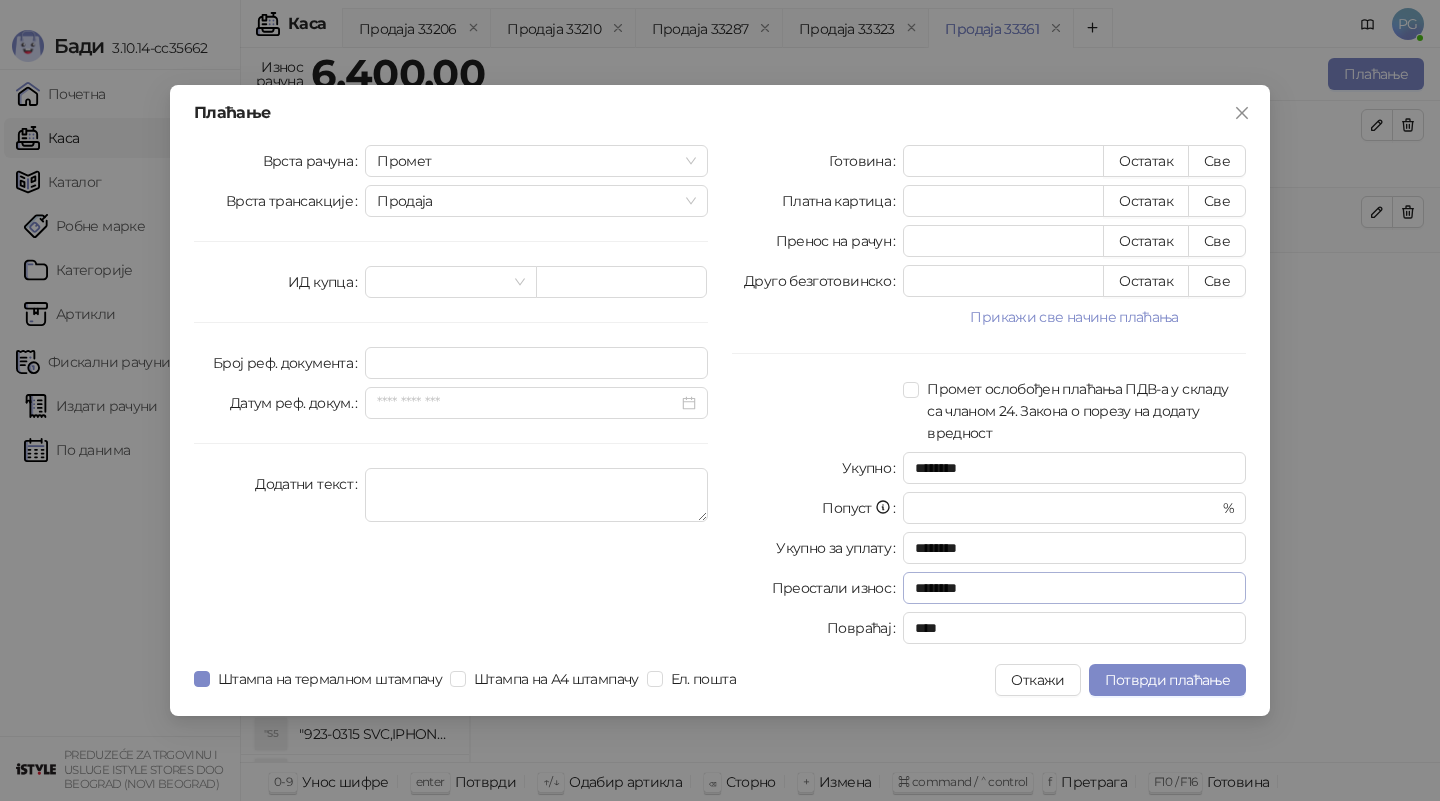 type on "****" 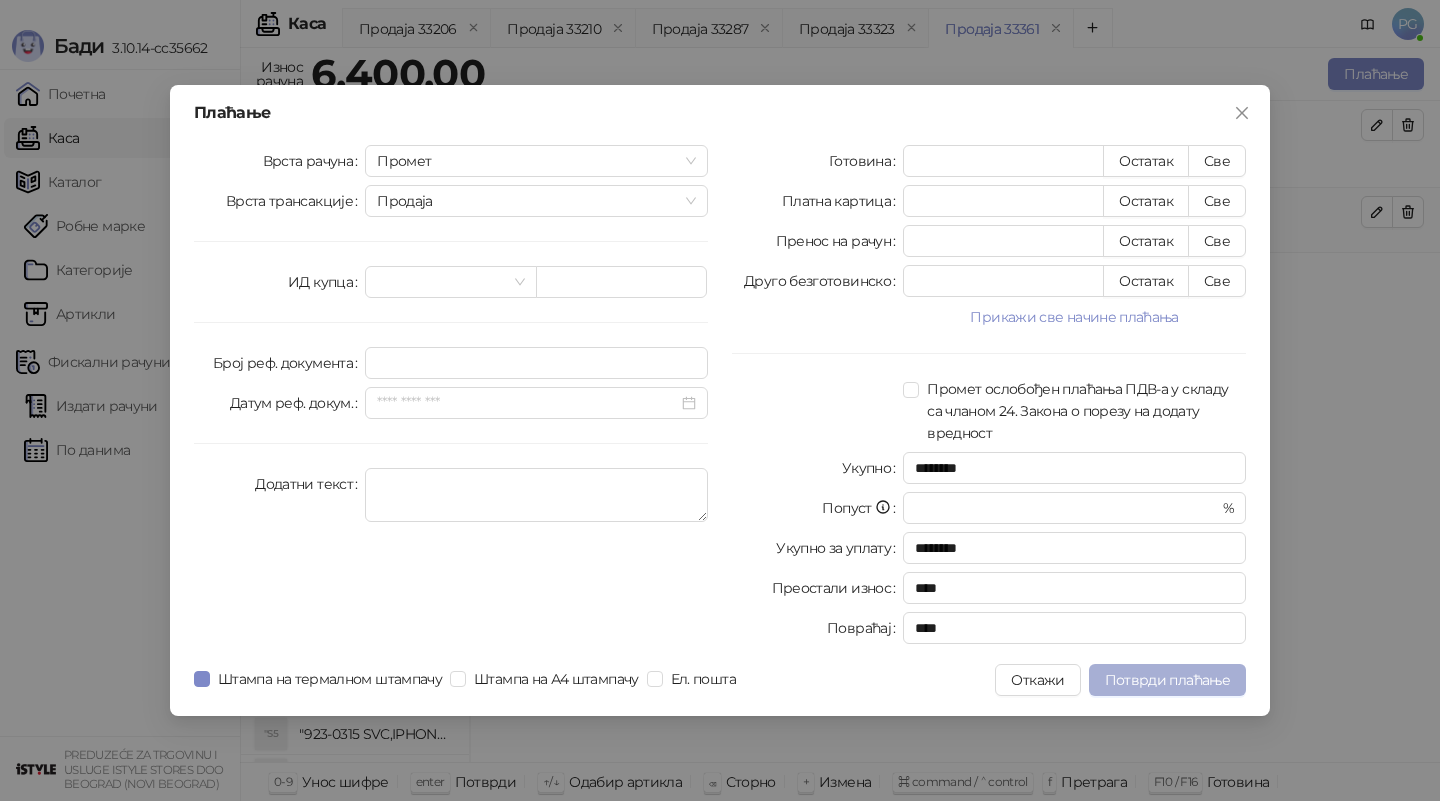 click on "Потврди плаћање" at bounding box center (1167, 680) 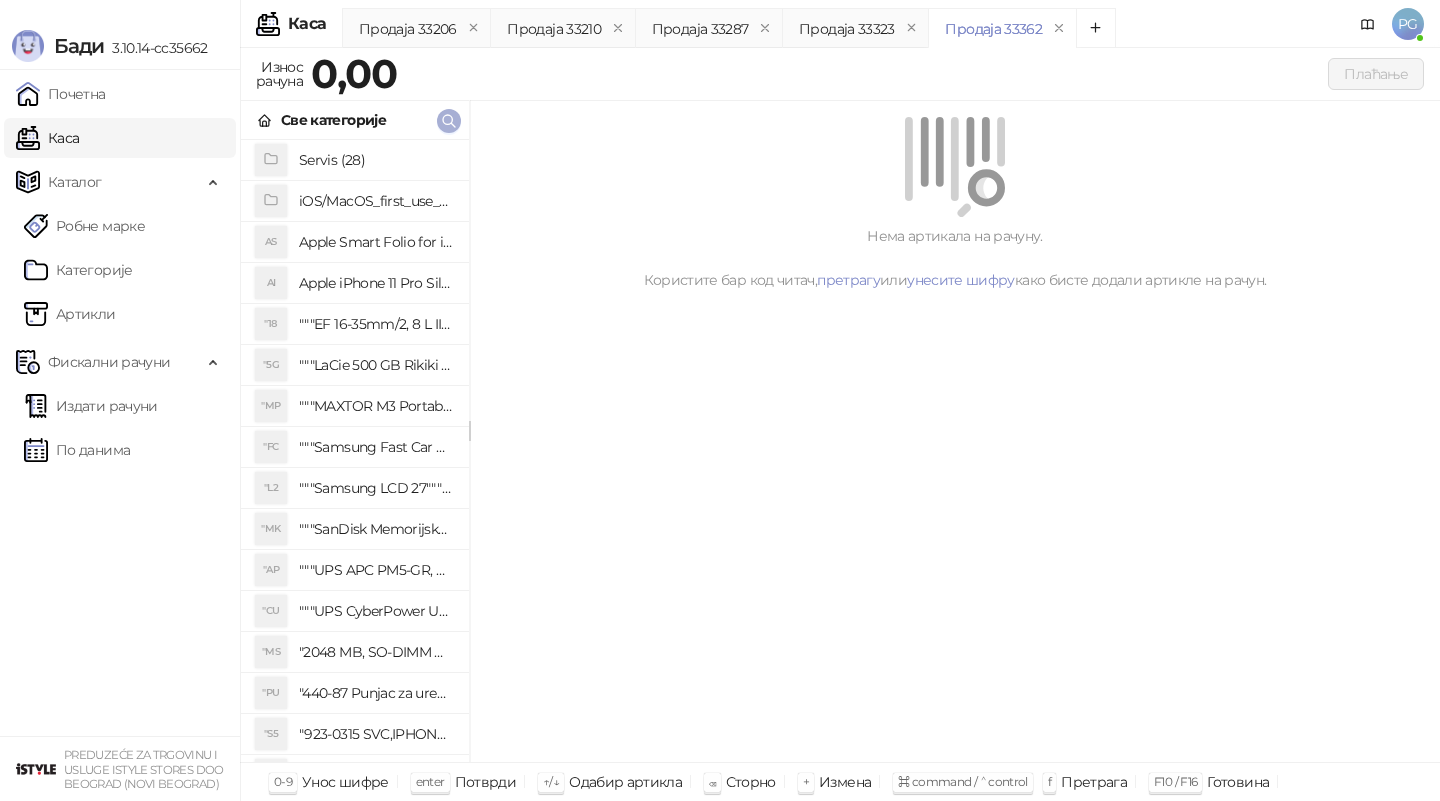 click 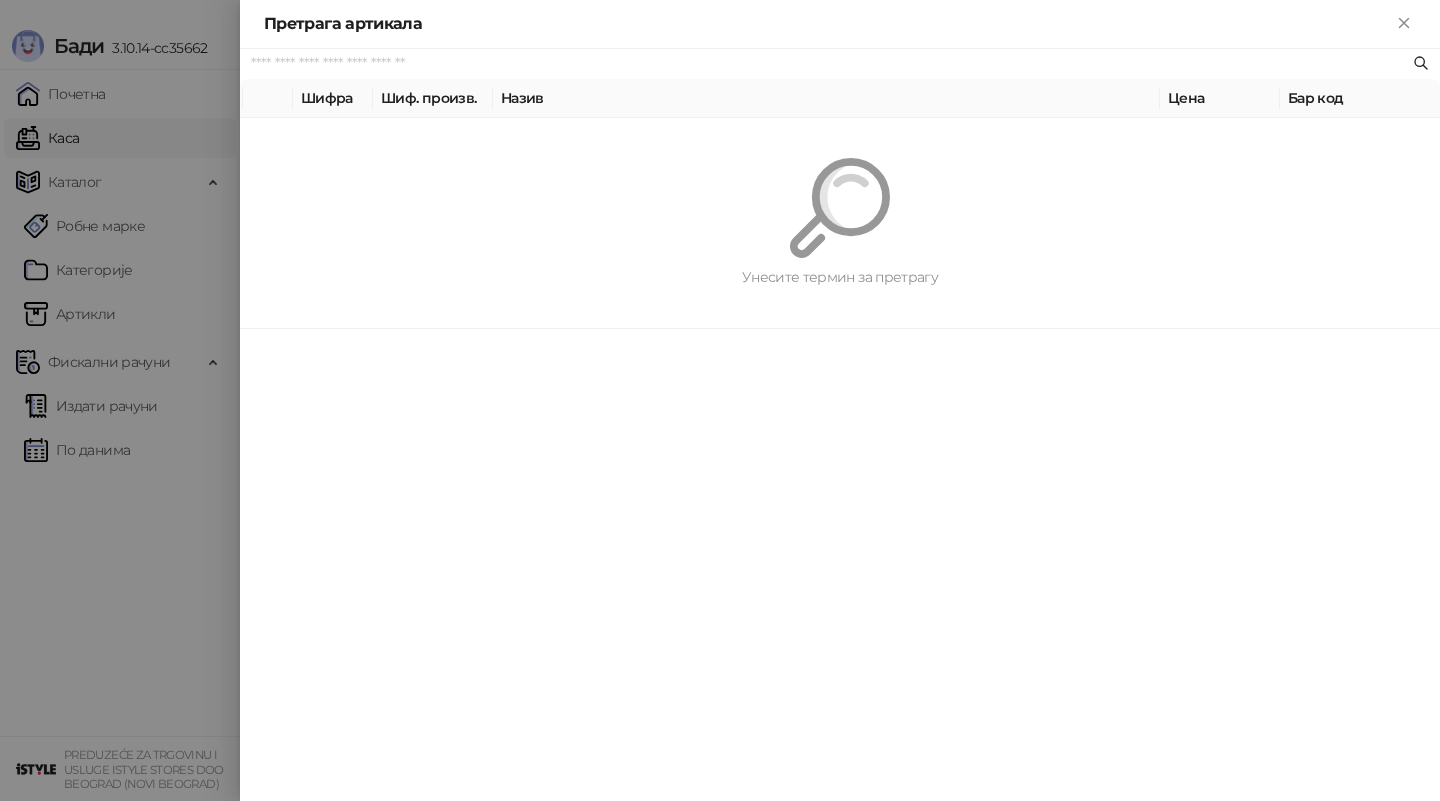 paste on "*********" 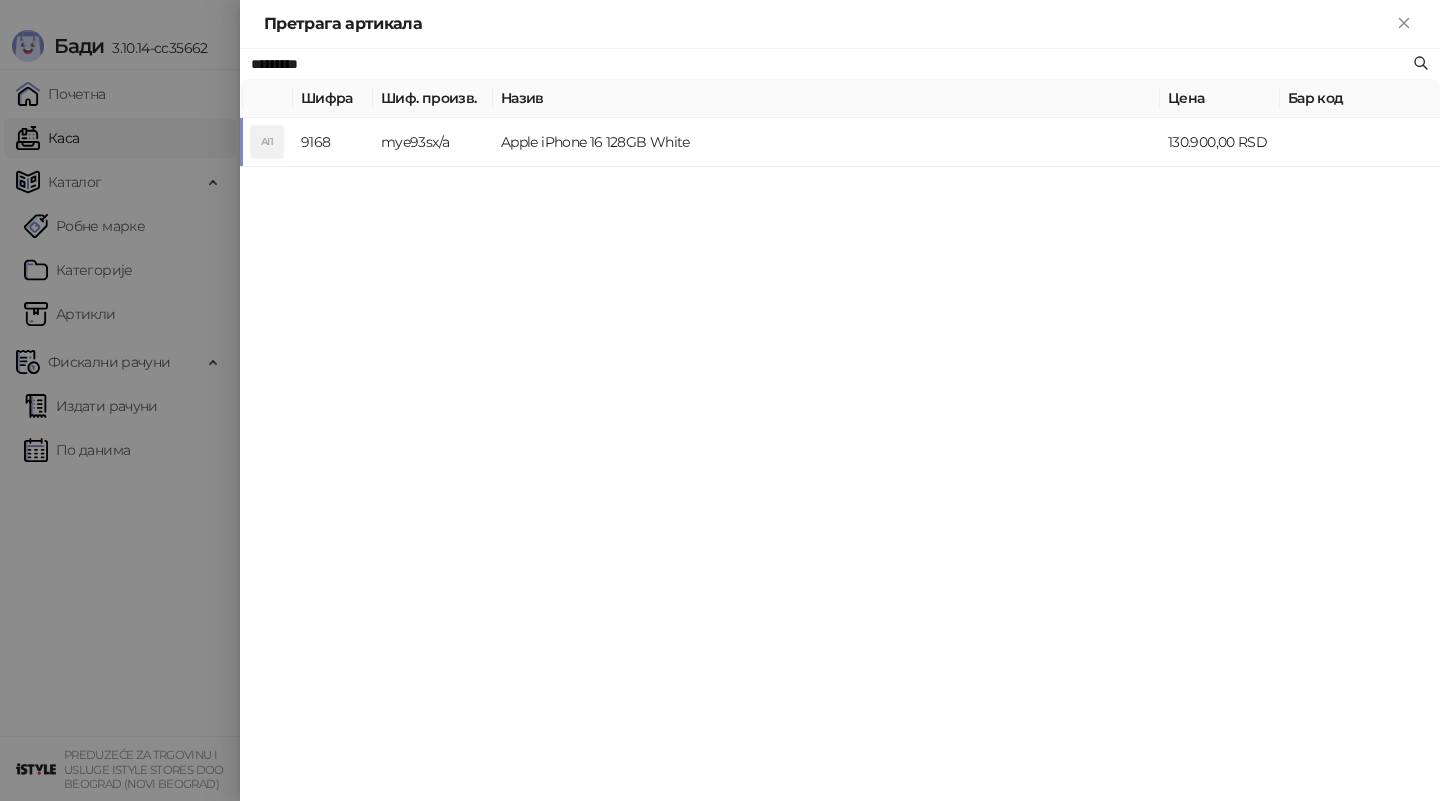 type on "*********" 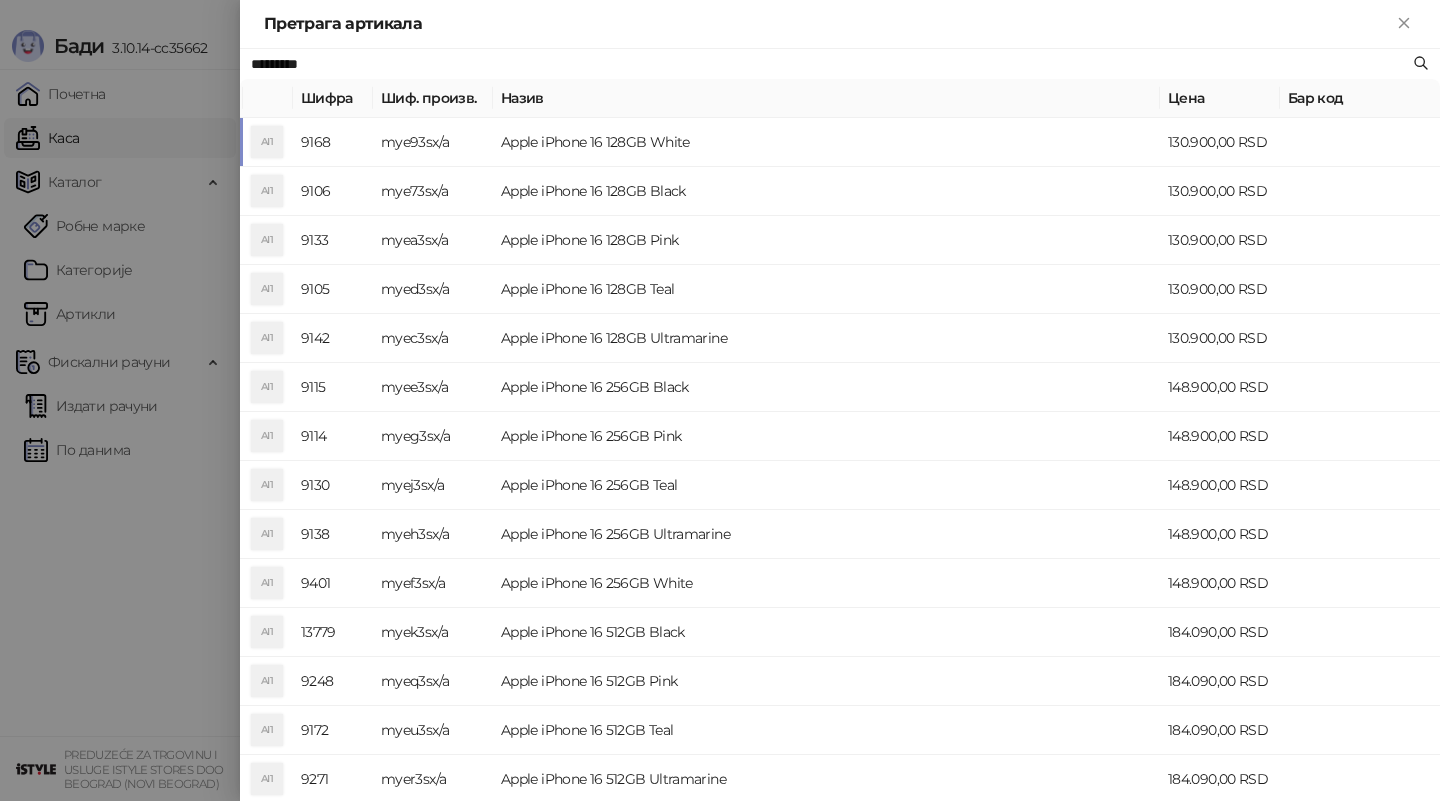 click on "mye93sx/a" at bounding box center [433, 142] 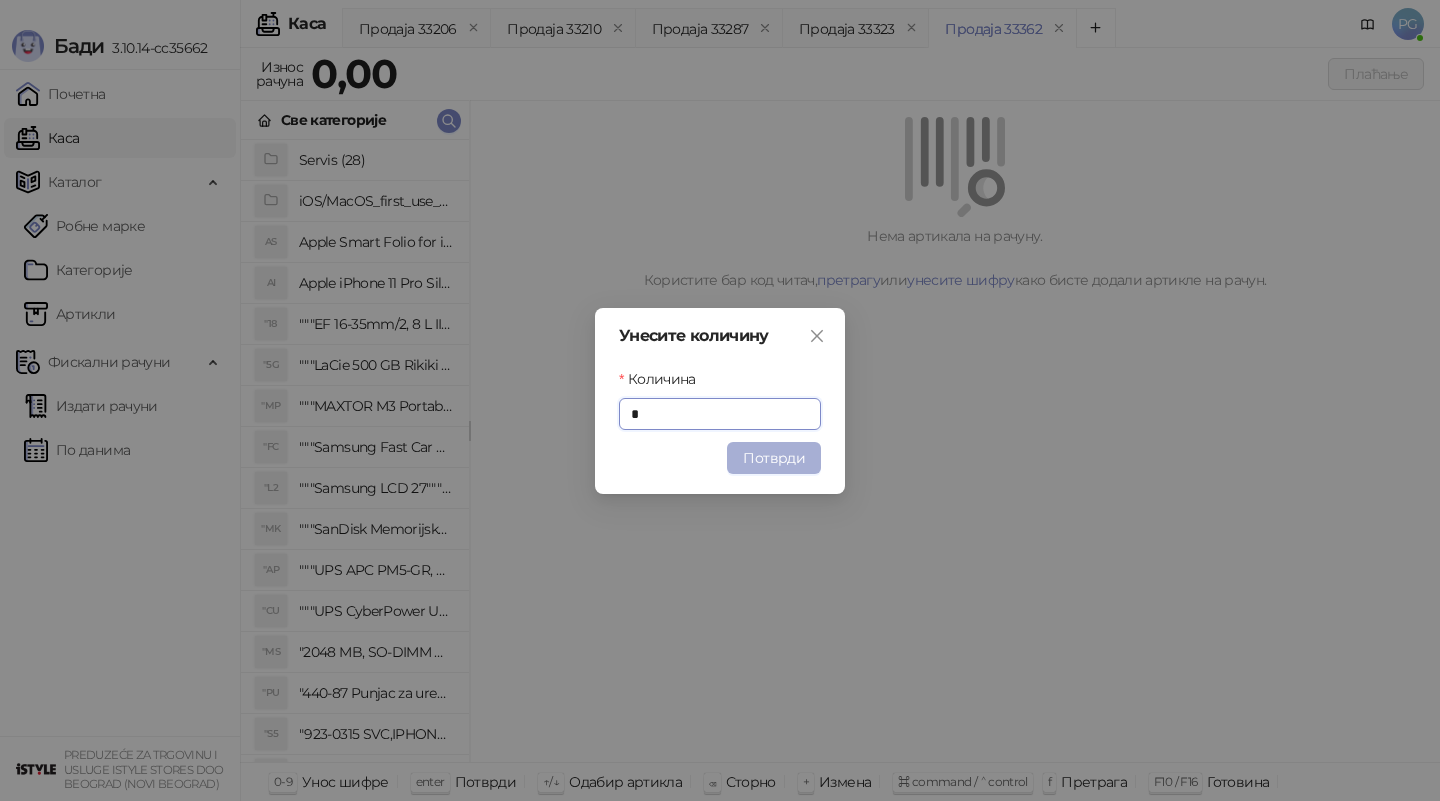 click on "Потврди" at bounding box center [774, 458] 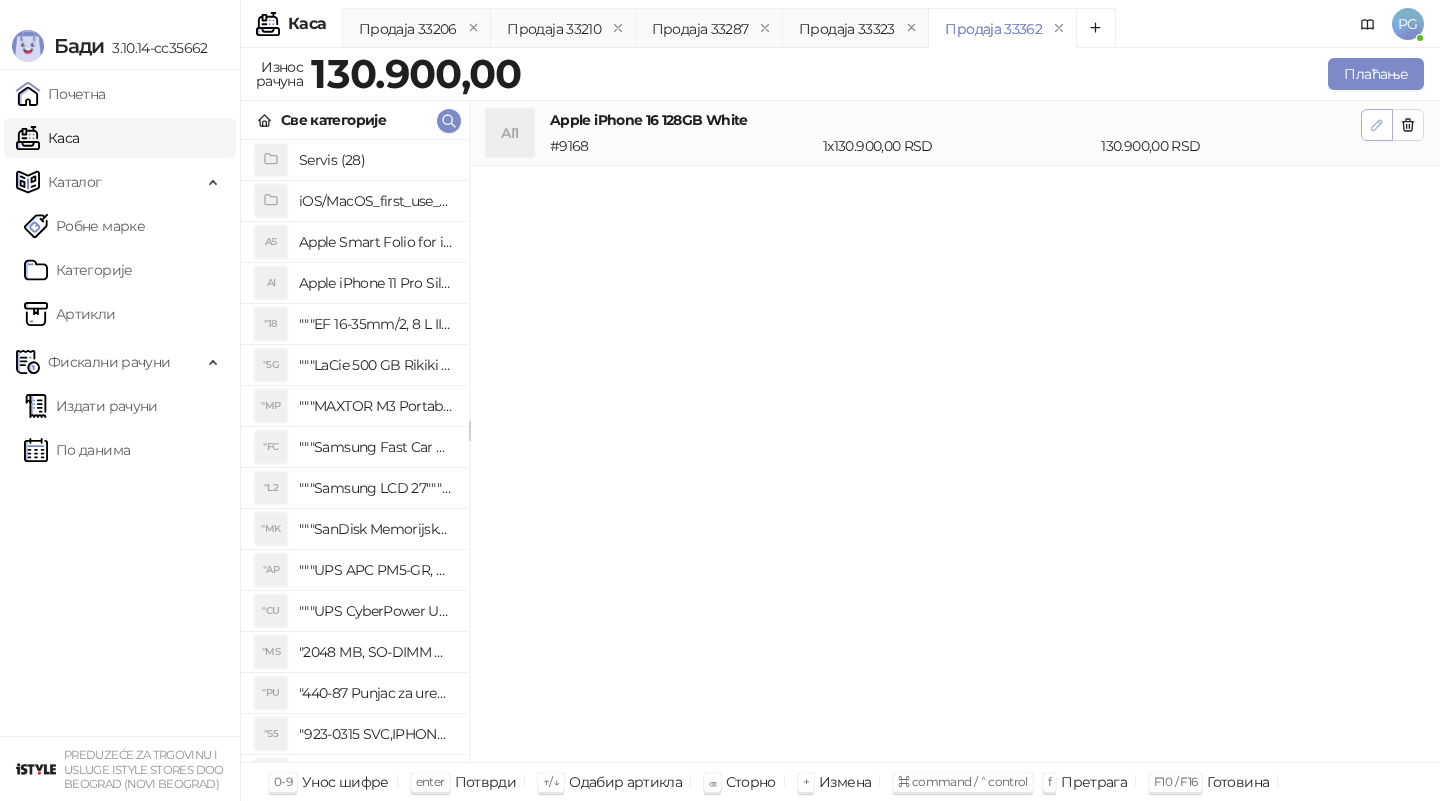 click 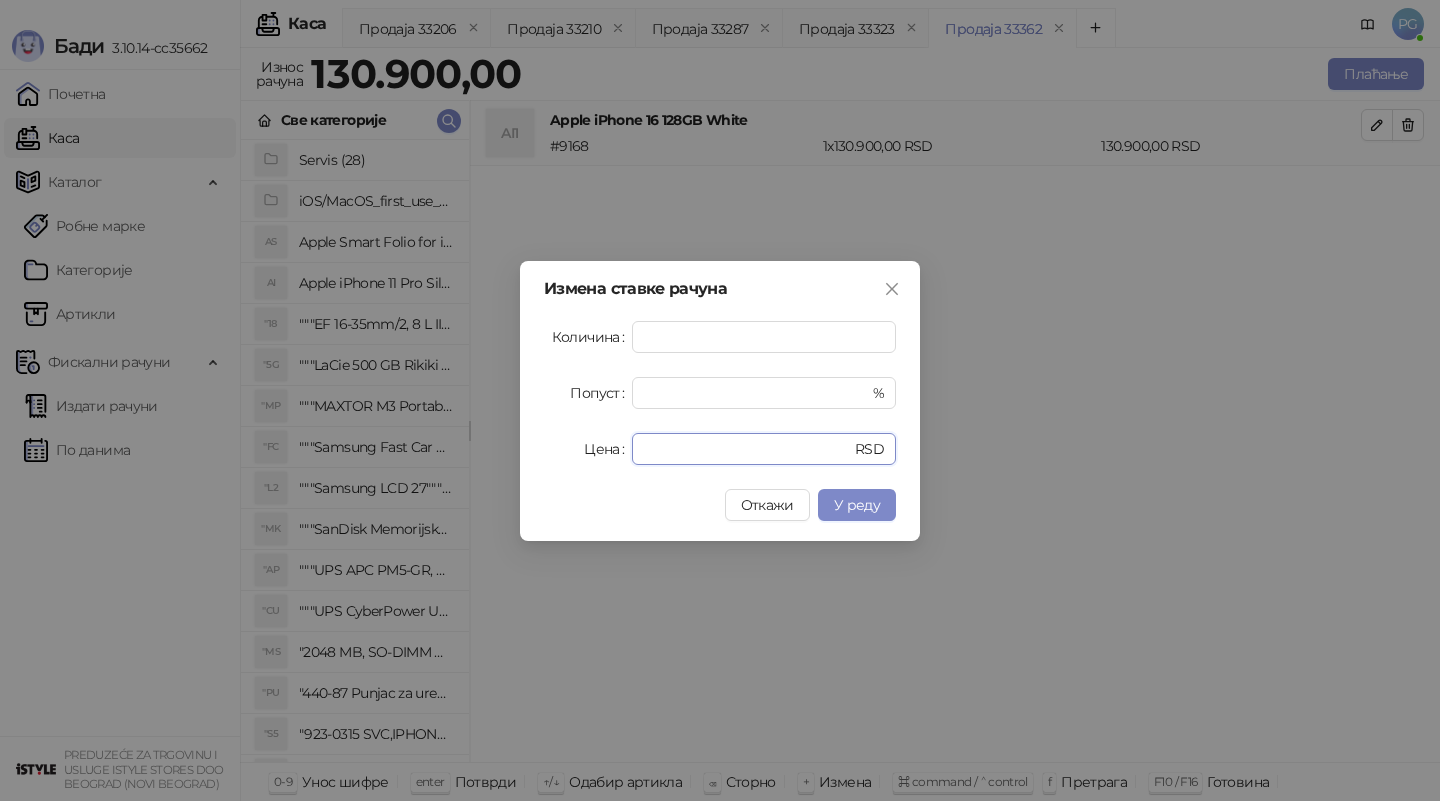 drag, startPoint x: 668, startPoint y: 454, endPoint x: 564, endPoint y: 441, distance: 104.80935 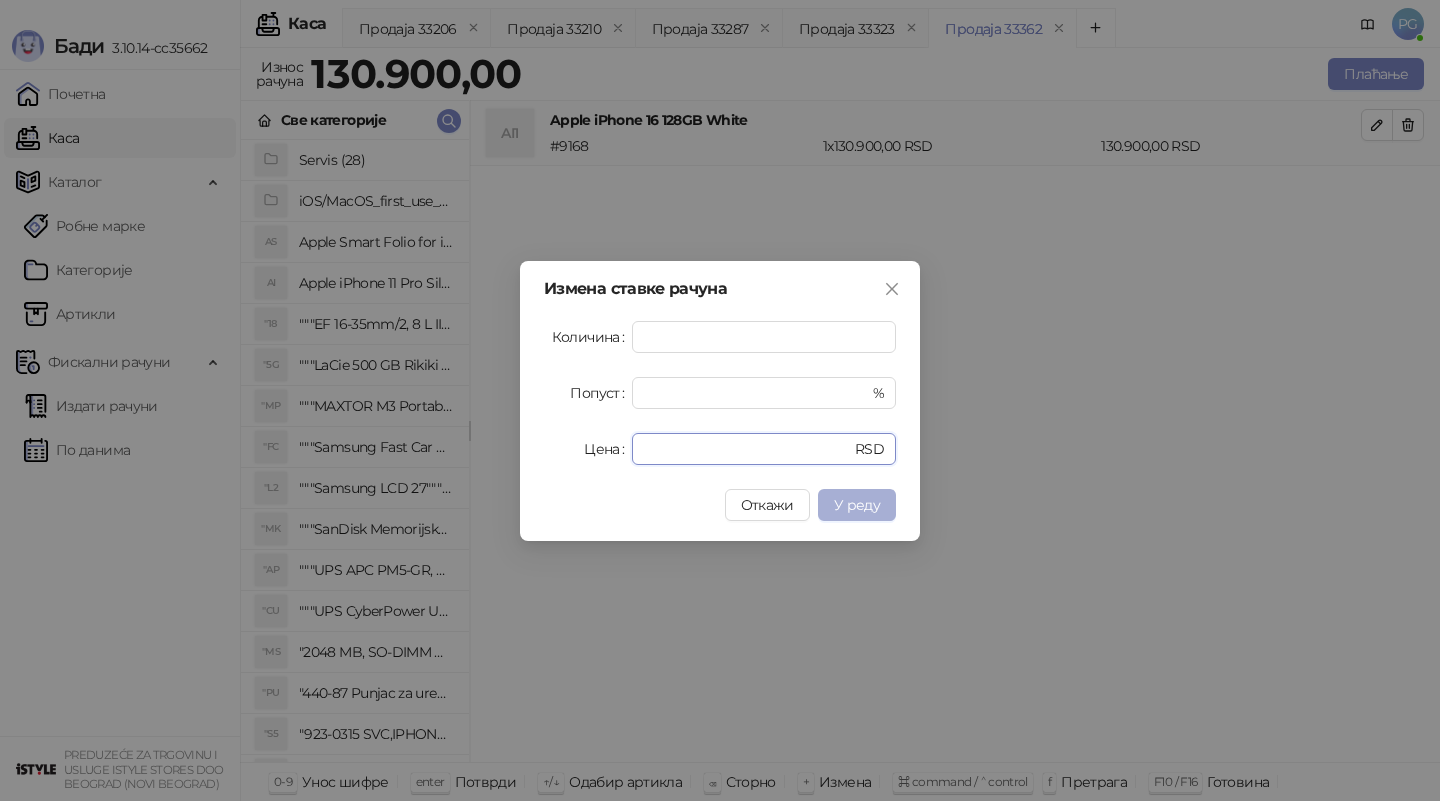 type on "******" 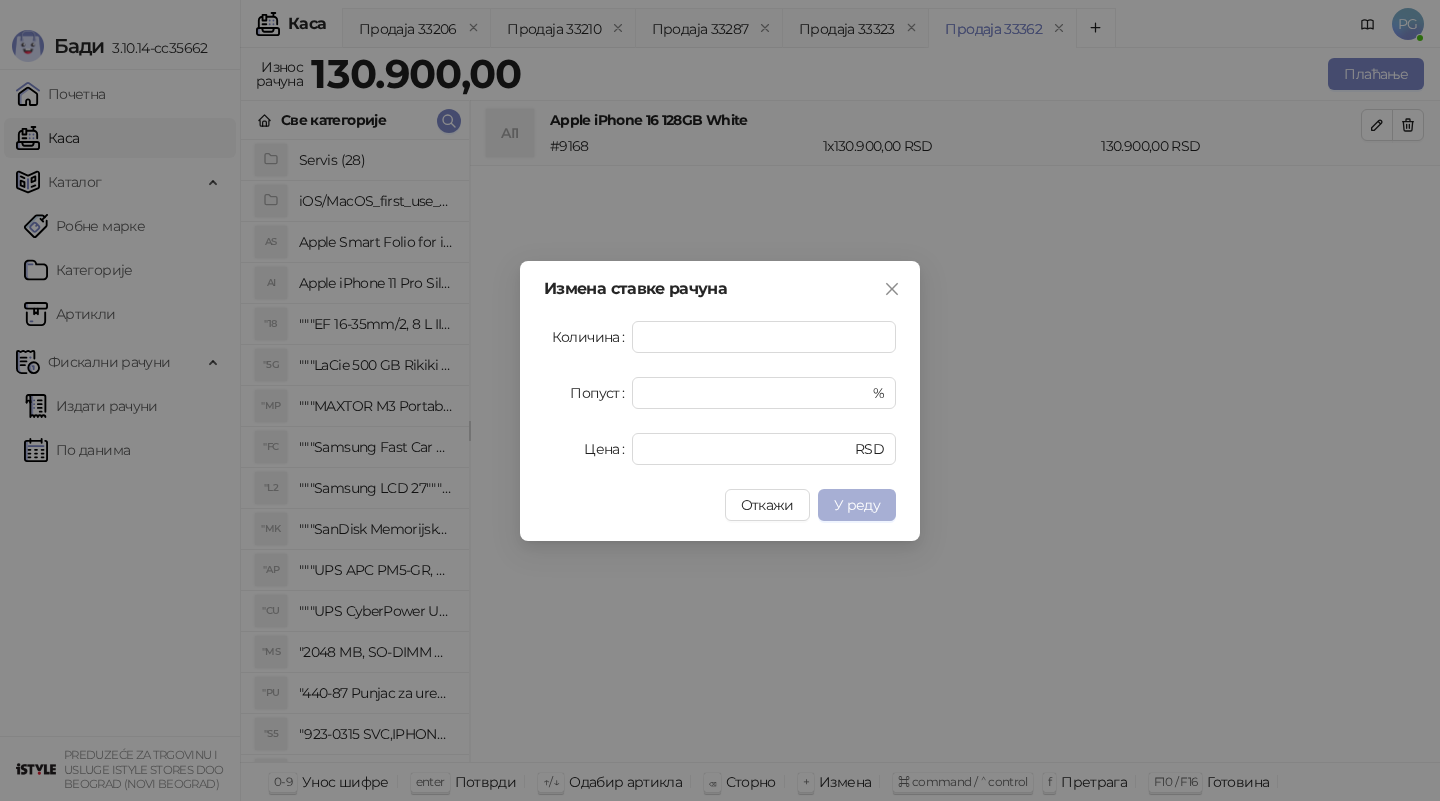 click on "У реду" at bounding box center (857, 505) 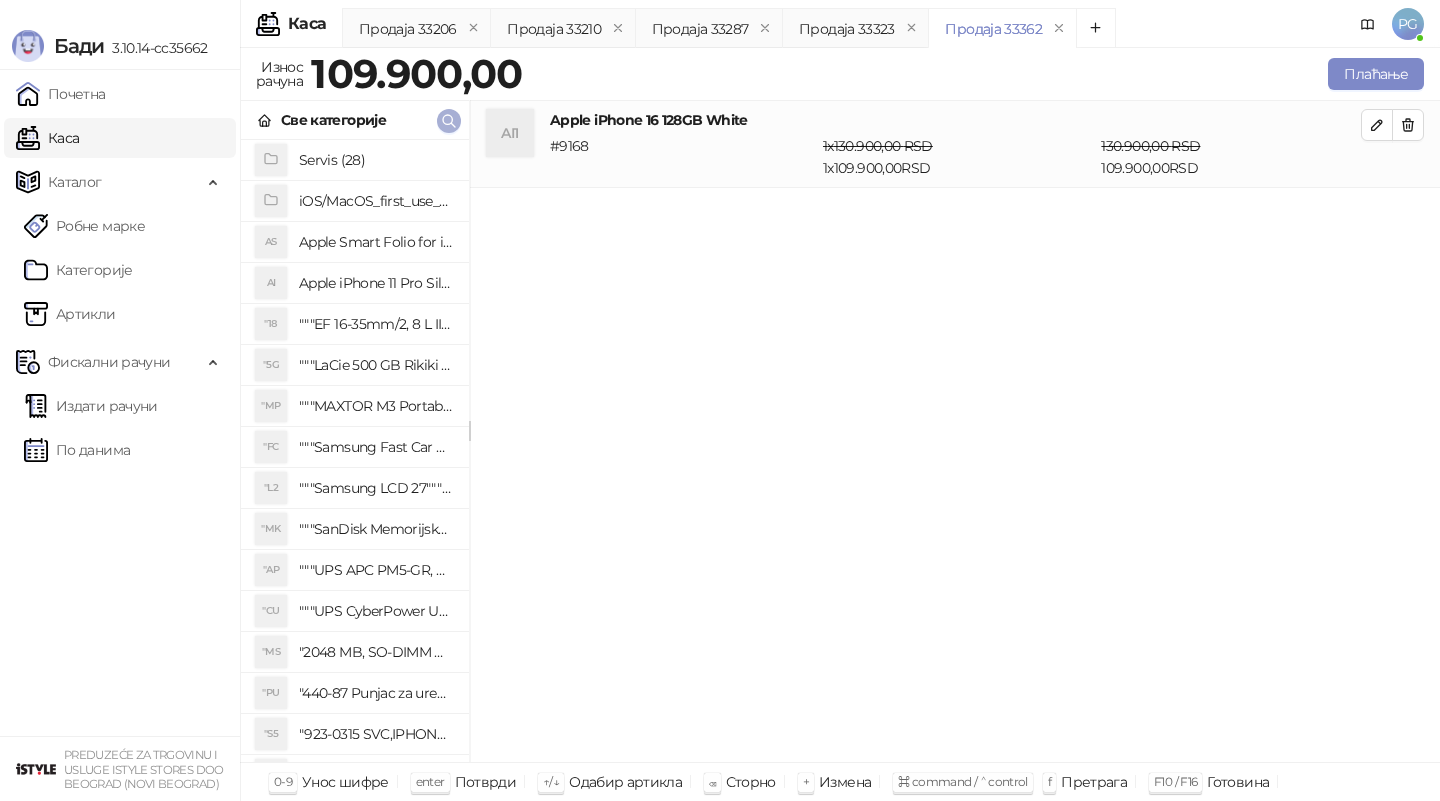 click 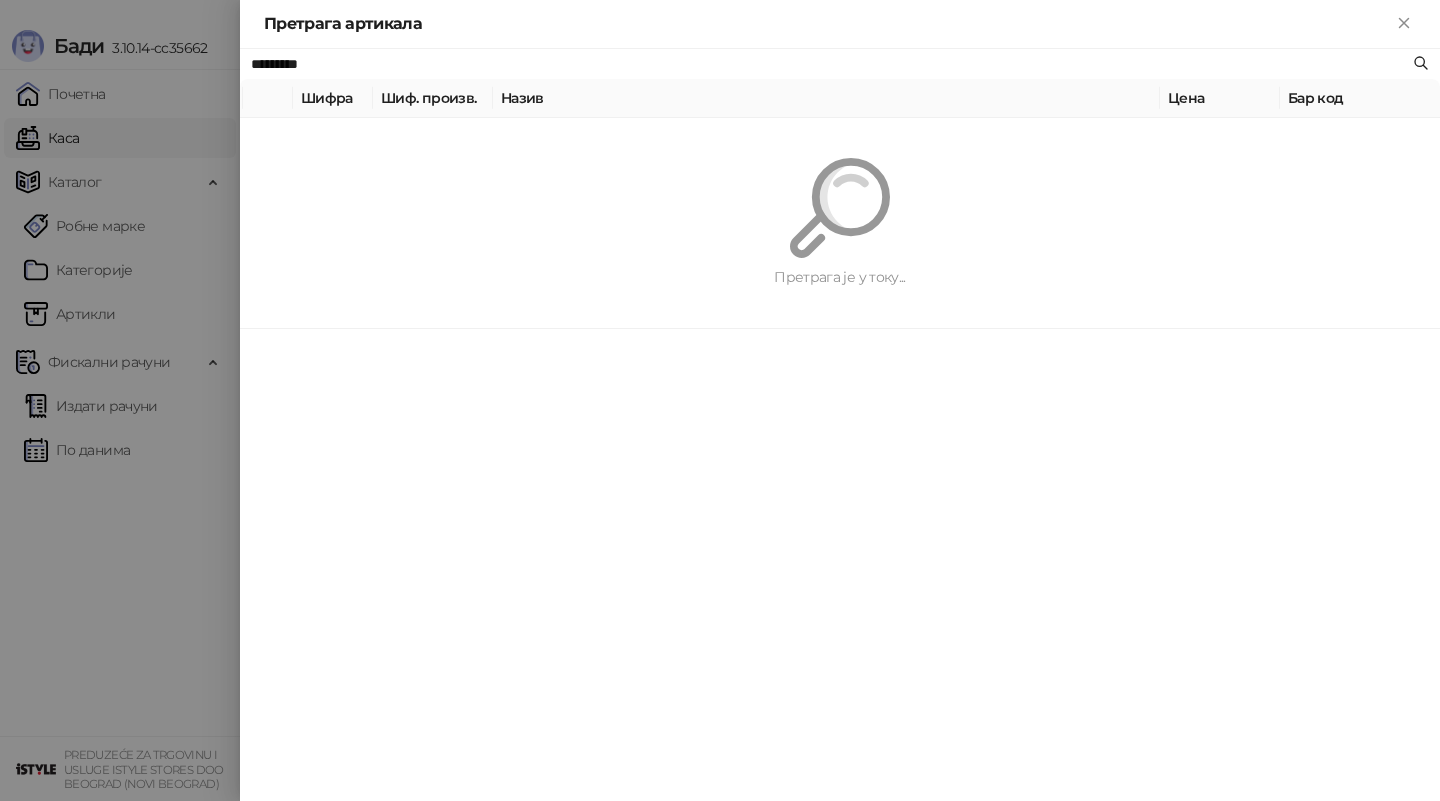 paste on "****" 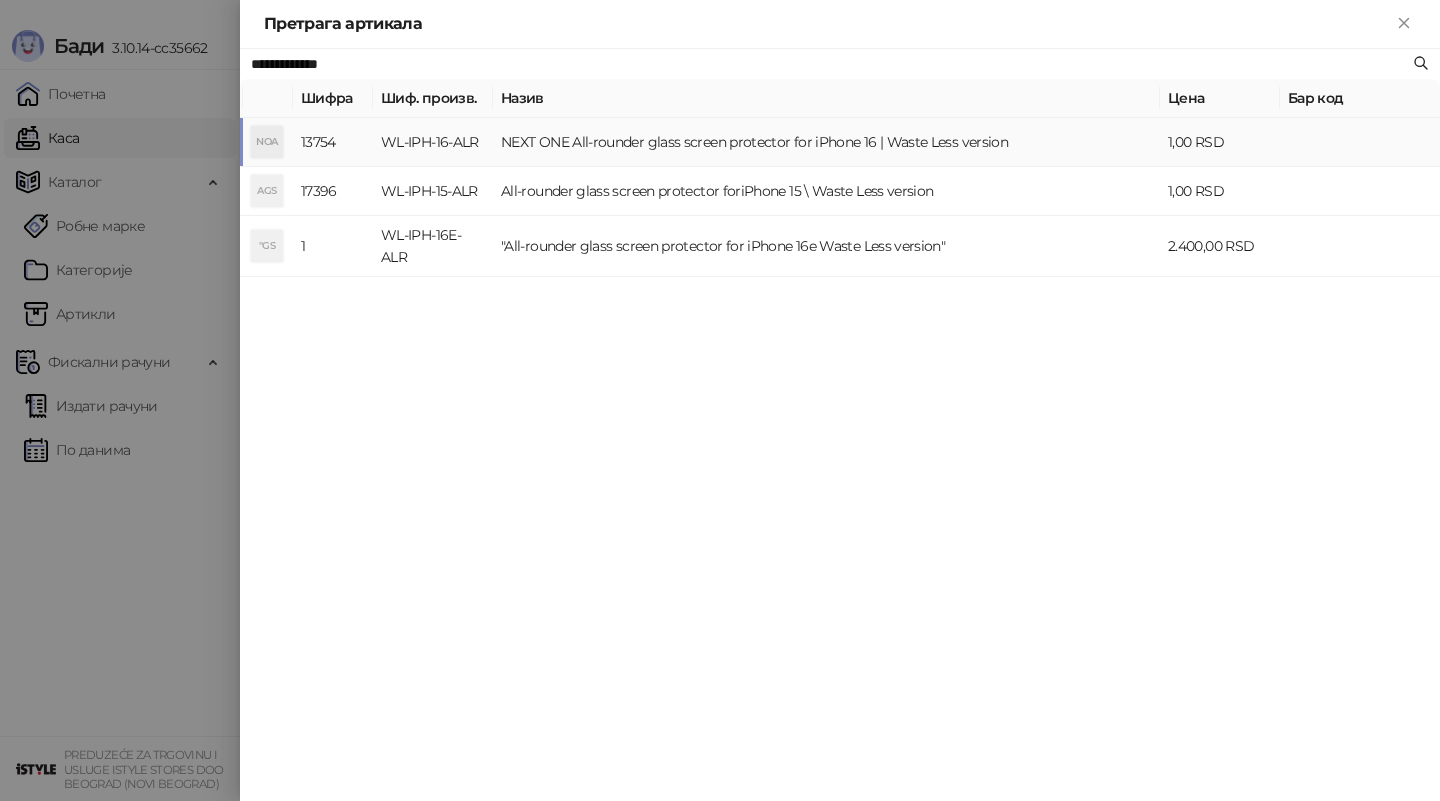 click on "WL-IPH-16-ALR" at bounding box center (433, 142) 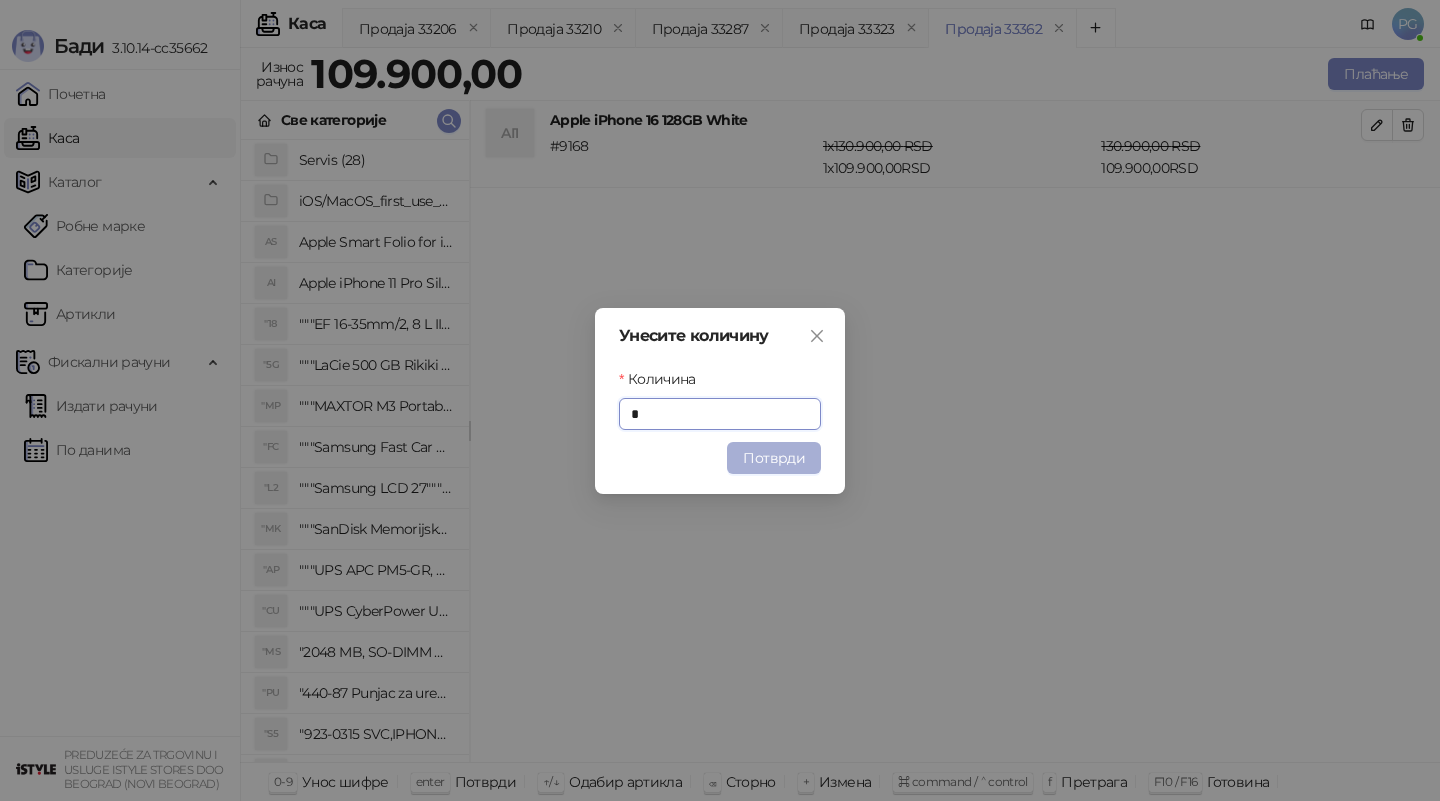 click on "Потврди" at bounding box center [774, 458] 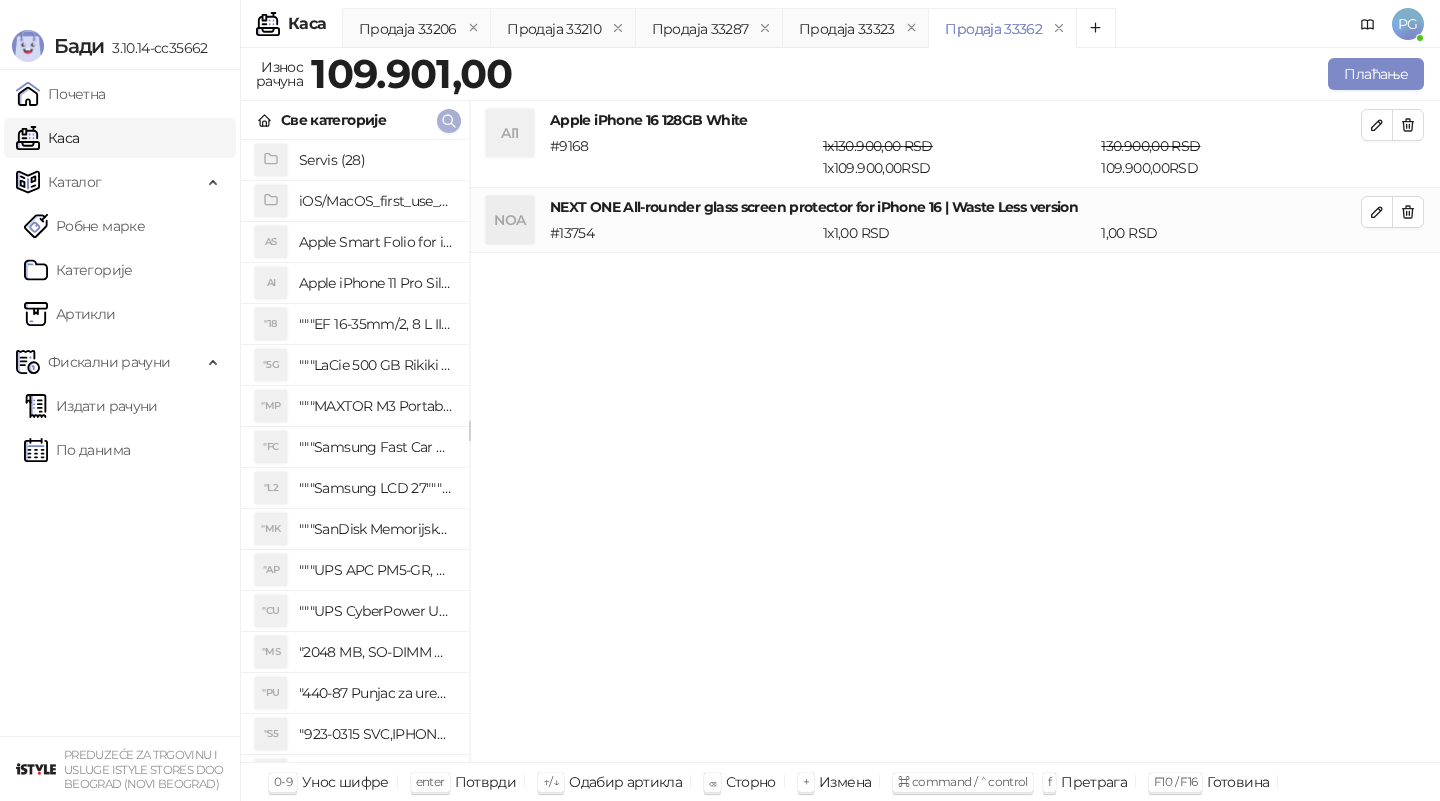 click 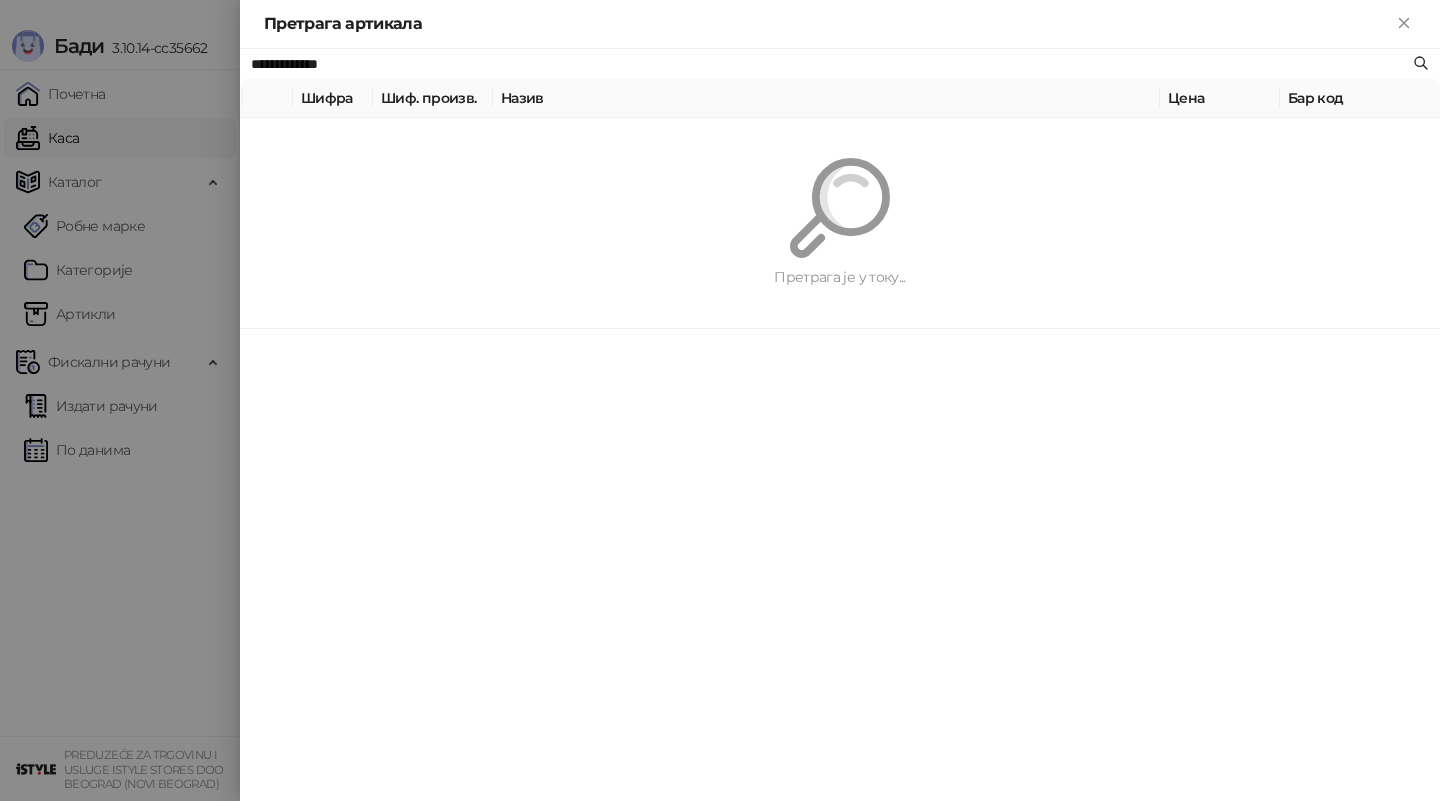 paste on "**********" 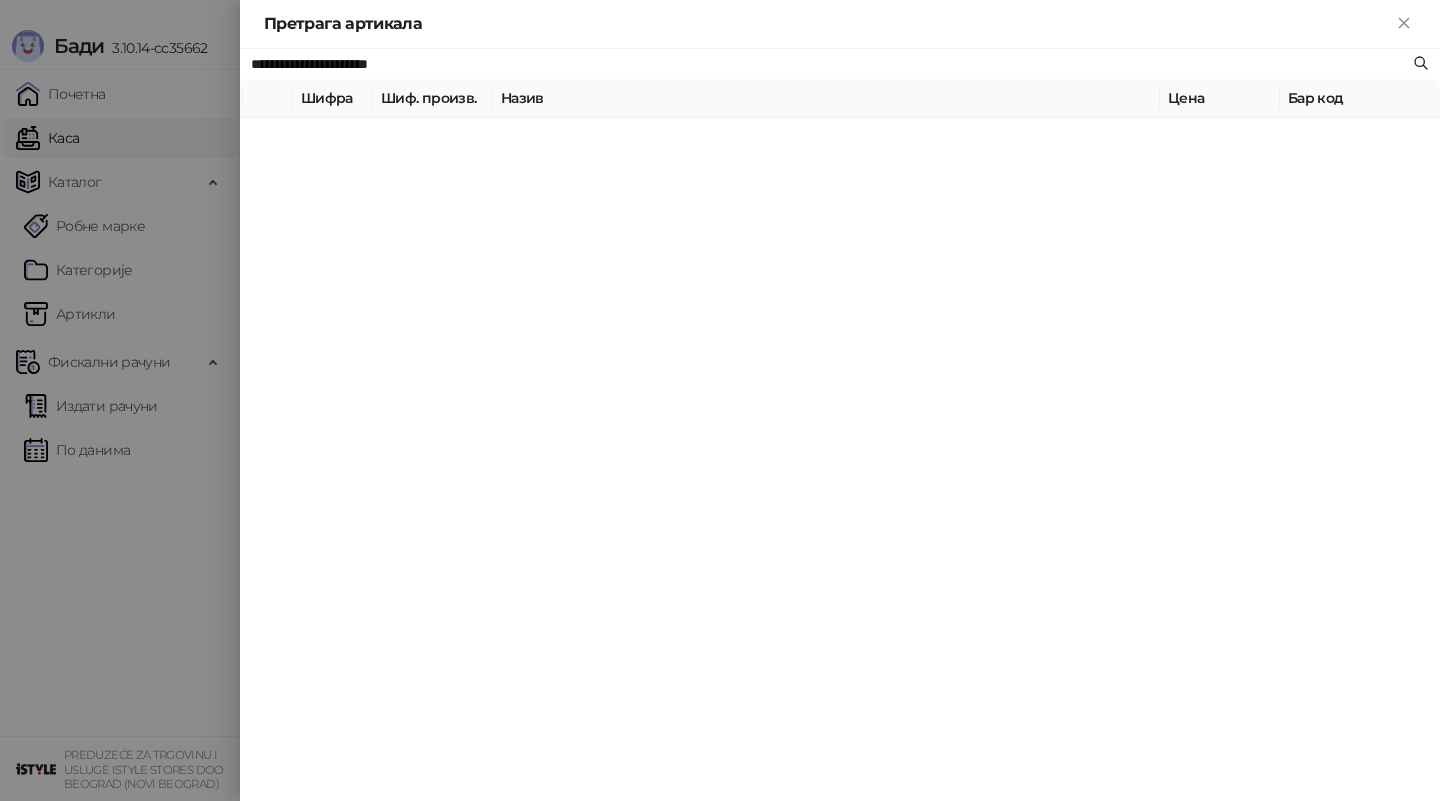 type on "**********" 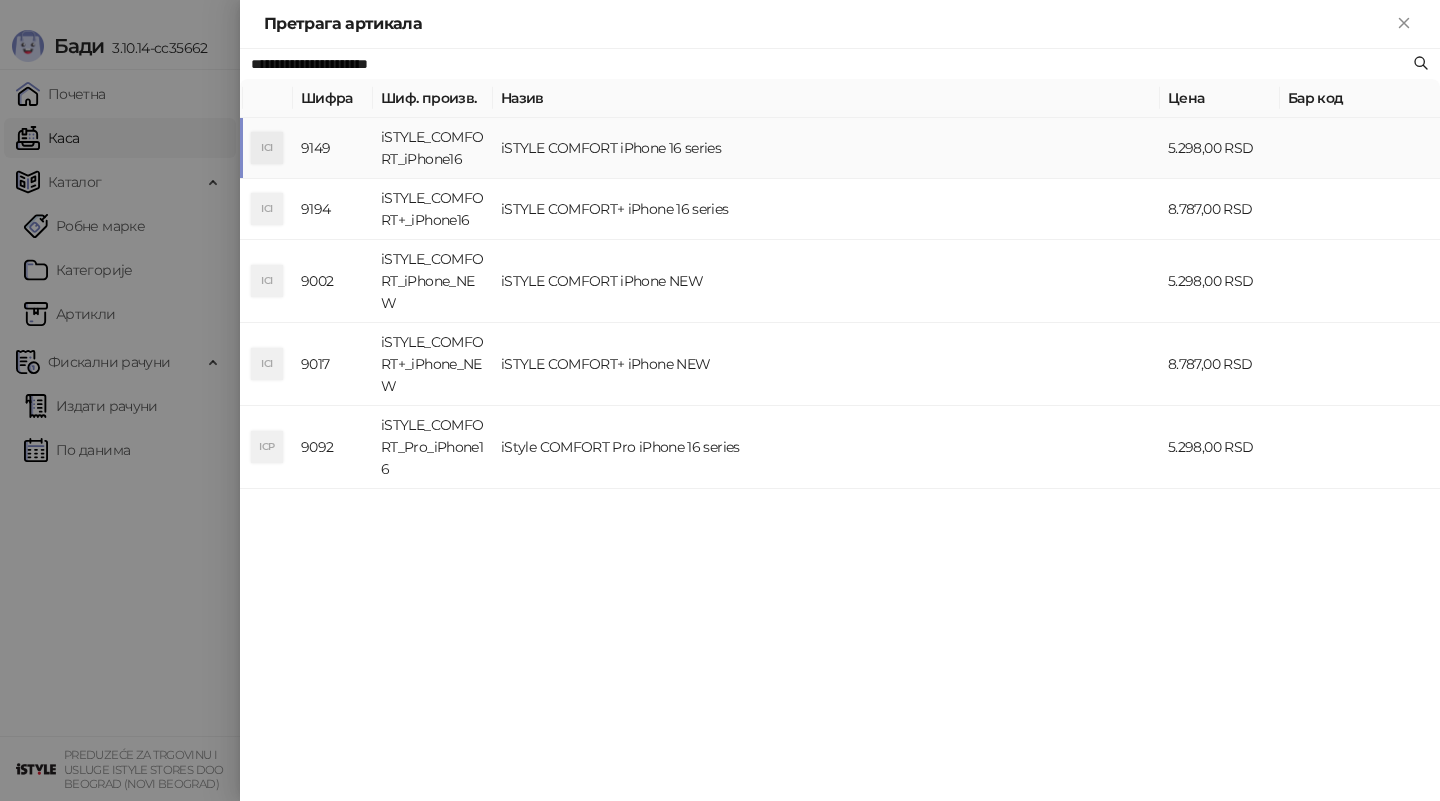click on "iSTYLE_COMFORT_iPhone16" at bounding box center (433, 148) 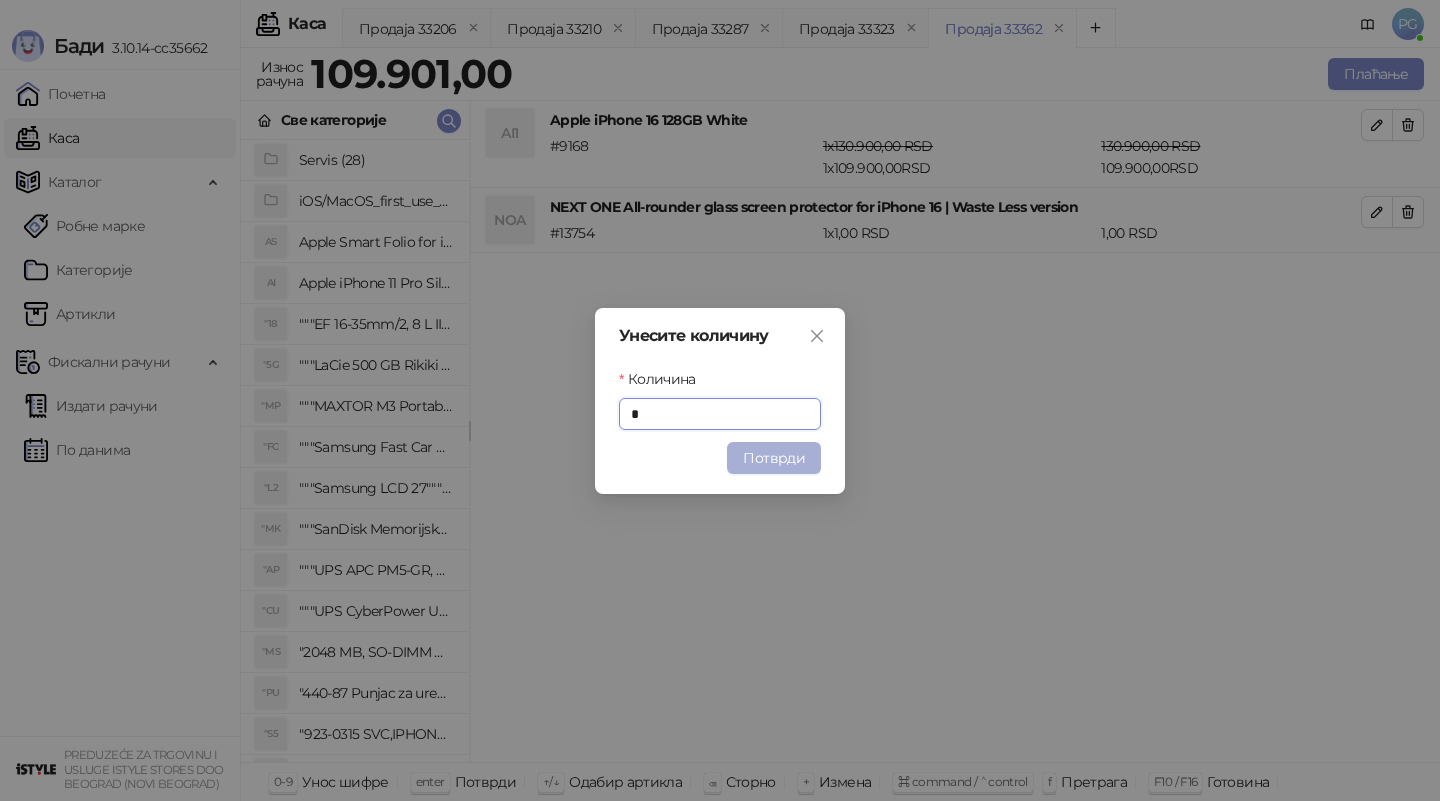 click on "Потврди" at bounding box center [774, 458] 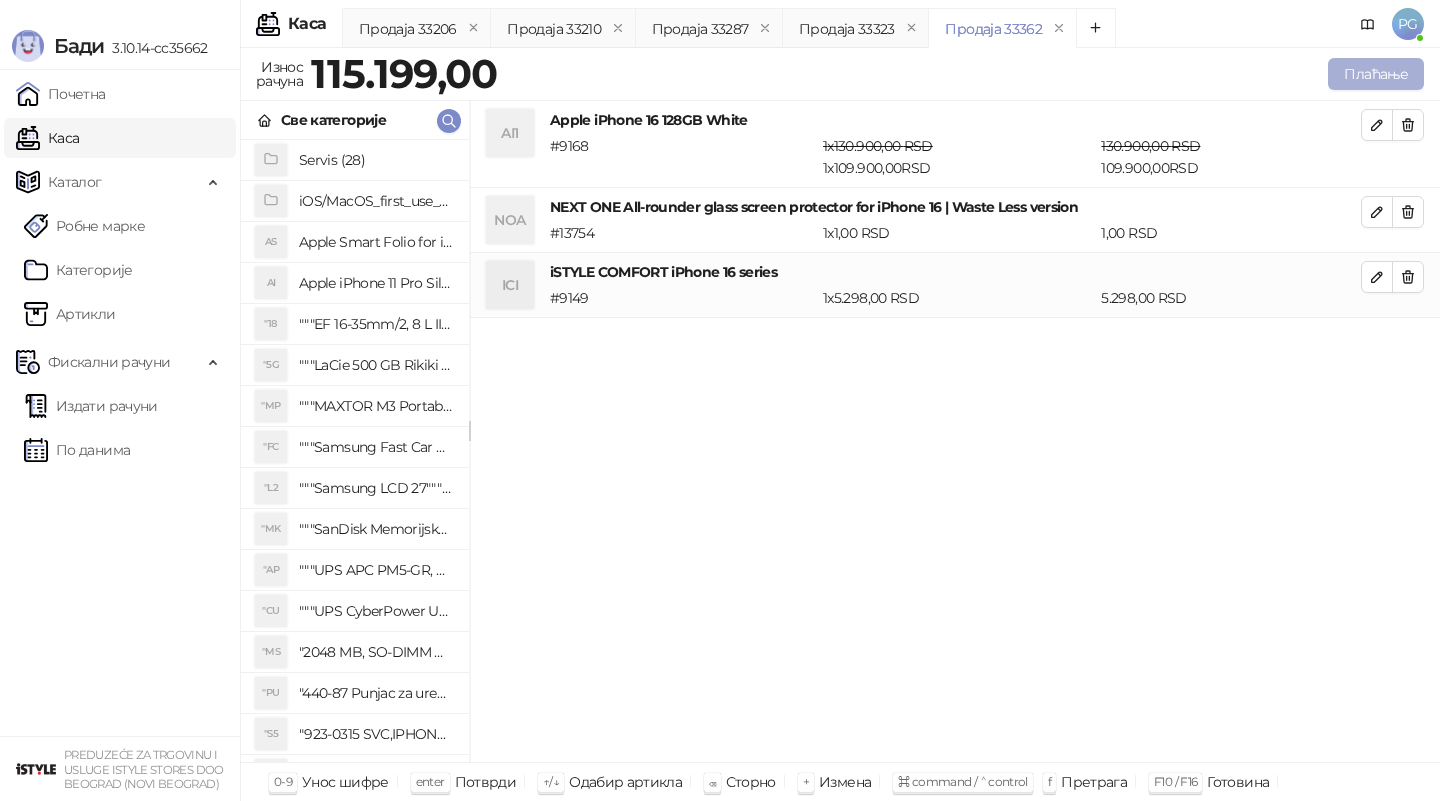 click on "Плаћање" at bounding box center [1376, 74] 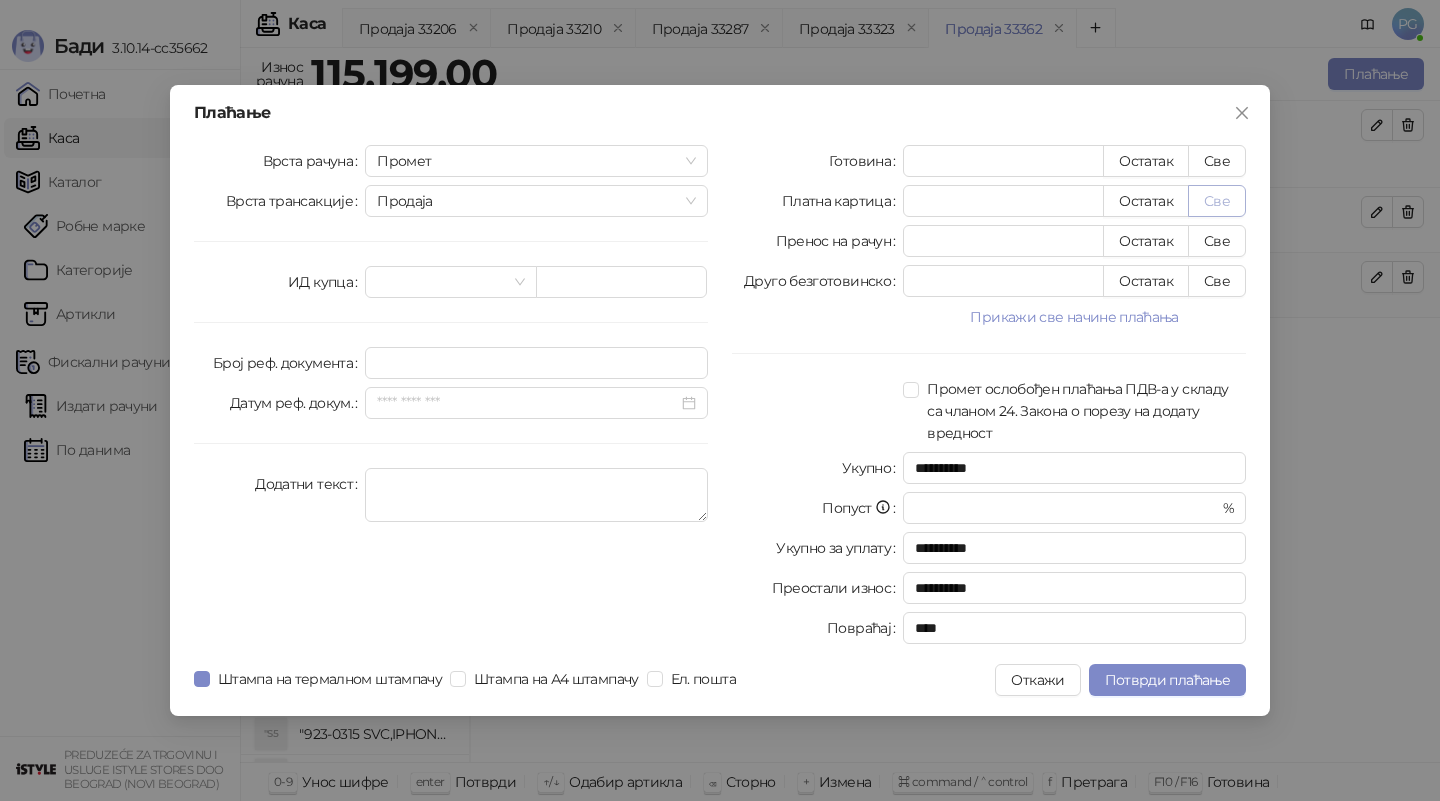 click on "Све" at bounding box center (1217, 201) 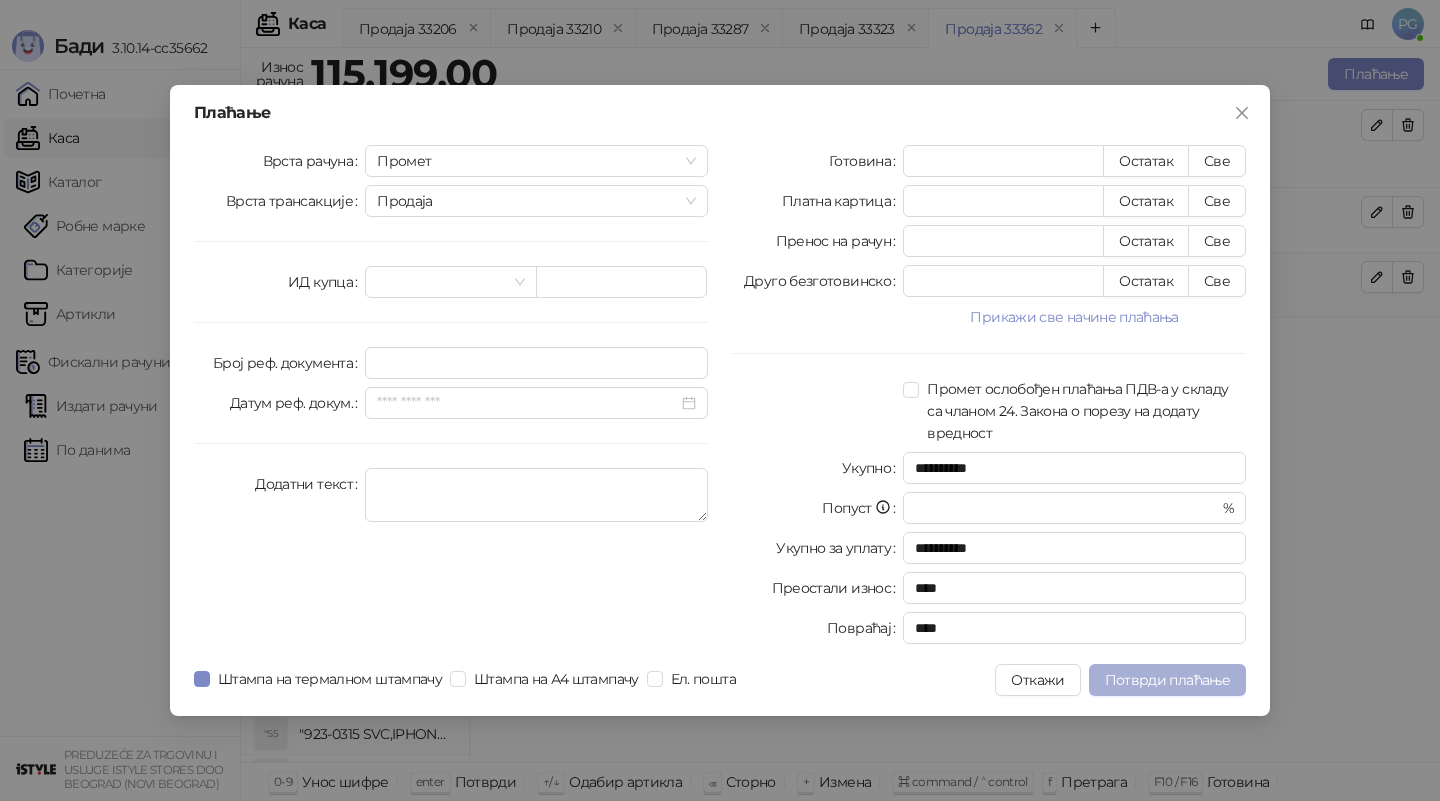 click on "Потврди плаћање" at bounding box center (1167, 680) 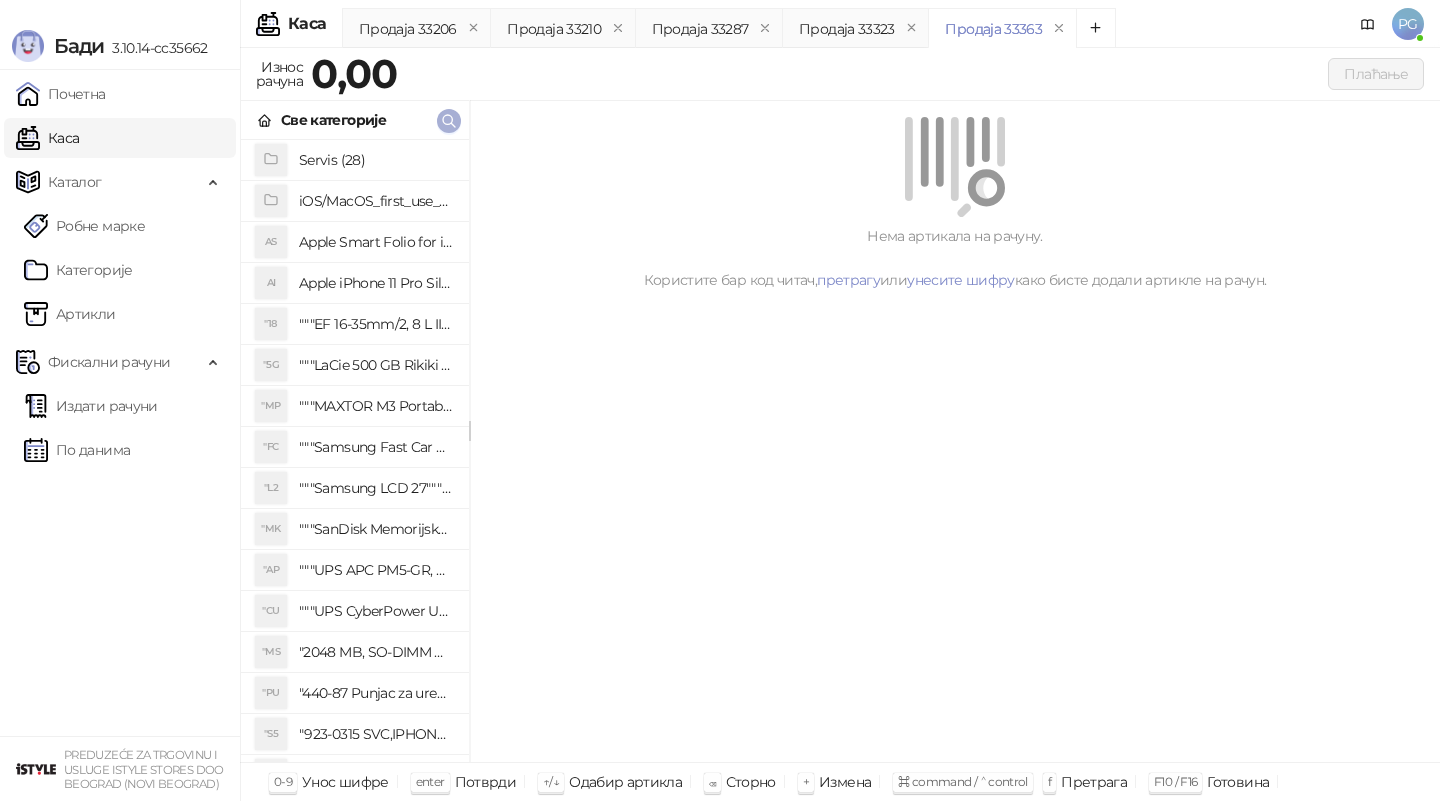 click 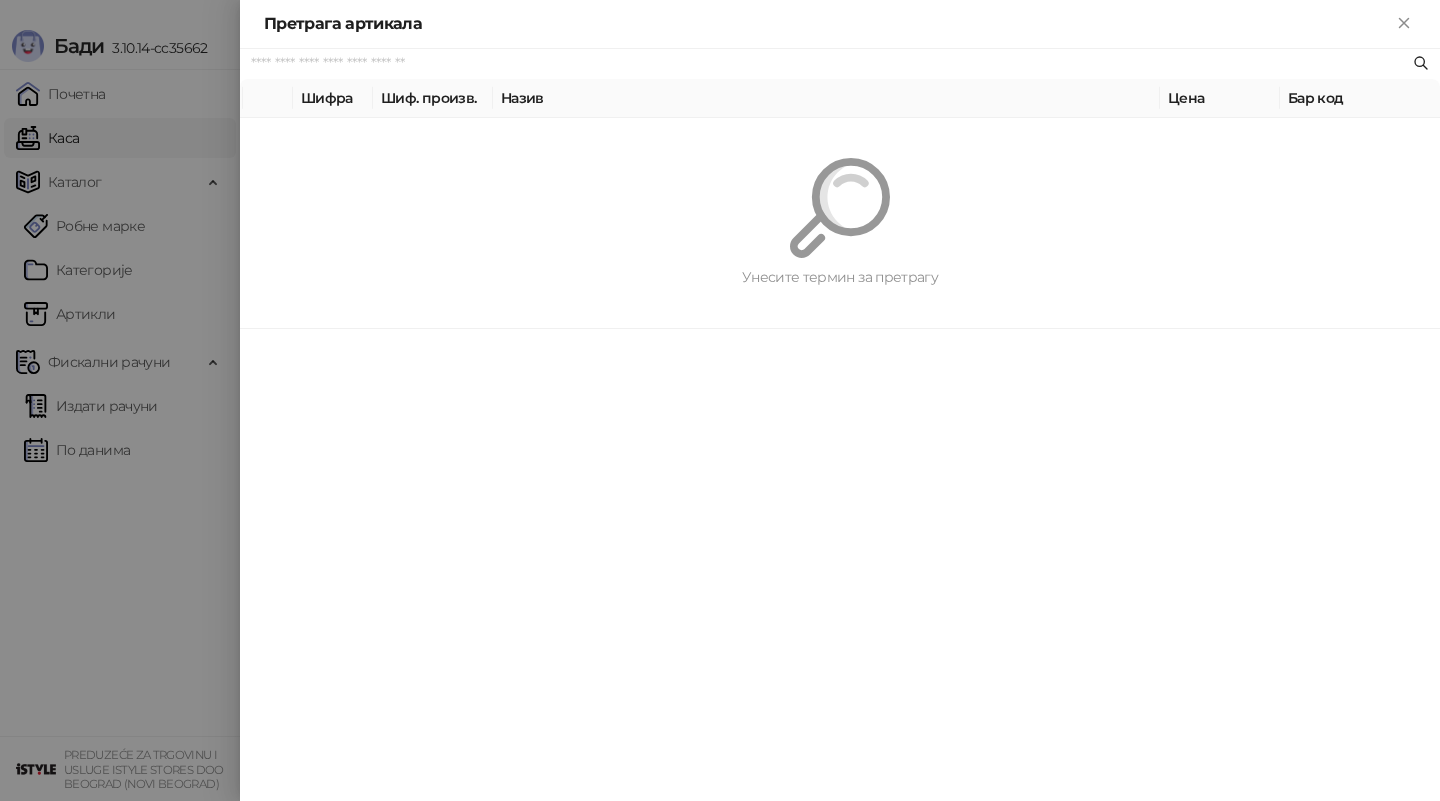paste on "*********" 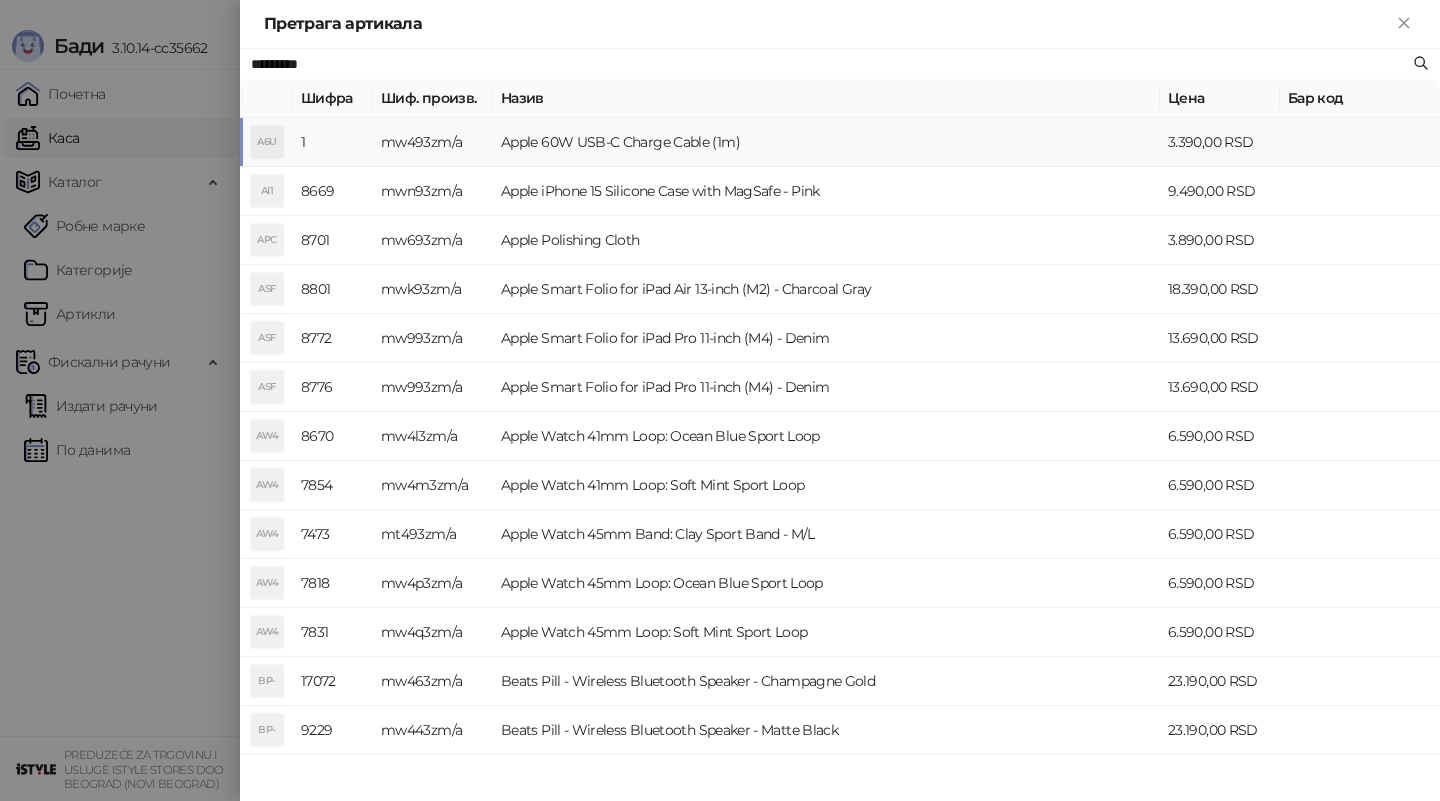 click on "mw493zm/a" at bounding box center (433, 142) 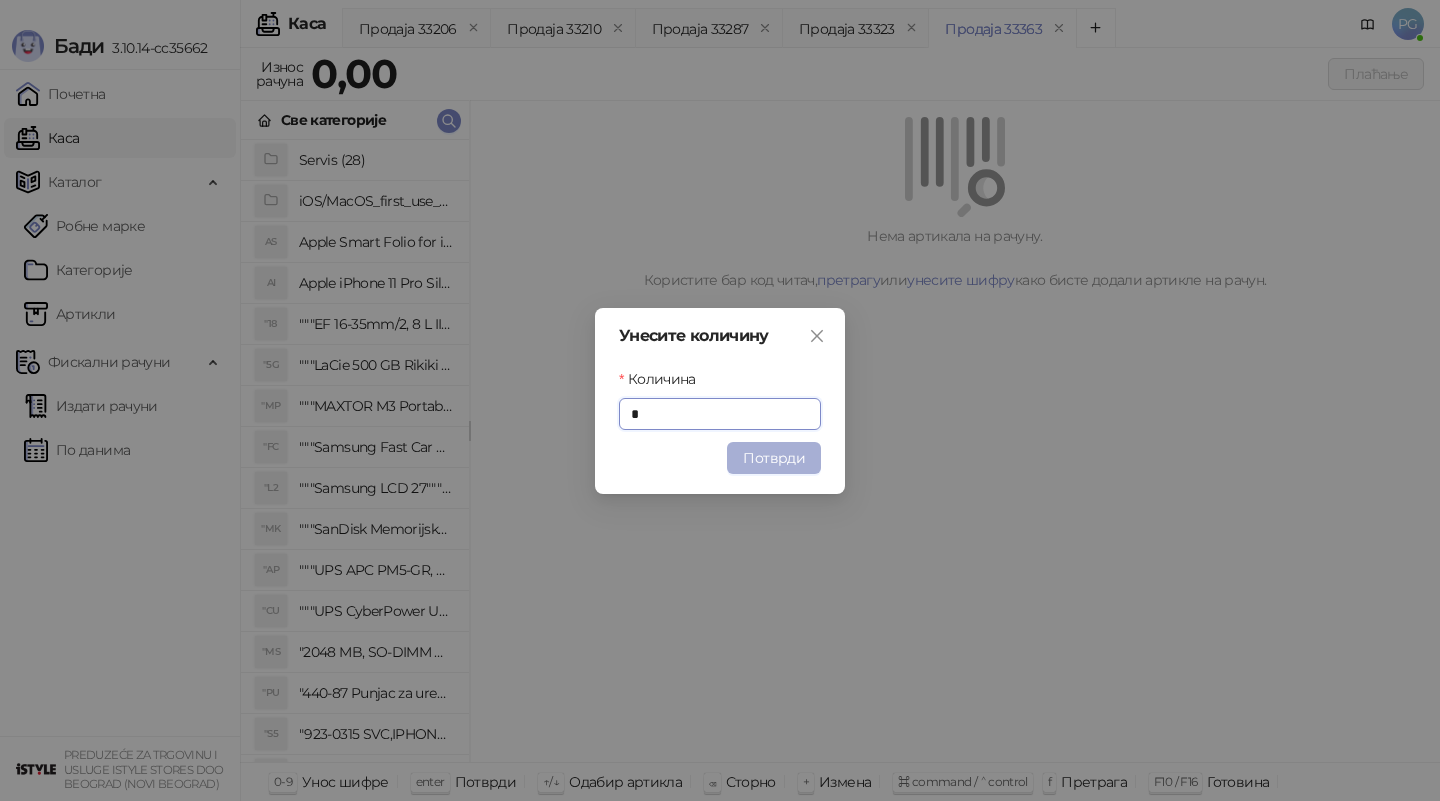 click on "Потврди" at bounding box center [774, 458] 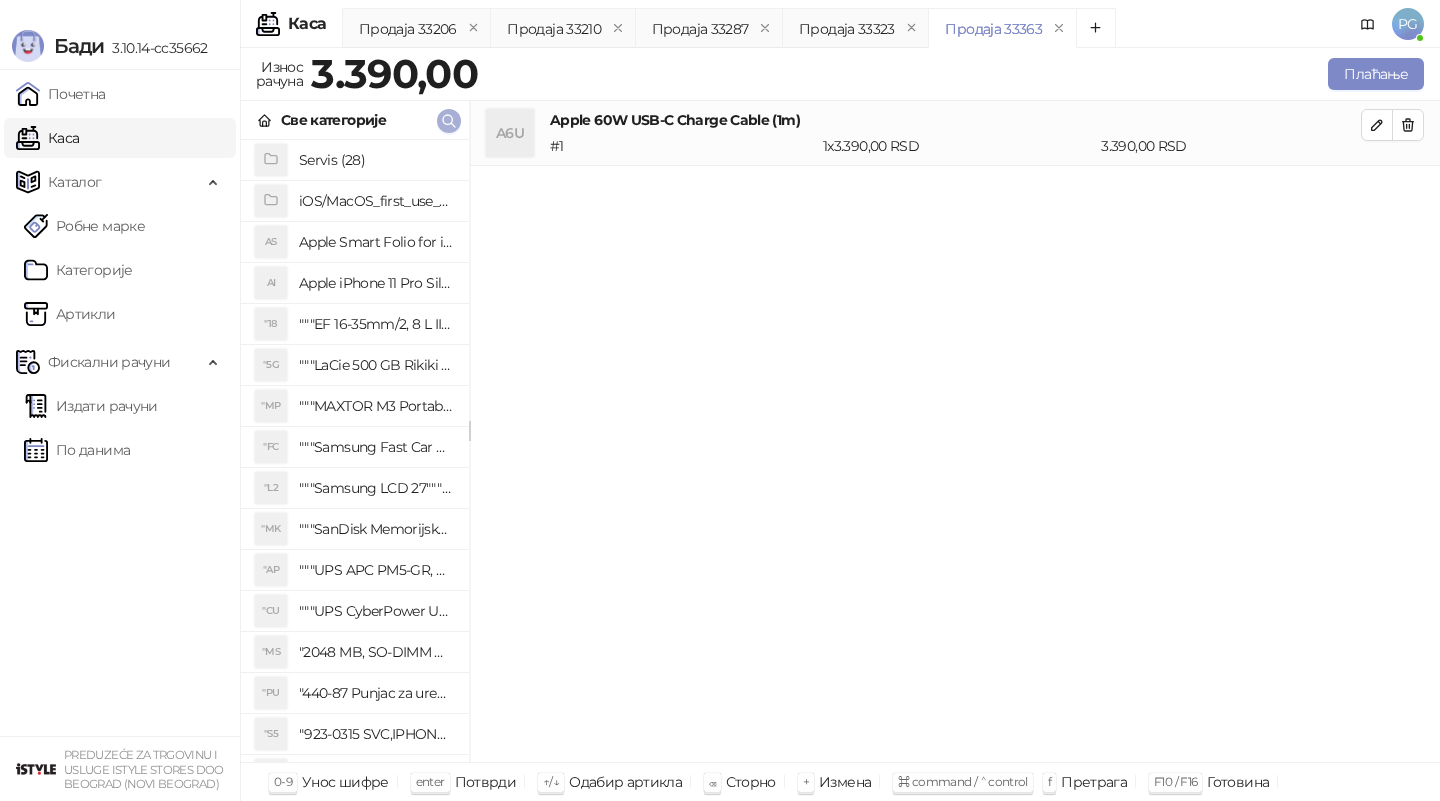 click at bounding box center [449, 120] 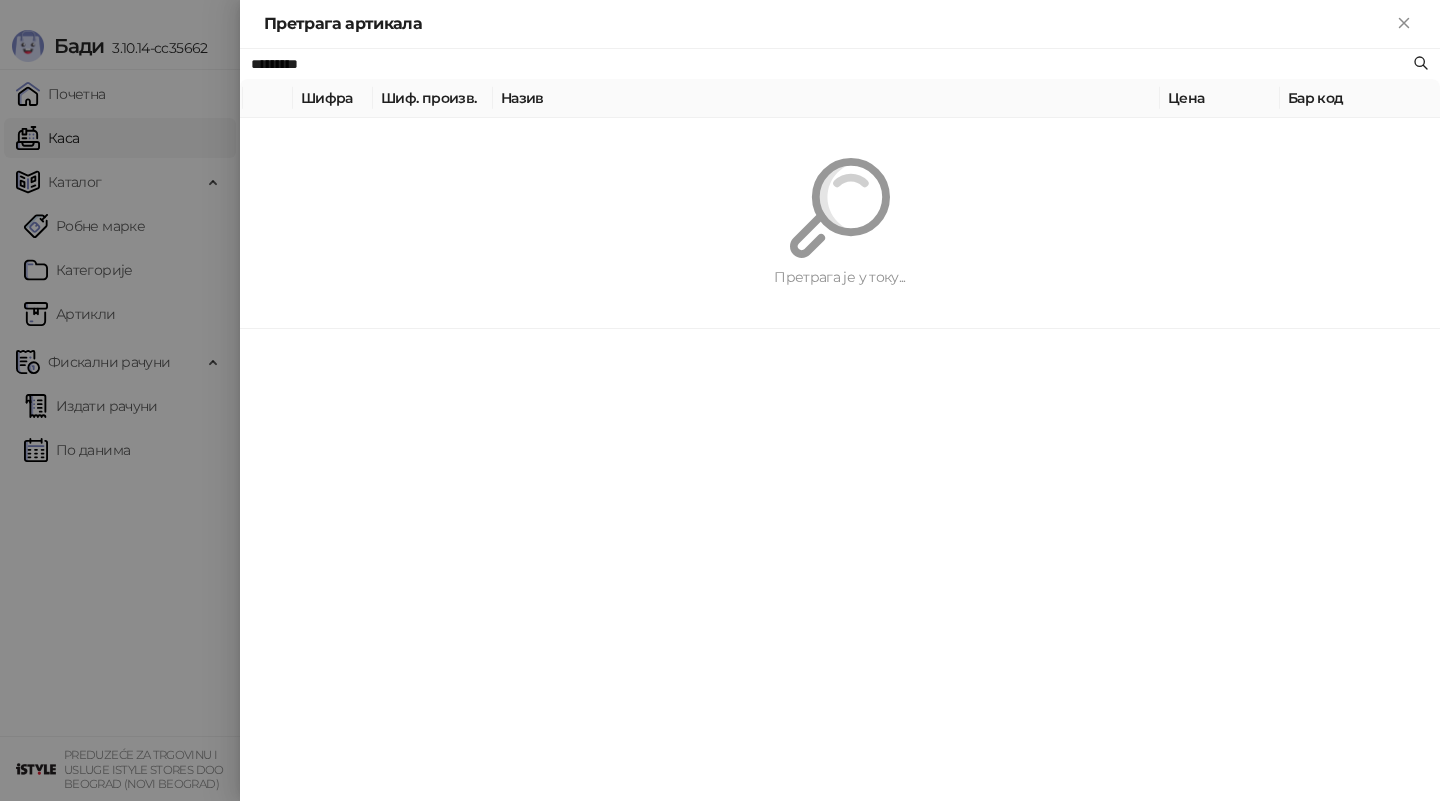 paste 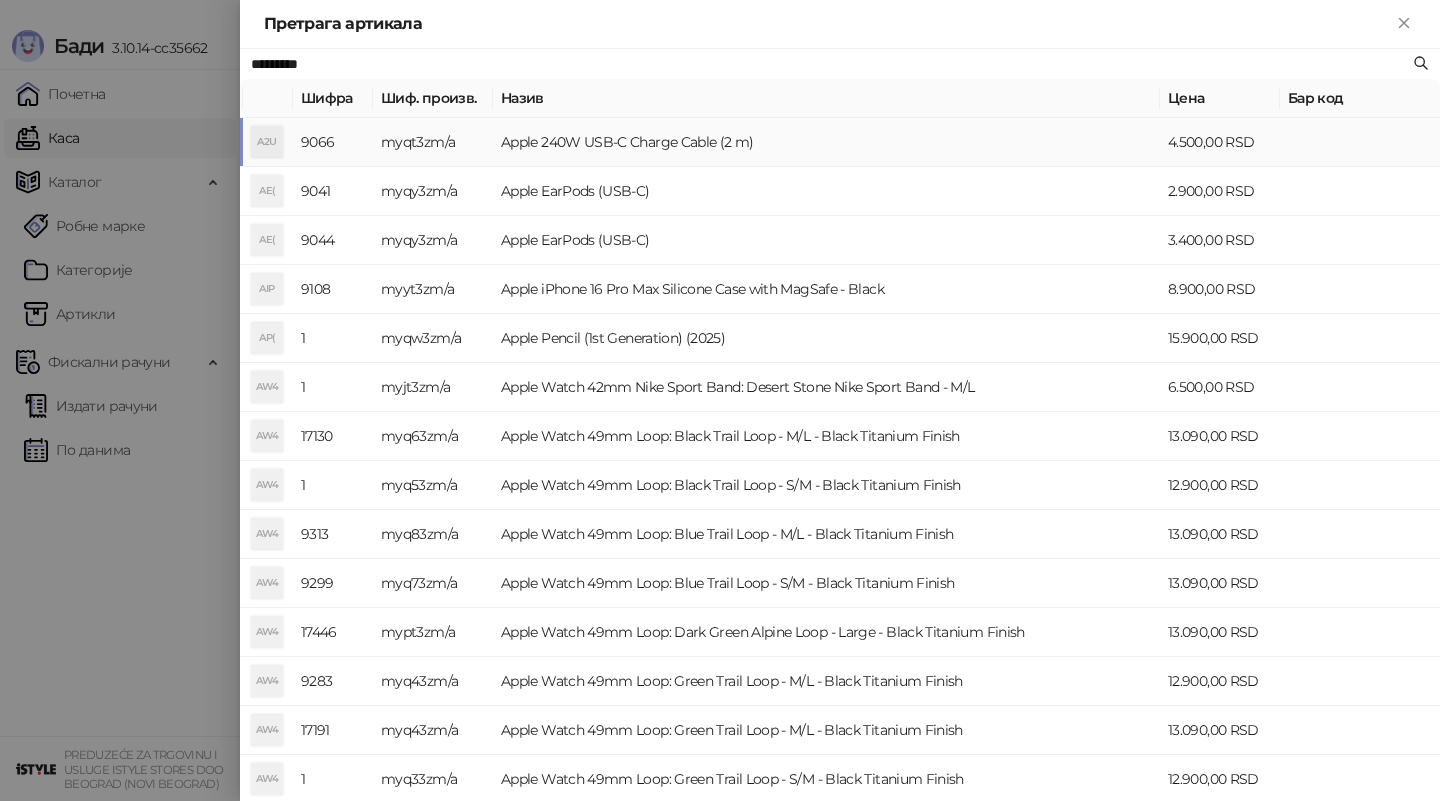 click on "myqt3zm/a" at bounding box center (433, 142) 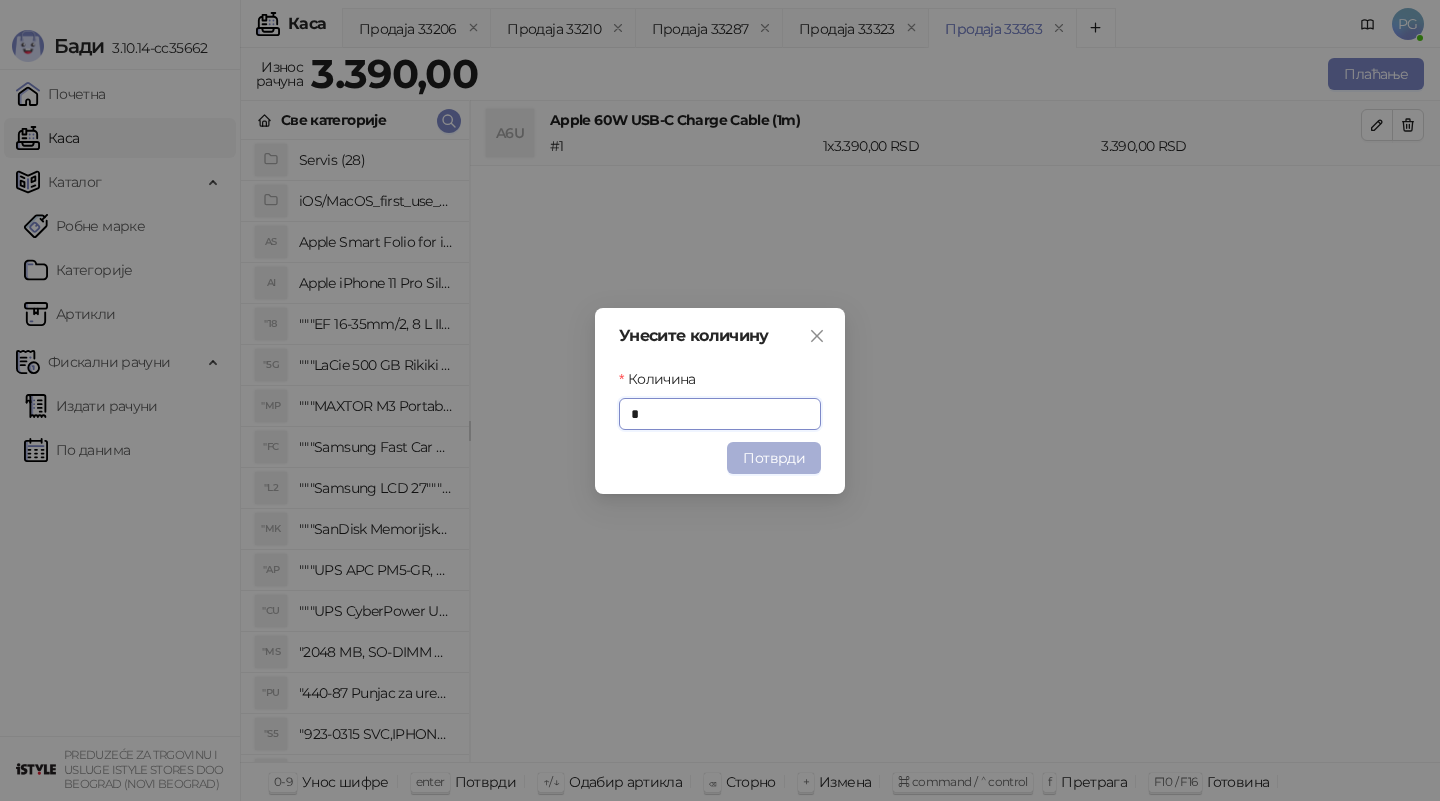 click on "Потврди" at bounding box center [774, 458] 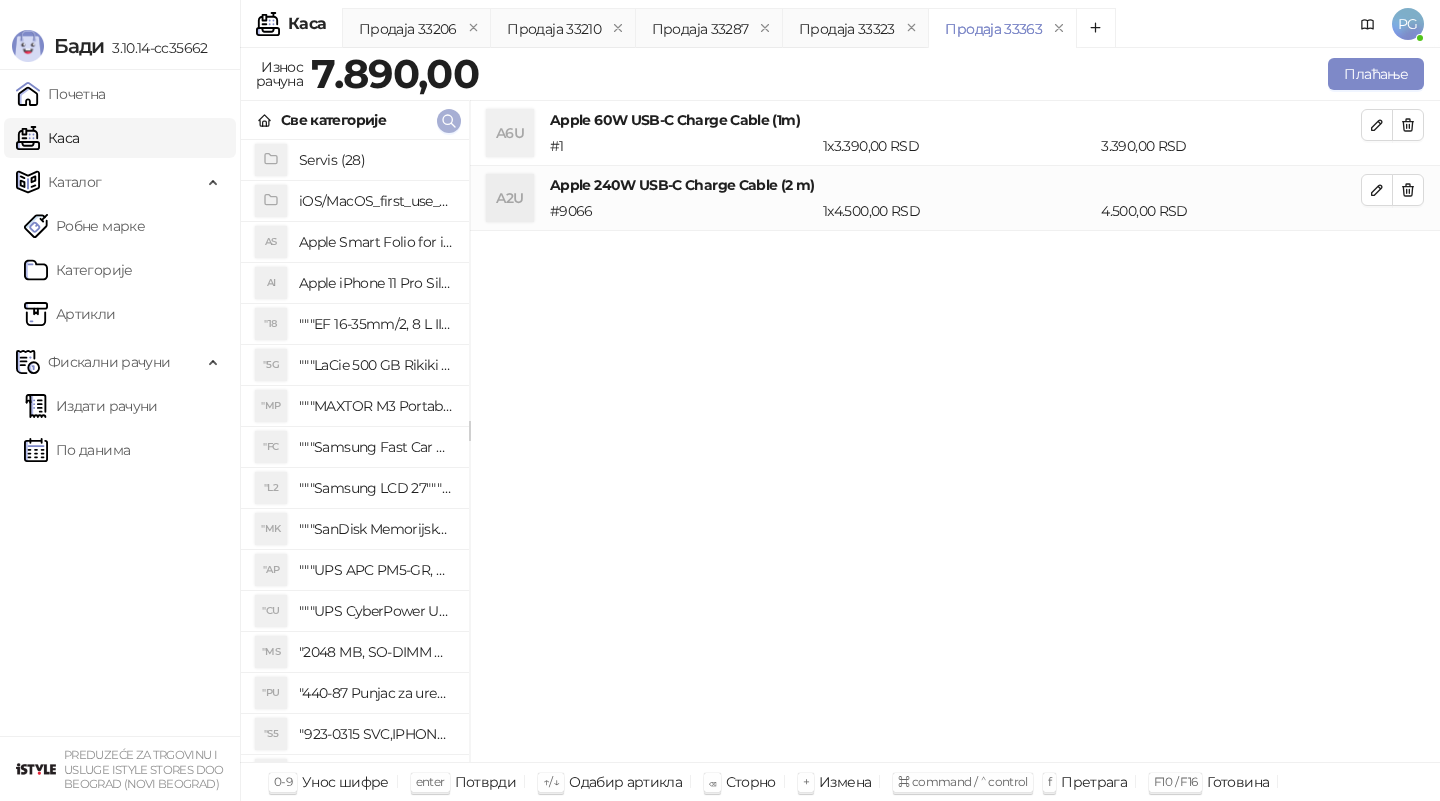 click 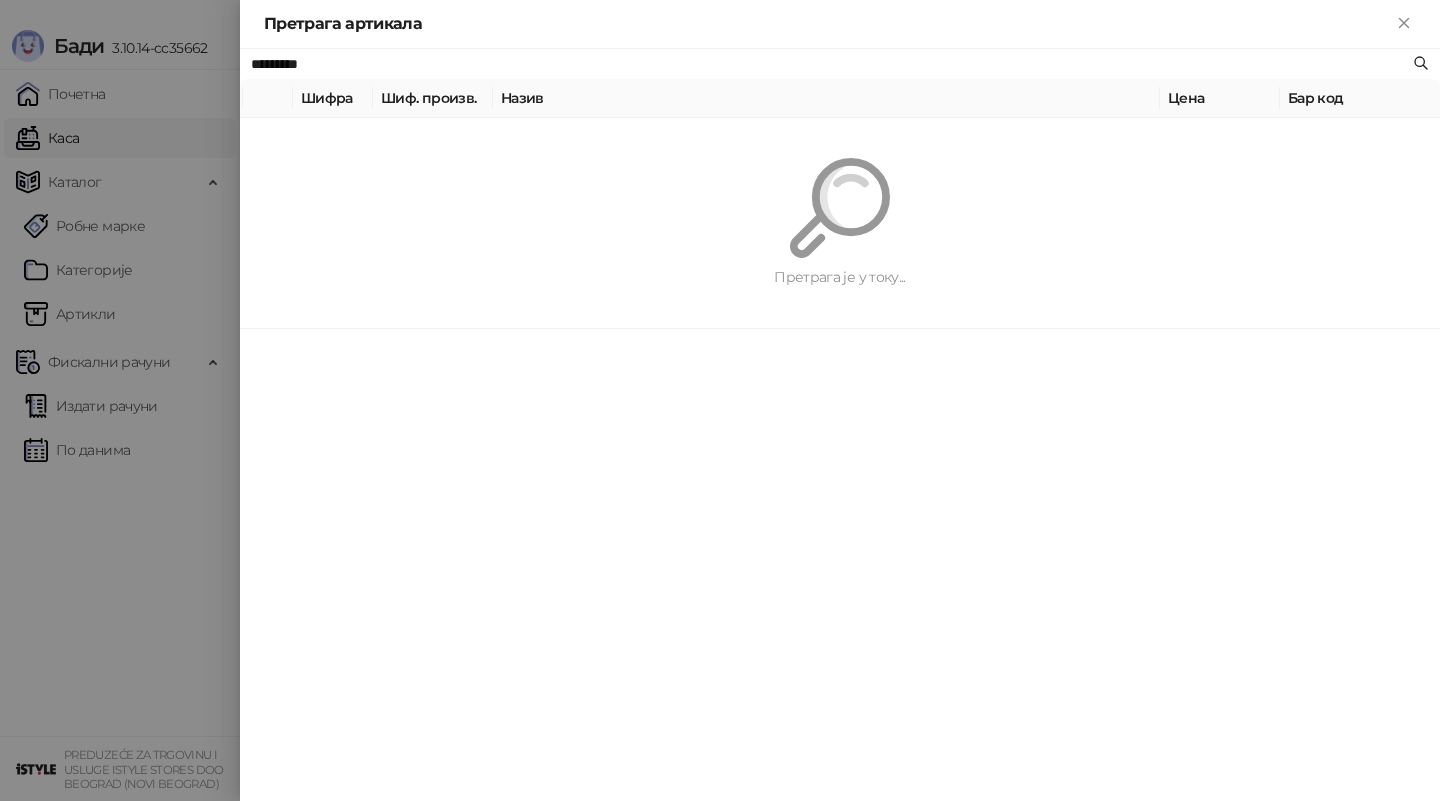 paste 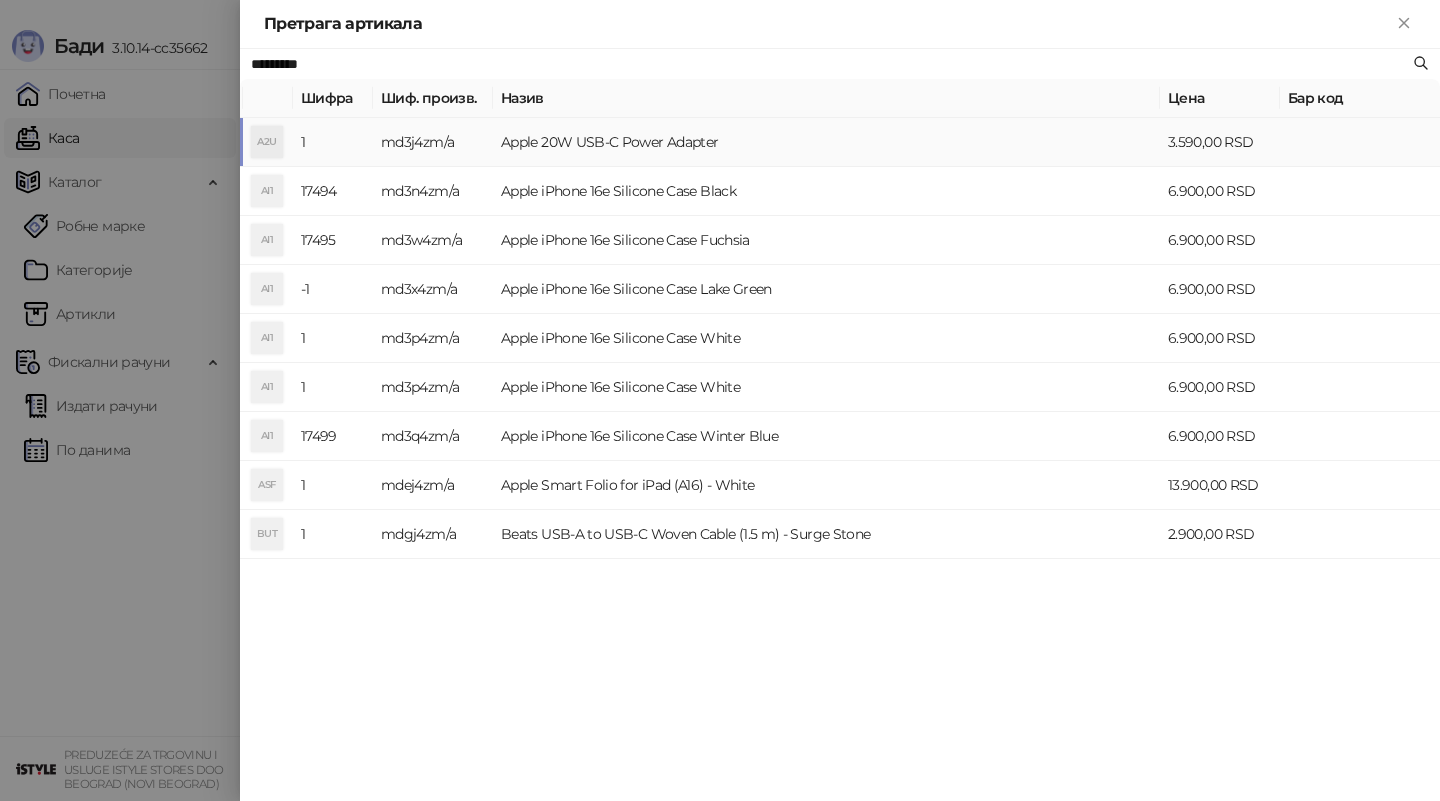 type on "*********" 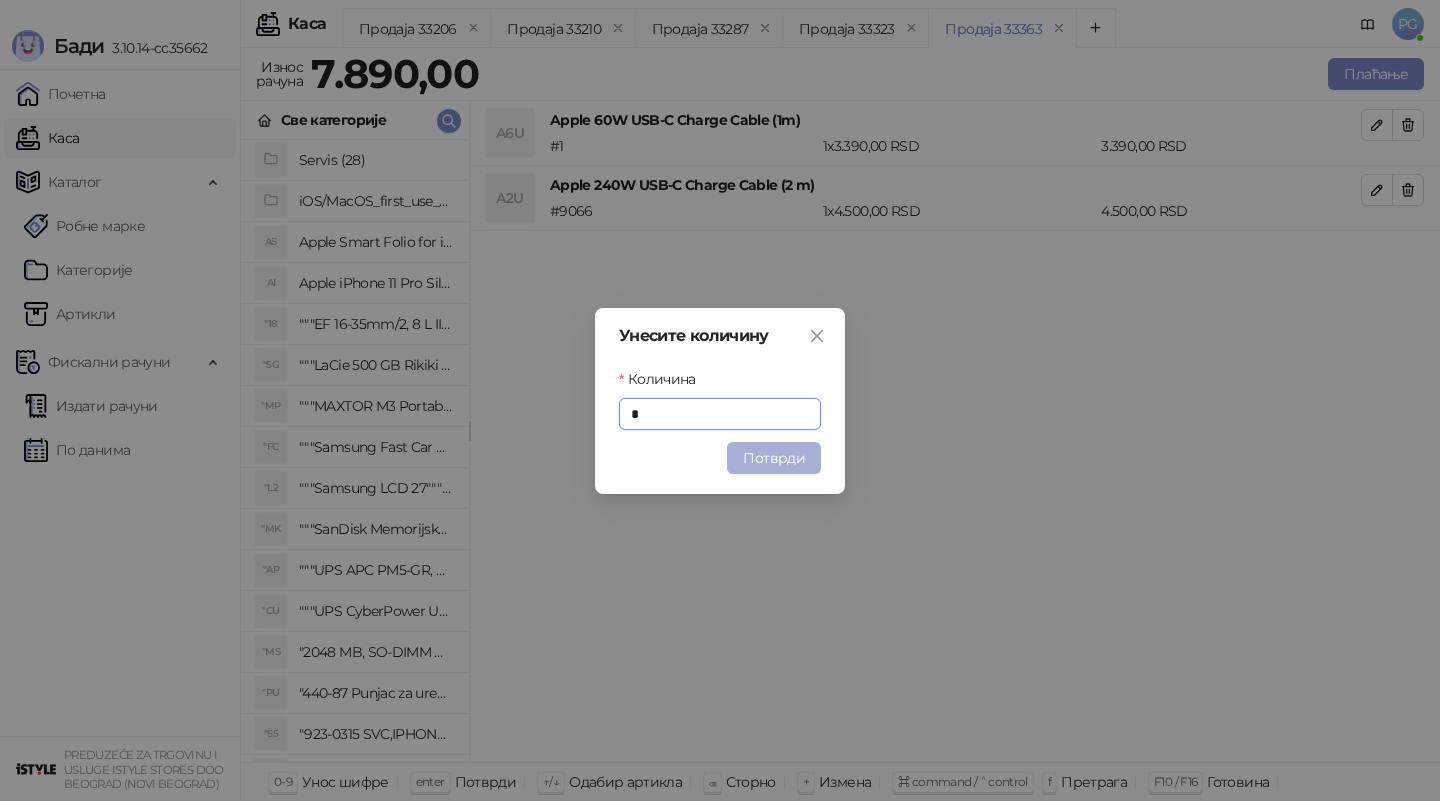 click on "Потврди" at bounding box center (774, 458) 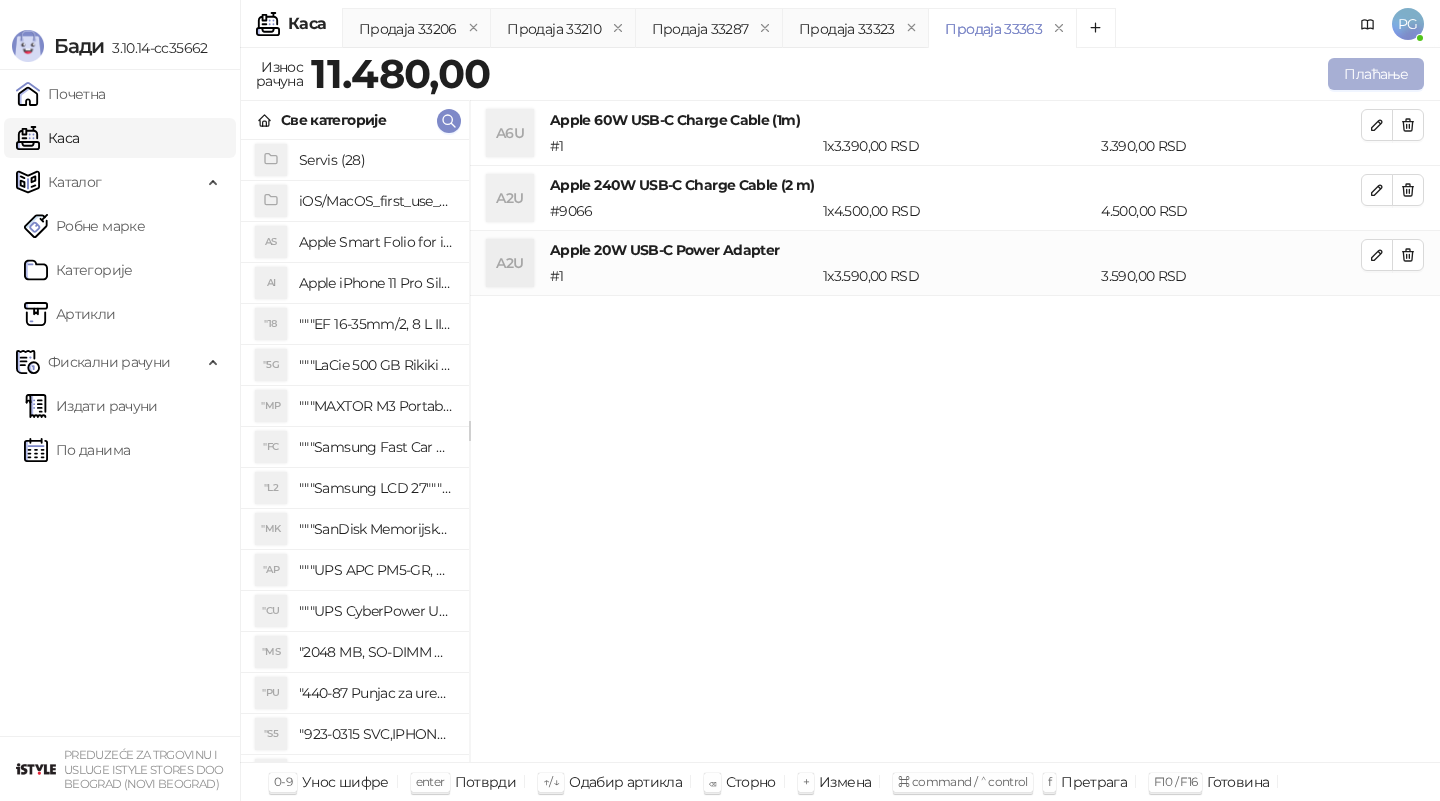 click on "Плаћање" at bounding box center [1376, 74] 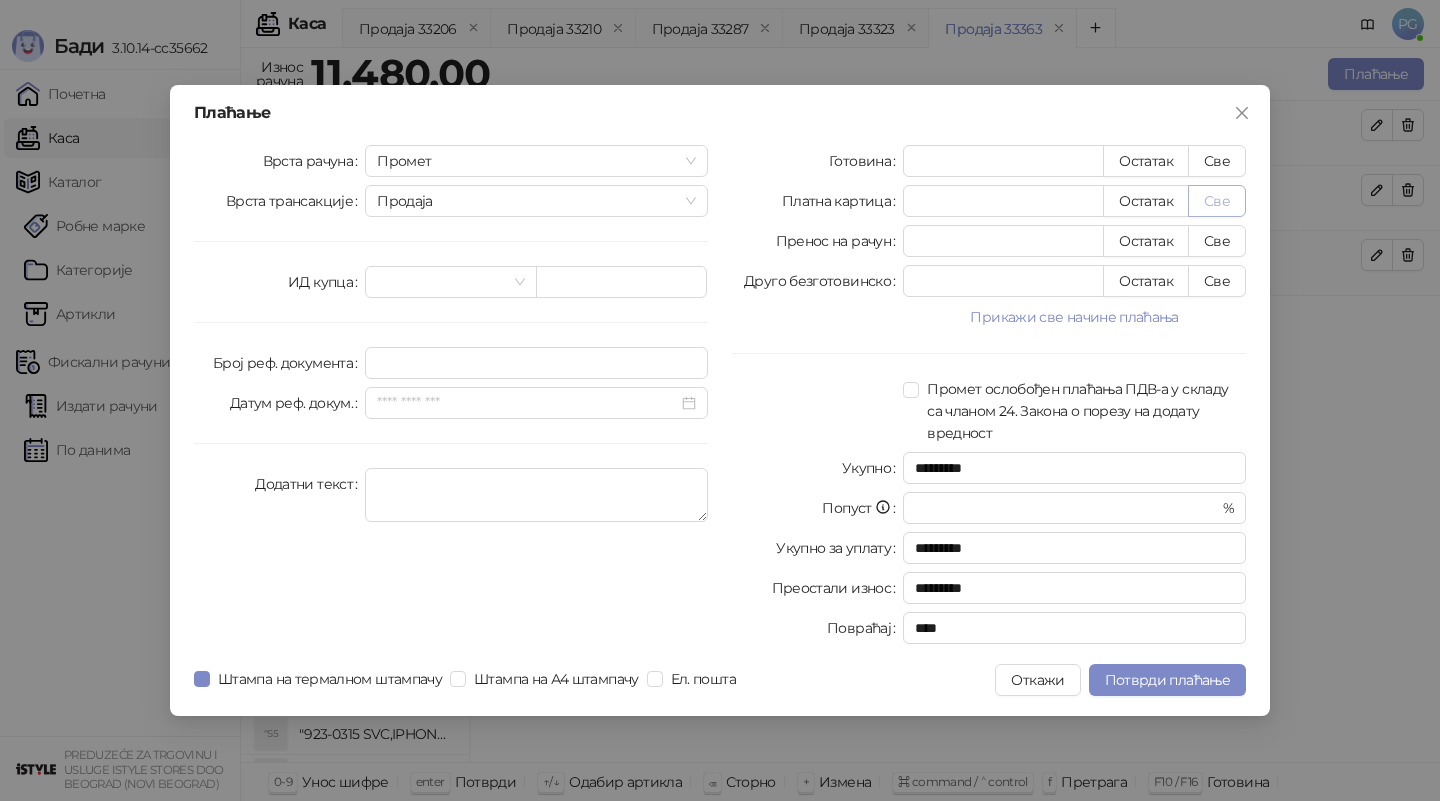 click on "Све" at bounding box center [1217, 201] 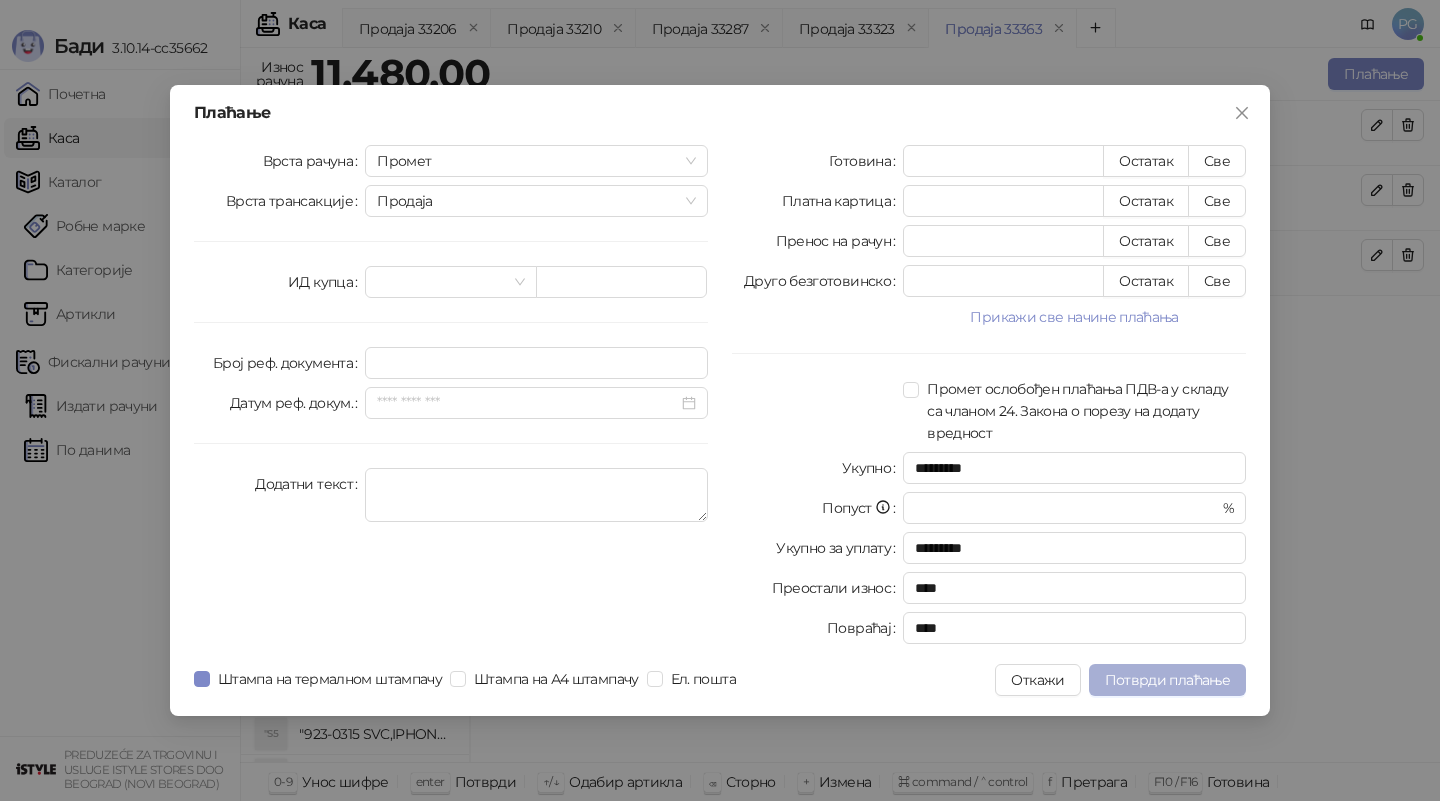 click on "Потврди плаћање" at bounding box center (1167, 680) 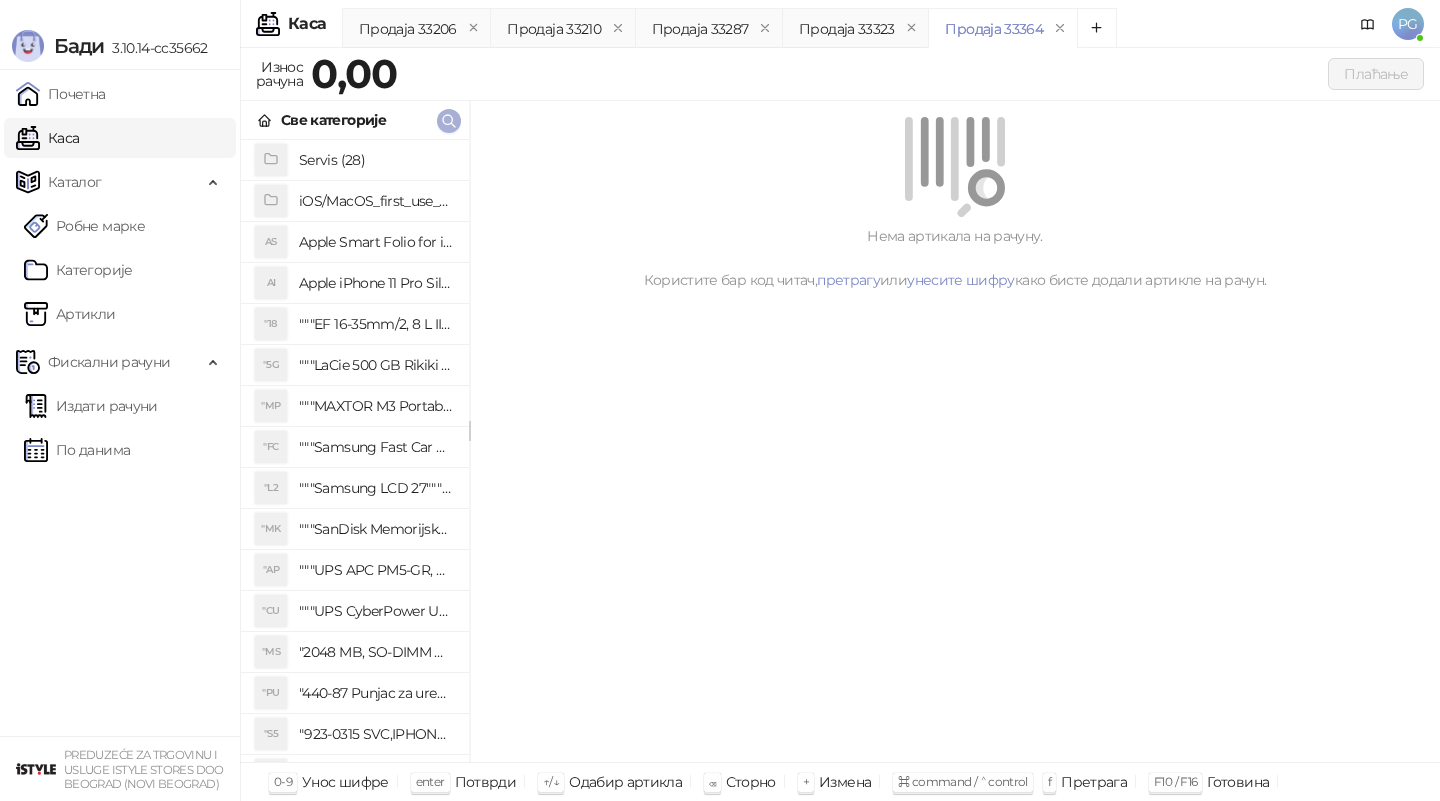 click 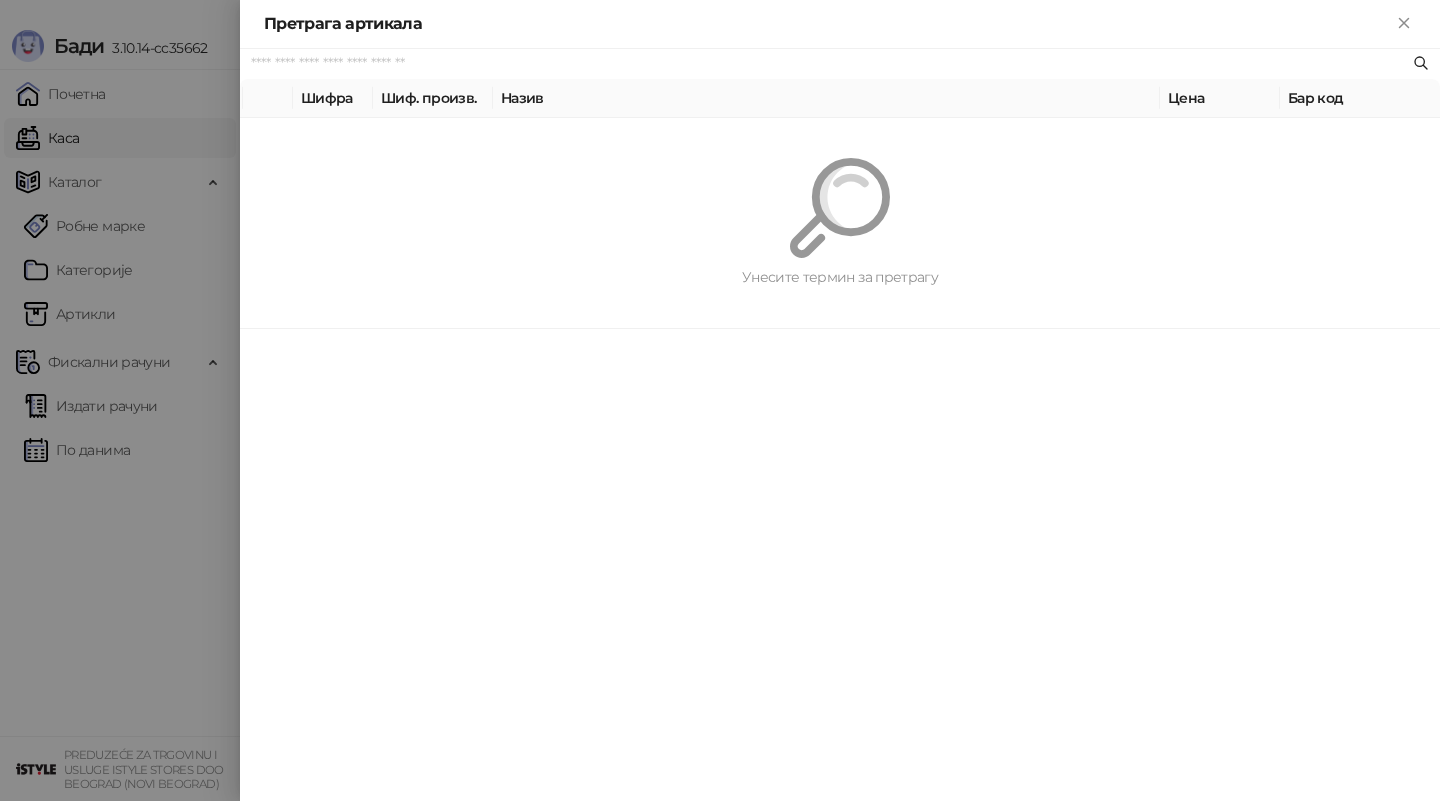 paste on "**********" 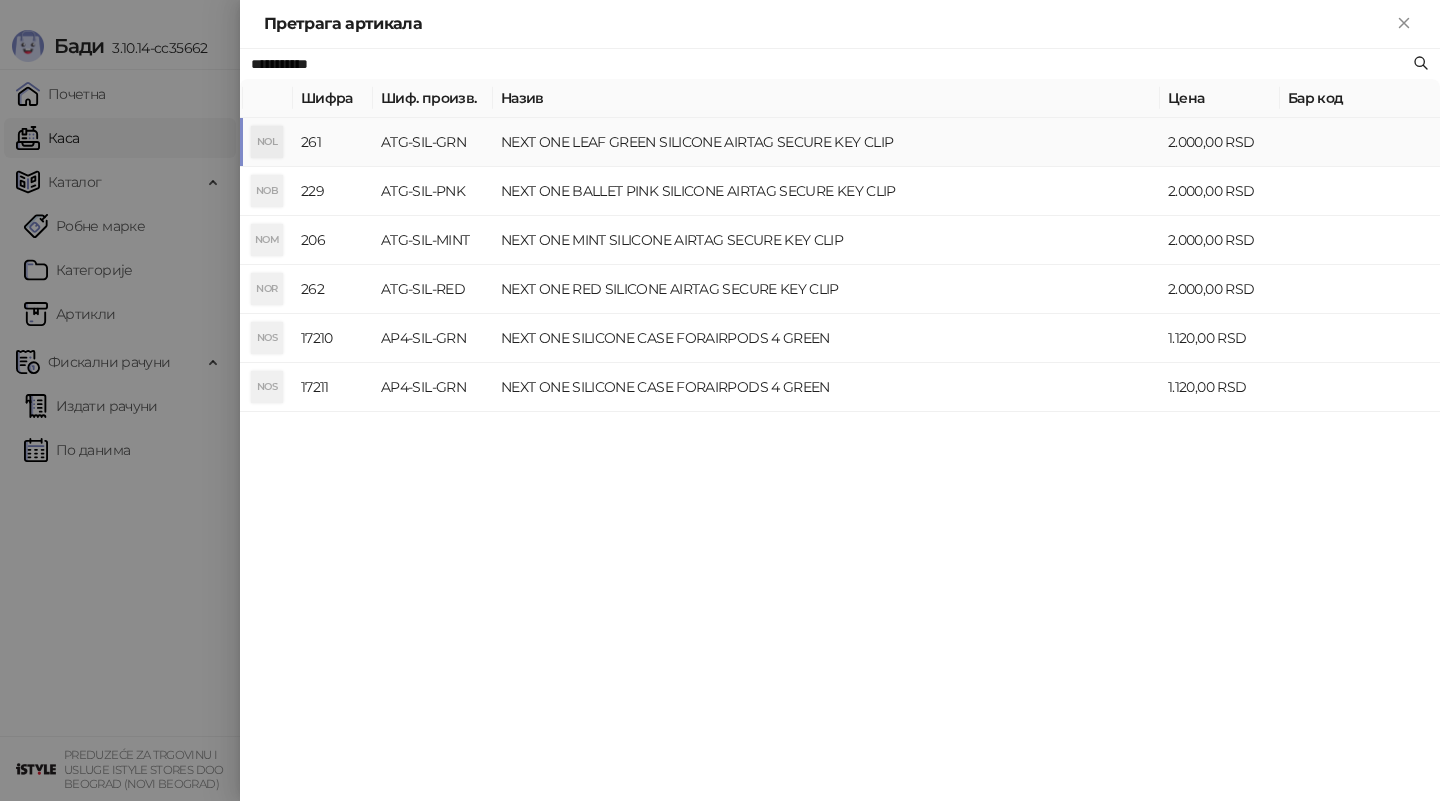 click on "ATG-SIL-GRN" at bounding box center [433, 142] 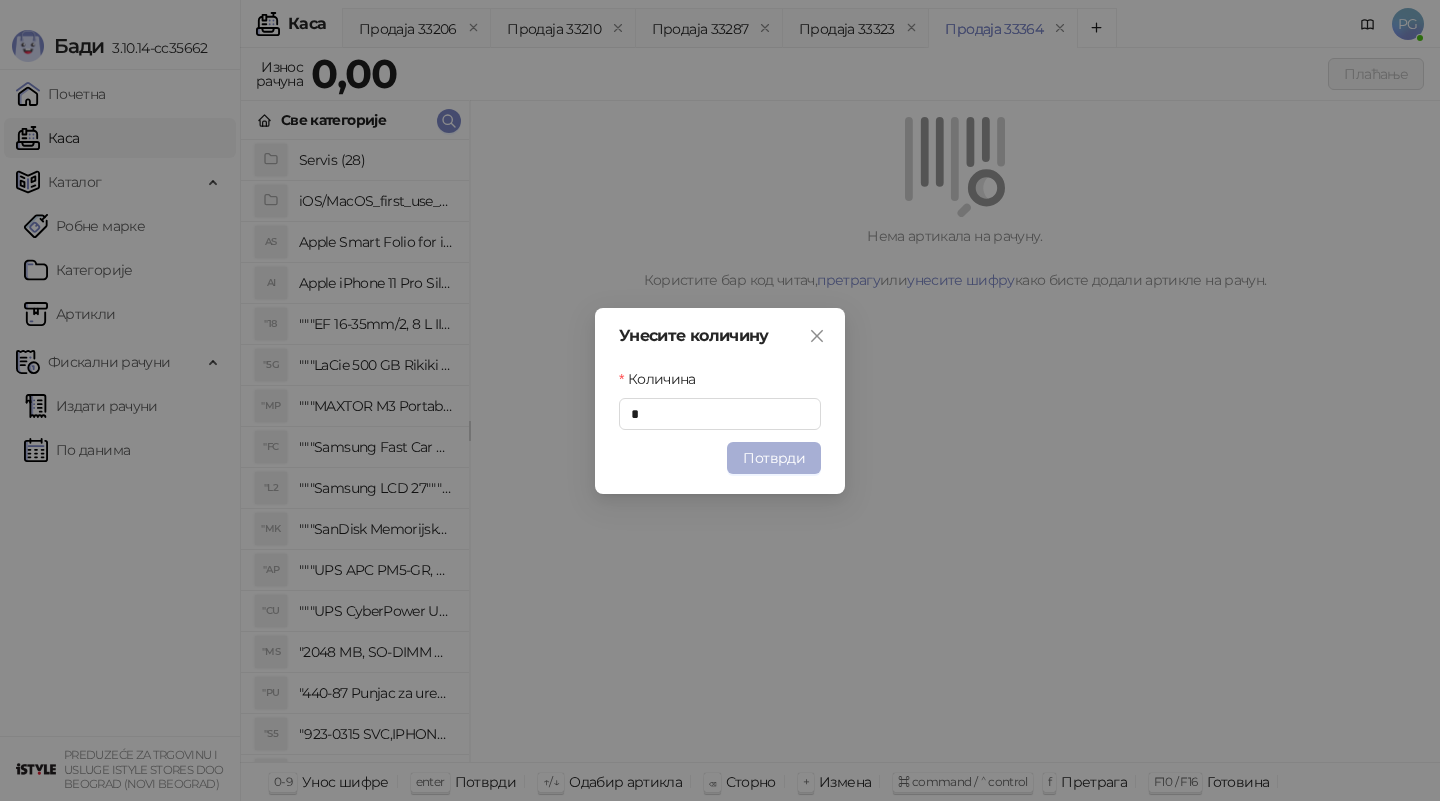 click on "Потврди" at bounding box center [774, 458] 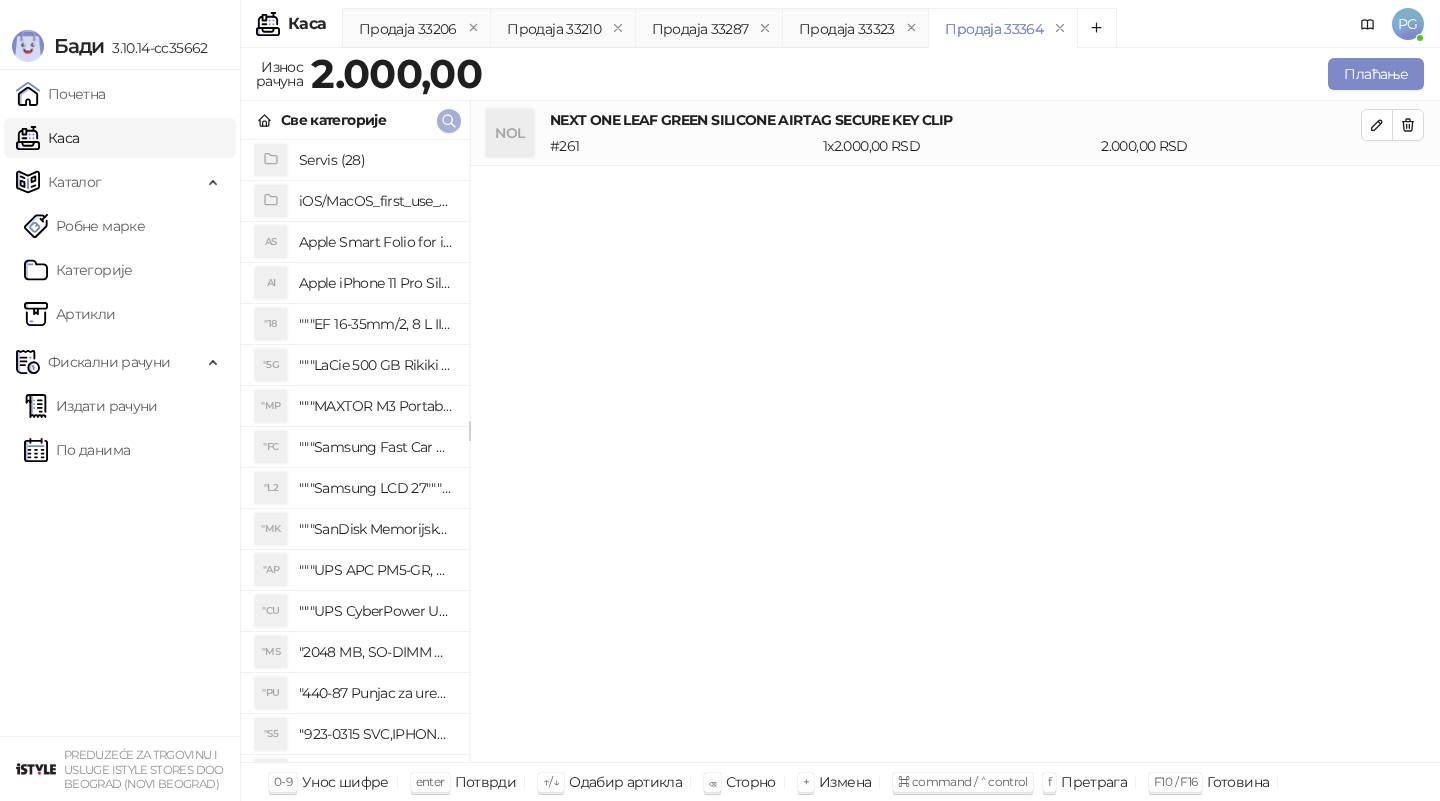 click 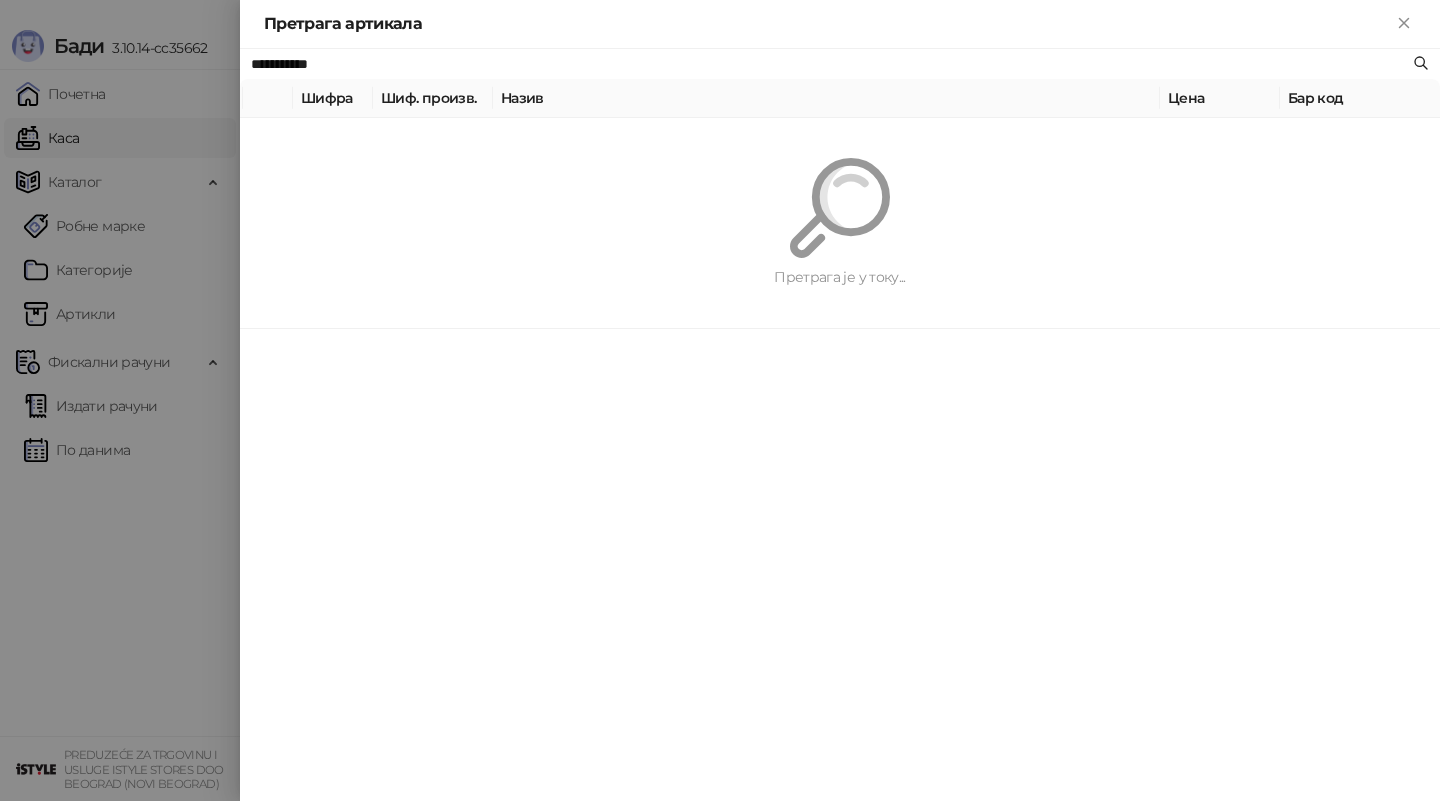paste 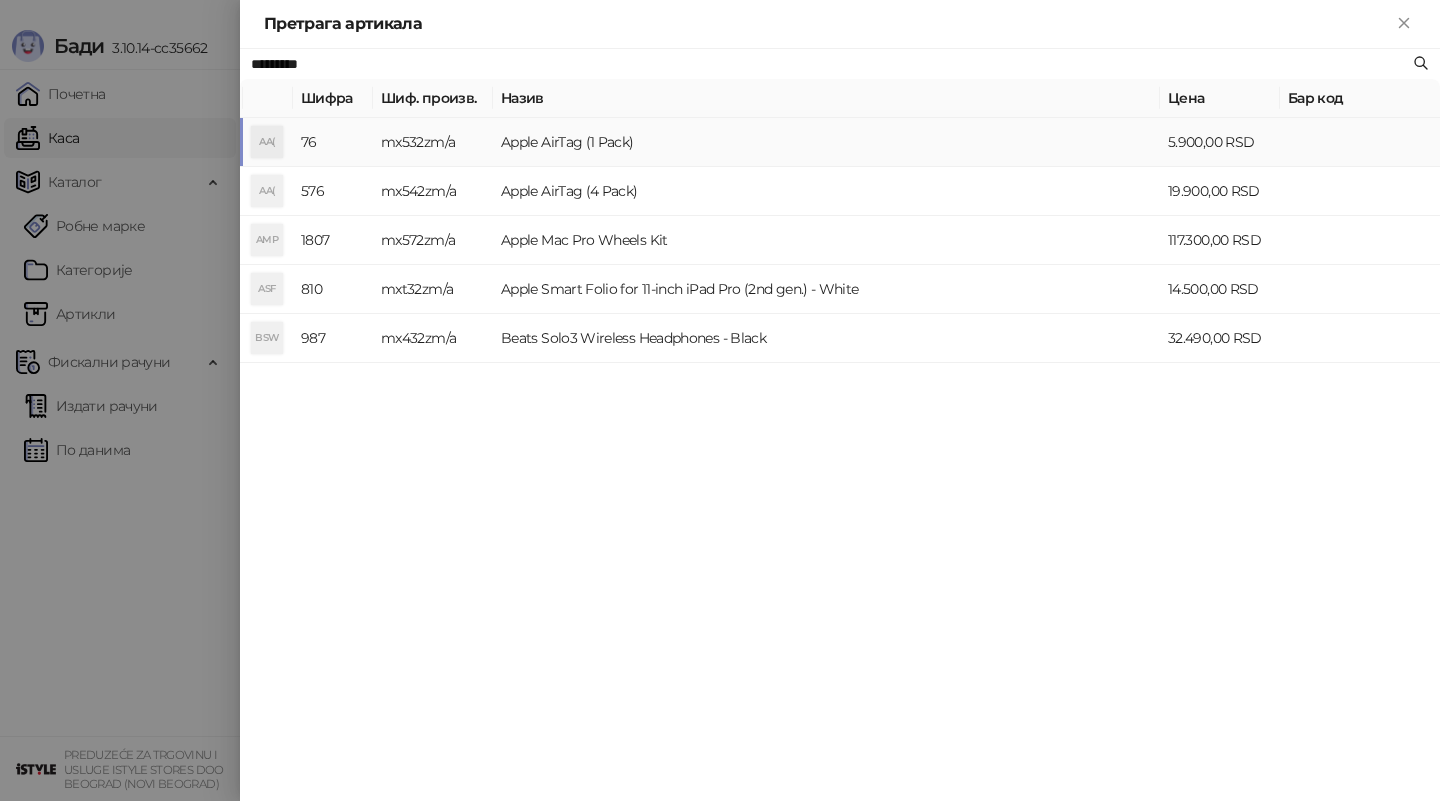 type on "*********" 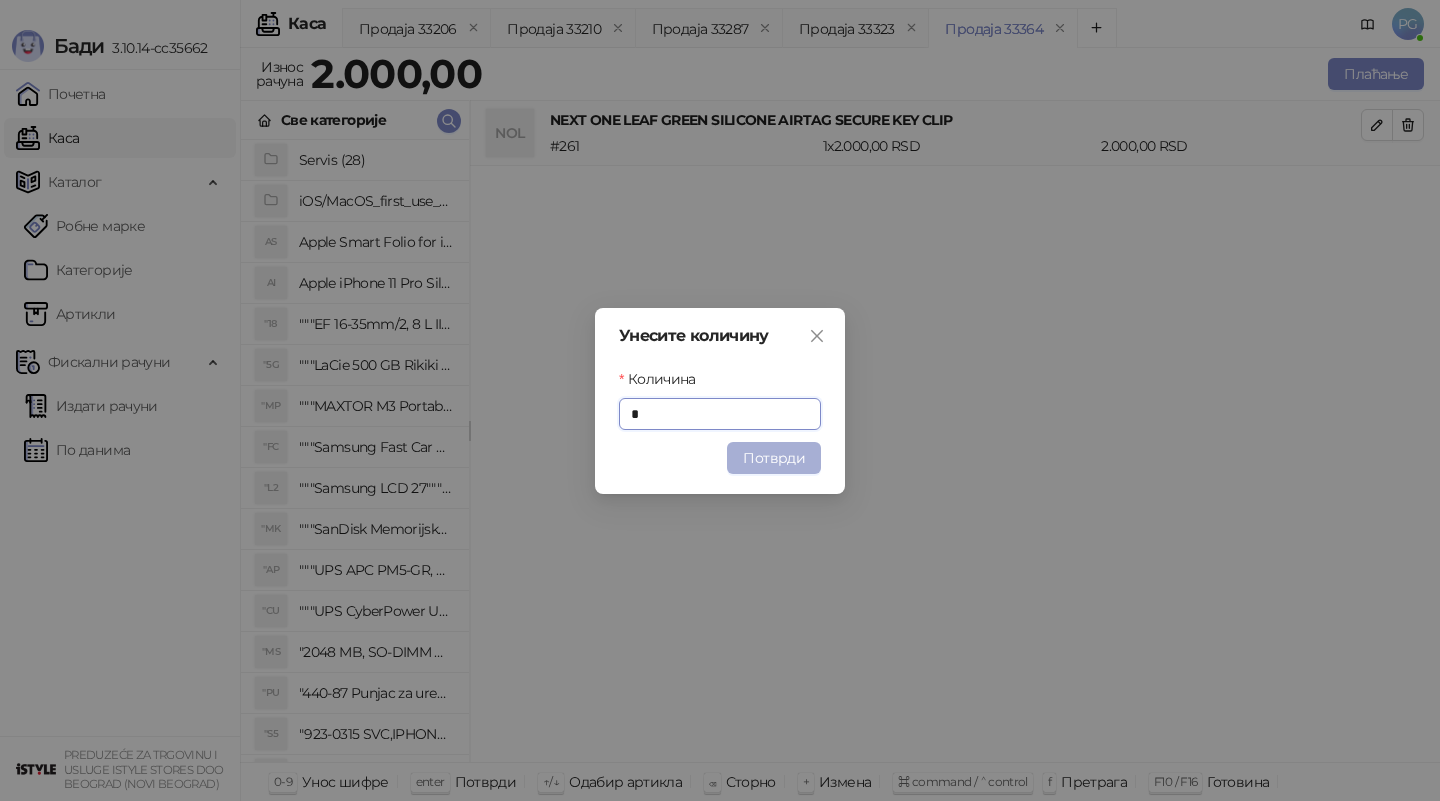 click on "Потврди" at bounding box center (774, 458) 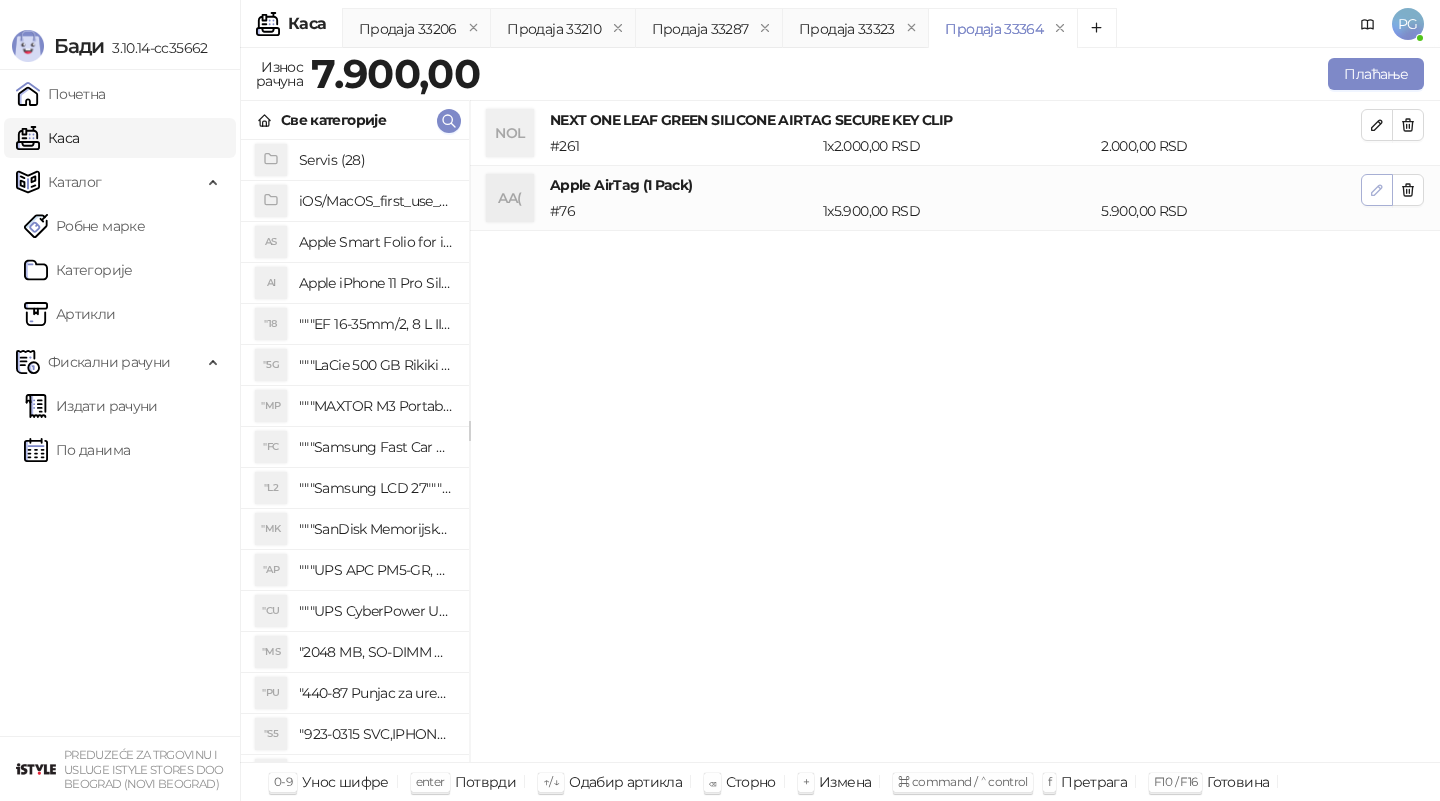 click at bounding box center (1377, 190) 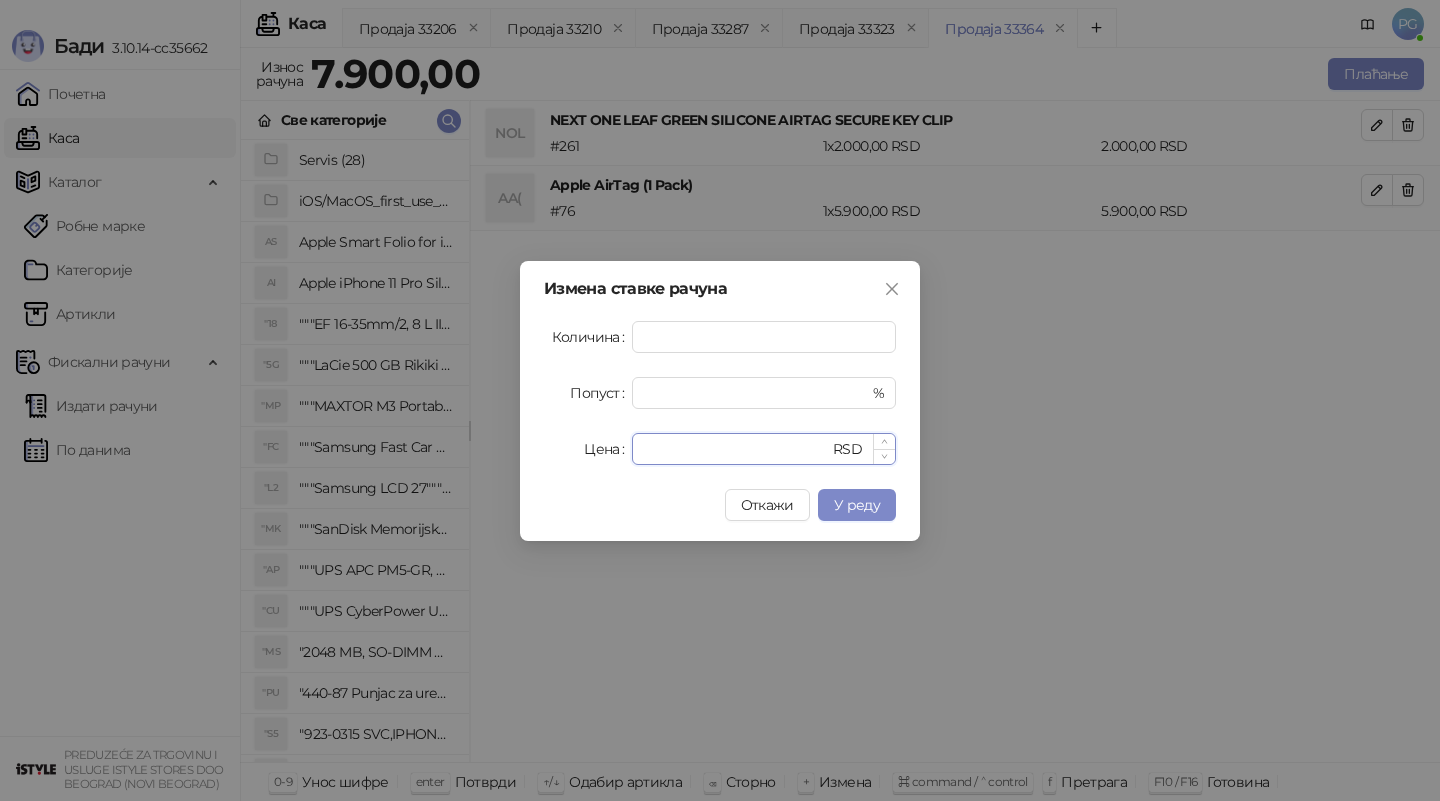 click on "****" at bounding box center (736, 449) 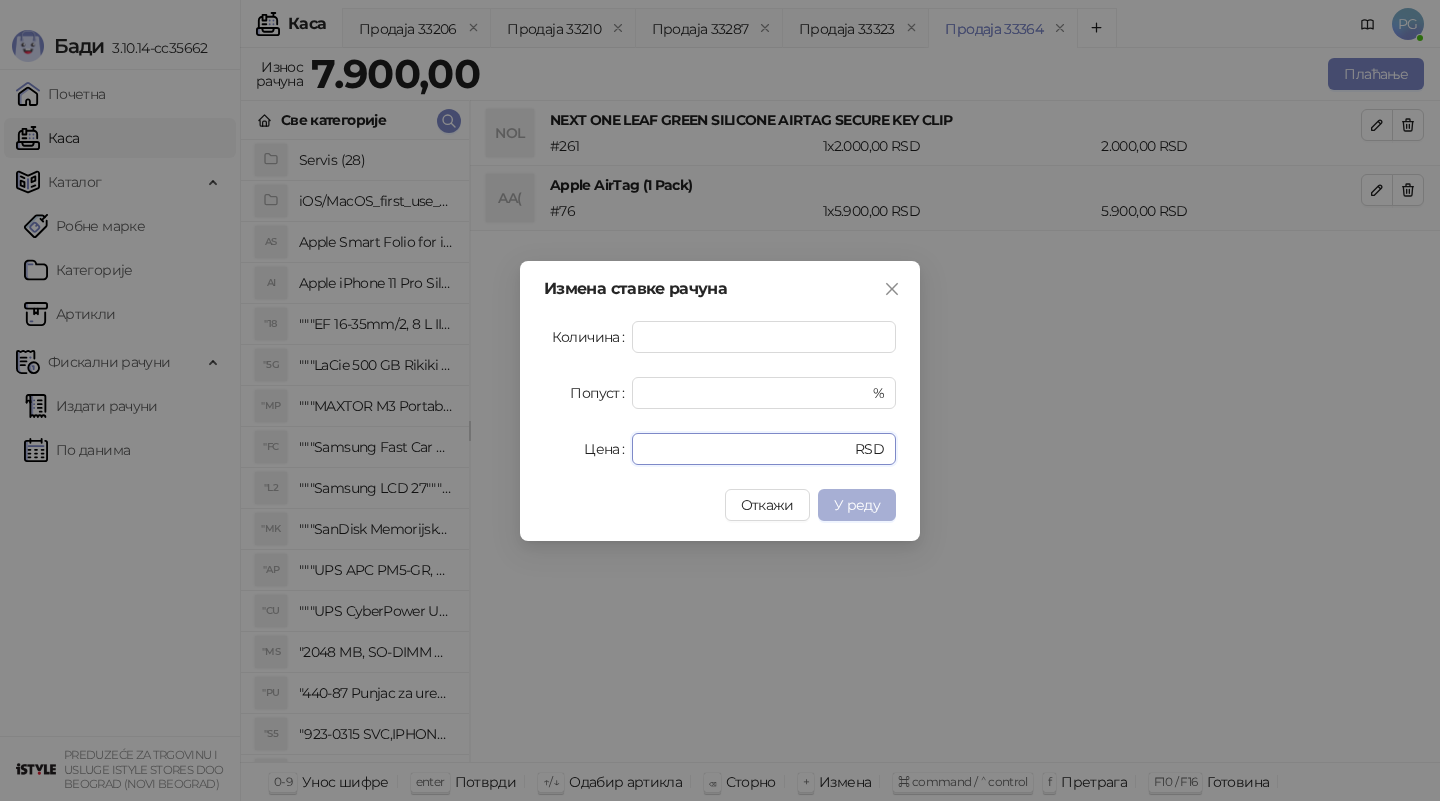 type on "****" 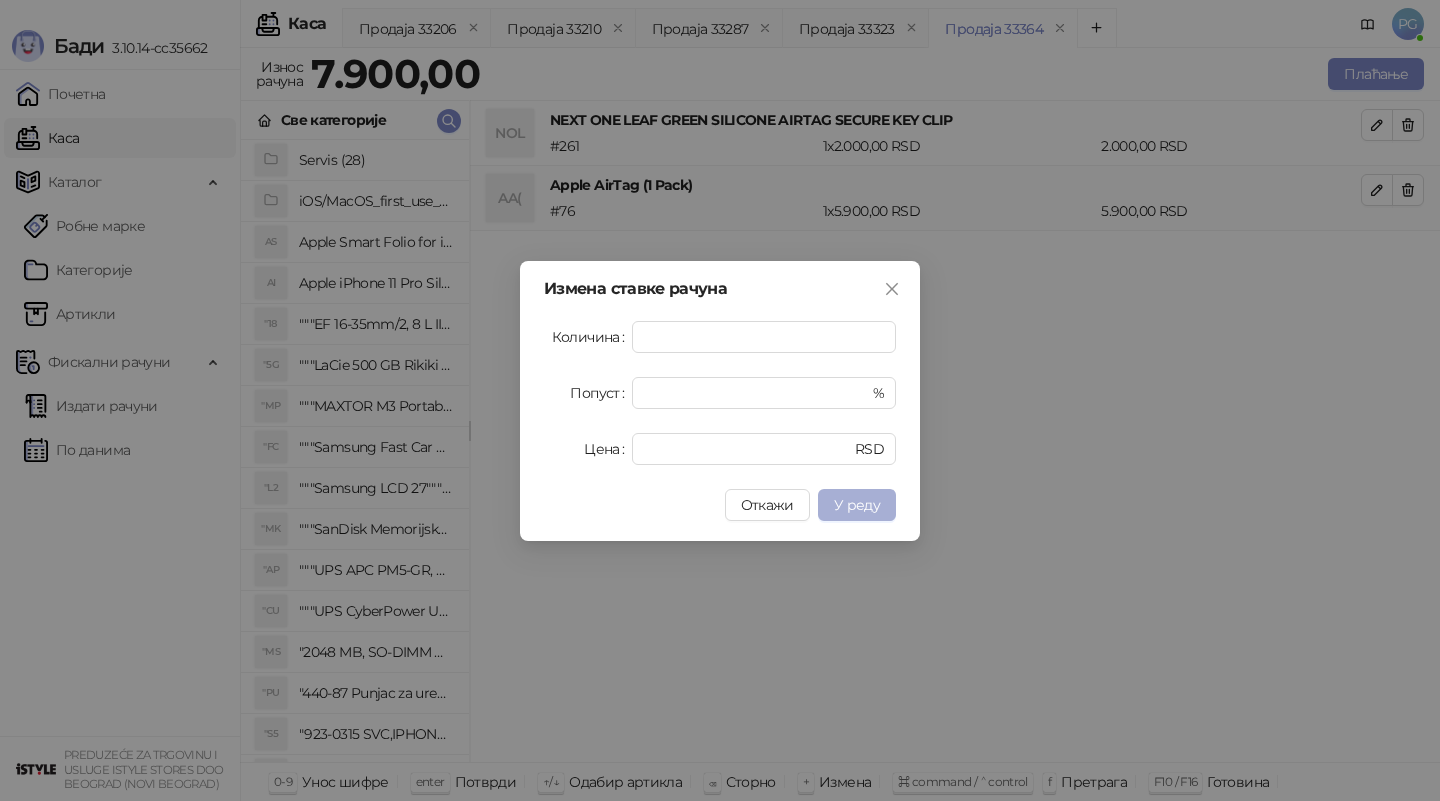 click on "У реду" at bounding box center [857, 505] 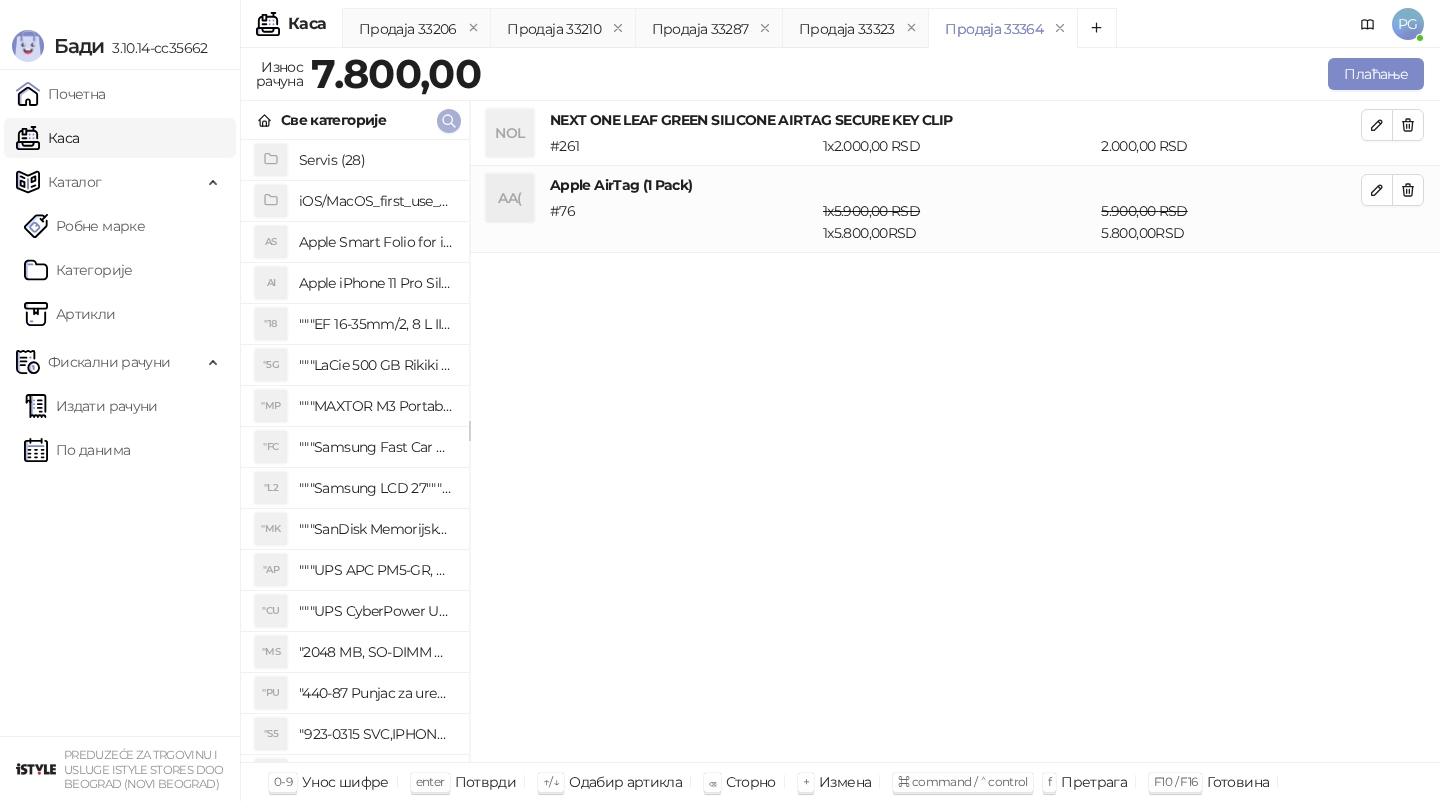 click 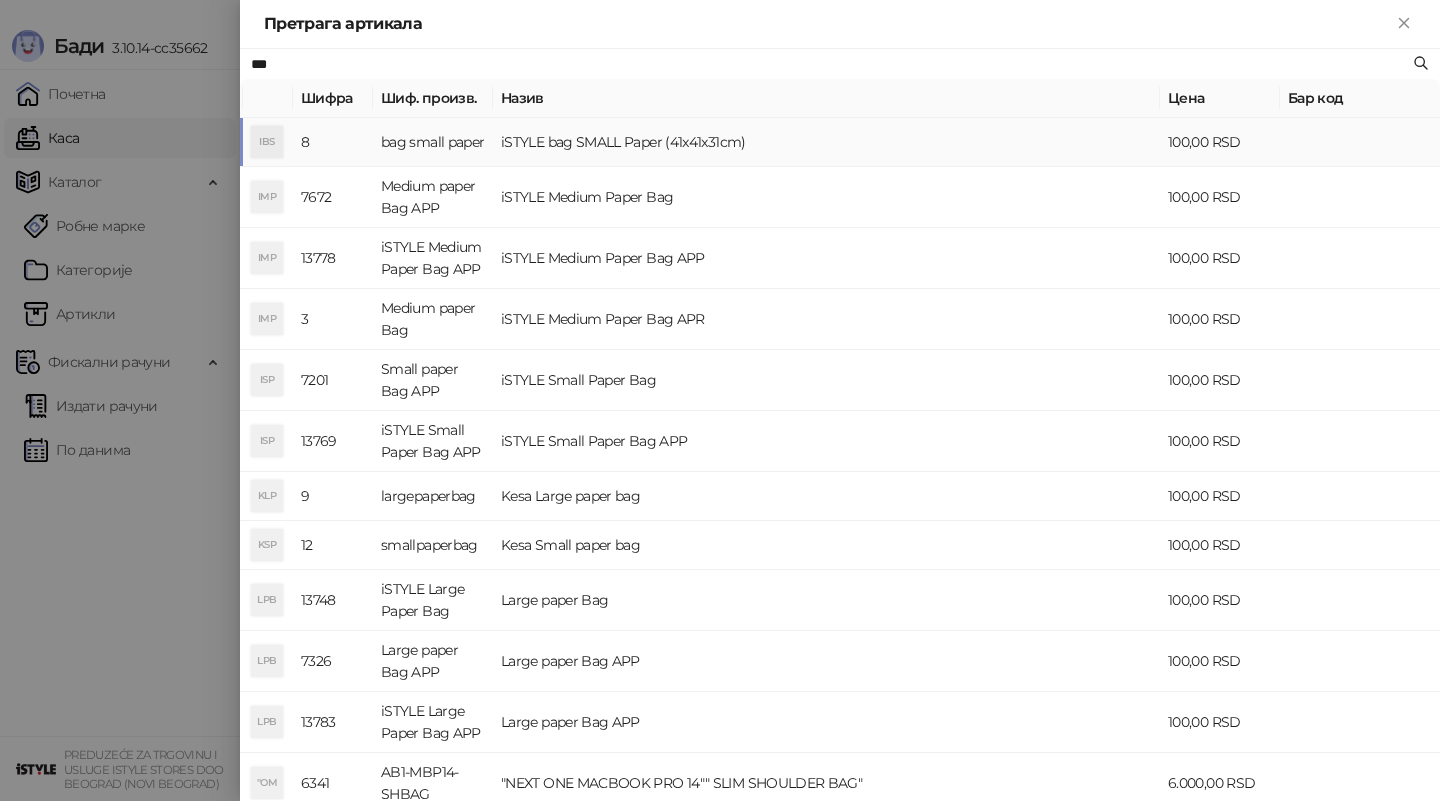 type on "***" 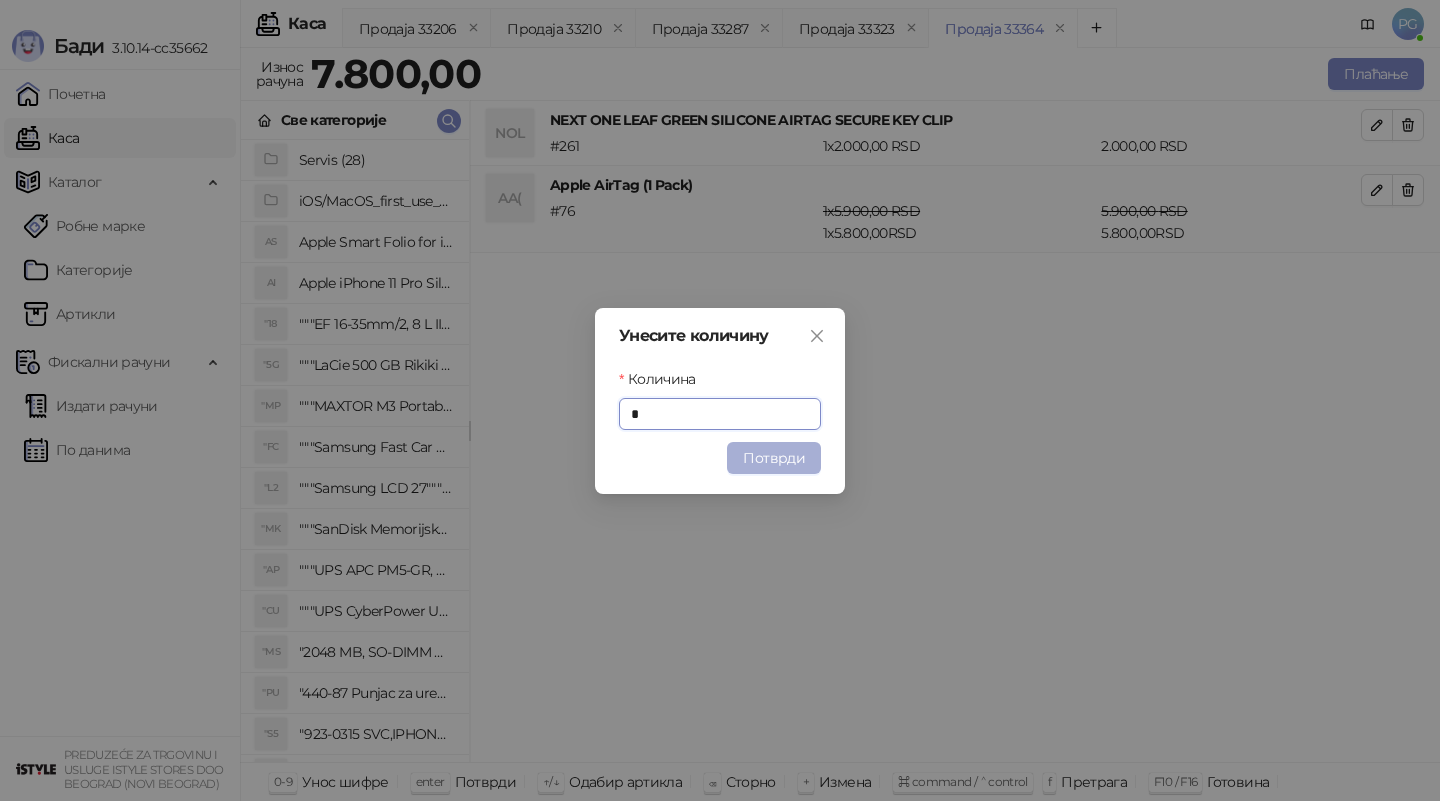 click on "Потврди" at bounding box center (774, 458) 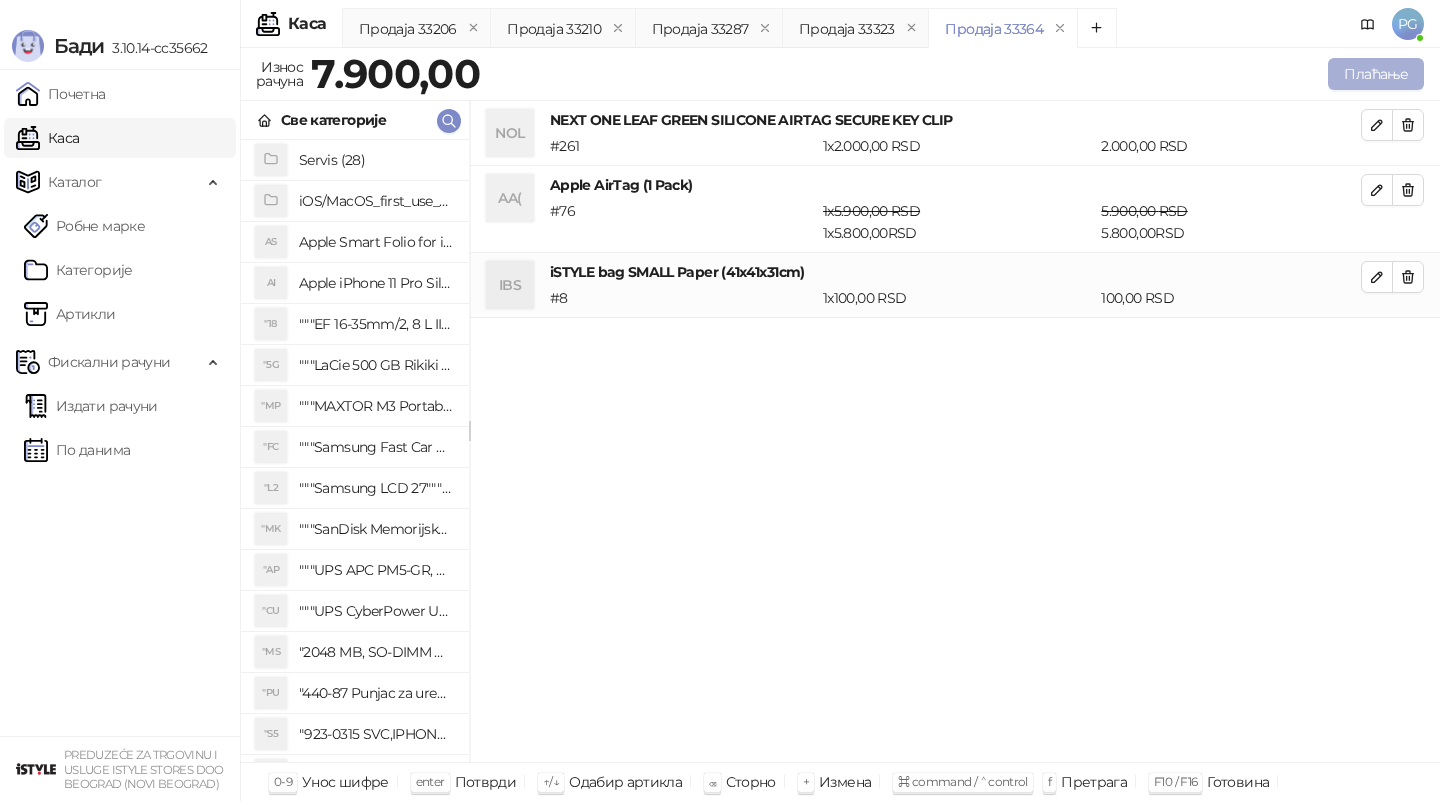 click on "Плаћање" at bounding box center [1376, 74] 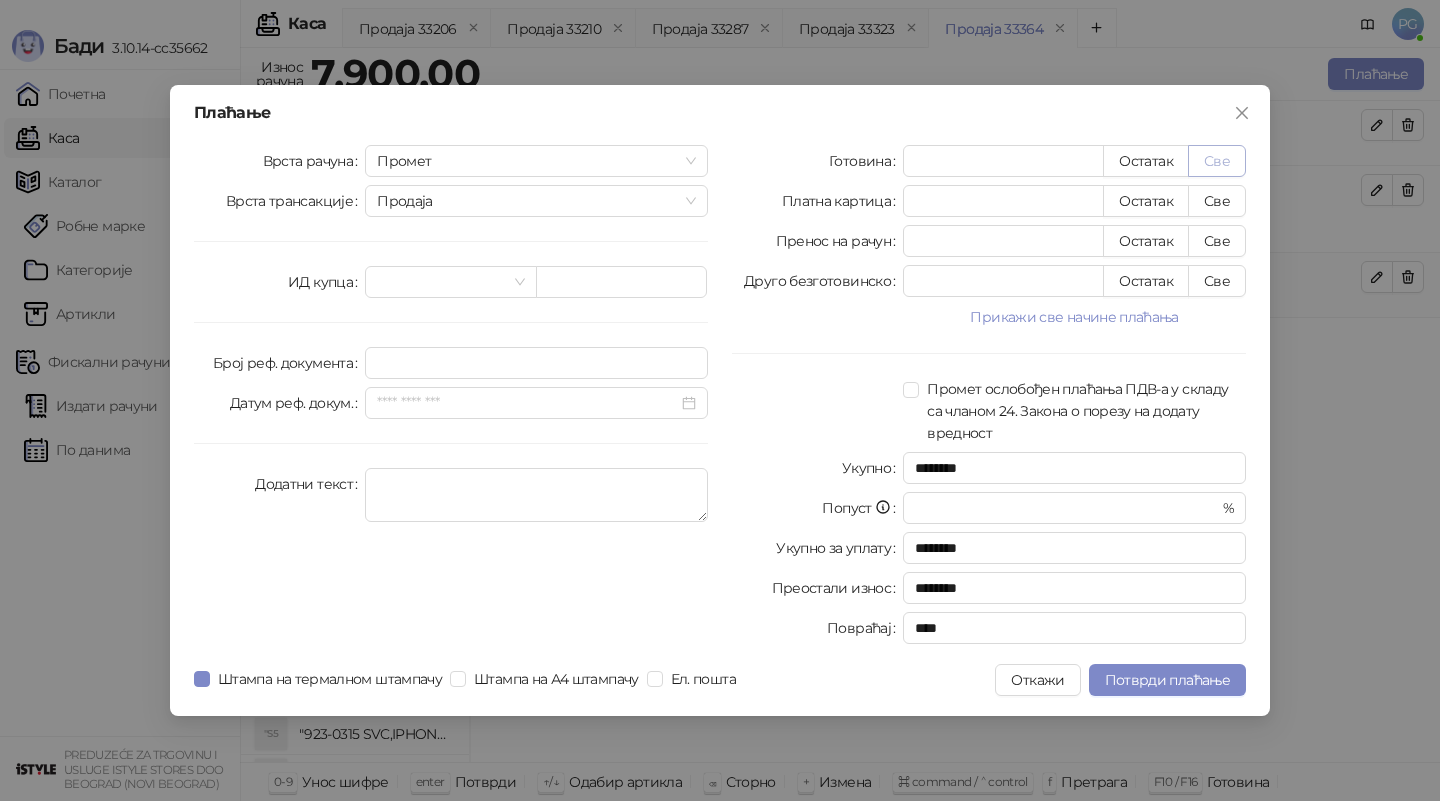 click on "Све" at bounding box center (1217, 161) 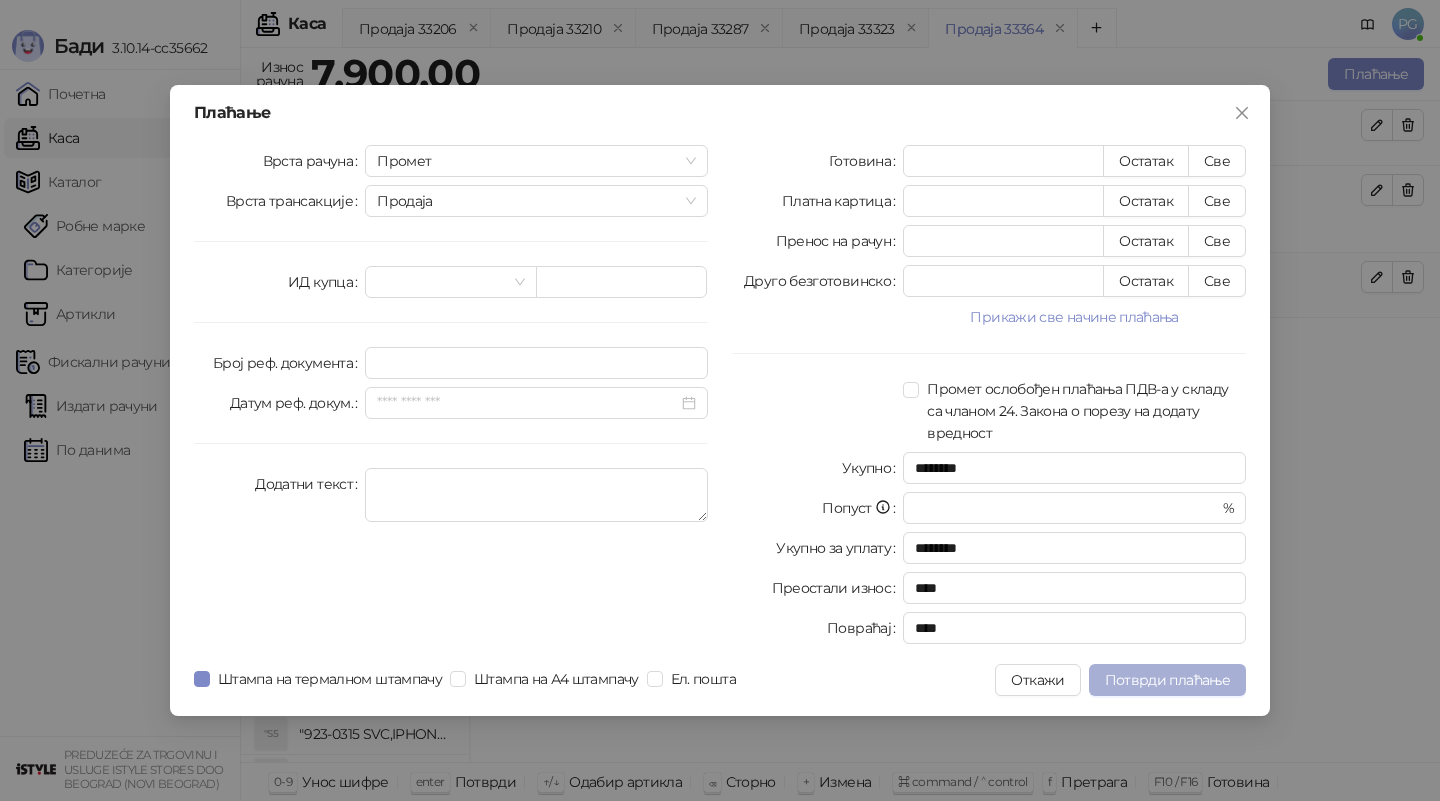 click on "Потврди плаћање" at bounding box center (1167, 680) 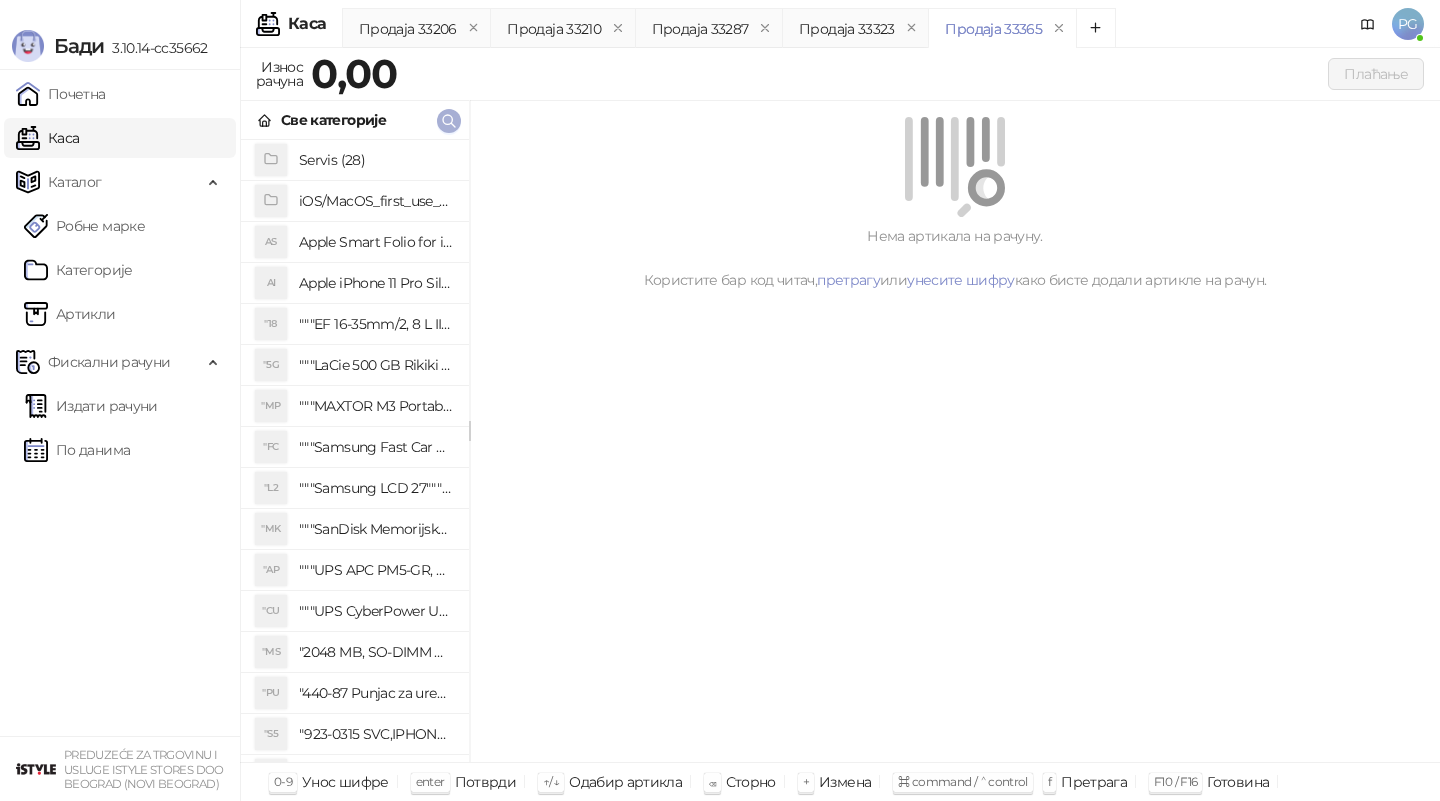 click 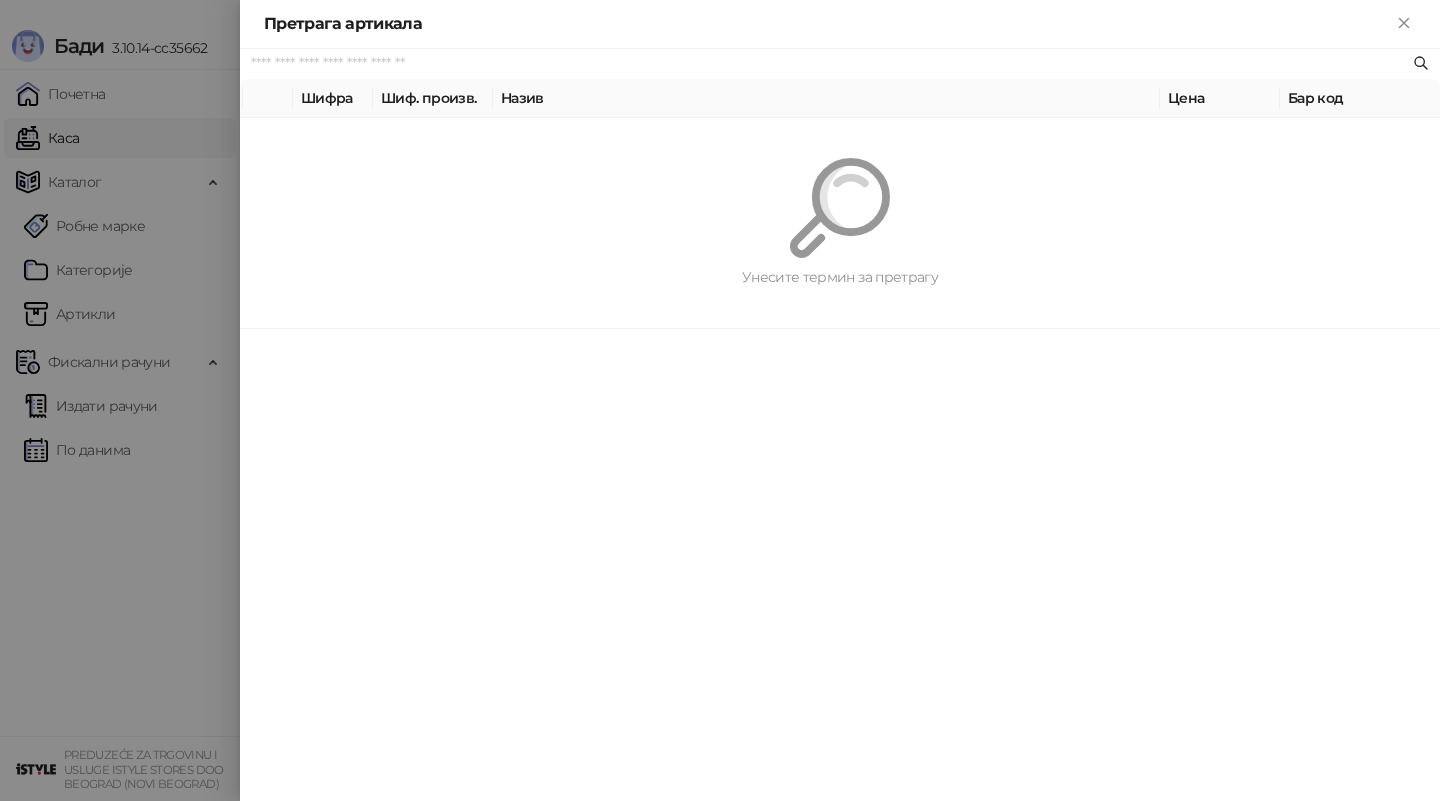 paste on "*********" 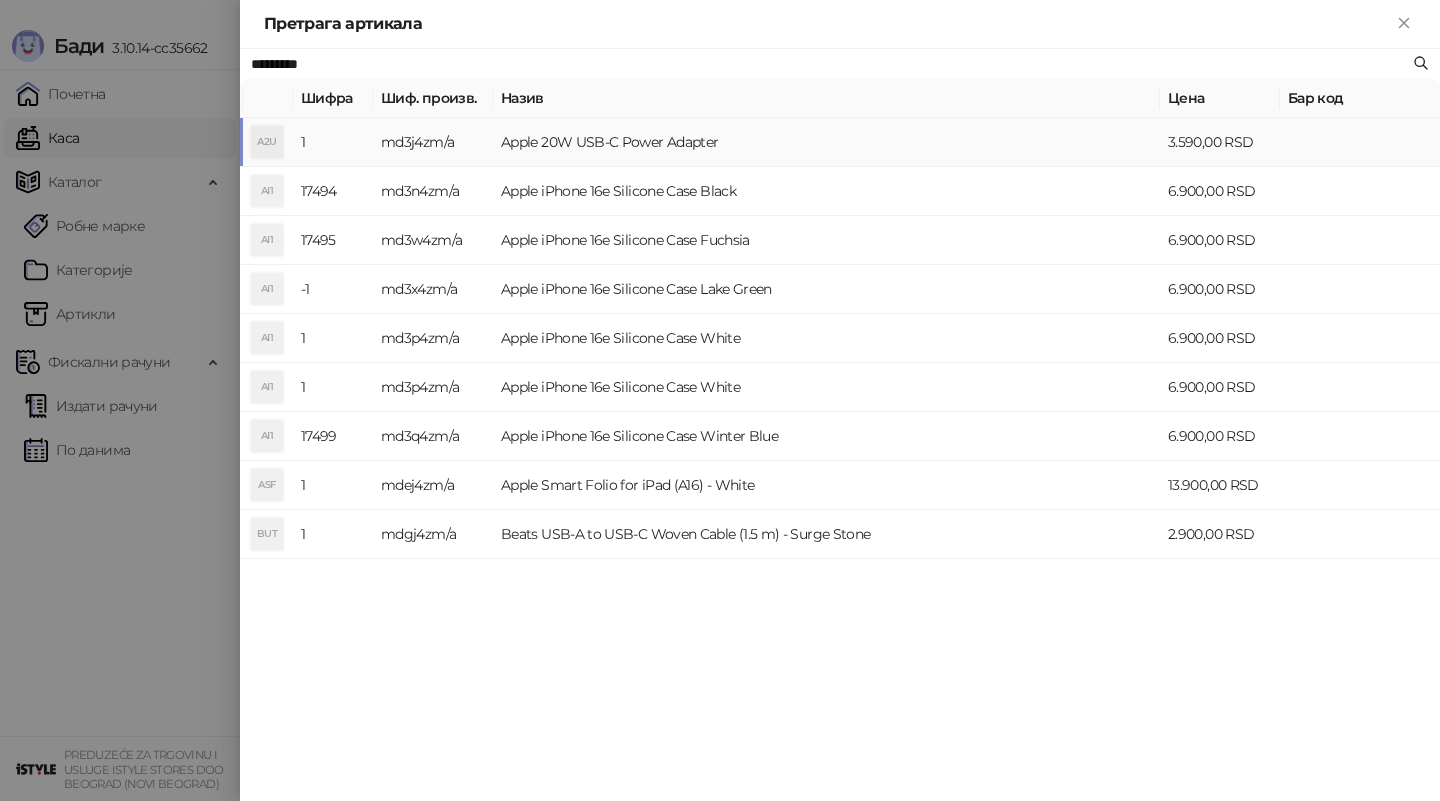 click on "md3j4zm/a" at bounding box center (433, 142) 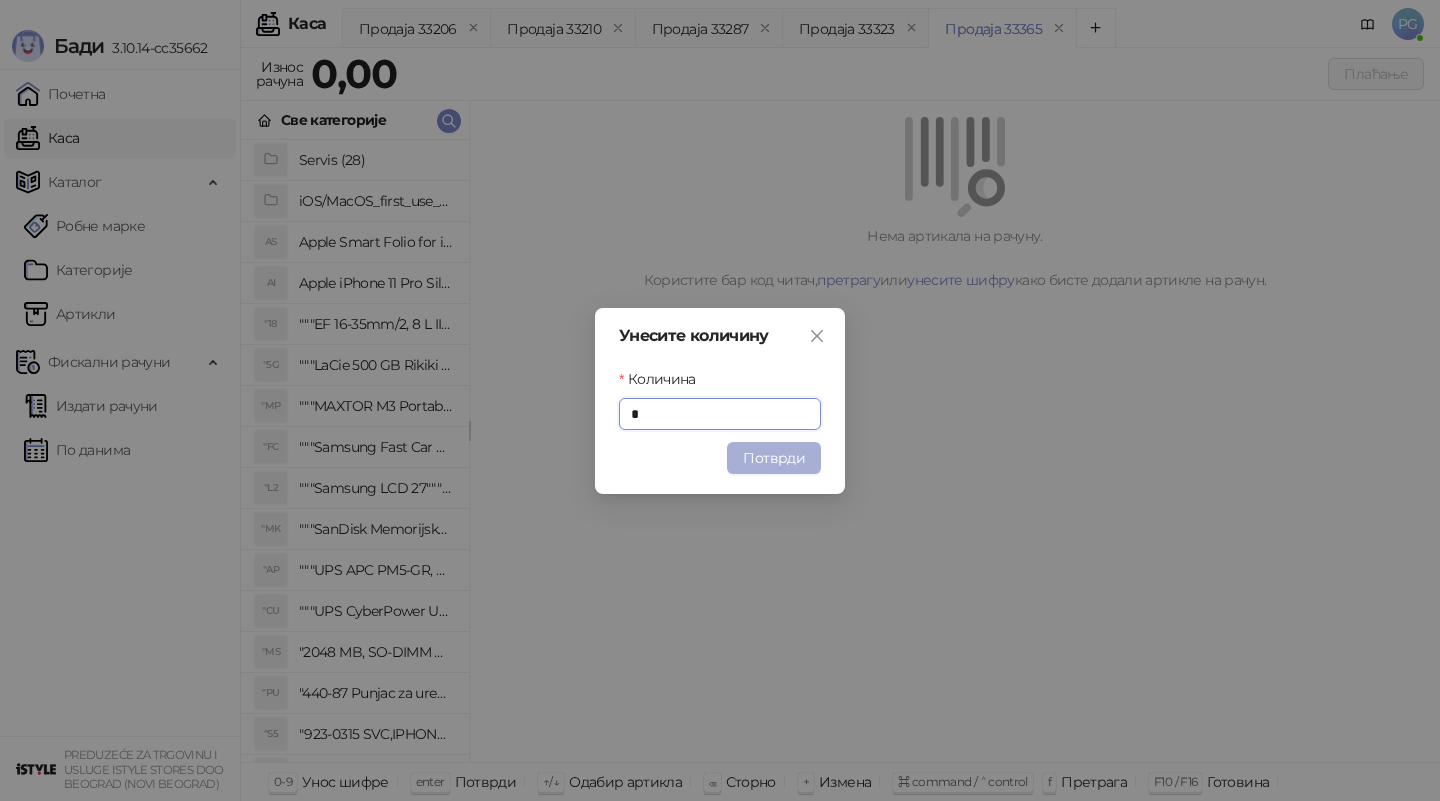 click on "Потврди" at bounding box center (774, 458) 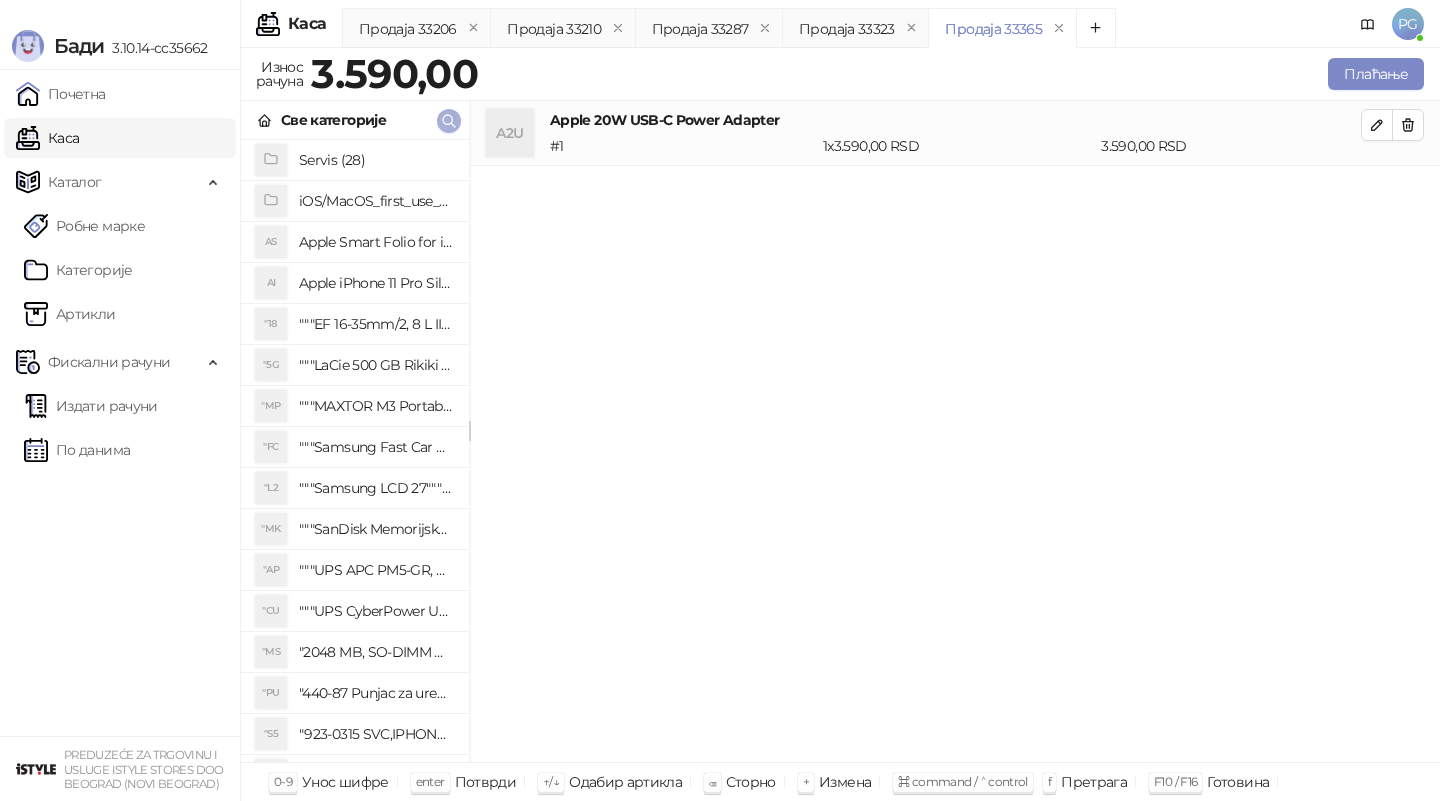click 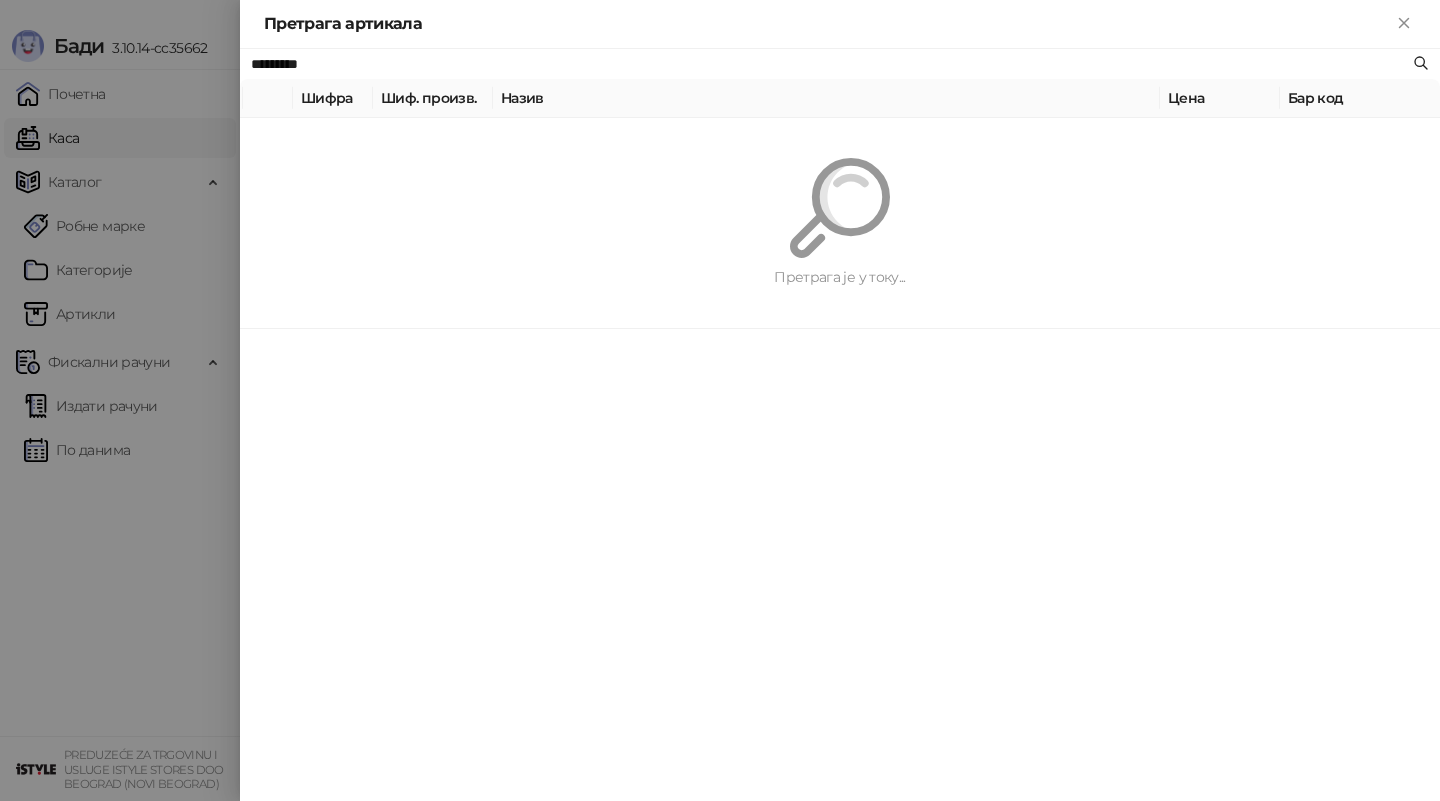 paste 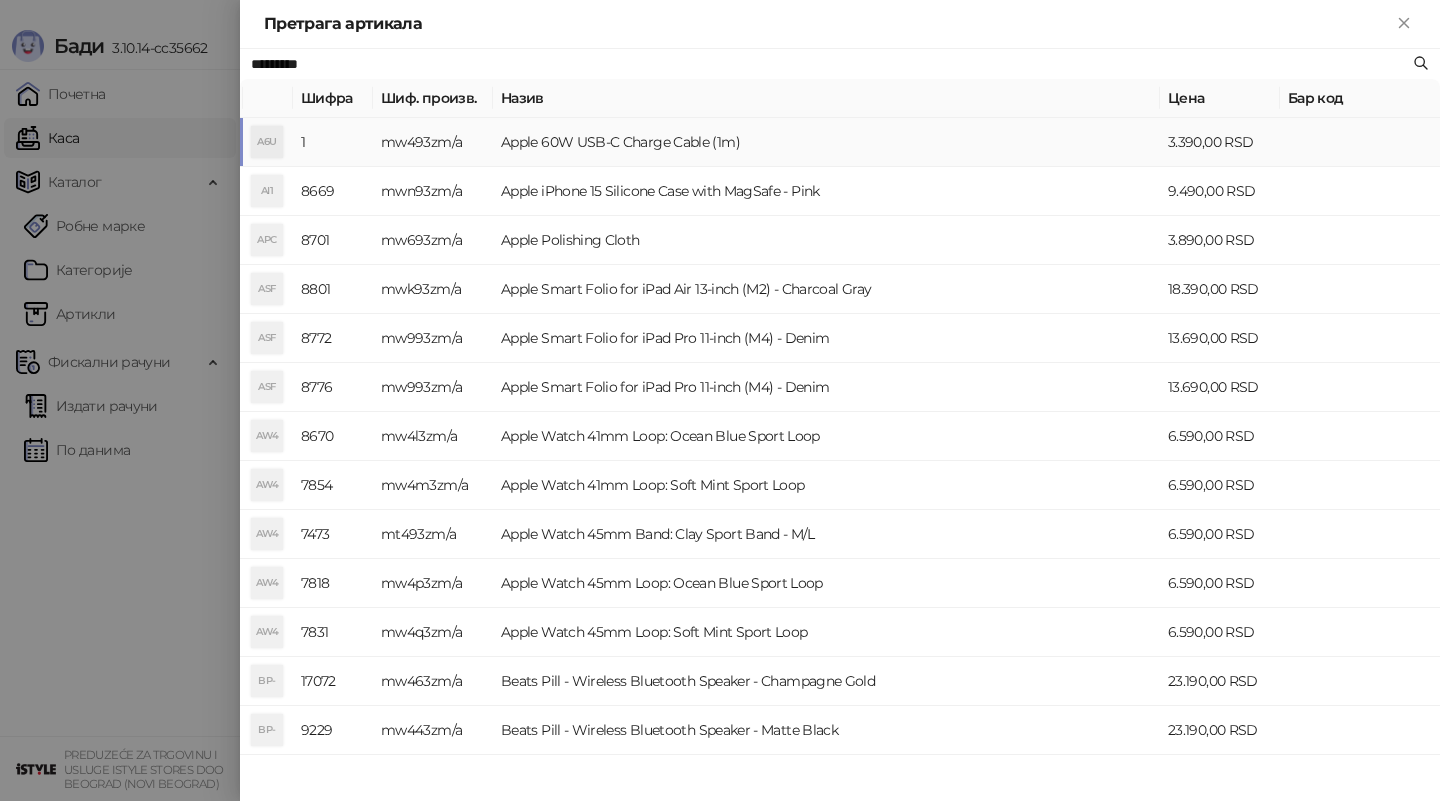 type on "*********" 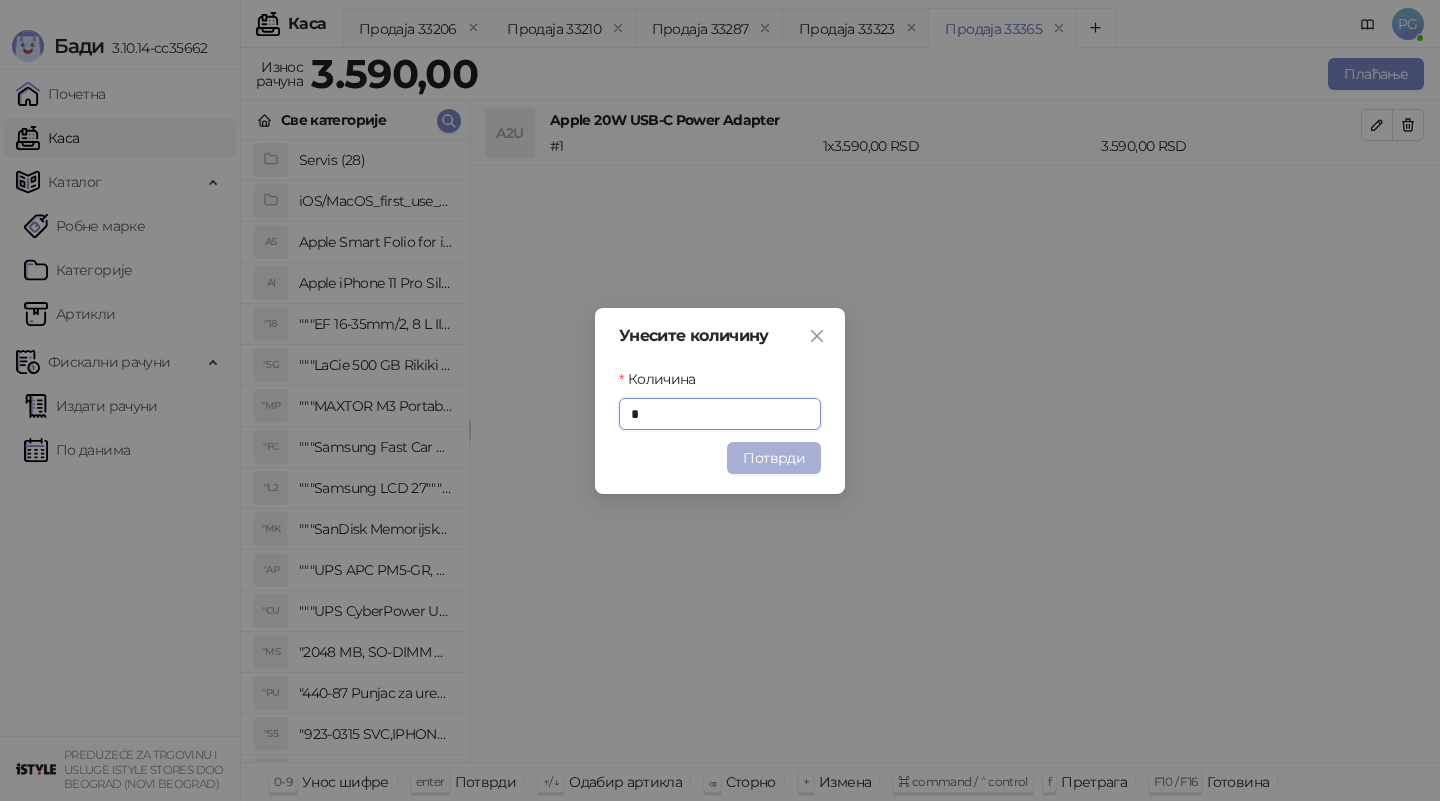 click on "Потврди" at bounding box center [774, 458] 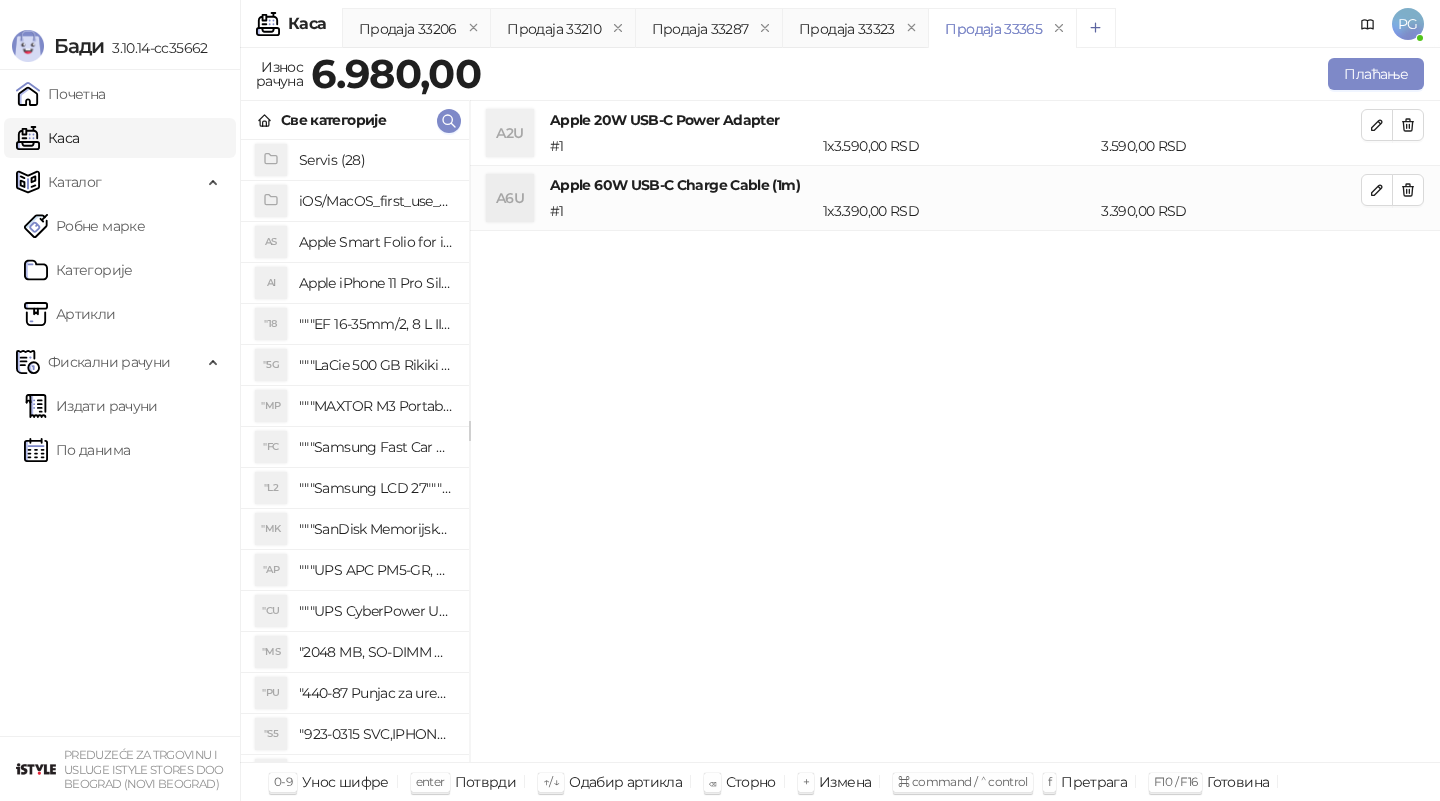 click at bounding box center [1096, 28] 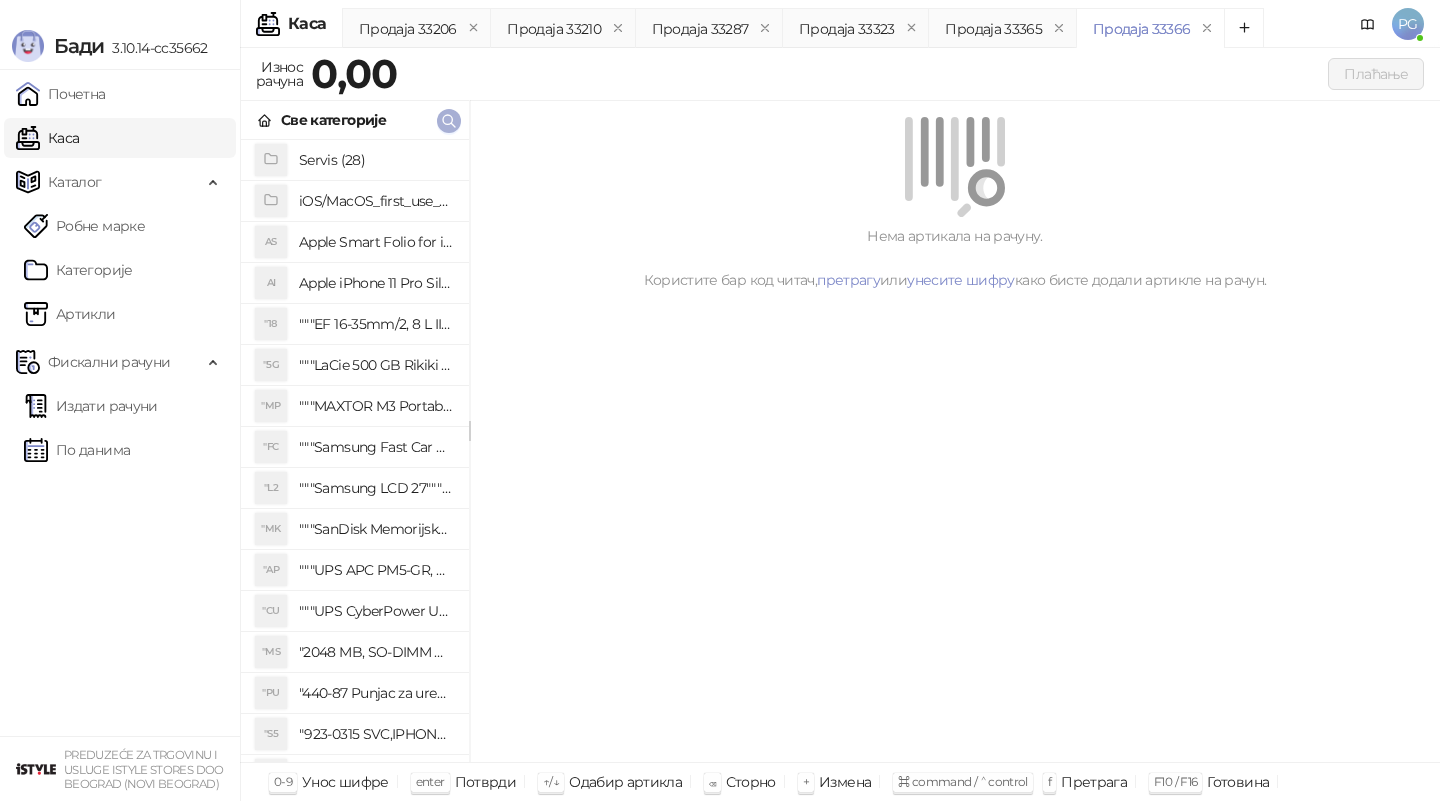 click 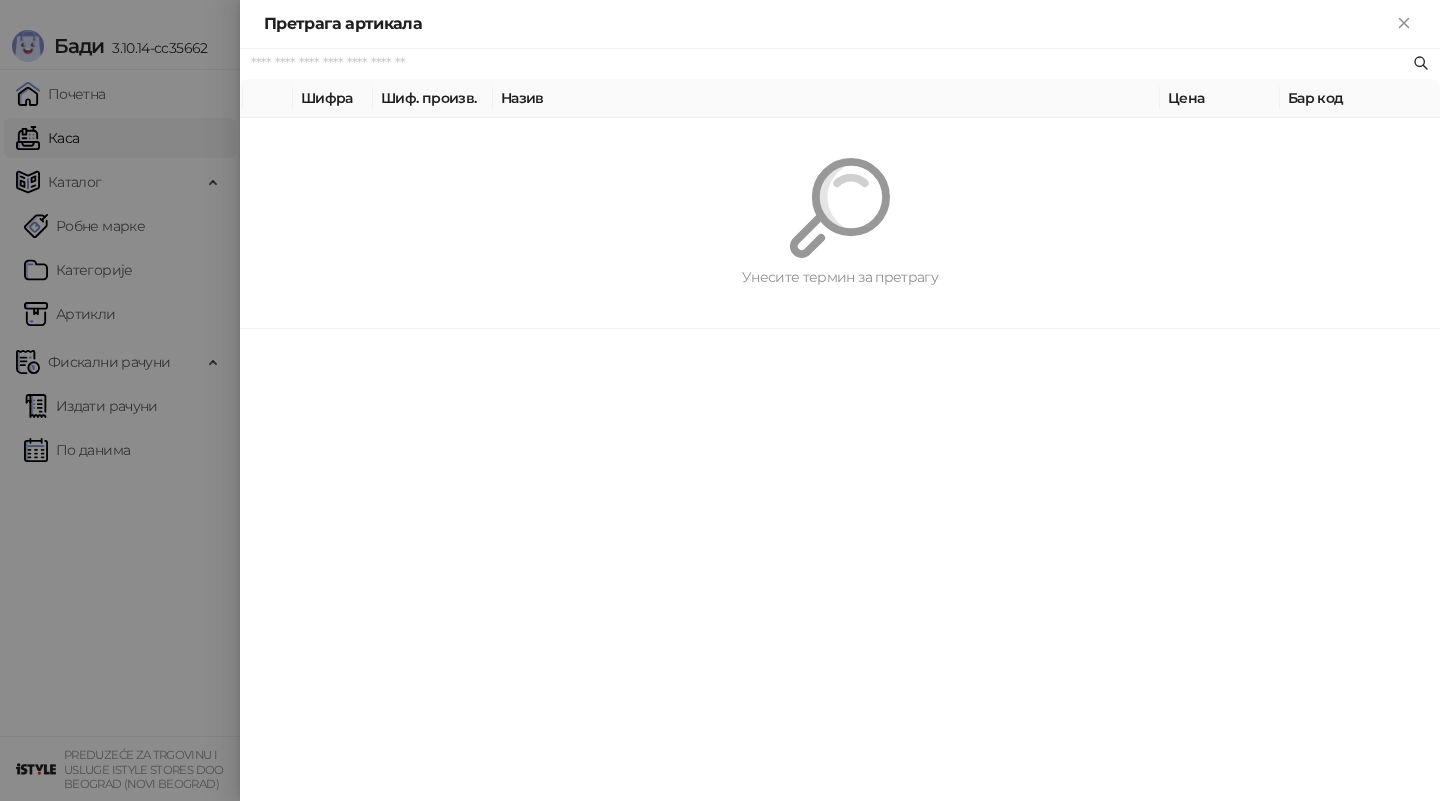 paste on "*********" 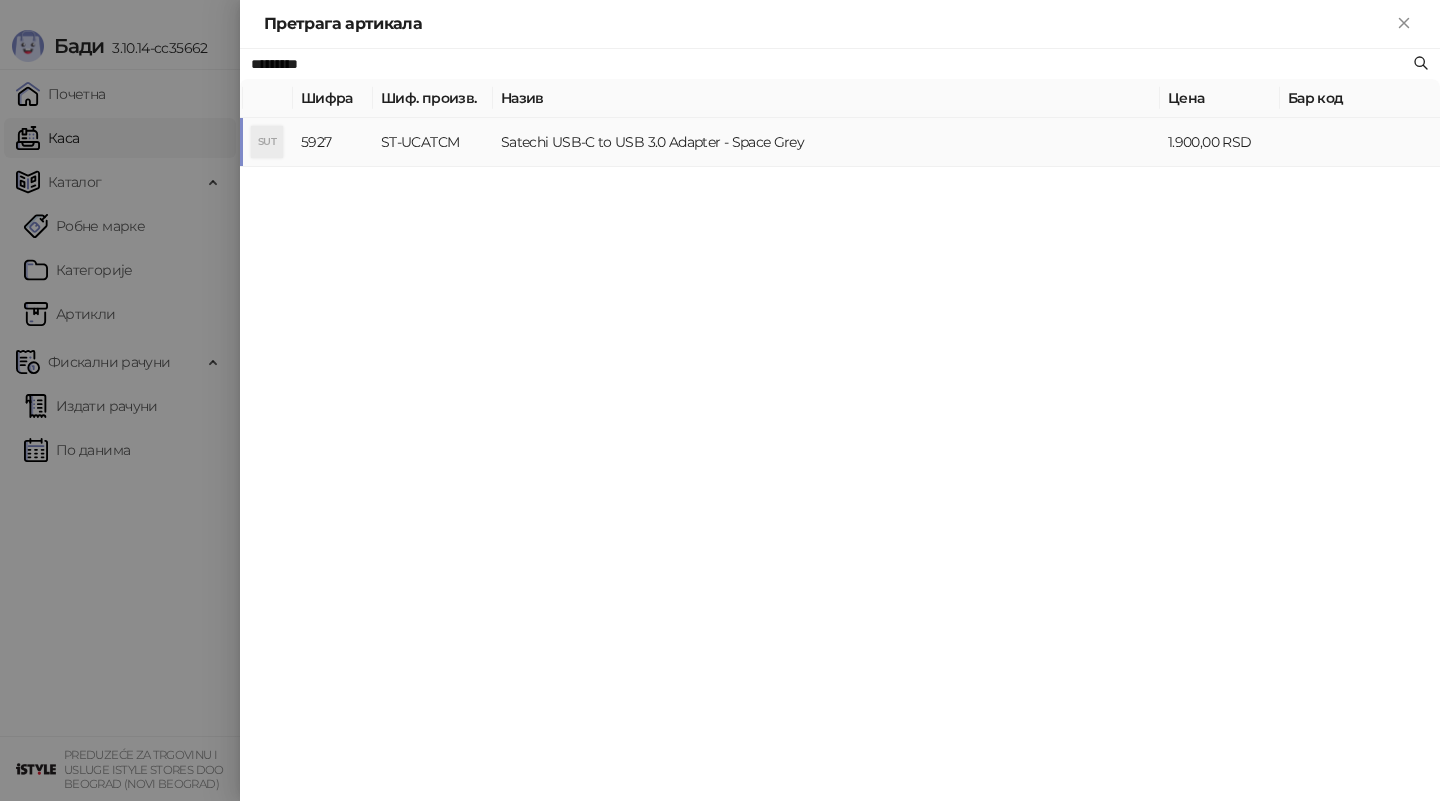 type on "*********" 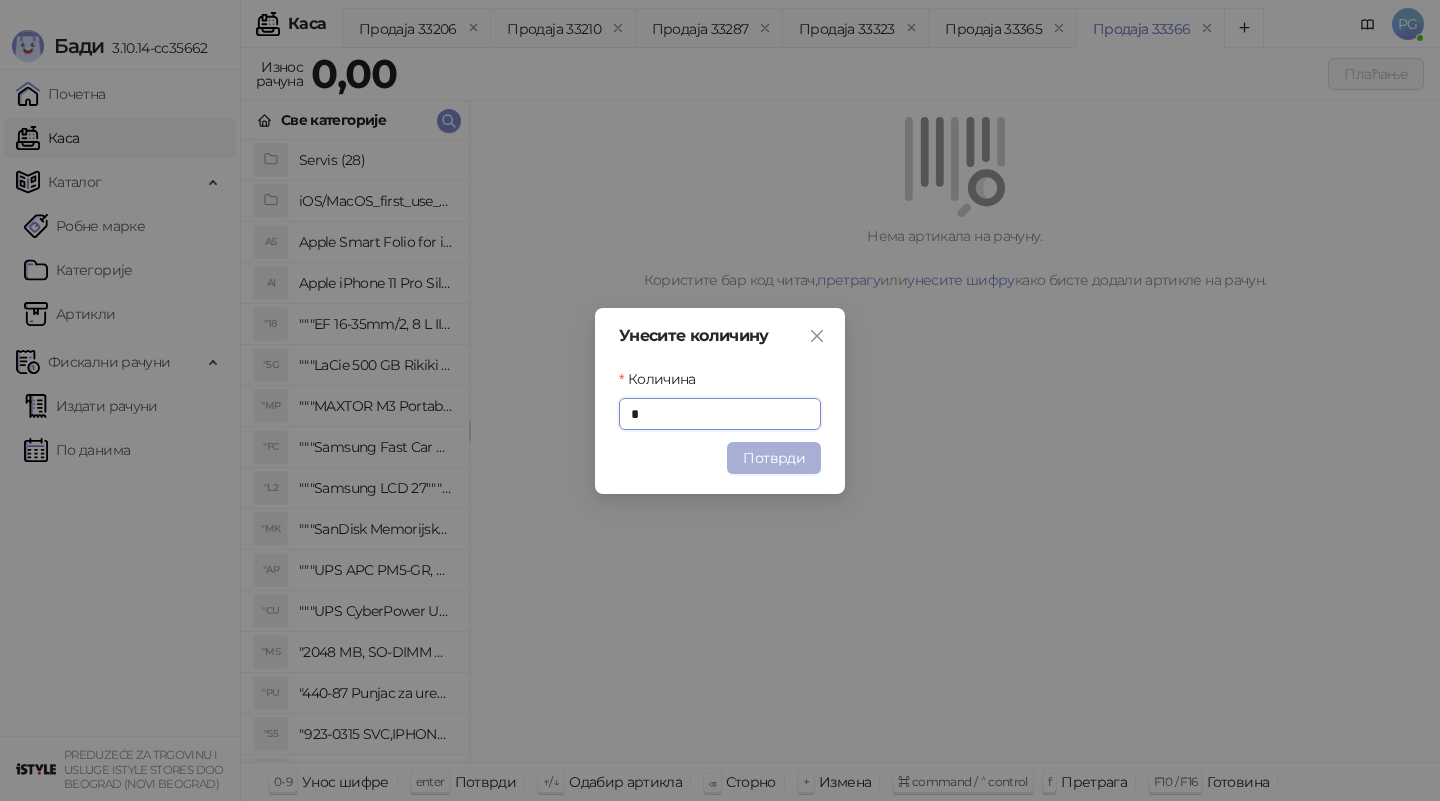 click on "Потврди" at bounding box center [774, 458] 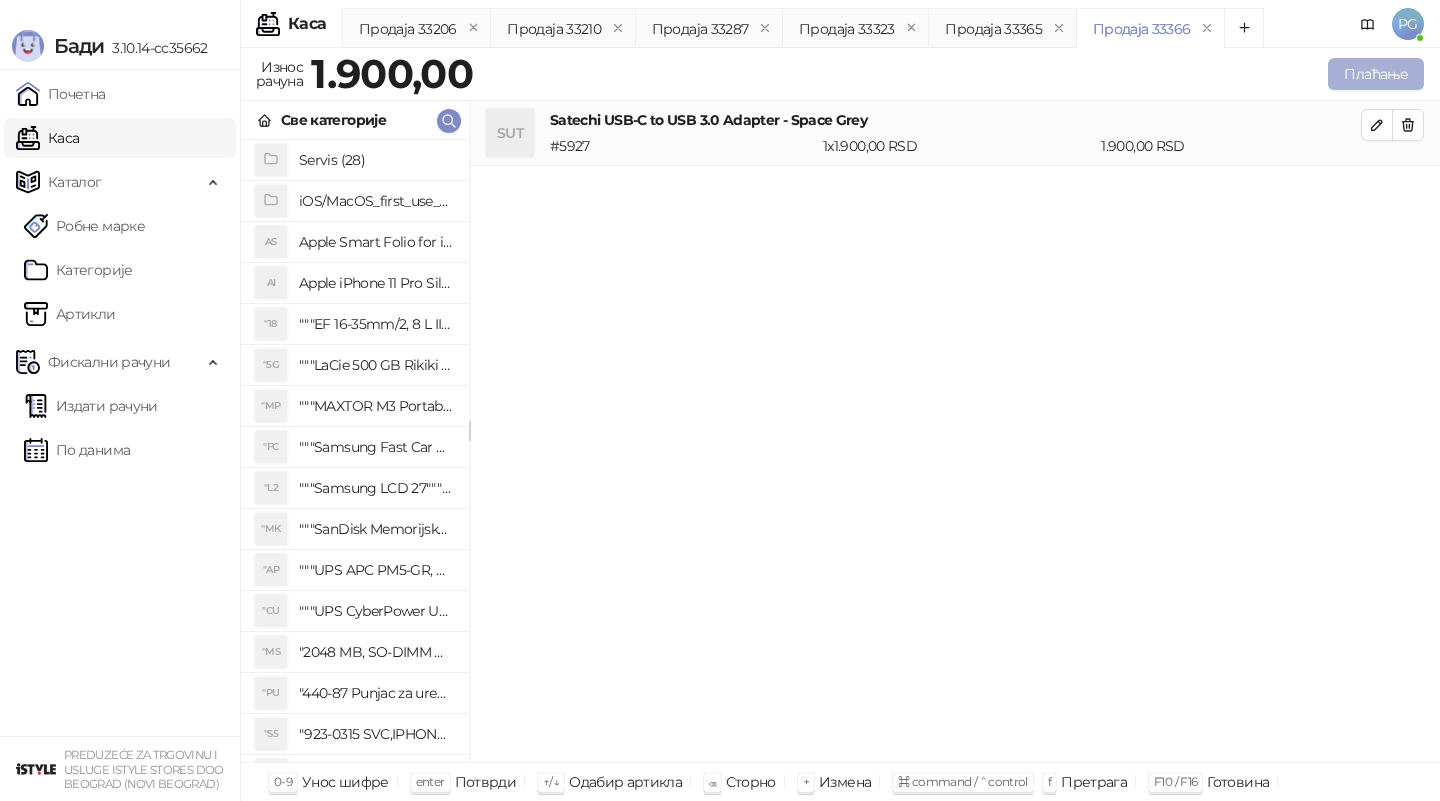 click on "Плаћање" at bounding box center (1376, 74) 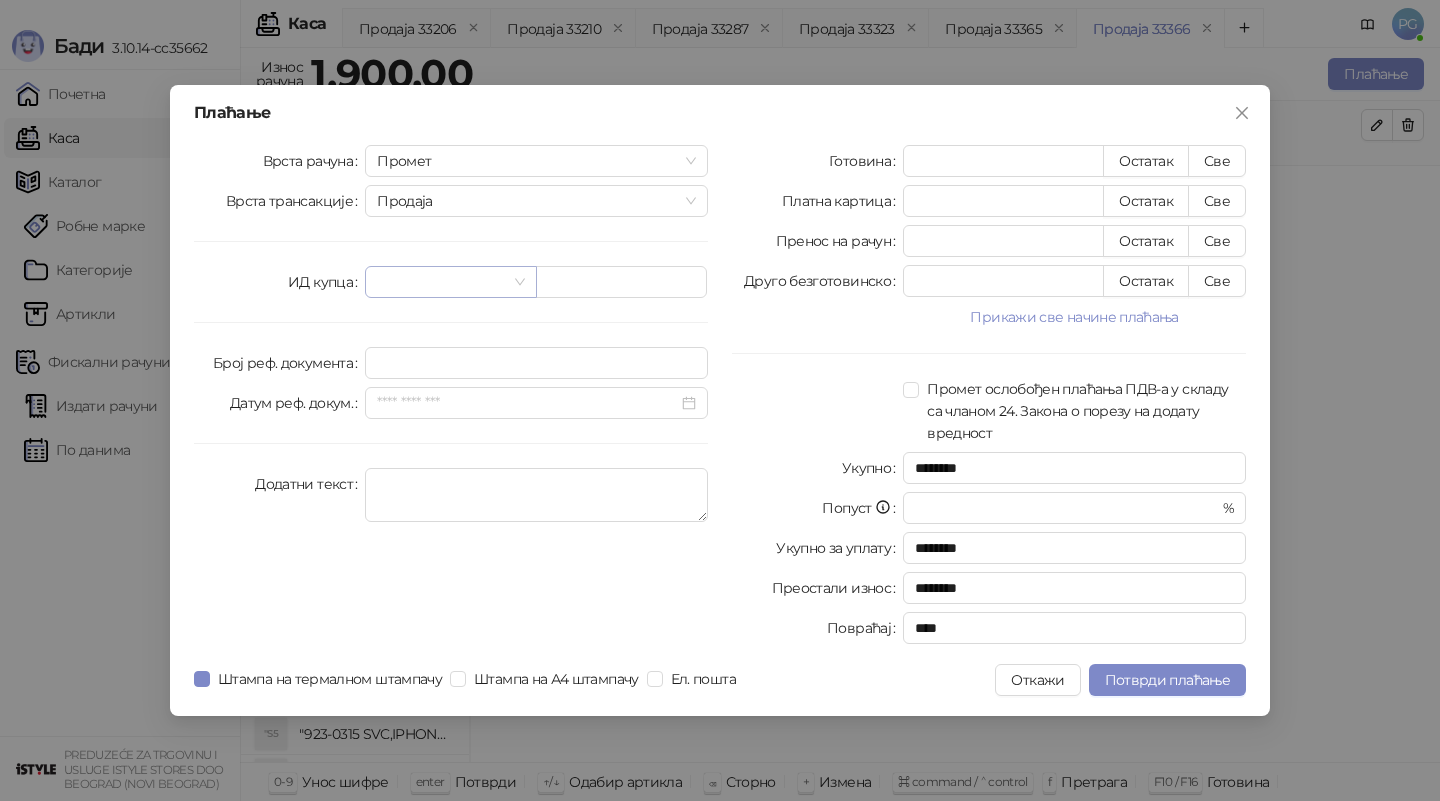 click at bounding box center (441, 282) 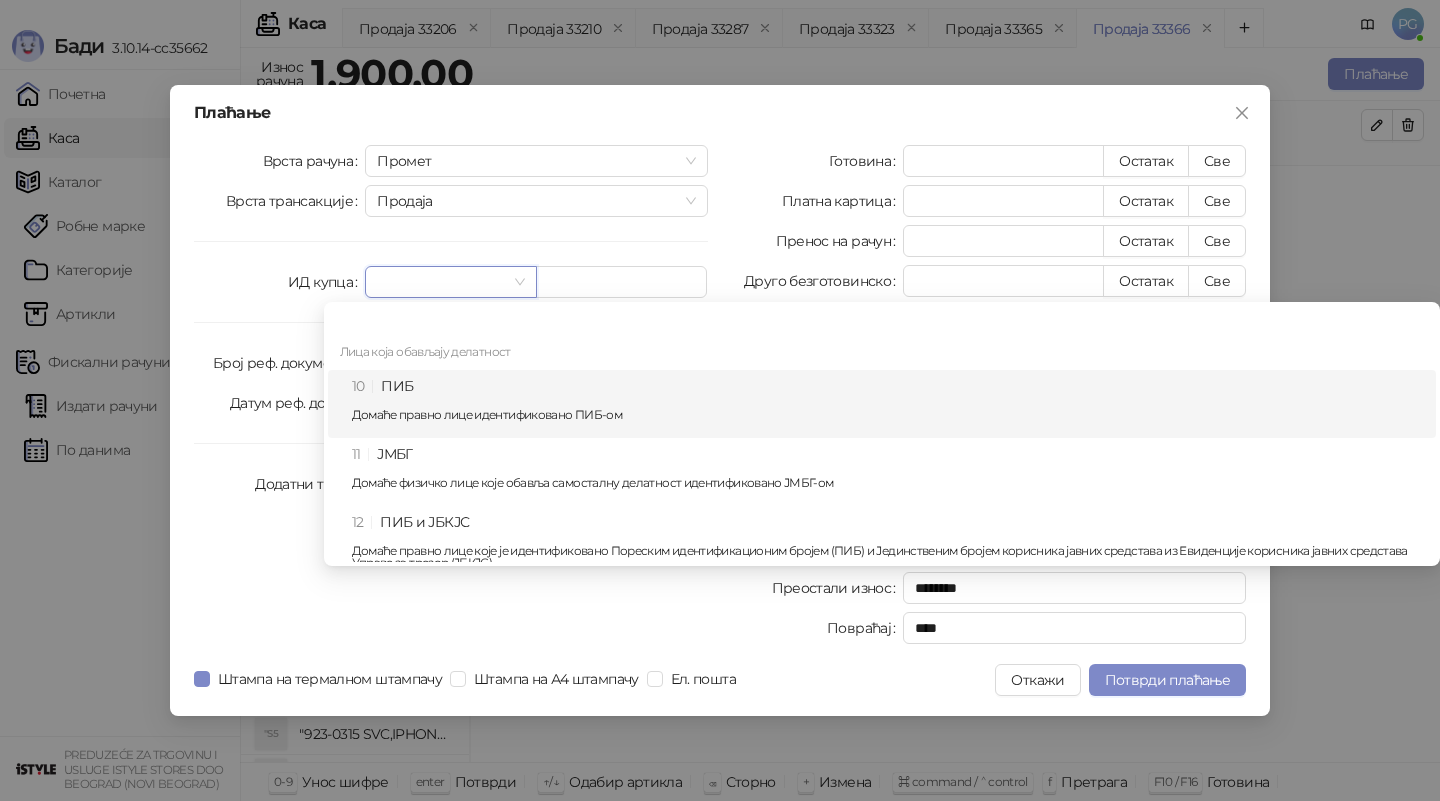 click on "10 ПИБ Домаће правно лице идентификовано ПИБ-ом" at bounding box center (888, 404) 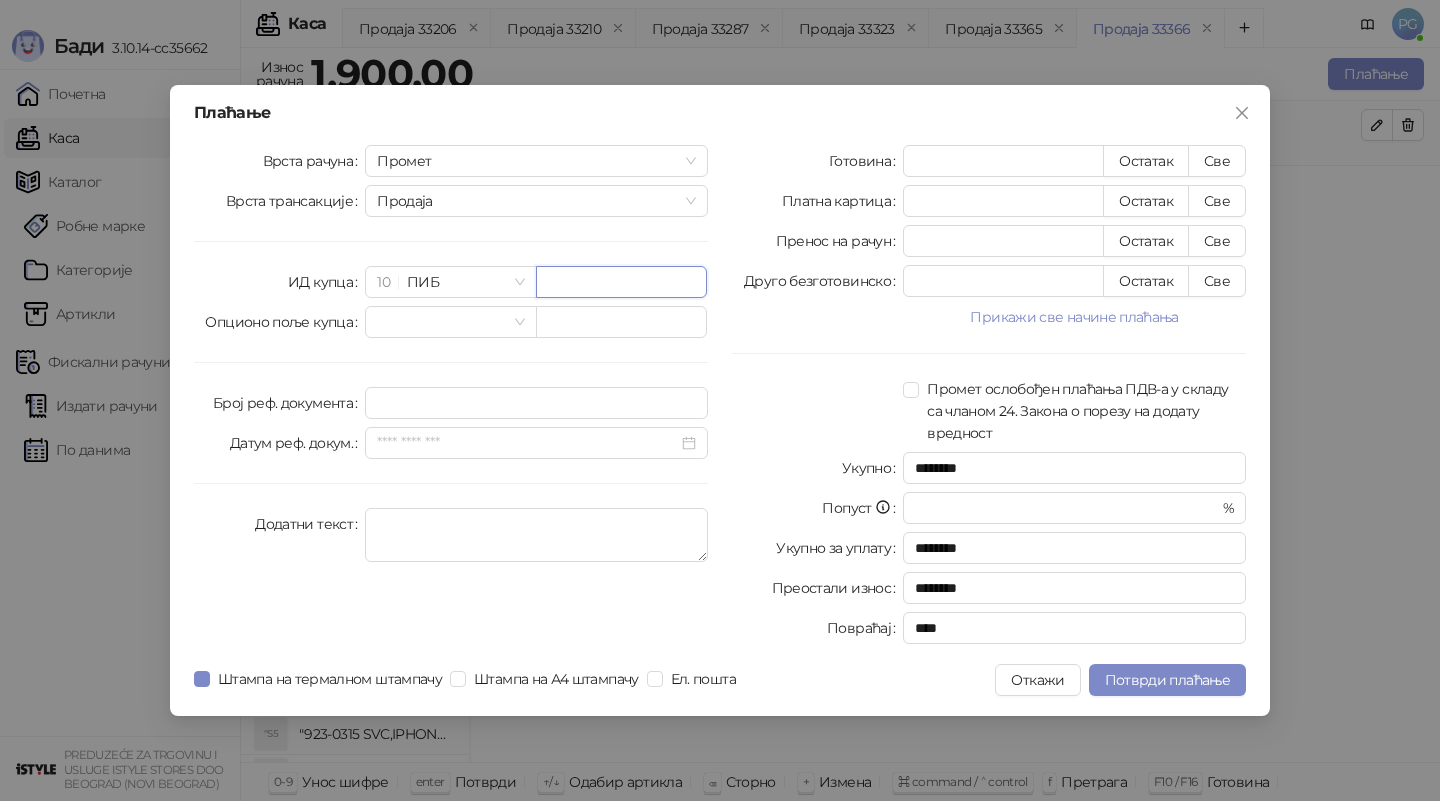 paste on "*********" 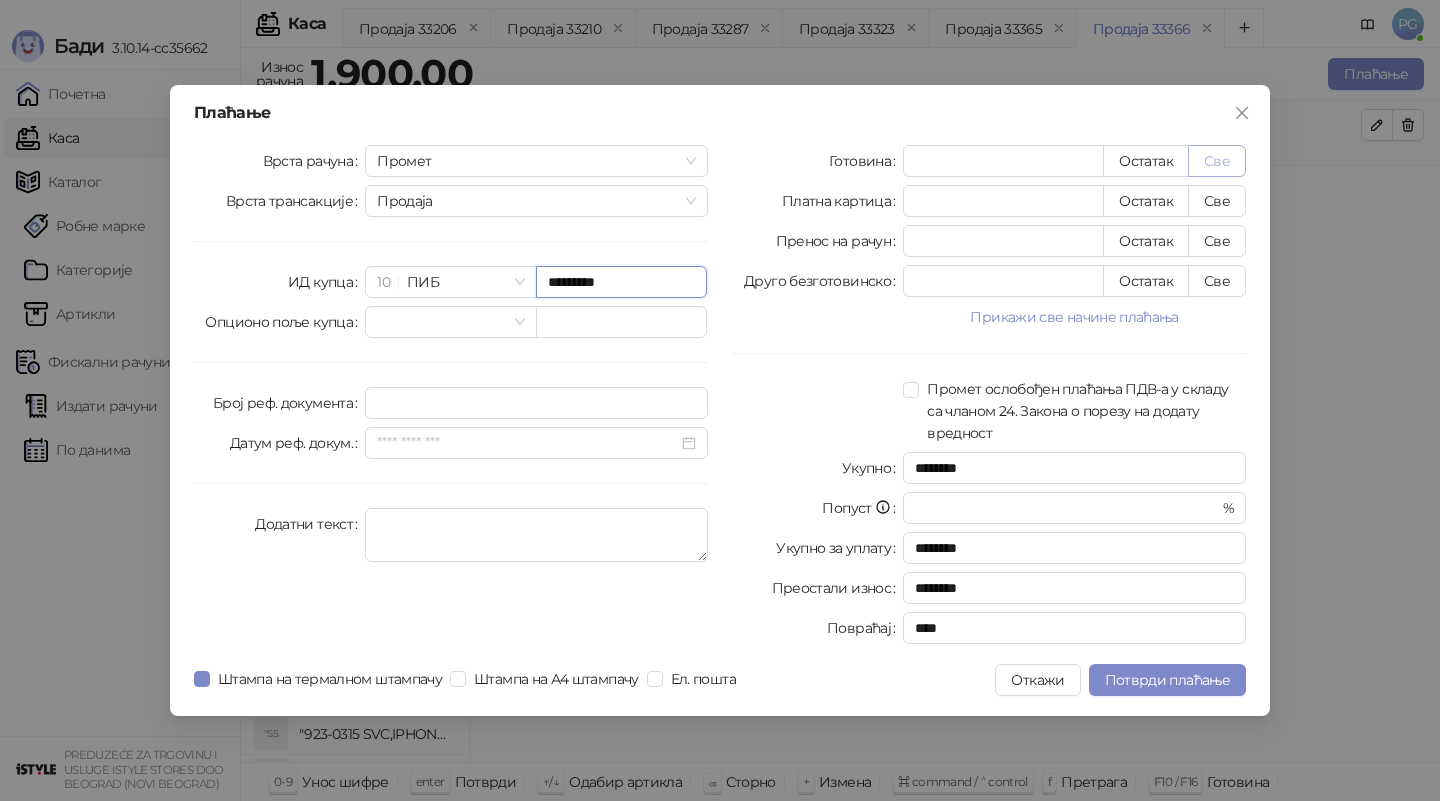 type on "*********" 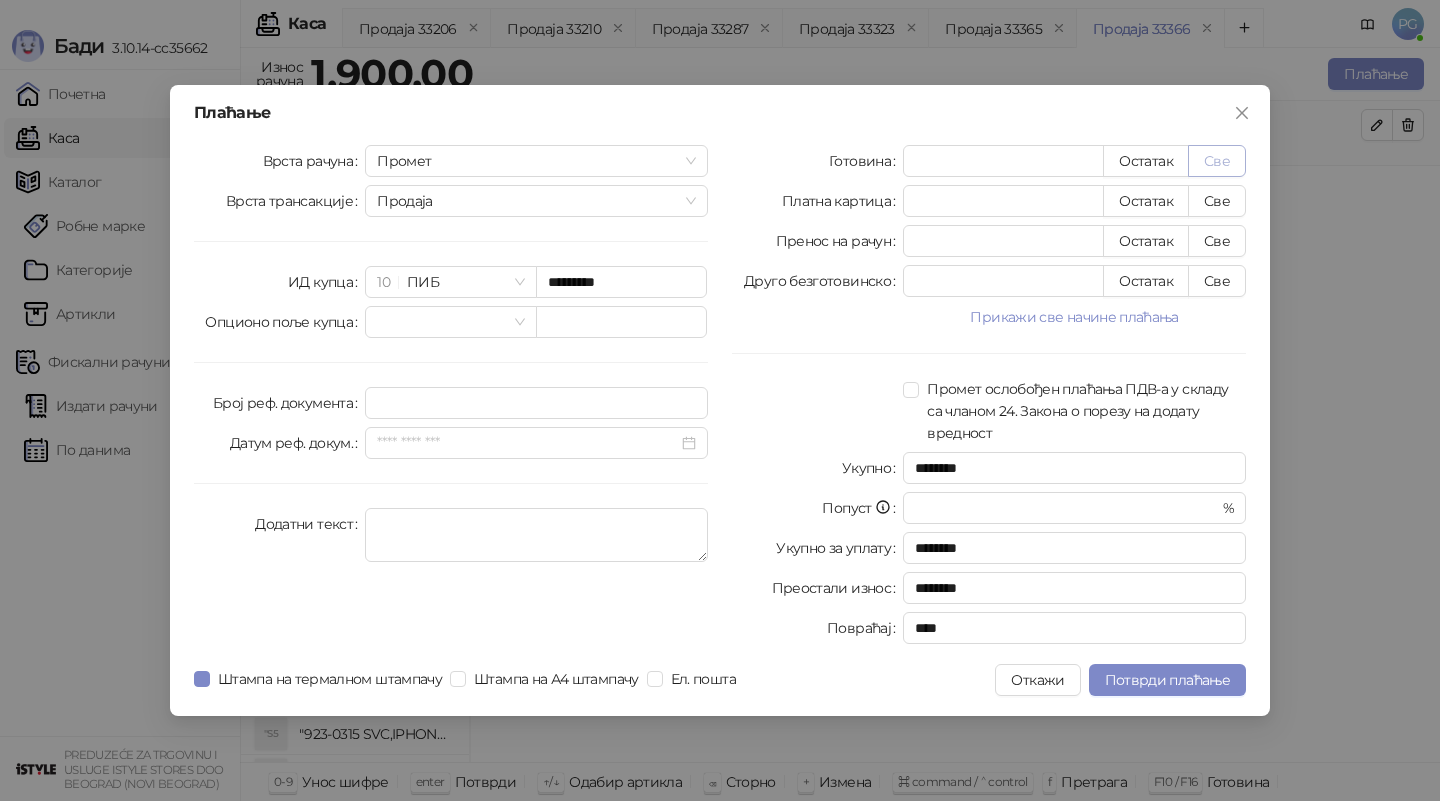 click on "Све" at bounding box center (1217, 161) 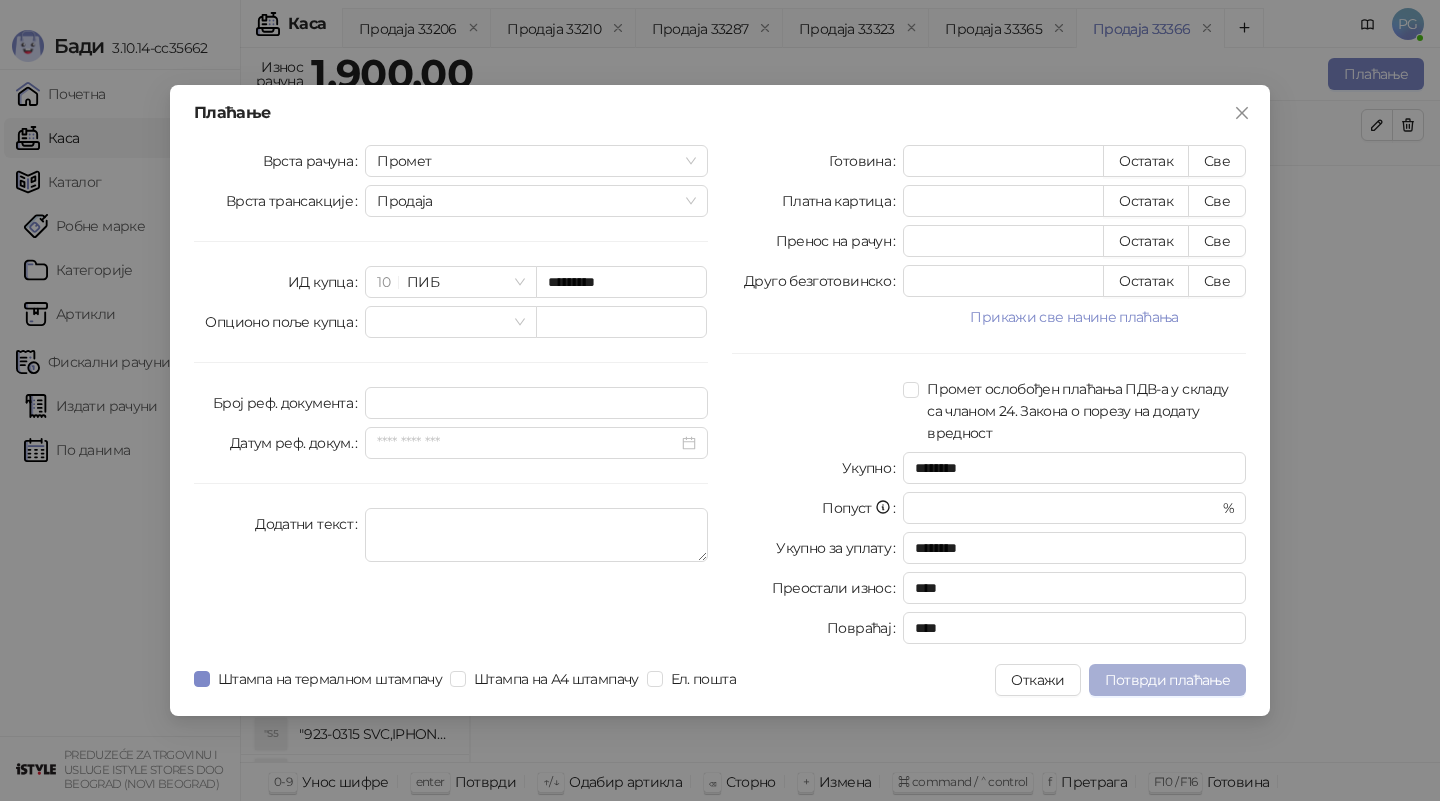 click on "Потврди плаћање" at bounding box center [1167, 680] 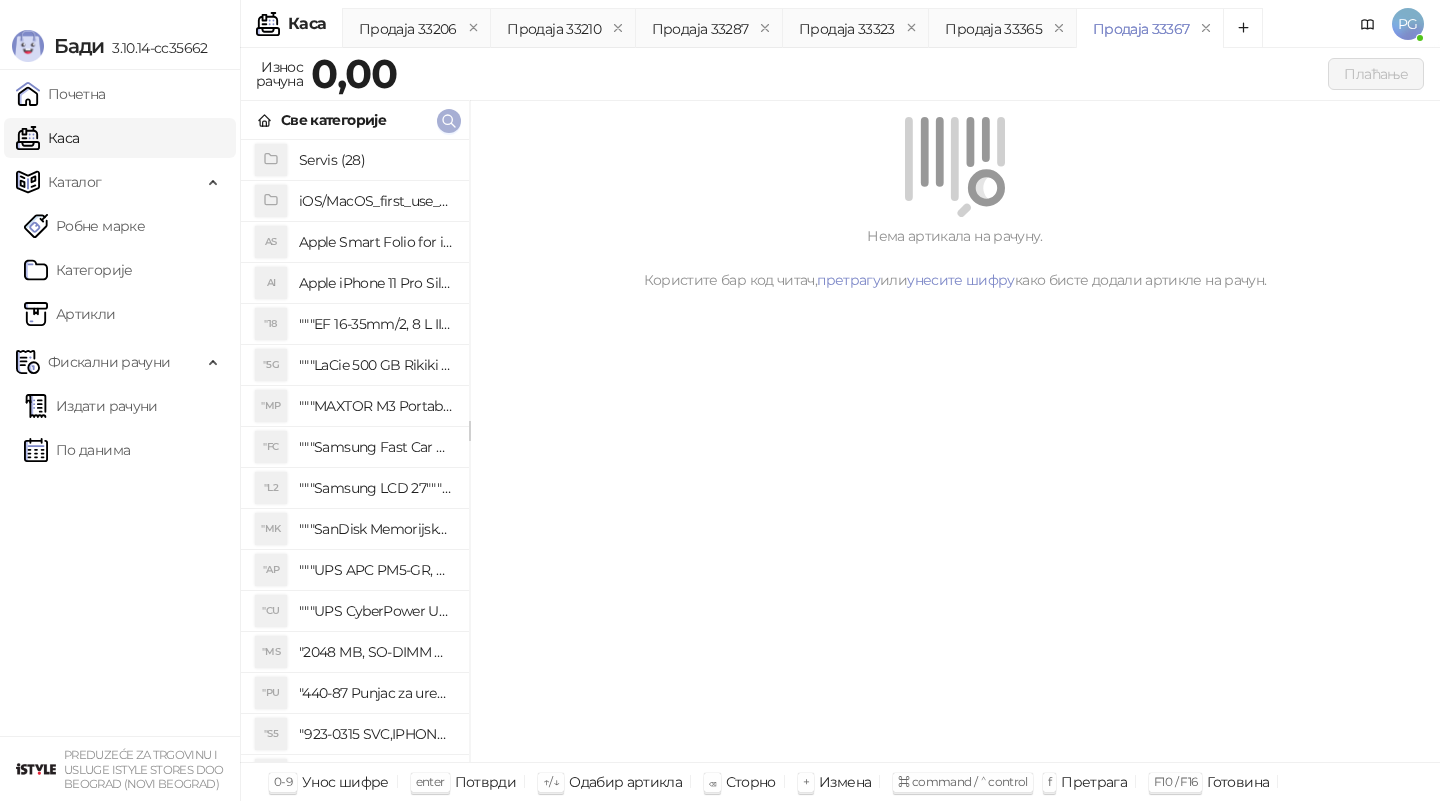 click at bounding box center (449, 121) 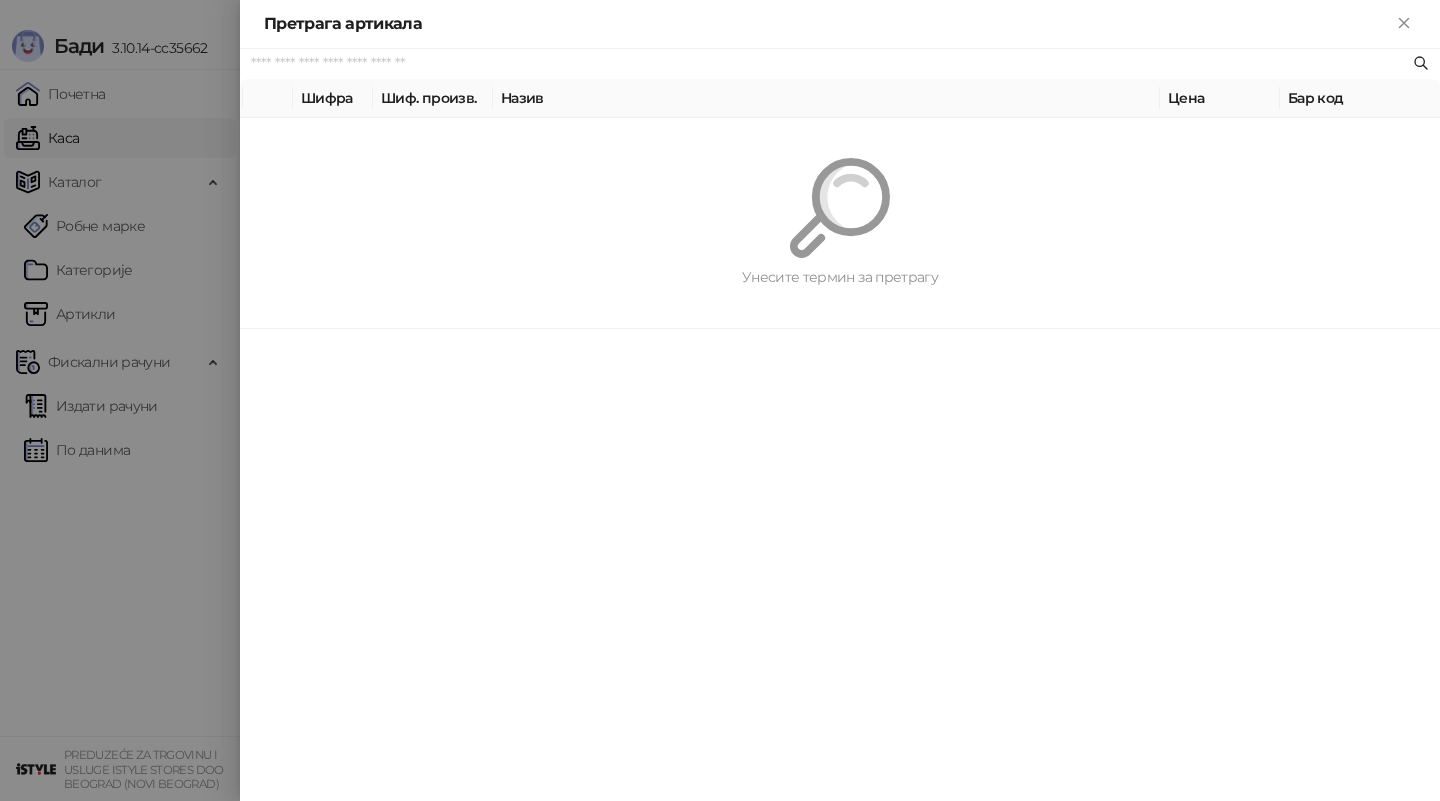 paste on "********" 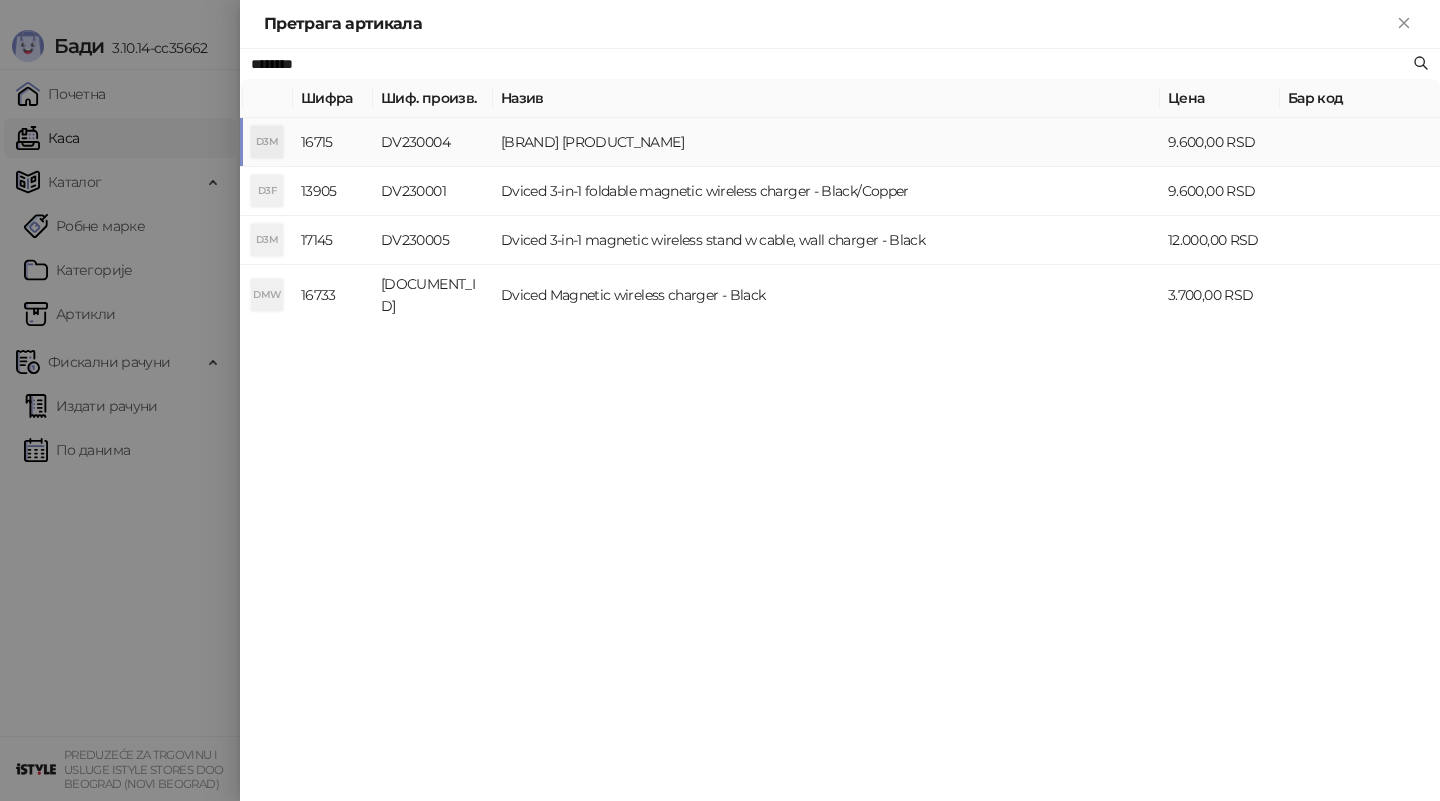 click on "DV230004" at bounding box center [433, 142] 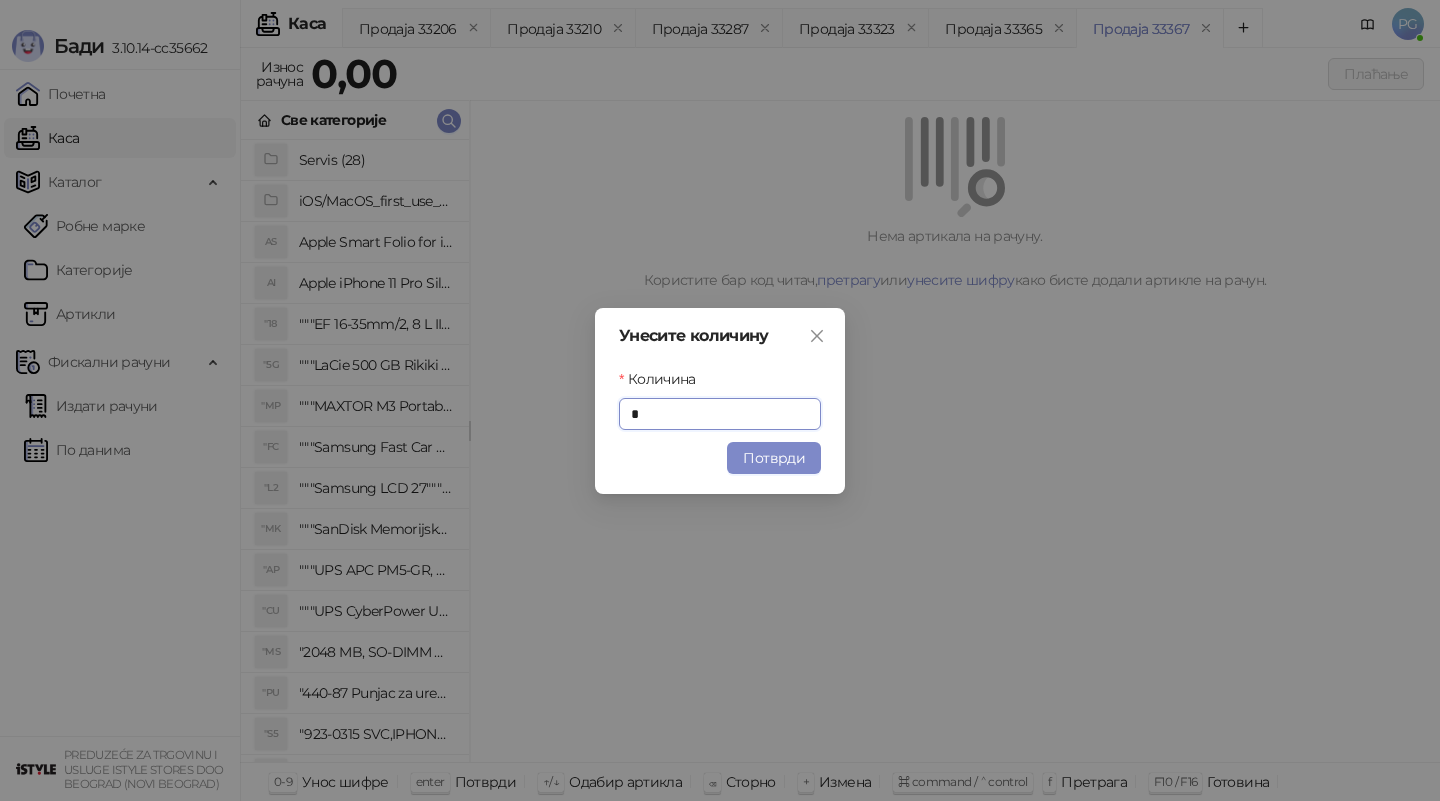 click on "Унесите количину Количина * Потврди" at bounding box center (720, 401) 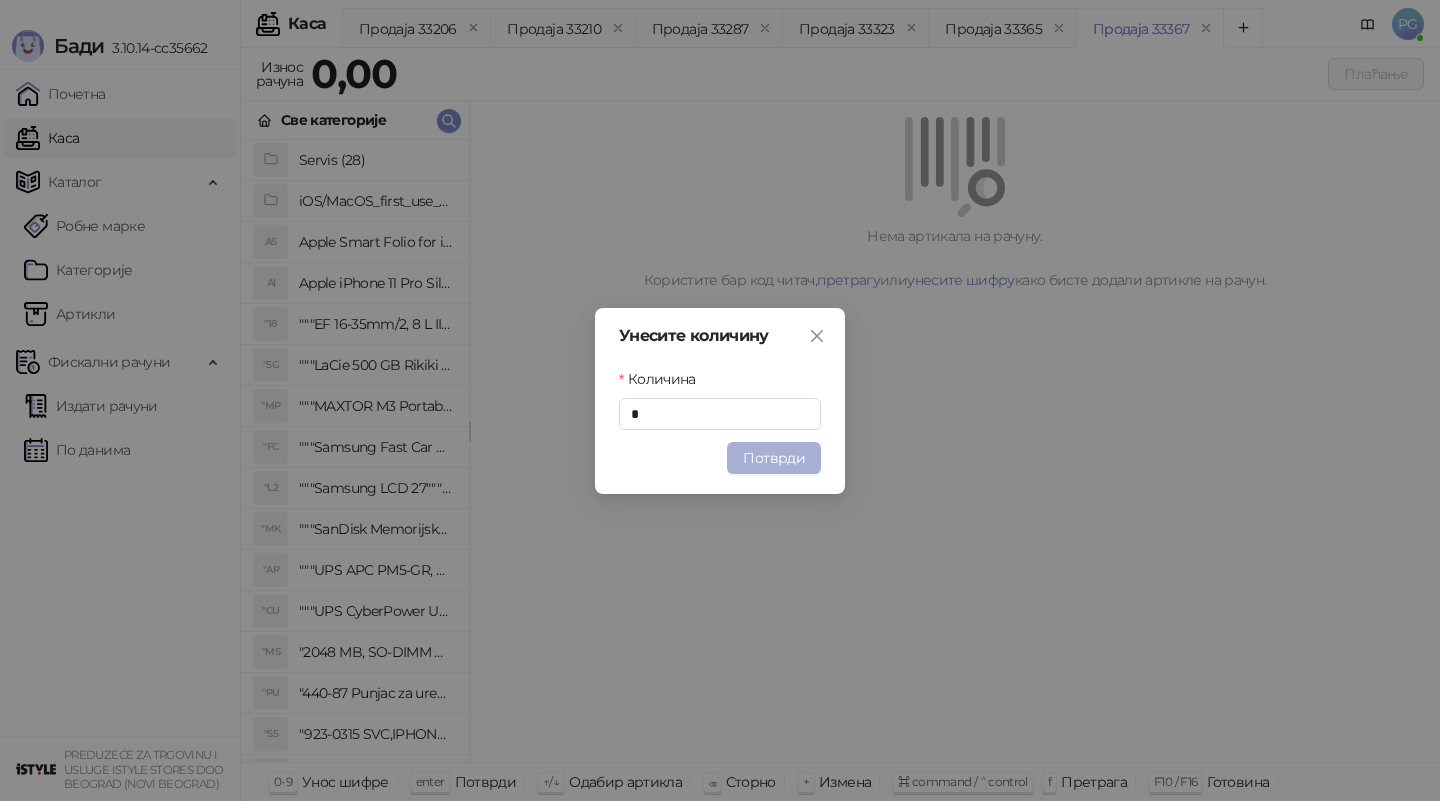 click on "Потврди" at bounding box center [774, 458] 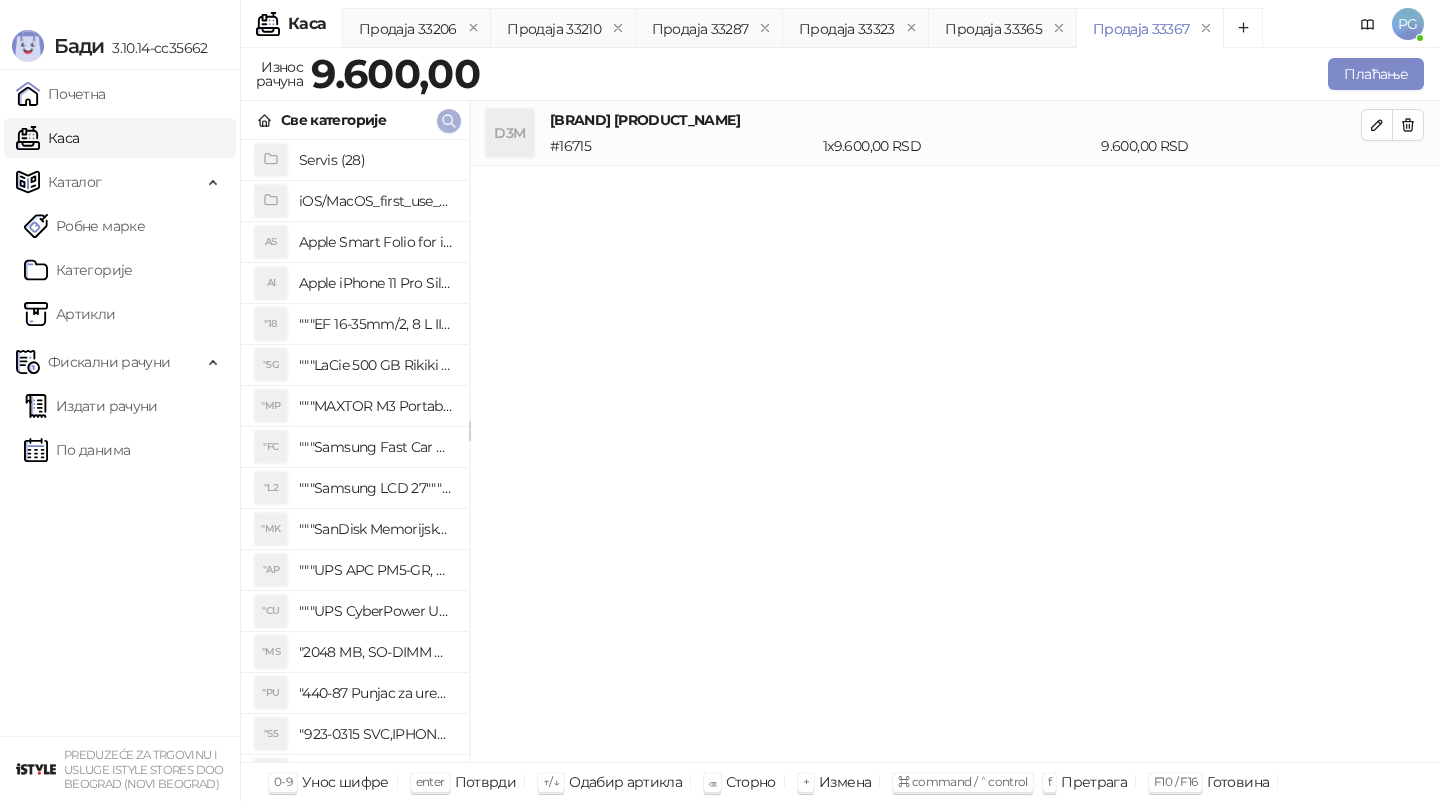 click at bounding box center (449, 121) 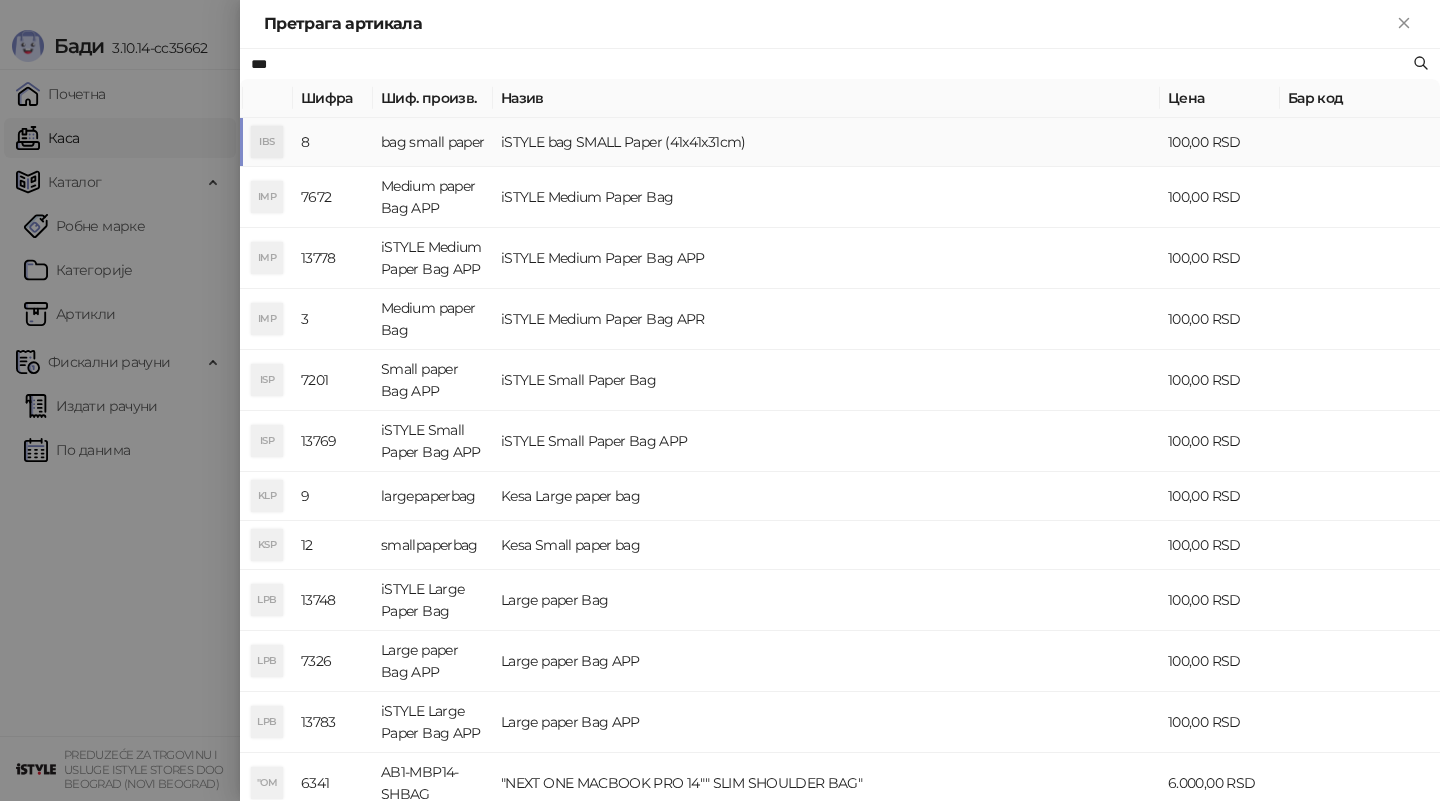 type on "***" 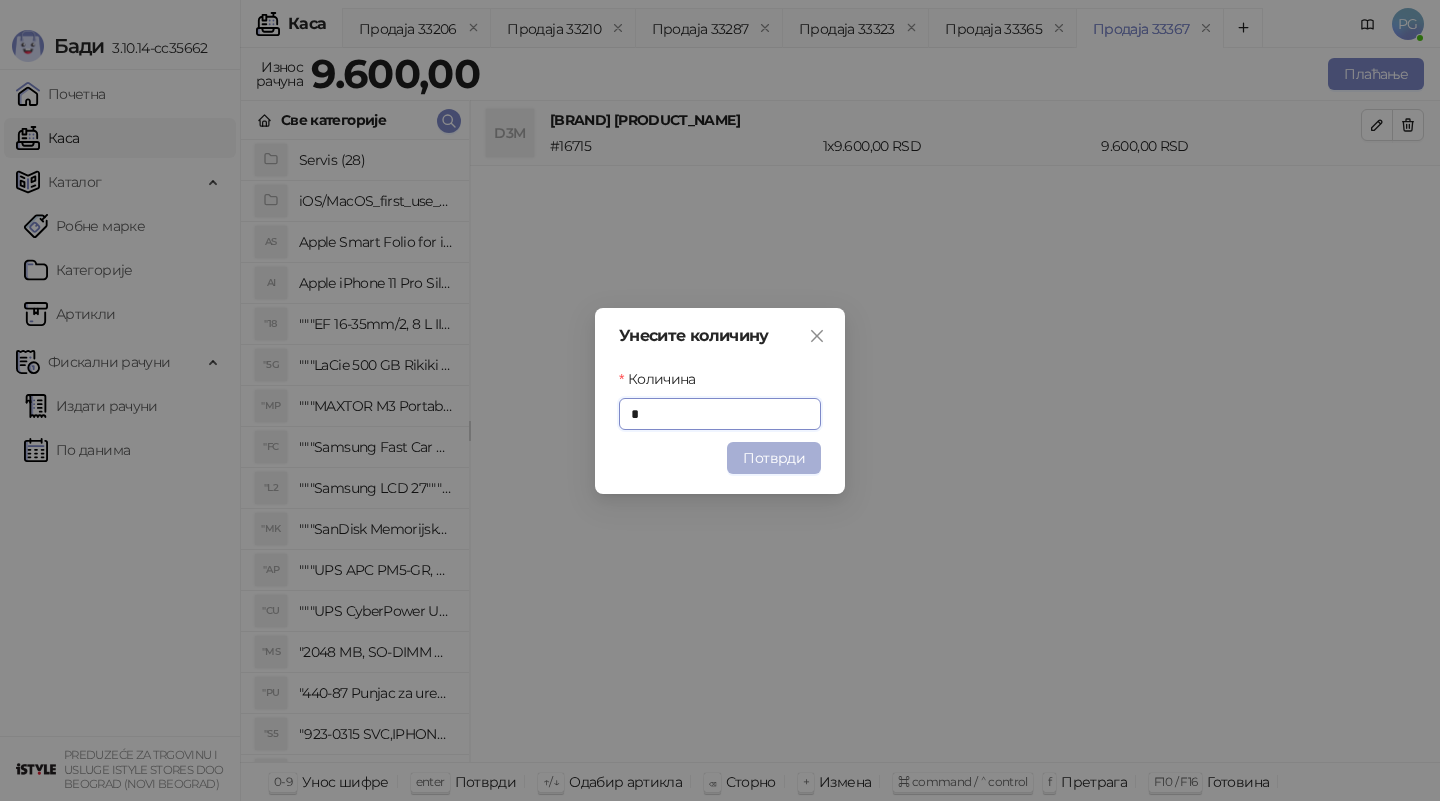 click on "Потврди" at bounding box center (774, 458) 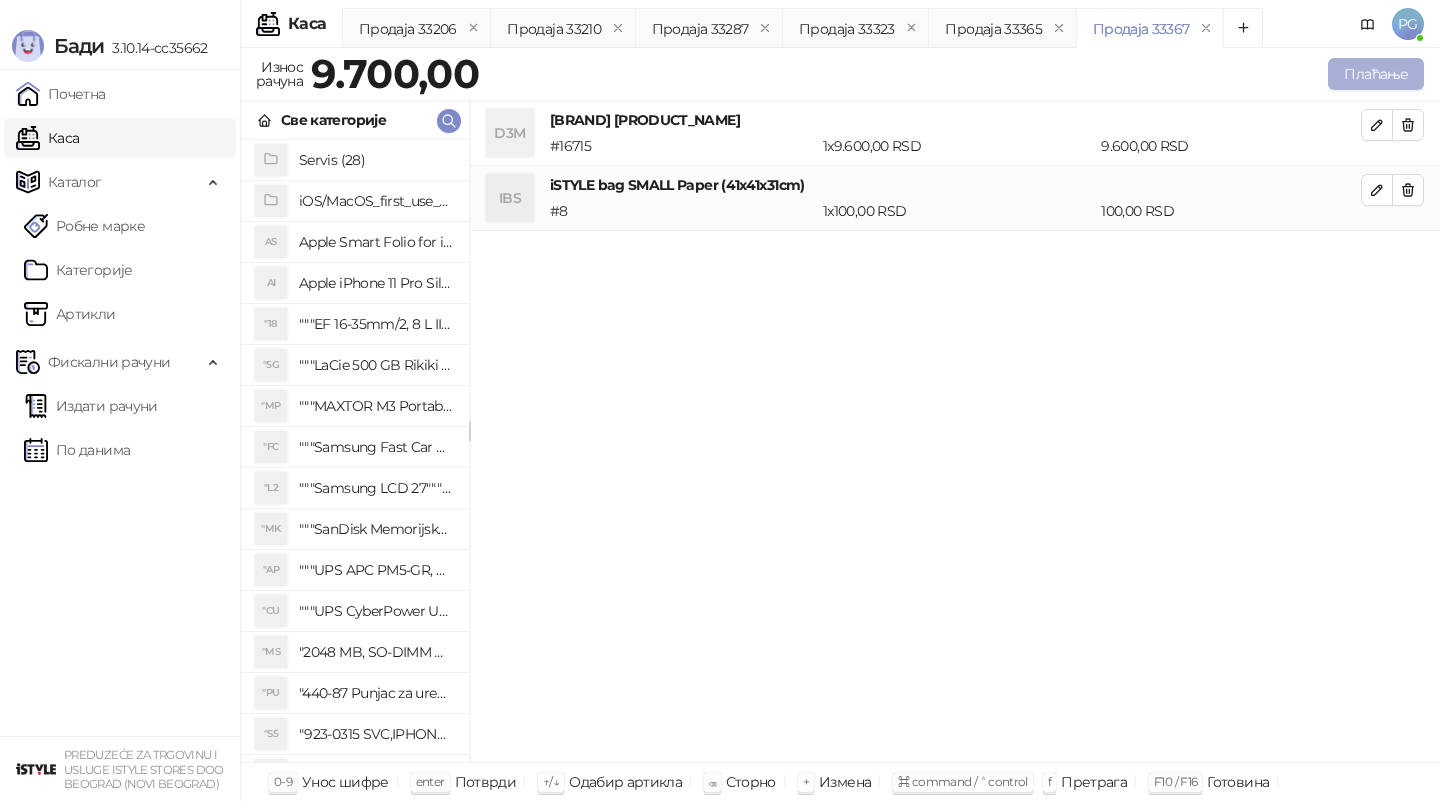 click on "Плаћање" at bounding box center [1376, 74] 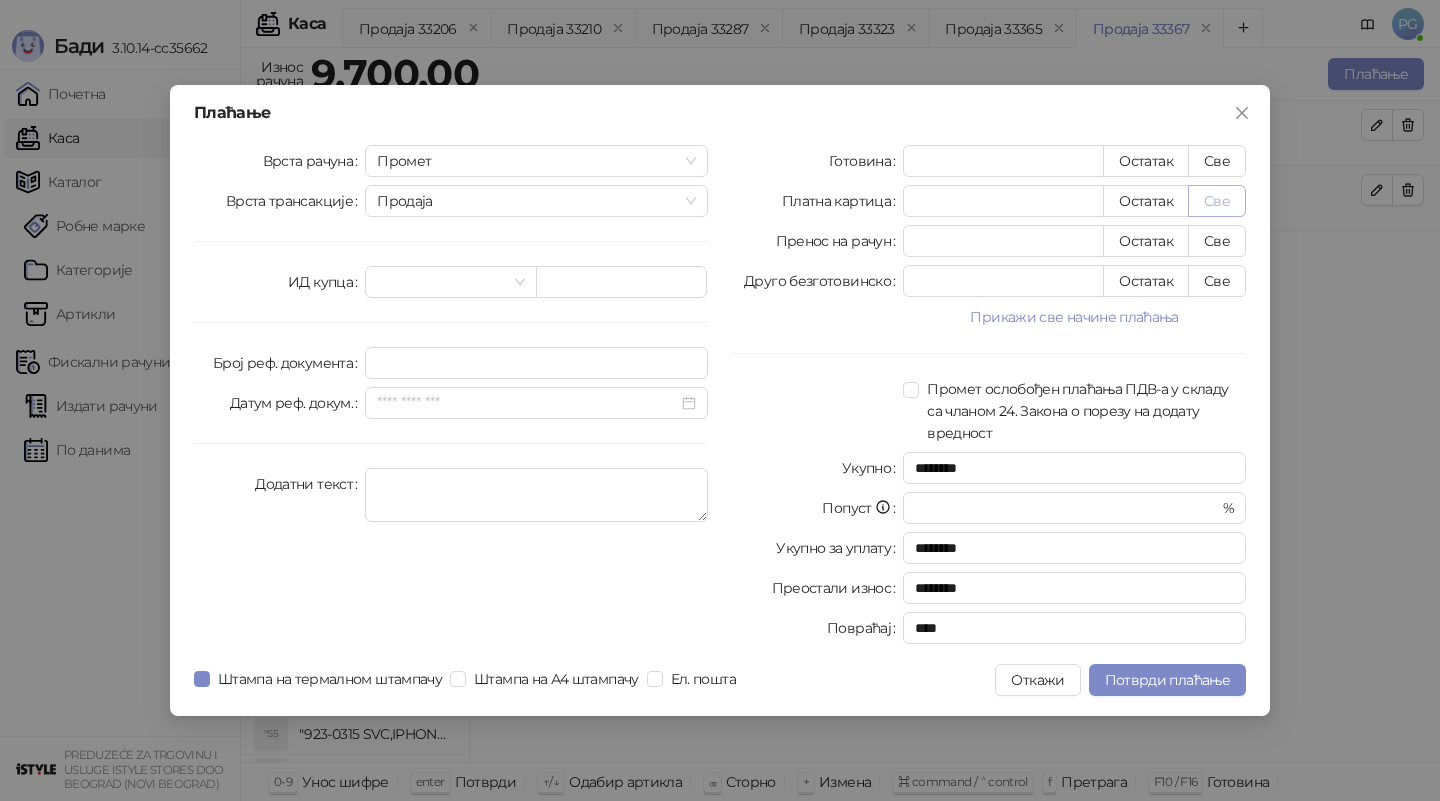 click on "Све" at bounding box center (1217, 201) 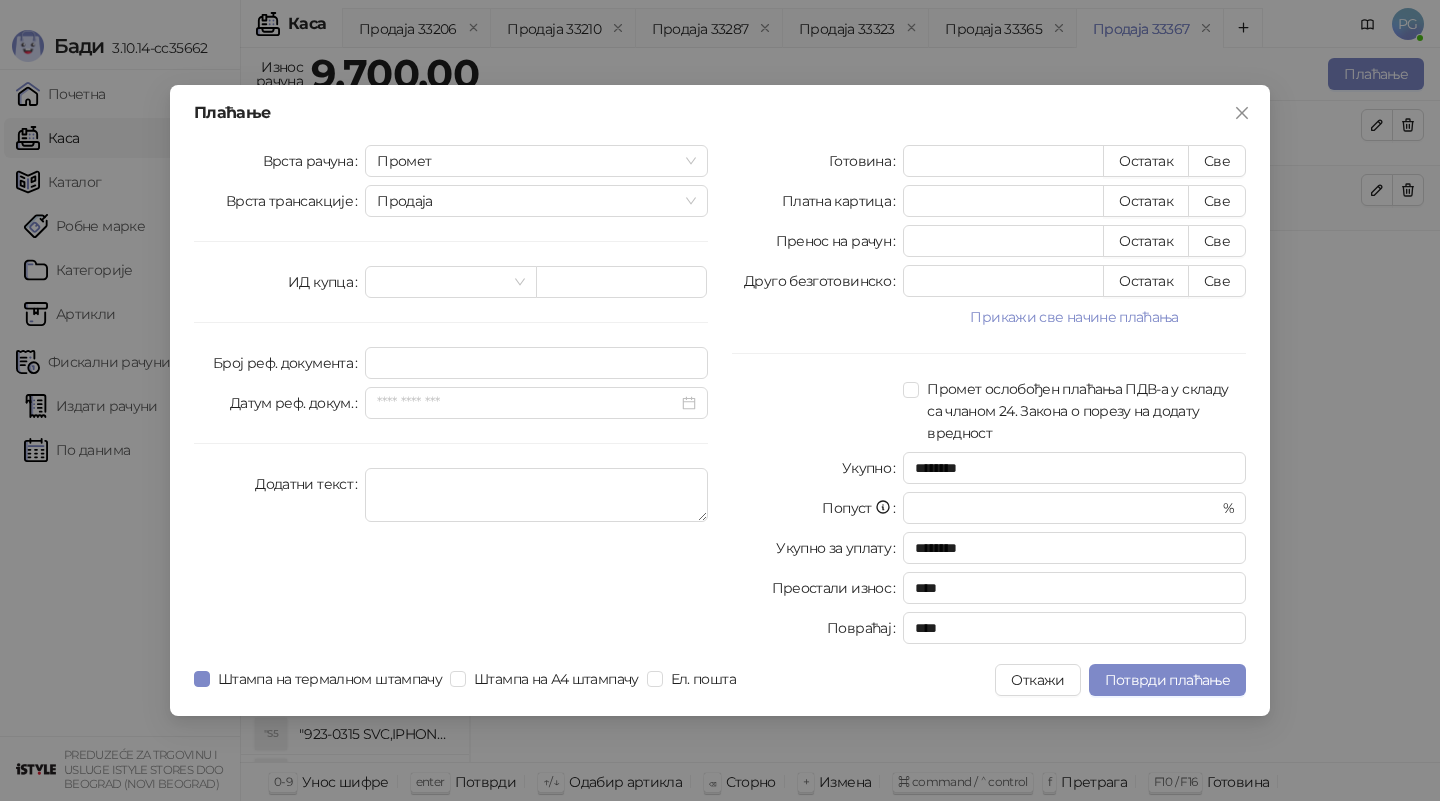 click on "Плаћање Врста рачуна Промет Врста трансакције Продаја ИД купца Број реф. документа Датум реф. докум. Додатни текст Готовина * Остатак Све Платна картица **** Остатак Све Пренос на рачун * Остатак Све Друго безготовинско * Остатак Све Прикажи све начине плаћања Чек * Остатак Све Ваучер * Остатак Све Инстант плаћање * Остатак Све   Промет ослобођен плаћања ПДВ-а у складу са чланом 24. Закона о порезу на додату вредност Укупно ******** Попуст   * % Укупно за уплату ******** Преостали износ **** Повраћај **** Штампа на термалном штампачу Штампа на А4 штампачу Ел. пошта Откажи" at bounding box center (720, 400) 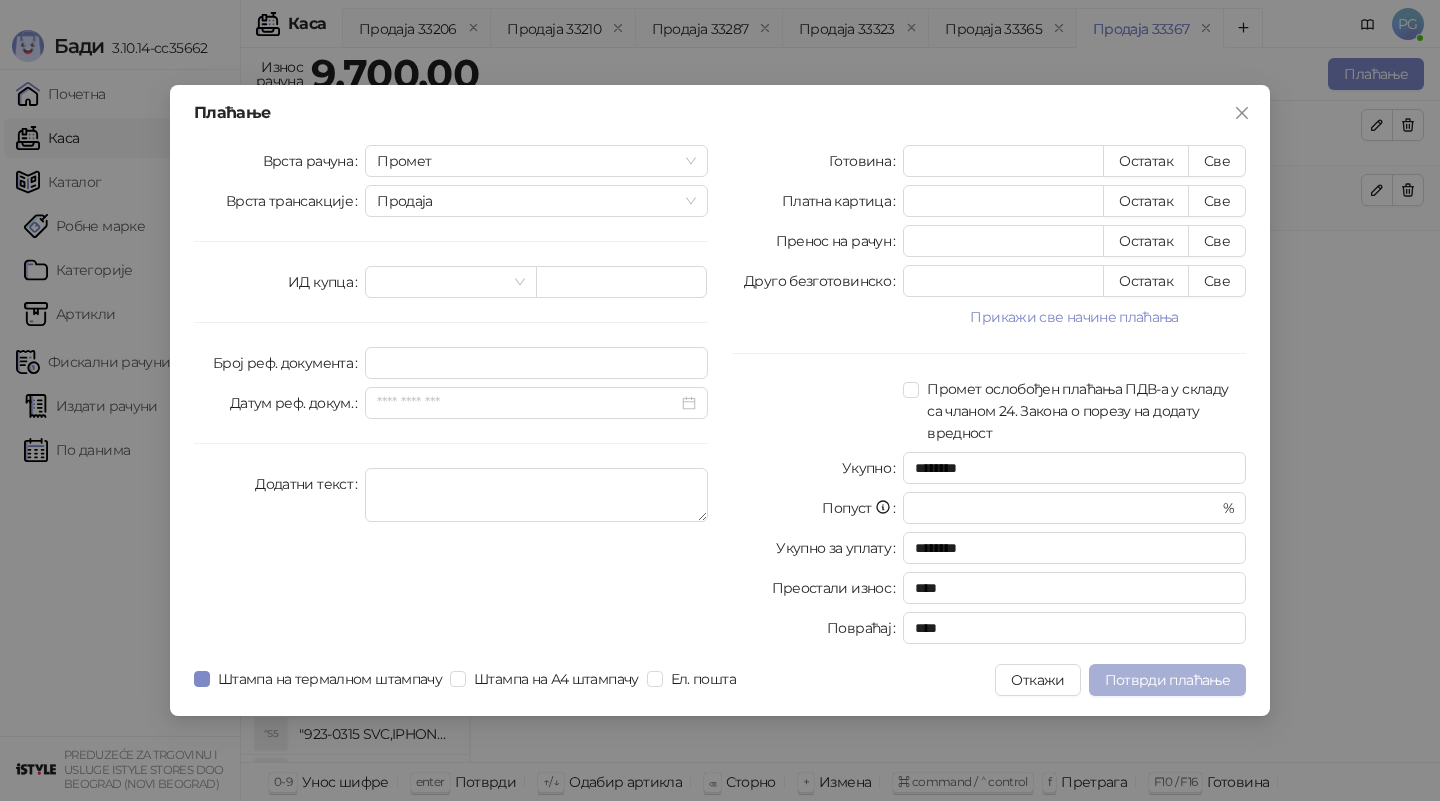 click on "Потврди плаћање" at bounding box center [1167, 680] 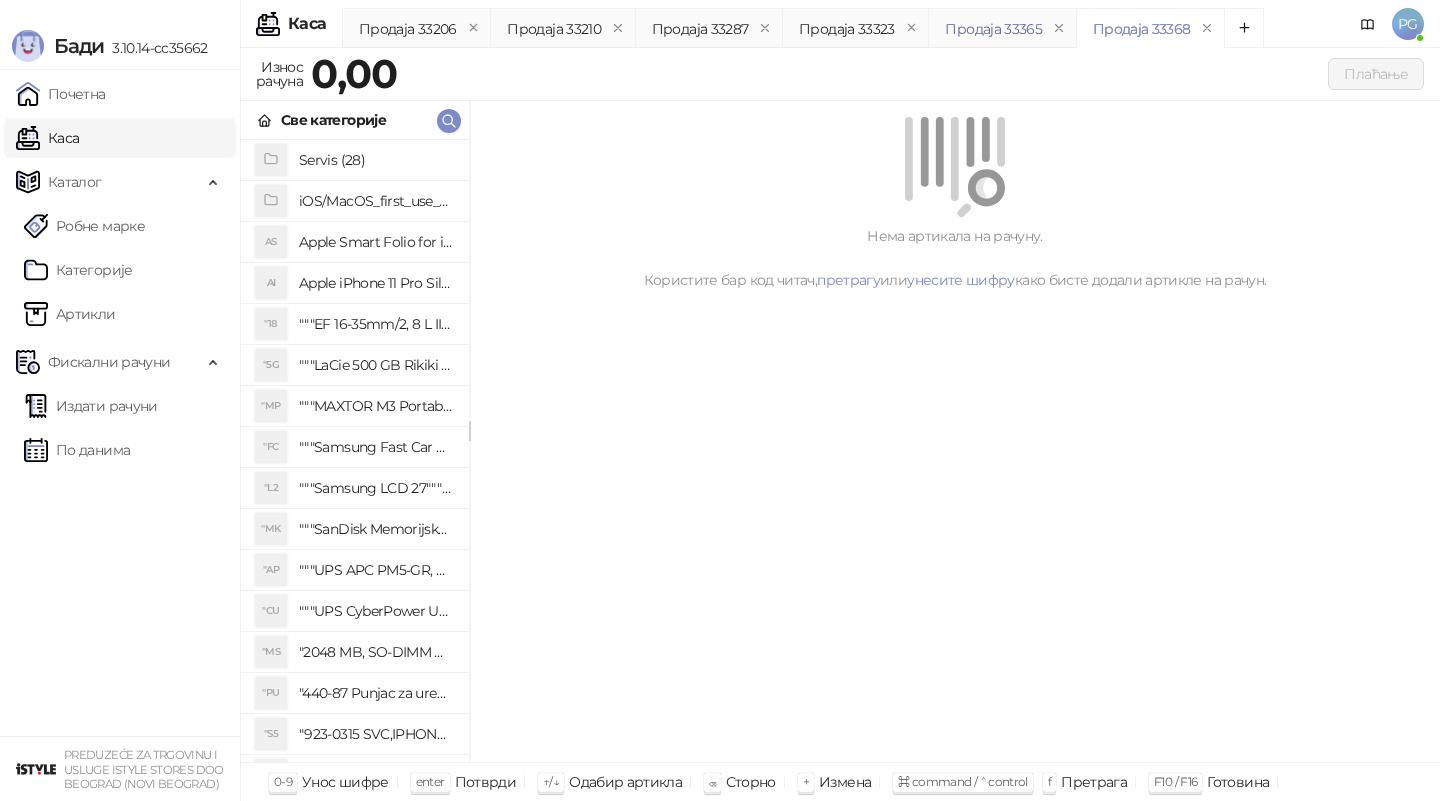 click on "Продаја 33365" at bounding box center (993, 29) 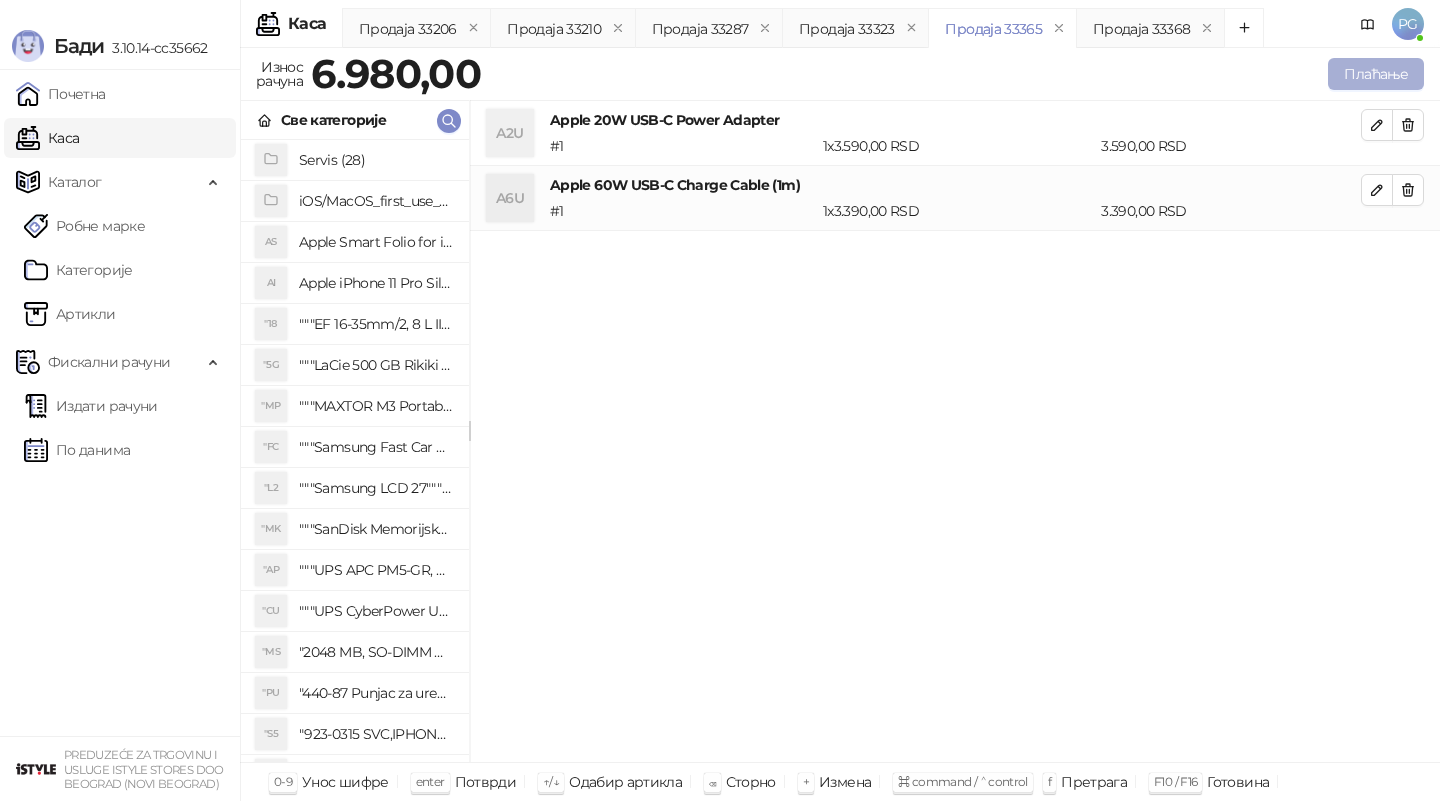click on "Плаћање" at bounding box center [1376, 74] 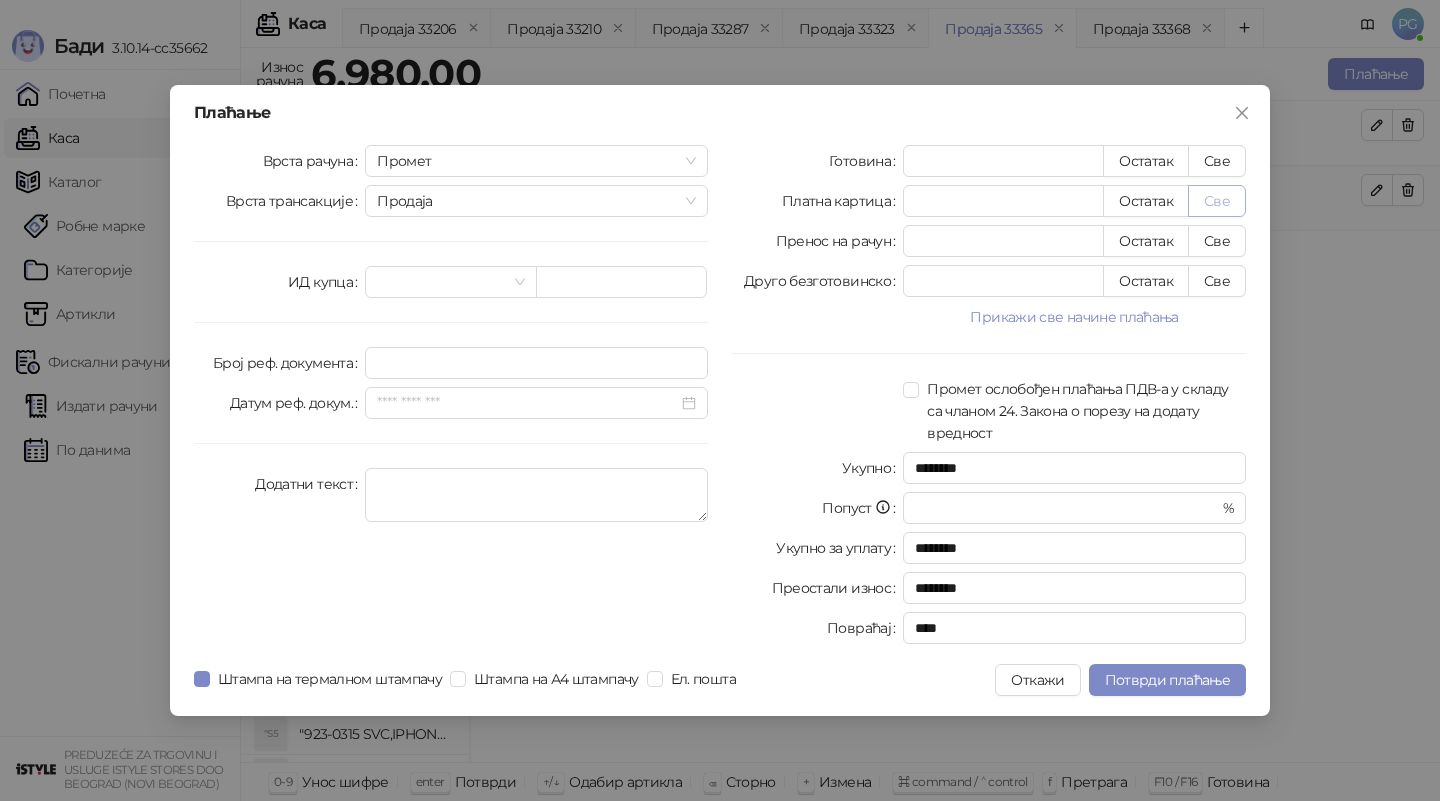 click on "Све" at bounding box center [1217, 201] 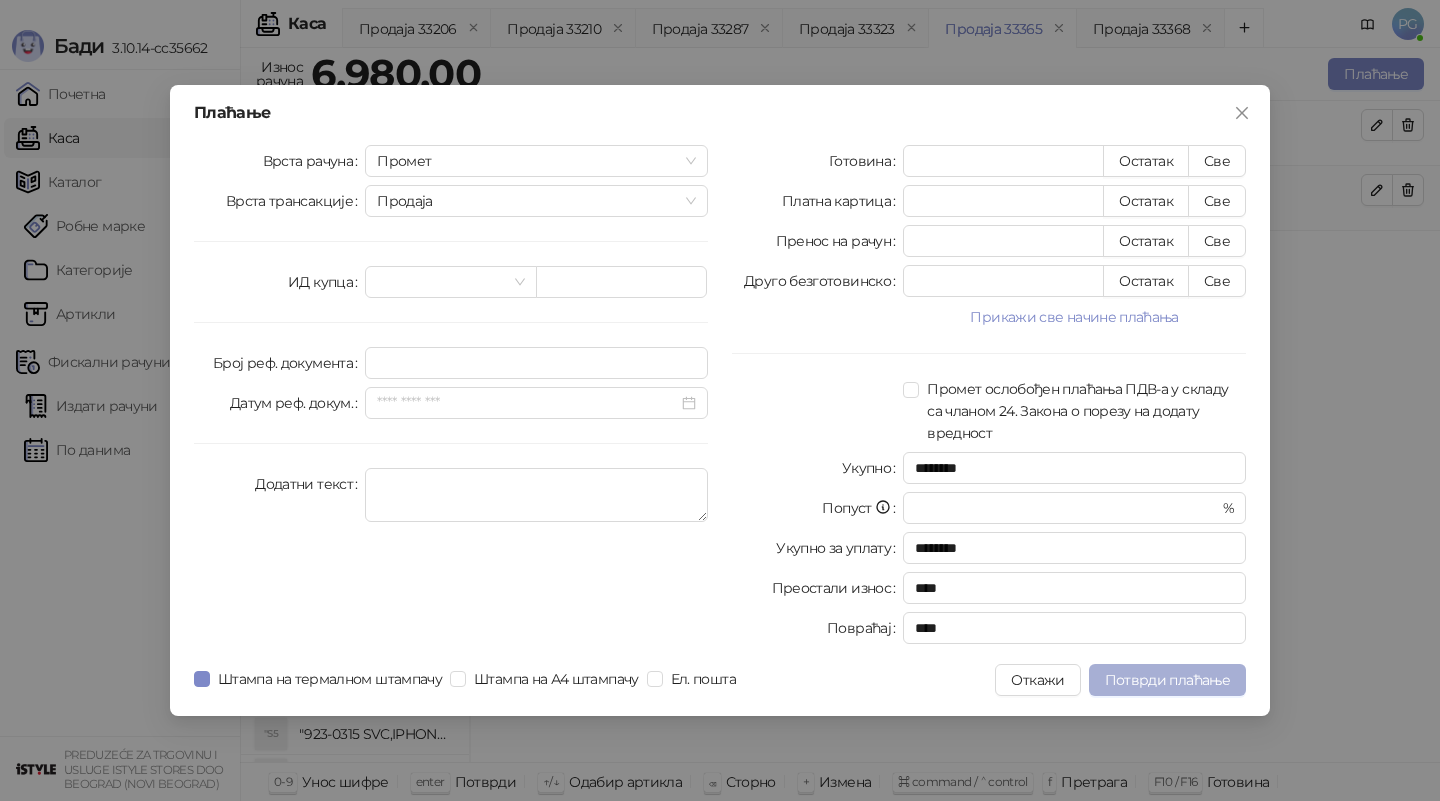click on "Потврди плаћање" at bounding box center (1167, 680) 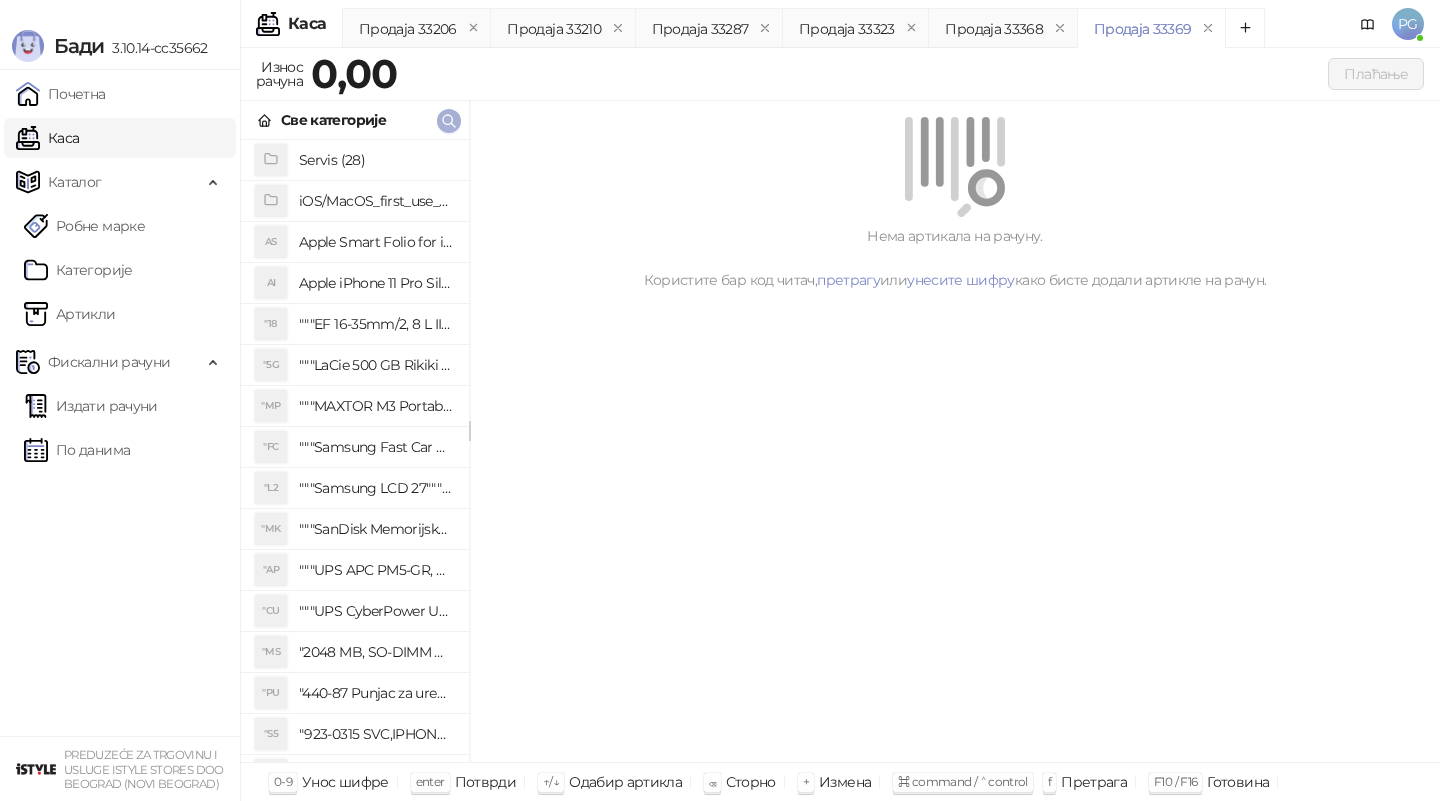 click 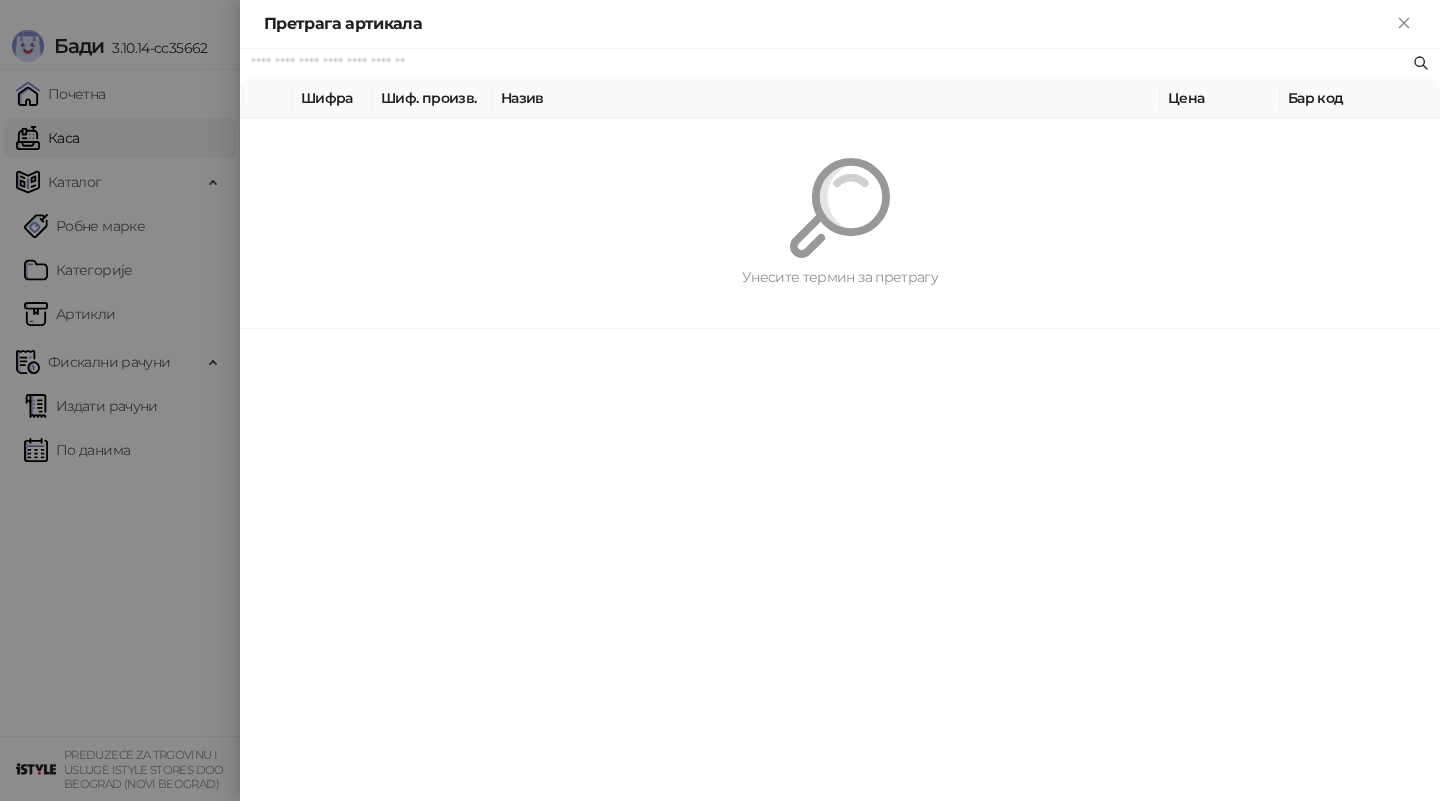 paste on "*********" 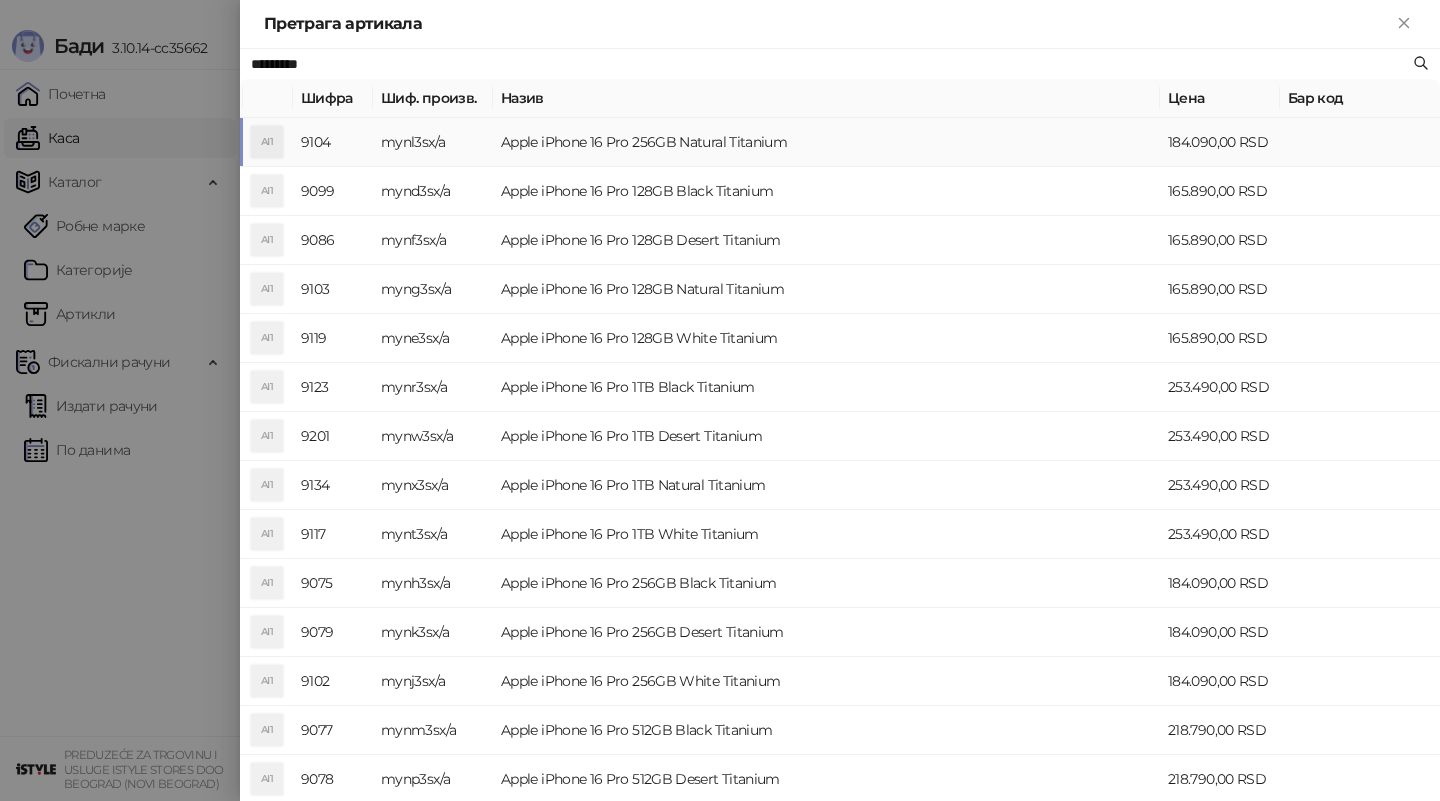 type on "*********" 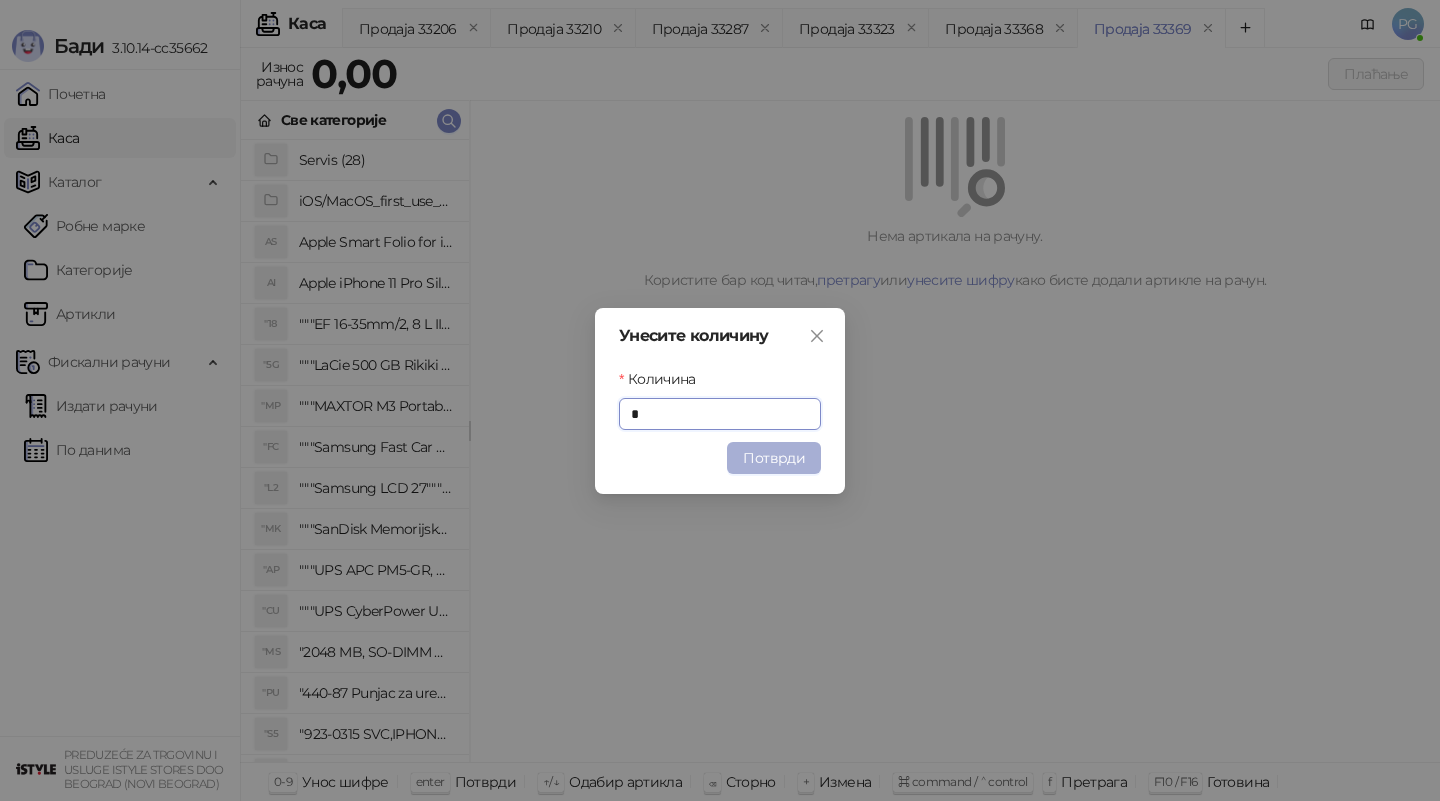 click on "Потврди" at bounding box center (774, 458) 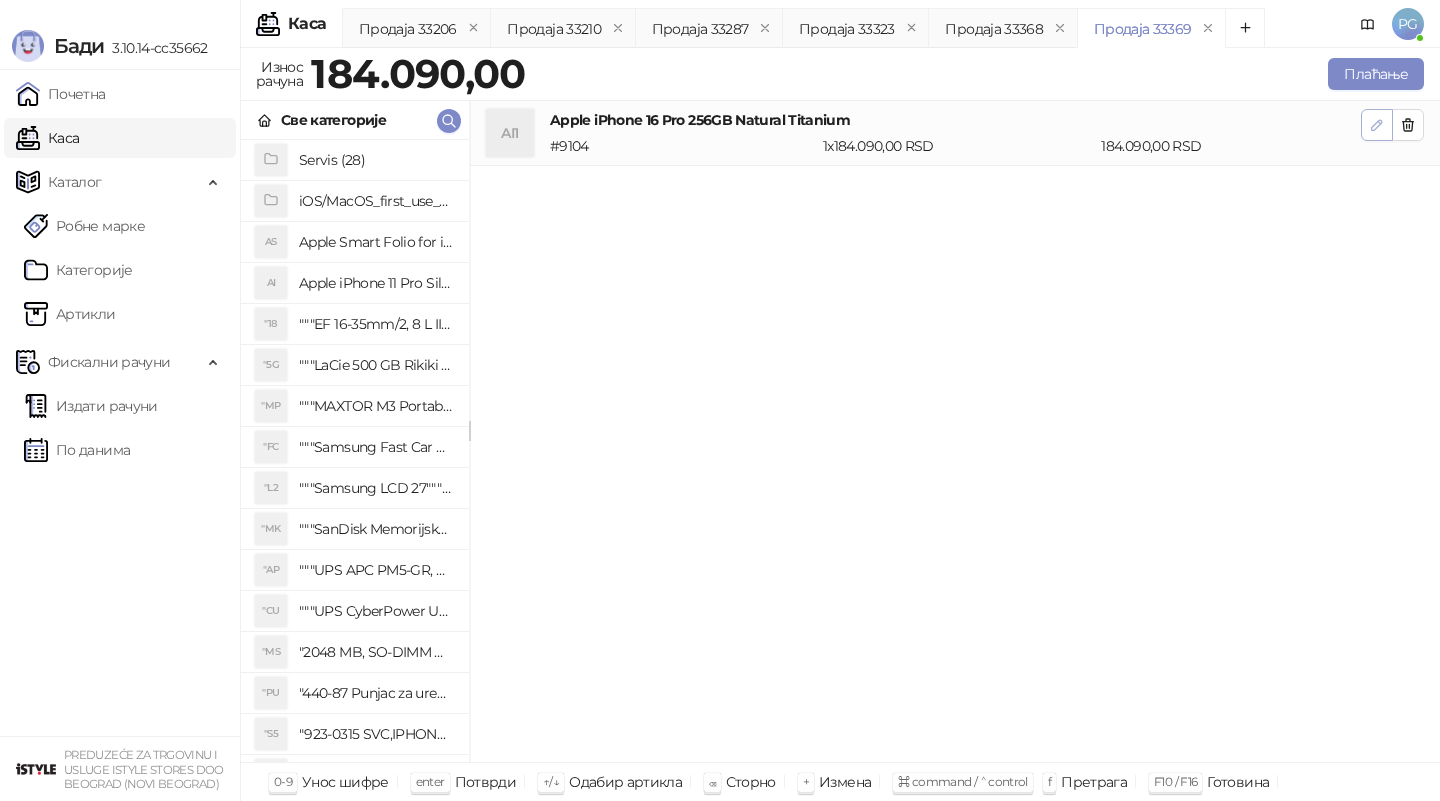 click 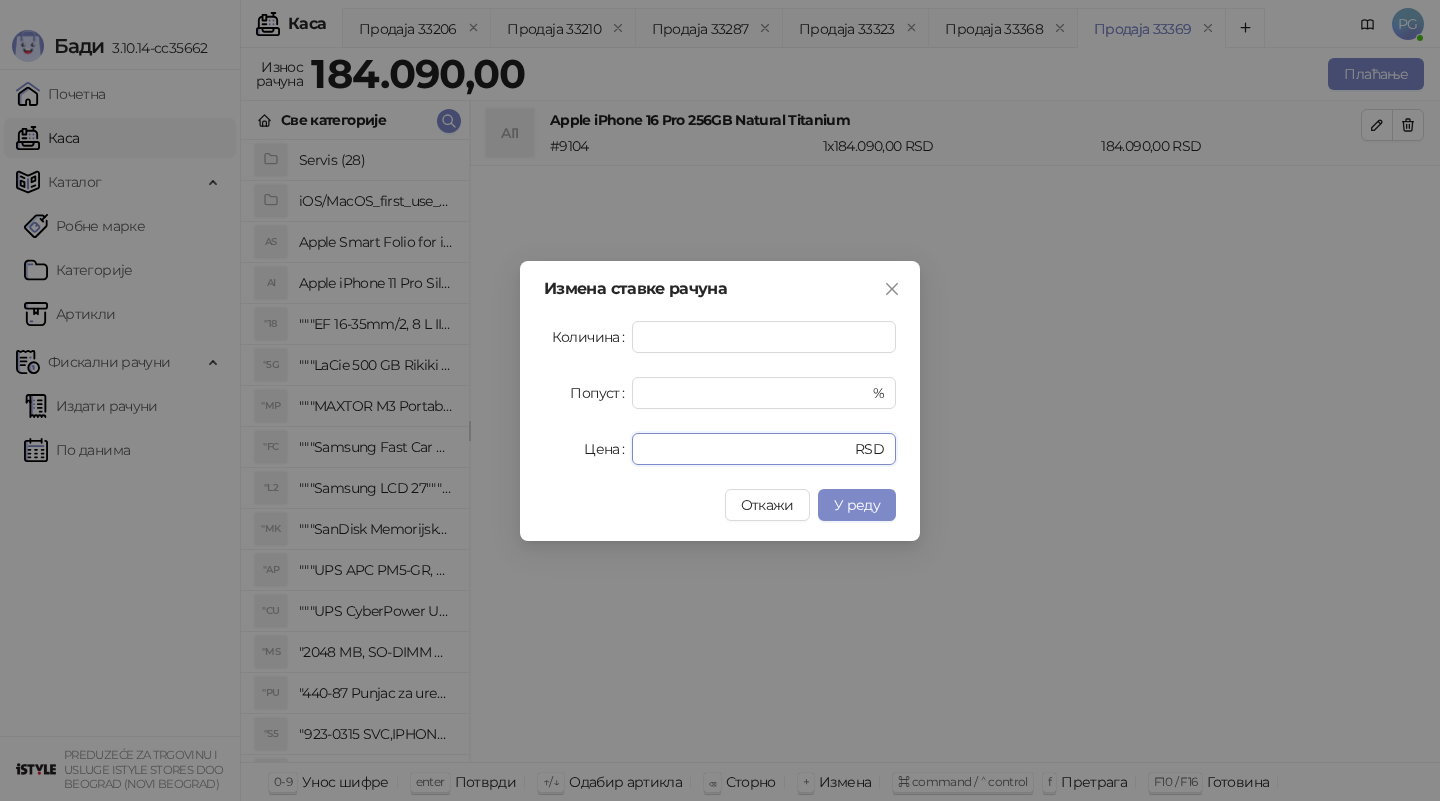 drag, startPoint x: 711, startPoint y: 457, endPoint x: 493, endPoint y: 457, distance: 218 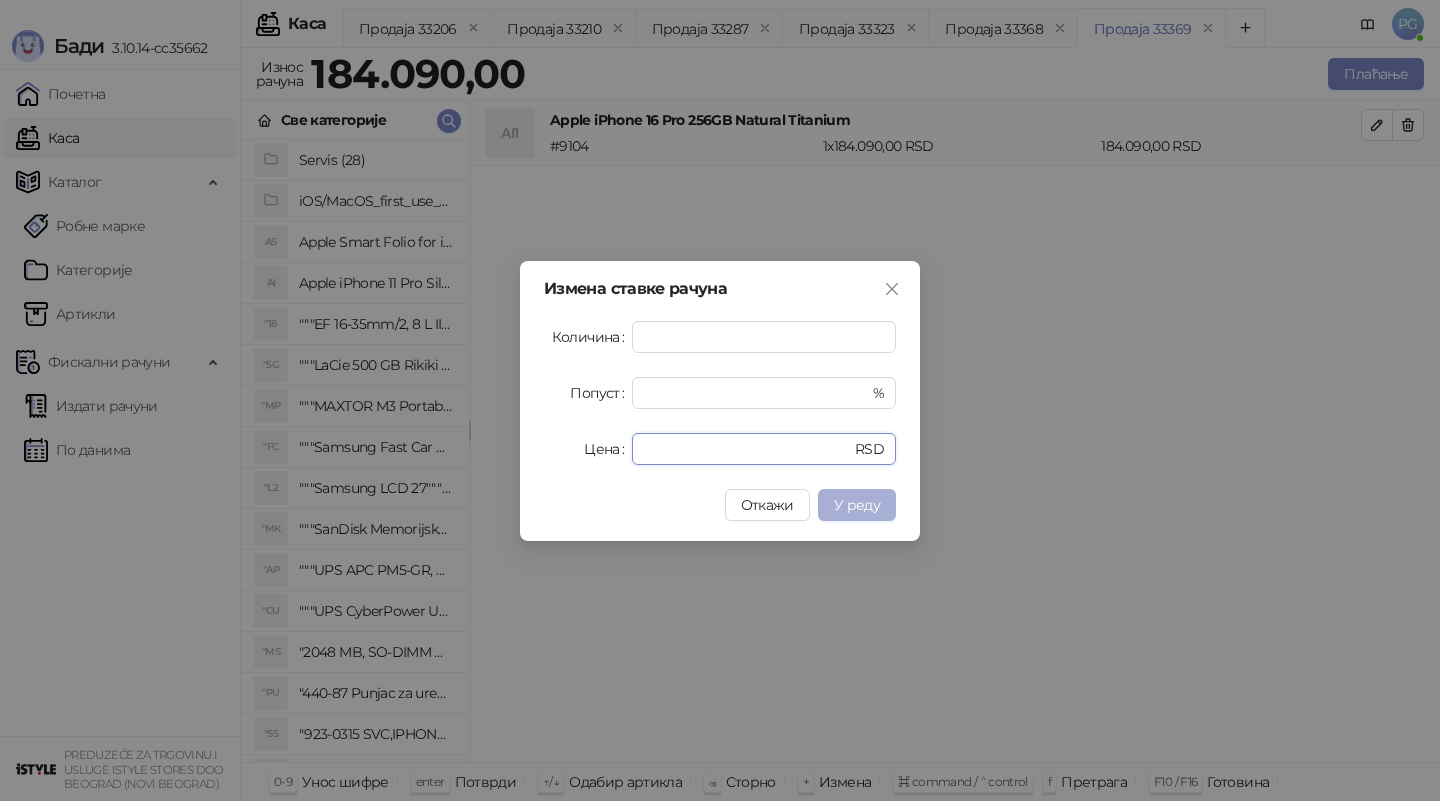type on "******" 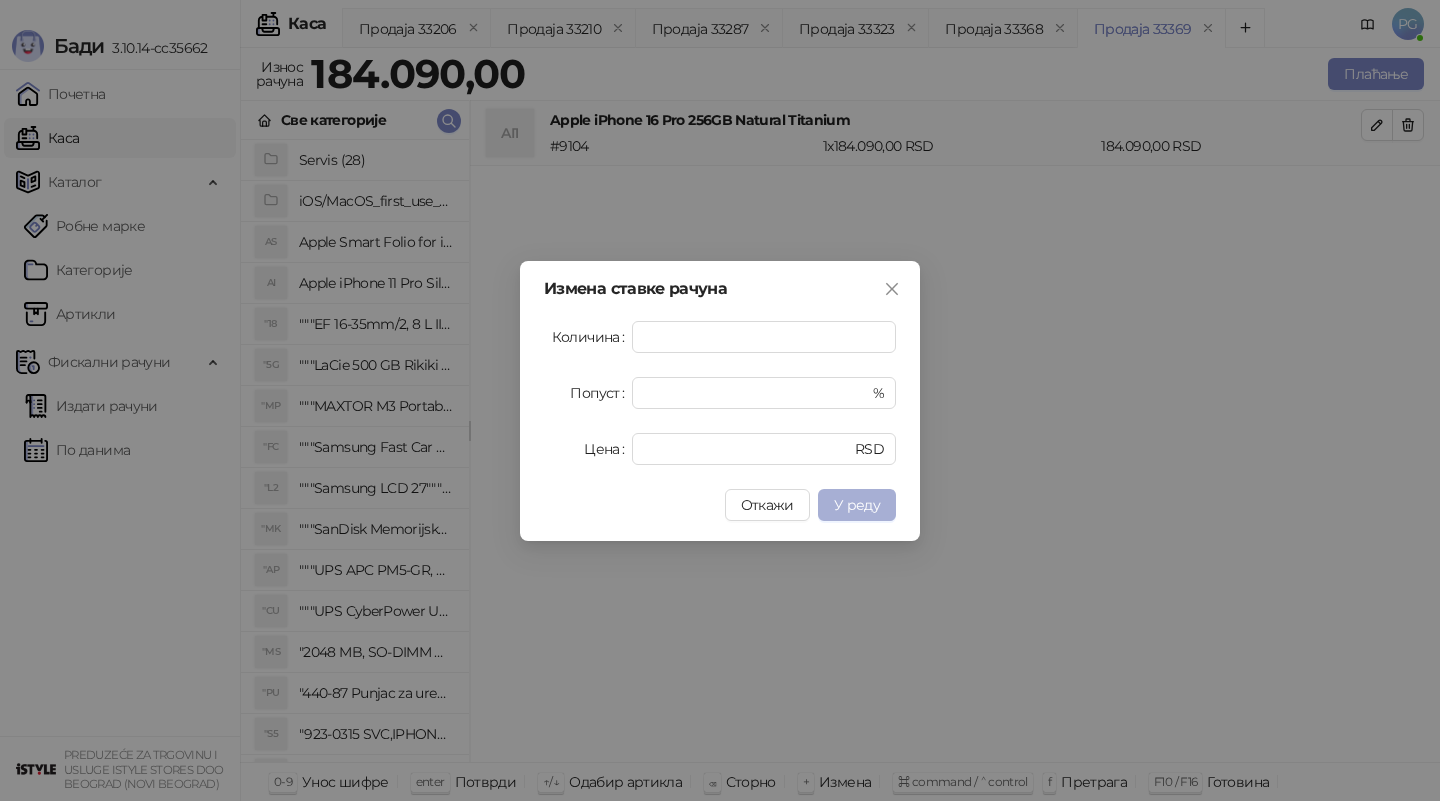 click on "У реду" at bounding box center [857, 505] 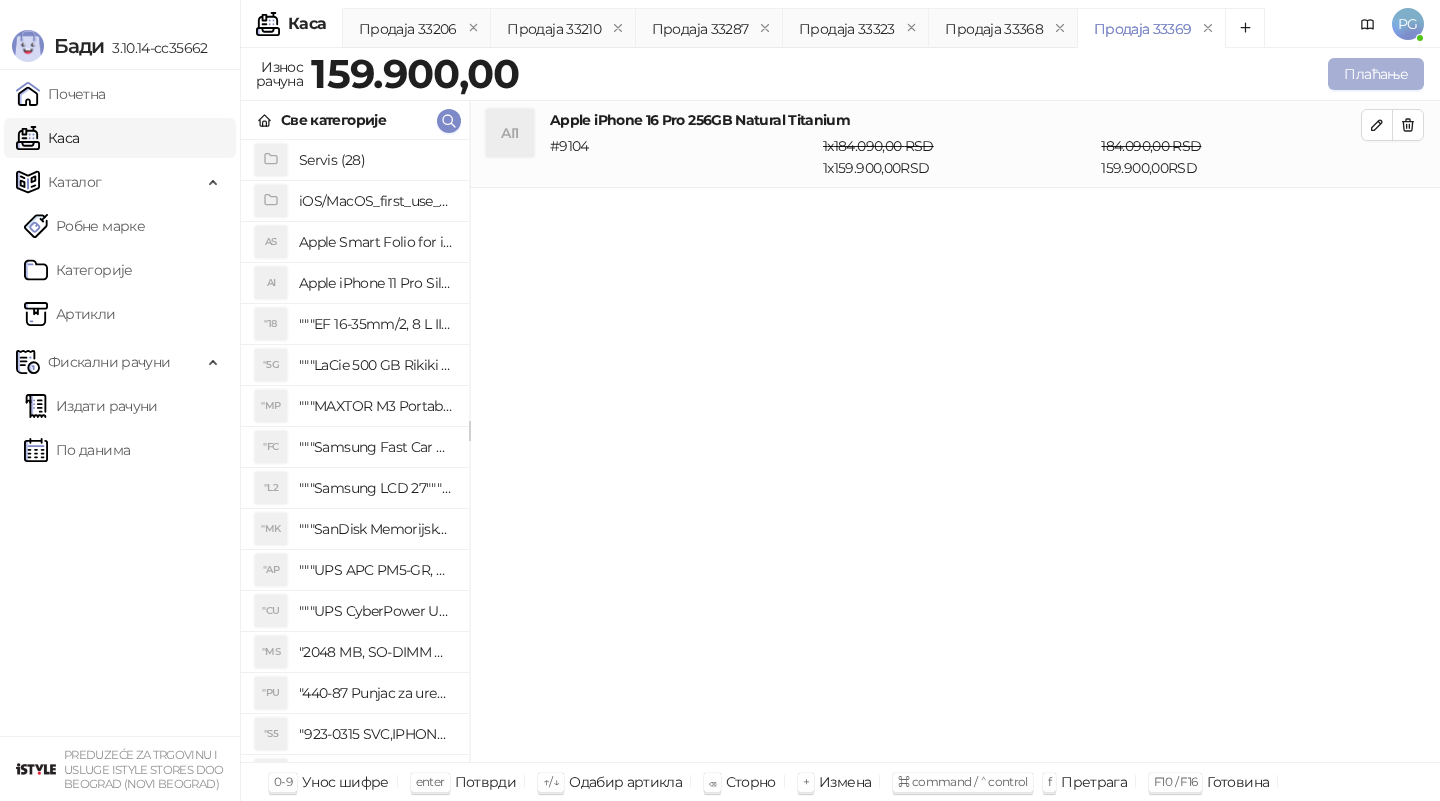 click on "Плаћање" at bounding box center (1376, 74) 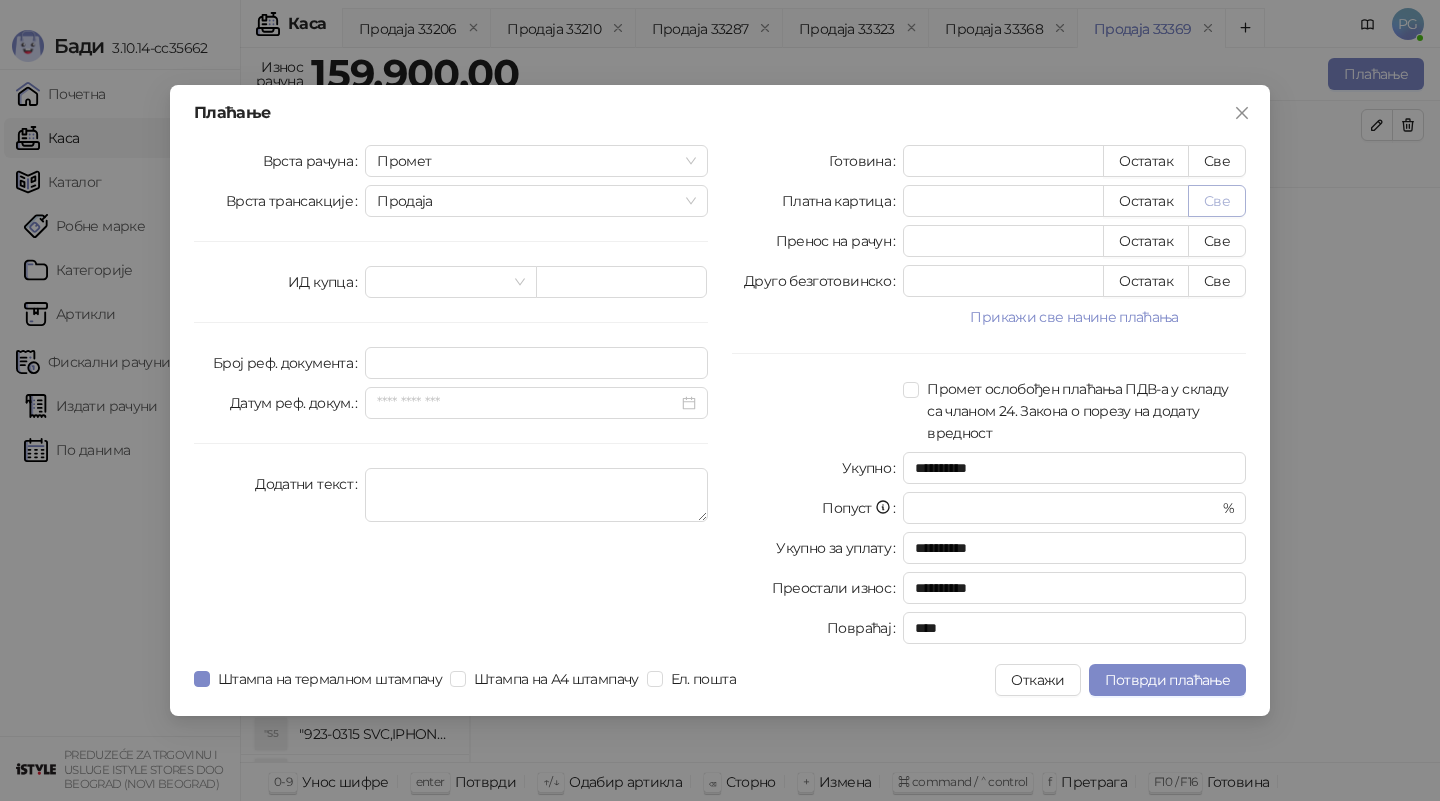 click on "Све" at bounding box center (1217, 201) 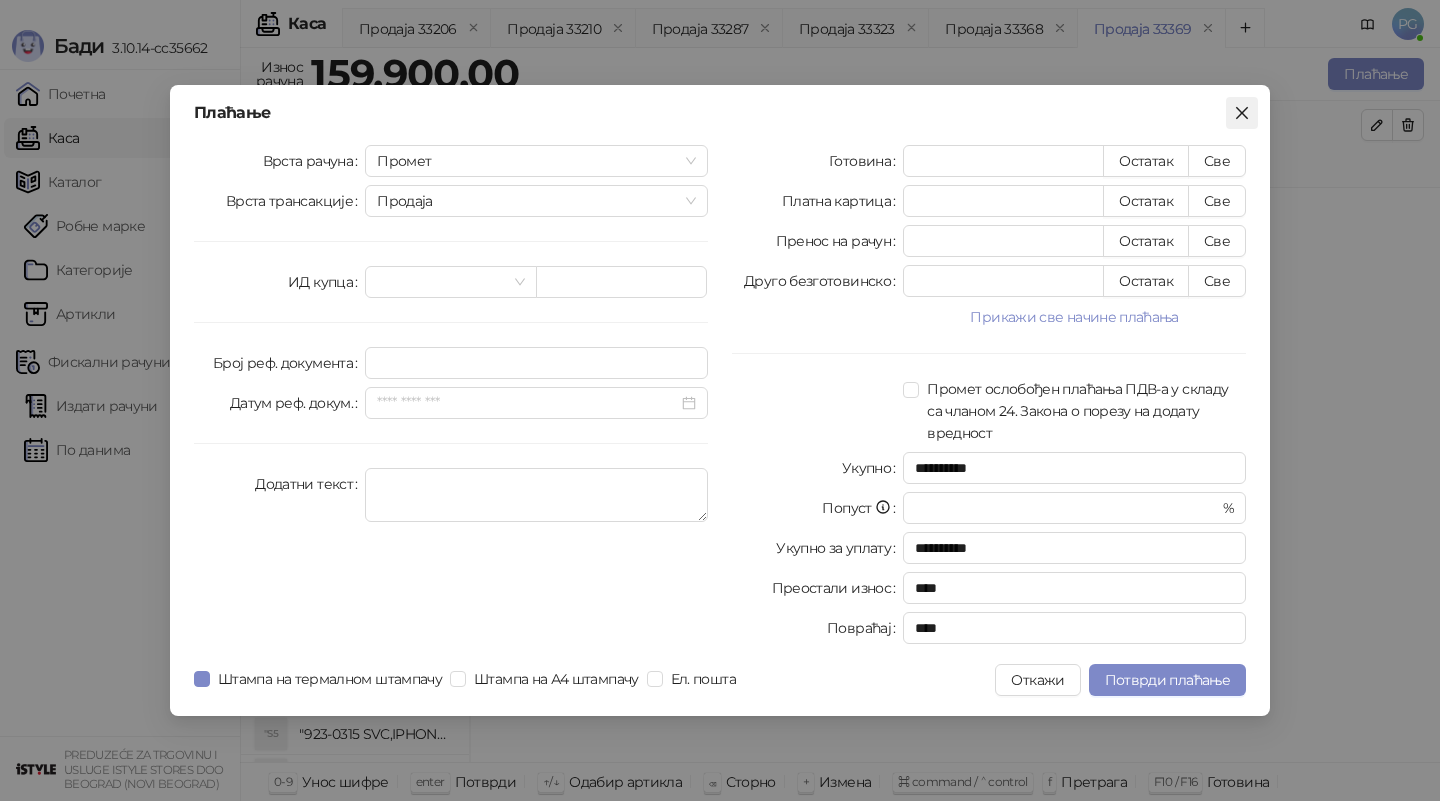 click 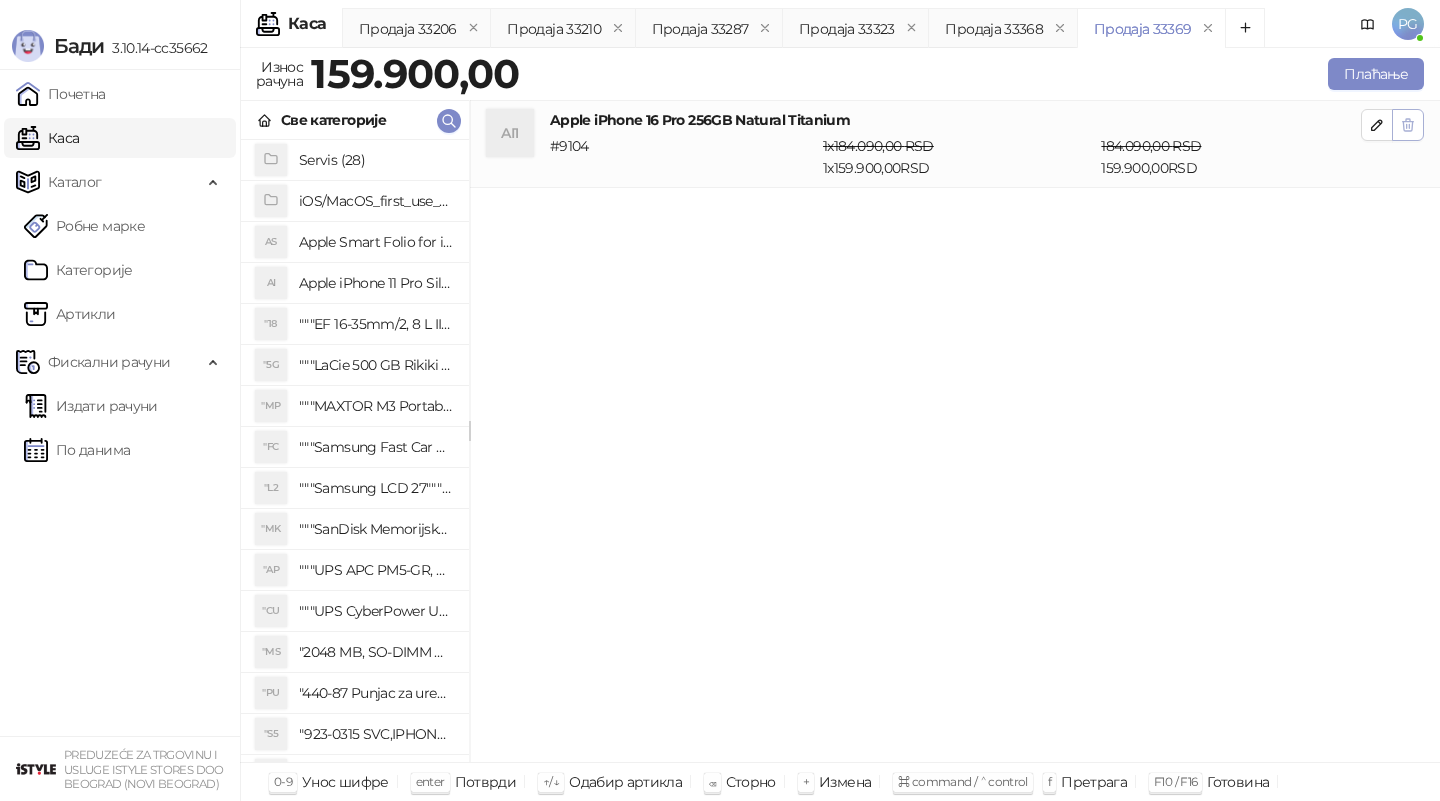 click 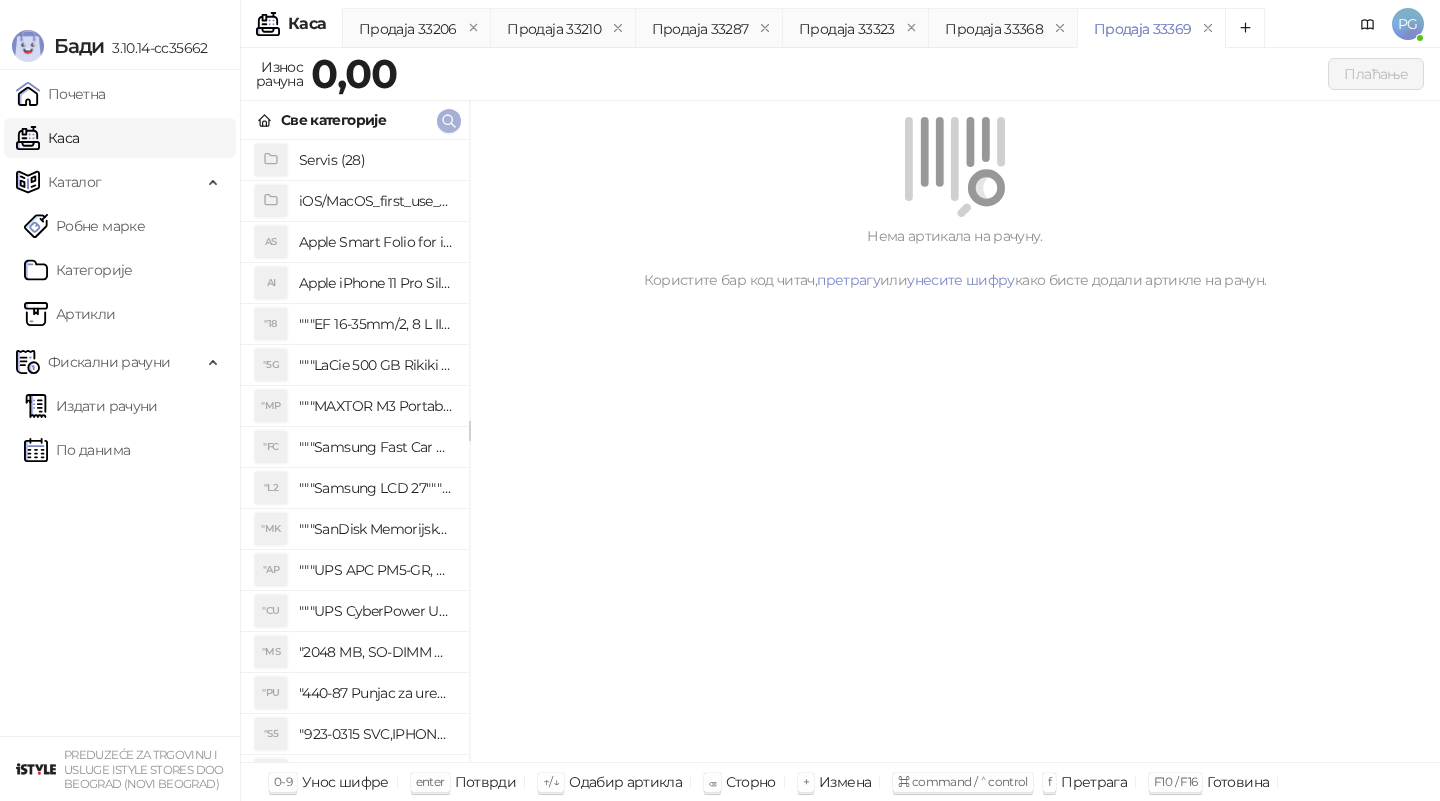 click at bounding box center (449, 121) 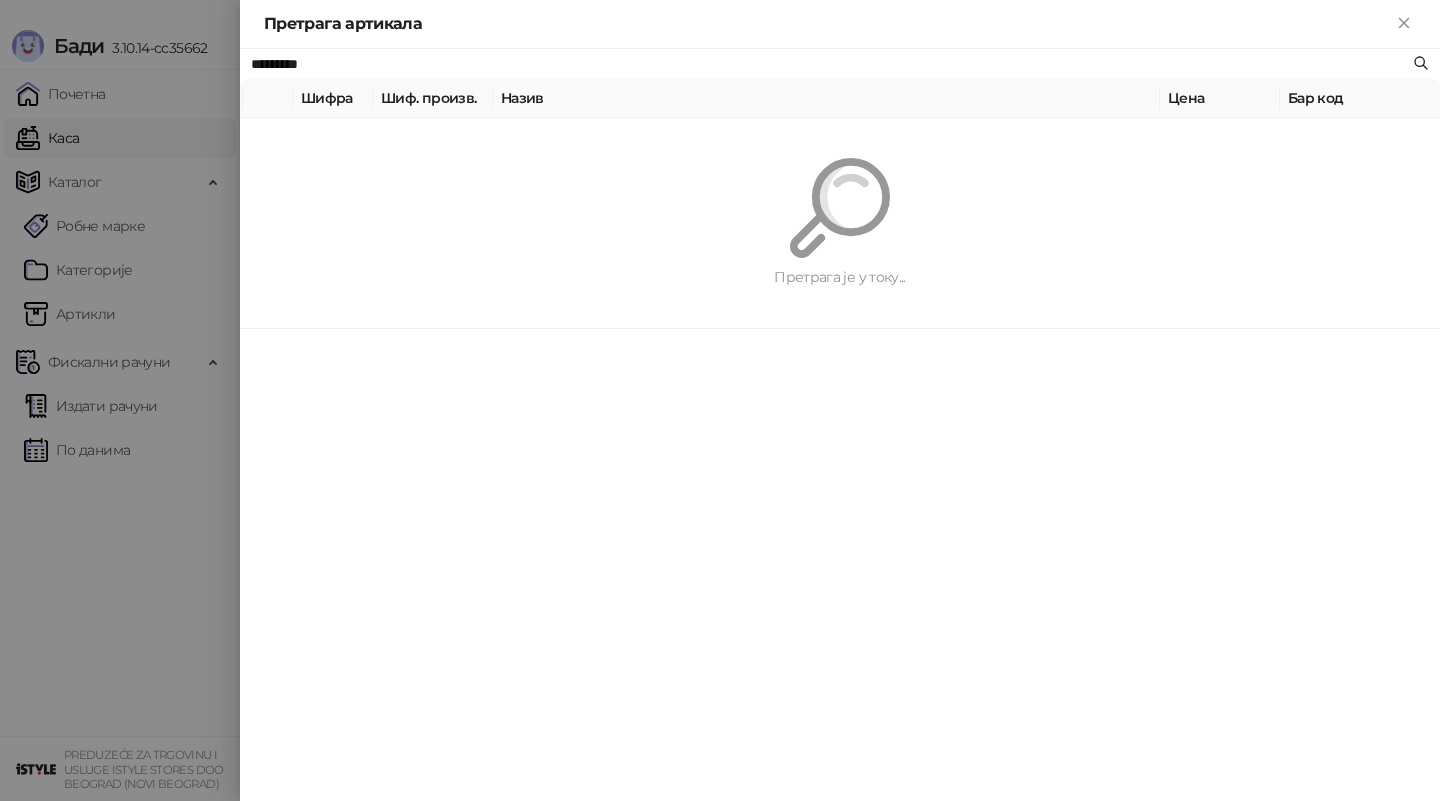 paste 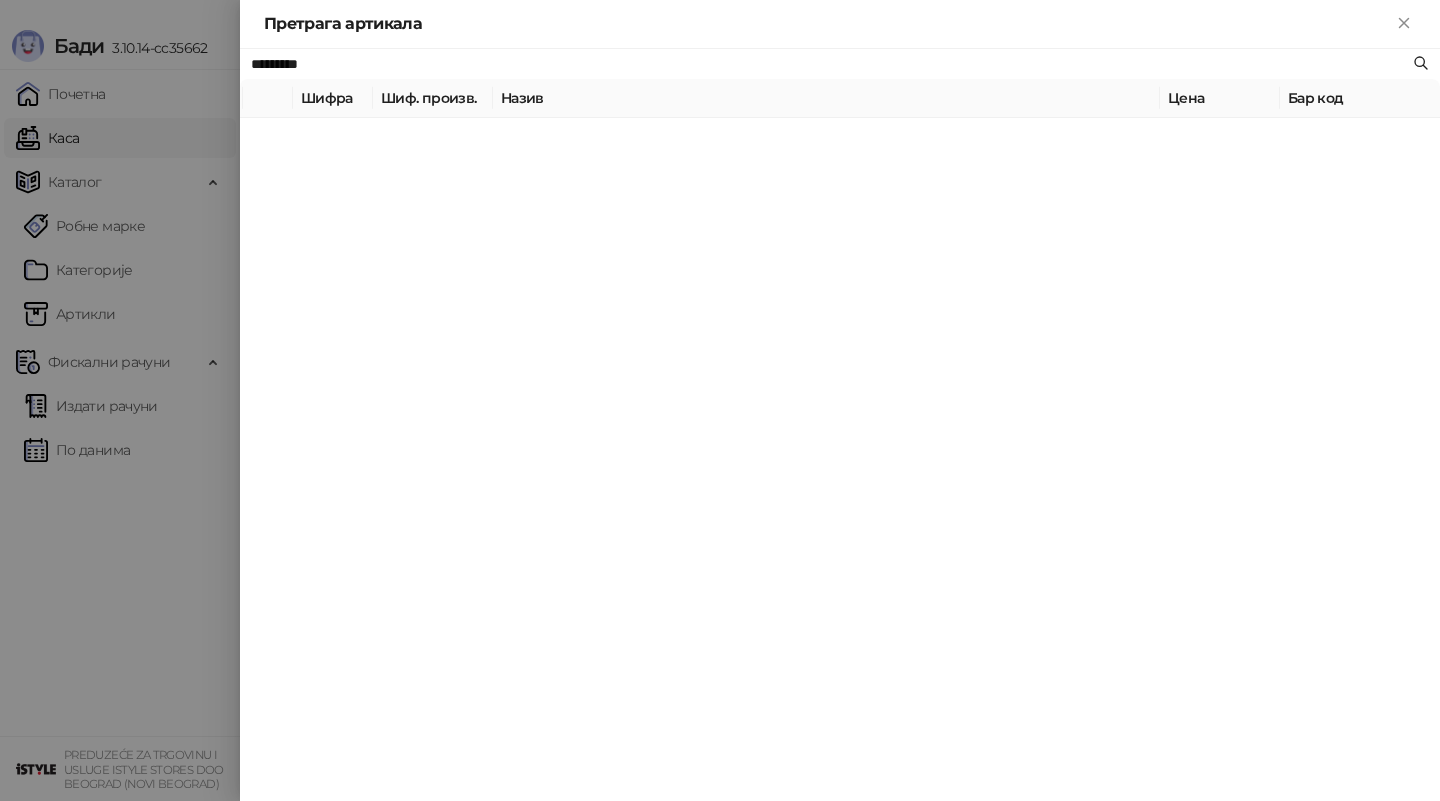type on "*********" 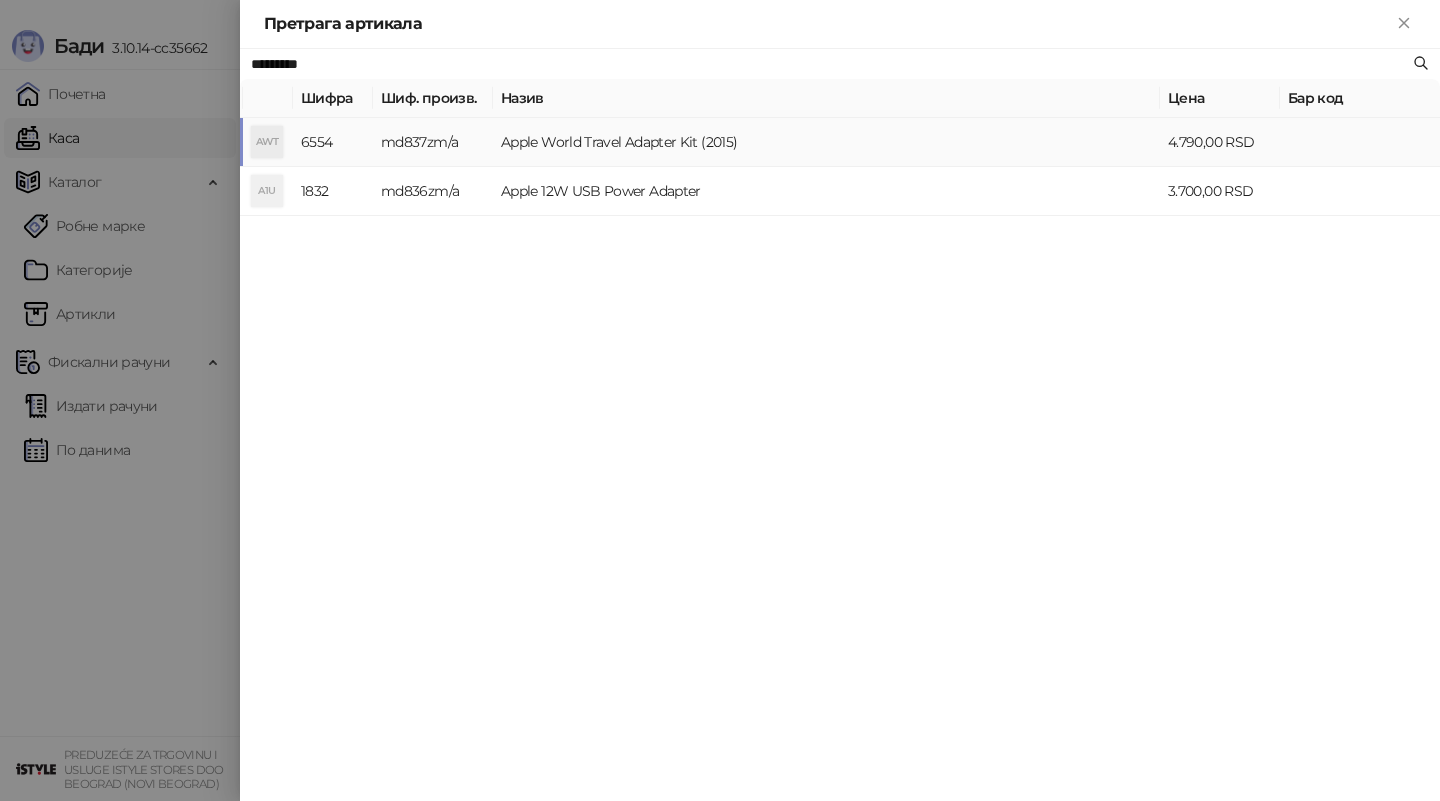 click on "md837zm/a" at bounding box center (433, 142) 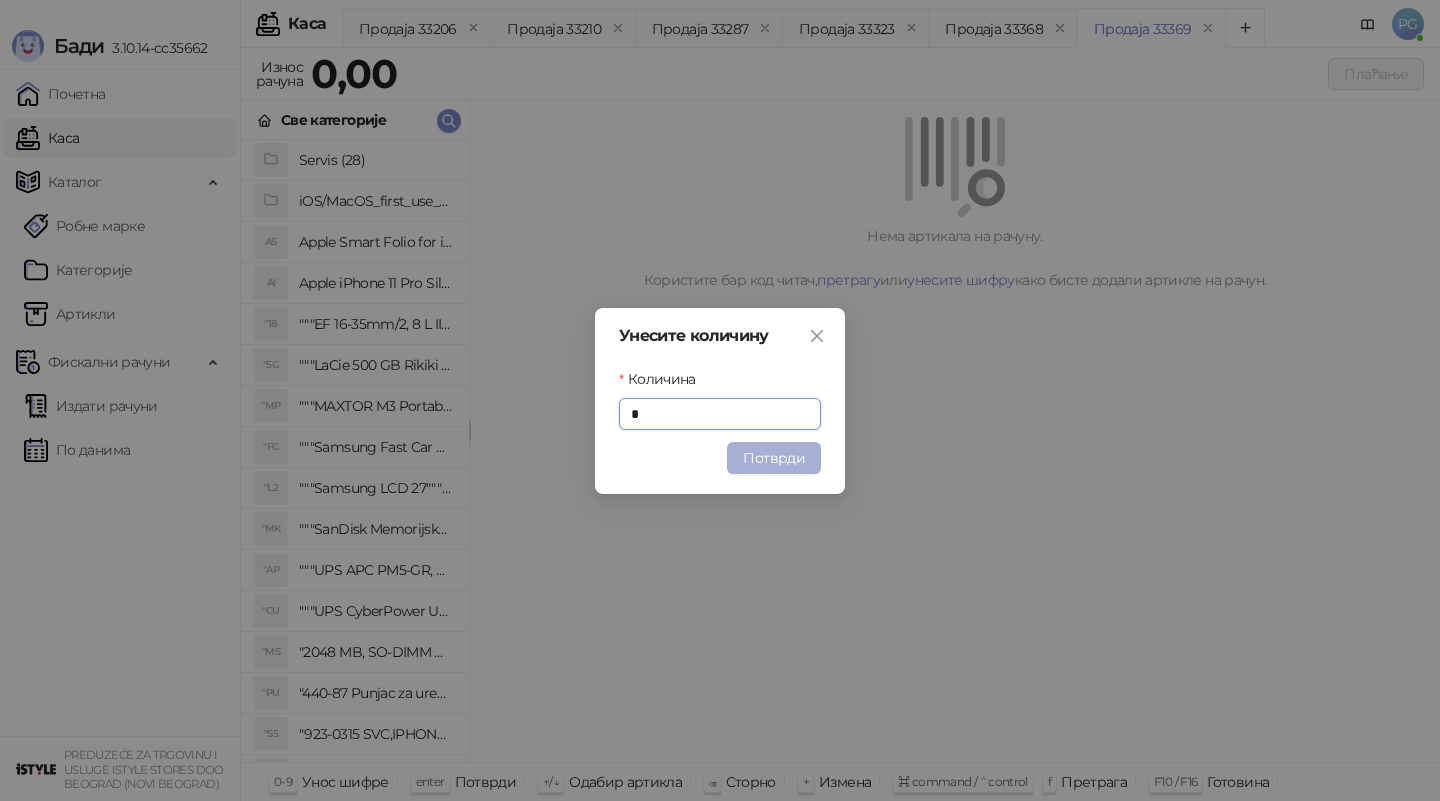 click on "Потврди" at bounding box center (774, 458) 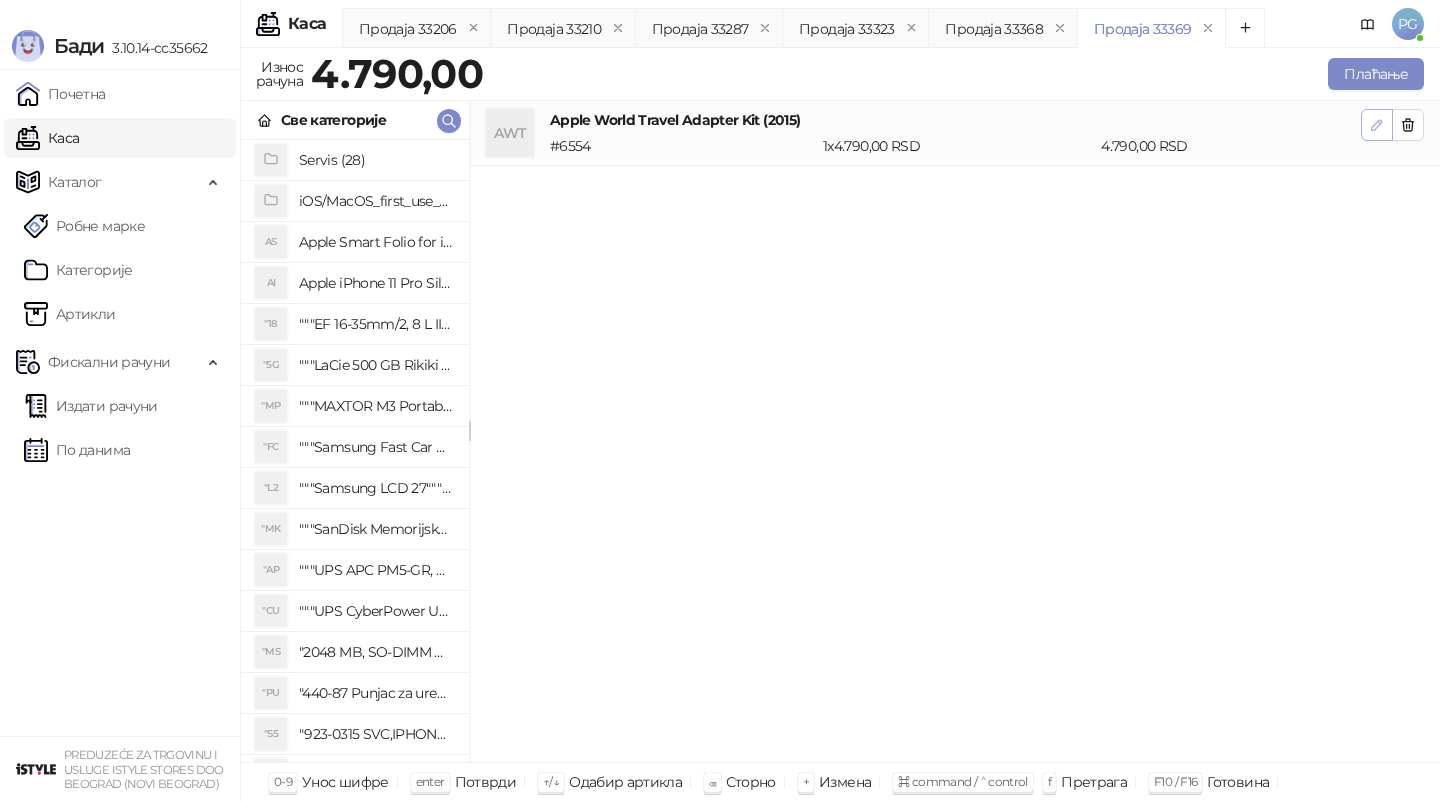 click 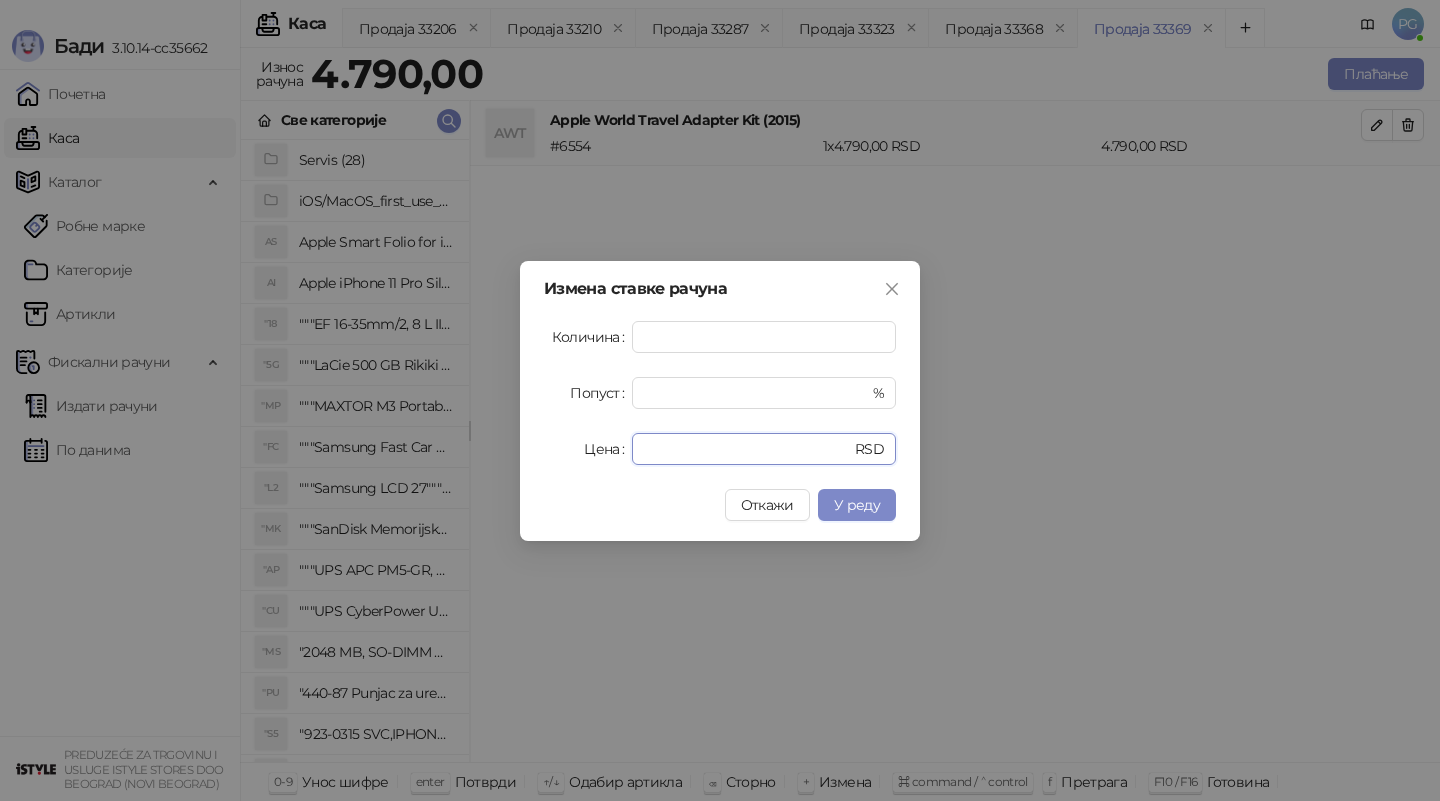 drag, startPoint x: 700, startPoint y: 444, endPoint x: 586, endPoint y: 441, distance: 114.03947 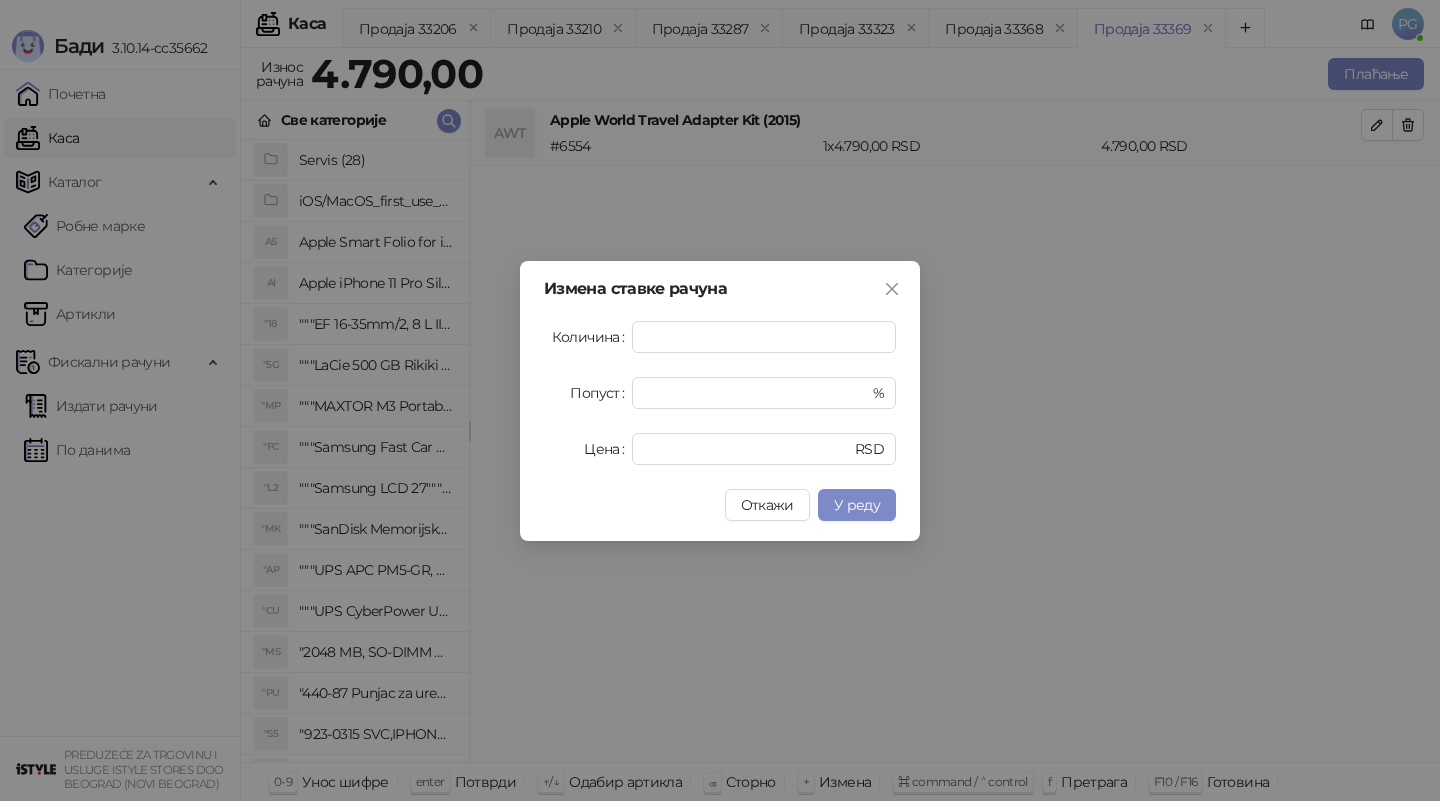 click on "Измена ставке рачуна Количина * Попуст * % Цена **** RSD Откажи У реду" at bounding box center [720, 400] 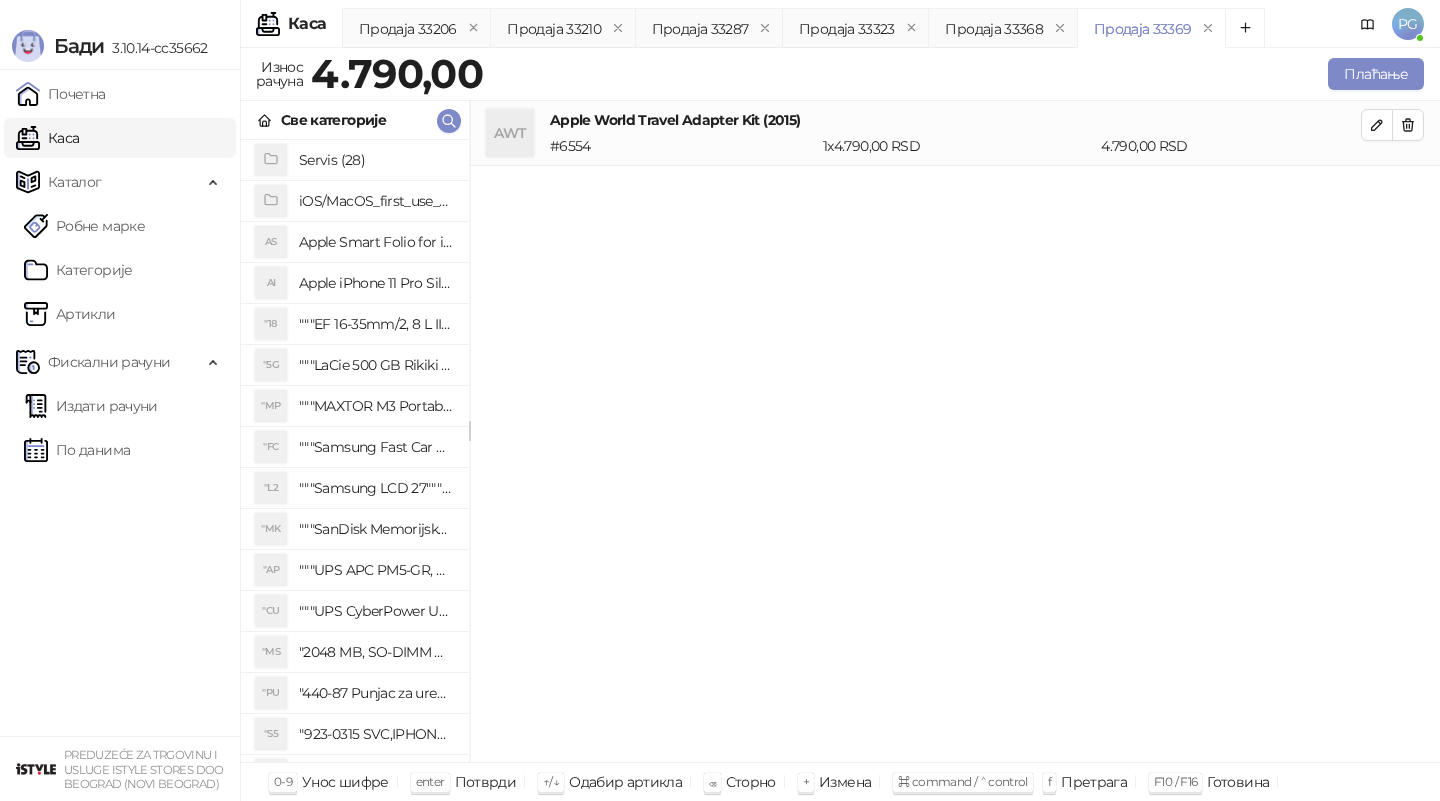 click on "AWT Apple World Travel Adapter Kit (2015)    # 6554 1  x  4.790,00 RSD 4.790,00 RSD" at bounding box center (955, 432) 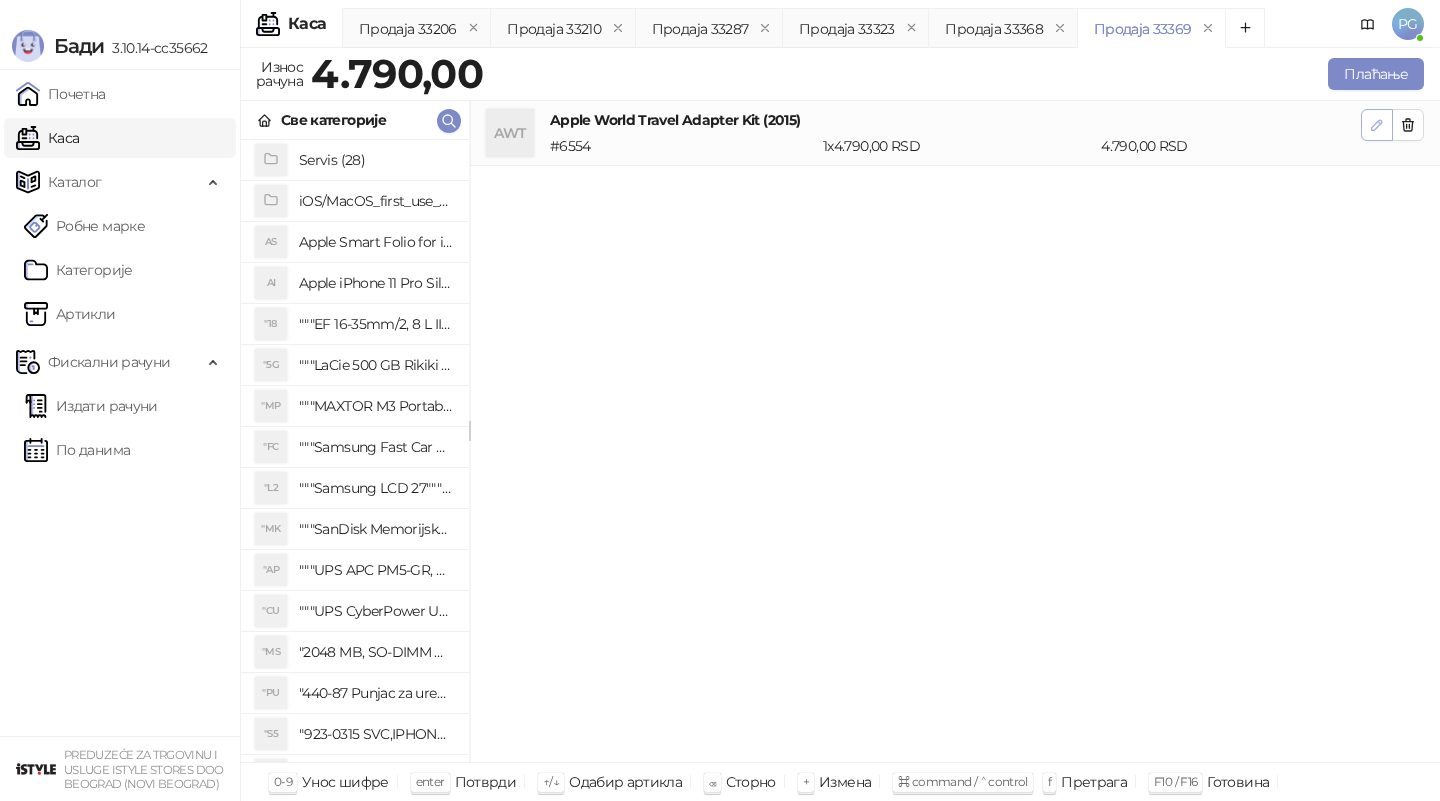 click at bounding box center (1377, 125) 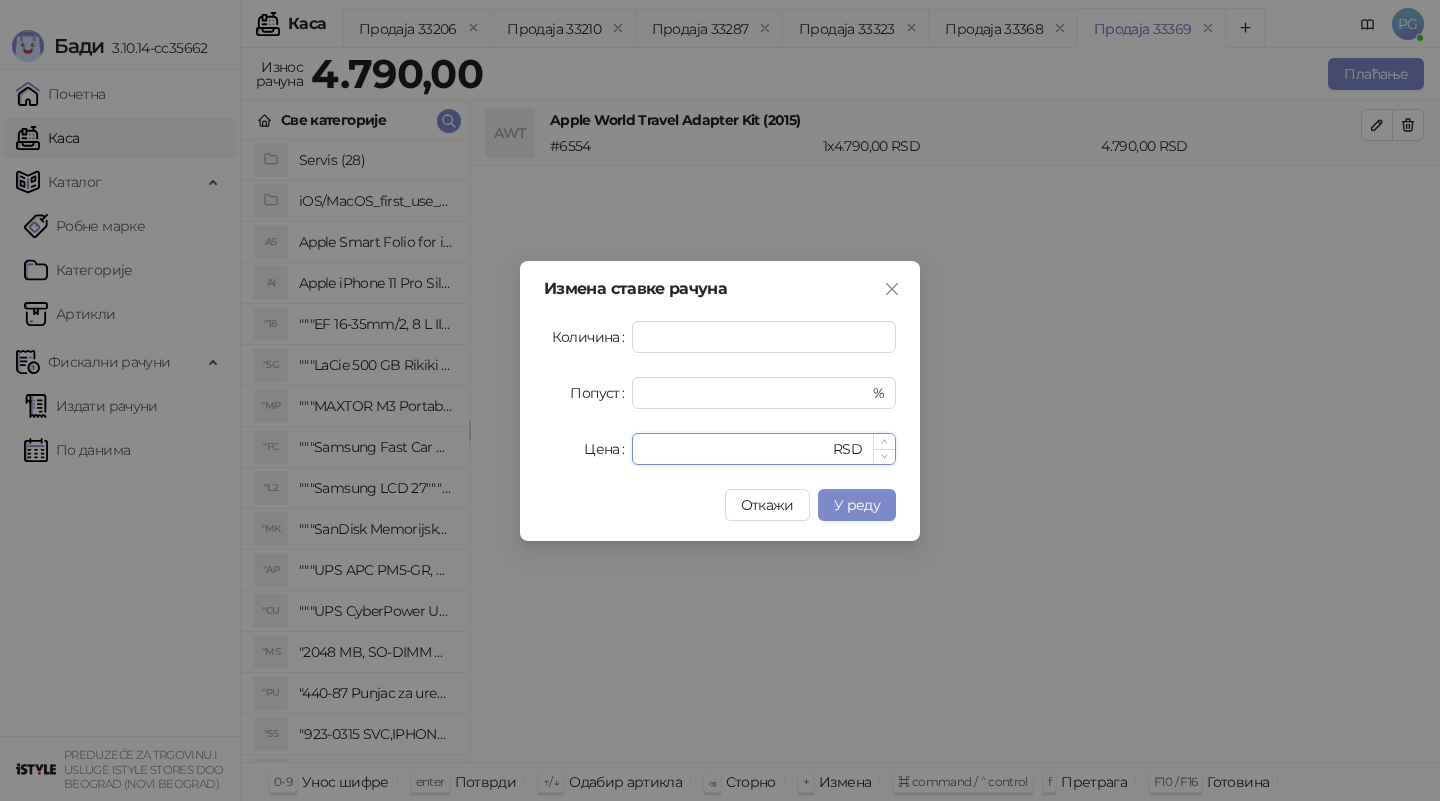 click on "****" at bounding box center [736, 449] 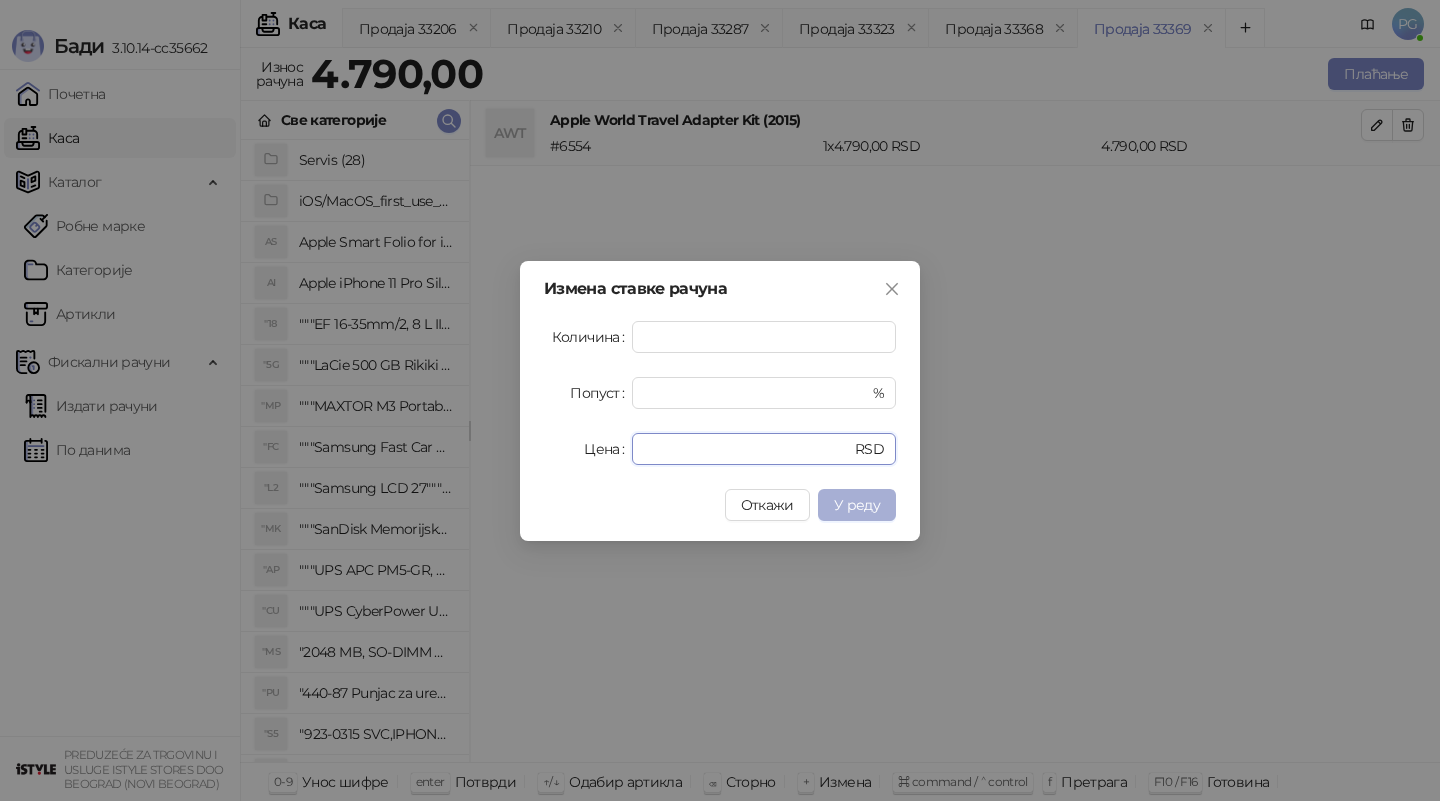 type on "****" 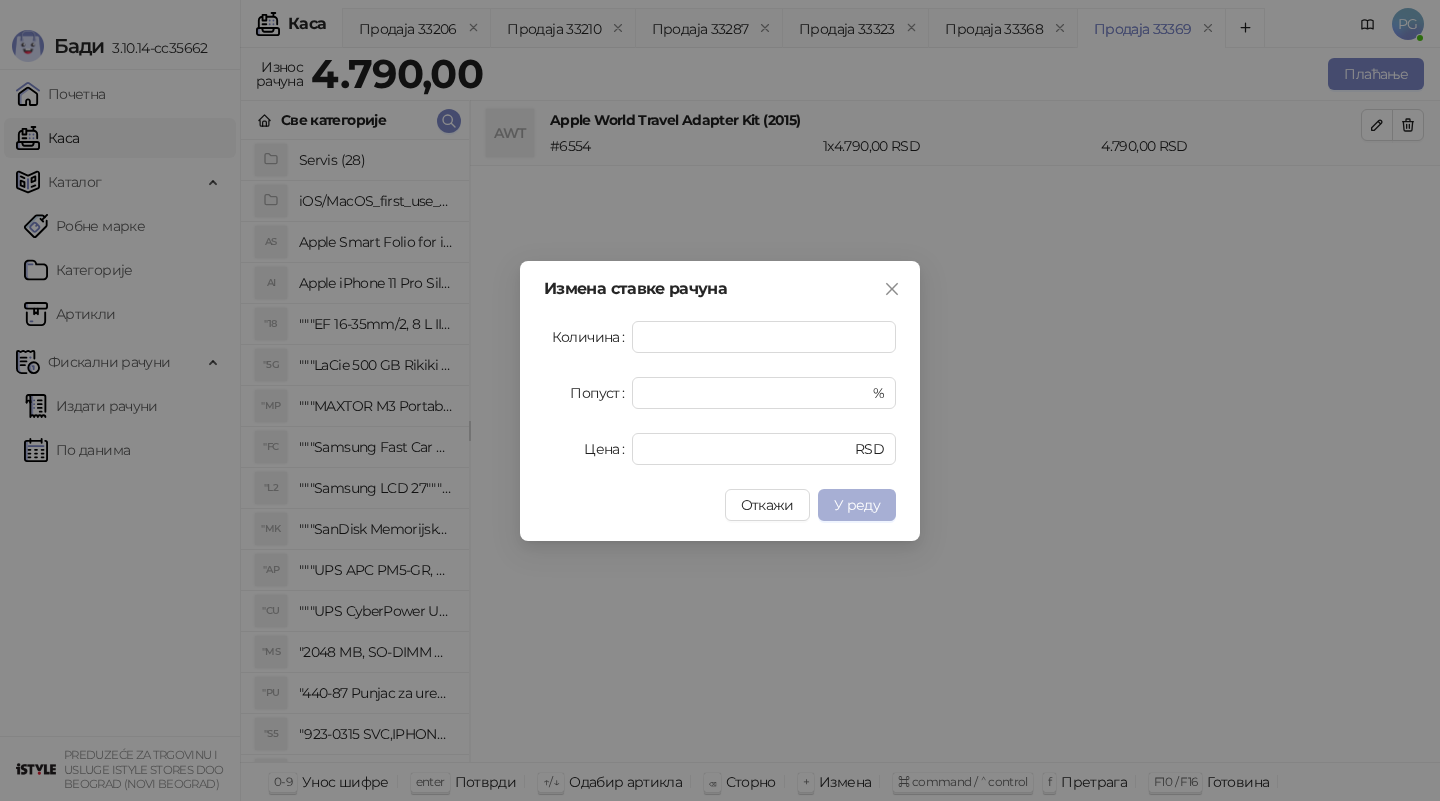 click on "У реду" at bounding box center [857, 505] 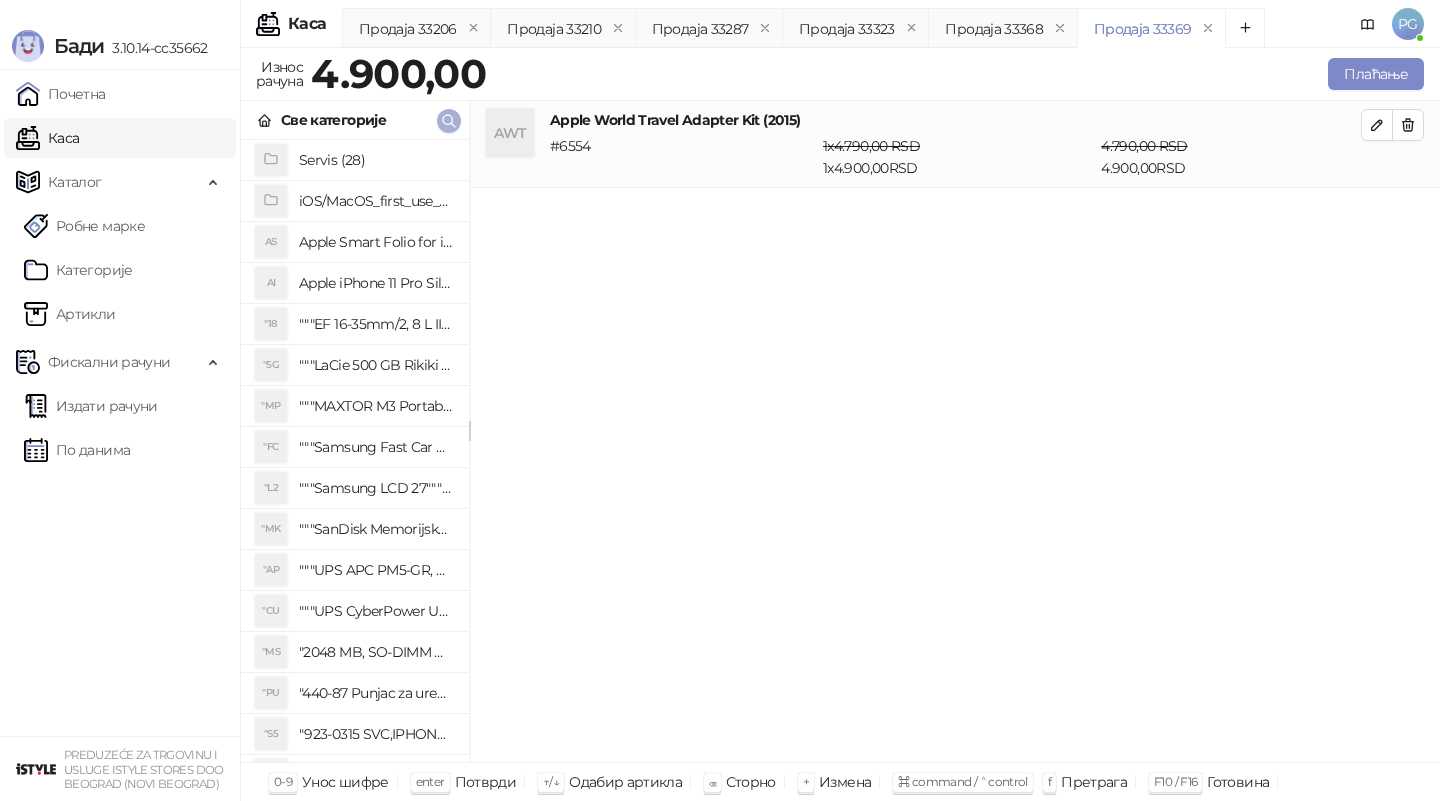 click 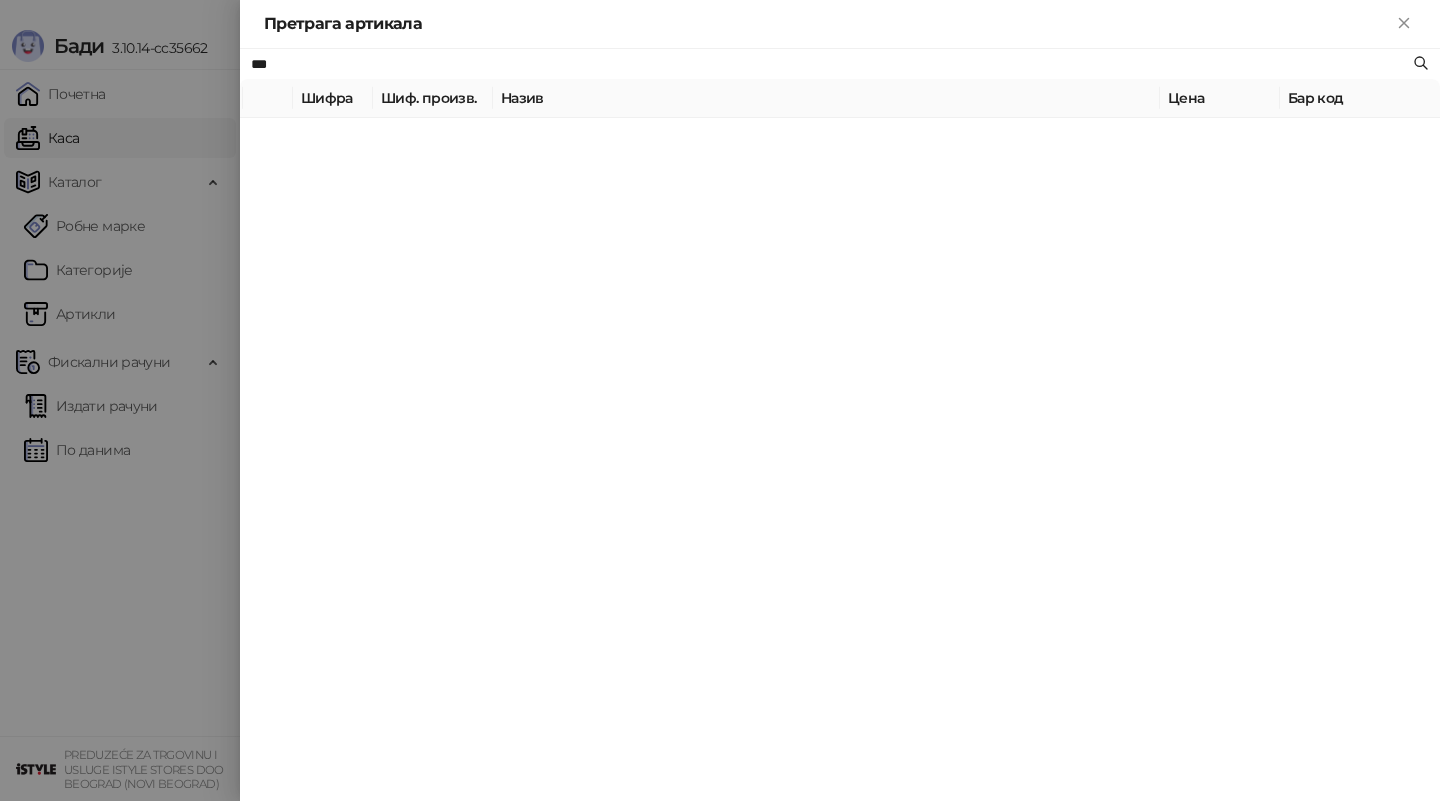 type on "***" 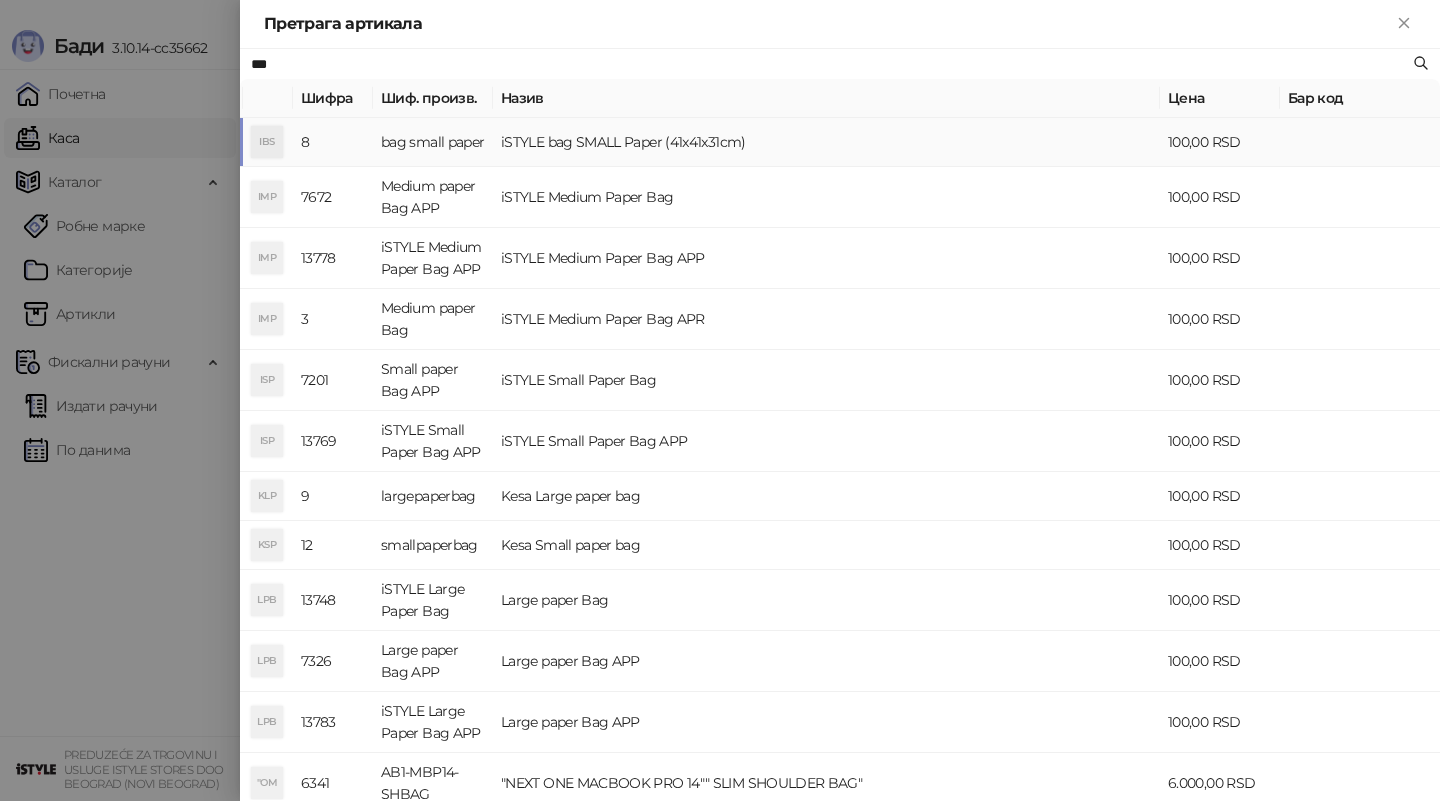 click on "bag small paper" at bounding box center (433, 142) 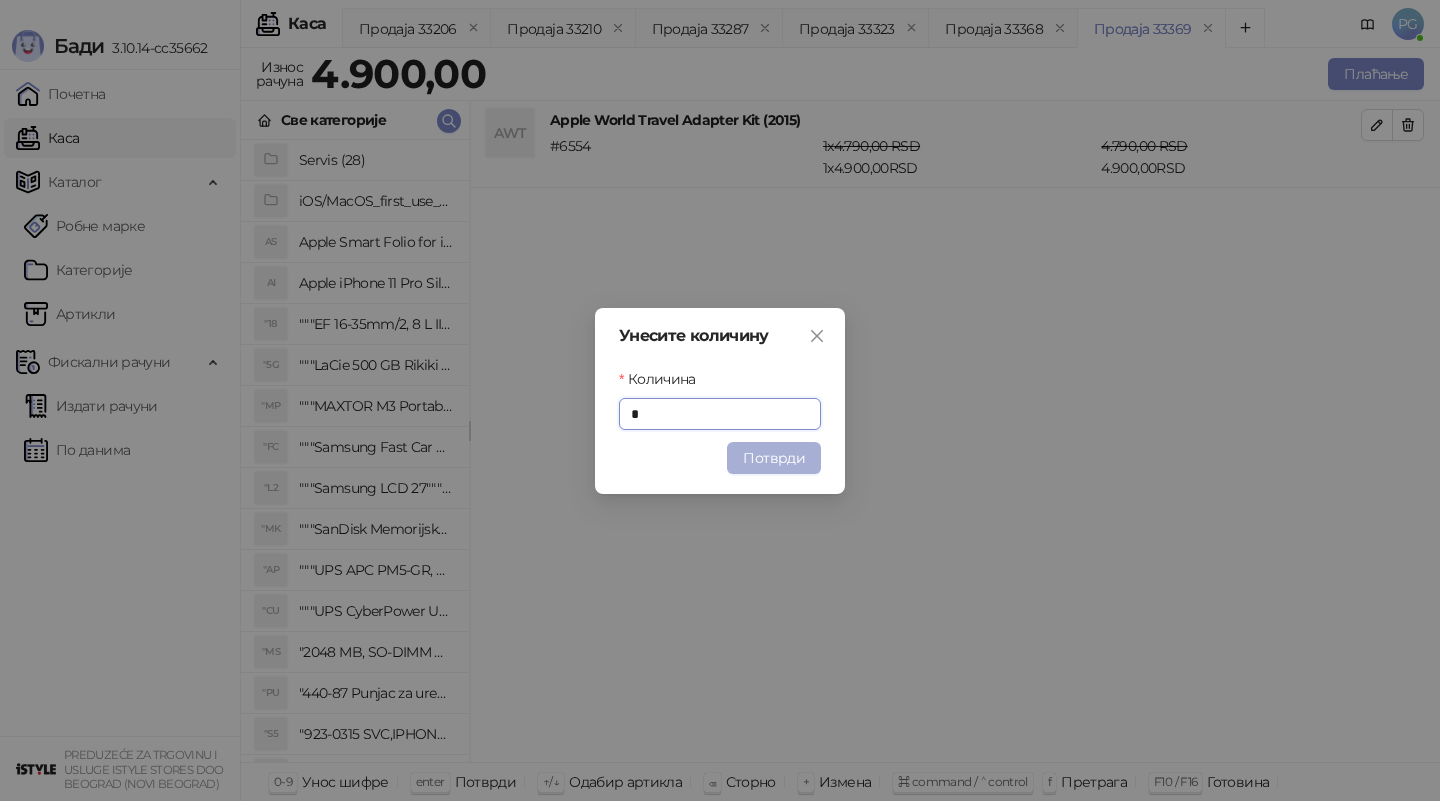 click on "Потврди" at bounding box center (774, 458) 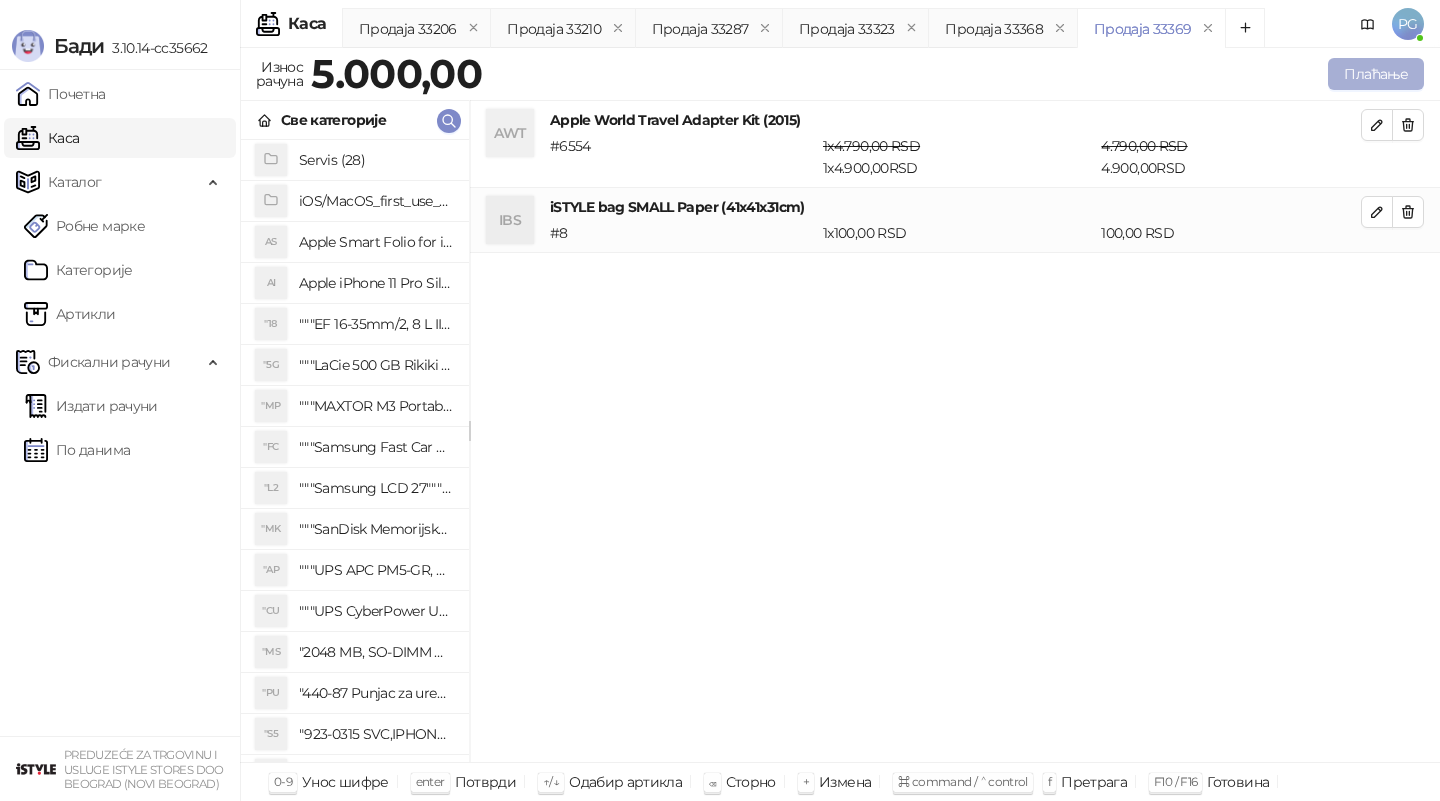 click on "Плаћање" at bounding box center (1376, 74) 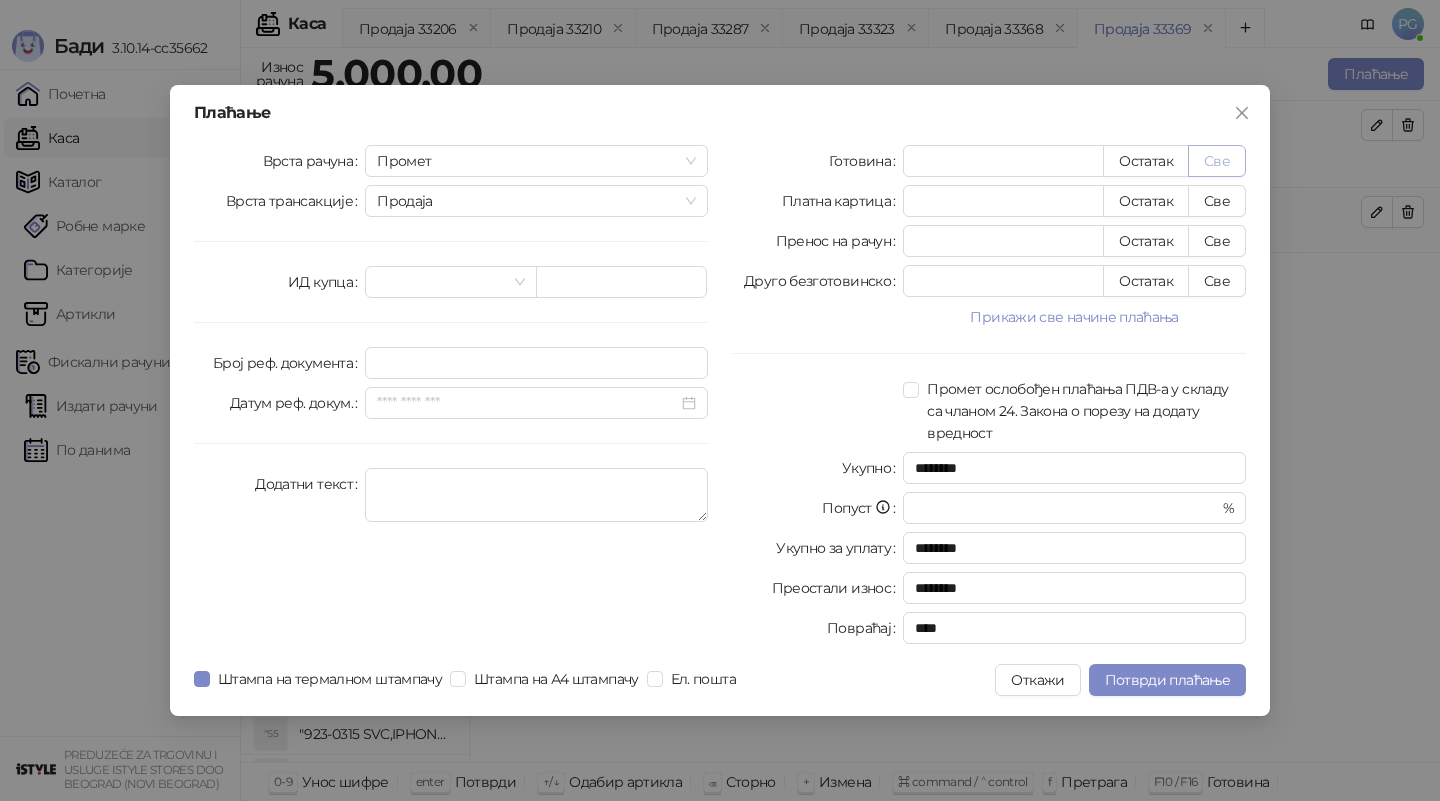 click on "Све" at bounding box center [1217, 161] 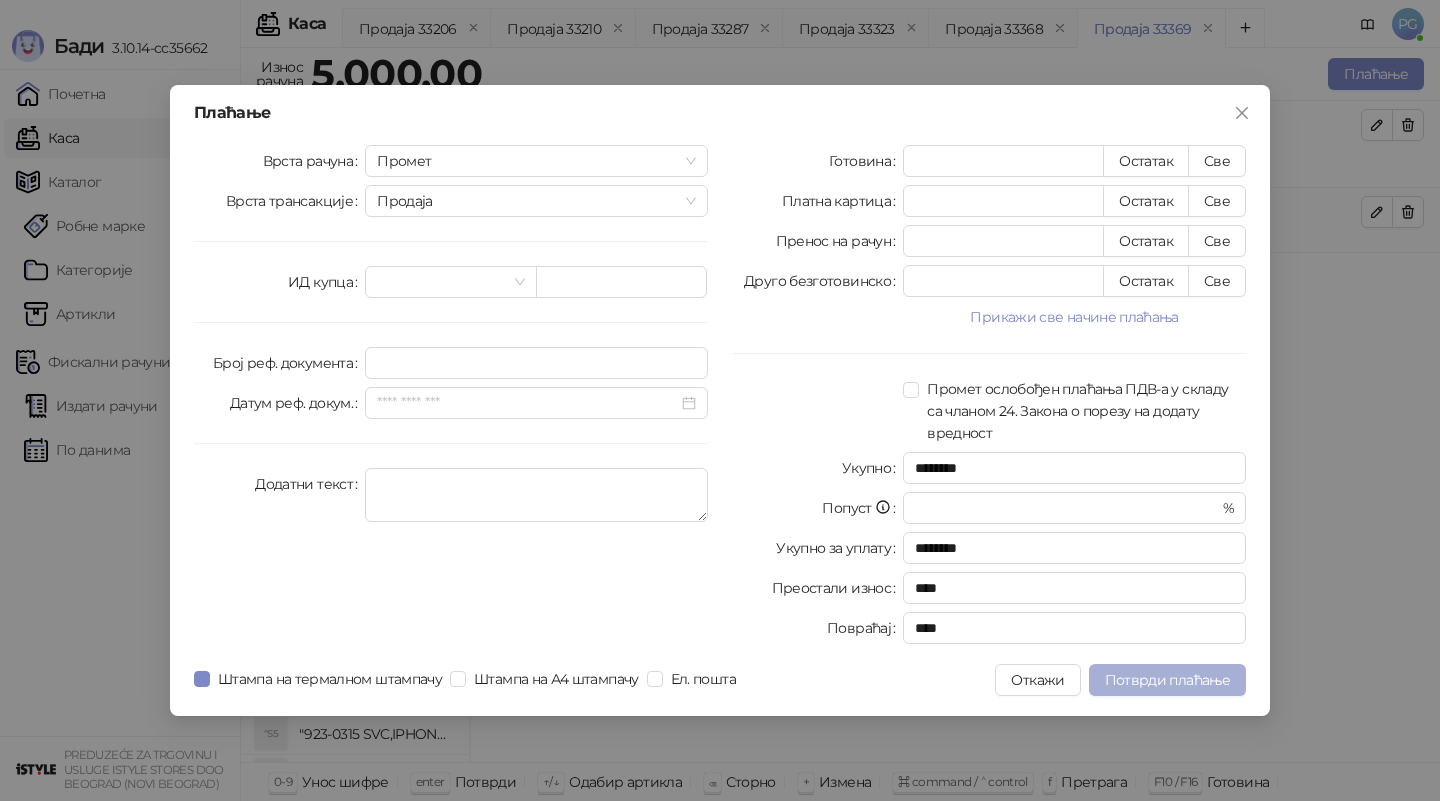click on "Потврди плаћање" at bounding box center (1167, 680) 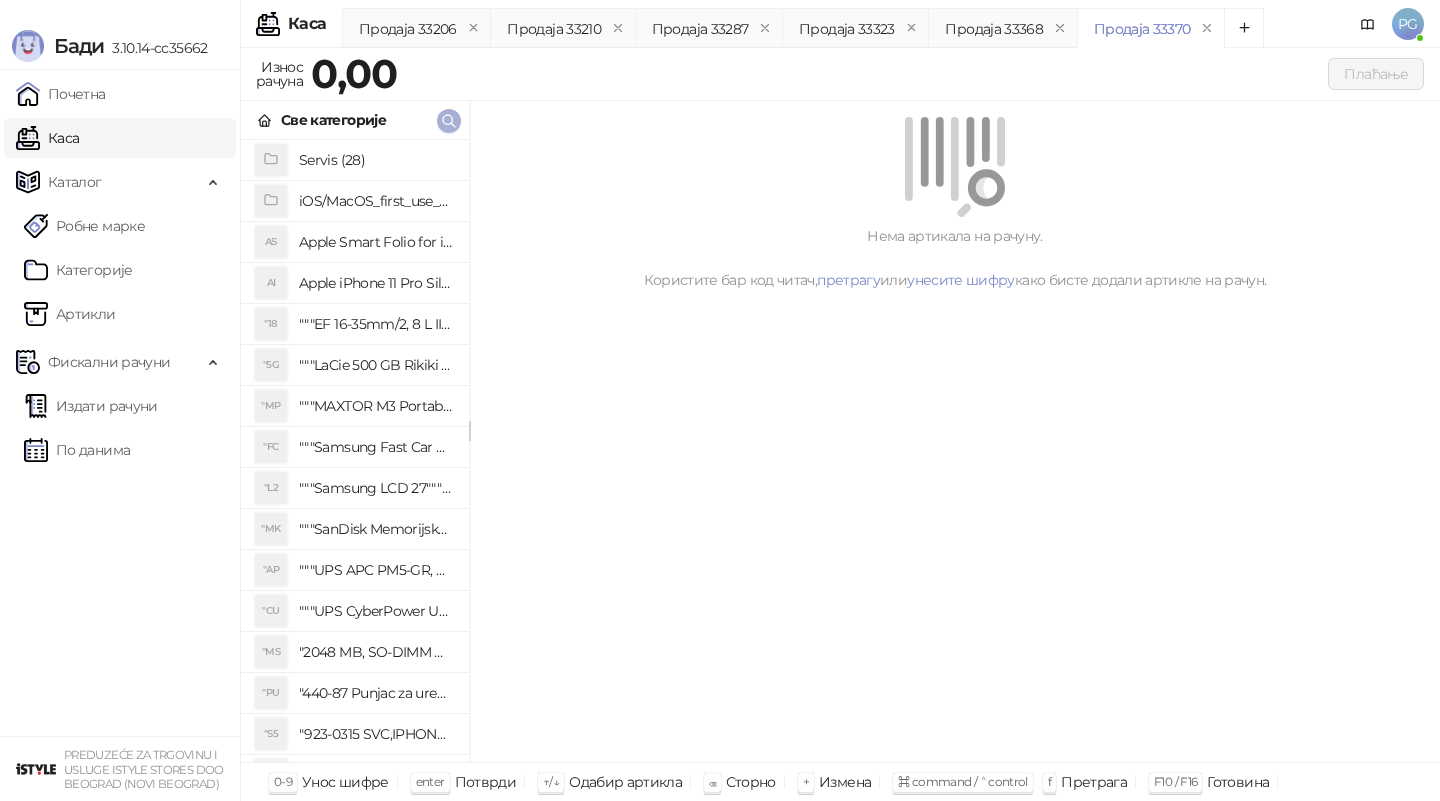 click 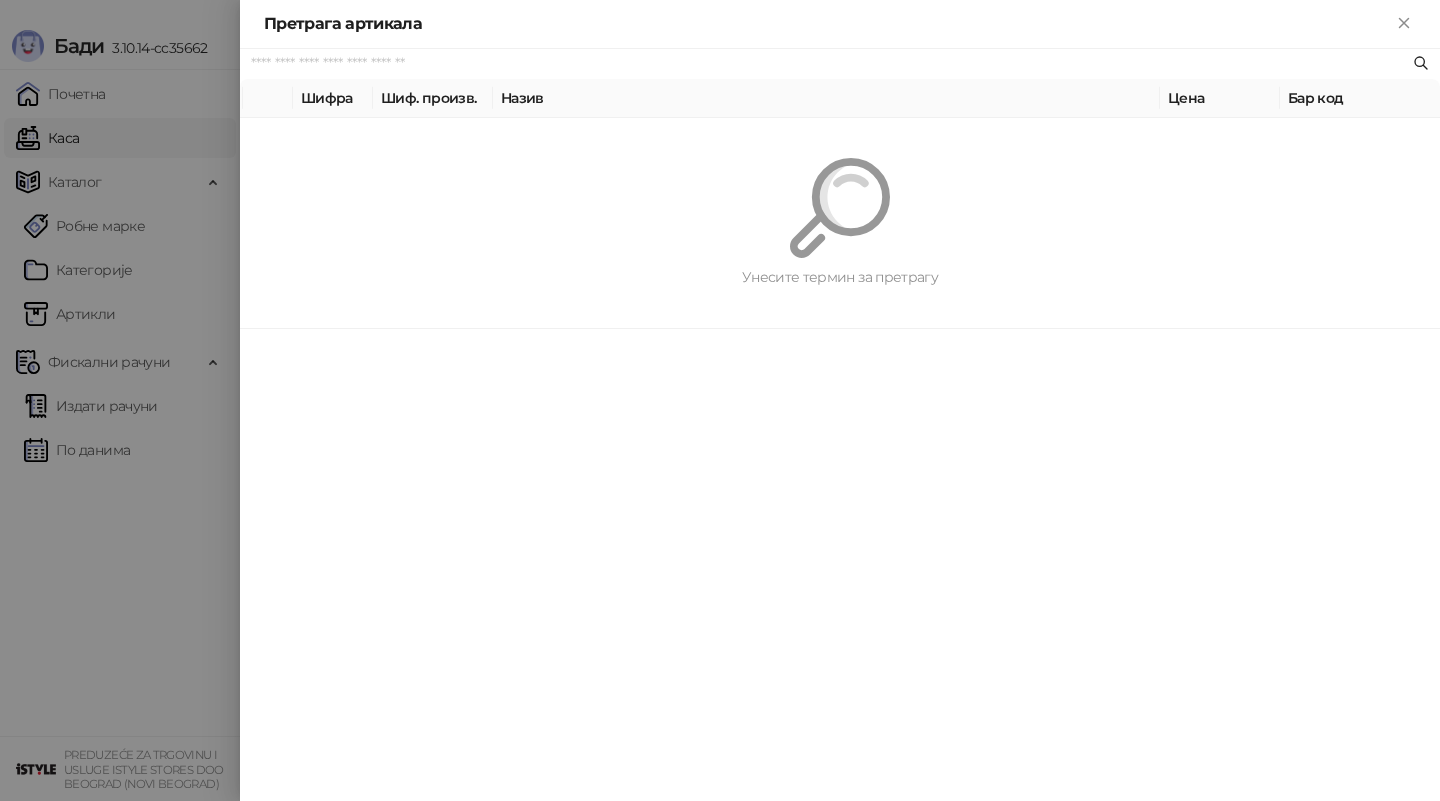 paste on "**********" 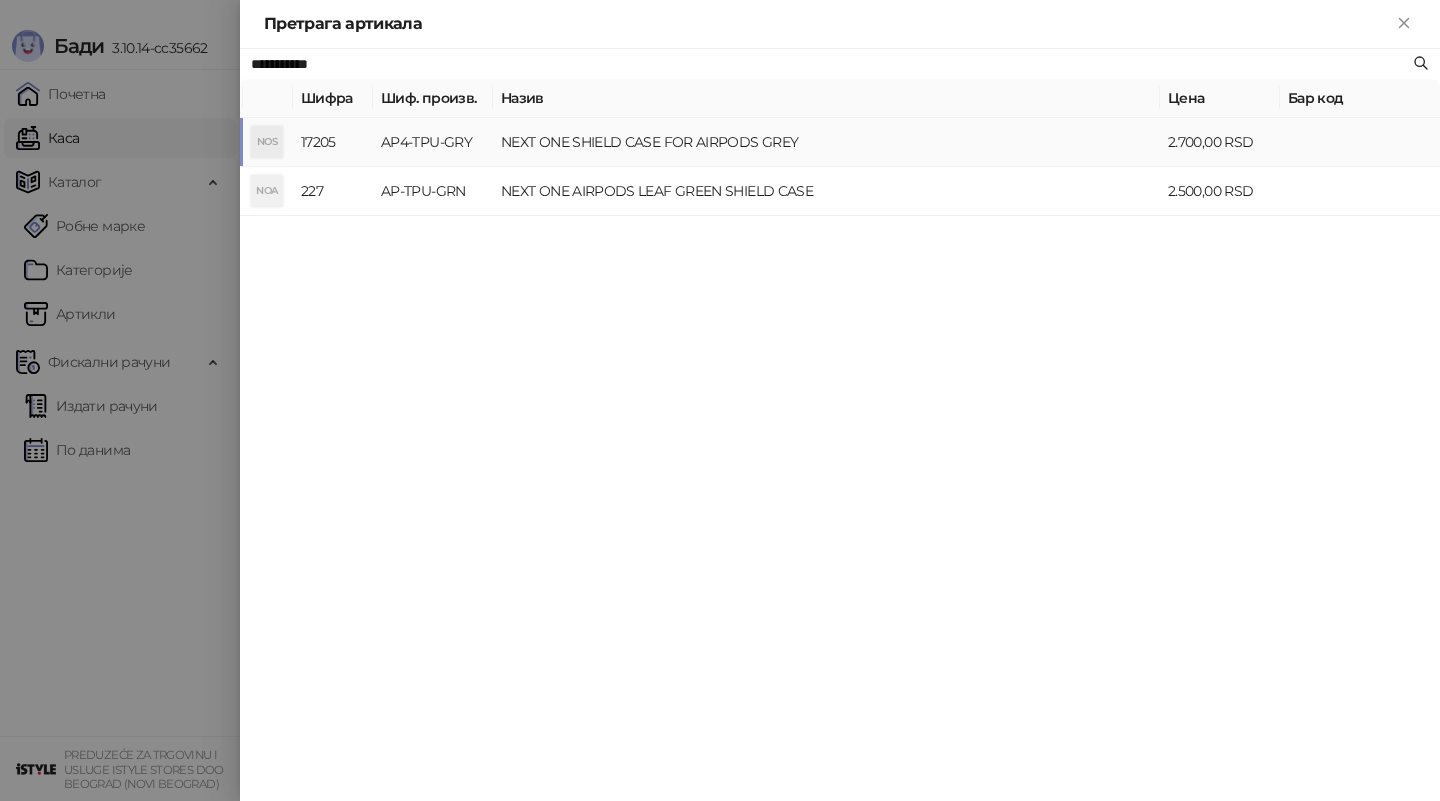 click on "AP4-TPU-GRY" at bounding box center (433, 142) 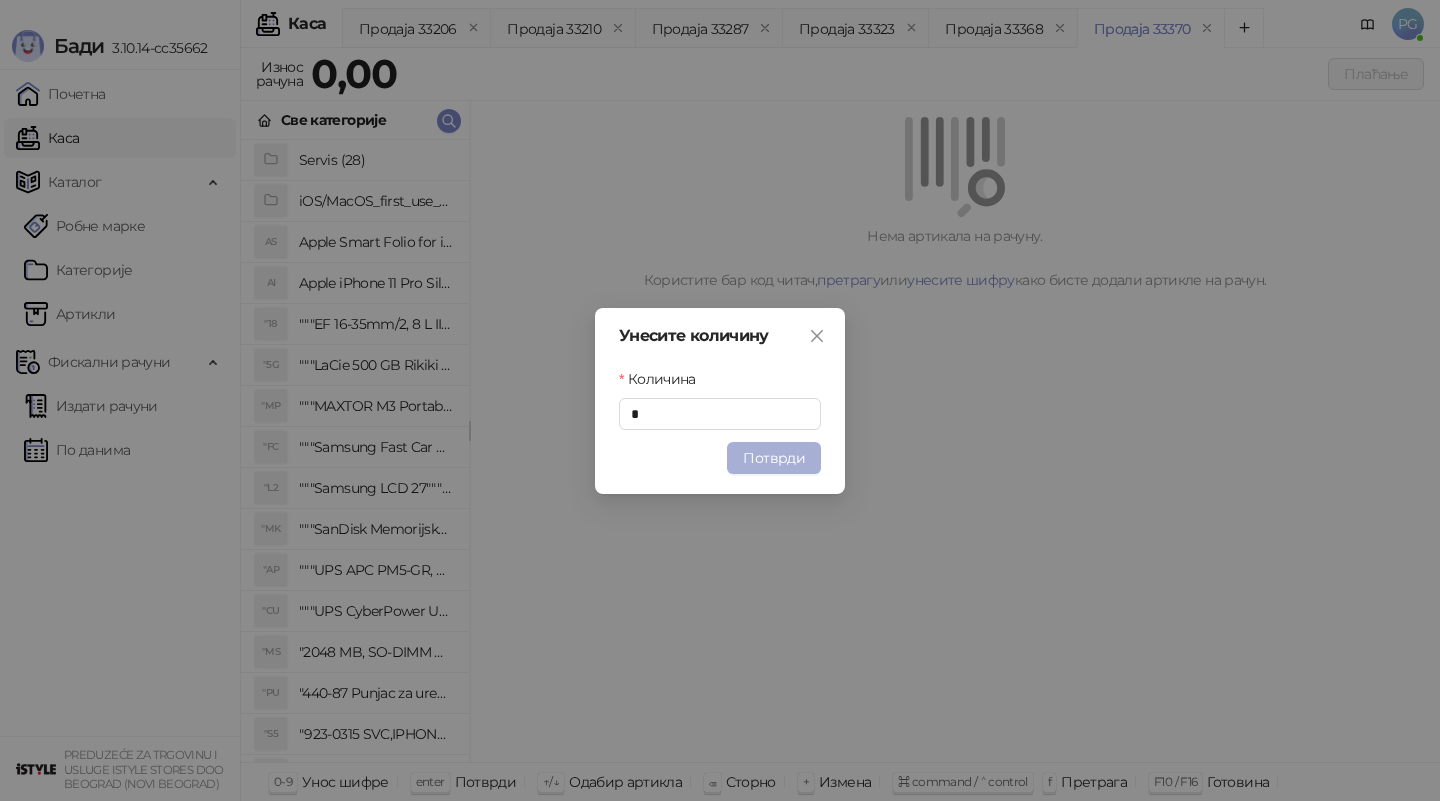 click on "Потврди" at bounding box center [774, 458] 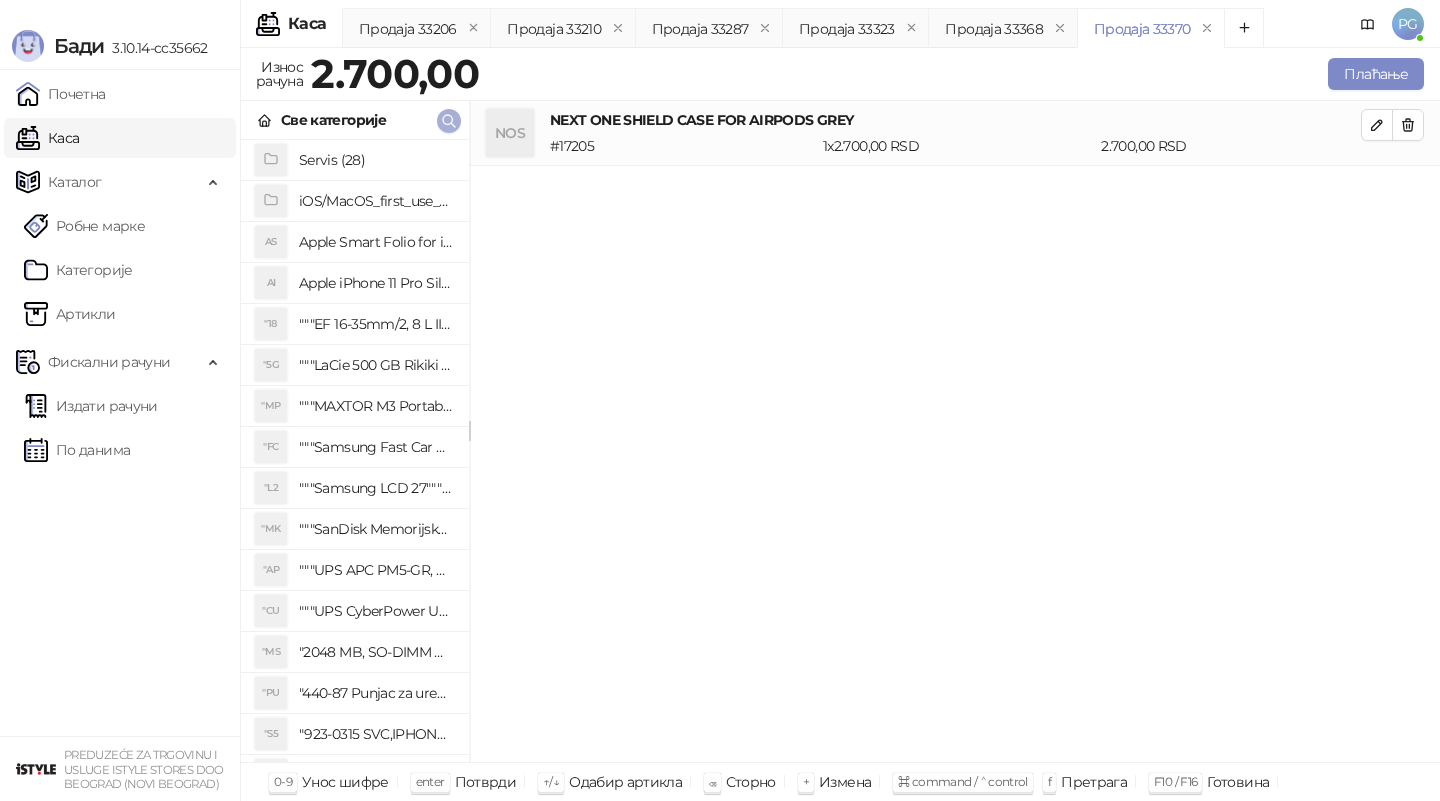 click 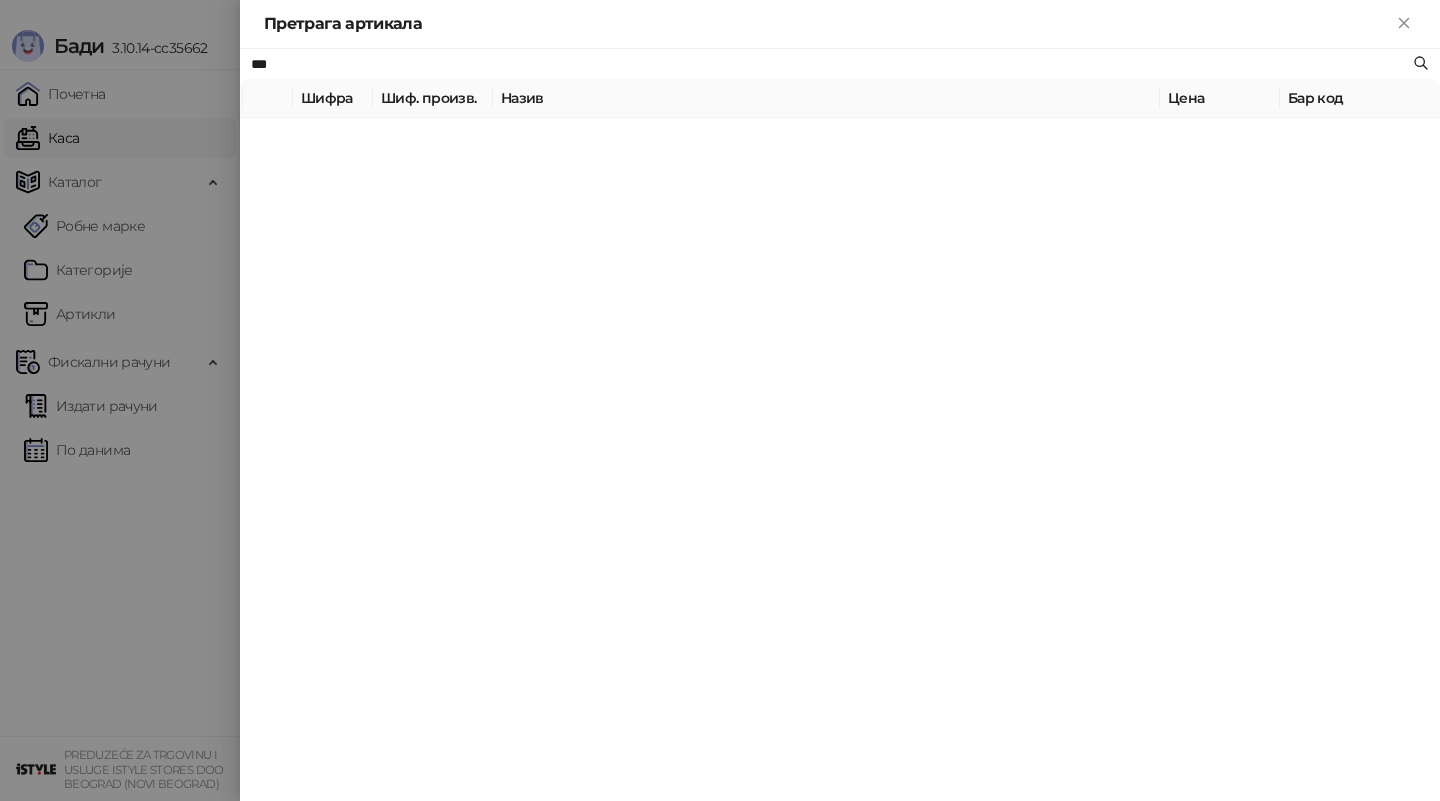 type on "***" 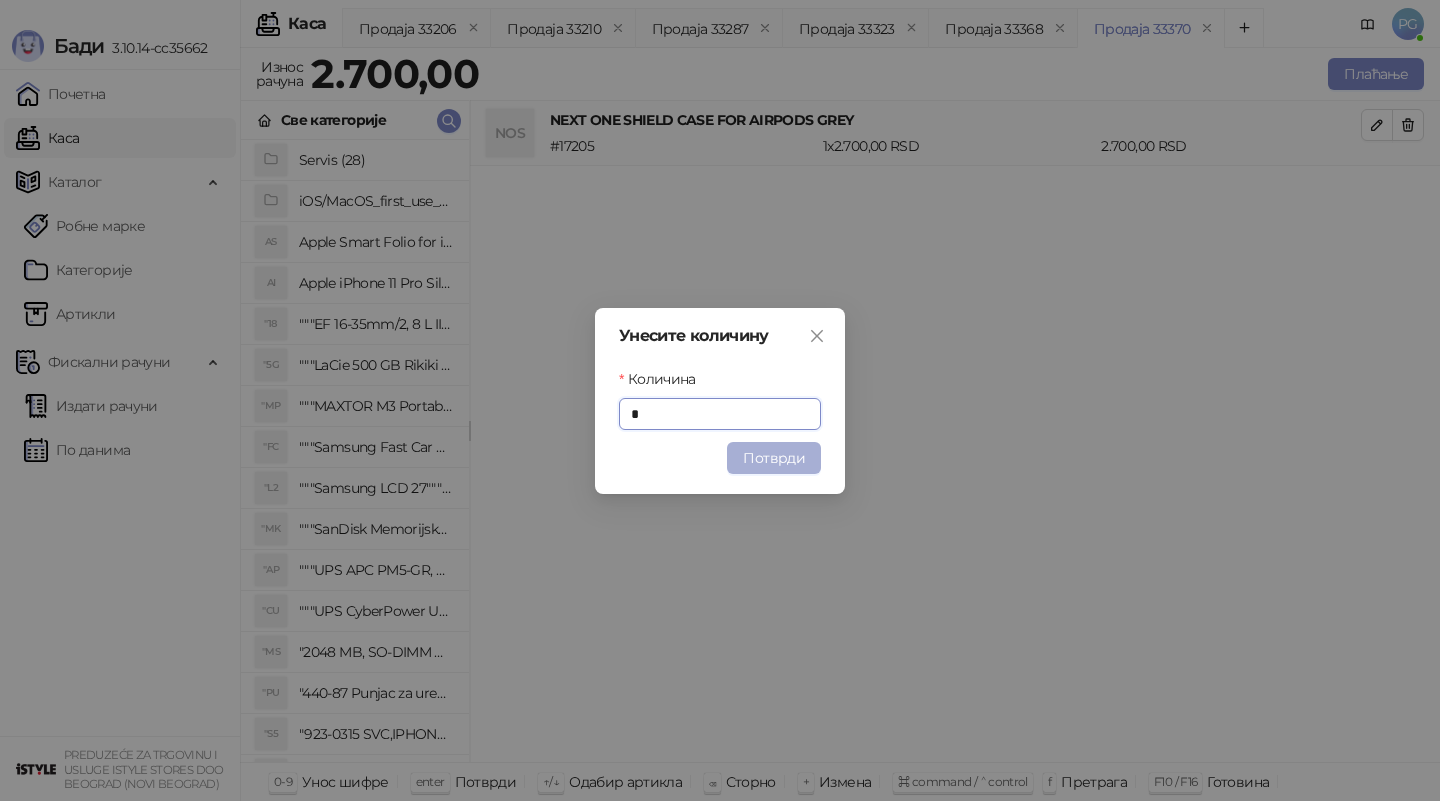 click on "Потврди" at bounding box center [774, 458] 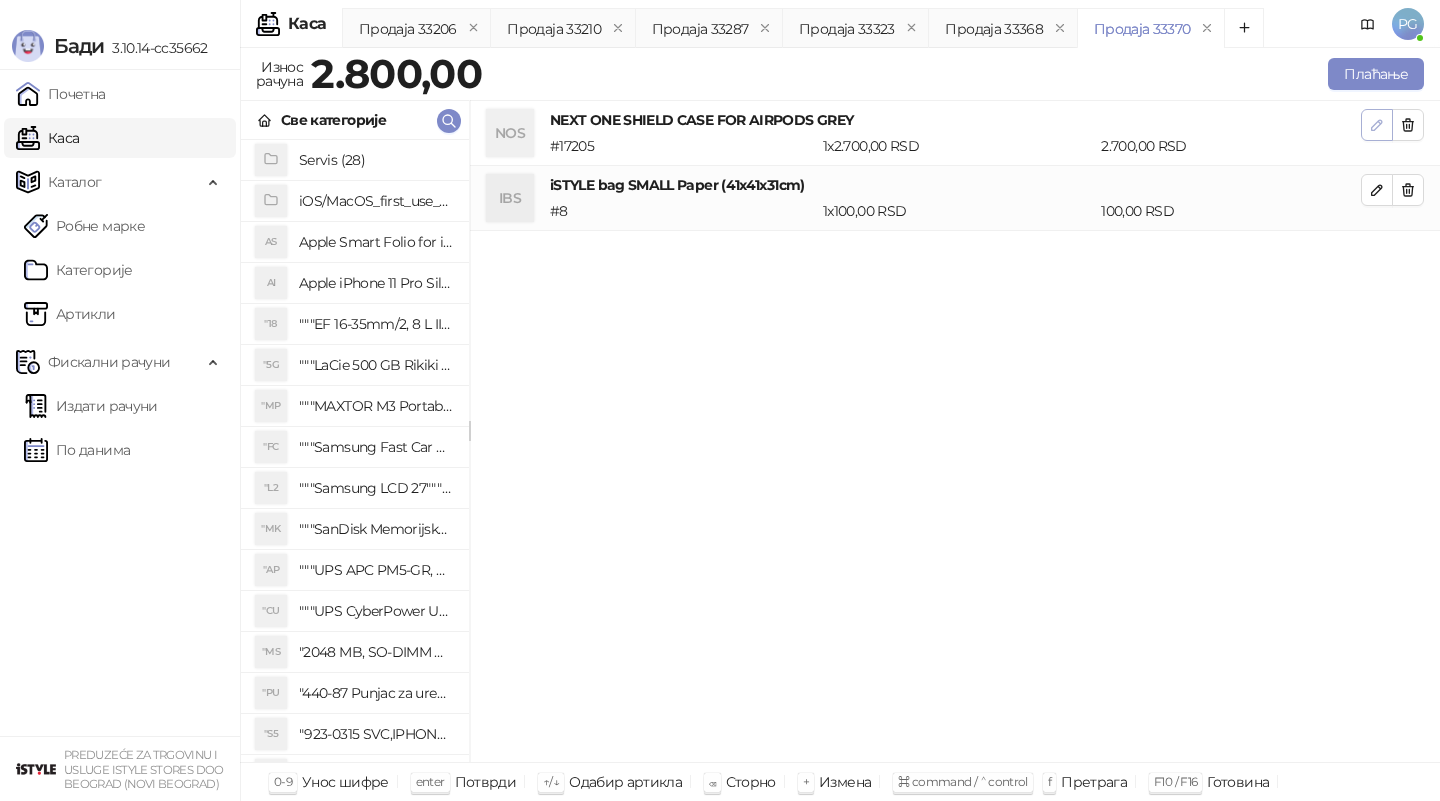 click at bounding box center (1377, 125) 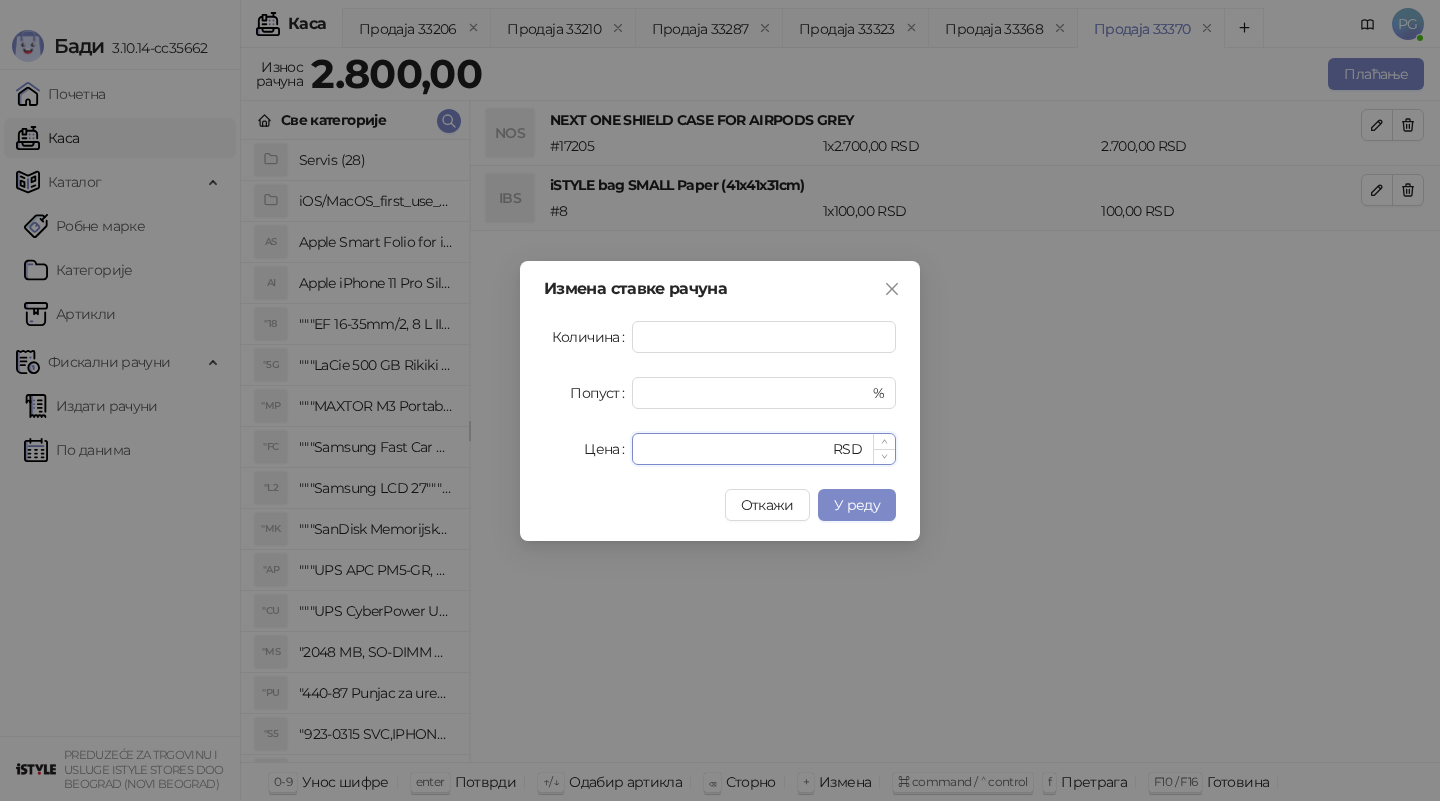 click on "****" at bounding box center (736, 449) 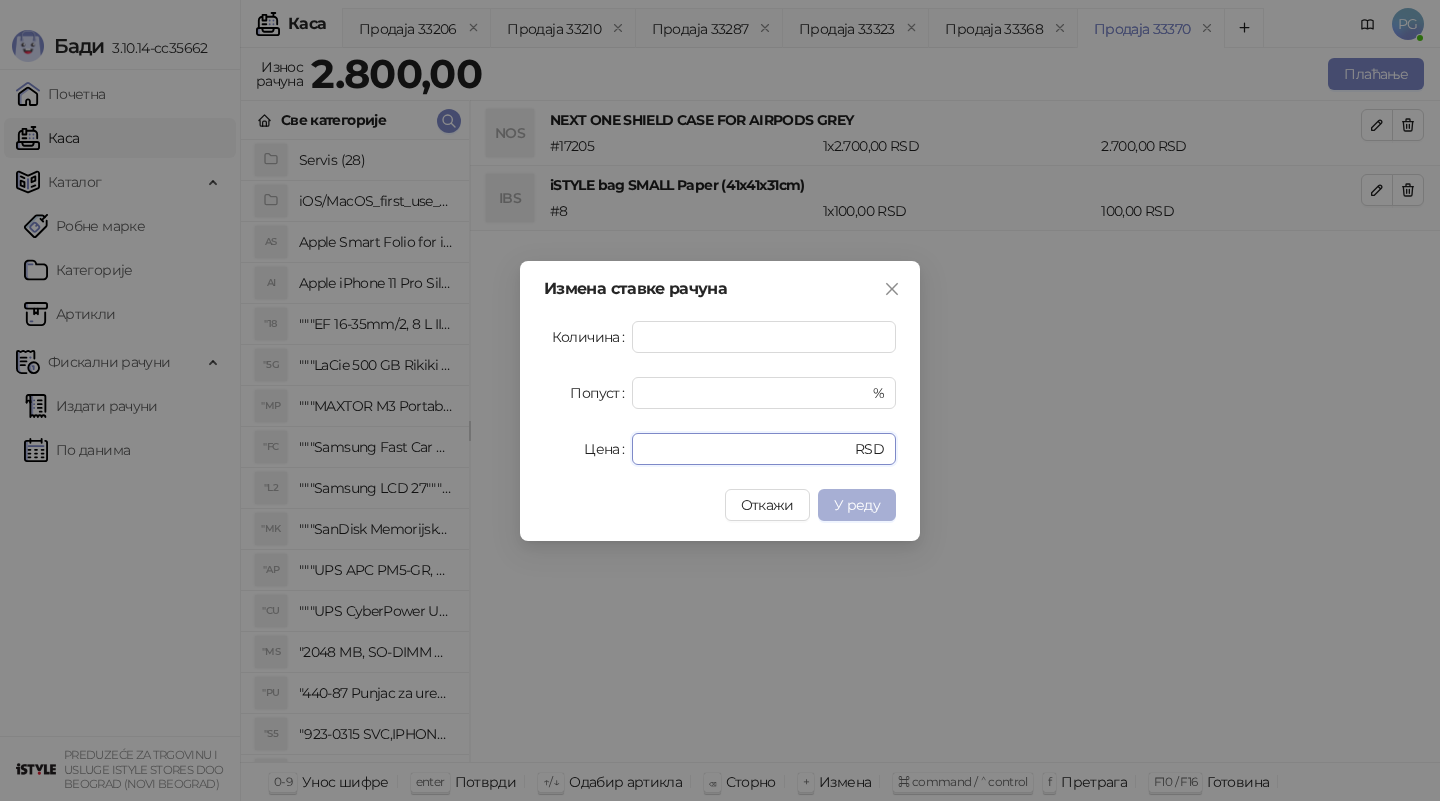 type on "****" 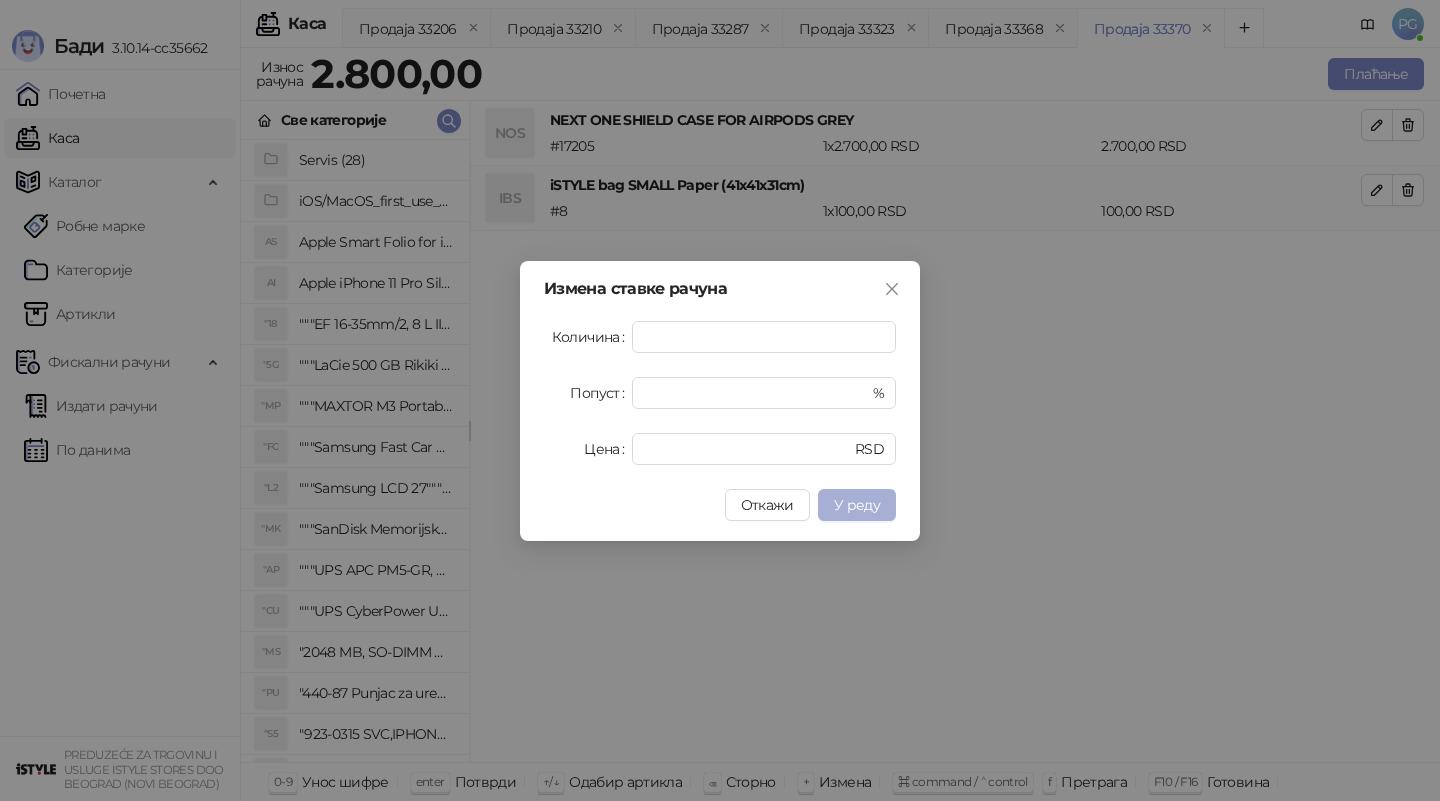 click on "У реду" at bounding box center (857, 505) 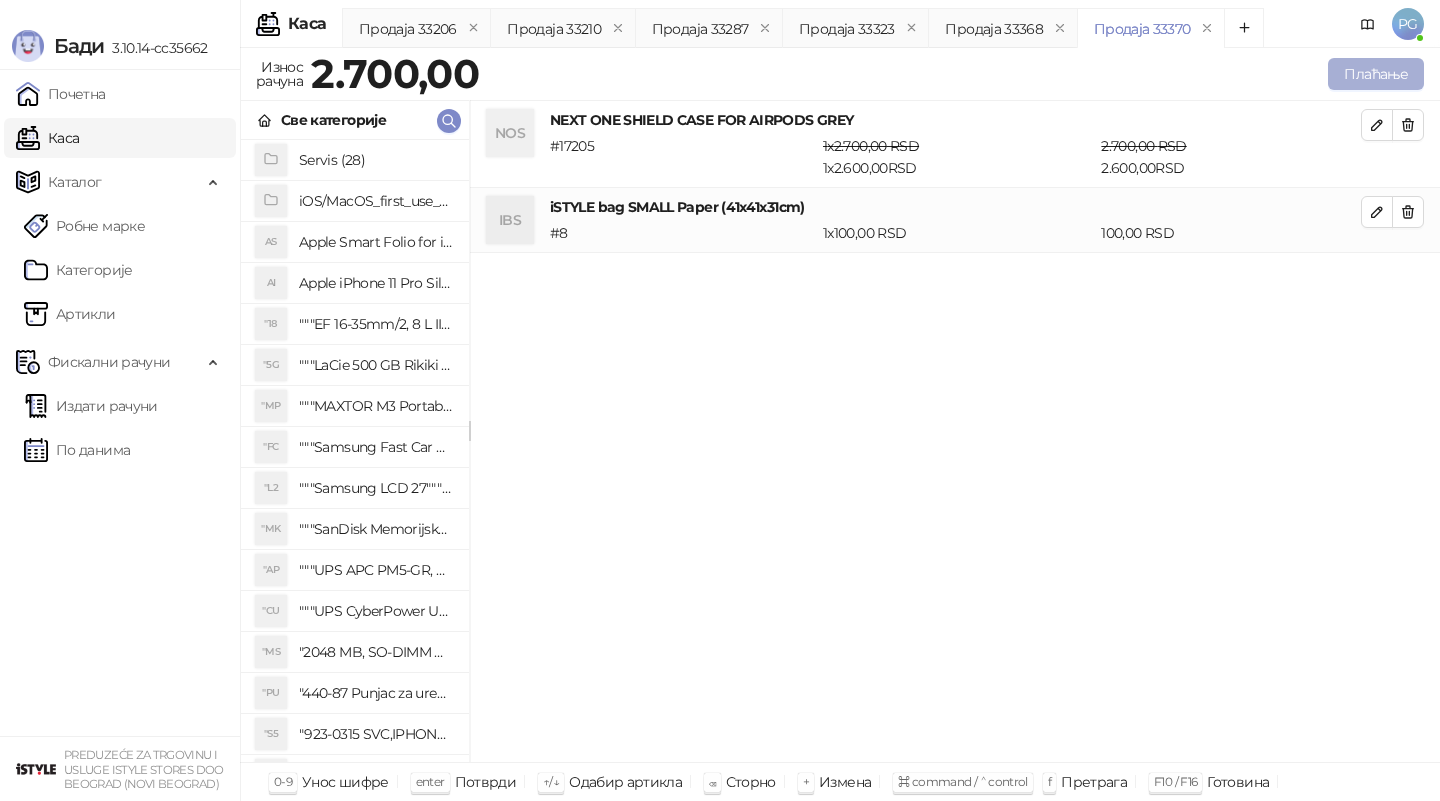 click on "Плаћање" at bounding box center [1376, 74] 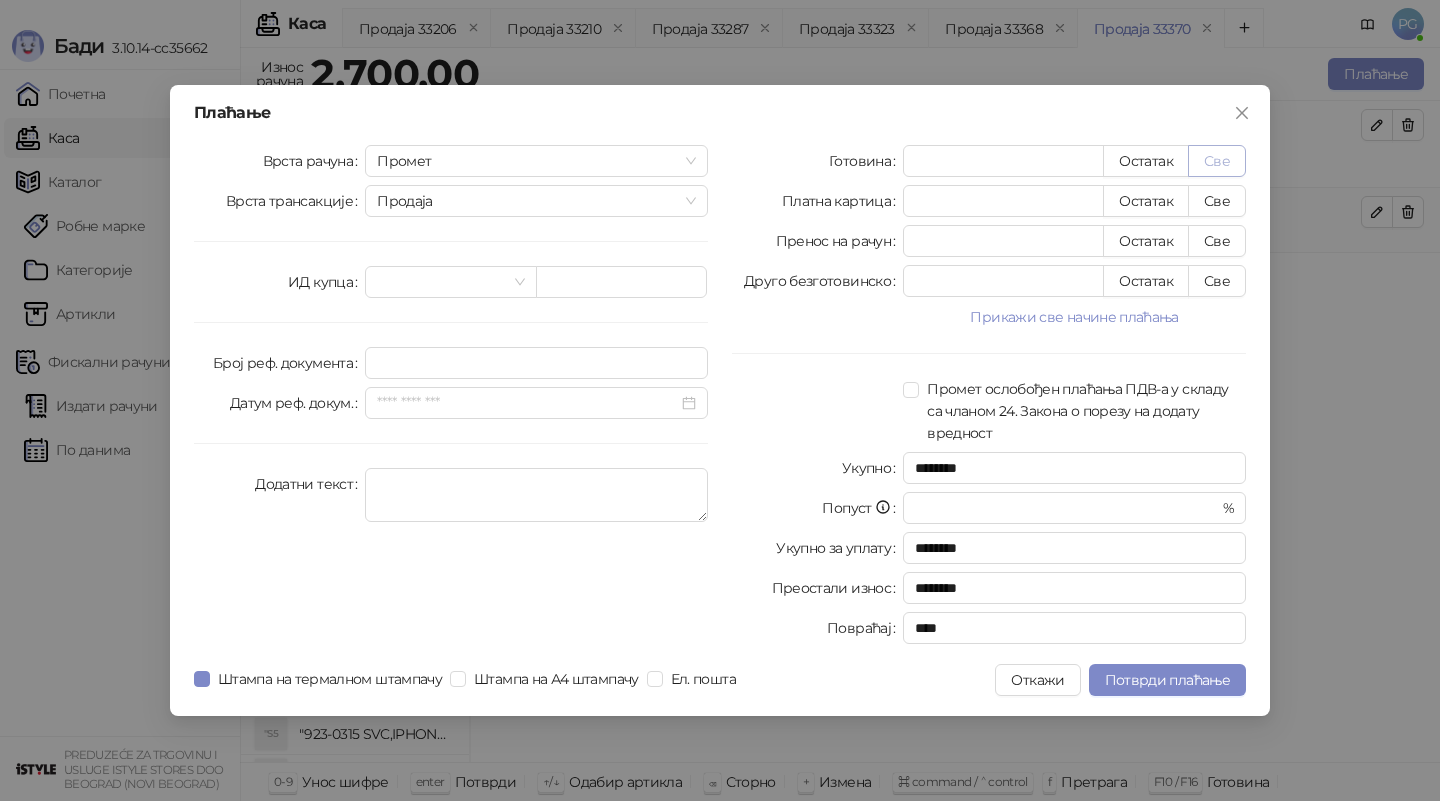 click on "Све" at bounding box center (1217, 161) 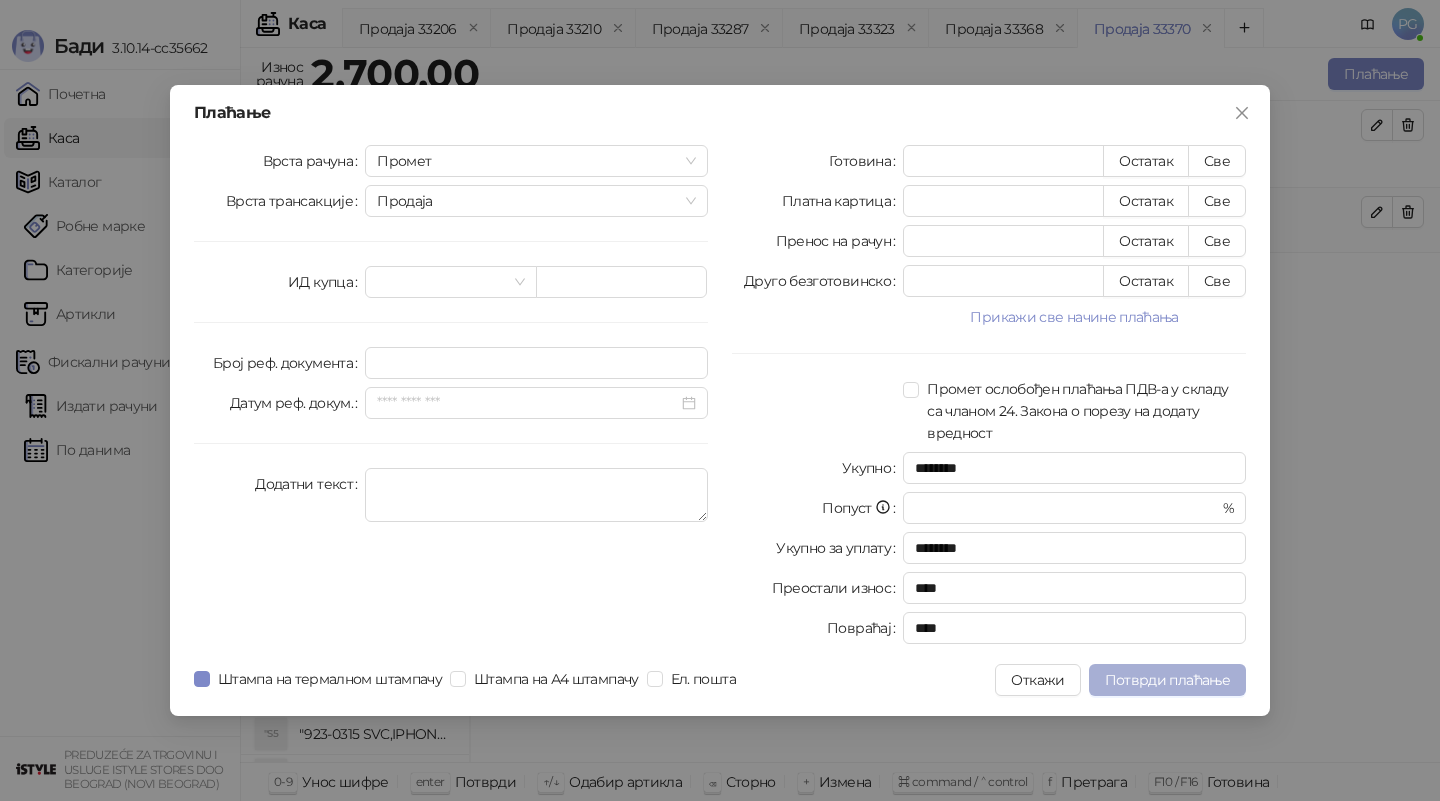 click on "Потврди плаћање" at bounding box center [1167, 680] 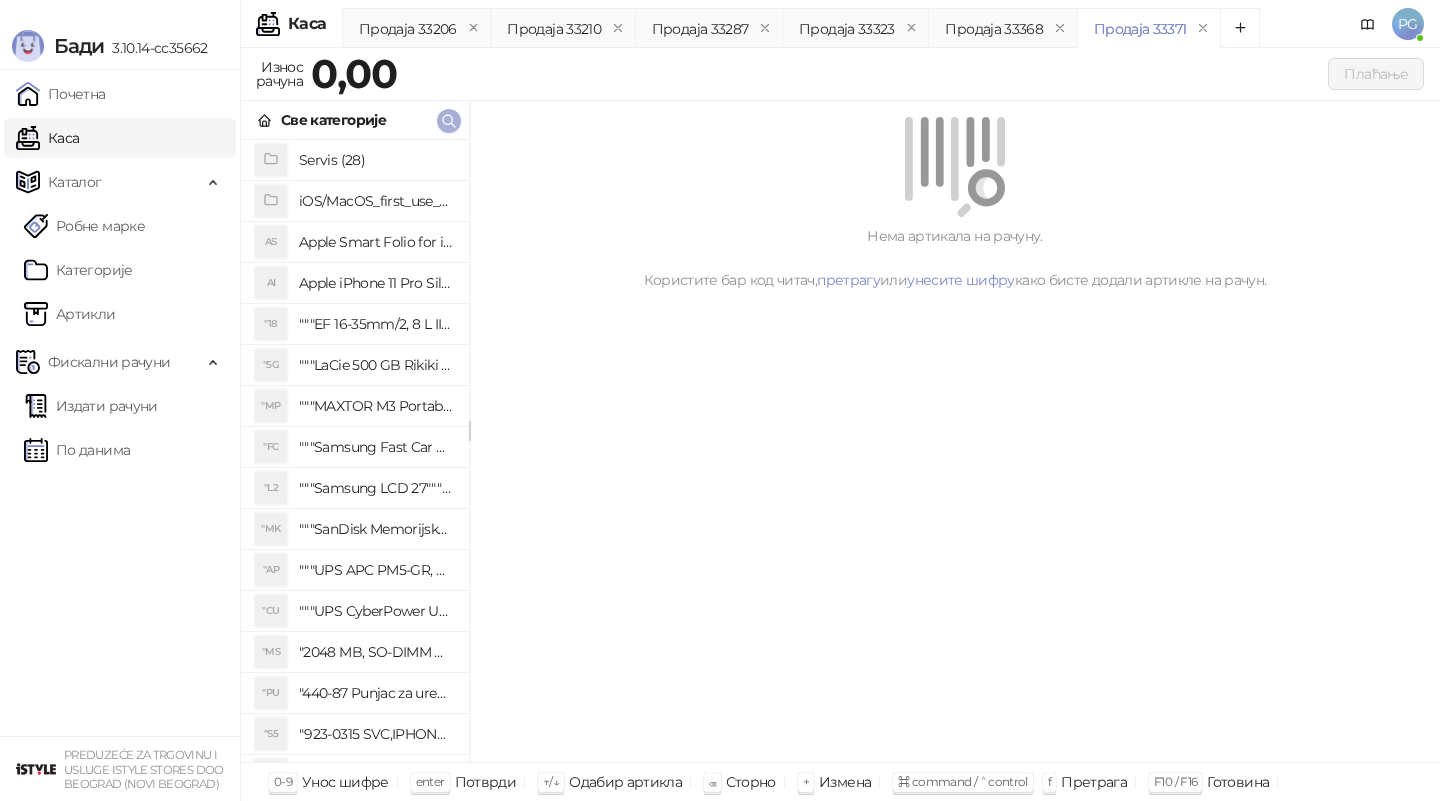 click 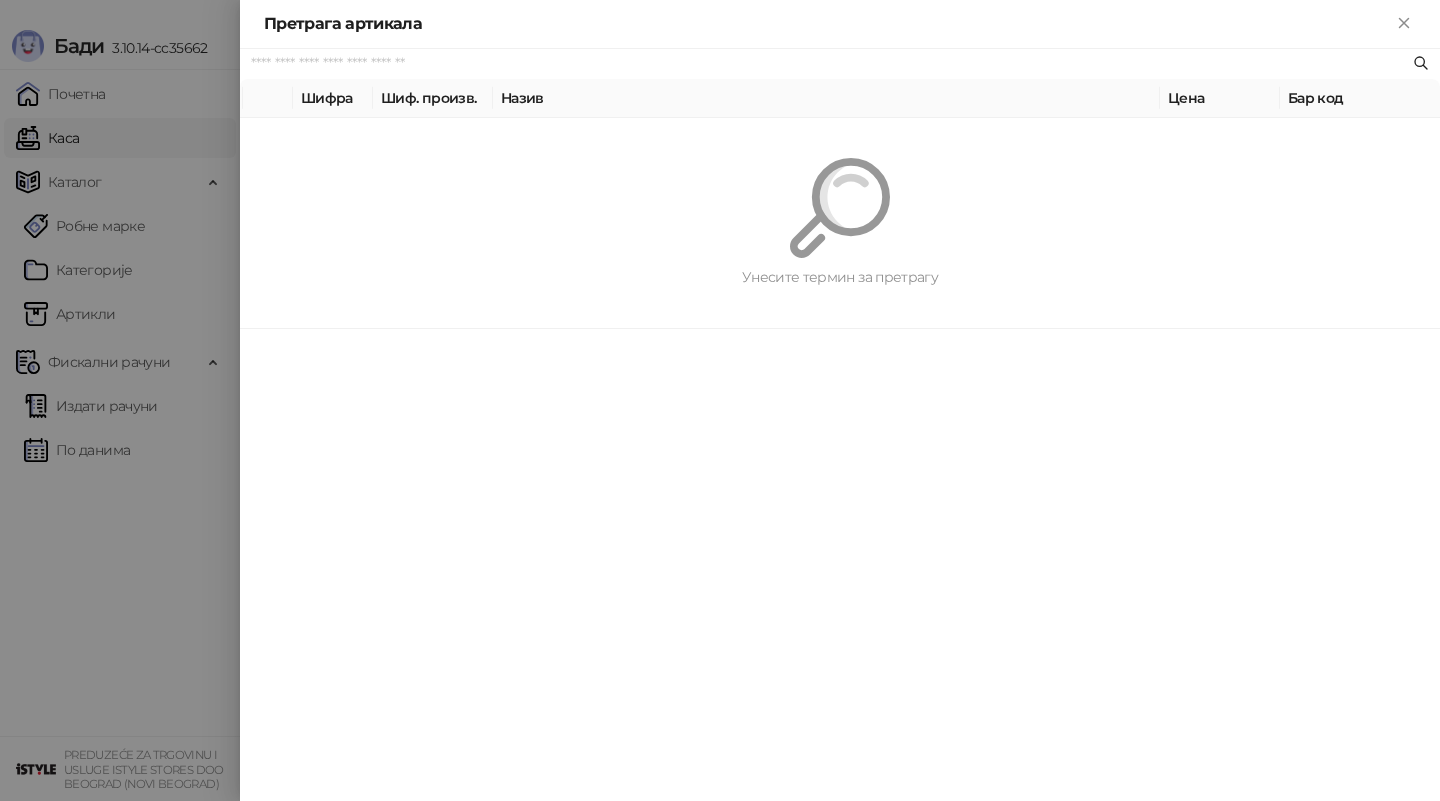 paste on "**********" 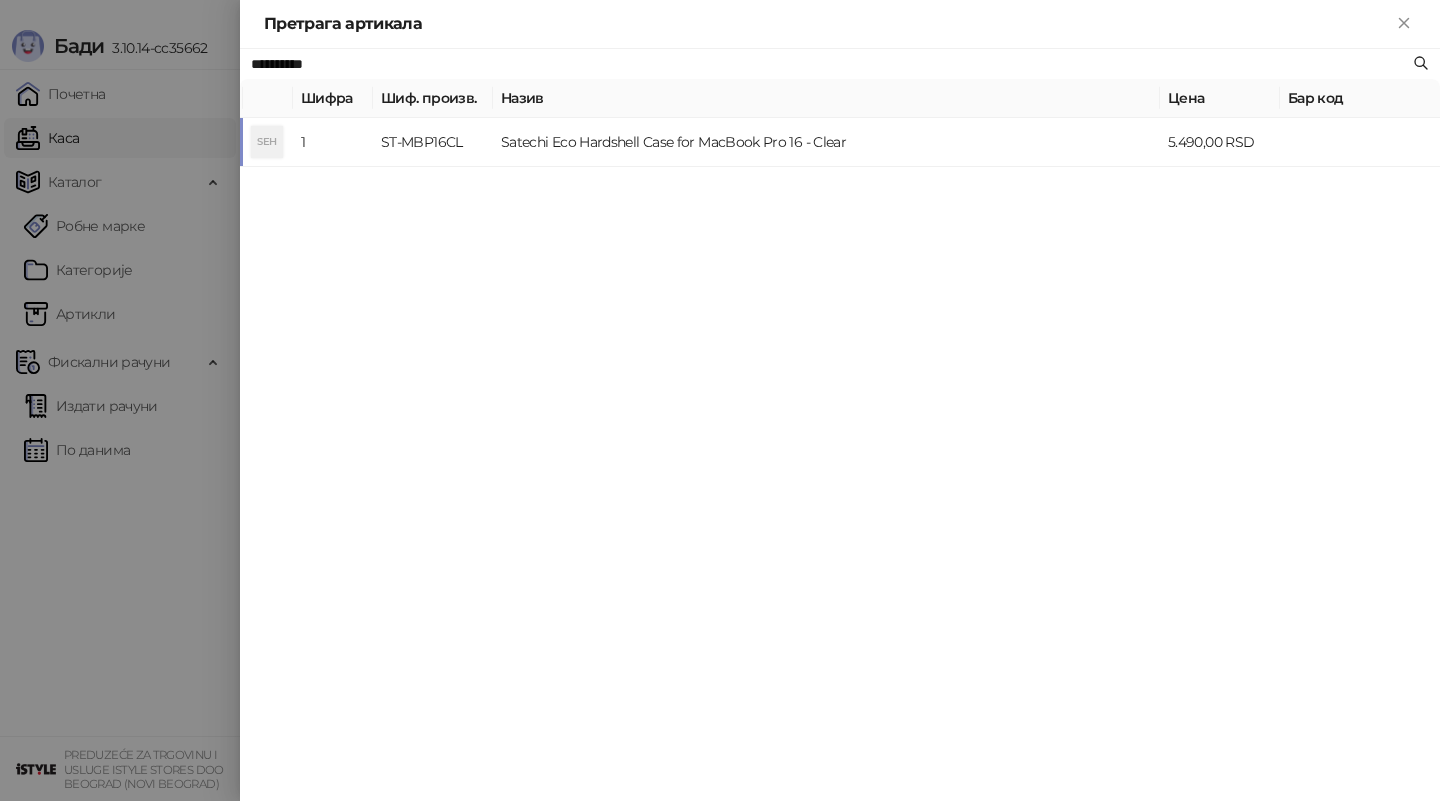 type on "**********" 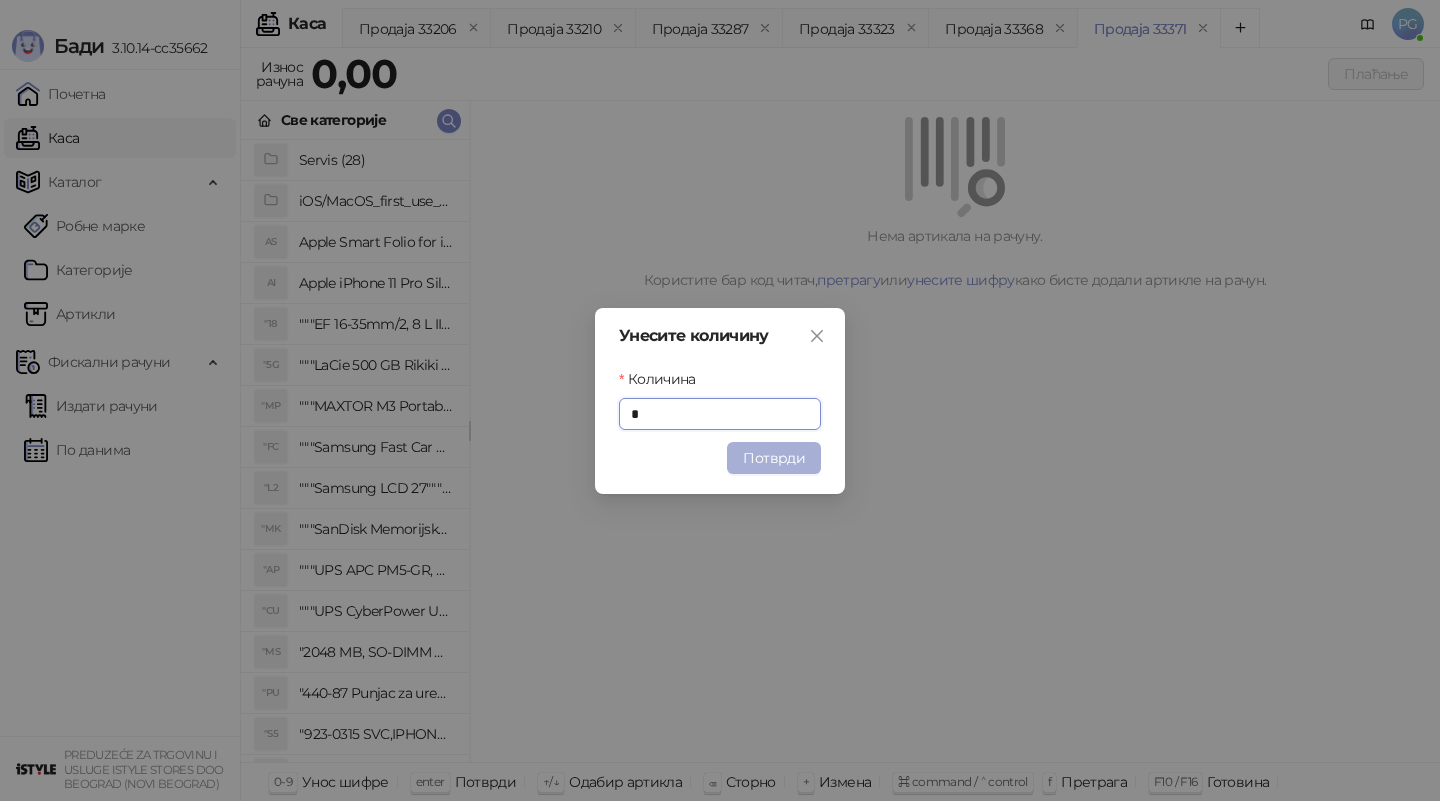 click on "Потврди" at bounding box center [774, 458] 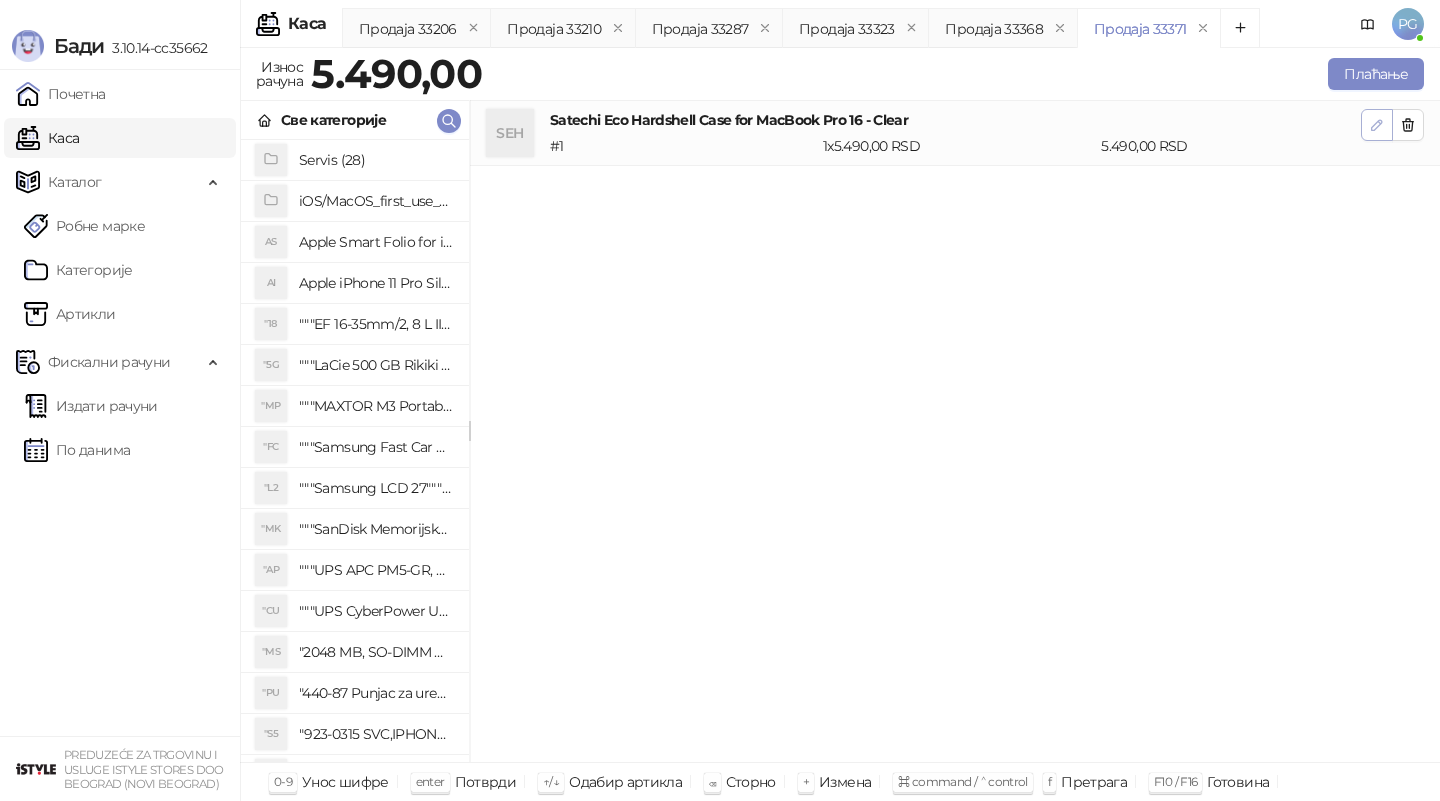 click 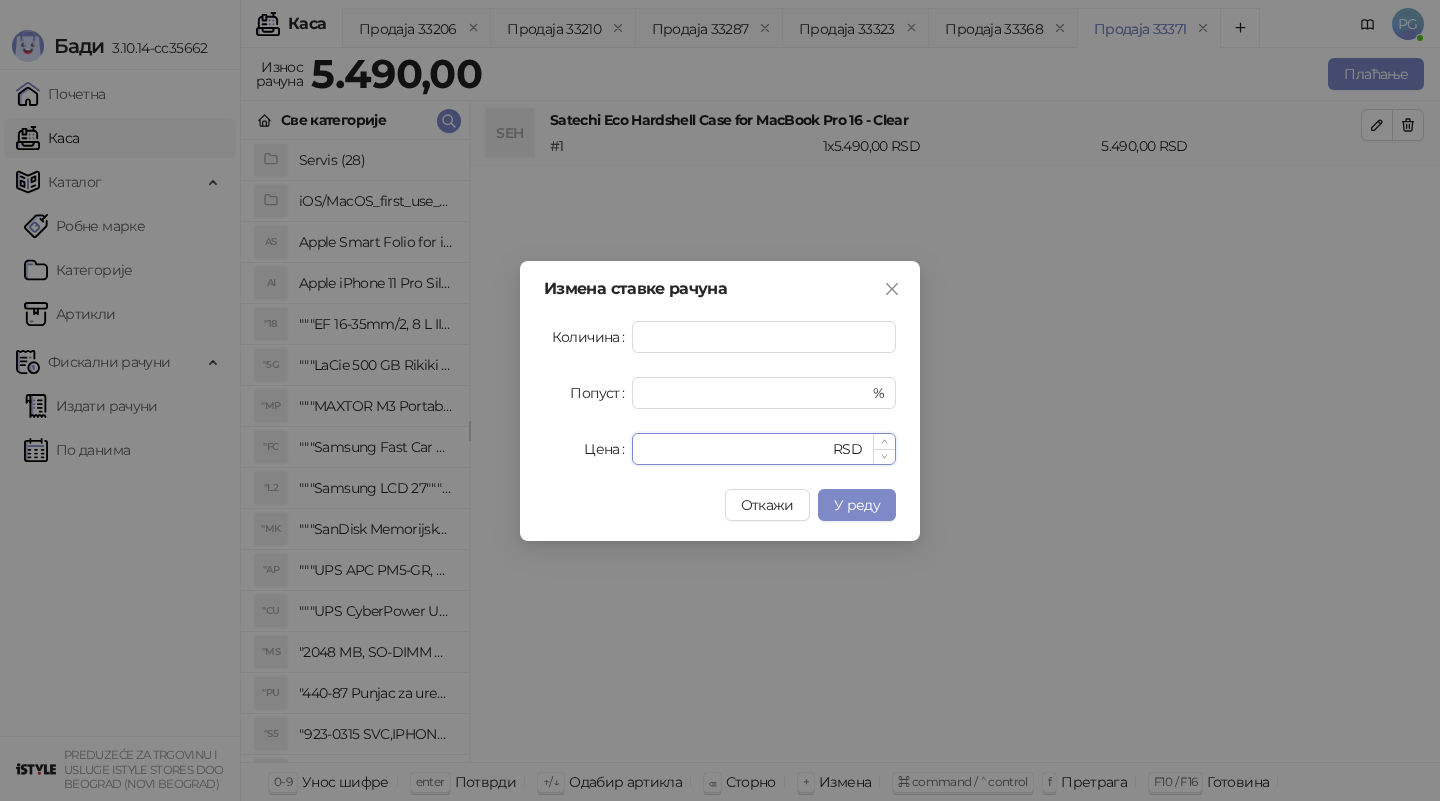click on "****" at bounding box center (736, 449) 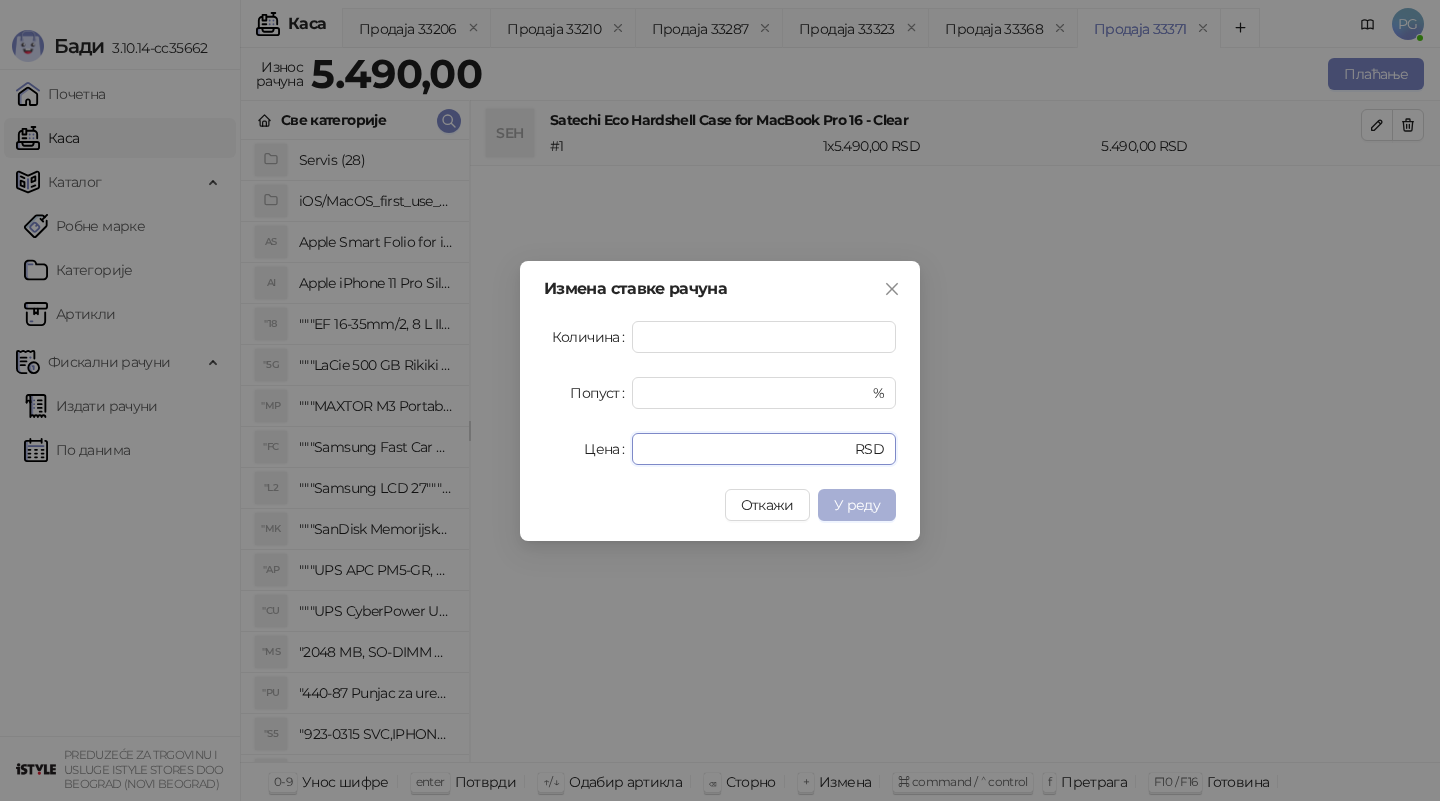 type on "****" 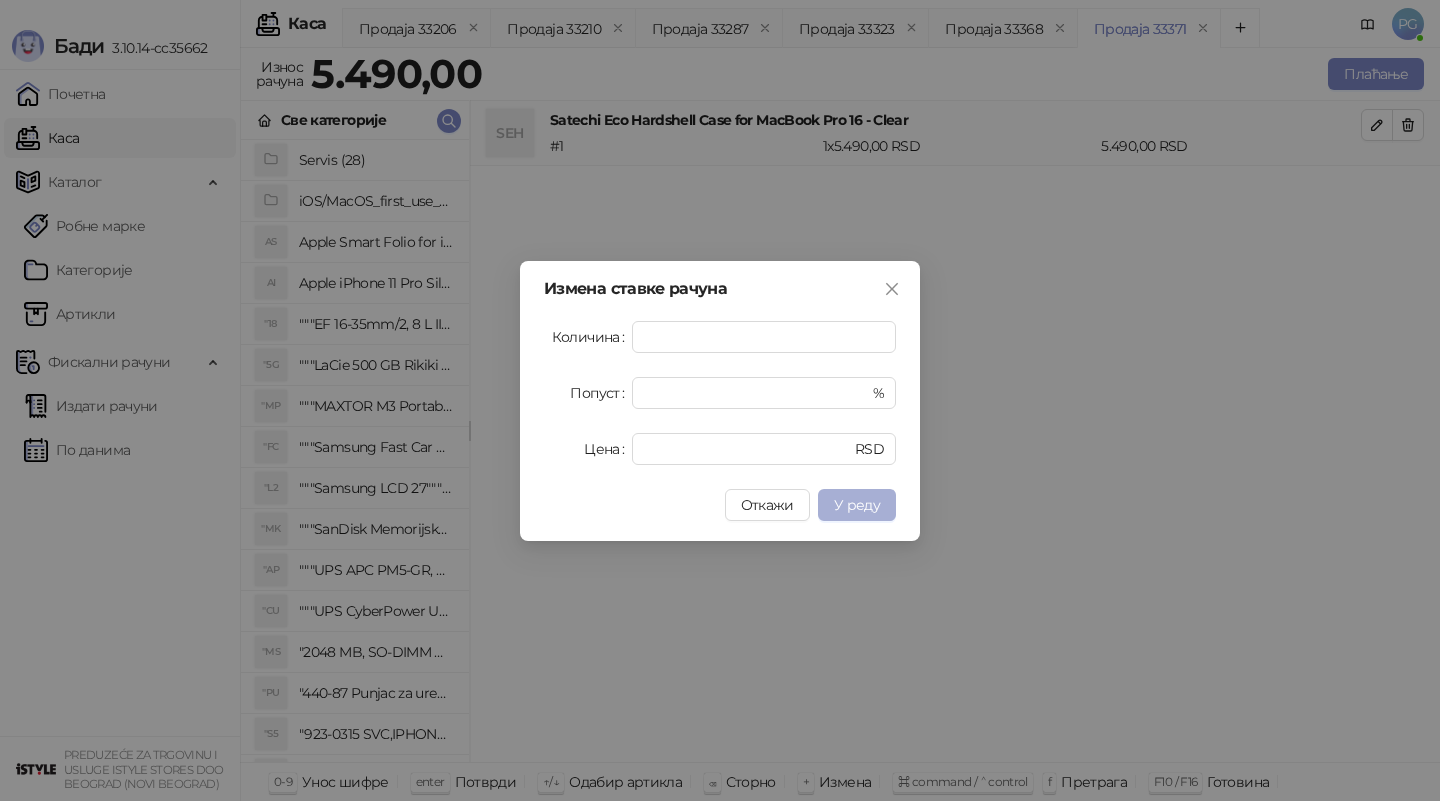 click on "У реду" at bounding box center (857, 505) 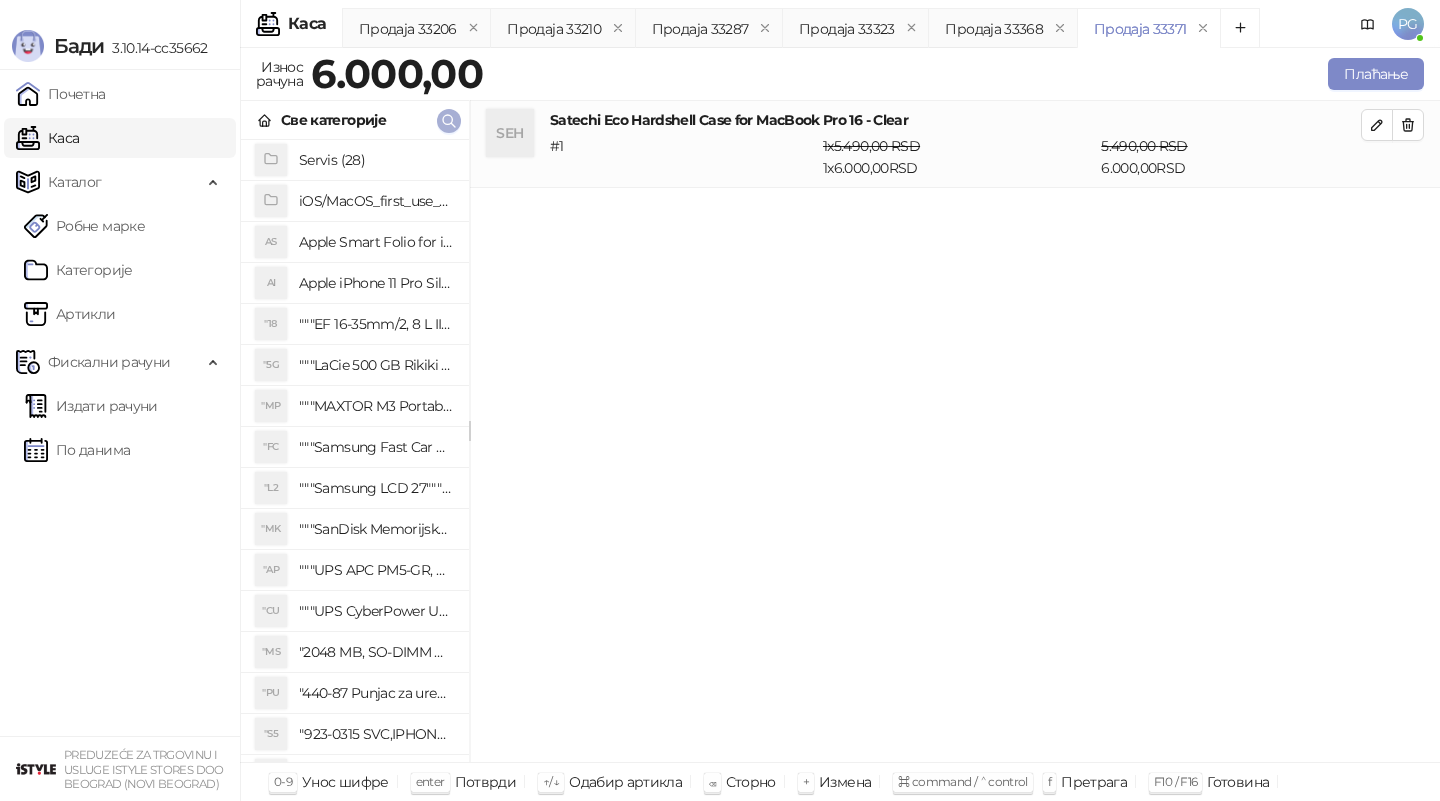 click at bounding box center [449, 121] 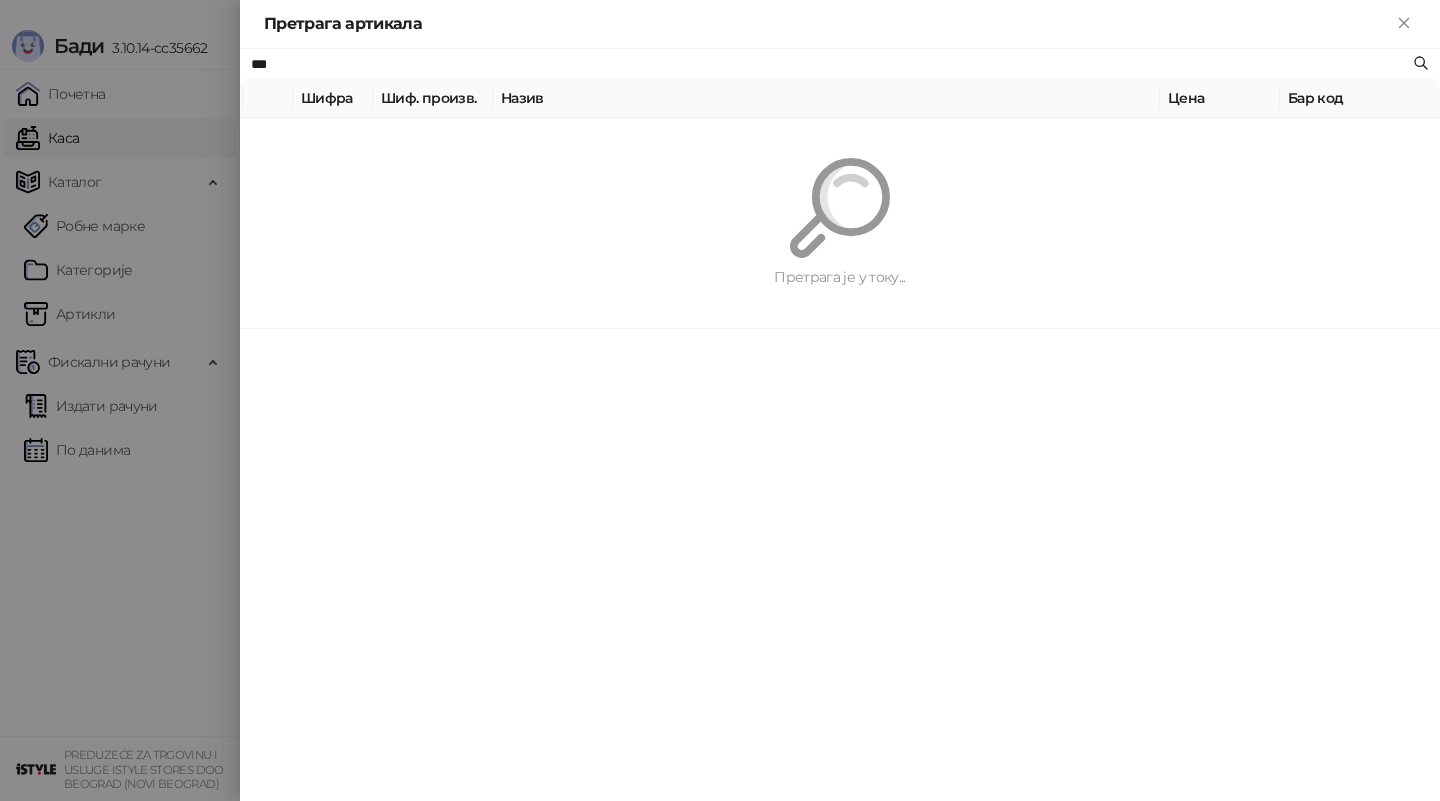 type on "***" 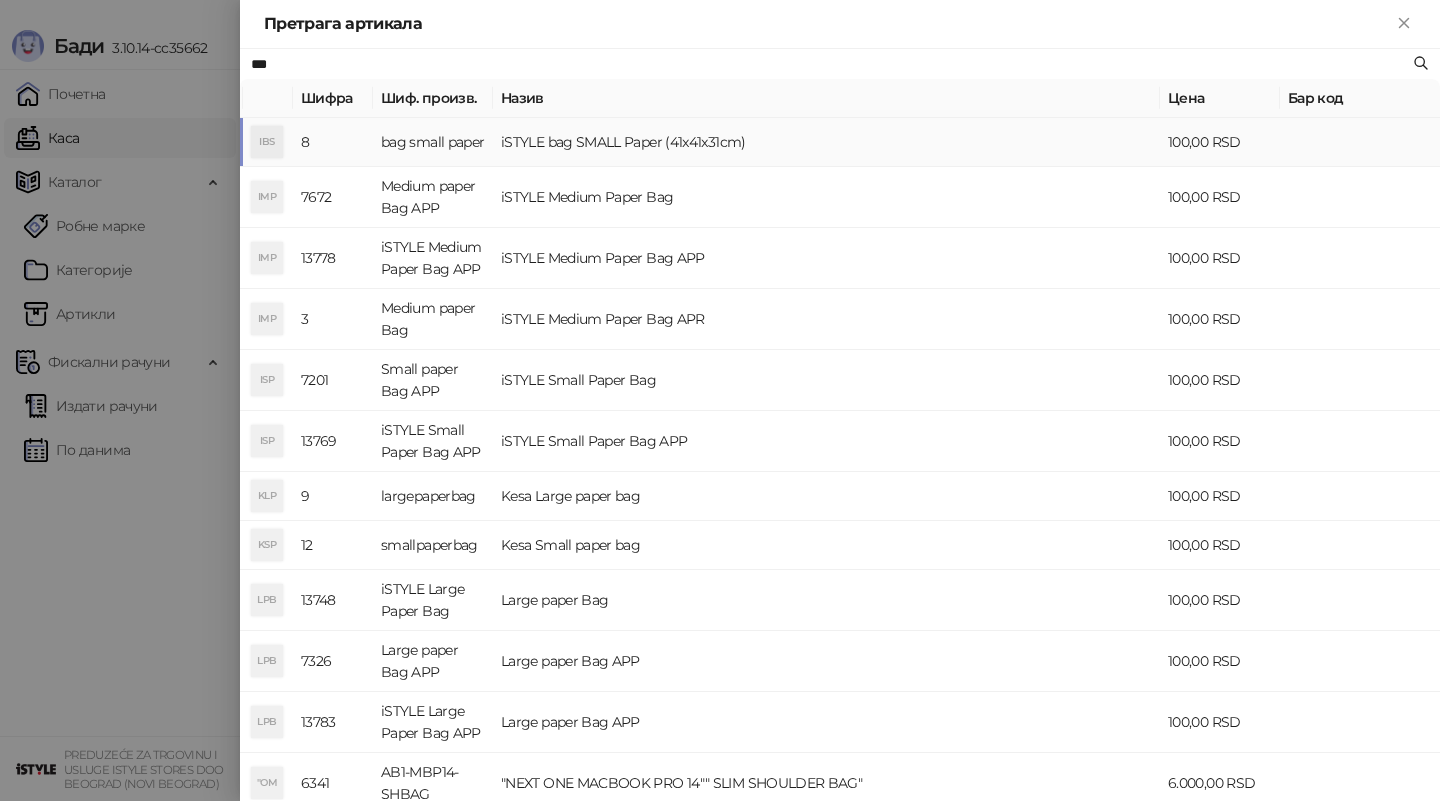 click on "bag small paper" at bounding box center [433, 142] 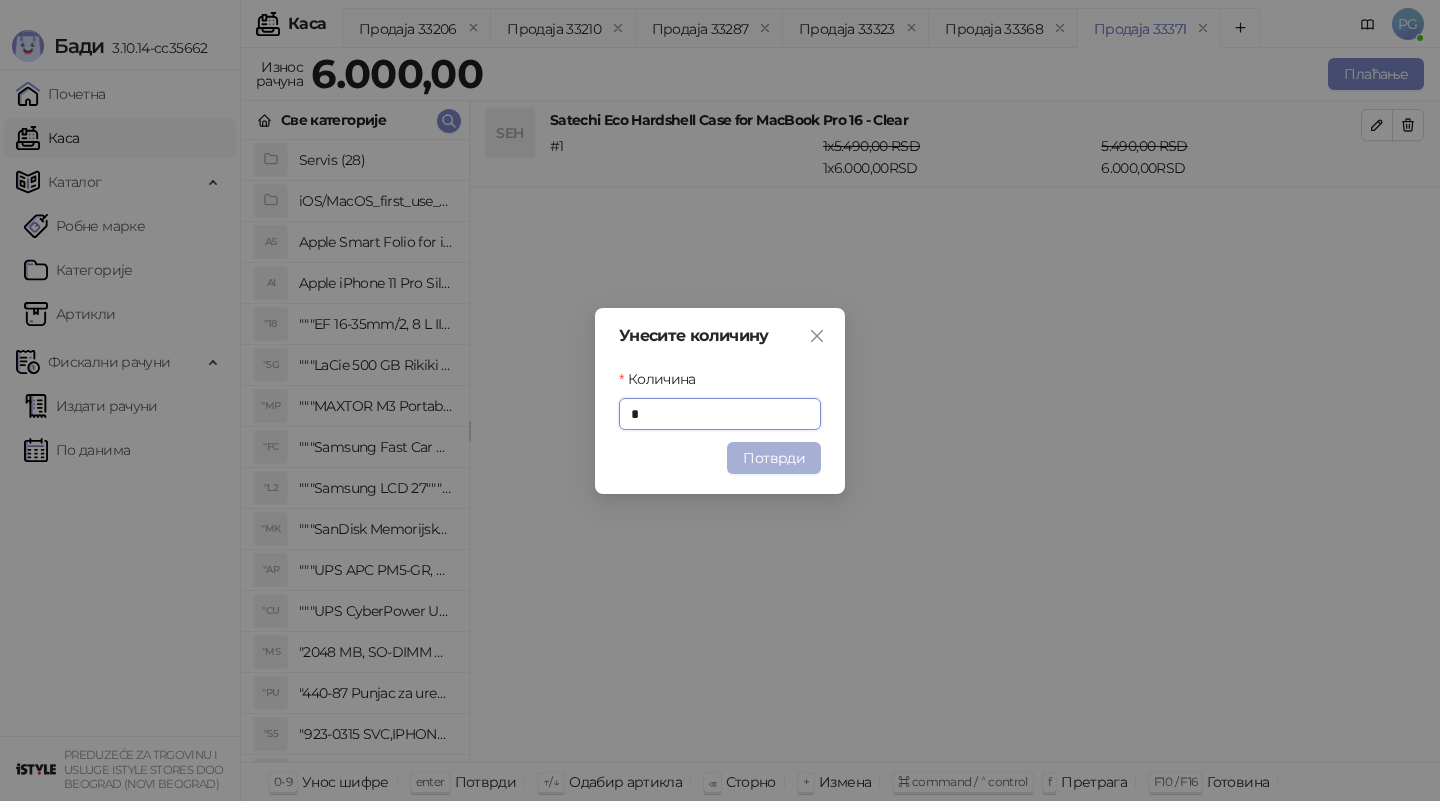 click on "Потврди" at bounding box center (774, 458) 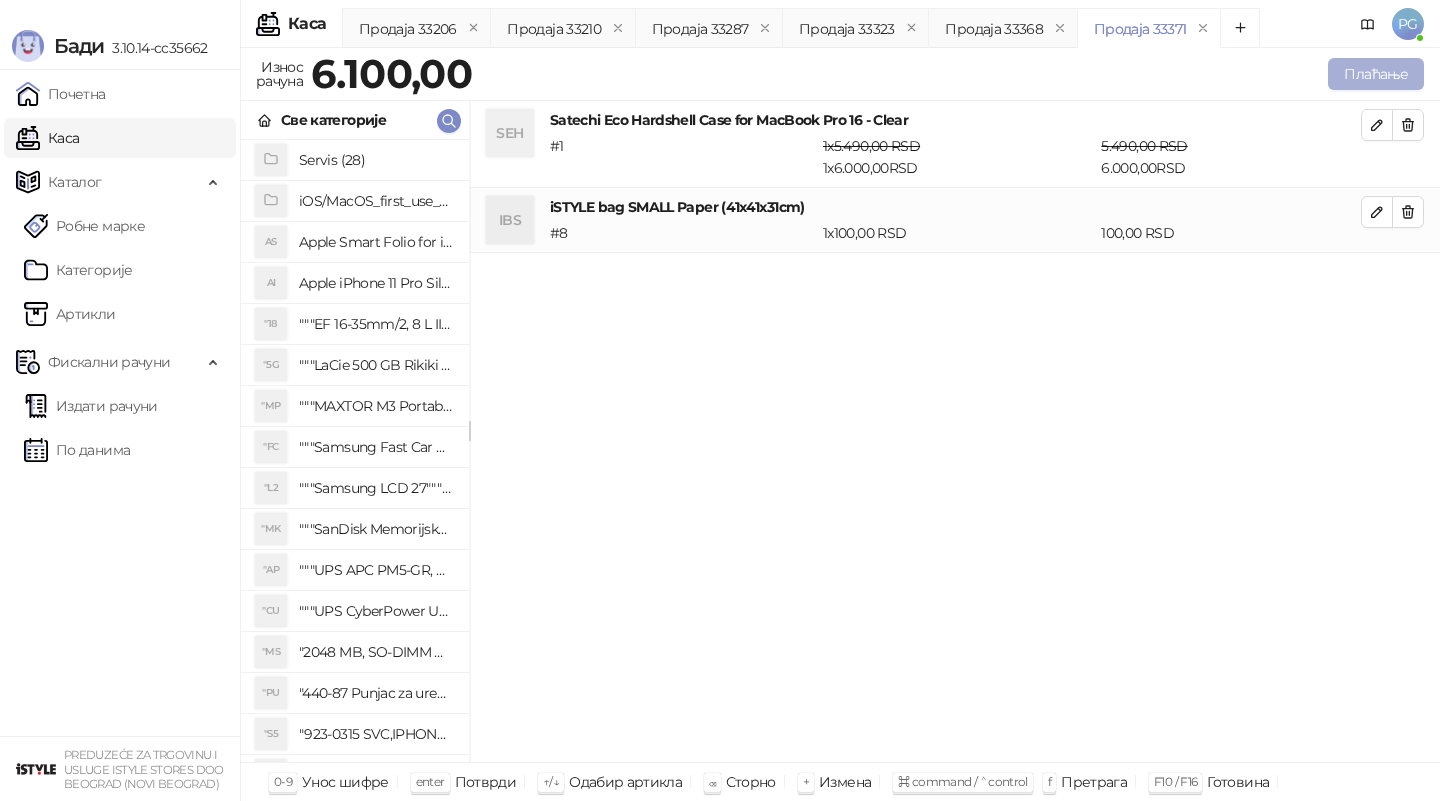click on "Плаћање" at bounding box center (1376, 74) 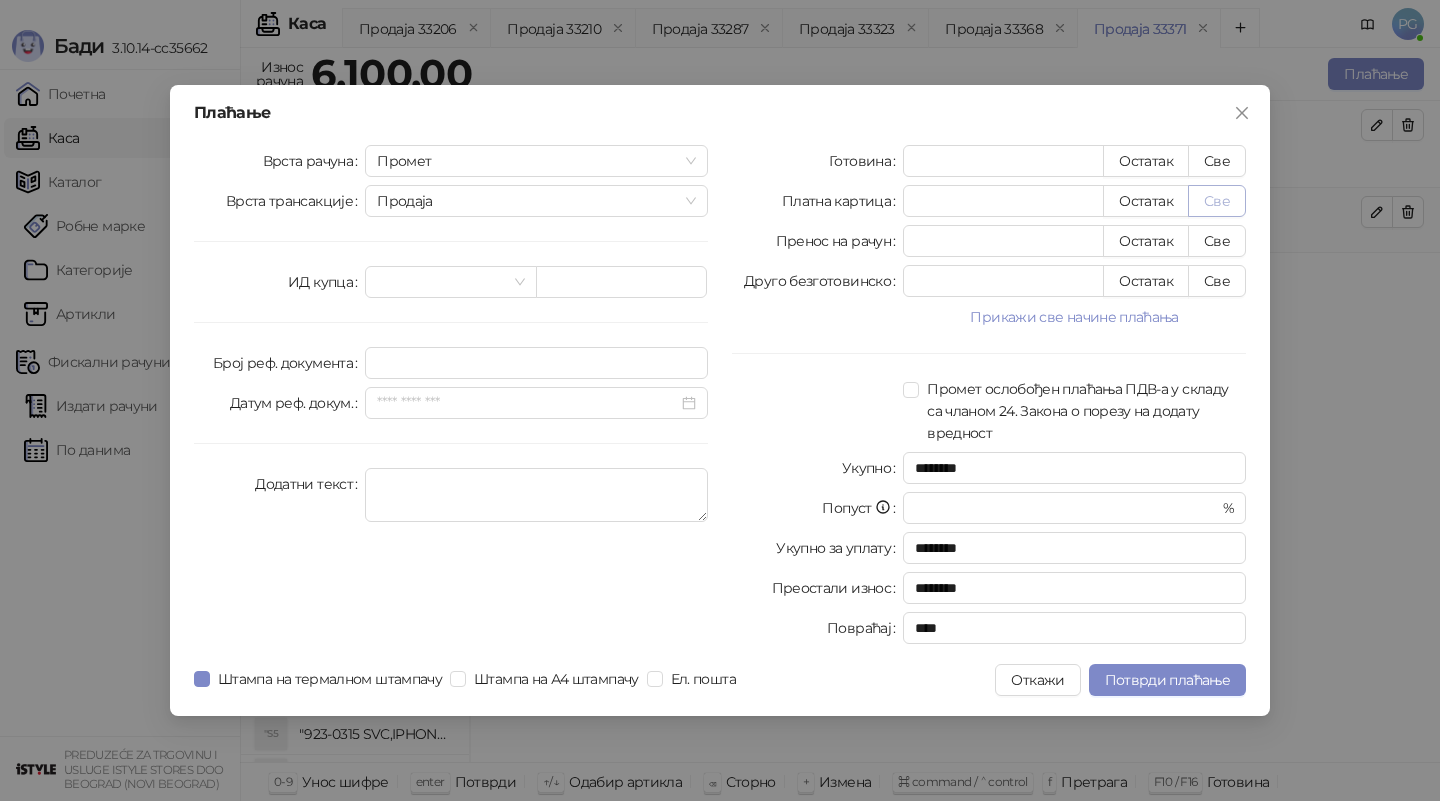 click on "Све" at bounding box center (1217, 201) 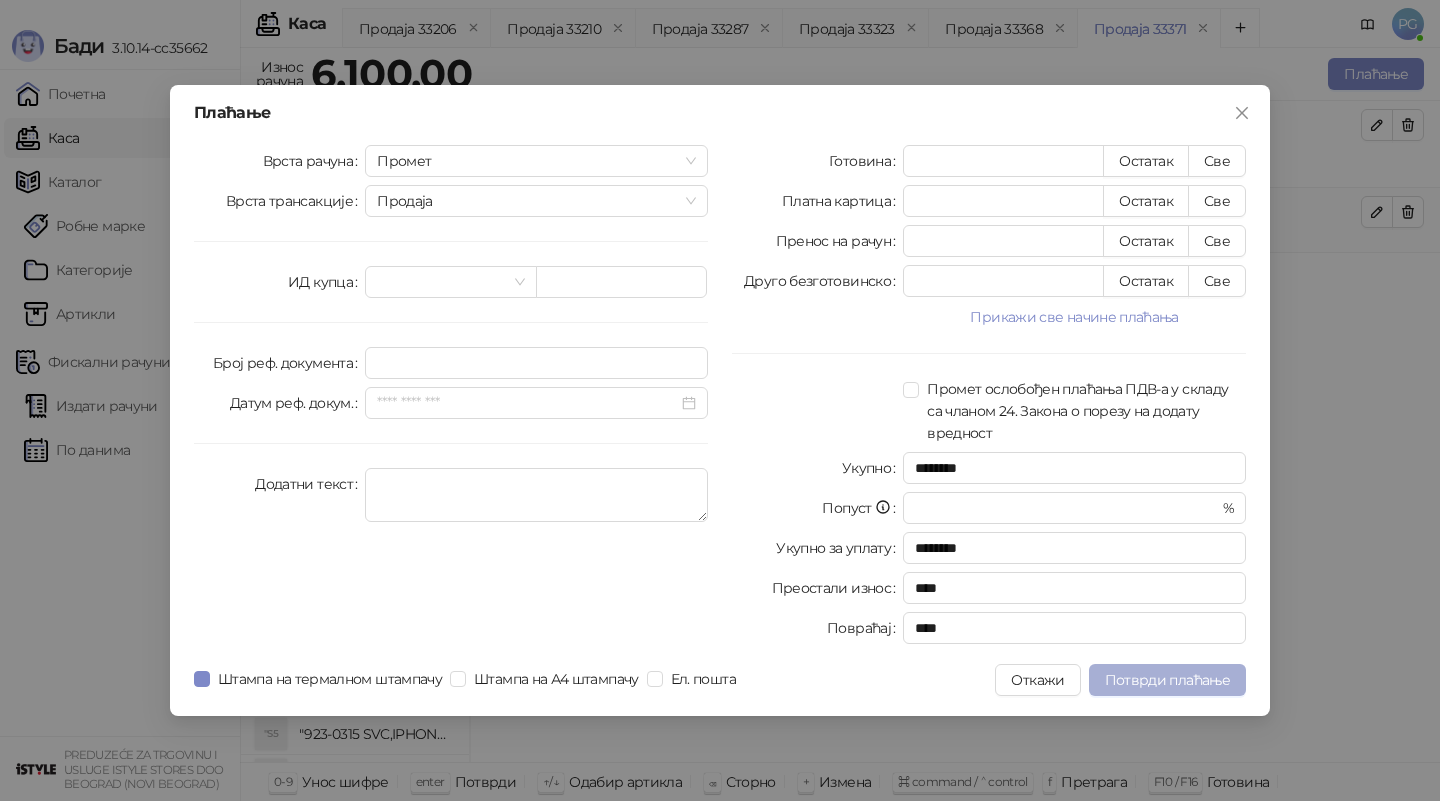 click on "Потврди плаћање" at bounding box center [1167, 680] 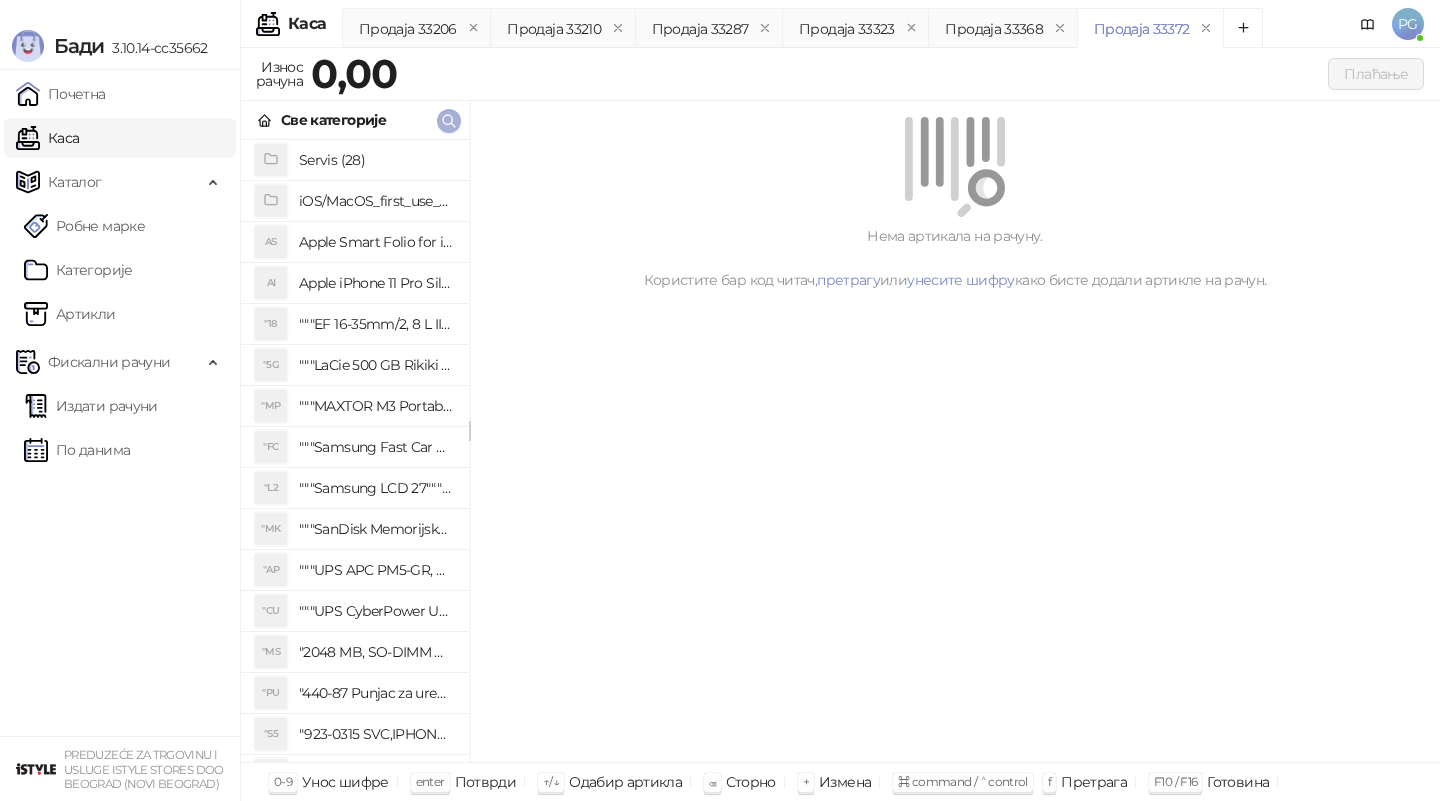 click 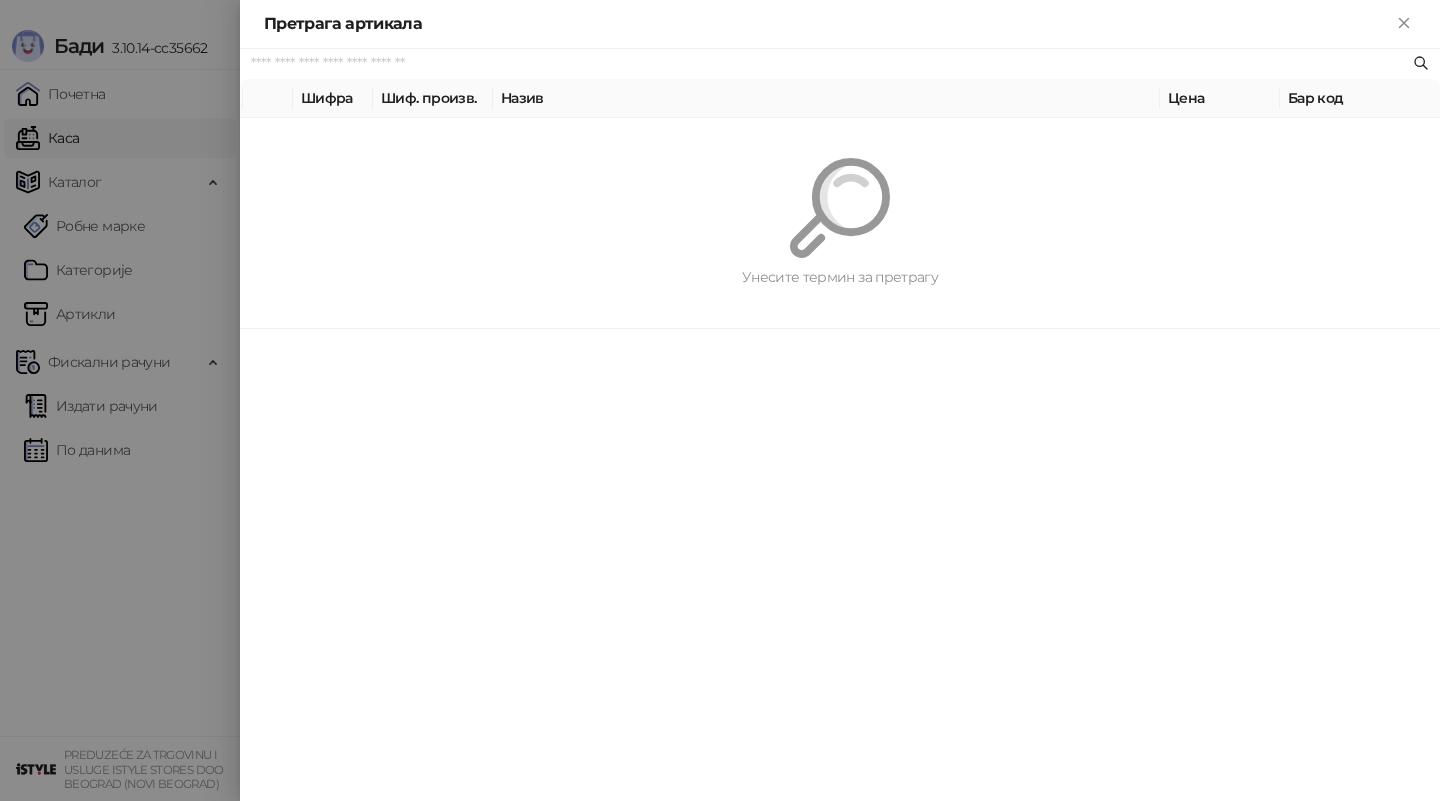 paste on "**********" 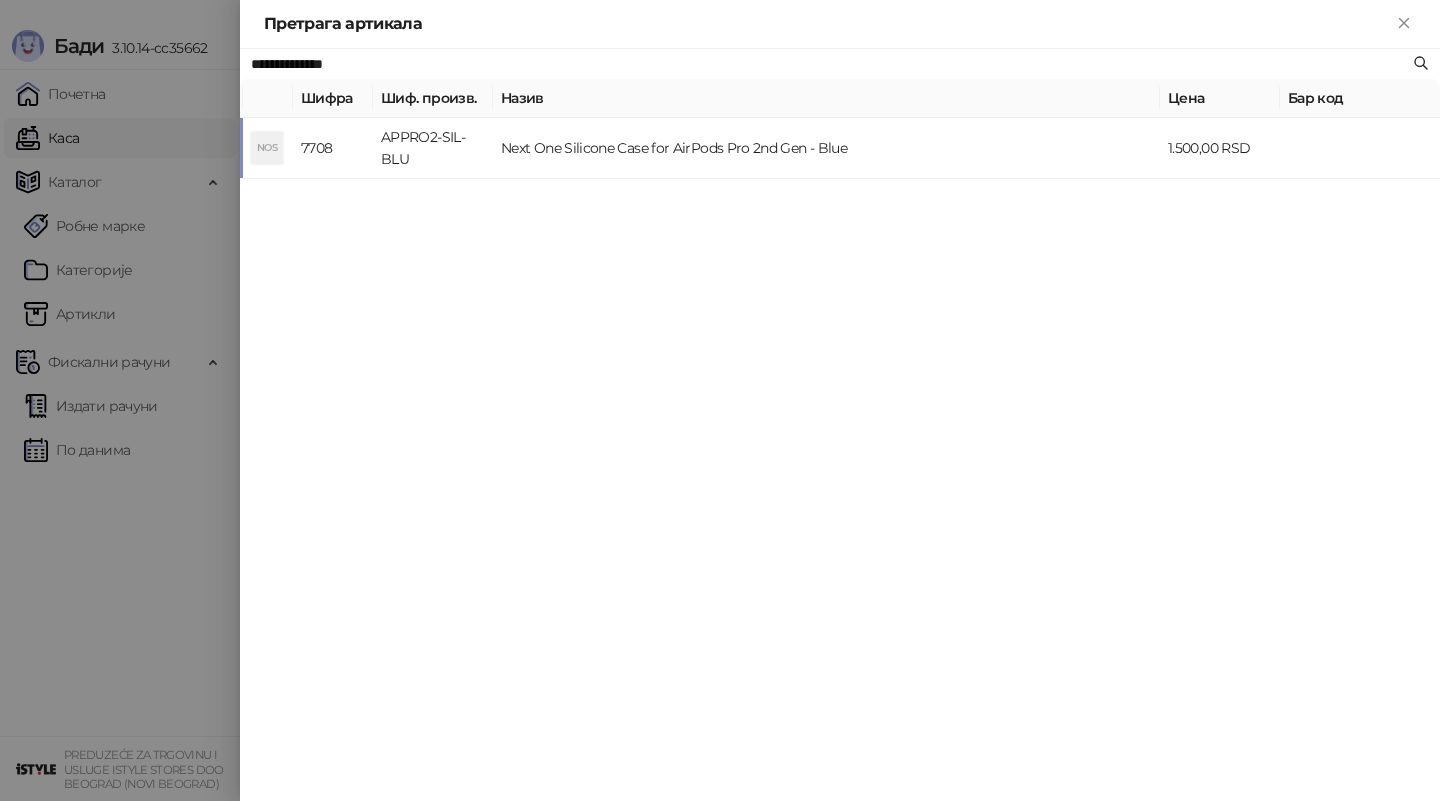 click on "APPRO2-SIL-BLU" at bounding box center [433, 148] 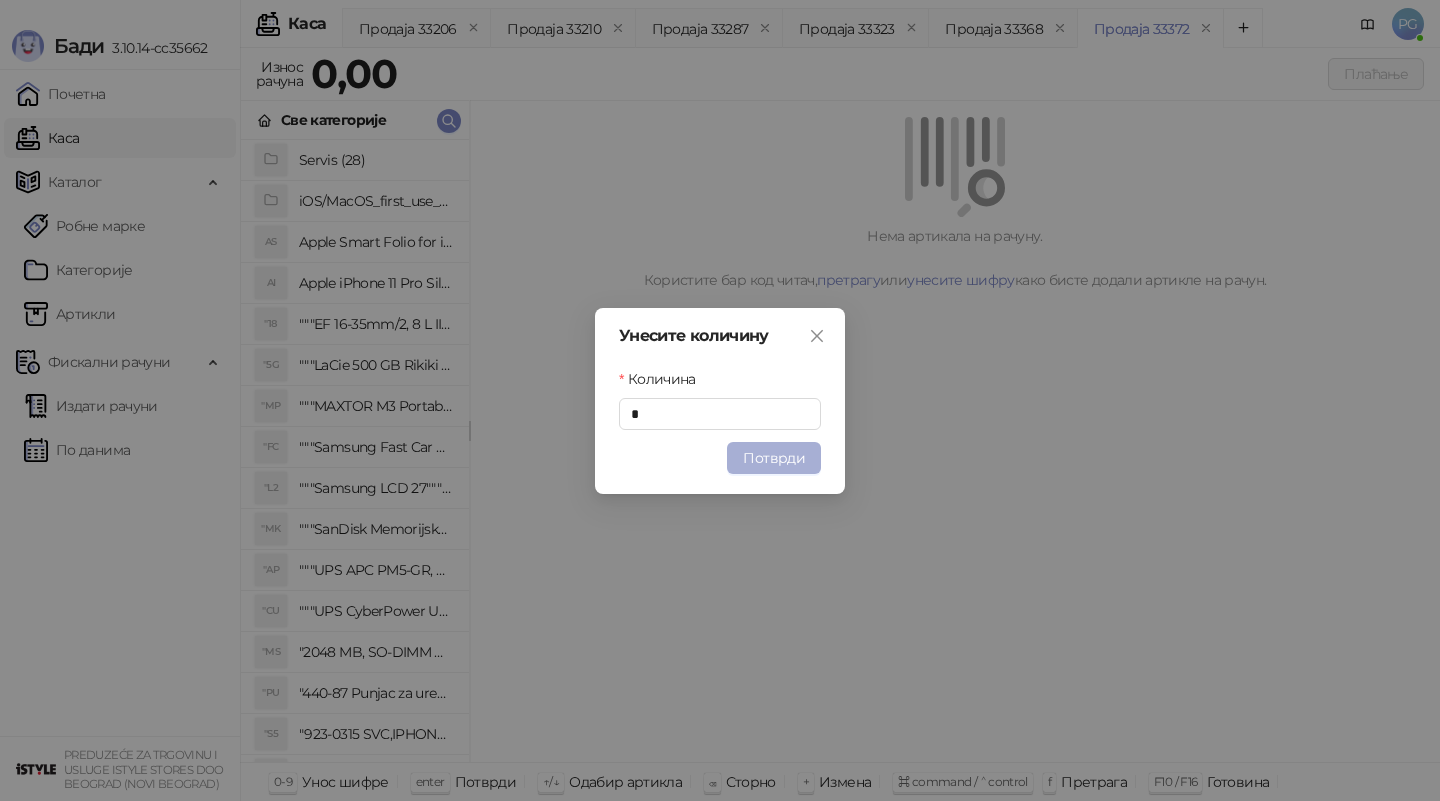 click on "Потврди" at bounding box center [774, 458] 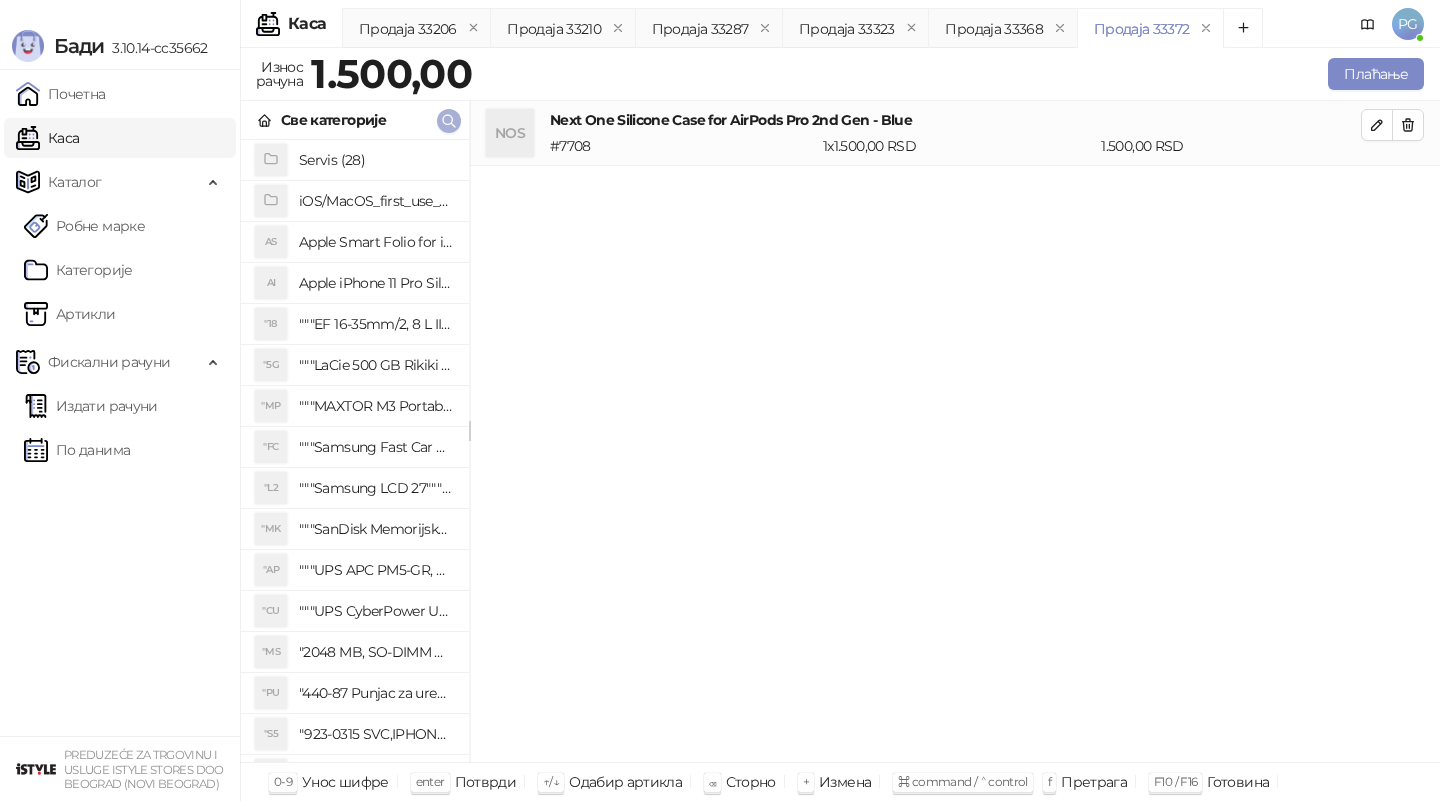 click 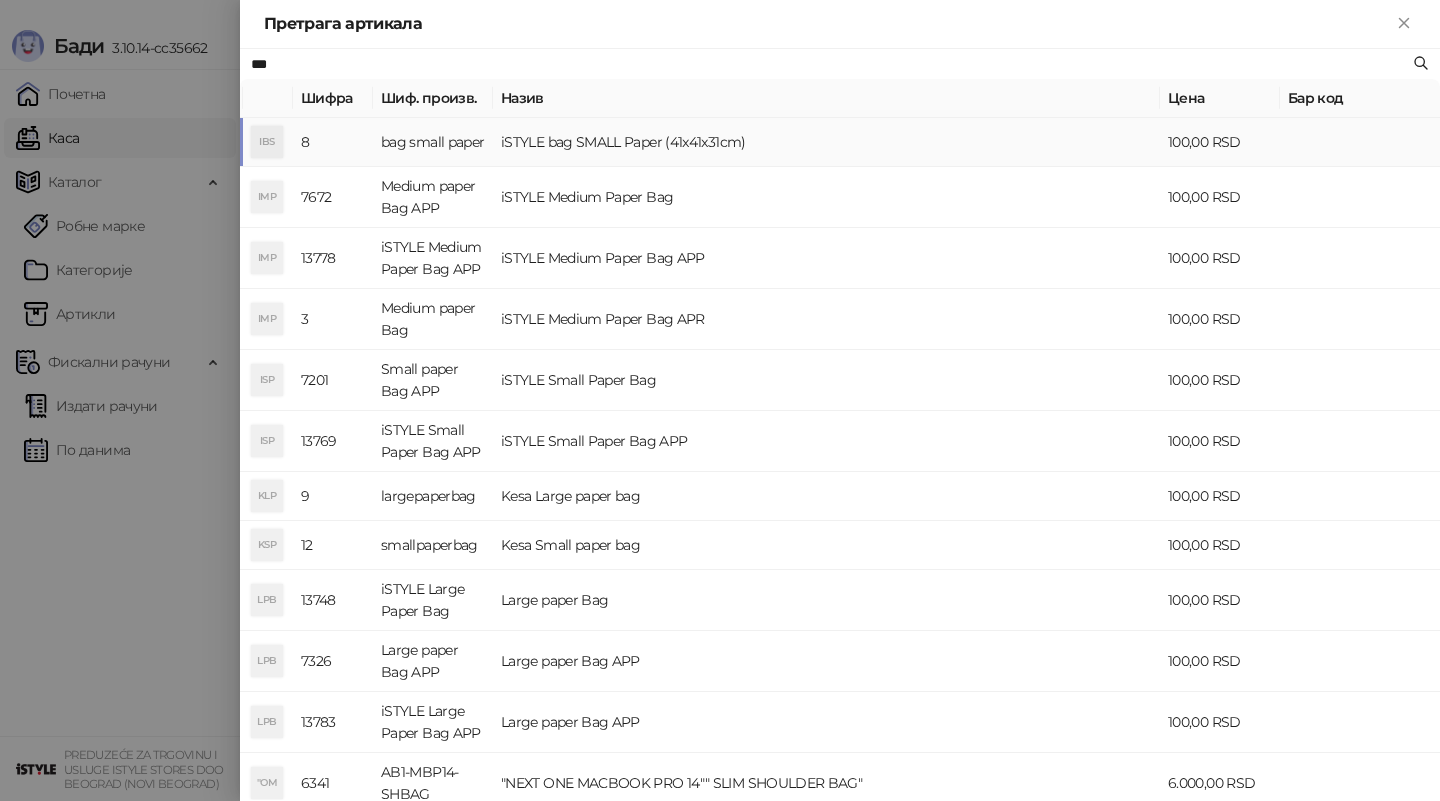 type on "***" 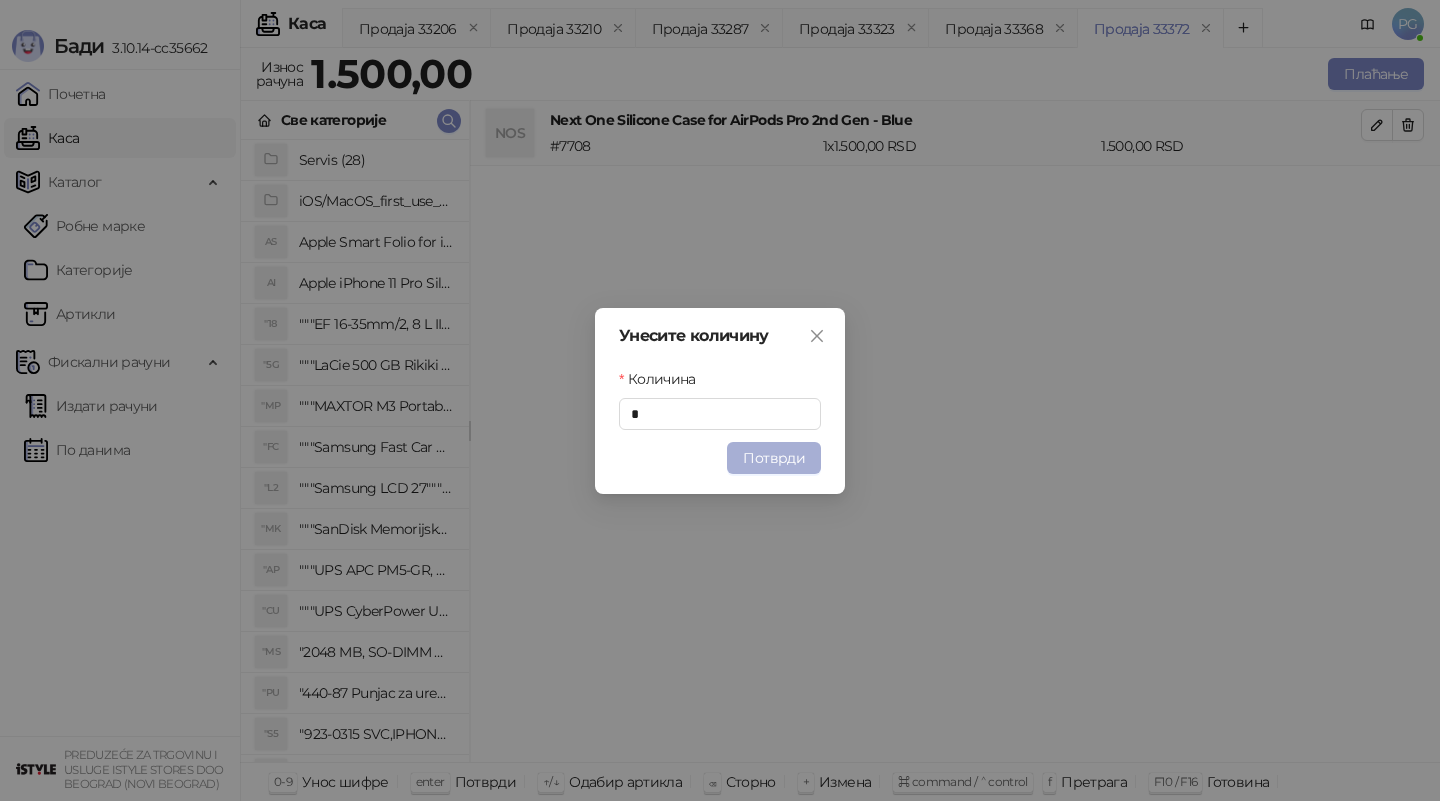 click on "Потврди" at bounding box center [774, 458] 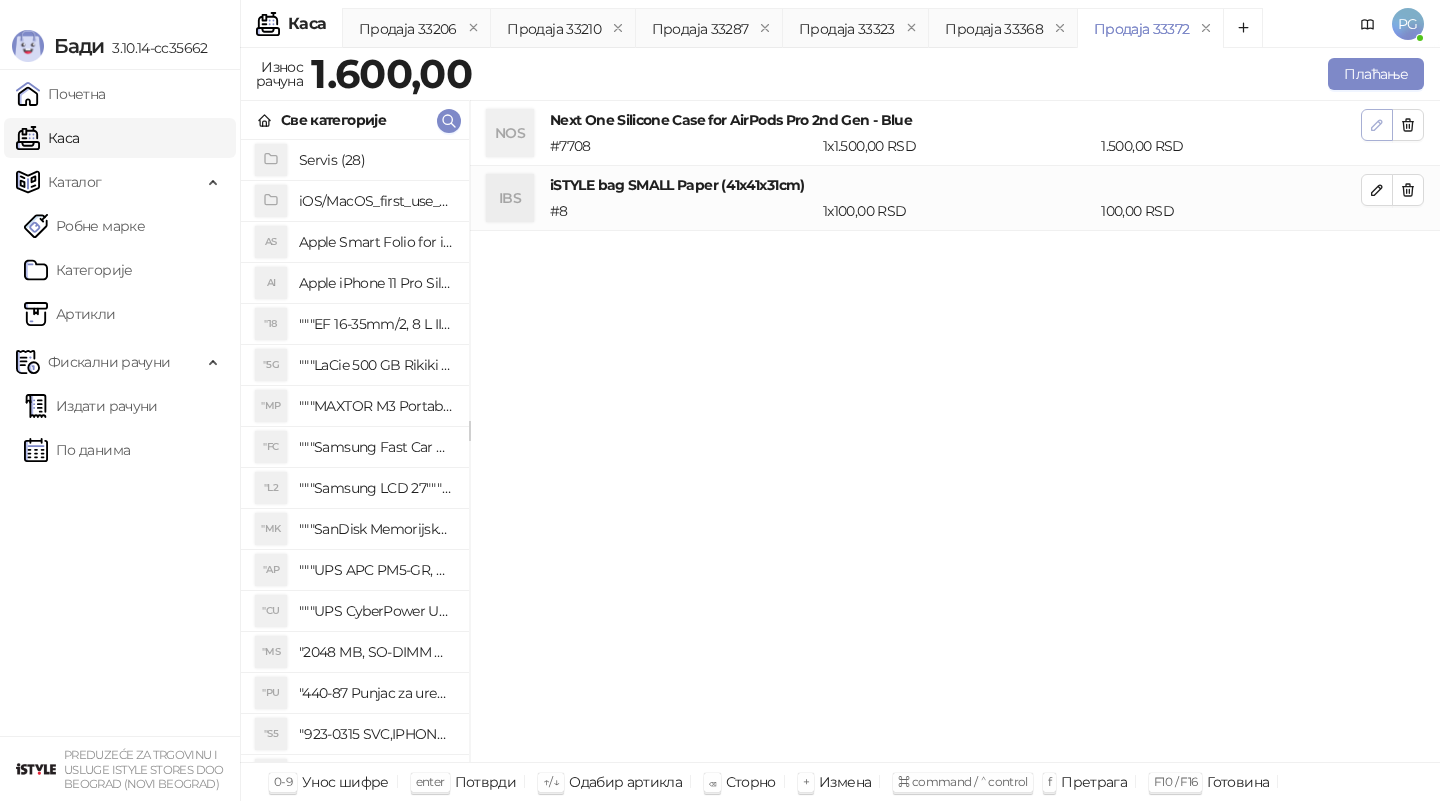 click at bounding box center (1377, 125) 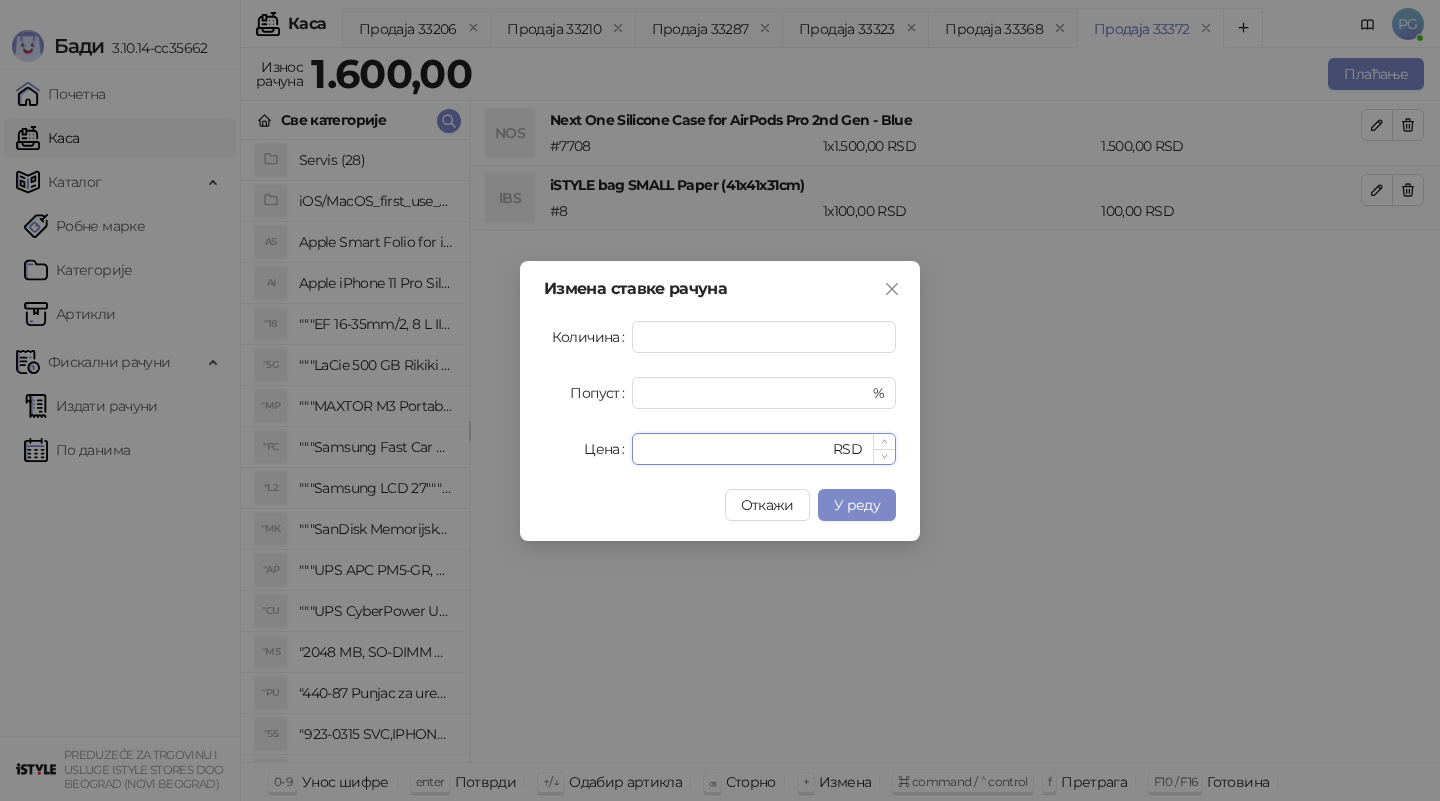 click on "****" at bounding box center (736, 449) 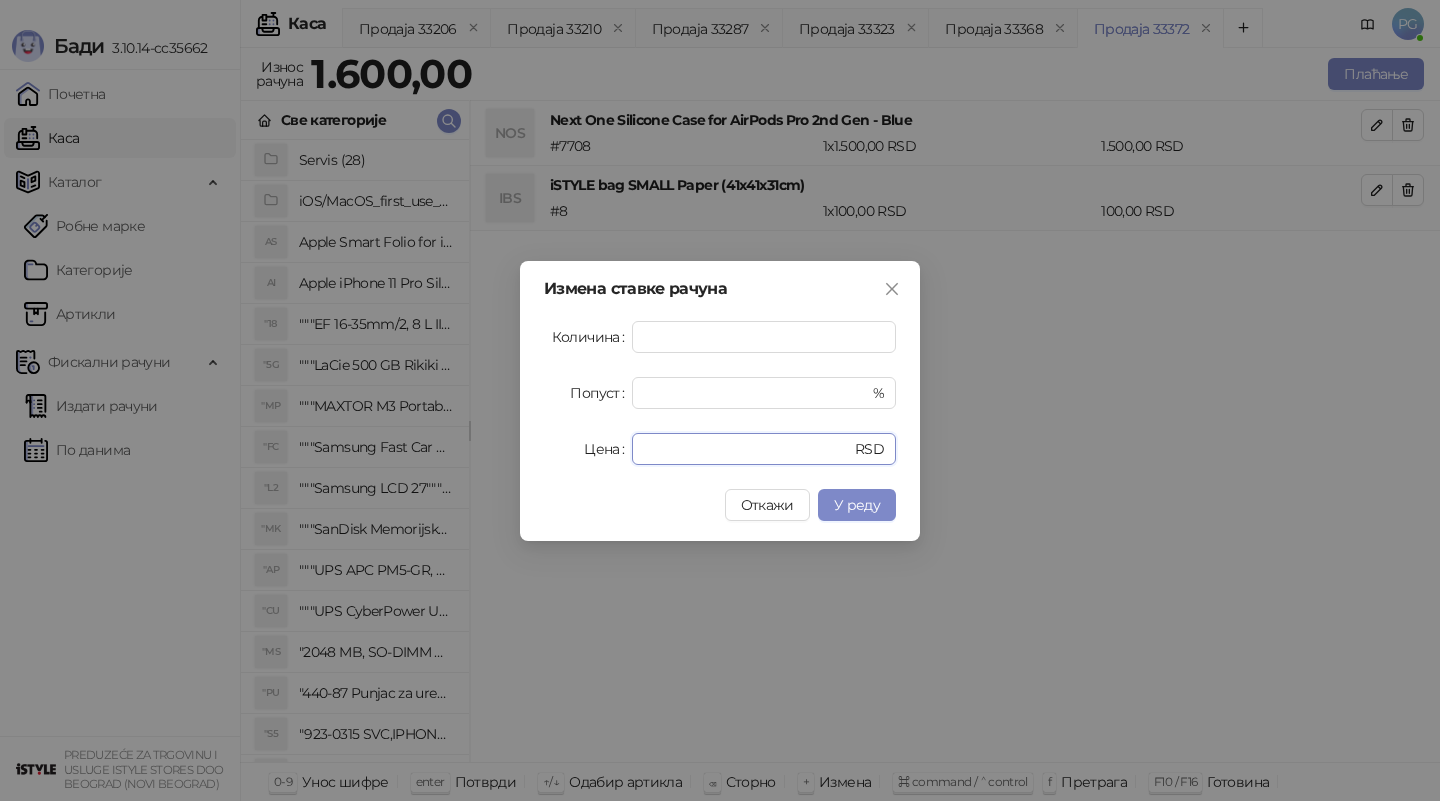 type on "****" 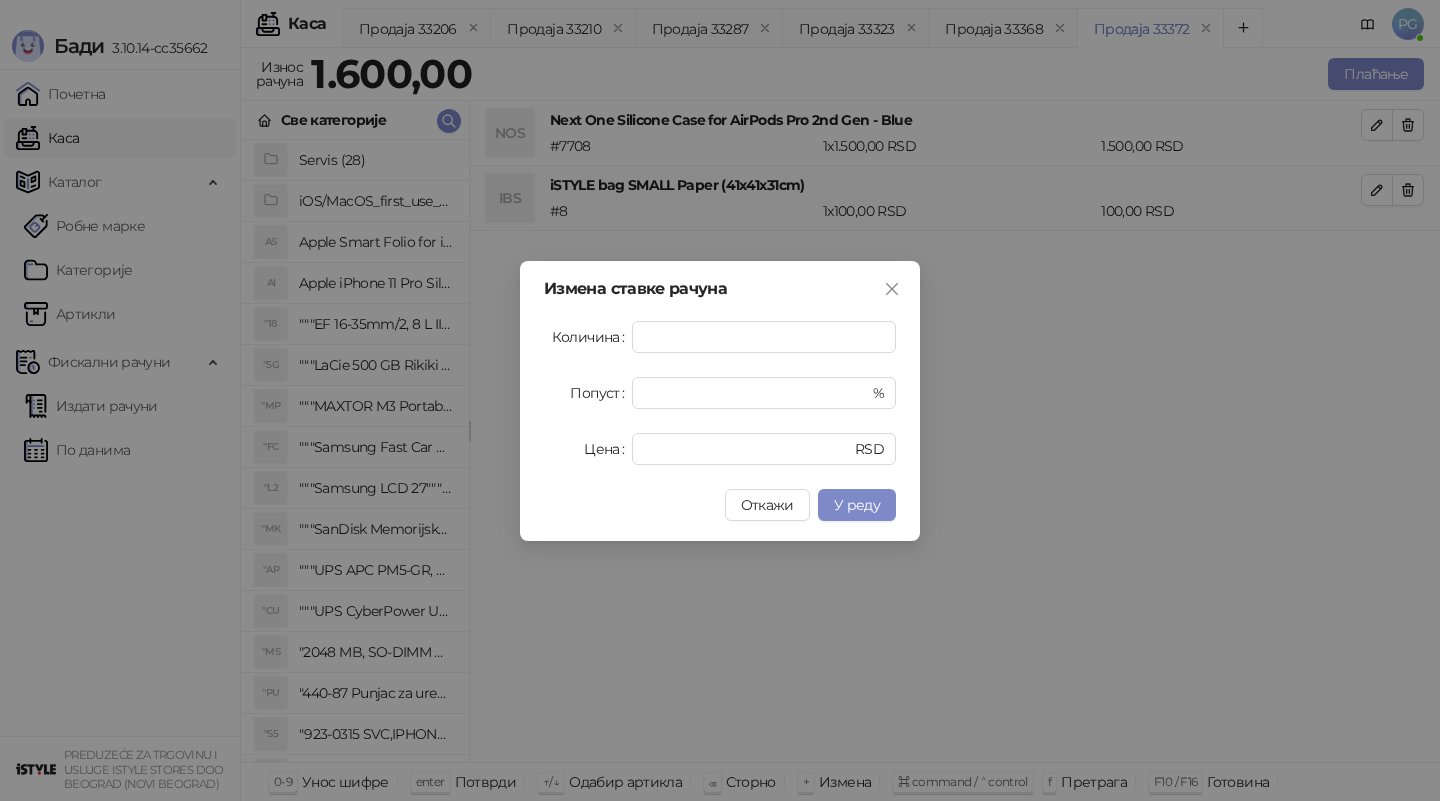 click on "Измена ставке рачуна Количина * Попуст * % Цена **** RSD Откажи У реду" at bounding box center [720, 401] 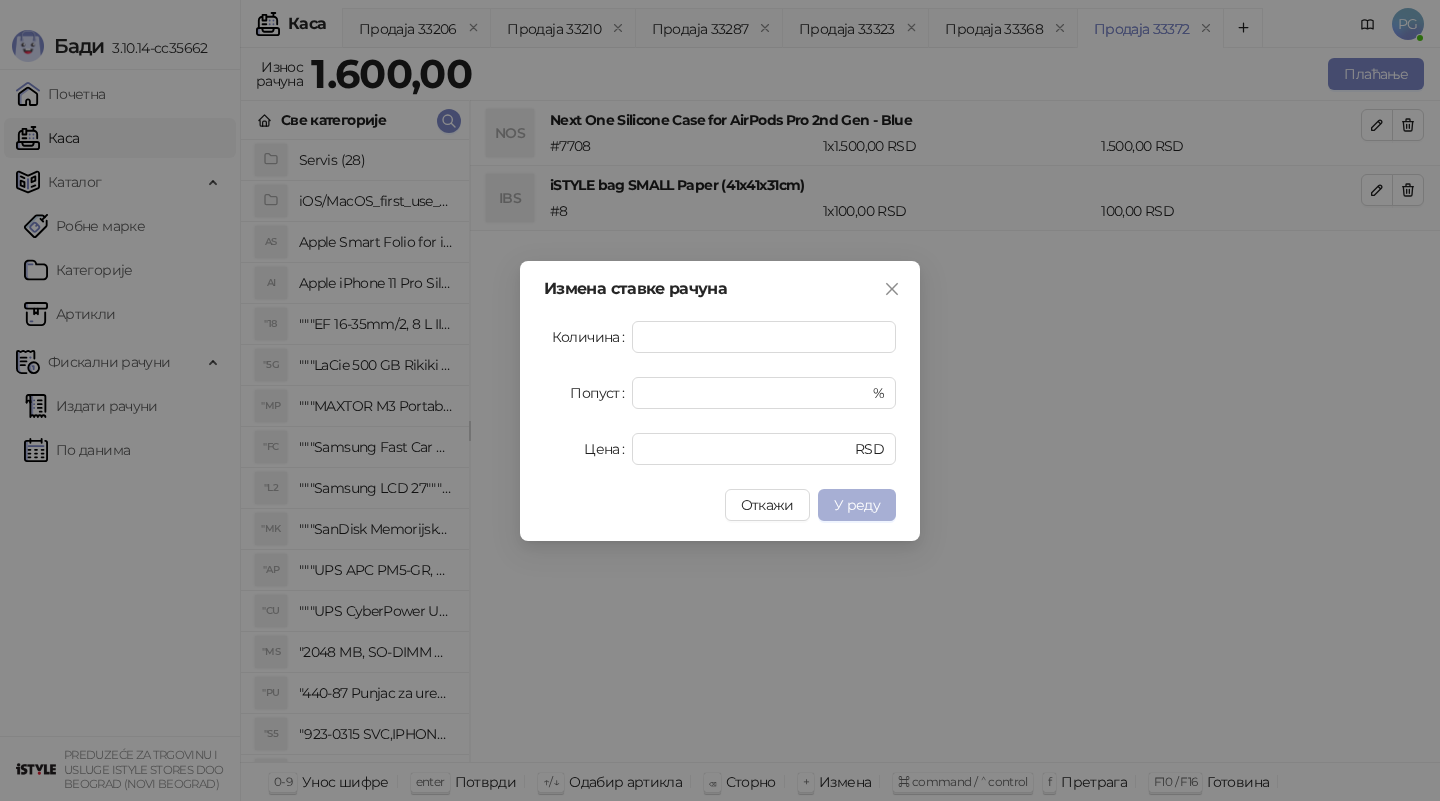 click on "У реду" at bounding box center (857, 505) 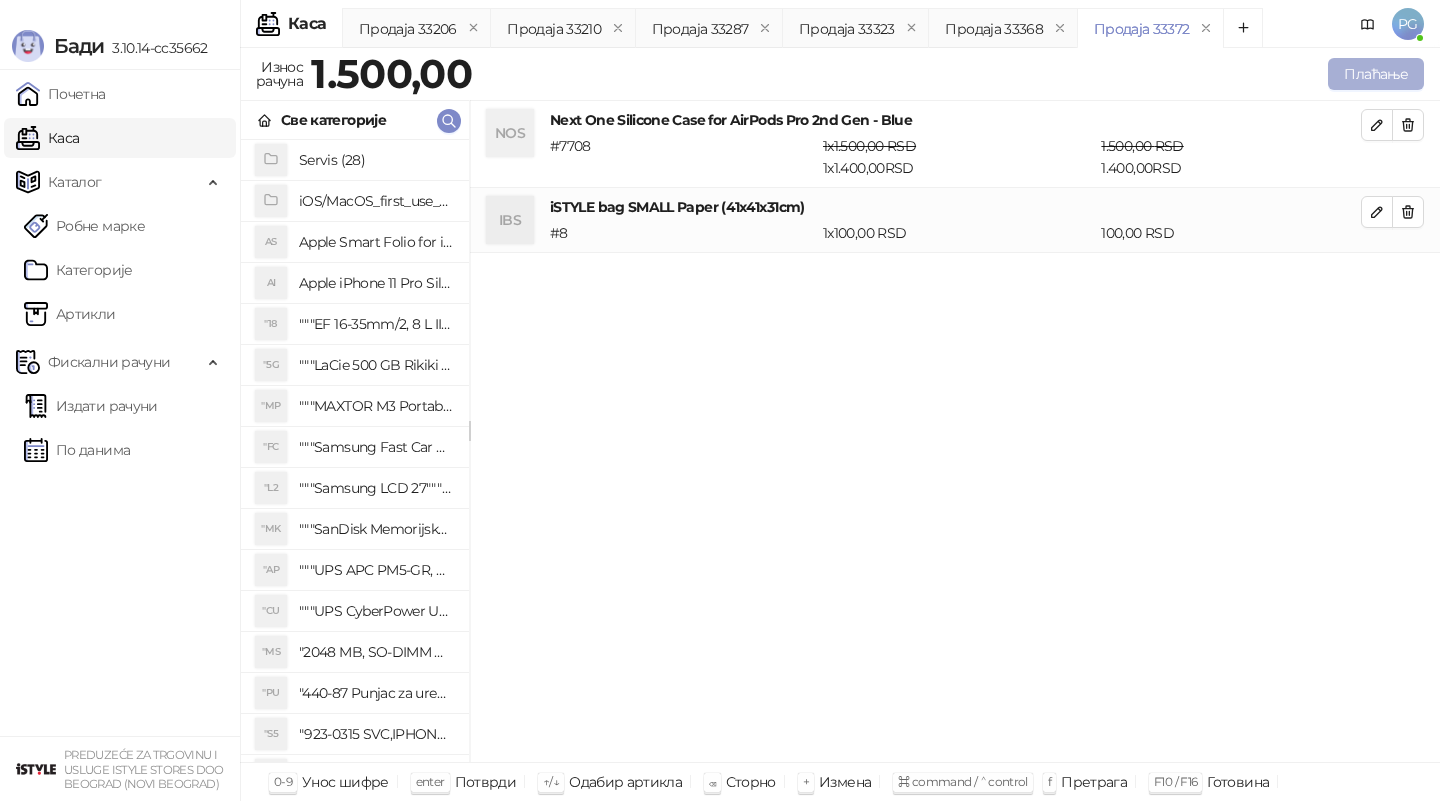 click on "Плаћање" at bounding box center [1376, 74] 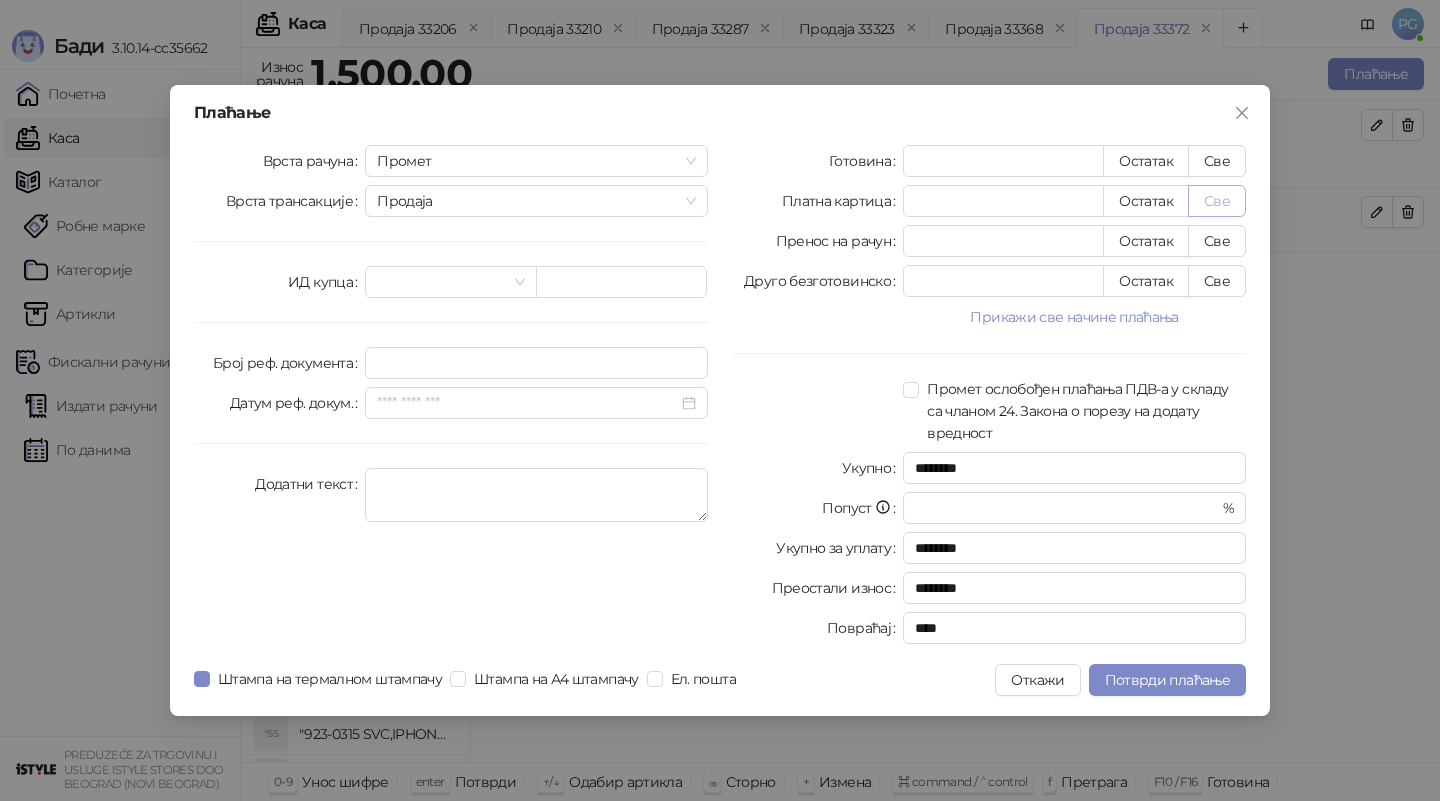 click on "Све" at bounding box center (1217, 201) 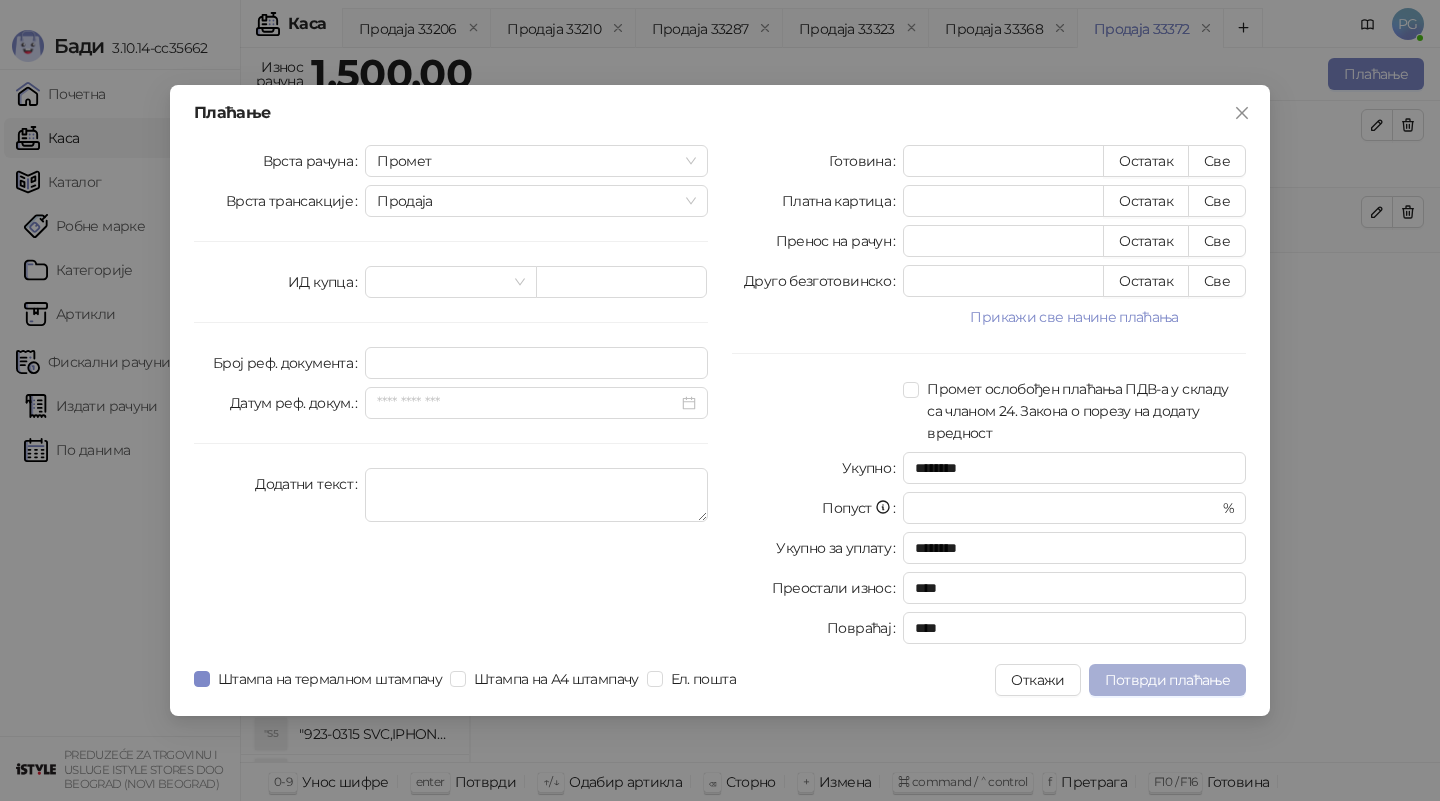 click on "Потврди плаћање" at bounding box center (1167, 680) 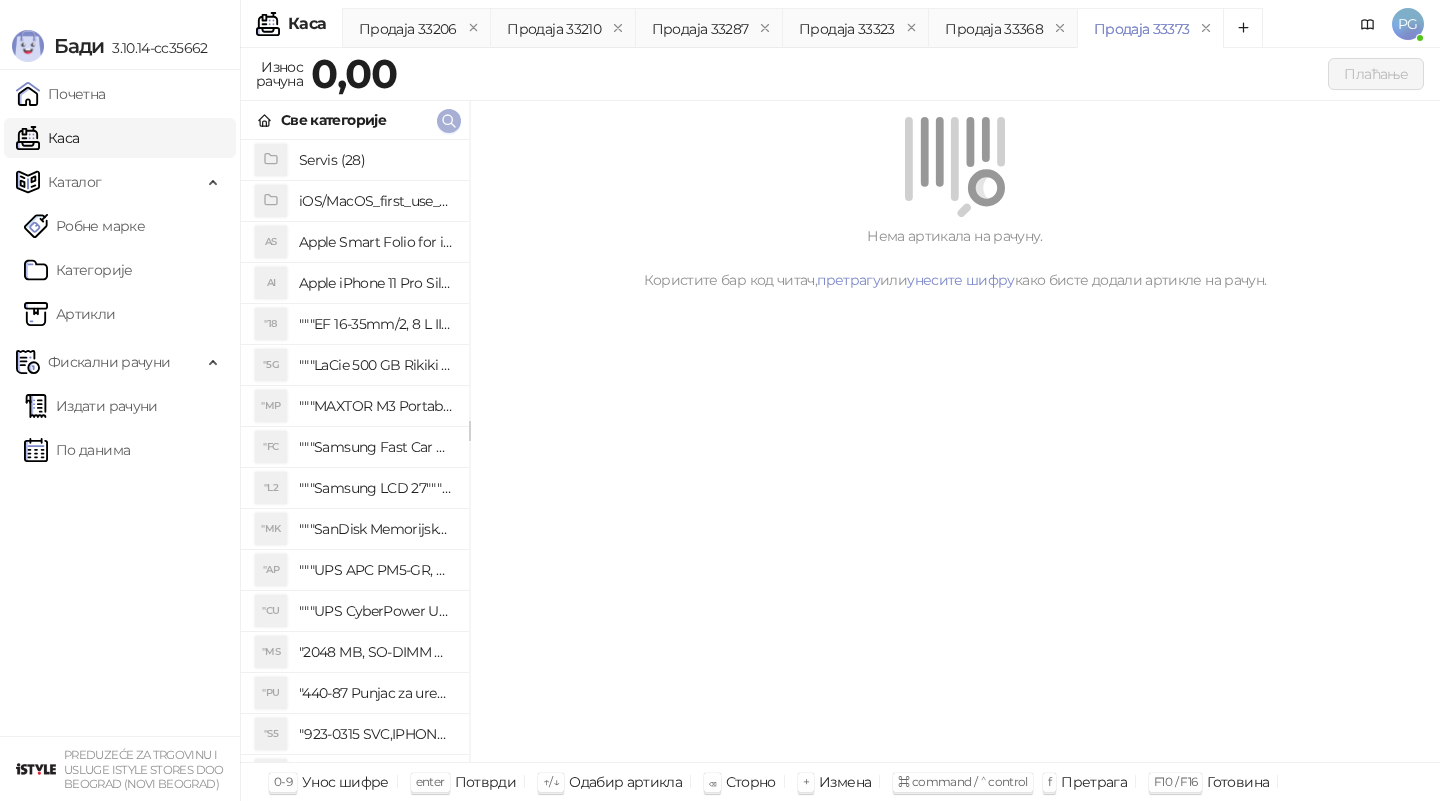 click 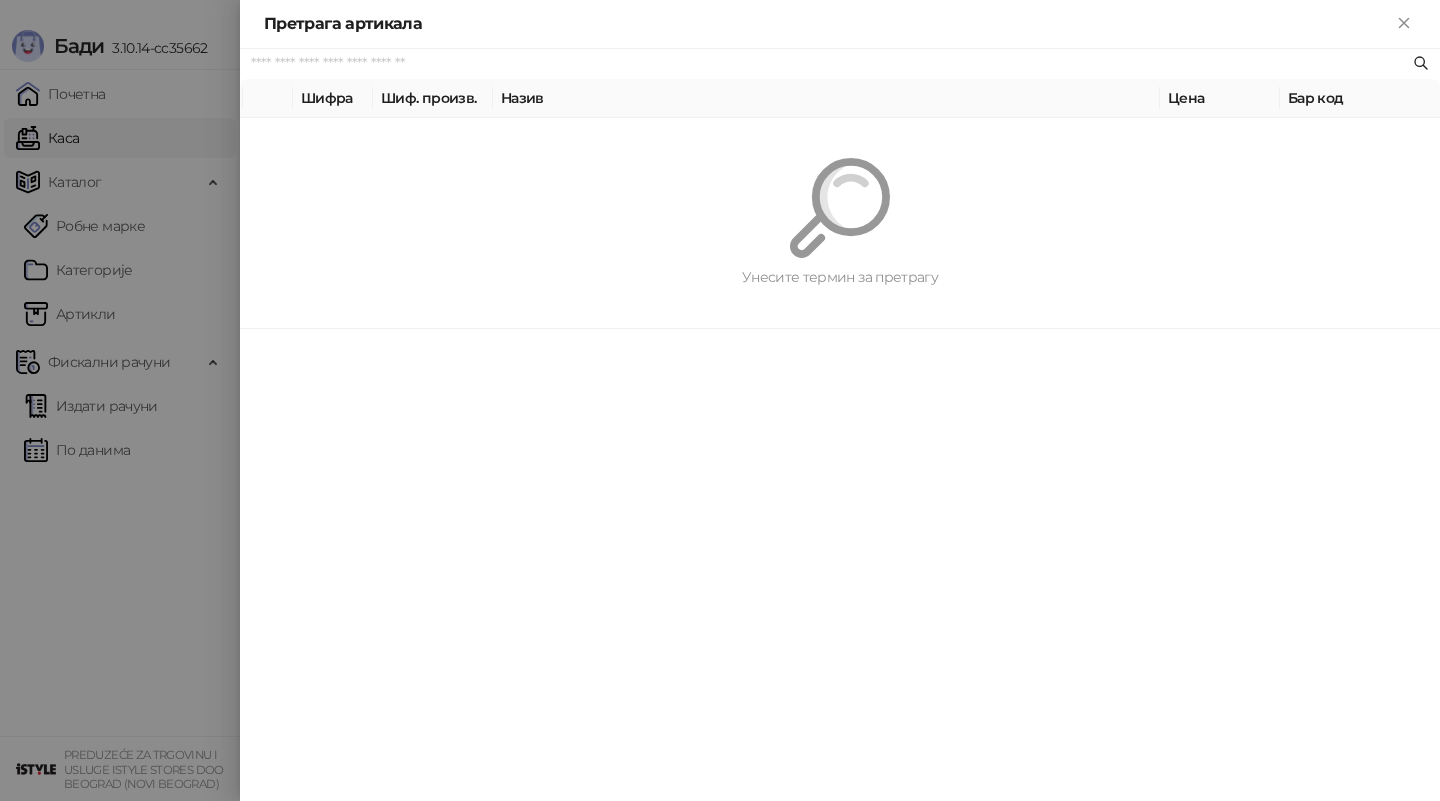 paste on "*********" 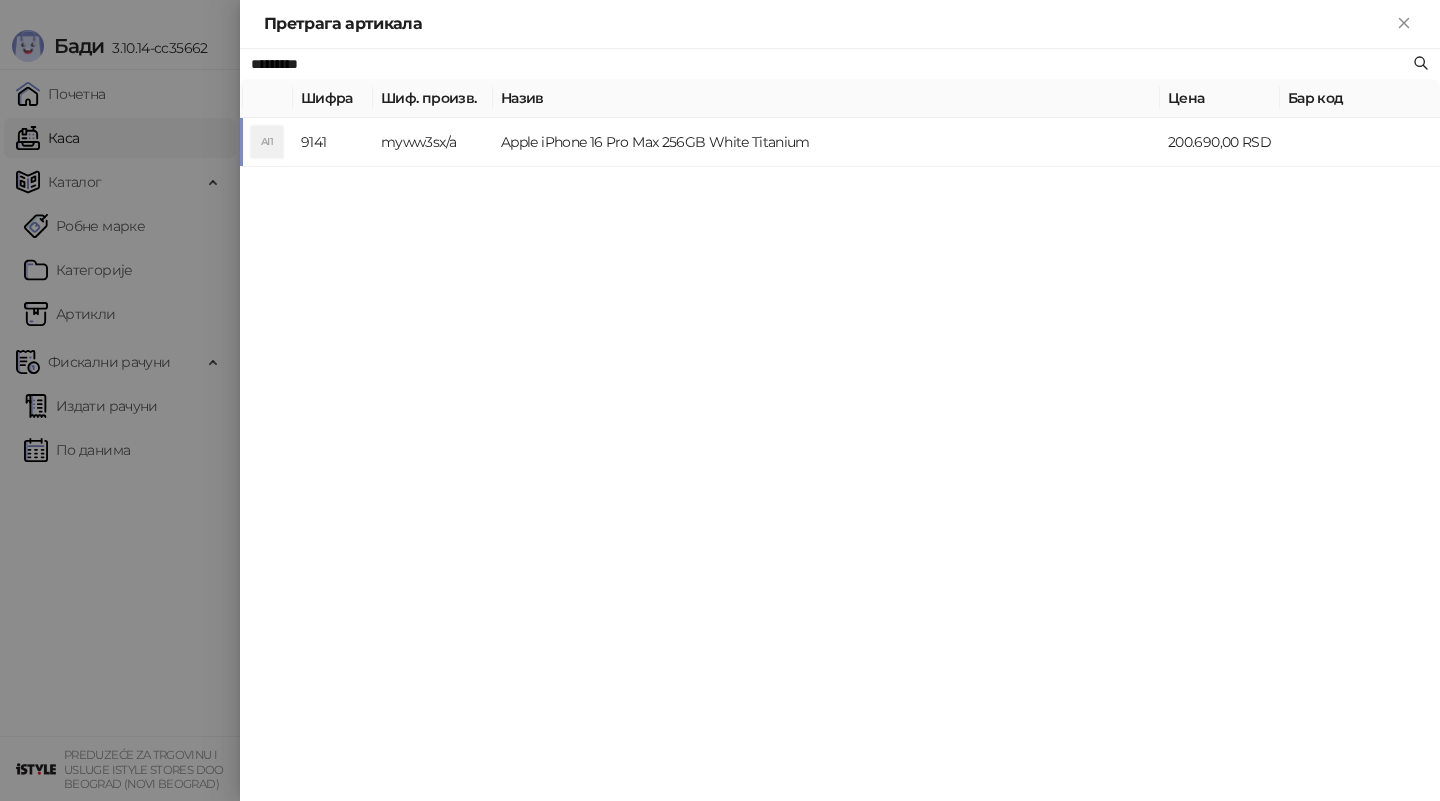 type on "*********" 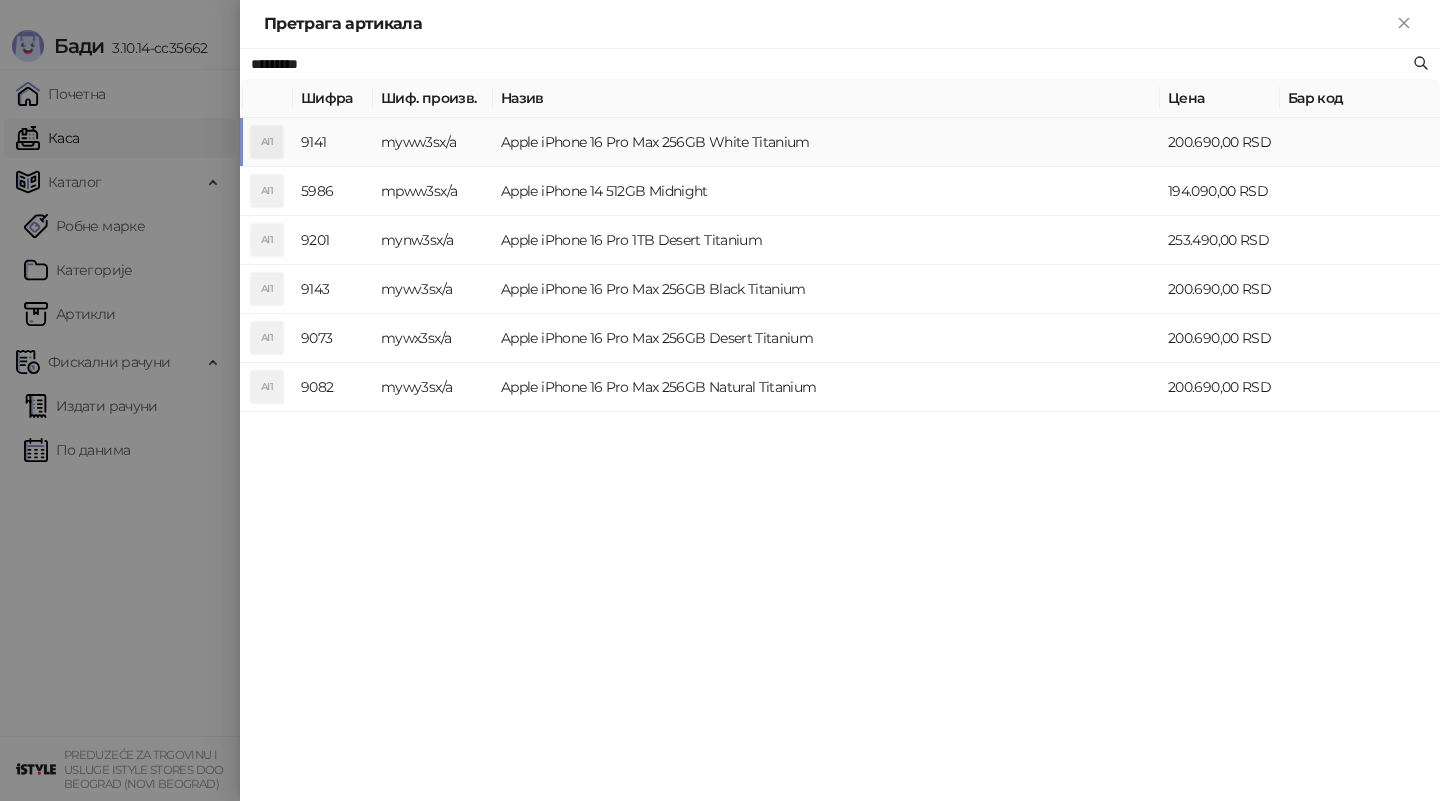 click on "myww3sx/a" at bounding box center (433, 142) 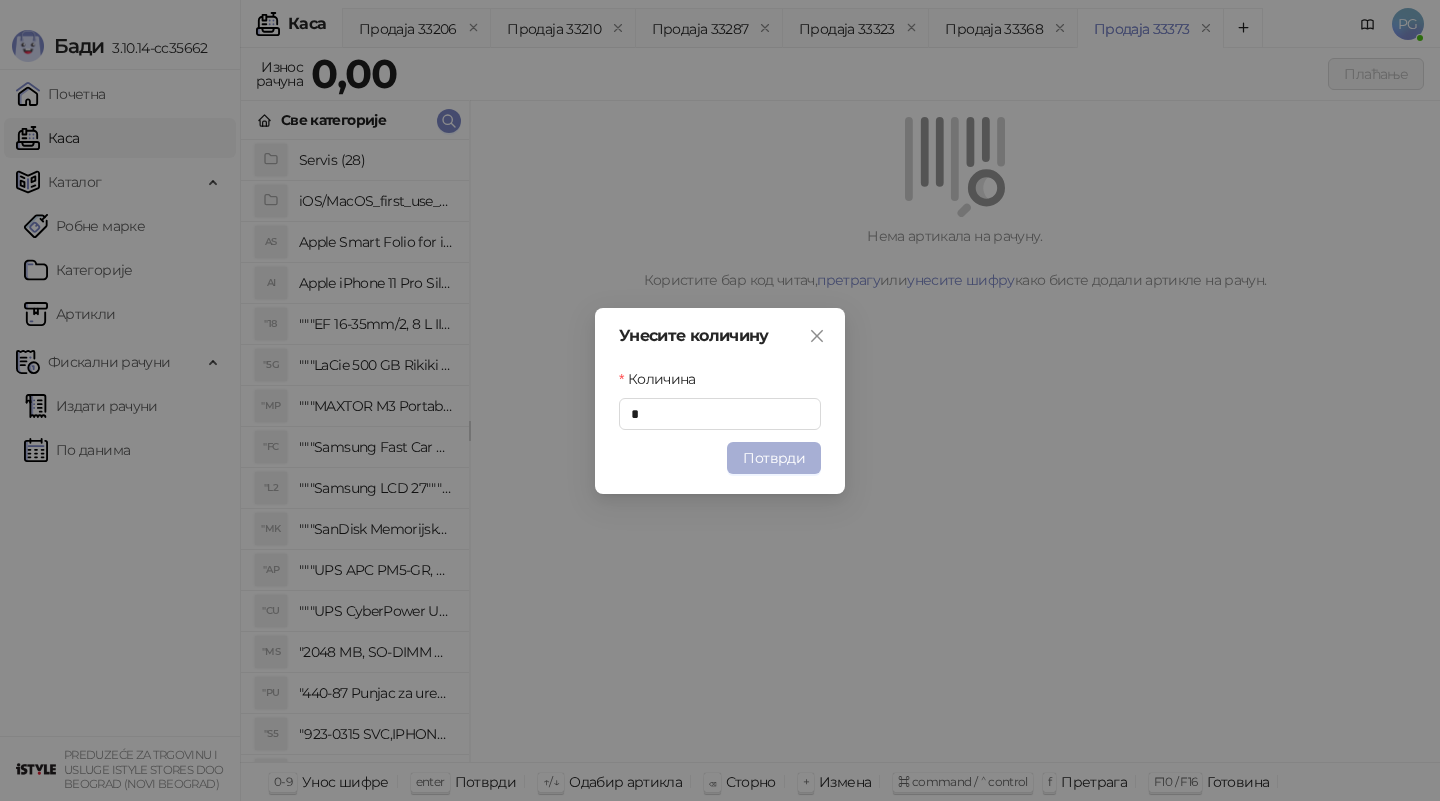 click on "Потврди" at bounding box center (774, 458) 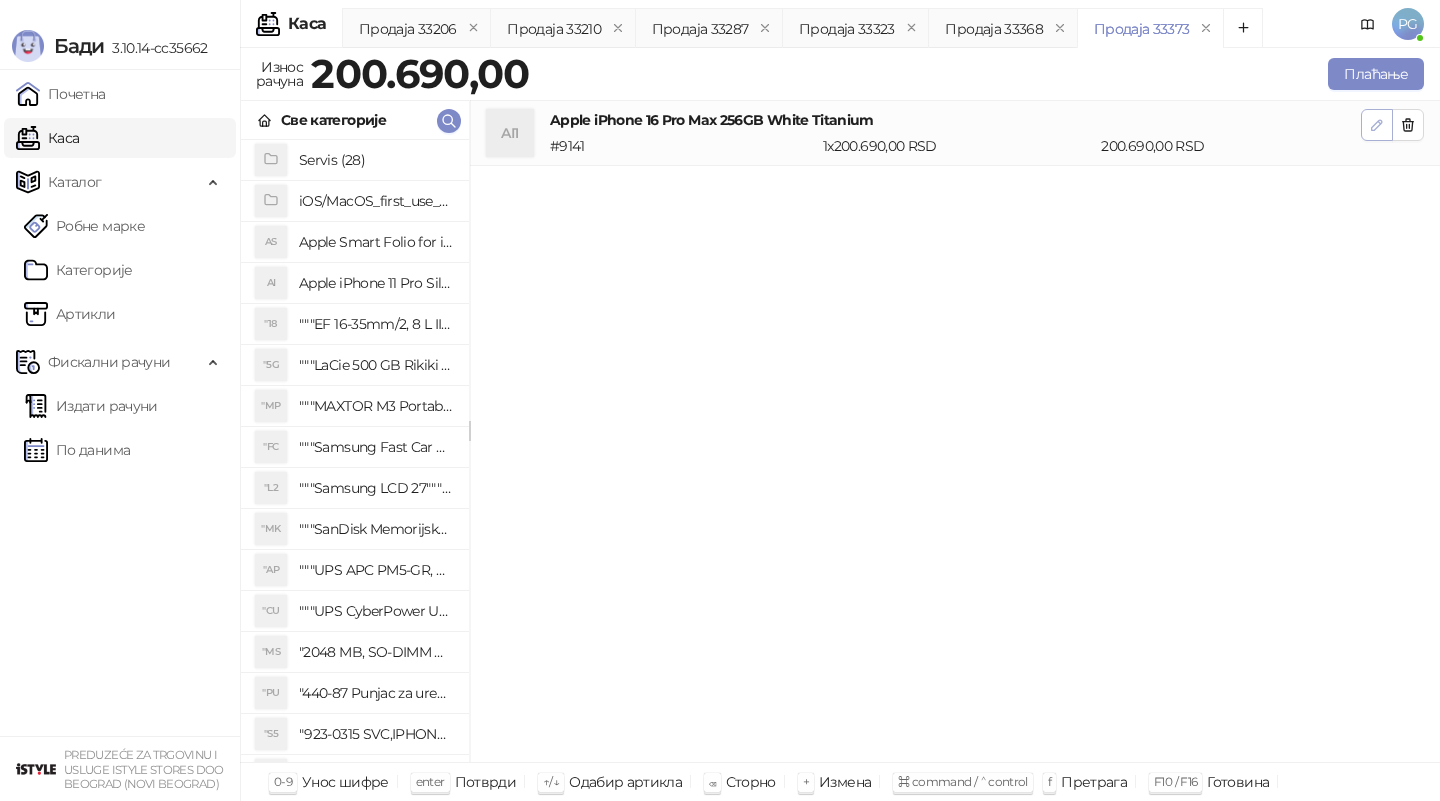 click 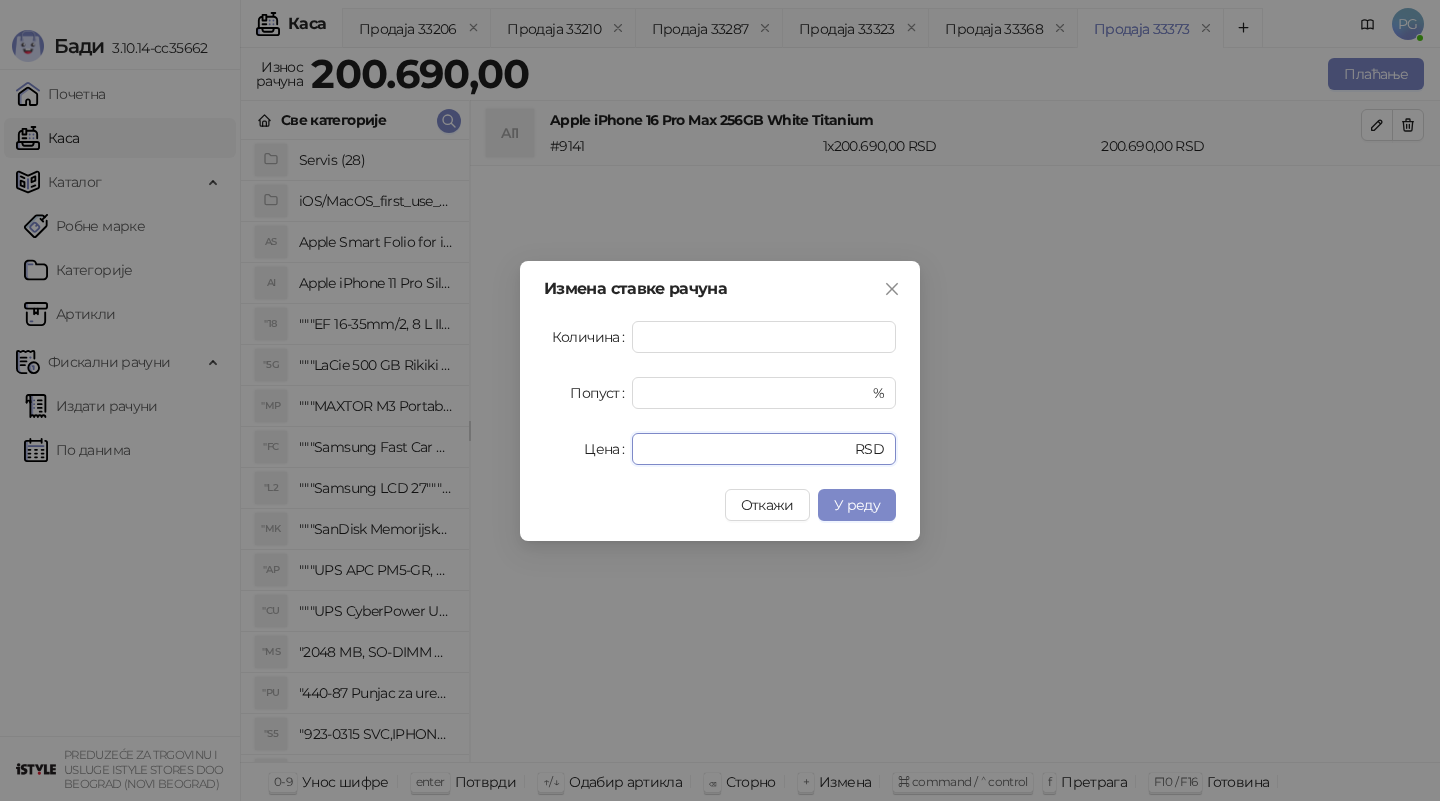 drag, startPoint x: 708, startPoint y: 447, endPoint x: 305, endPoint y: 447, distance: 403 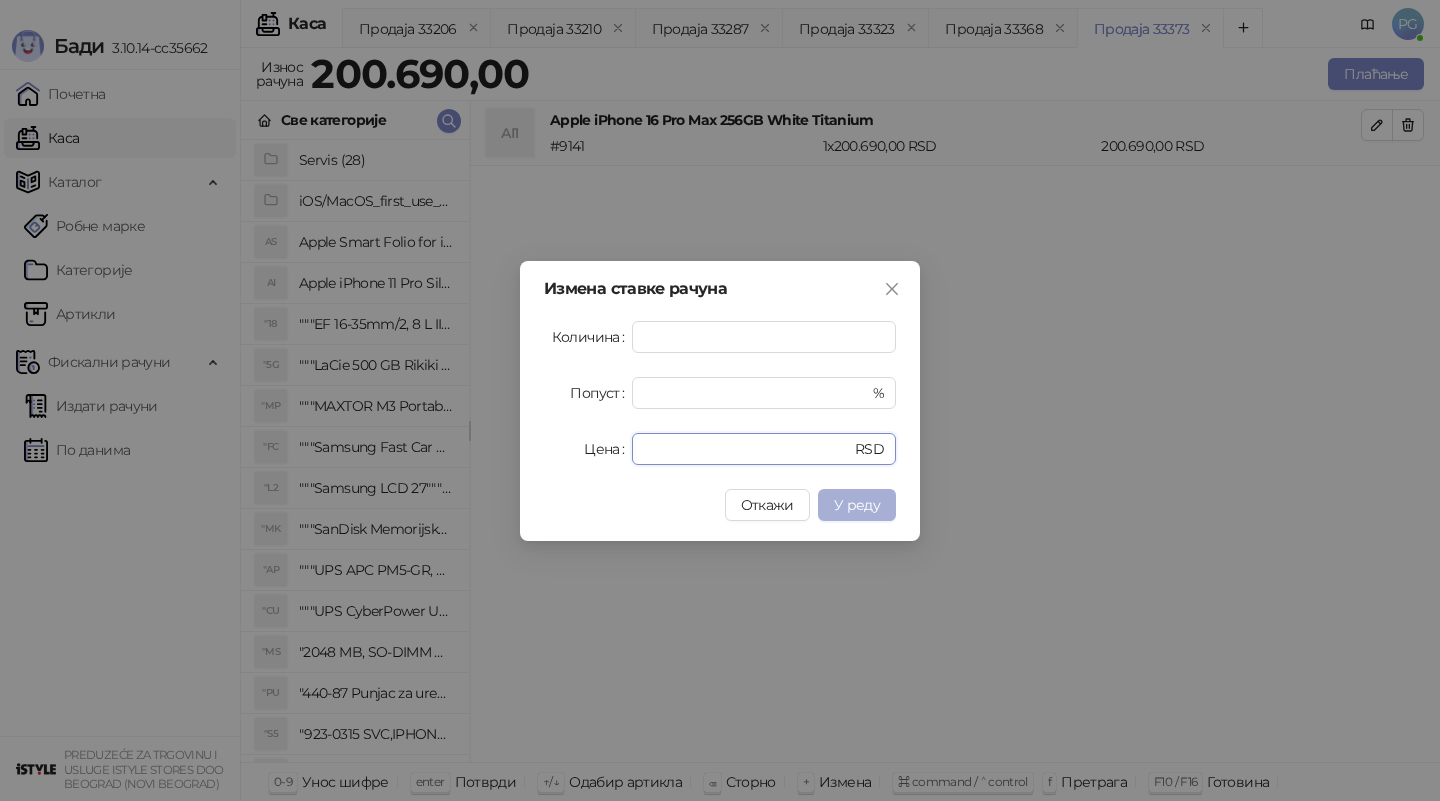 type on "******" 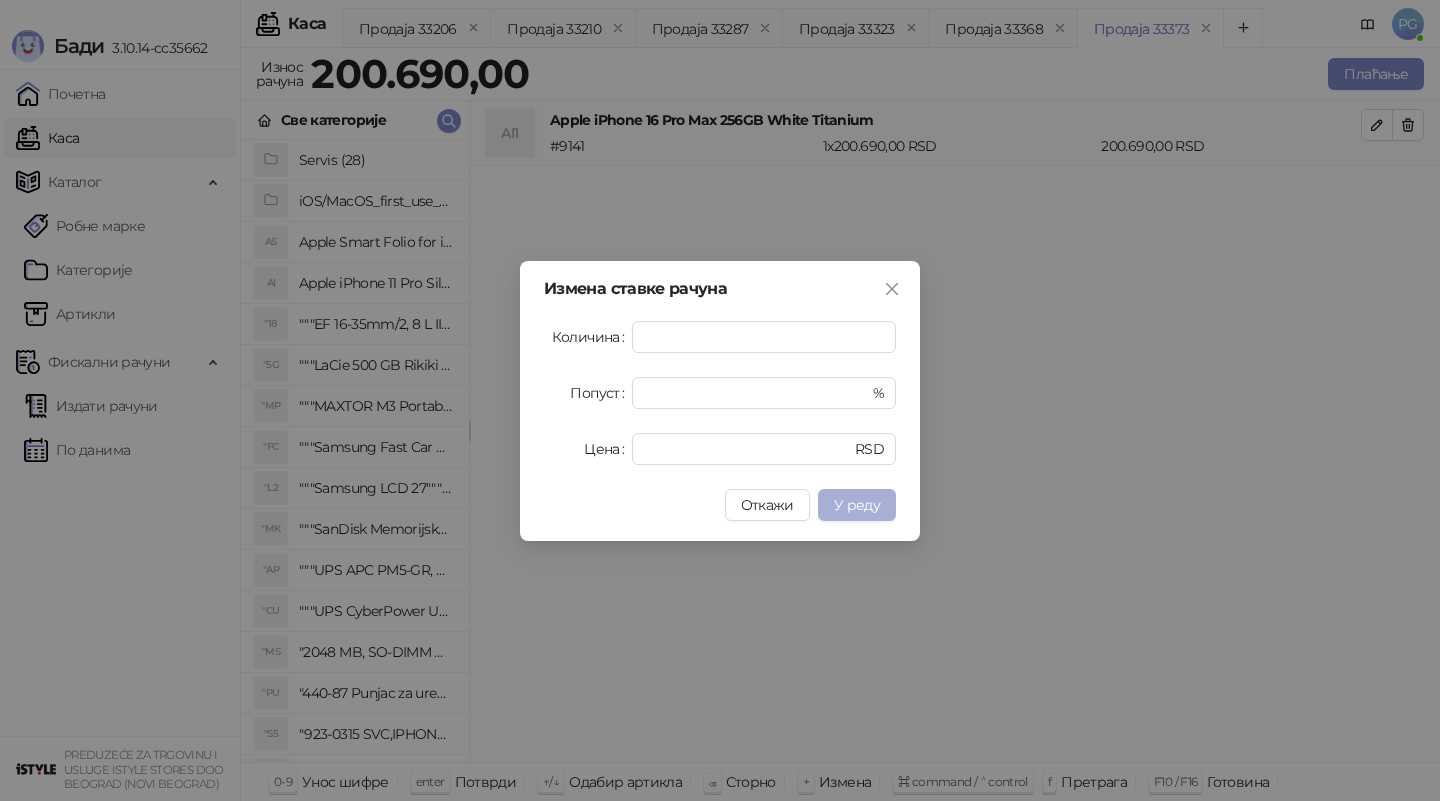 click on "У реду" at bounding box center [857, 505] 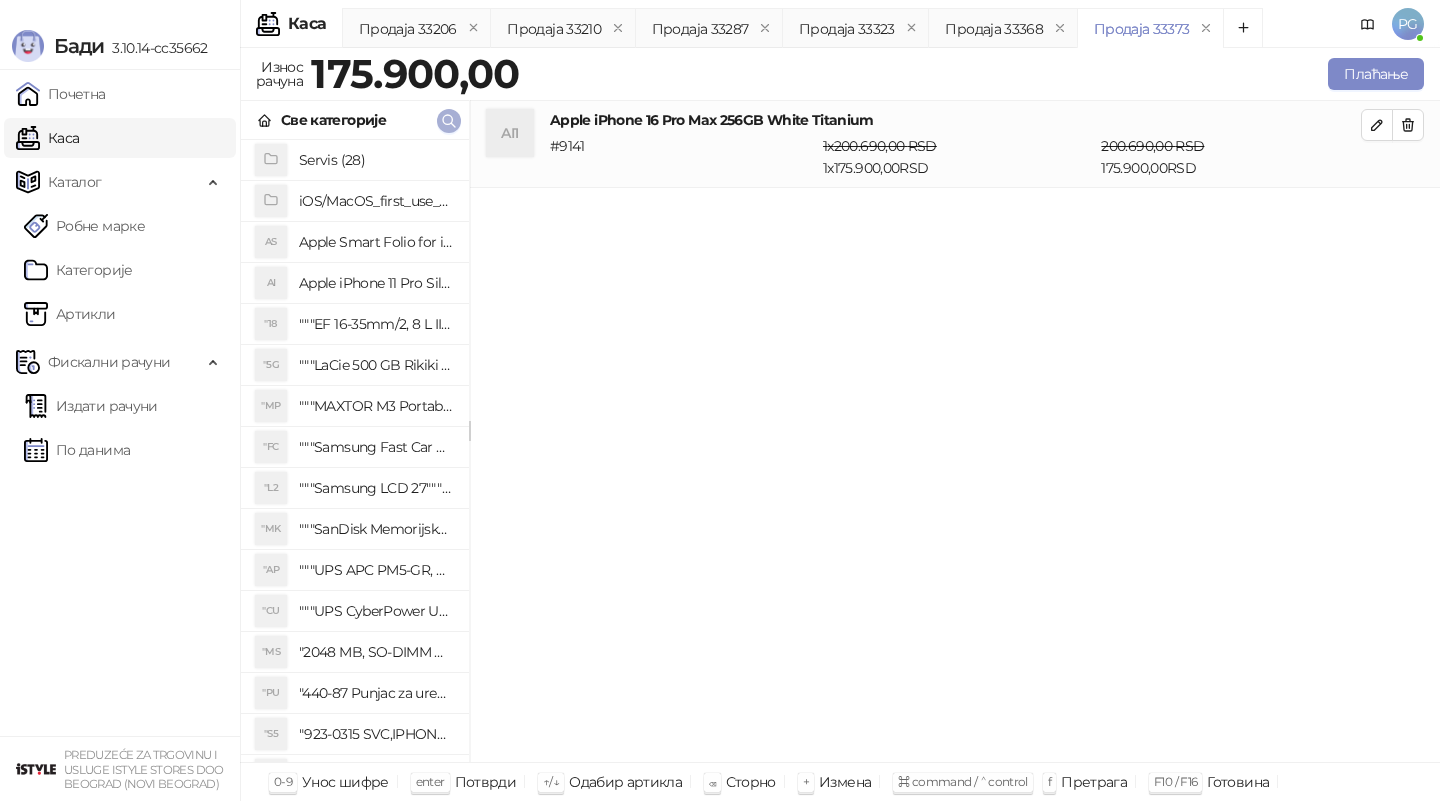 click 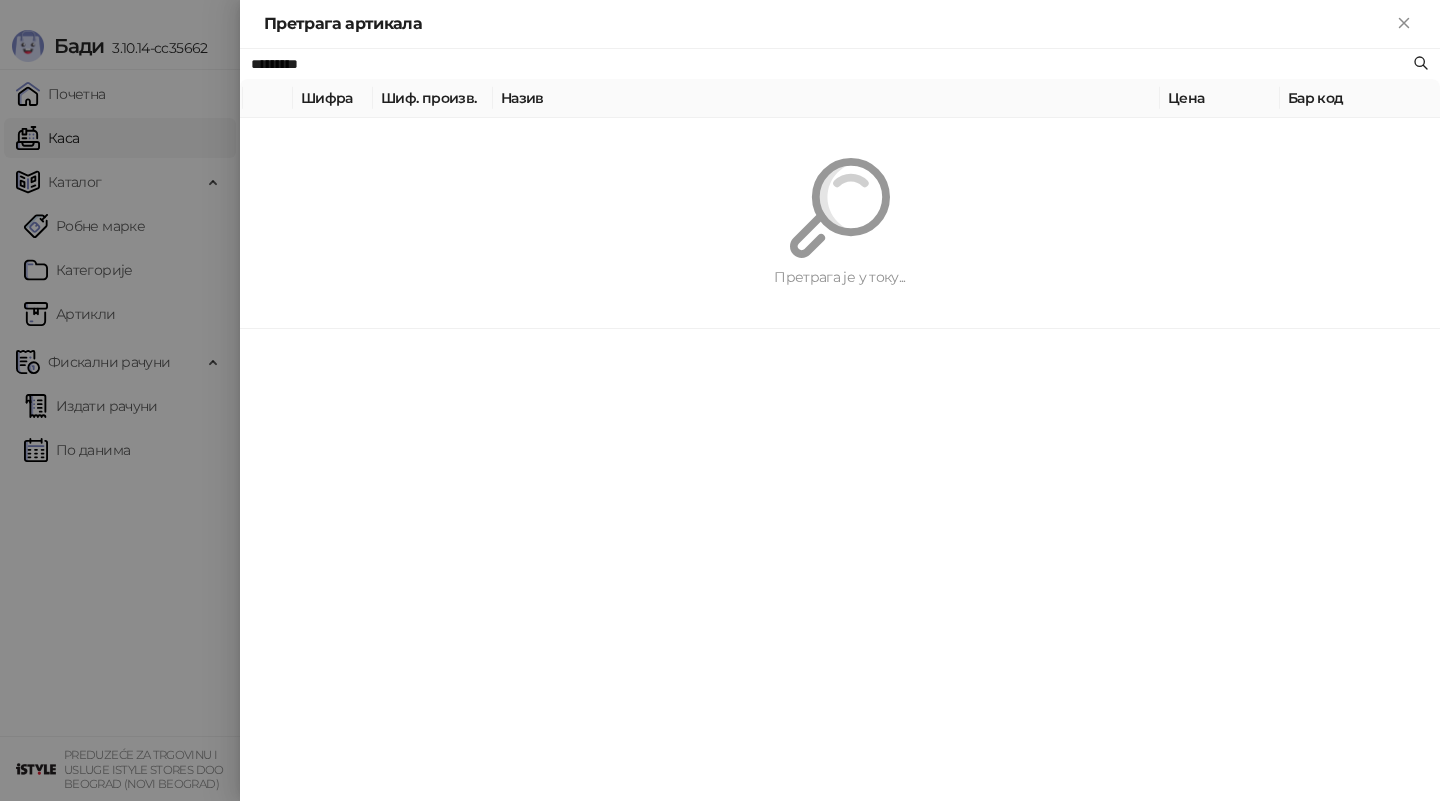 paste 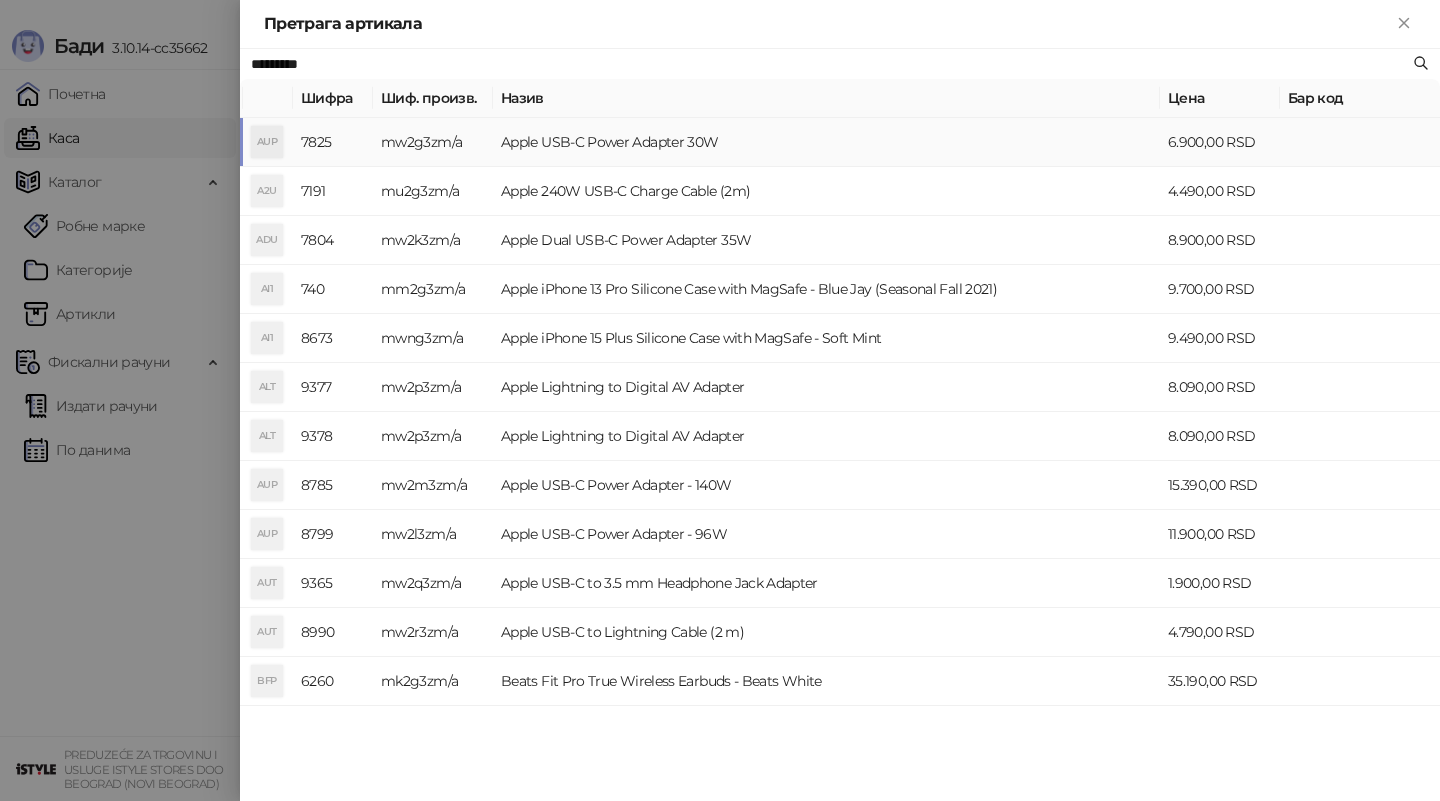 click on "mw2g3zm/a" at bounding box center [433, 142] 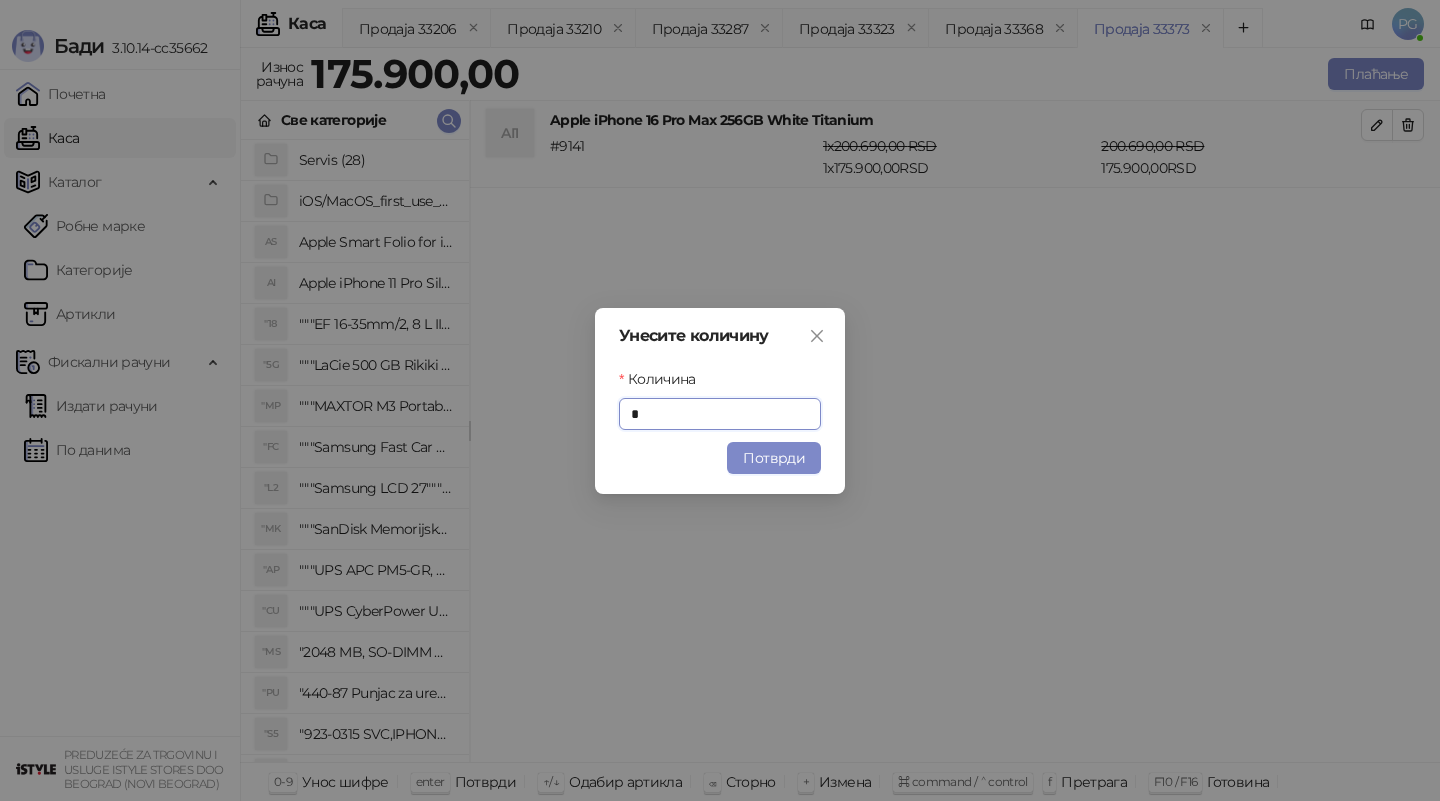 click on "Унесите количину Количина * Потврди" at bounding box center [720, 401] 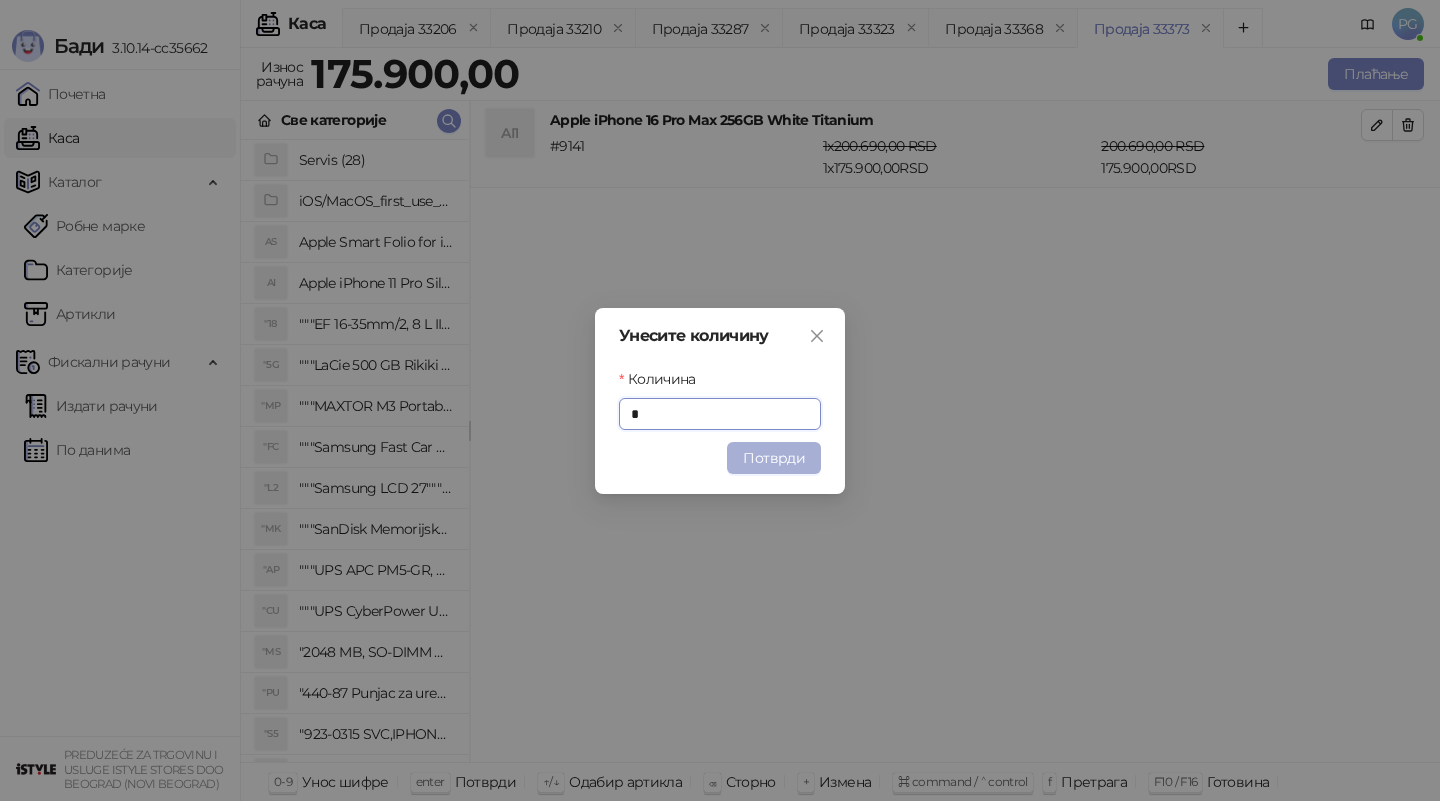click on "Потврди" at bounding box center [774, 458] 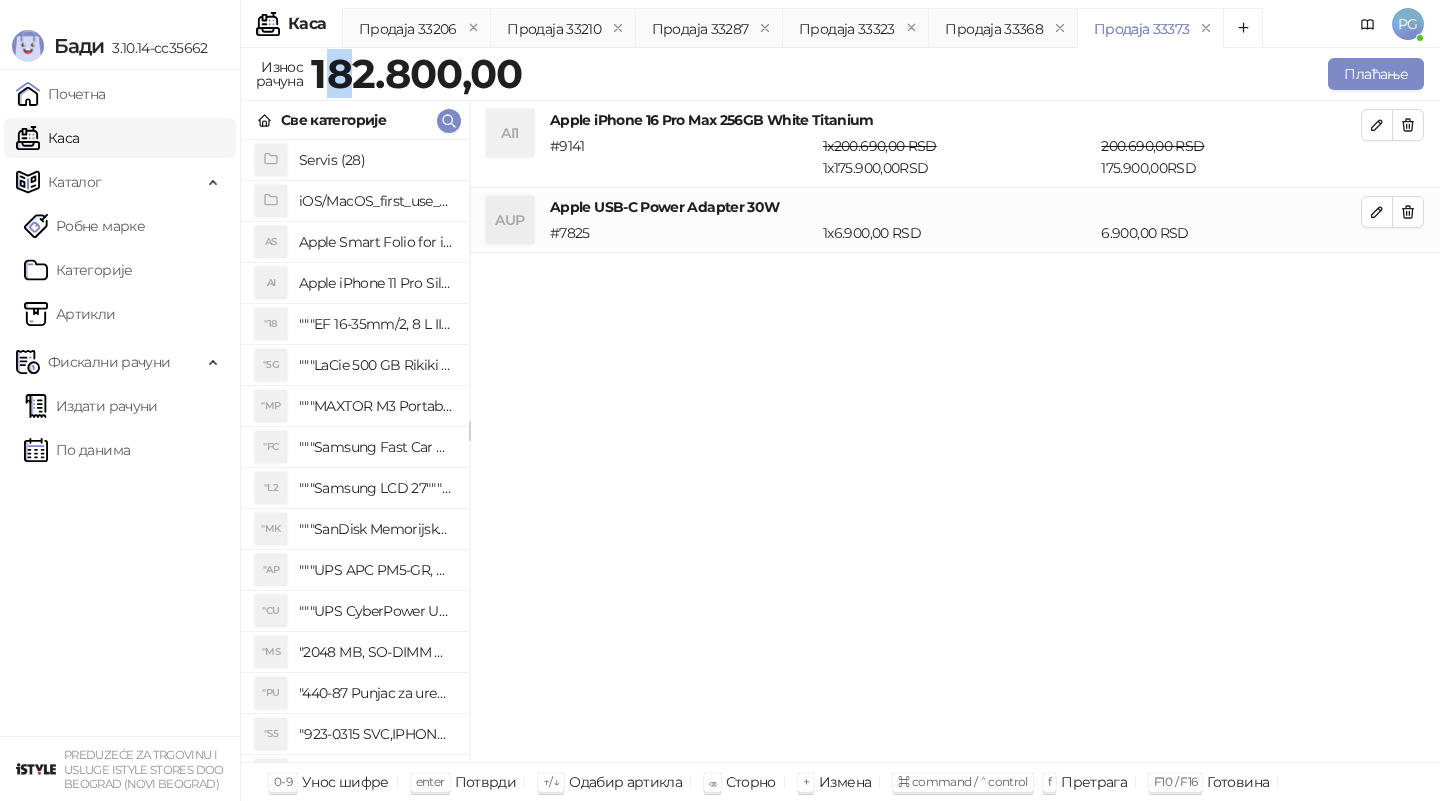 drag, startPoint x: 328, startPoint y: 71, endPoint x: 345, endPoint y: 71, distance: 17 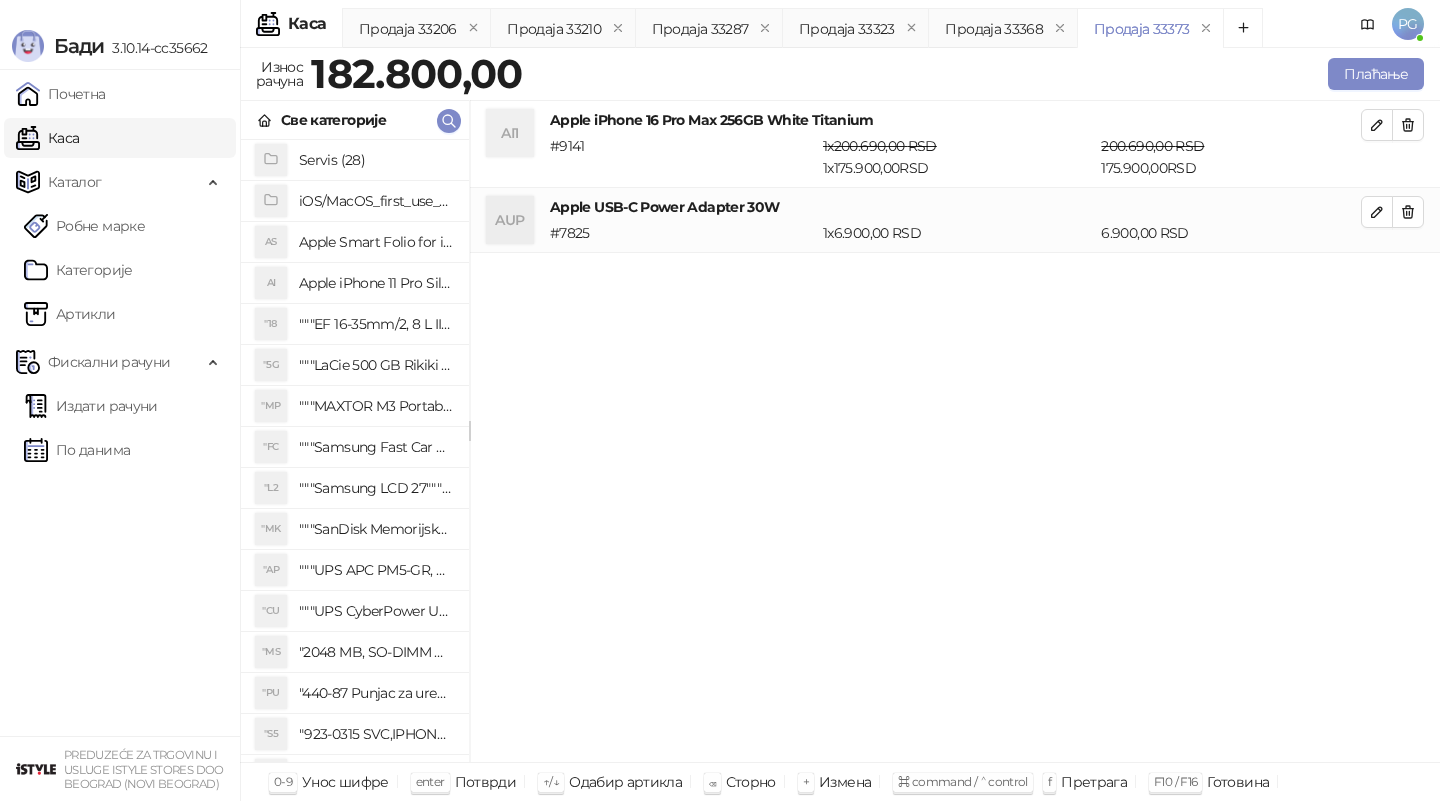 click on "AI1 Apple iPhone 16 Pro Max 256GB White Titanium    # 9141 1  x  200.690,00   RSD 1  x  175.900,00  RSD  200.690,00   RSD 175.900,00  RSD  AUP Apple USB-C Power Adapter 30W    # 7825 1  x  6.900,00 RSD 6.900,00 RSD" at bounding box center (955, 432) 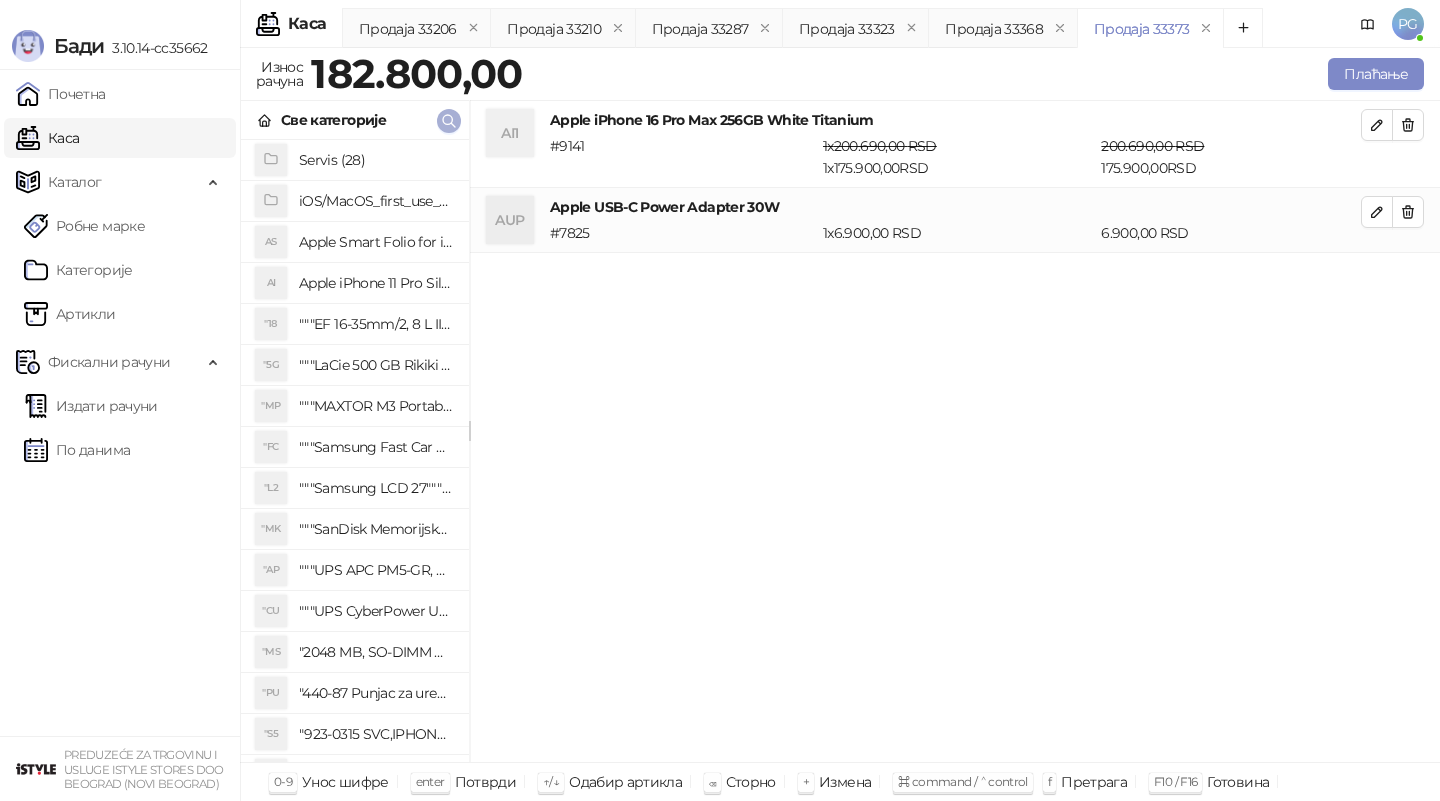 click 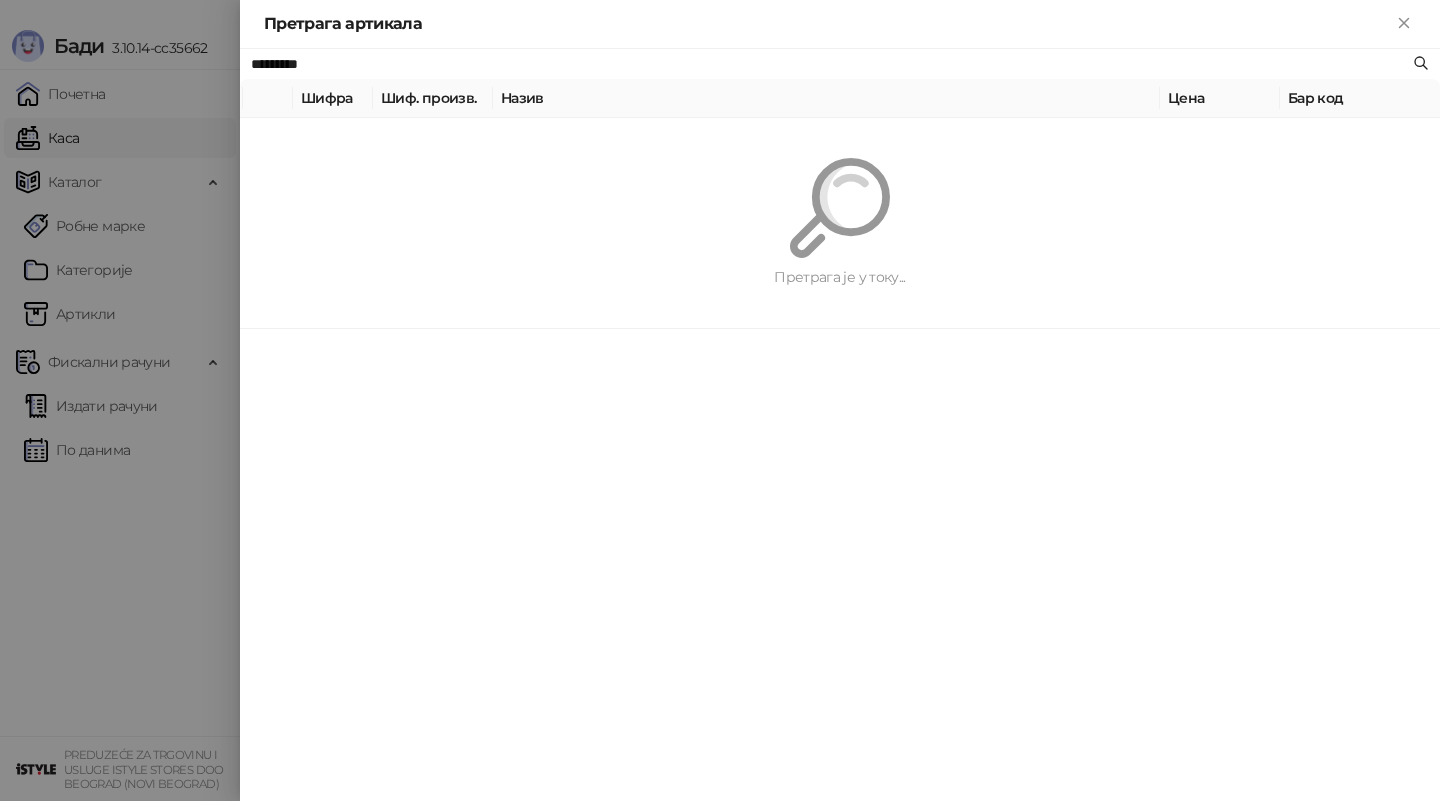 type on "*" 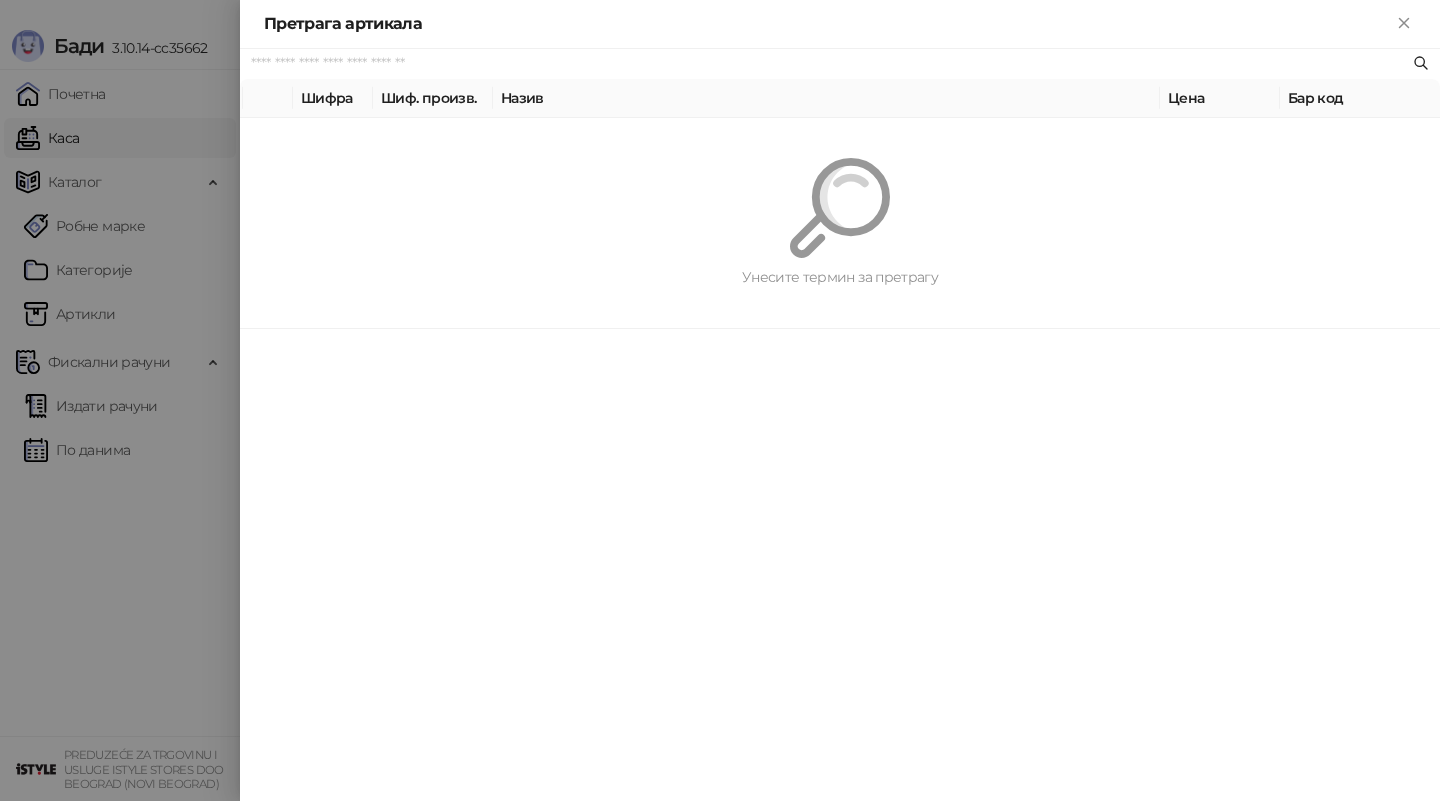 click at bounding box center (720, 400) 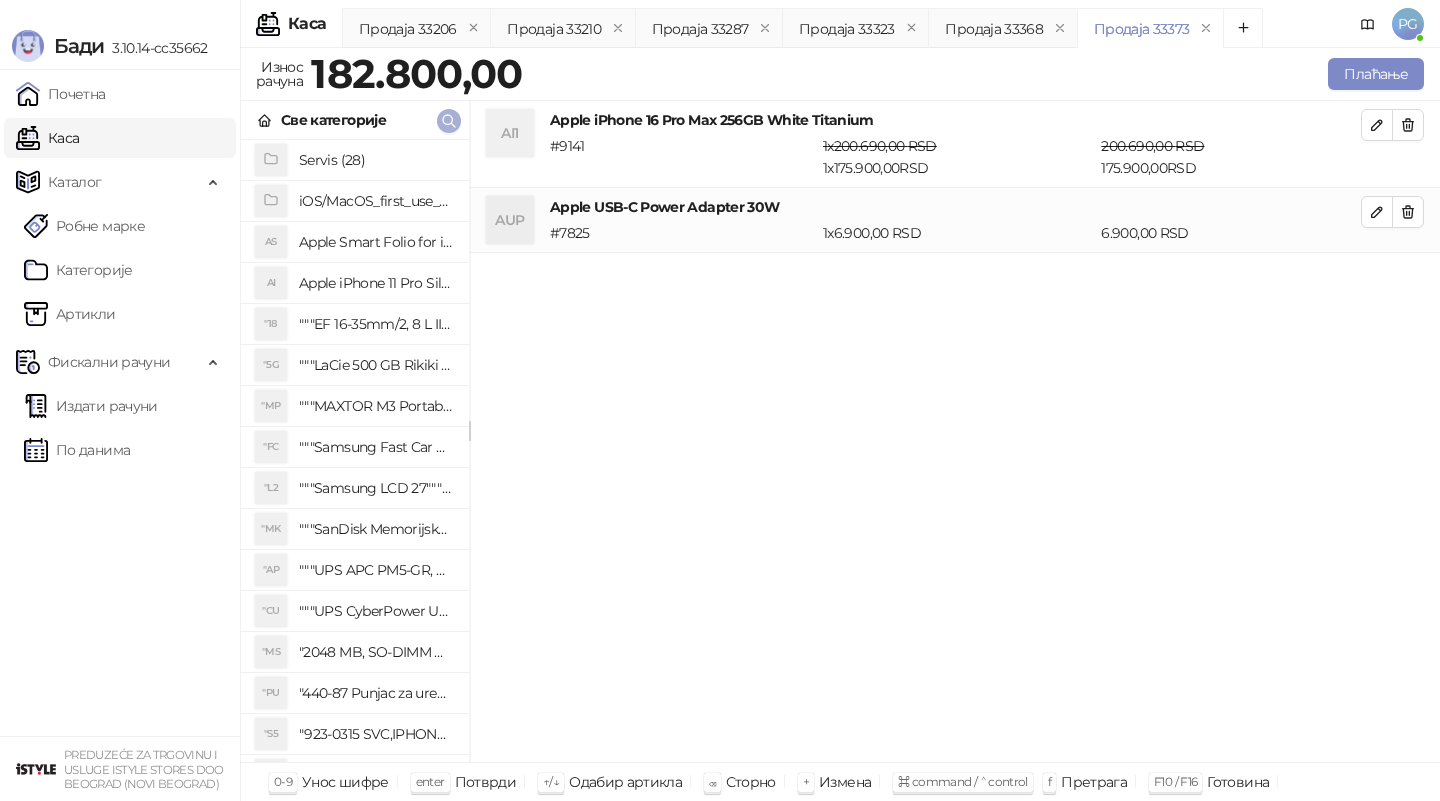 click at bounding box center [449, 121] 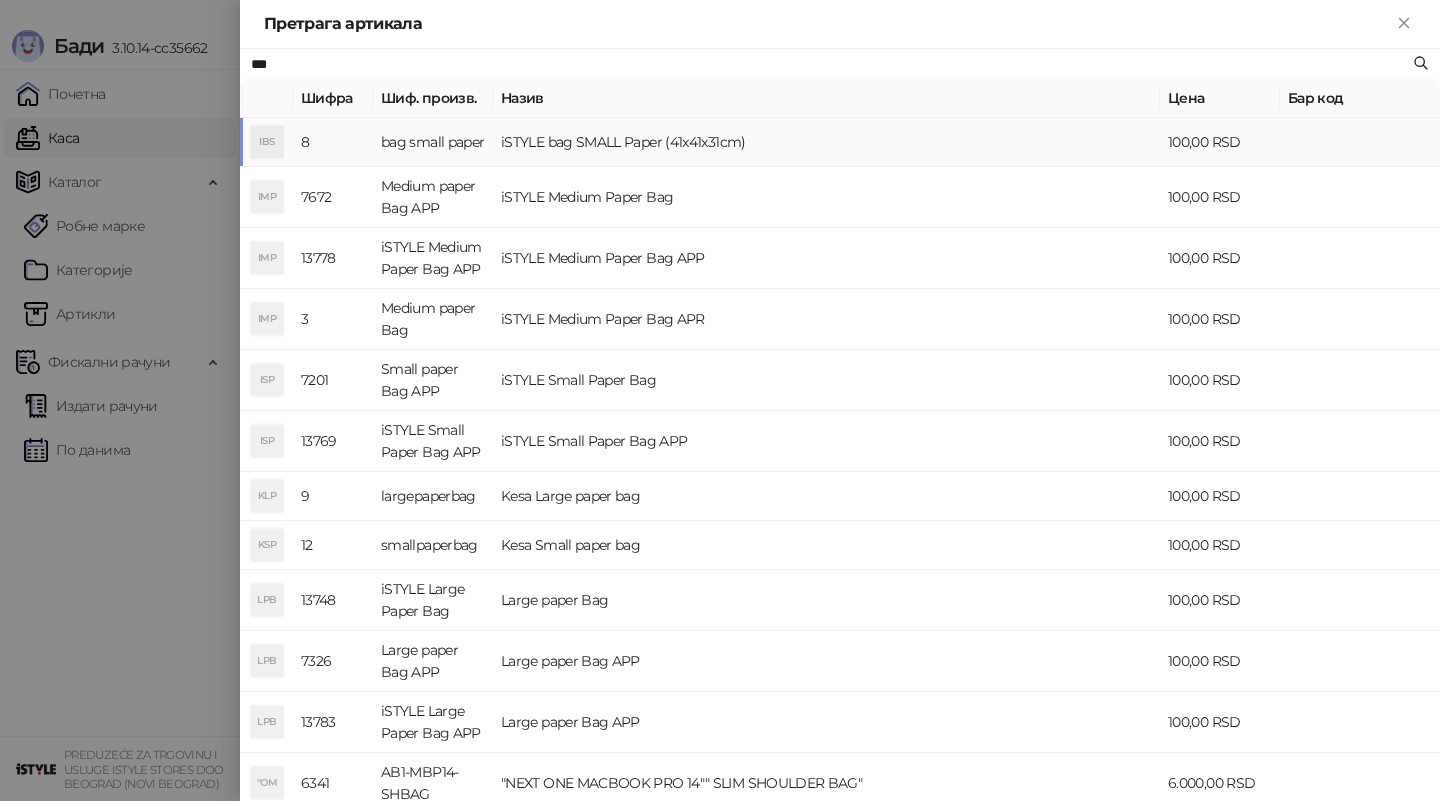 type on "***" 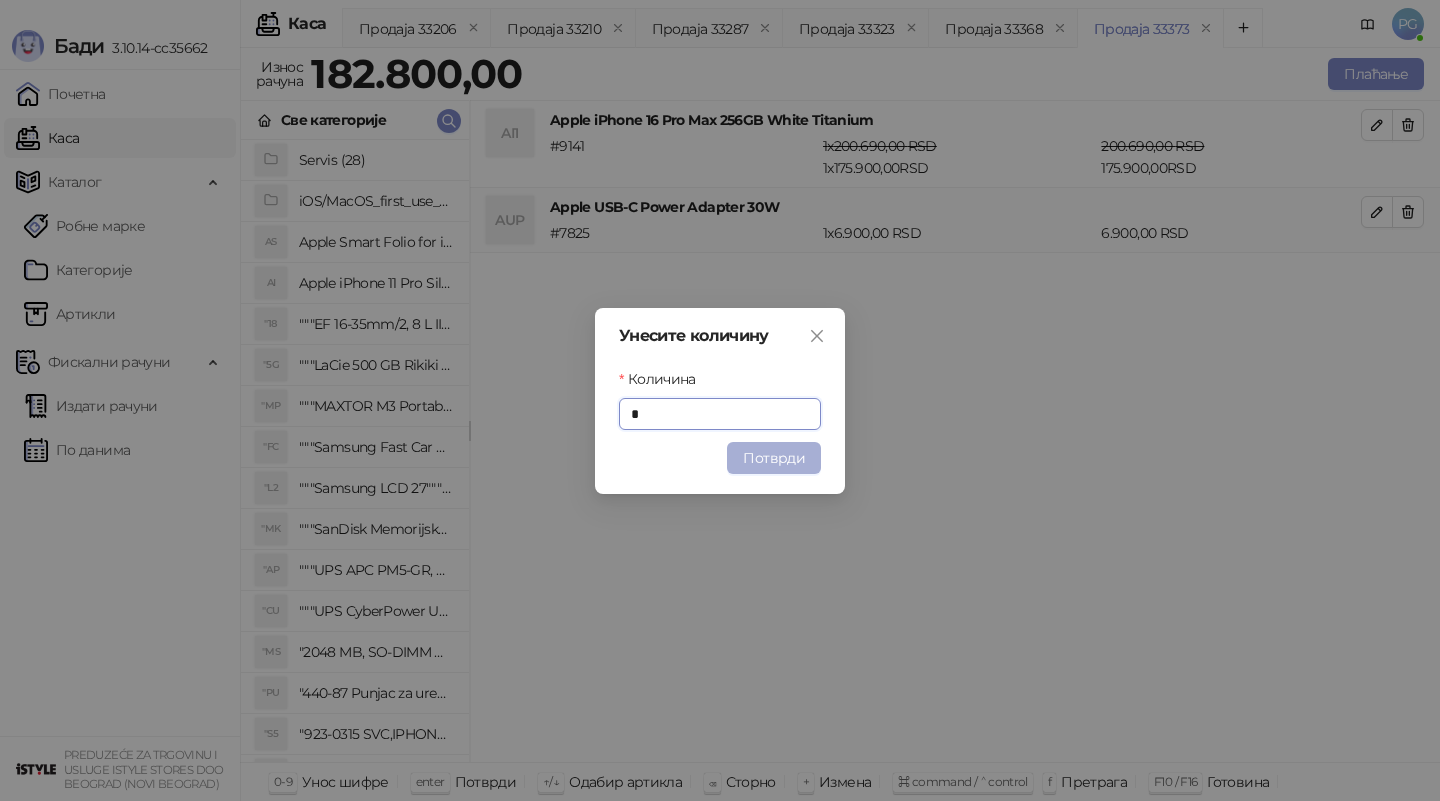 click on "Потврди" at bounding box center [774, 458] 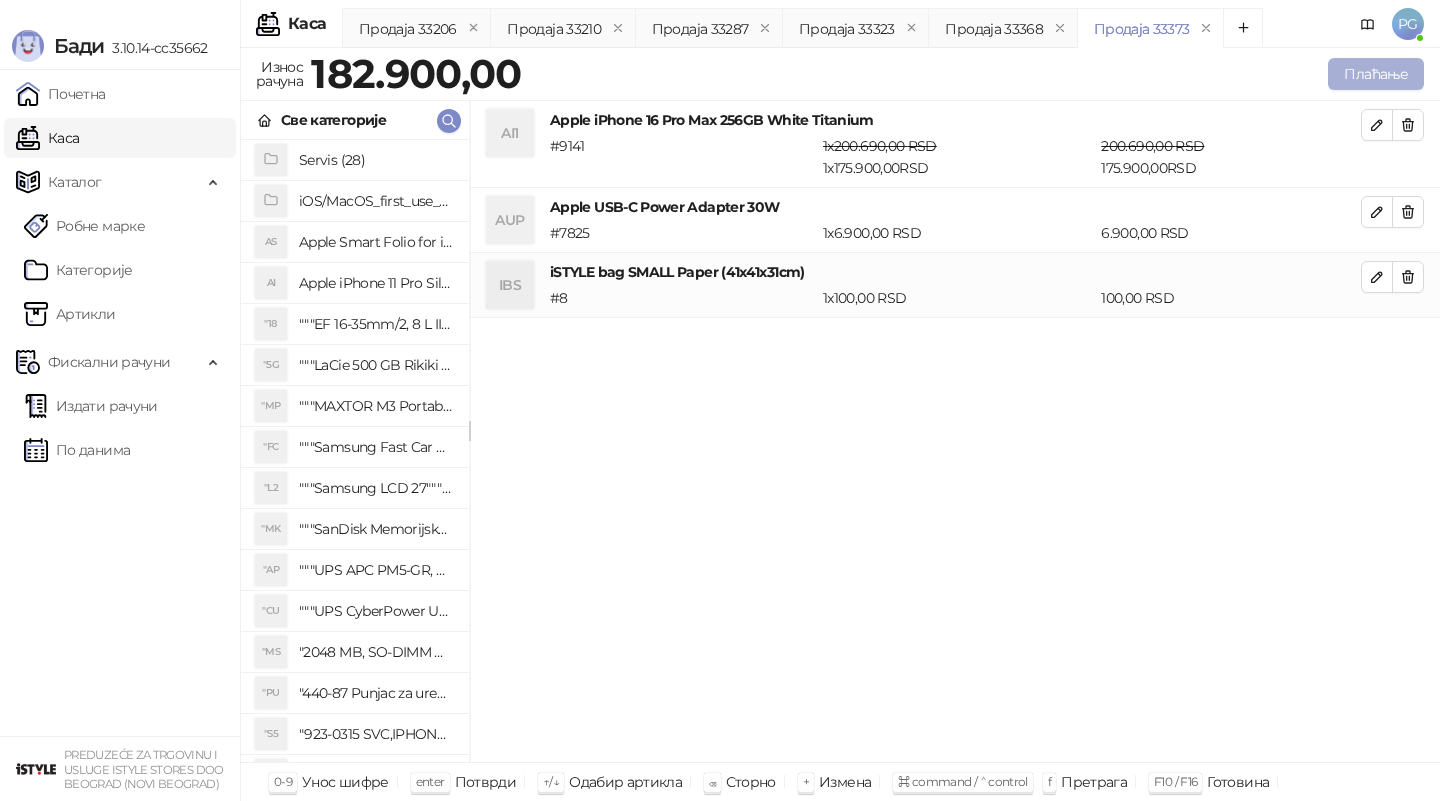 click on "Плаћање" at bounding box center (1376, 74) 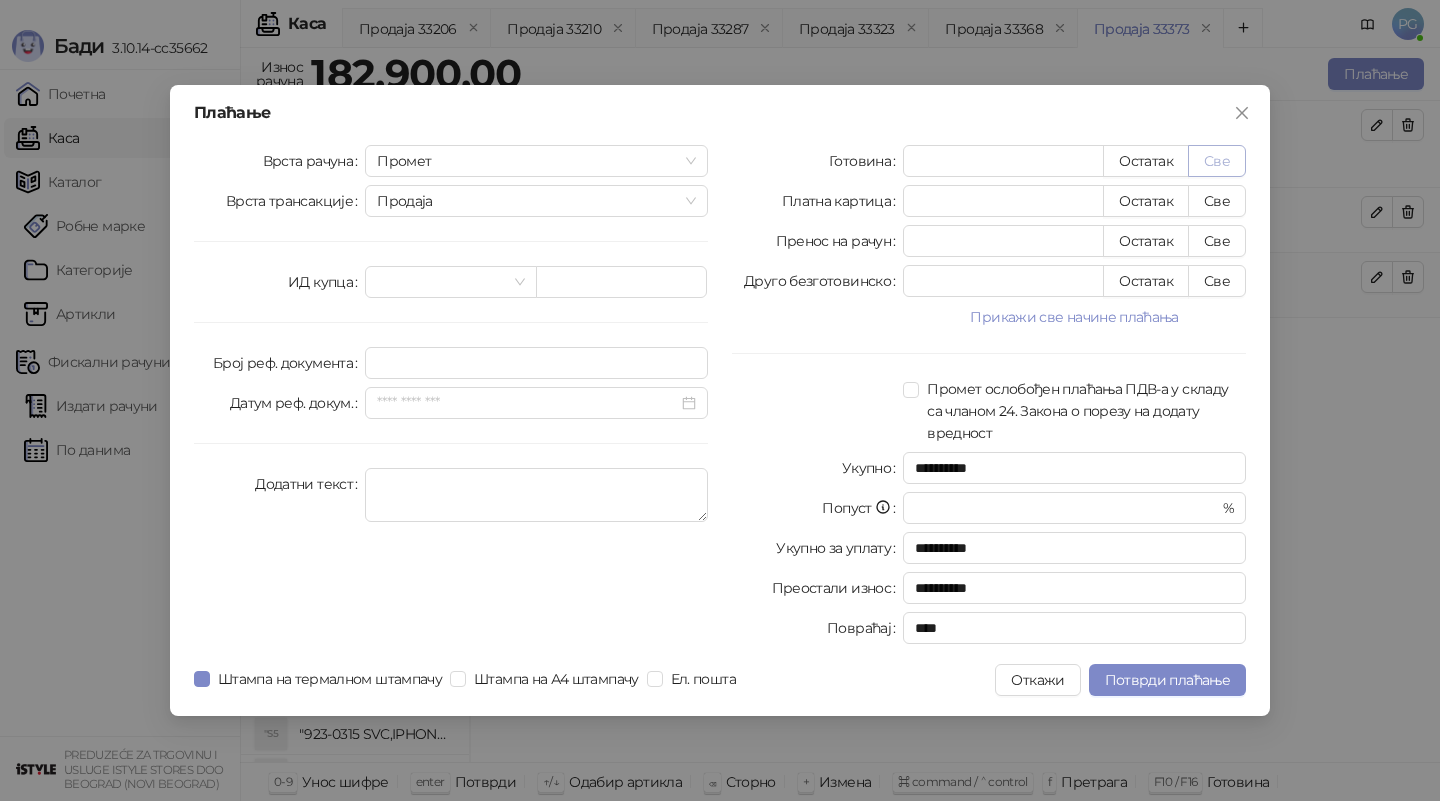 click on "Све" at bounding box center [1217, 161] 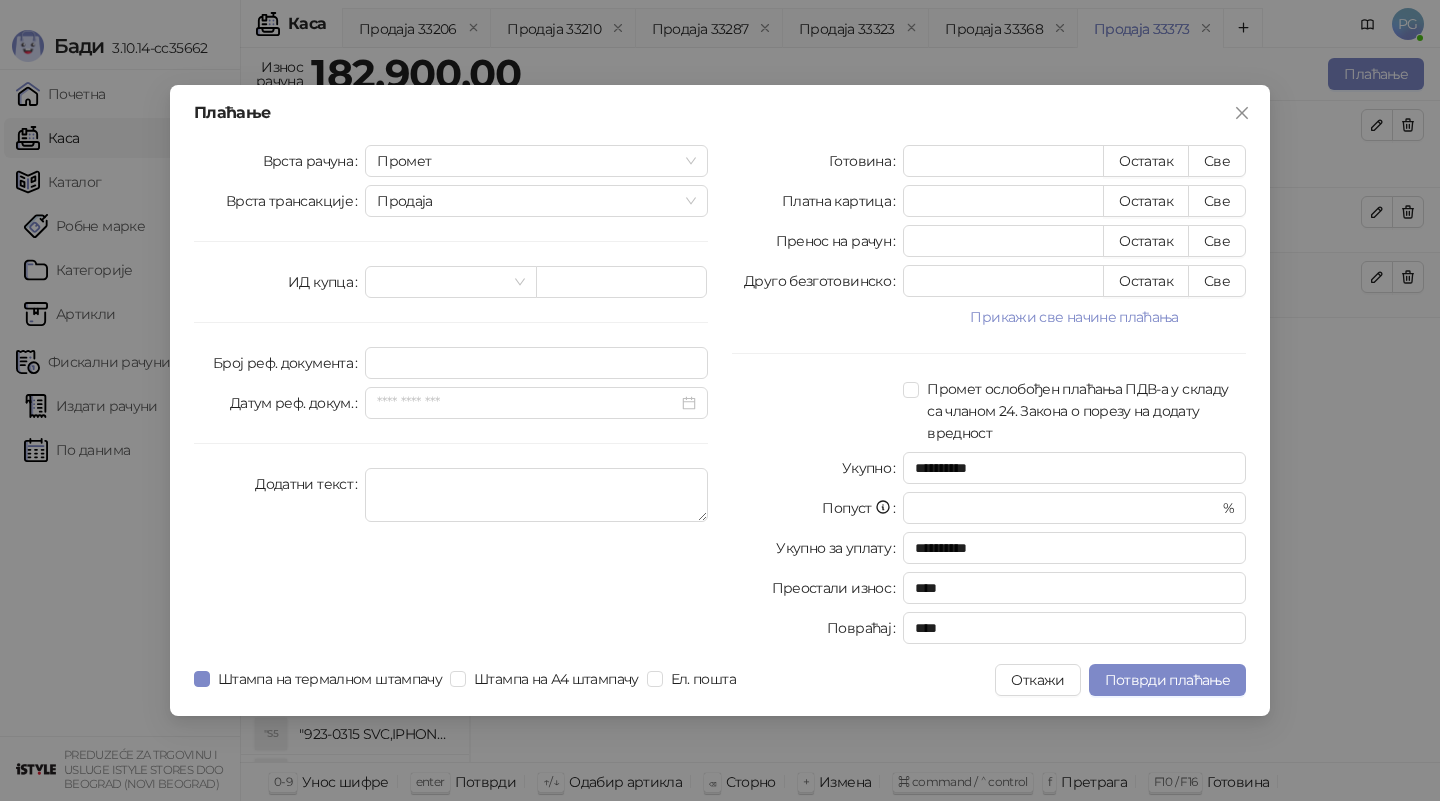 type on "******" 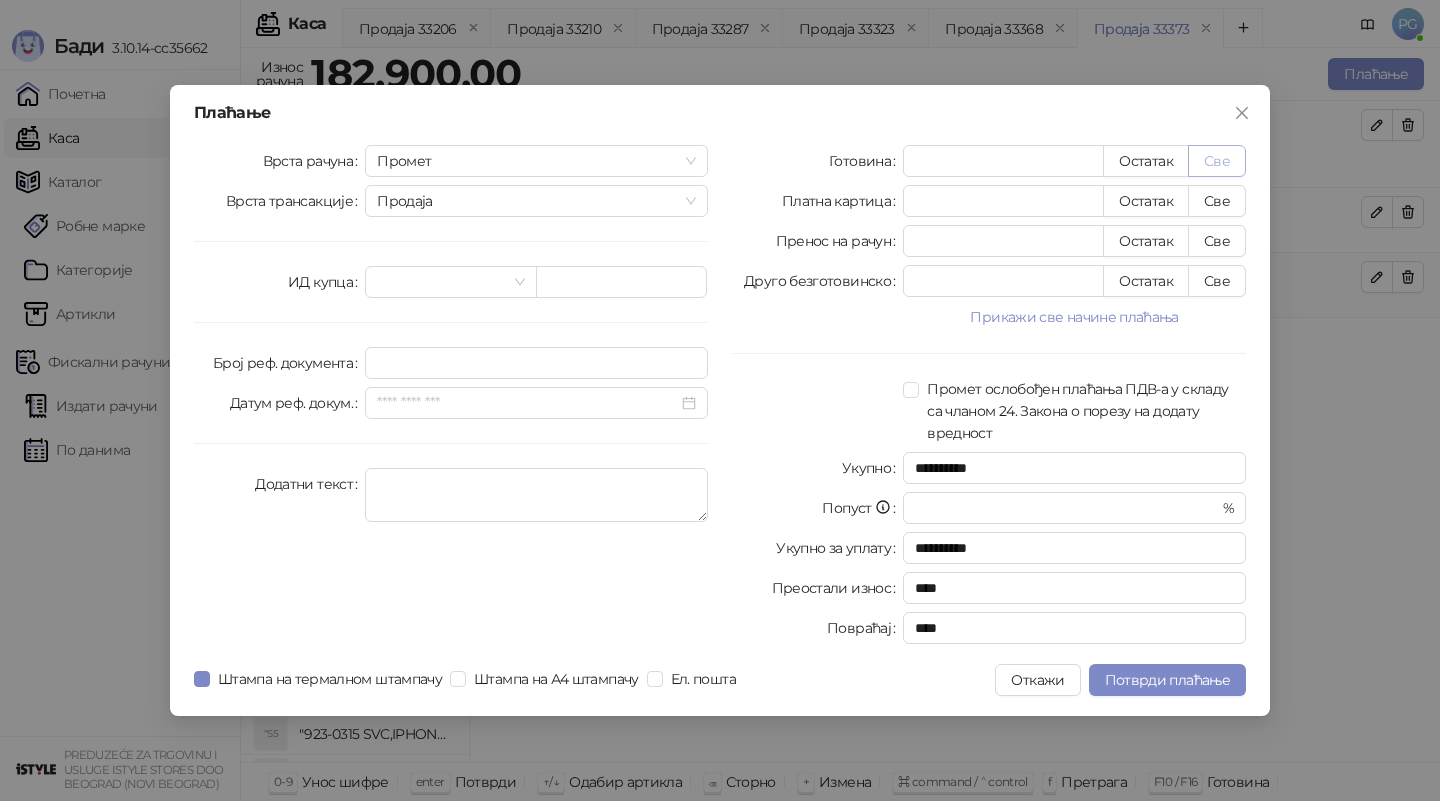 click on "Све" at bounding box center (1217, 161) 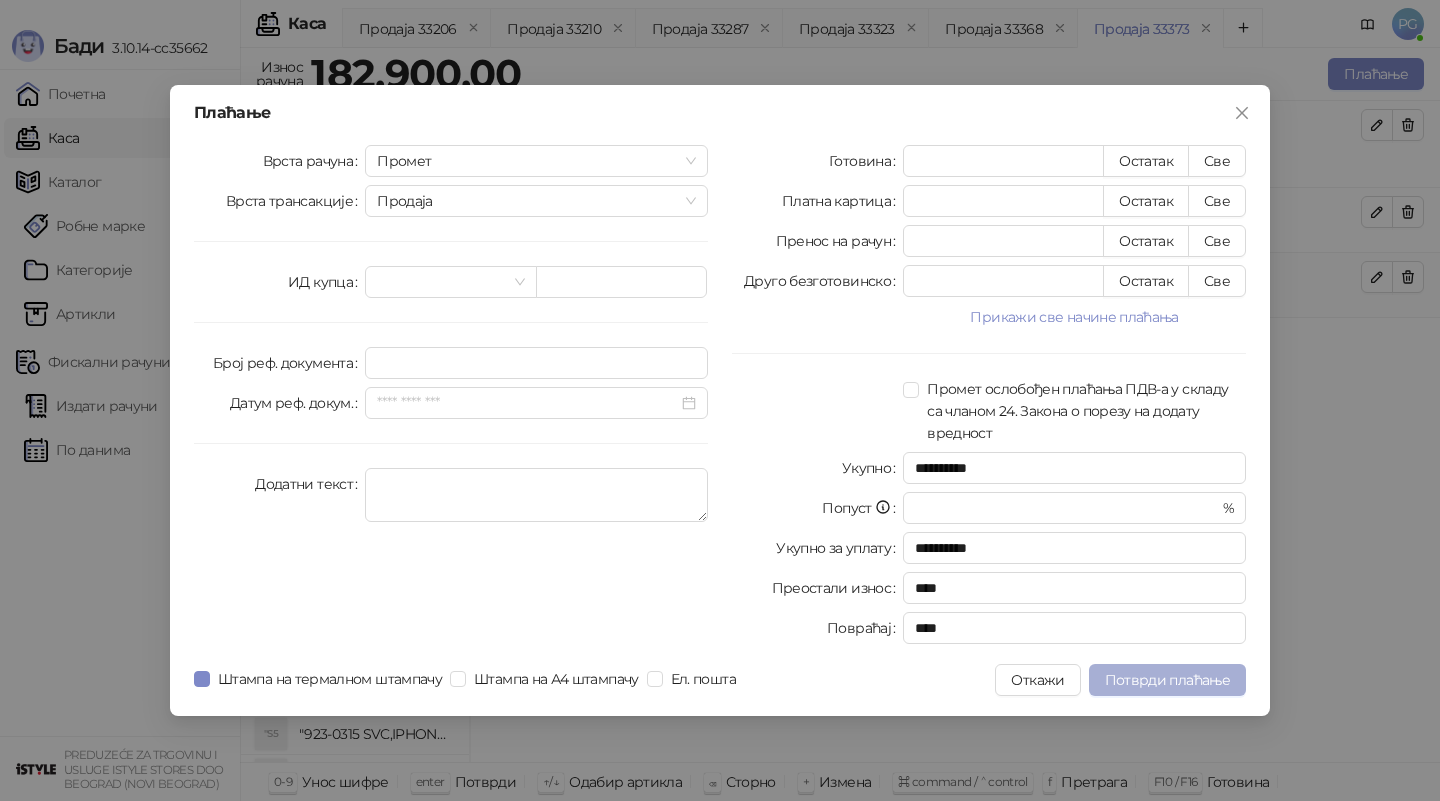 click on "Потврди плаћање" at bounding box center [1167, 680] 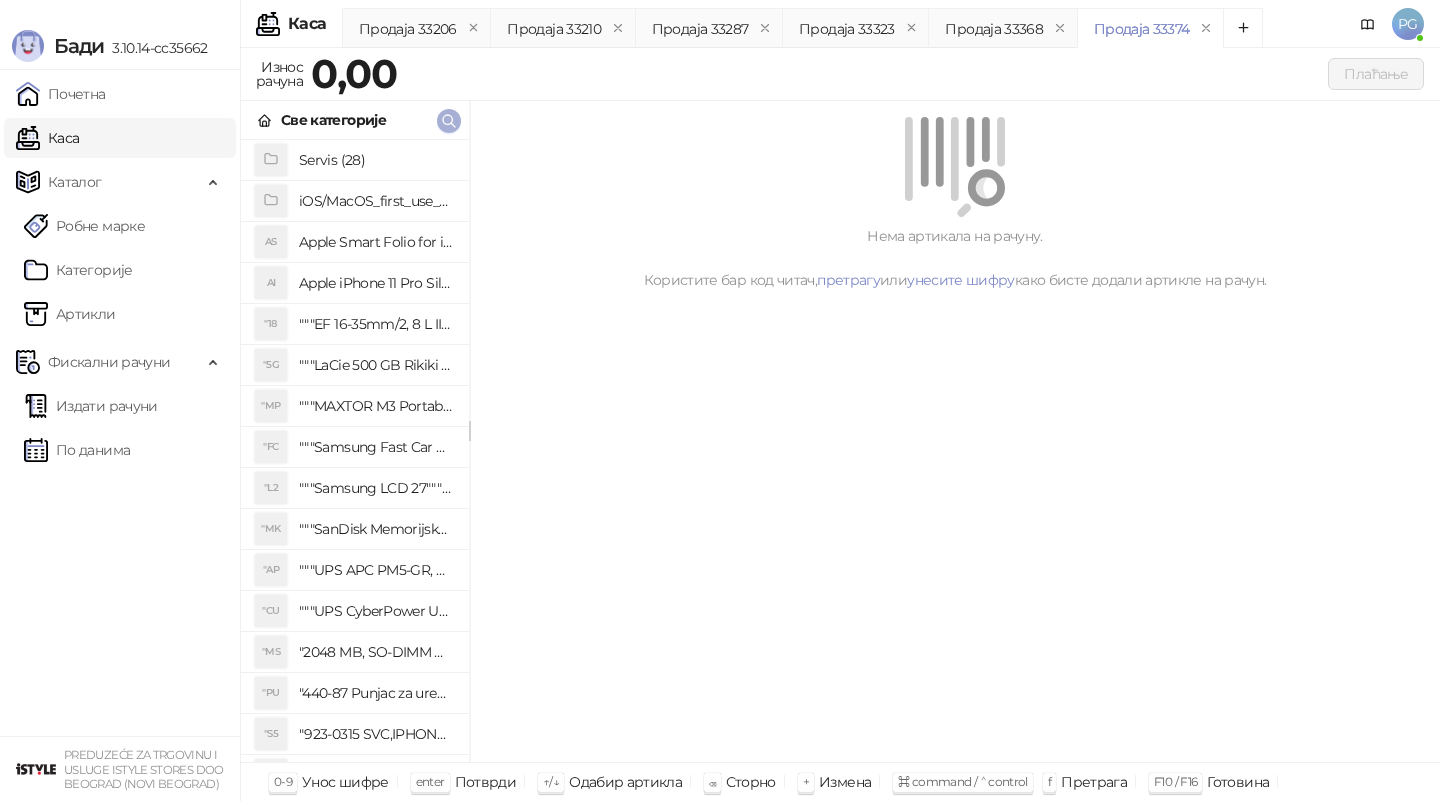 click 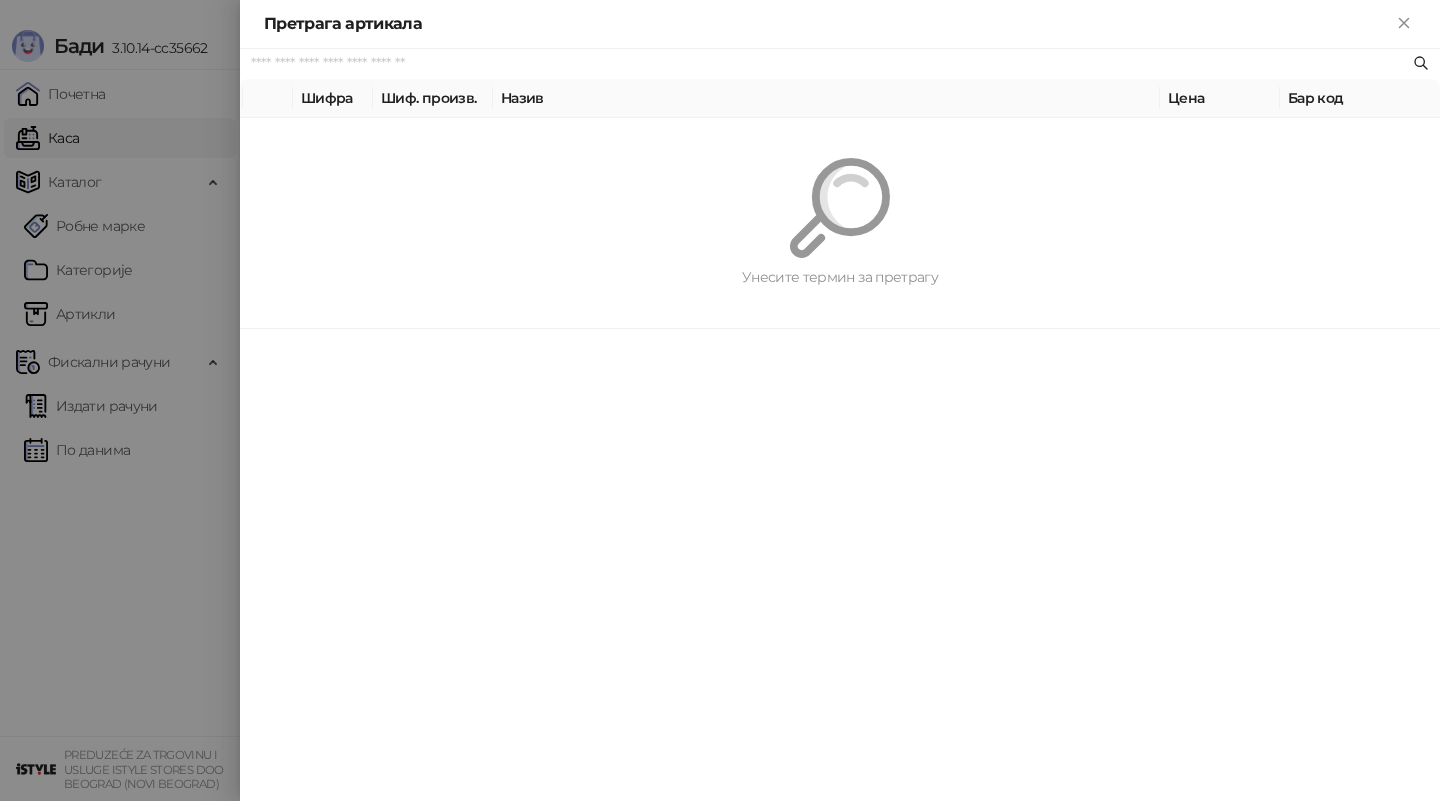 paste on "*********" 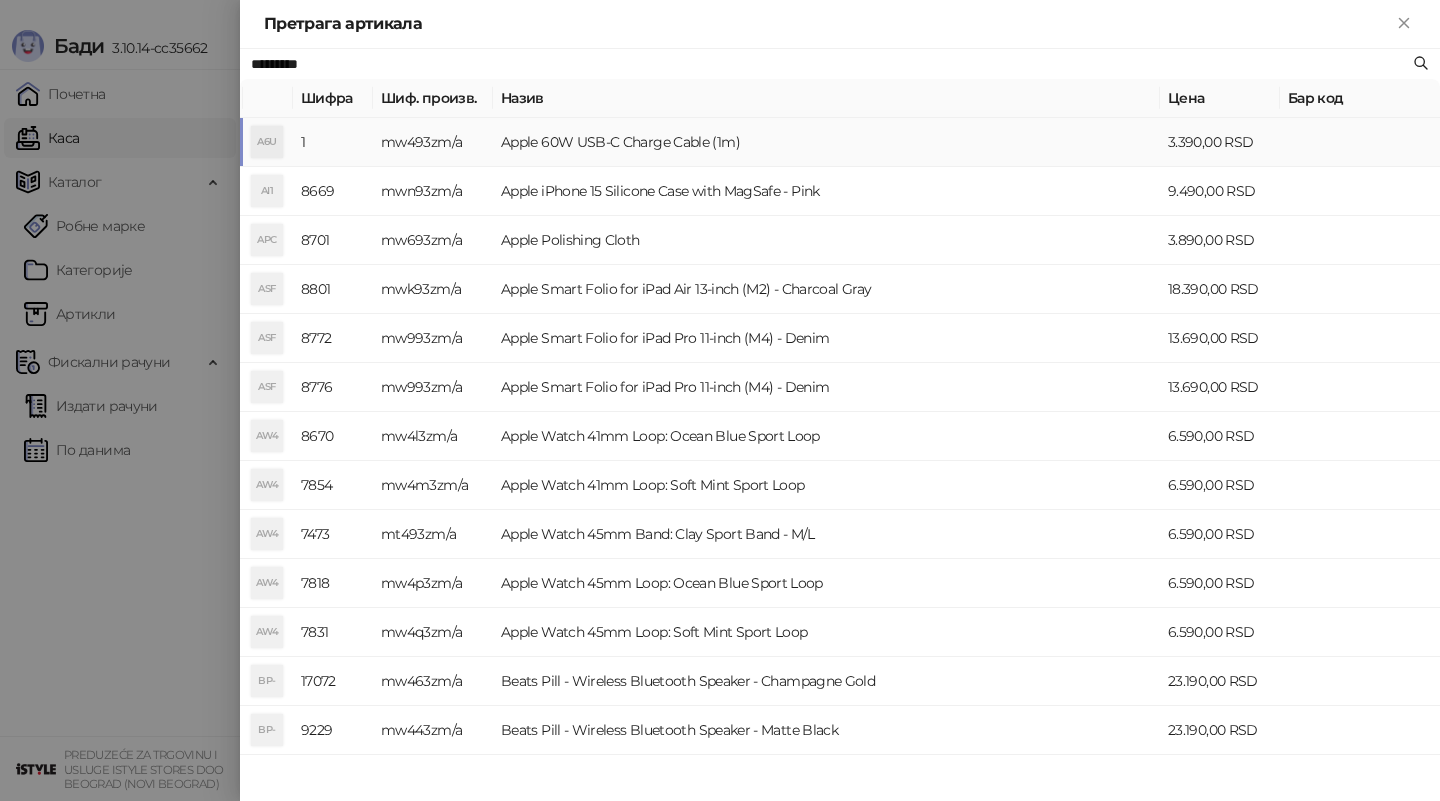 click on "mw493zm/a" at bounding box center (433, 142) 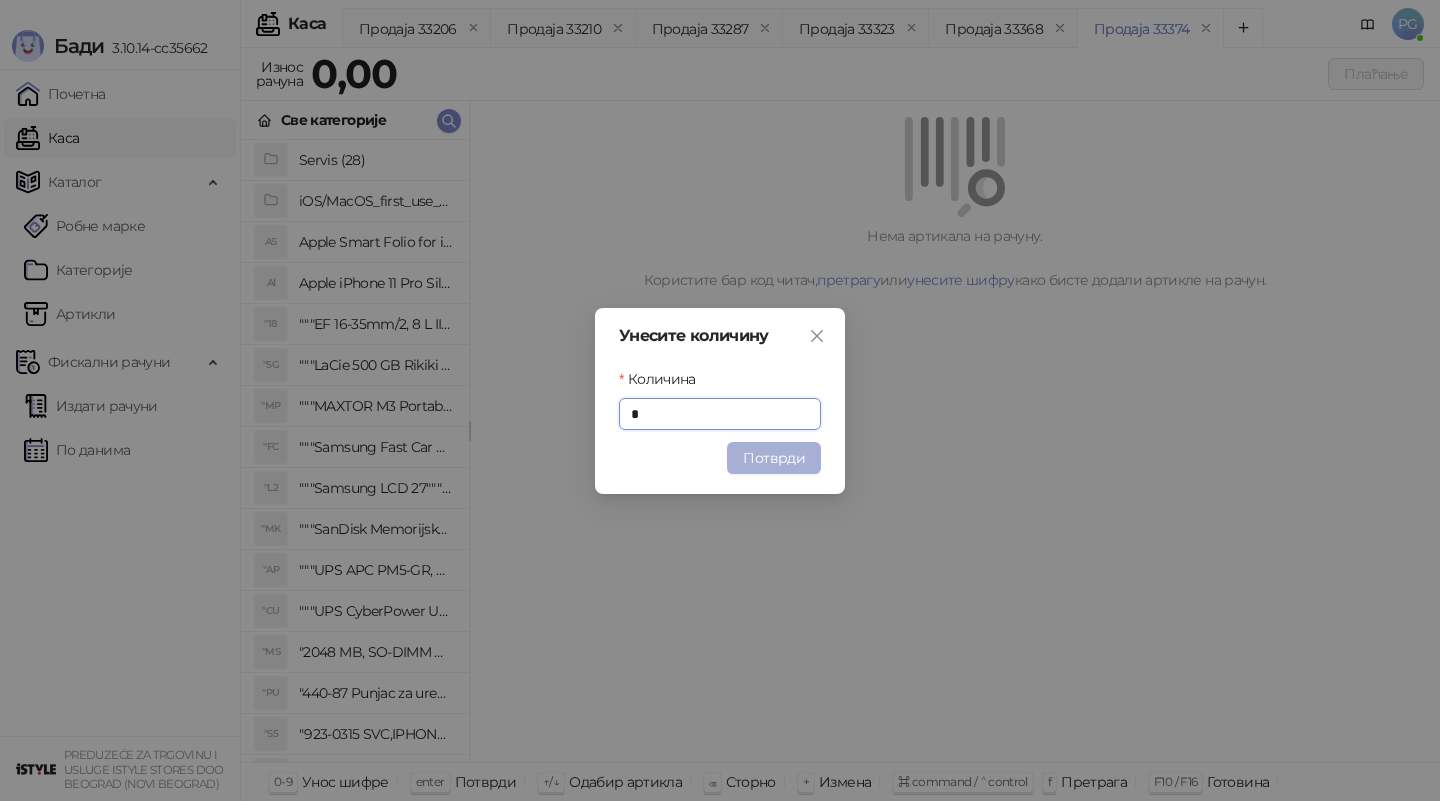 click on "Потврди" at bounding box center (774, 458) 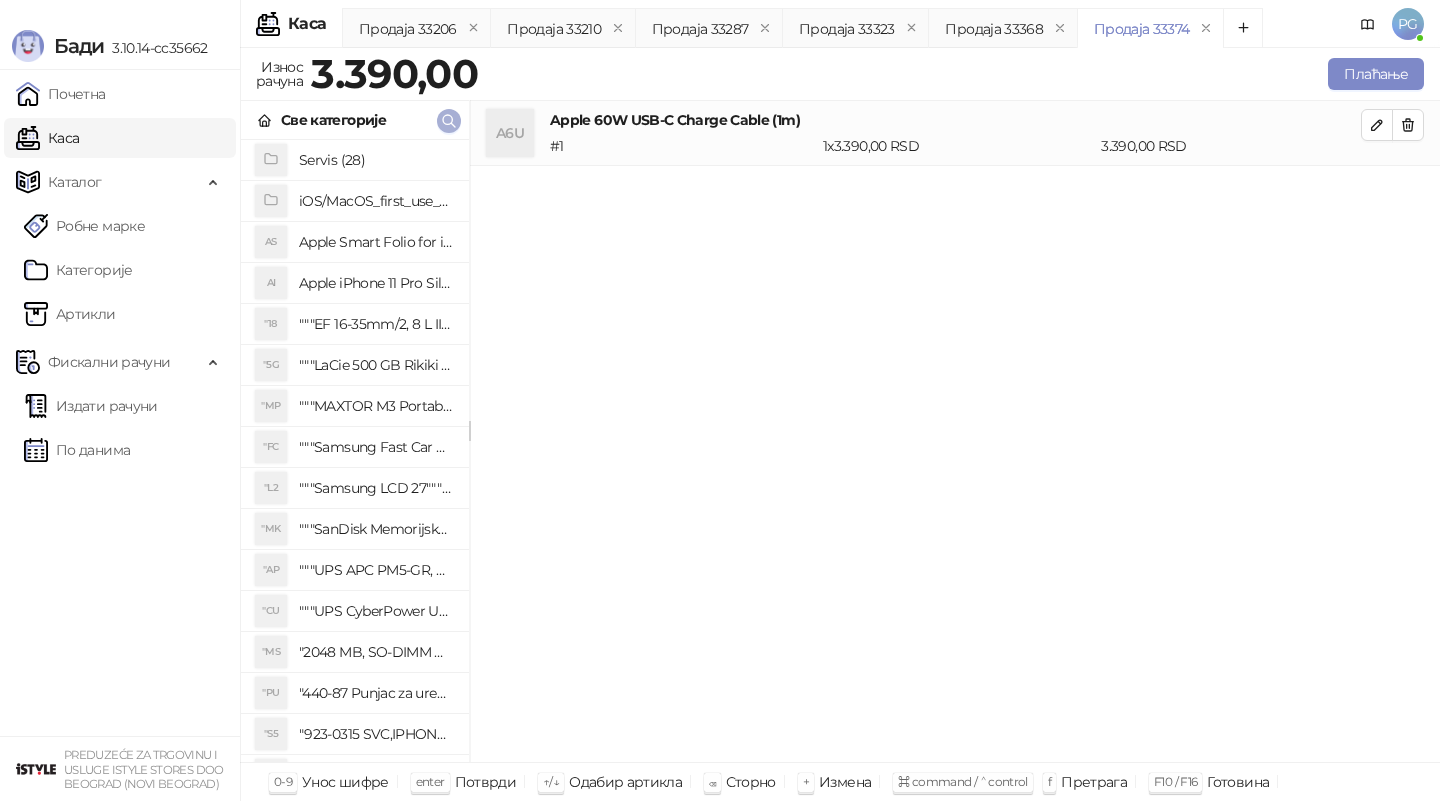 click 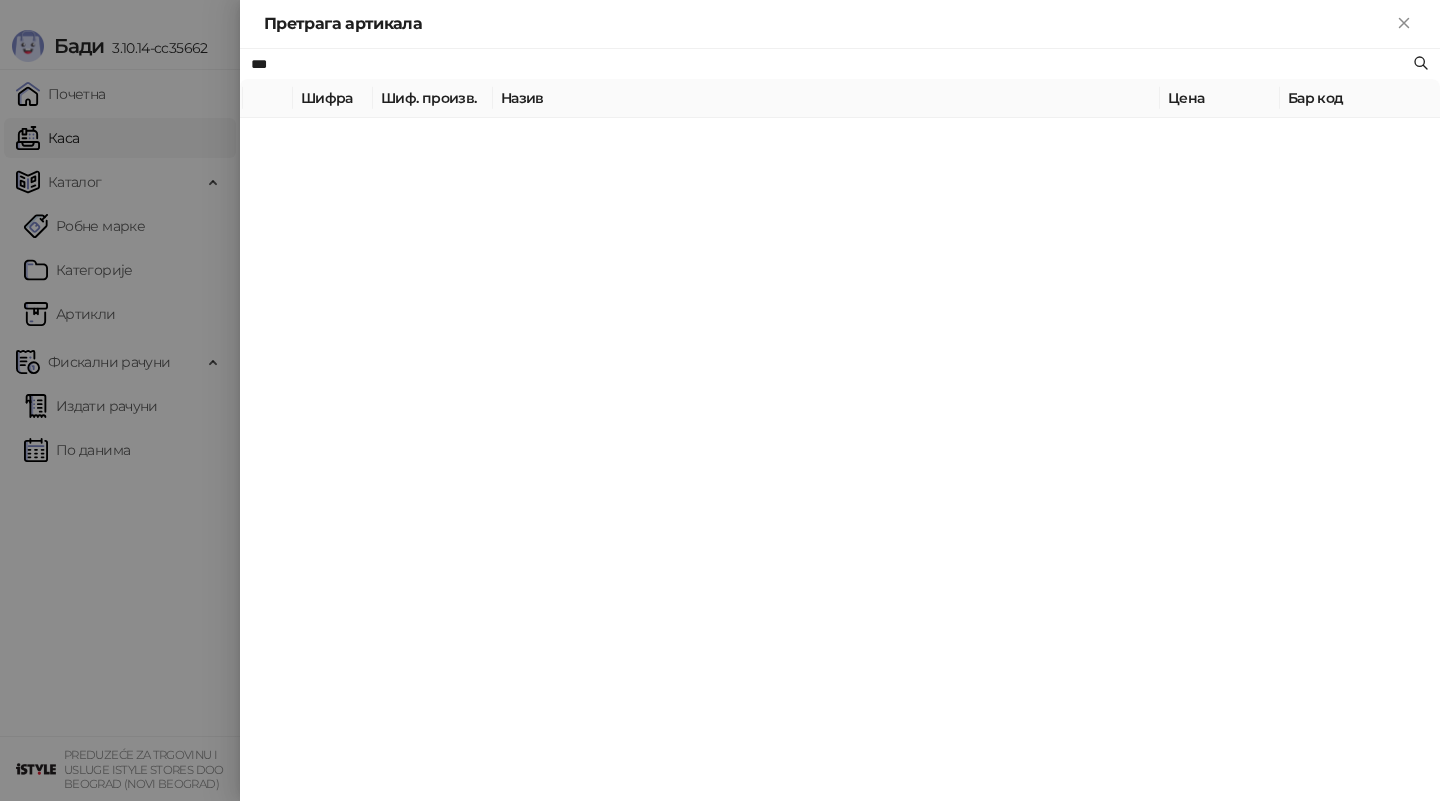 type on "***" 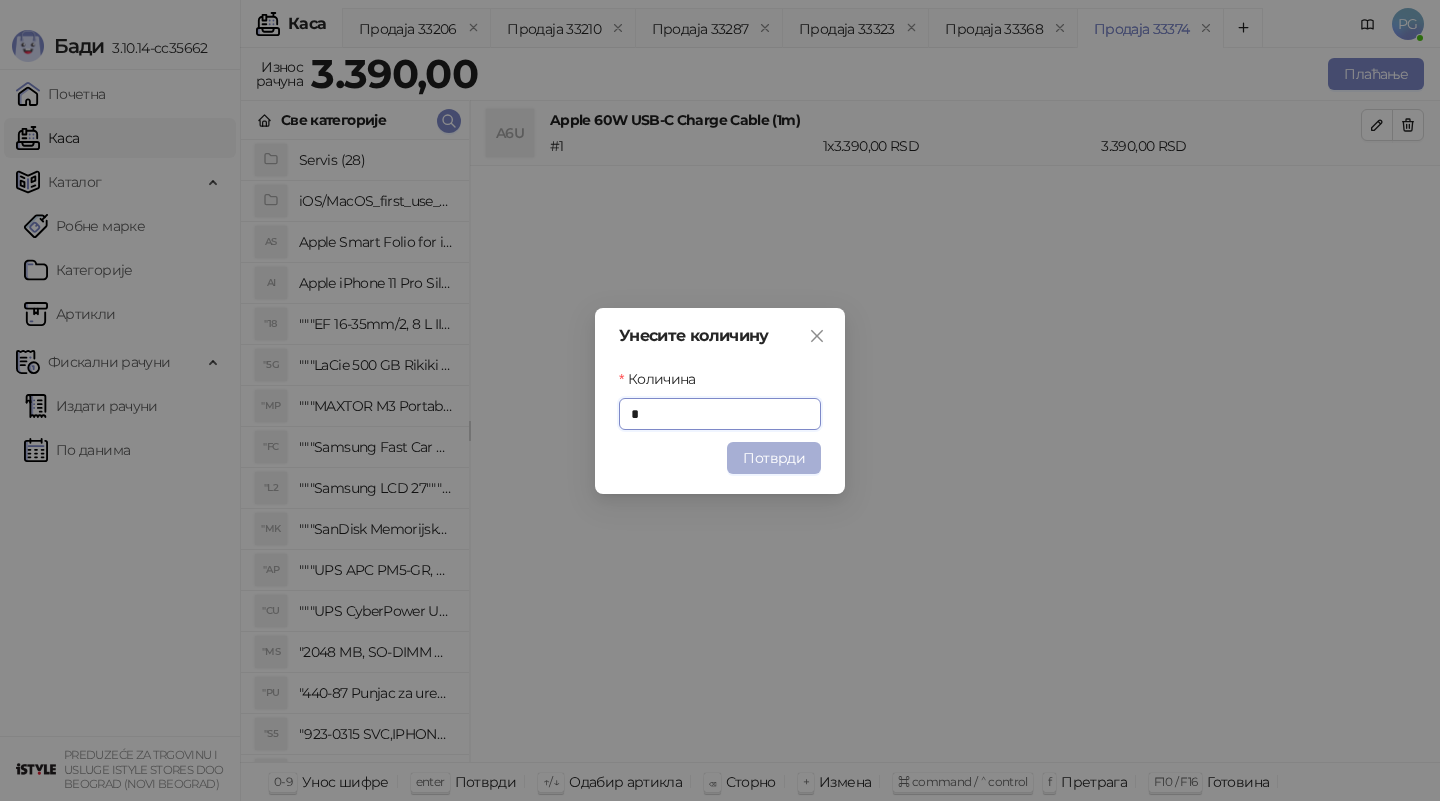 click on "Потврди" at bounding box center [774, 458] 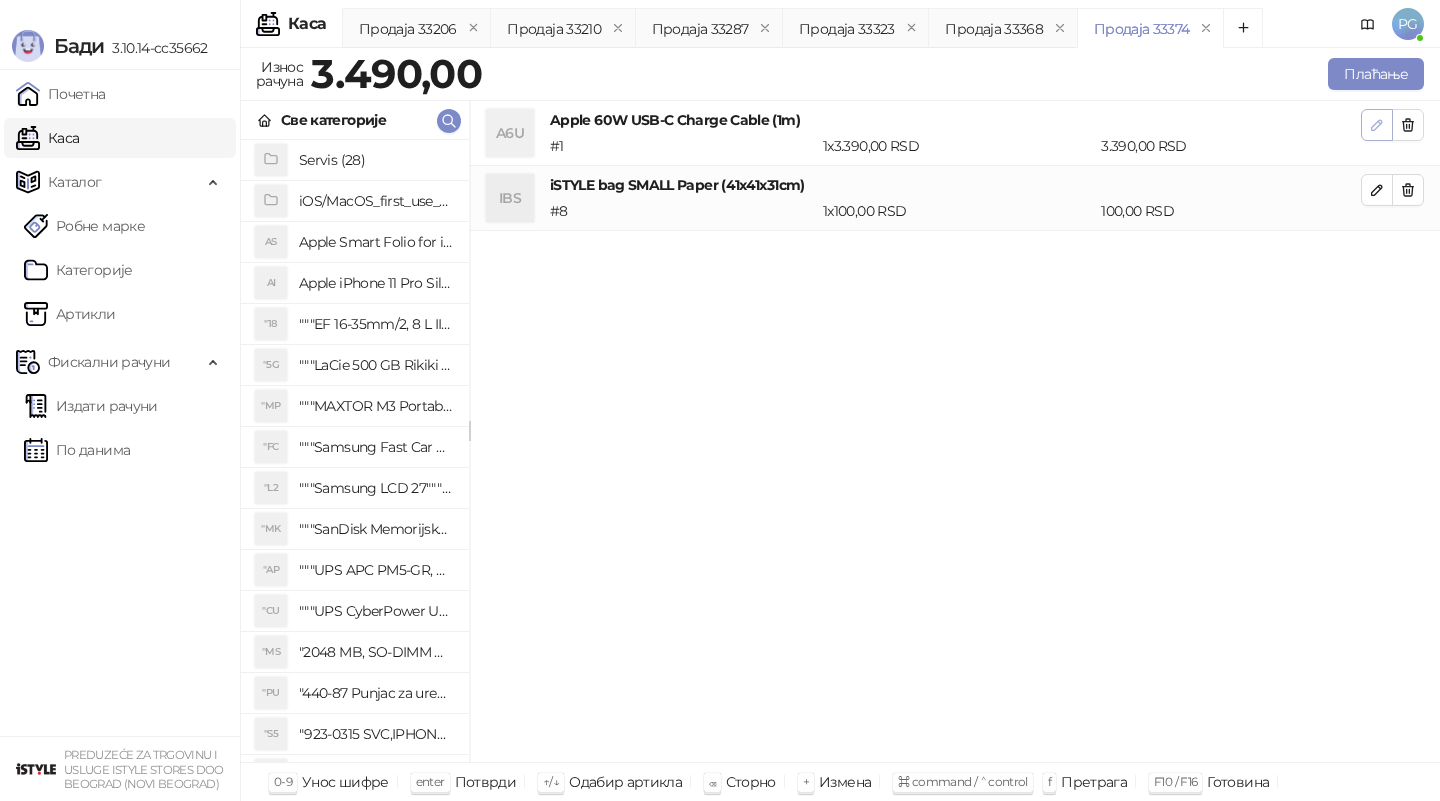 click 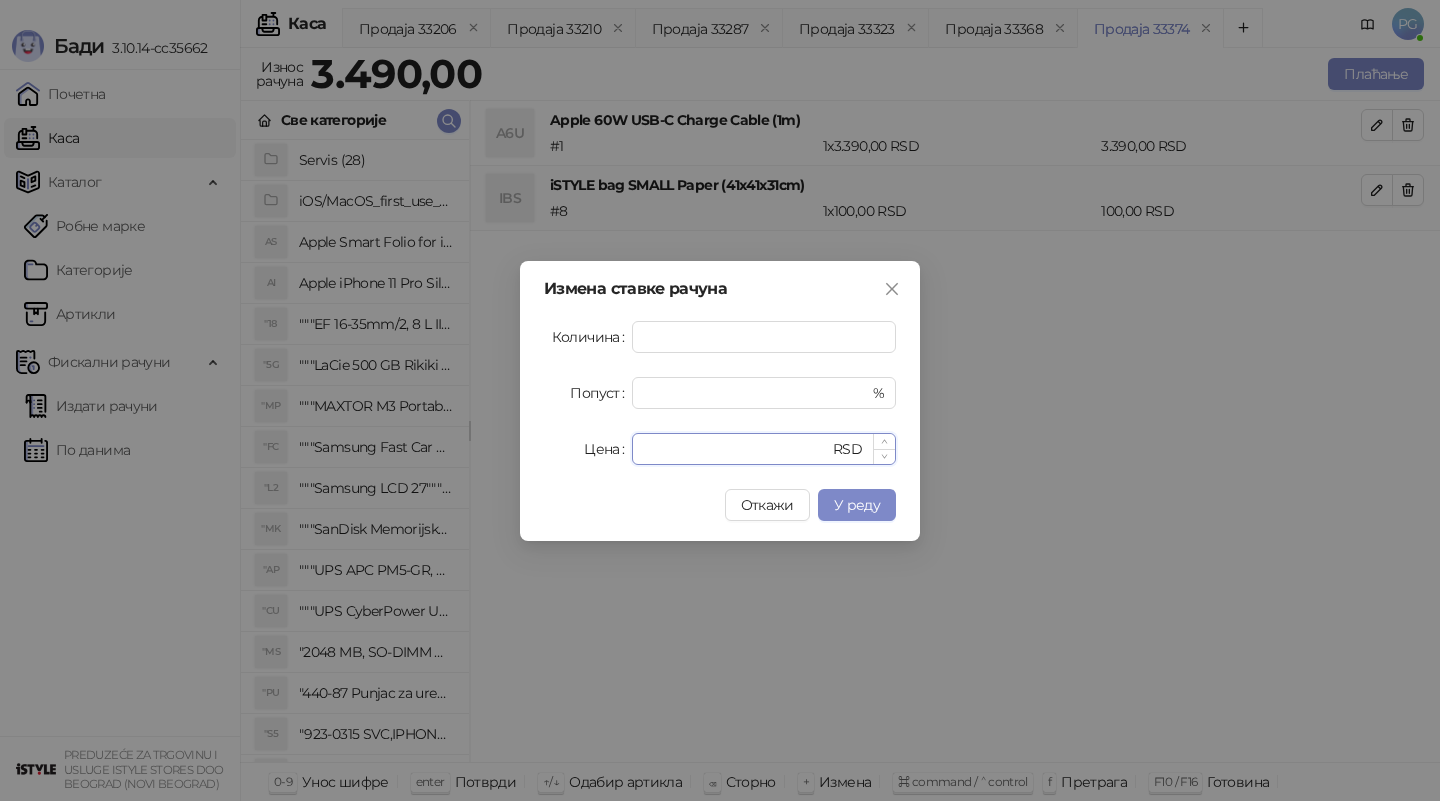 click on "****" at bounding box center [736, 449] 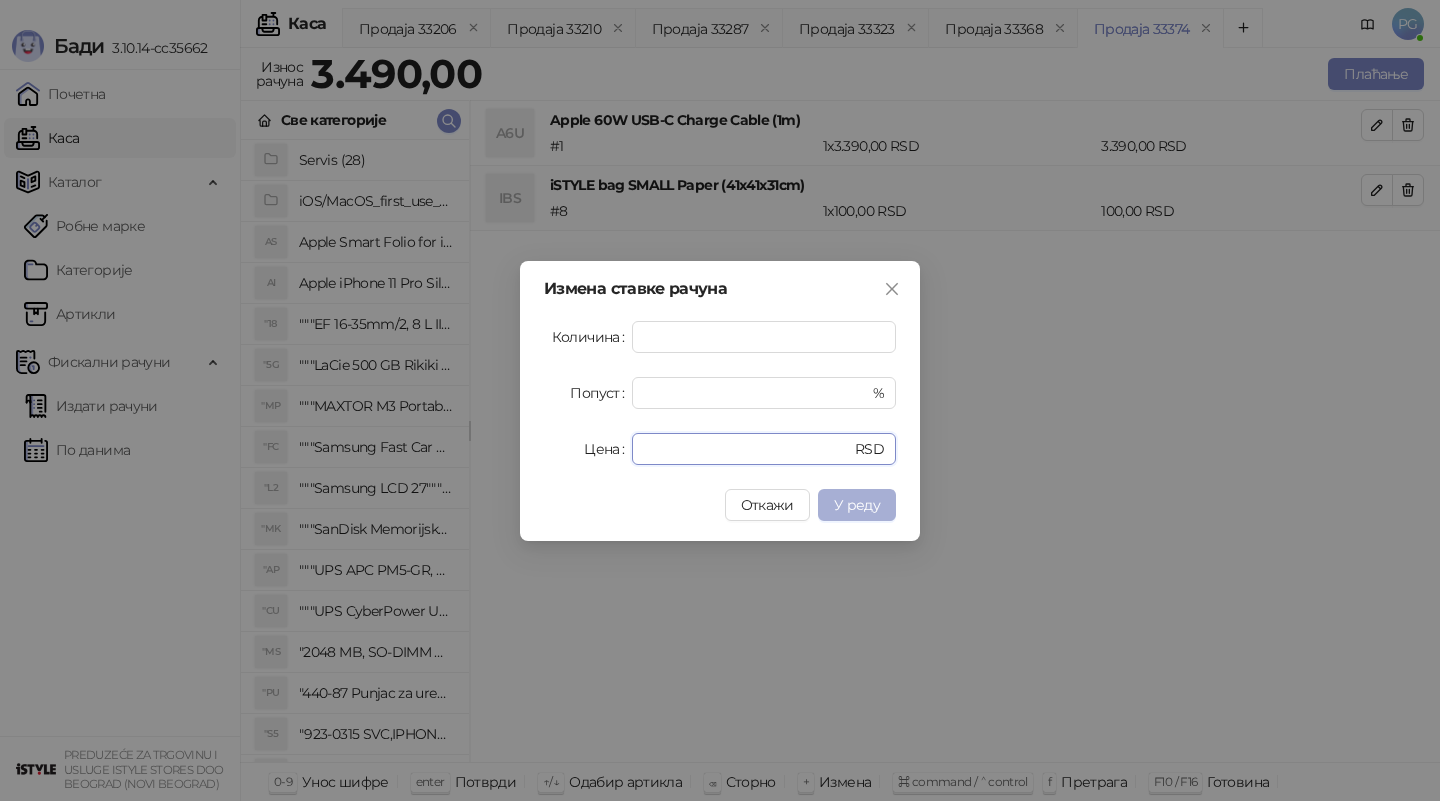 type on "****" 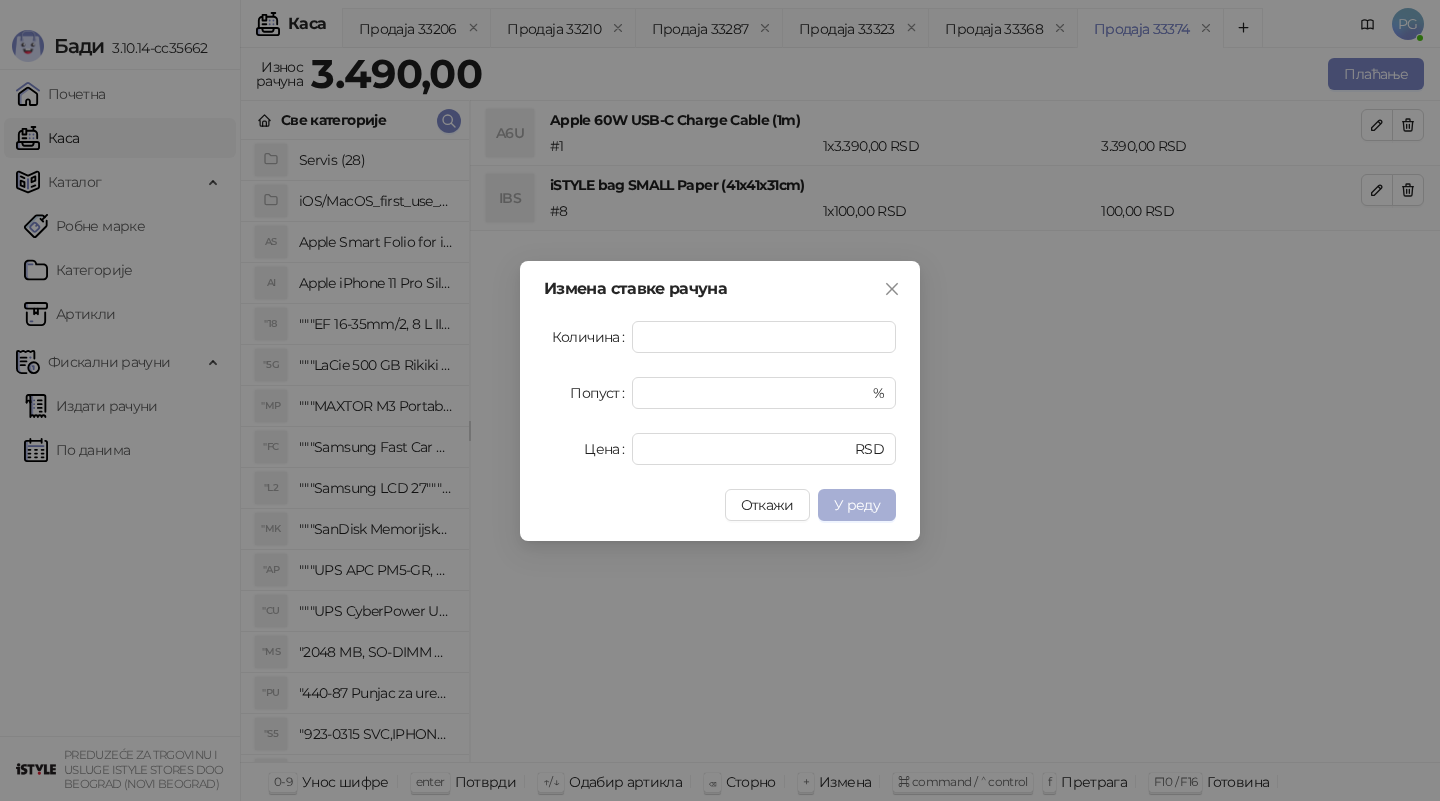 click on "У реду" at bounding box center (857, 505) 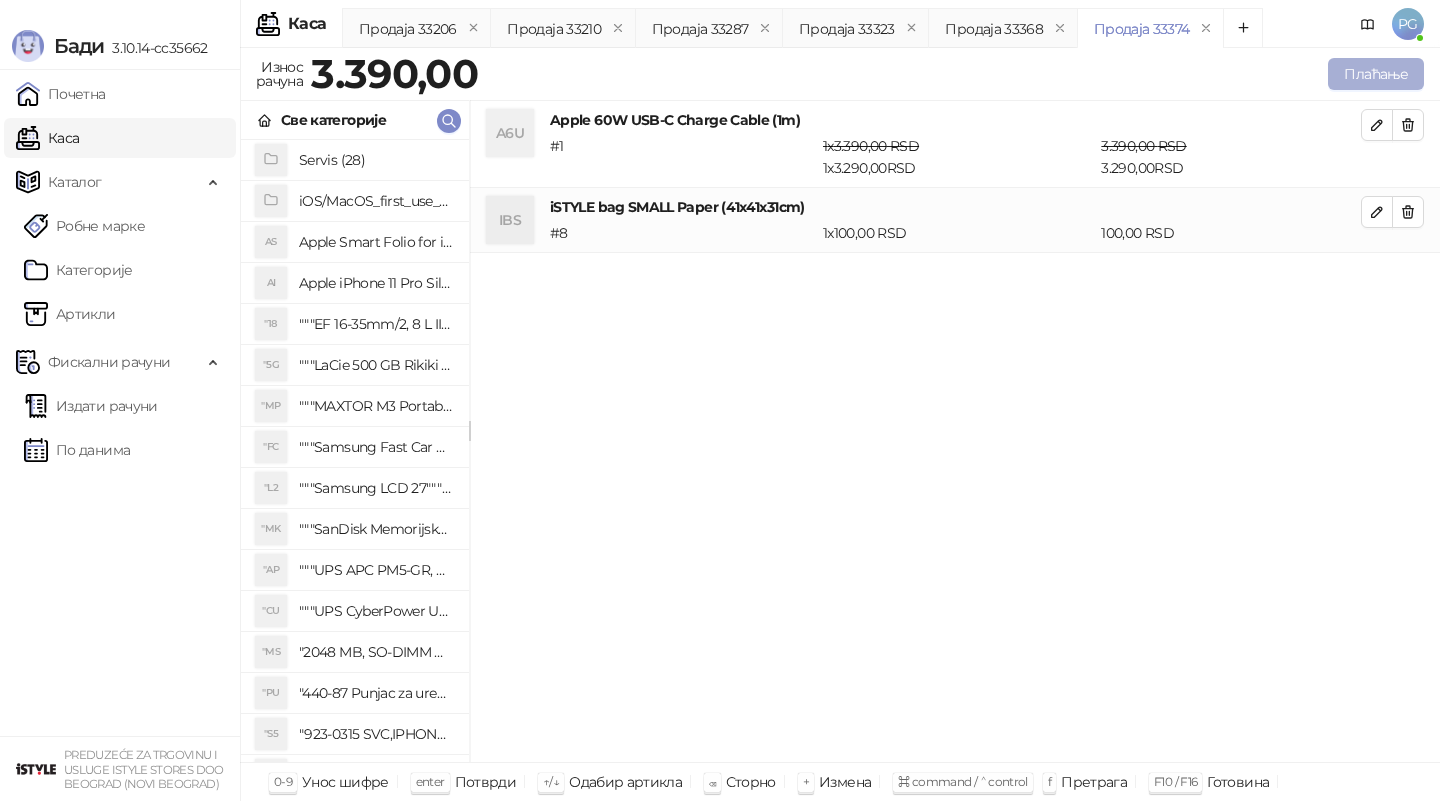 click on "Плаћање" at bounding box center (1376, 74) 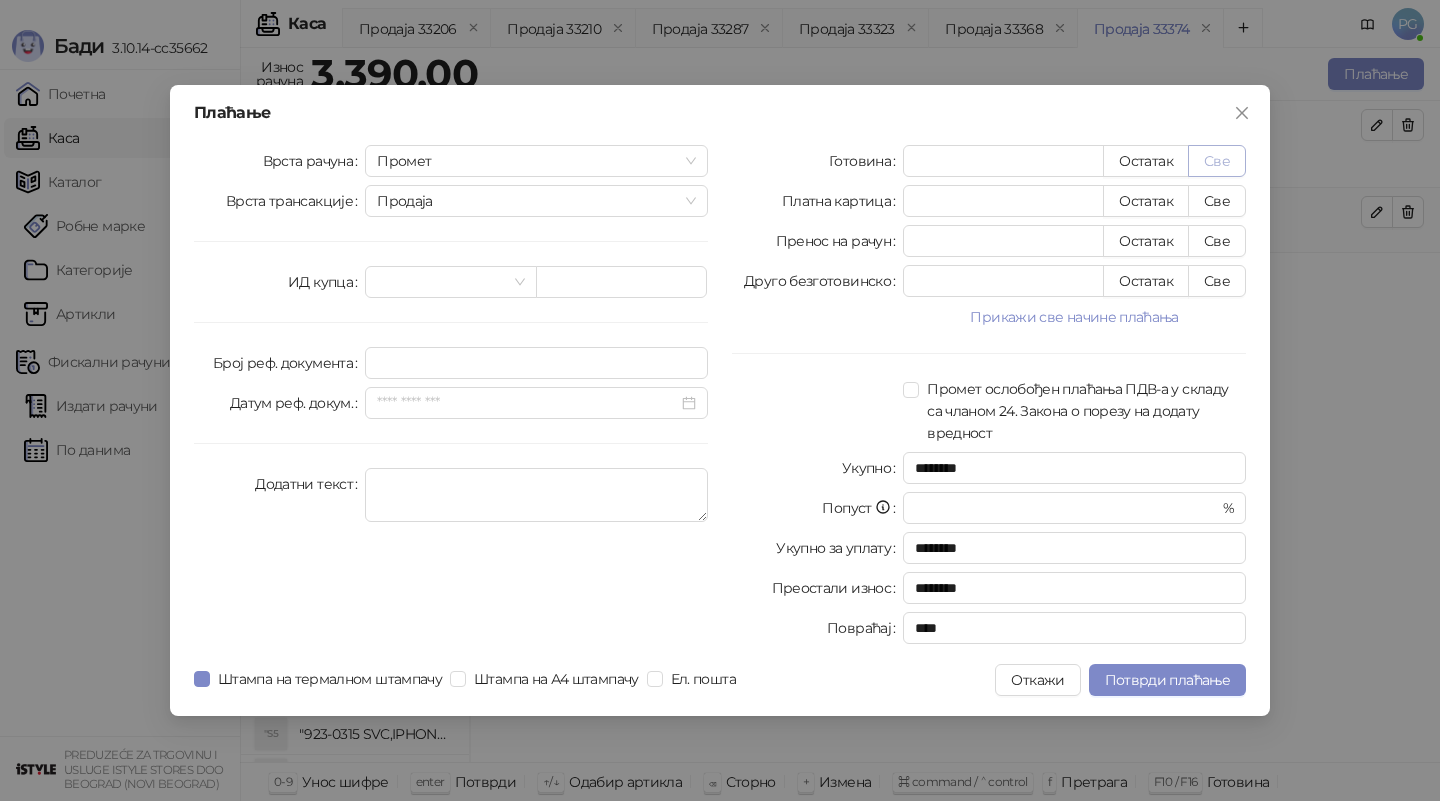 click on "Све" at bounding box center [1217, 161] 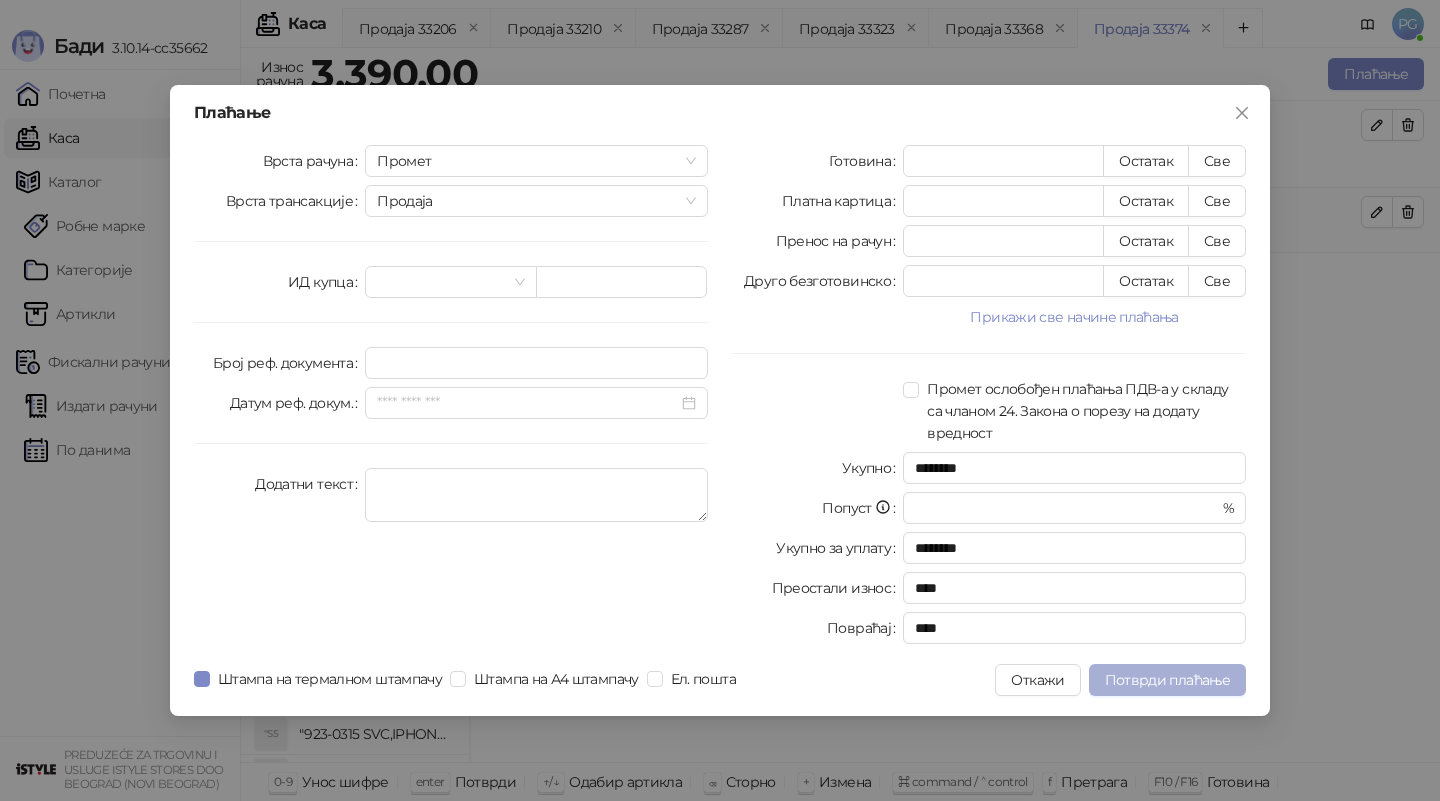 click on "Потврди плаћање" at bounding box center [1167, 680] 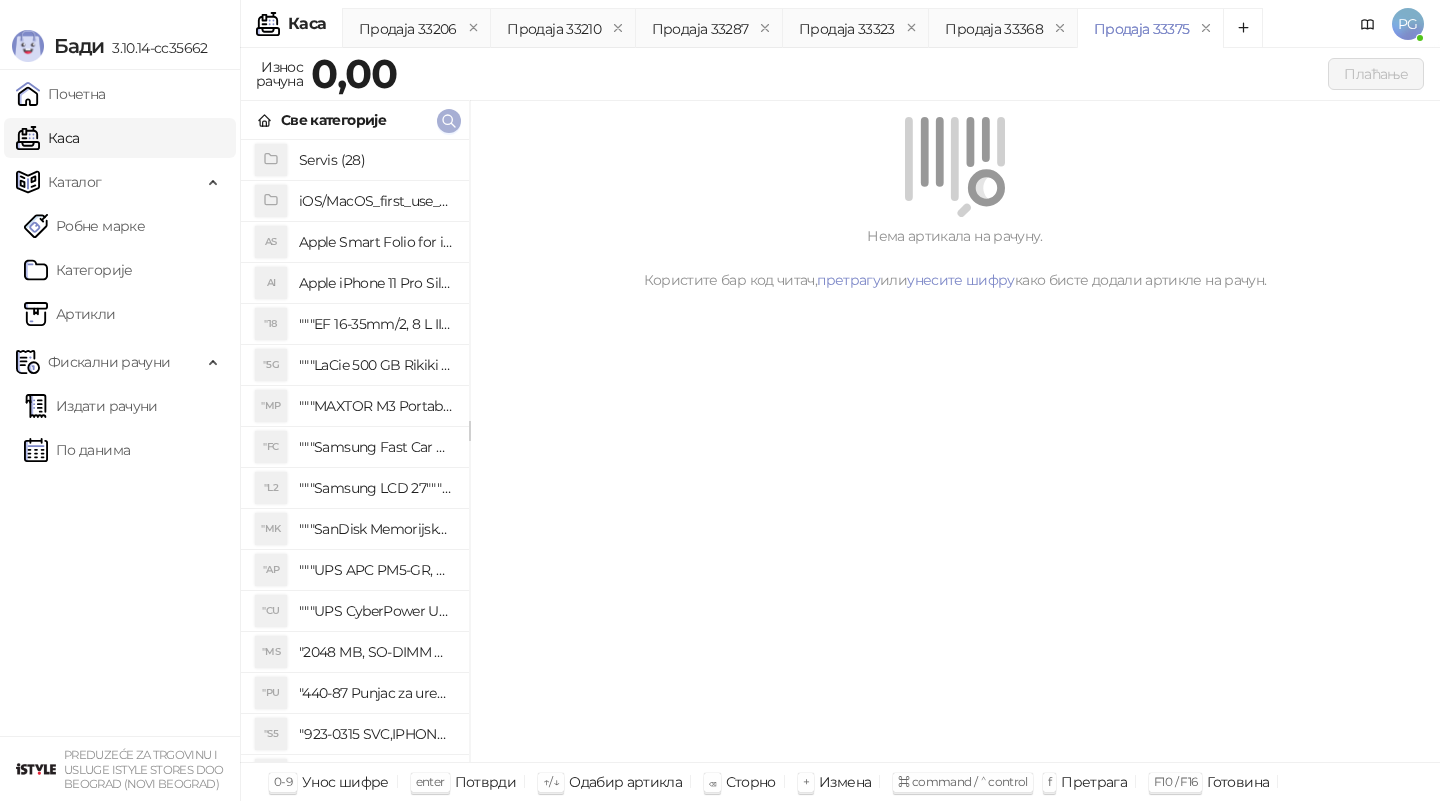 click 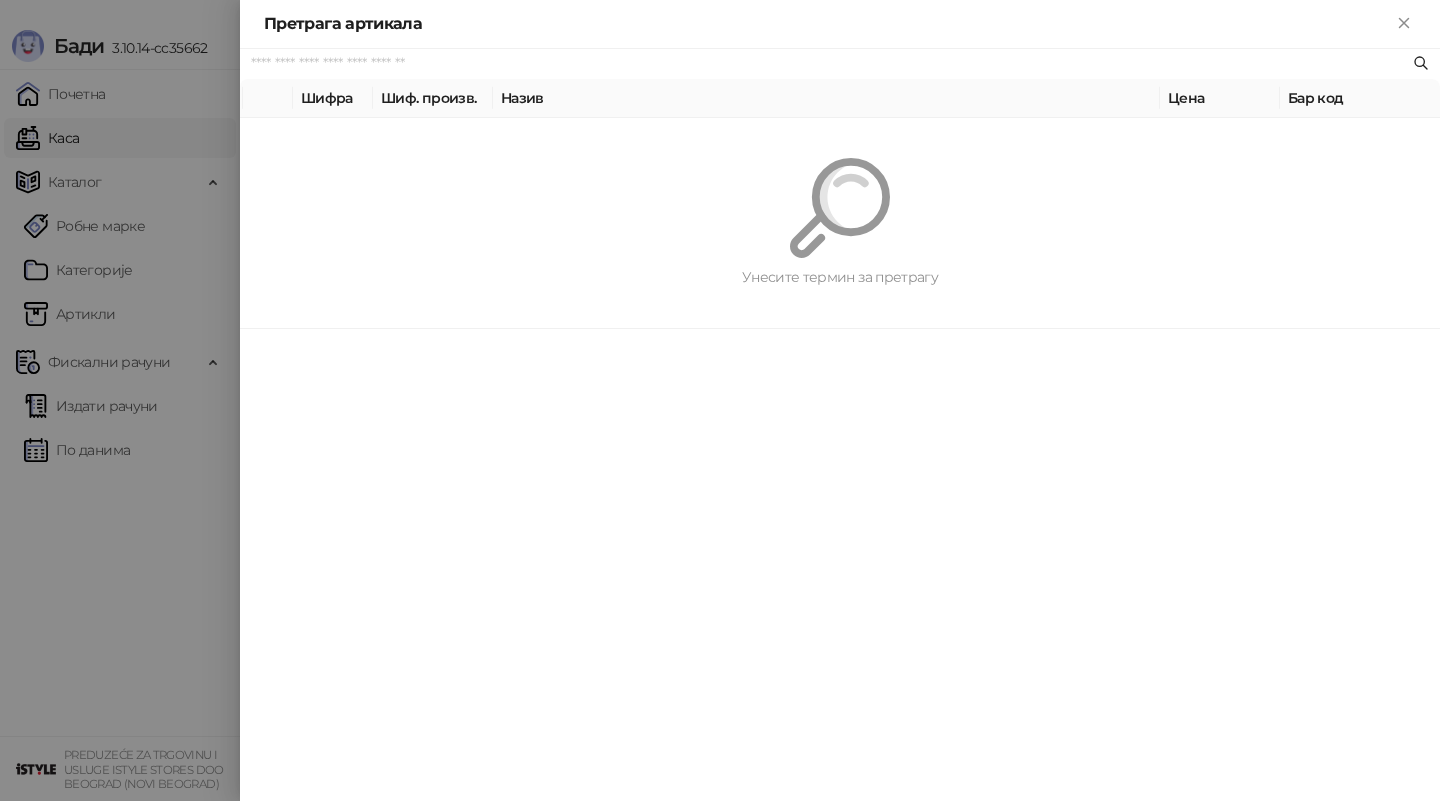 paste on "*********" 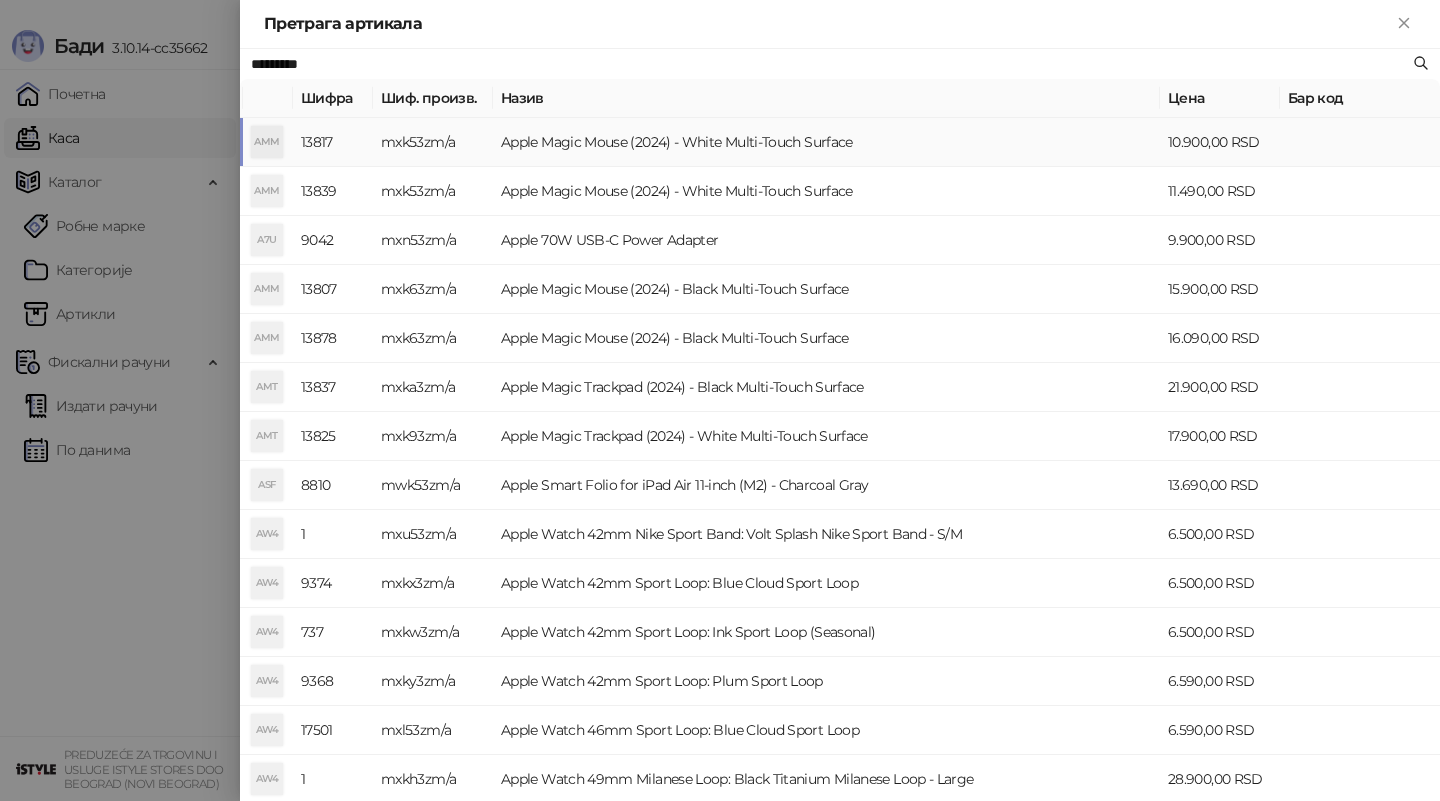 click on "mxk53zm/a" at bounding box center [433, 142] 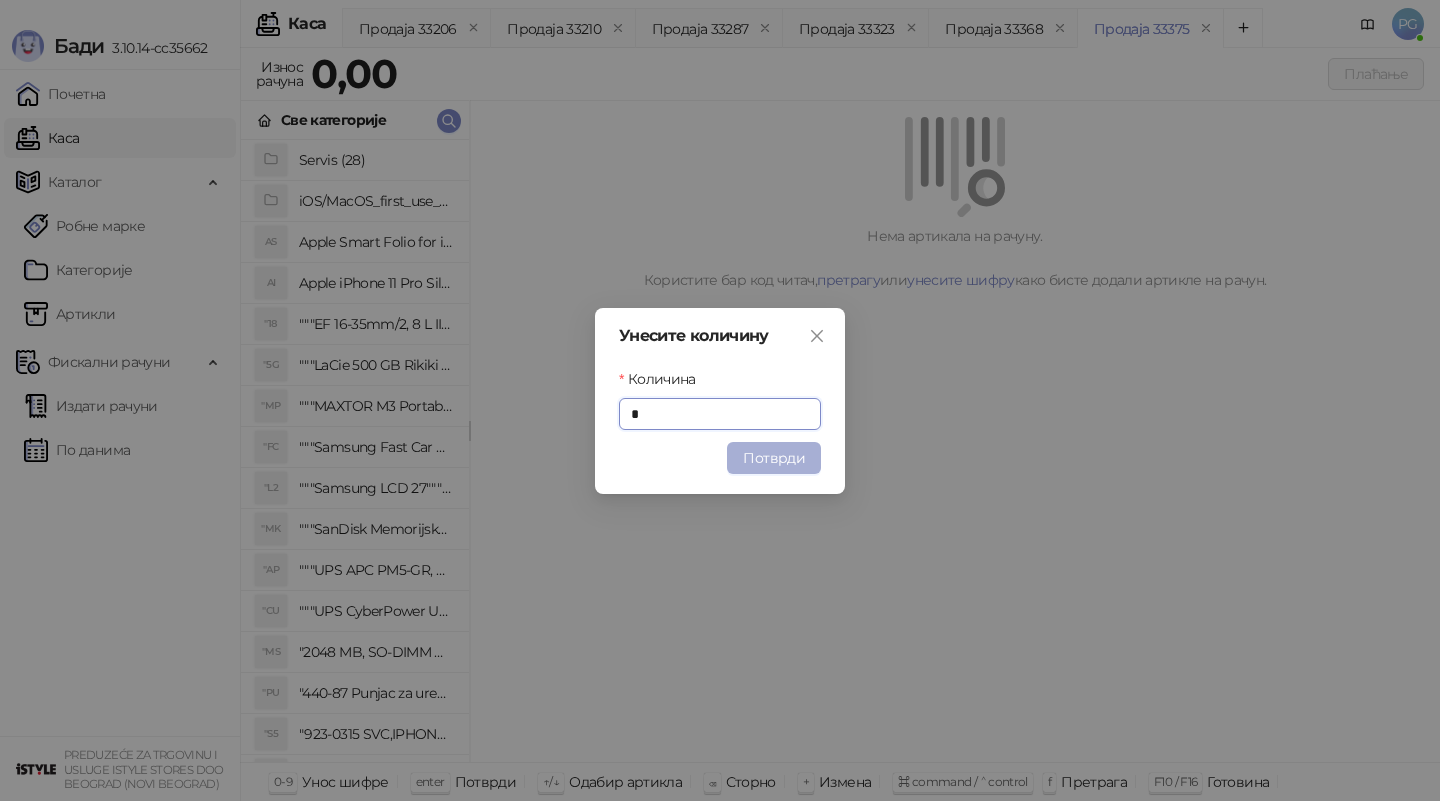 click on "Потврди" at bounding box center [774, 458] 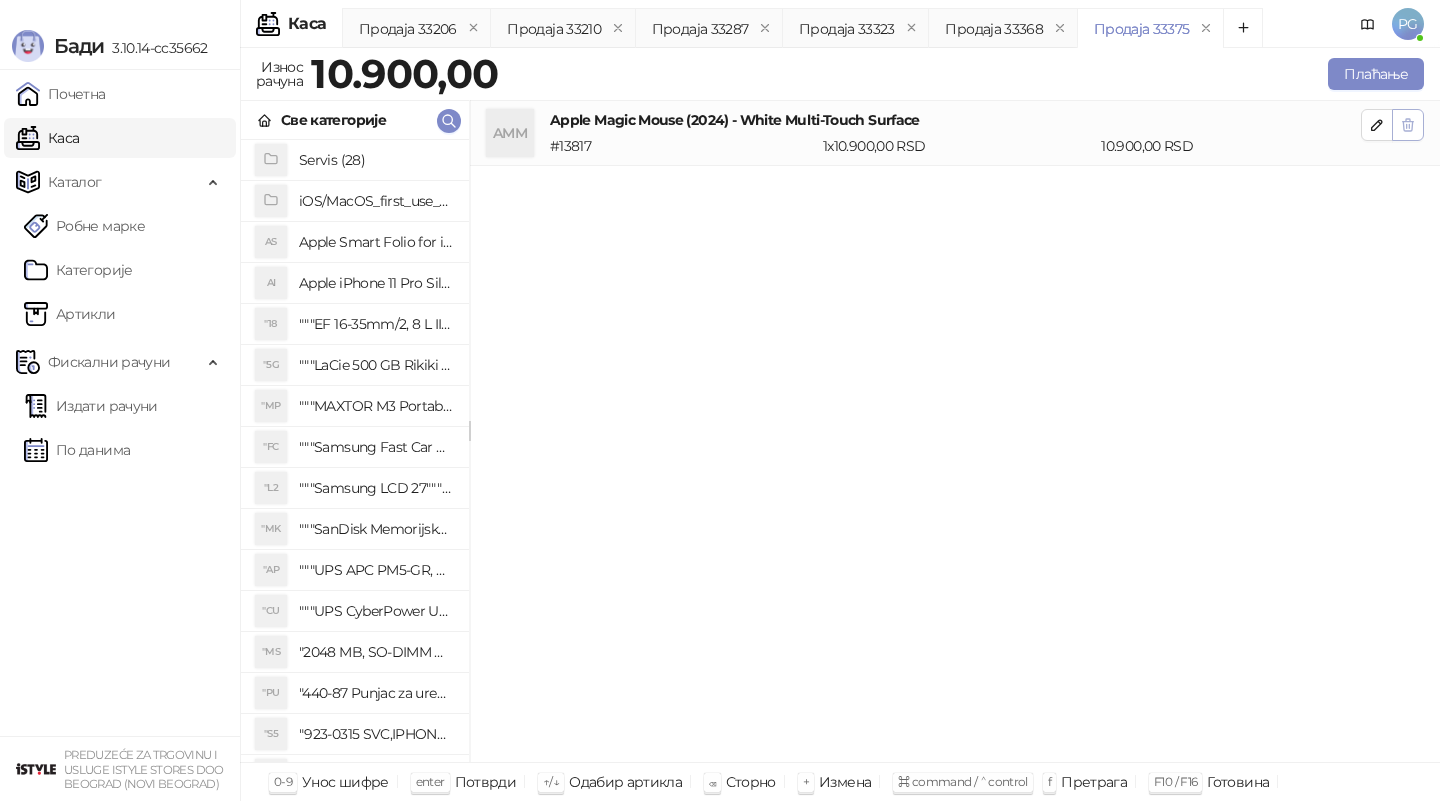 click at bounding box center [1408, 125] 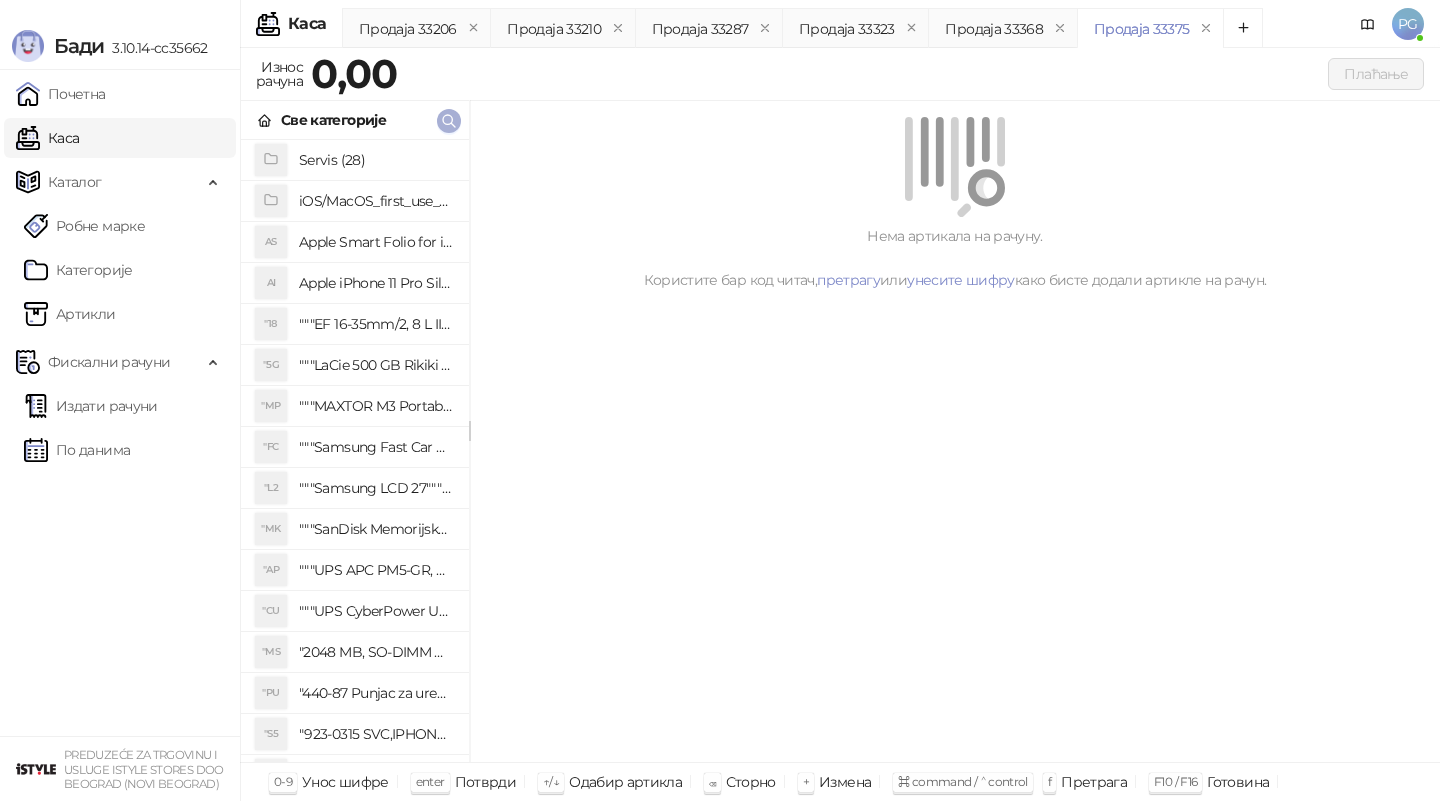 click 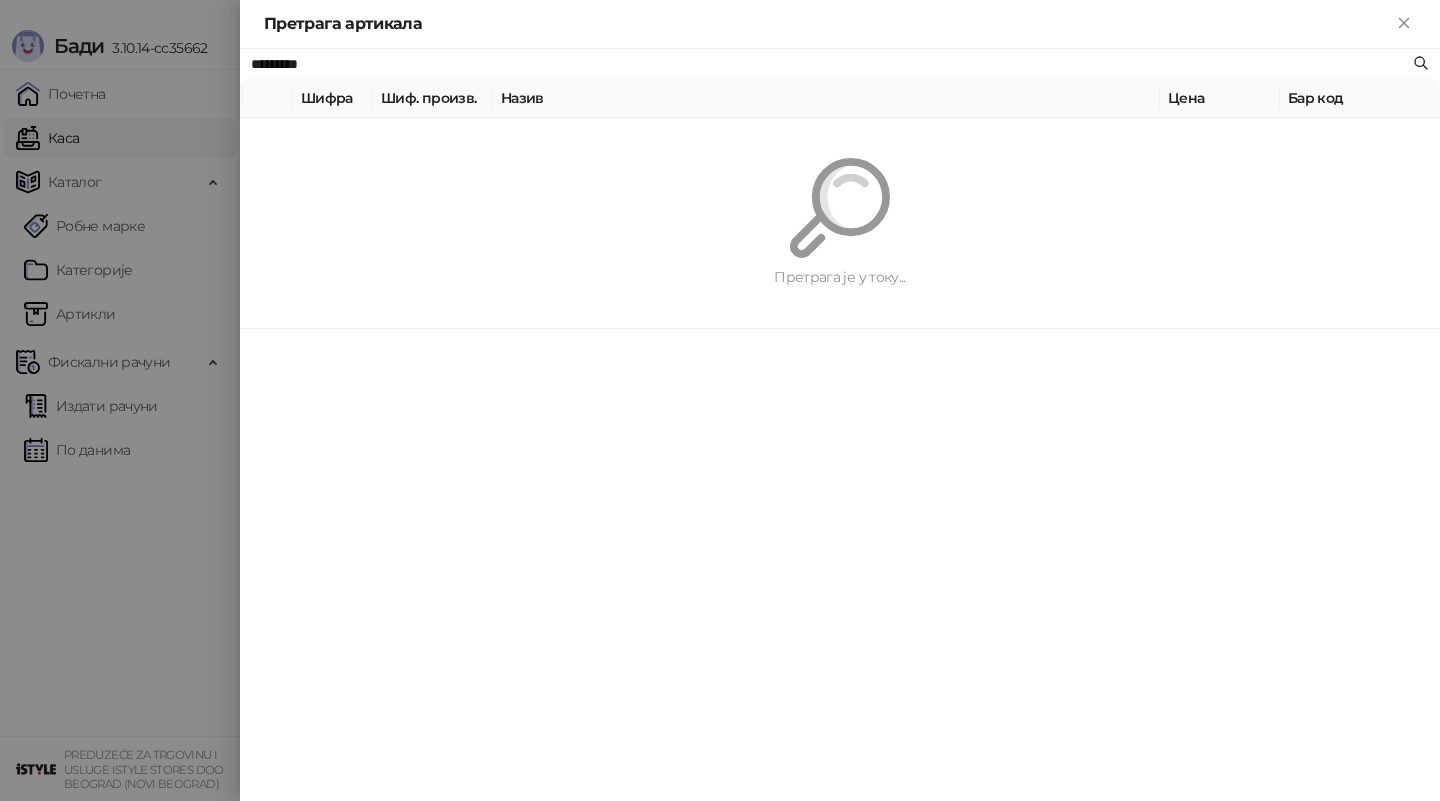 paste 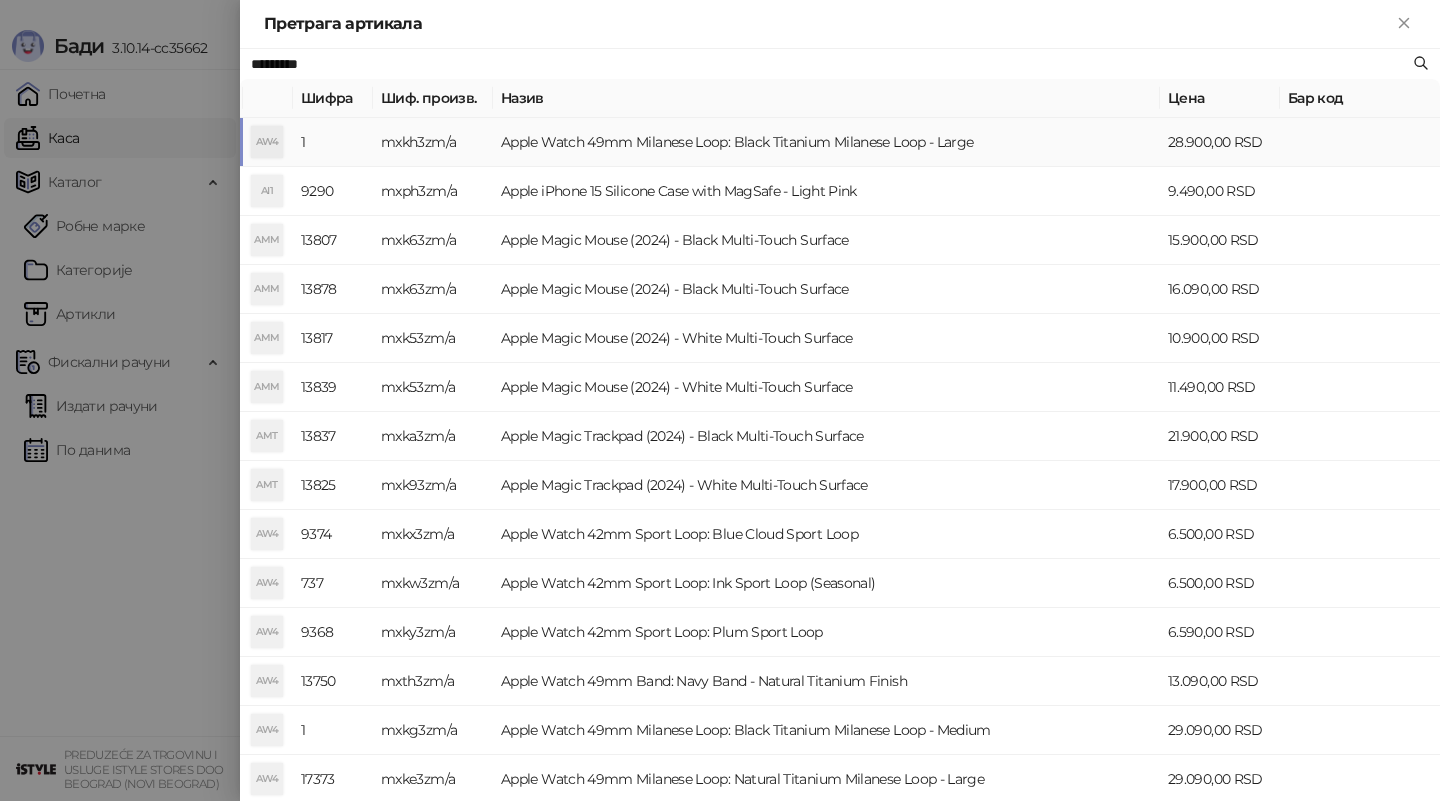 click on "mxkh3zm/a" at bounding box center (433, 142) 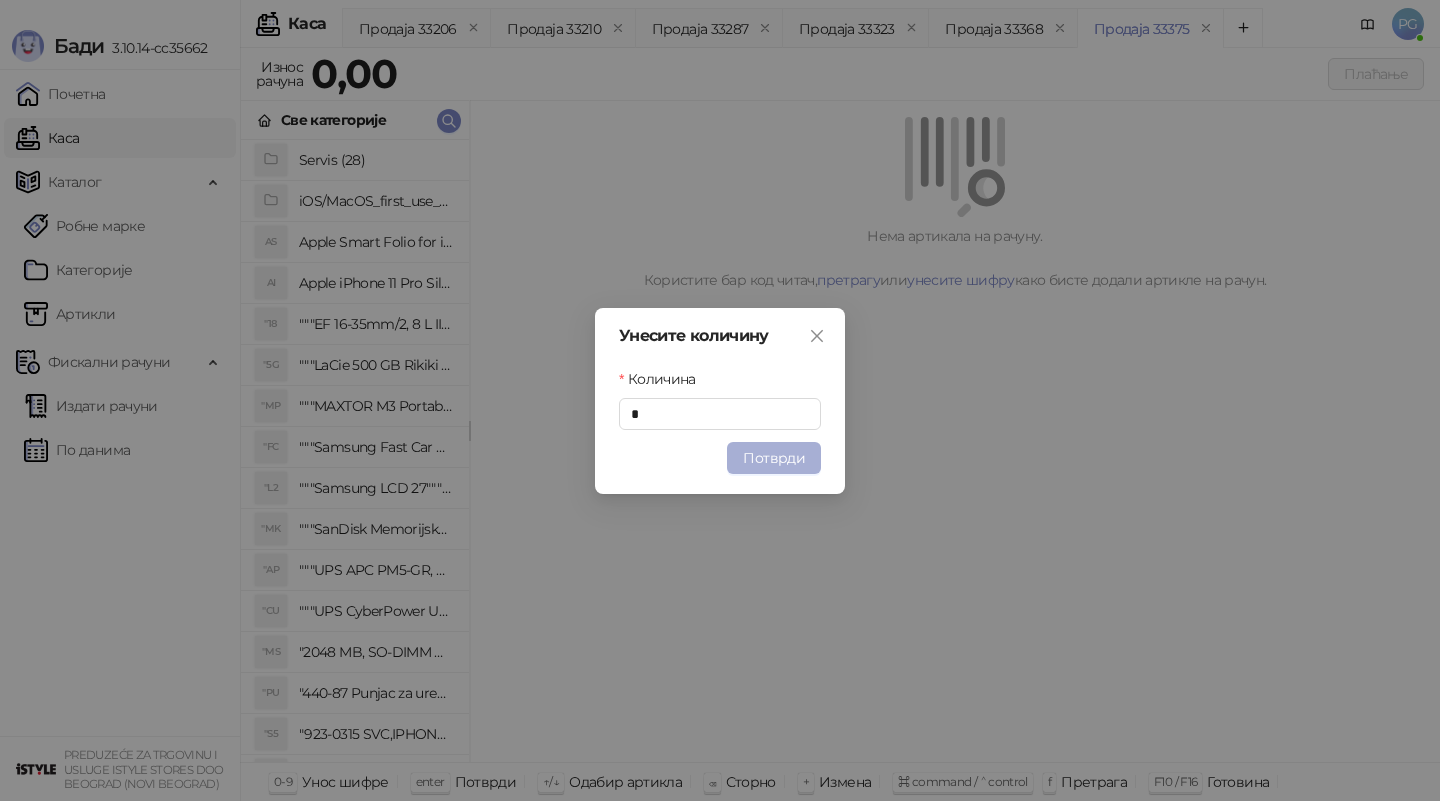 click on "Потврди" at bounding box center [774, 458] 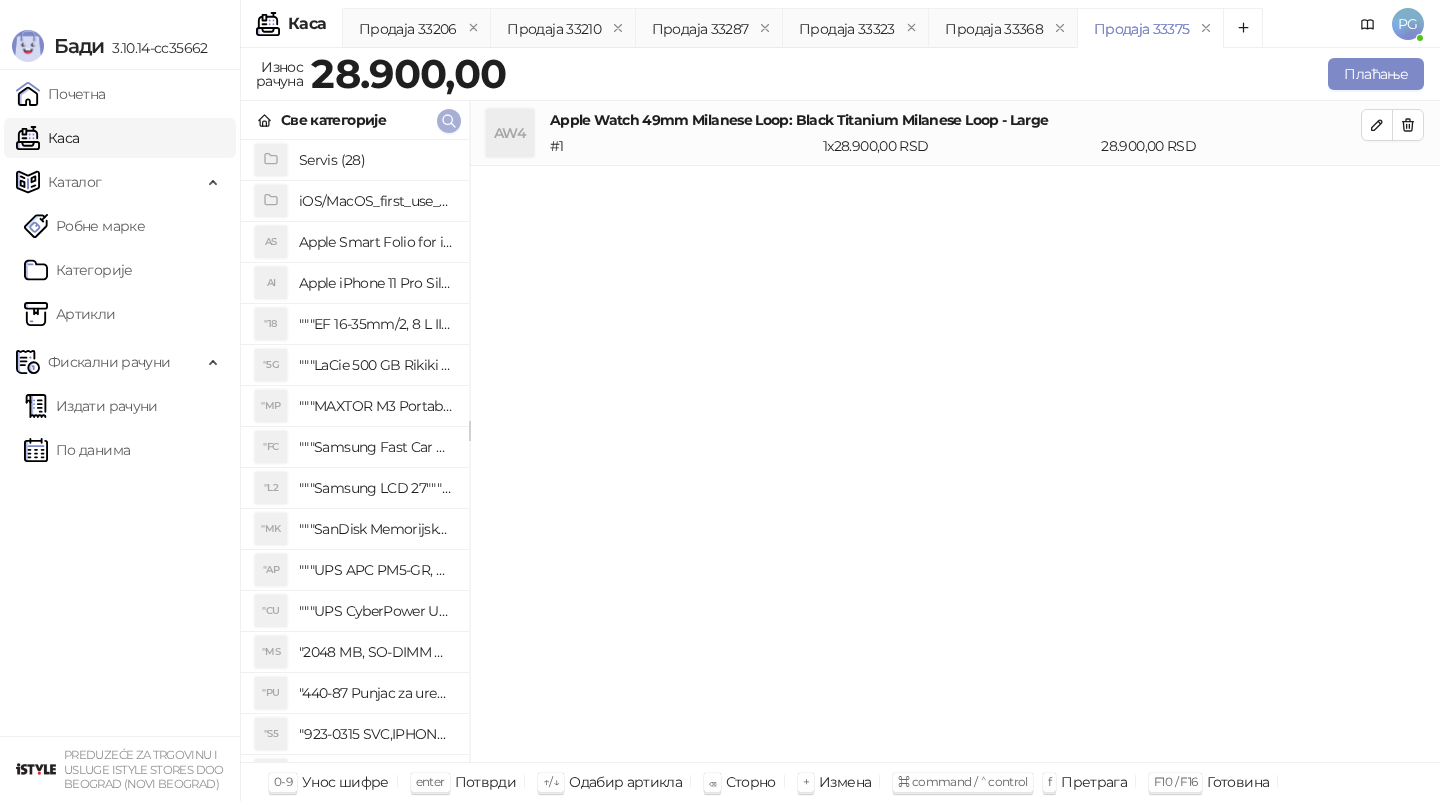 click 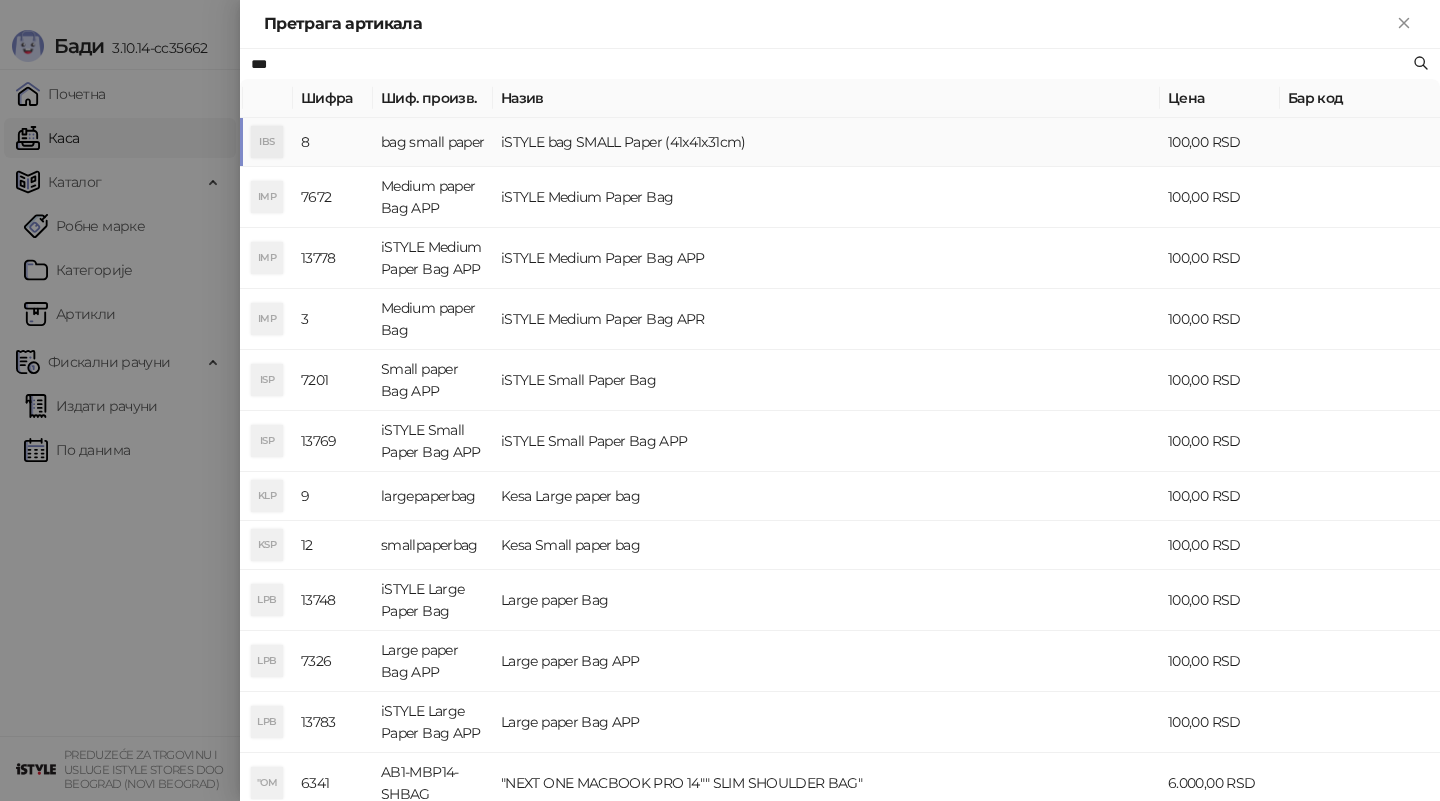 type on "***" 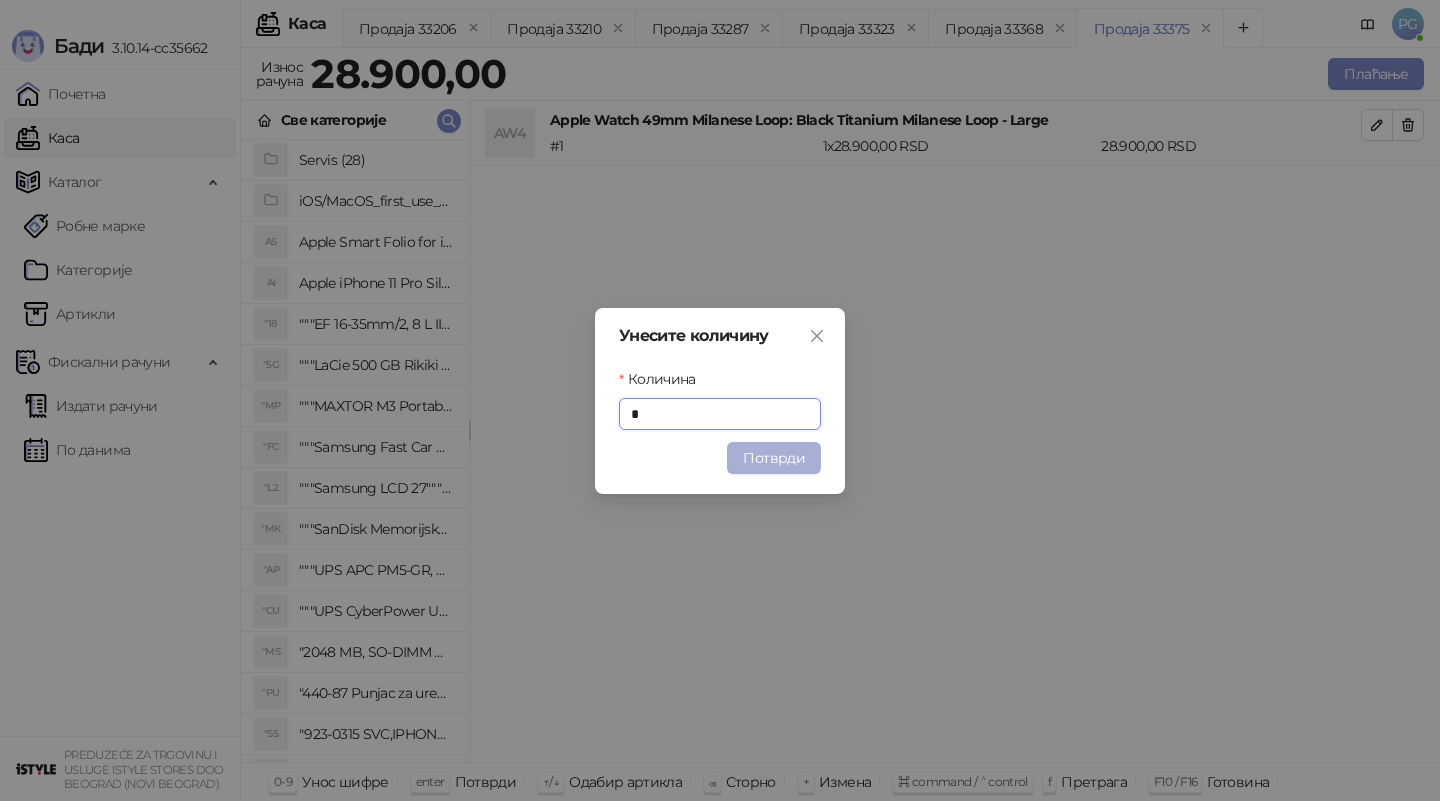 click on "Потврди" at bounding box center [774, 458] 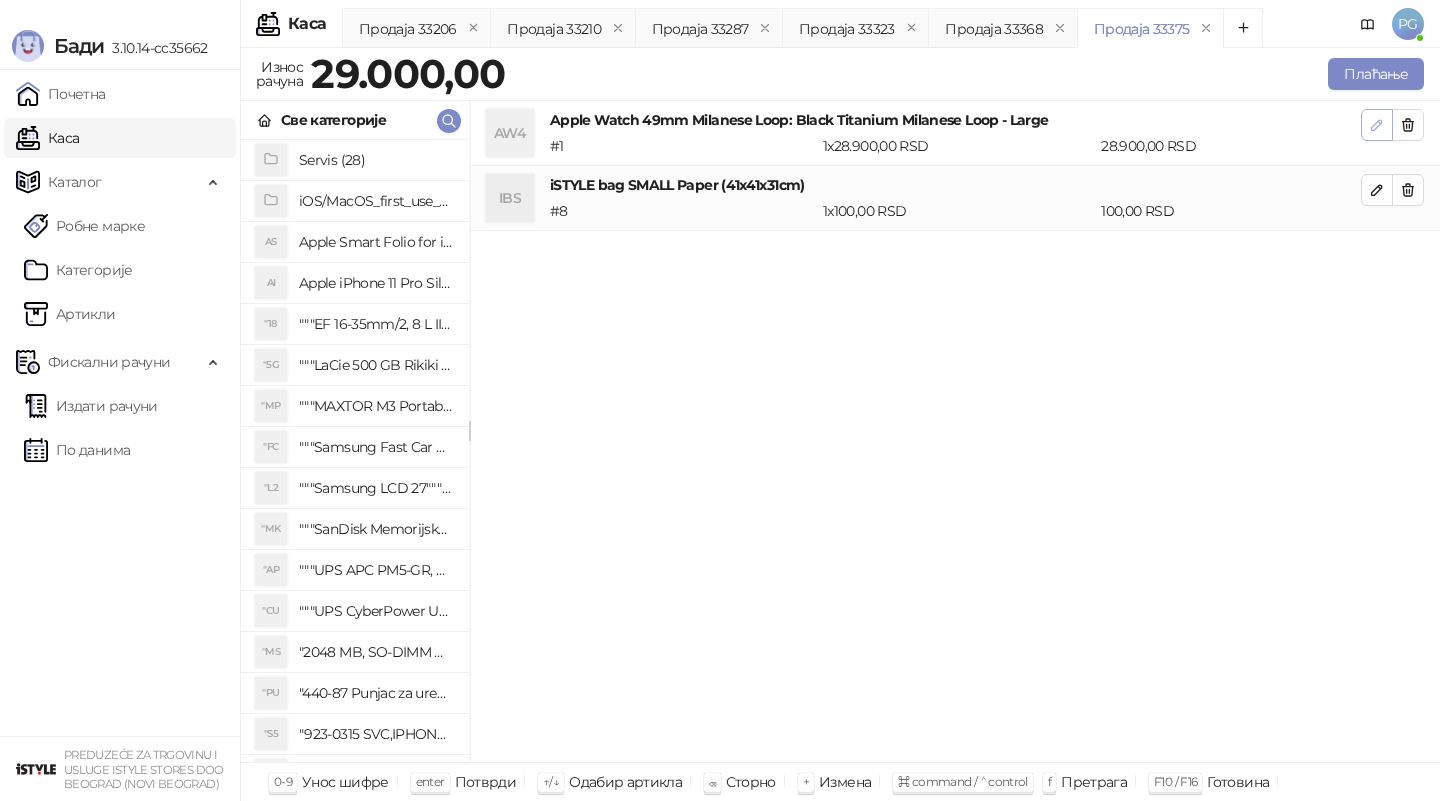 click 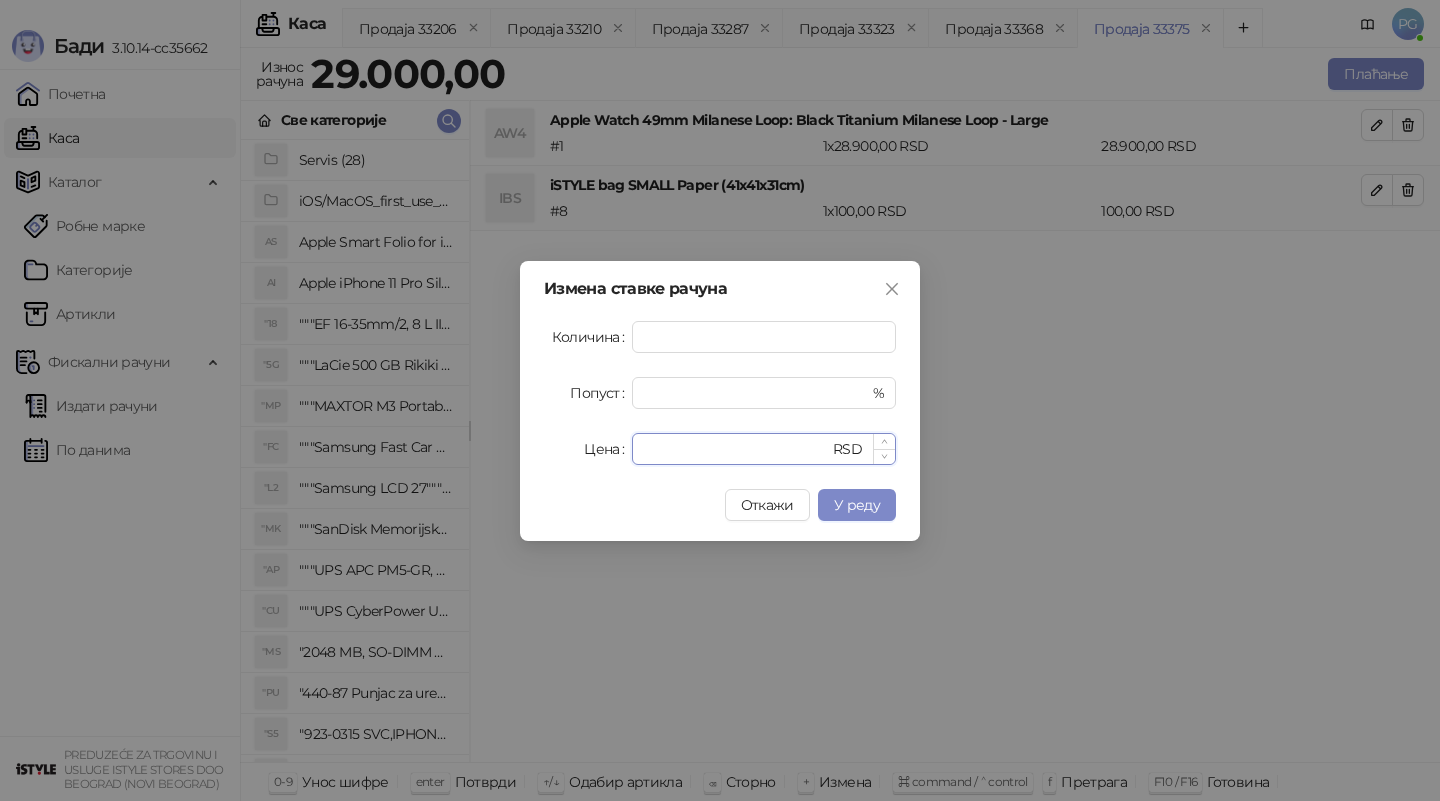 click on "*****" at bounding box center [736, 449] 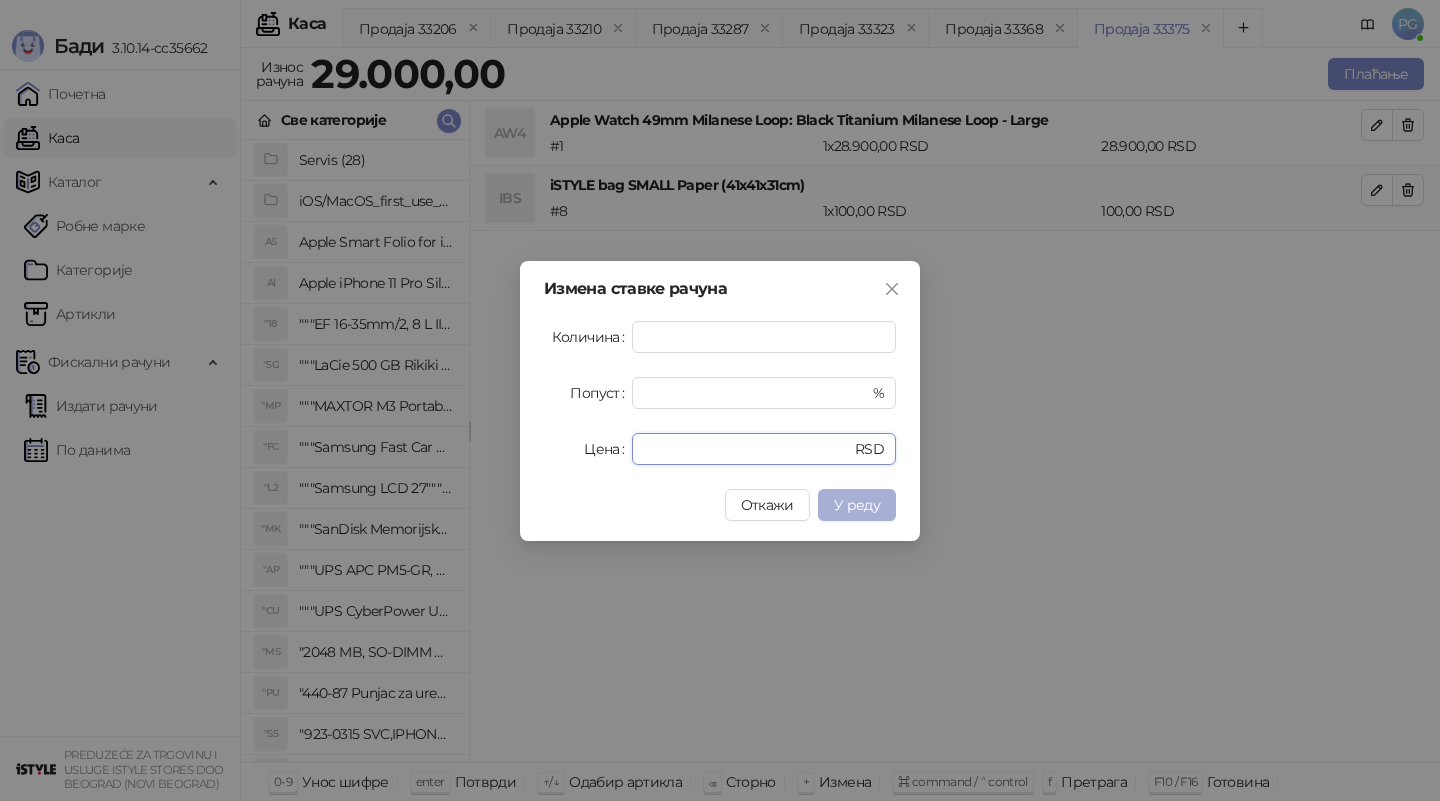 type on "*****" 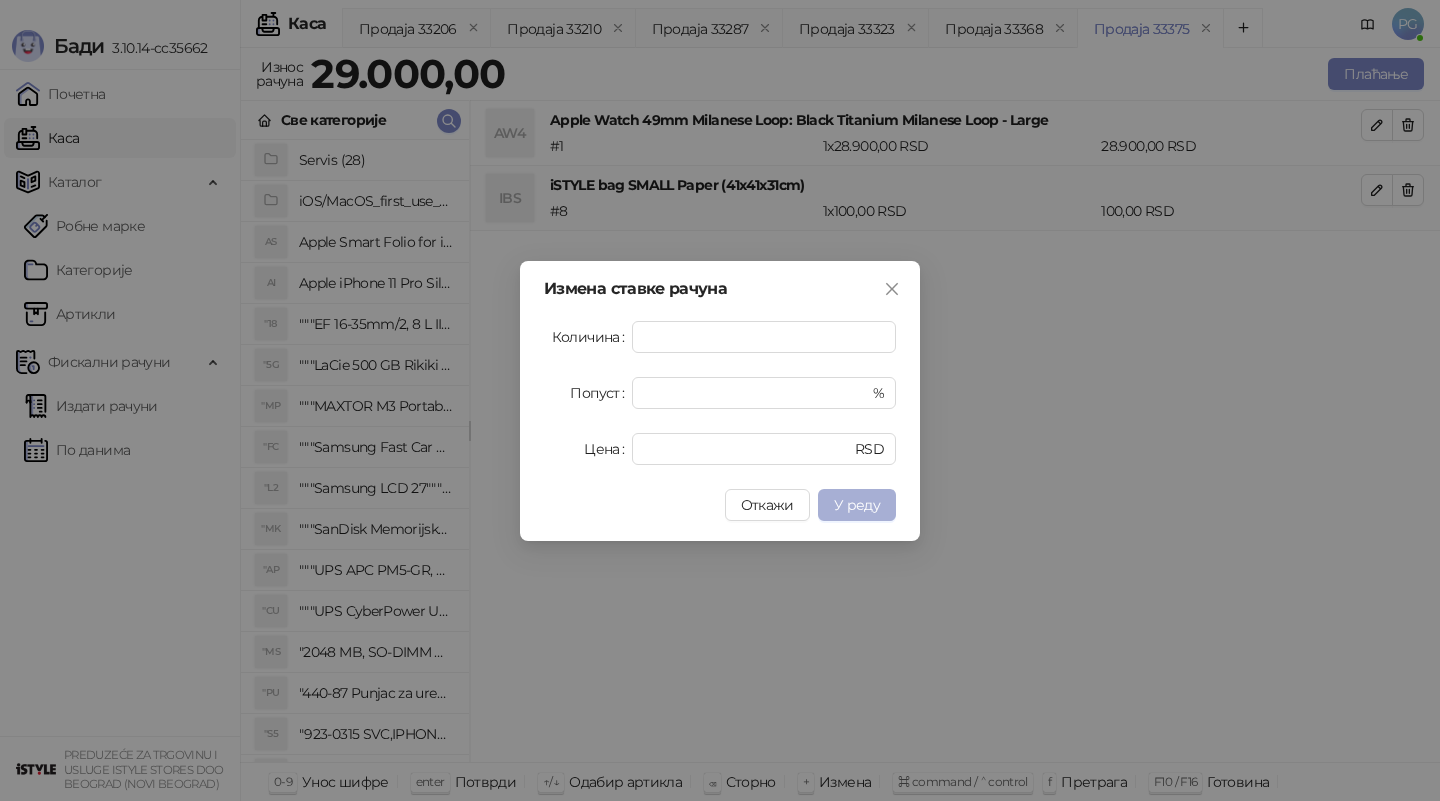 click on "У реду" at bounding box center (857, 505) 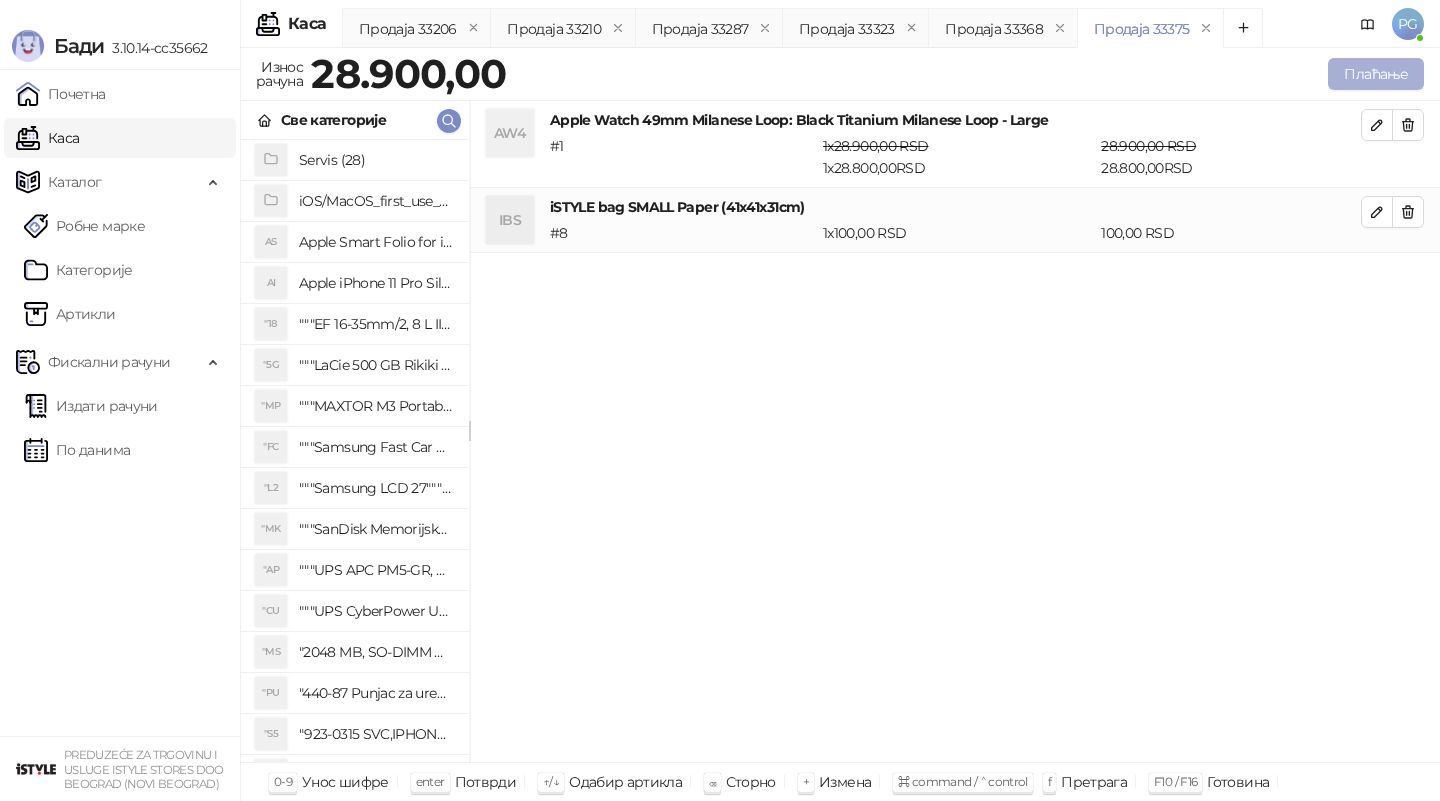 click on "Плаћање" at bounding box center [1376, 74] 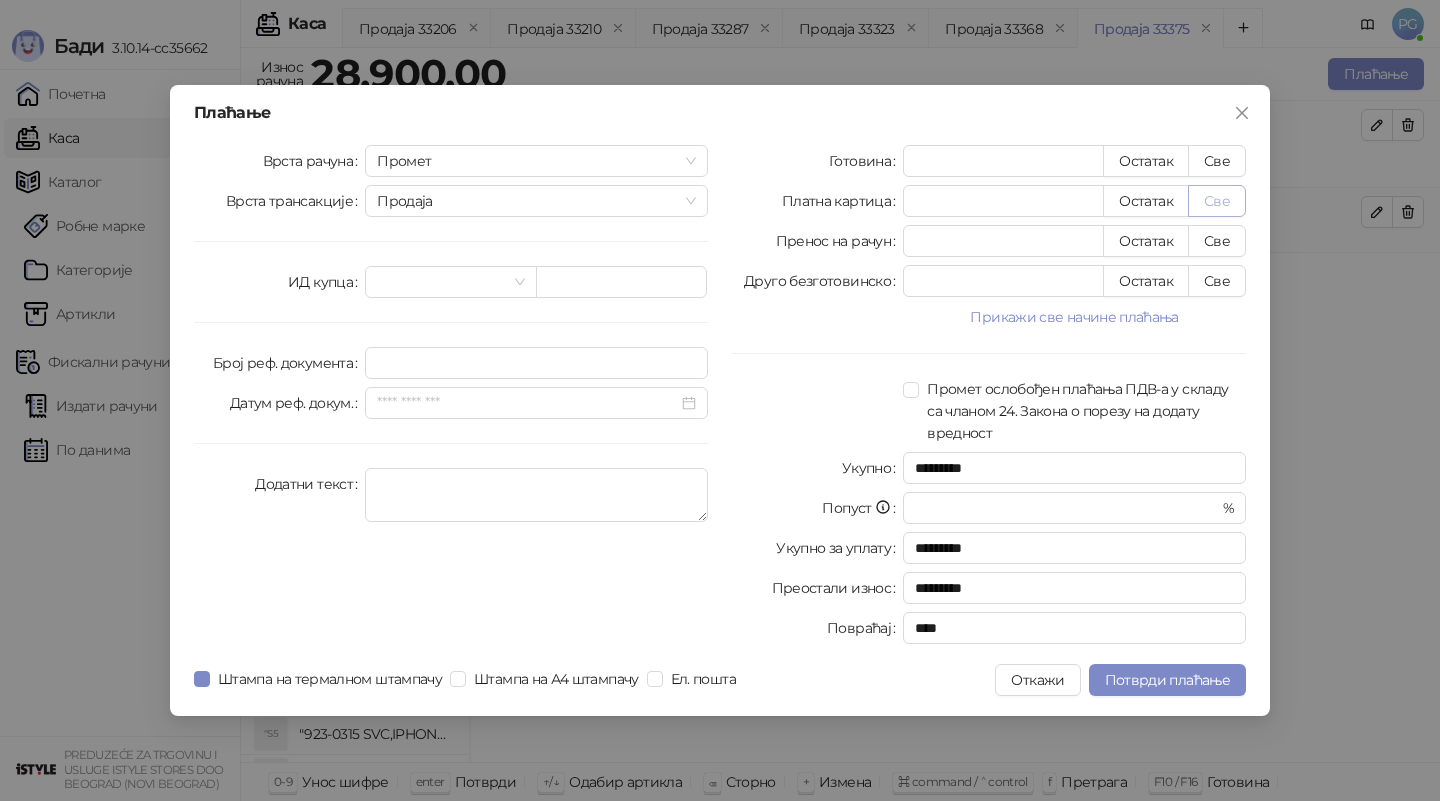 click on "Све" at bounding box center [1217, 201] 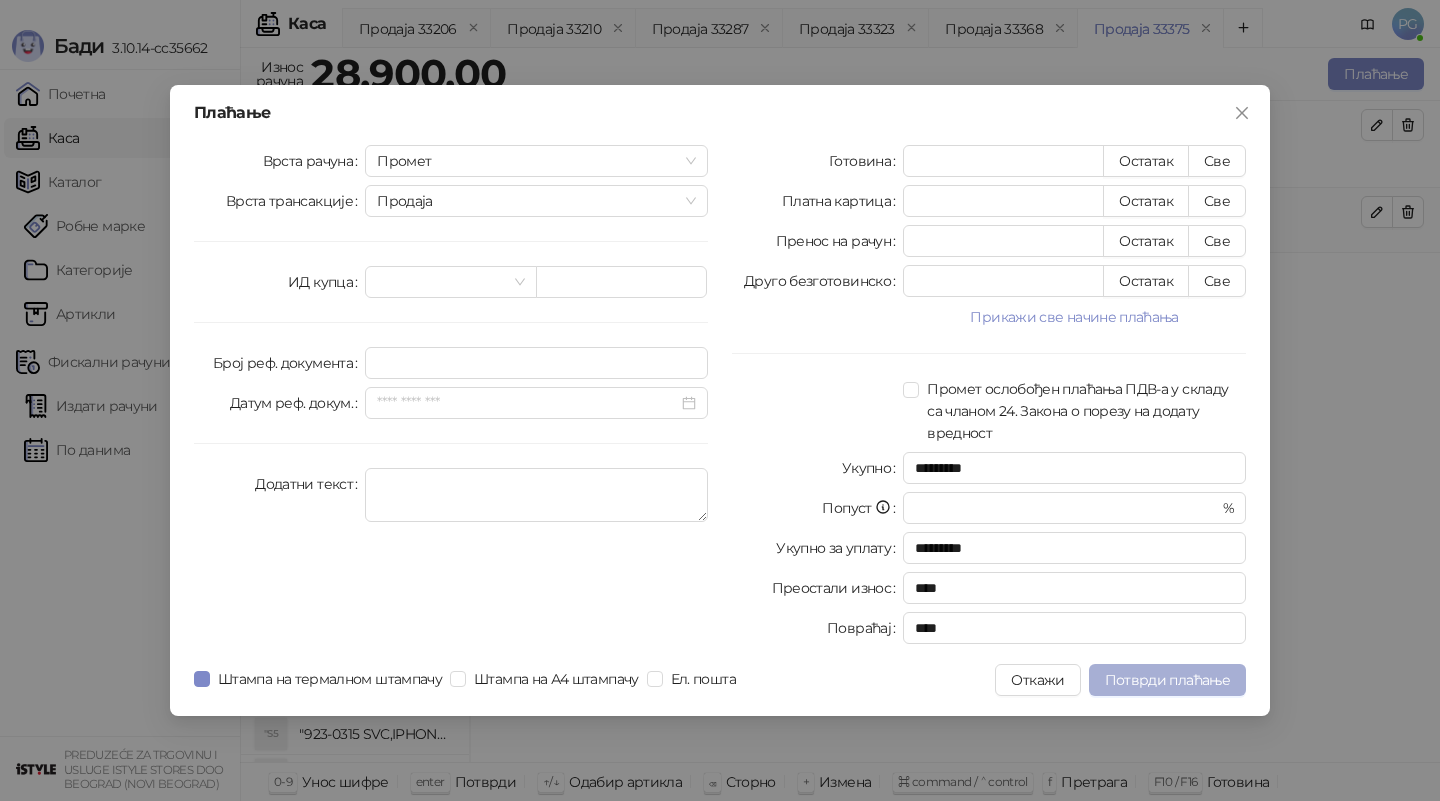click on "Потврди плаћање" at bounding box center (1167, 680) 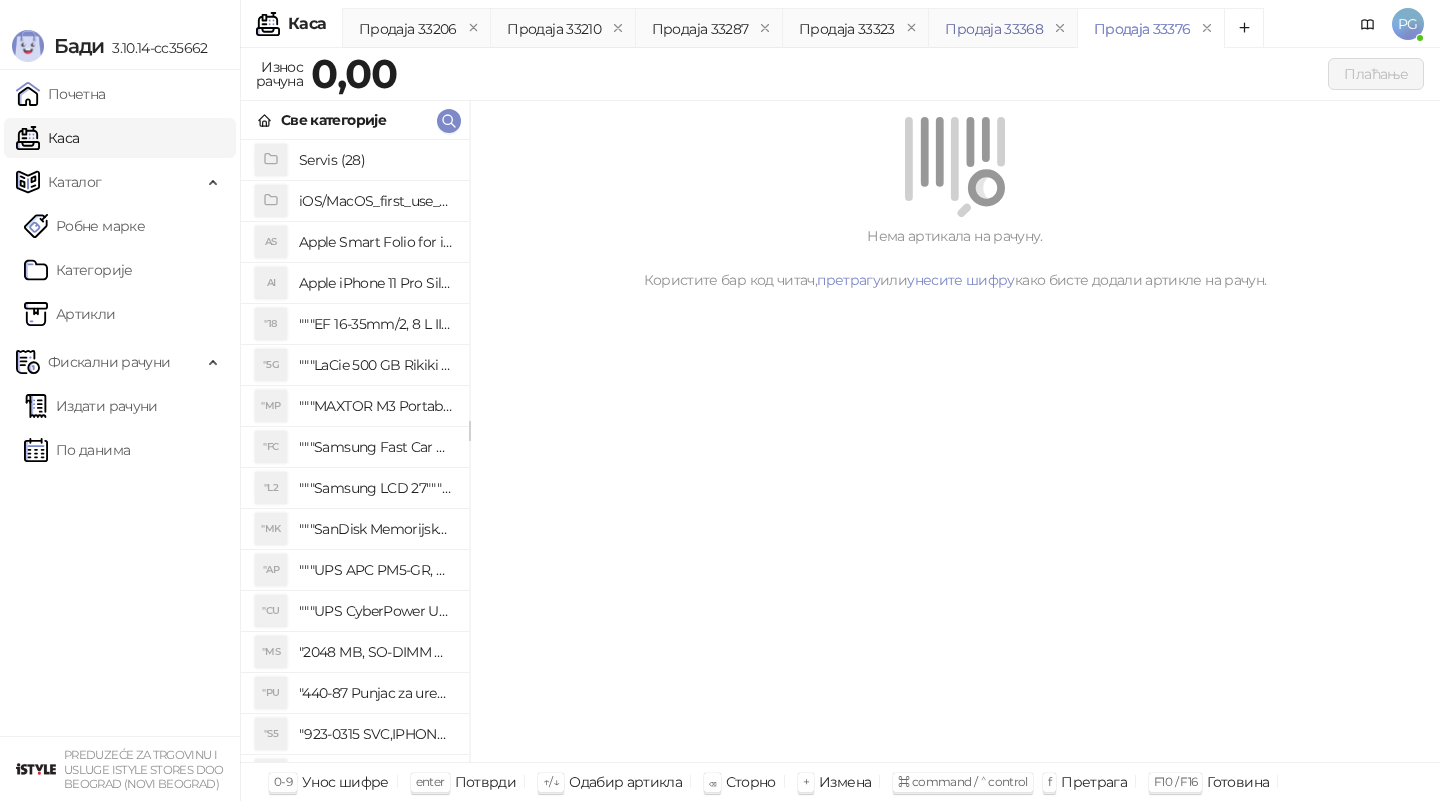 click on "Продаја 33368" at bounding box center (994, 29) 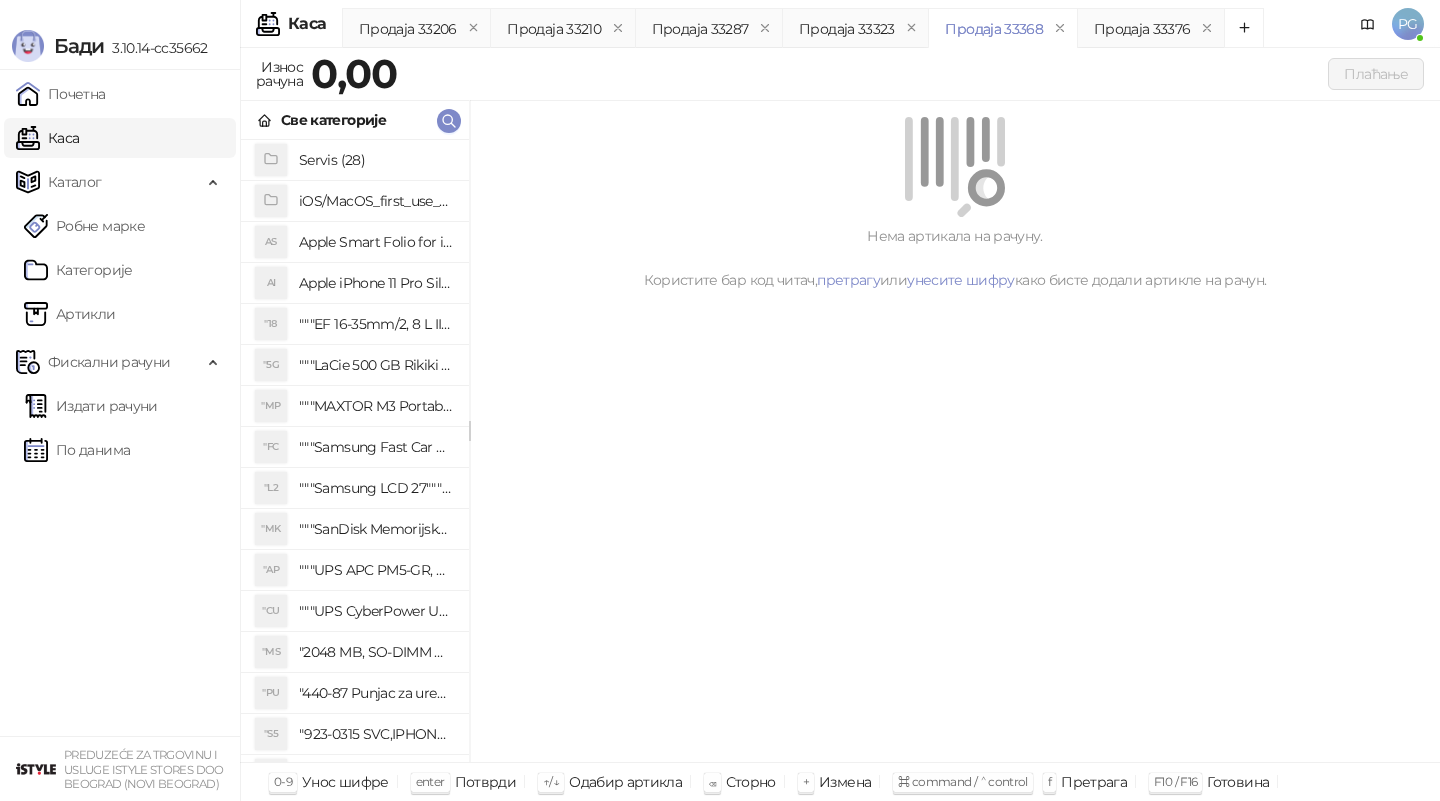 click on "Продаја 33368" at bounding box center [994, 29] 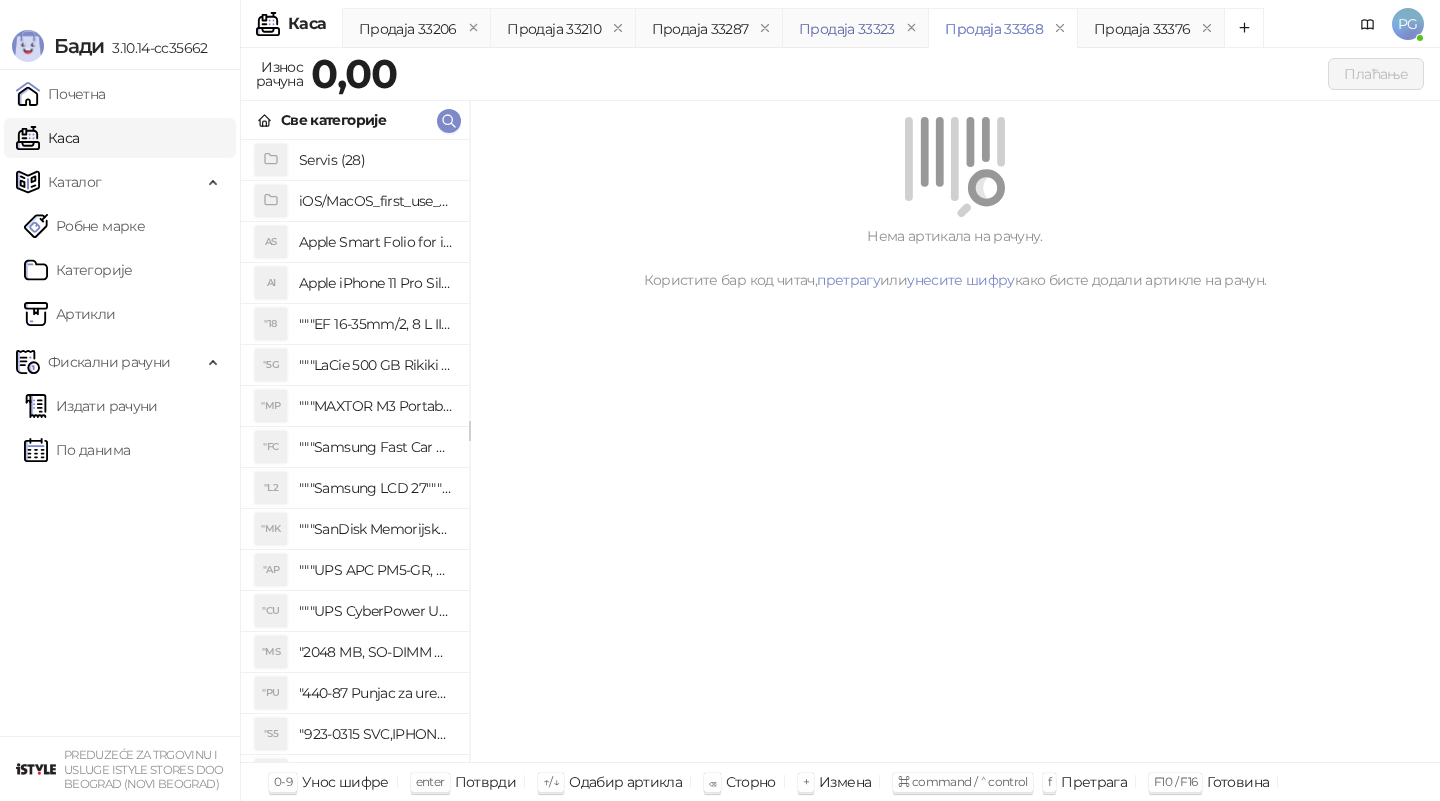 click on "Продаја 33323" at bounding box center (847, 29) 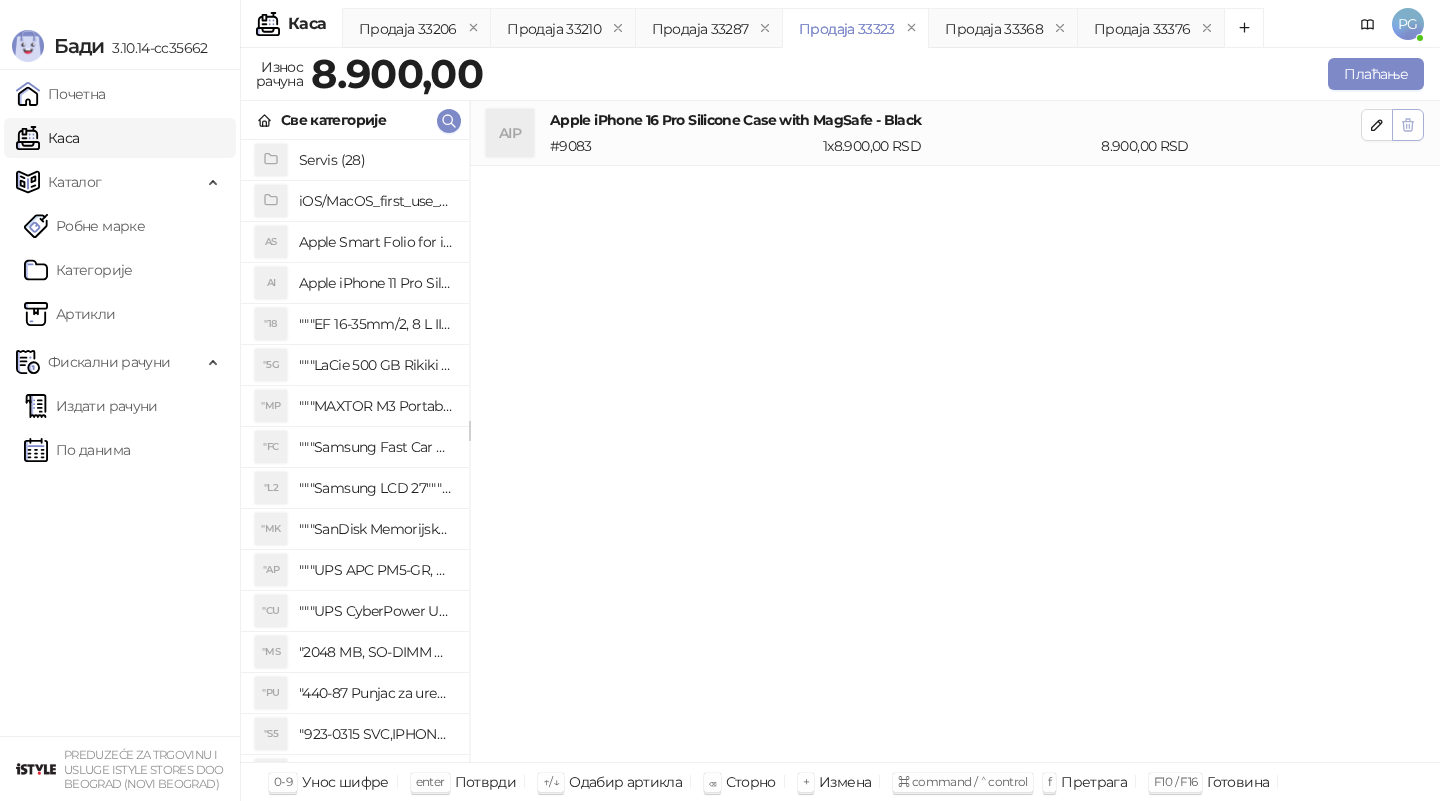click at bounding box center [1408, 125] 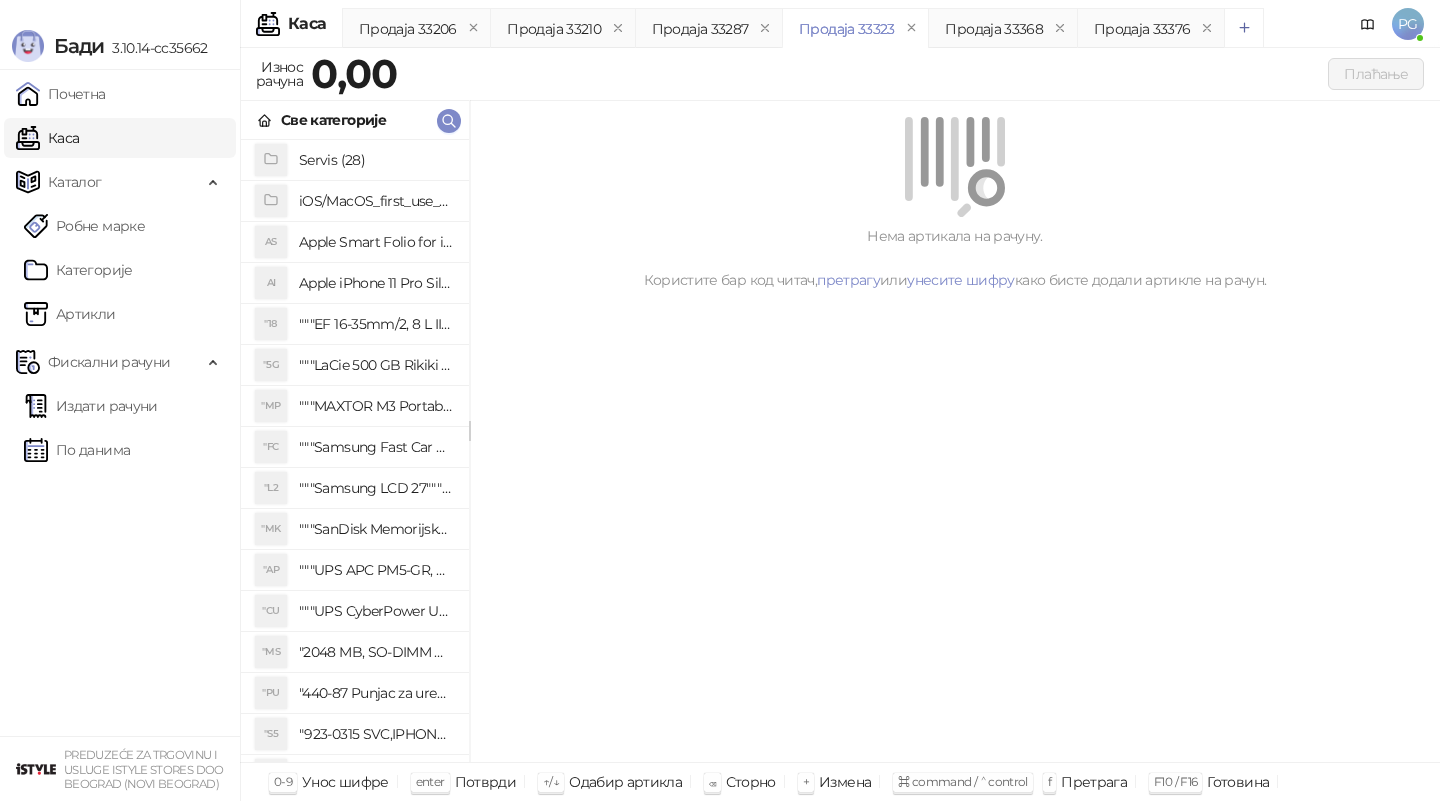 click 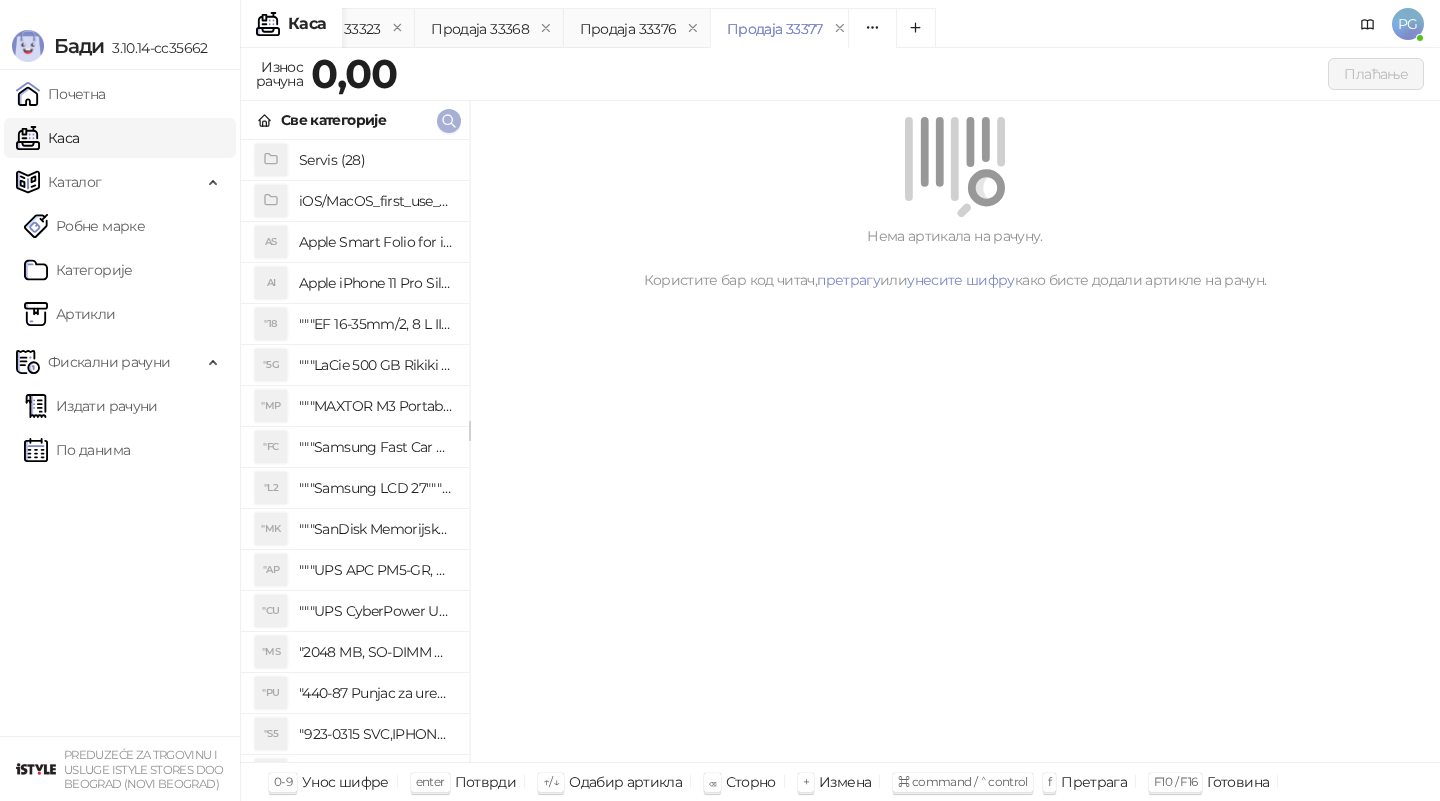 click 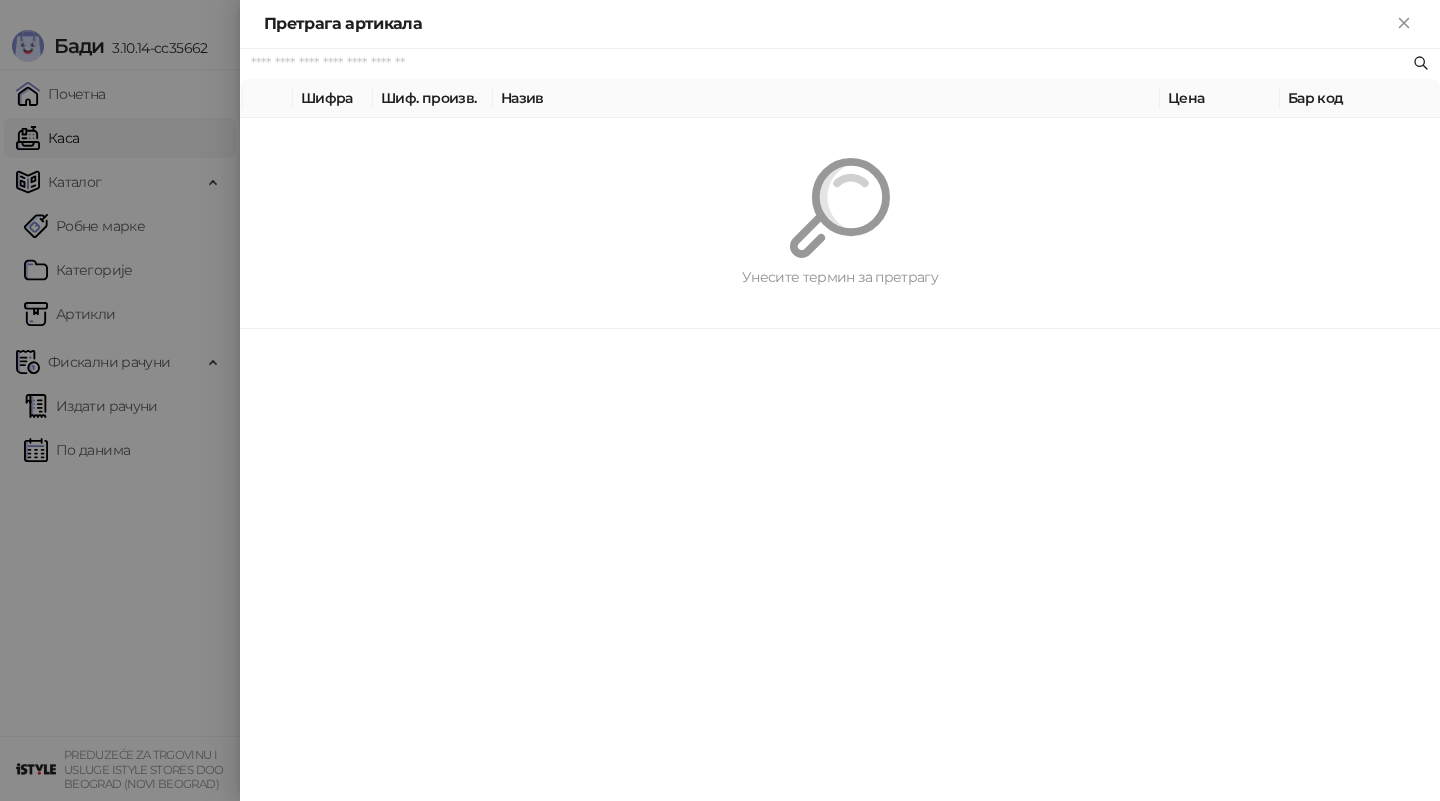paste on "*********" 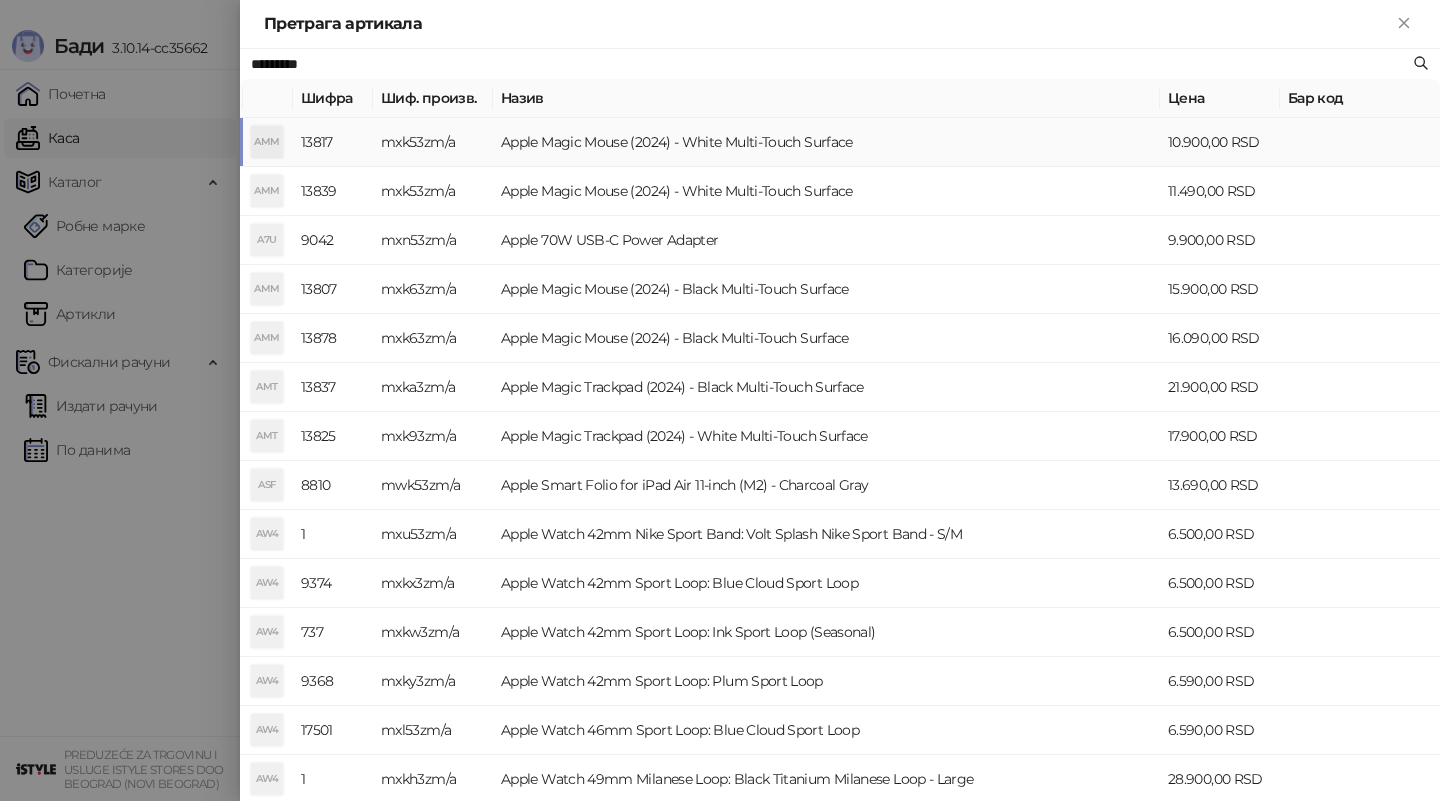 click on "mxk53zm/a" at bounding box center (433, 142) 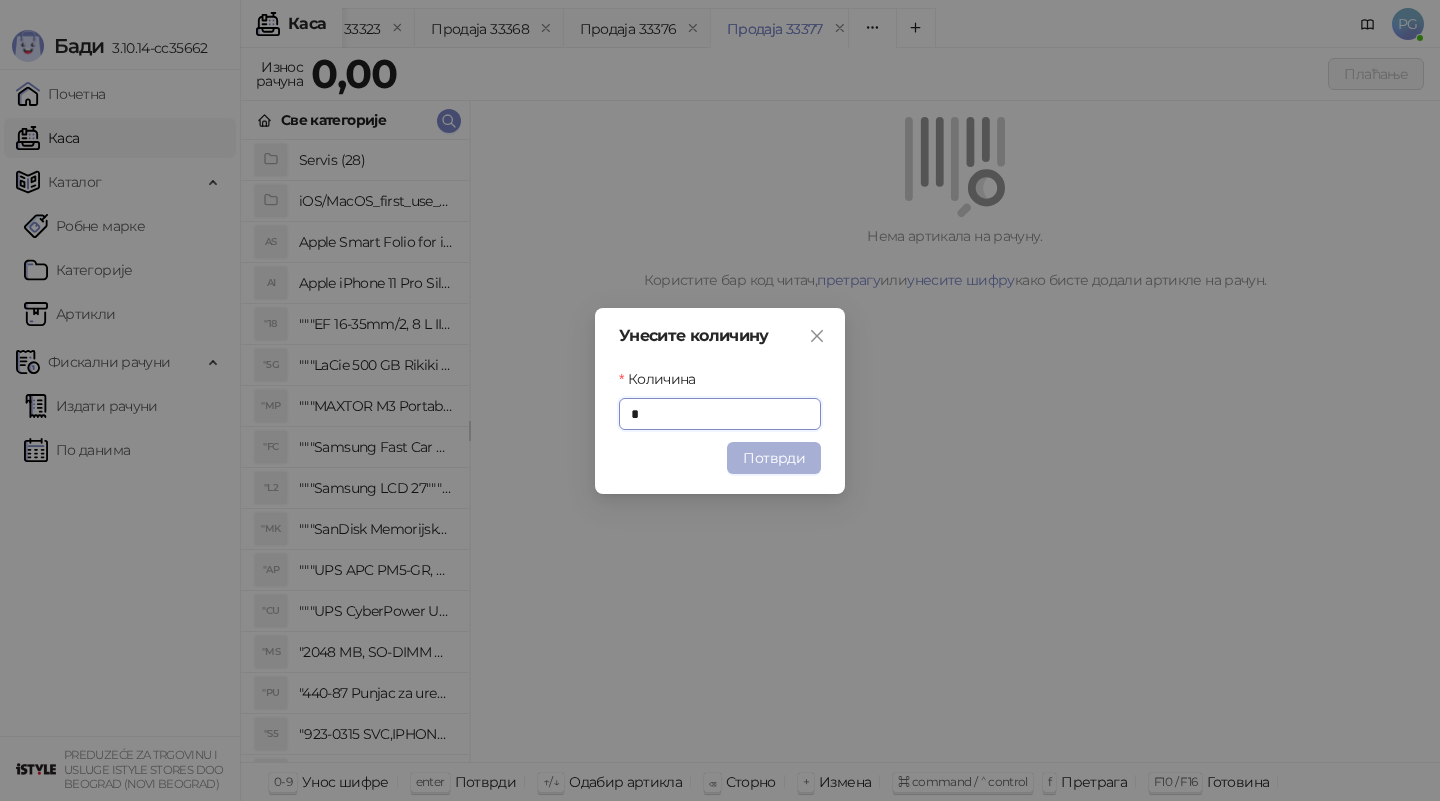 click on "Потврди" at bounding box center [774, 458] 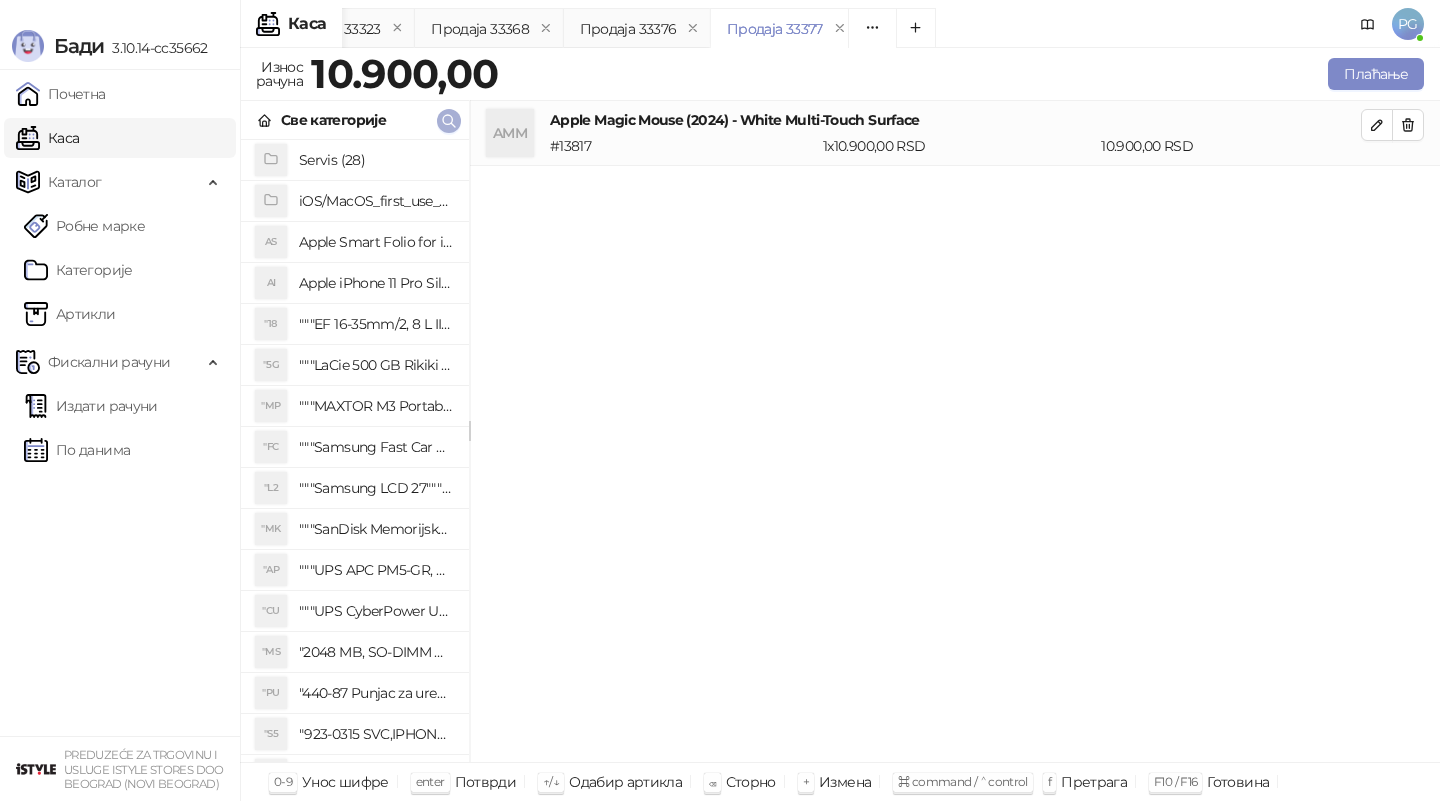 click 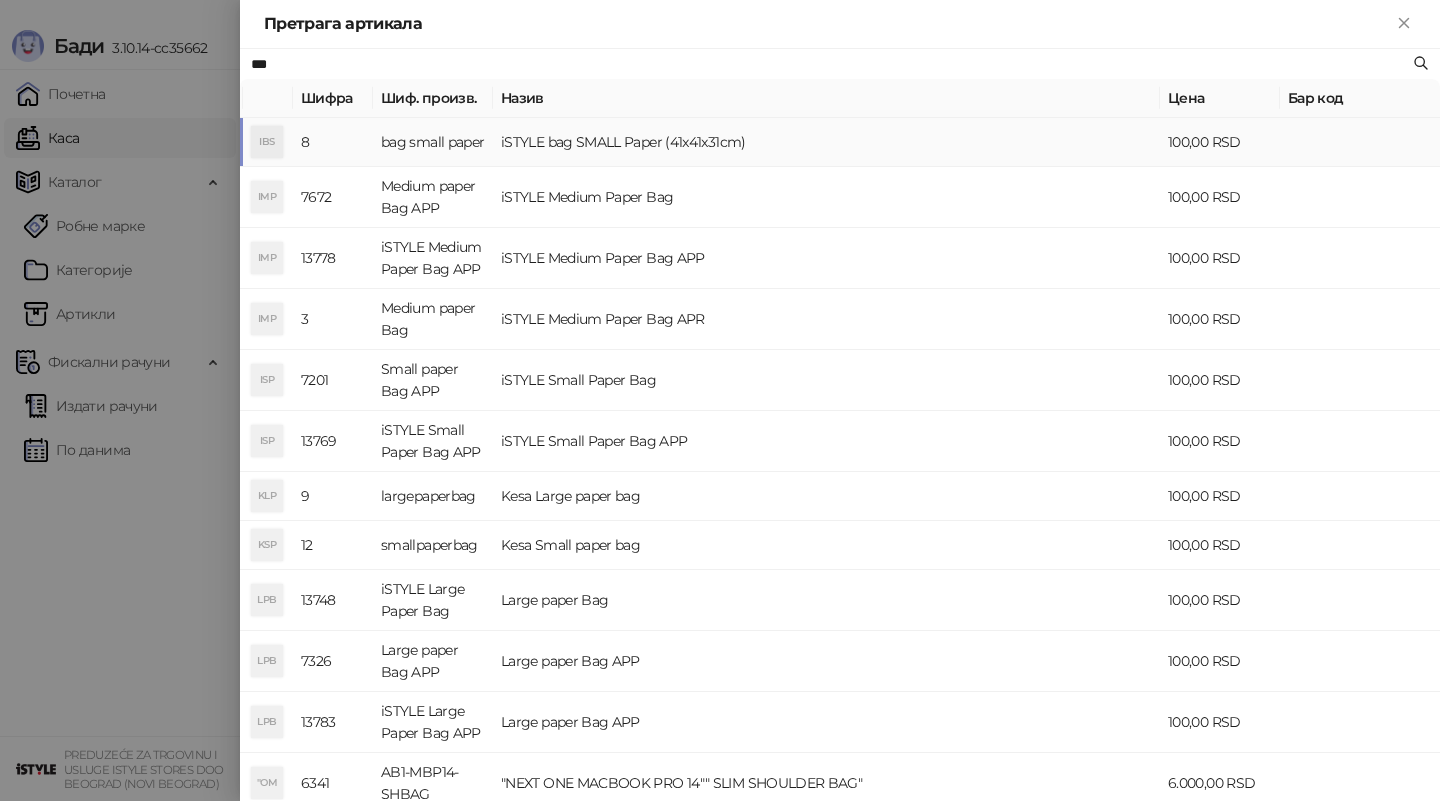 type on "***" 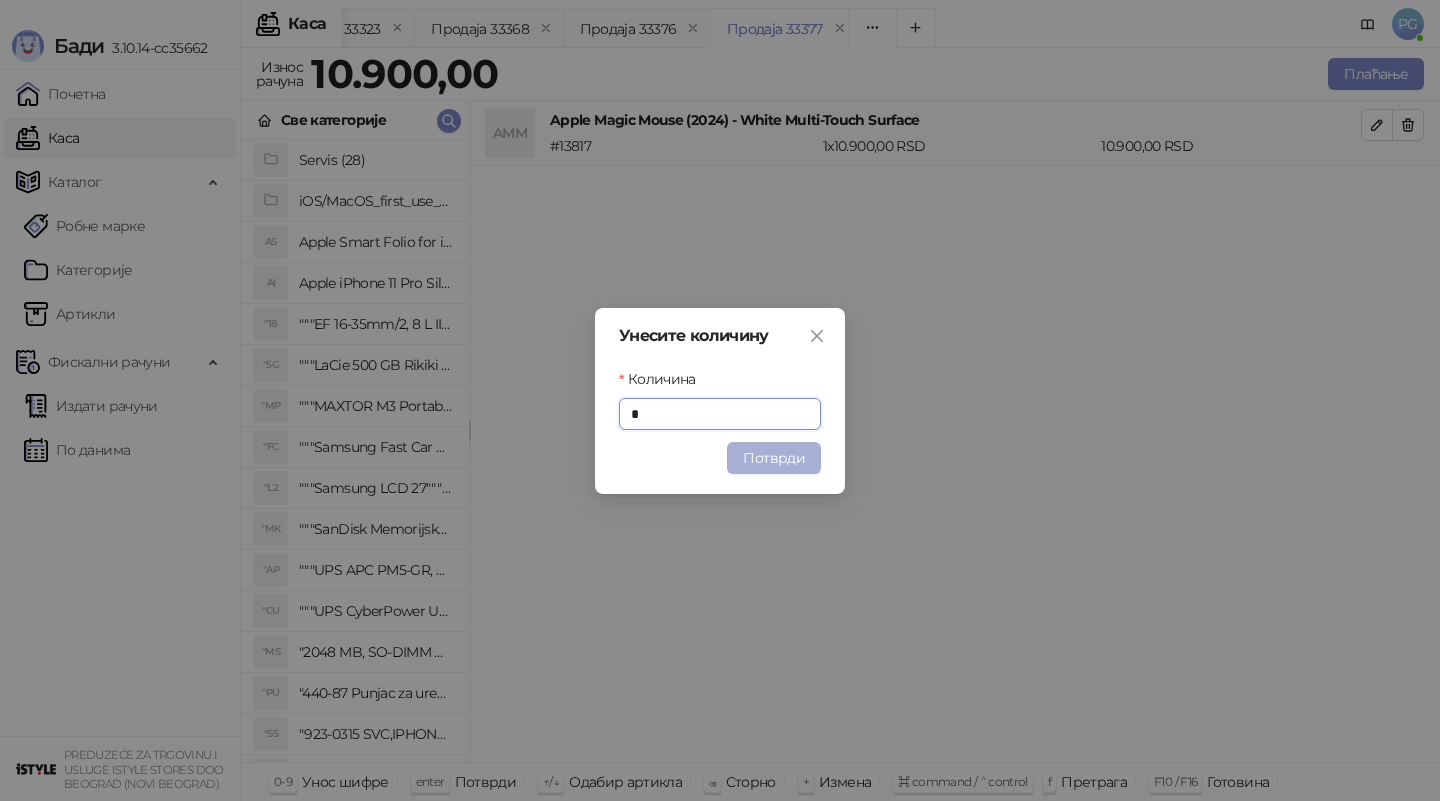 click on "Потврди" at bounding box center [774, 458] 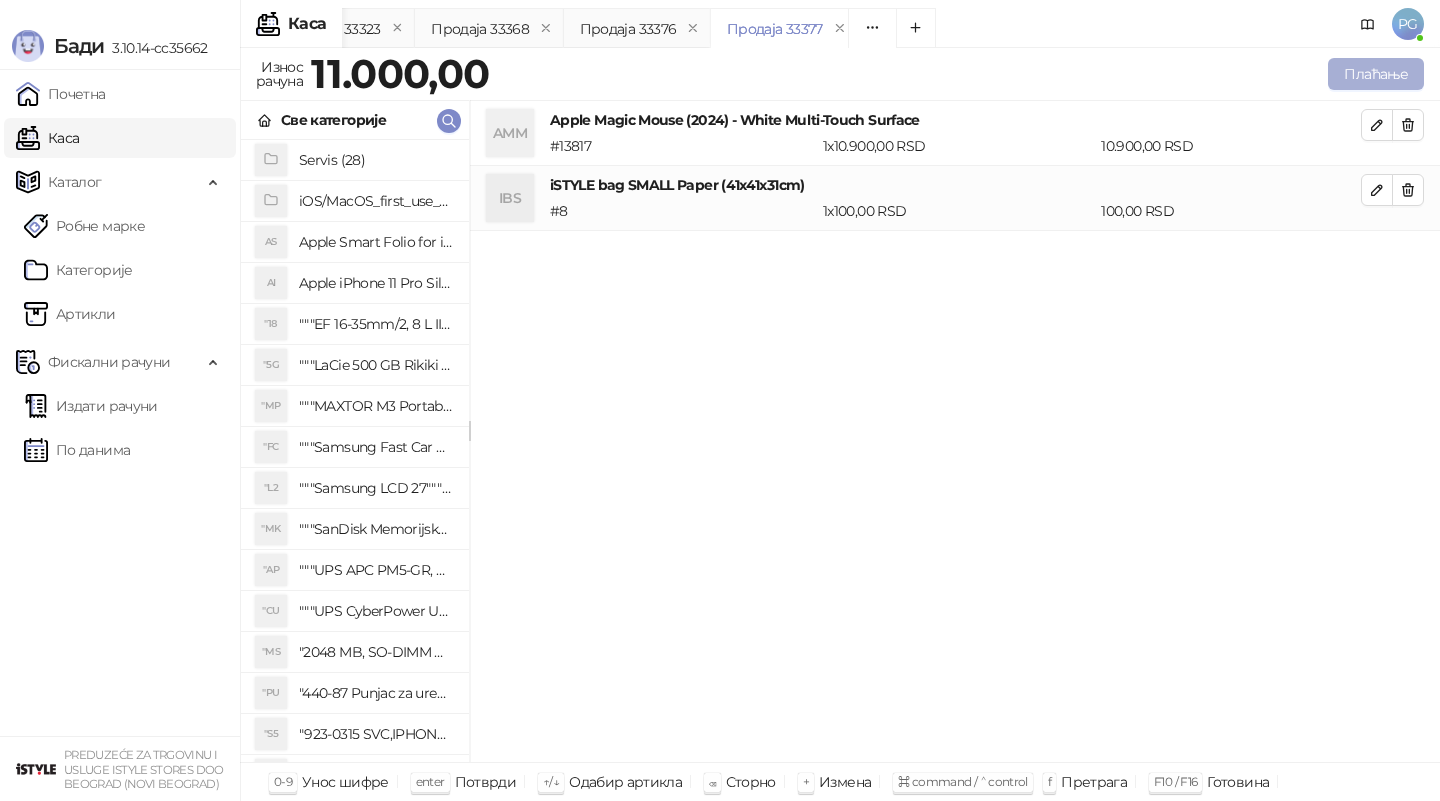 click on "Плаћање" at bounding box center (1376, 74) 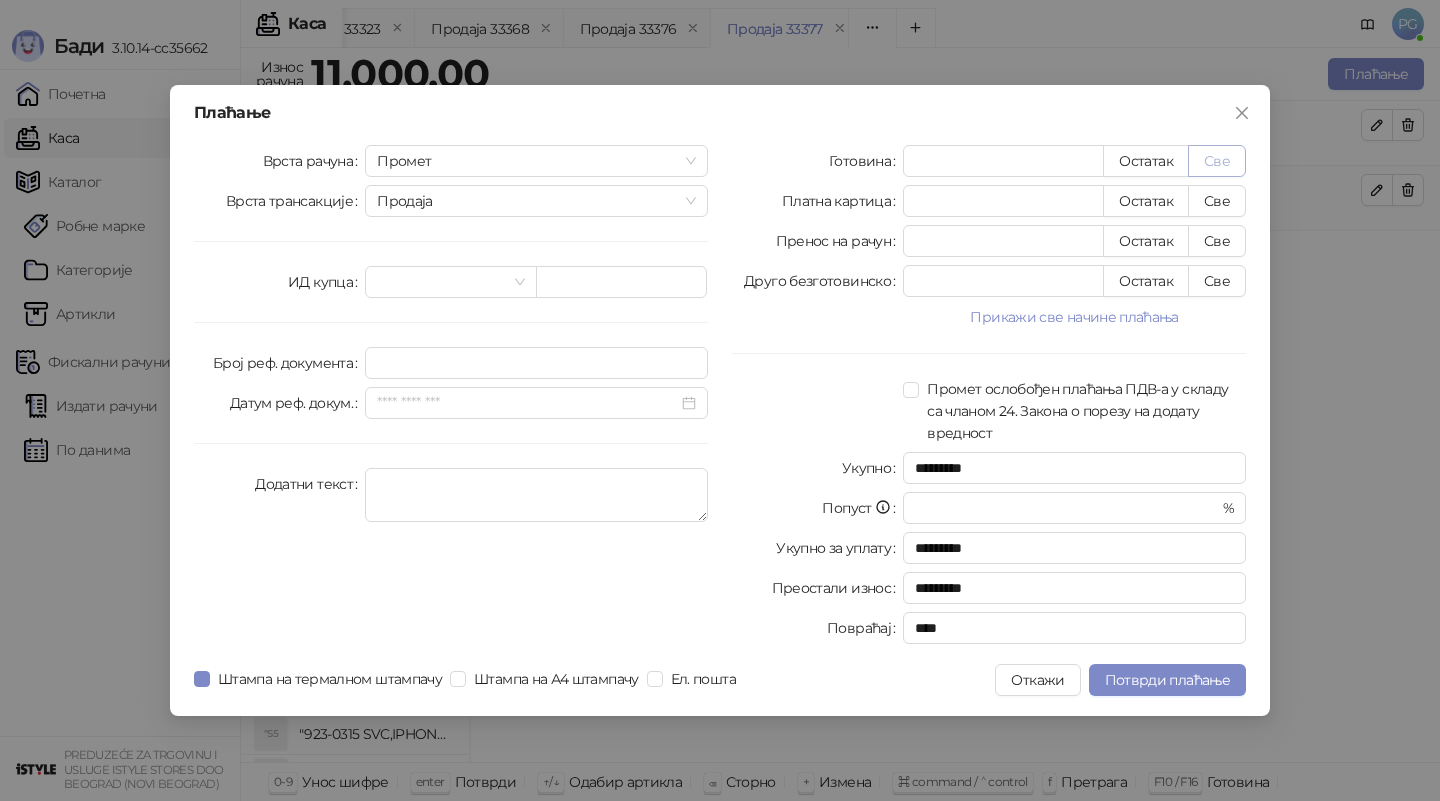 click on "Све" at bounding box center (1217, 161) 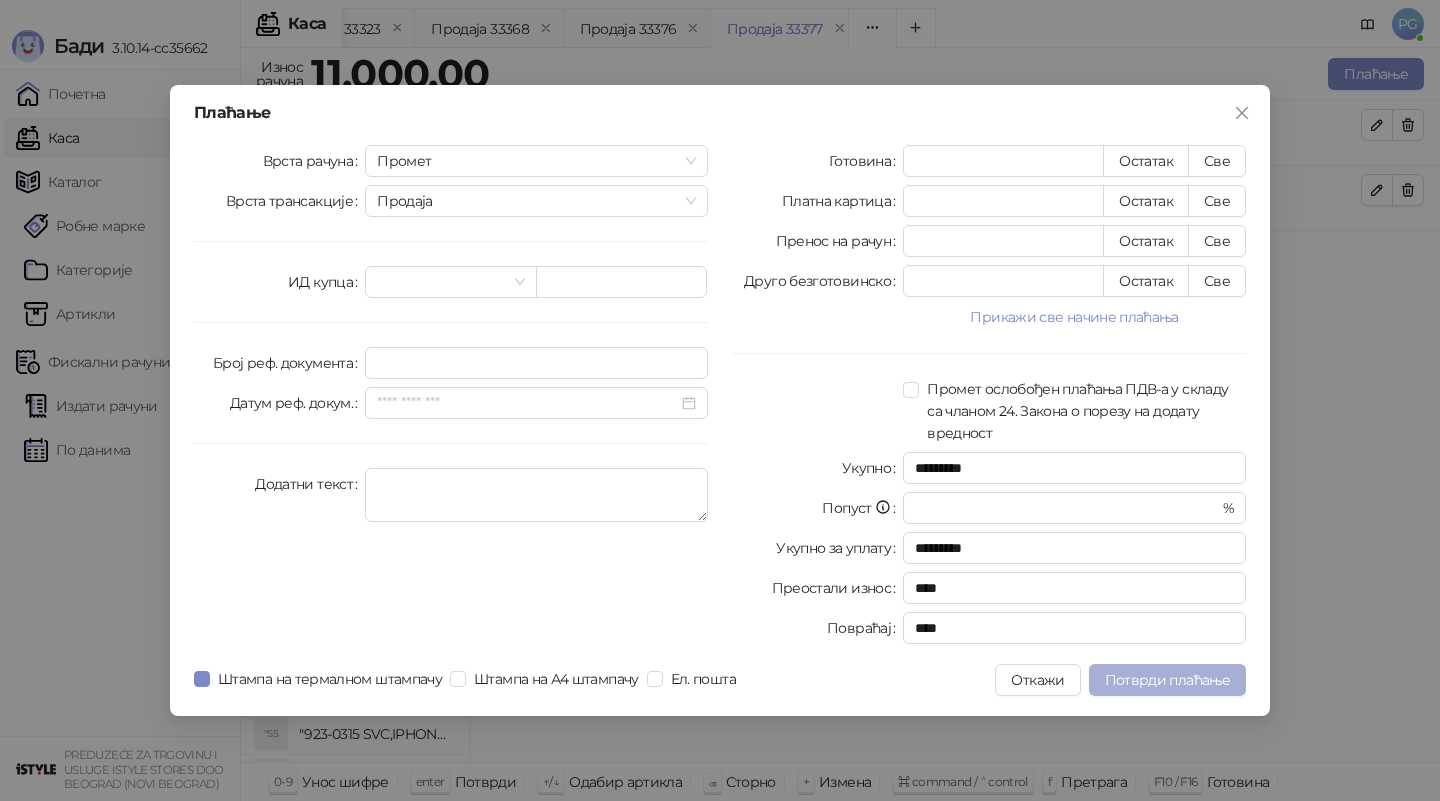 click on "Потврди плаћање" at bounding box center (1167, 680) 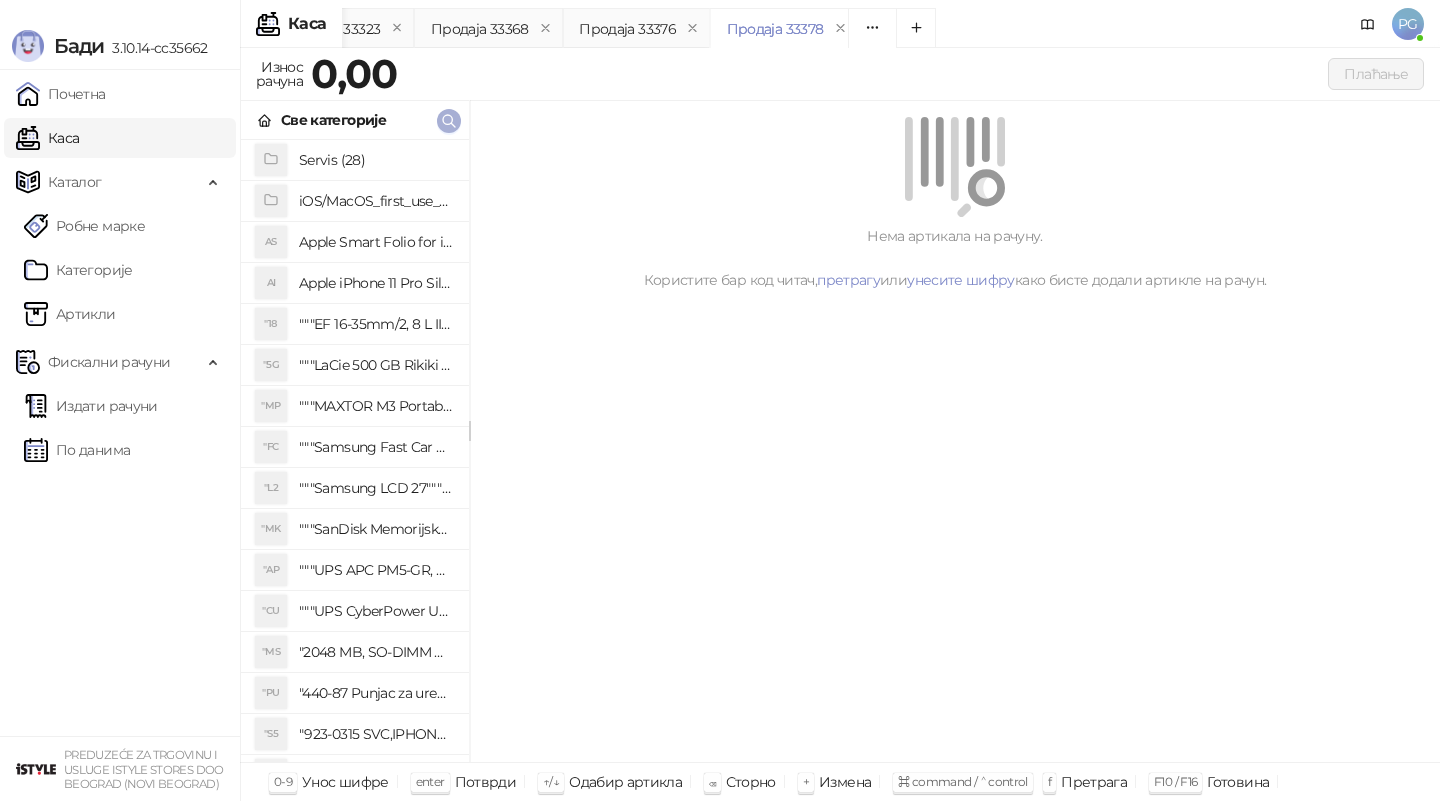 click 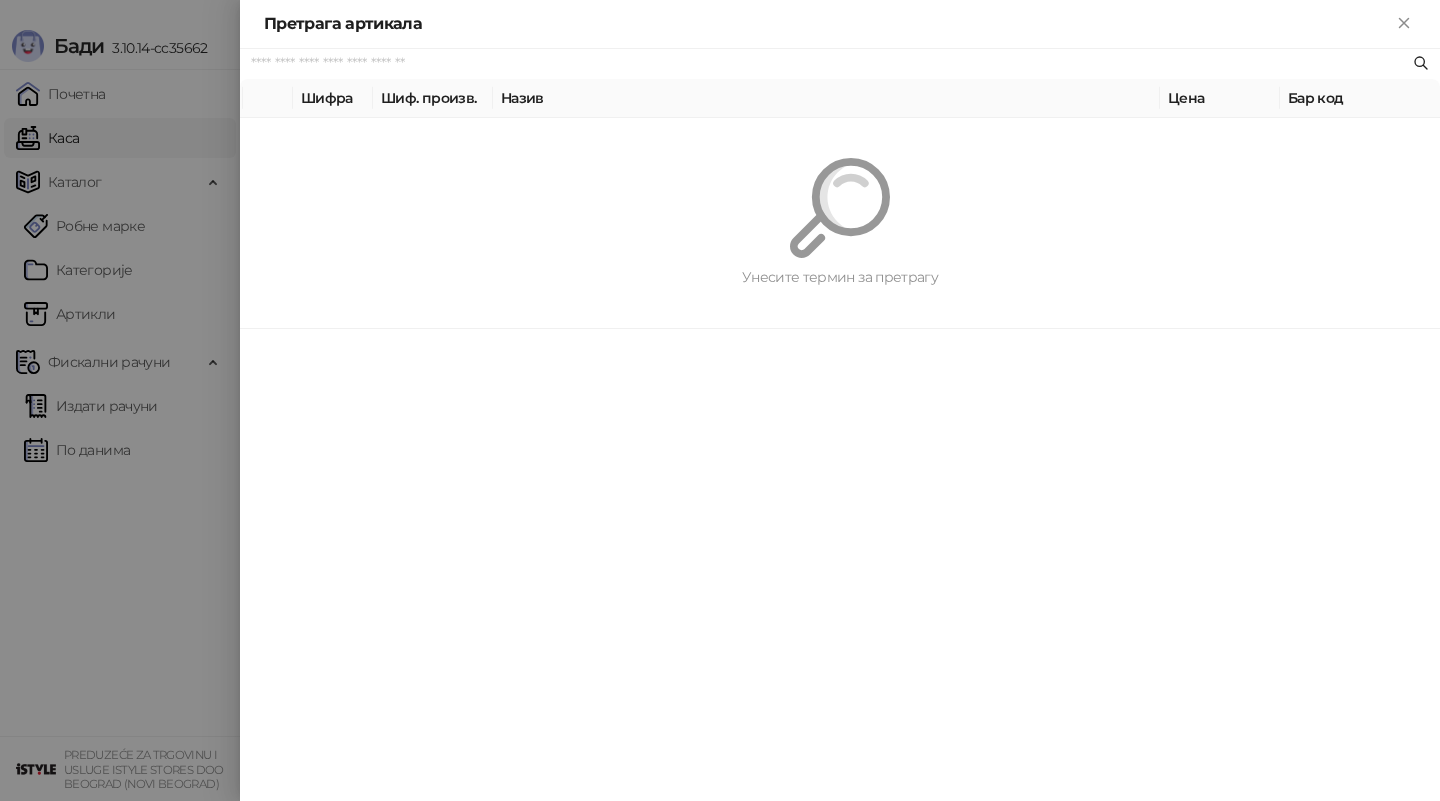 paste on "*******" 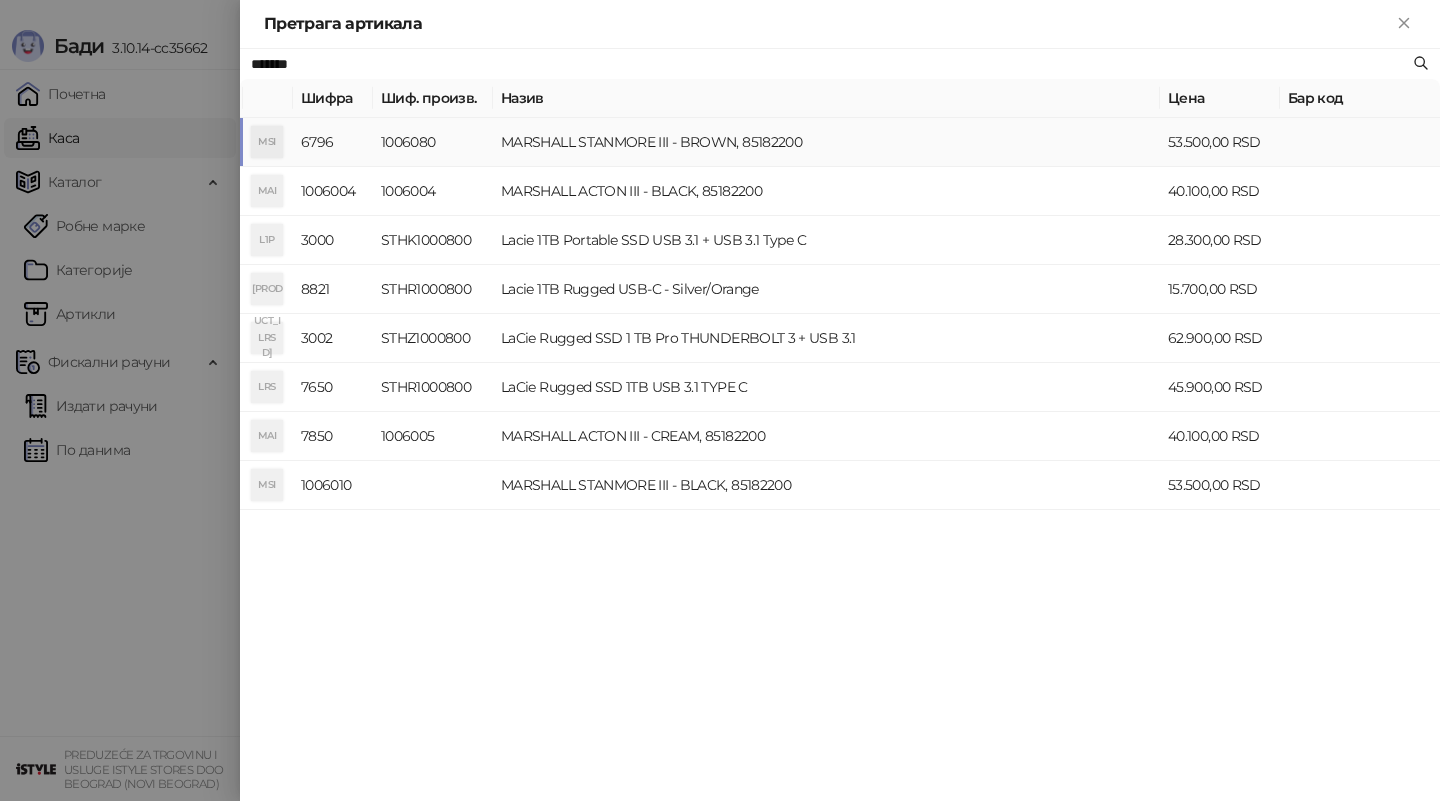 click on "1006080" at bounding box center [433, 142] 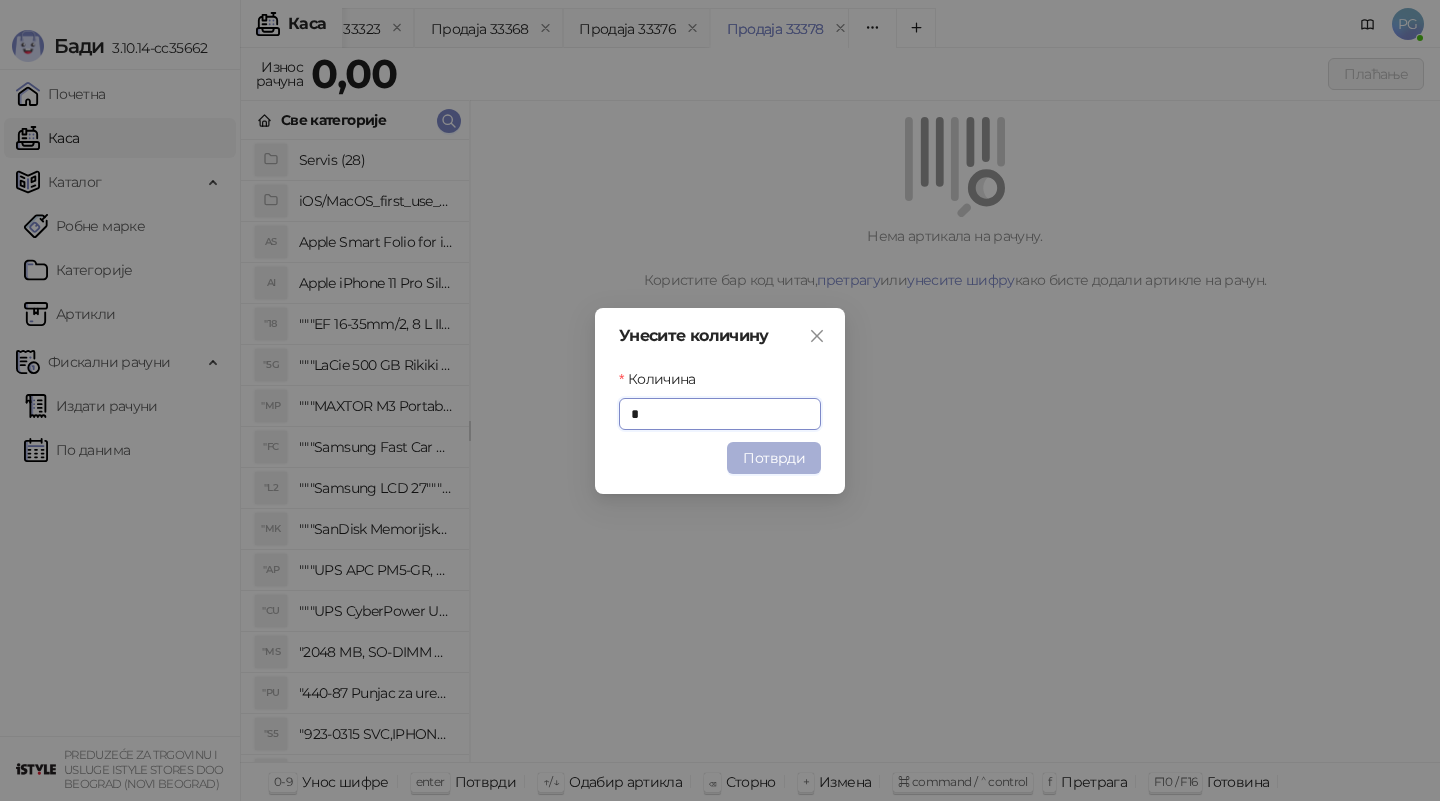 click on "Потврди" at bounding box center [774, 458] 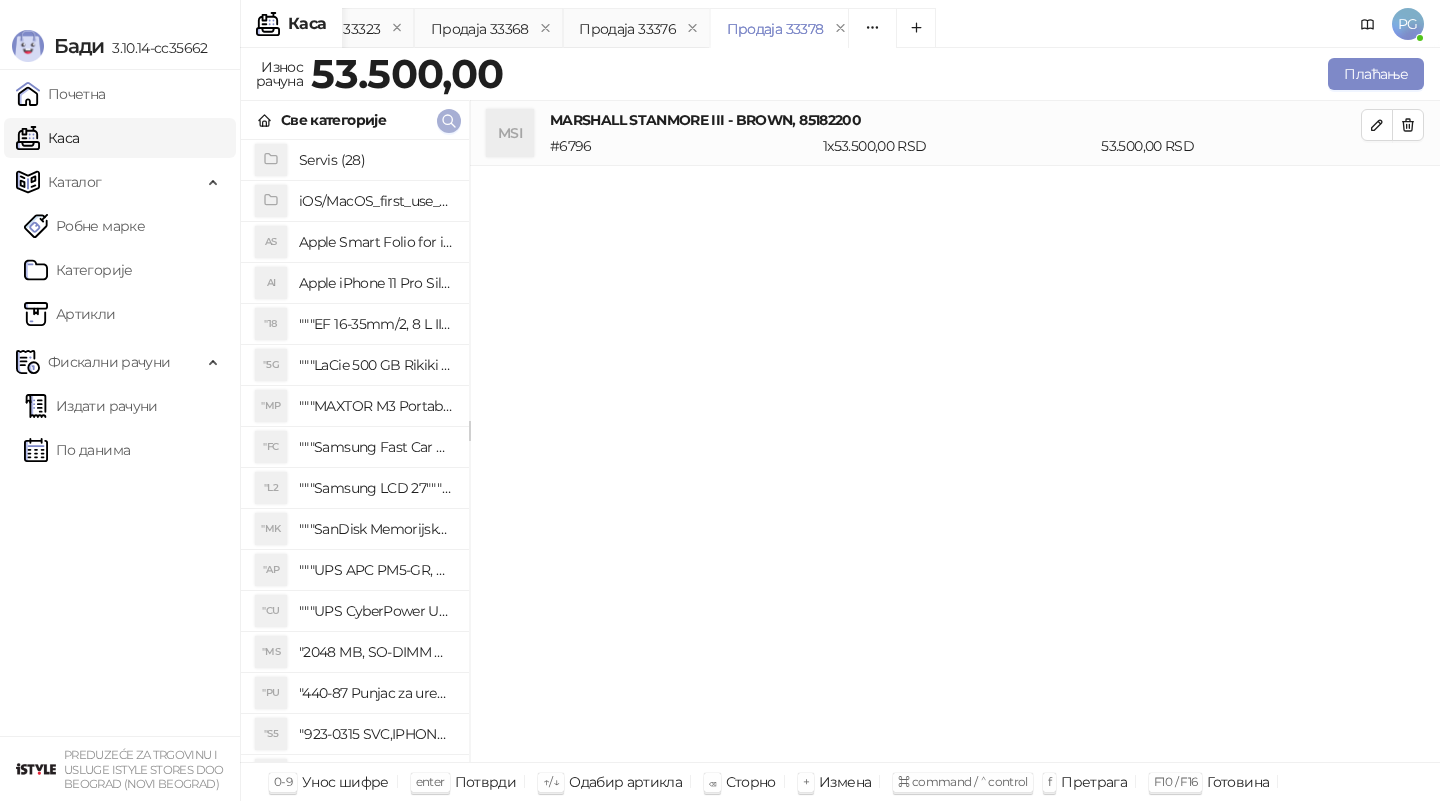 click 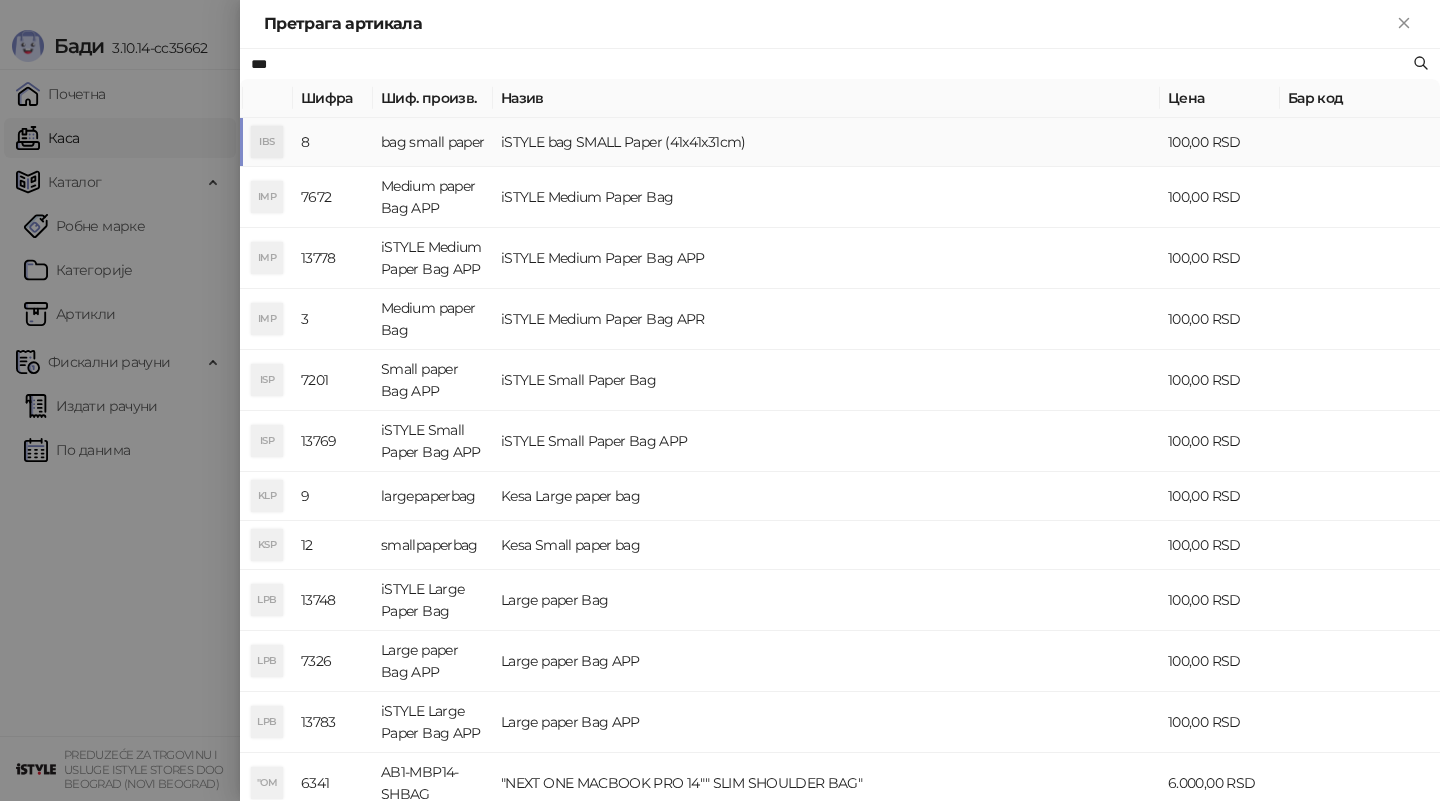 type on "***" 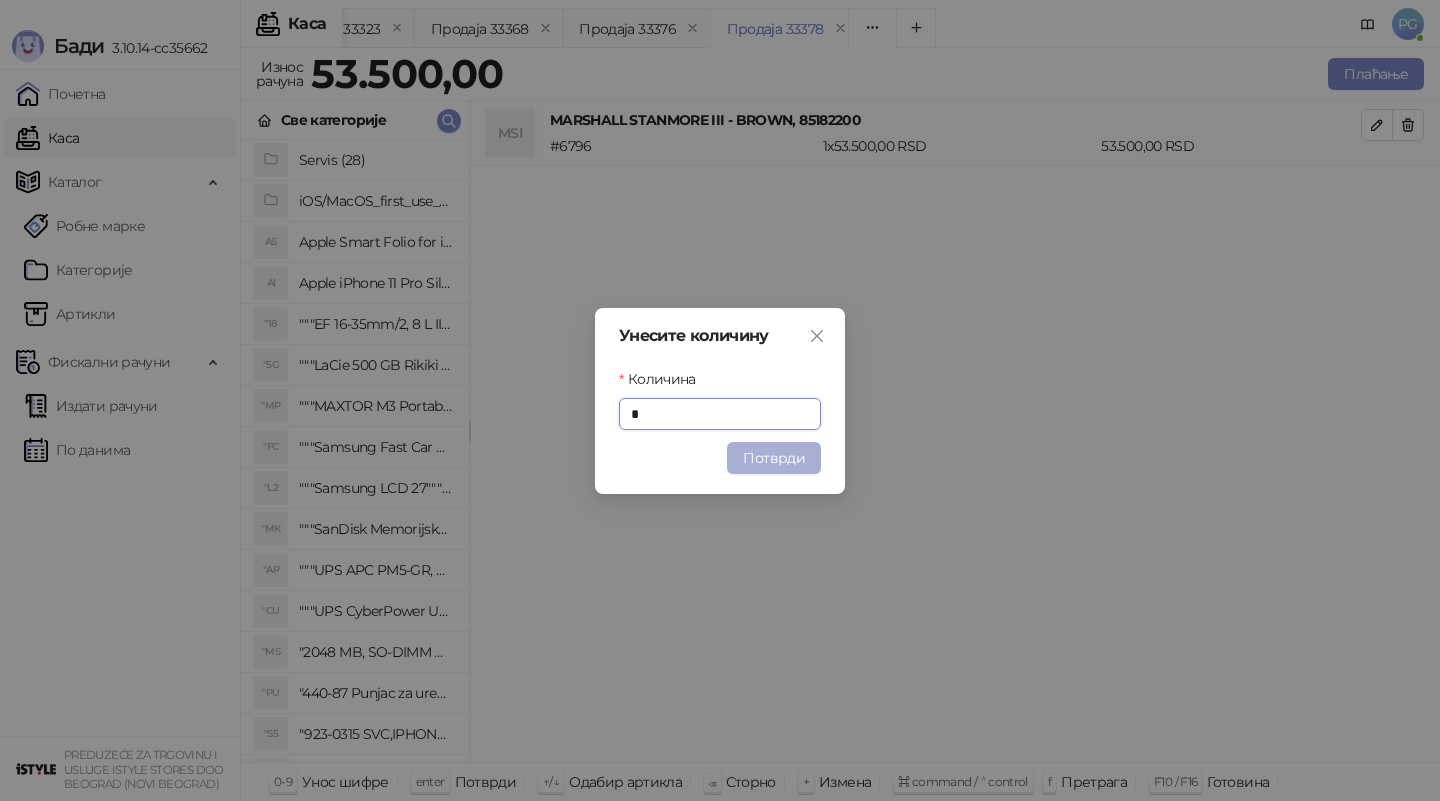 click on "Потврди" at bounding box center [774, 458] 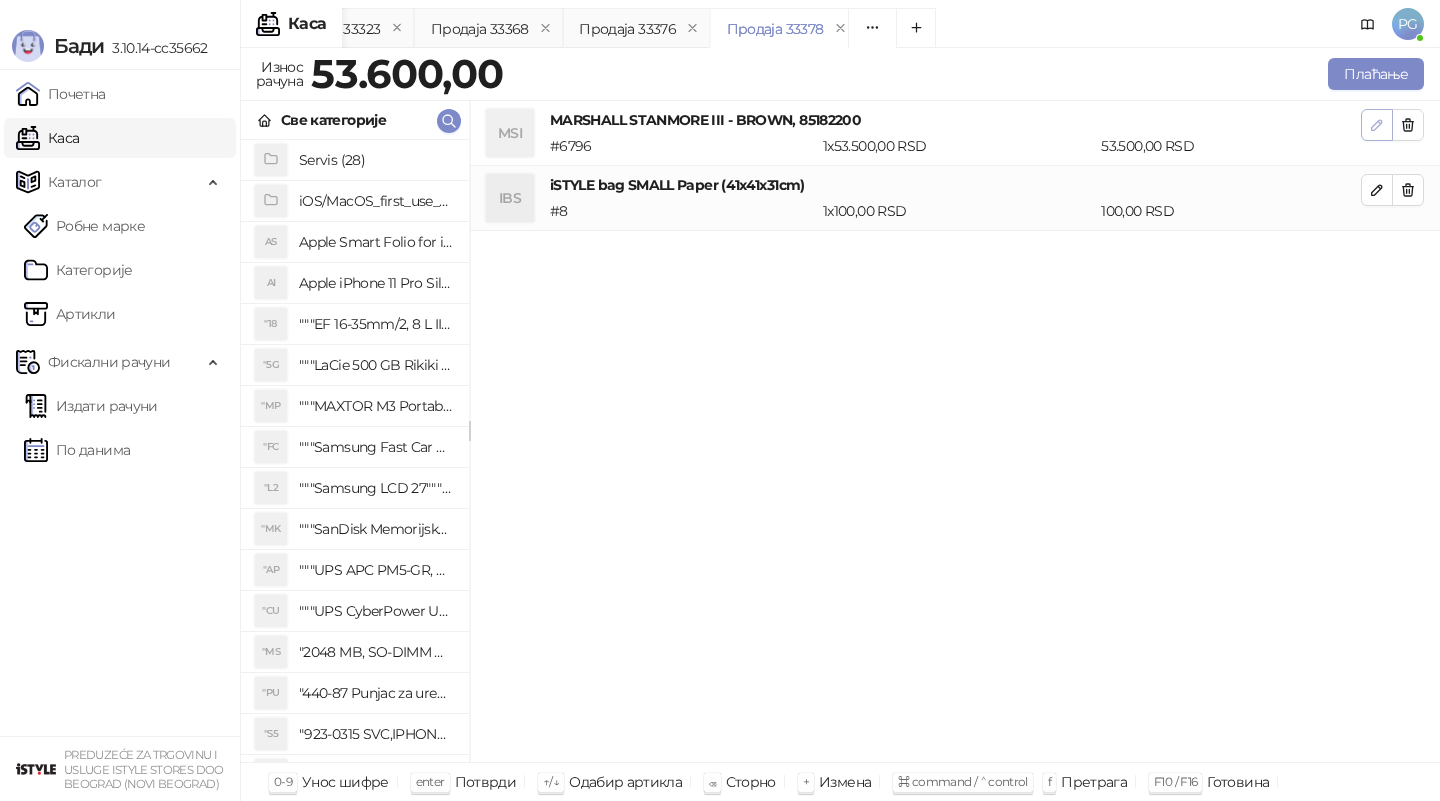 click 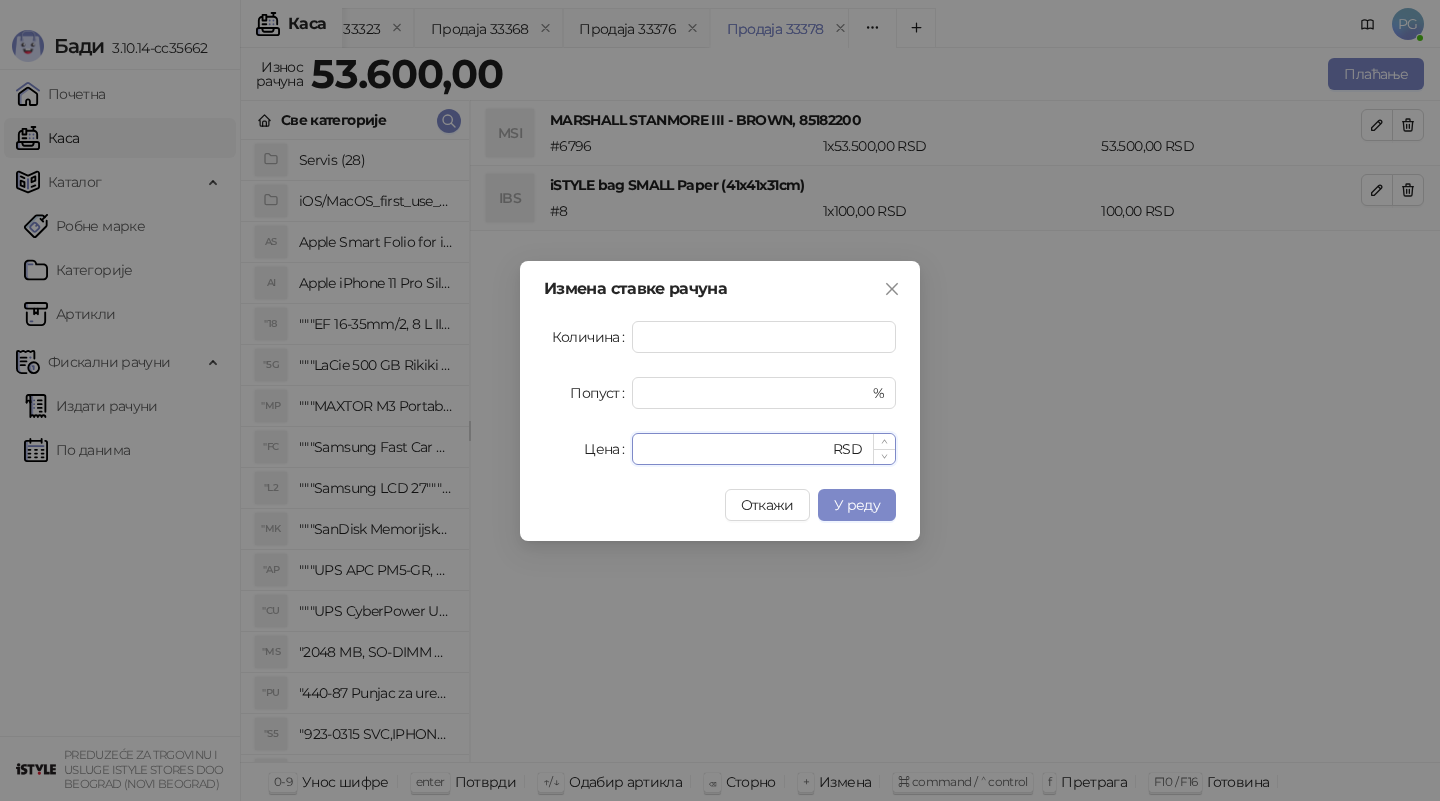 click on "*****" at bounding box center (736, 449) 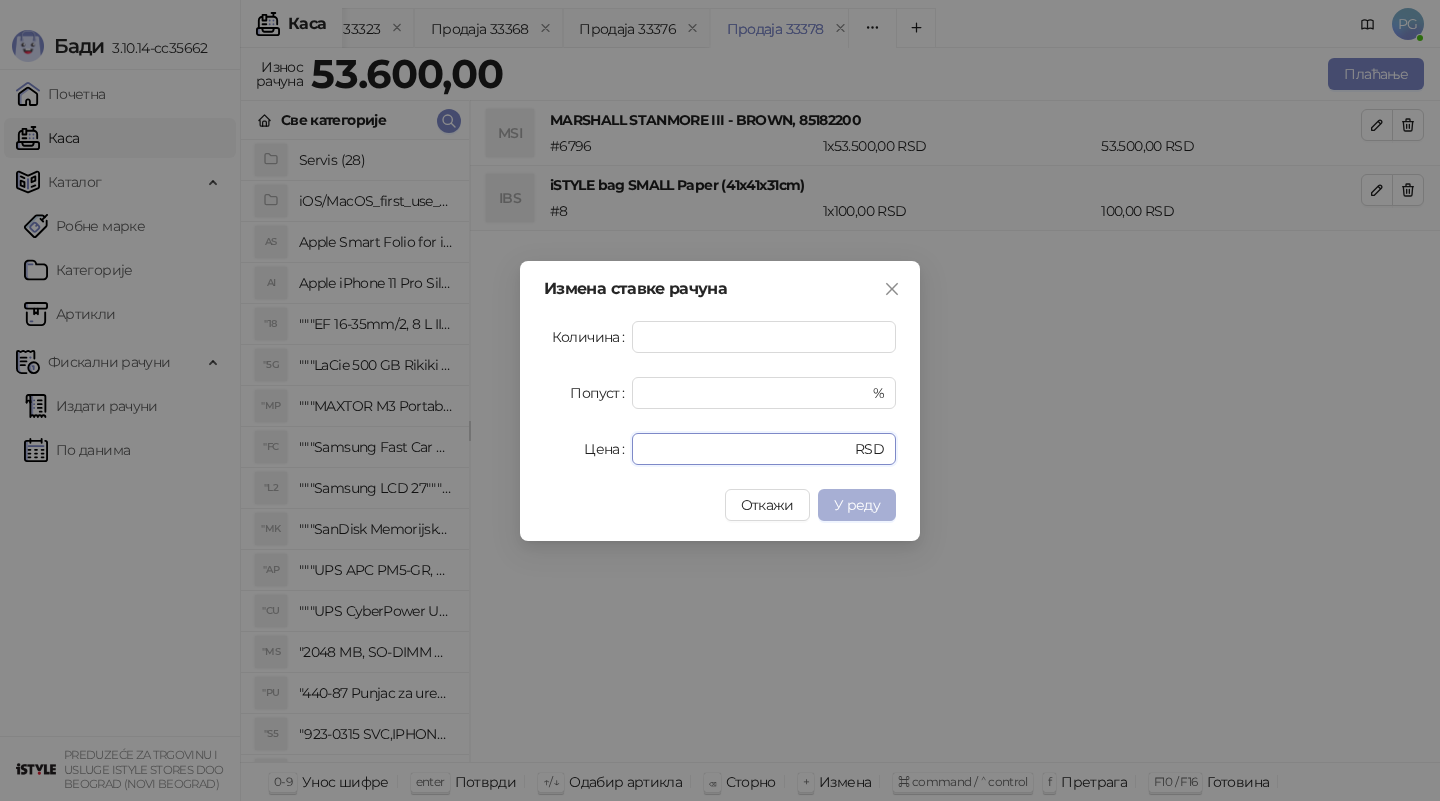 type on "*****" 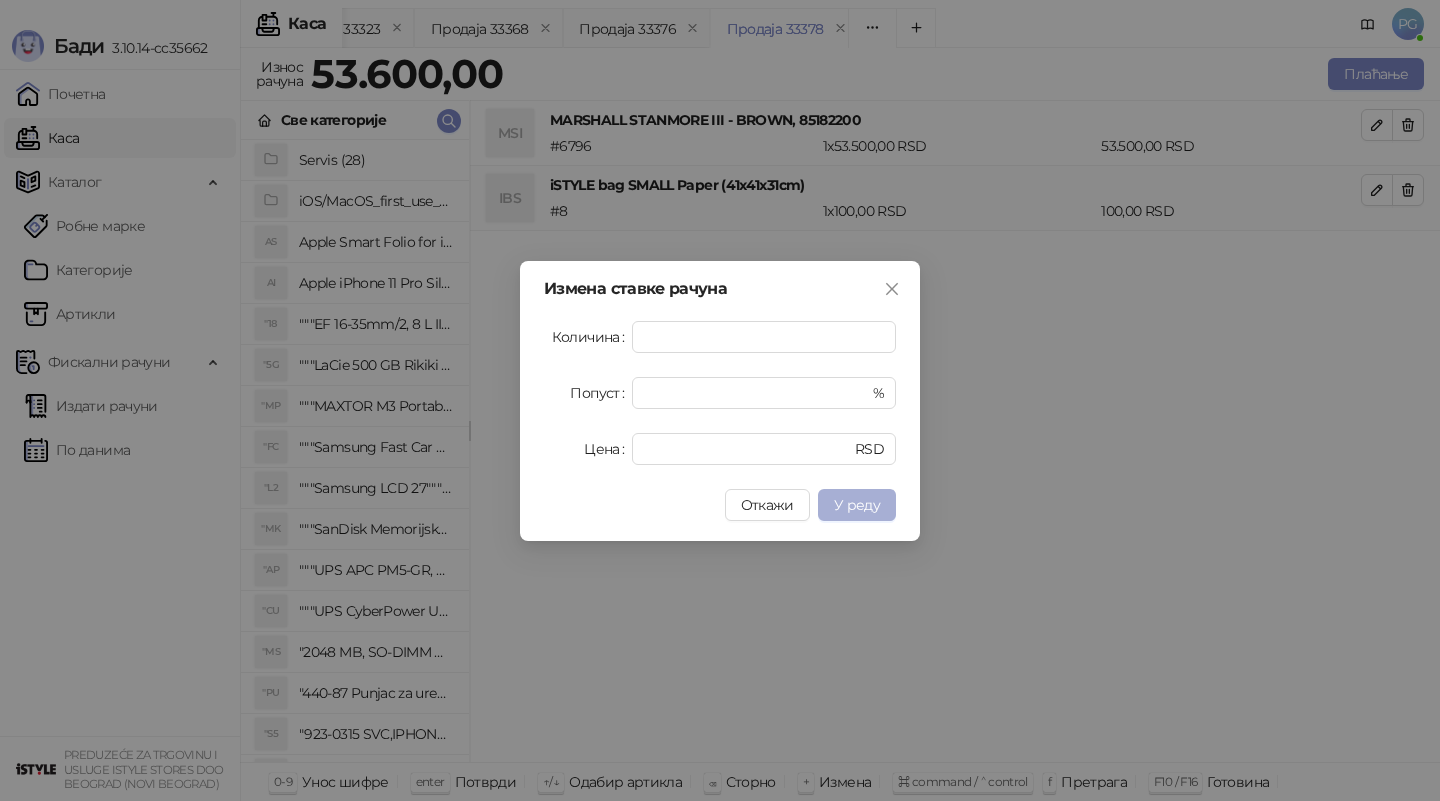 click on "У реду" at bounding box center (857, 505) 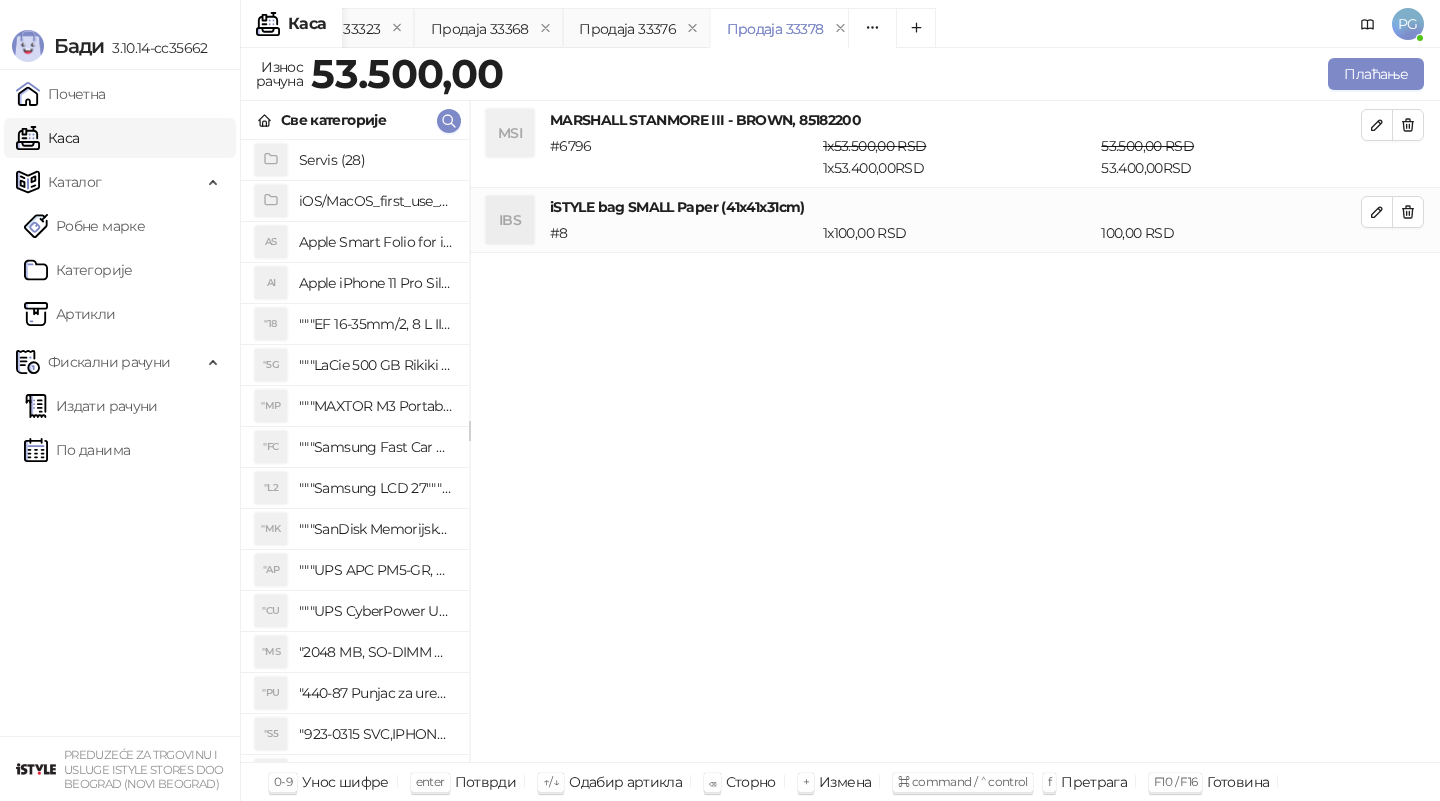 click on "Плаћање" at bounding box center [967, 74] 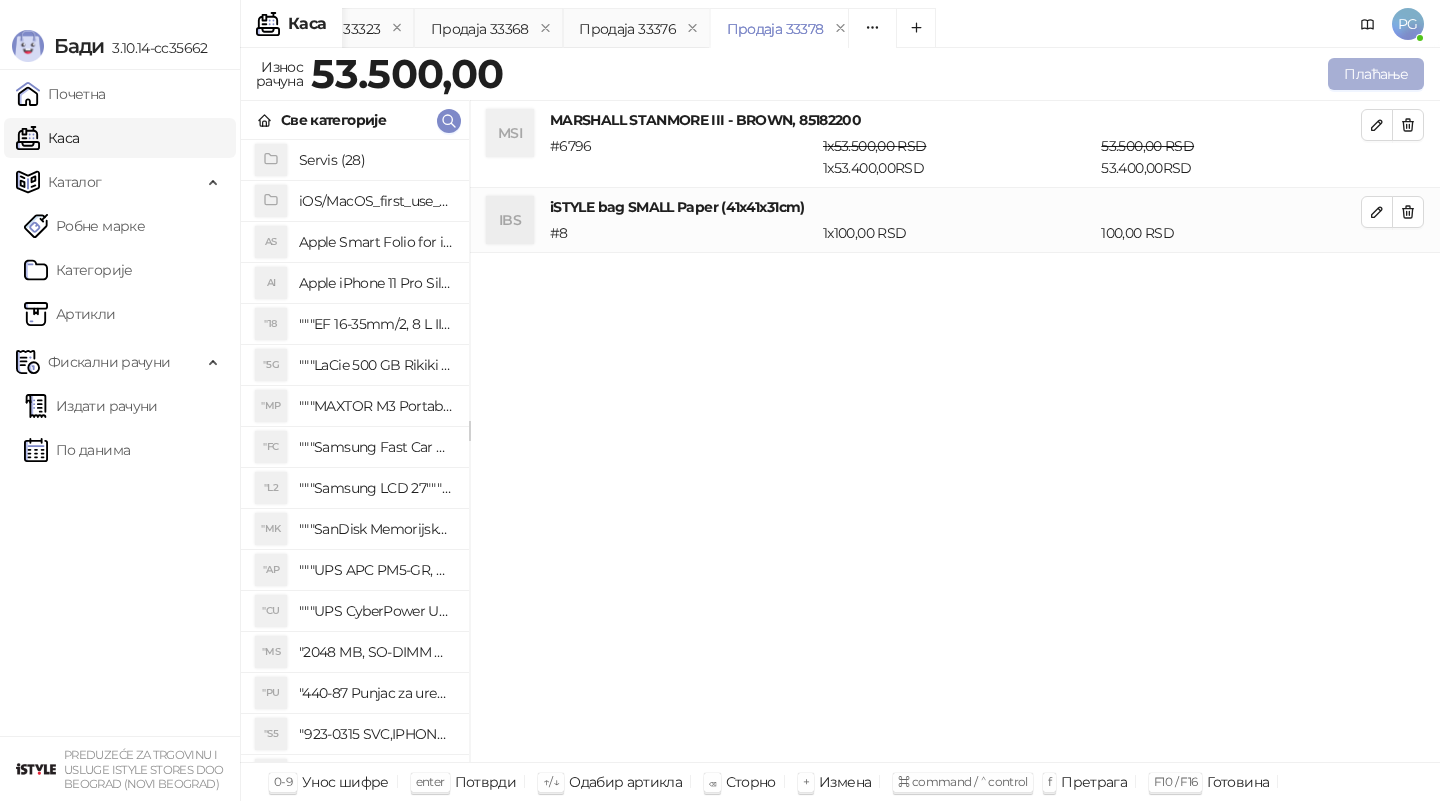 click on "Плаћање" at bounding box center [1376, 74] 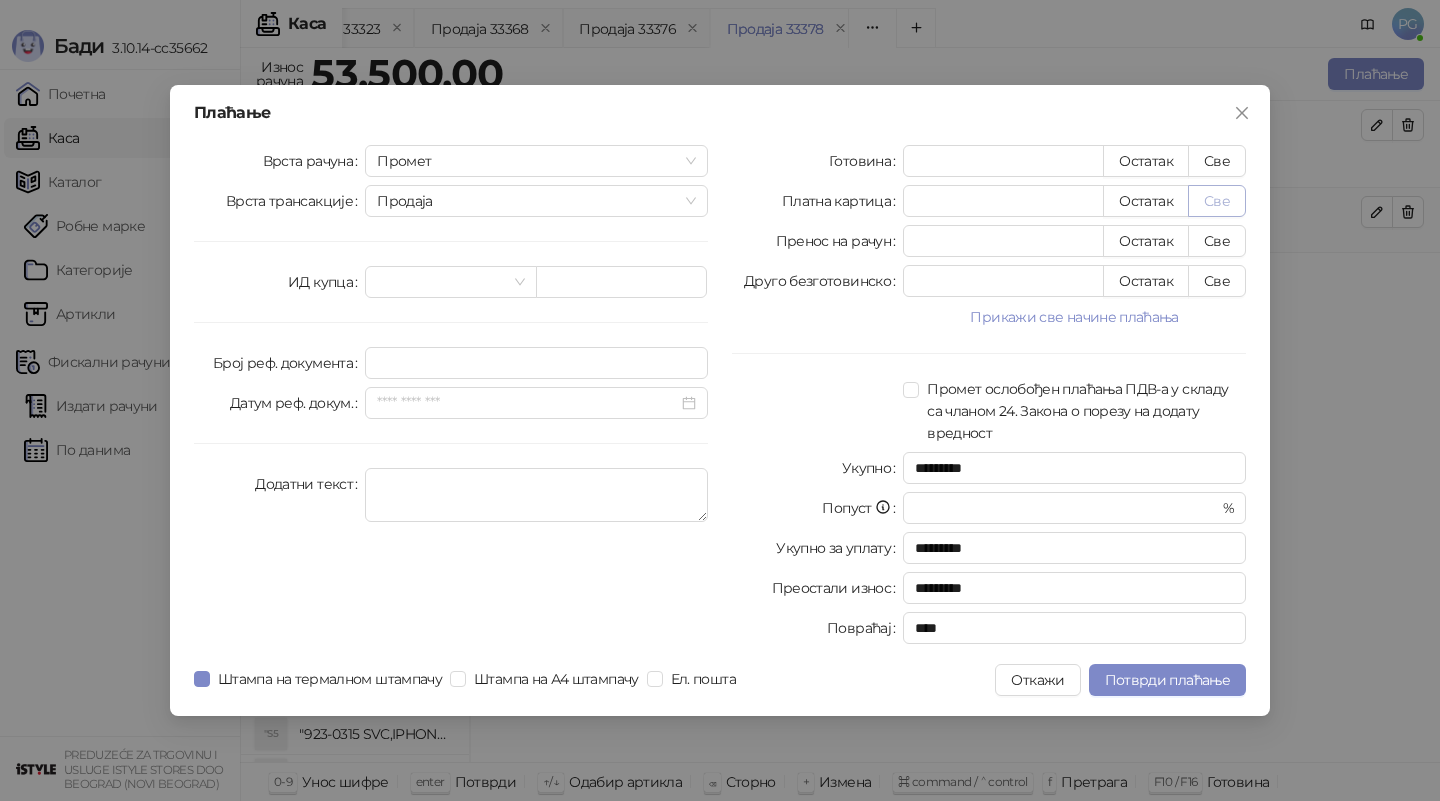 click on "Све" at bounding box center [1217, 201] 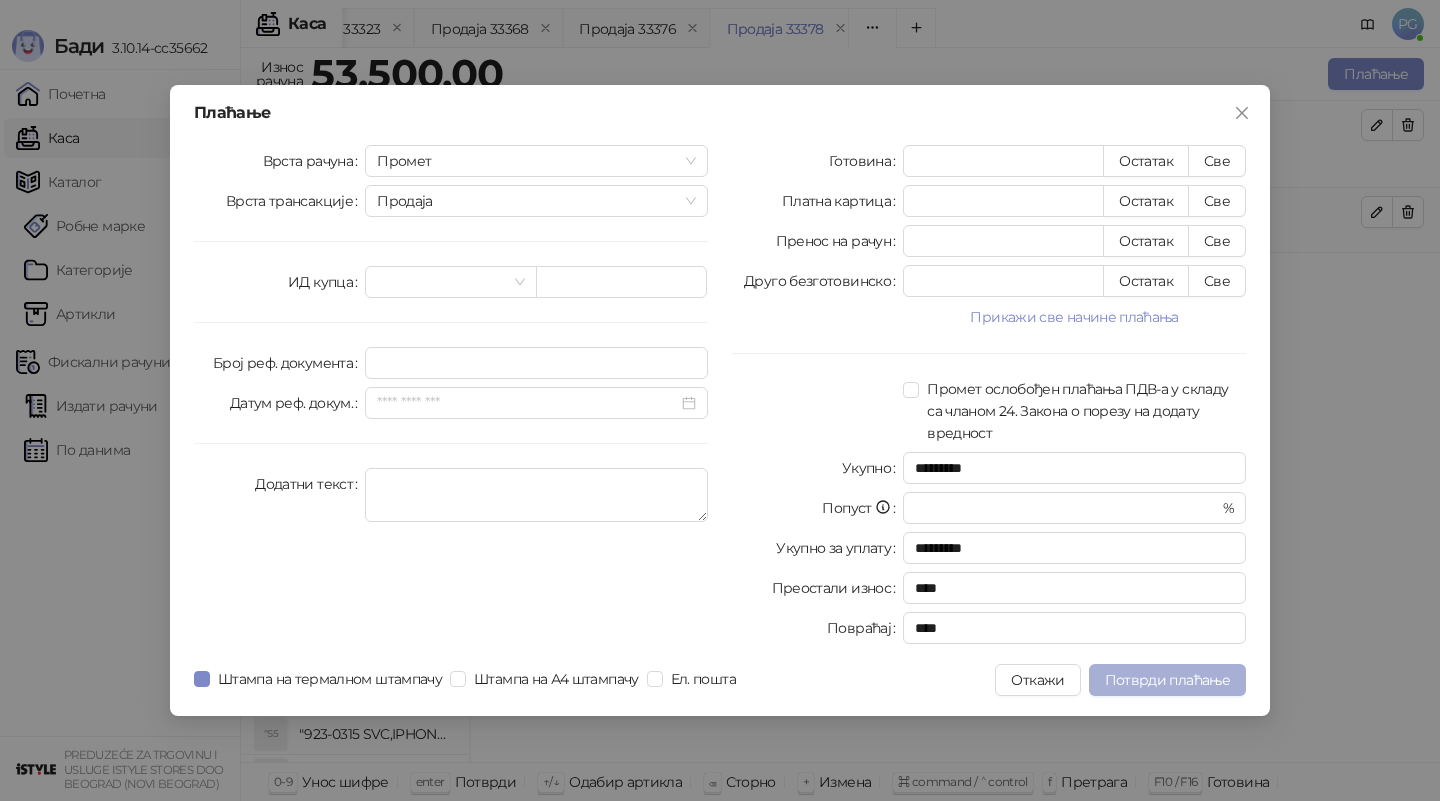 click on "Потврди плаћање" at bounding box center [1167, 680] 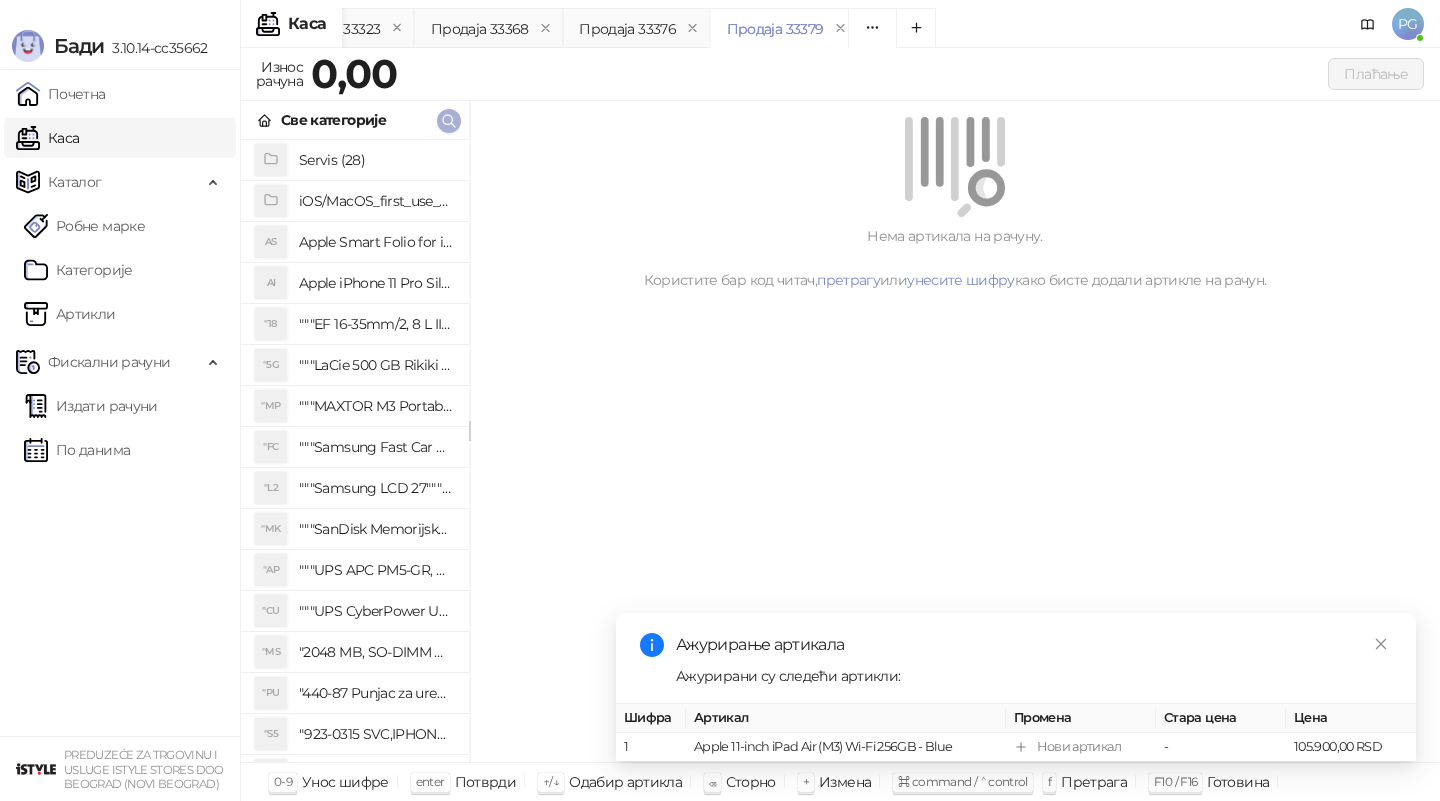 click 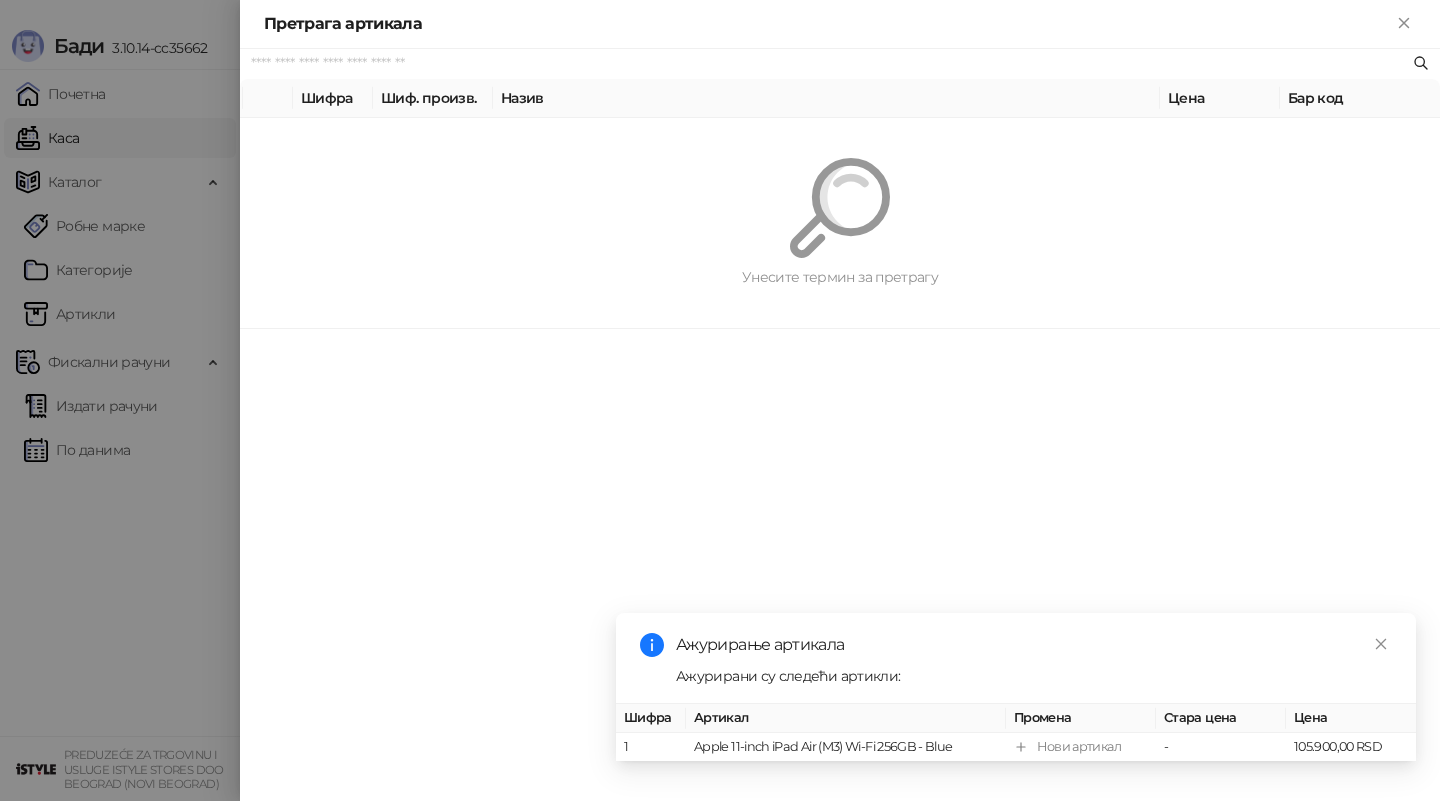 paste on "**********" 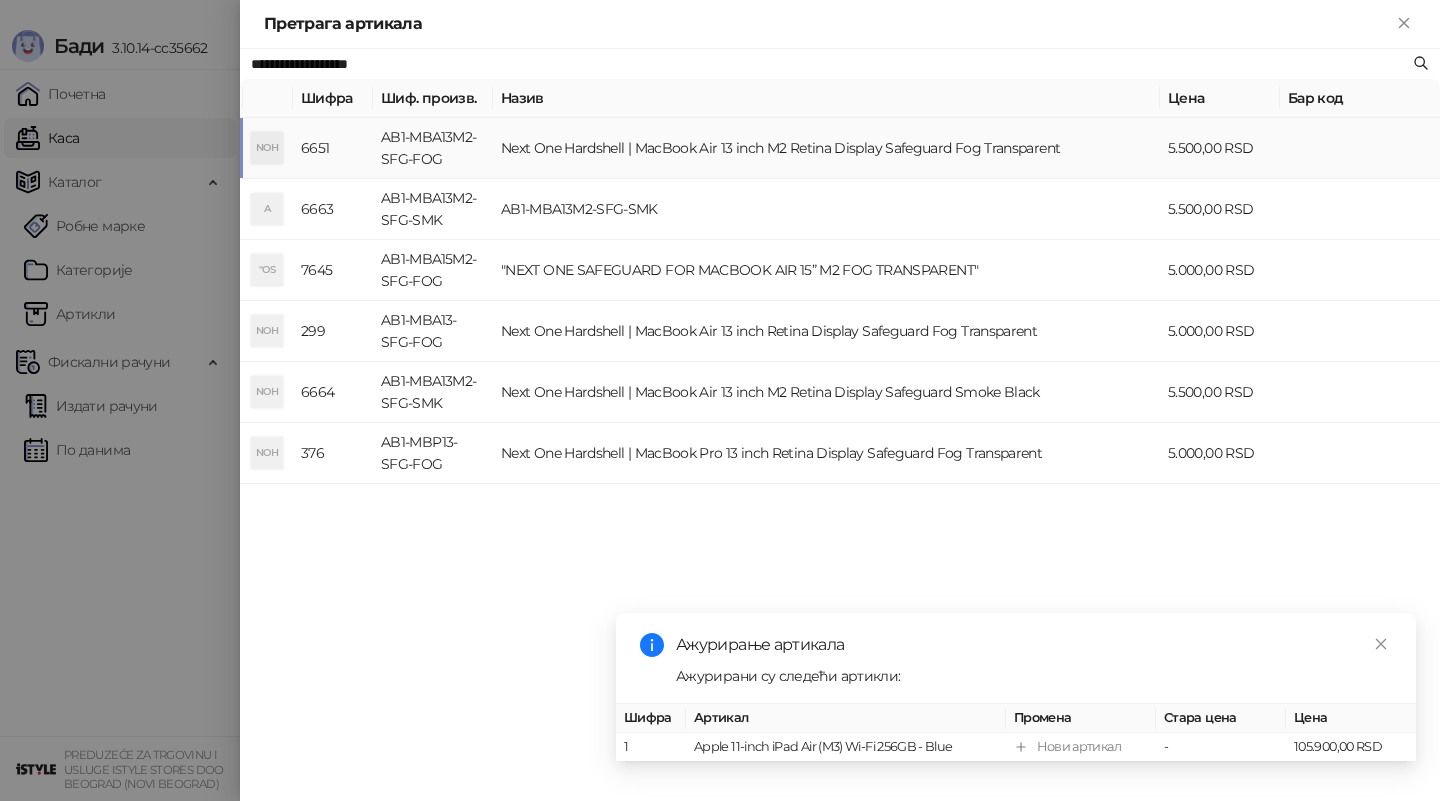 click on "AB1-MBA13M2-SFG-FOG" at bounding box center (433, 148) 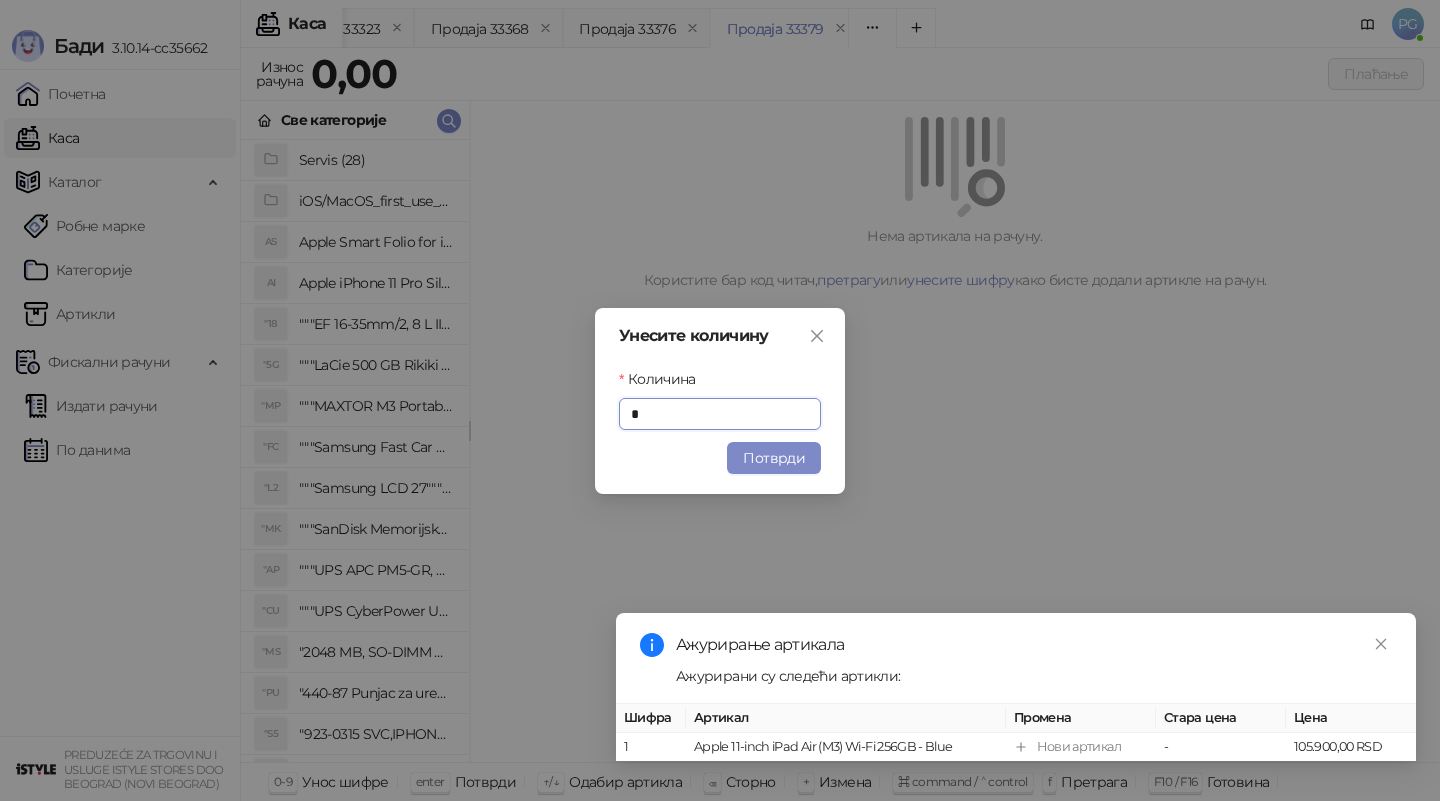 click on "Унесите количину Количина * Потврди" at bounding box center [720, 401] 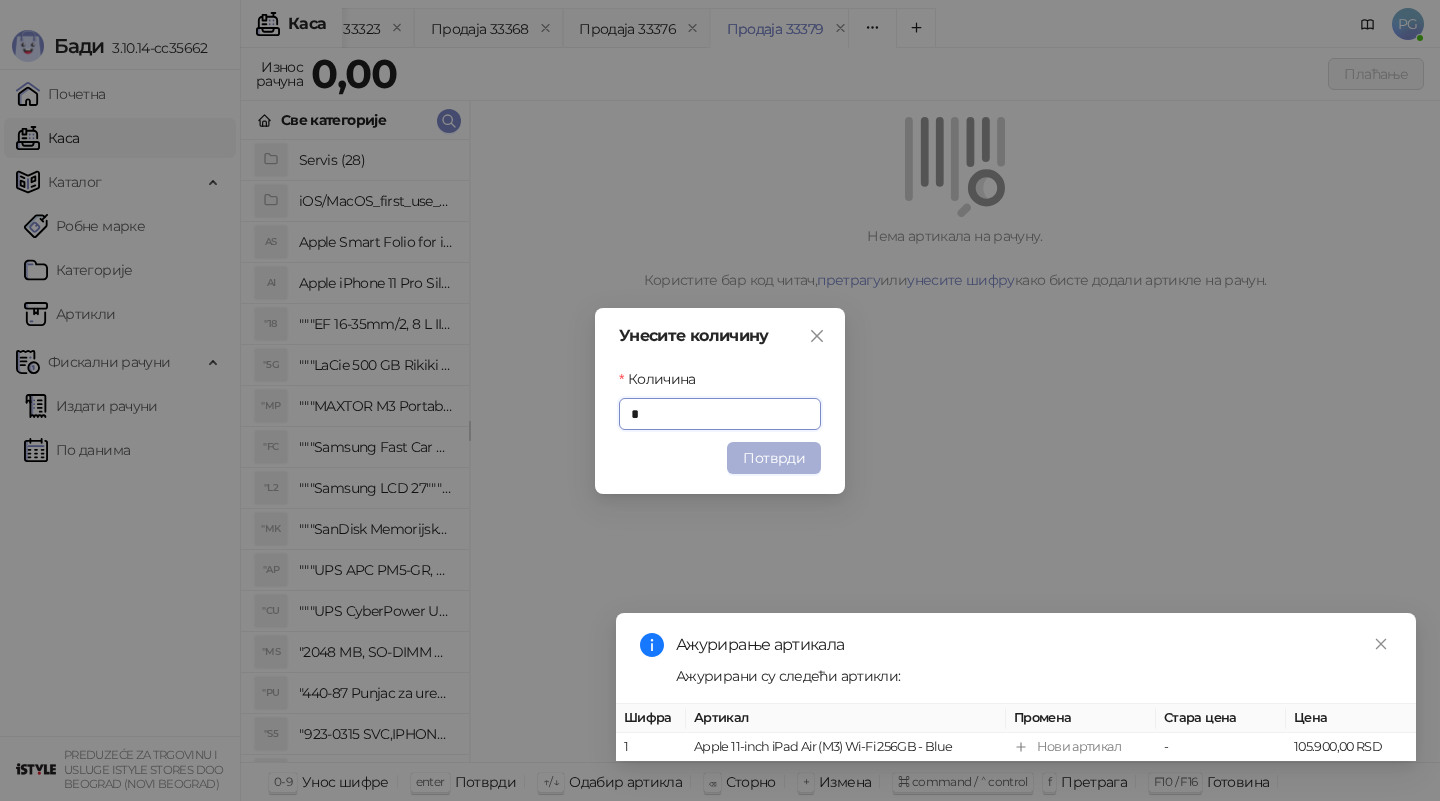 click on "Потврди" at bounding box center (774, 458) 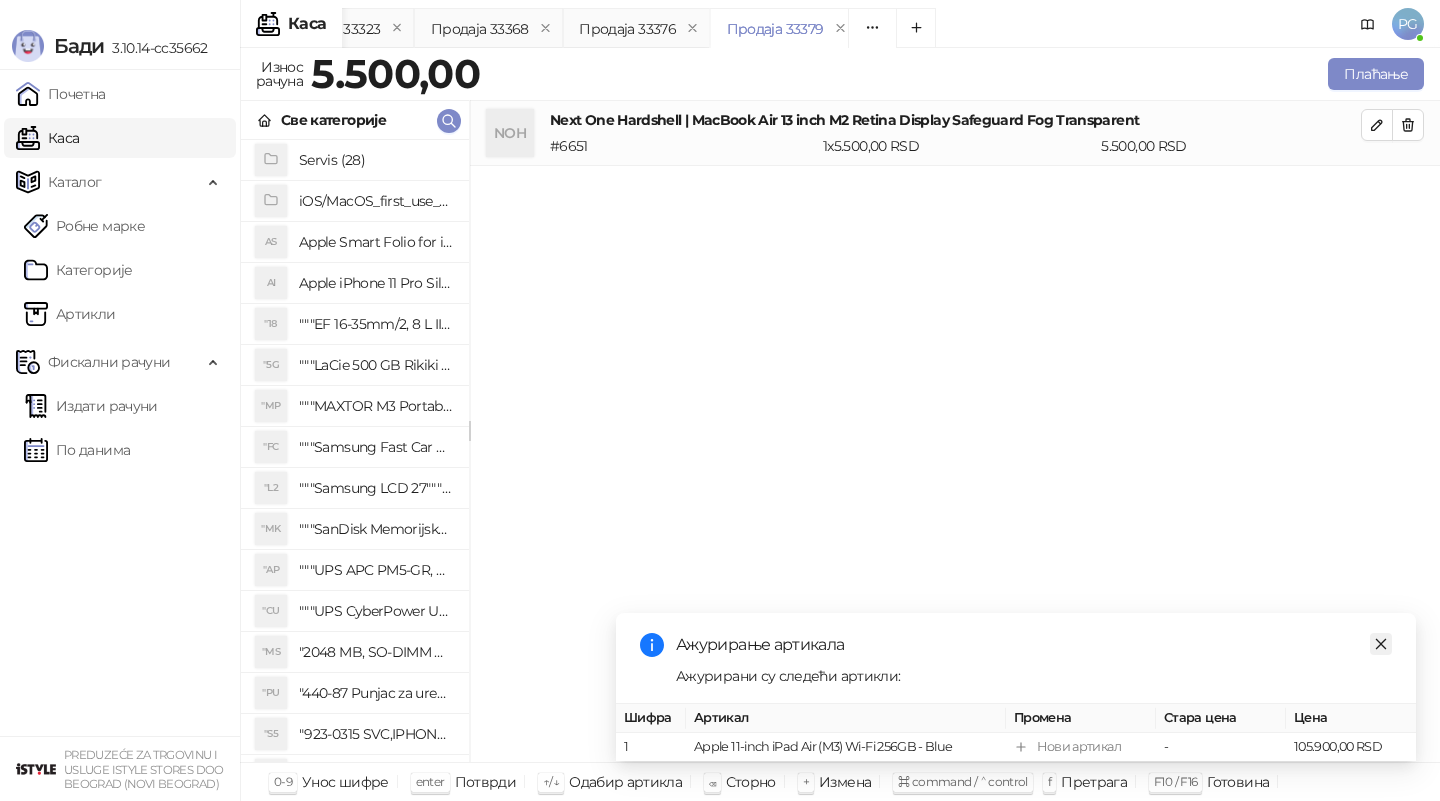 click at bounding box center (1381, 644) 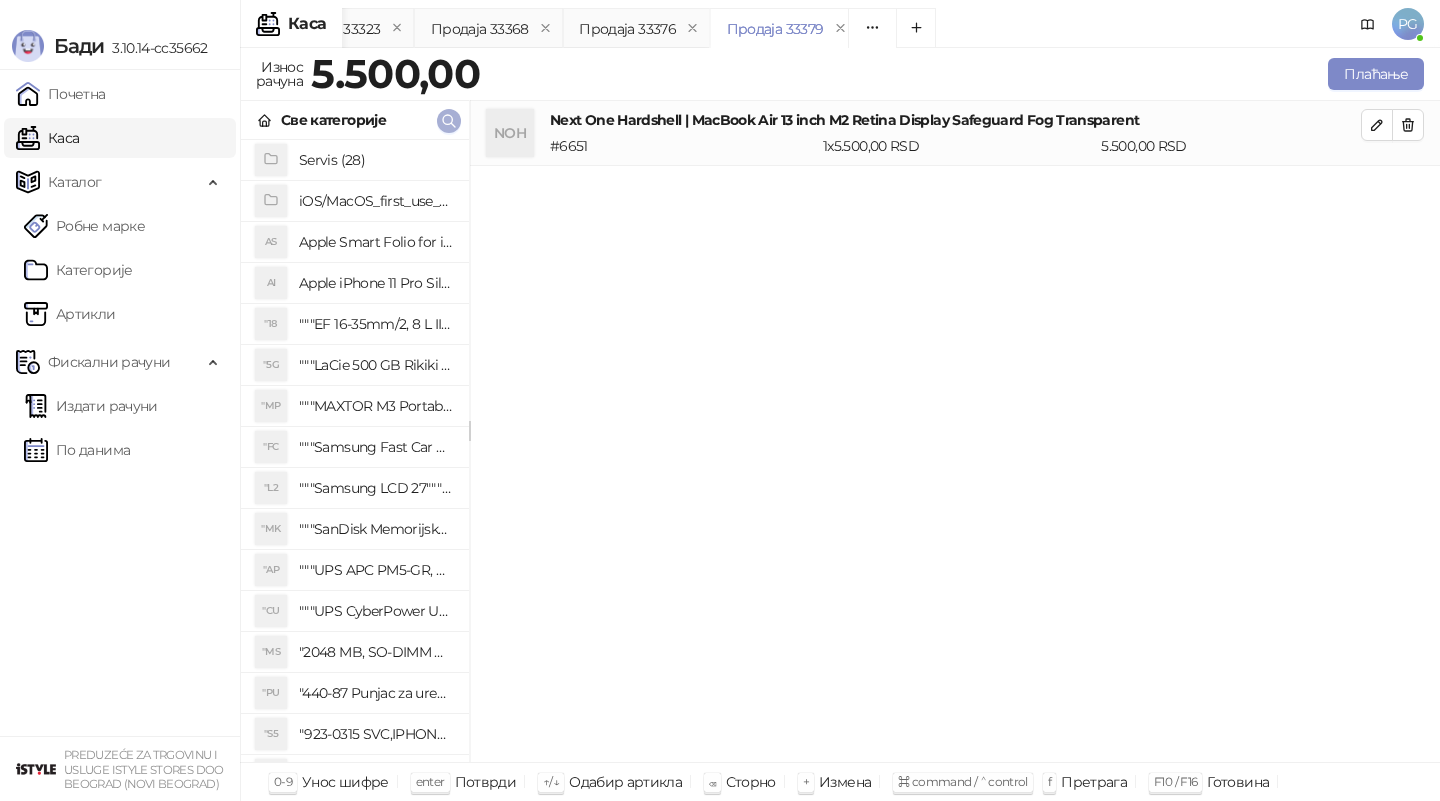 click 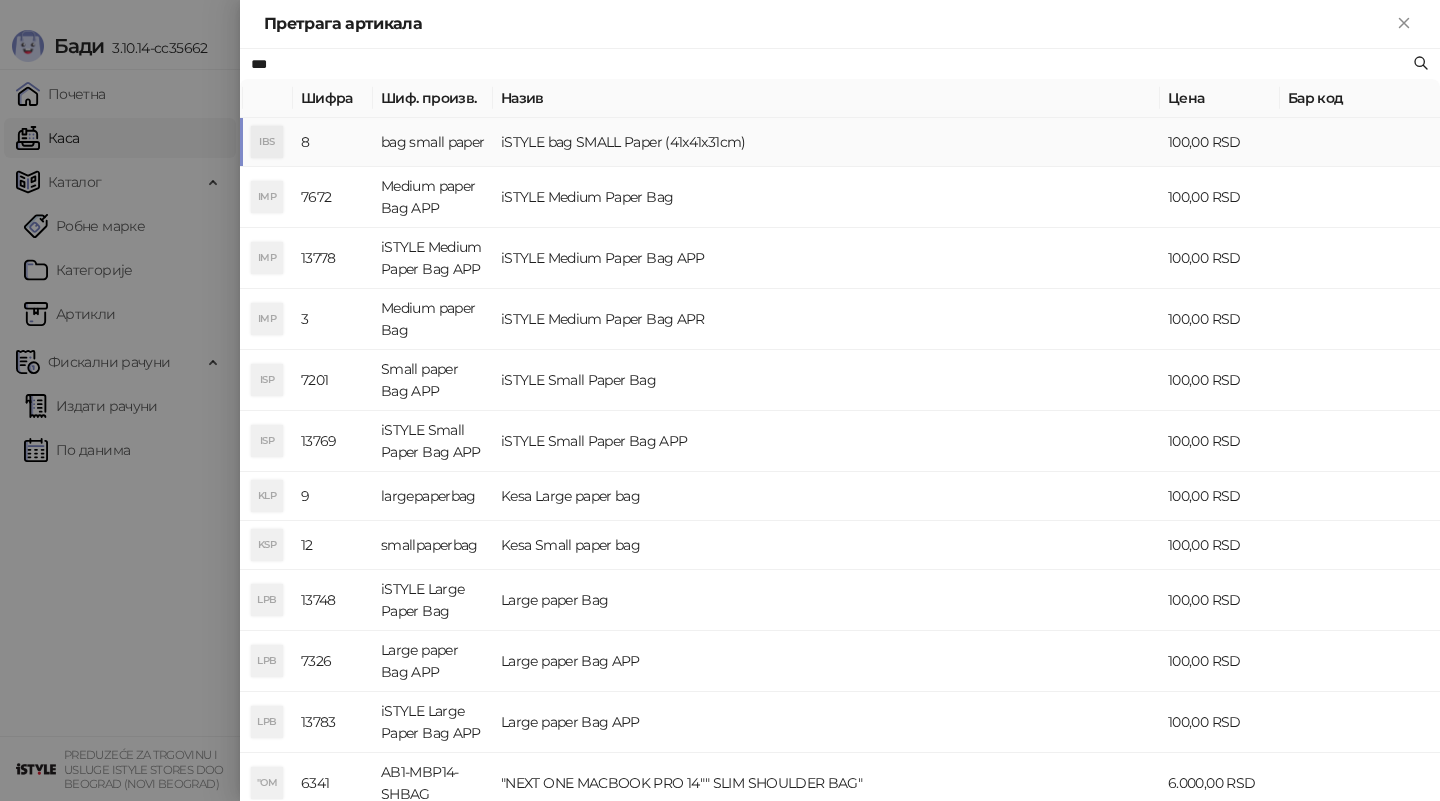 type on "***" 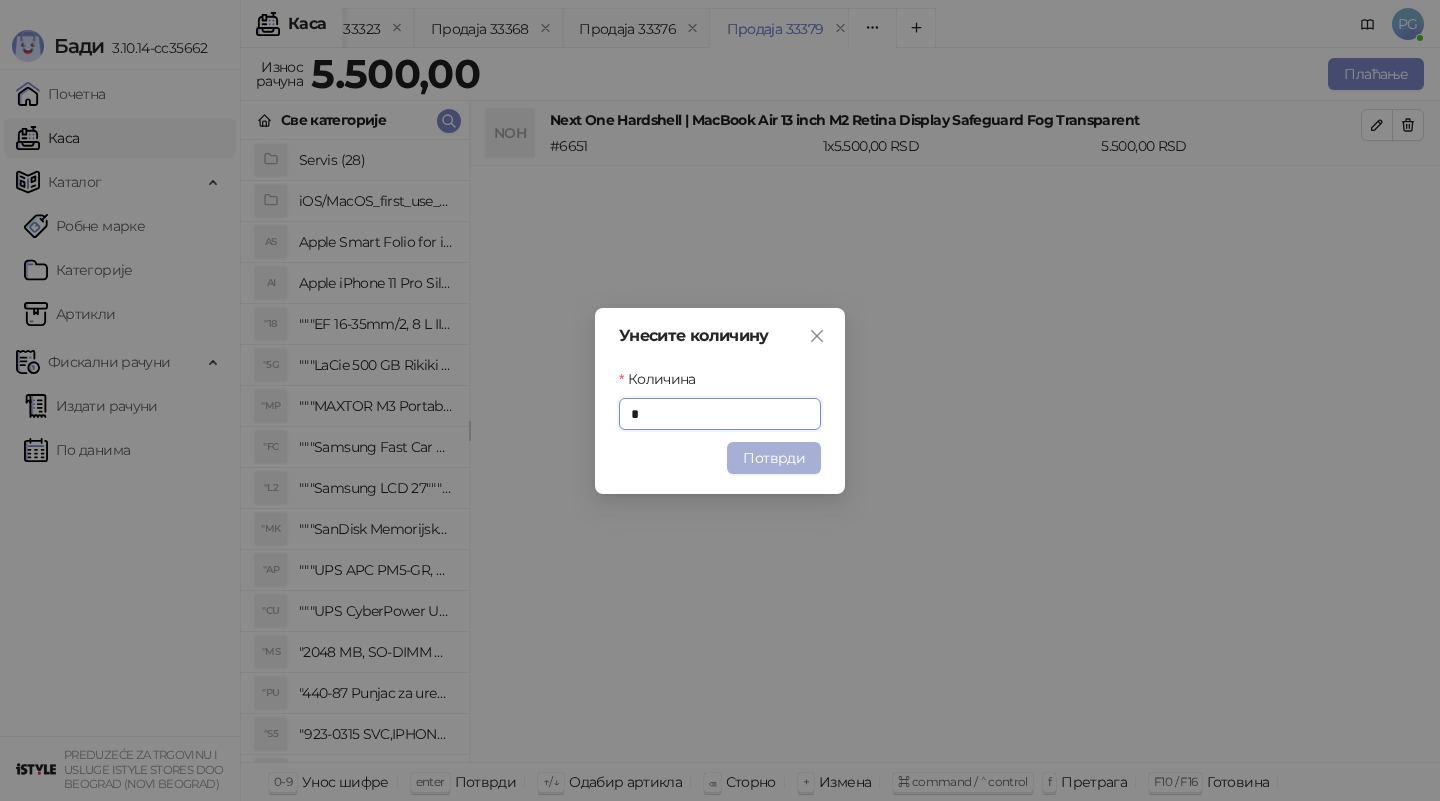 click on "Потврди" at bounding box center (774, 458) 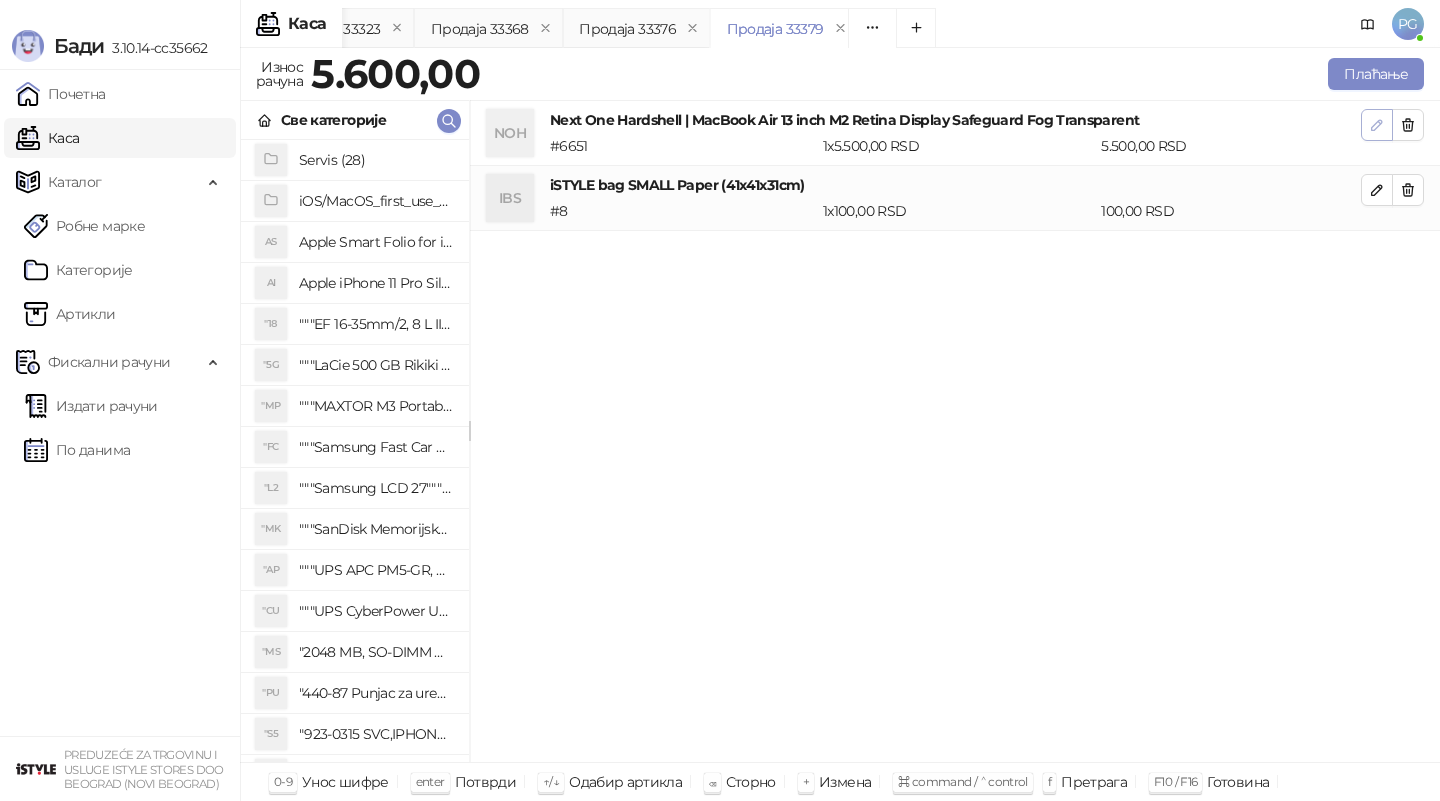 click 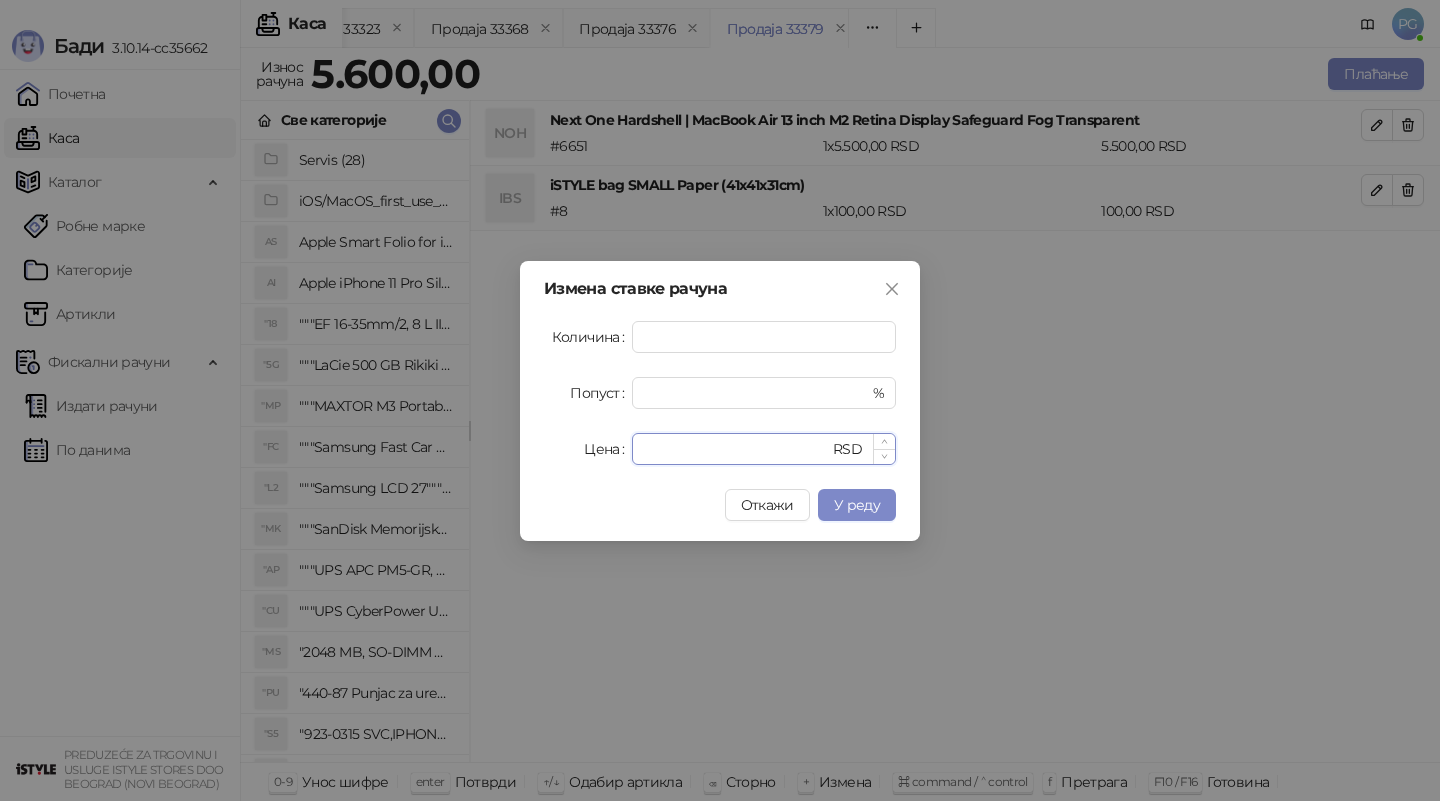 click on "****" at bounding box center [736, 449] 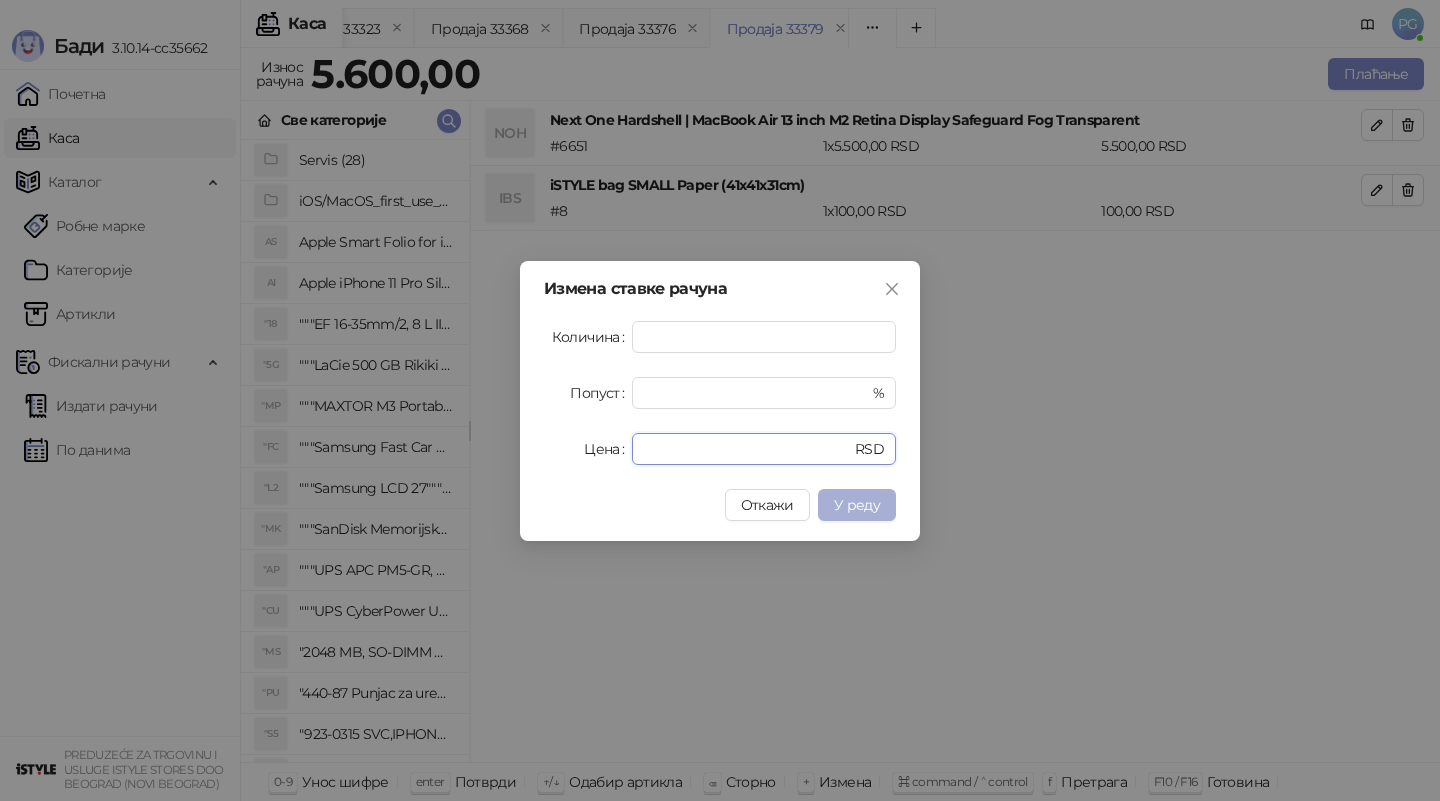 type on "****" 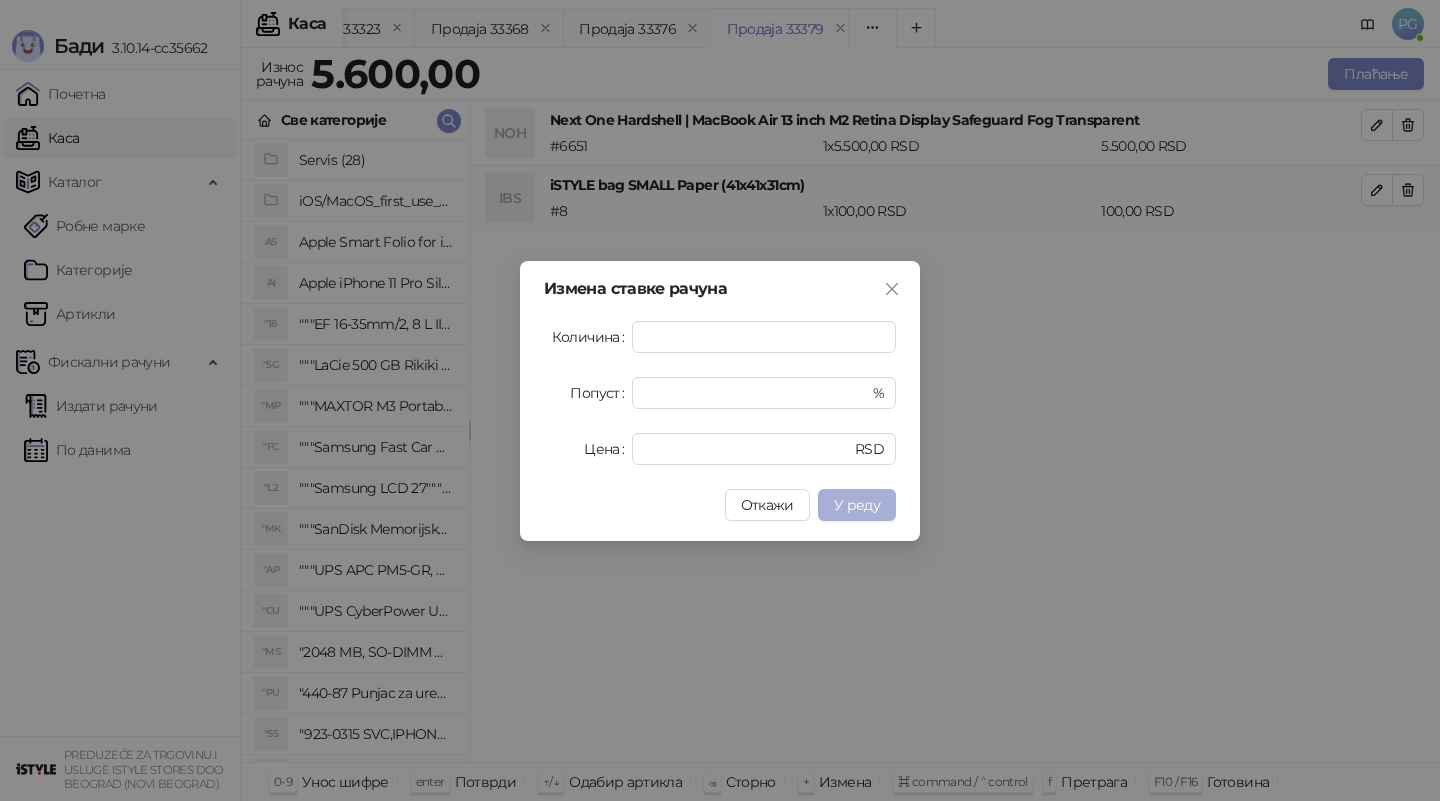 click on "У реду" at bounding box center [857, 505] 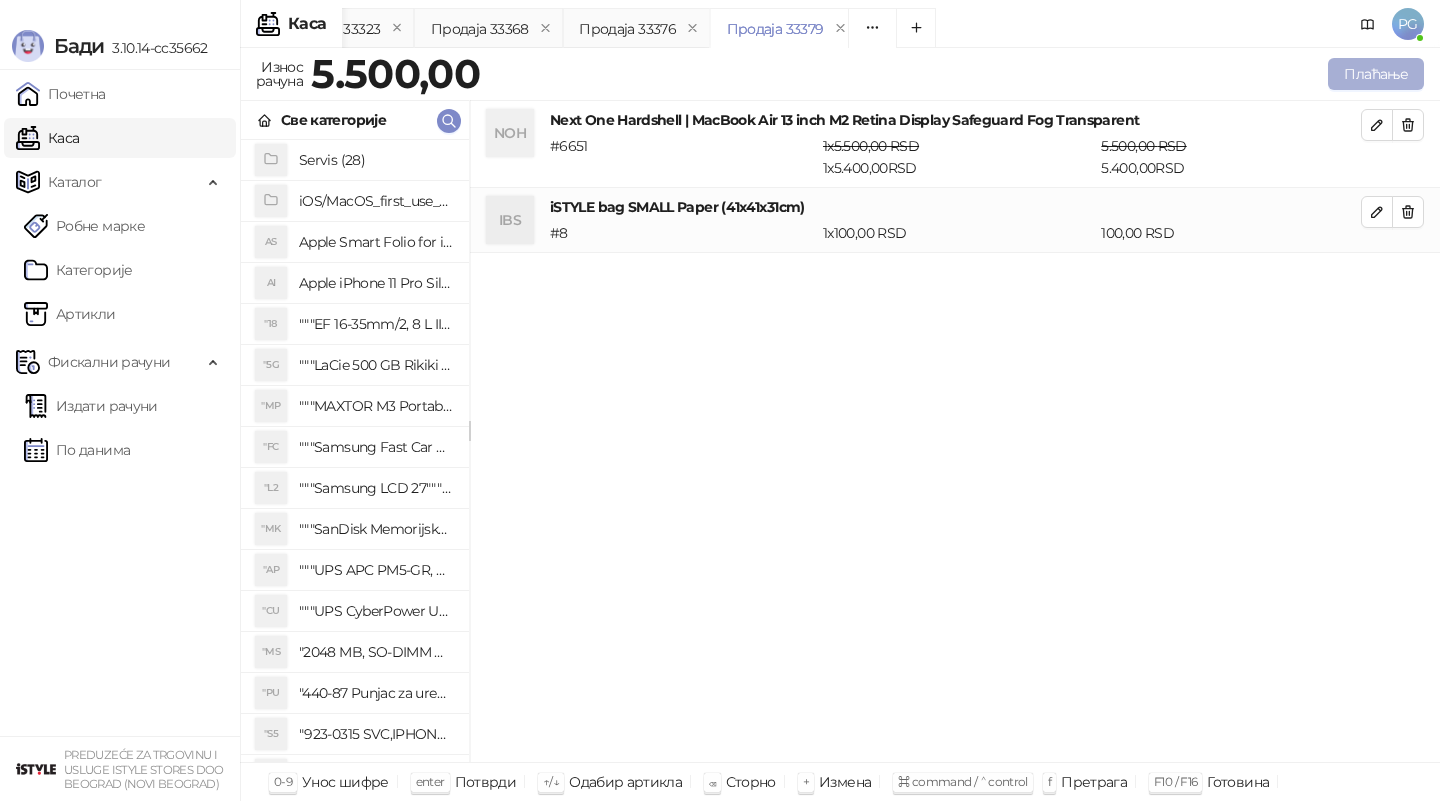 click on "Плаћање" at bounding box center (1376, 74) 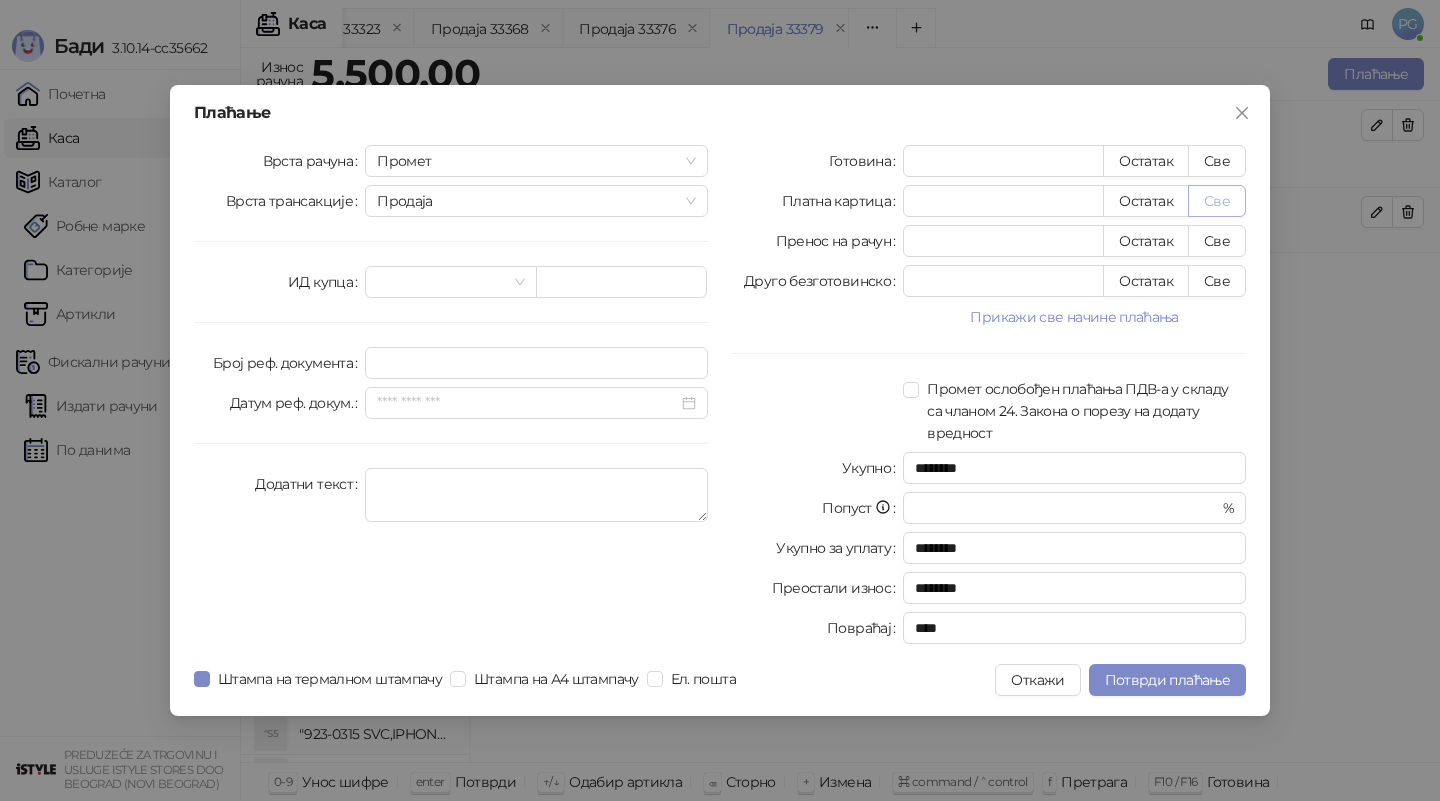 click on "Све" at bounding box center (1217, 201) 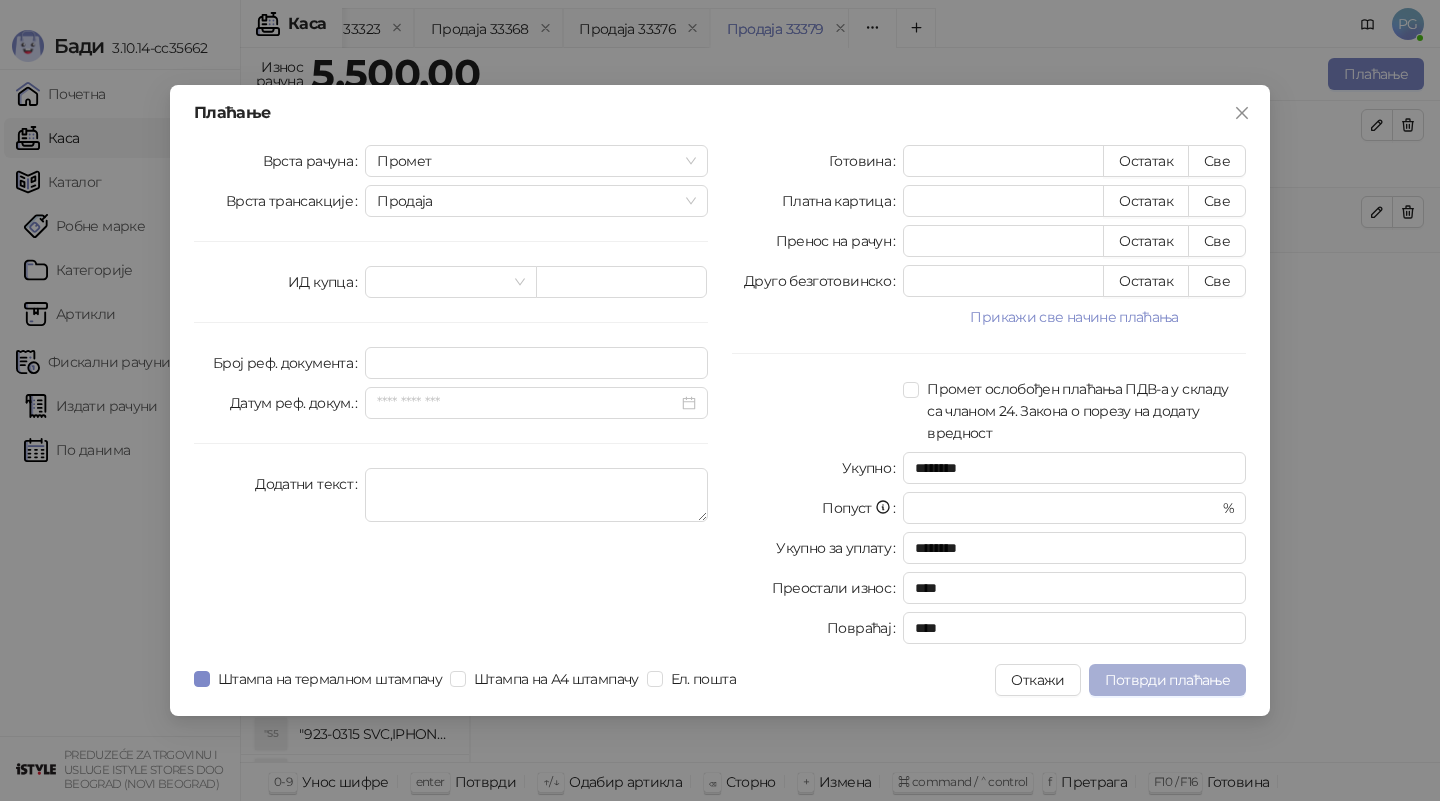 click on "Потврди плаћање" at bounding box center (1167, 680) 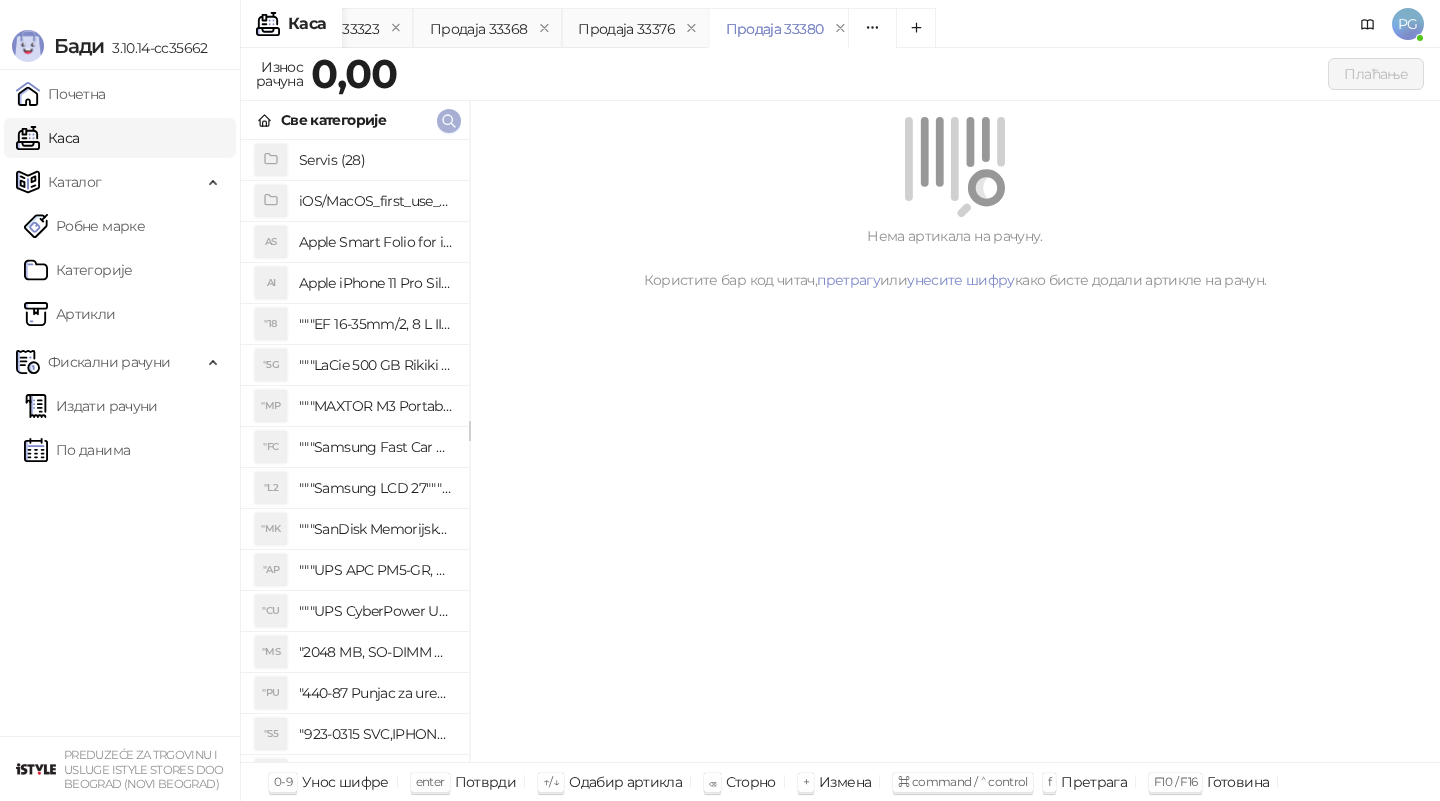 click 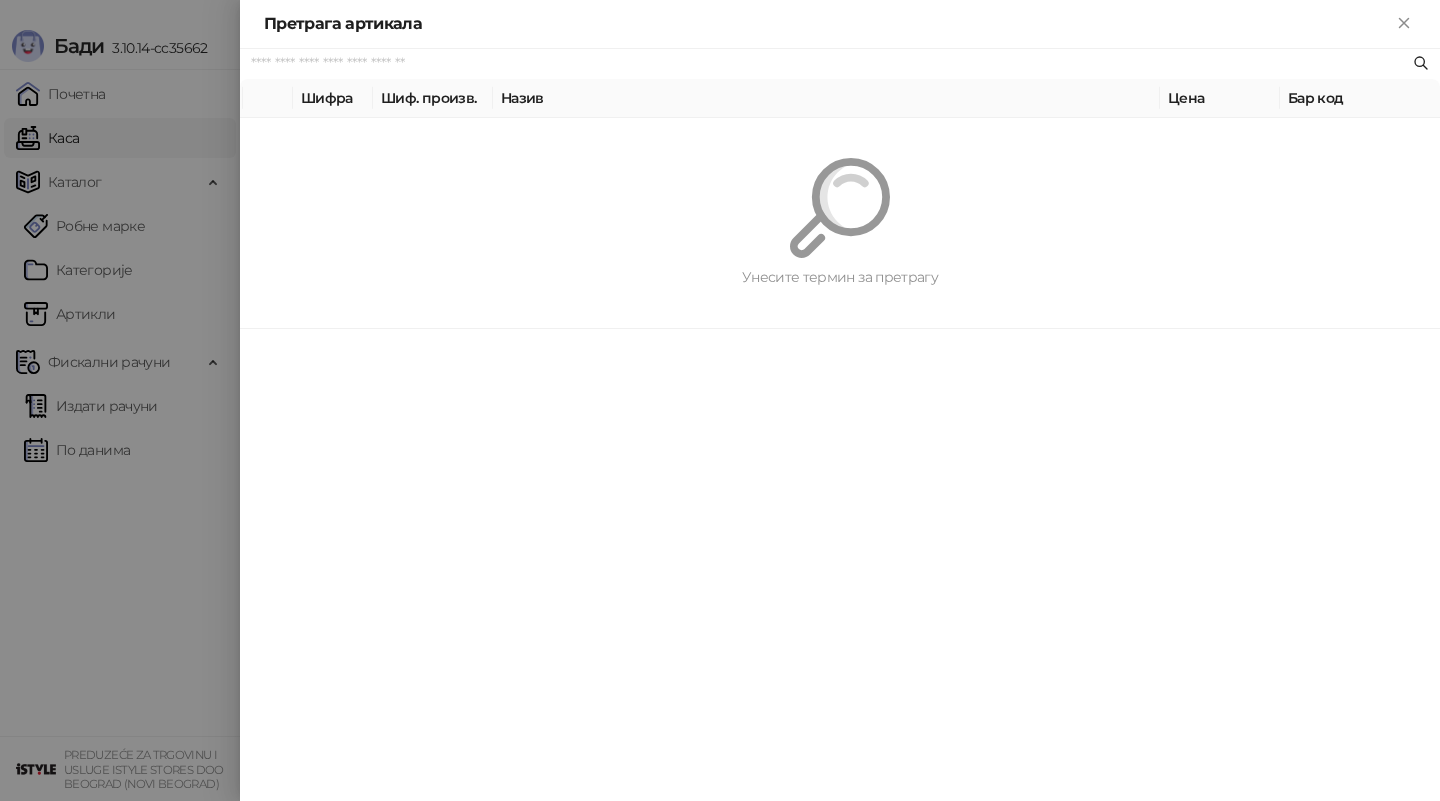 paste on "*********" 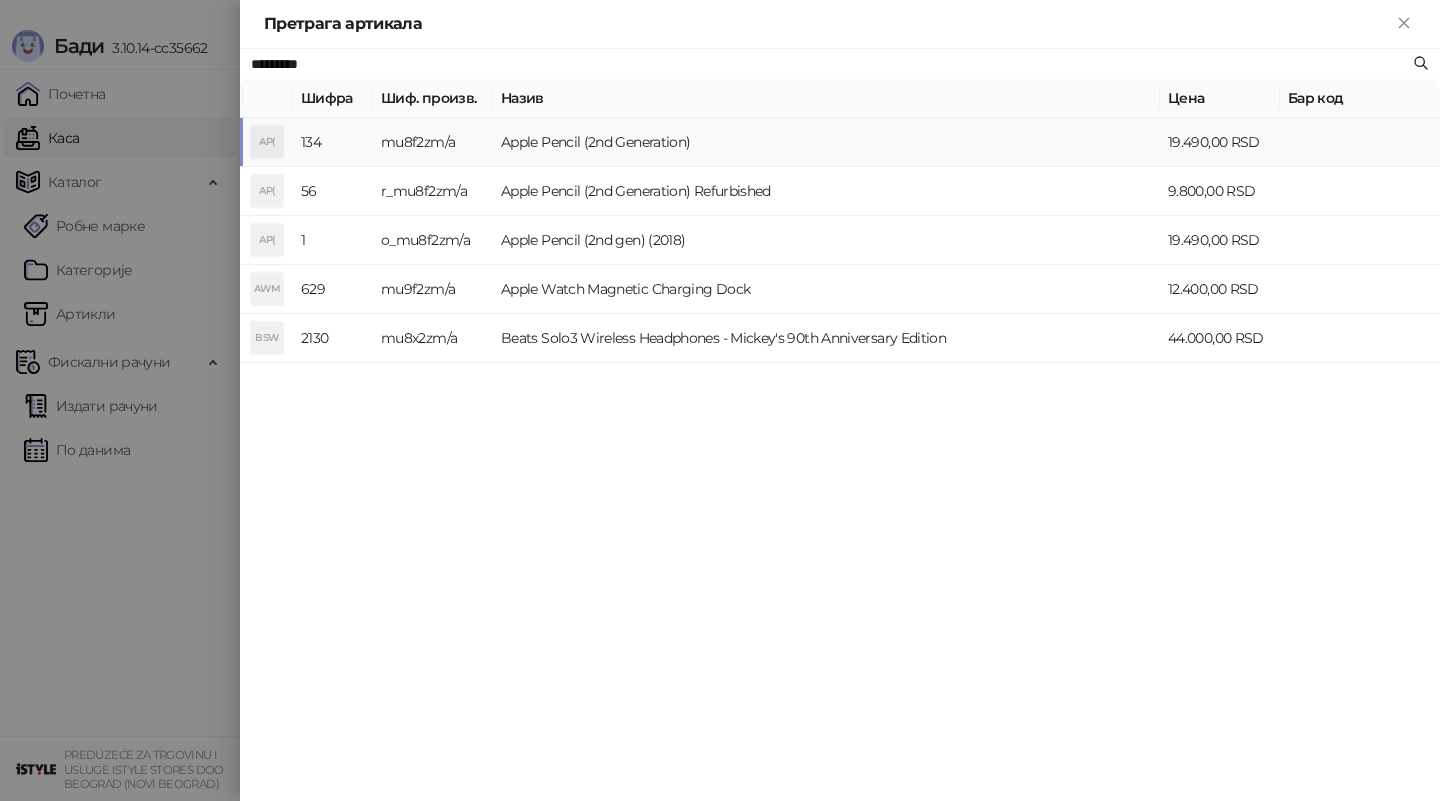 click on "mu8f2zm/a" at bounding box center (433, 142) 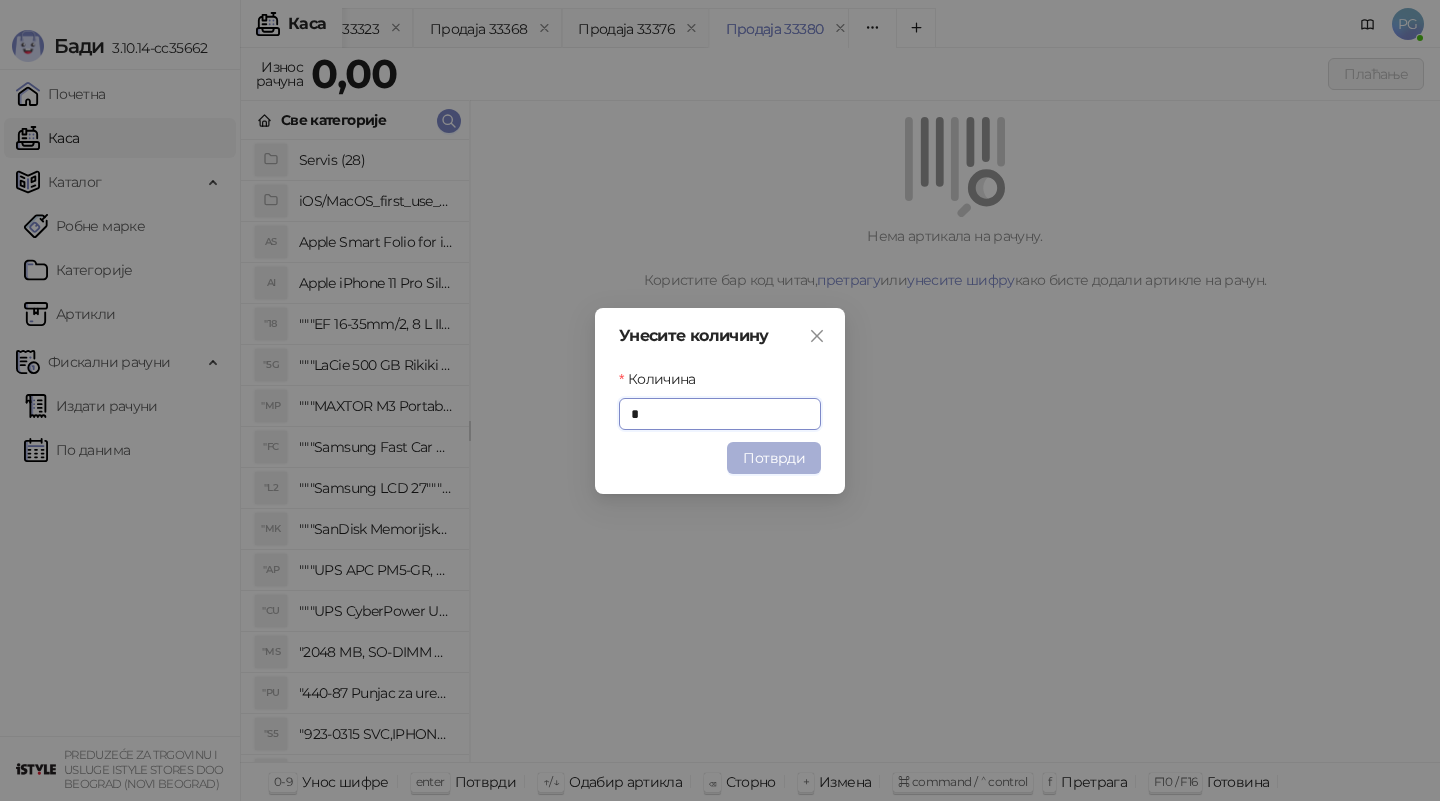 click on "Потврди" at bounding box center [774, 458] 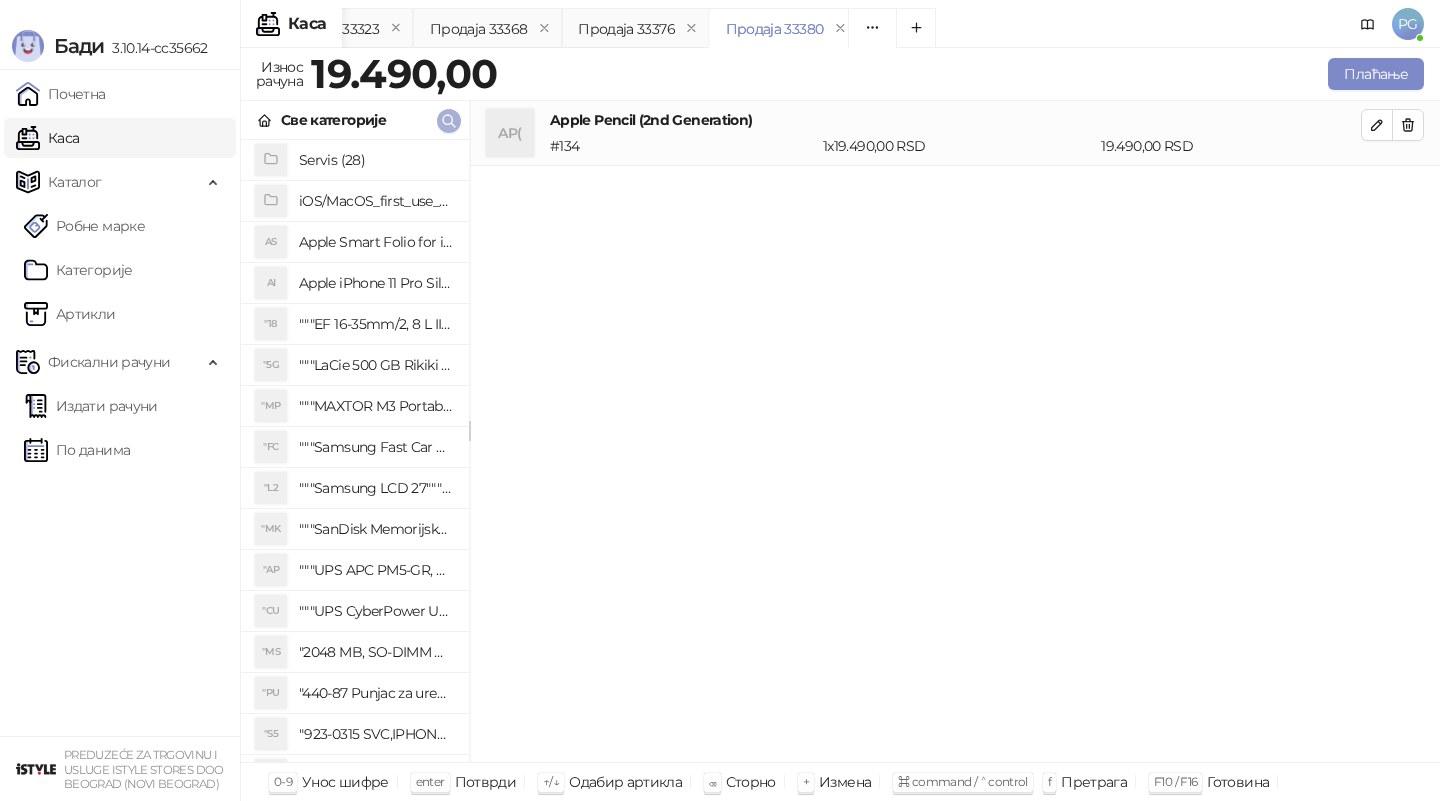 click 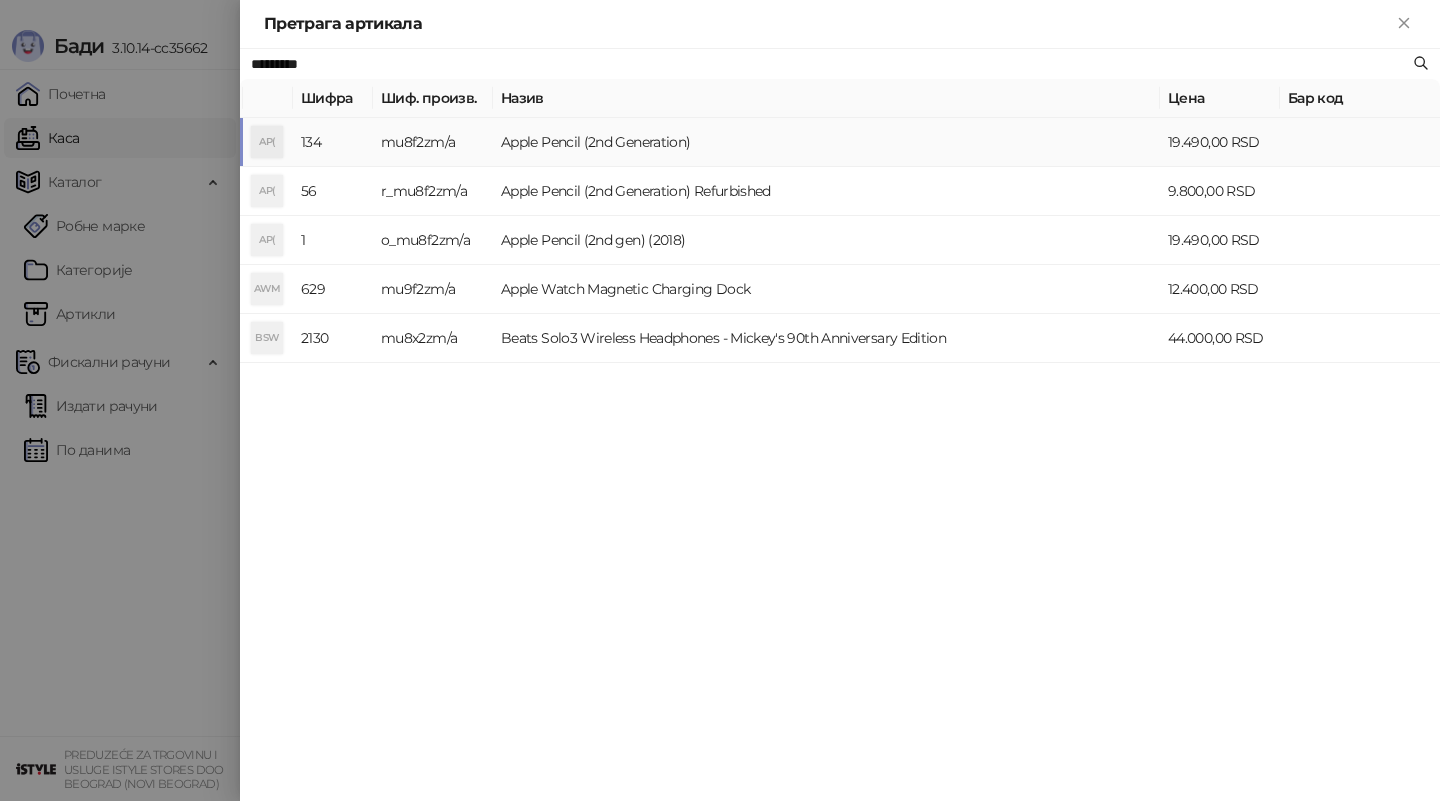 click on "Apple Pencil (2nd Generation)" at bounding box center [826, 142] 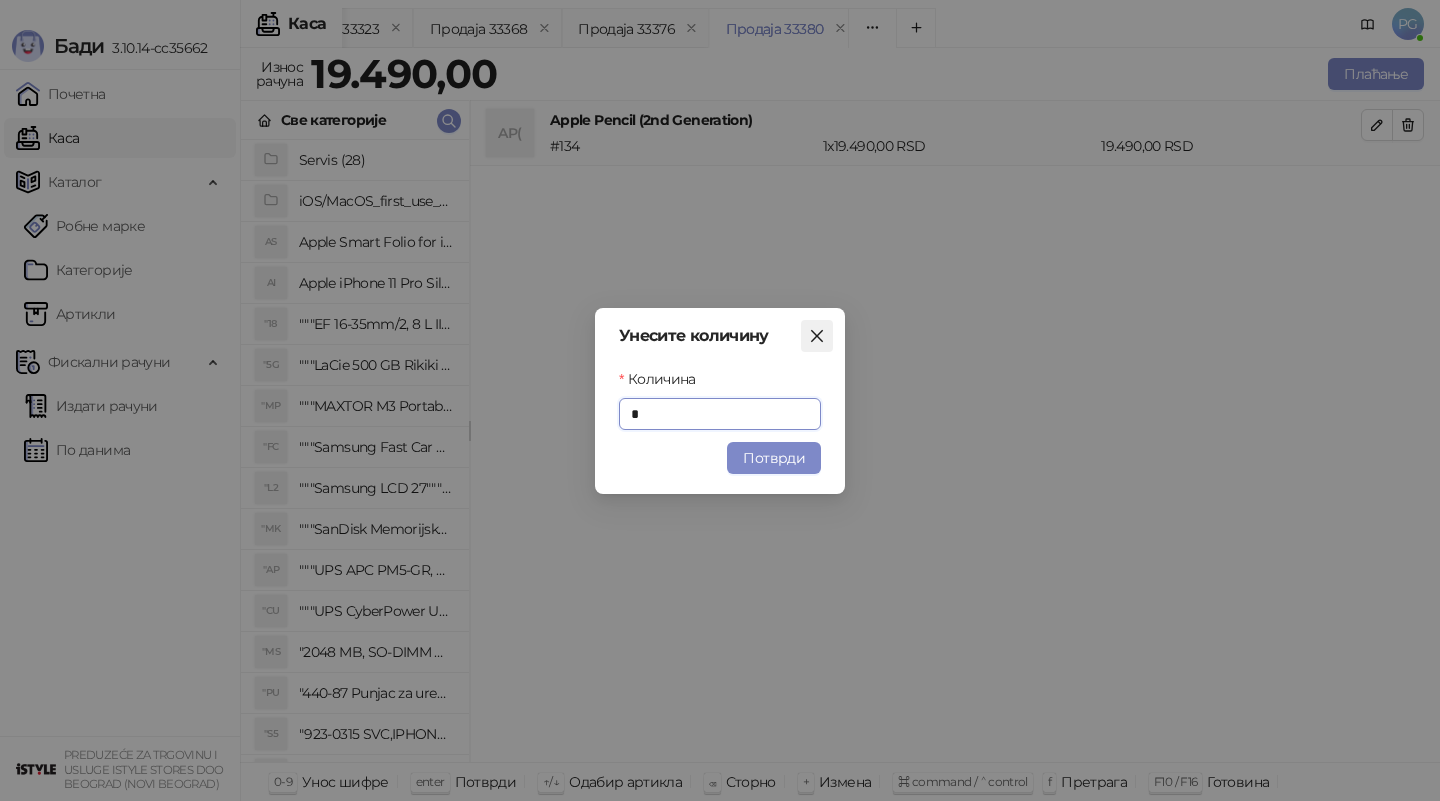click 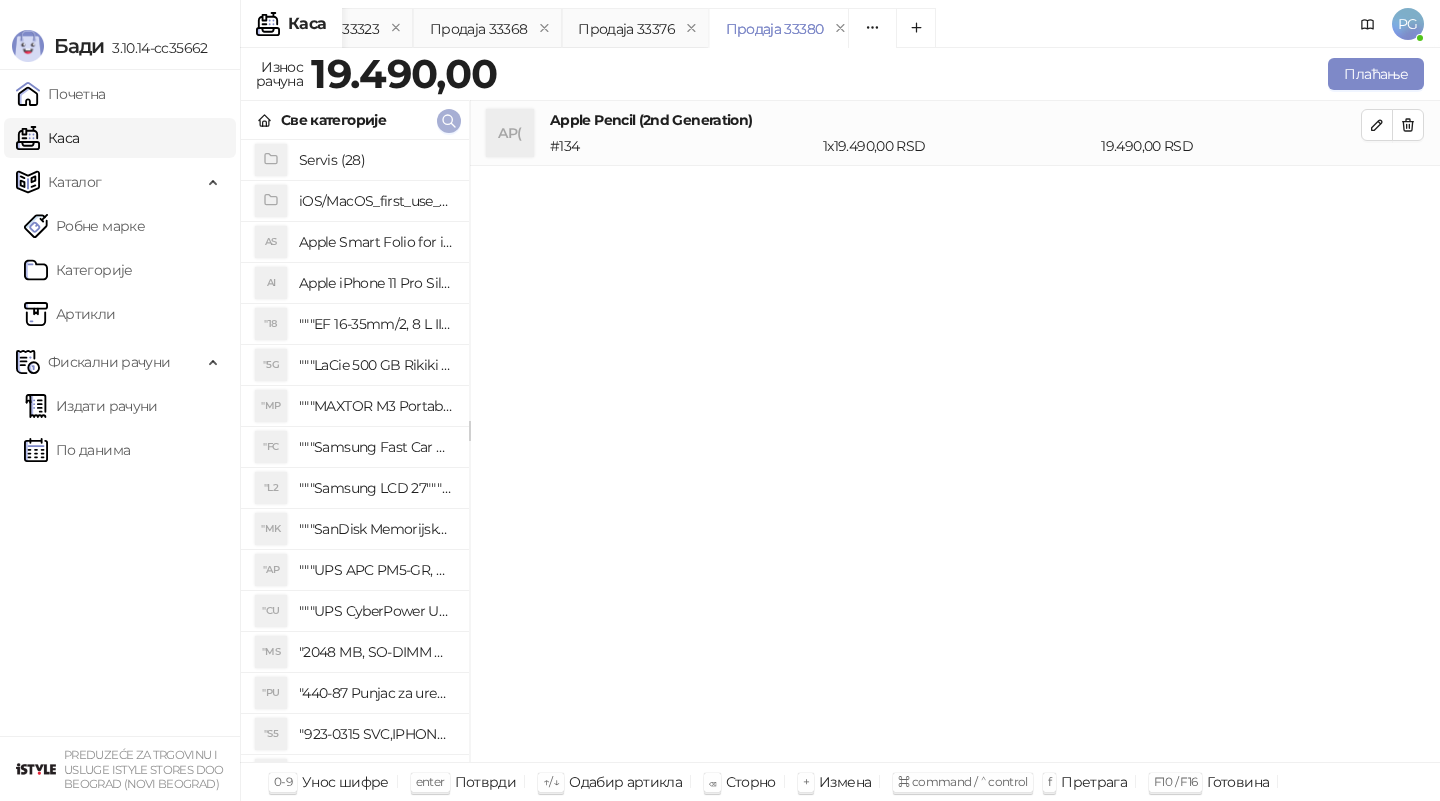 click 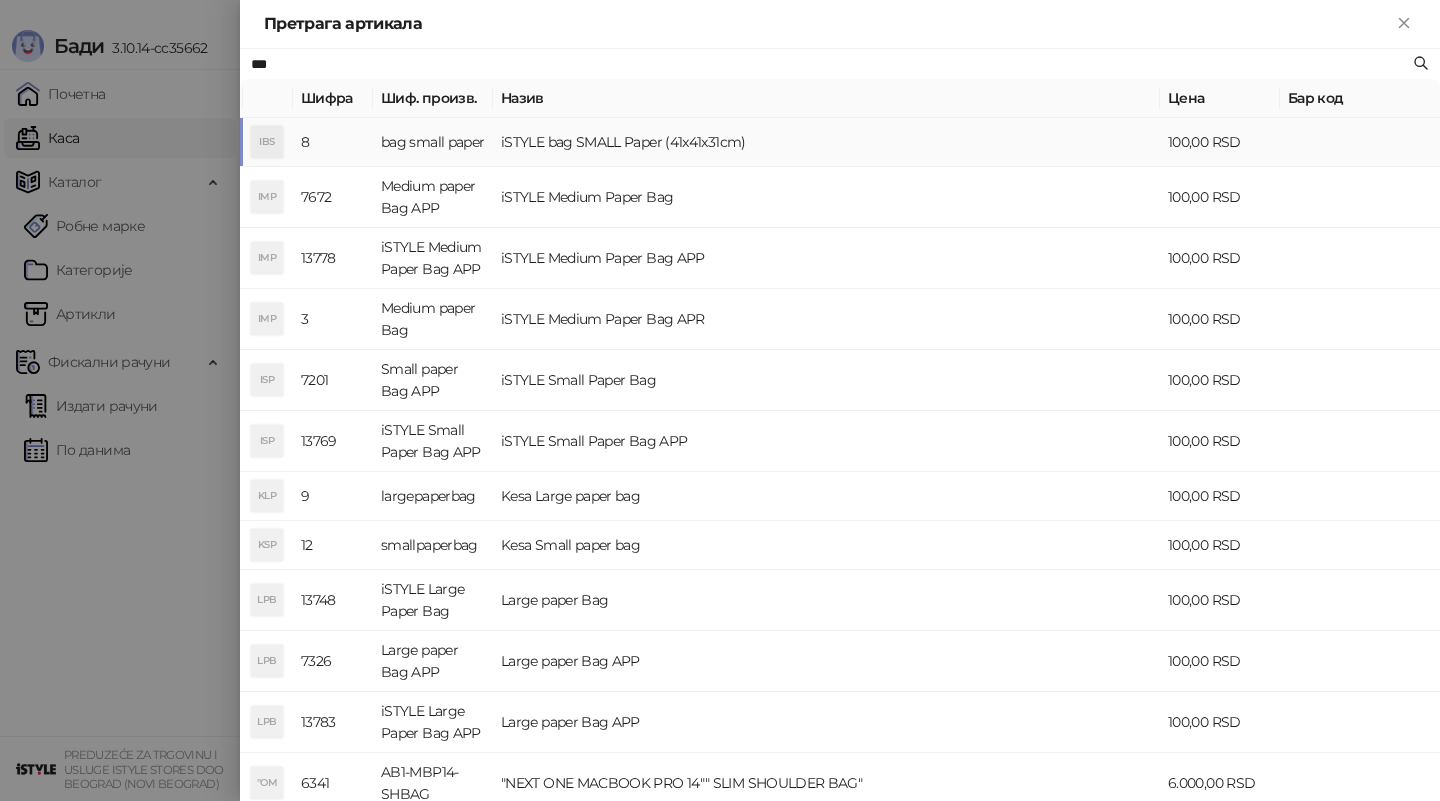 type on "***" 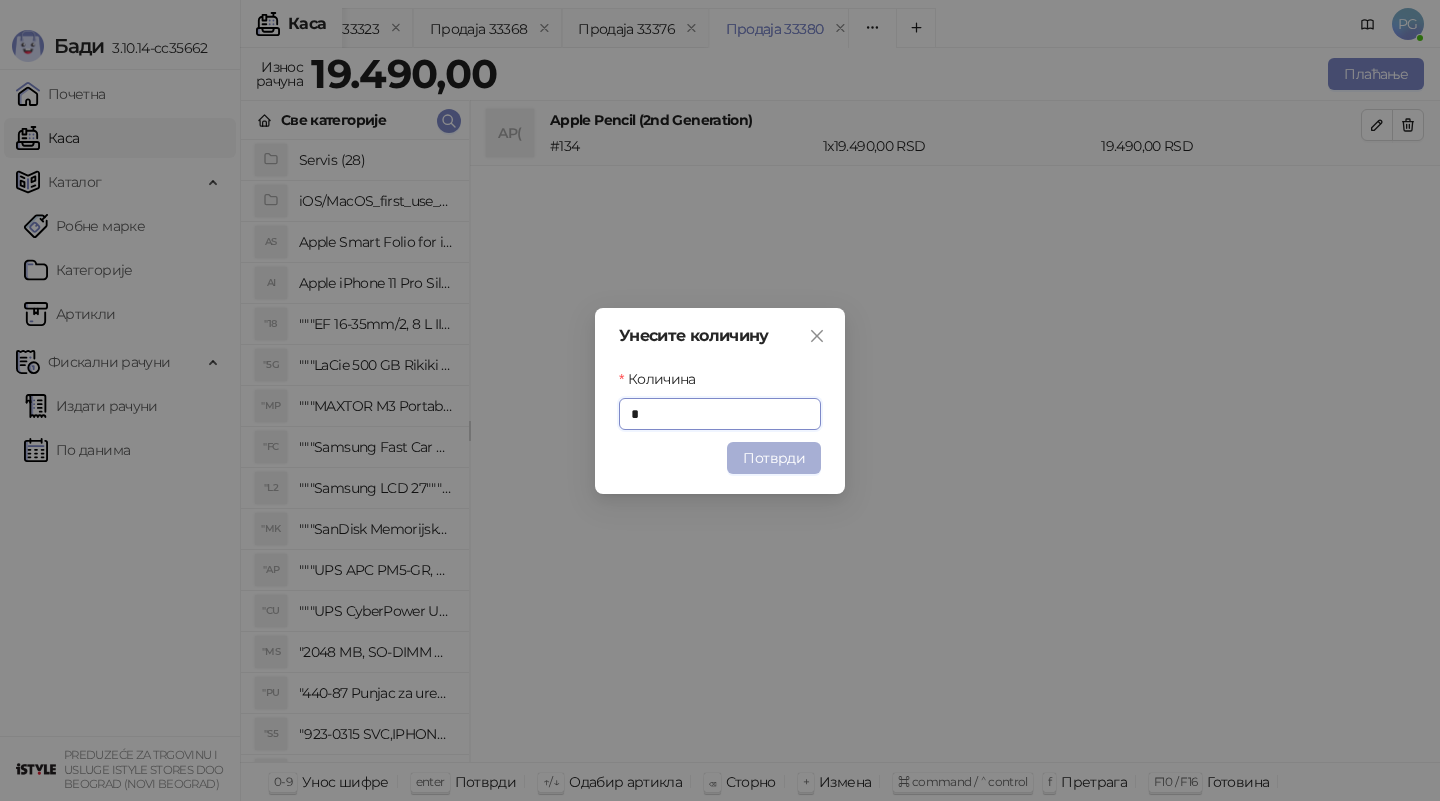 click on "Потврди" at bounding box center [774, 458] 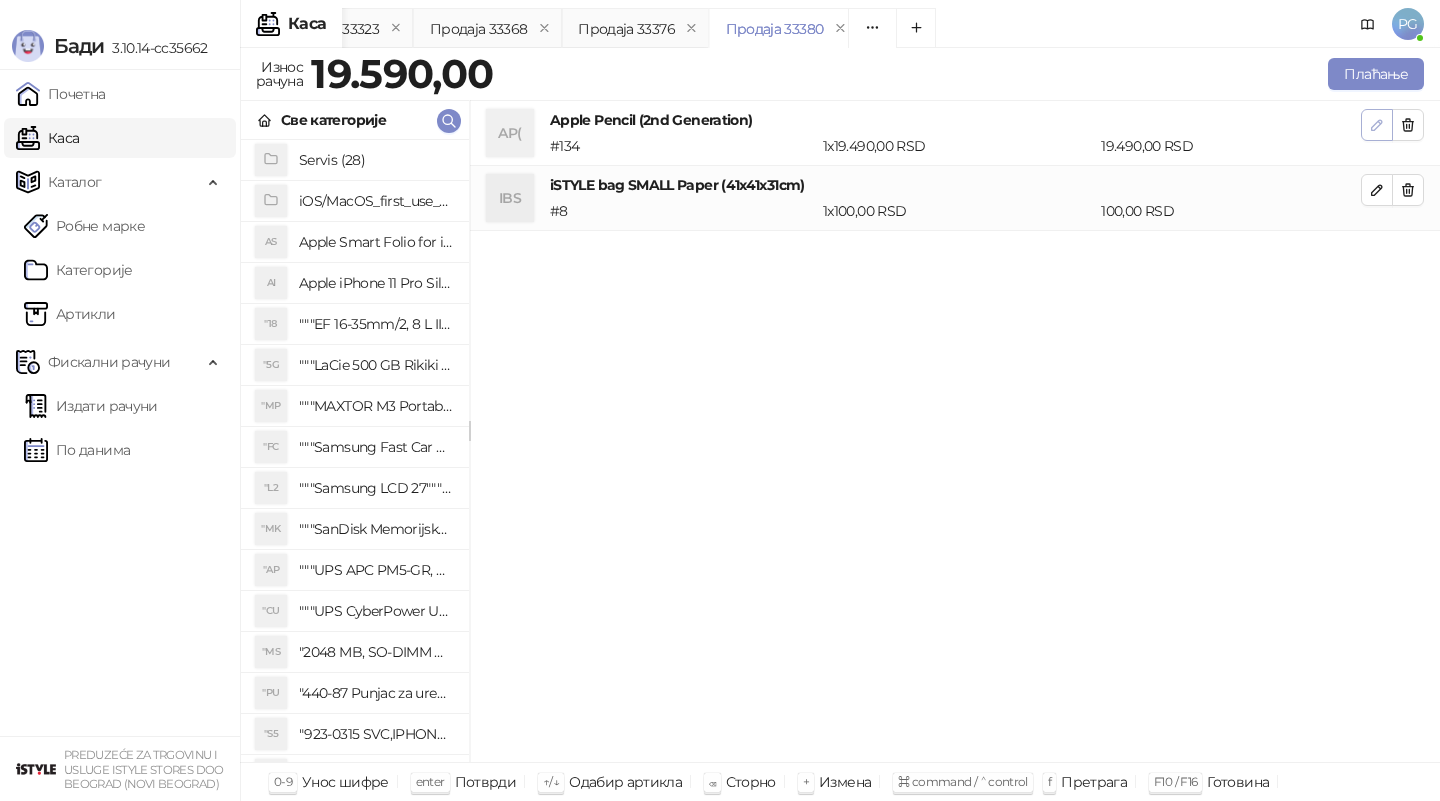 click 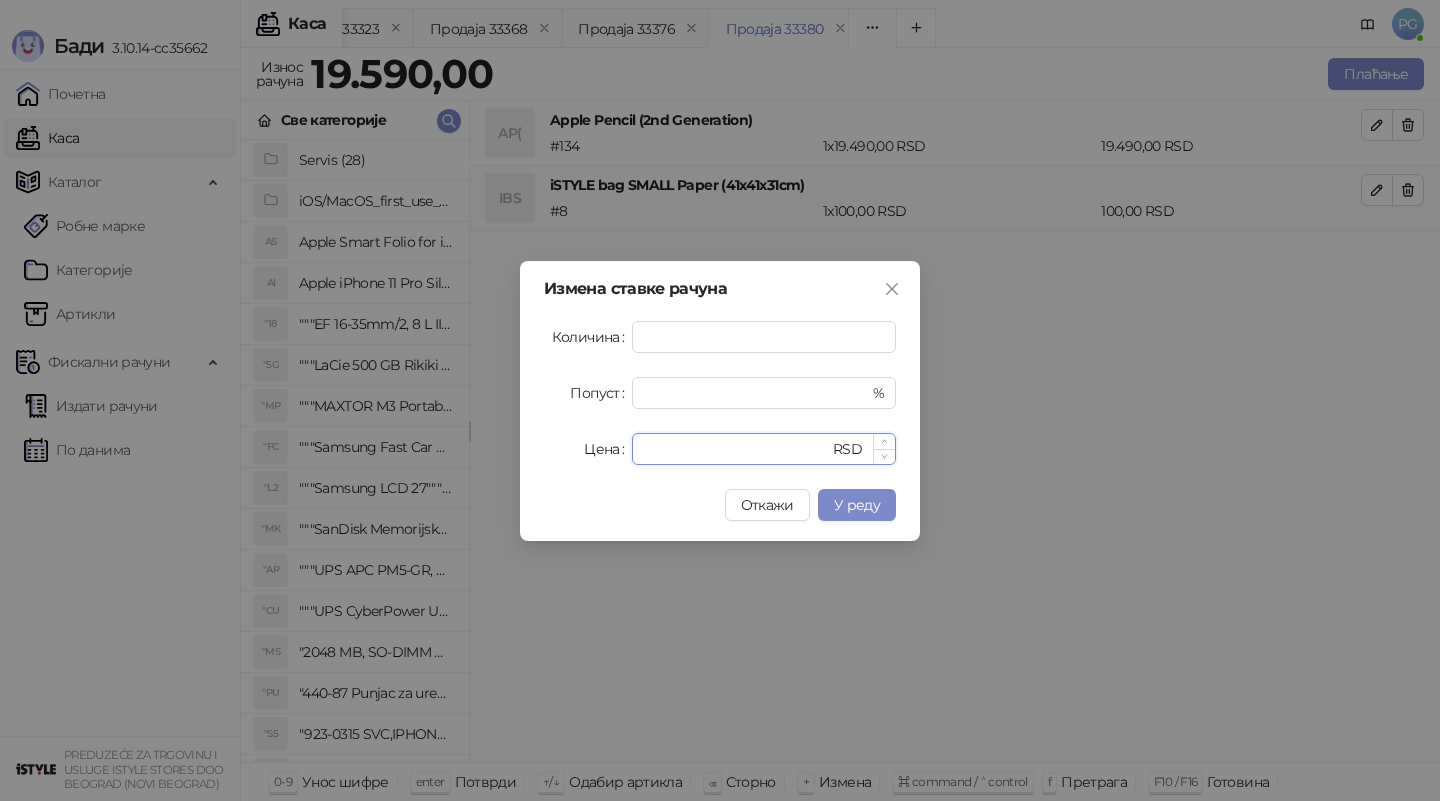 click on "*****" at bounding box center [736, 449] 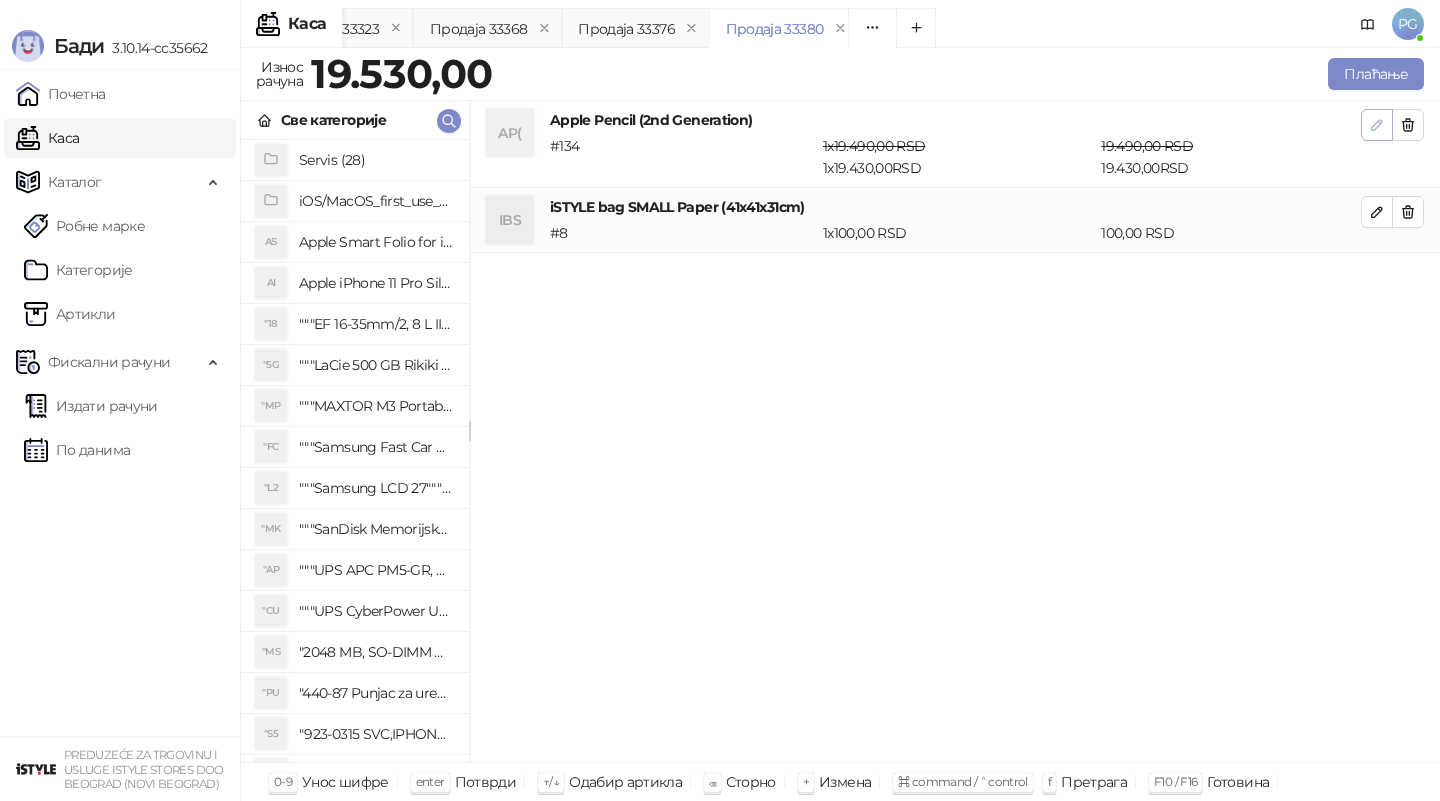 click 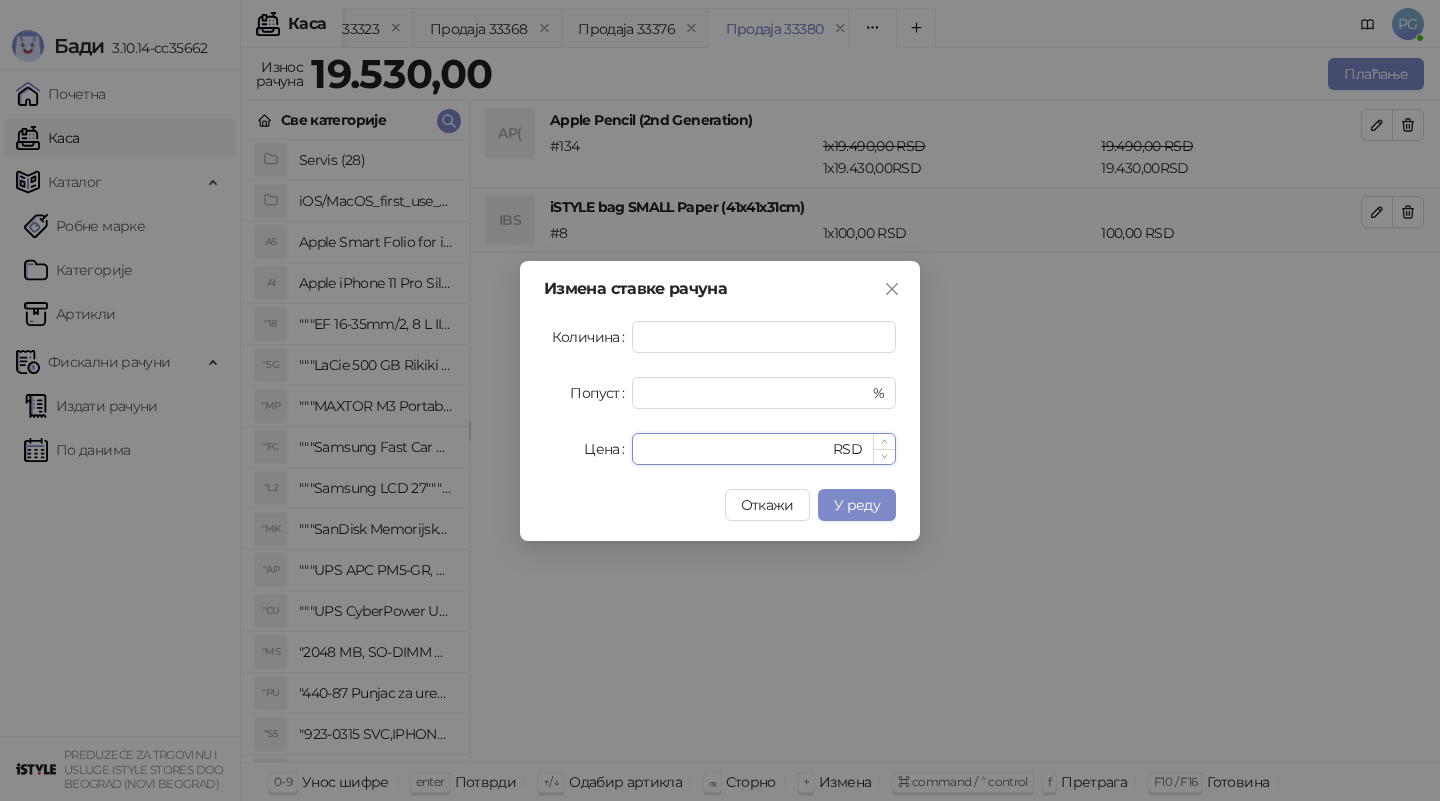 drag, startPoint x: 691, startPoint y: 452, endPoint x: 680, endPoint y: 449, distance: 11.401754 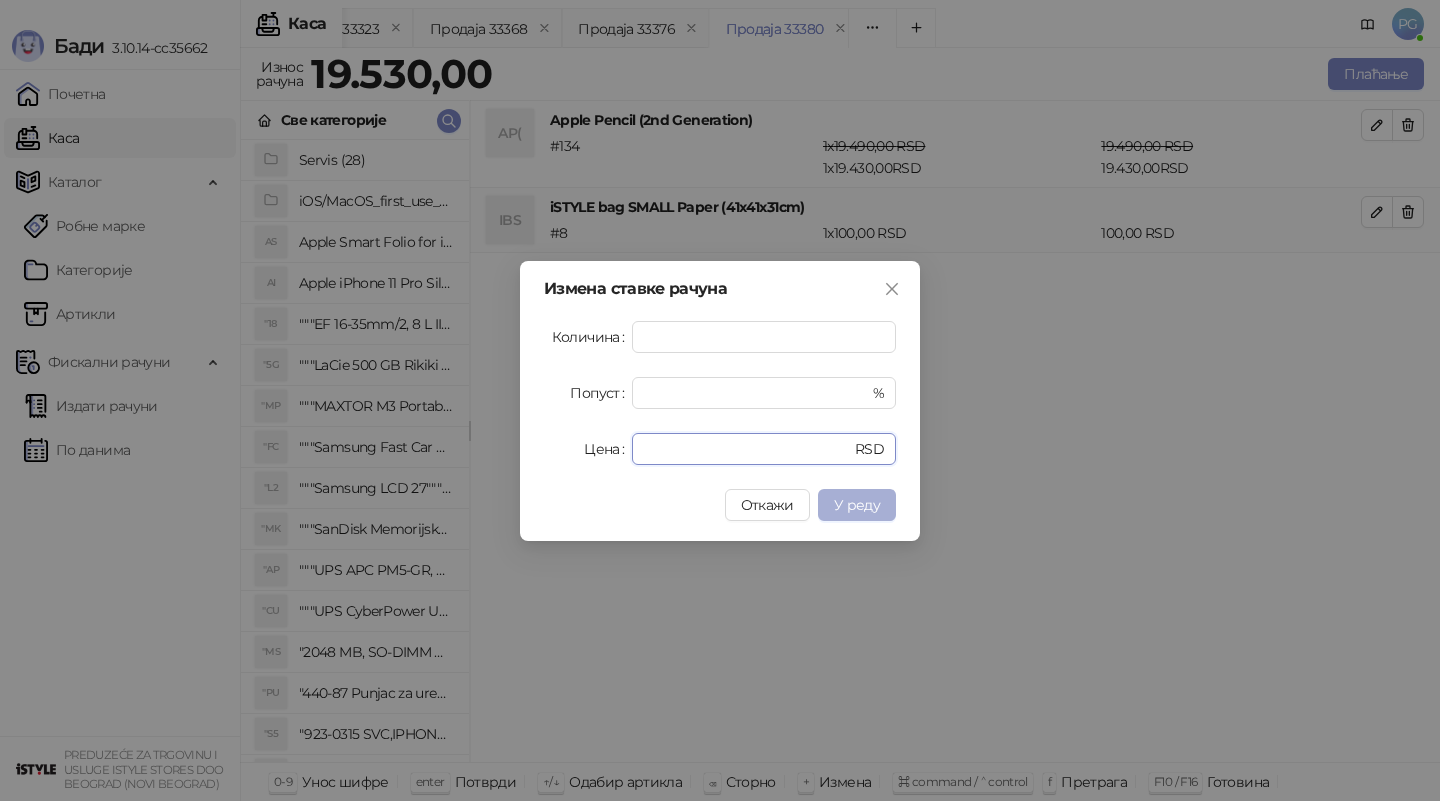 type on "*****" 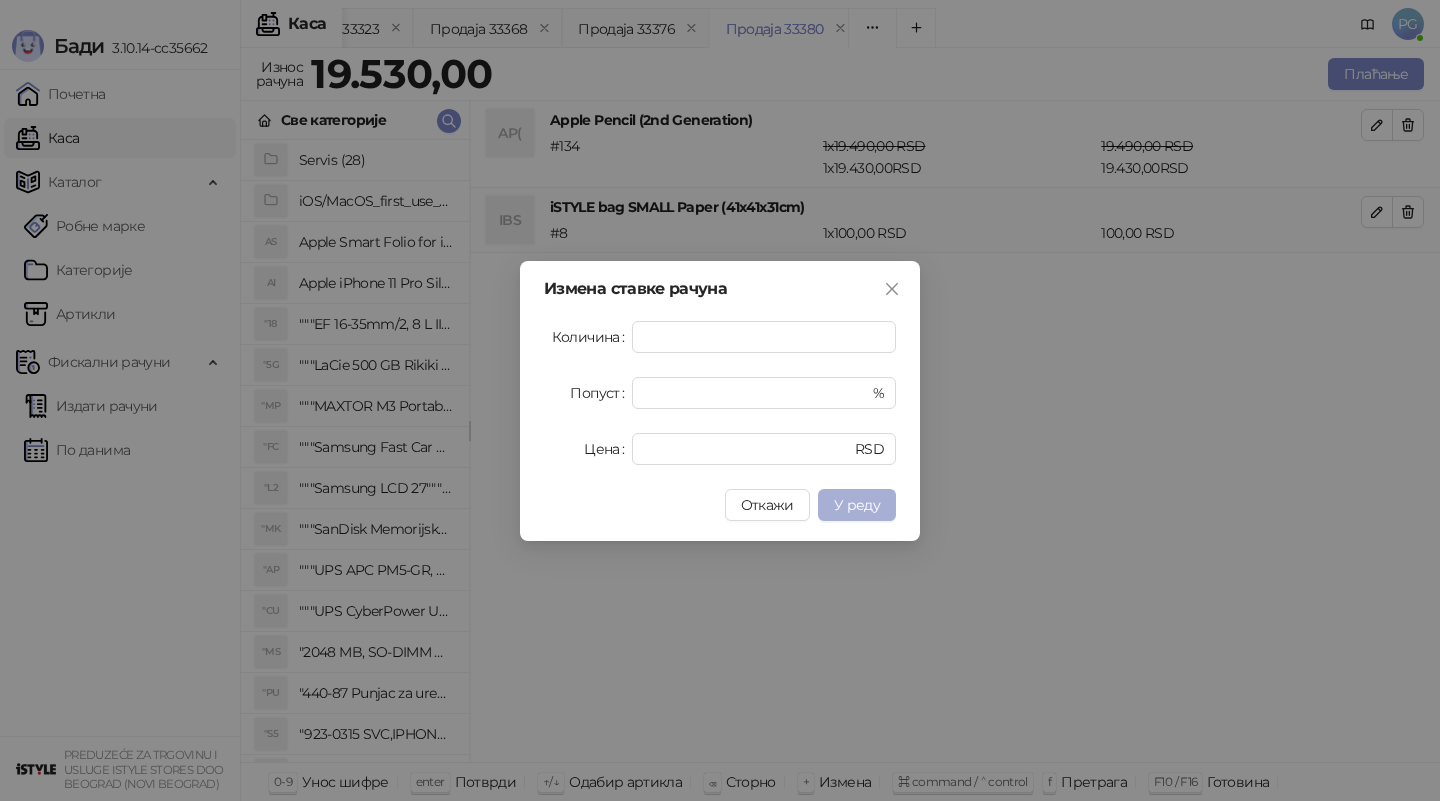 click on "У реду" at bounding box center [857, 505] 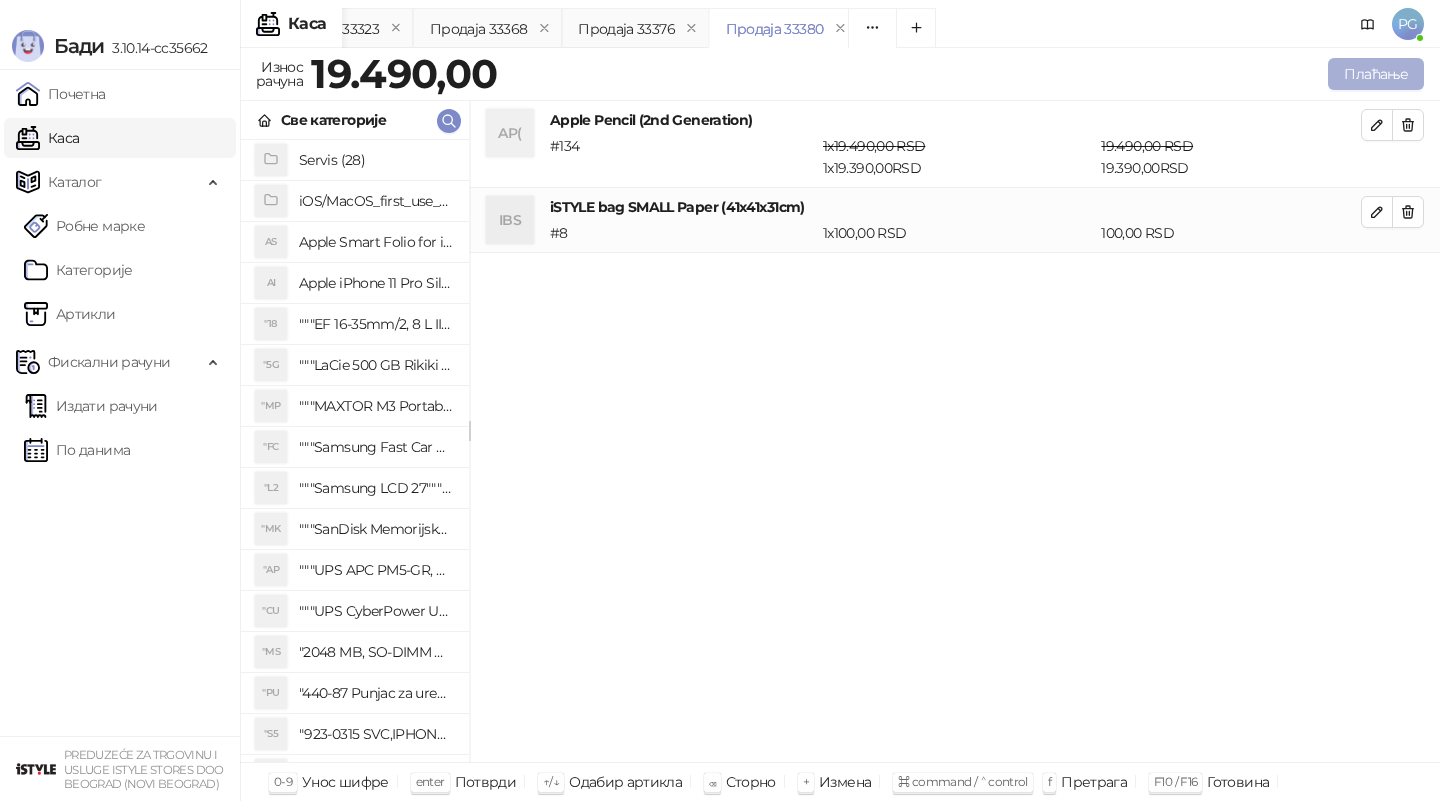click on "Плаћање" at bounding box center (1376, 74) 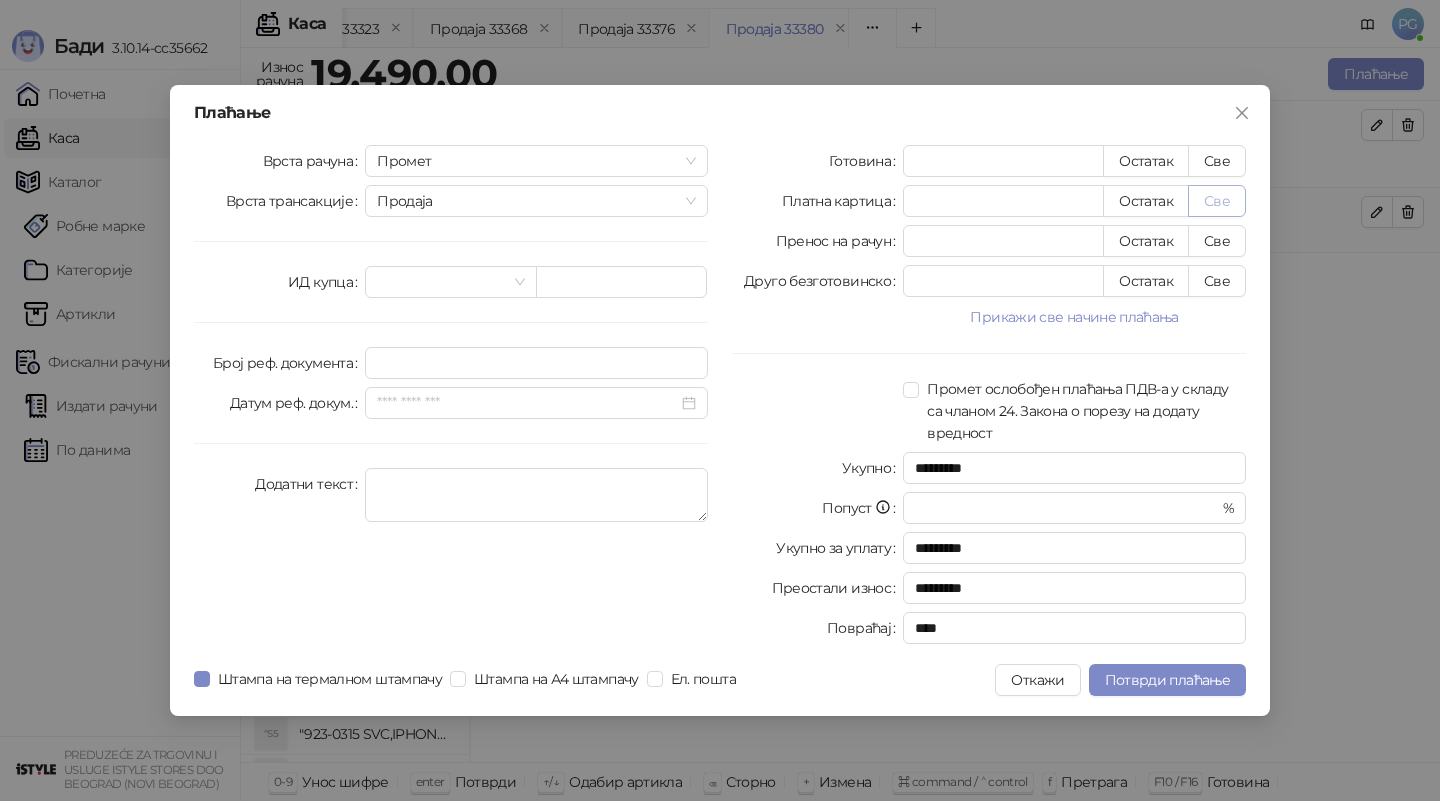click on "Све" at bounding box center (1217, 201) 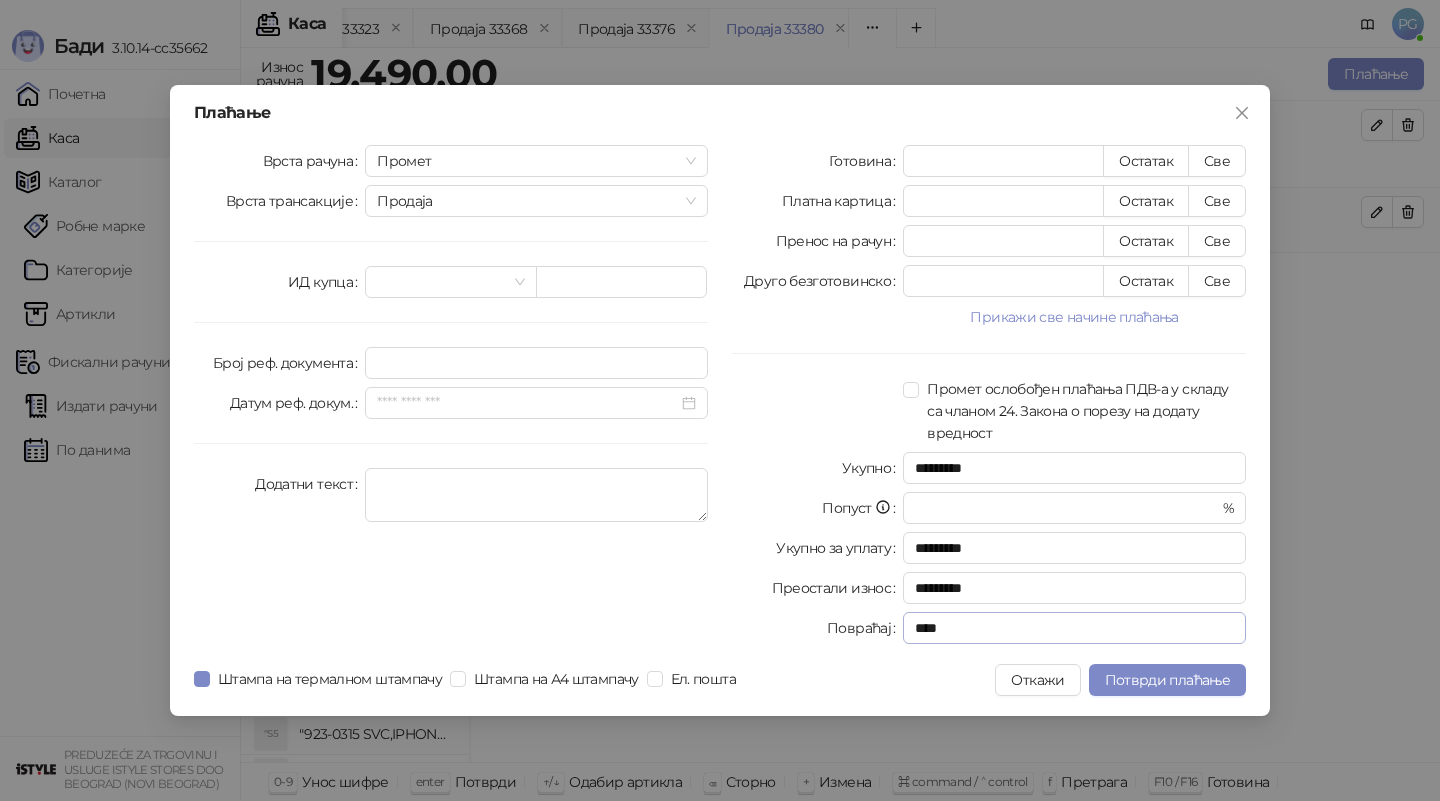 type on "*****" 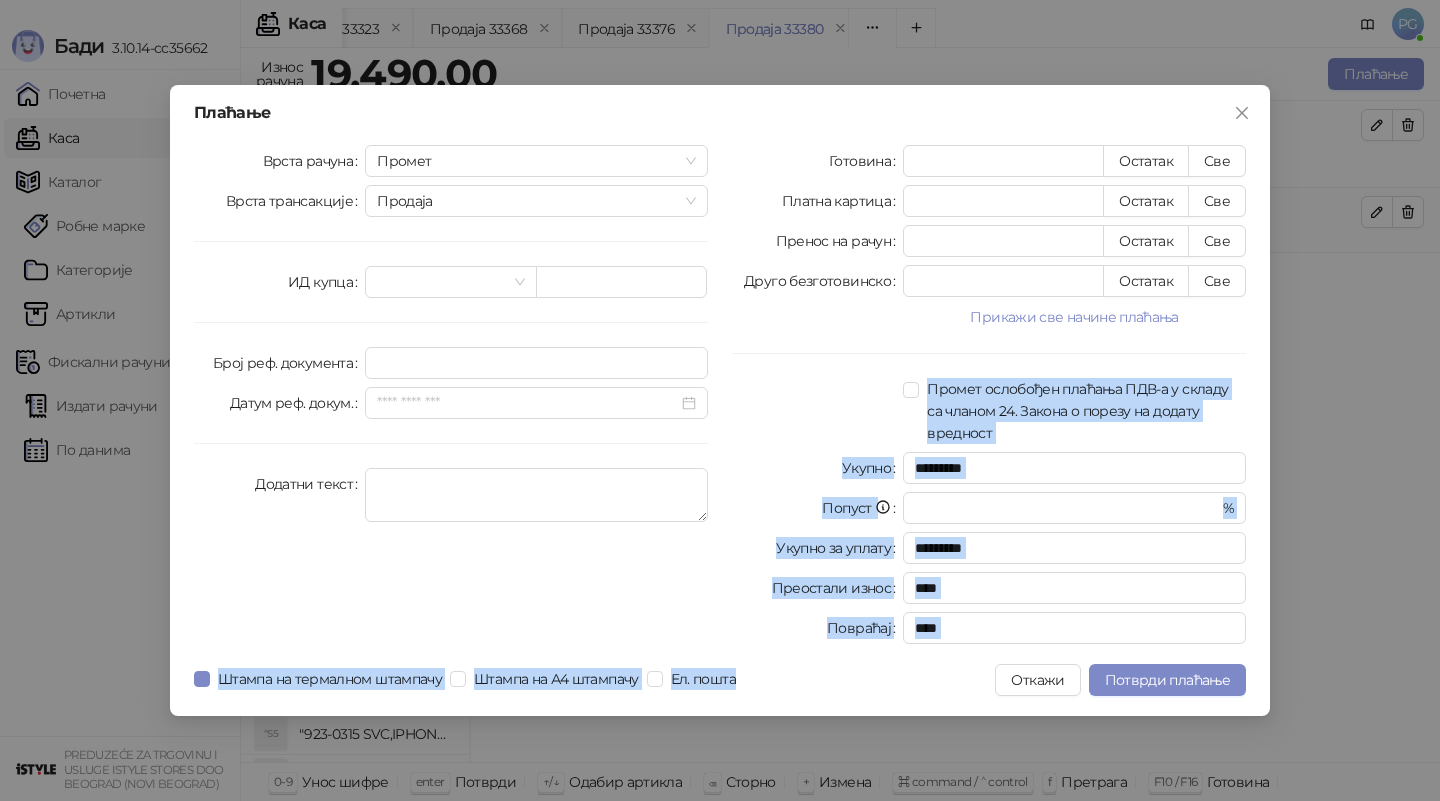 drag, startPoint x: 1201, startPoint y: 287, endPoint x: 1213, endPoint y: 706, distance: 419.1718 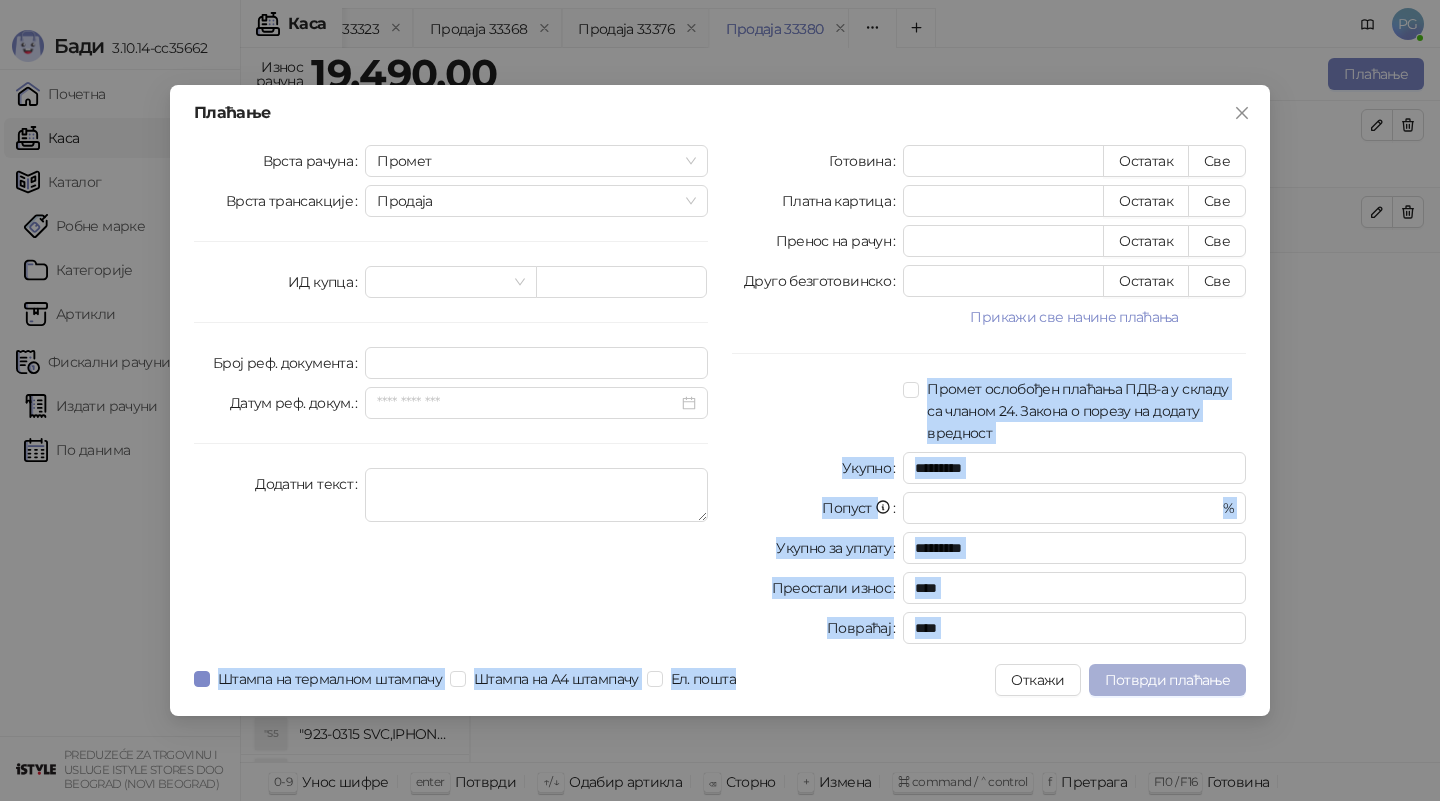 click on "Потврди плаћање" at bounding box center [1167, 680] 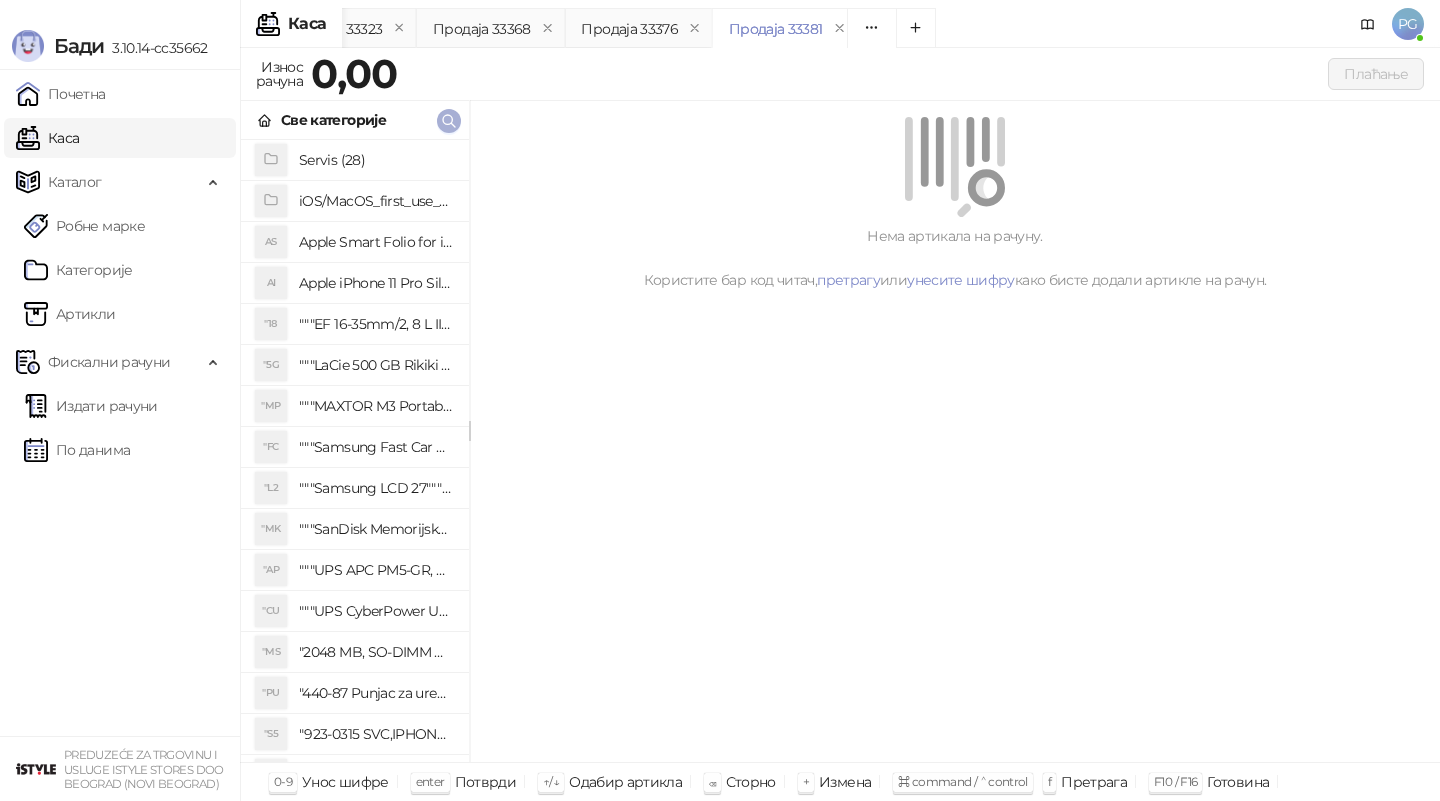 click 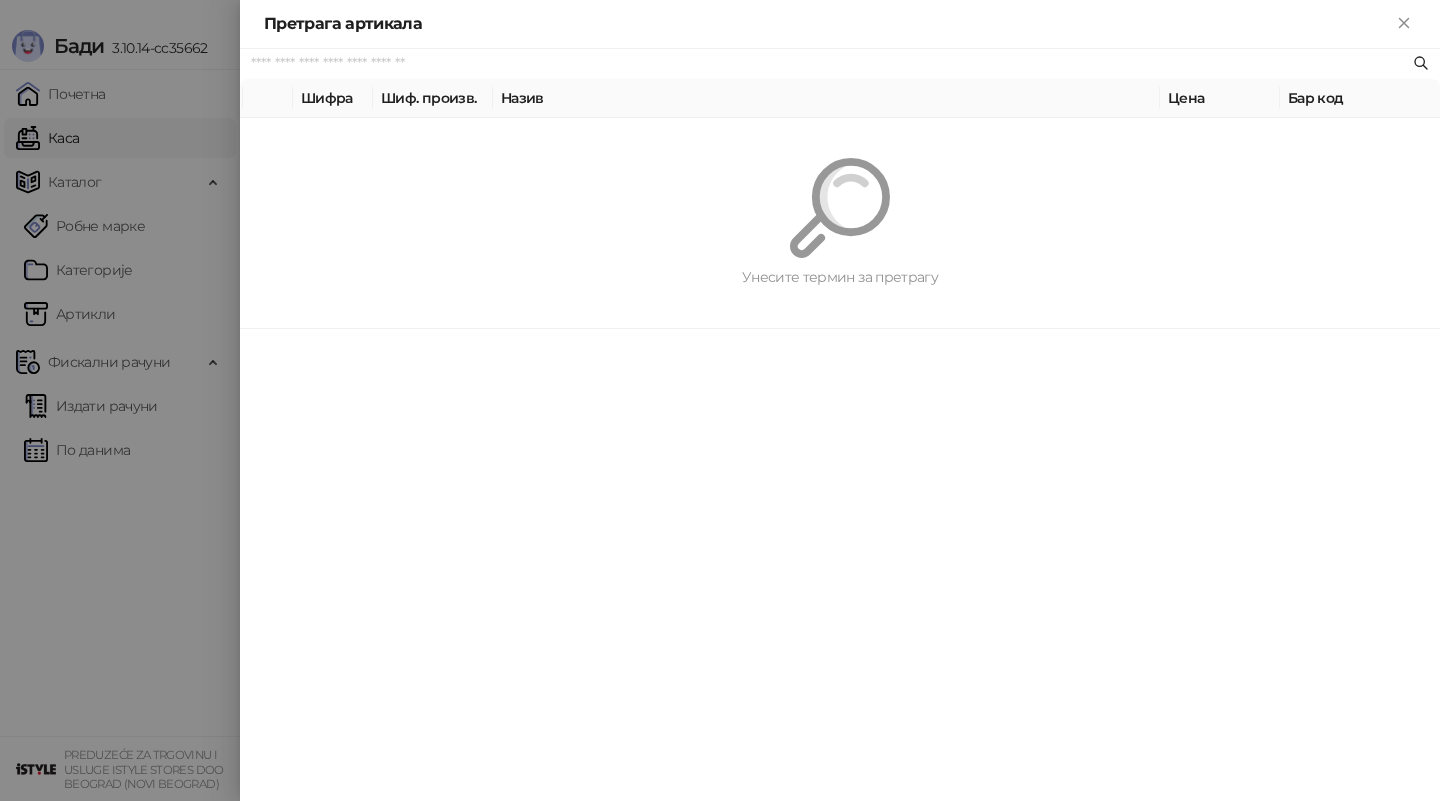 paste on "*********" 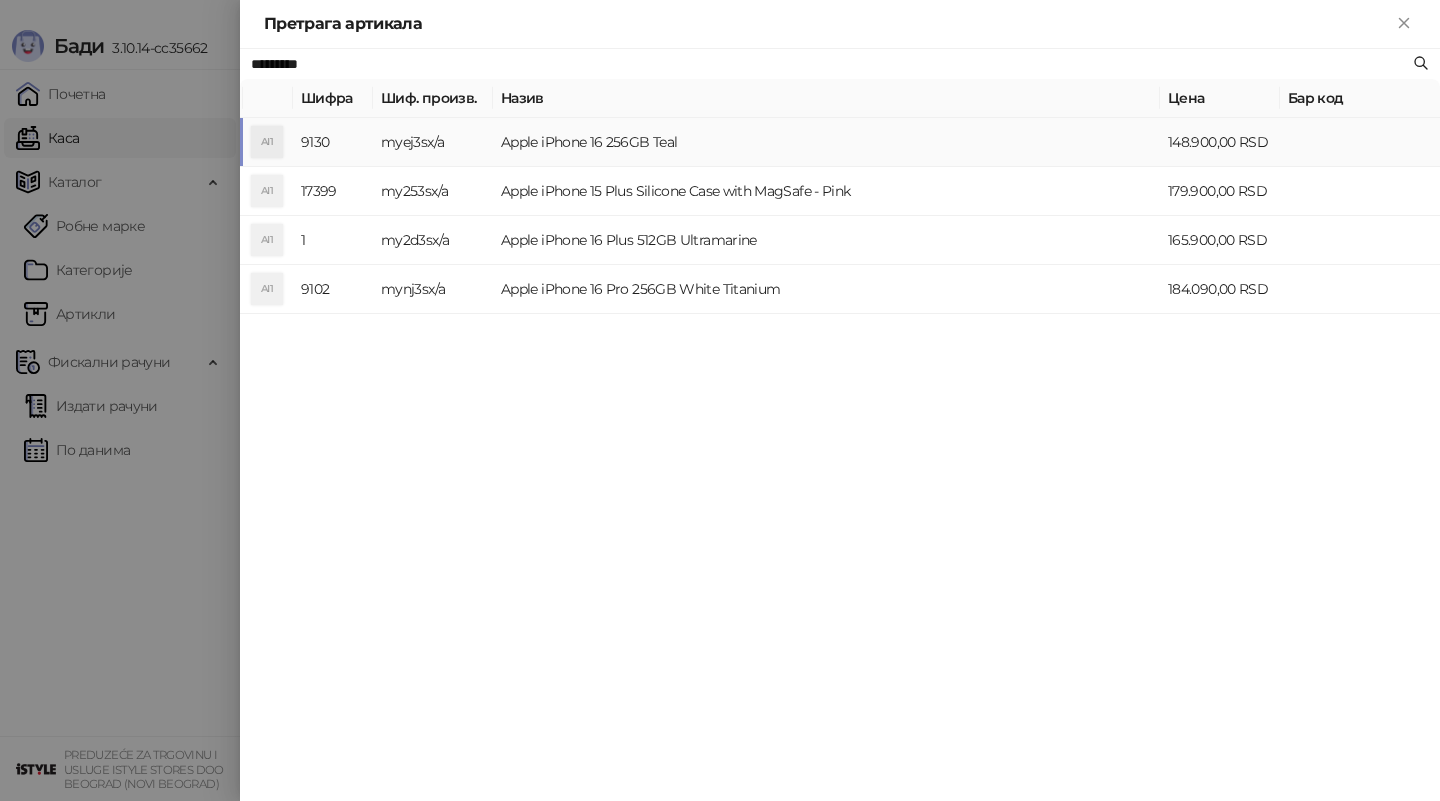 type on "*********" 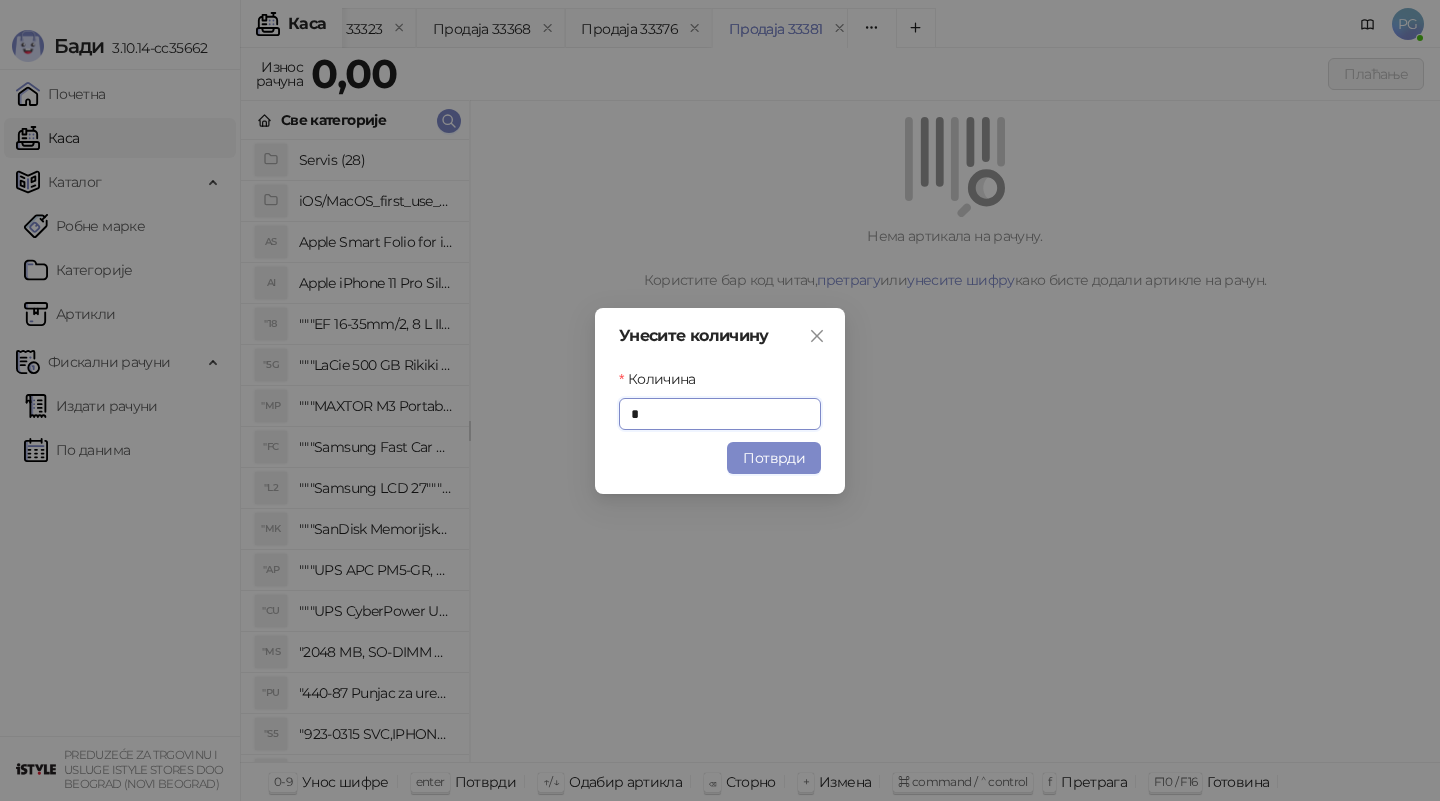 click on "Унесите количину Количина * Потврди" at bounding box center [720, 401] 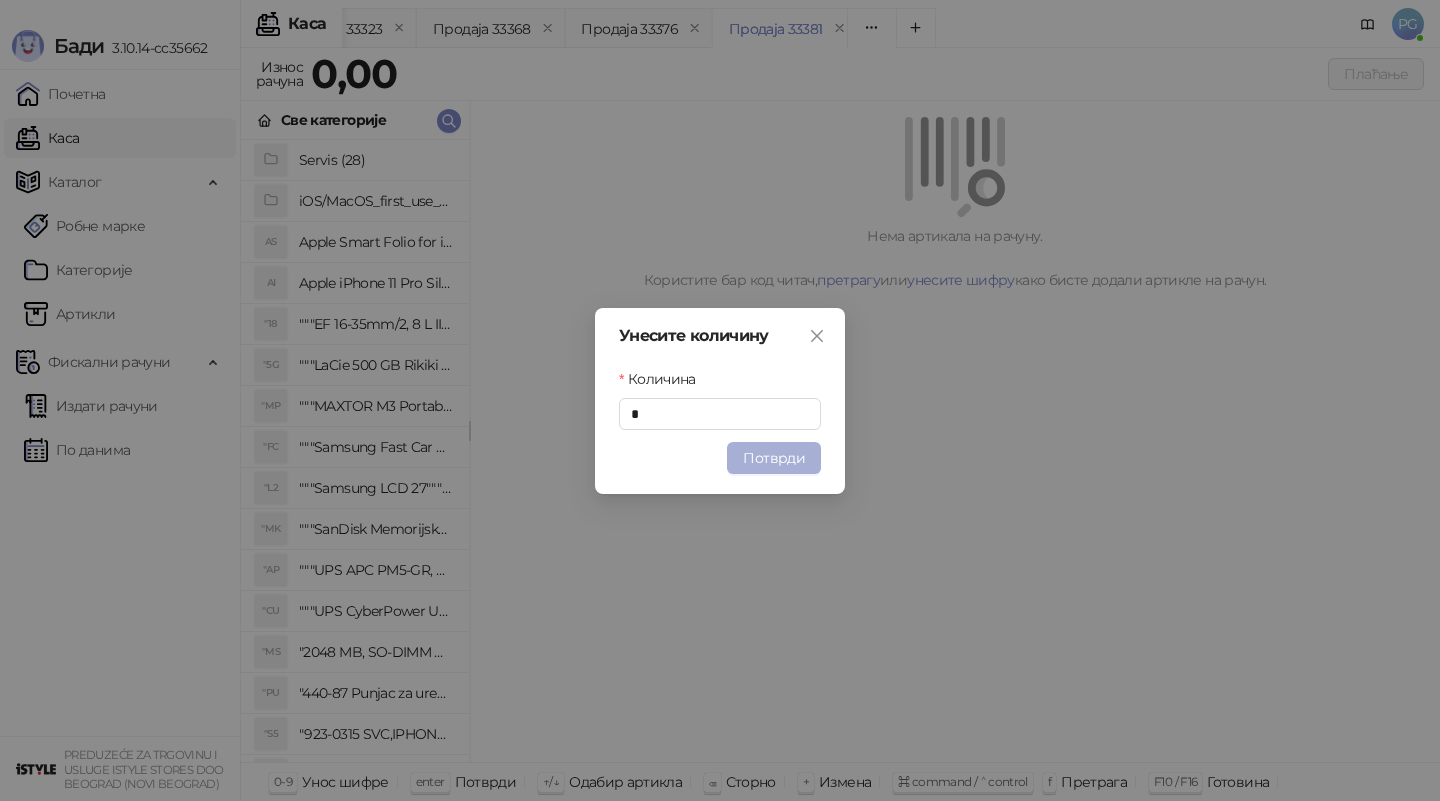 click on "Потврди" at bounding box center [774, 458] 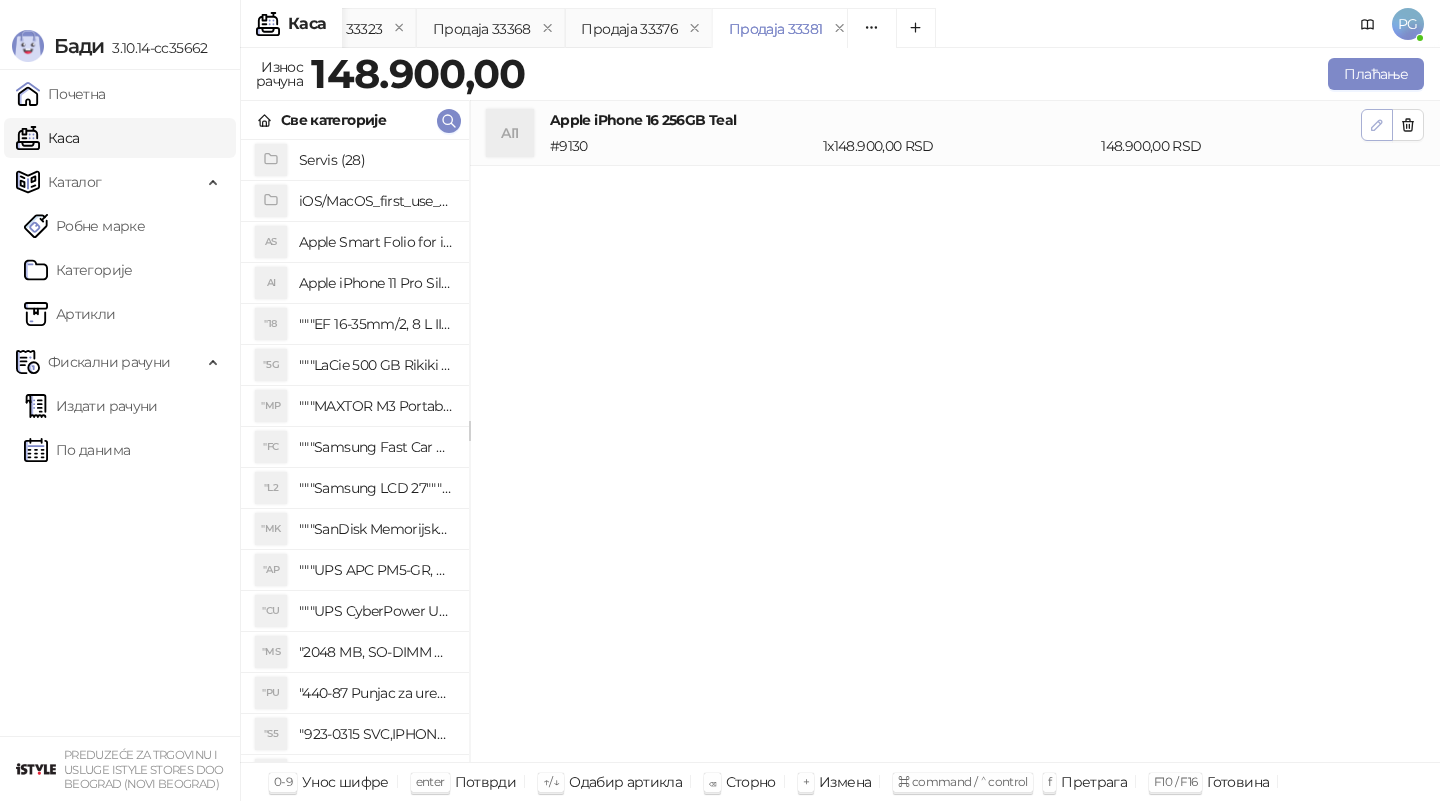 click at bounding box center [1377, 125] 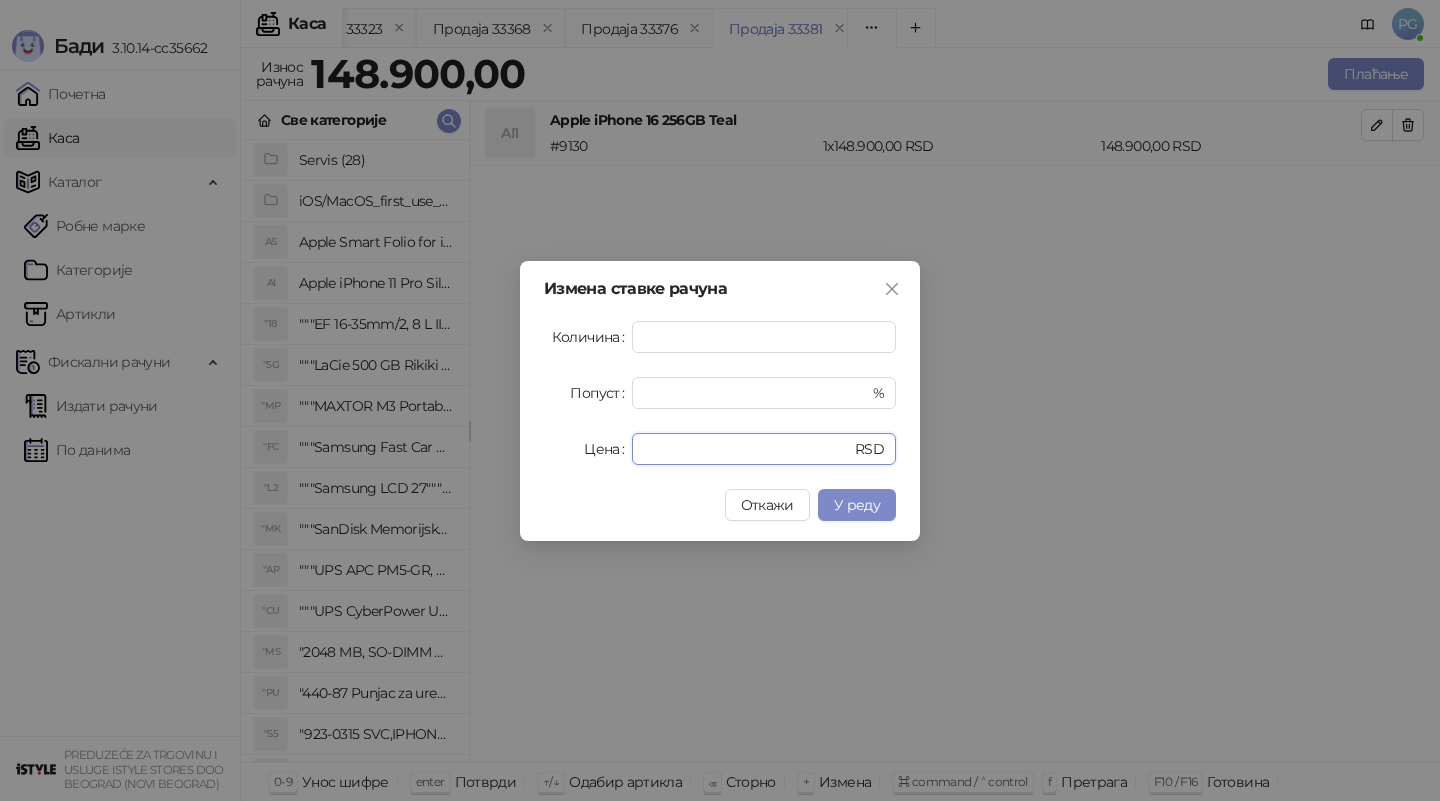 drag, startPoint x: 706, startPoint y: 449, endPoint x: 526, endPoint y: 450, distance: 180.00278 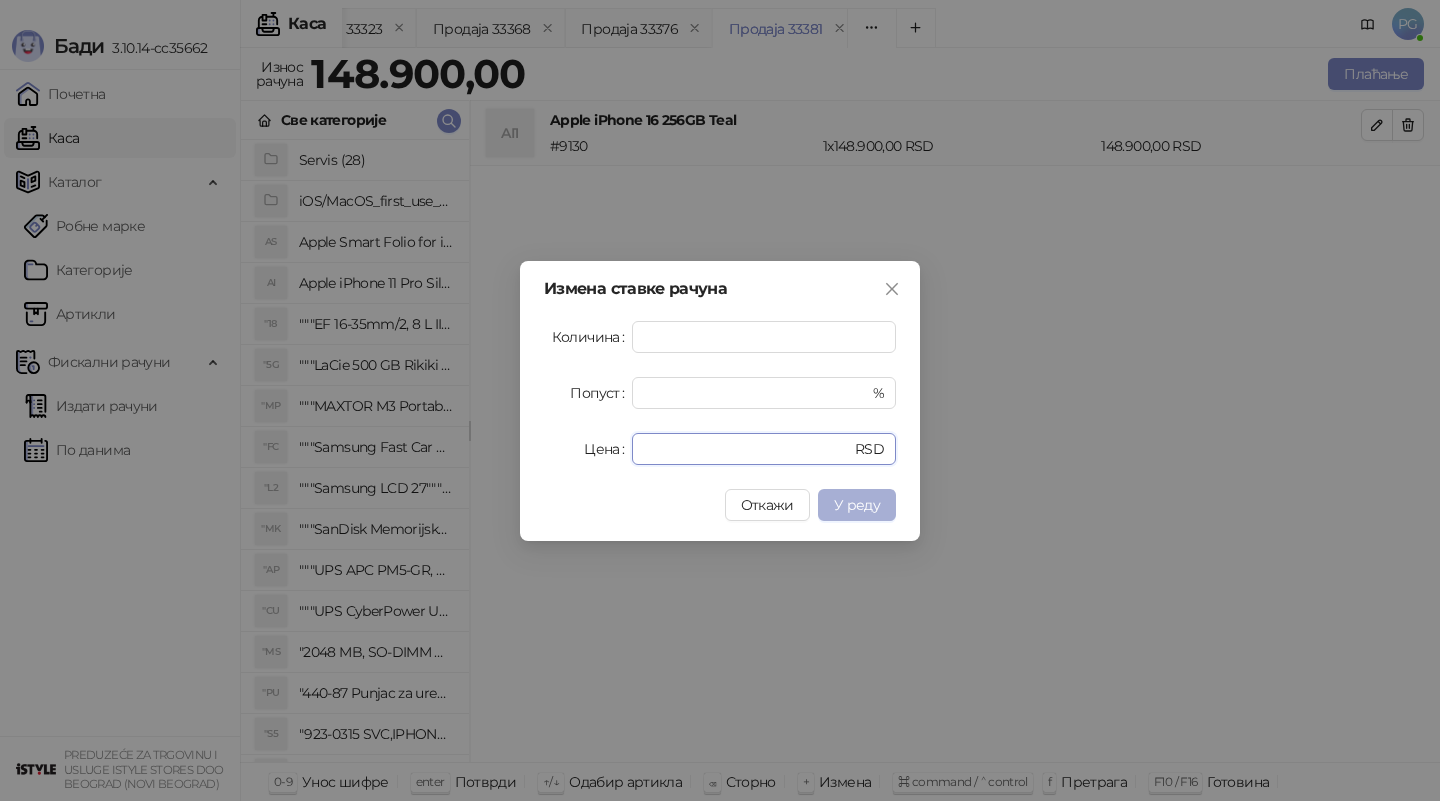type on "******" 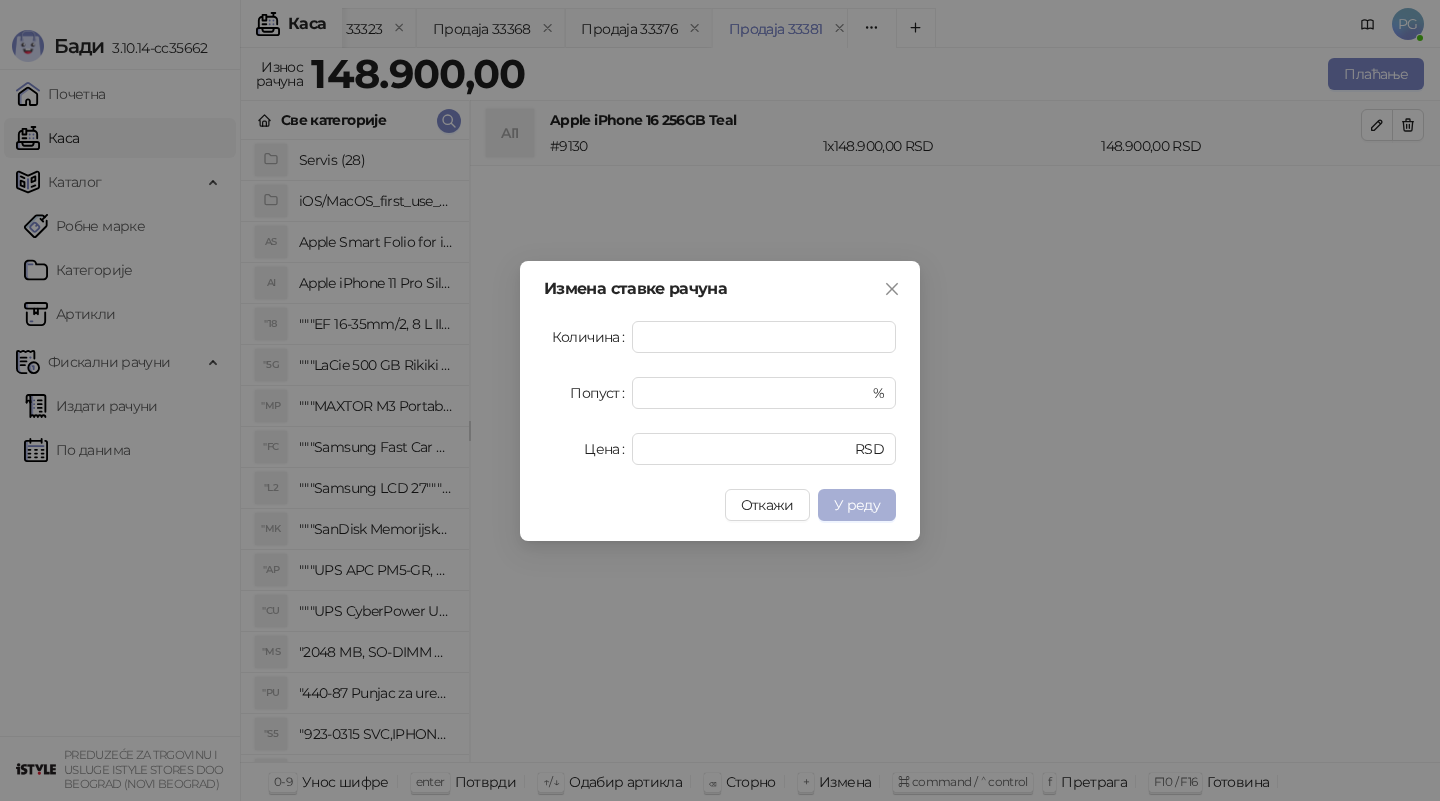 click on "У реду" at bounding box center (857, 505) 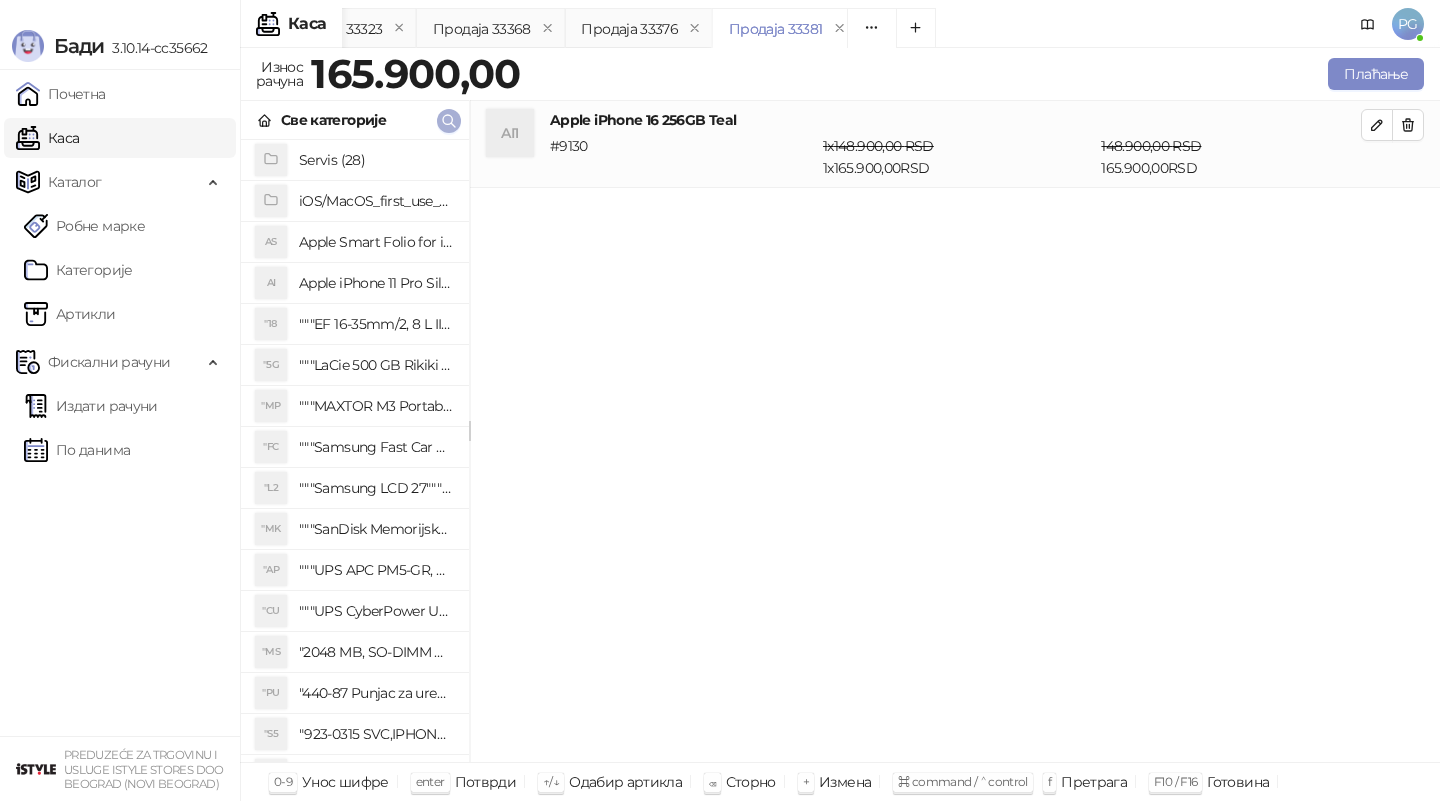 click at bounding box center [449, 120] 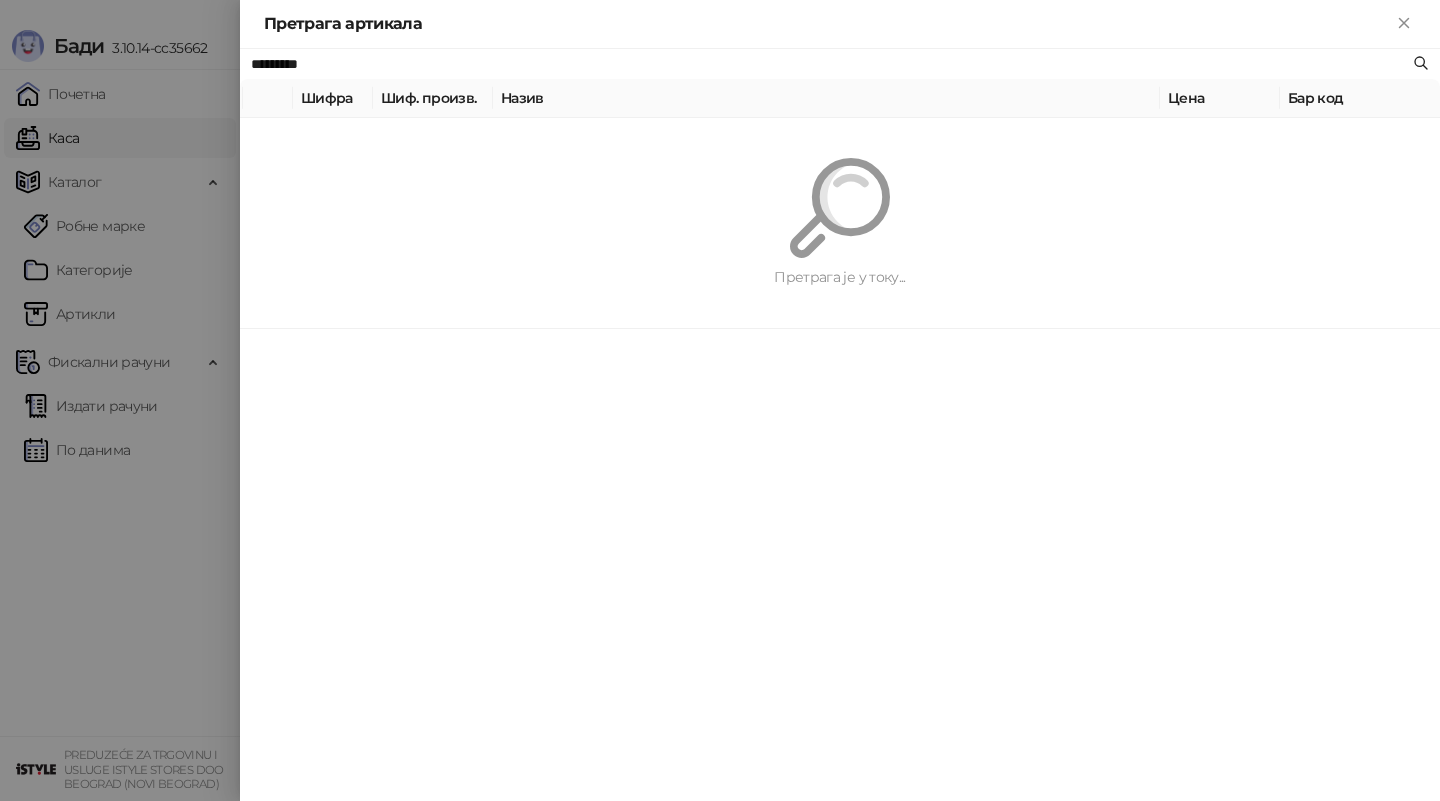 paste 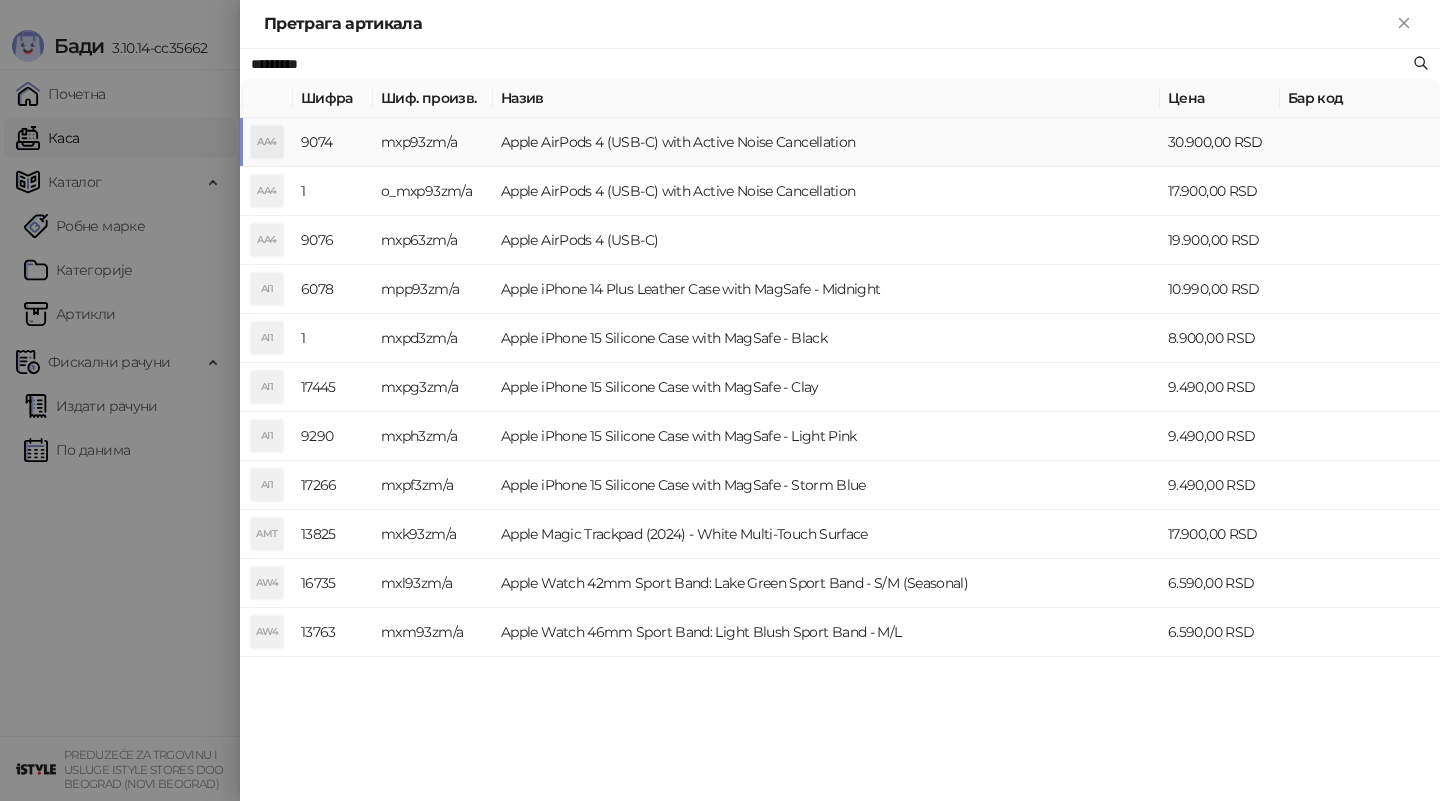 type on "*********" 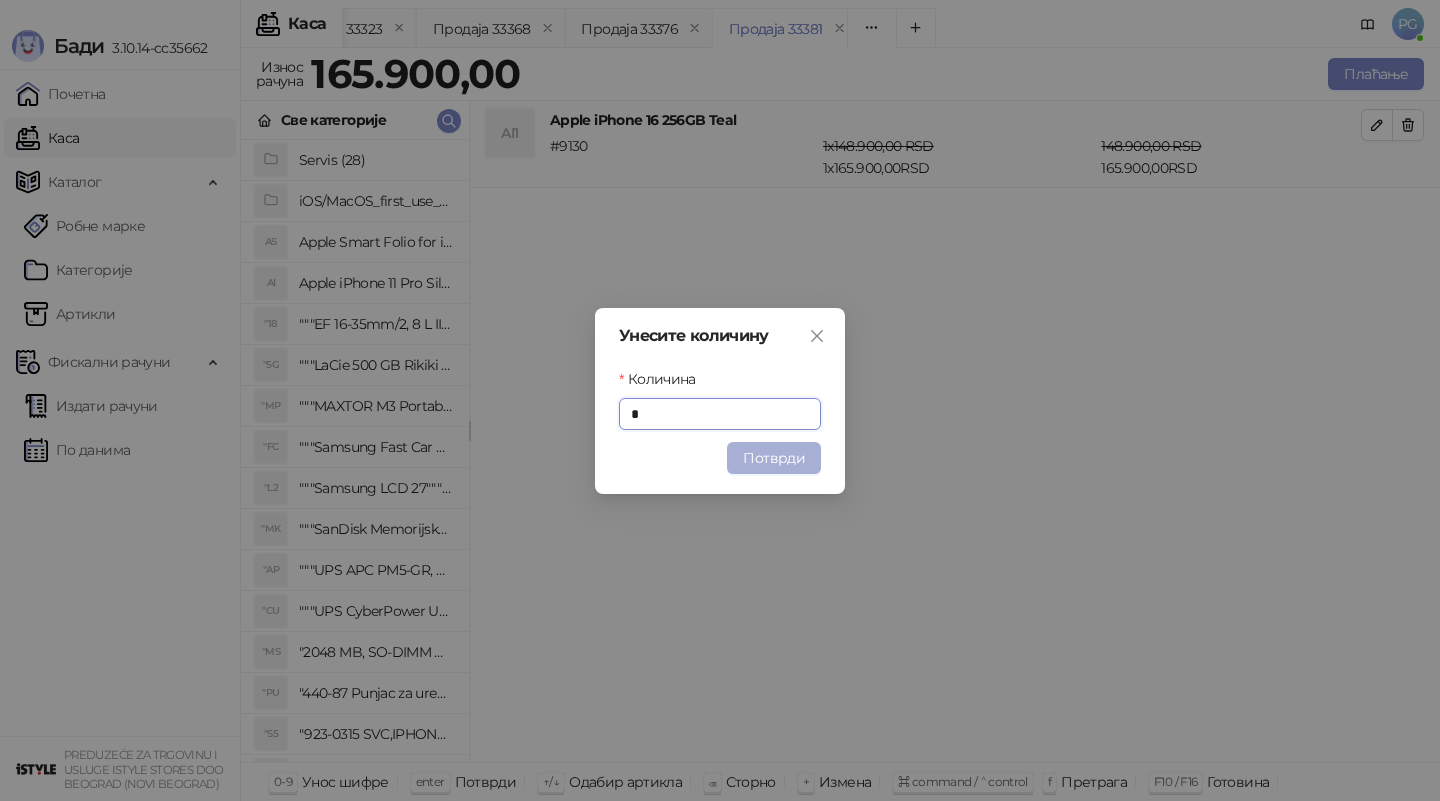 click on "Потврди" at bounding box center [774, 458] 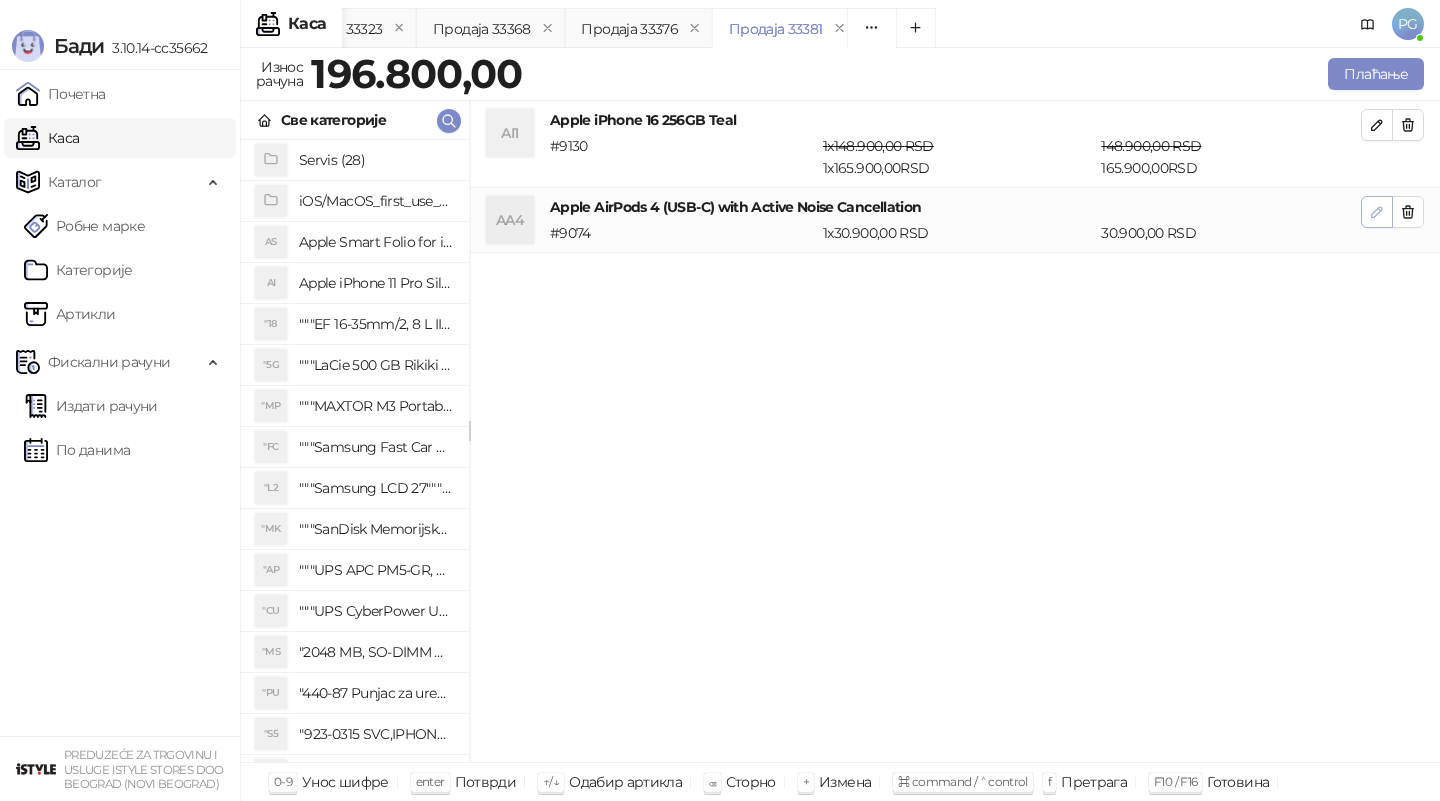 click 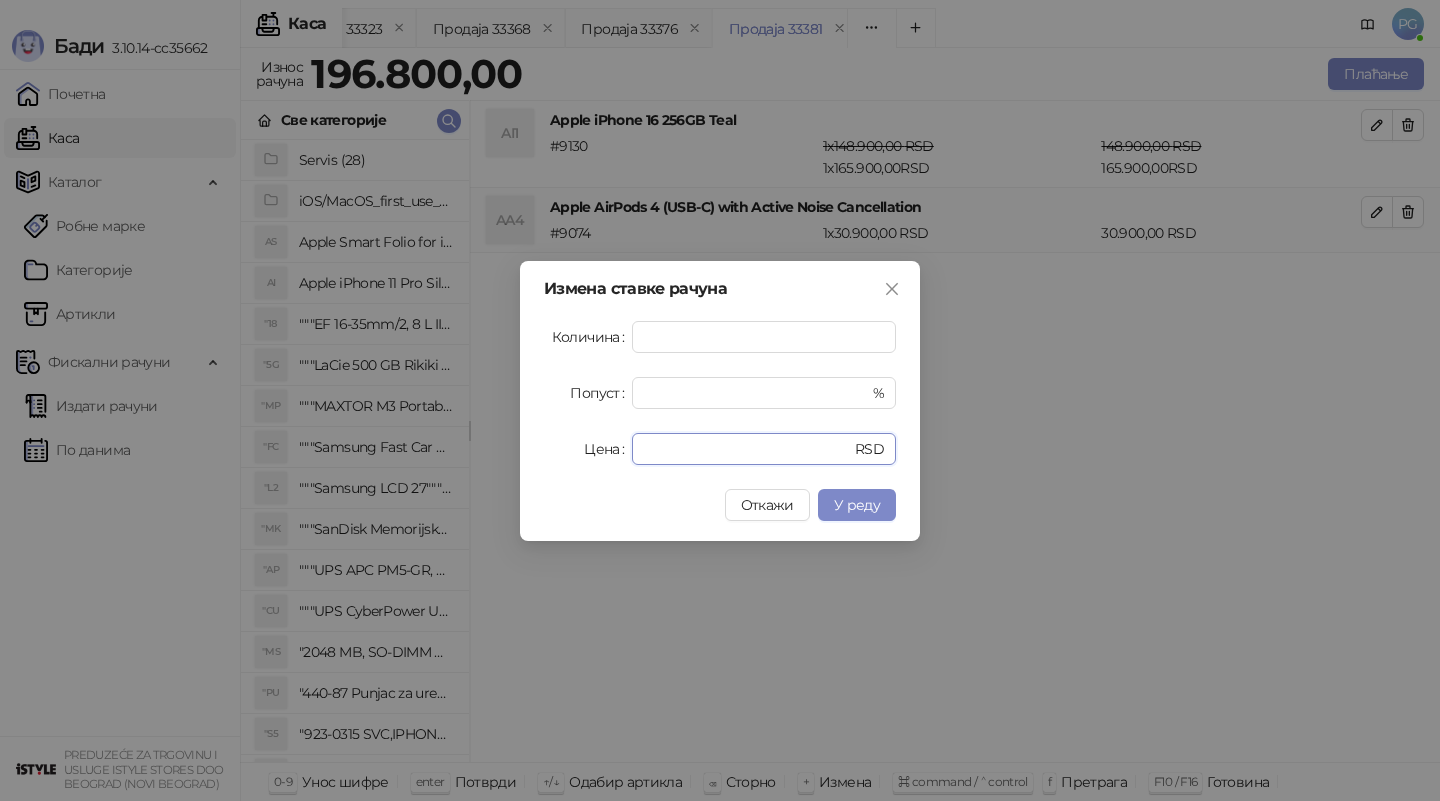drag, startPoint x: 656, startPoint y: 447, endPoint x: 474, endPoint y: 447, distance: 182 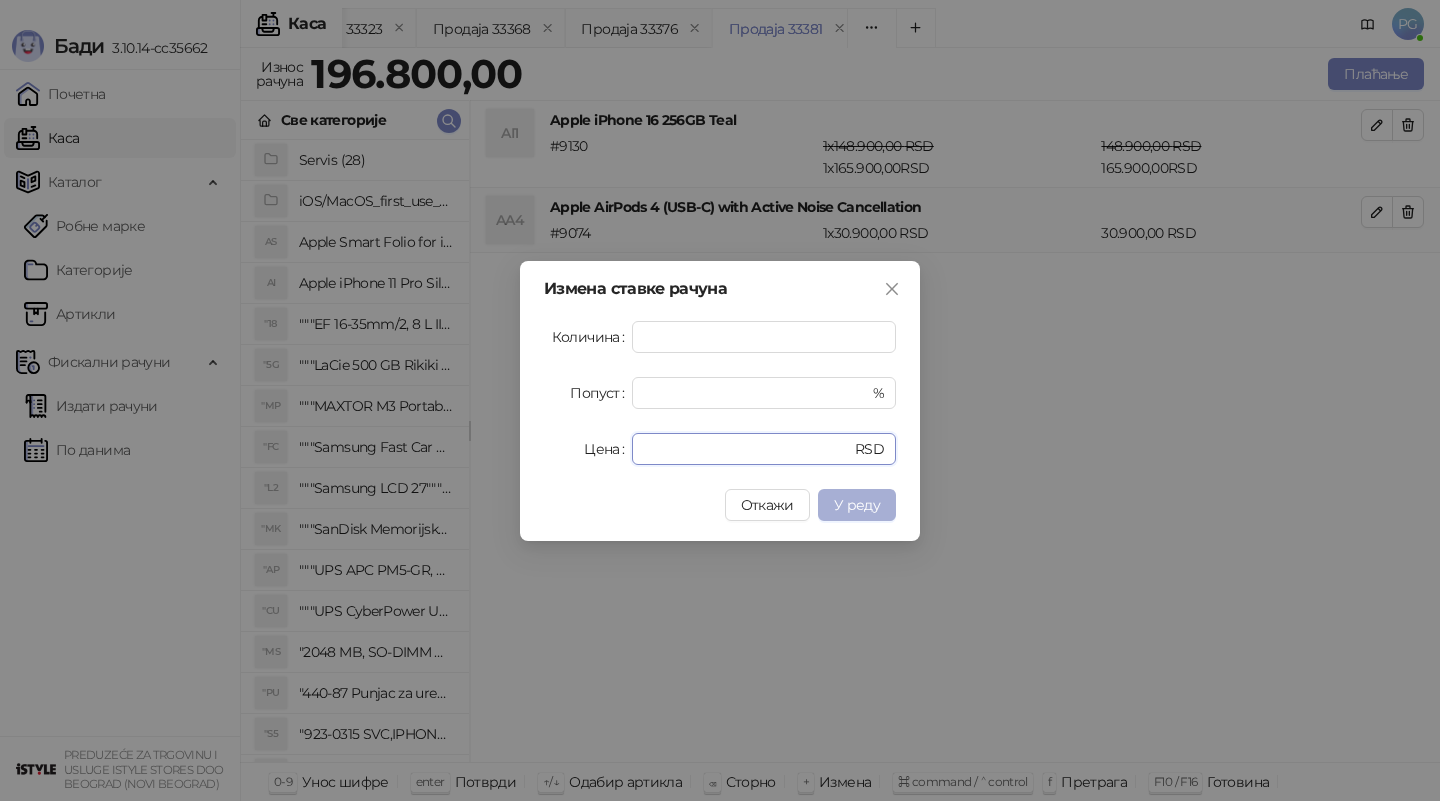 type on "*****" 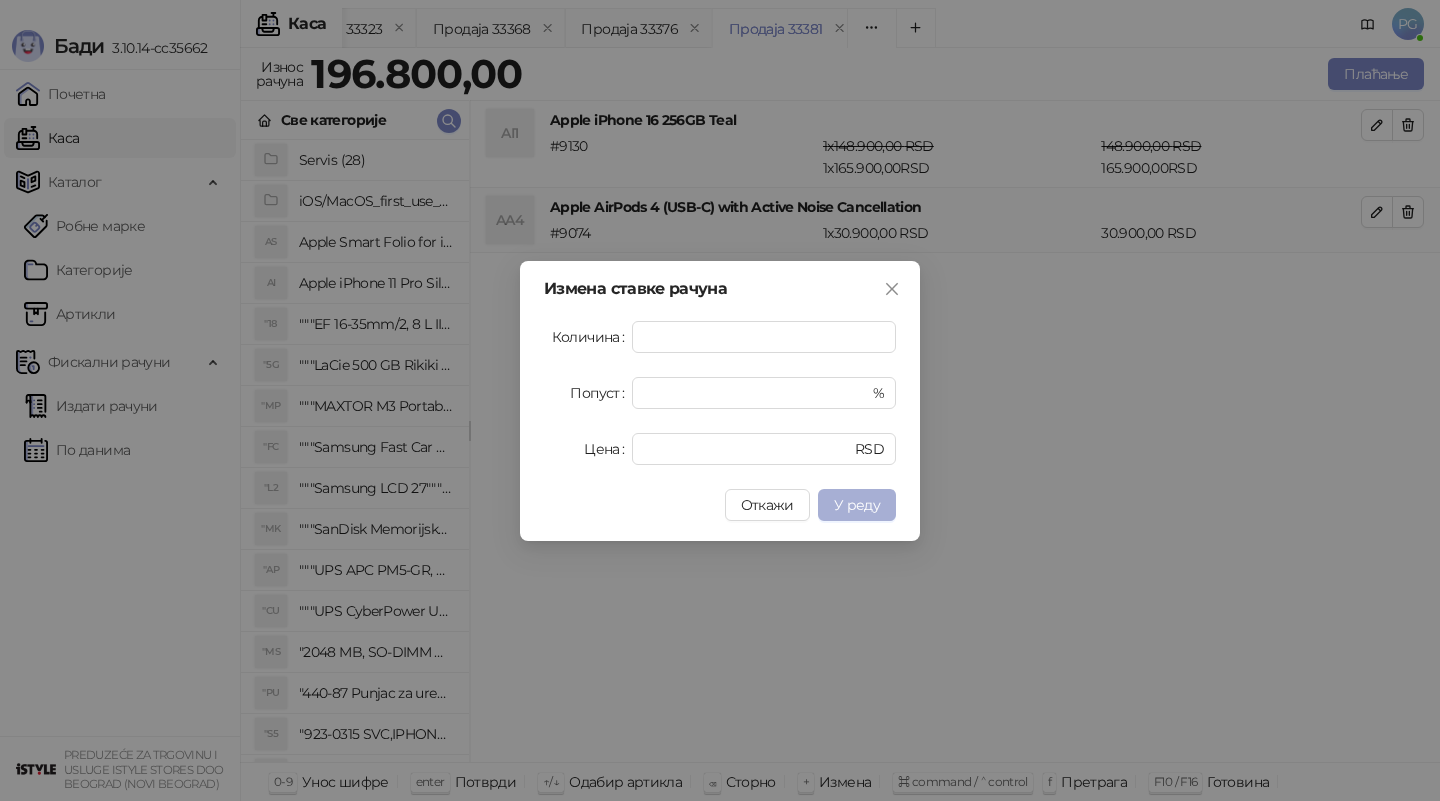 click on "У реду" at bounding box center (857, 505) 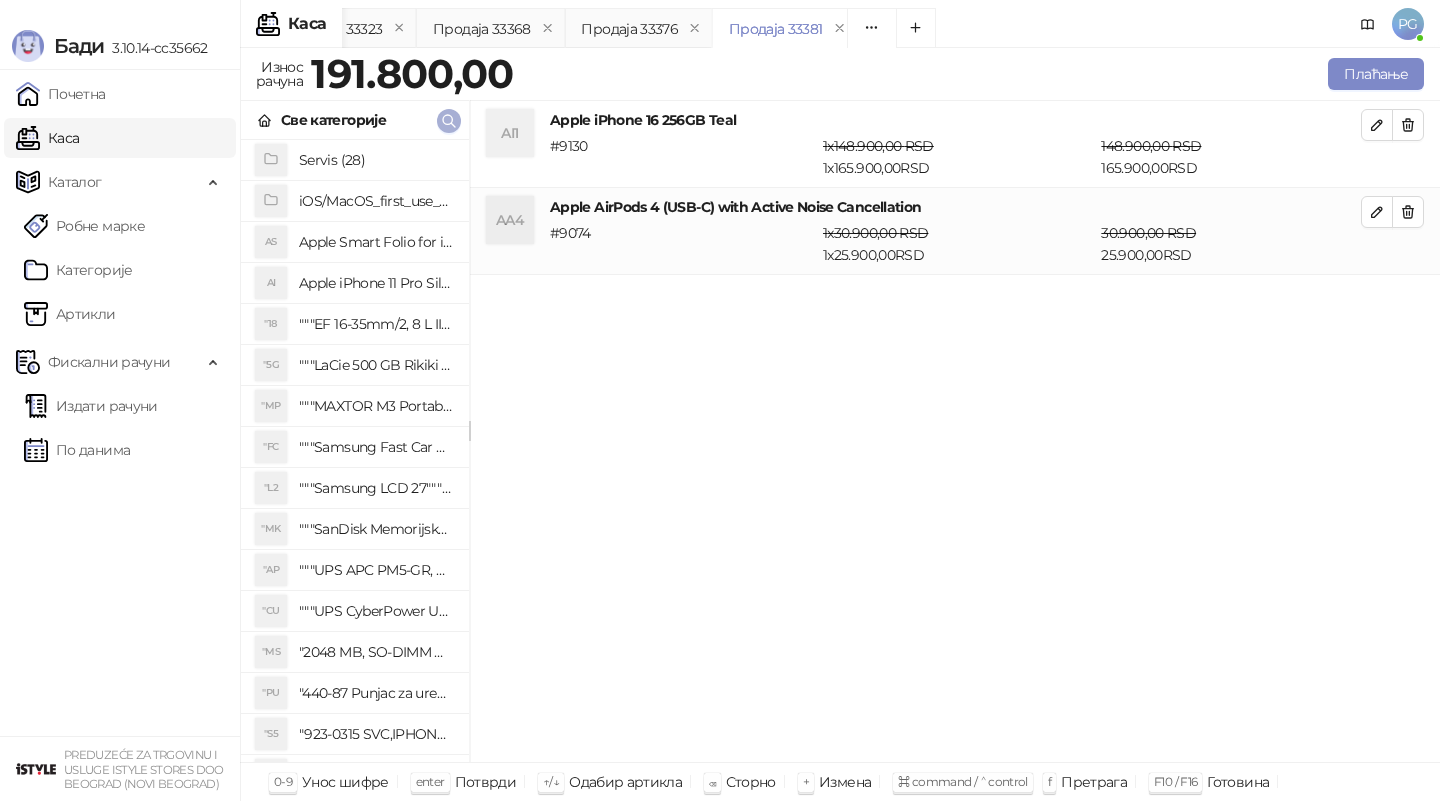 click 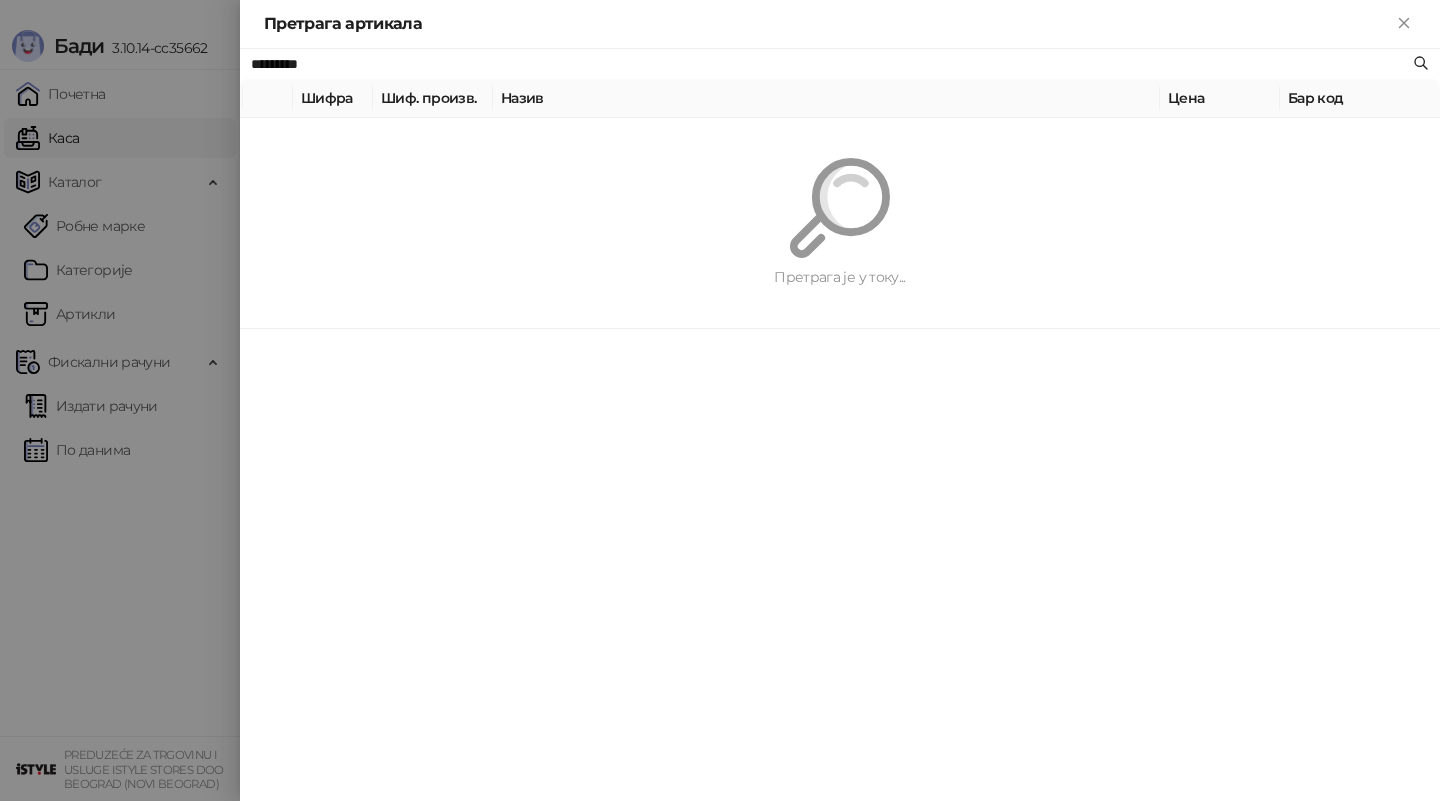 paste 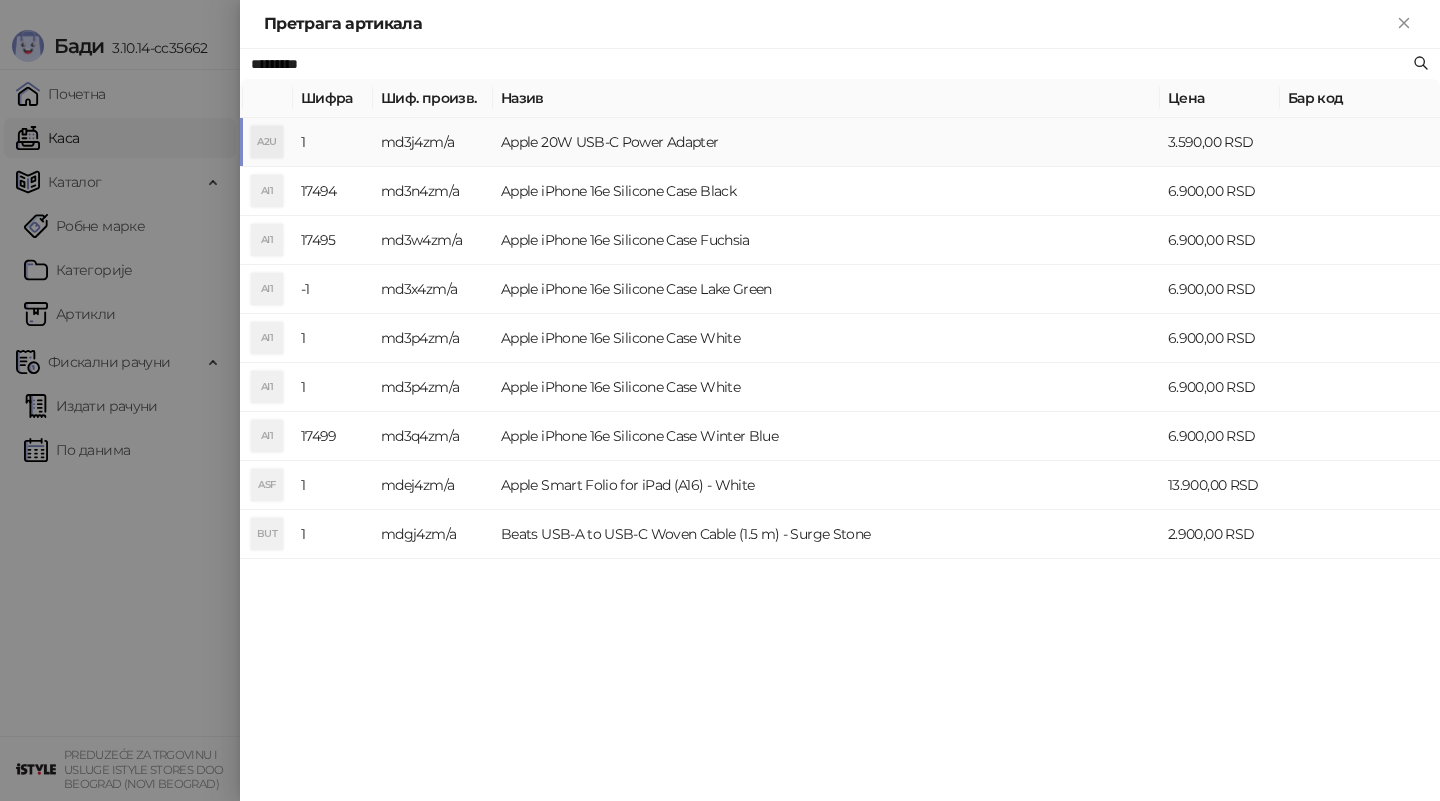 click on "md3j4zm/a" at bounding box center (433, 142) 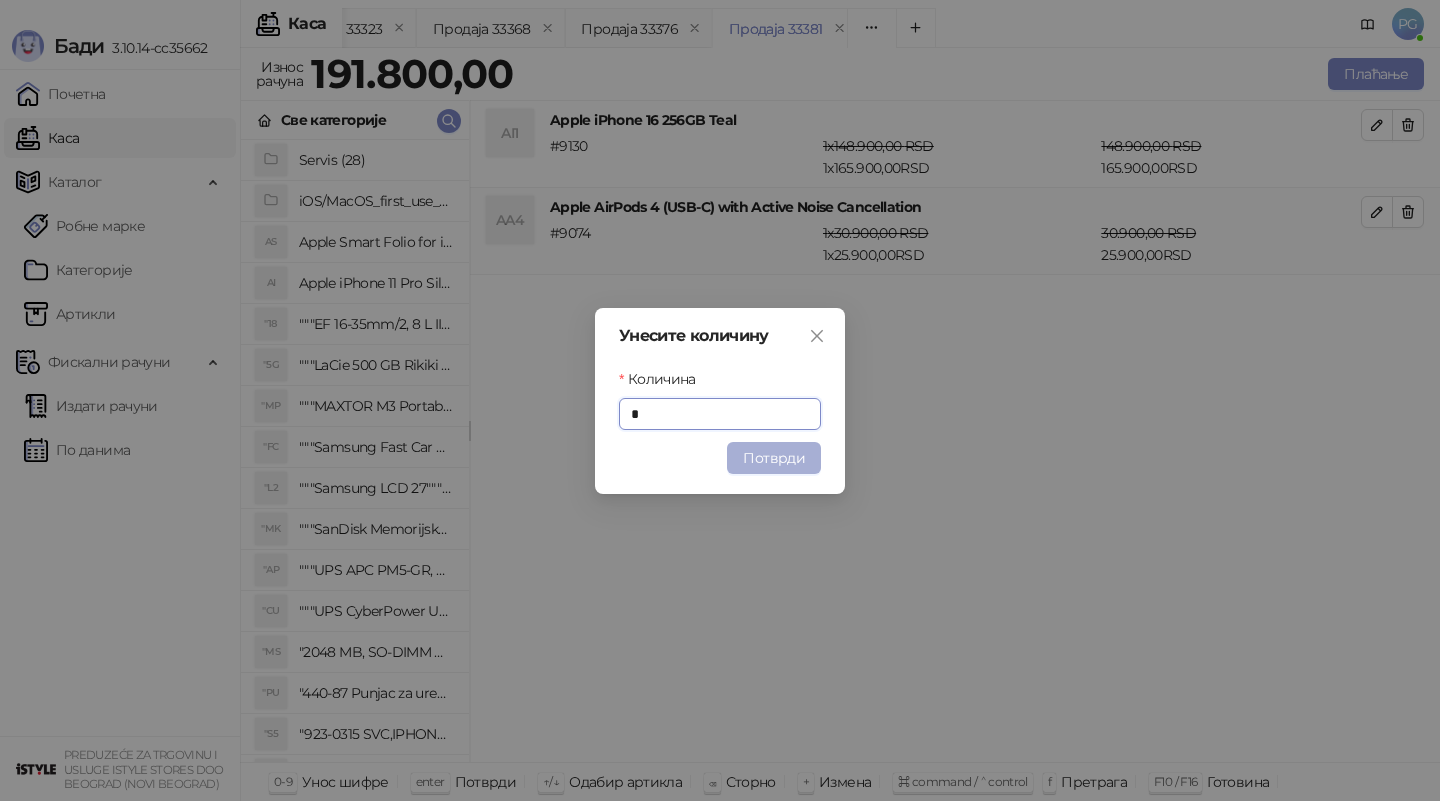click on "Потврди" at bounding box center [774, 458] 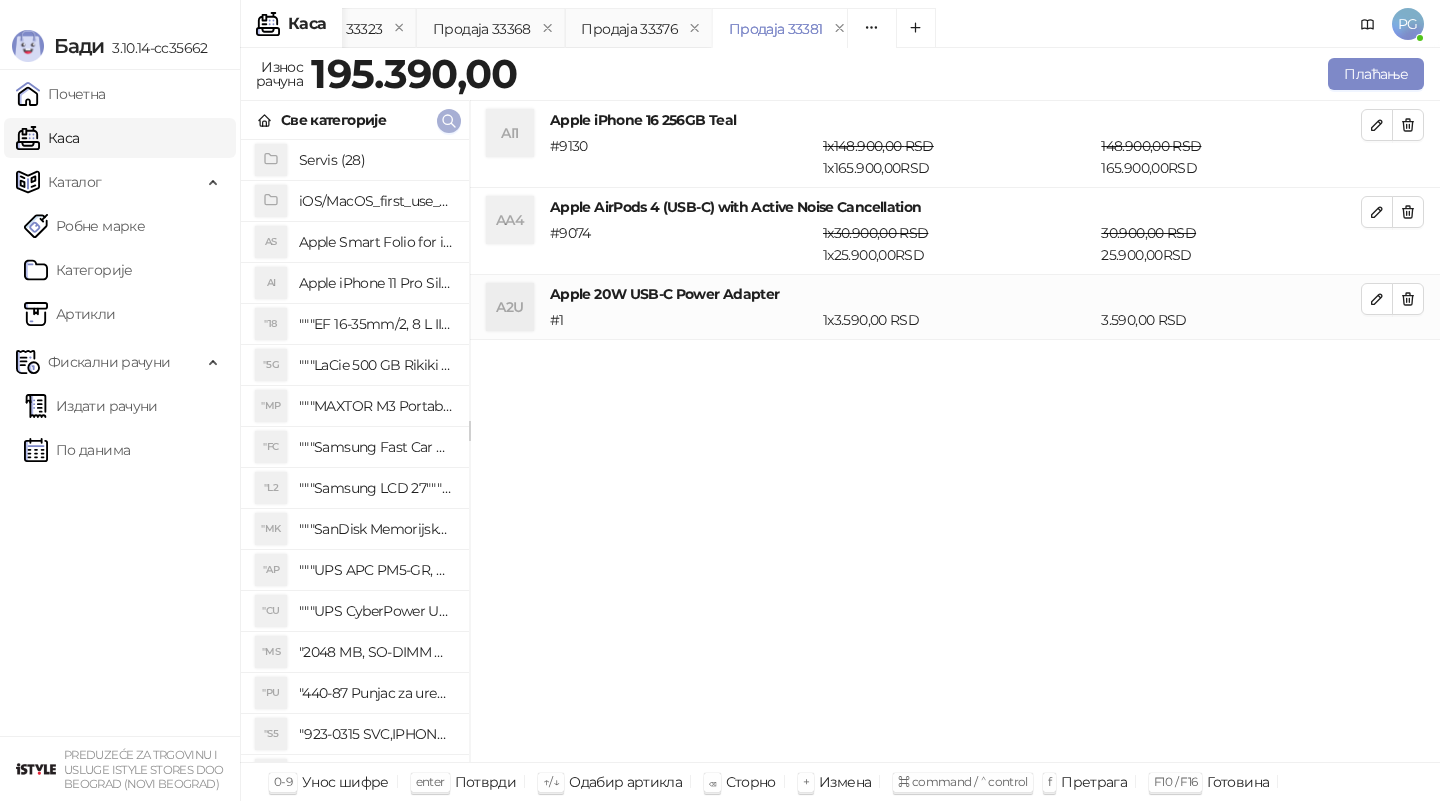 click 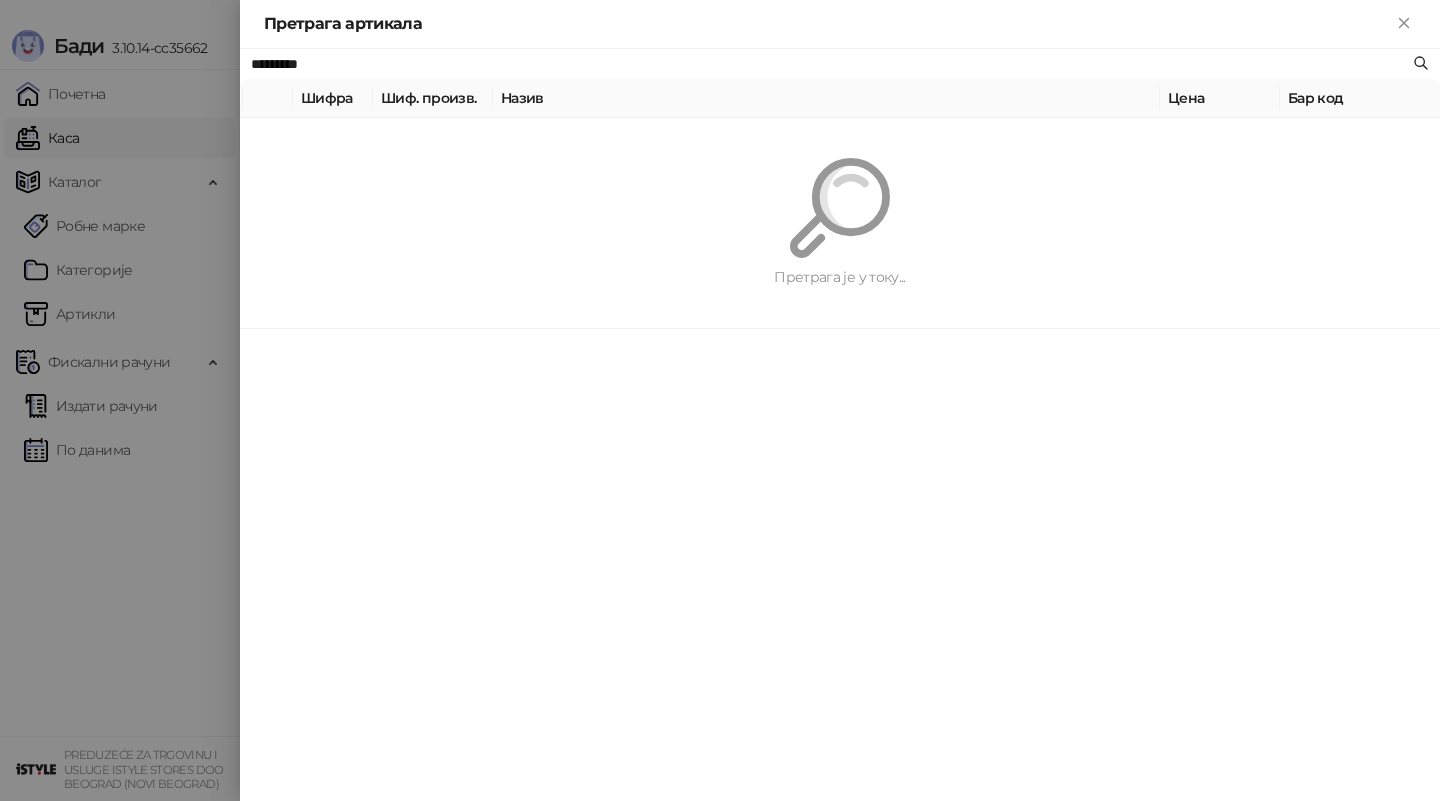 paste on "**********" 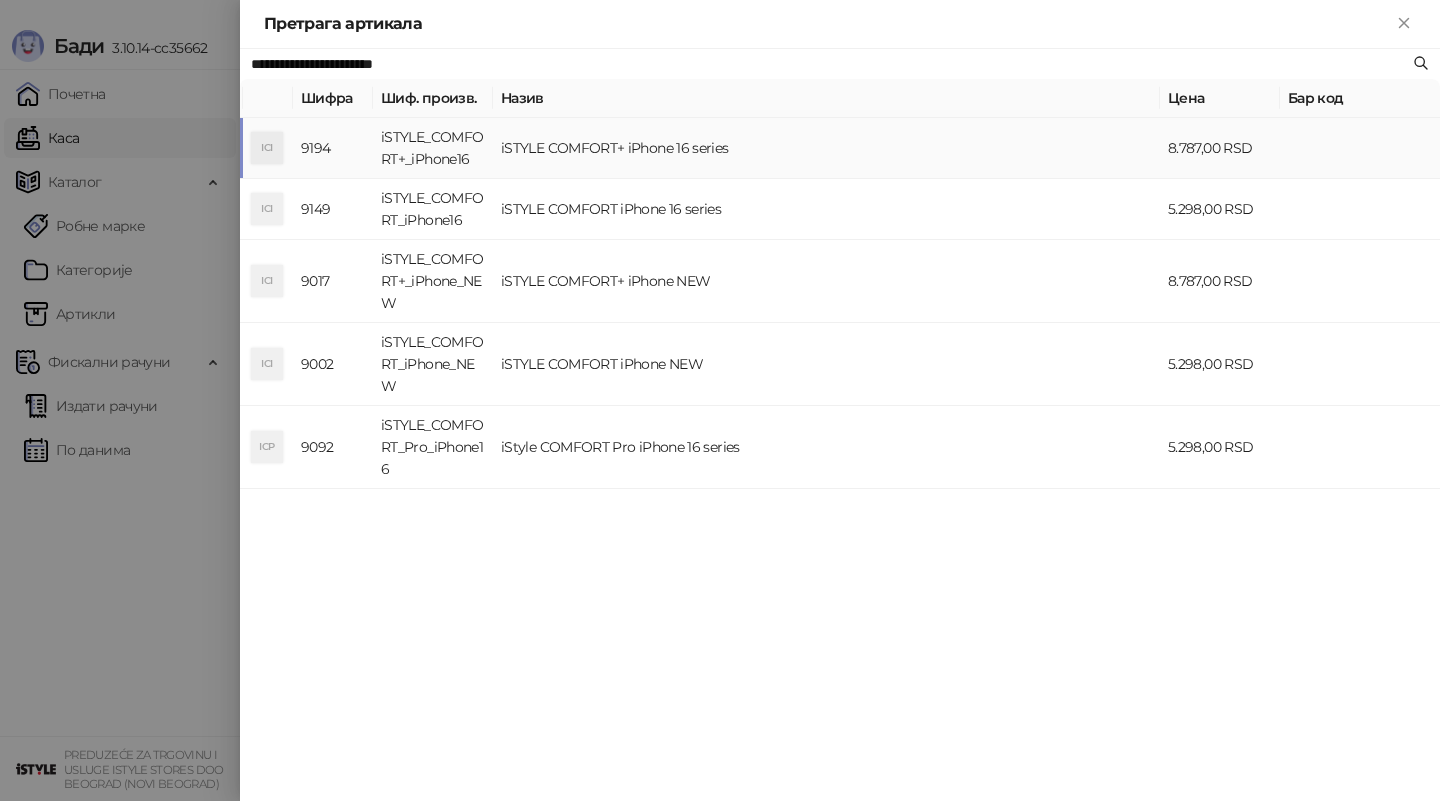 click on "iSTYLE_COMFORT+_iPhone16" at bounding box center [433, 148] 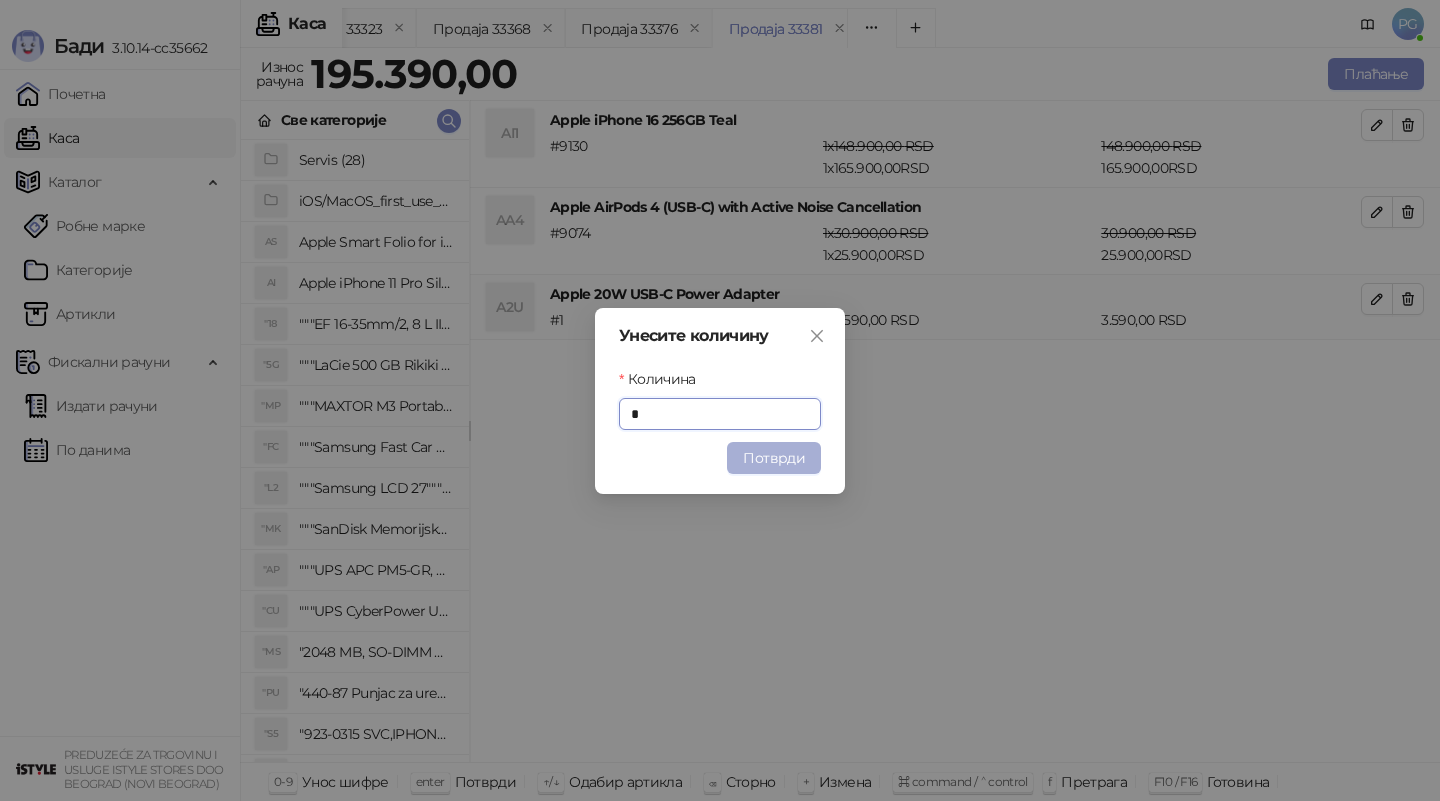 click on "Потврди" at bounding box center [774, 458] 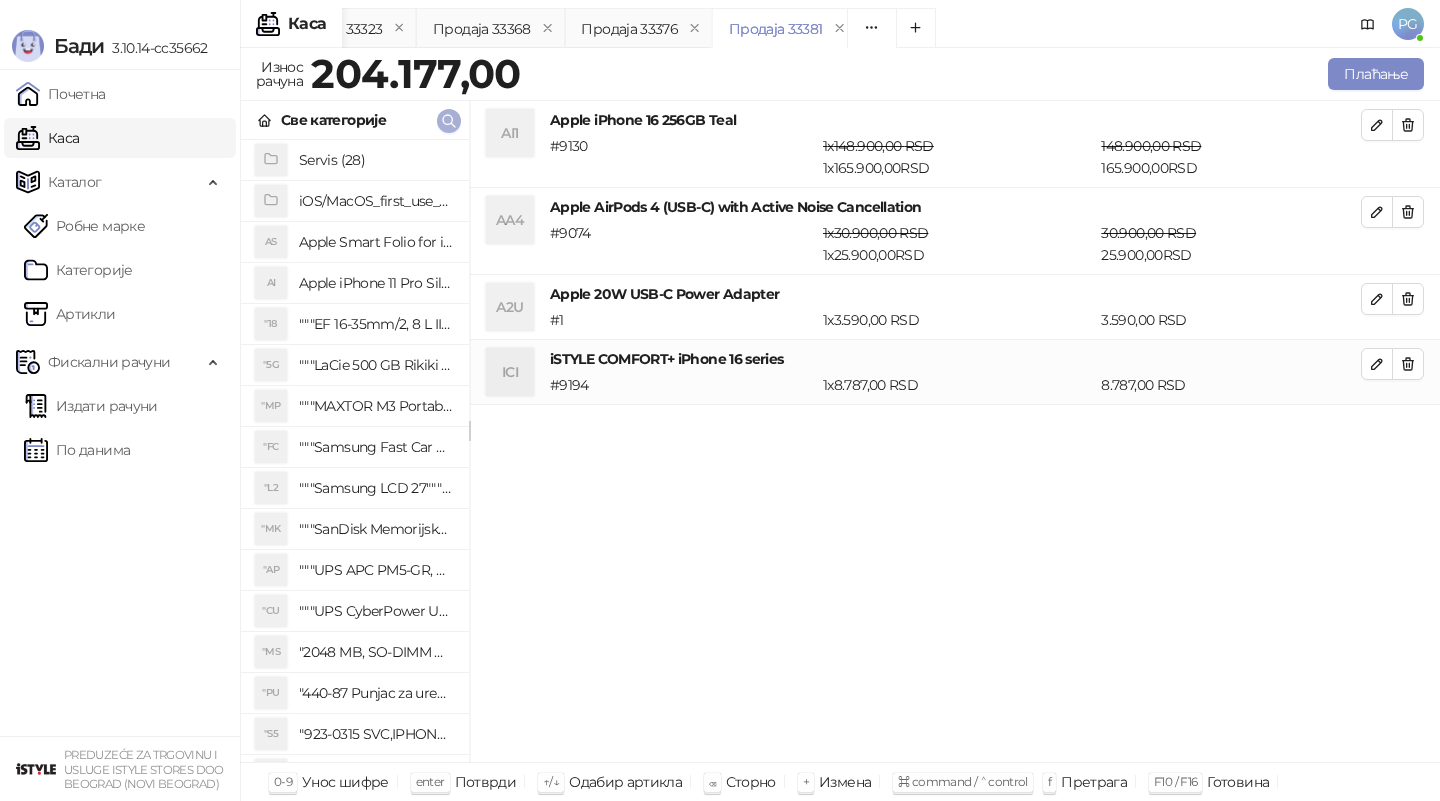 click 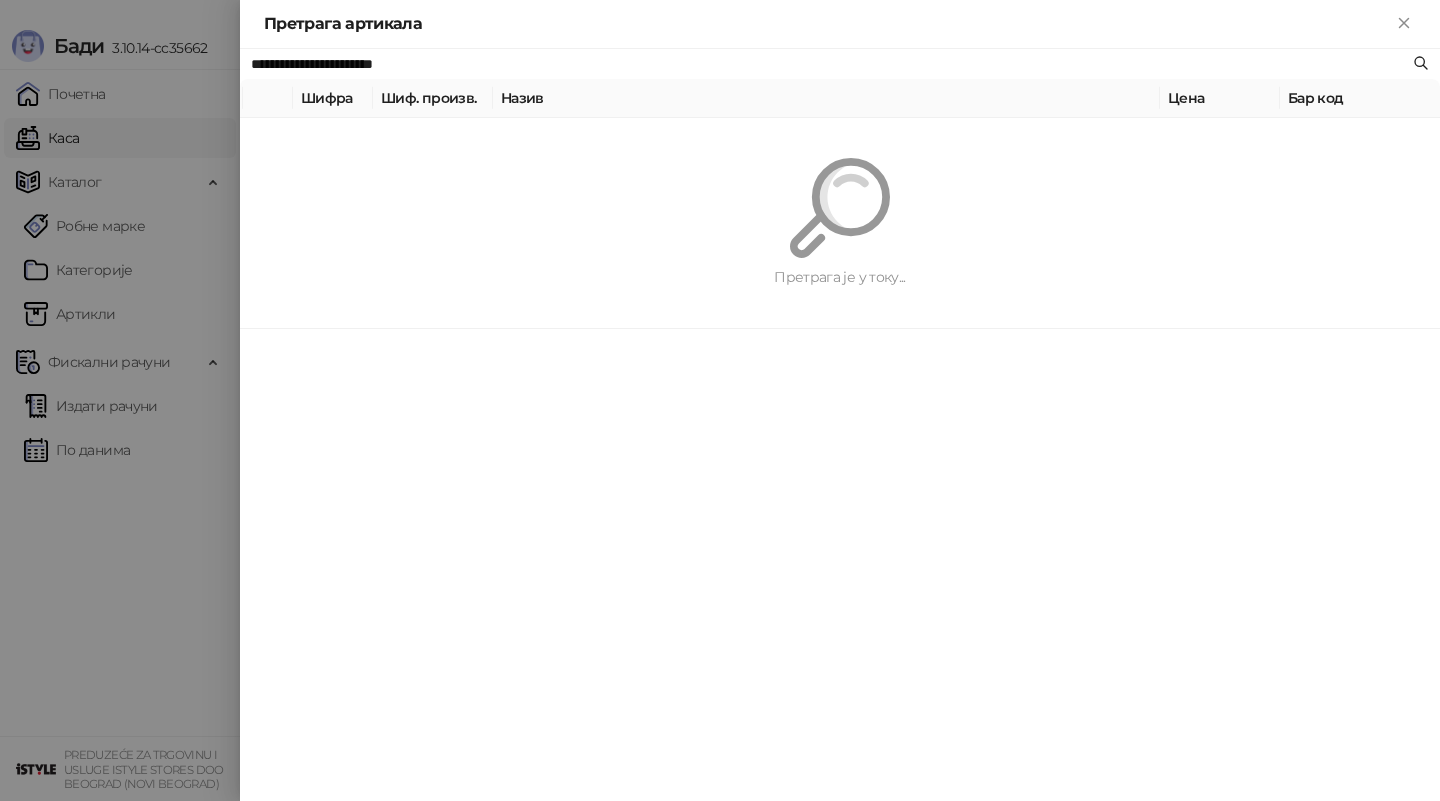 paste on "**" 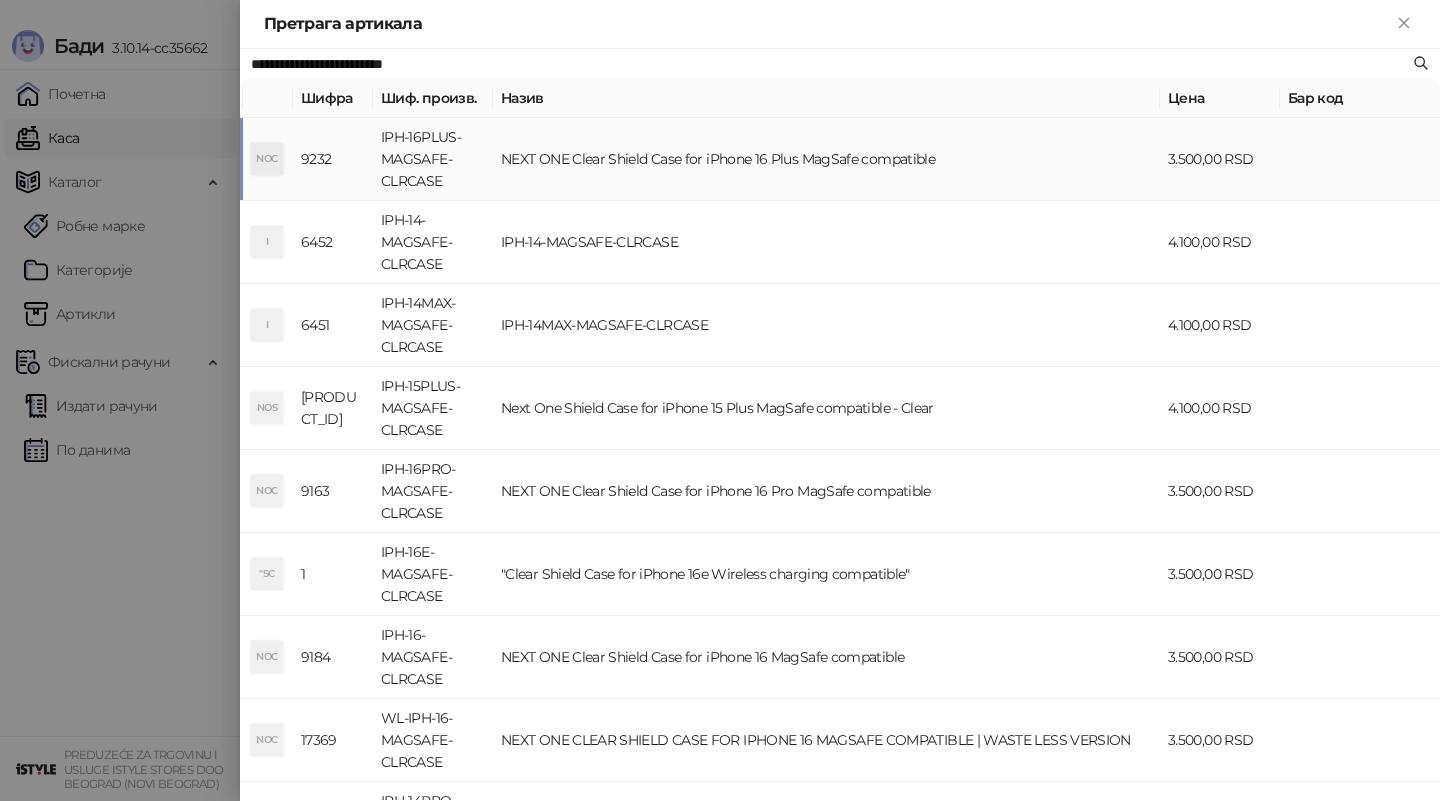 type on "**********" 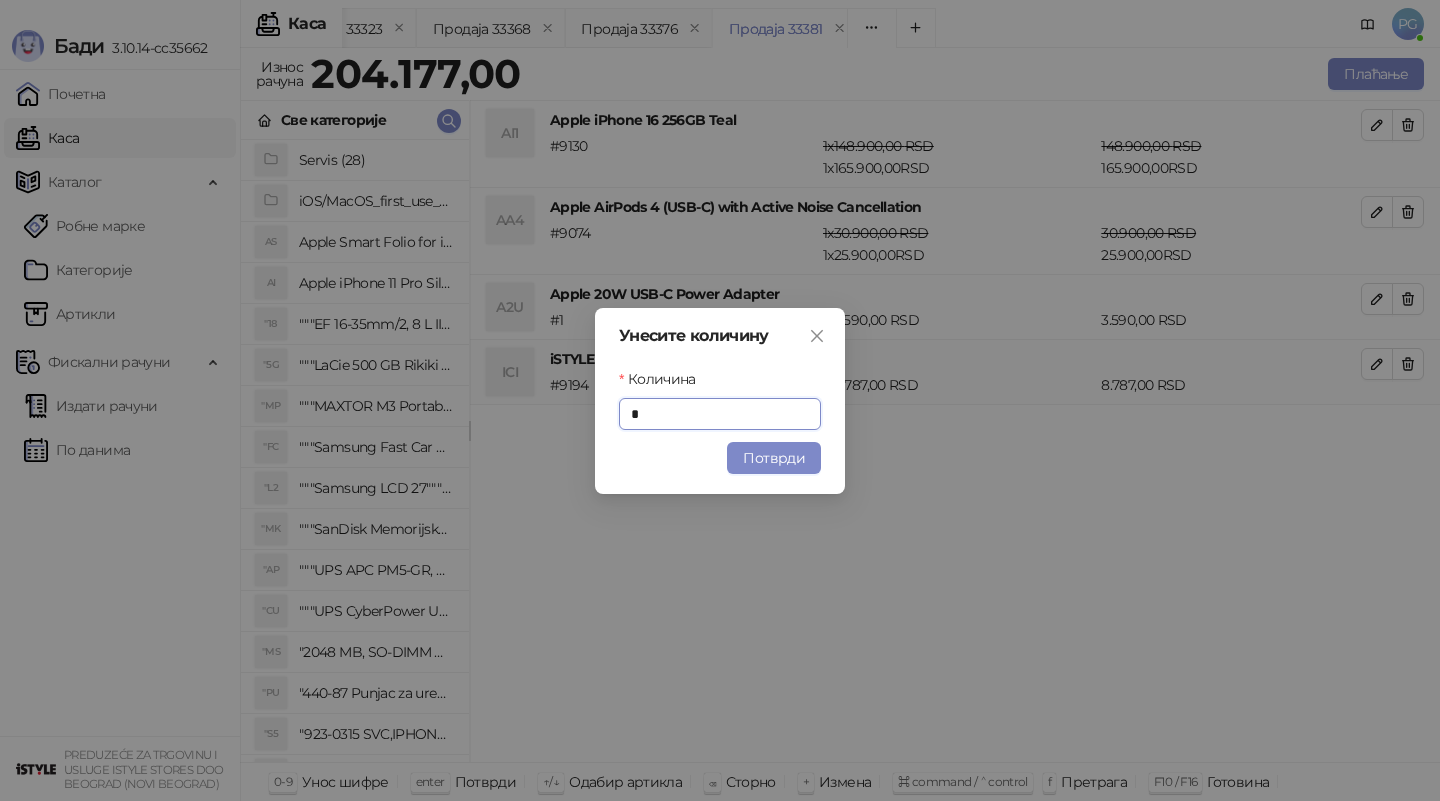 click on "Унесите количину Количина * Потврди" at bounding box center [720, 401] 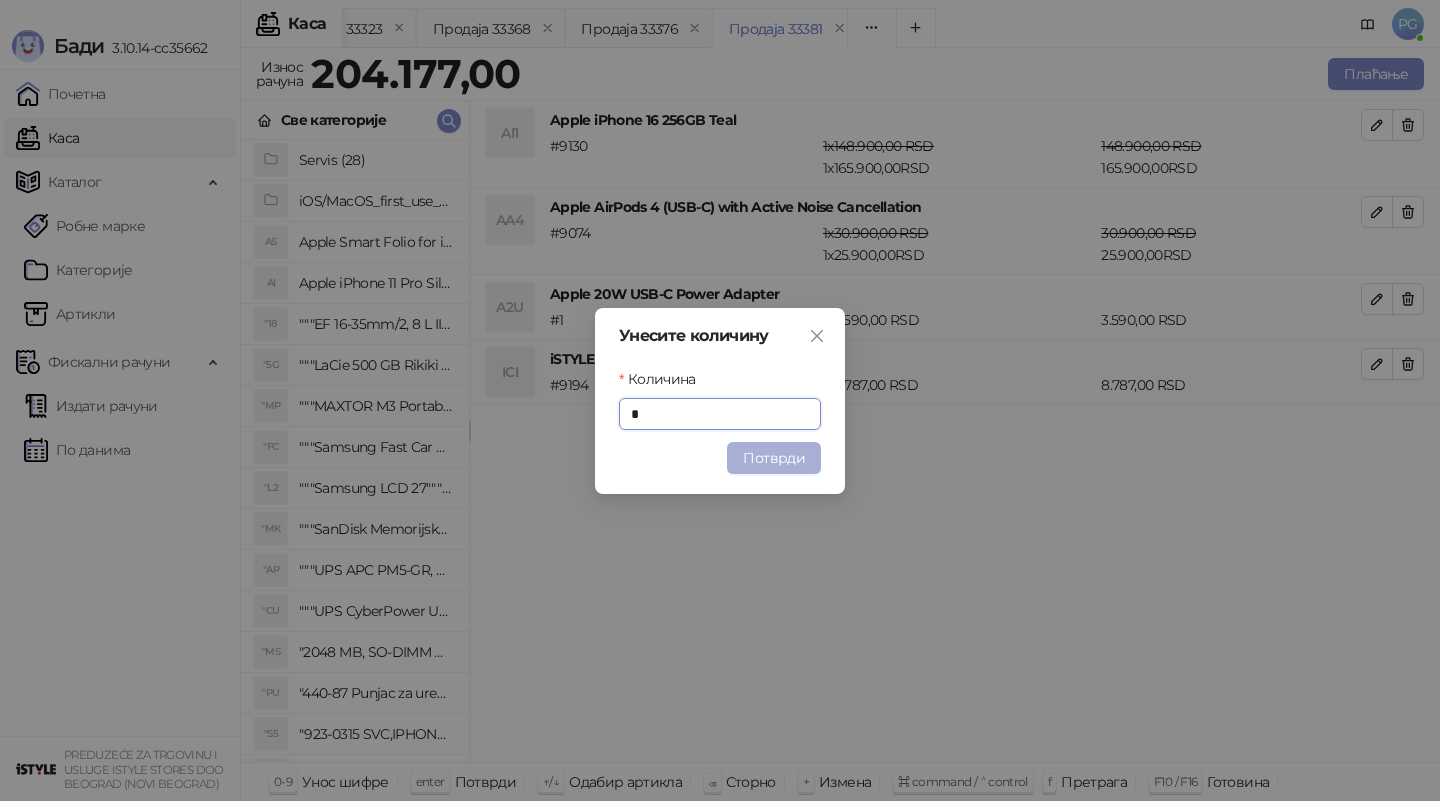 click on "Потврди" at bounding box center [774, 458] 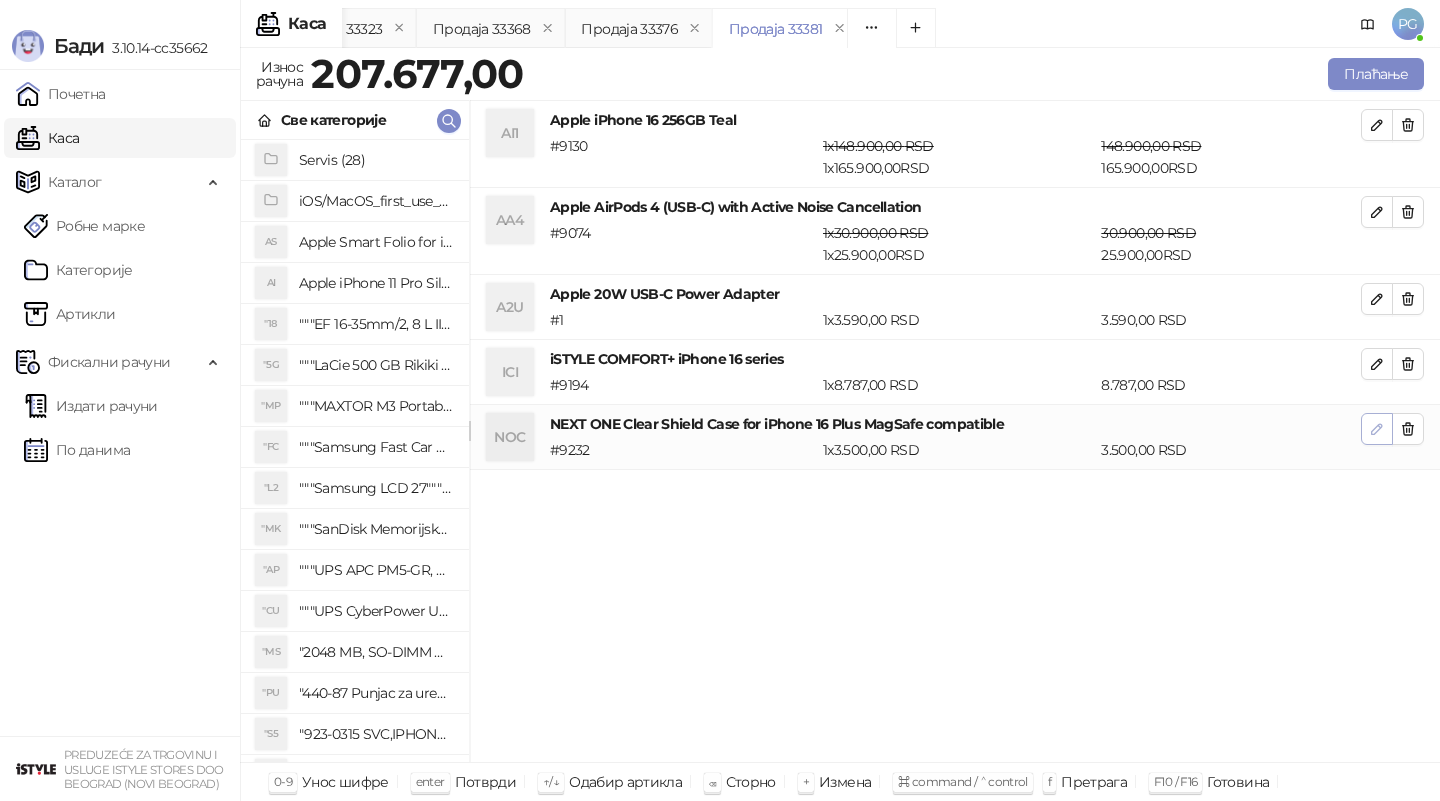 click 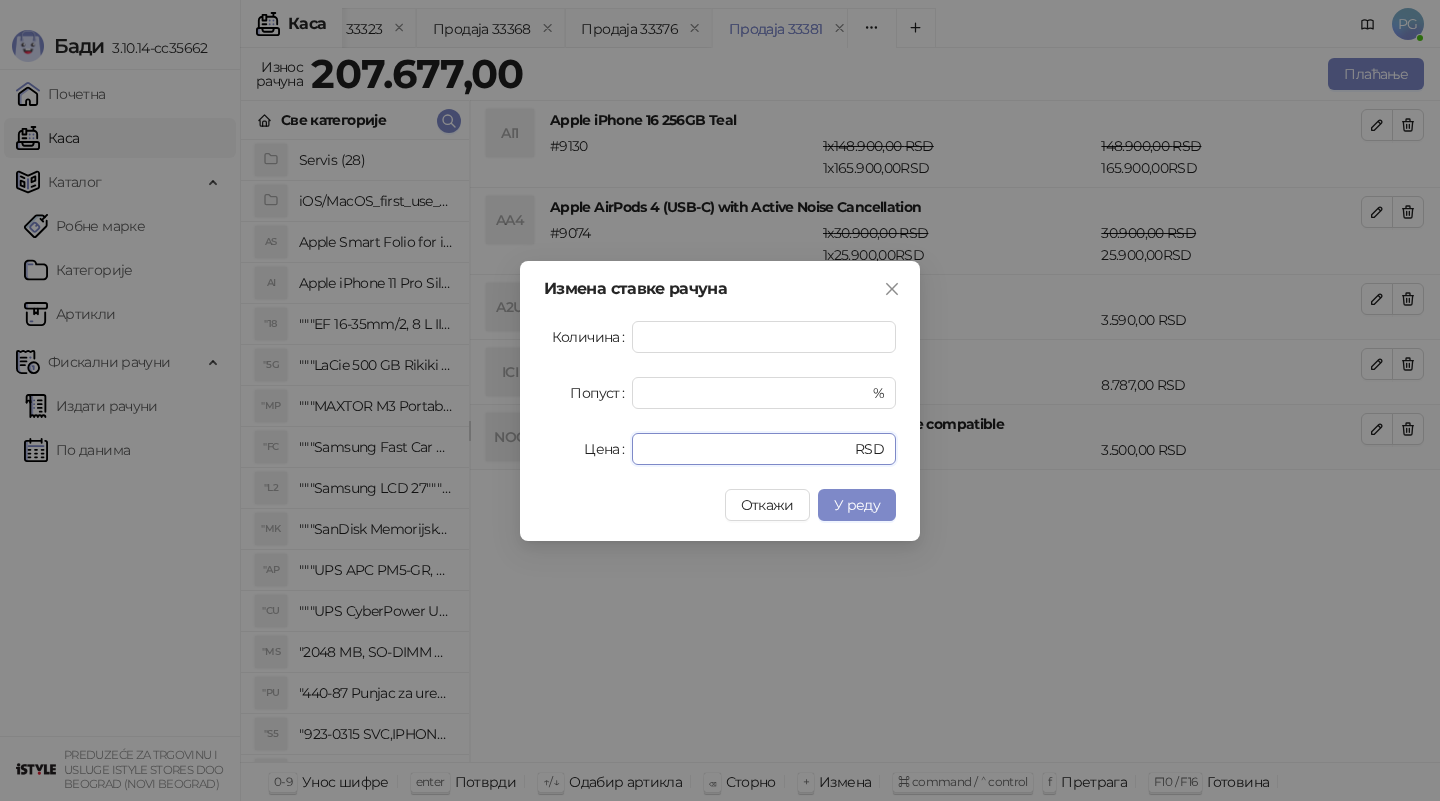 drag, startPoint x: 675, startPoint y: 449, endPoint x: 524, endPoint y: 444, distance: 151.08276 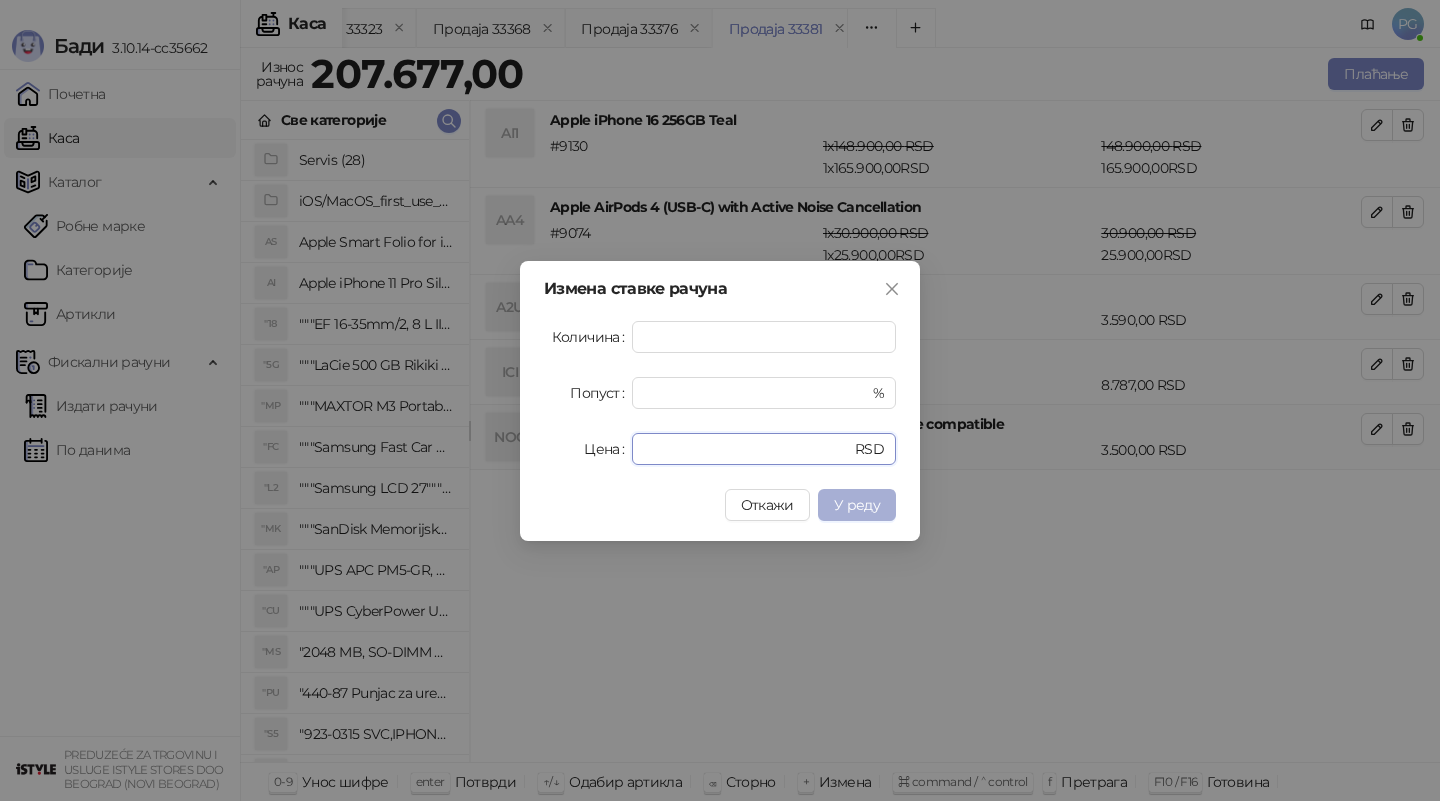 type on "*" 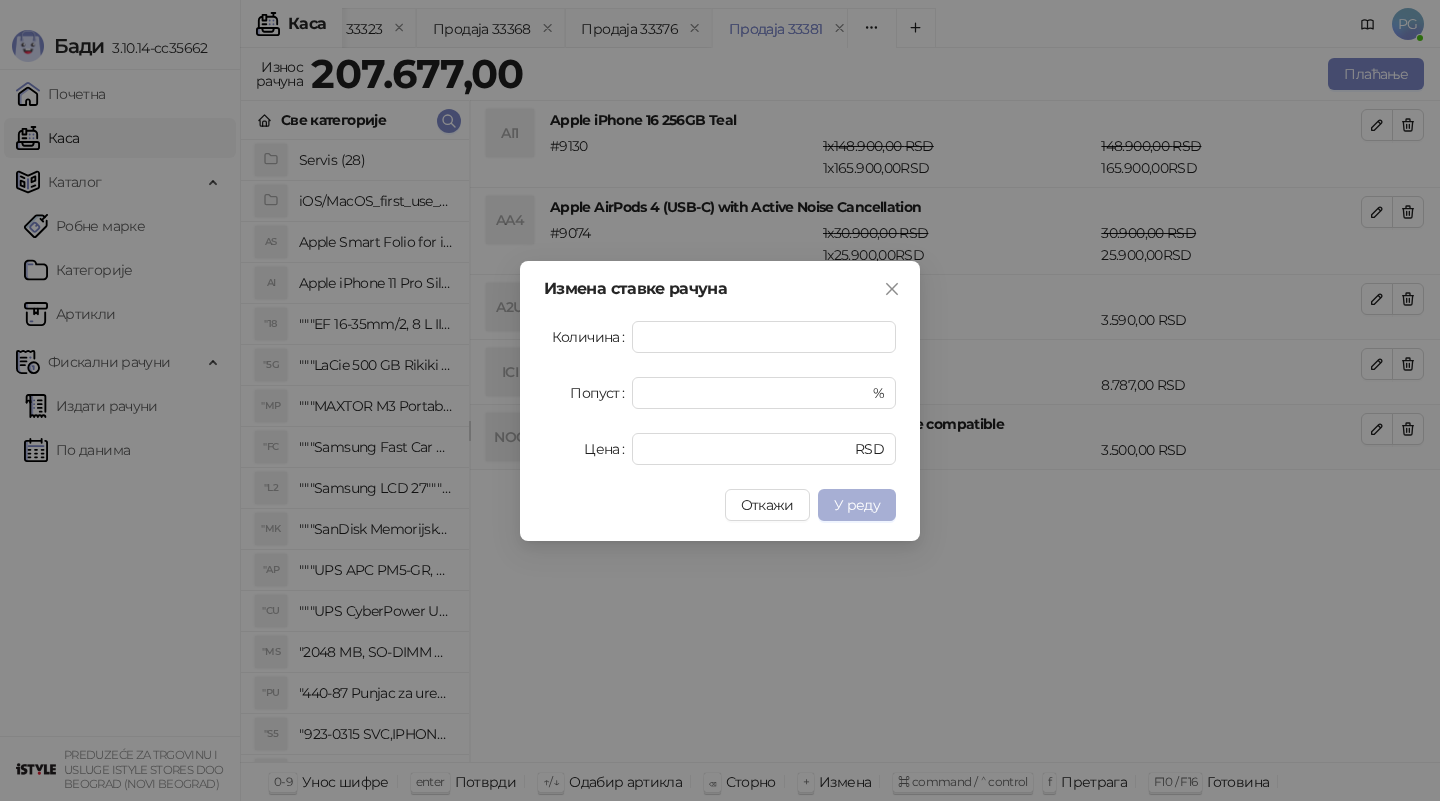 click on "У реду" at bounding box center [857, 505] 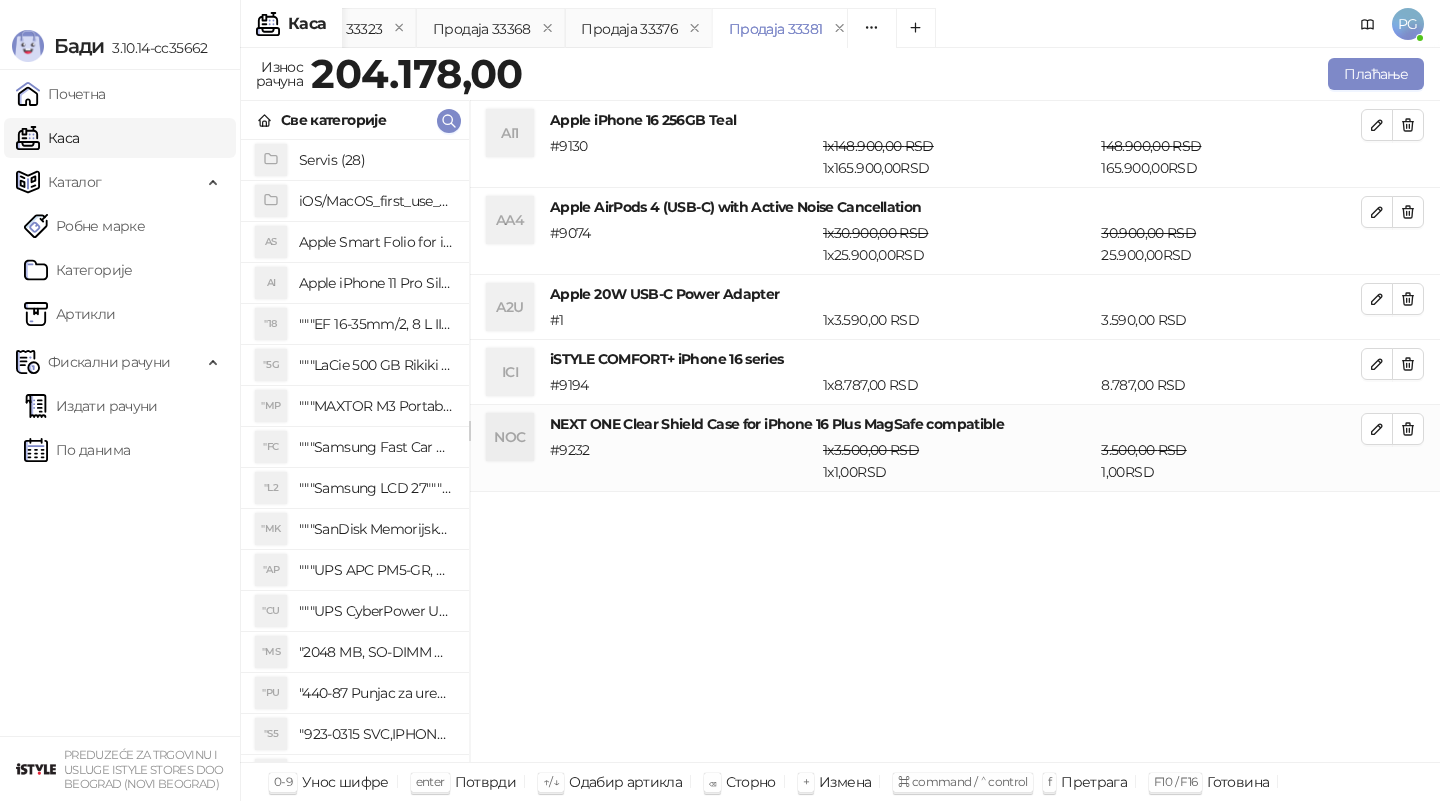 click on "Све категорије" at bounding box center (355, 120) 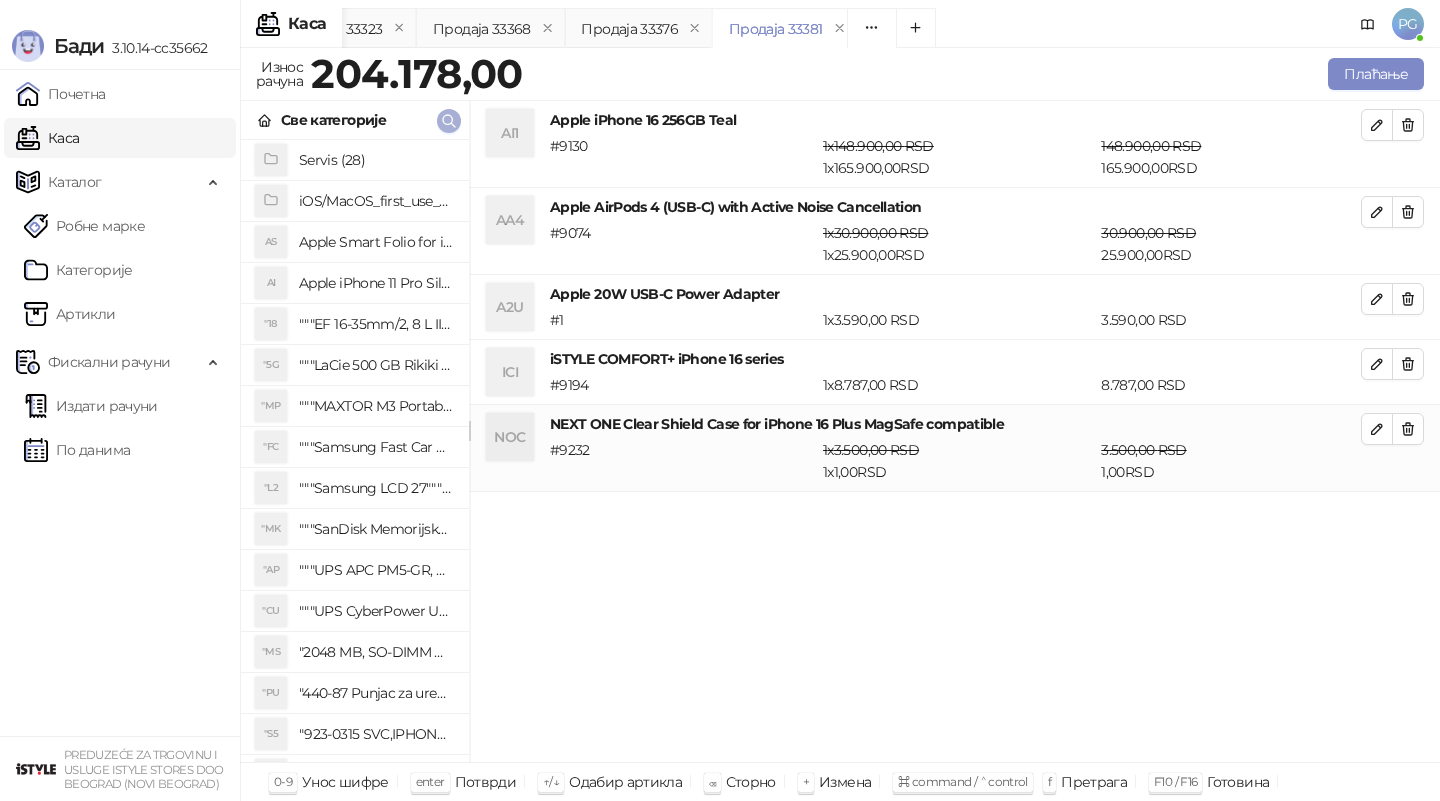 click 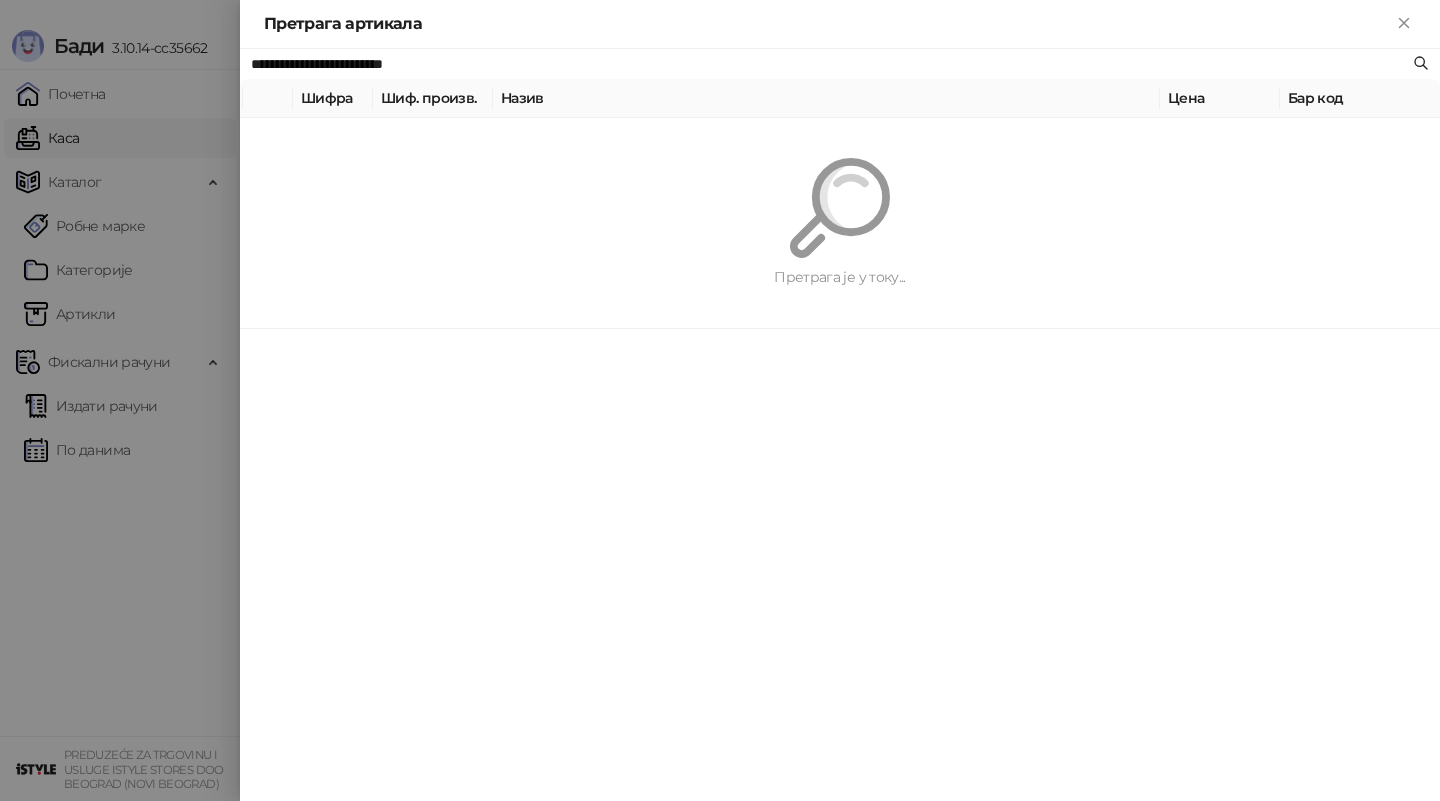 paste 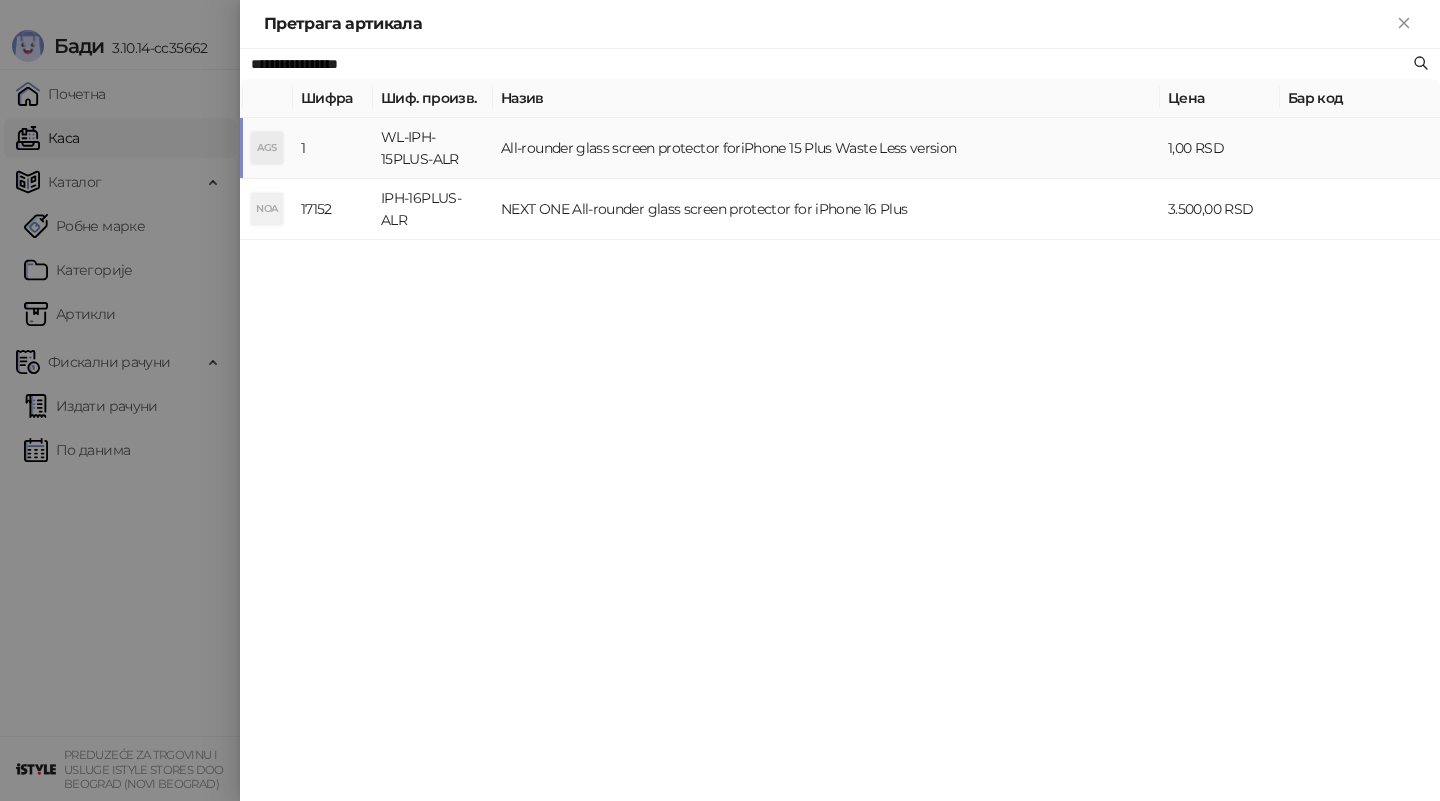 click on "WL-IPH-15PLUS-ALR" at bounding box center [433, 148] 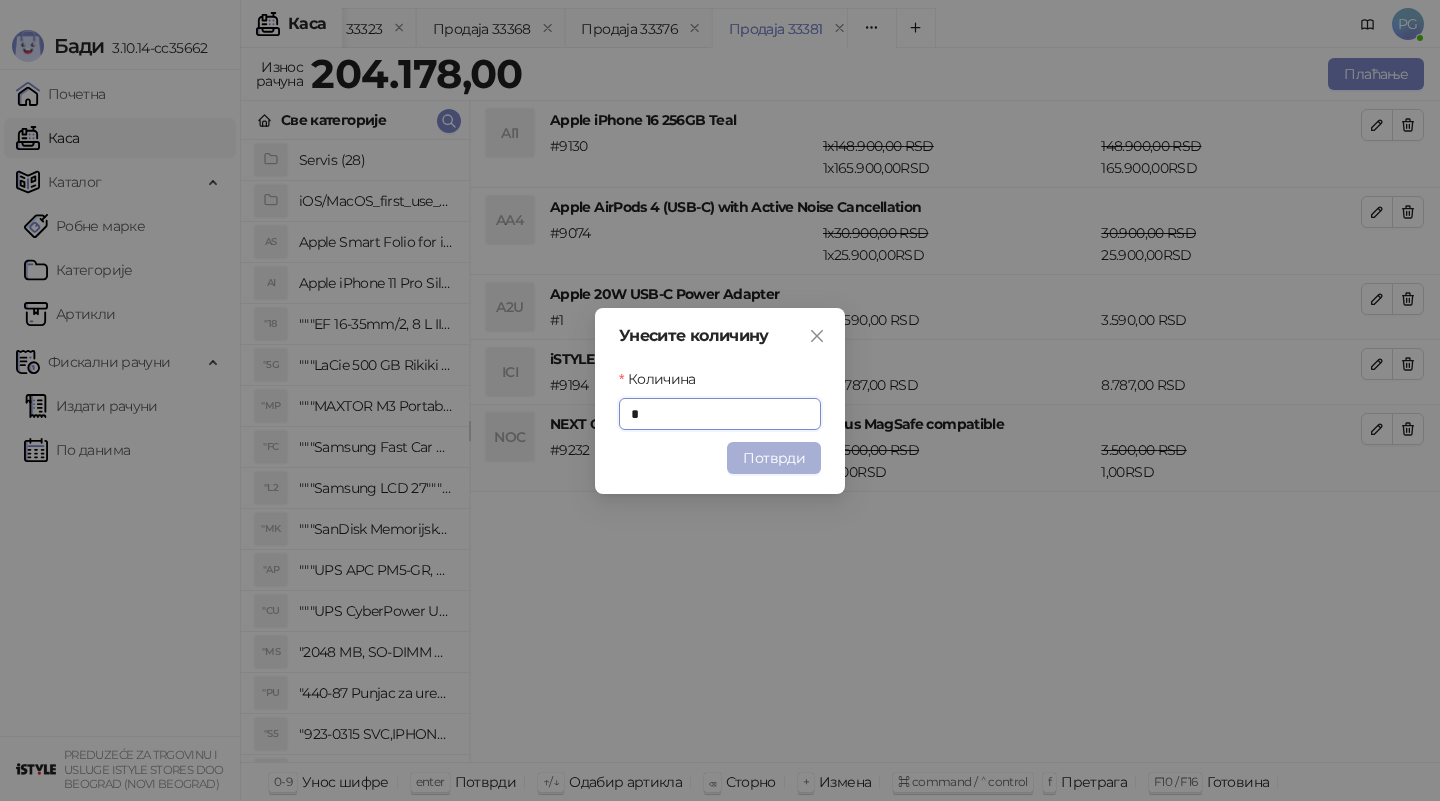 click on "Потврди" at bounding box center (774, 458) 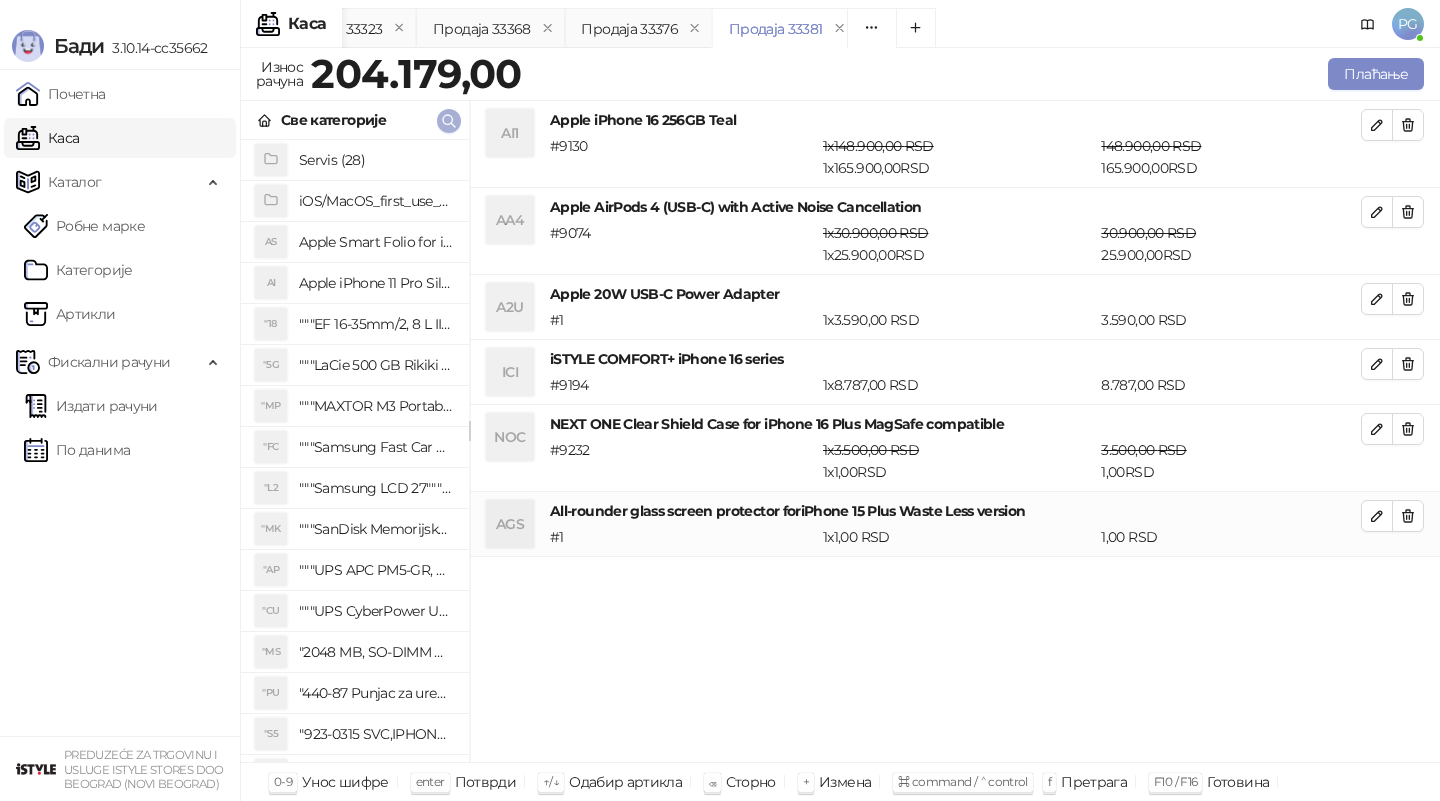 click 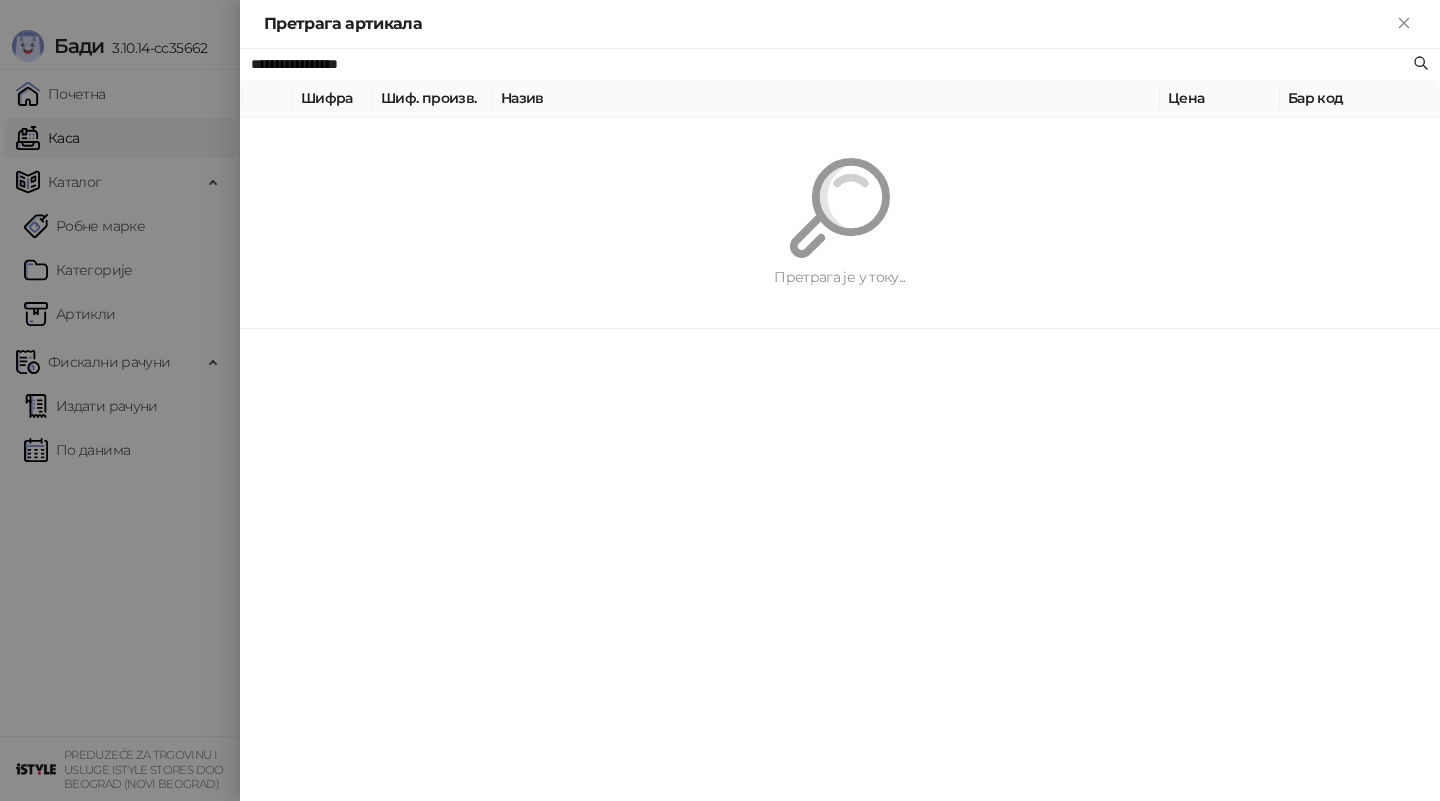 paste 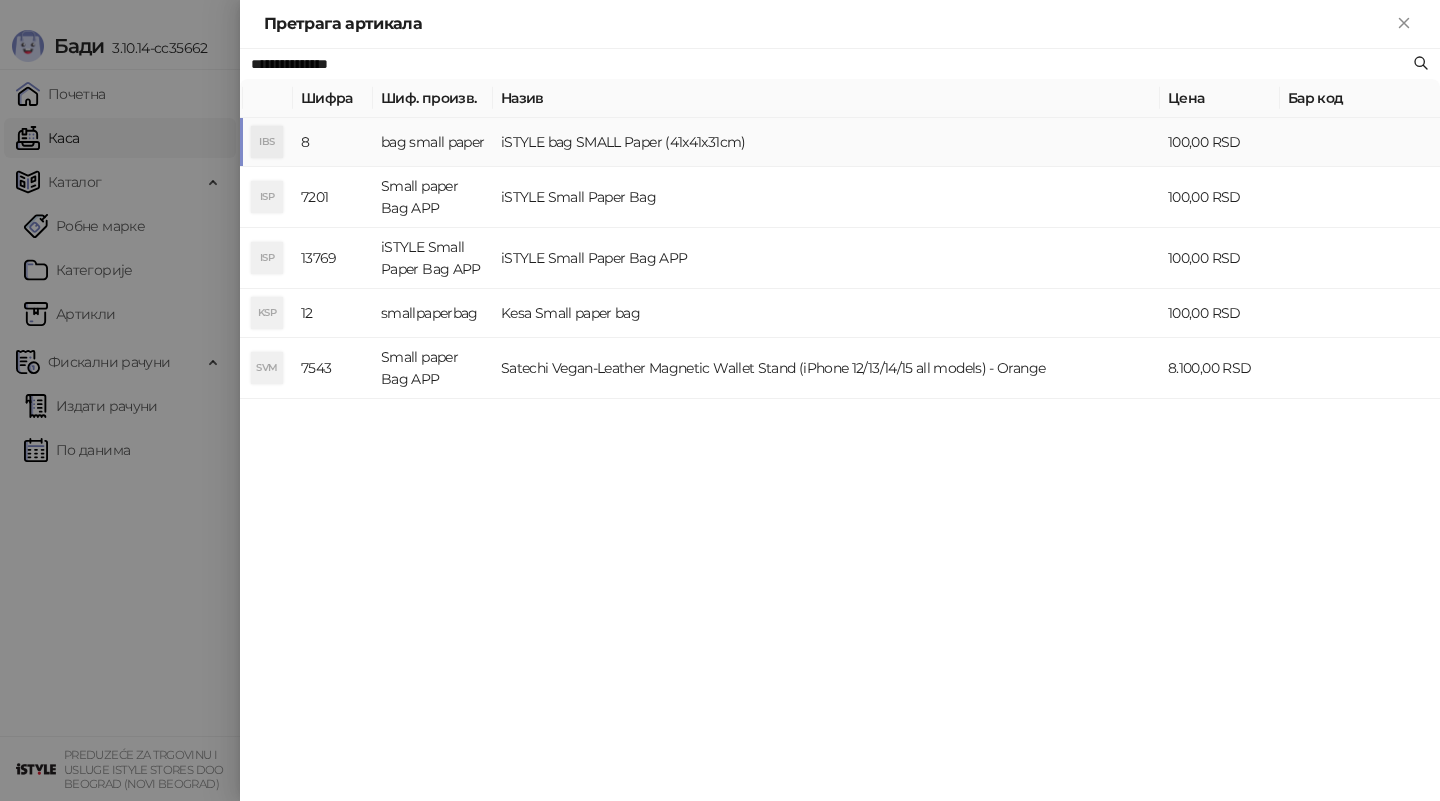 click on "bag small paper" at bounding box center [433, 142] 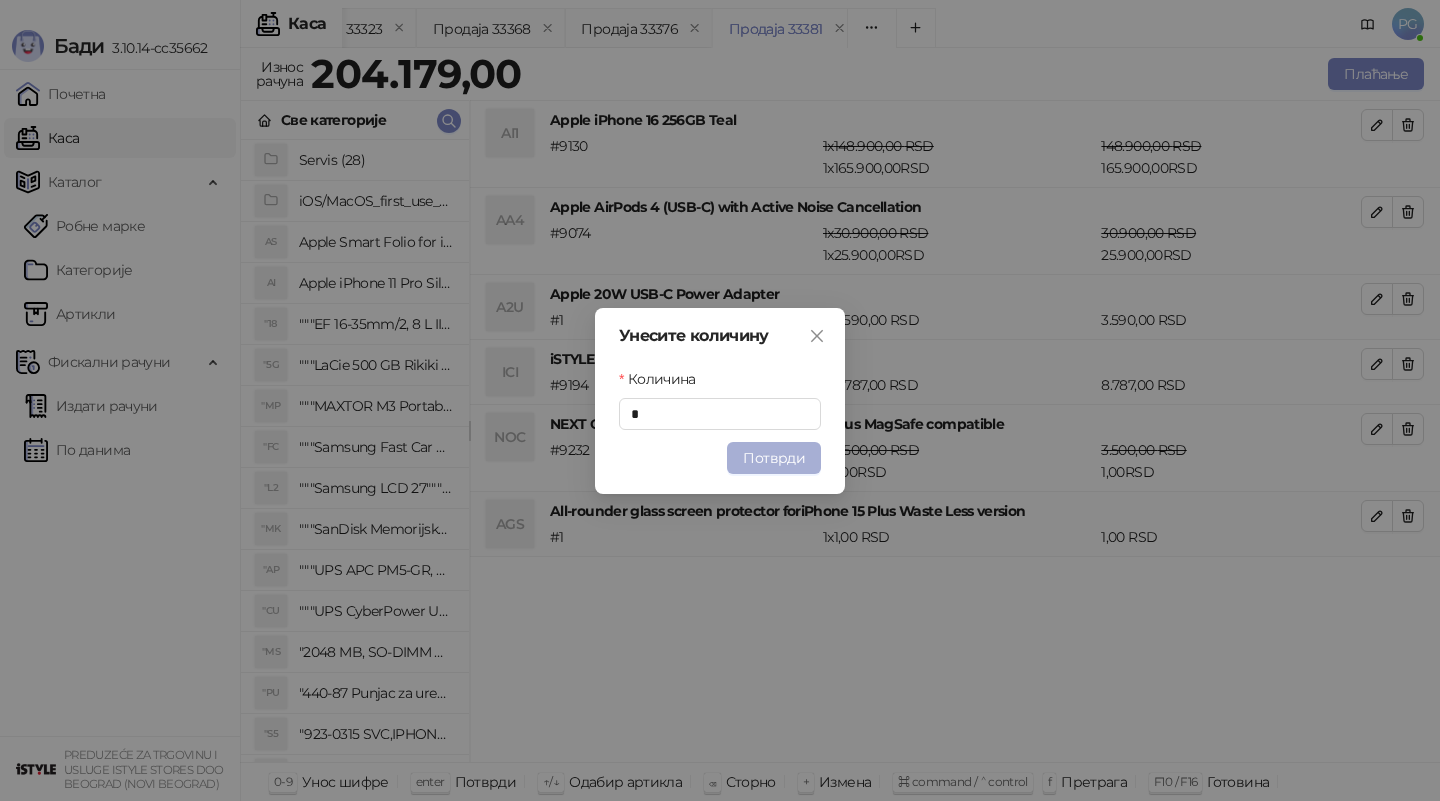 click on "Потврди" at bounding box center (774, 458) 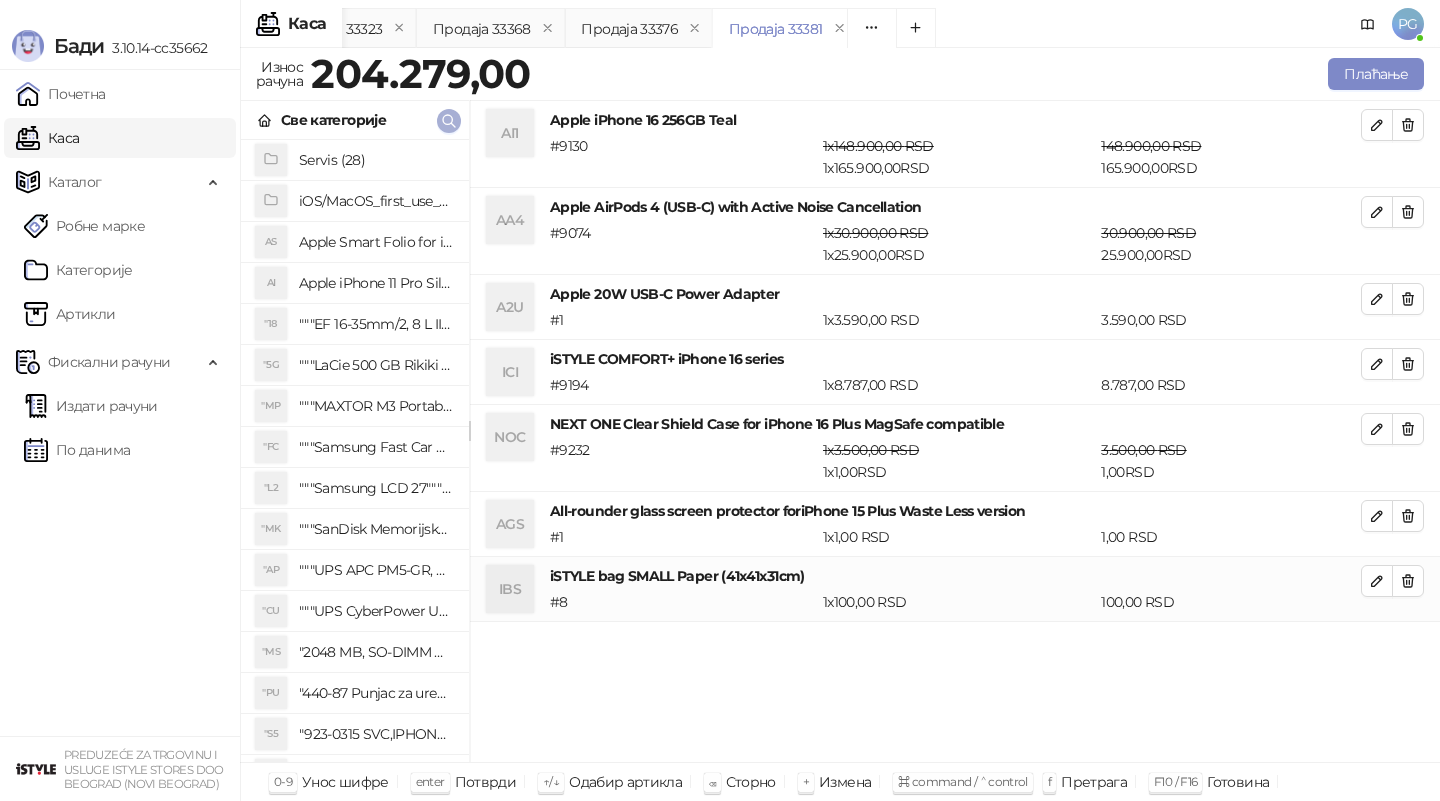 click 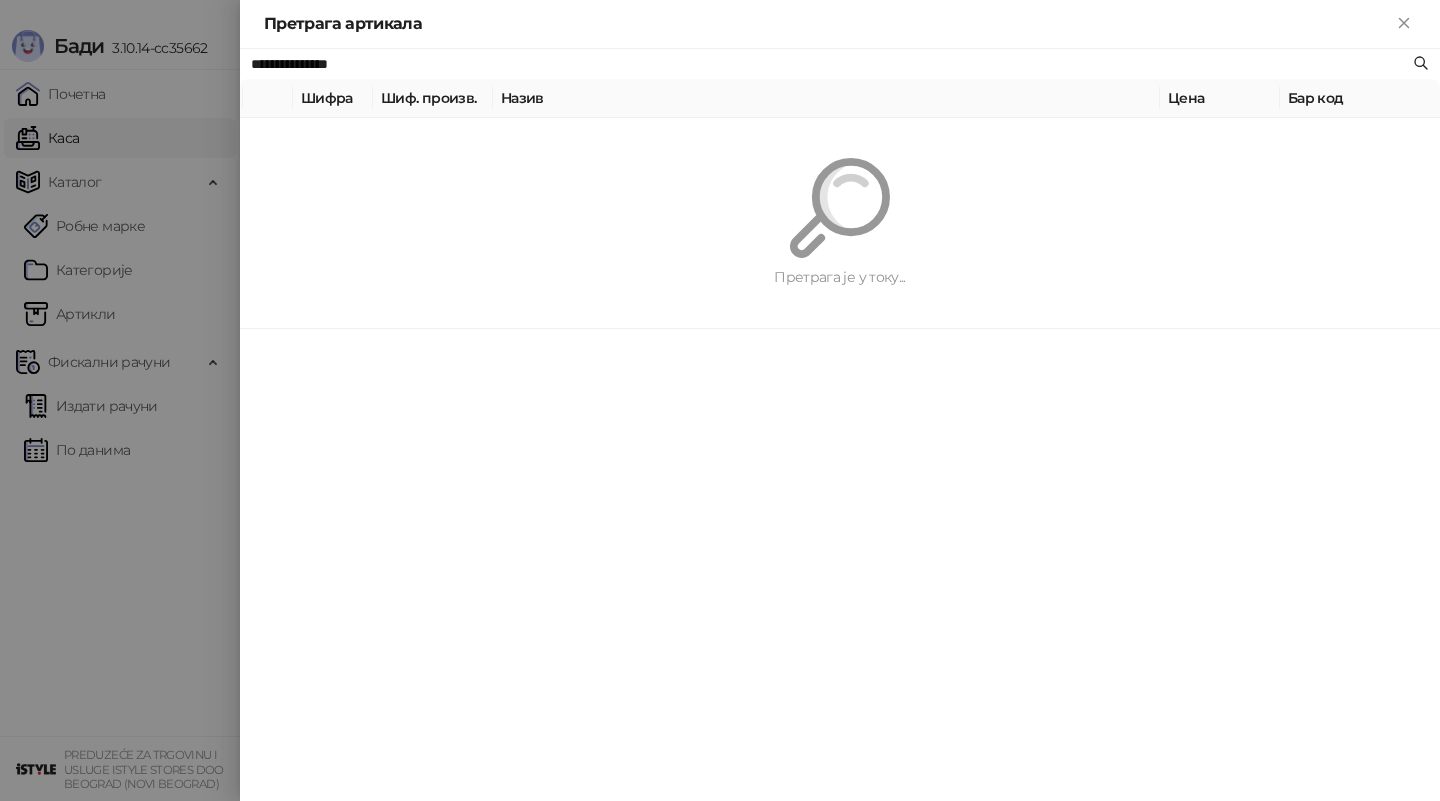 paste 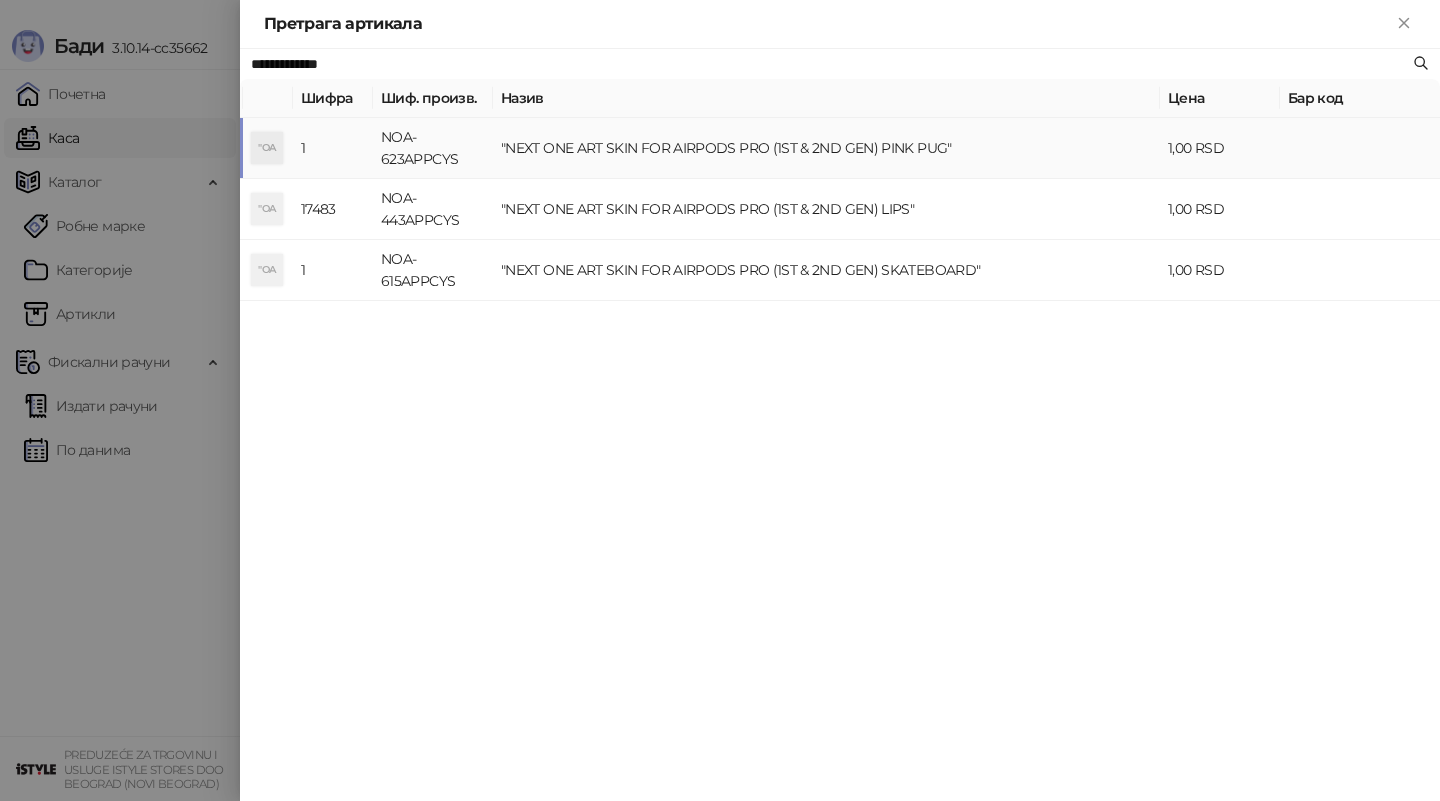 click on "NOA-623APPCYS" at bounding box center [433, 148] 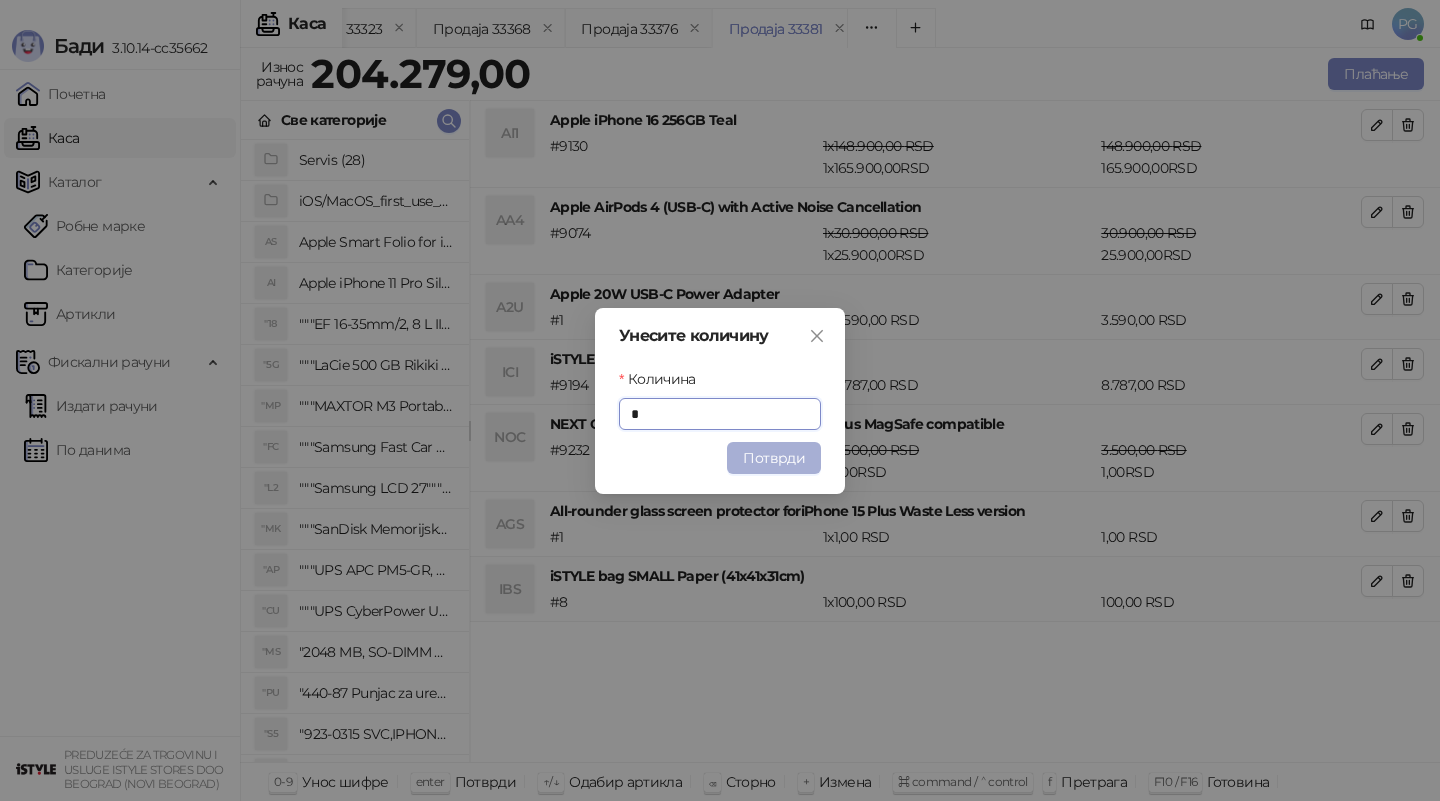 click on "Потврди" at bounding box center (774, 458) 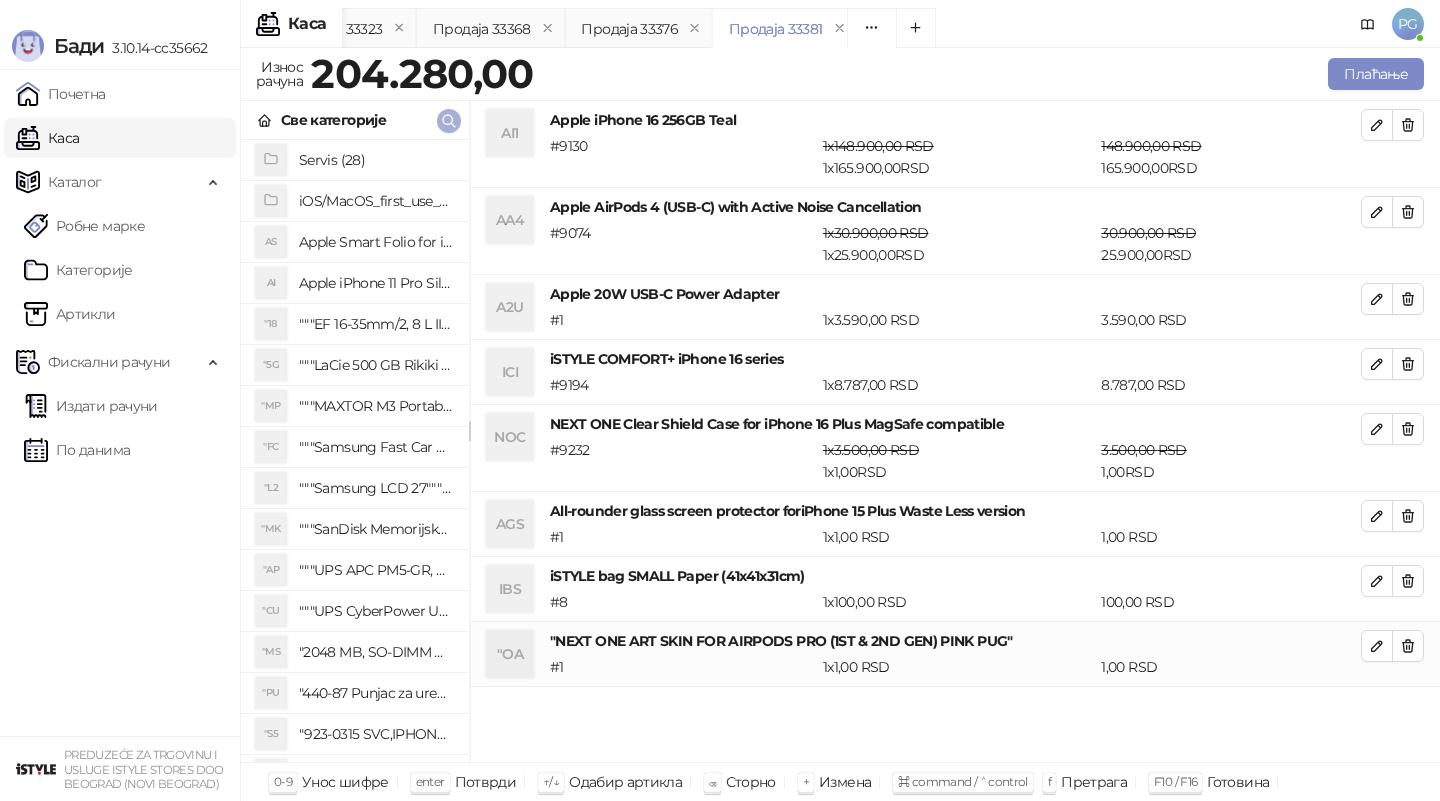 click 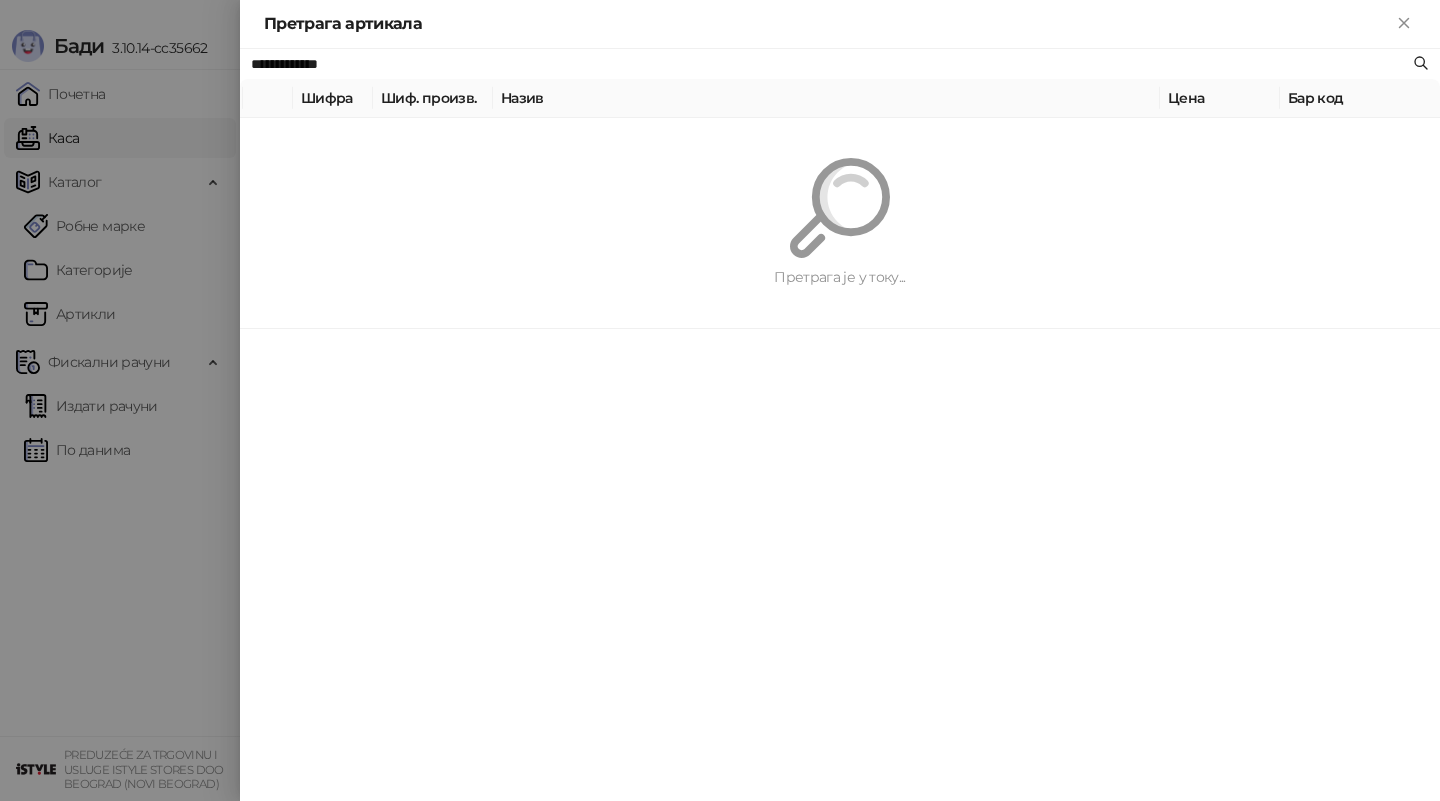 paste 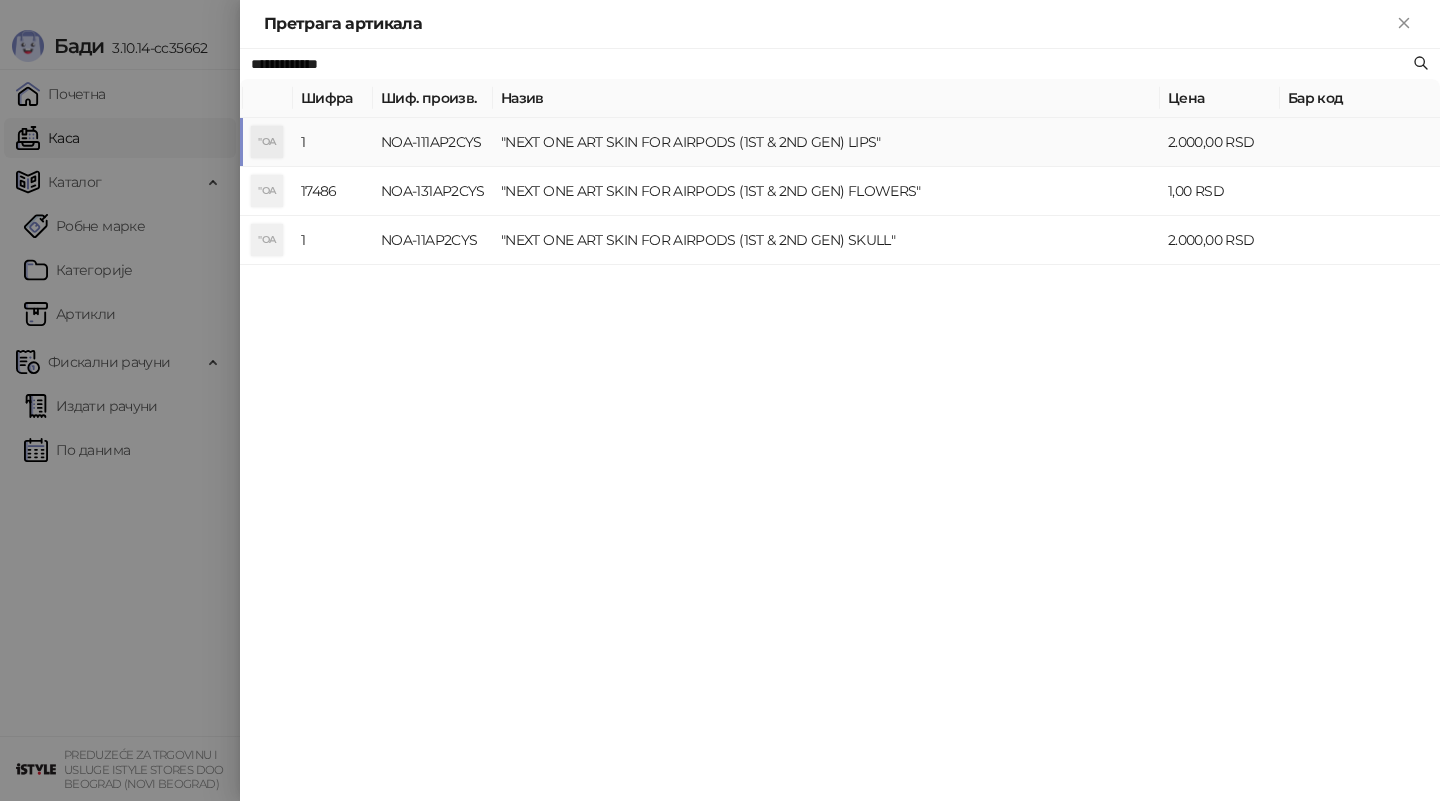 click on "NOA-111AP2CYS" at bounding box center (433, 142) 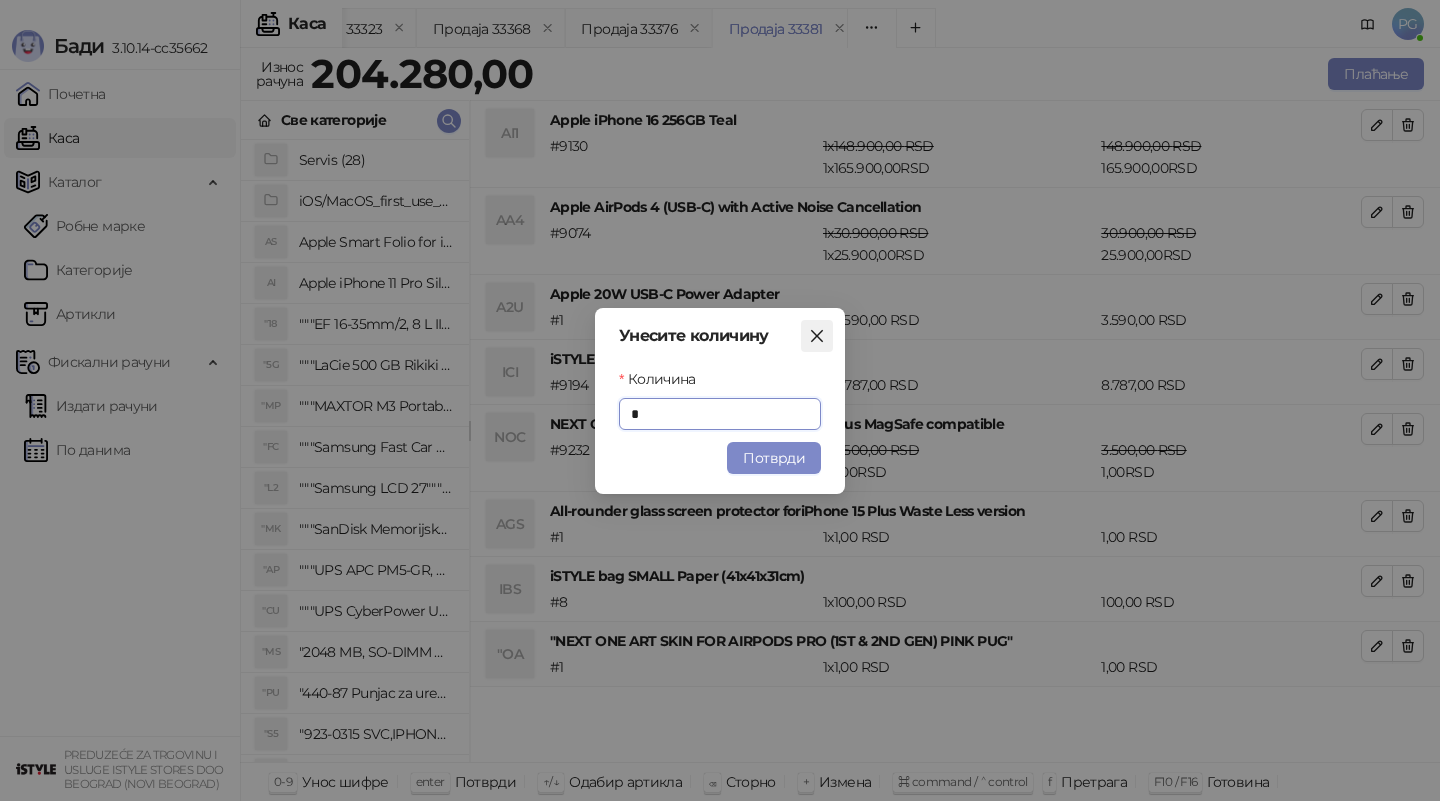click 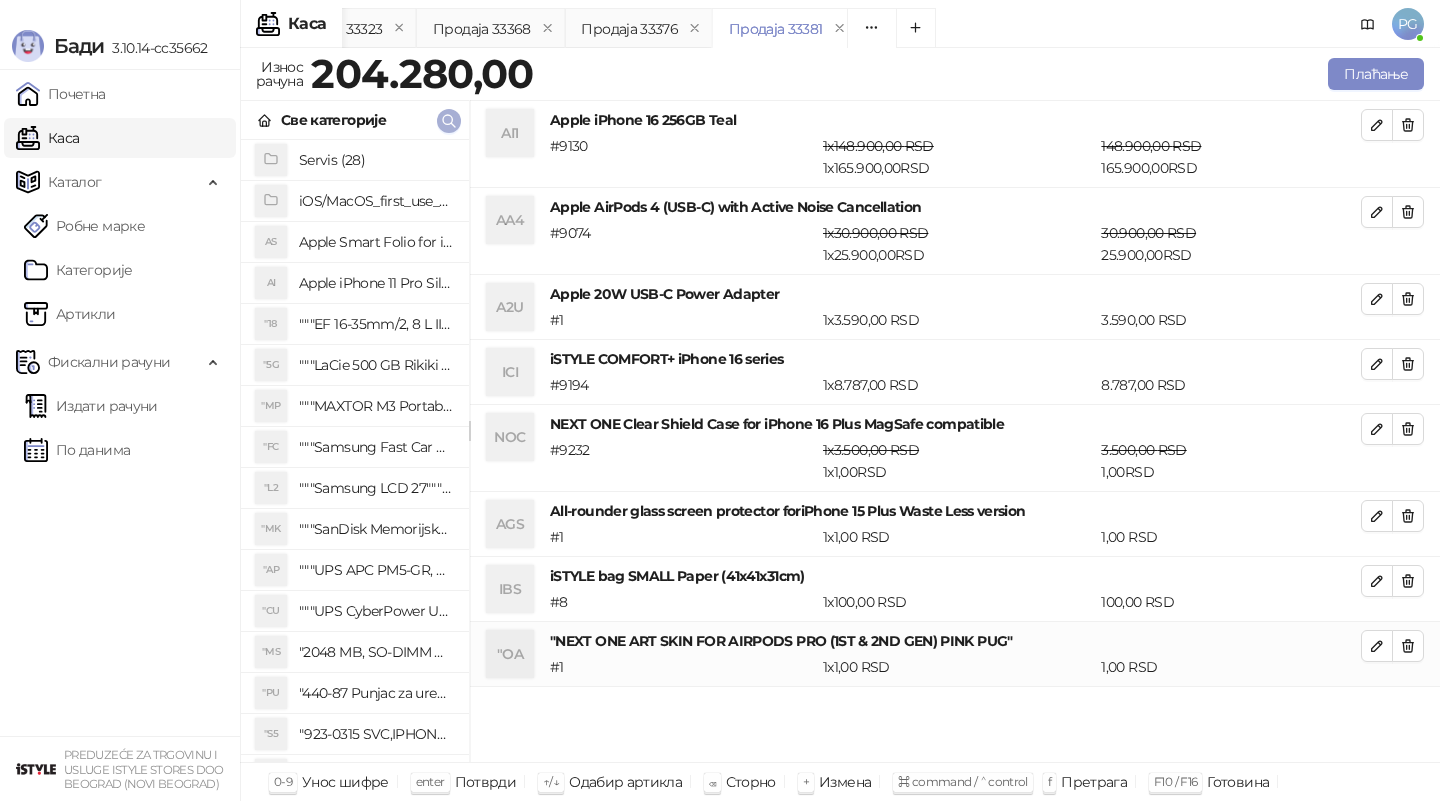 click at bounding box center [449, 121] 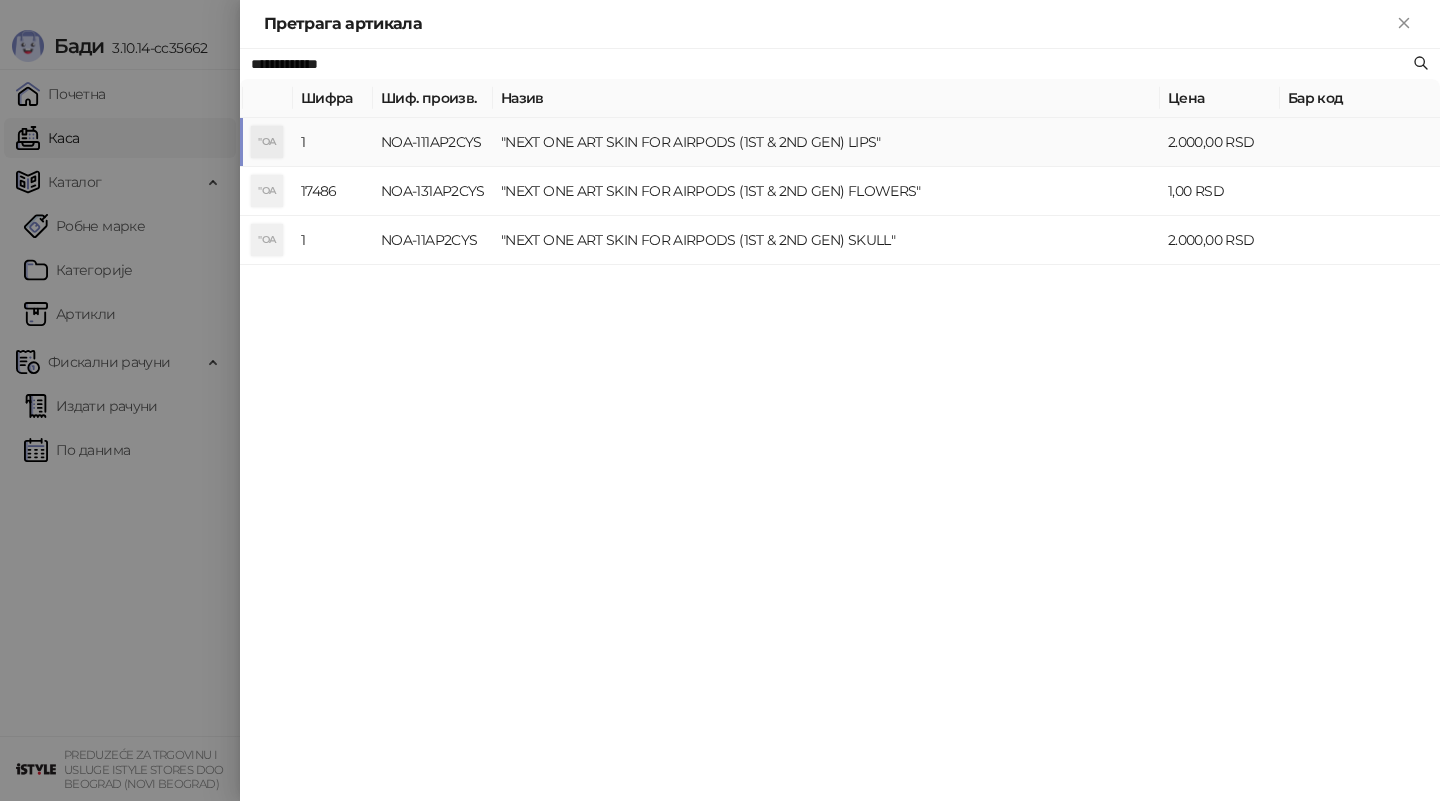 click on "NOA-111AP2CYS" at bounding box center [433, 142] 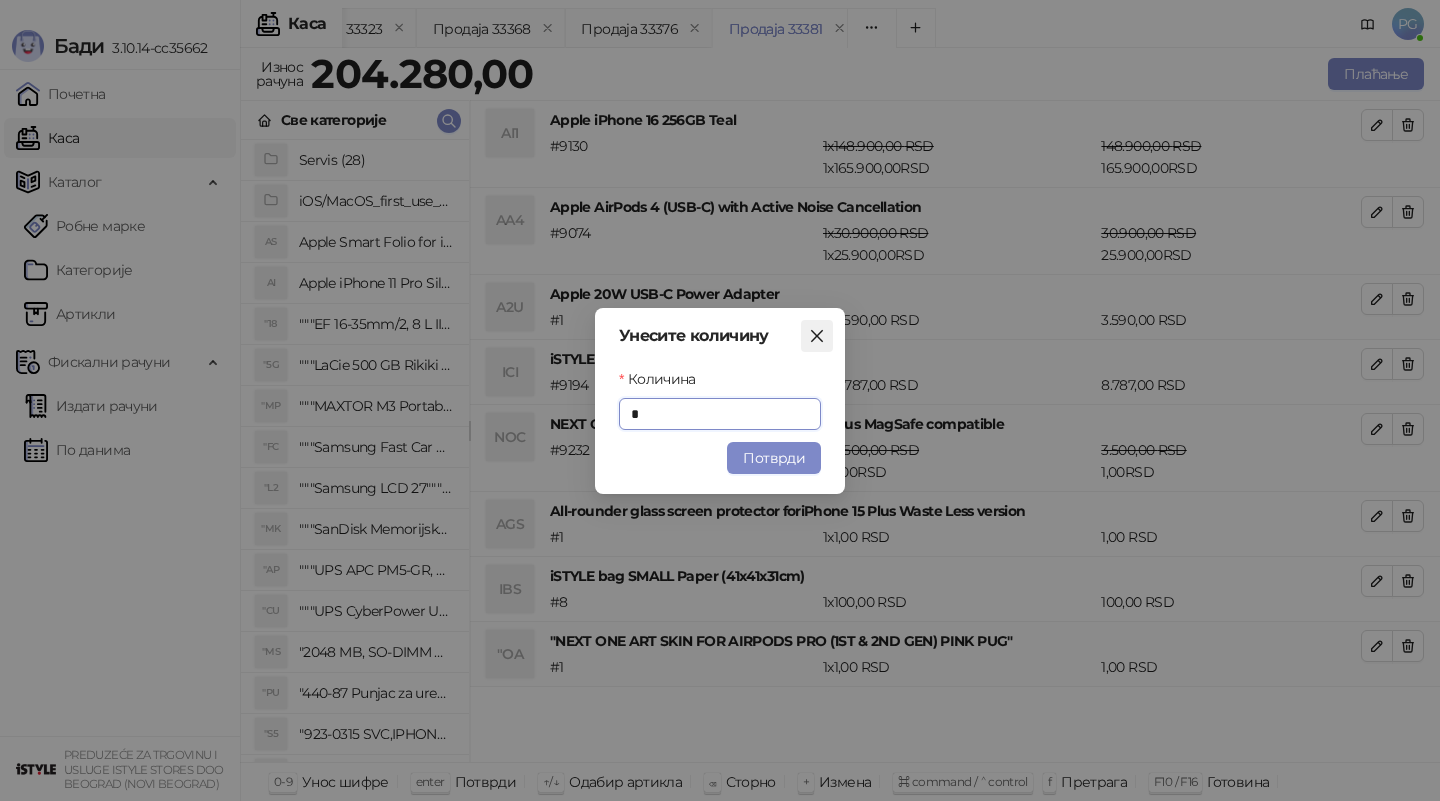 click at bounding box center (817, 336) 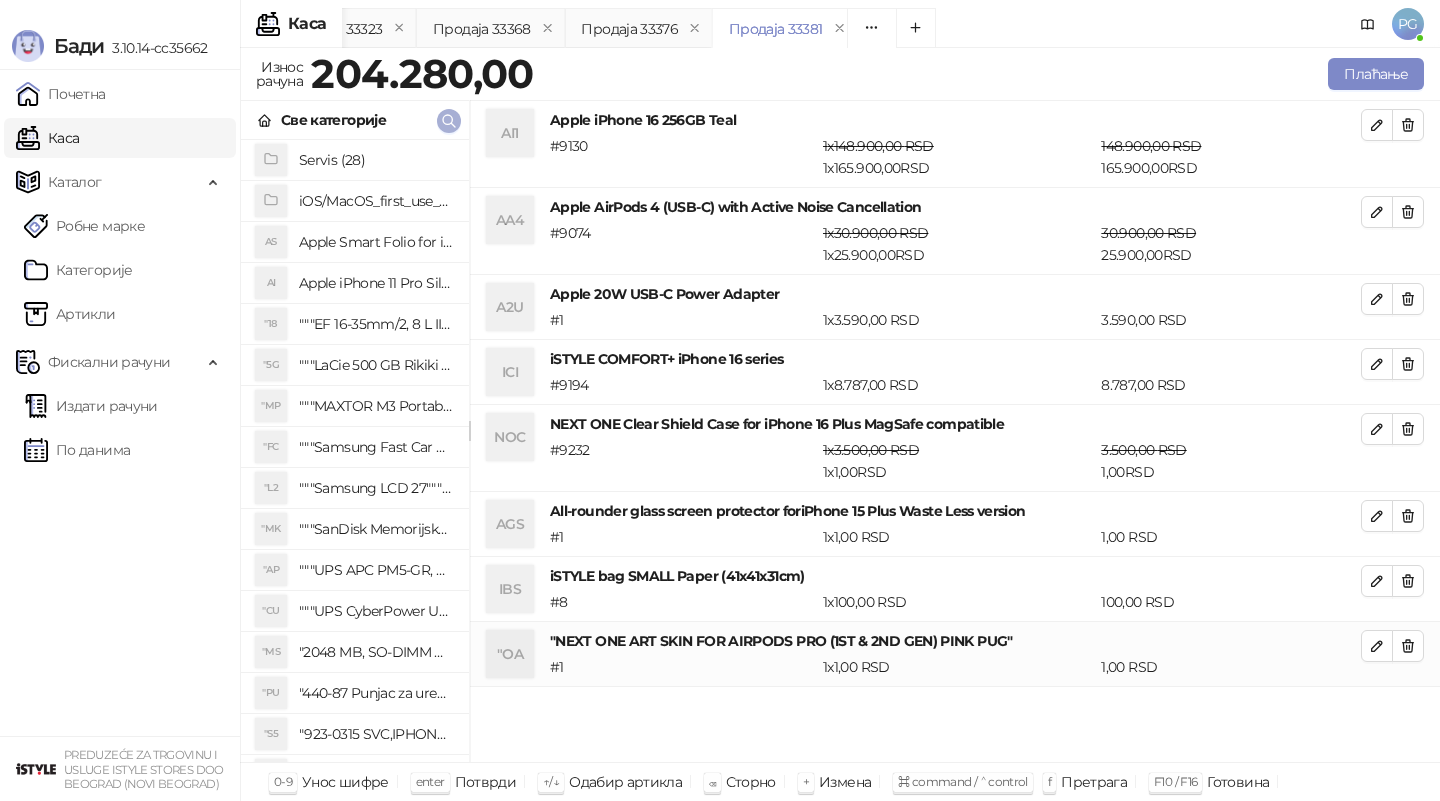 click 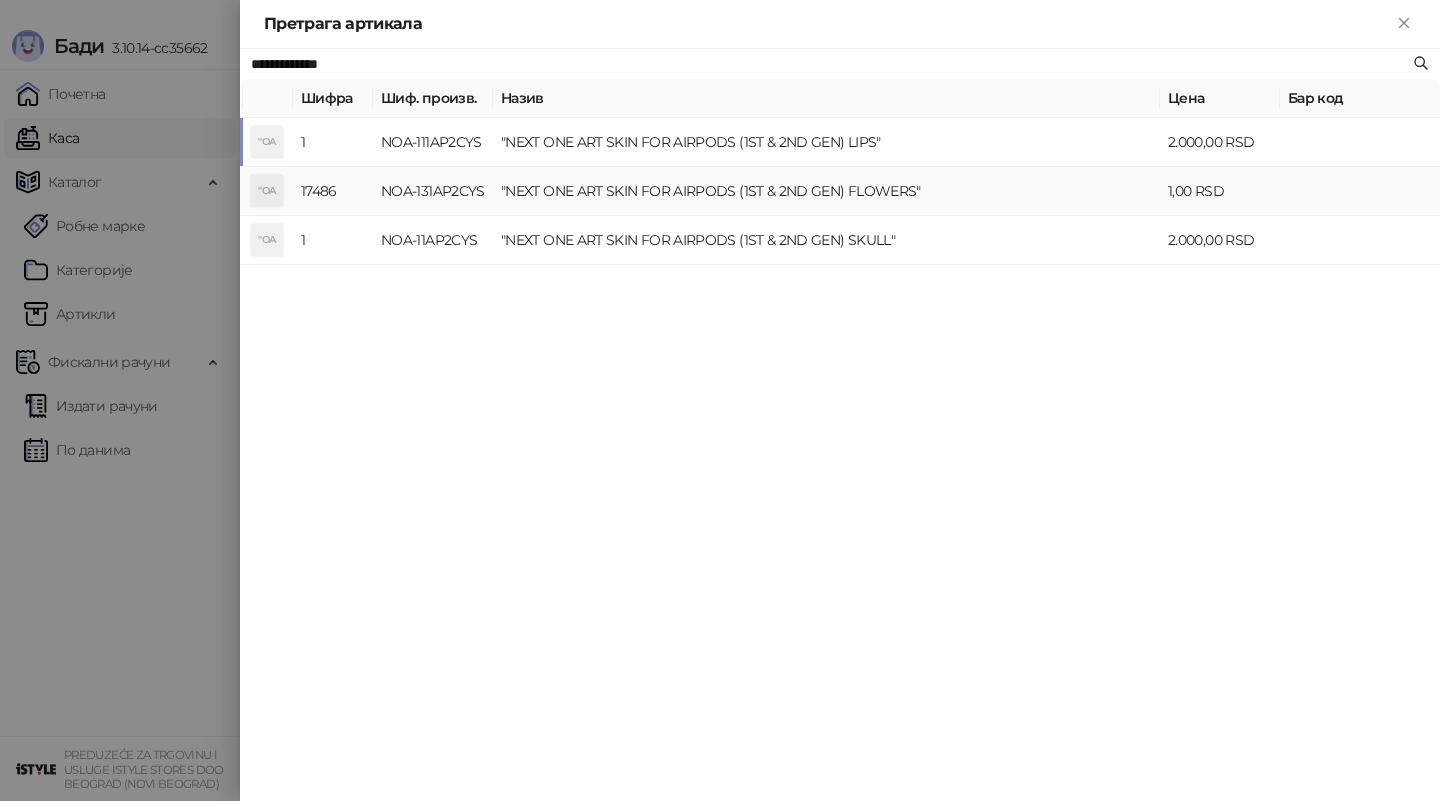 click on "NOA-131AP2CYS" at bounding box center (433, 191) 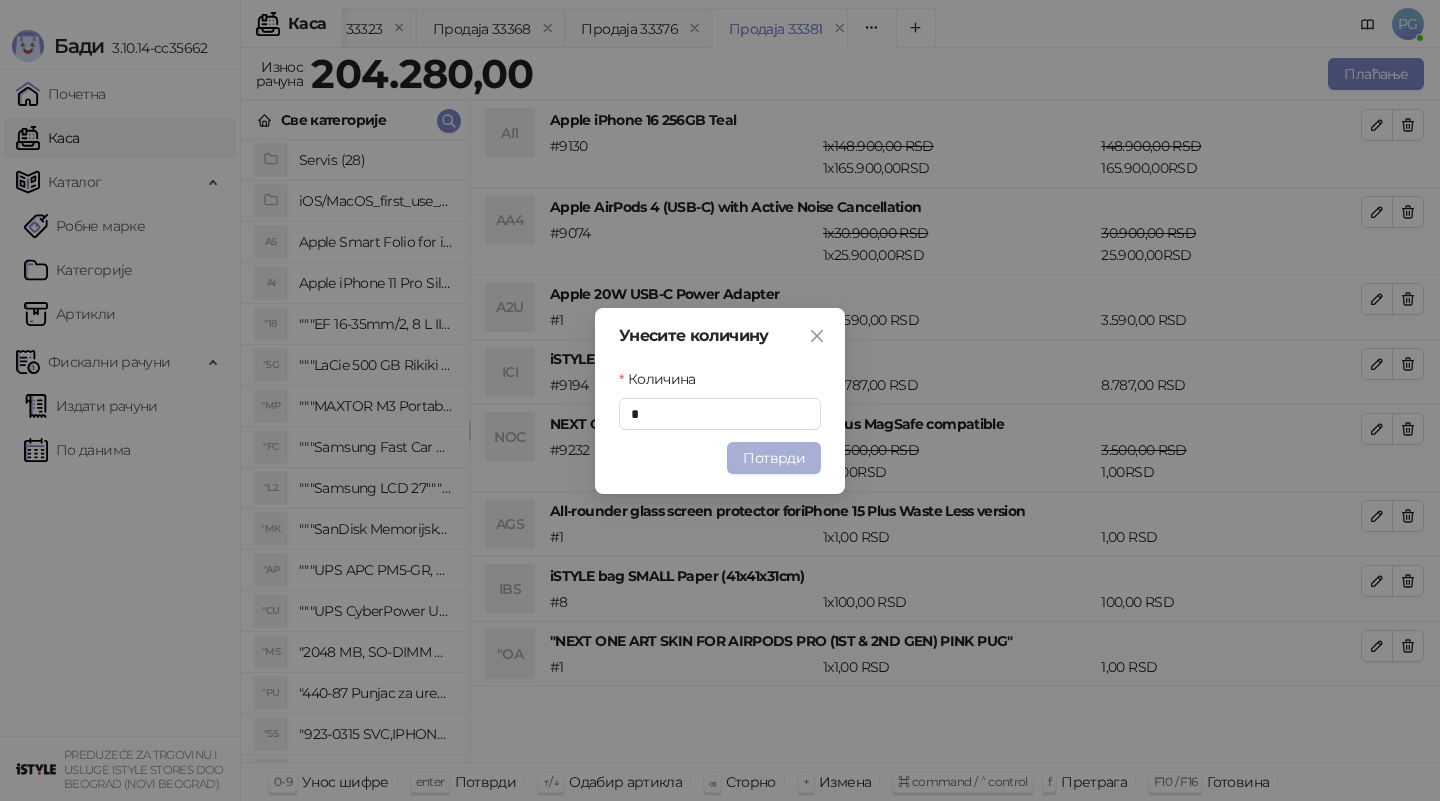 click on "Потврди" at bounding box center (774, 458) 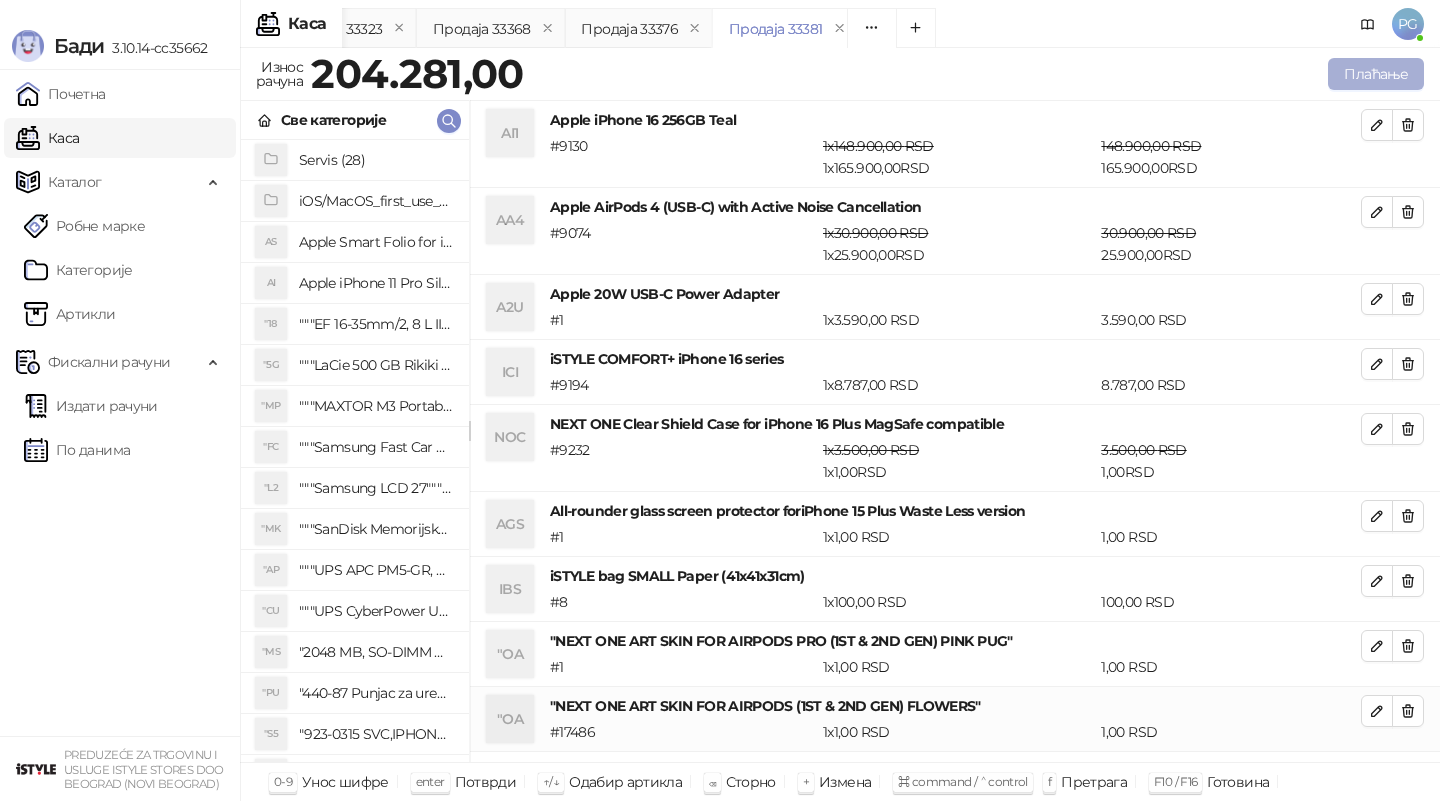 click on "Плаћање" at bounding box center [1376, 74] 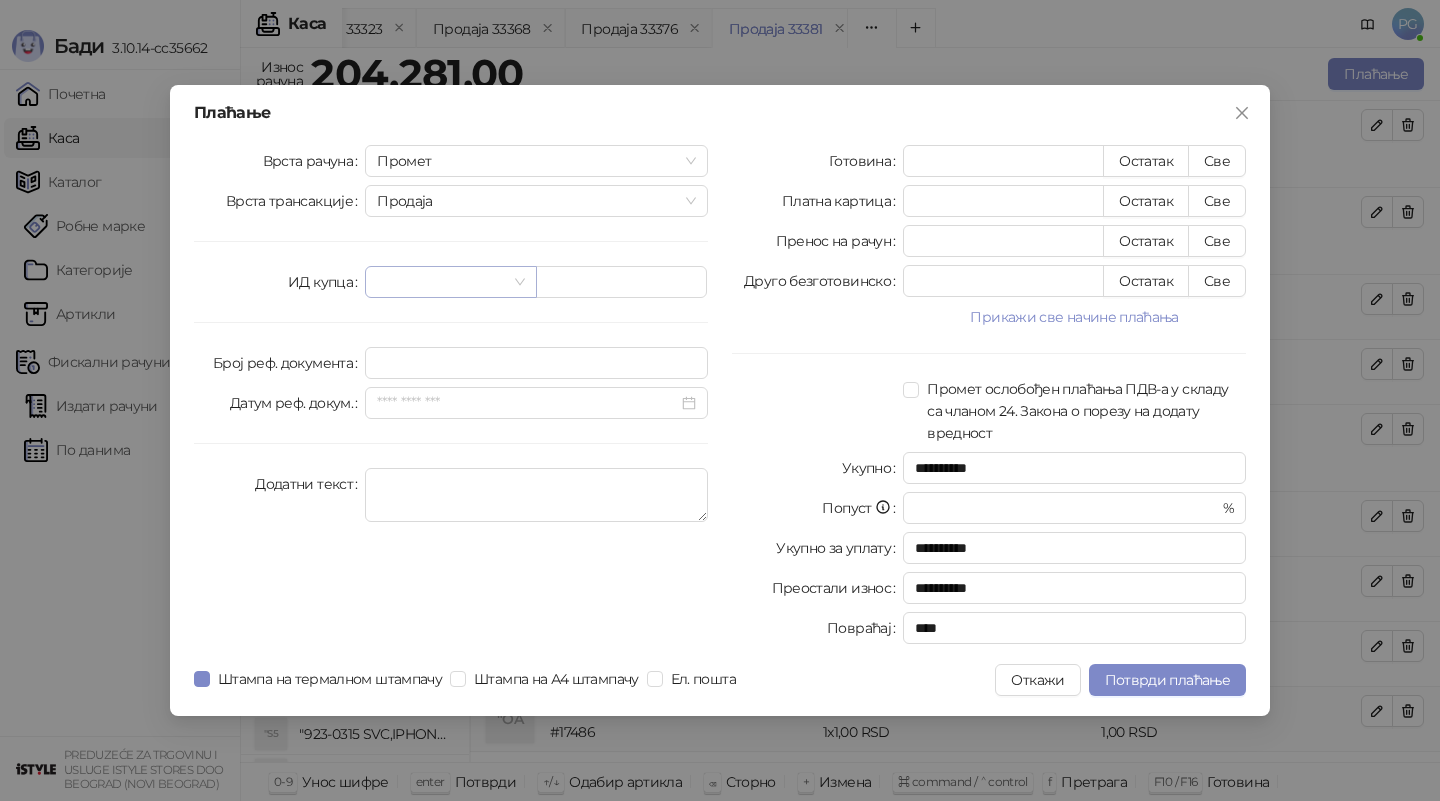 click at bounding box center [441, 282] 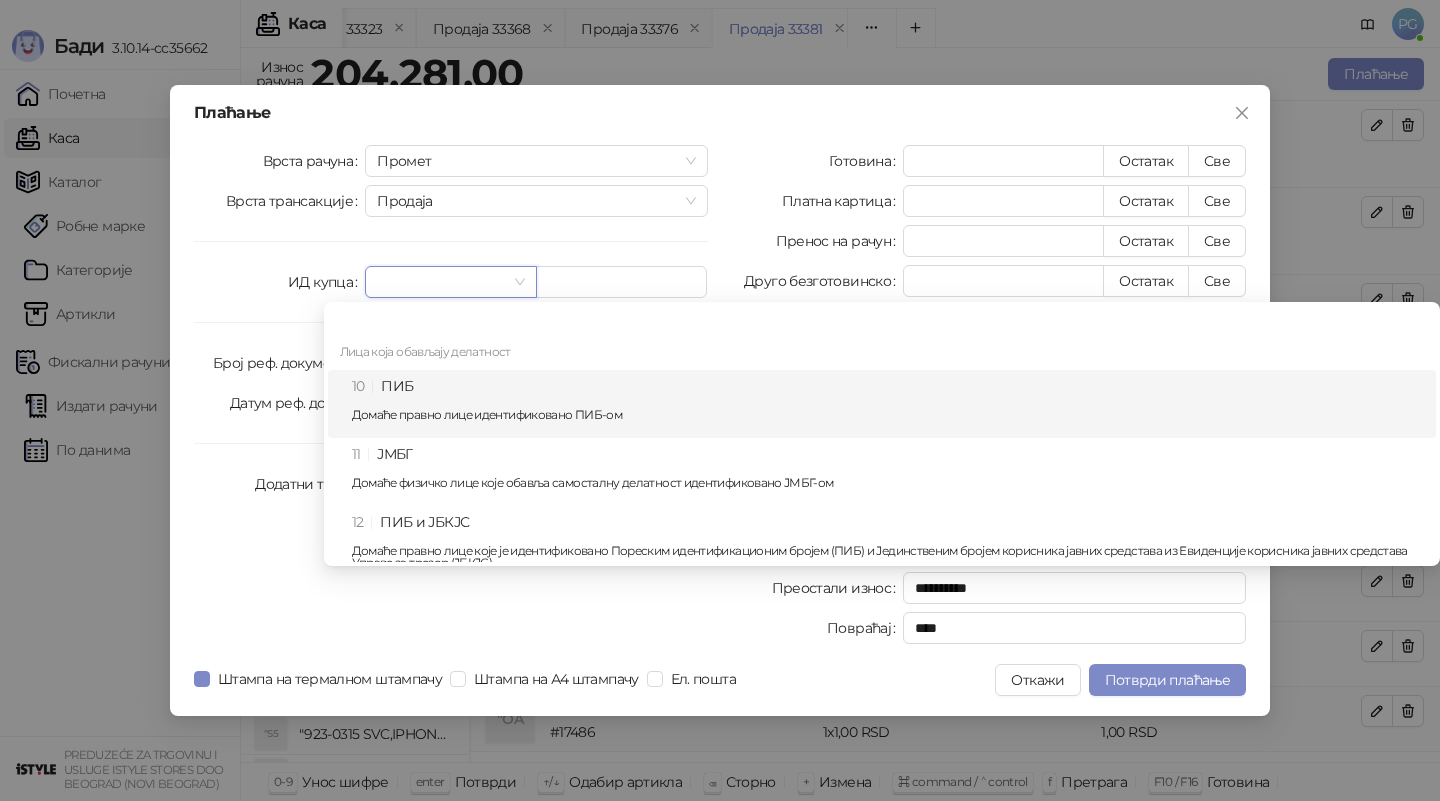 click on "10 ПИБ Домаће правно лице идентификовано ПИБ-ом" at bounding box center (888, 404) 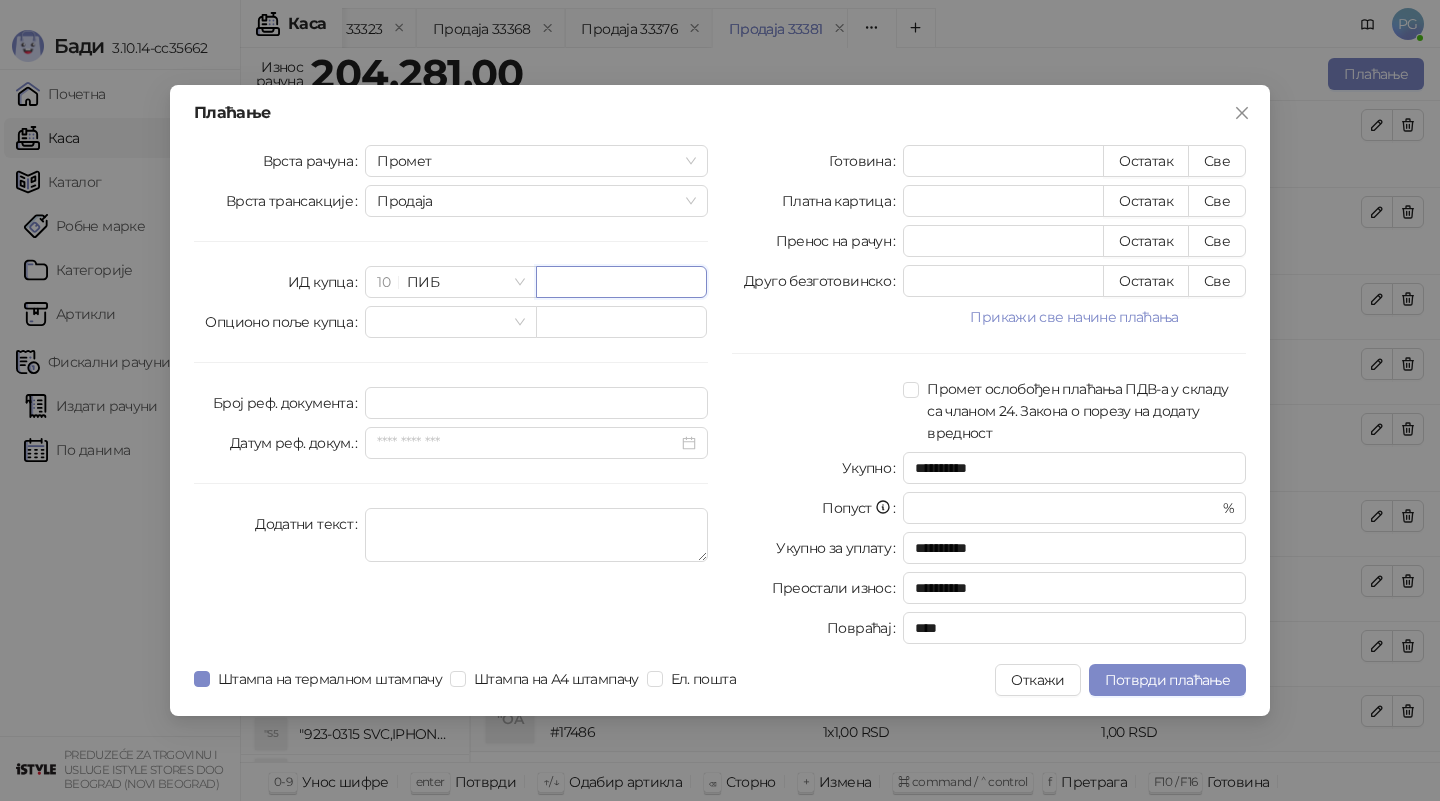 click at bounding box center (621, 282) 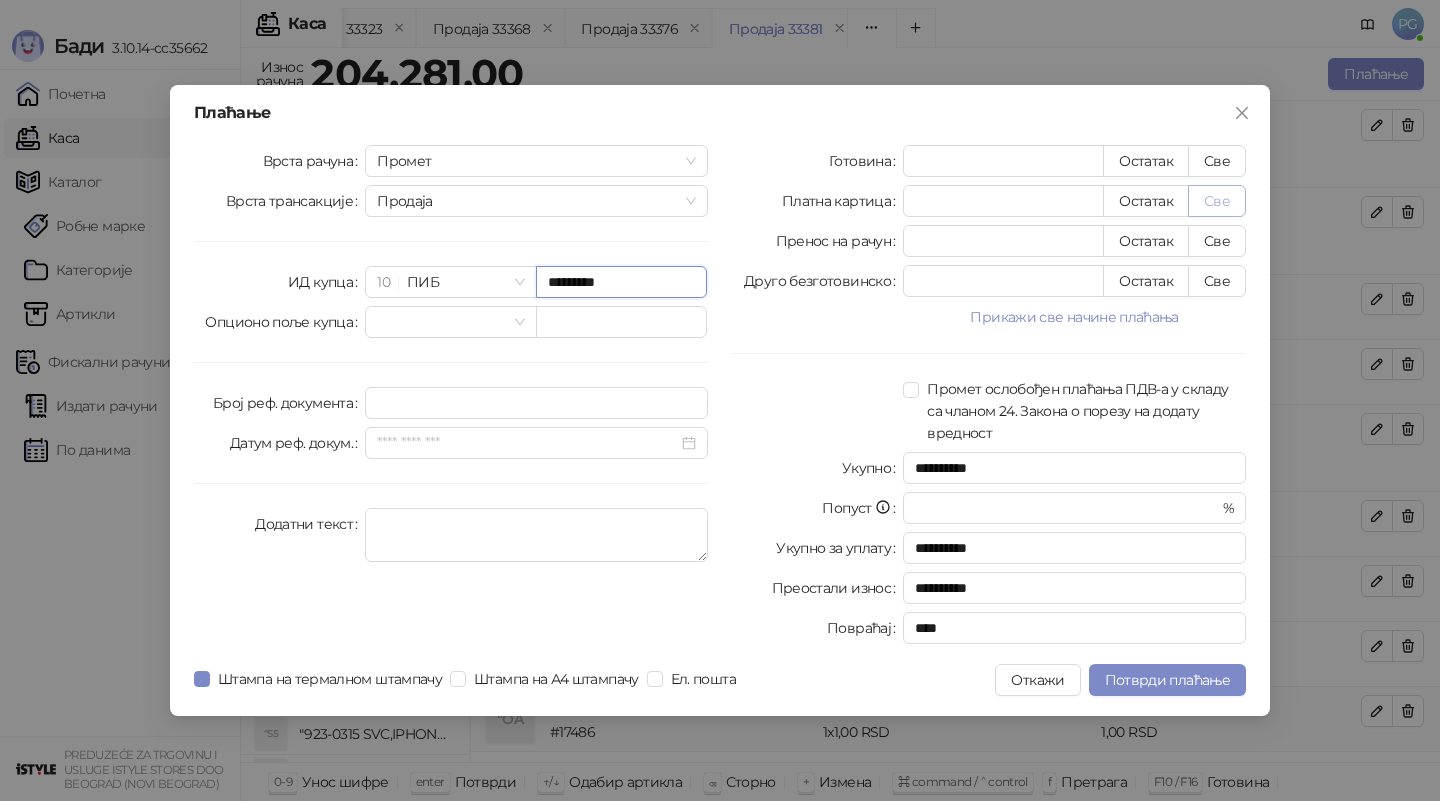 type on "*********" 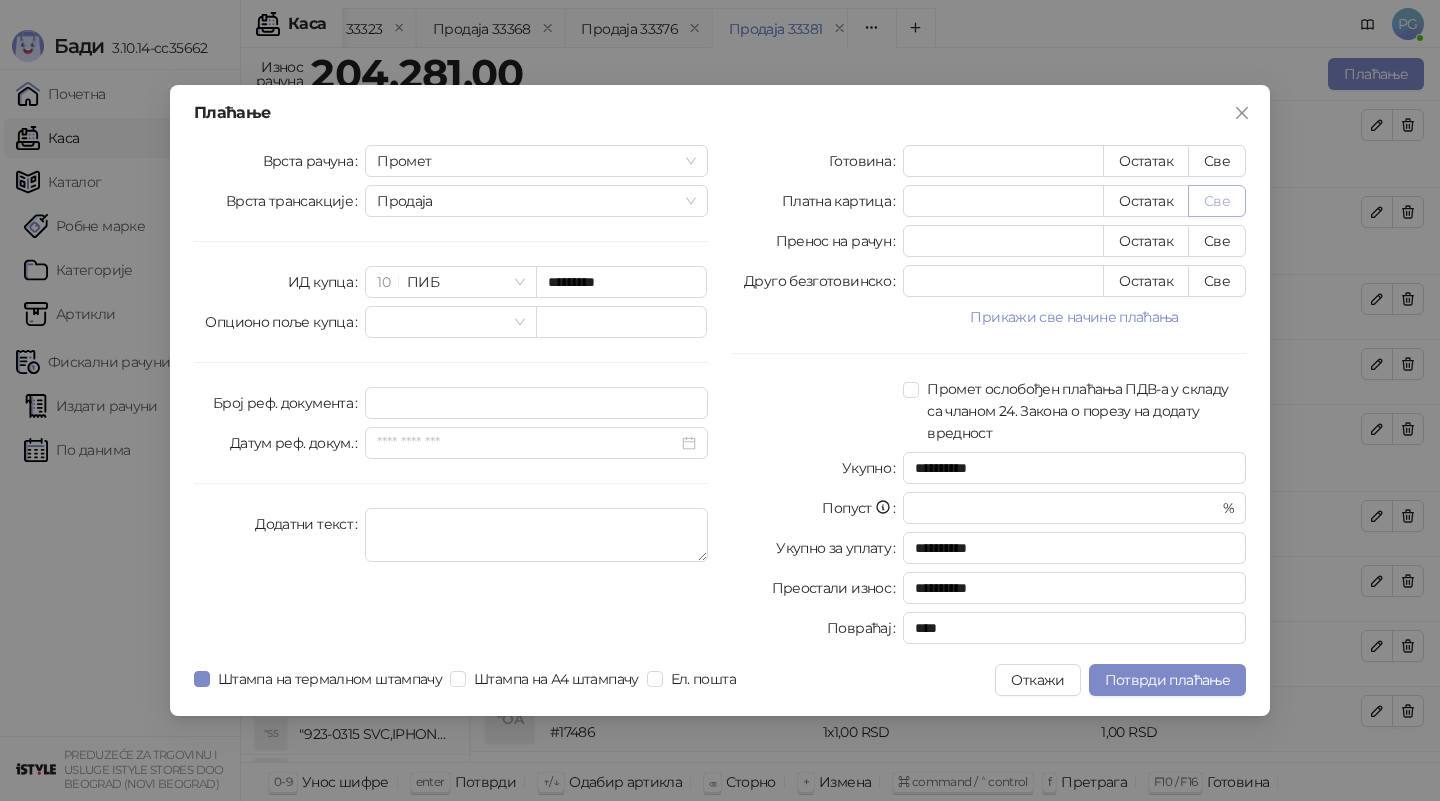 click on "Све" at bounding box center (1217, 201) 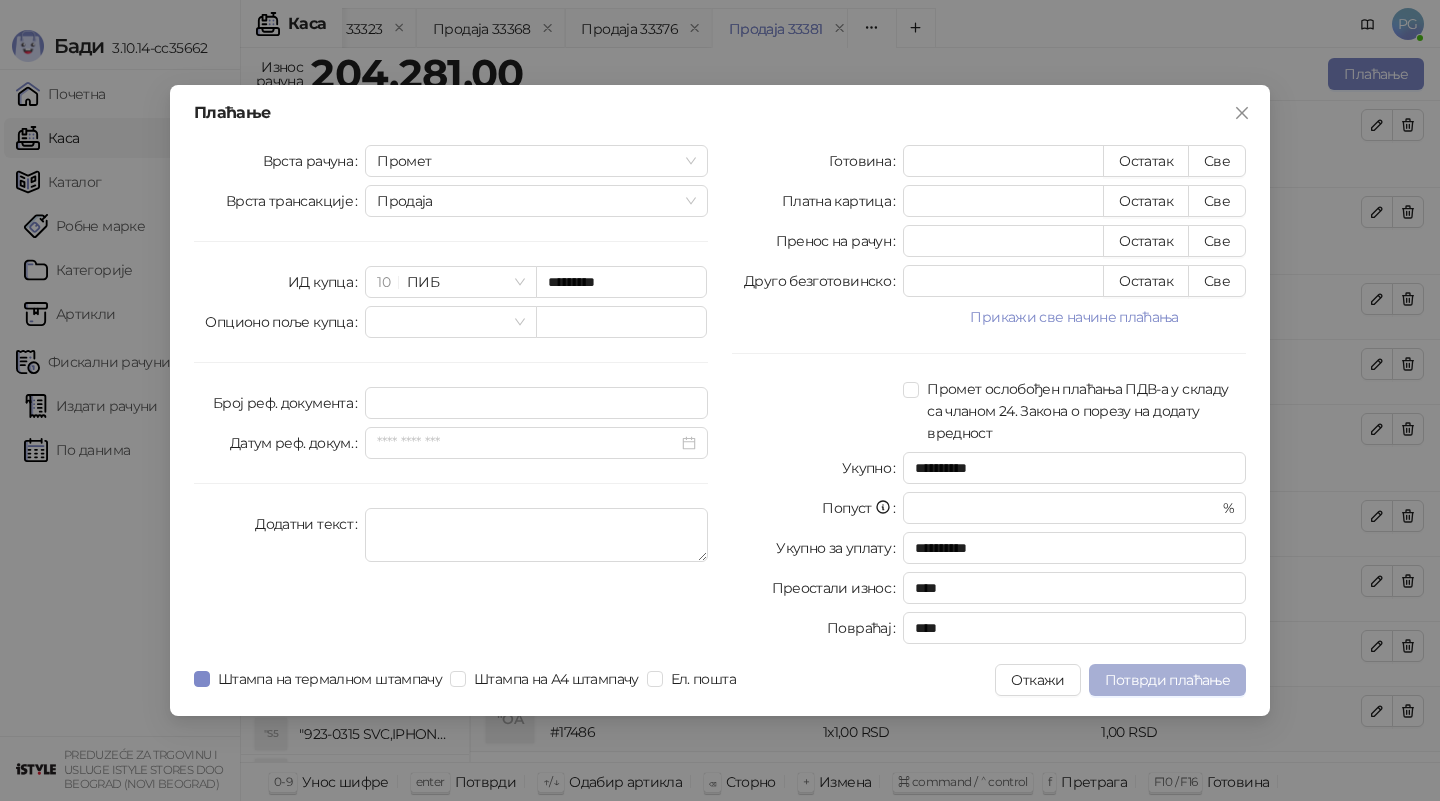 click on "Потврди плаћање" at bounding box center (1167, 680) 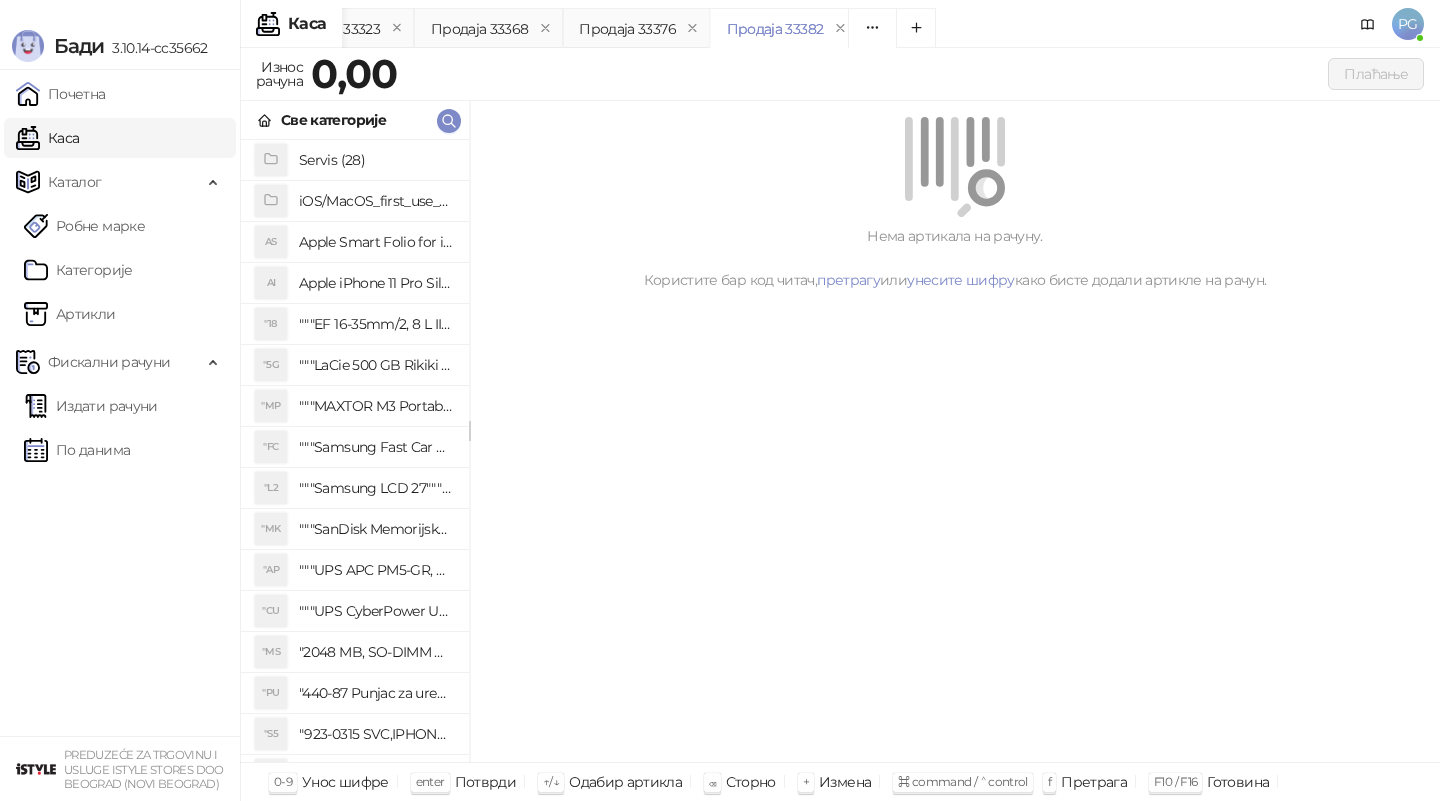 click on "Све категорије" at bounding box center (355, 120) 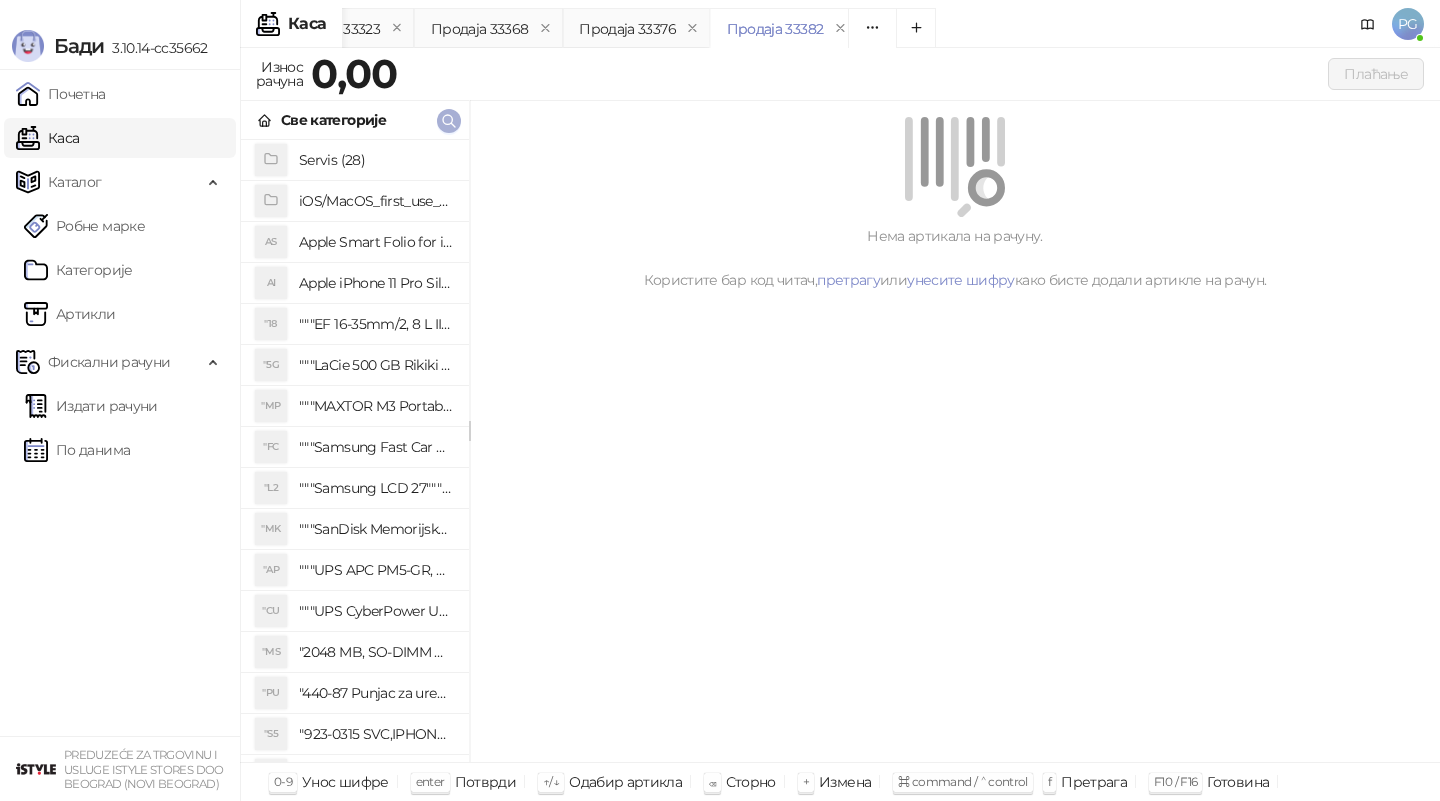 click 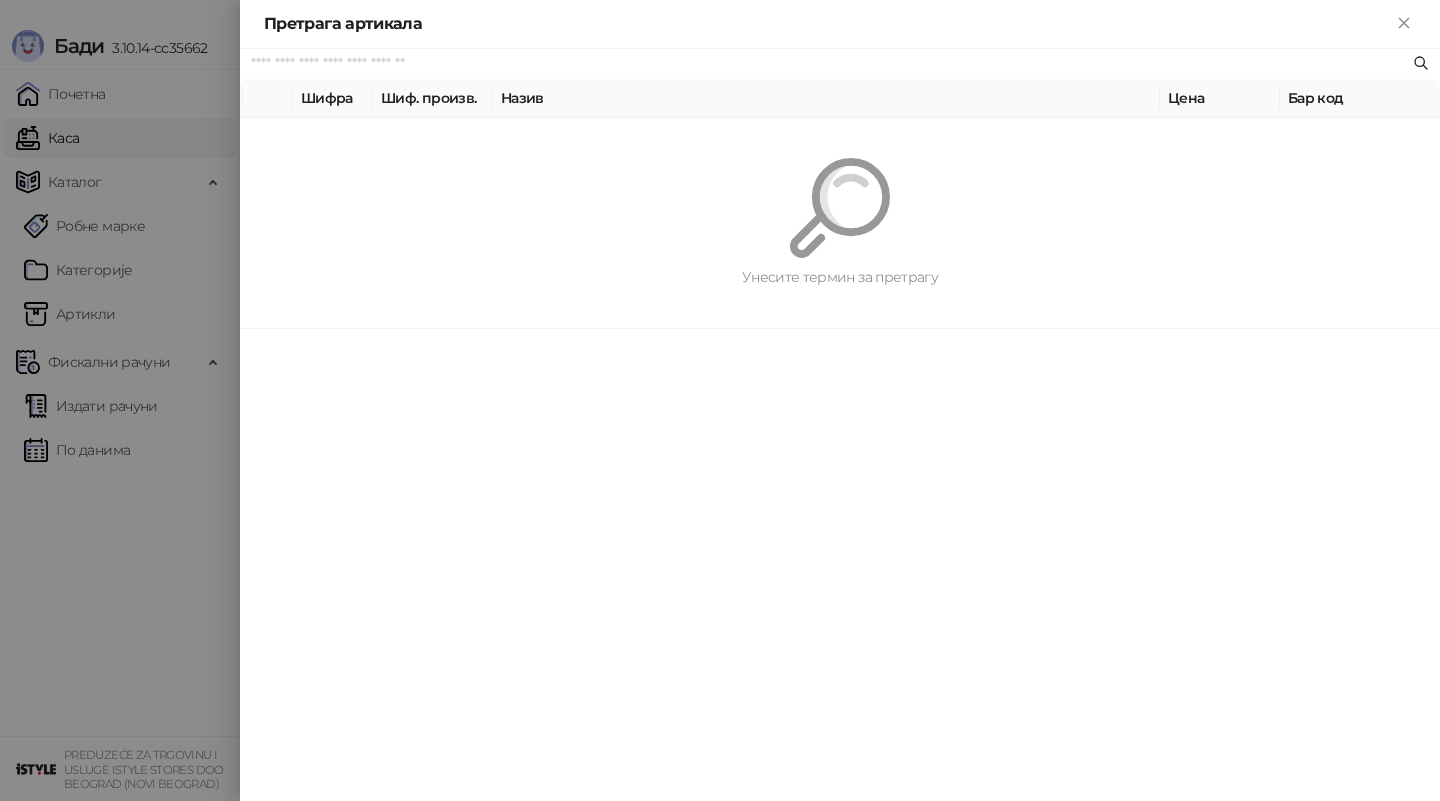 paste on "*********" 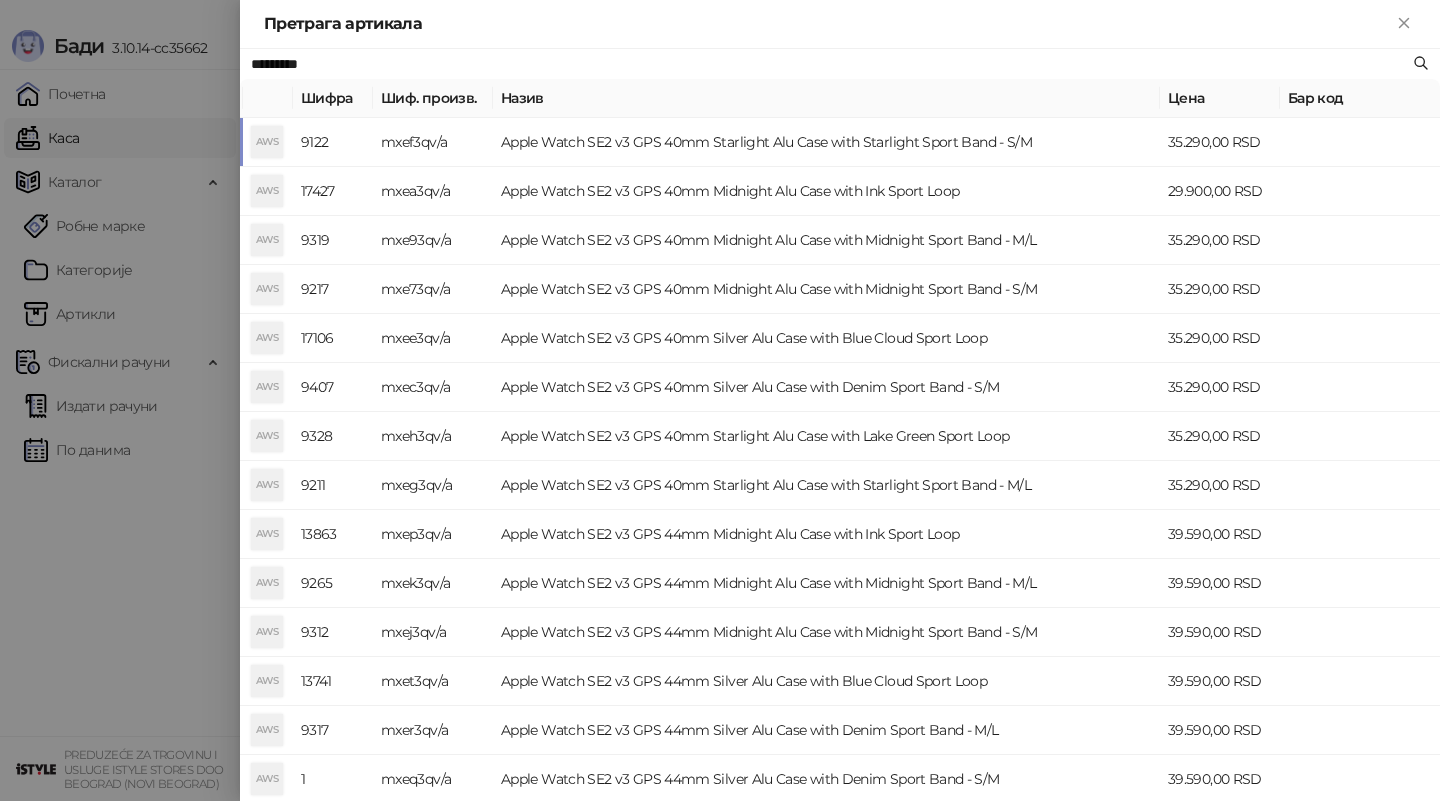 type on "*********" 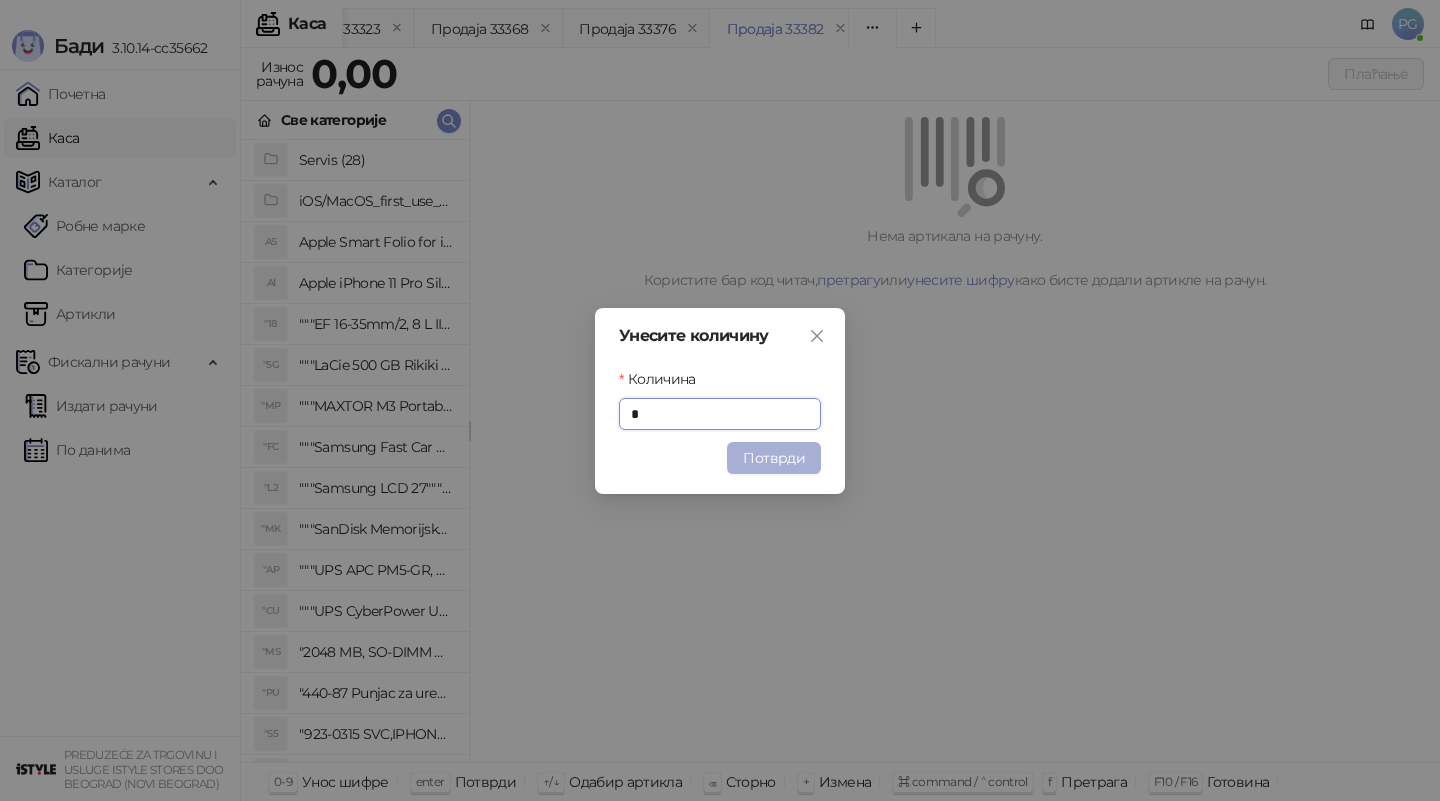 click on "Потврди" at bounding box center (774, 458) 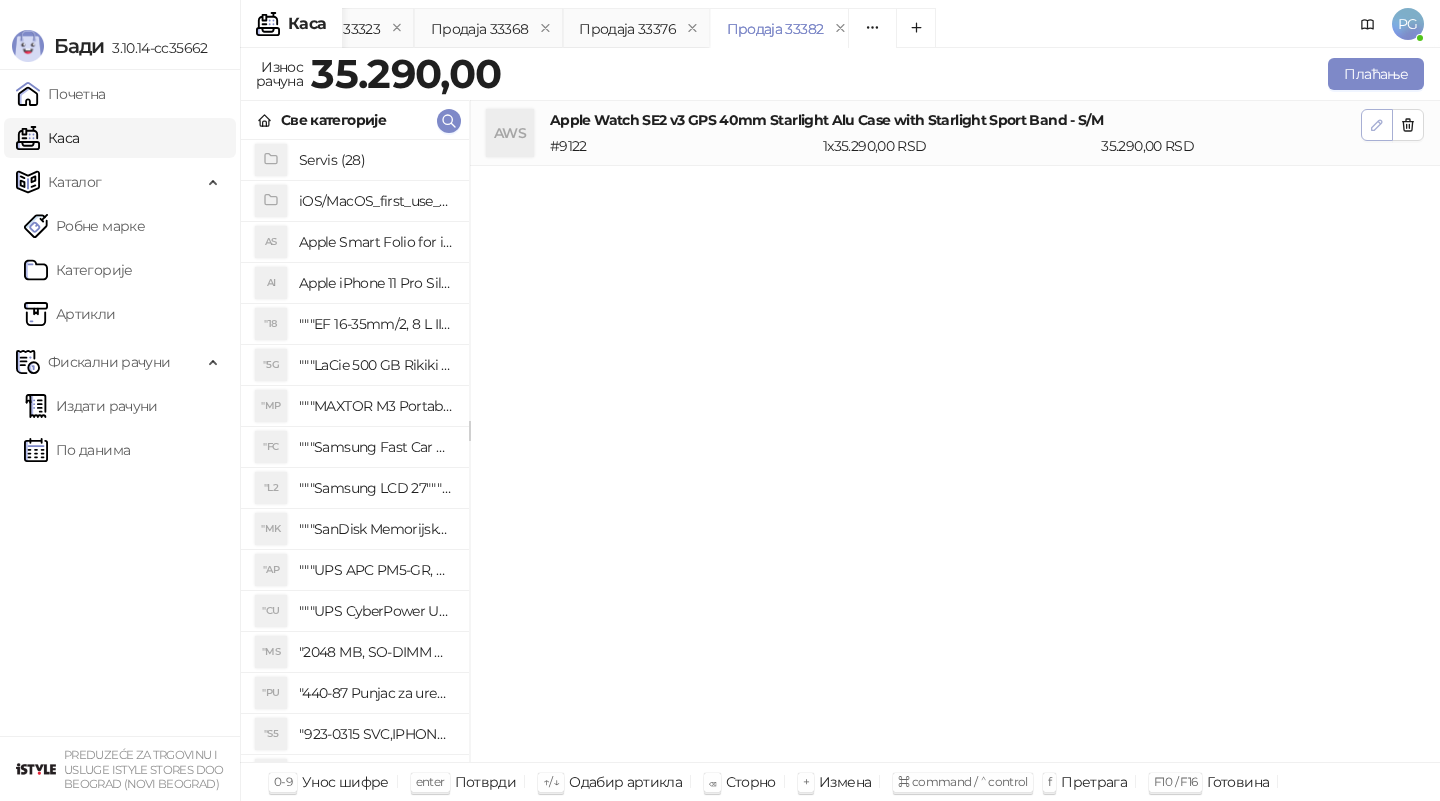 click at bounding box center (1377, 125) 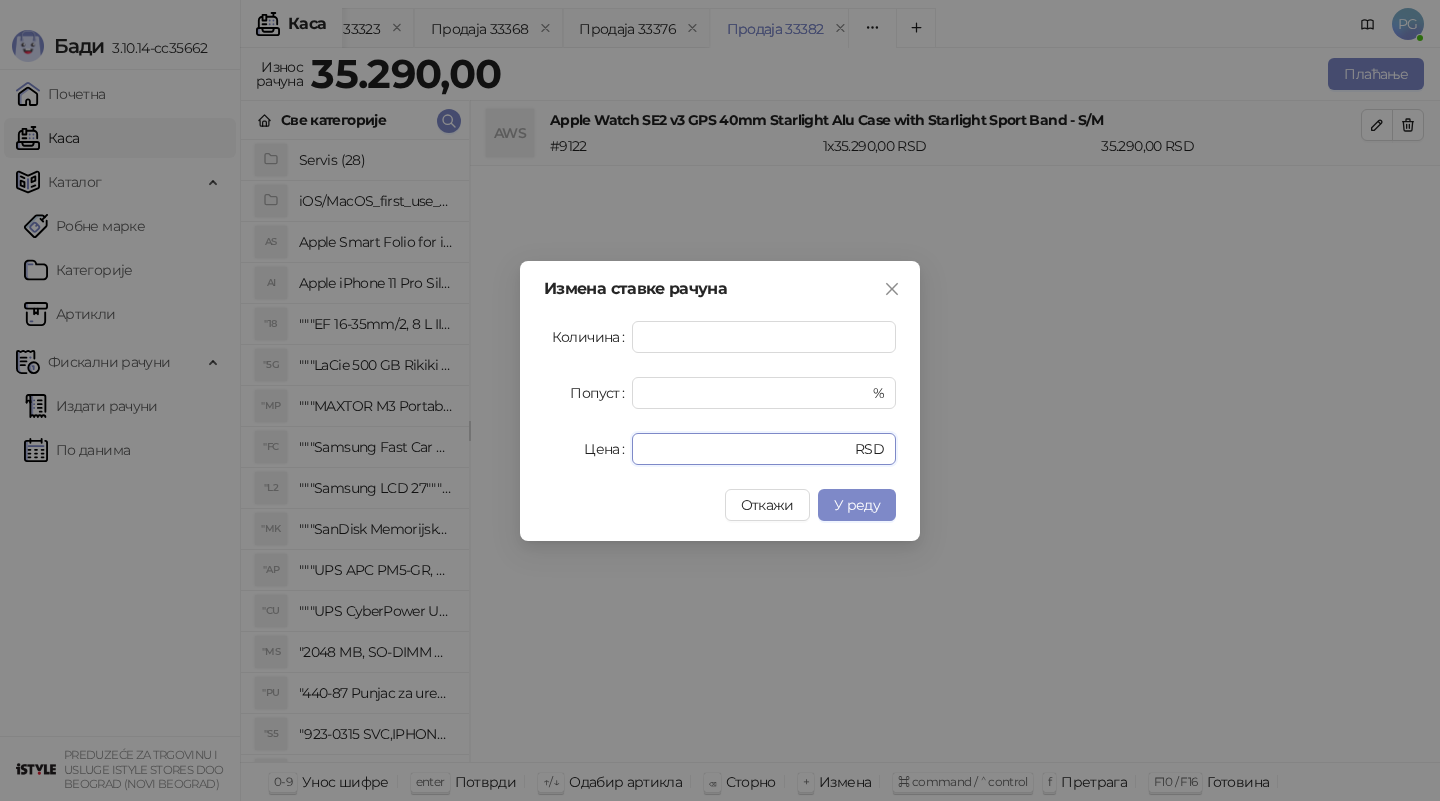 drag, startPoint x: 703, startPoint y: 454, endPoint x: 554, endPoint y: 444, distance: 149.33519 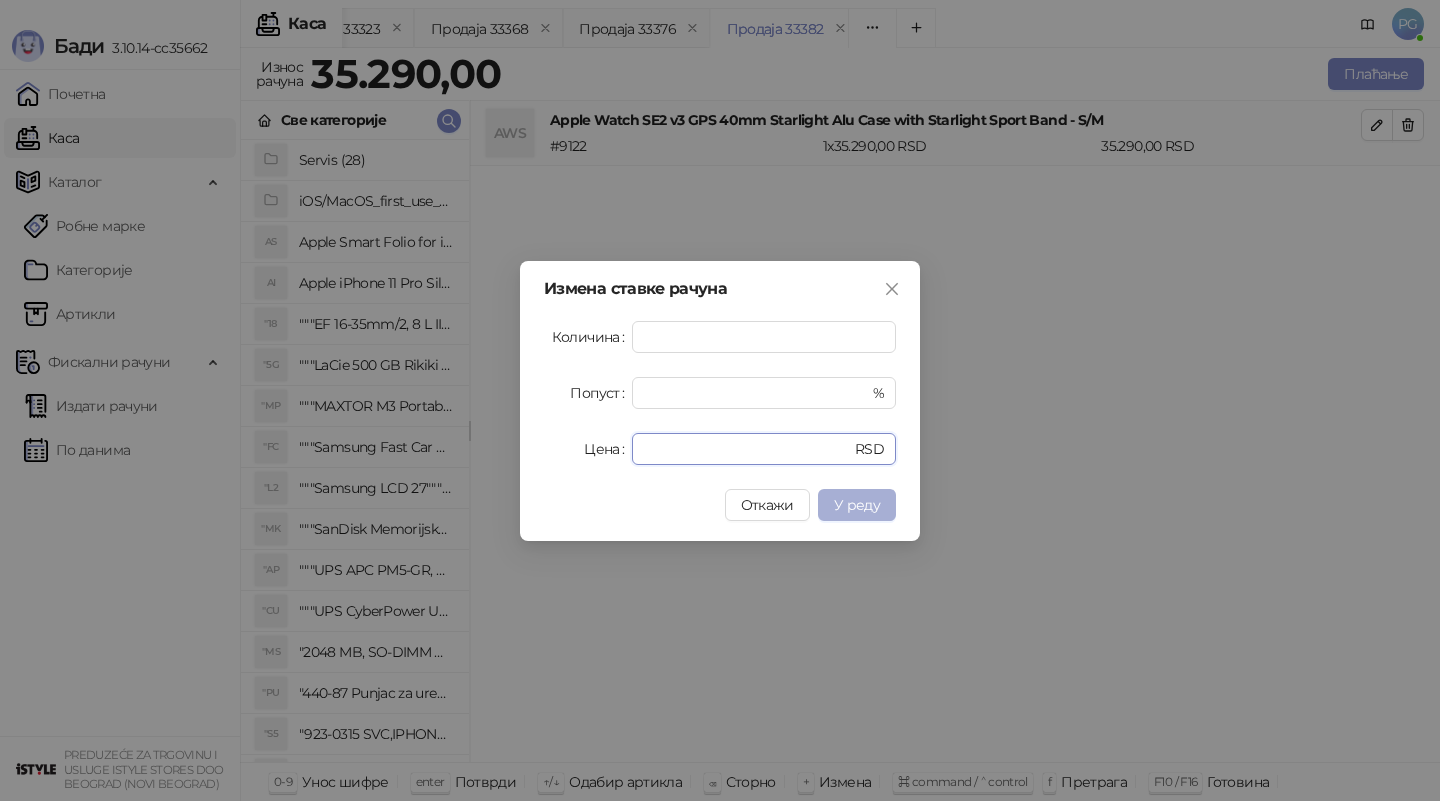 type on "*****" 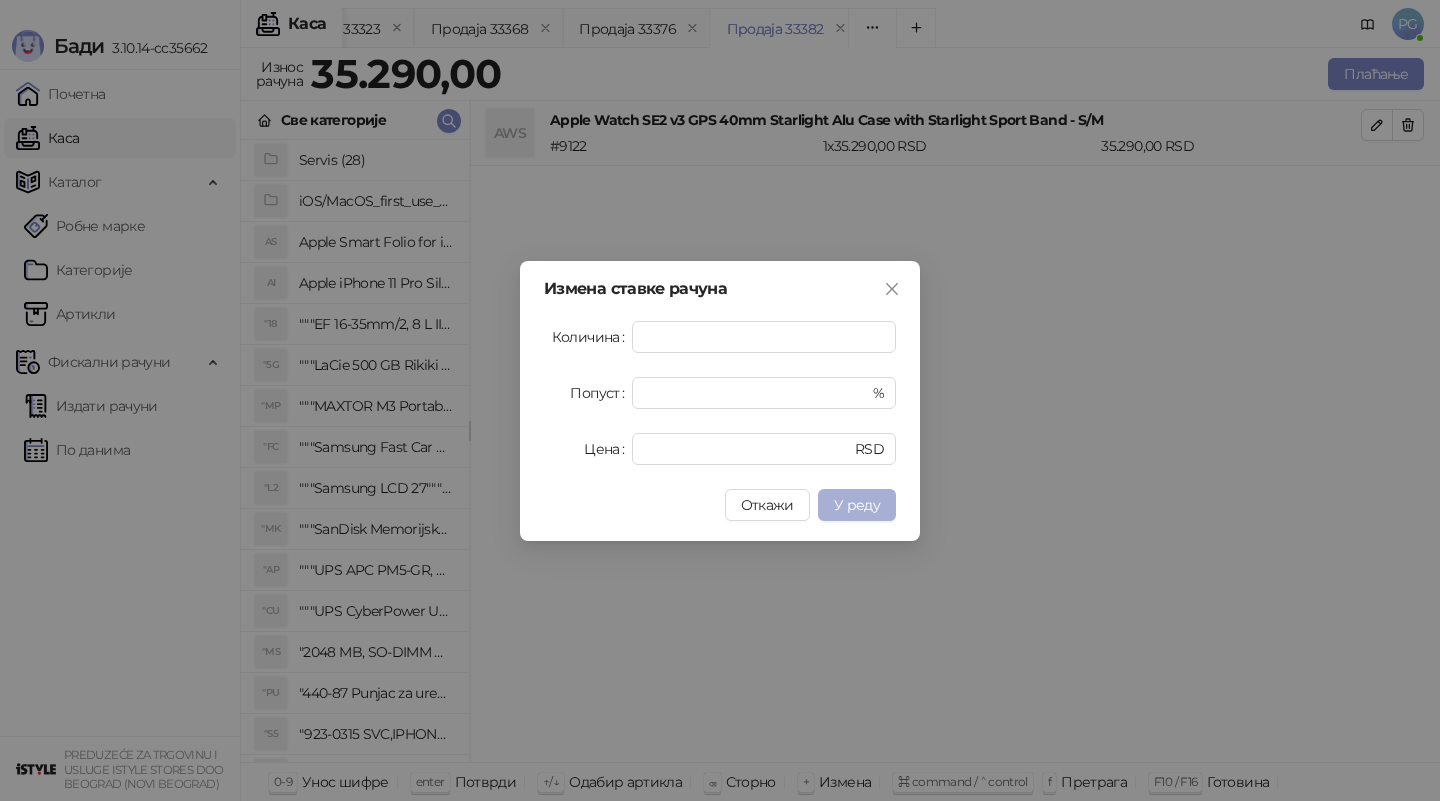 click on "У реду" at bounding box center [857, 505] 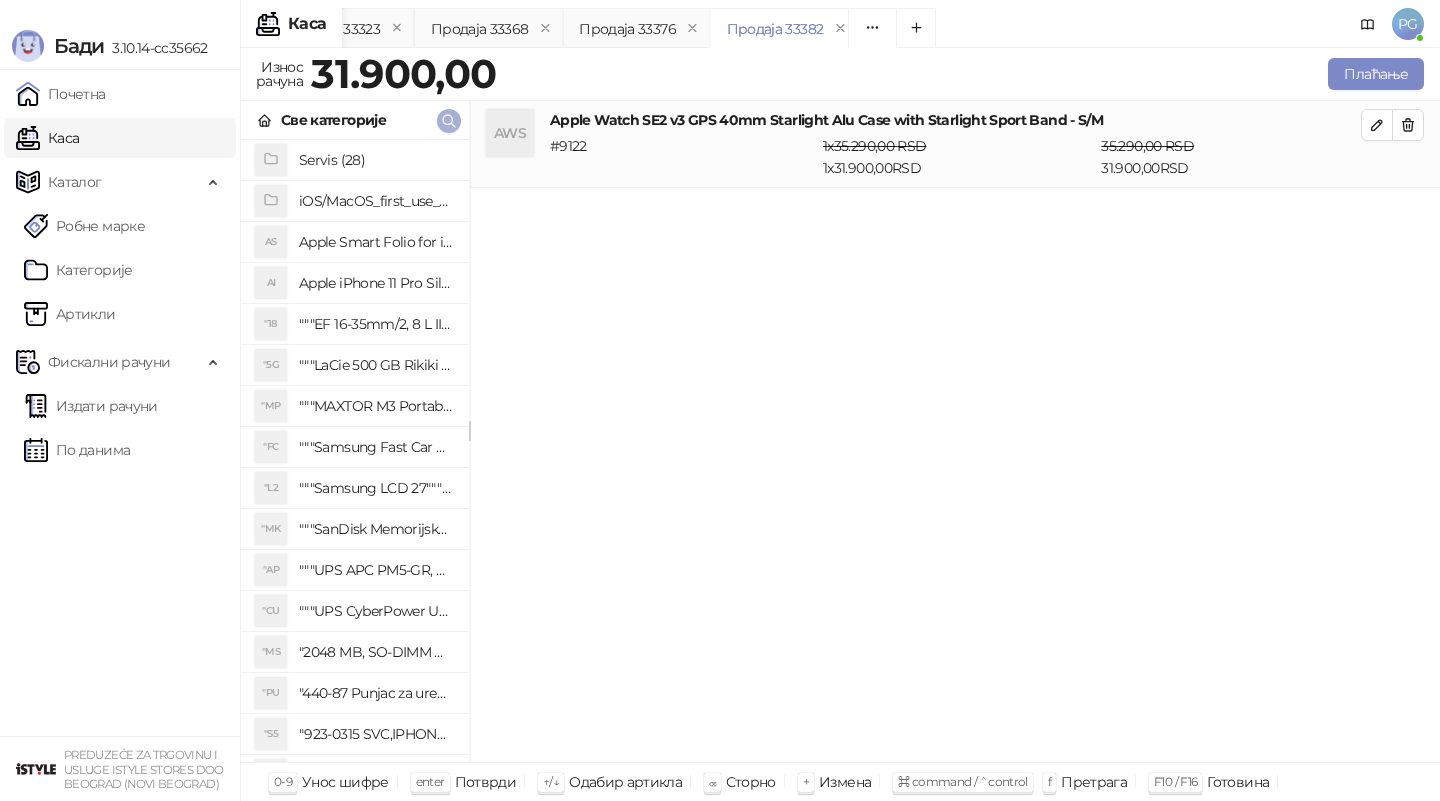 click 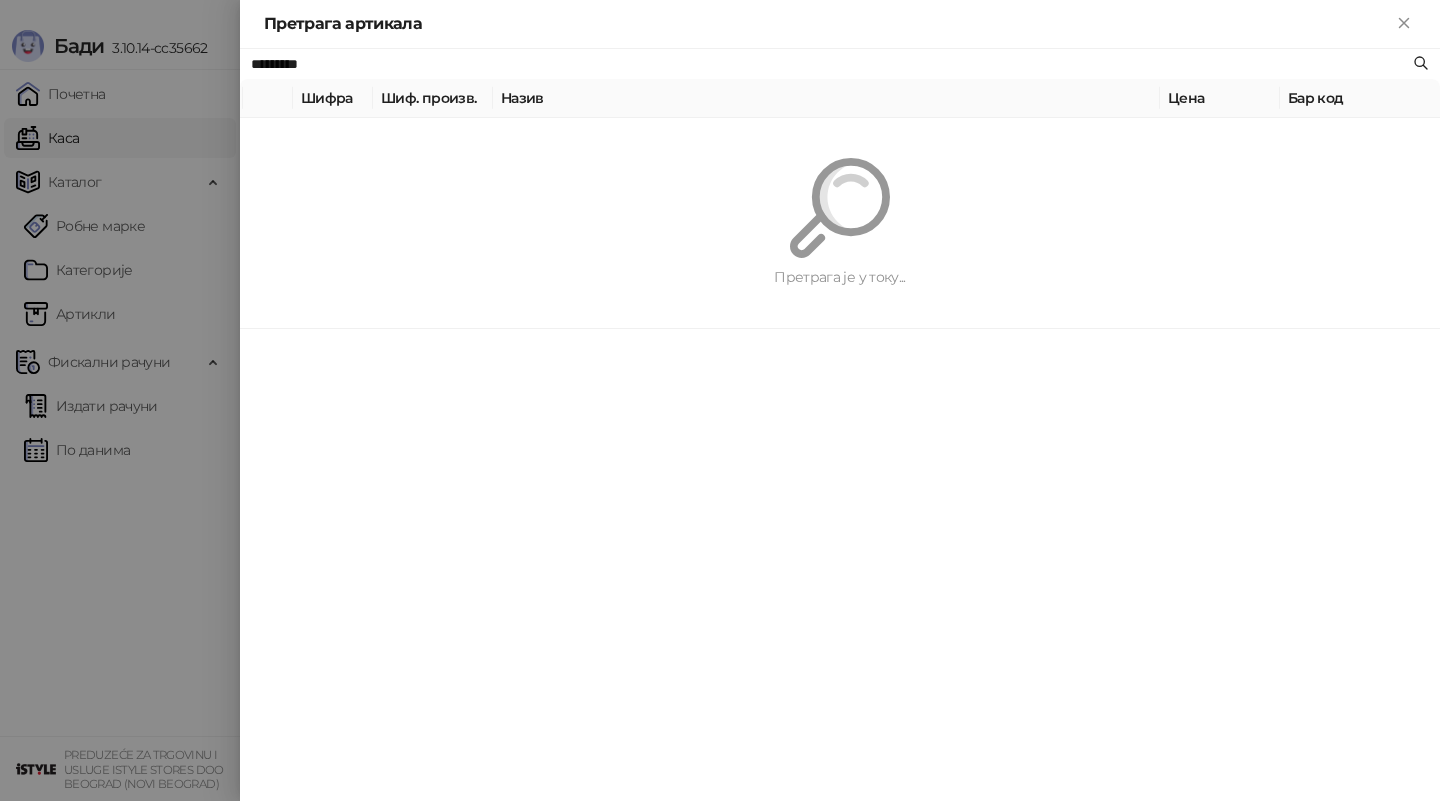 paste 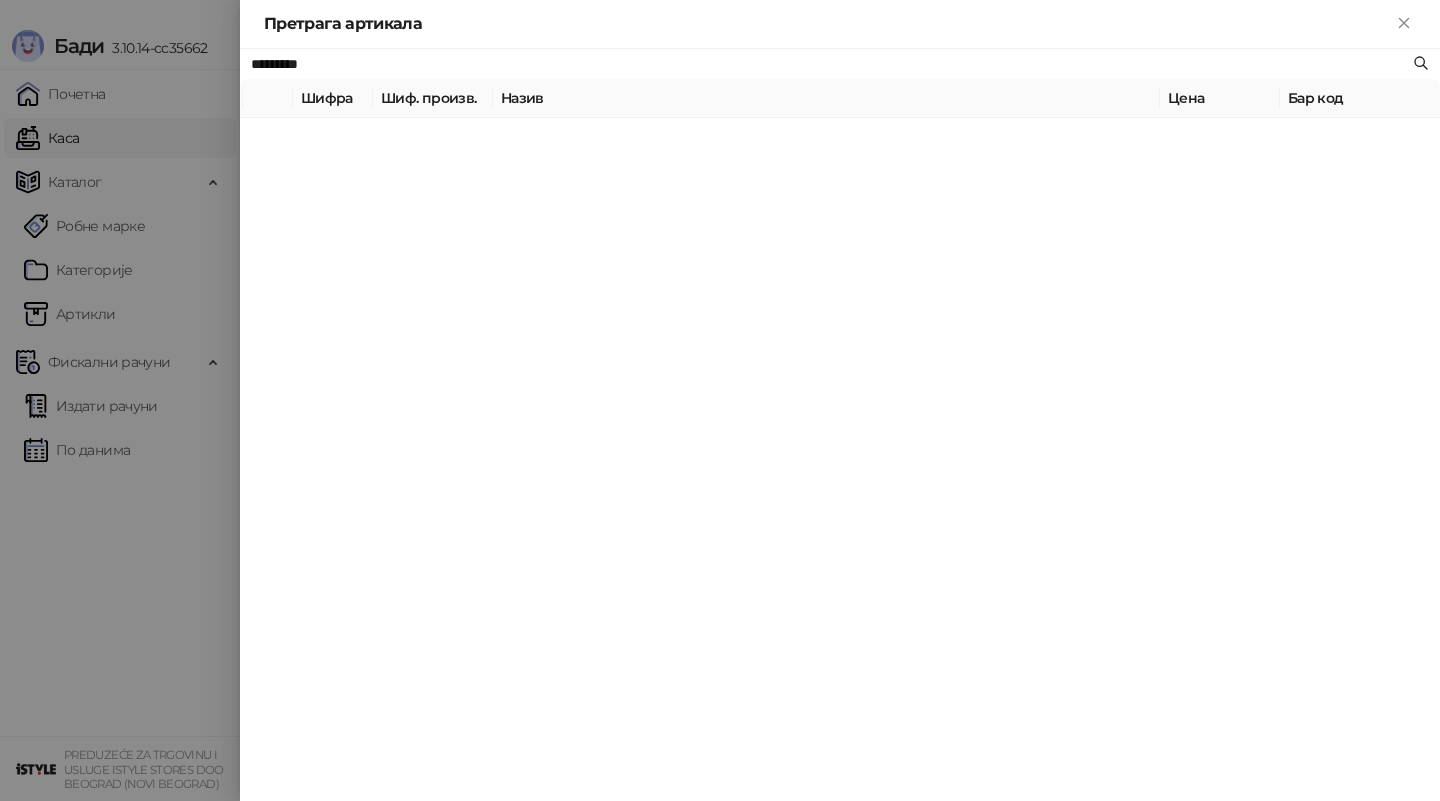 type on "*********" 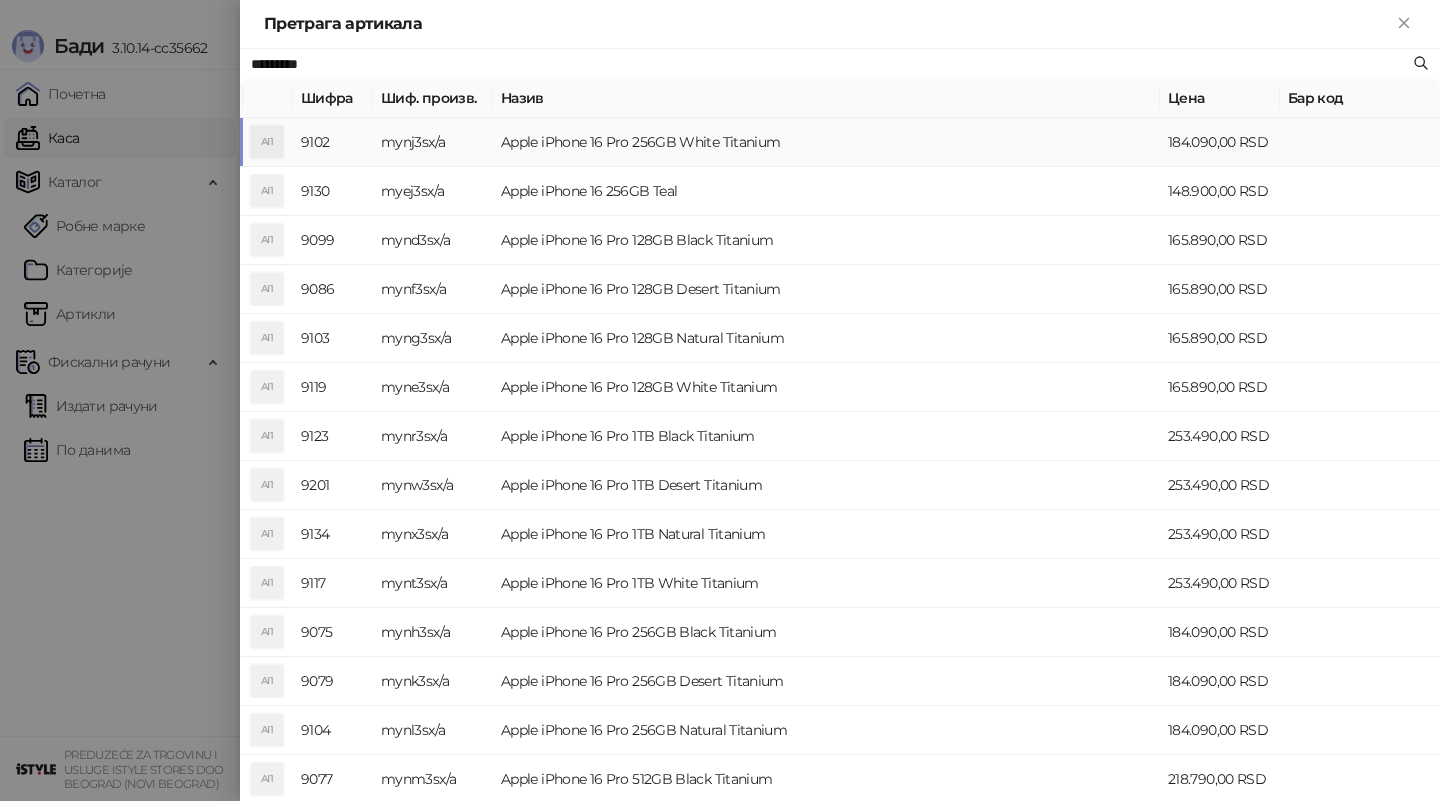 click on "mynj3sx/a" at bounding box center (433, 142) 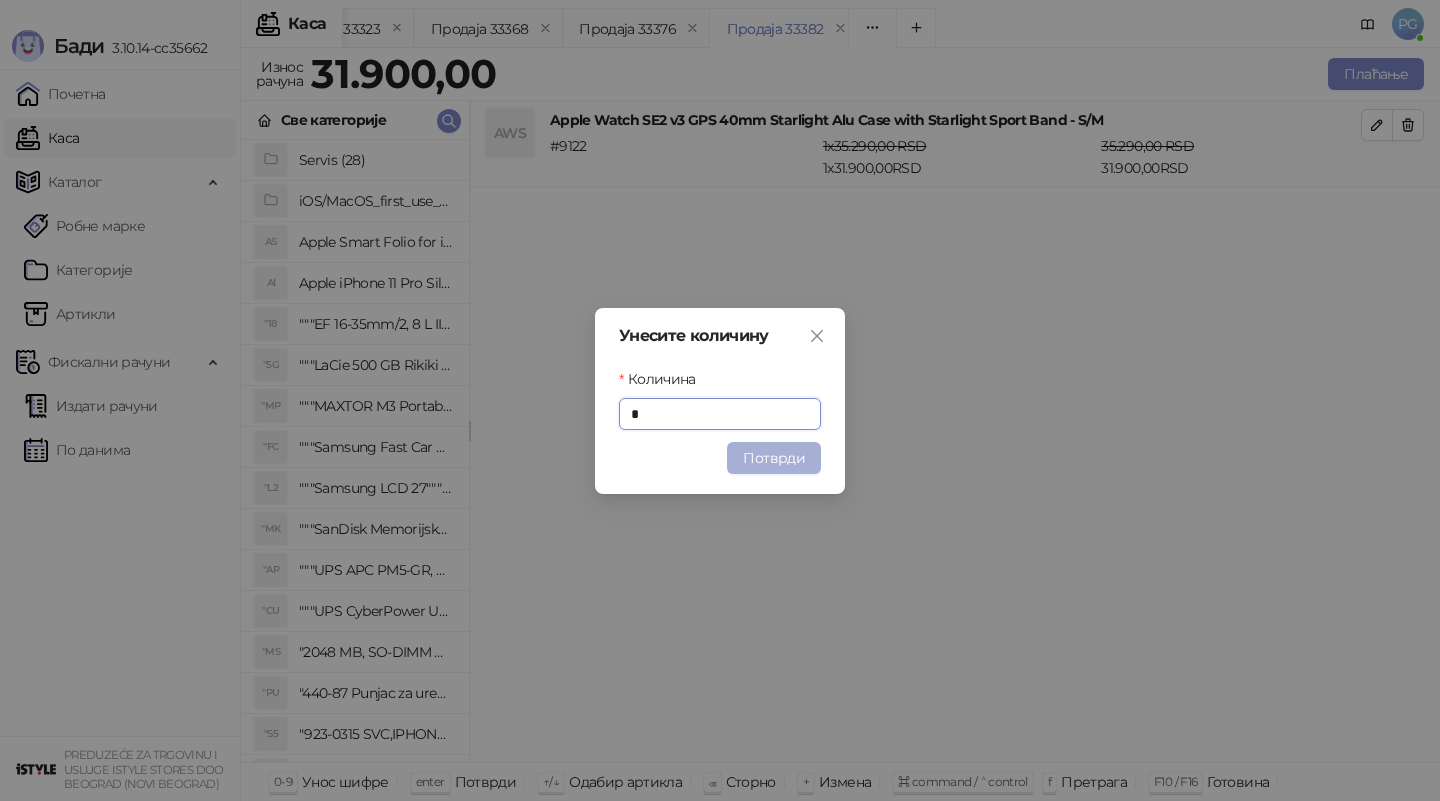 click on "Потврди" at bounding box center (774, 458) 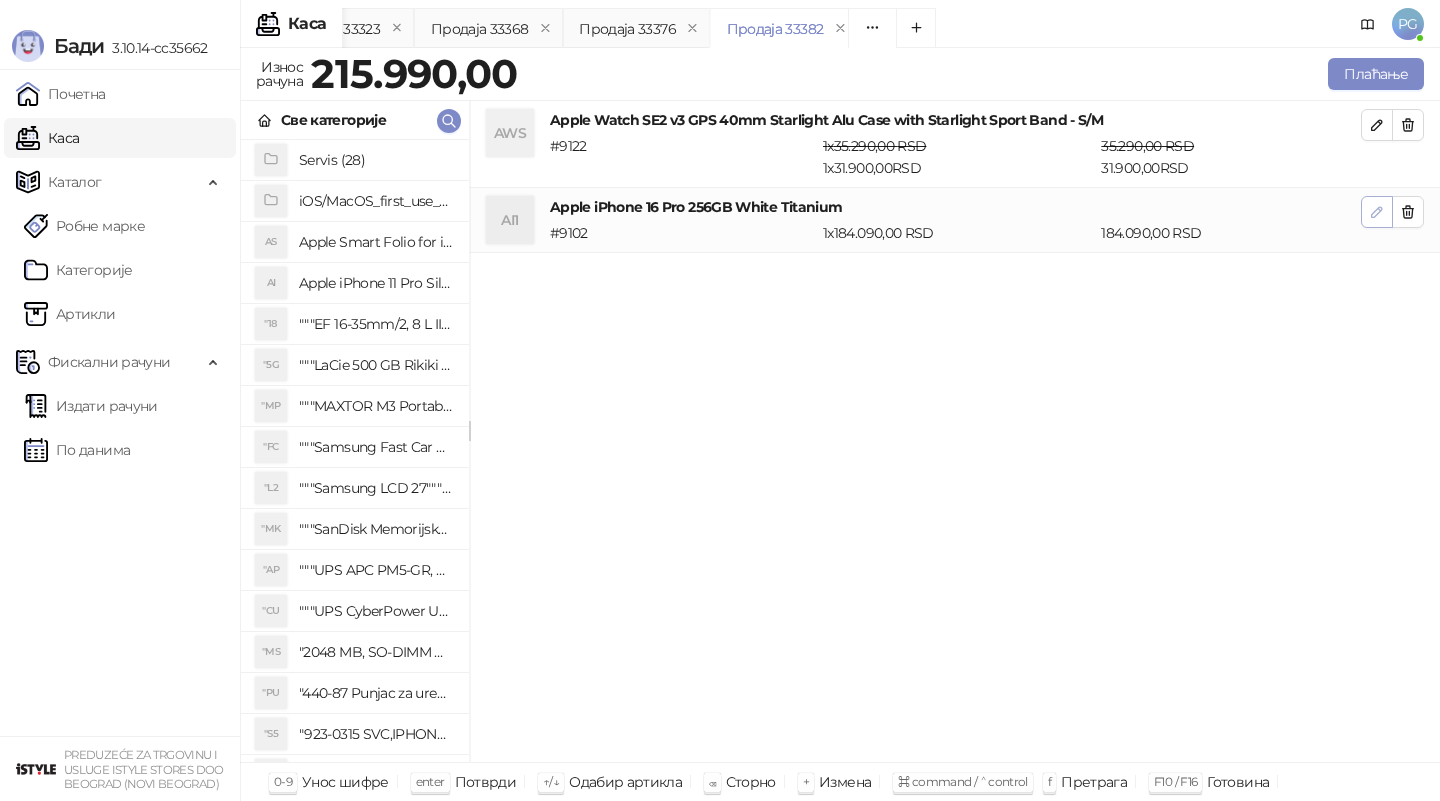click 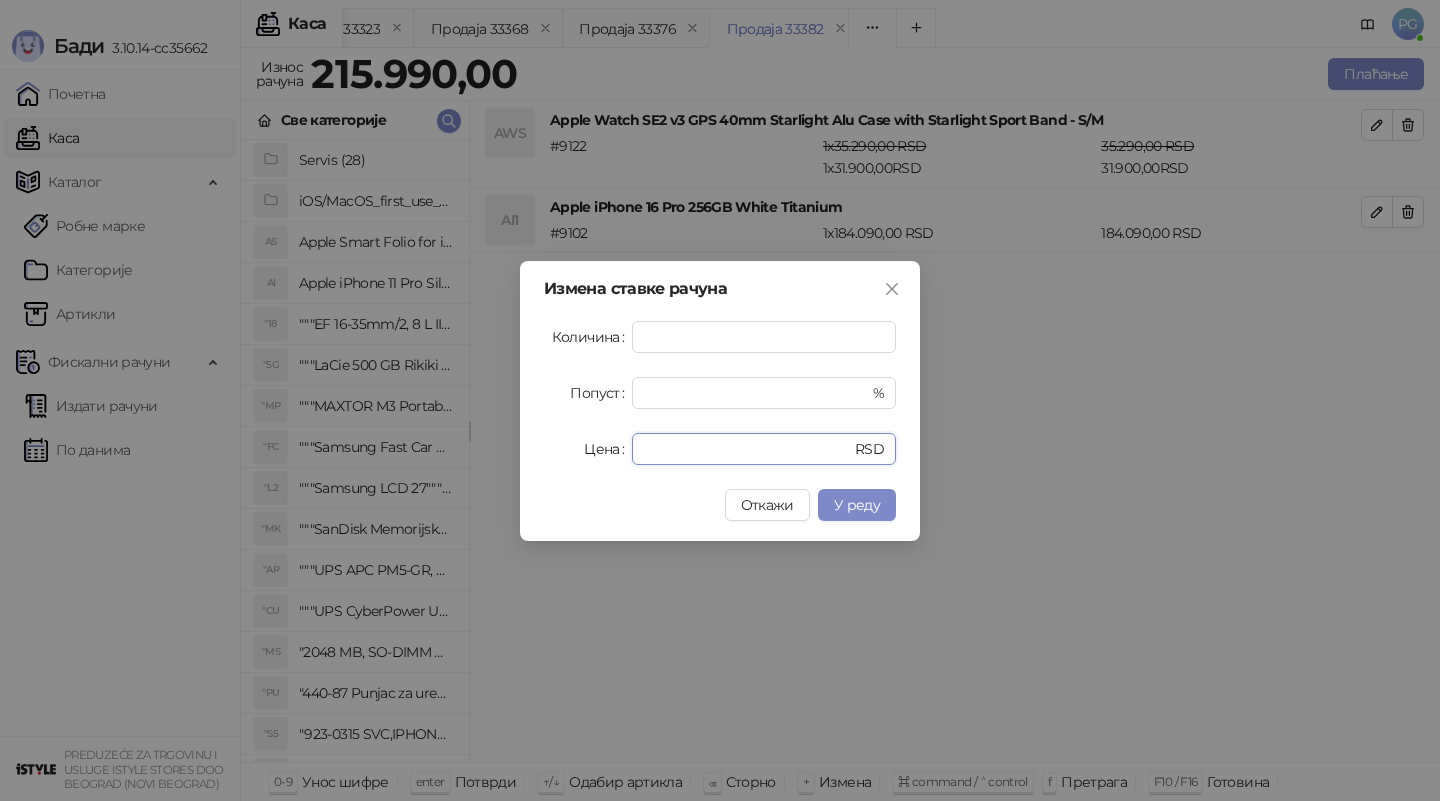 drag, startPoint x: 721, startPoint y: 445, endPoint x: 511, endPoint y: 445, distance: 210 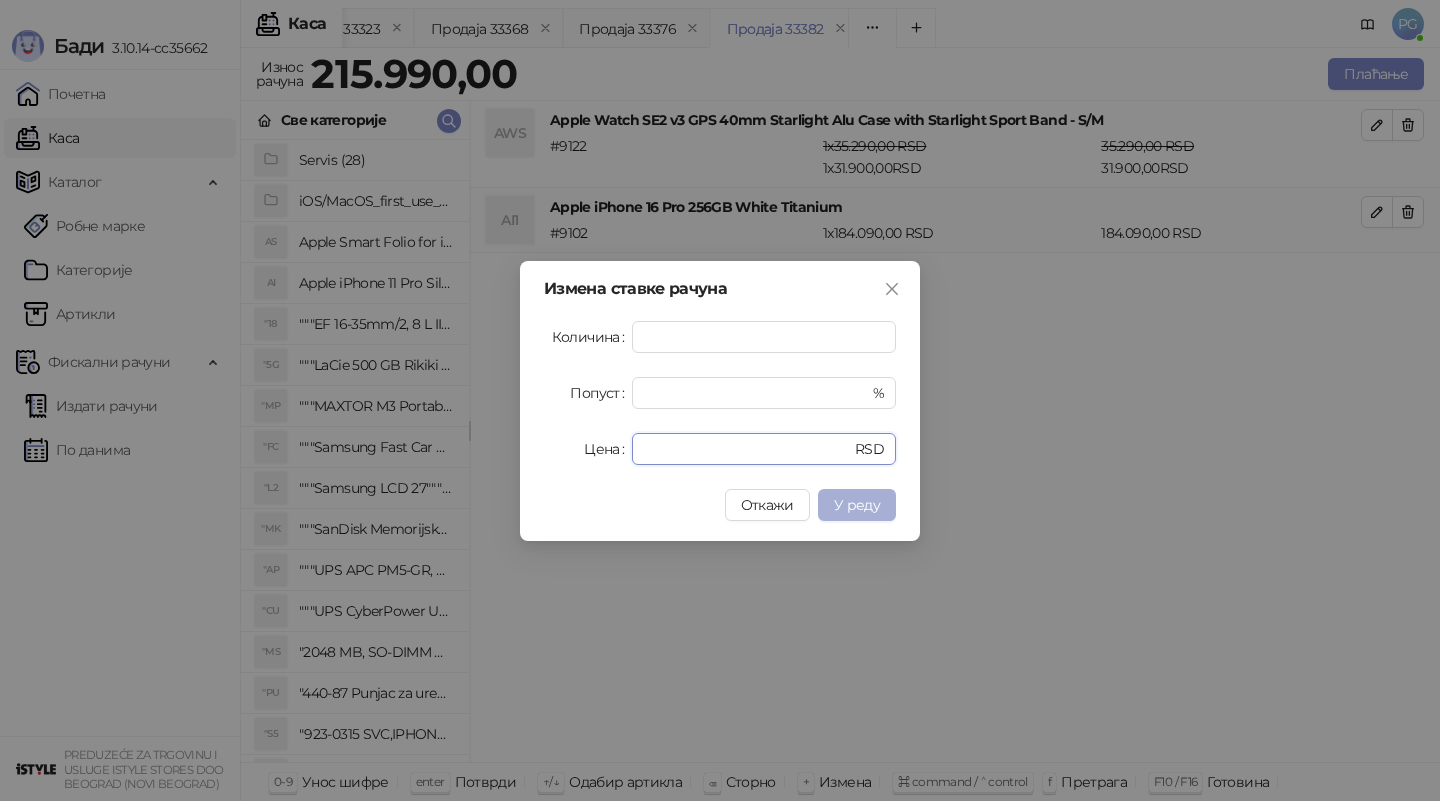 type on "******" 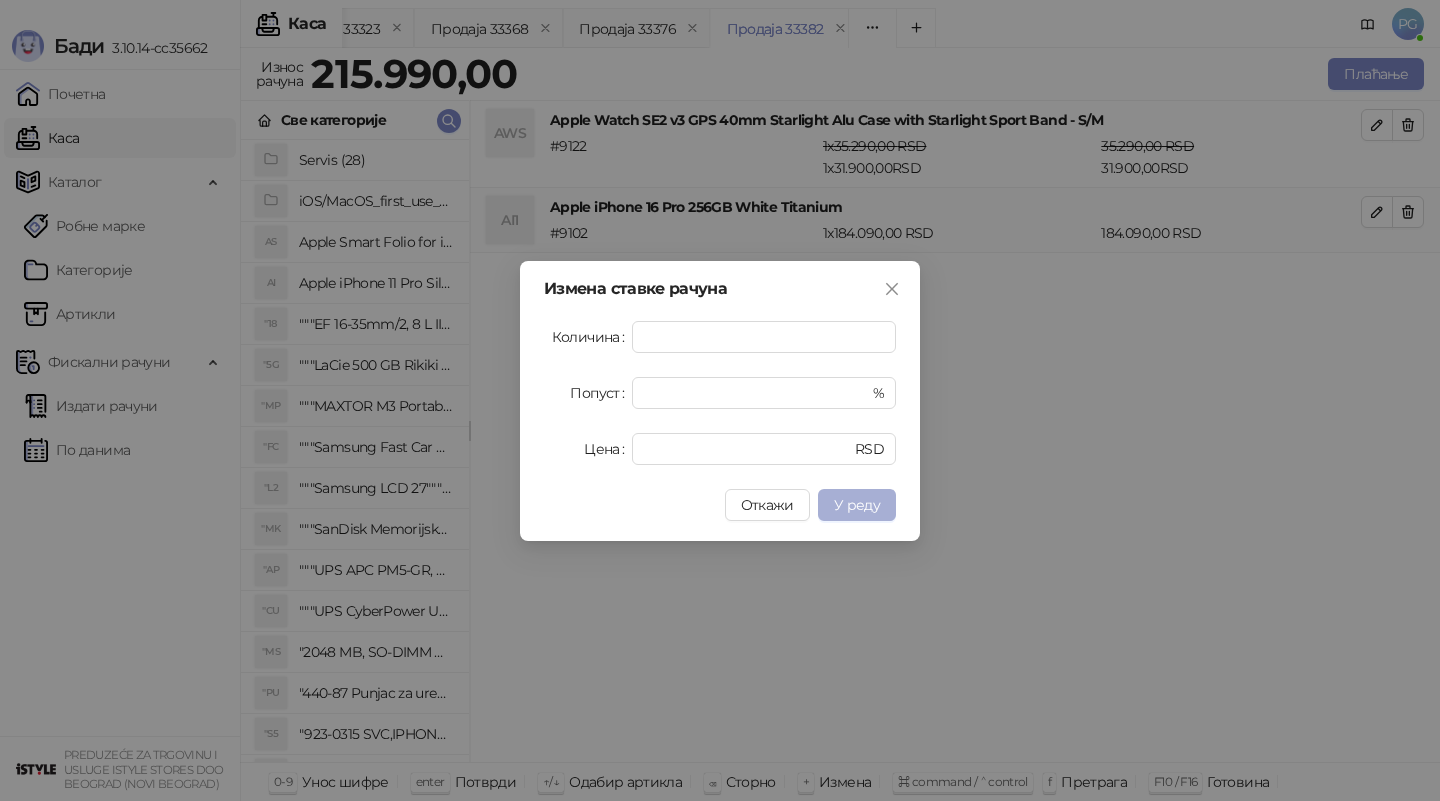 click on "У реду" at bounding box center (857, 505) 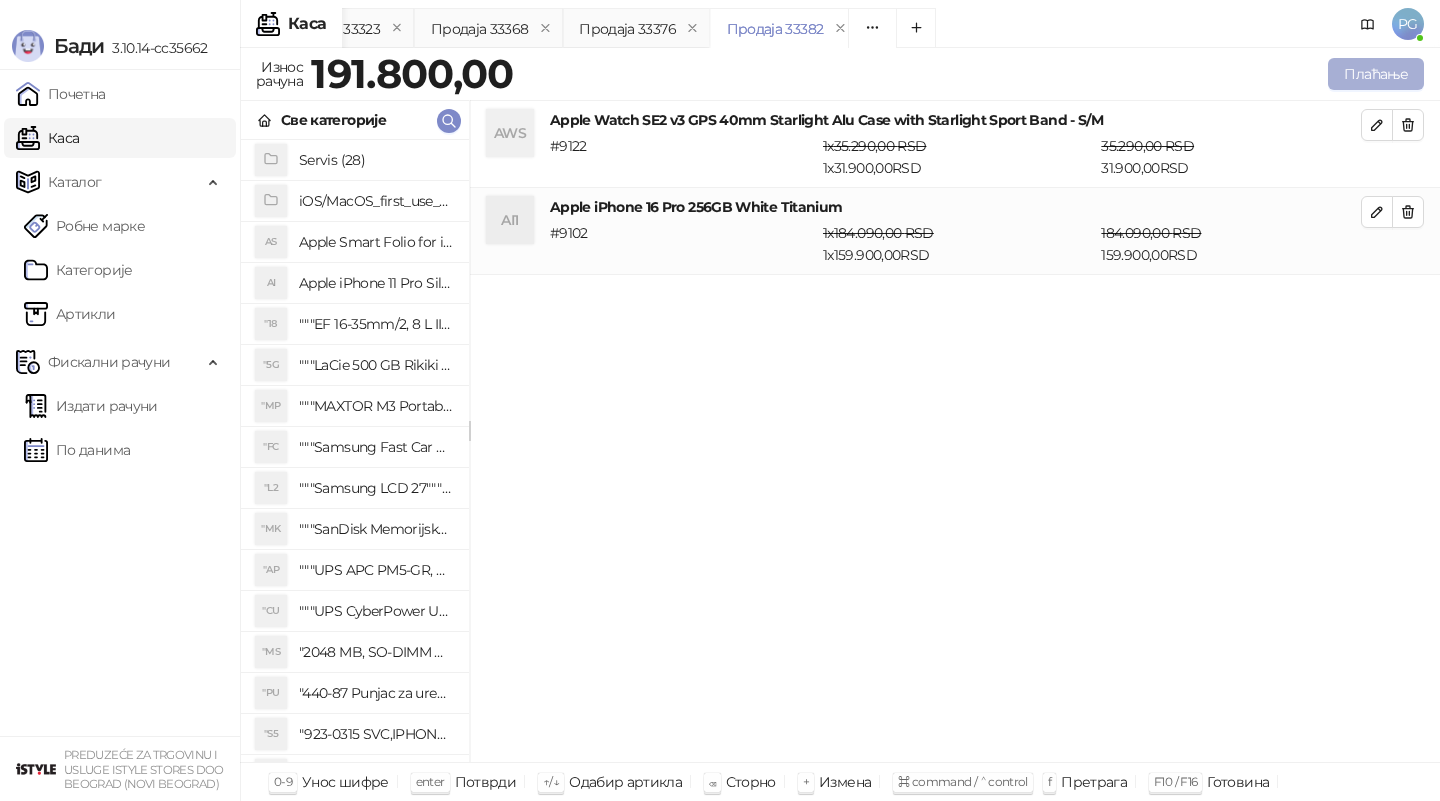 click on "Плаћање" at bounding box center [1376, 74] 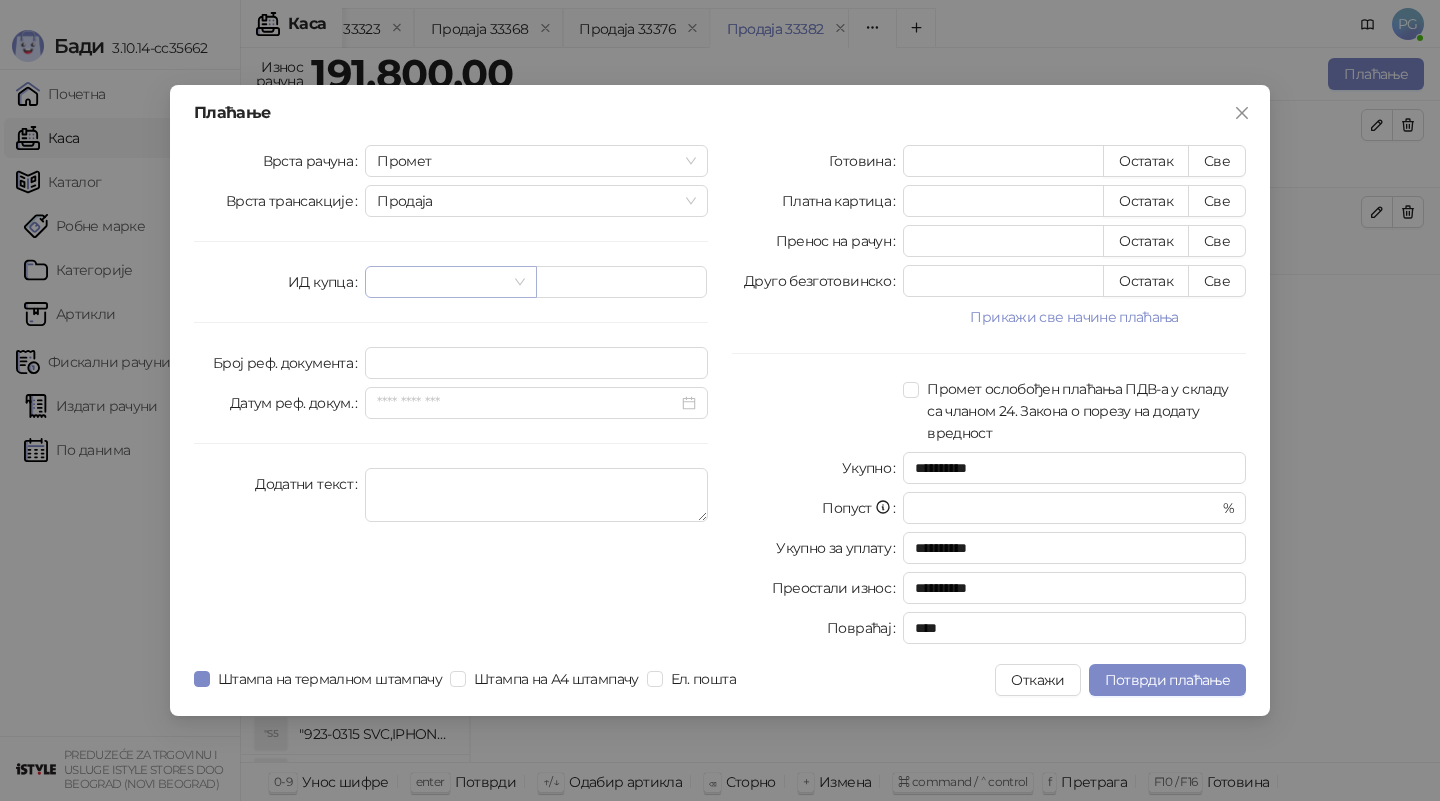 click at bounding box center [441, 282] 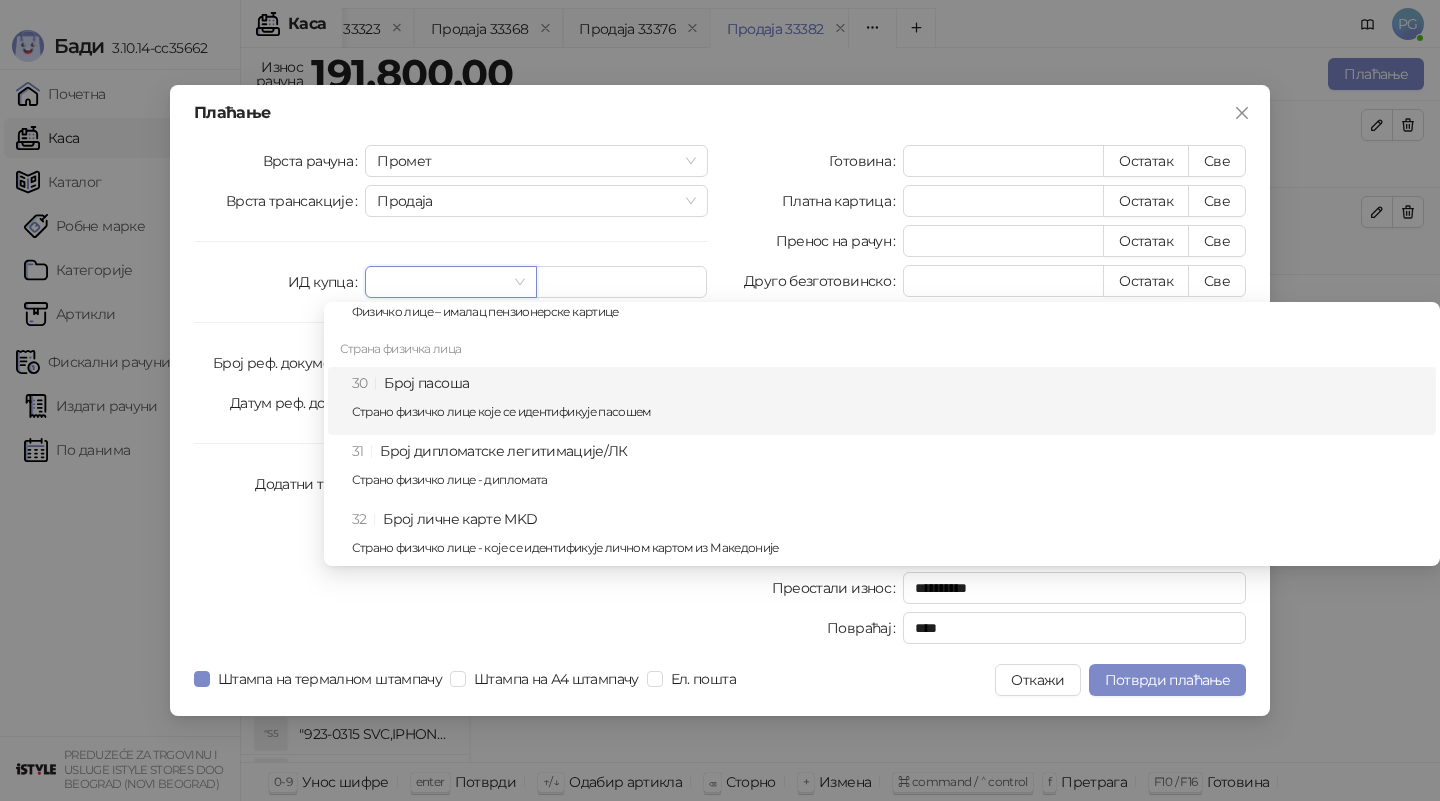 scroll, scrollTop: 869, scrollLeft: 0, axis: vertical 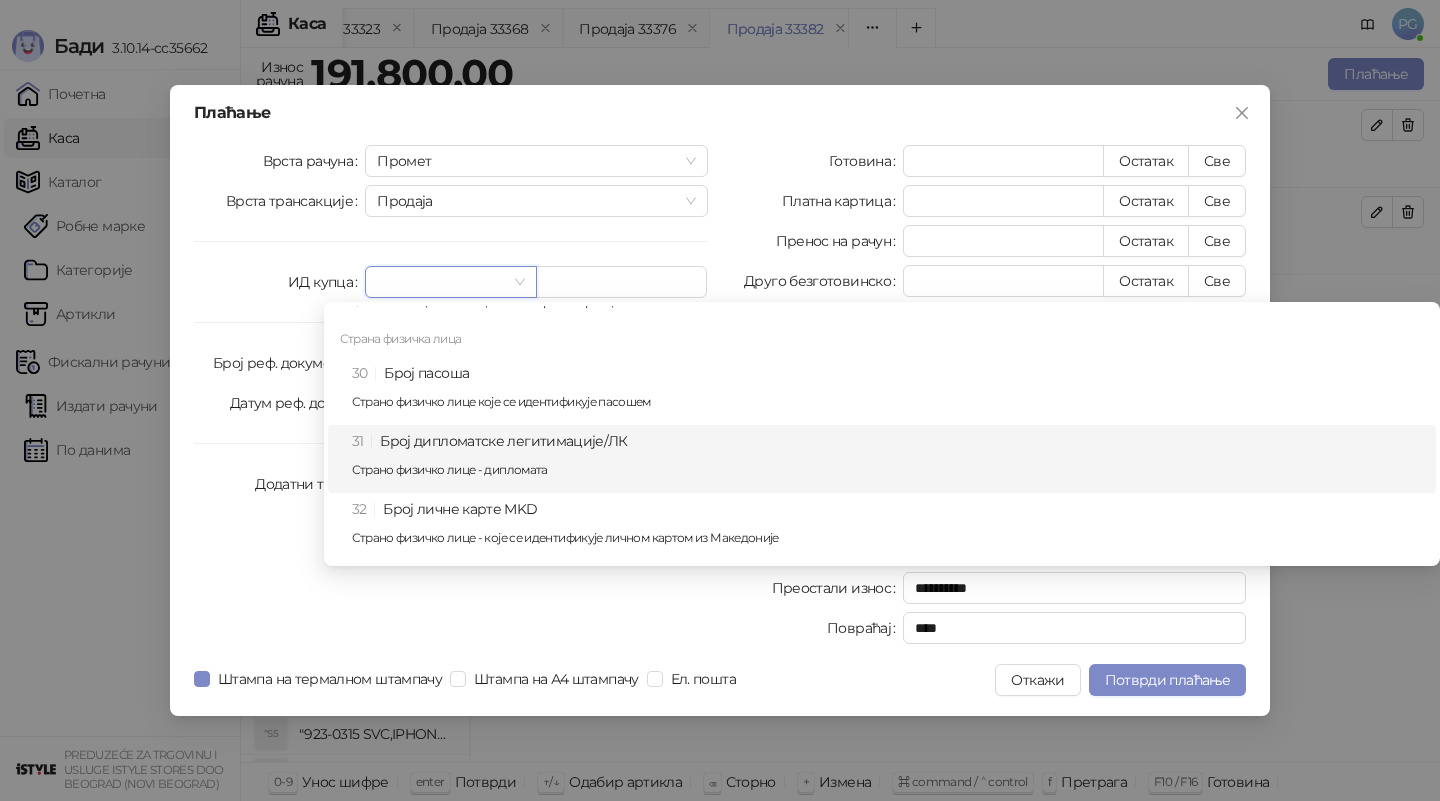 click on "Број дипломатске легитимације/ЛК Страно физичко лице - дипломата" at bounding box center [888, 459] 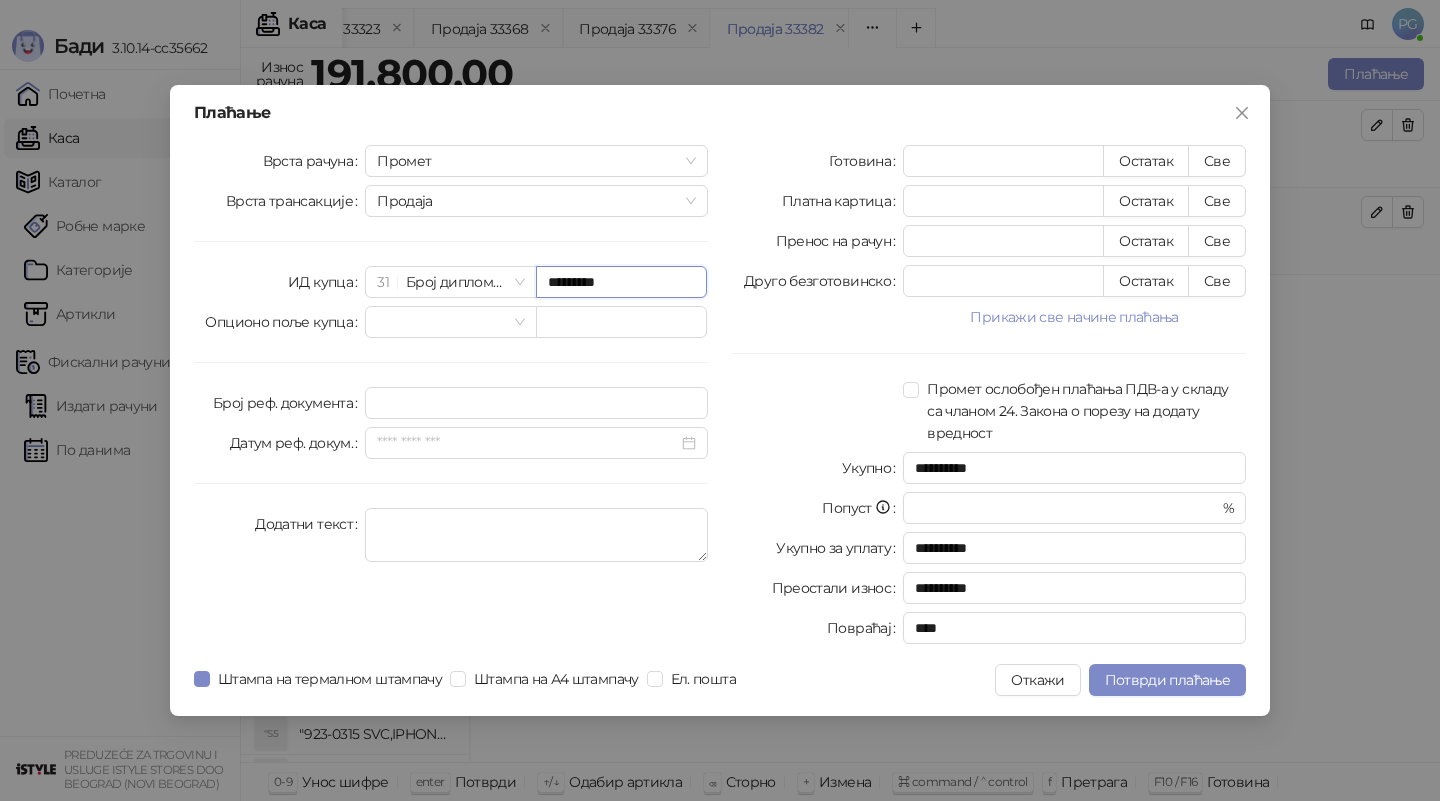 type on "*********" 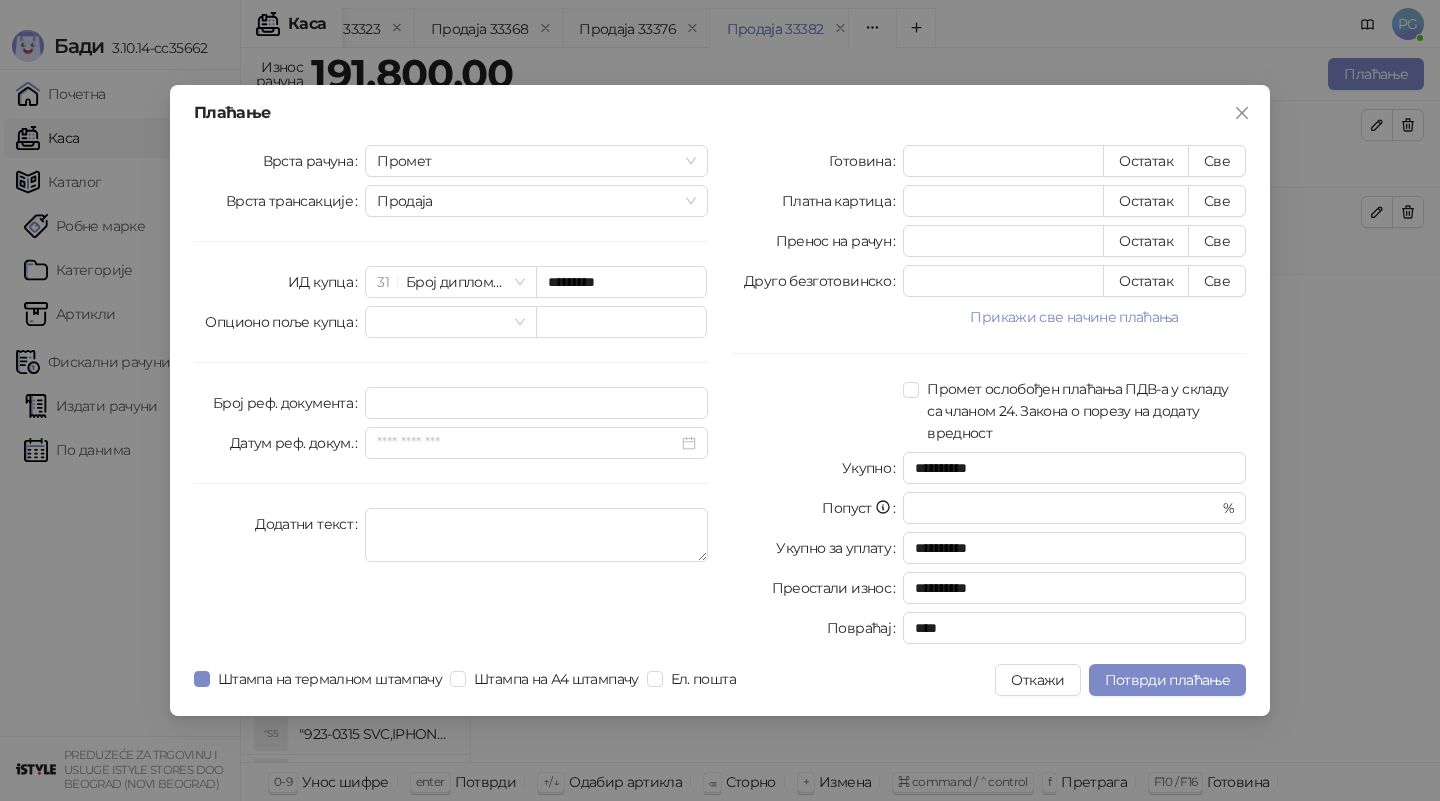 click on "Врста рачуна Промет Врста трансакције Продаја ИД купца 31 Број дипломатске легитимације/ЛК ********* Опционо поље купца Број реф. документа Датум реф. докум. Додатни текст" at bounding box center [451, 398] 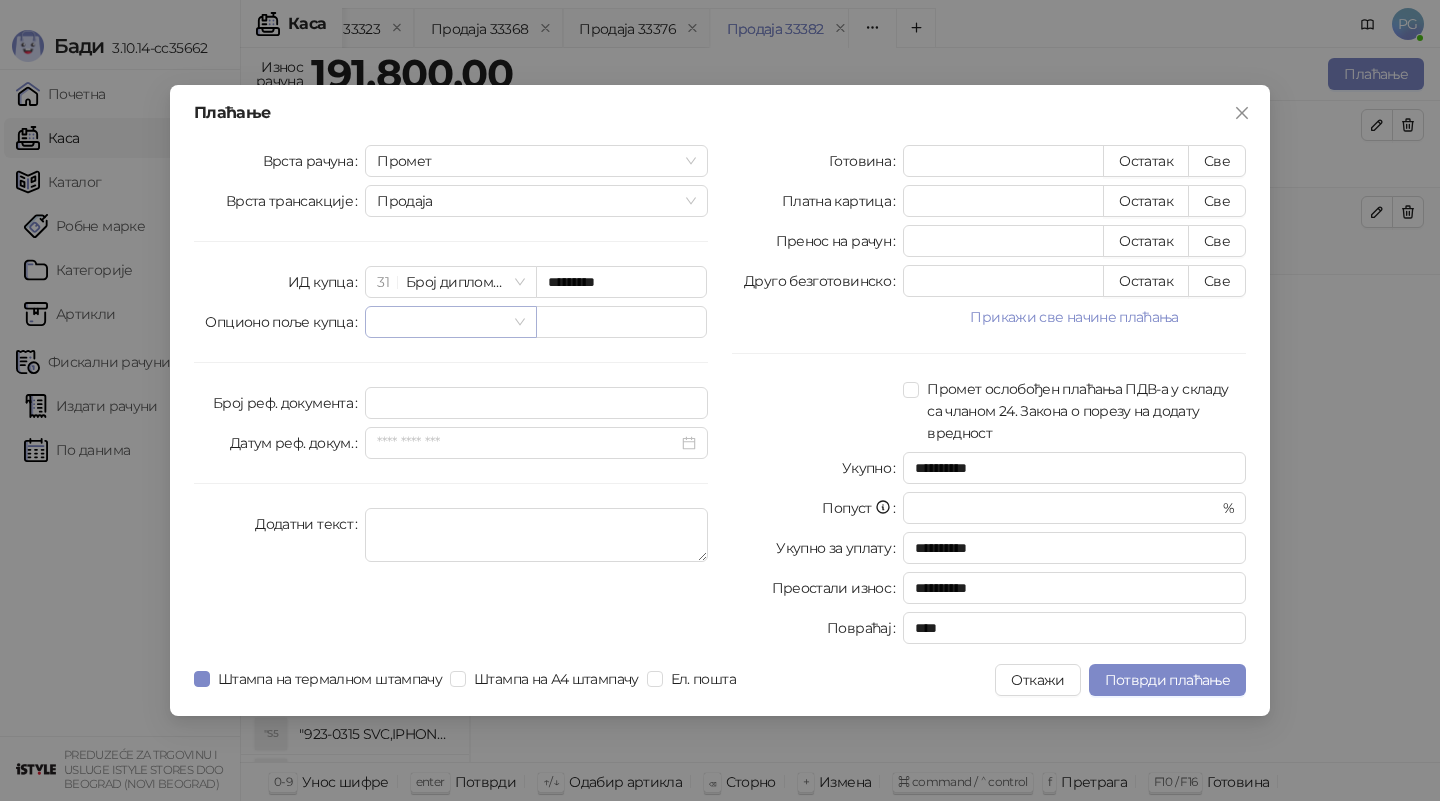 click at bounding box center (441, 322) 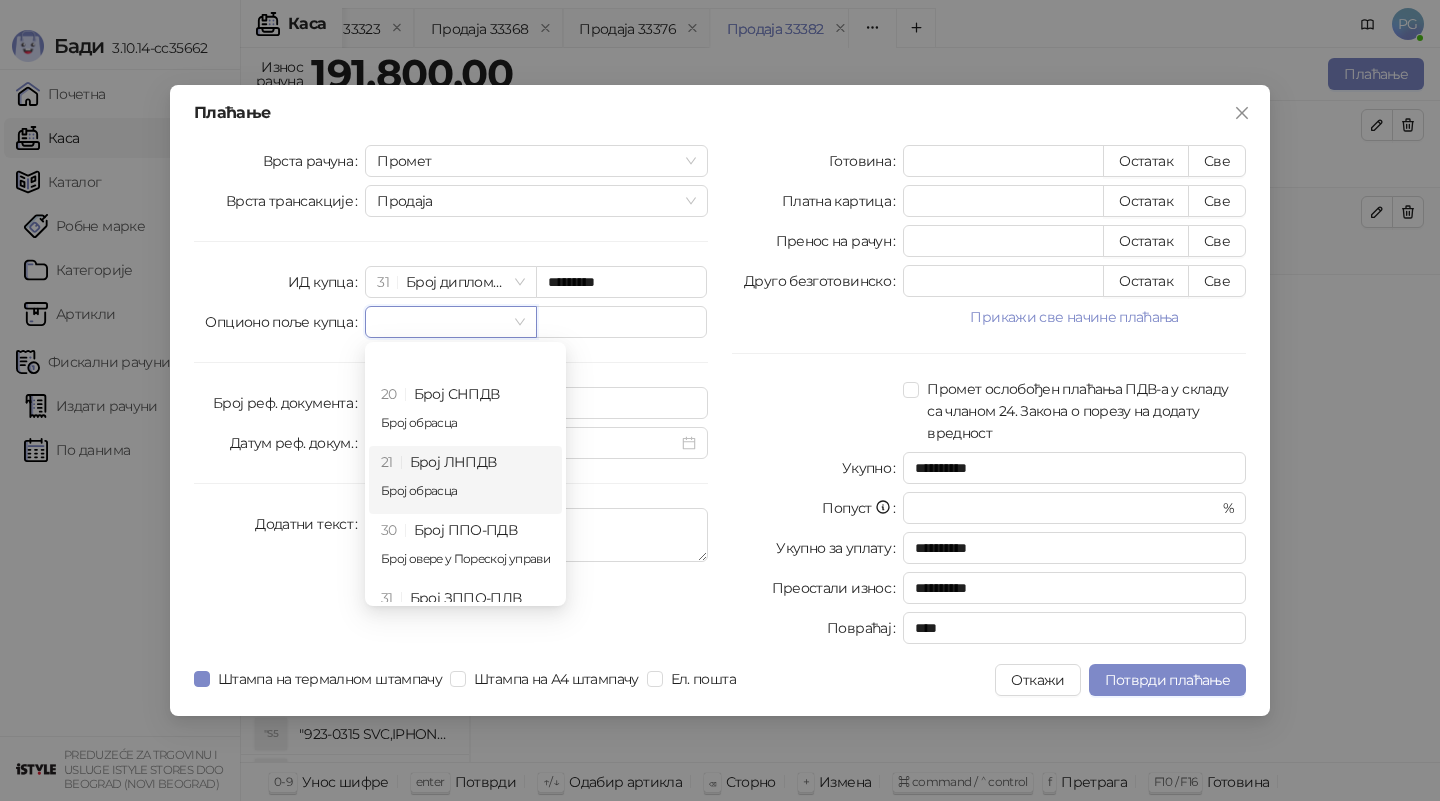 click on "21 Број ЛНПДВ Број обрасца" at bounding box center (465, 480) 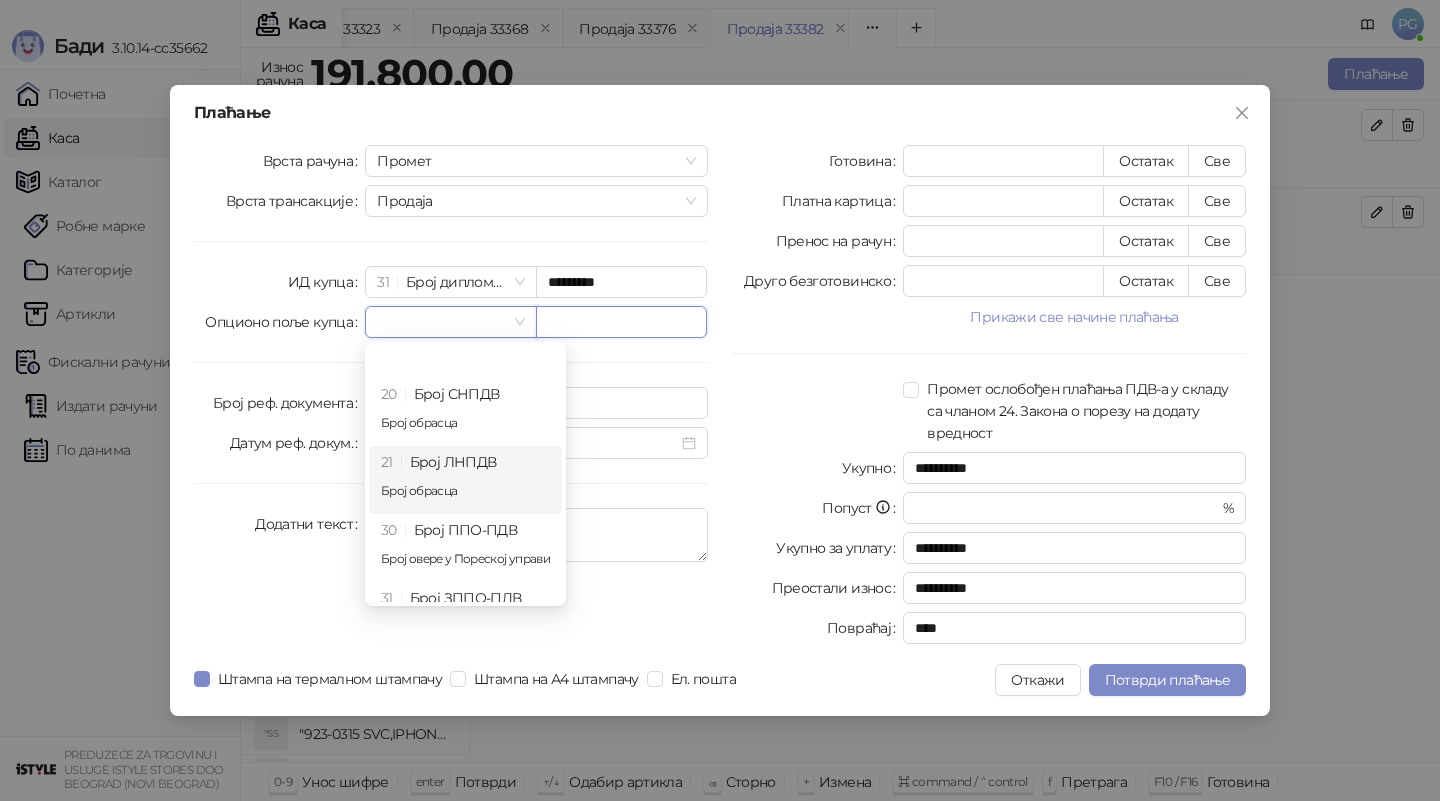 type on "**********" 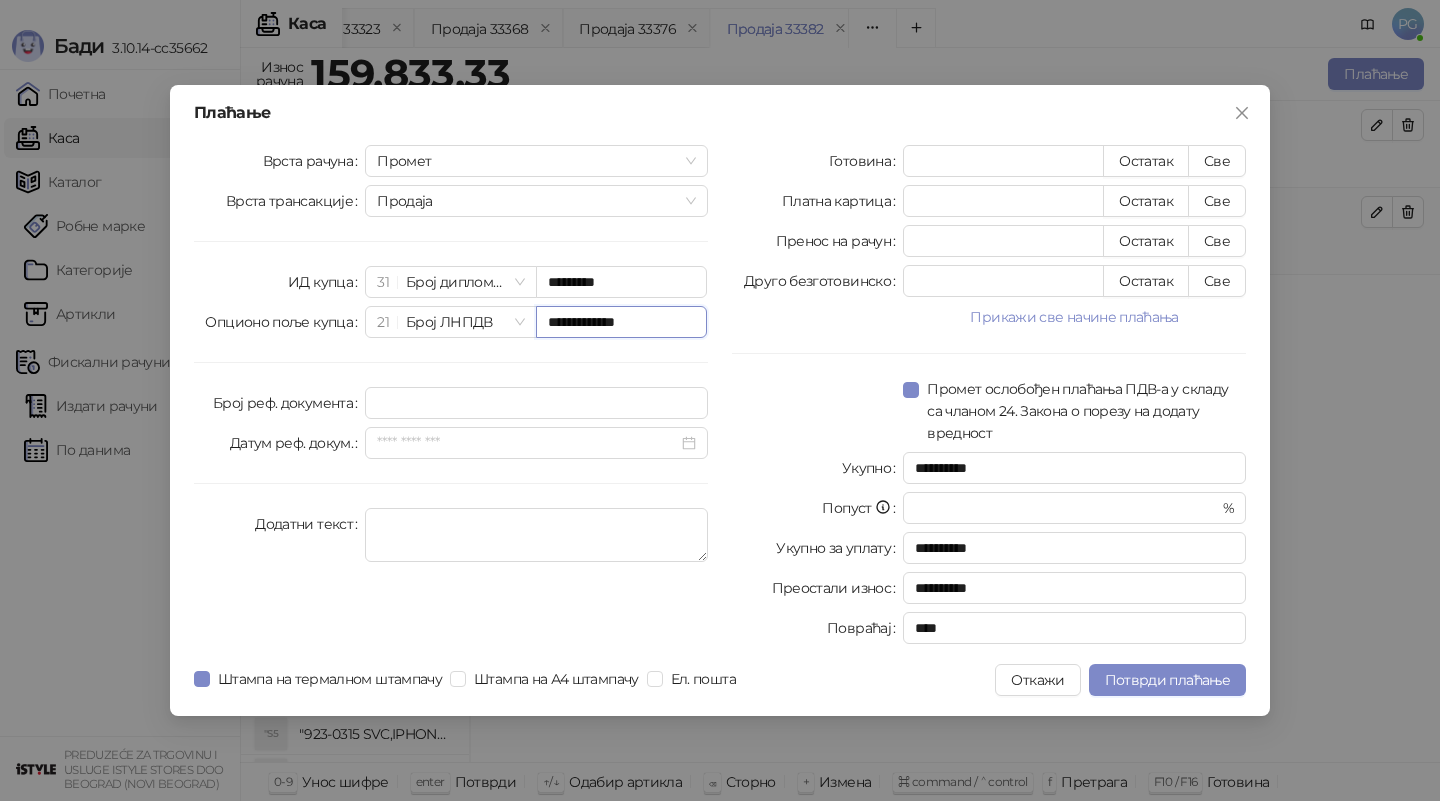 type on "**********" 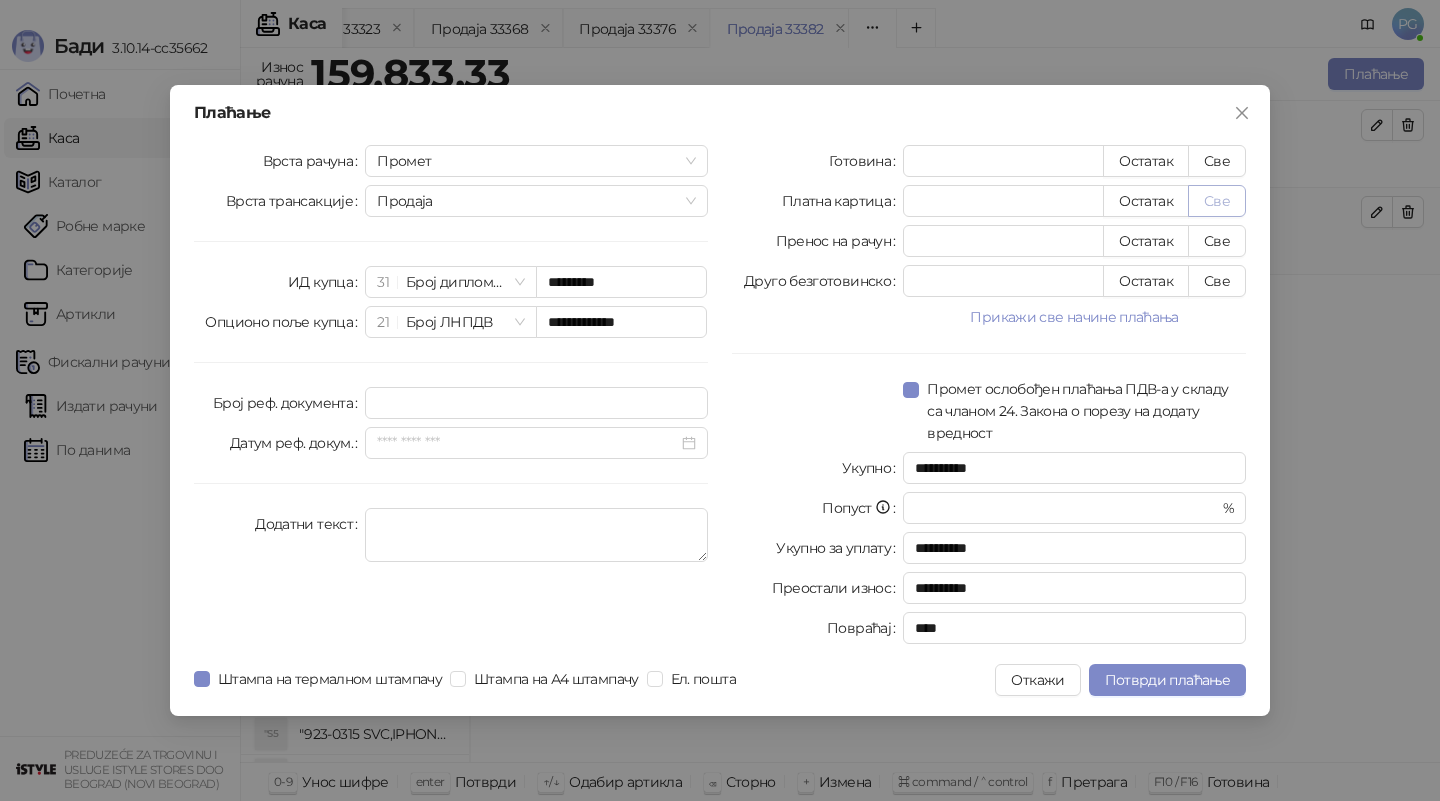 click on "Све" at bounding box center [1217, 201] 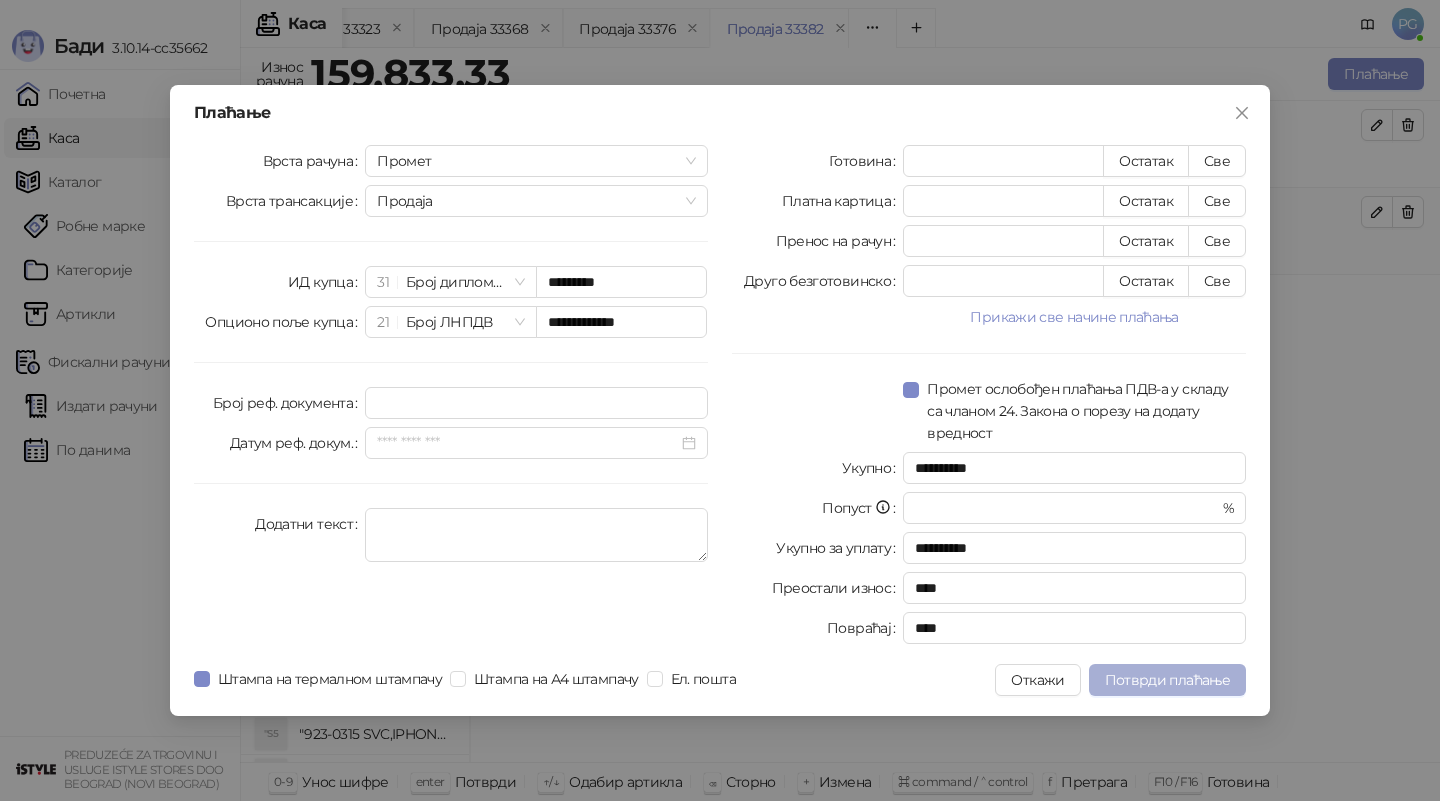 click on "Потврди плаћање" at bounding box center [1167, 680] 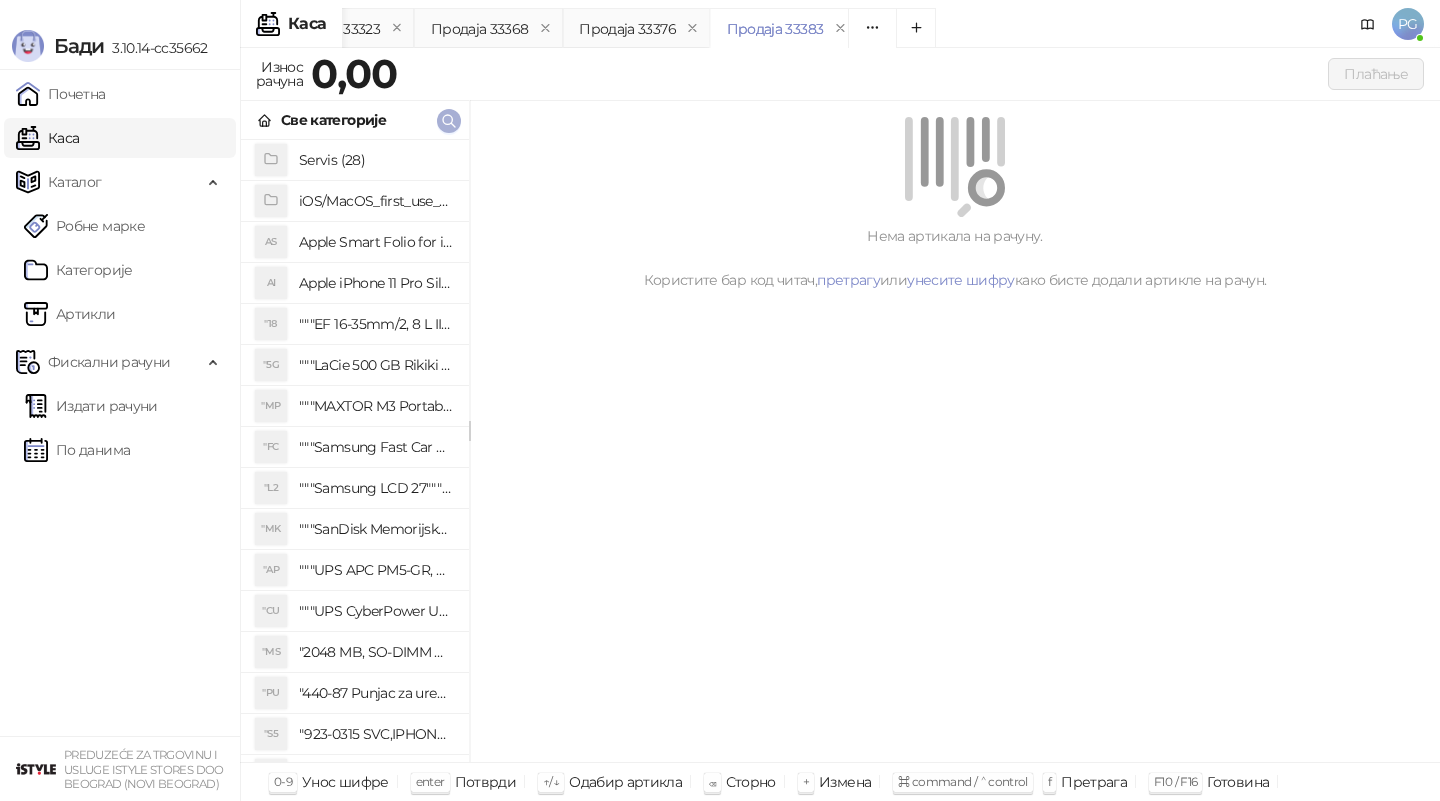 click 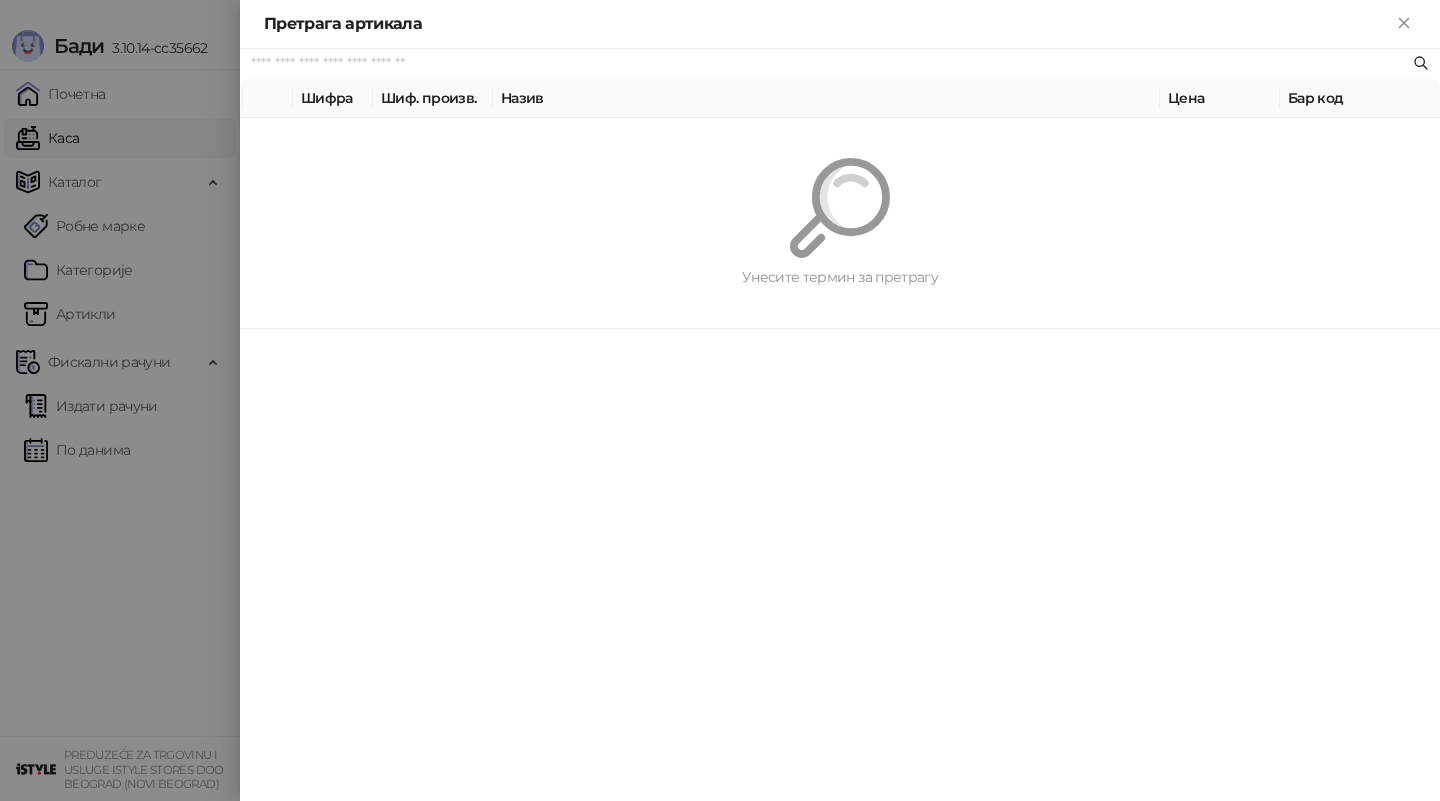 paste on "**********" 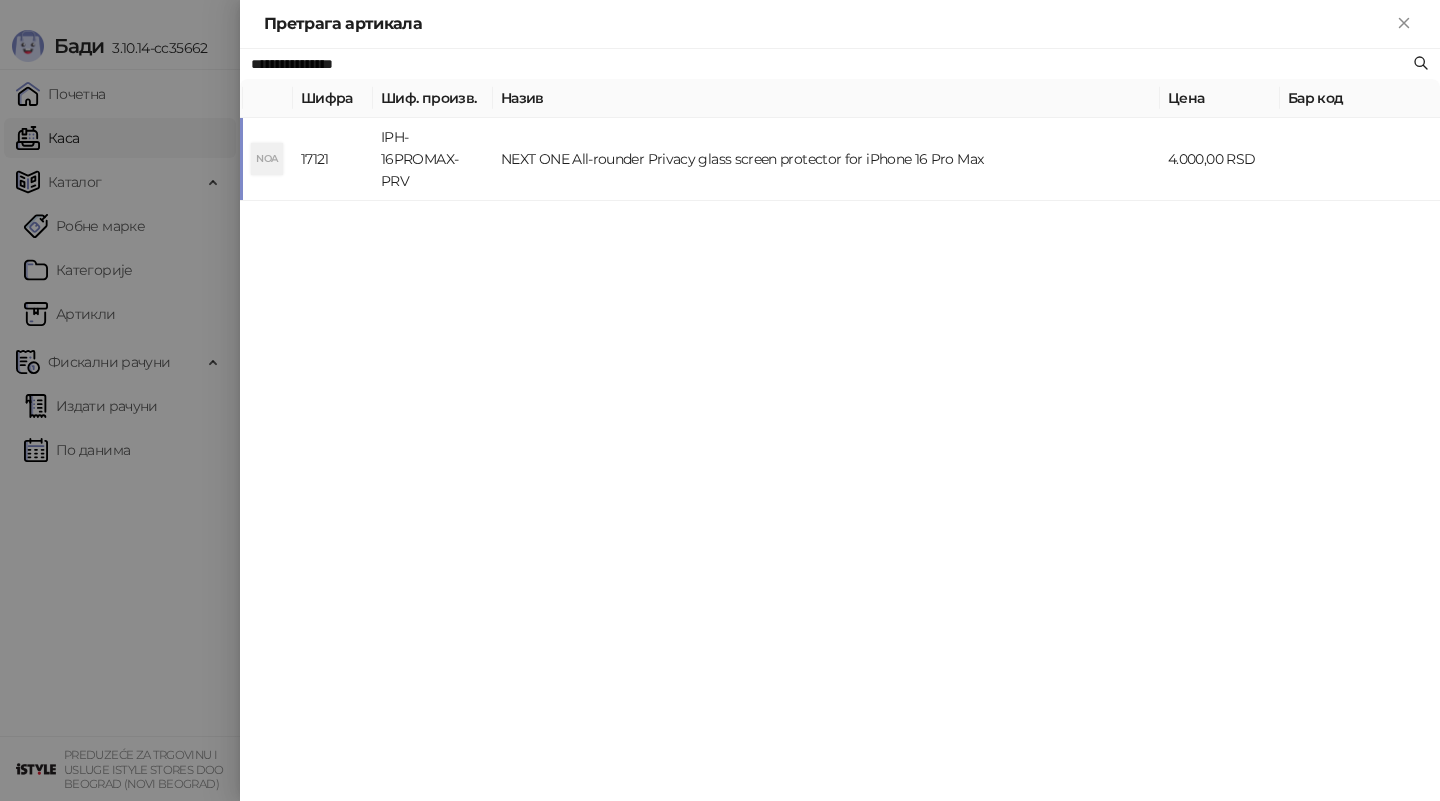 type on "**********" 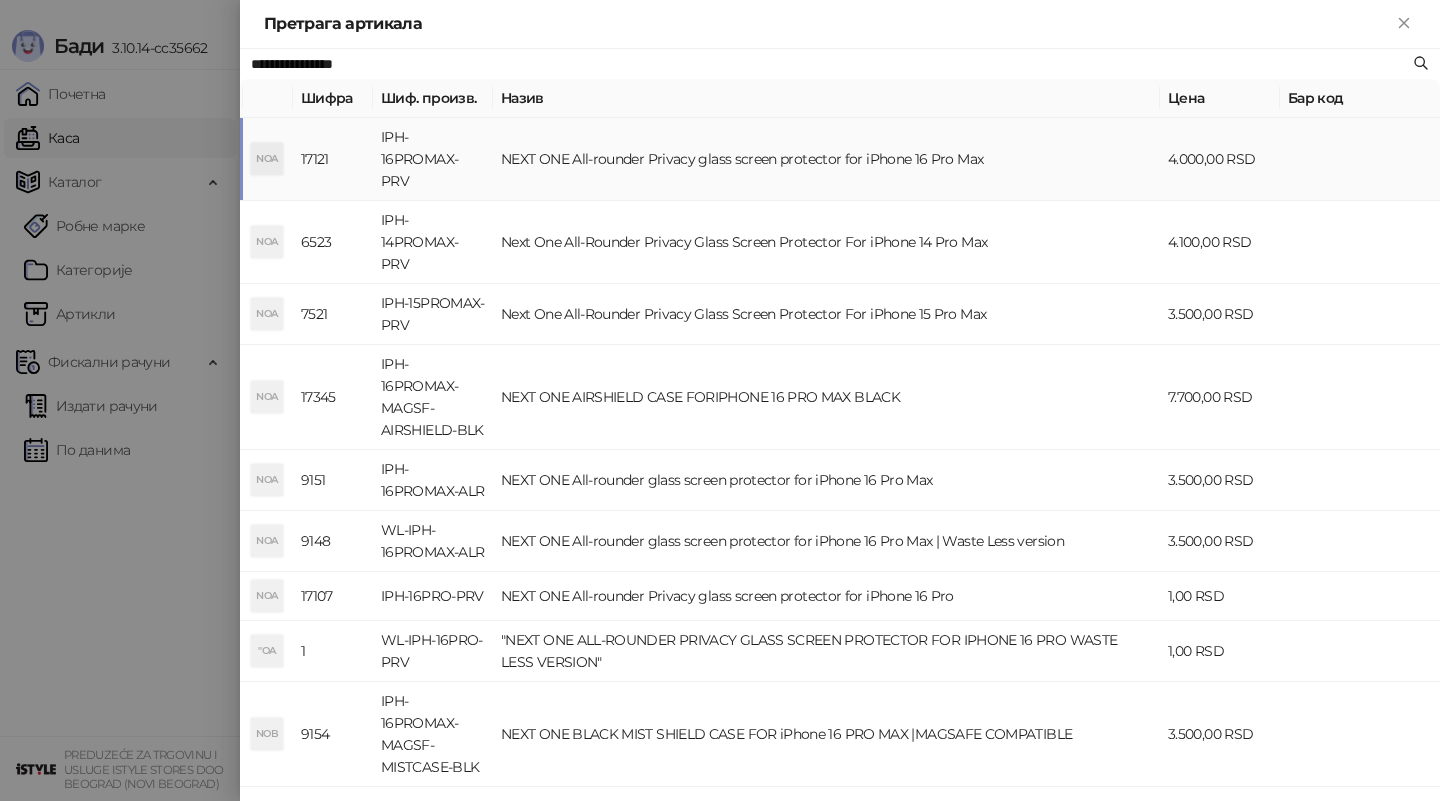 click on "IPH-16PROMAX-PRV" at bounding box center [433, 159] 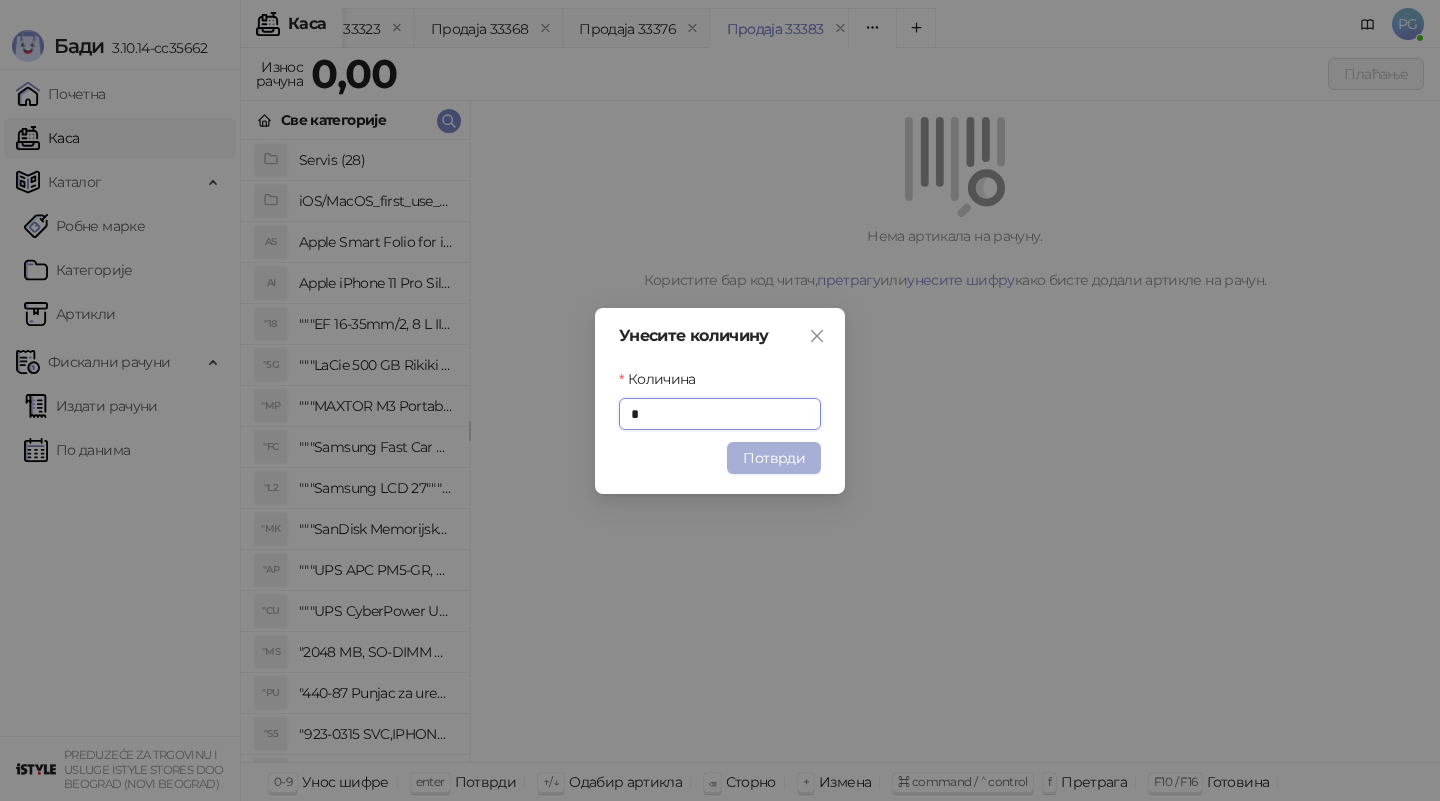 click on "Потврди" at bounding box center [774, 458] 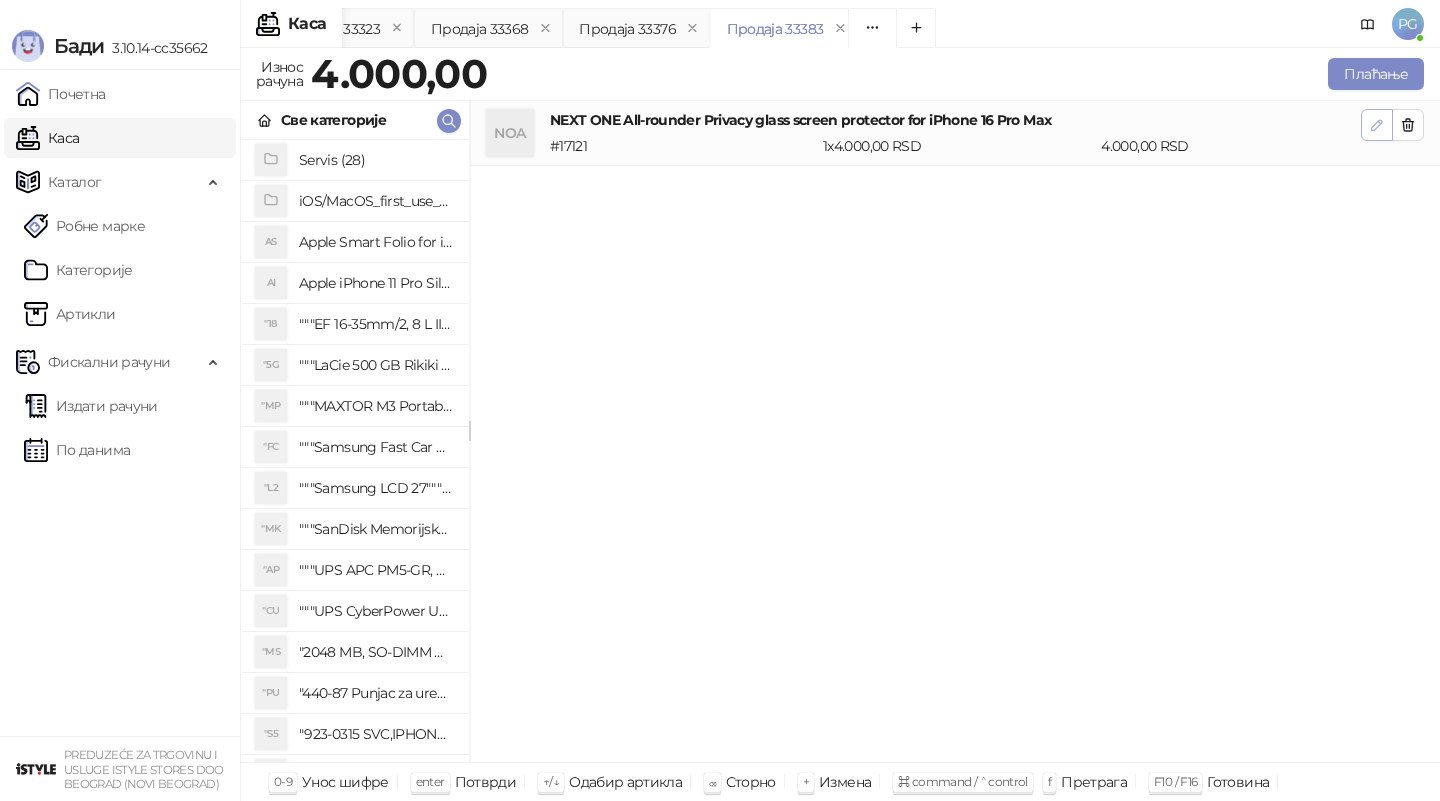 click 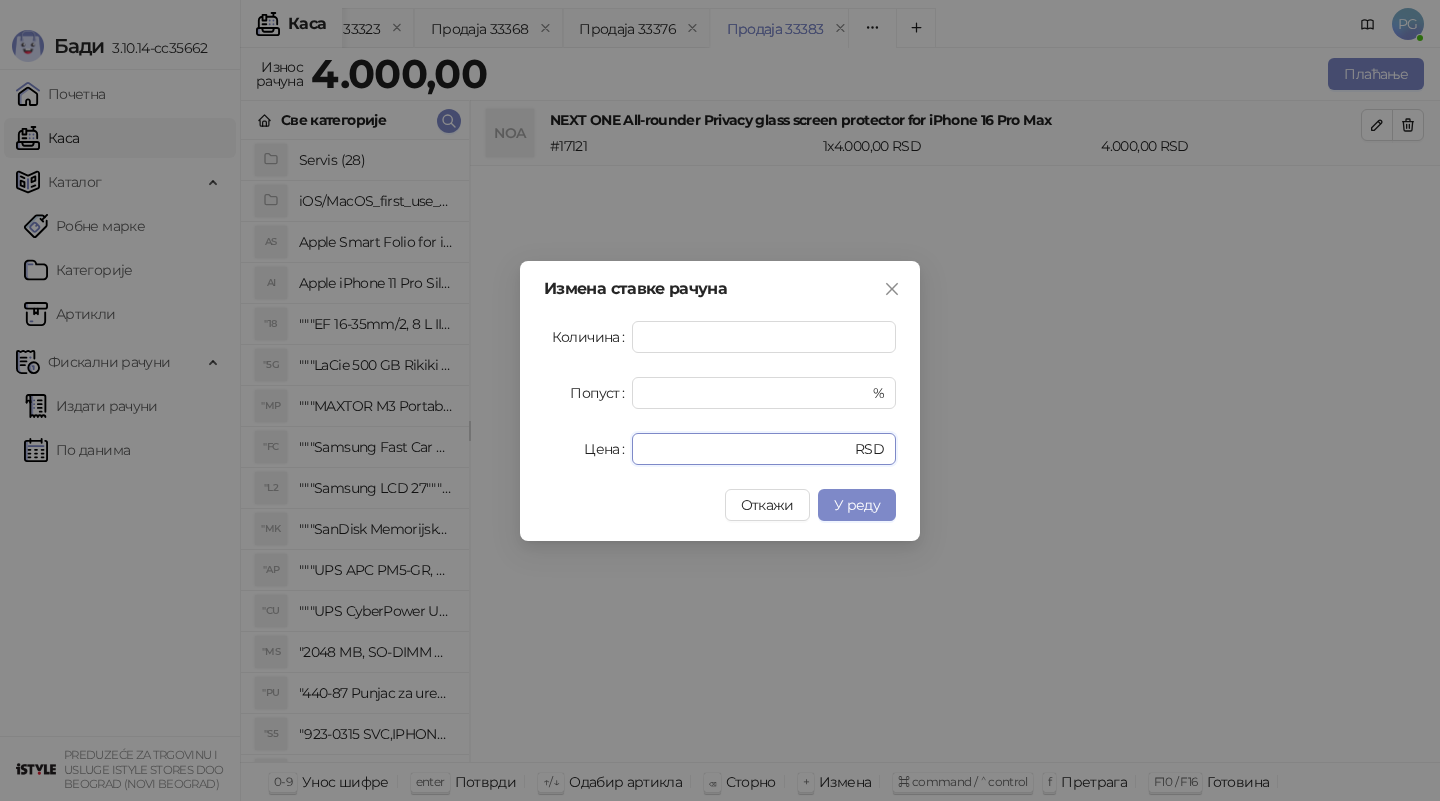 drag, startPoint x: 681, startPoint y: 451, endPoint x: 393, endPoint y: 449, distance: 288.00696 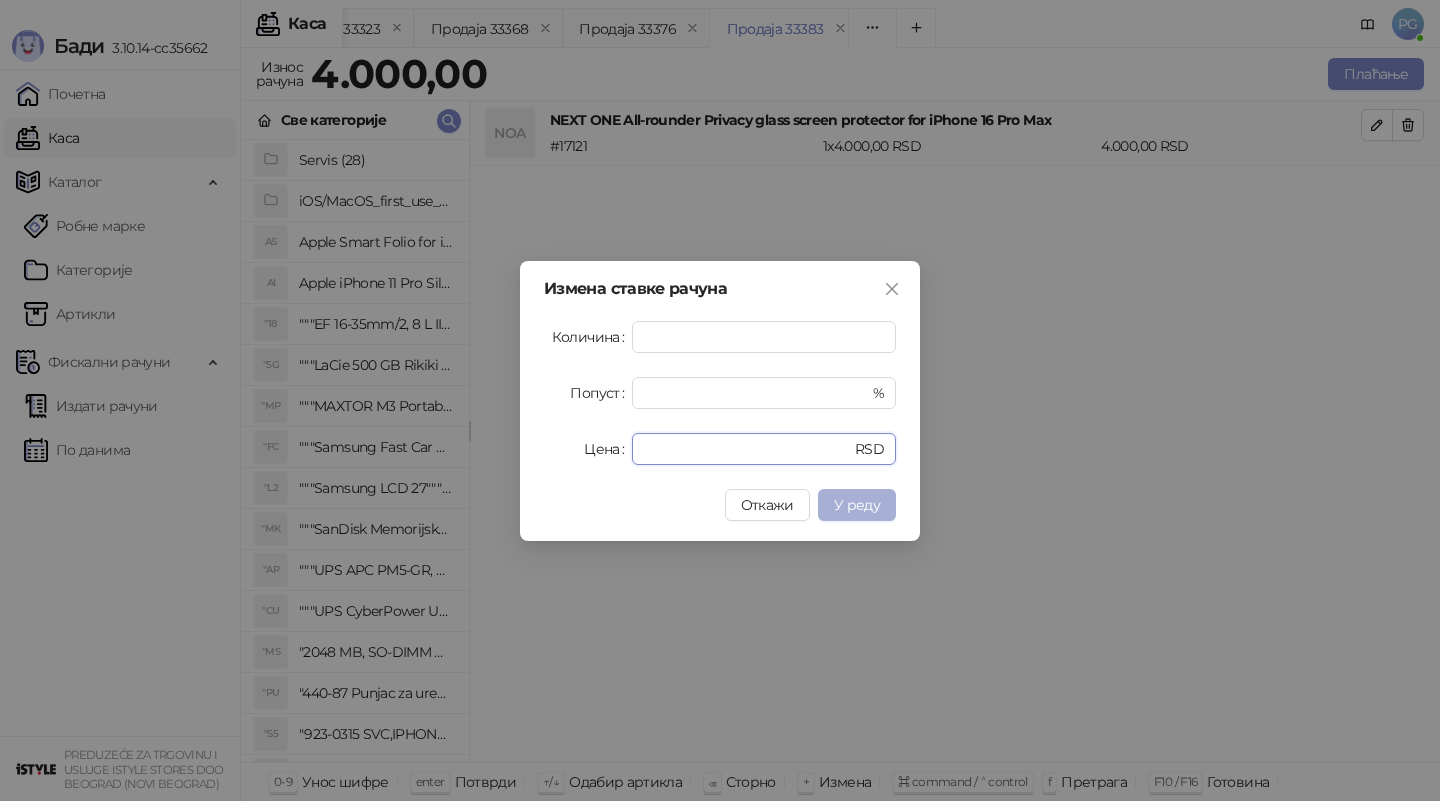 type on "*" 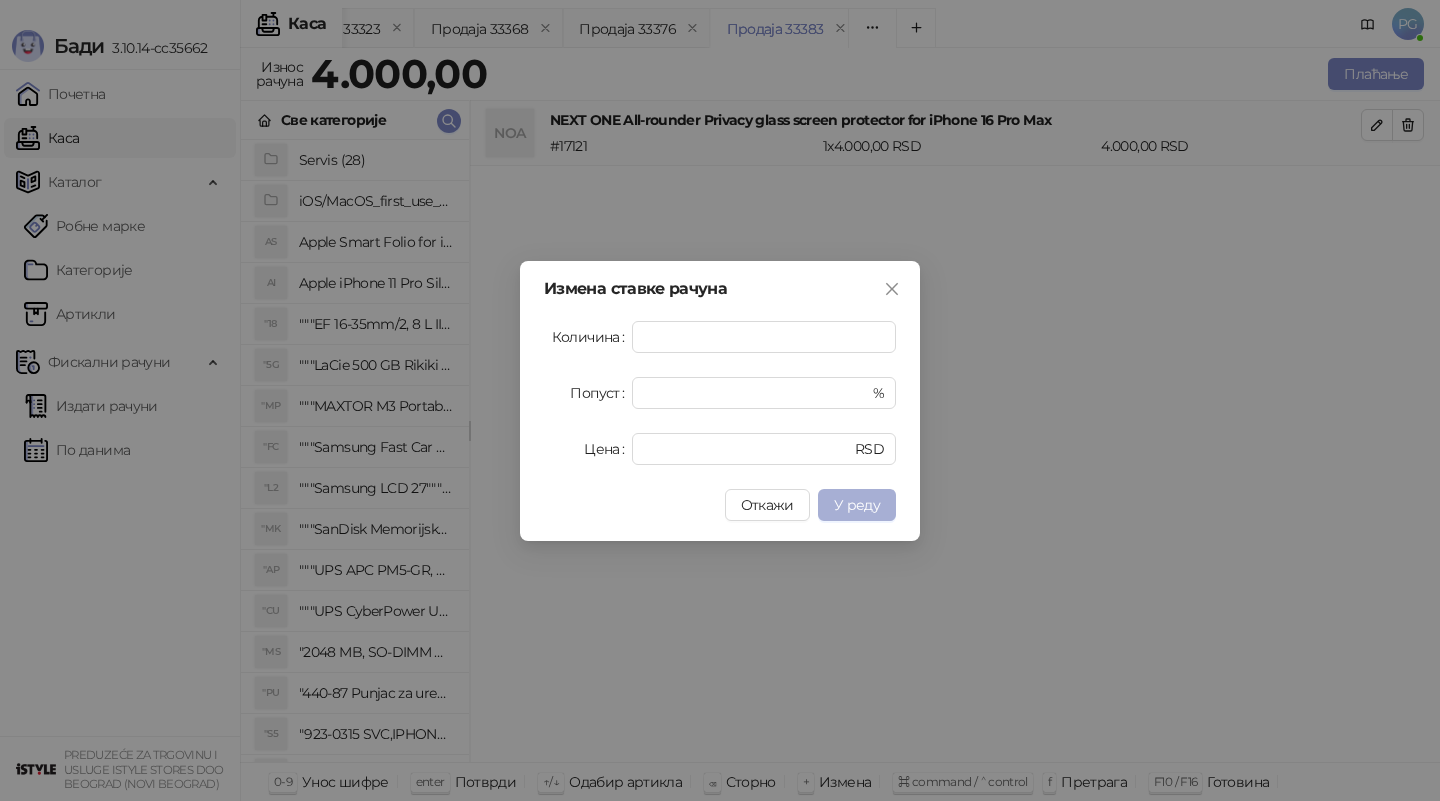 click on "У реду" at bounding box center [857, 505] 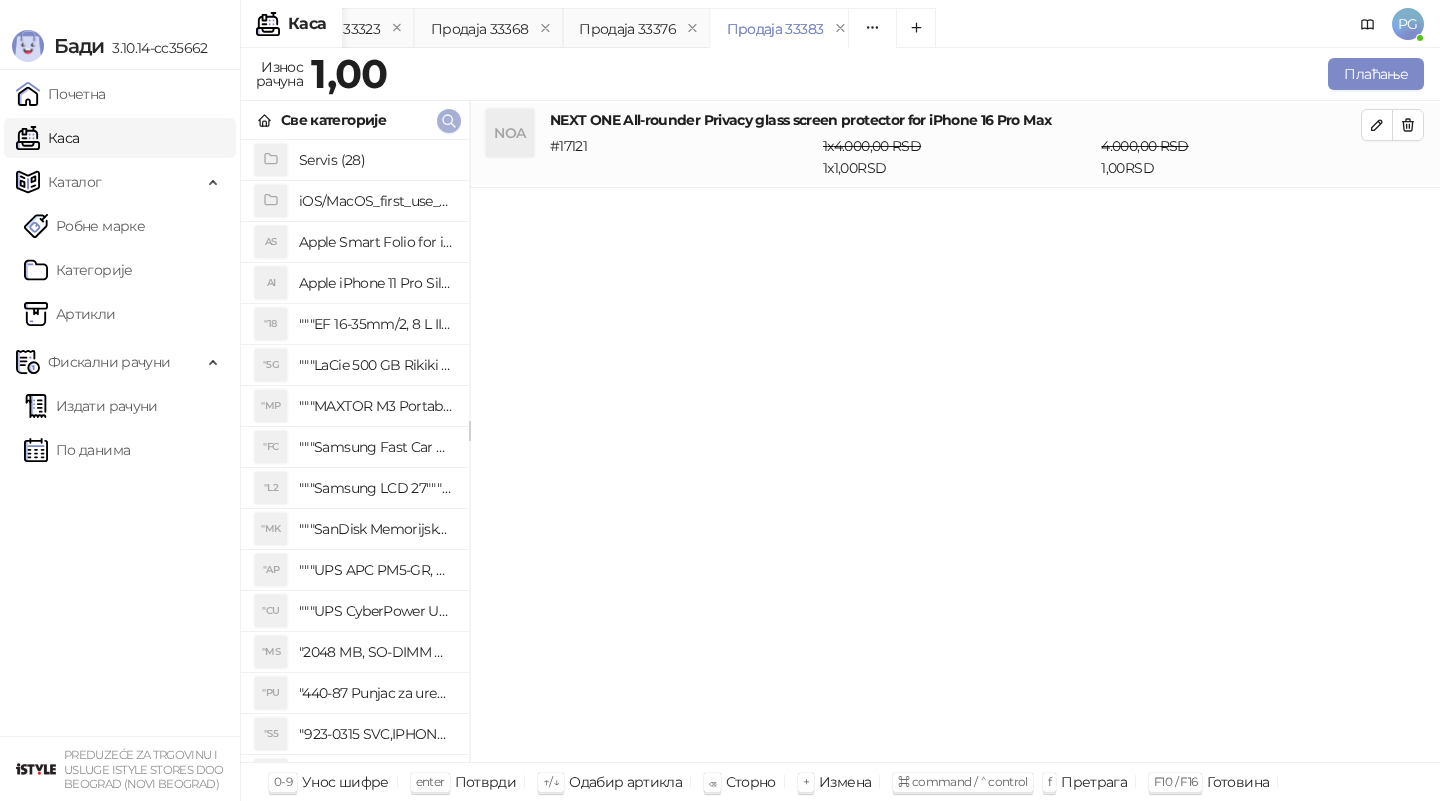 click 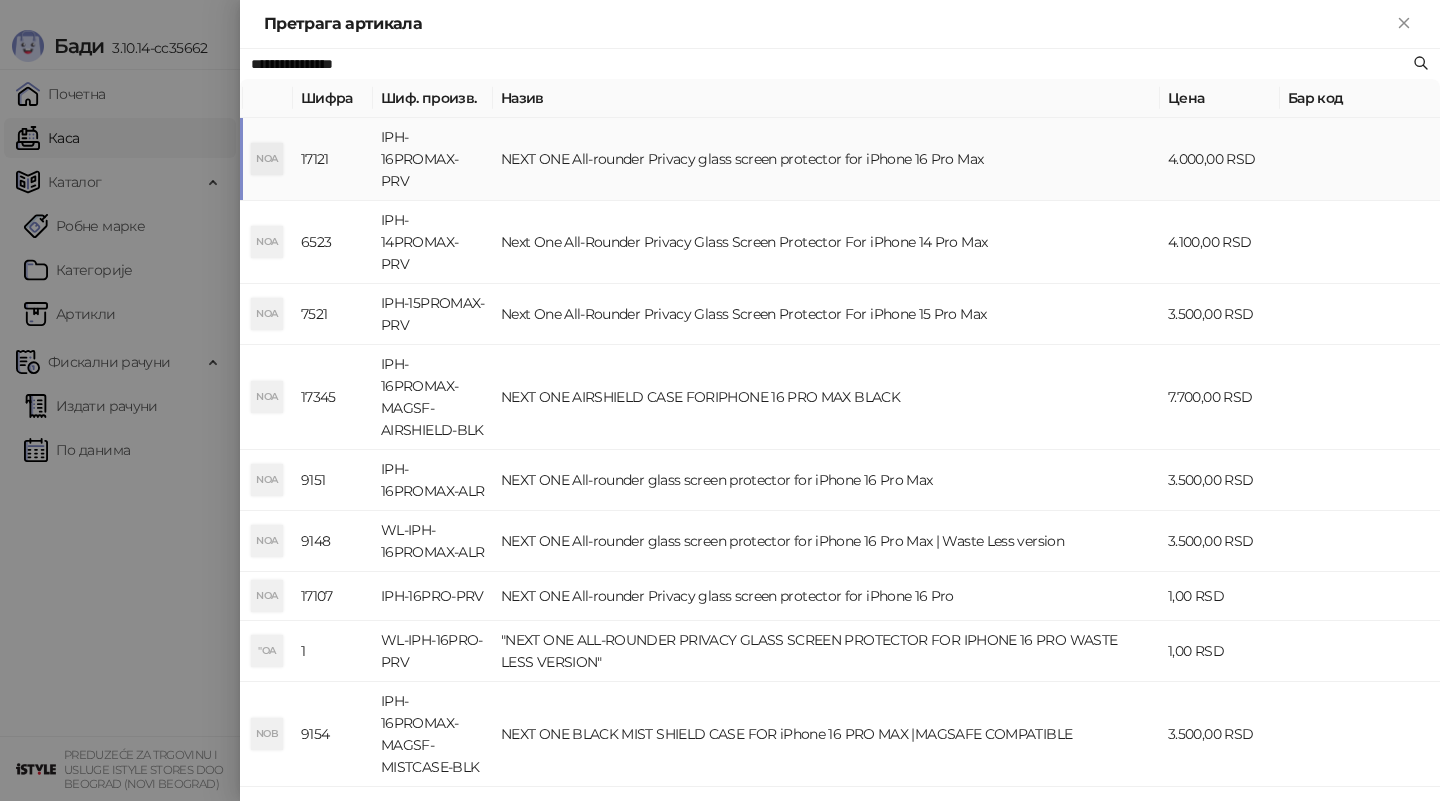 paste on "**********" 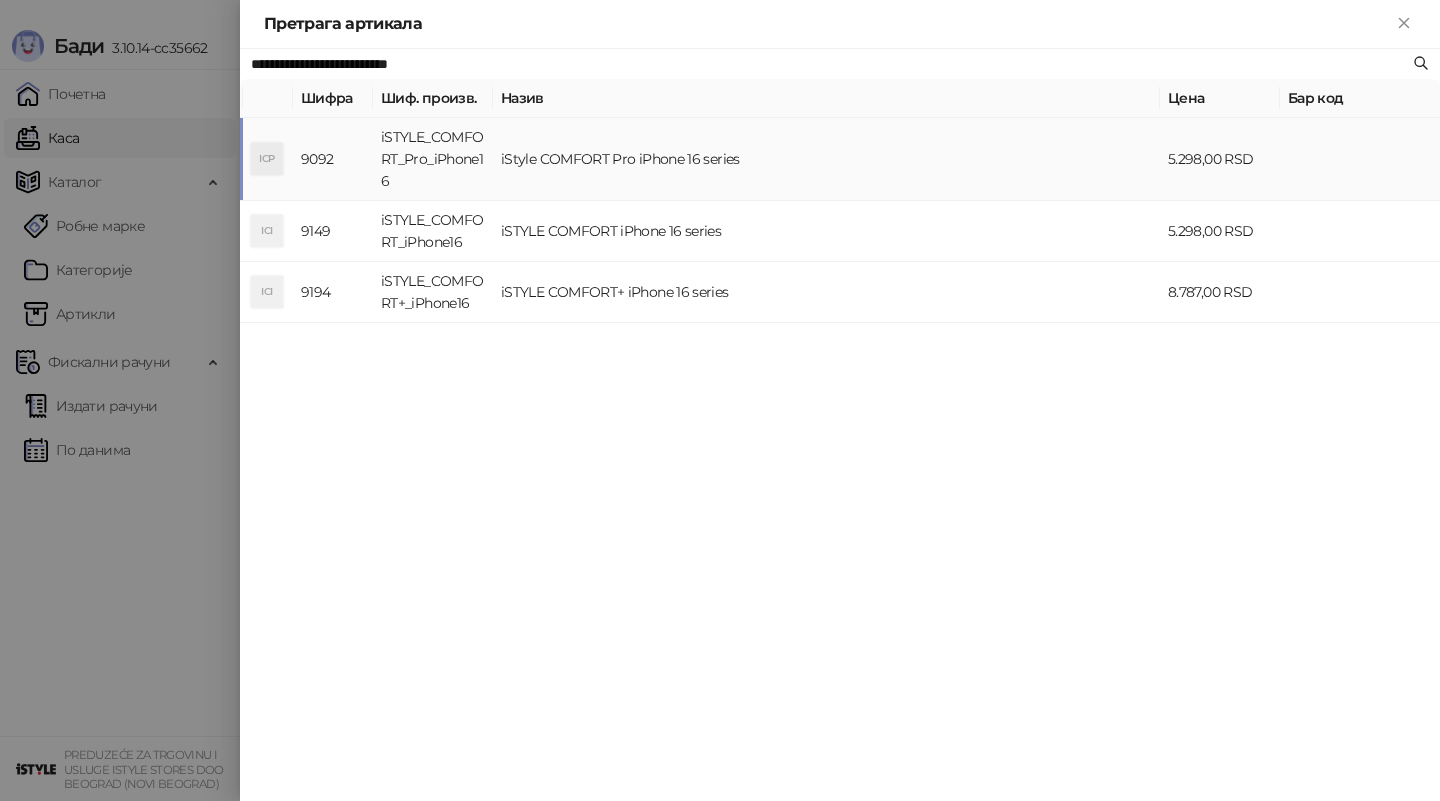 type on "**********" 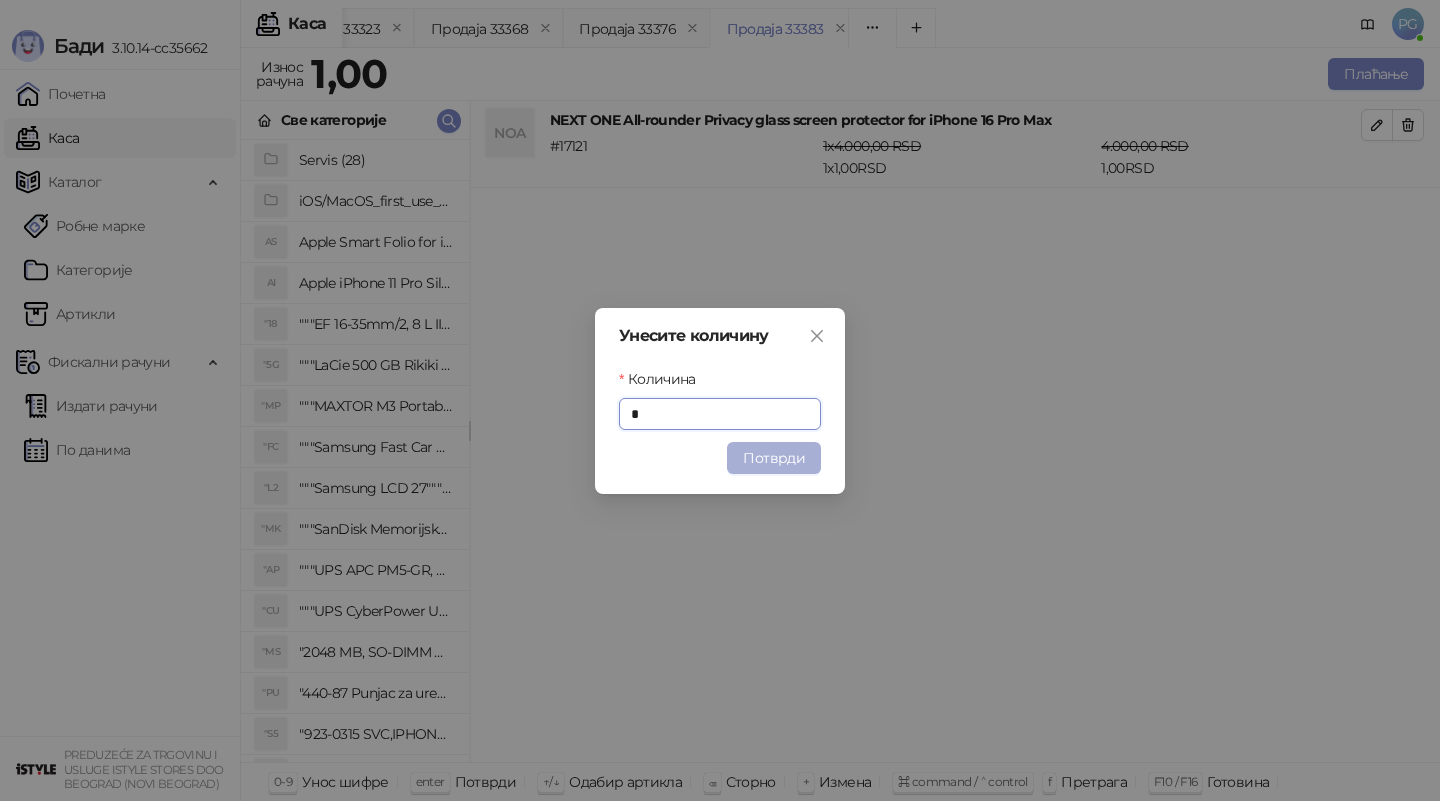 click on "Потврди" at bounding box center (774, 458) 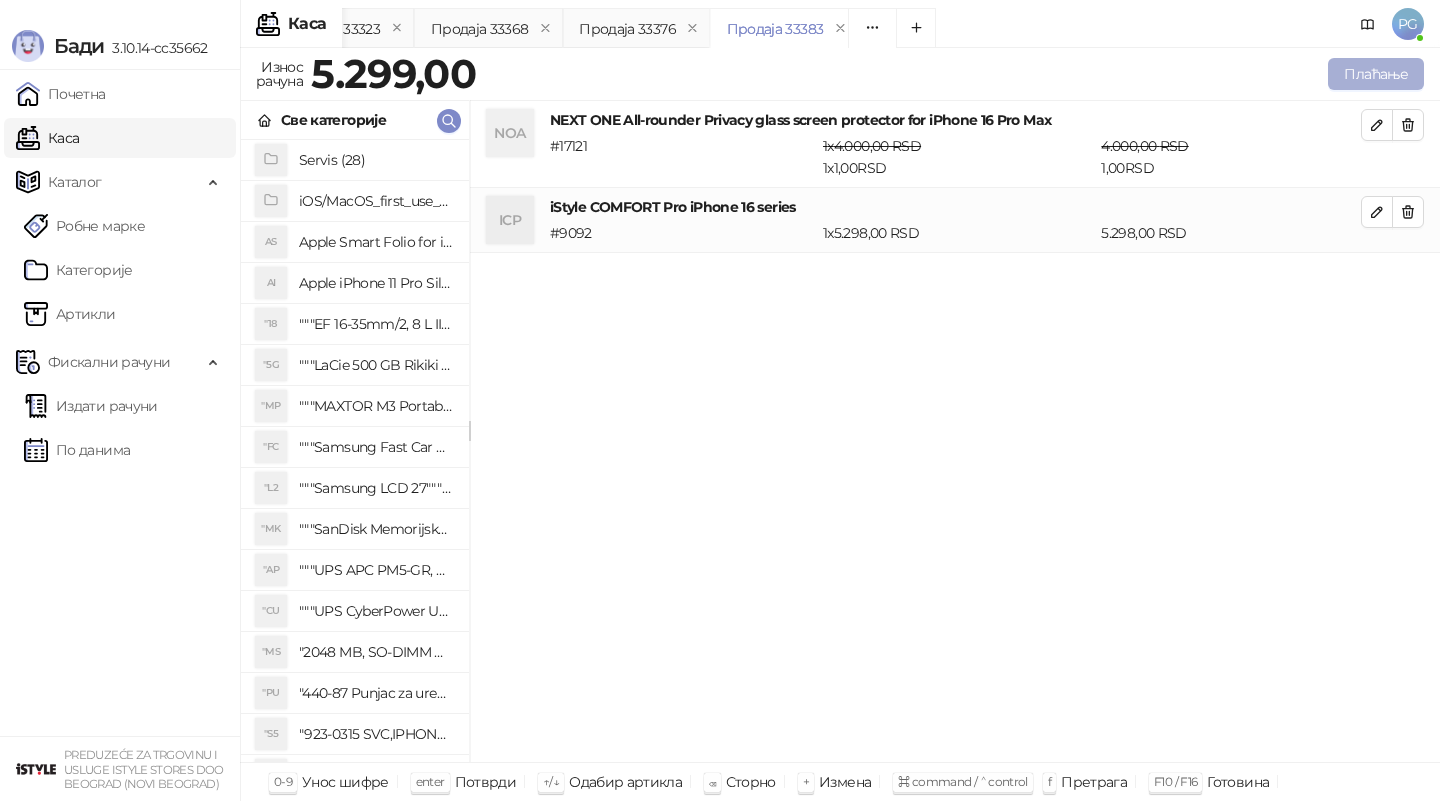 click on "Плаћање" at bounding box center (1376, 74) 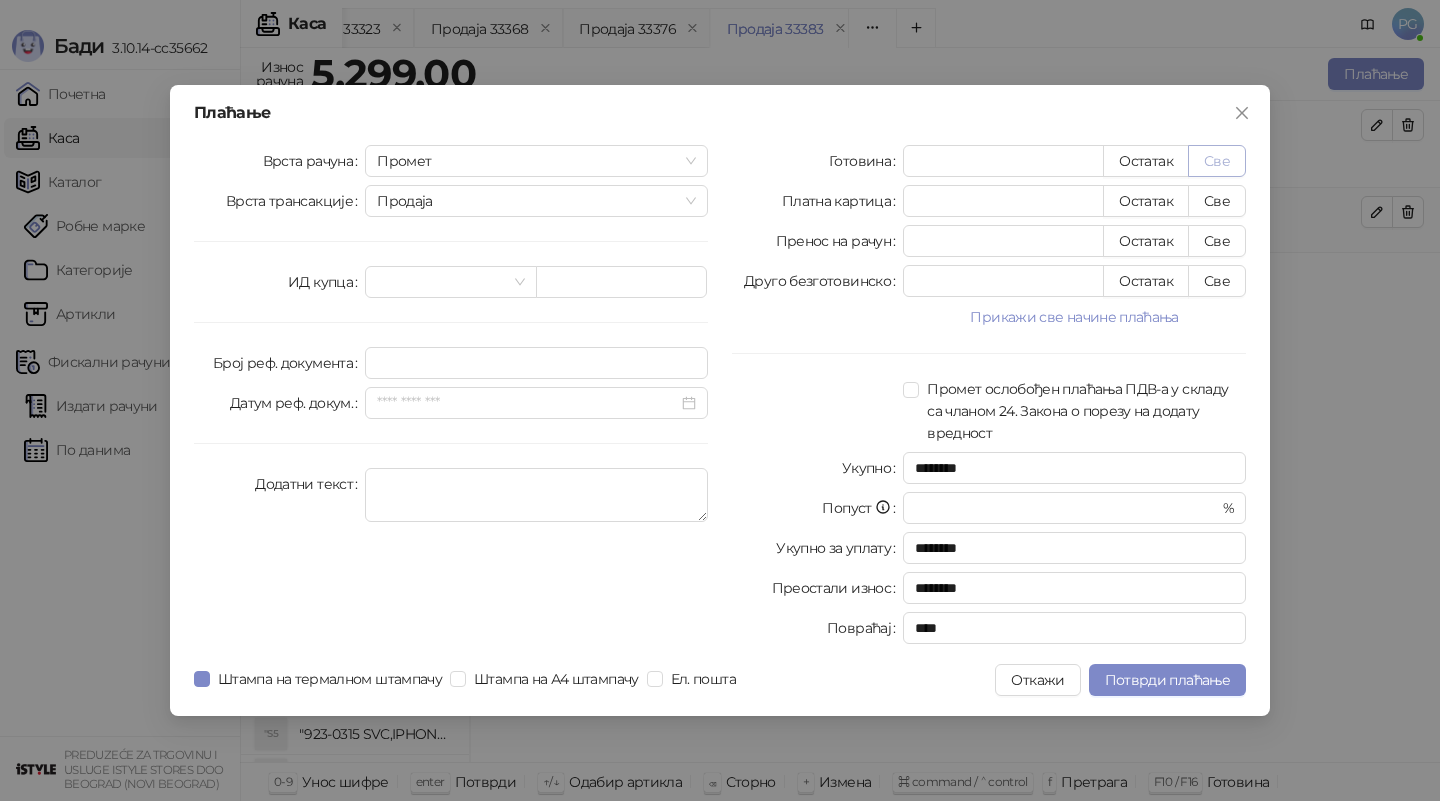 click on "Све" at bounding box center (1217, 161) 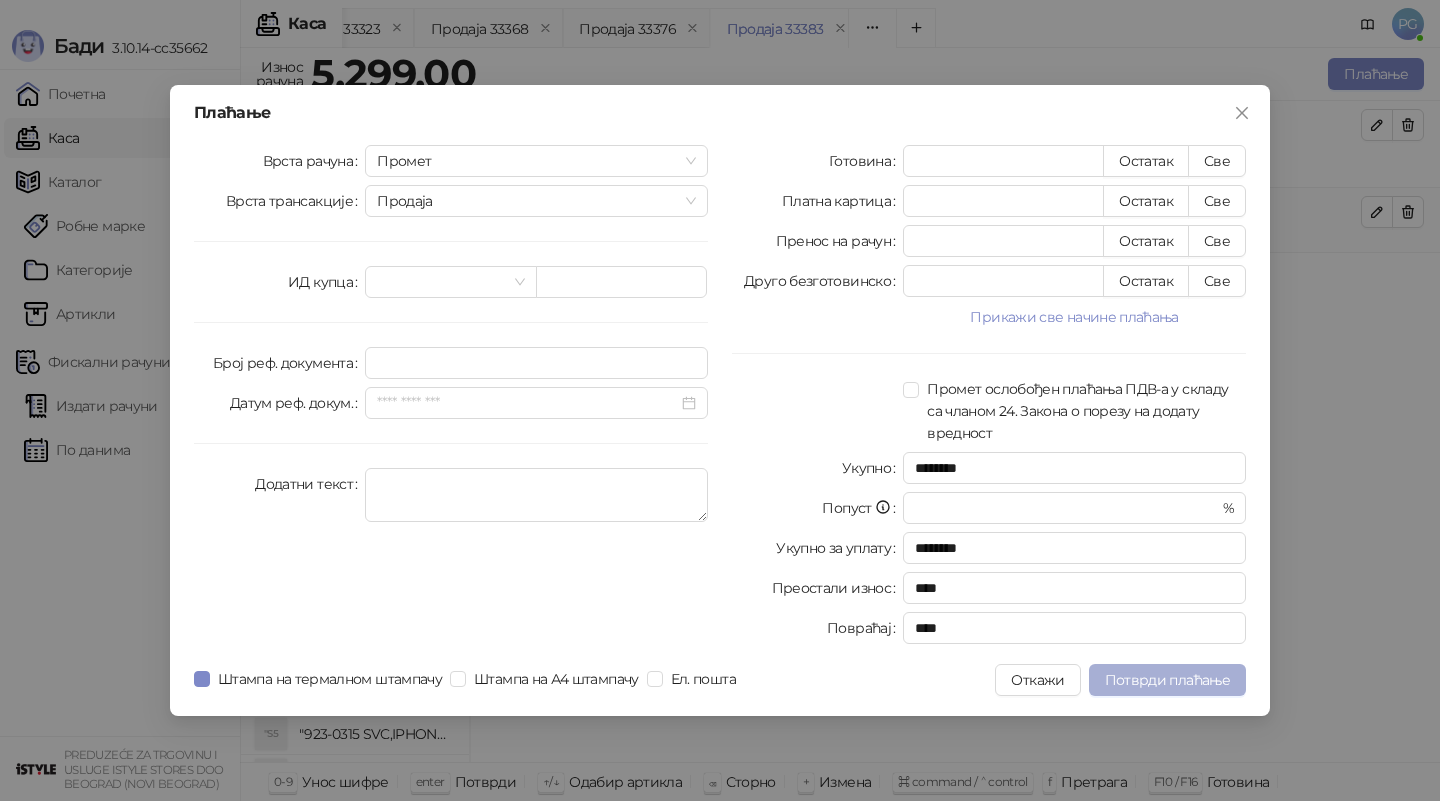 click on "Потврди плаћање" at bounding box center [1167, 680] 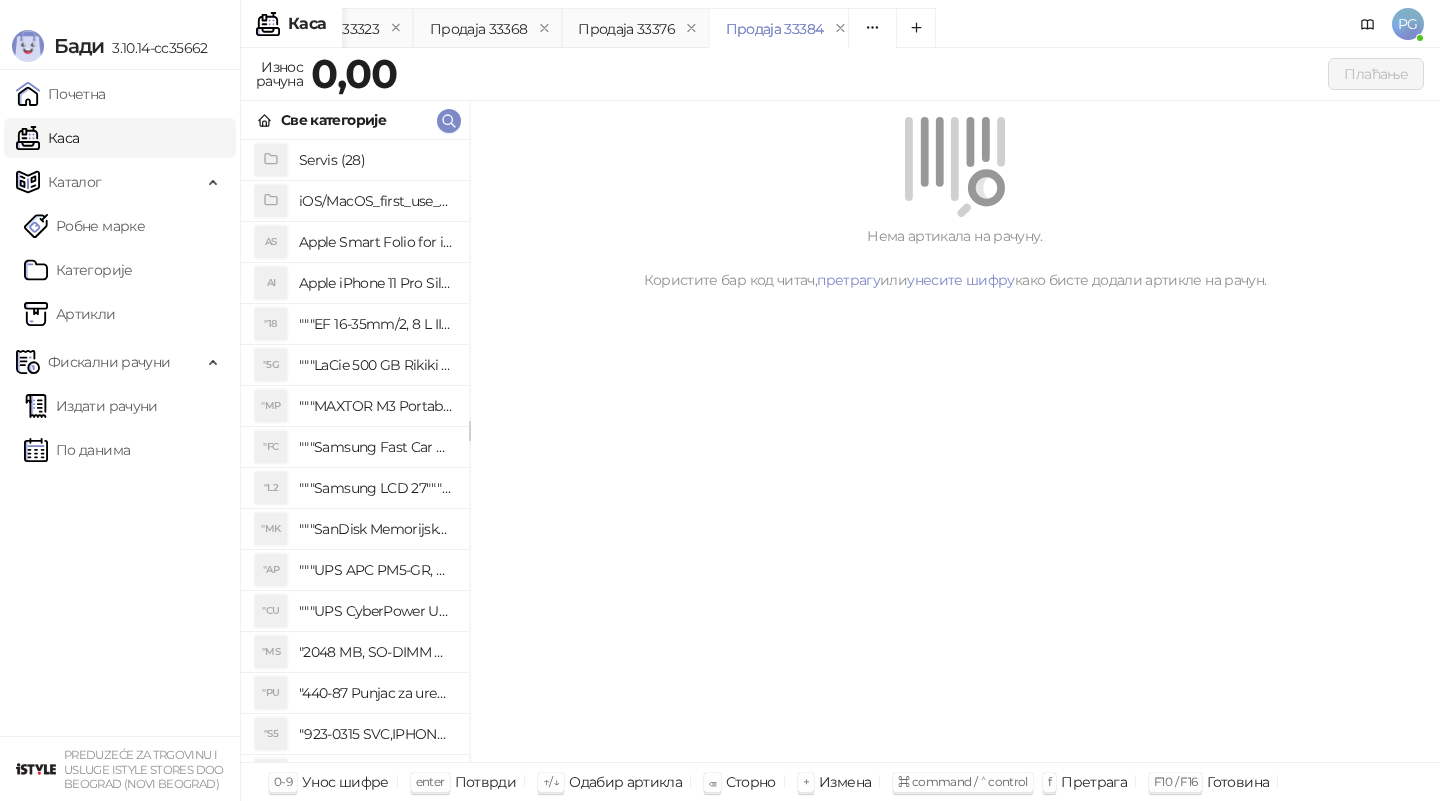 click on "Све категорије" at bounding box center [355, 120] 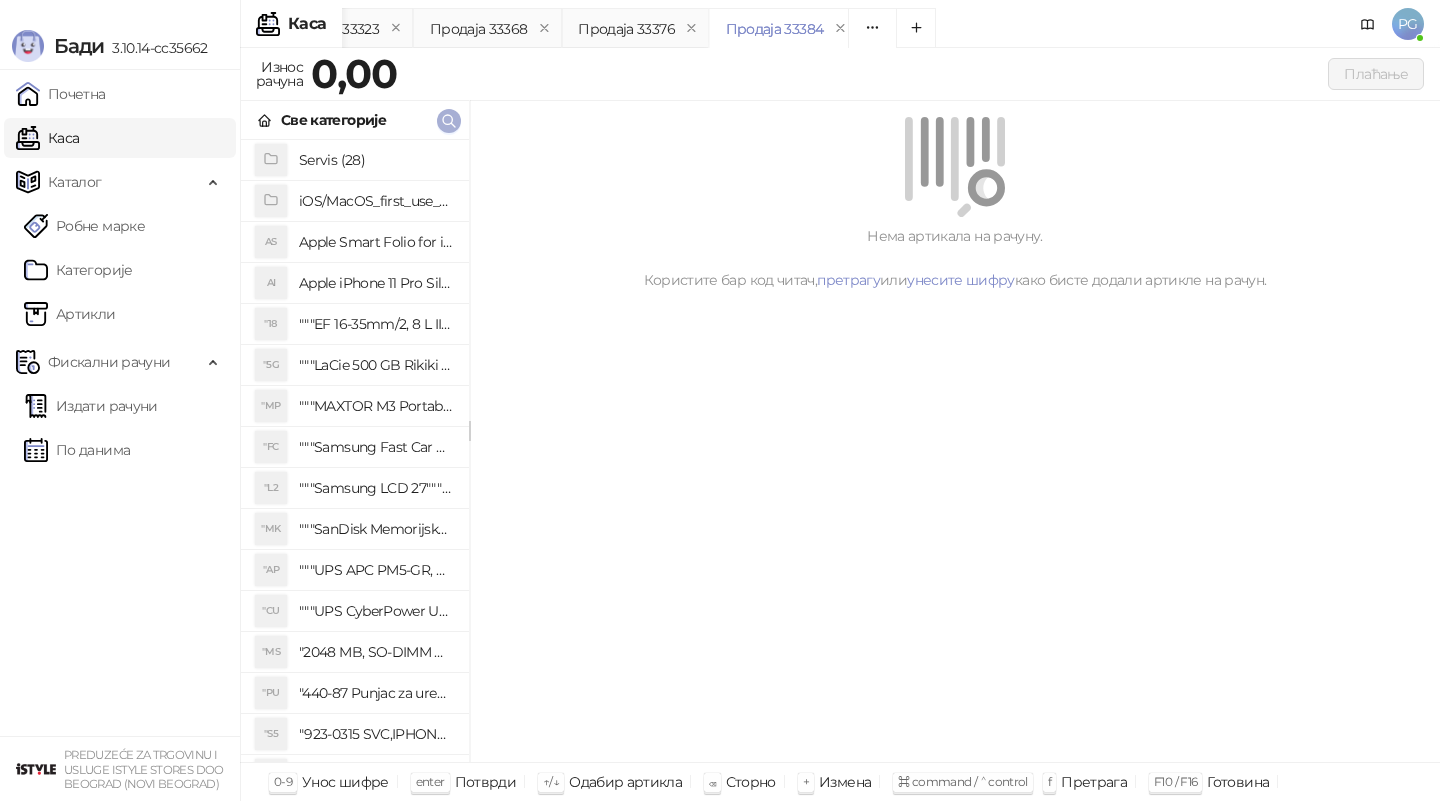 click 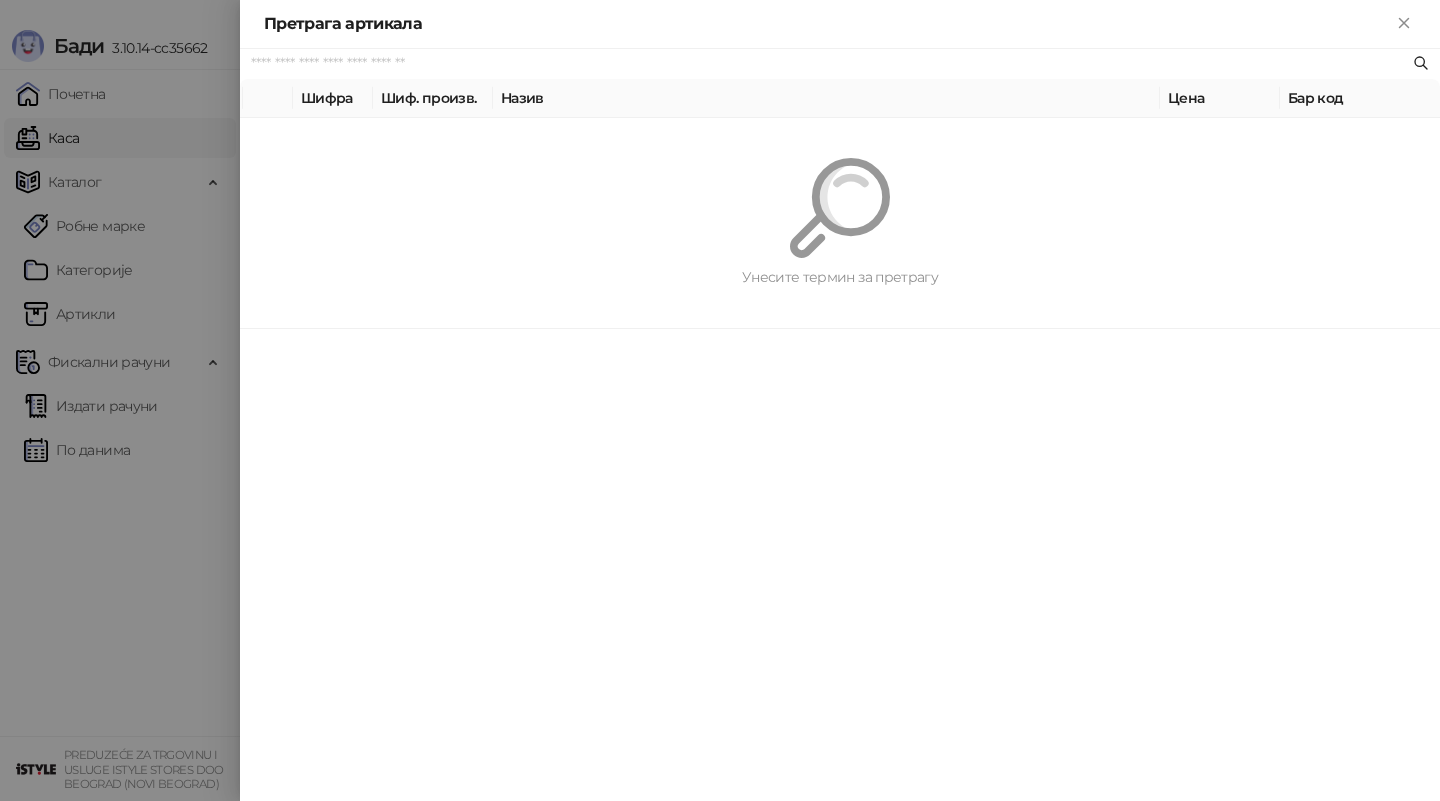 paste on "*********" 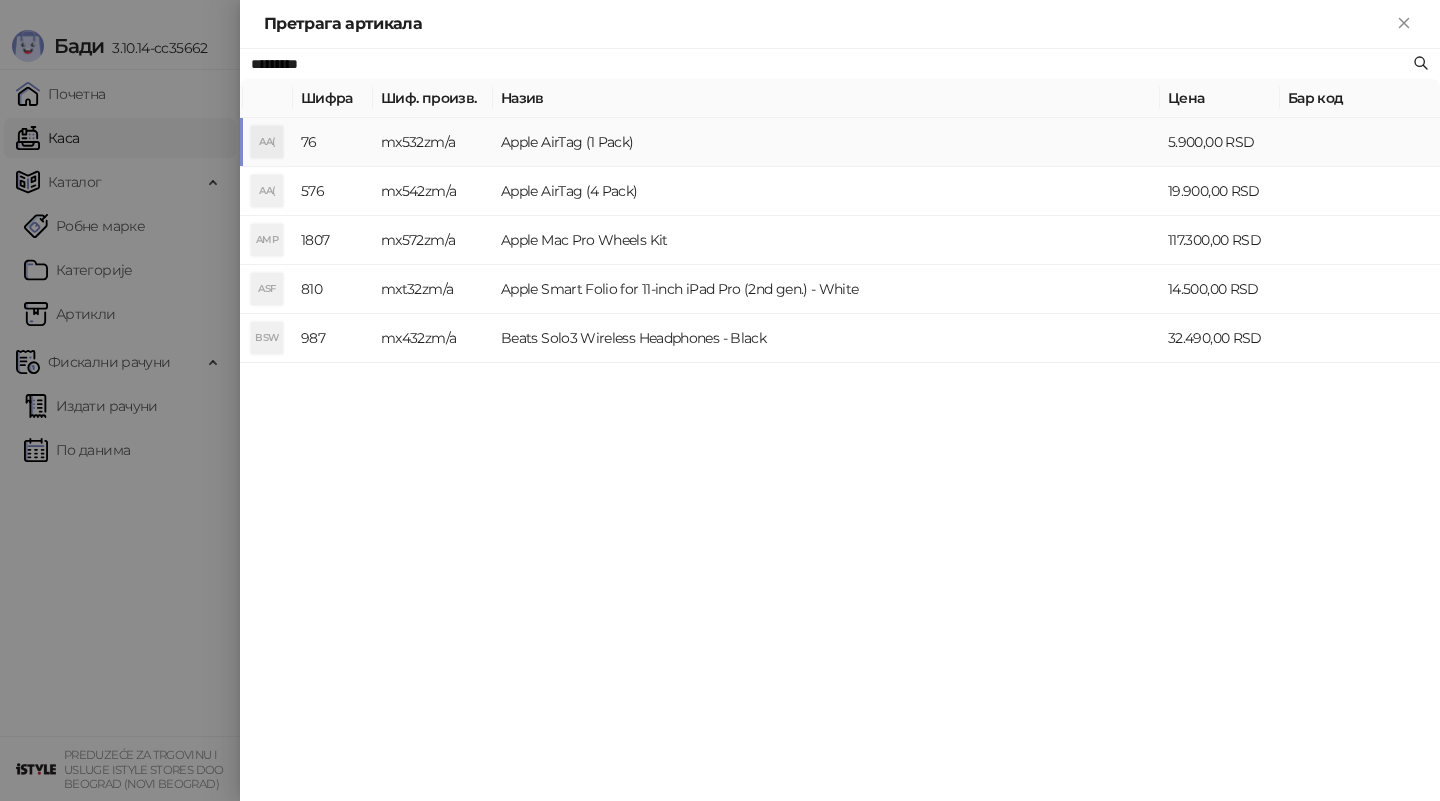 type on "*********" 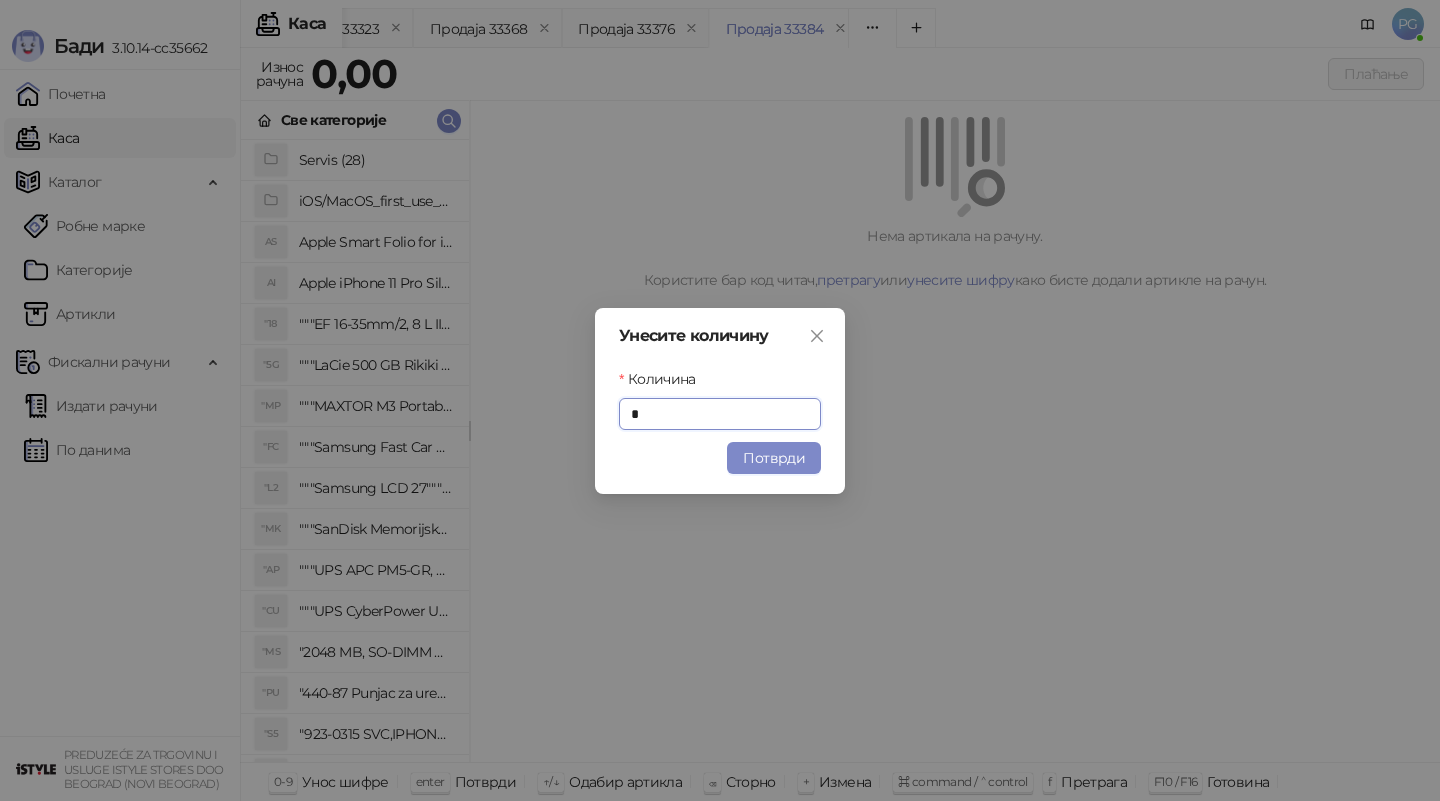 type on "*" 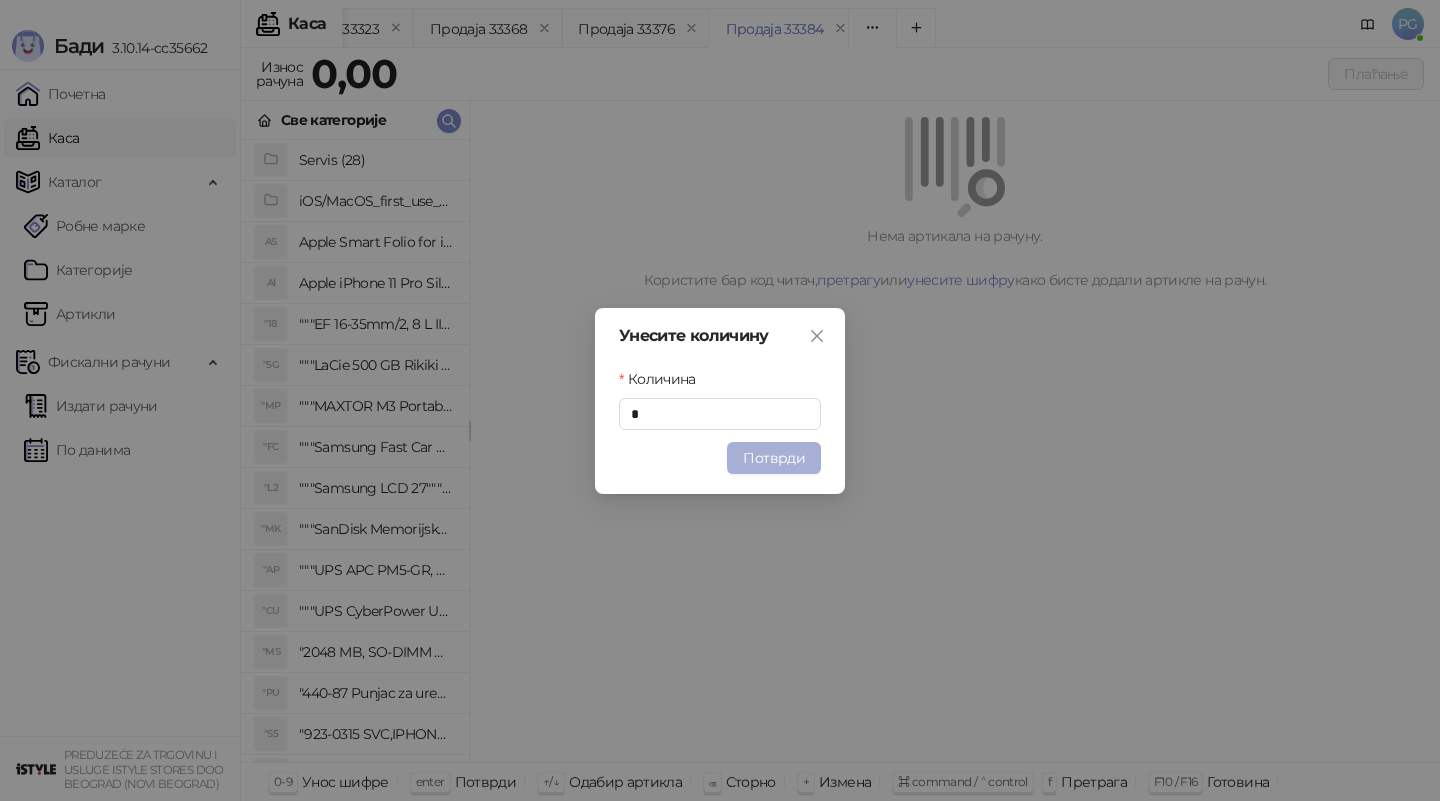 click on "Потврди" at bounding box center (774, 458) 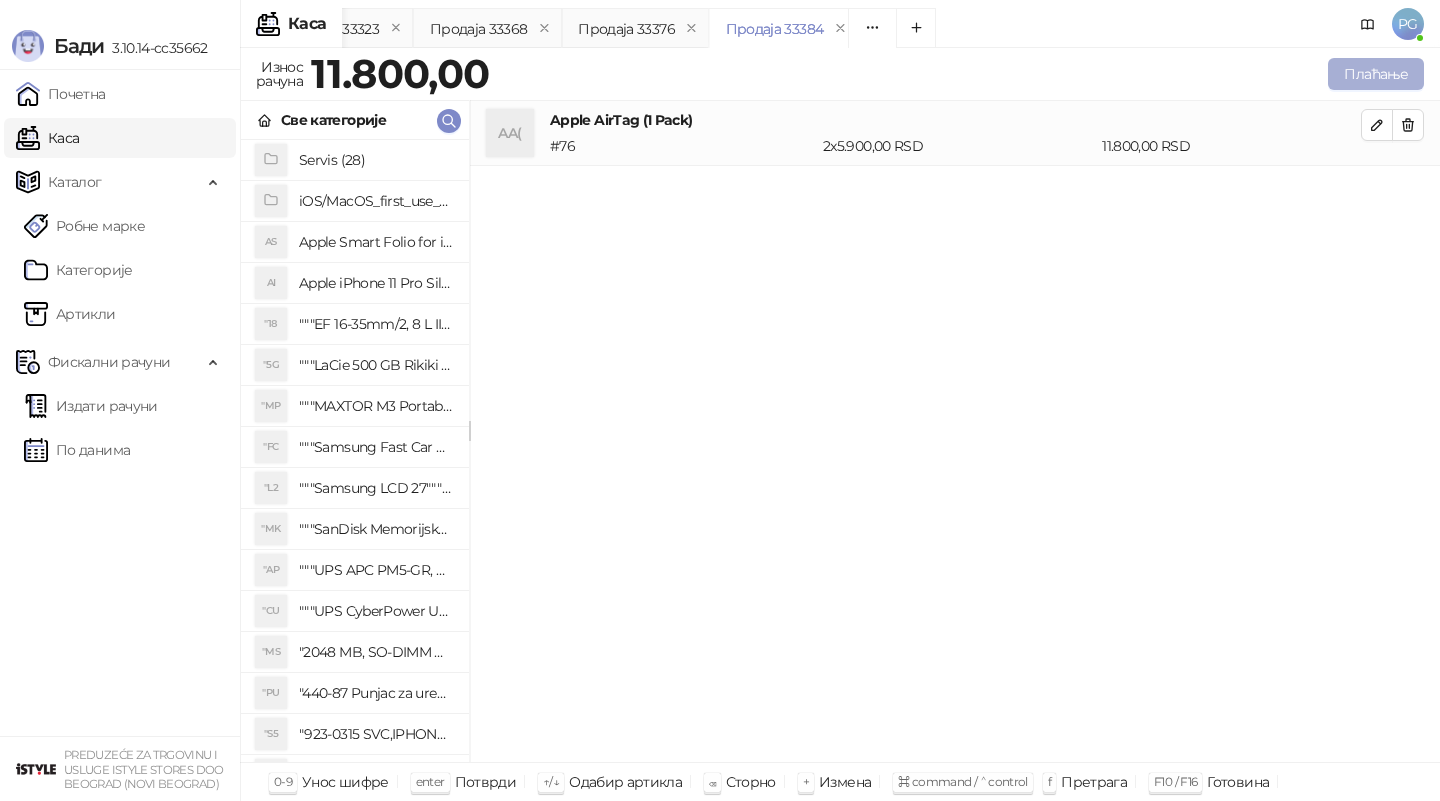 click on "Плаћање" at bounding box center (1376, 74) 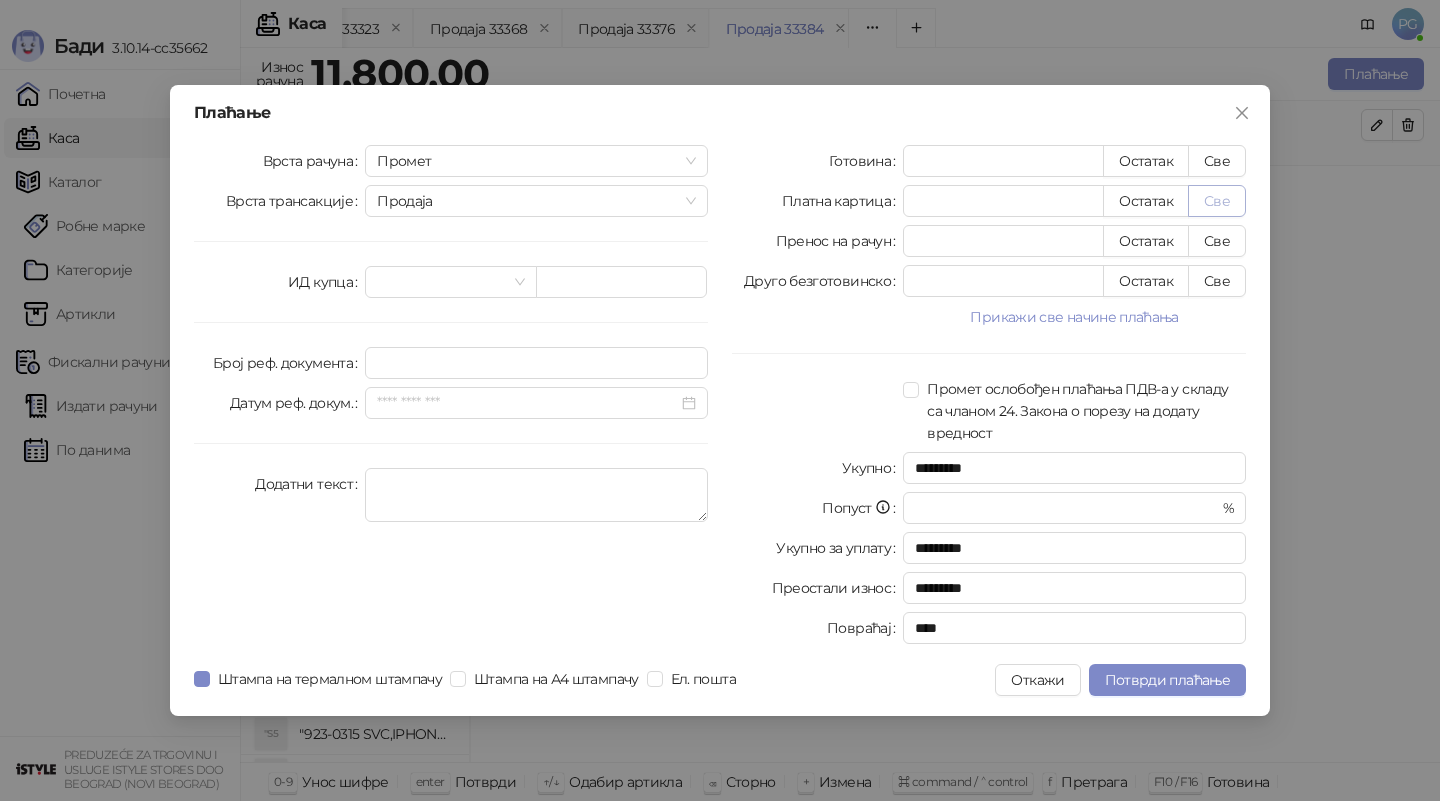 click on "Све" at bounding box center [1217, 201] 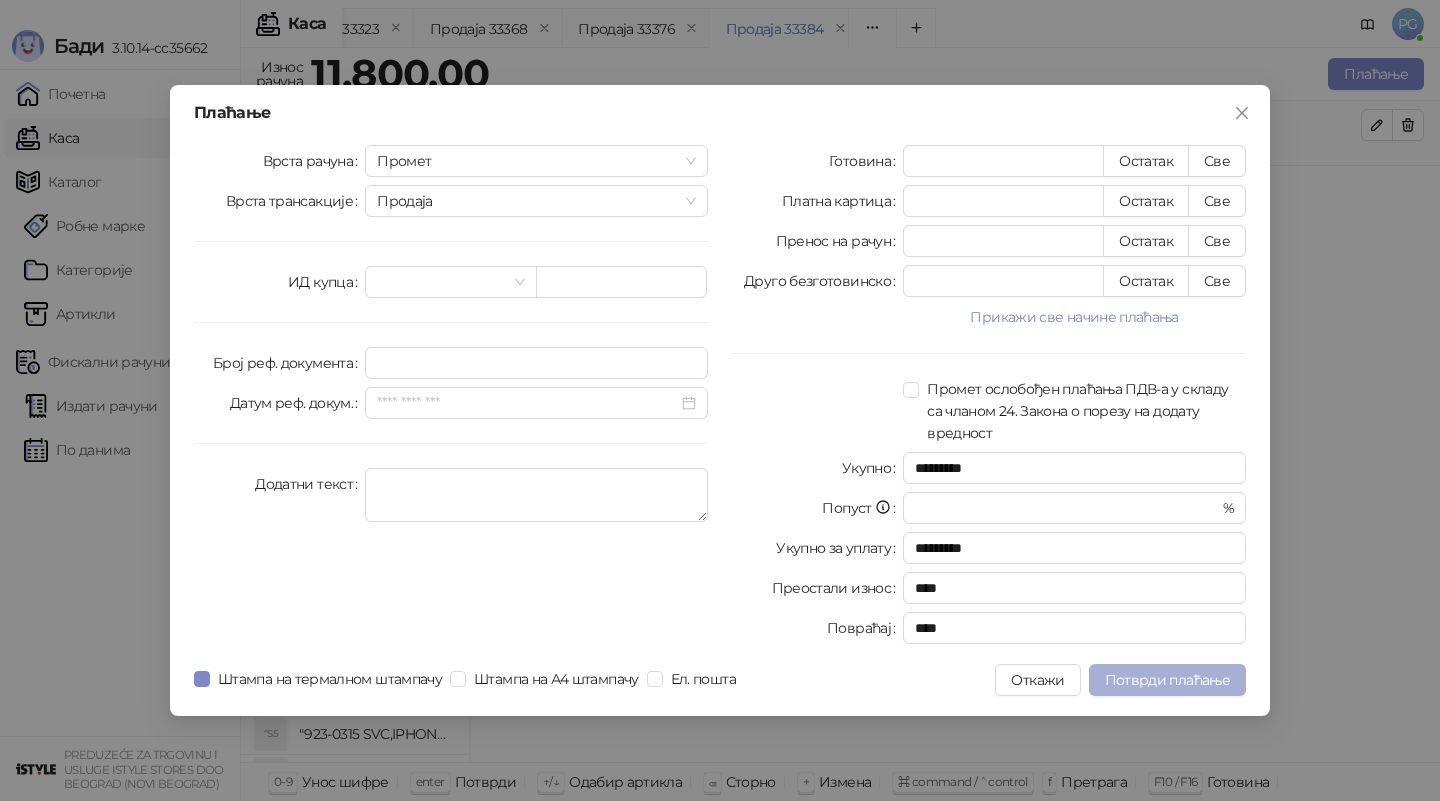 click on "Потврди плаћање" at bounding box center [1167, 680] 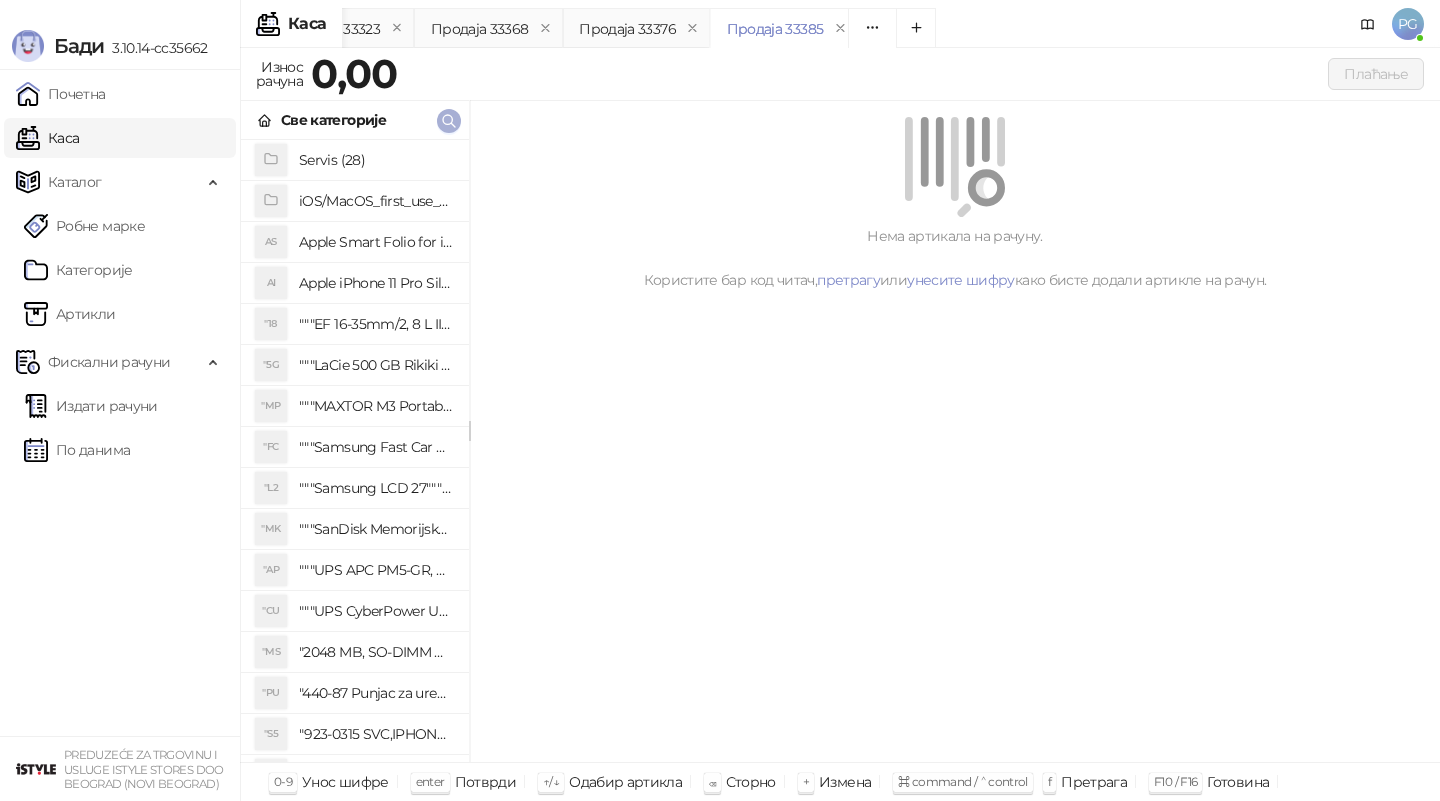 click 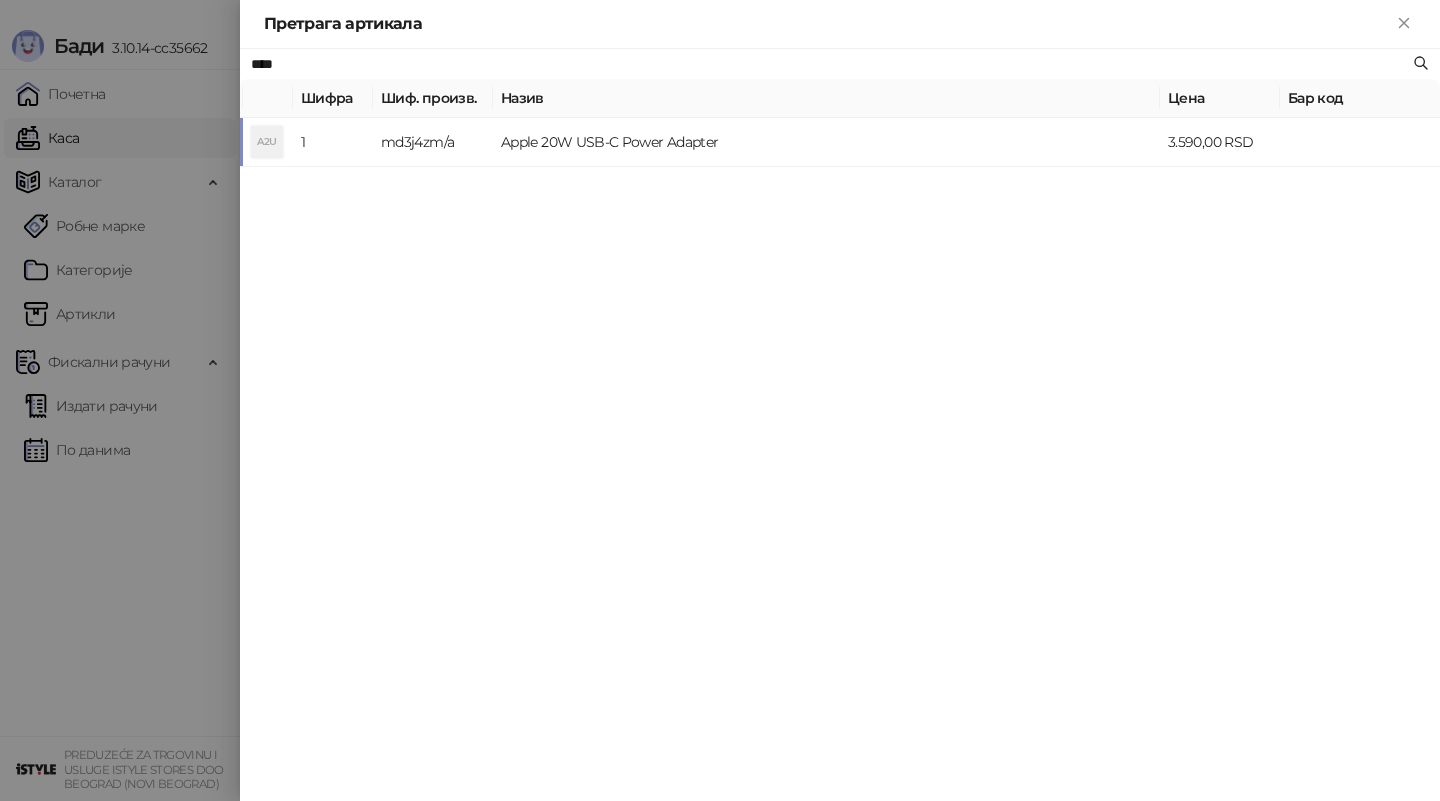 click on "**** Шифра Шиф. произв. Назив Цена Бар код               A2U 1 md3j4zm/a Apple 20W USB-C Power Adapter     3.590,00 RSD" at bounding box center (840, 425) 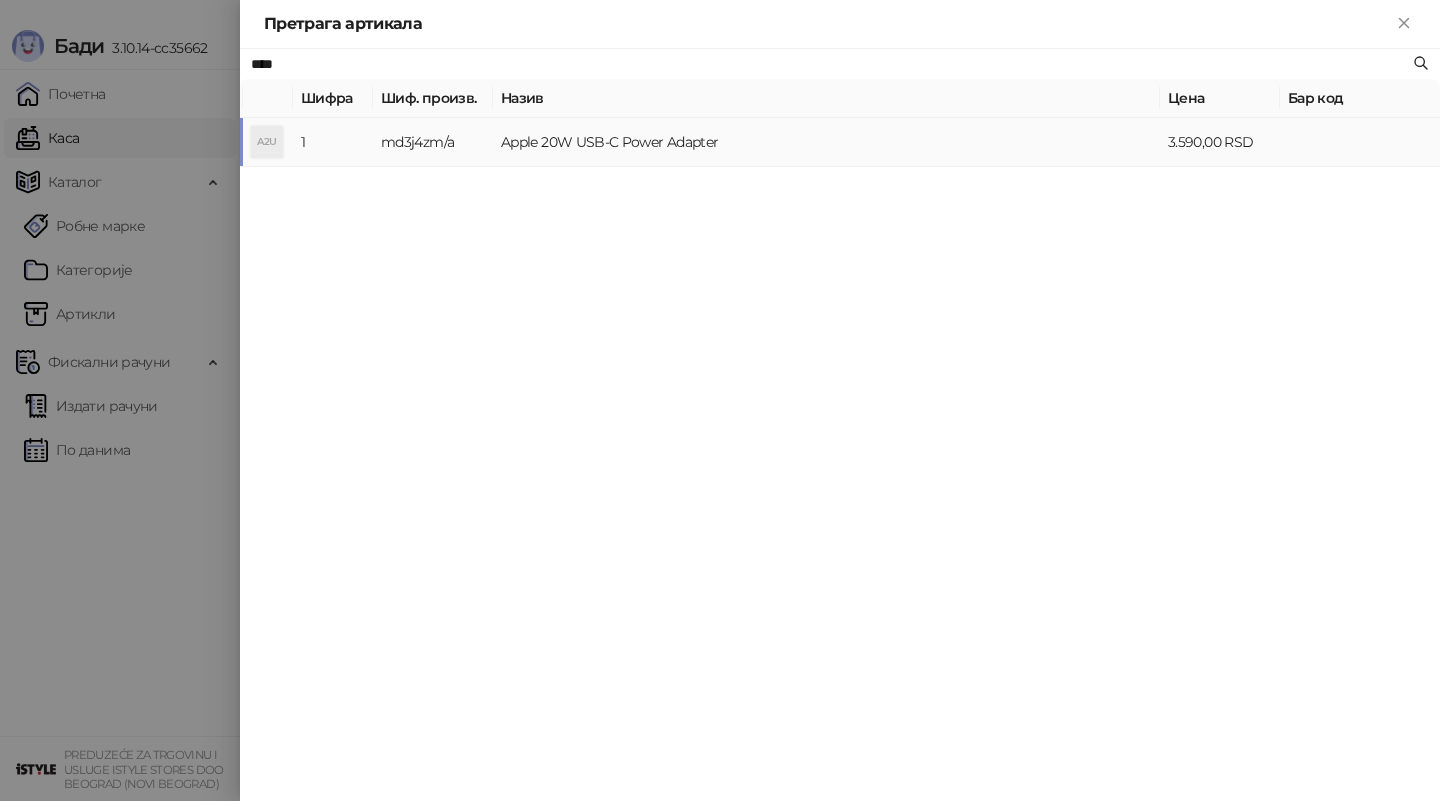 click on "Apple 20W USB-C Power Adapter" at bounding box center (826, 142) 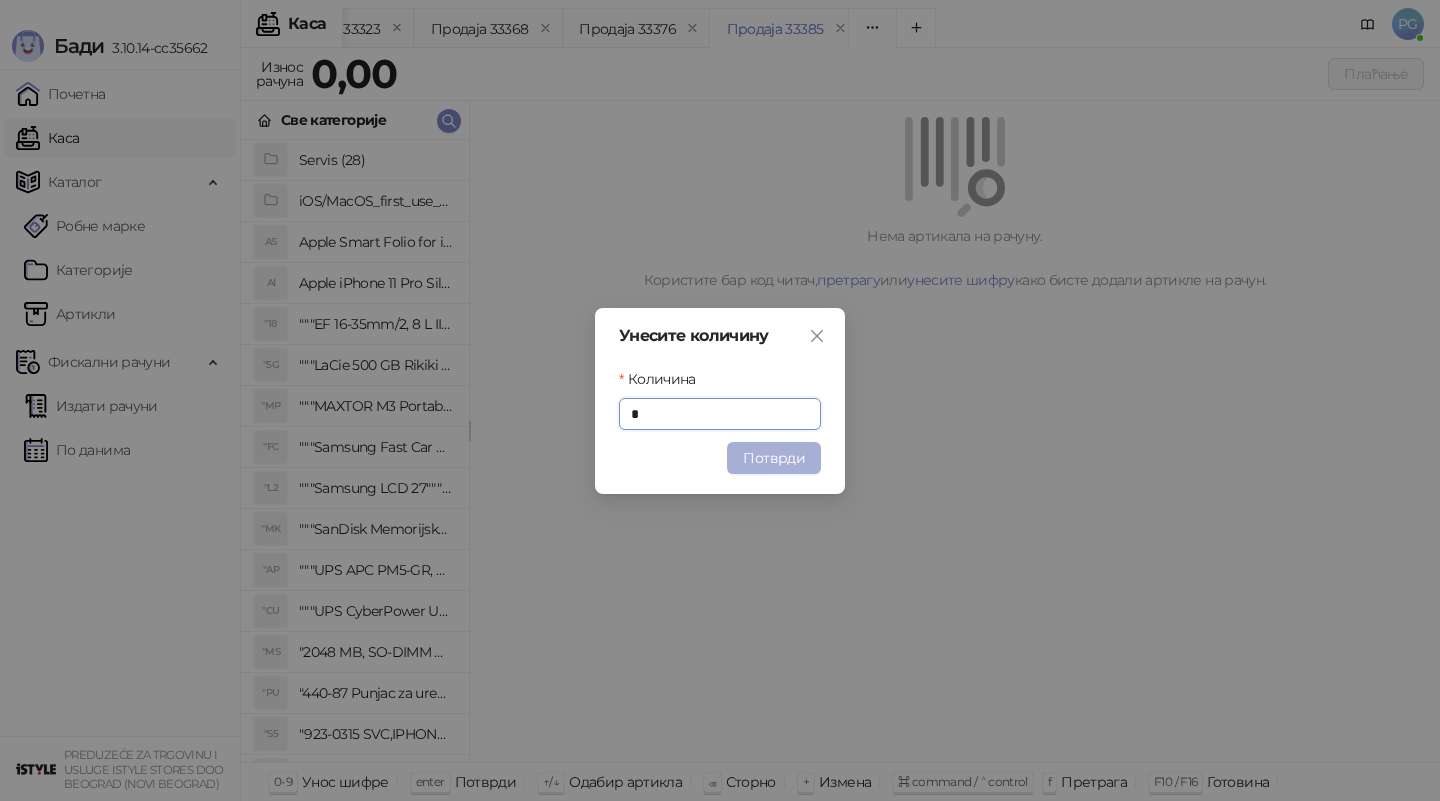 click on "Потврди" at bounding box center (774, 458) 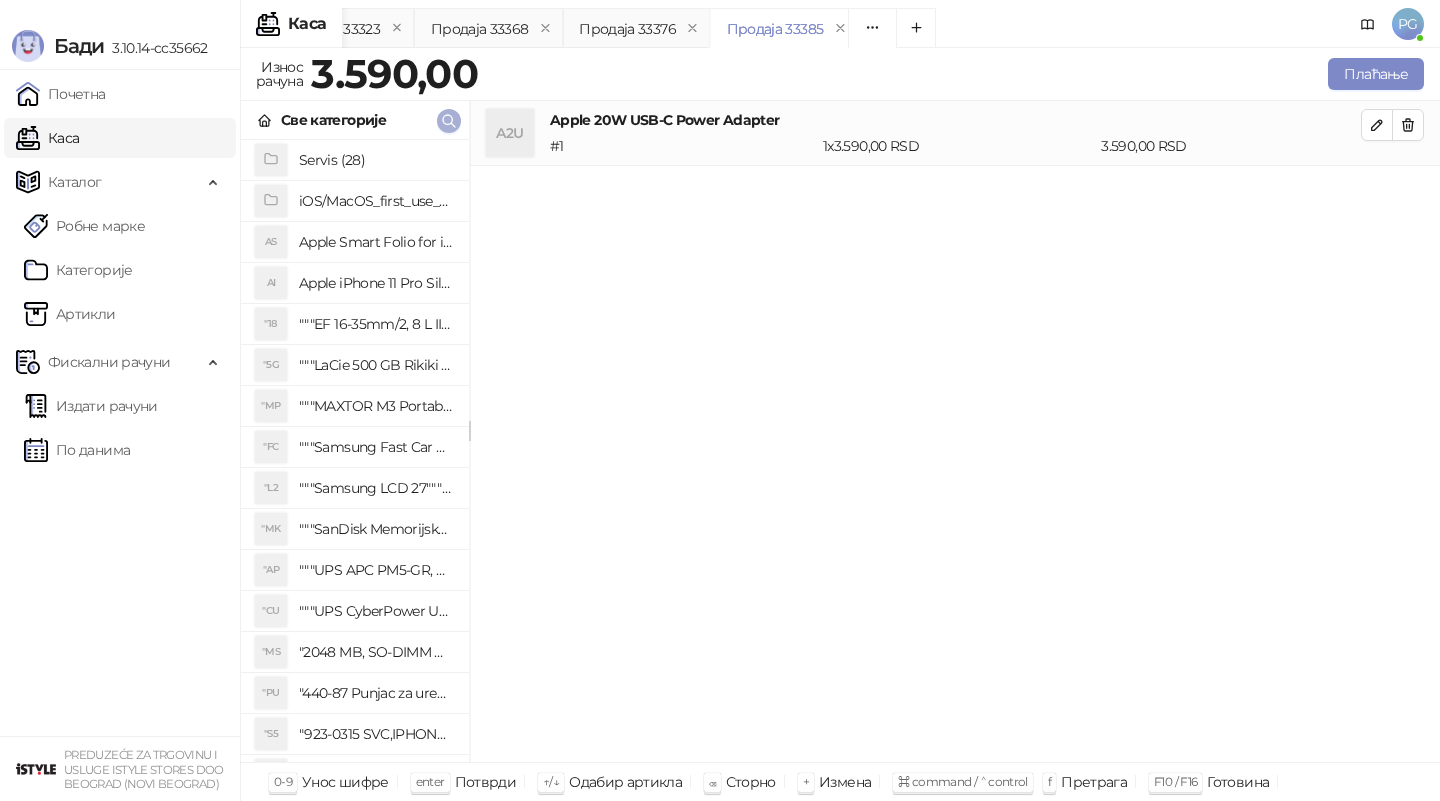 click at bounding box center (449, 121) 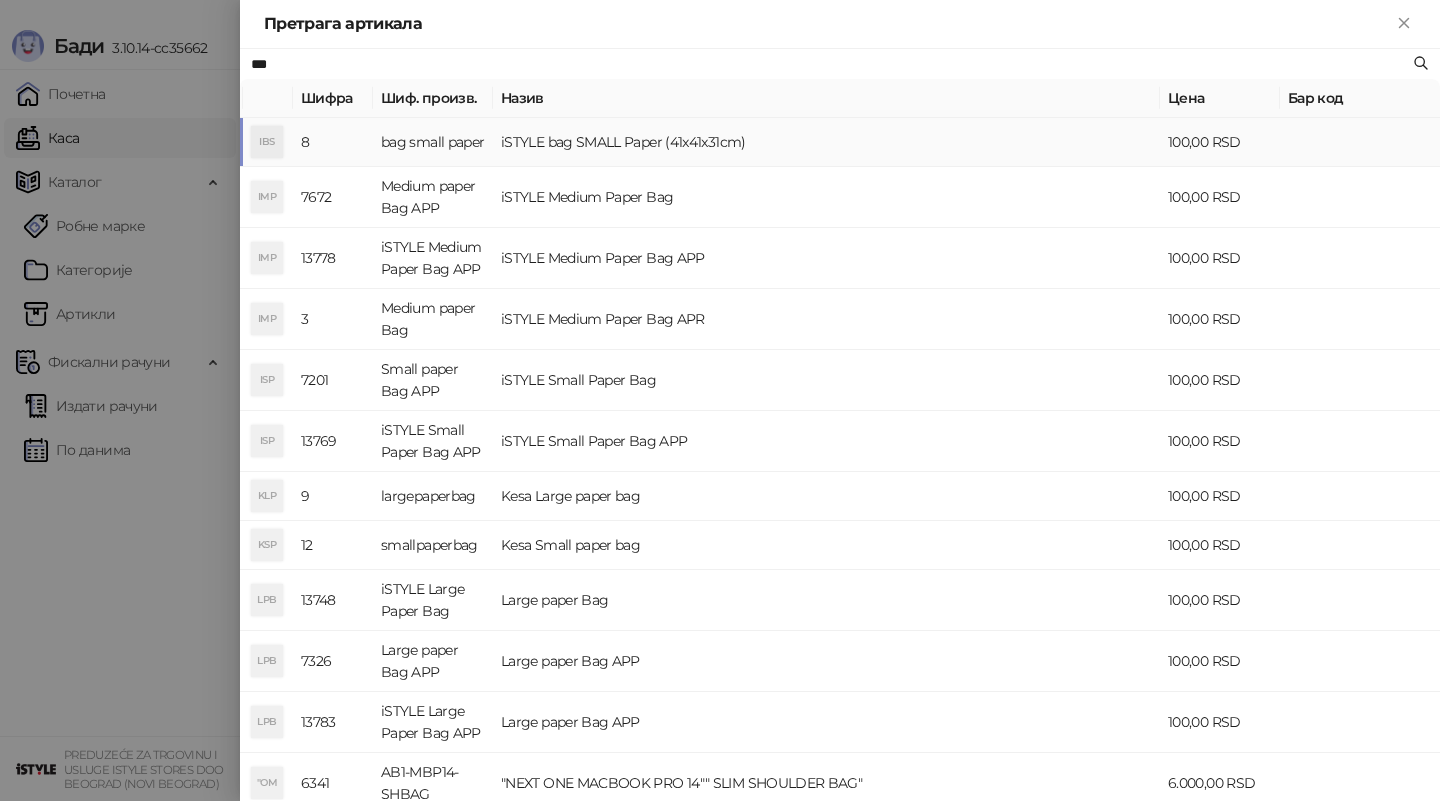 type on "***" 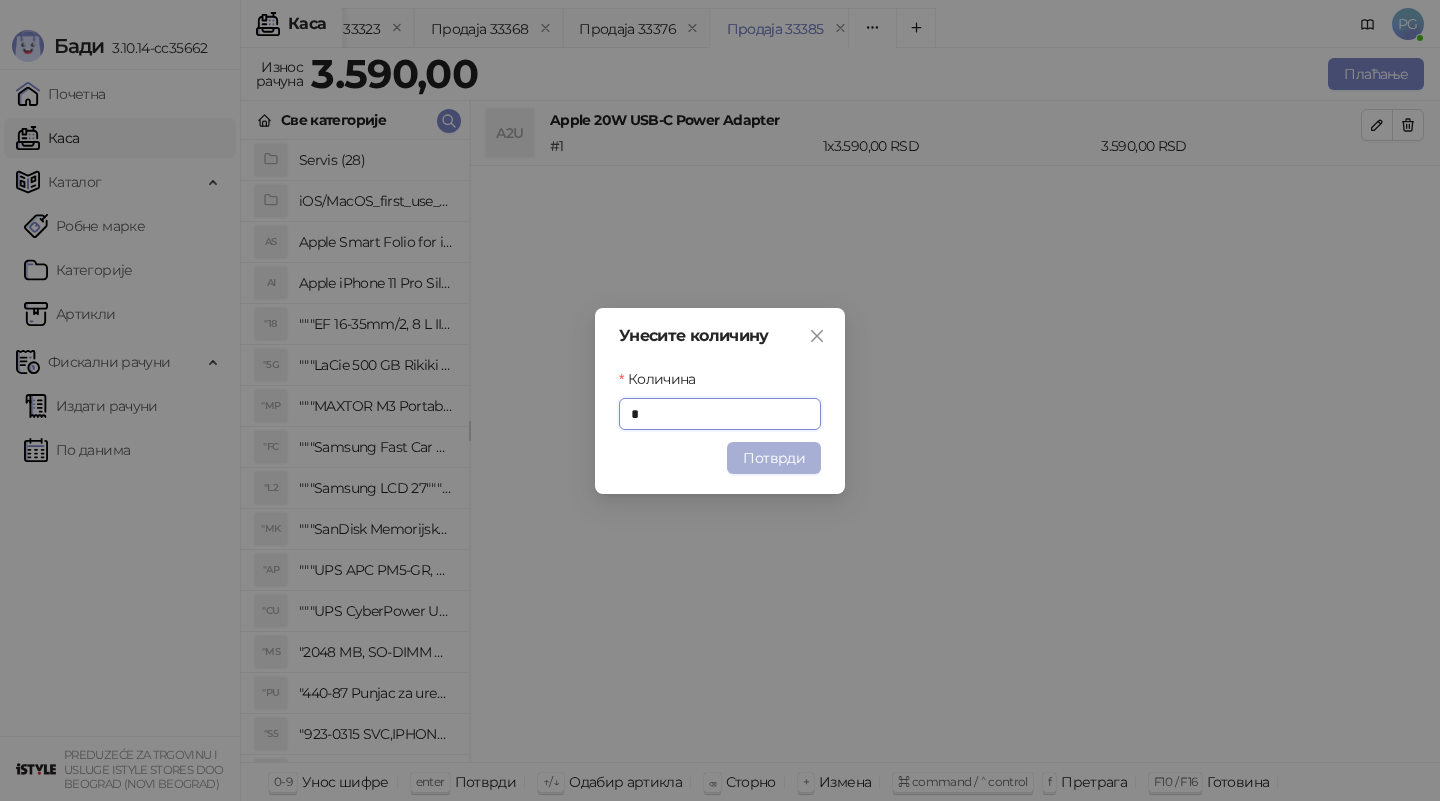 click on "Потврди" at bounding box center [774, 458] 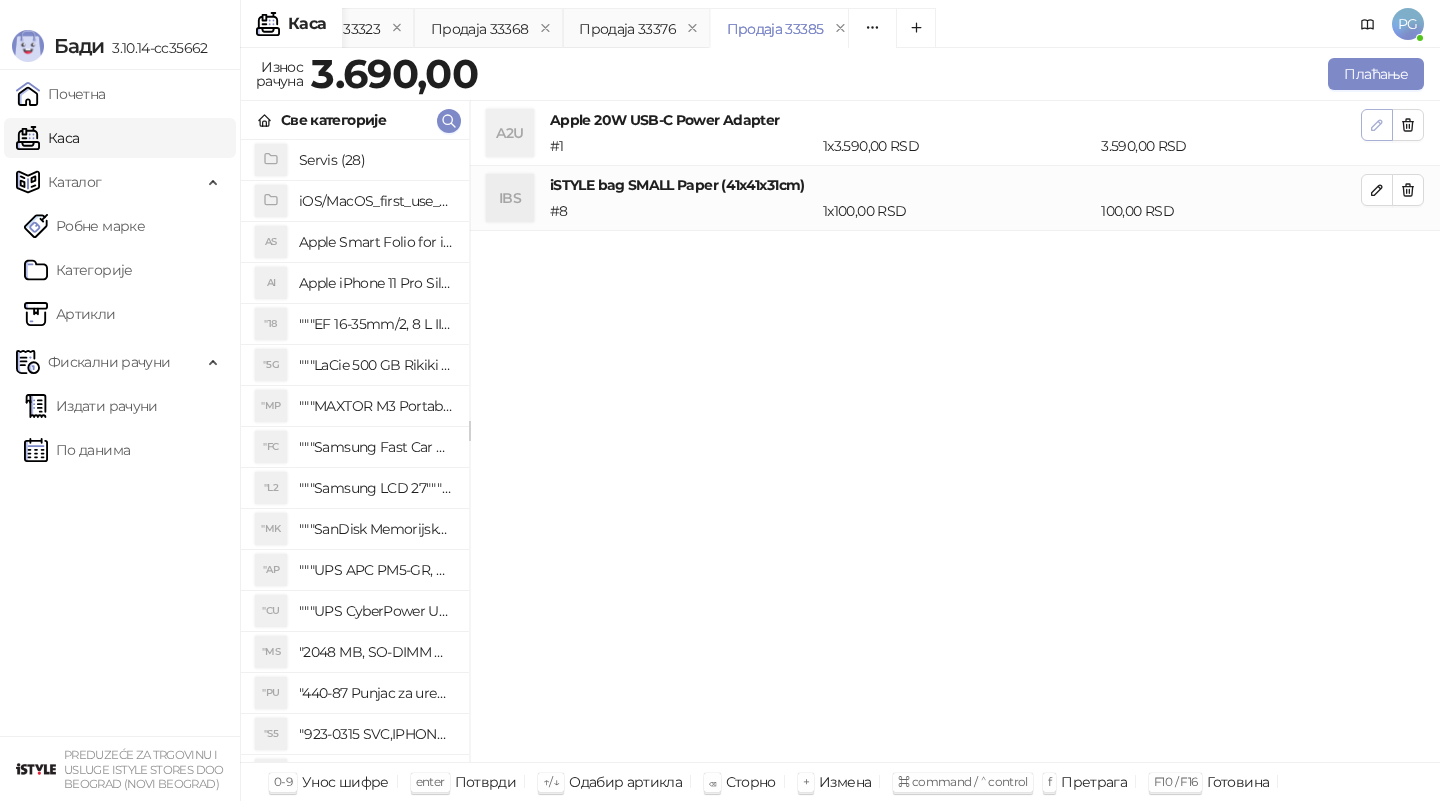 click at bounding box center [1377, 125] 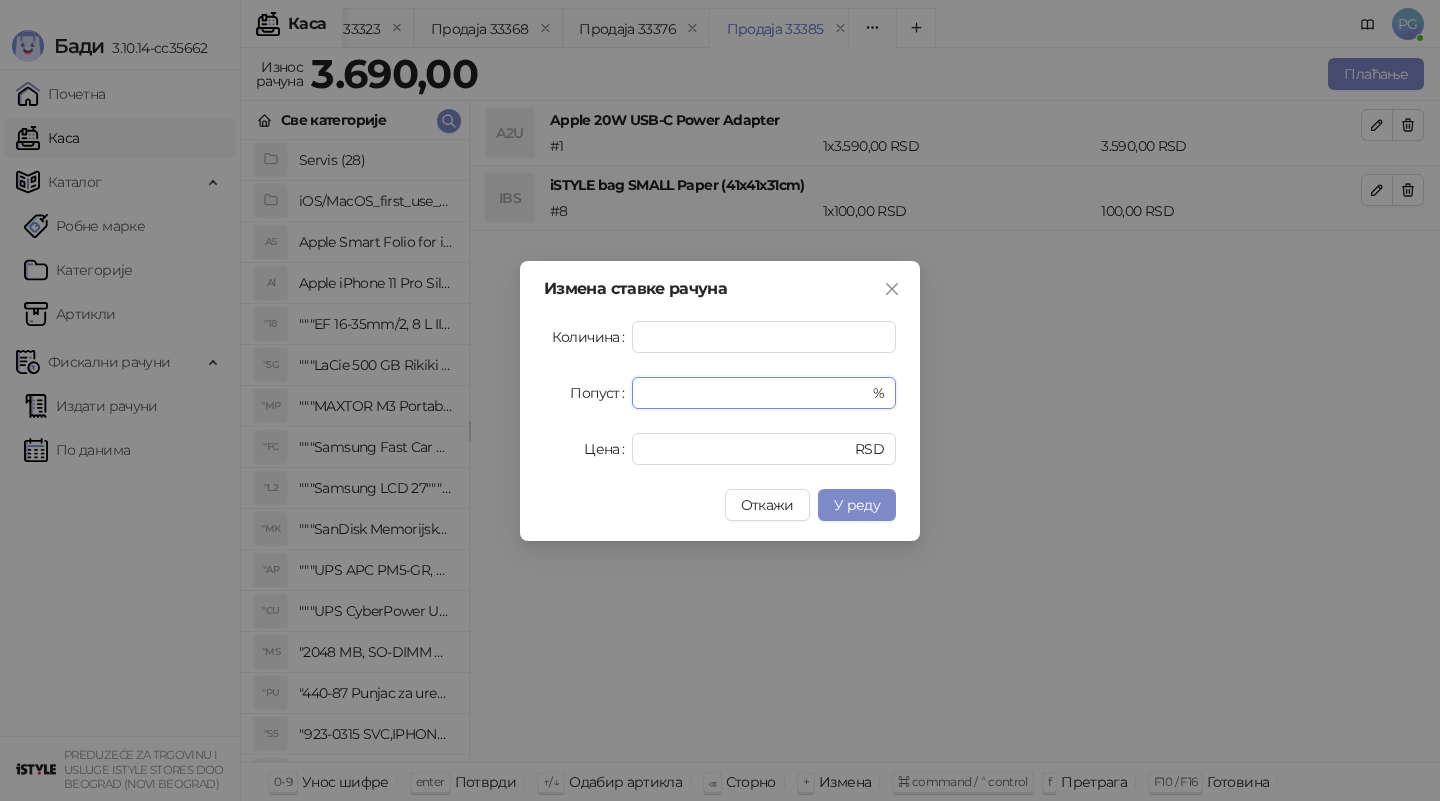 drag, startPoint x: 677, startPoint y: 388, endPoint x: 587, endPoint y: 388, distance: 90 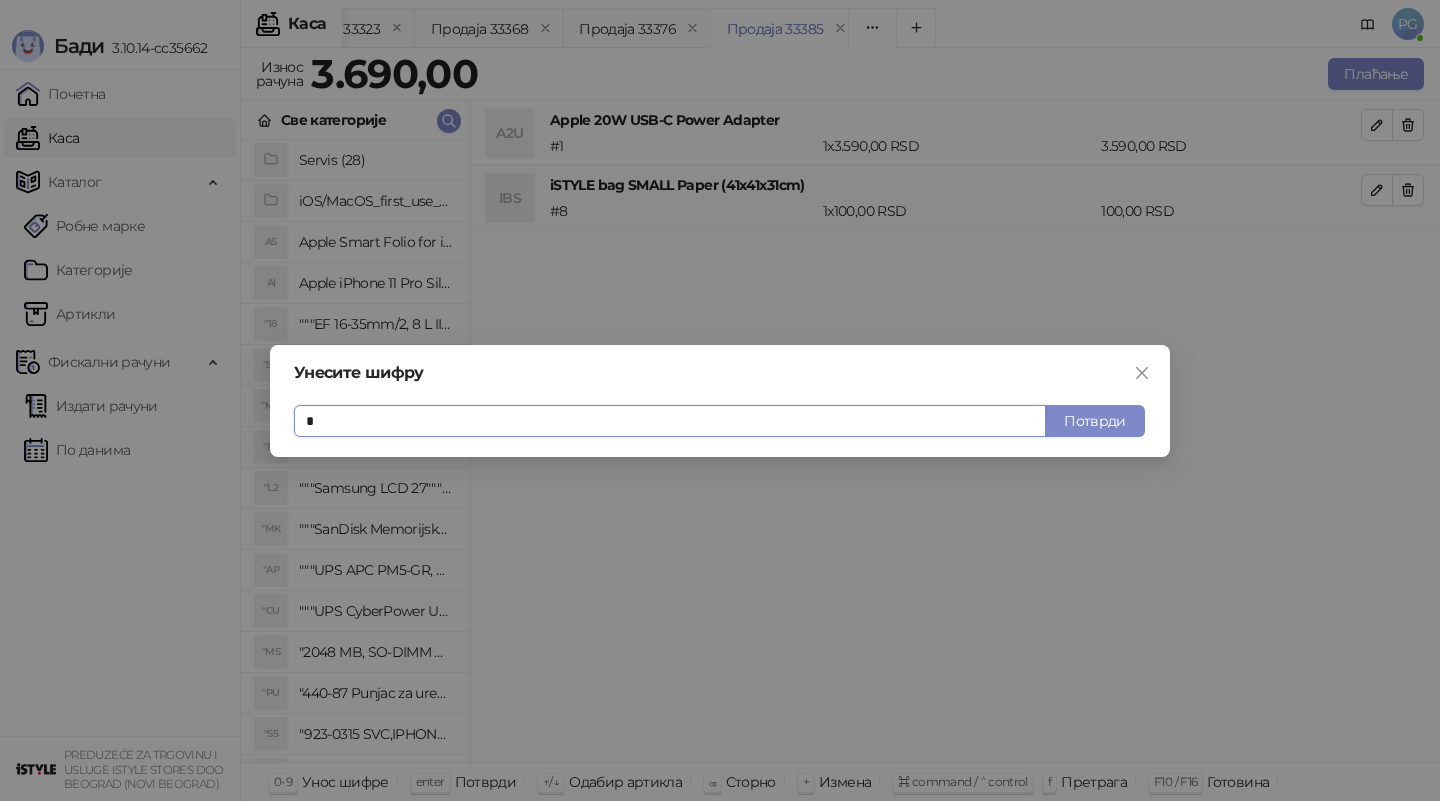 click at bounding box center (1142, 373) 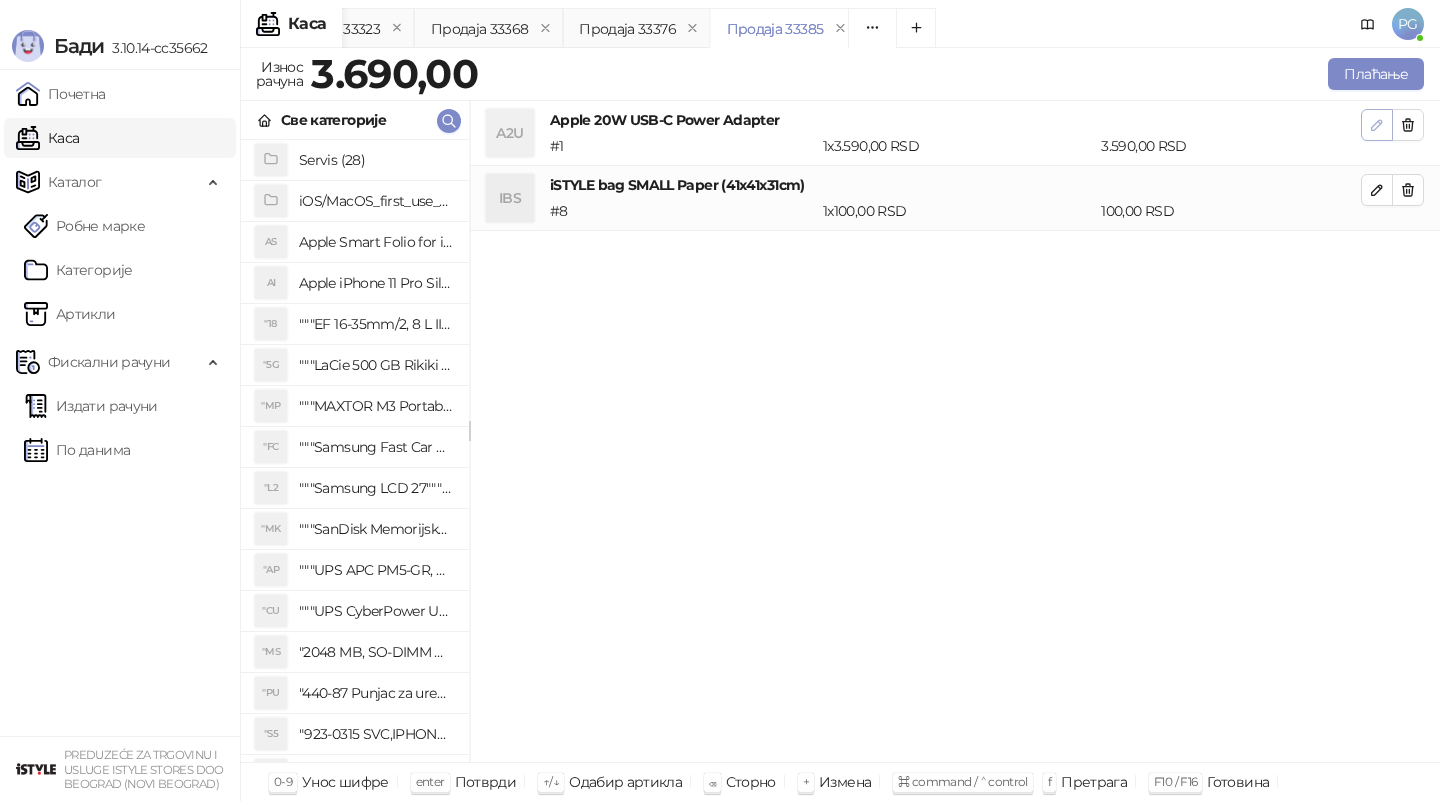 click 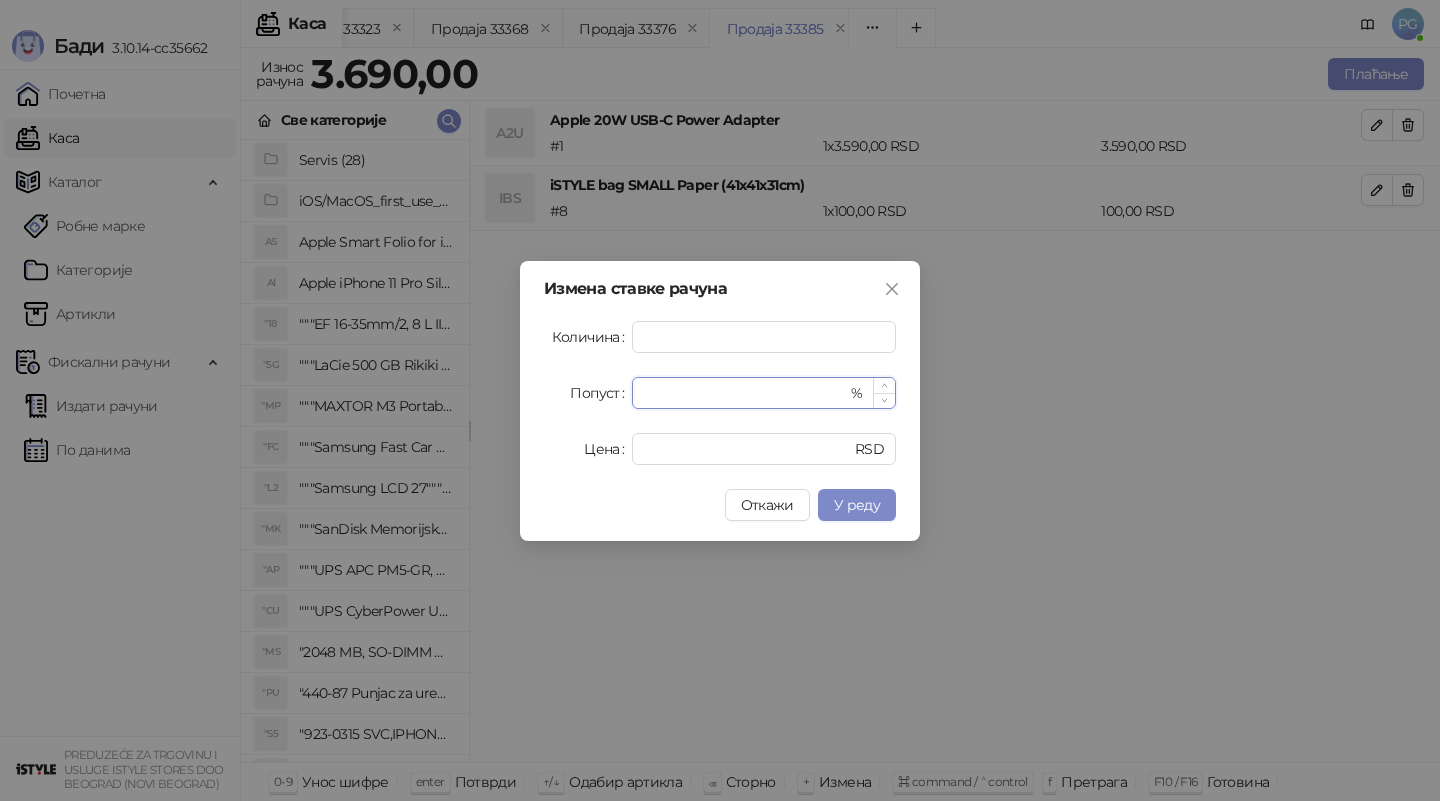 click on "Попуст" at bounding box center [745, 393] 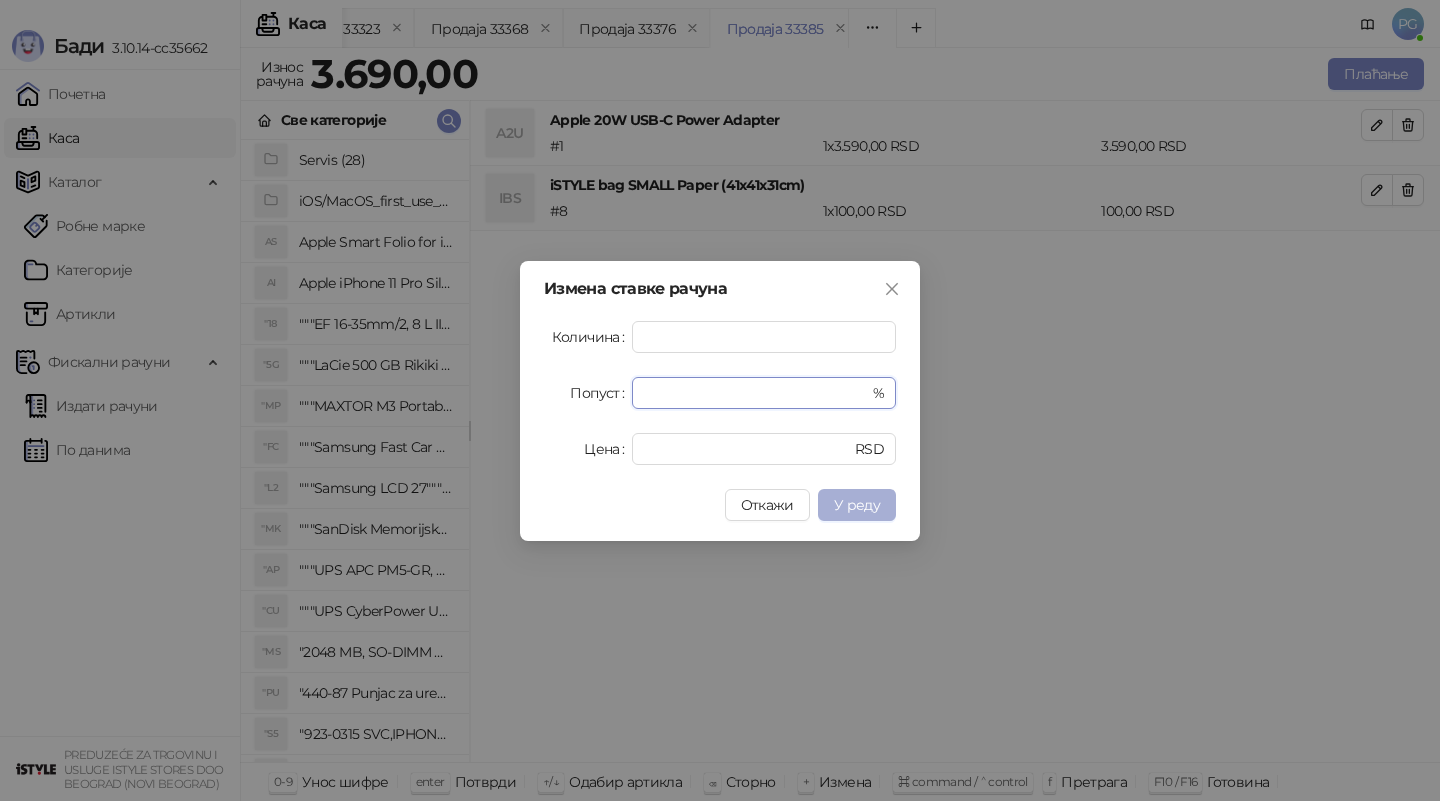 type on "******" 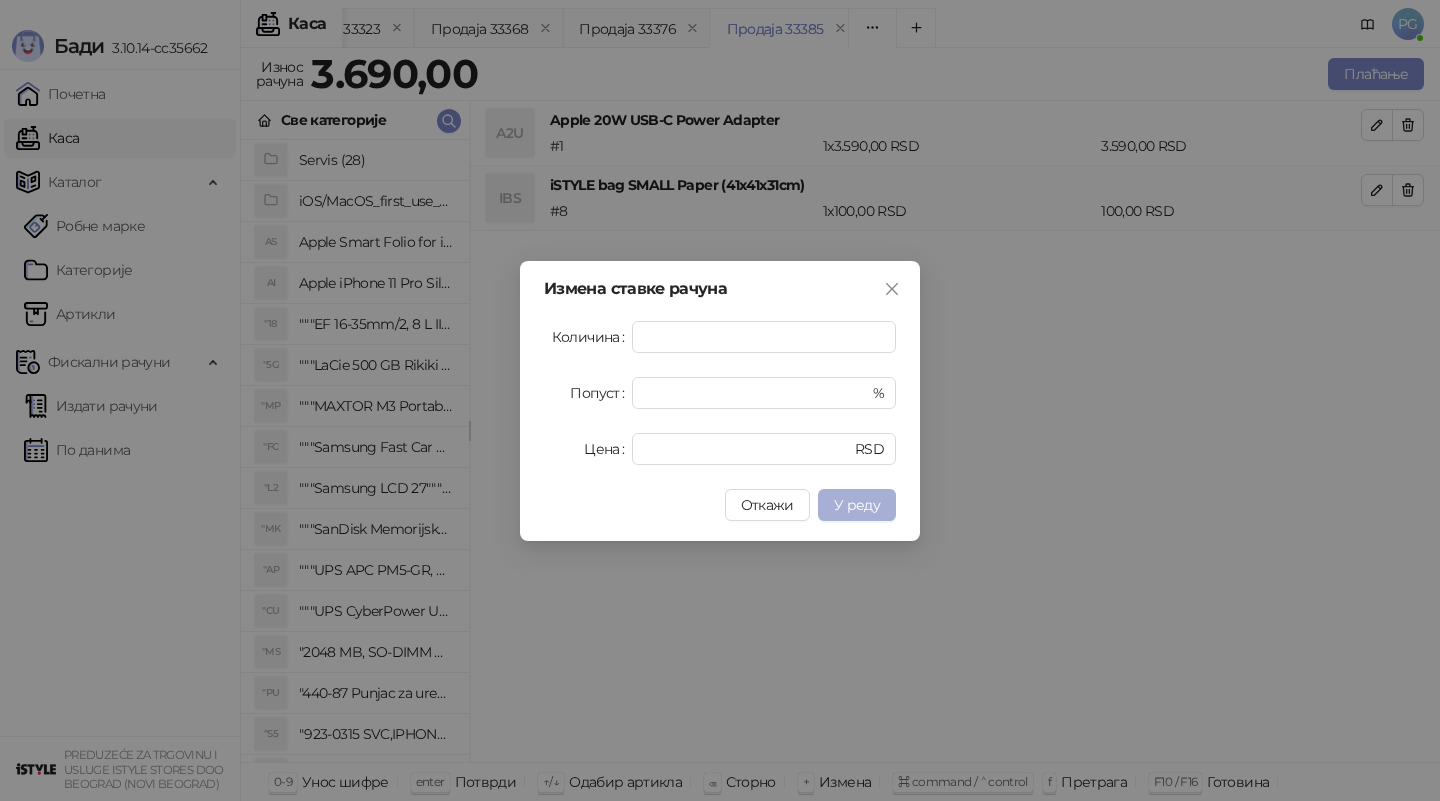 click on "У реду" at bounding box center [857, 505] 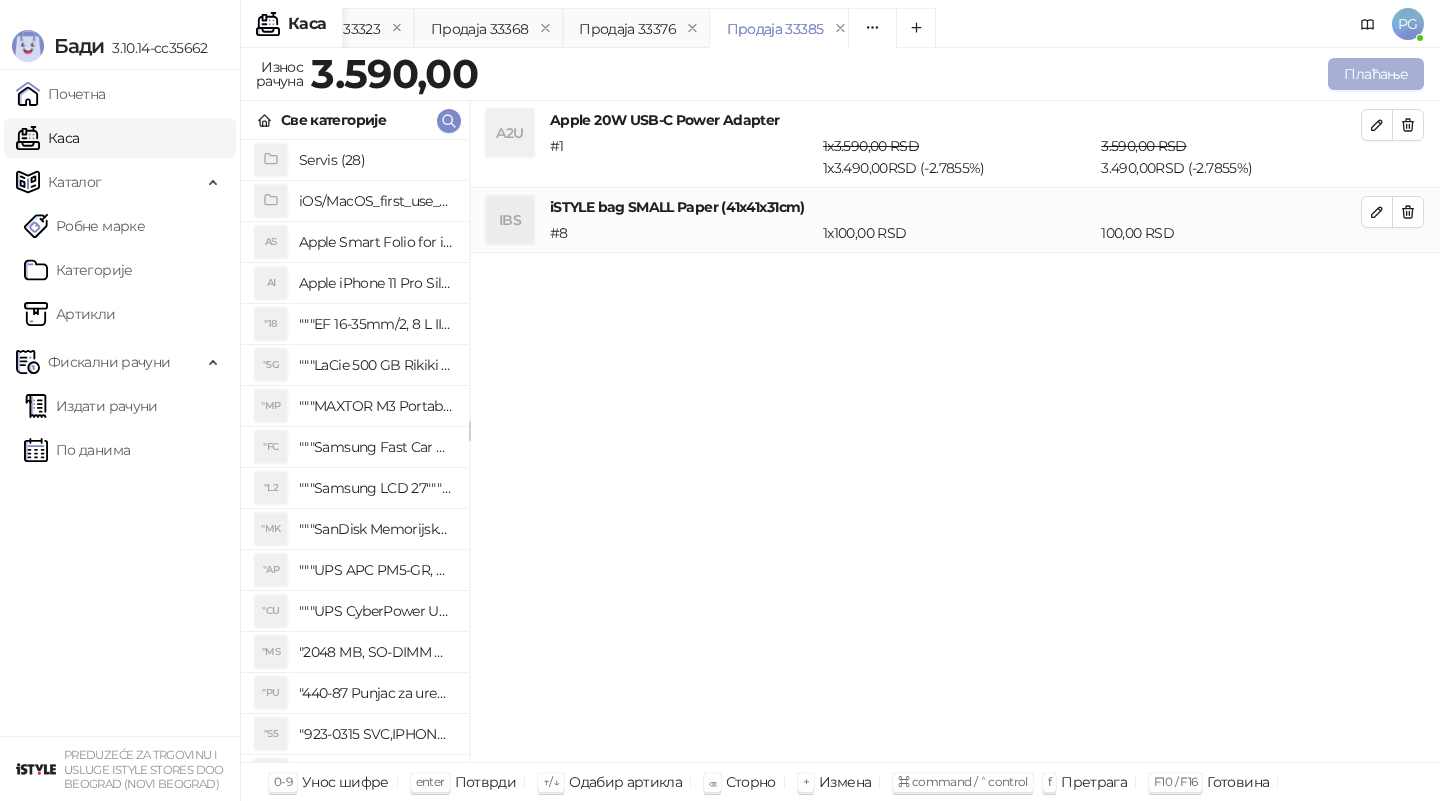 click on "Плаћање" at bounding box center (1376, 74) 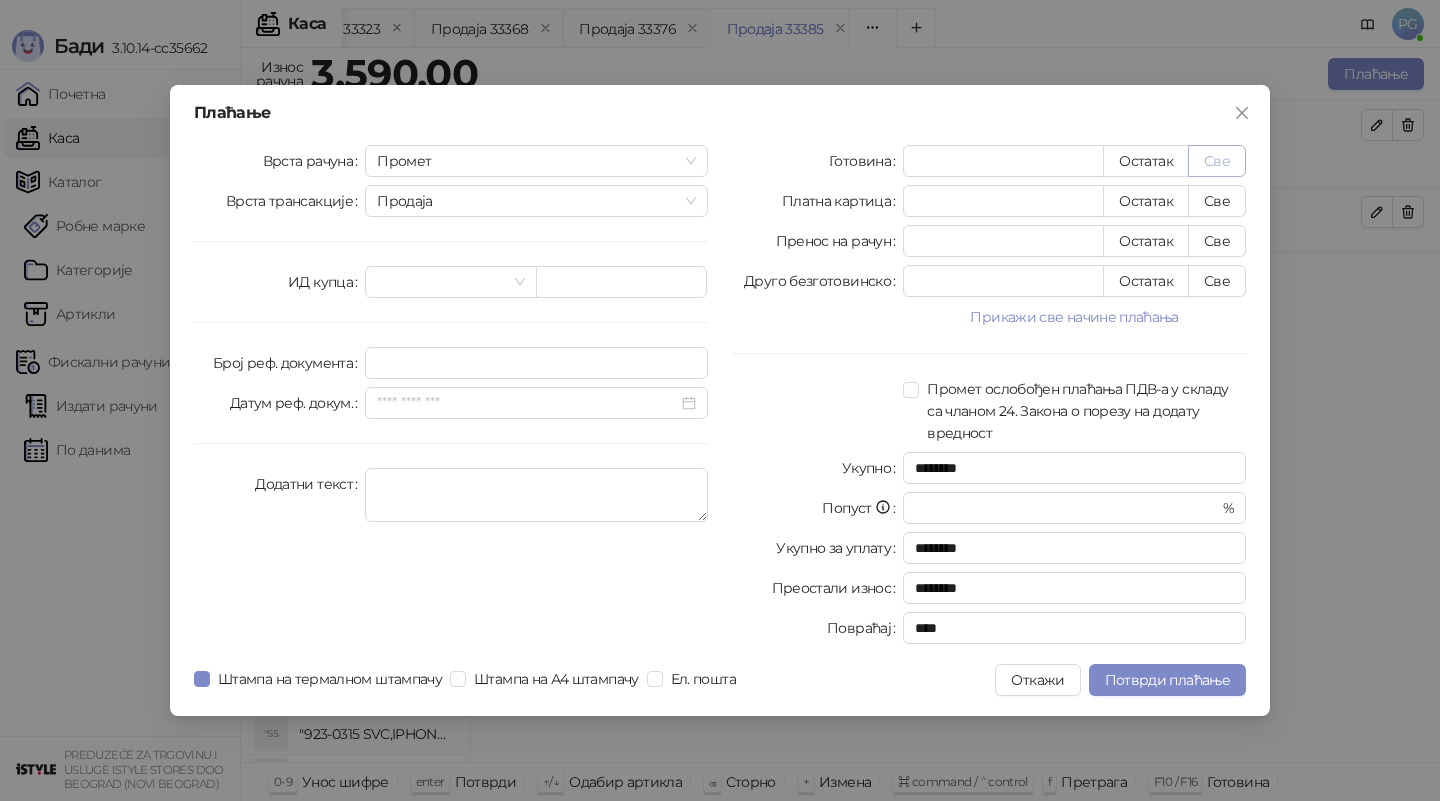 click on "Све" at bounding box center [1217, 161] 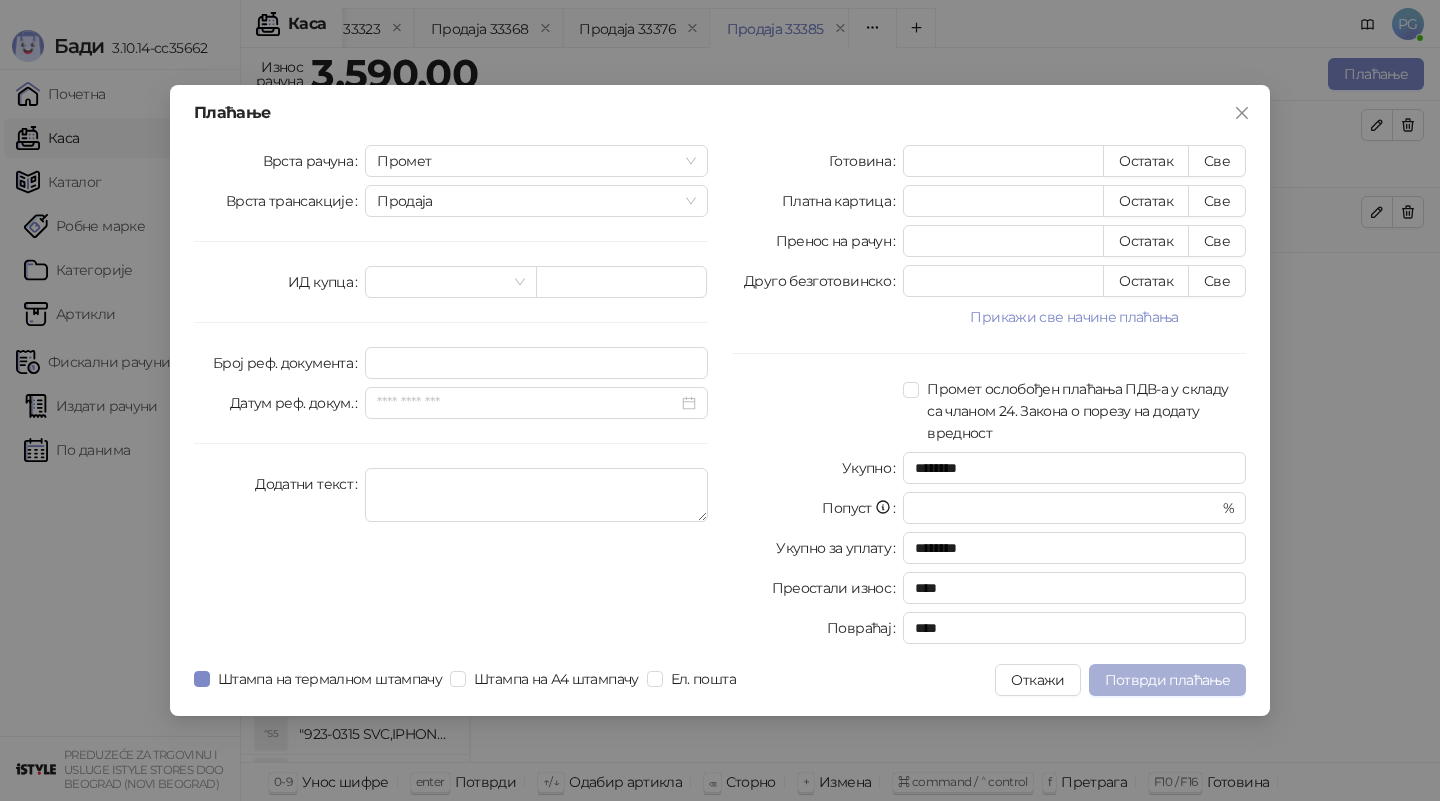 click on "Потврди плаћање" at bounding box center (1167, 680) 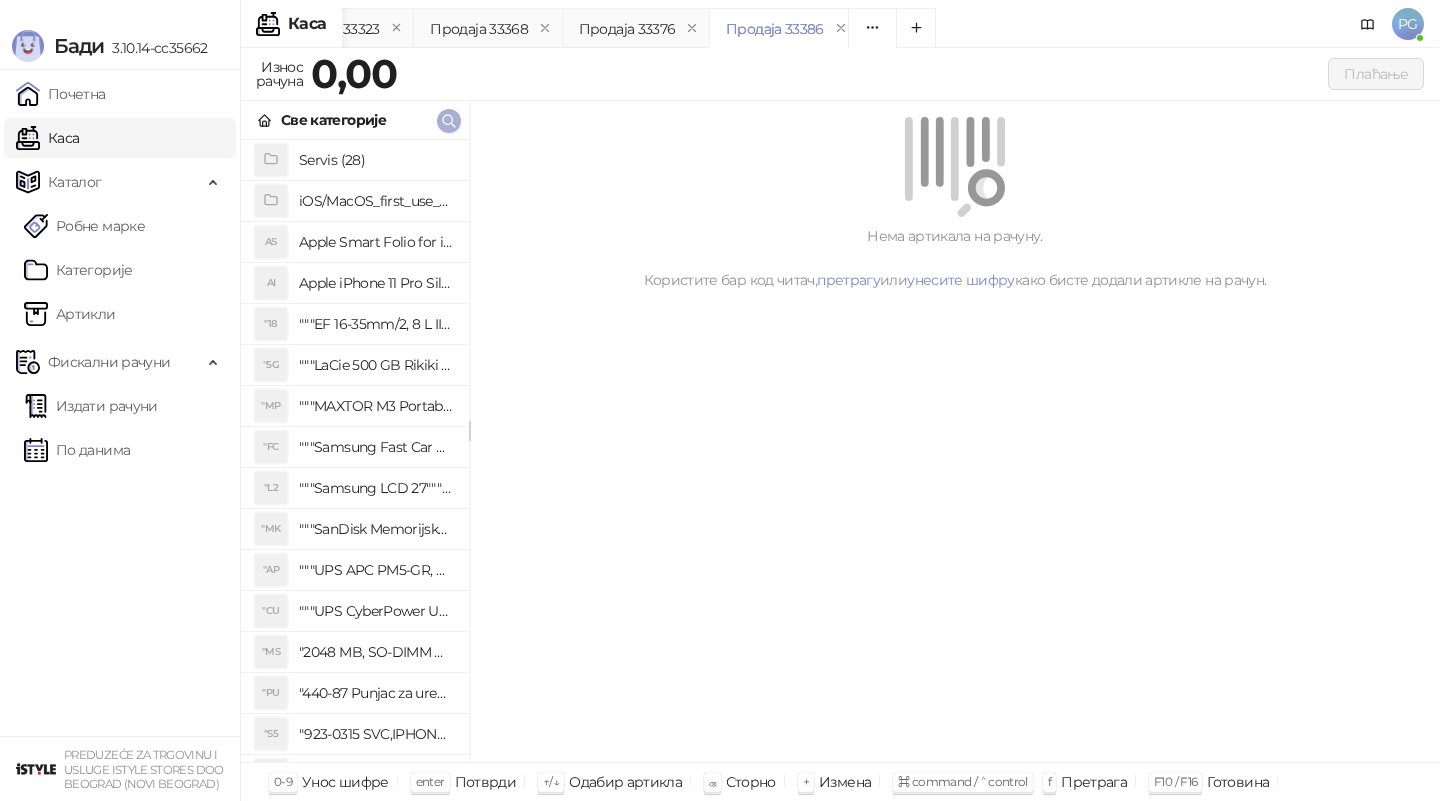 click 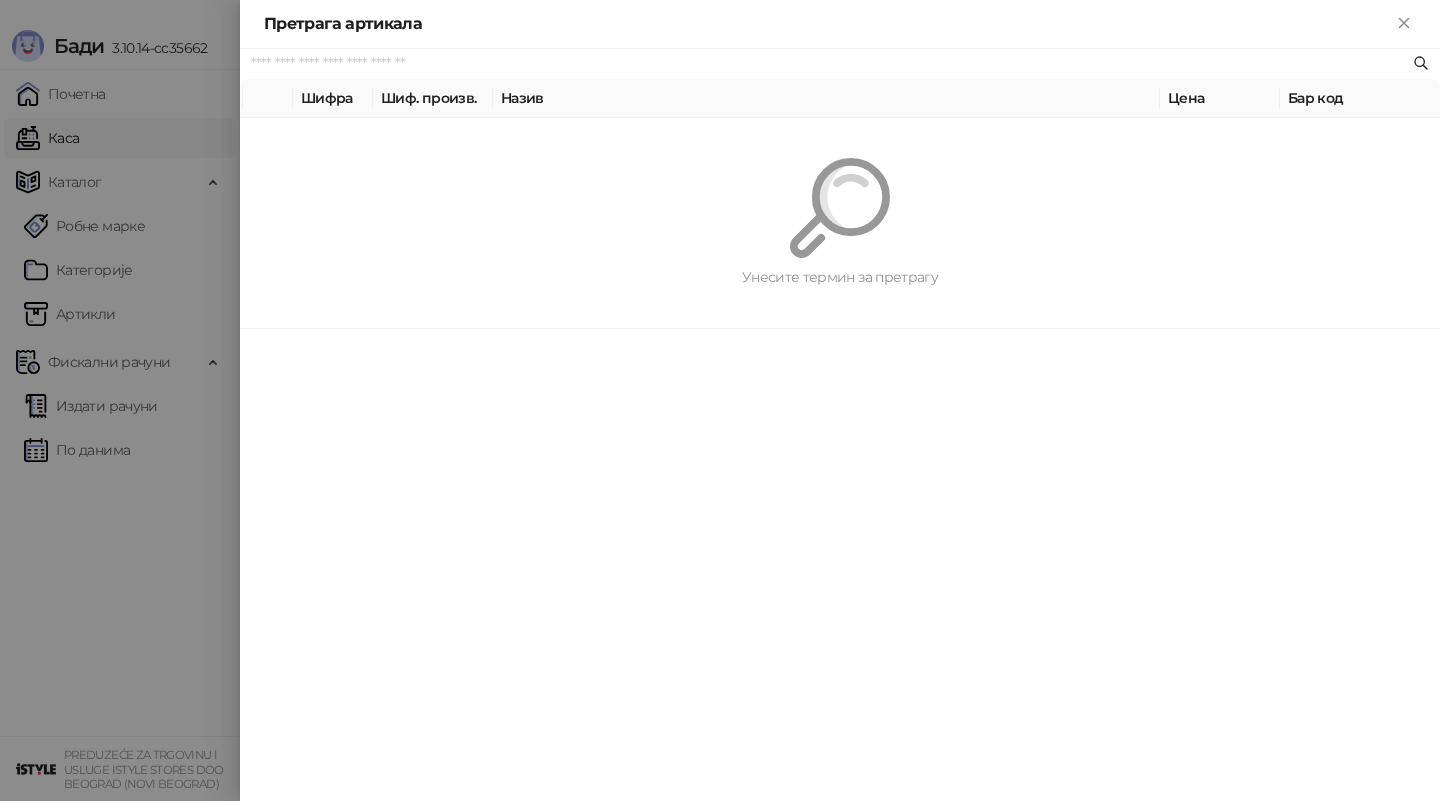 paste on "*********" 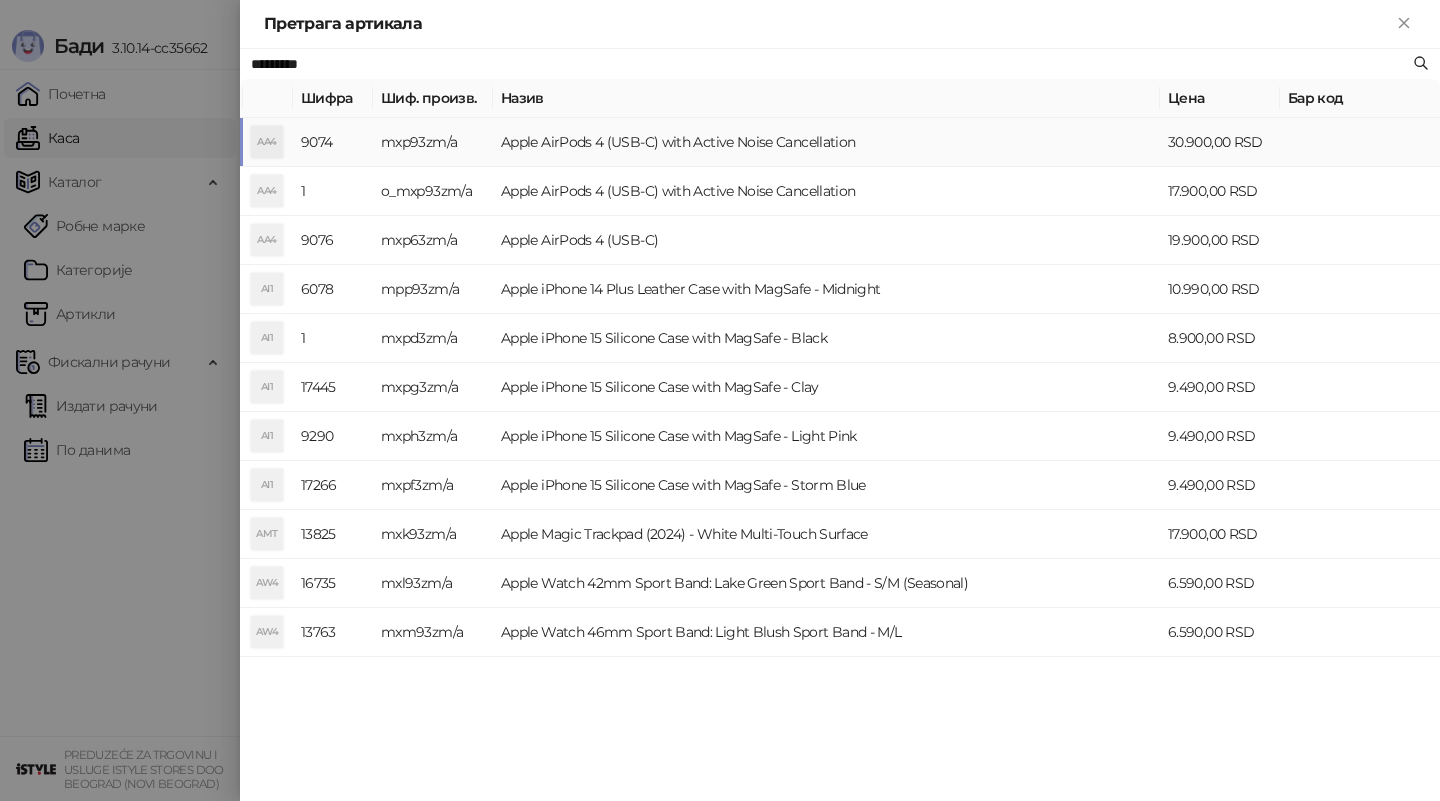 type on "*********" 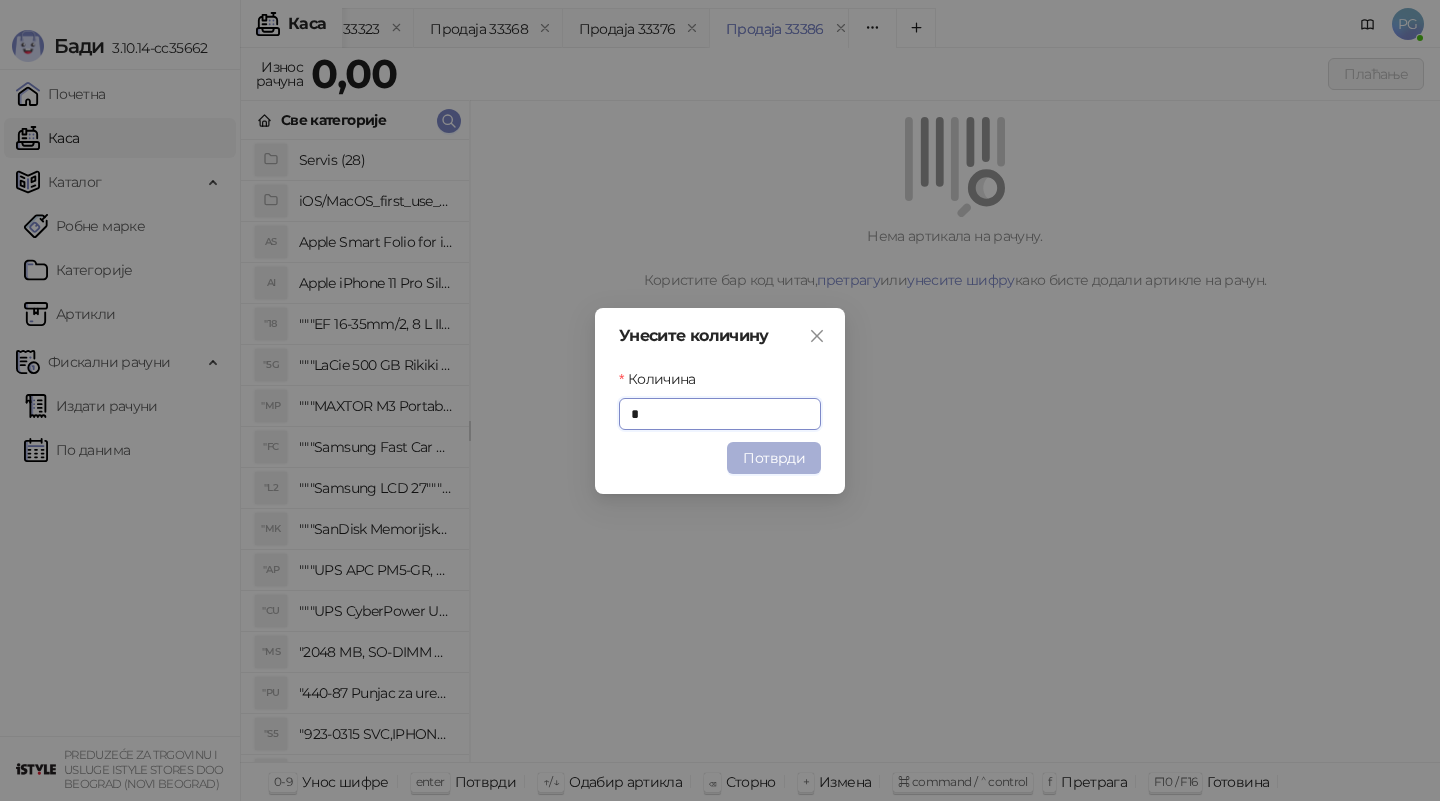 click on "Потврди" at bounding box center [774, 458] 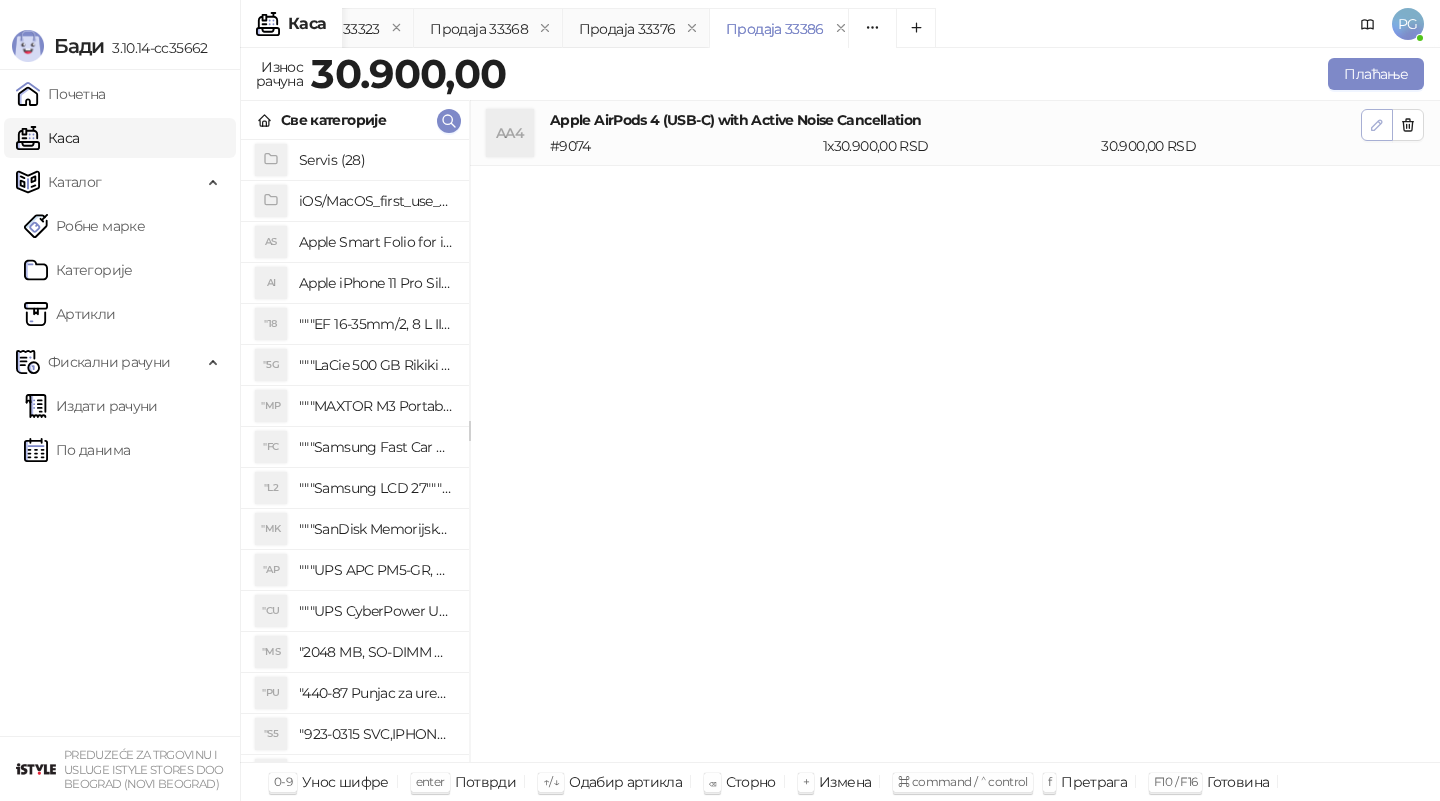 click 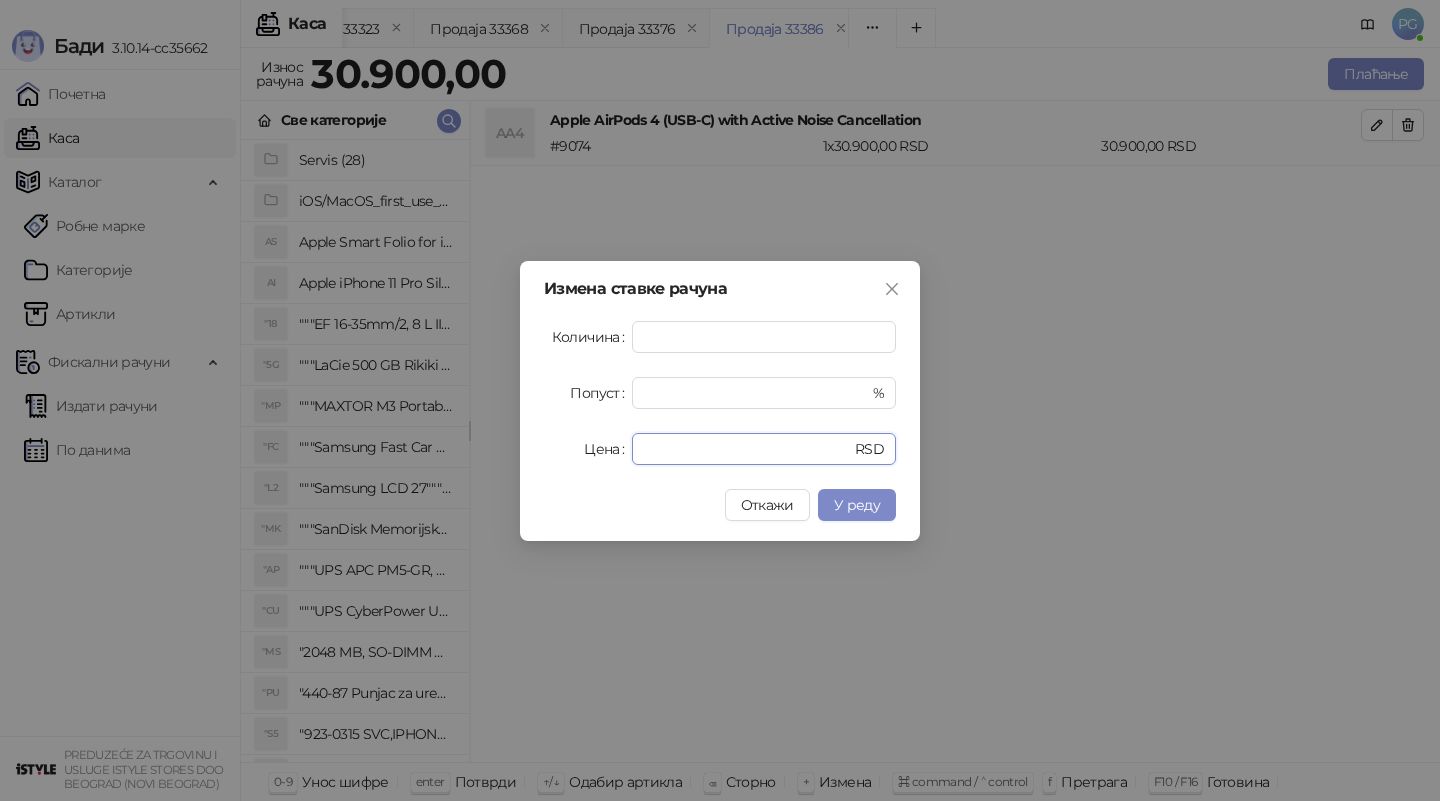 drag, startPoint x: 657, startPoint y: 447, endPoint x: 598, endPoint y: 442, distance: 59.211487 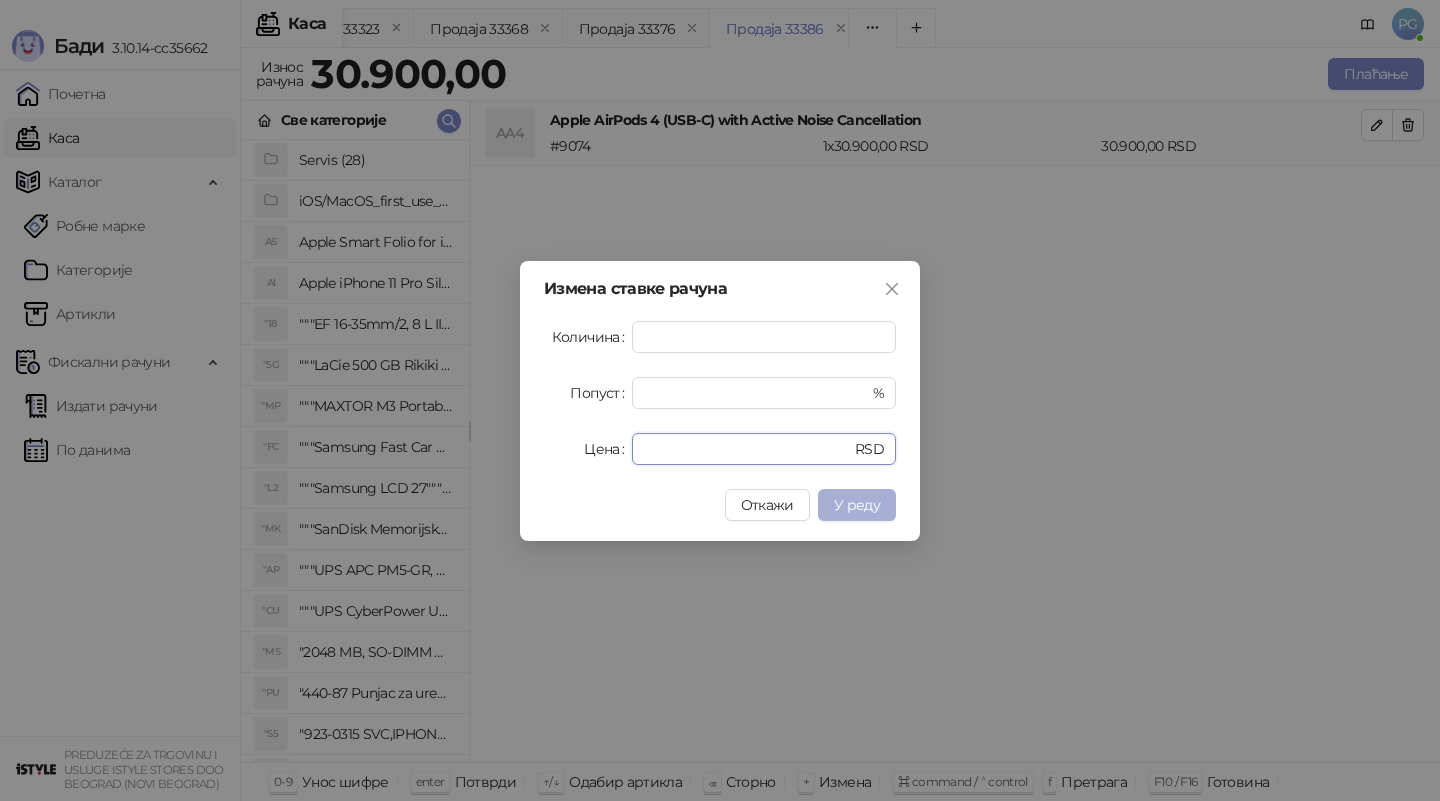 type on "*****" 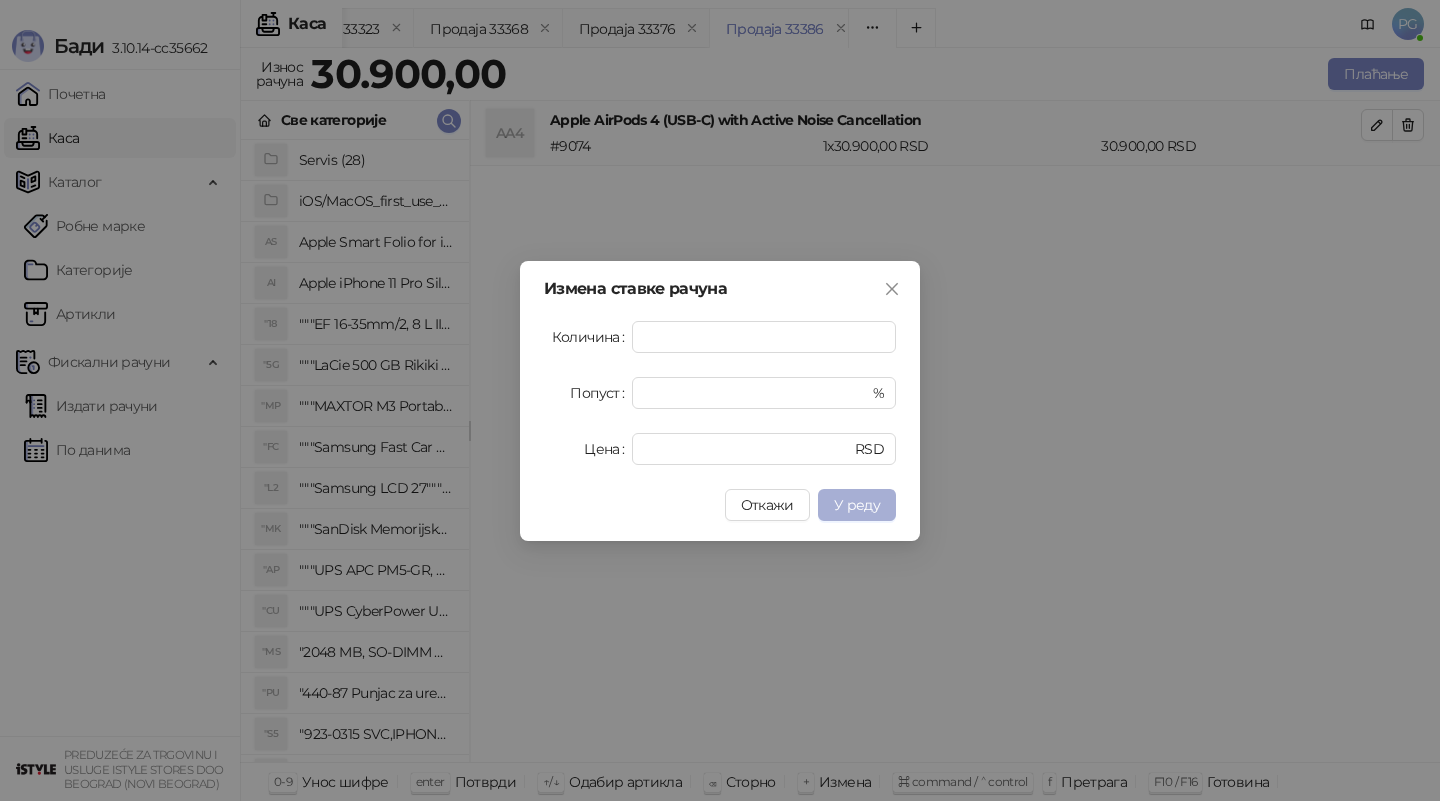 click on "У реду" at bounding box center [857, 505] 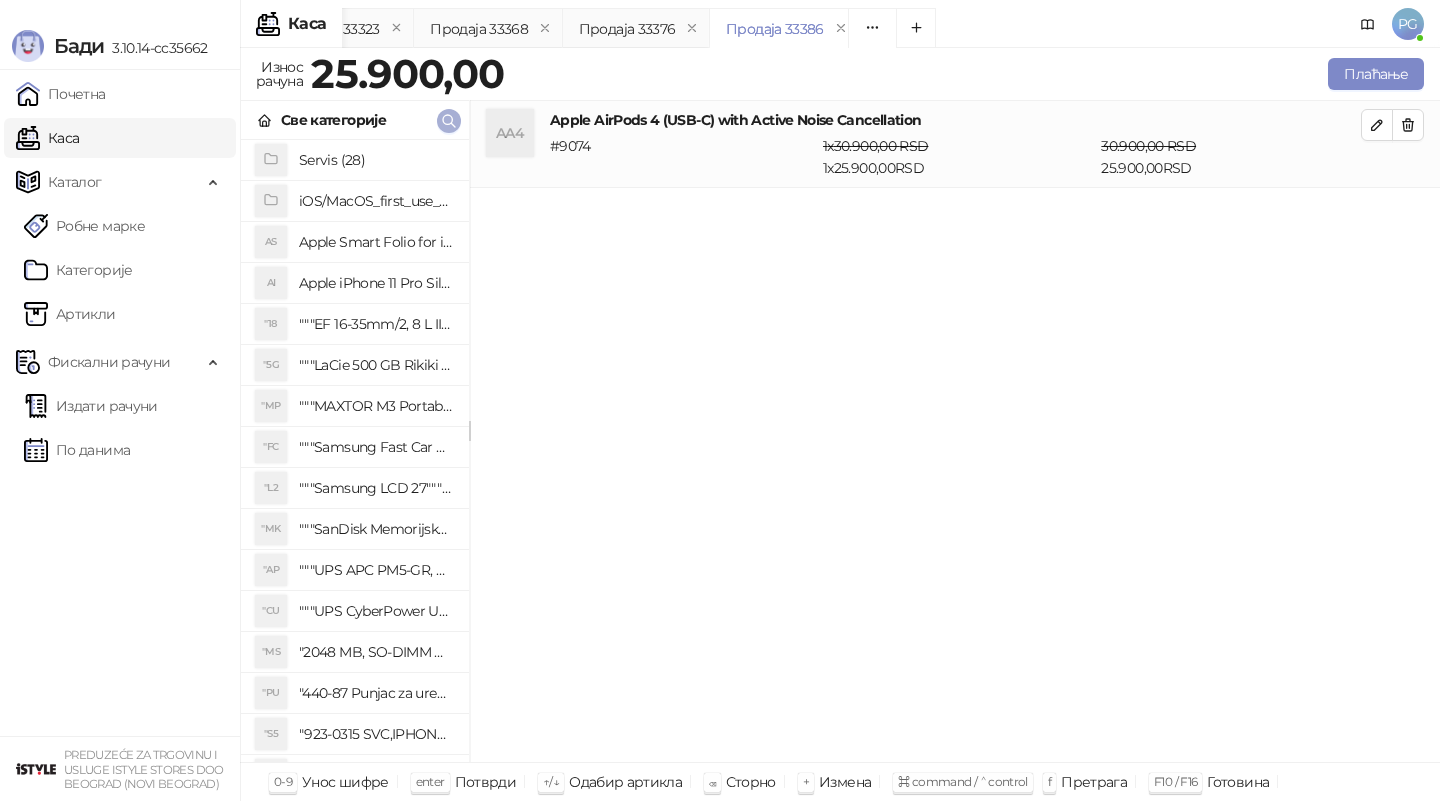 click 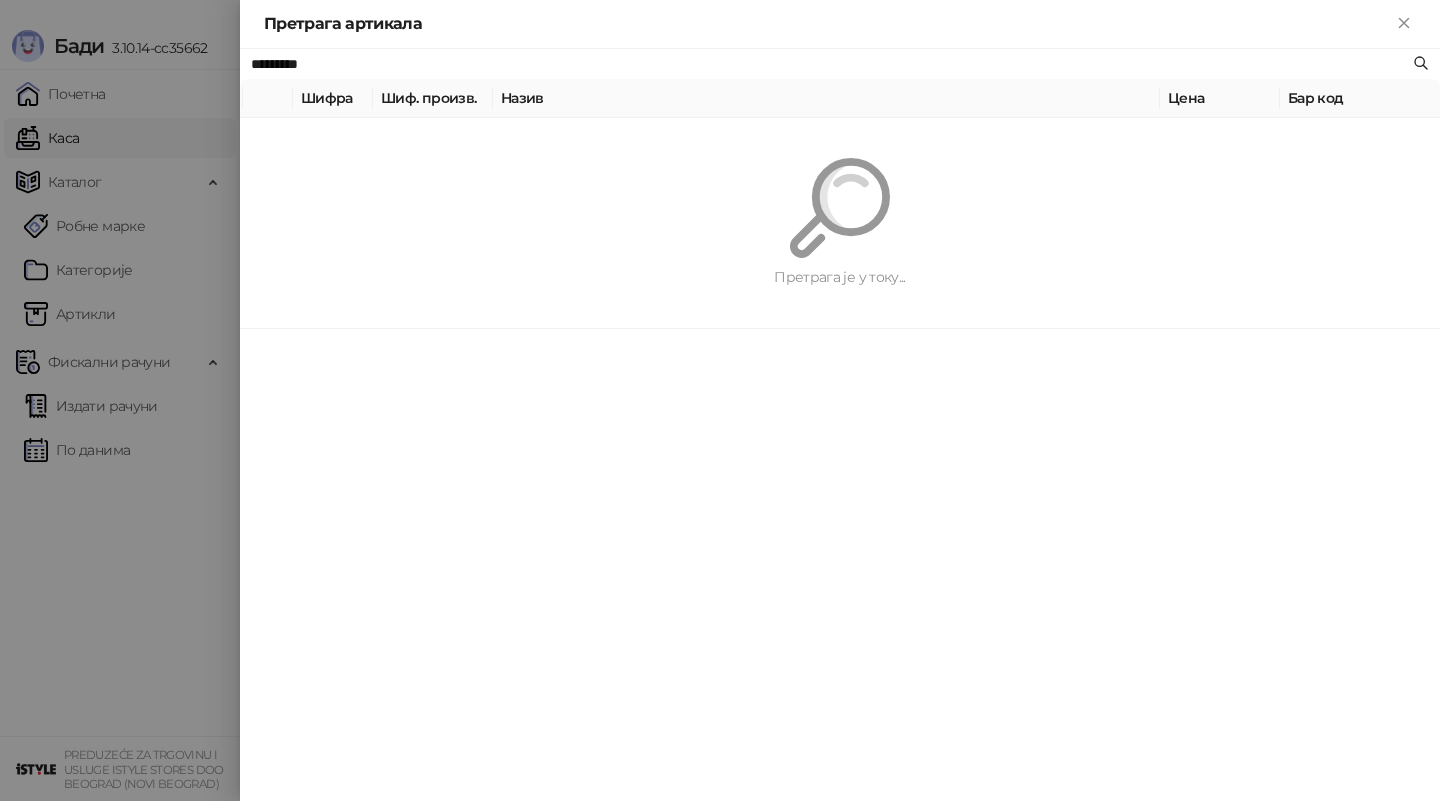 paste on "******" 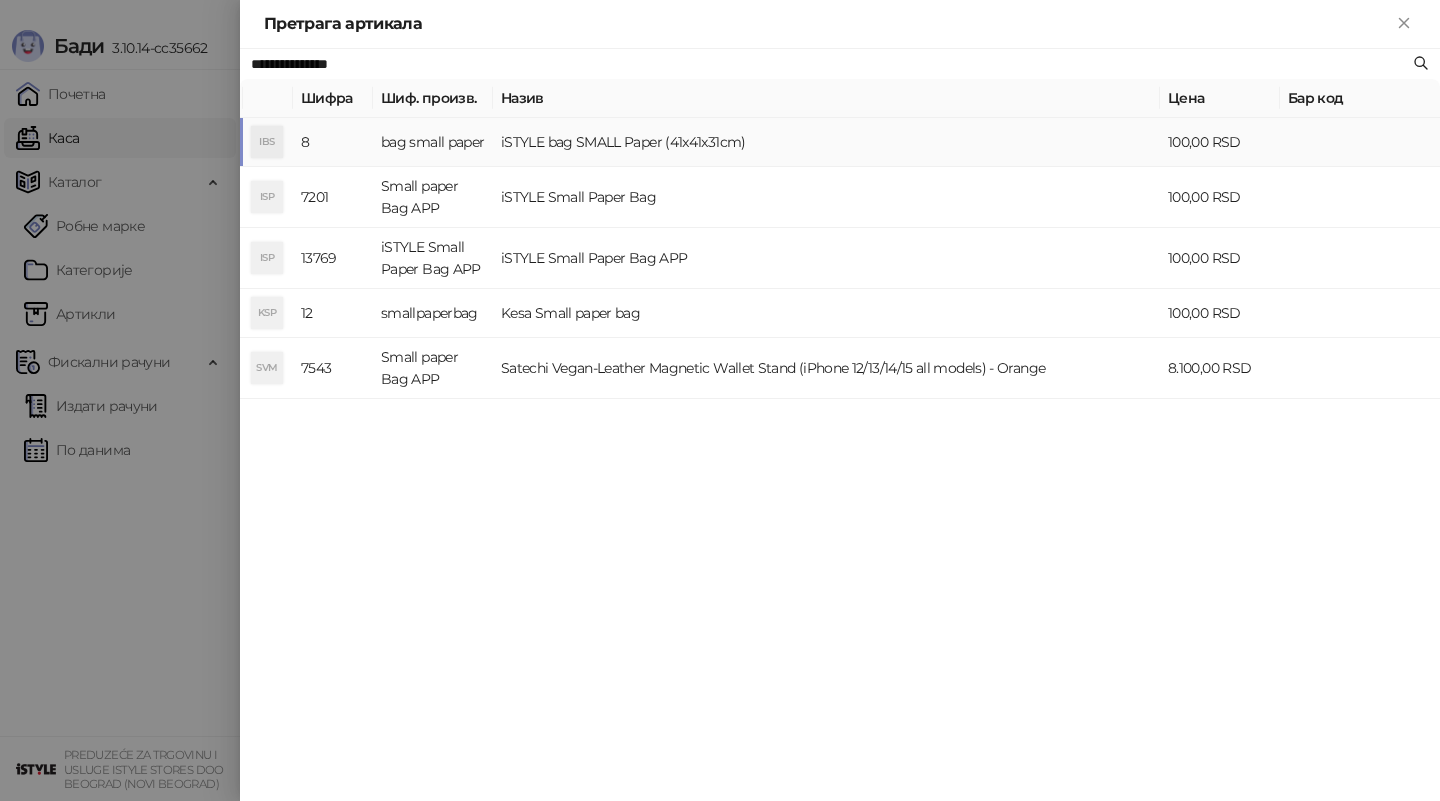 click on "bag small paper" at bounding box center (433, 142) 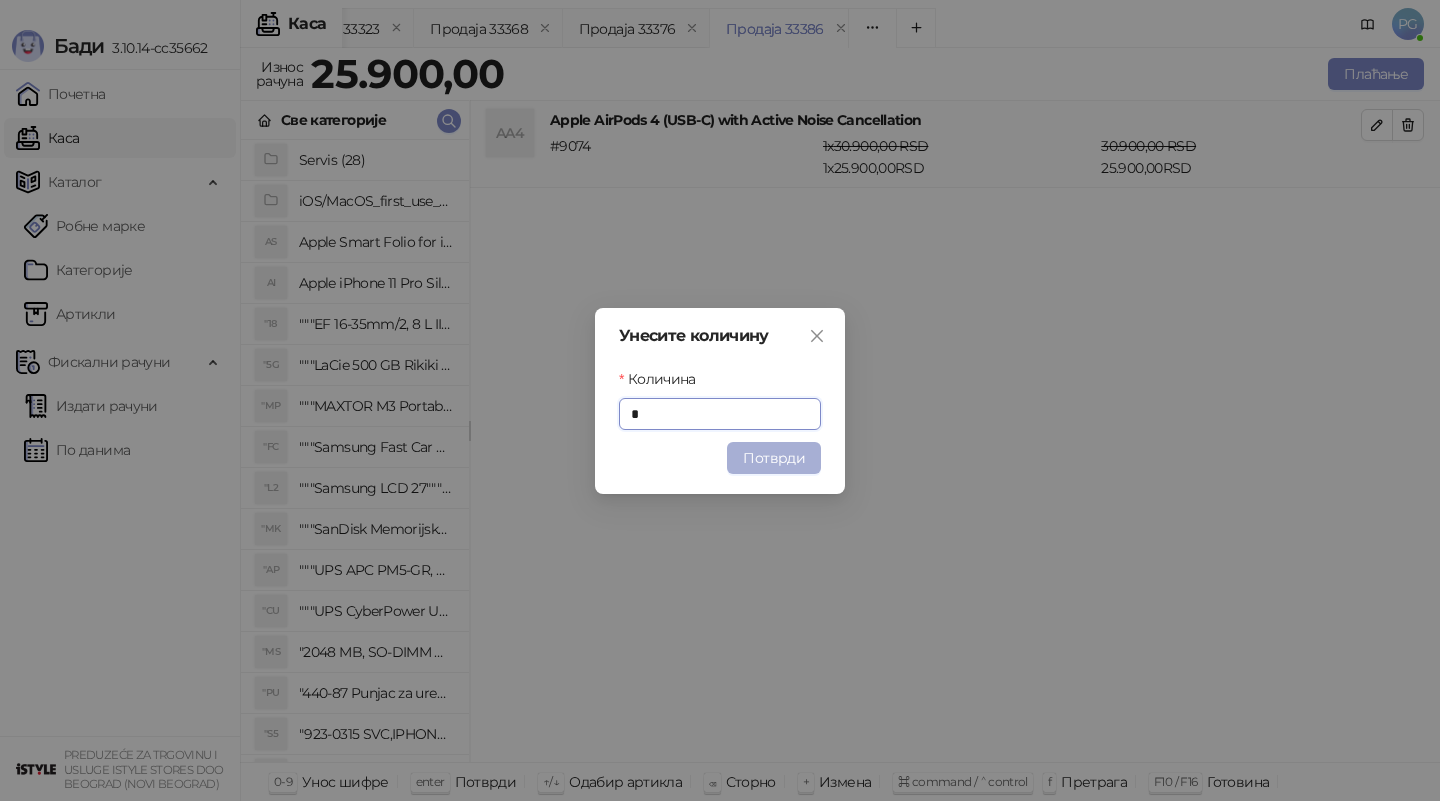 click on "Потврди" at bounding box center (774, 458) 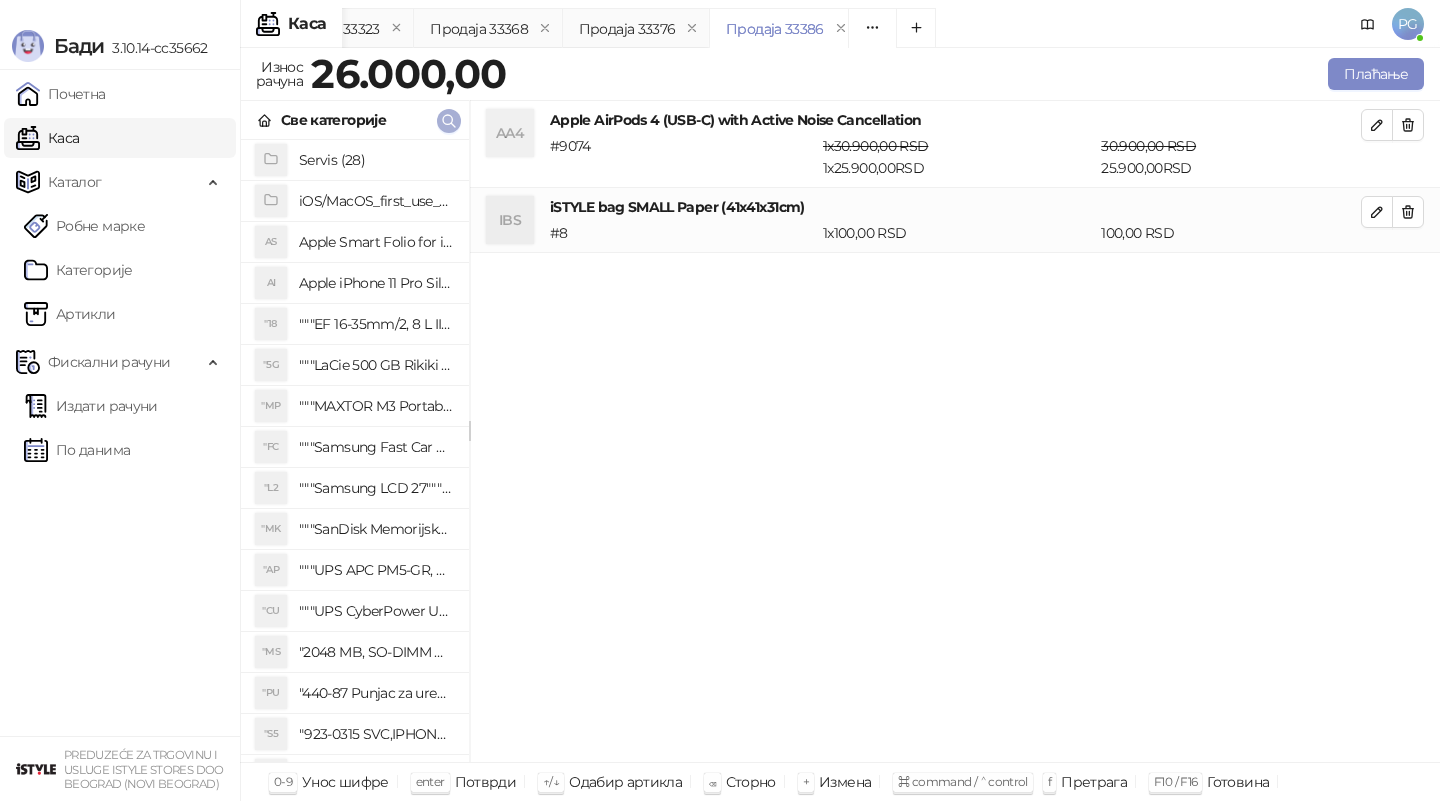 click 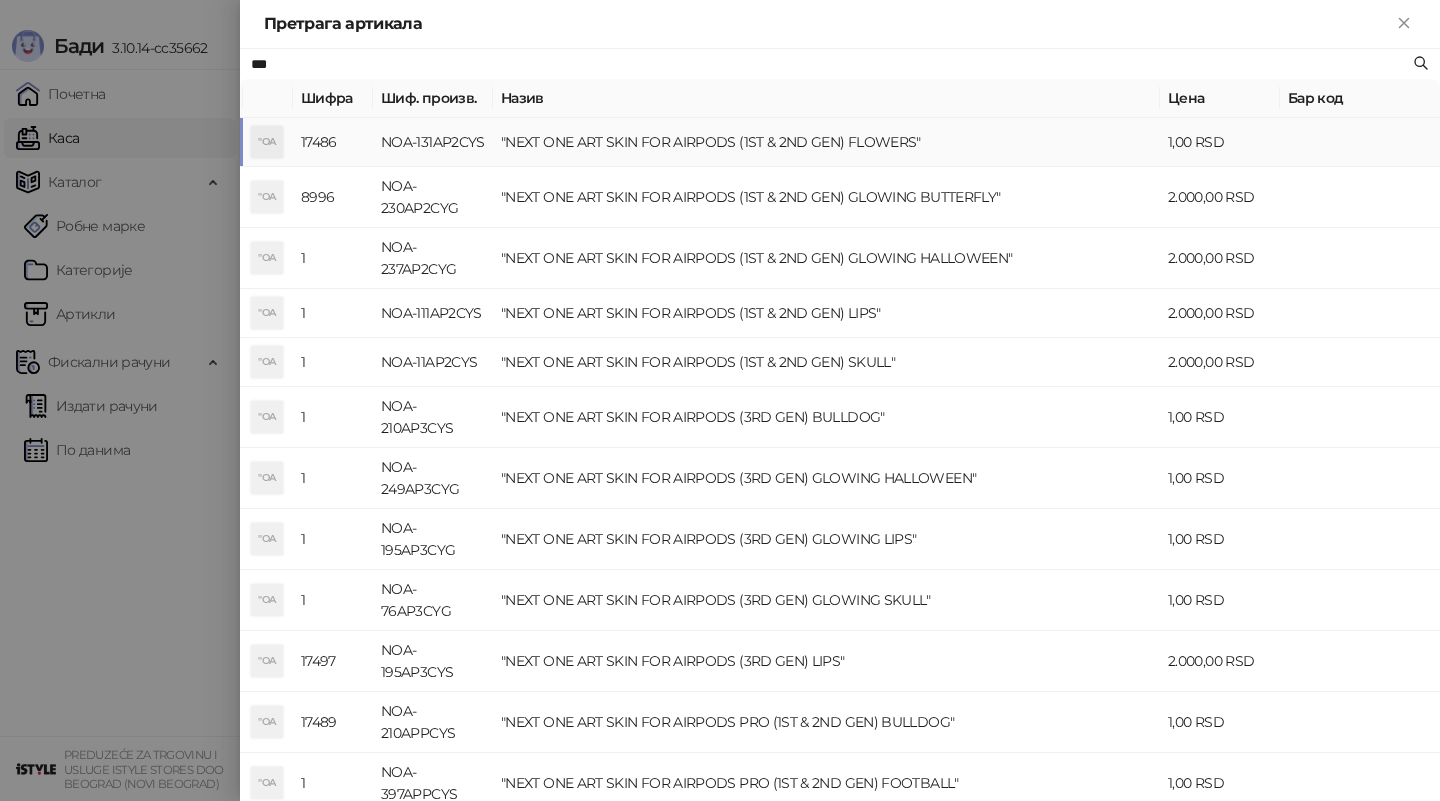 type on "***" 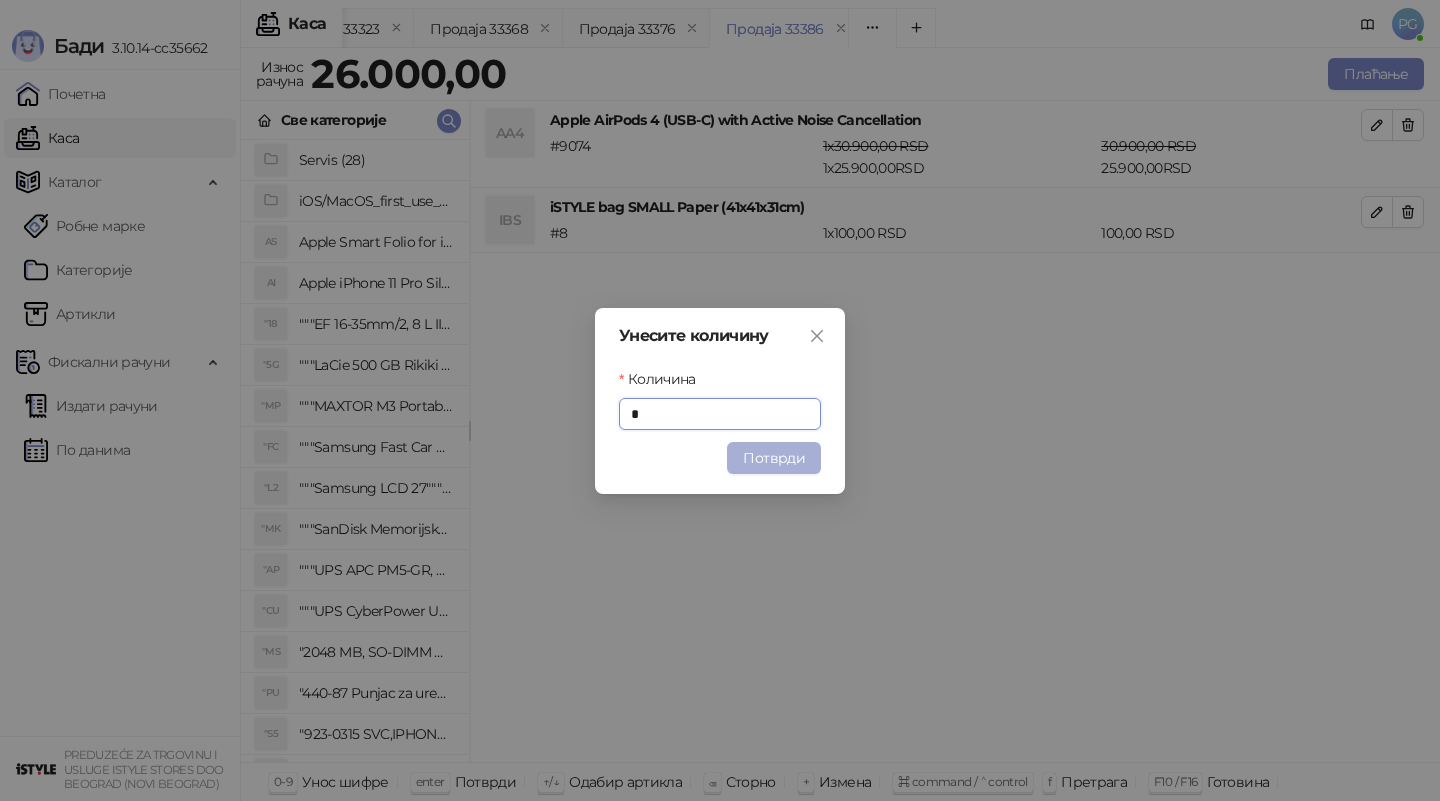 click on "Потврди" at bounding box center (774, 458) 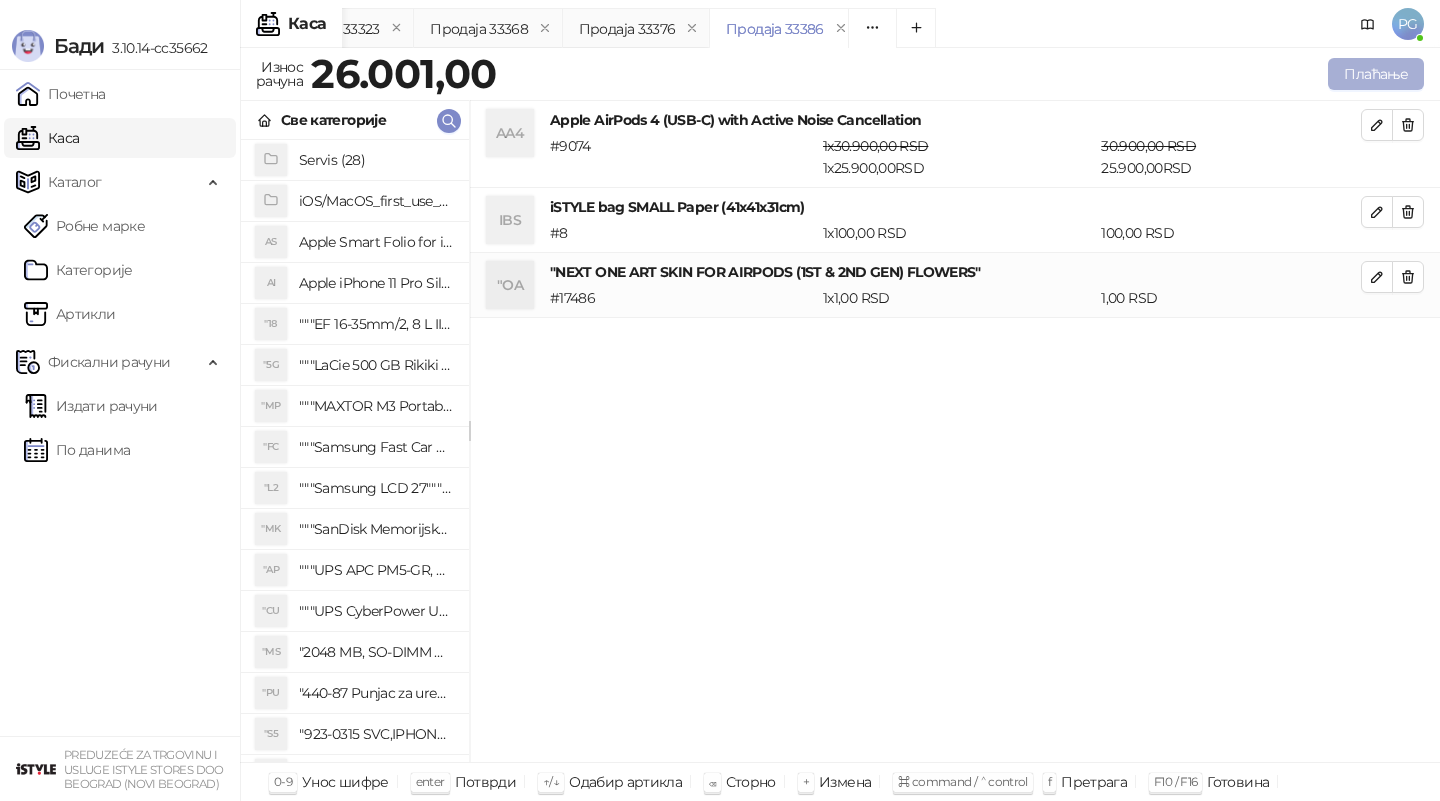 click on "Плаћање" at bounding box center [1376, 74] 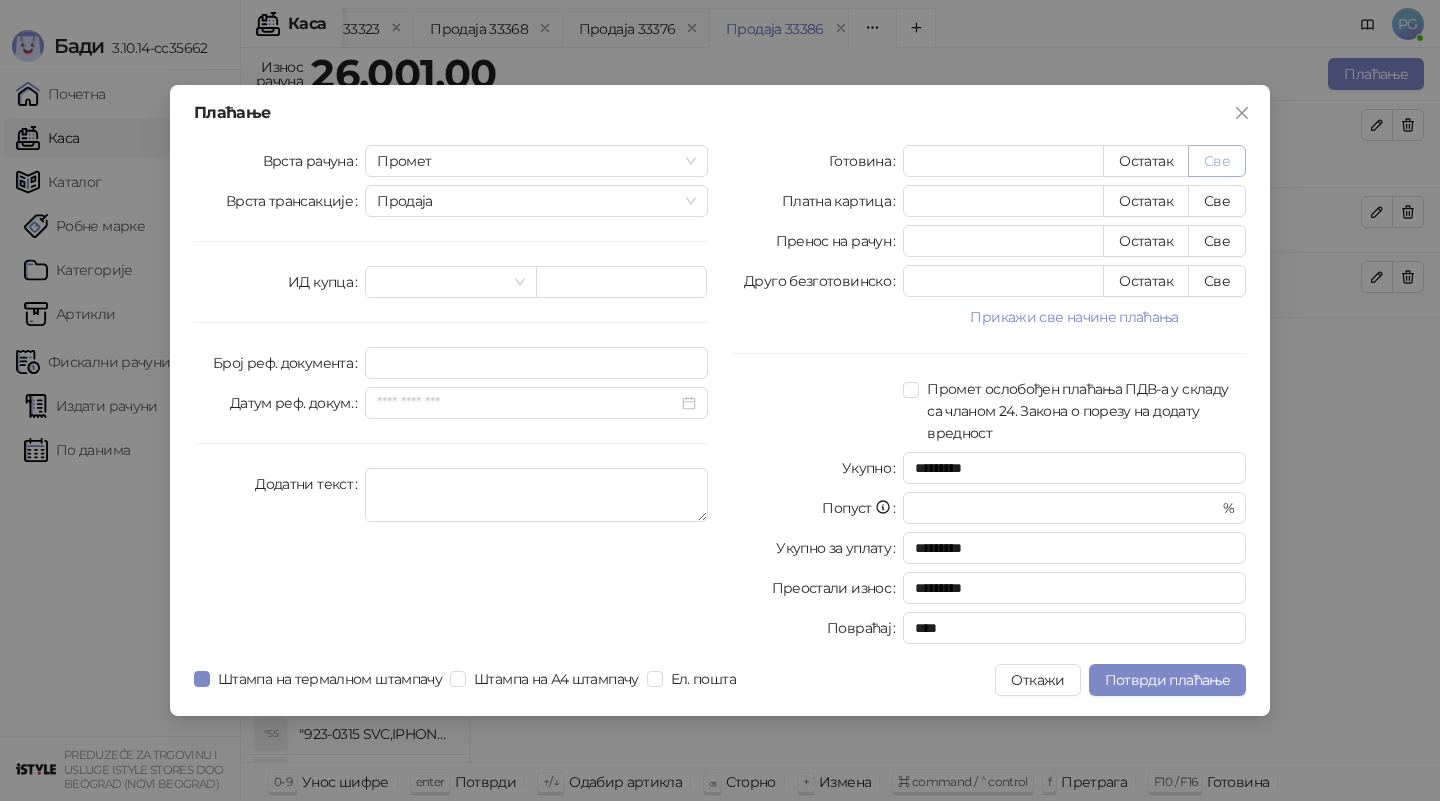 click on "Све" at bounding box center (1217, 161) 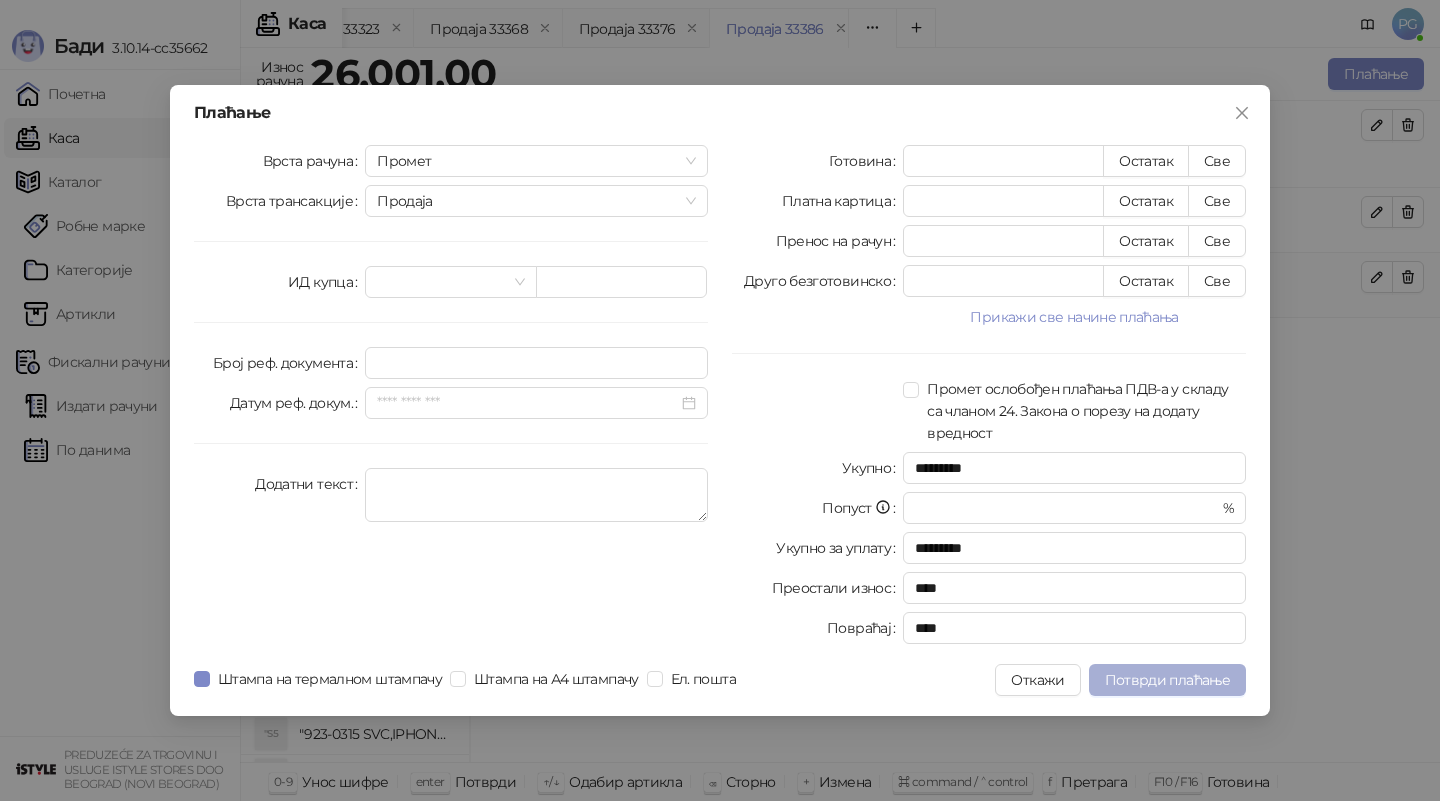 click on "Потврди плаћање" at bounding box center (1167, 680) 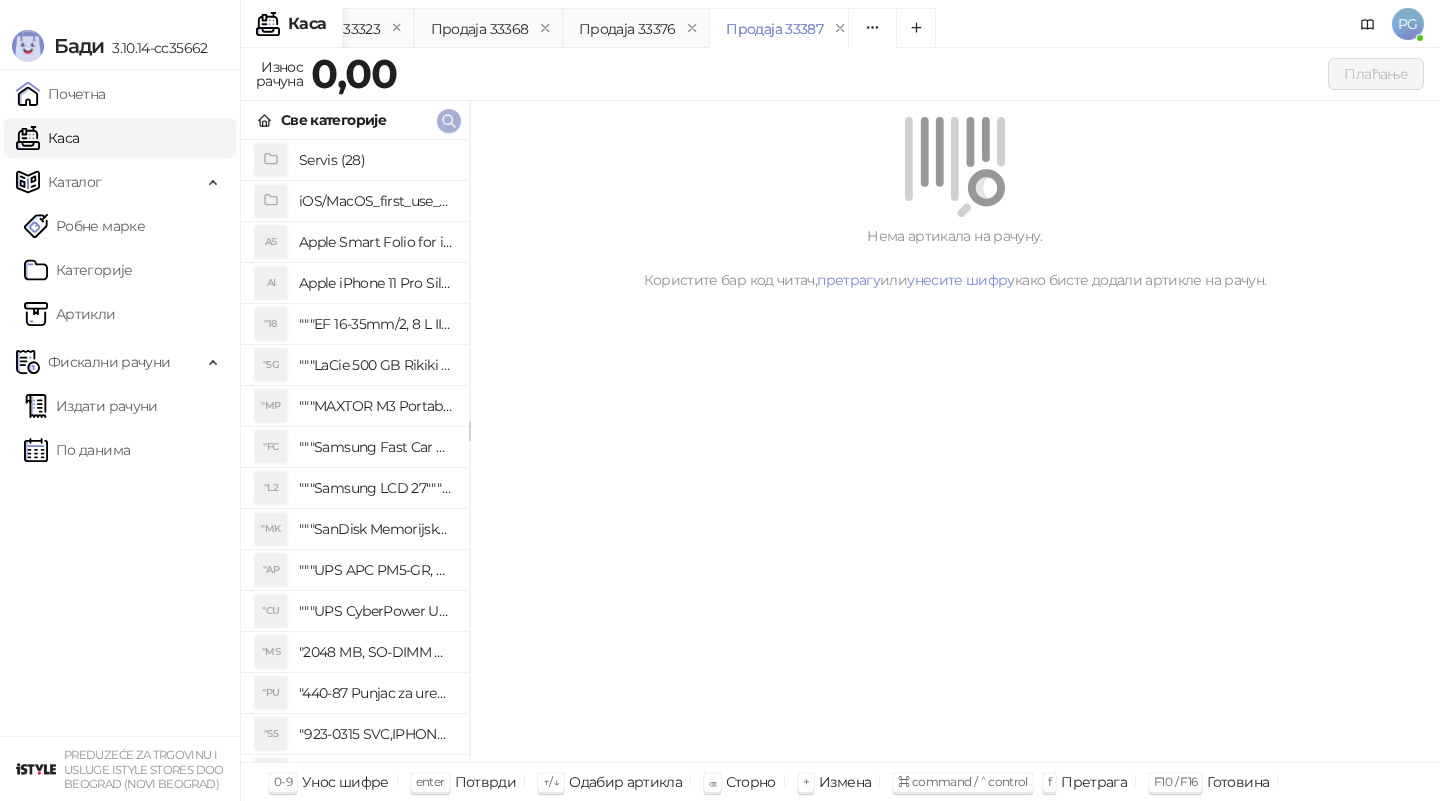 click 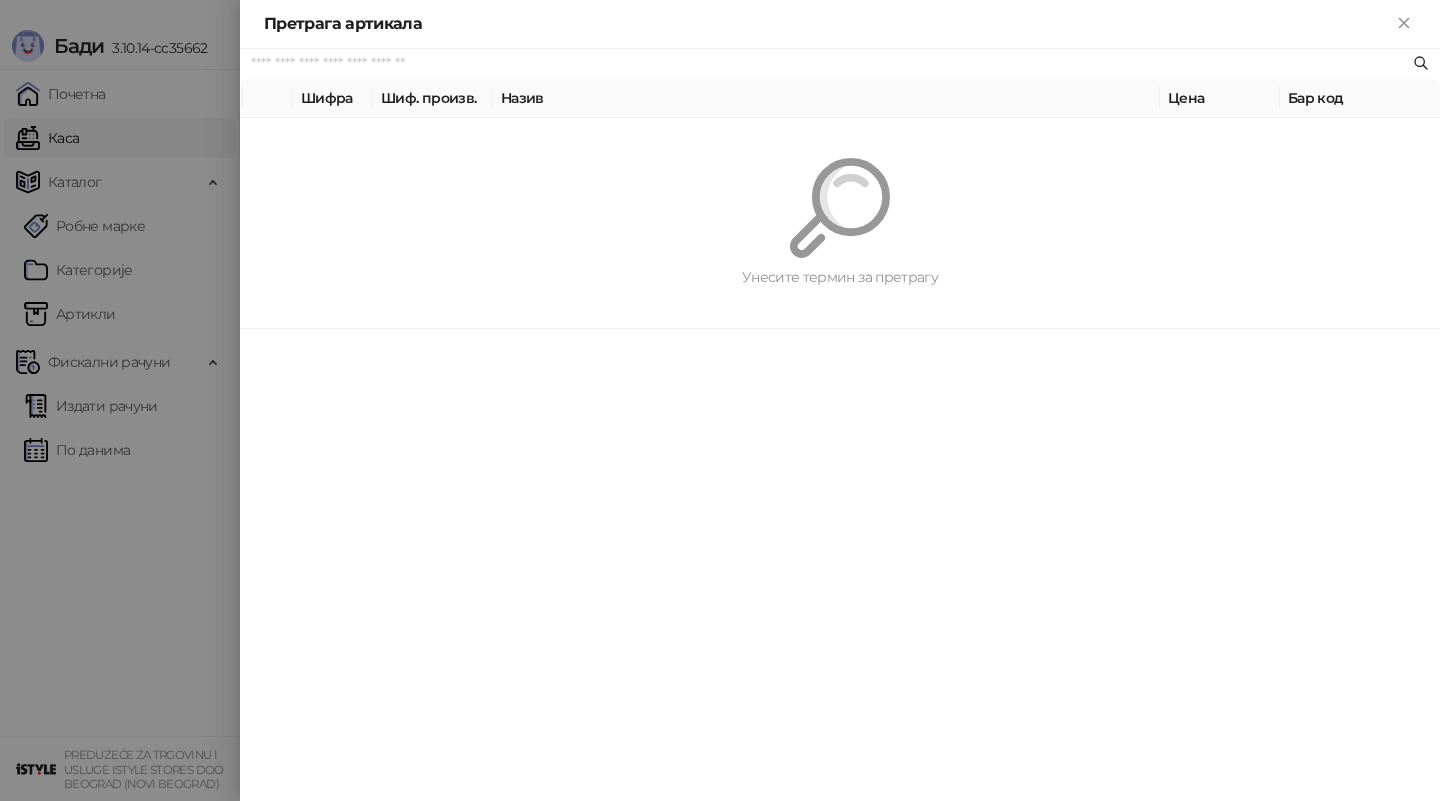 paste on "*********" 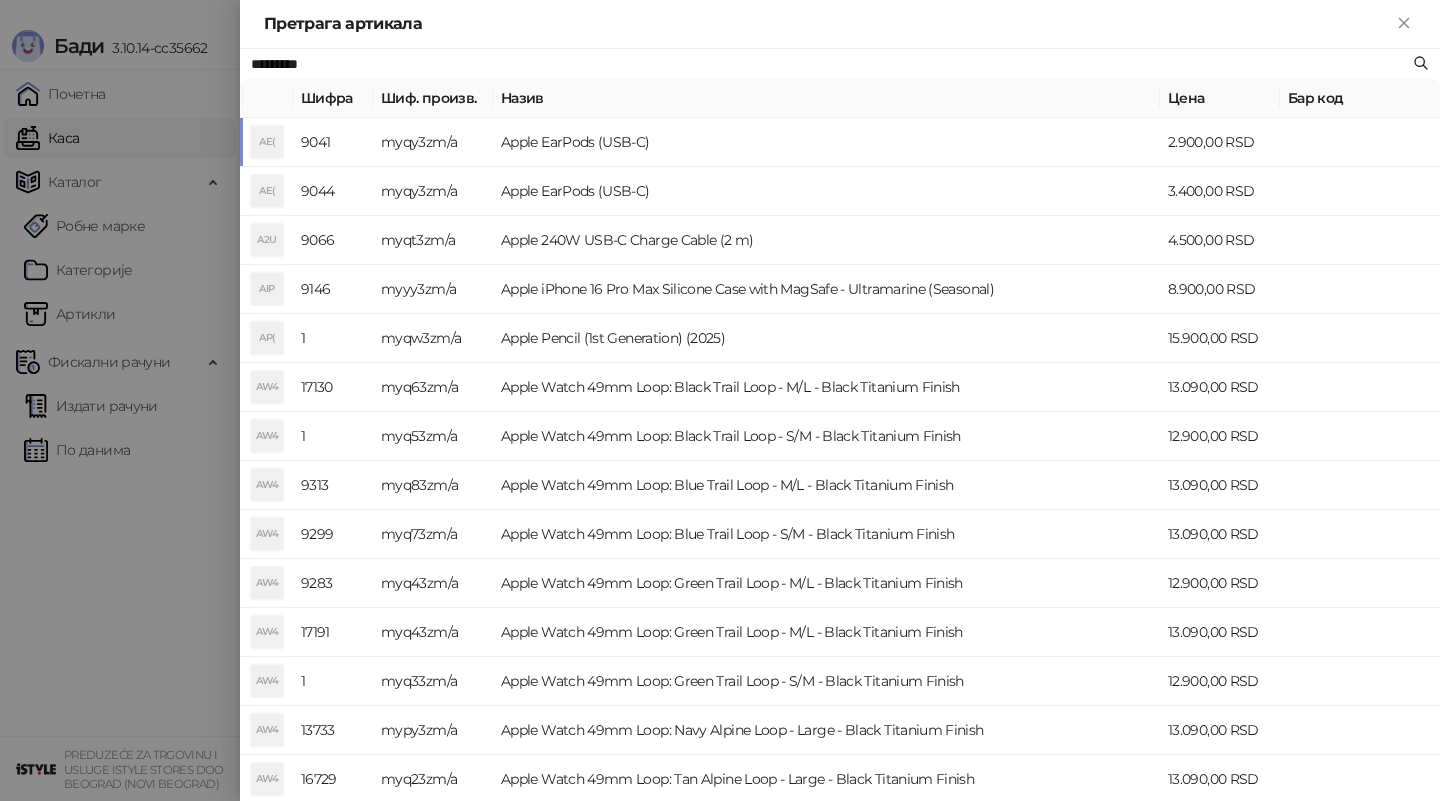 click on "myqy3zm/a" at bounding box center (433, 142) 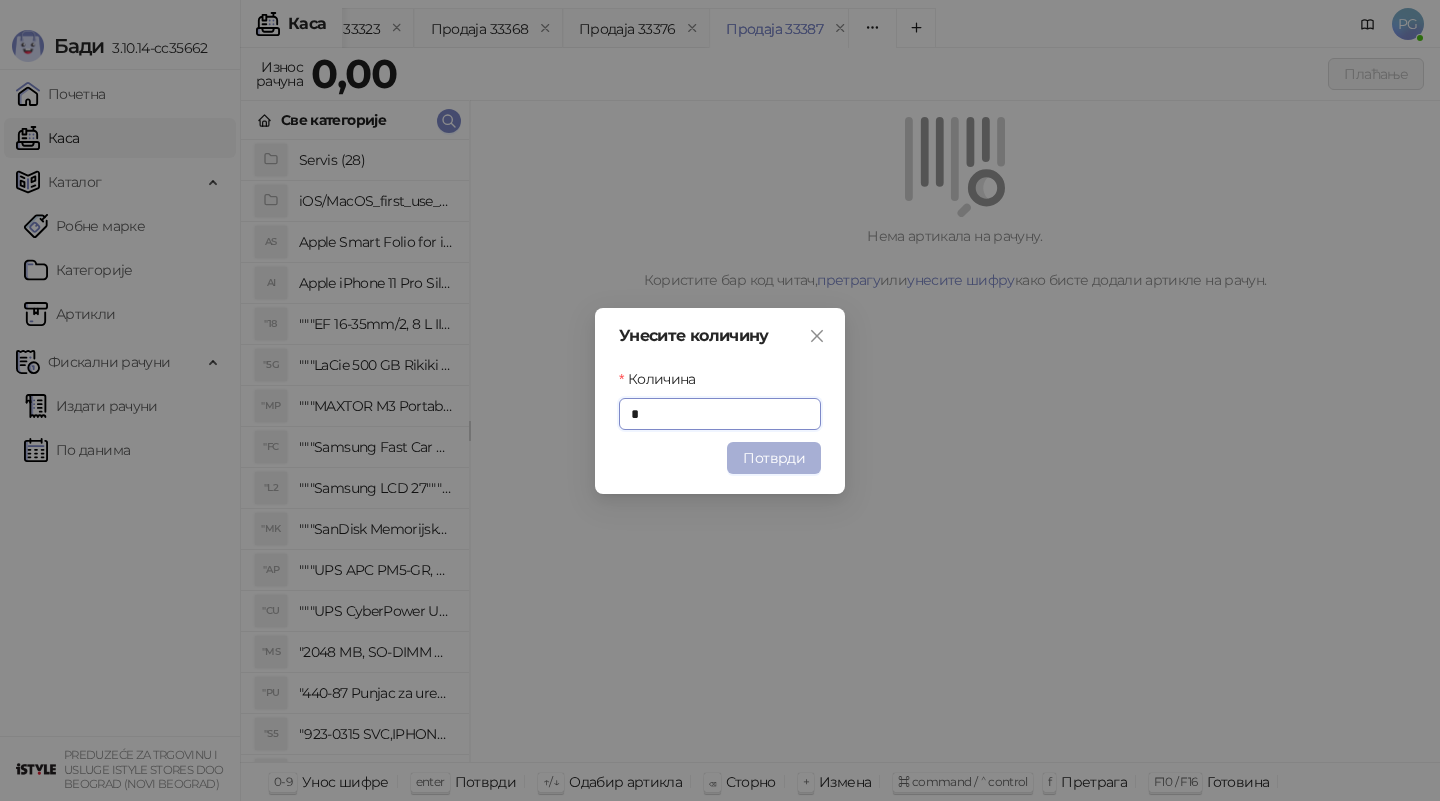 click on "Потврди" at bounding box center [774, 458] 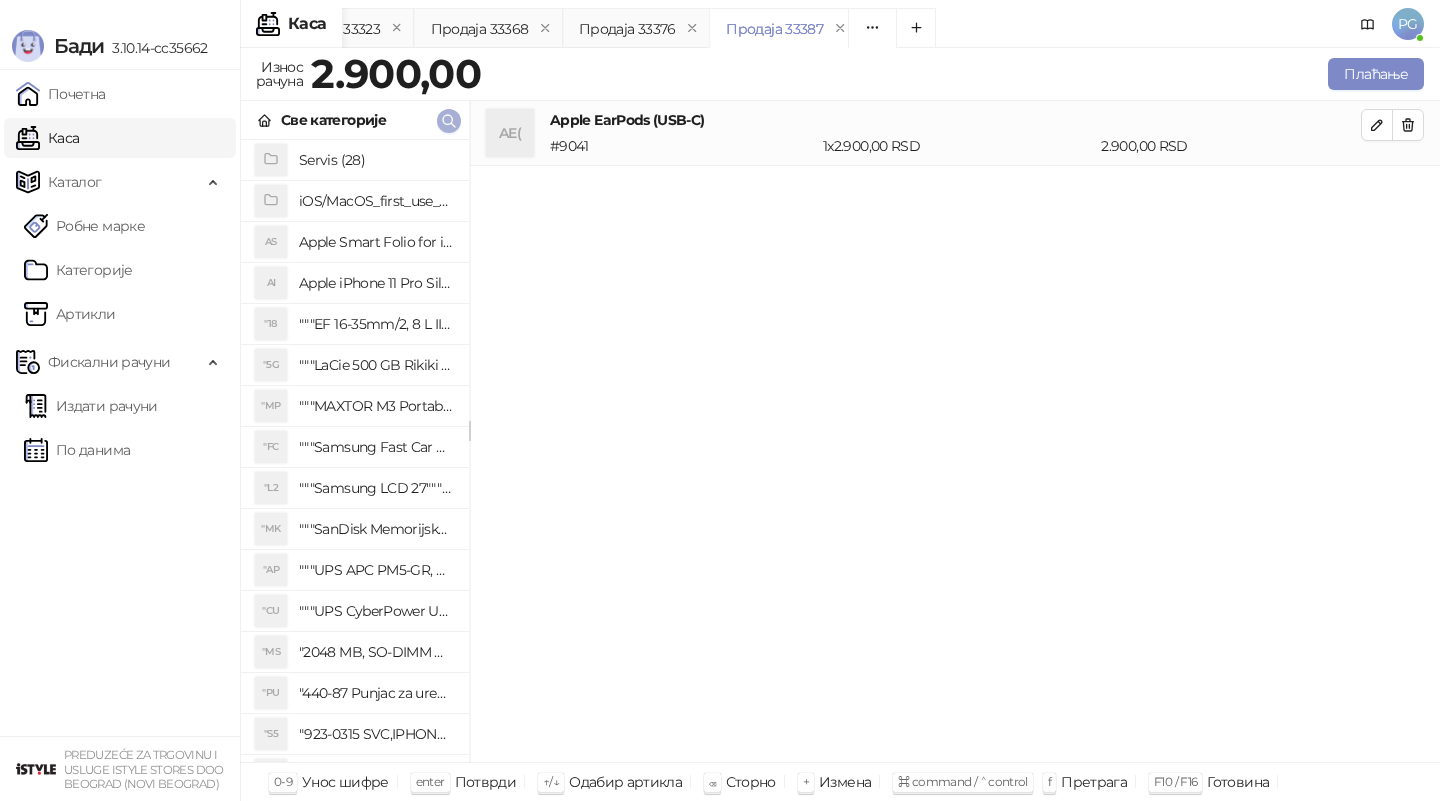 click 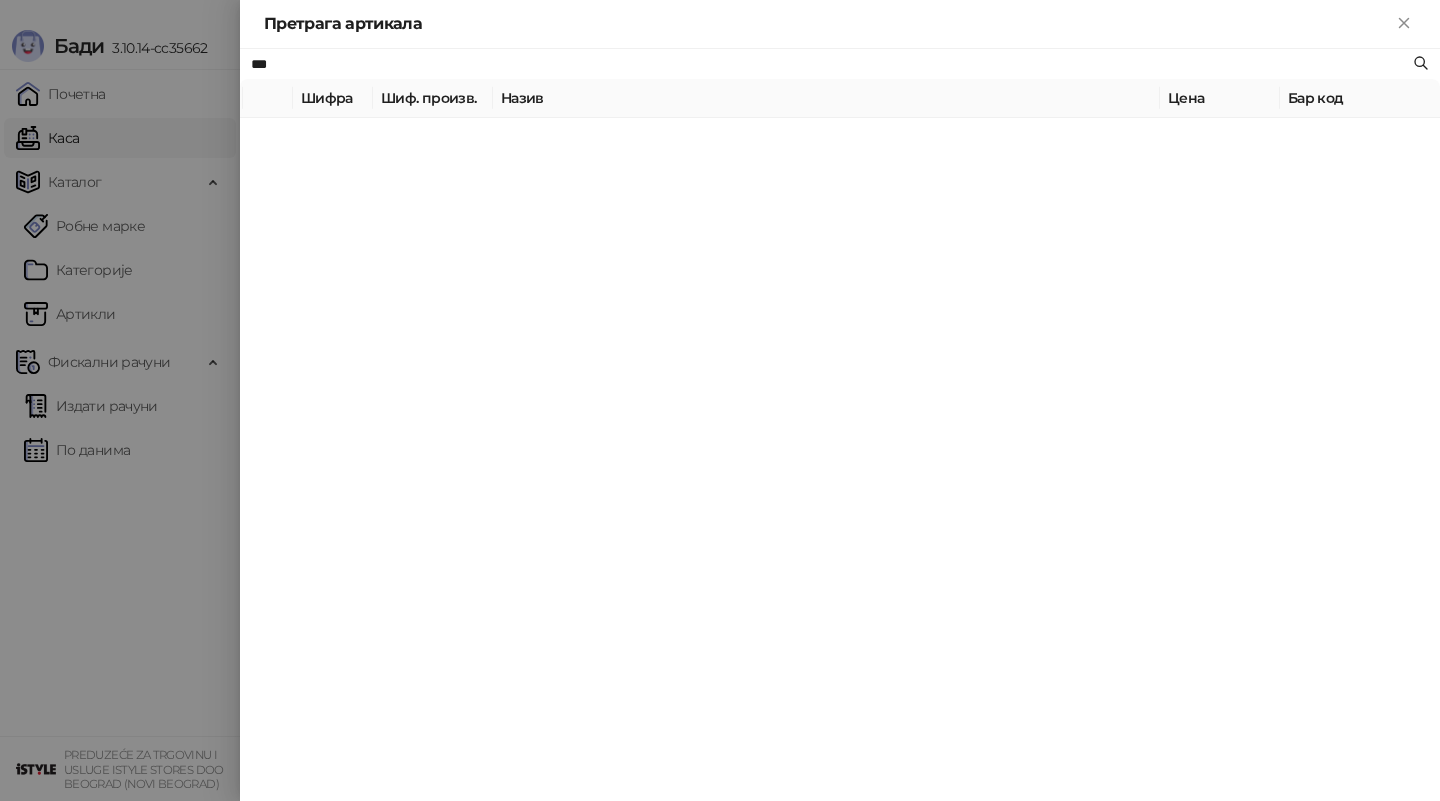type on "***" 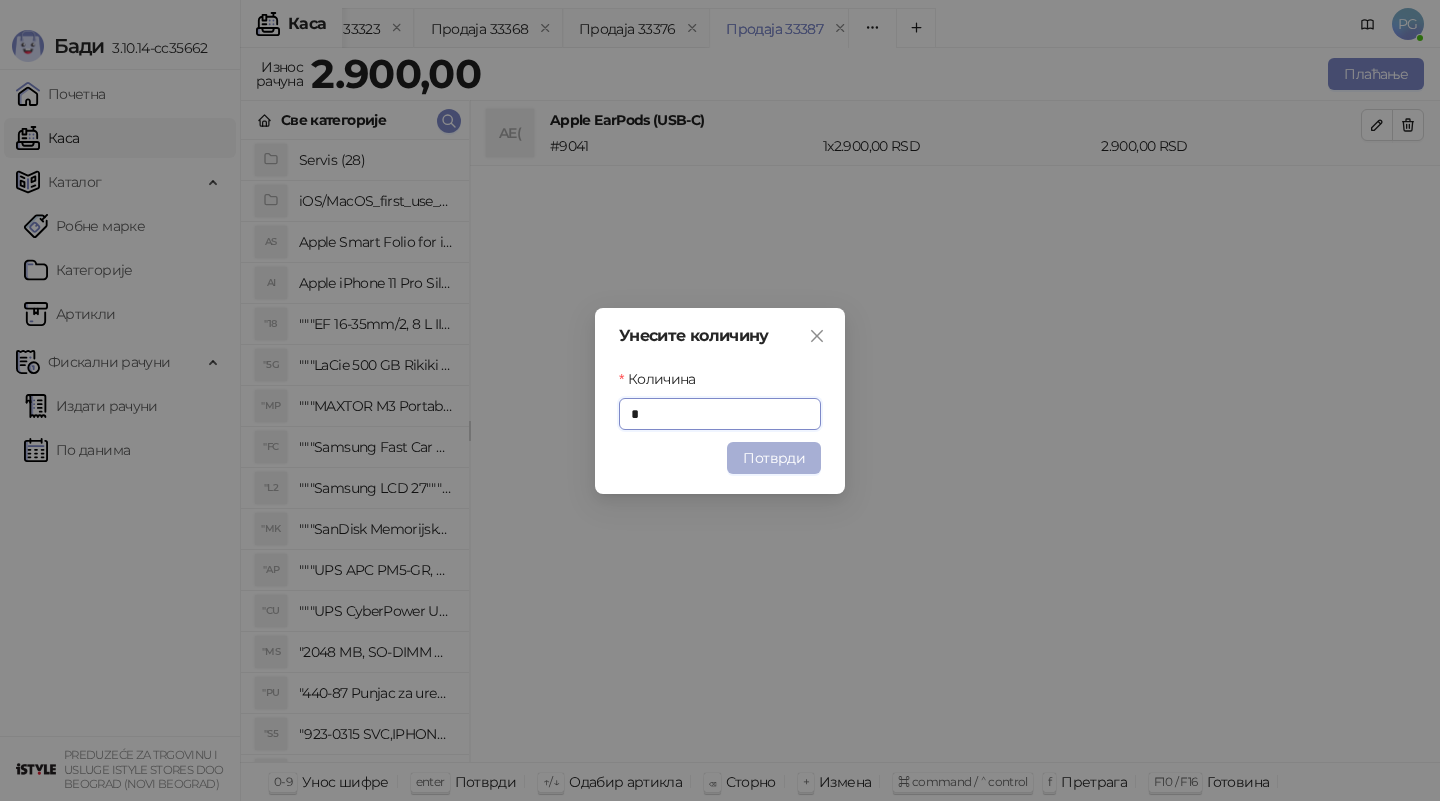 click on "Потврди" at bounding box center (774, 458) 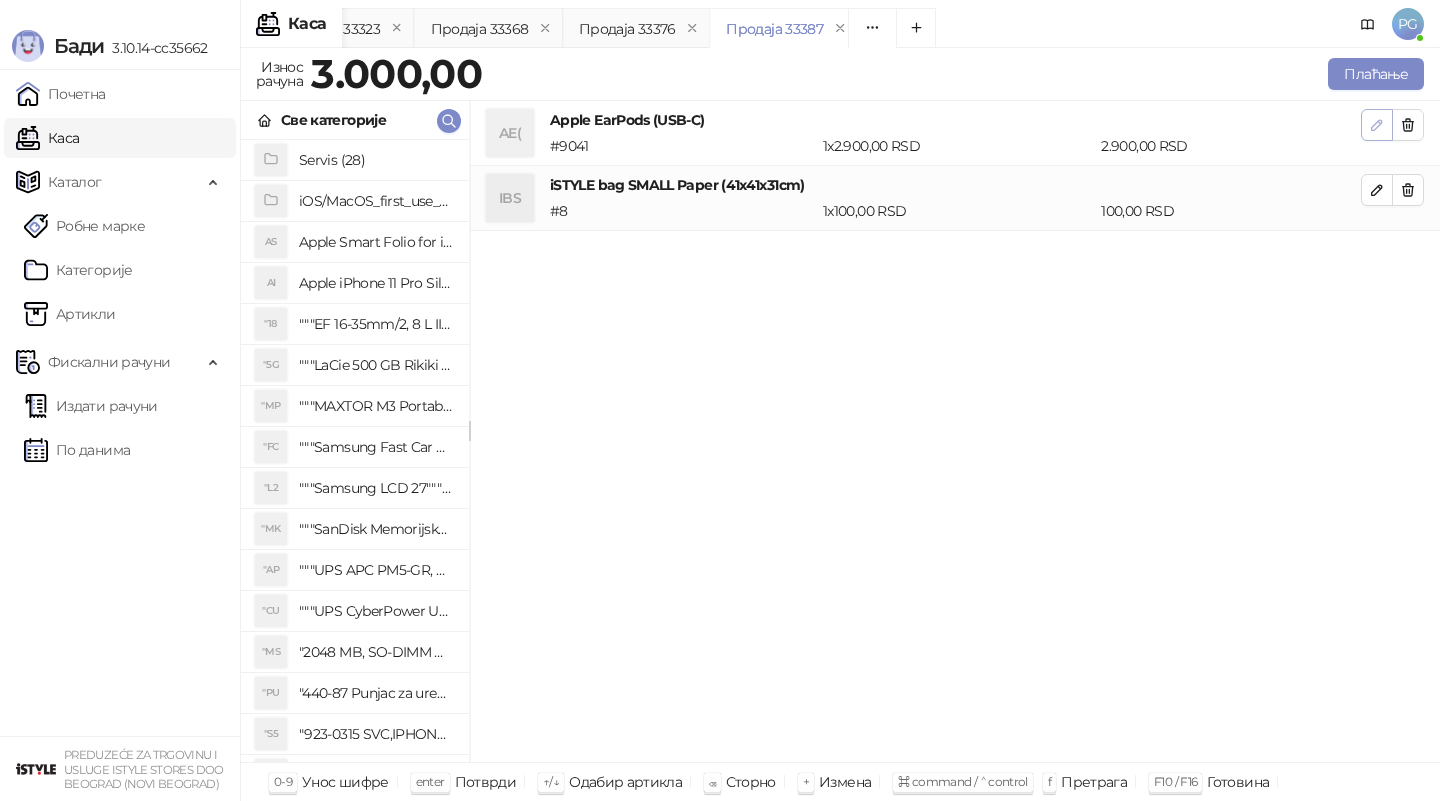 click 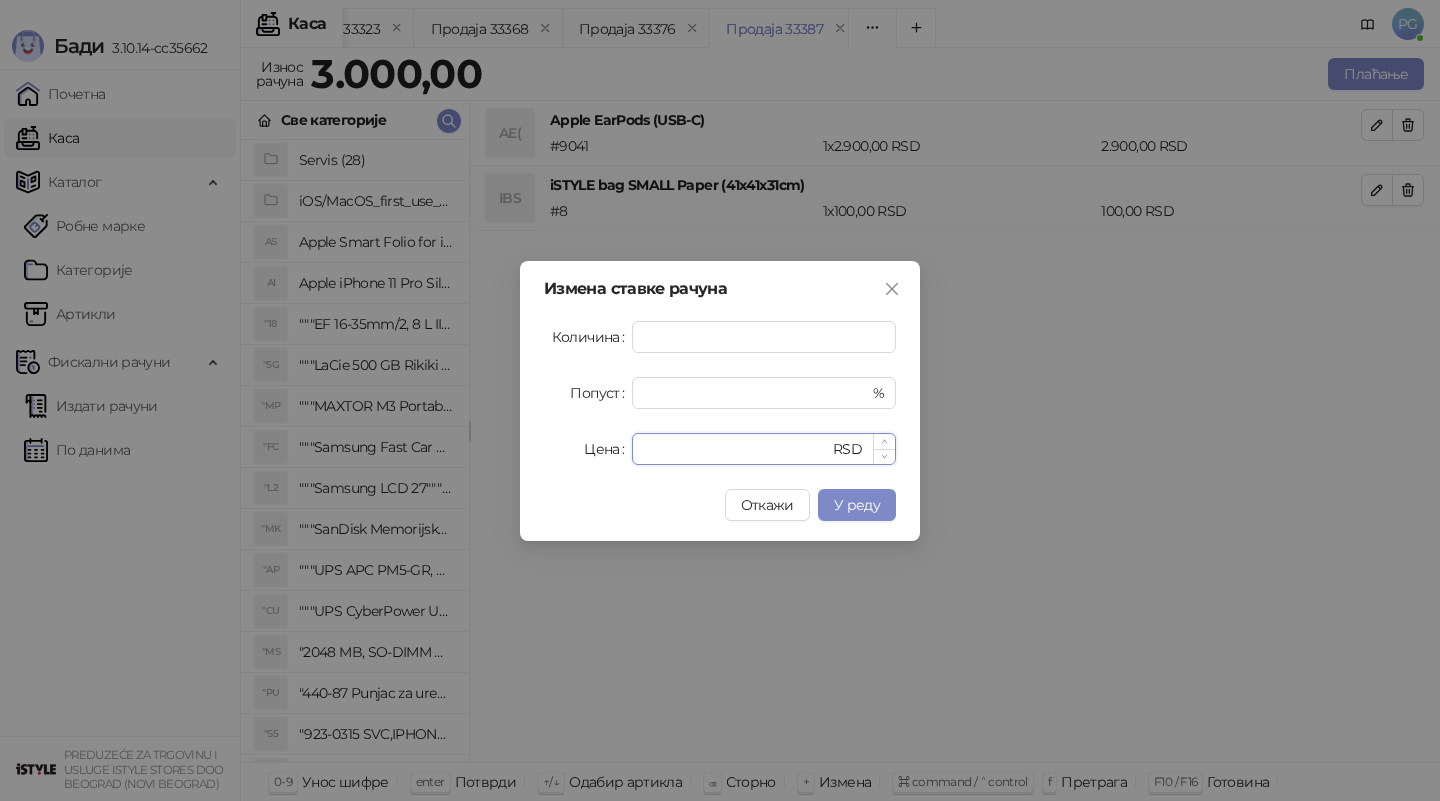 click on "****" at bounding box center [736, 449] 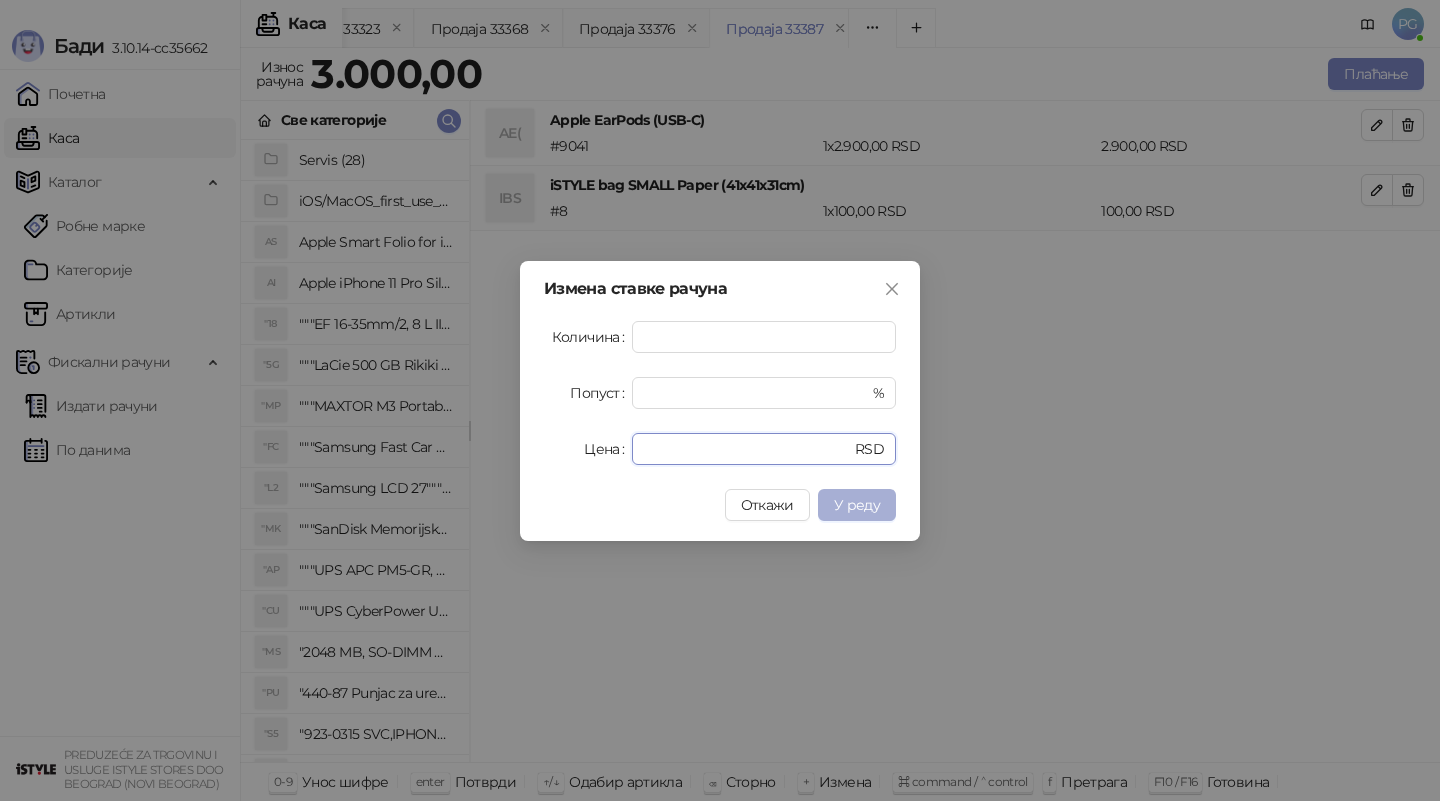 type on "****" 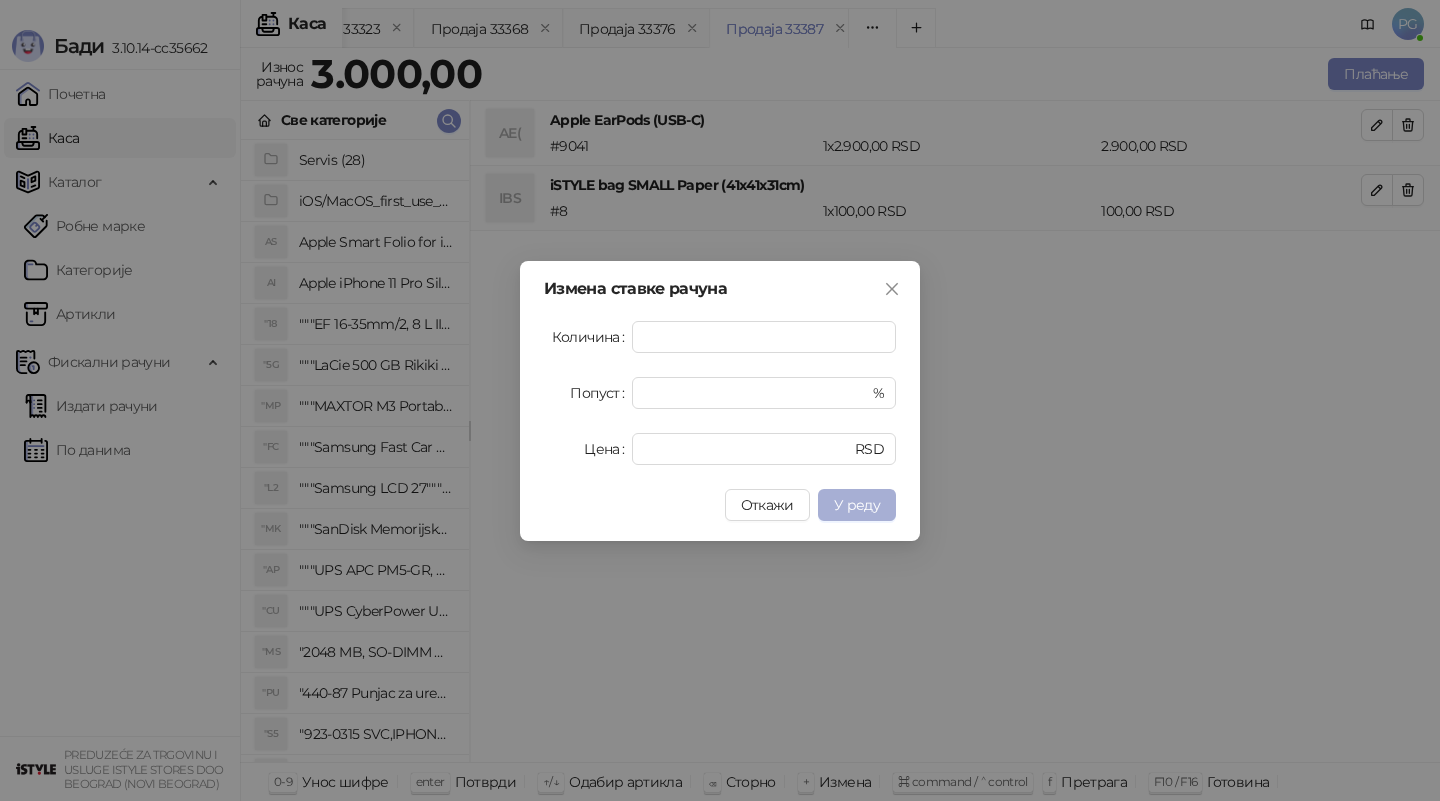 click on "У реду" at bounding box center (857, 505) 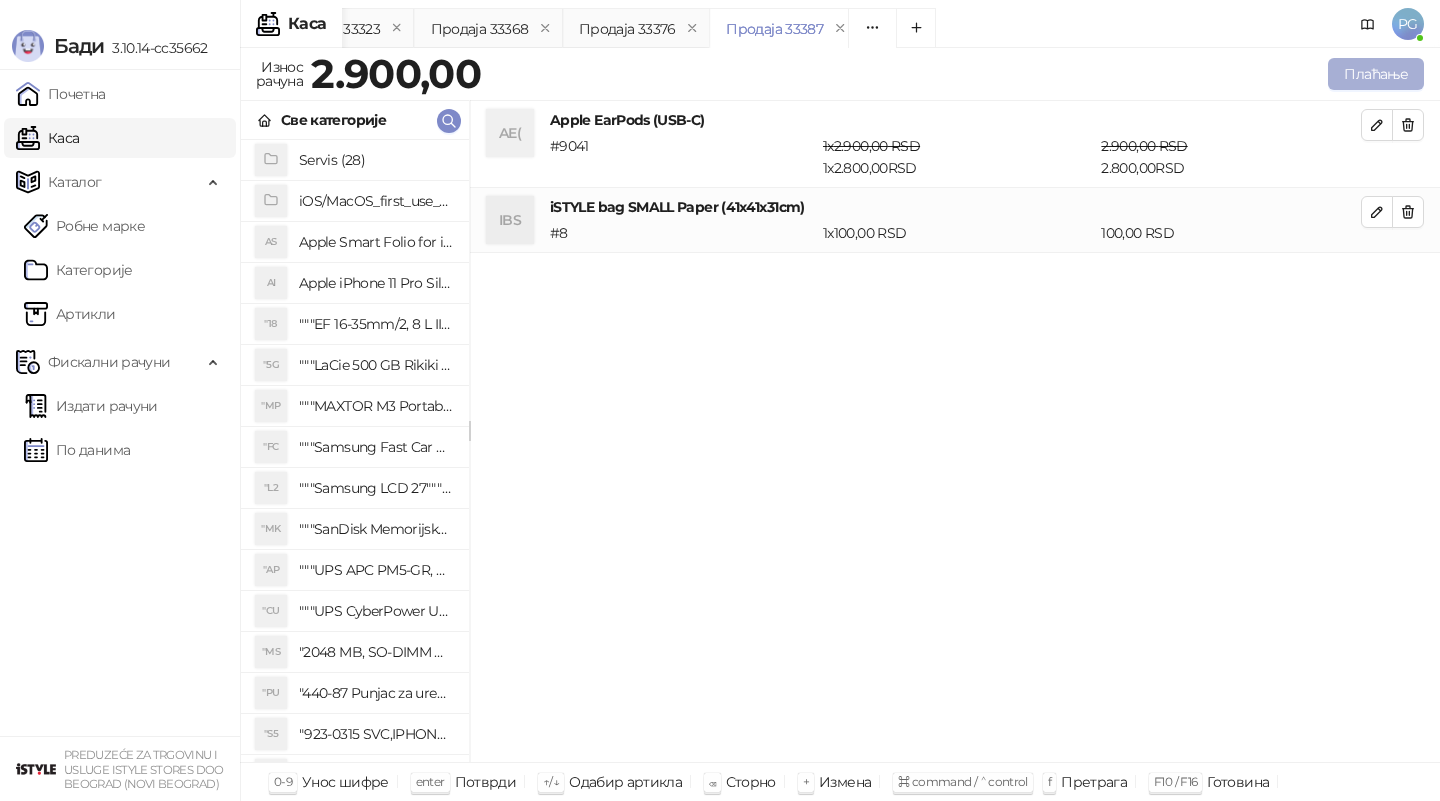 click on "Плаћање" at bounding box center (1376, 74) 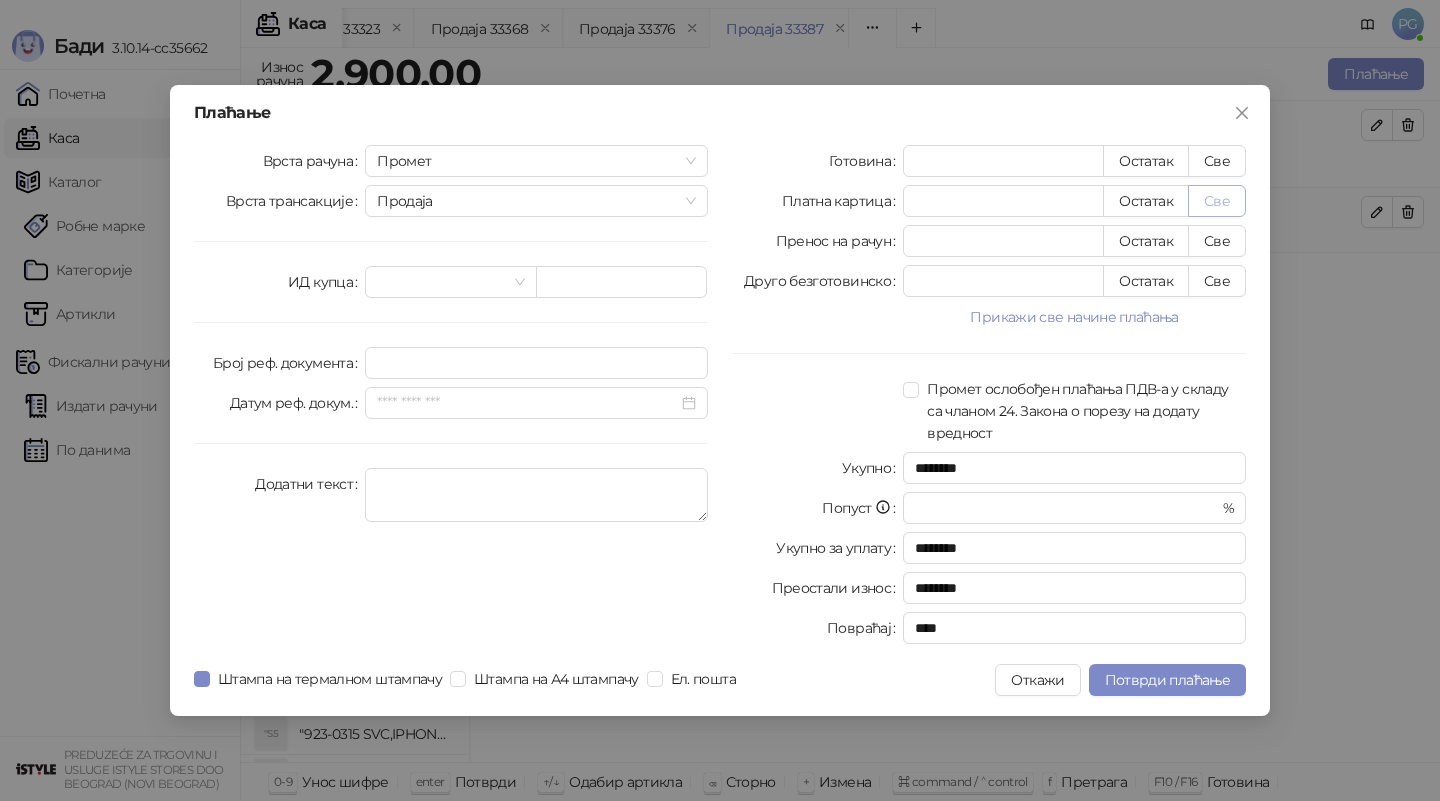 click on "Све" at bounding box center [1217, 201] 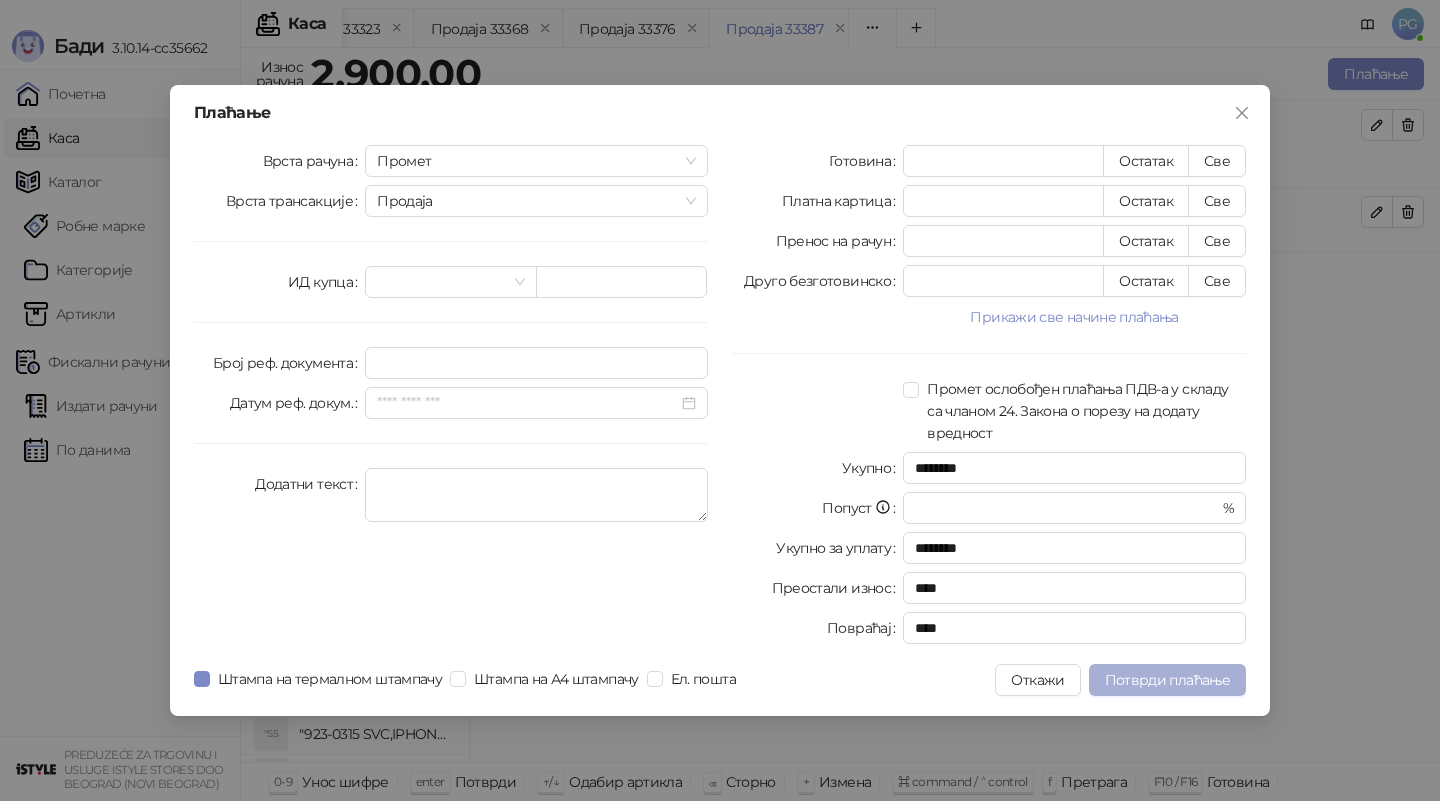 click on "Потврди плаћање" at bounding box center (1167, 680) 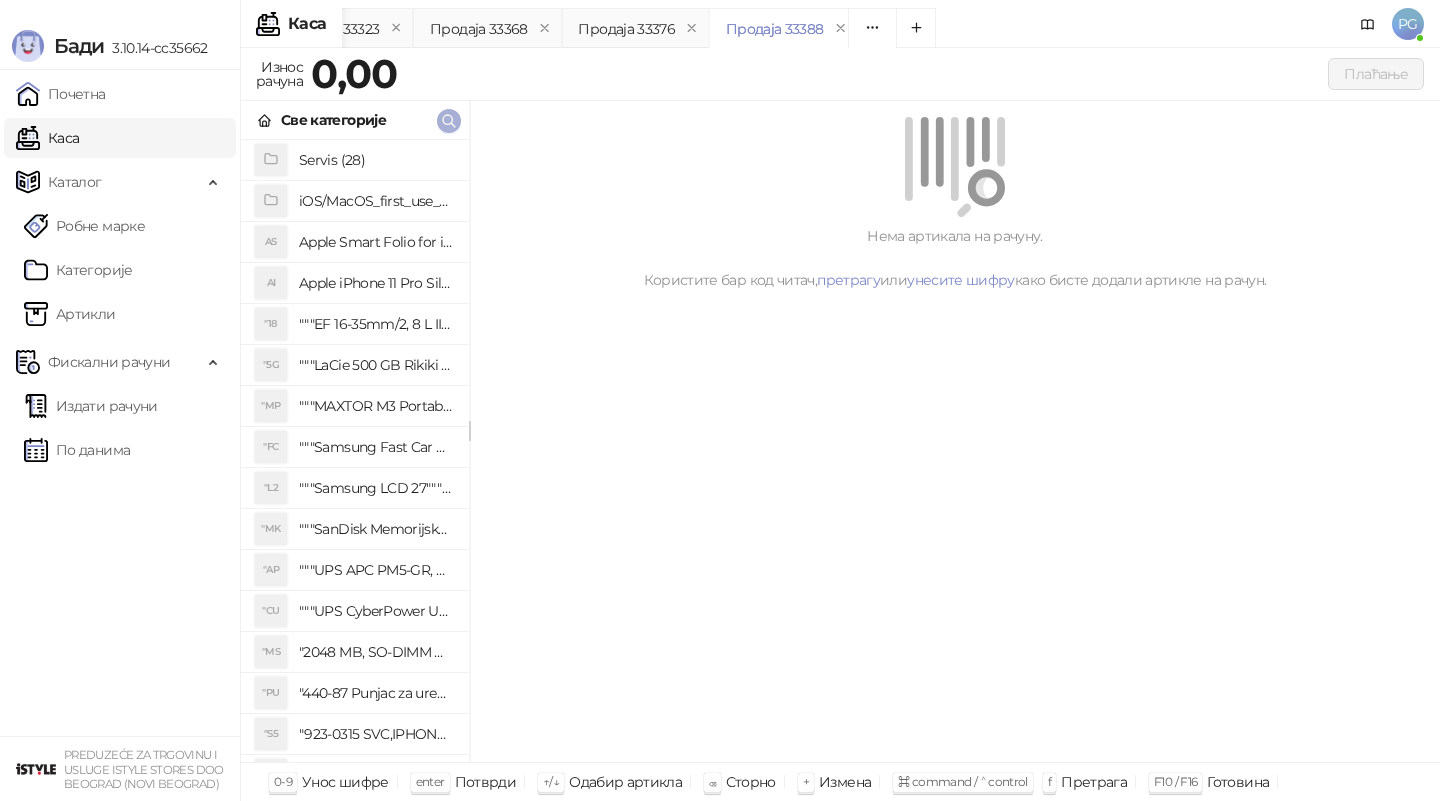 click at bounding box center (449, 121) 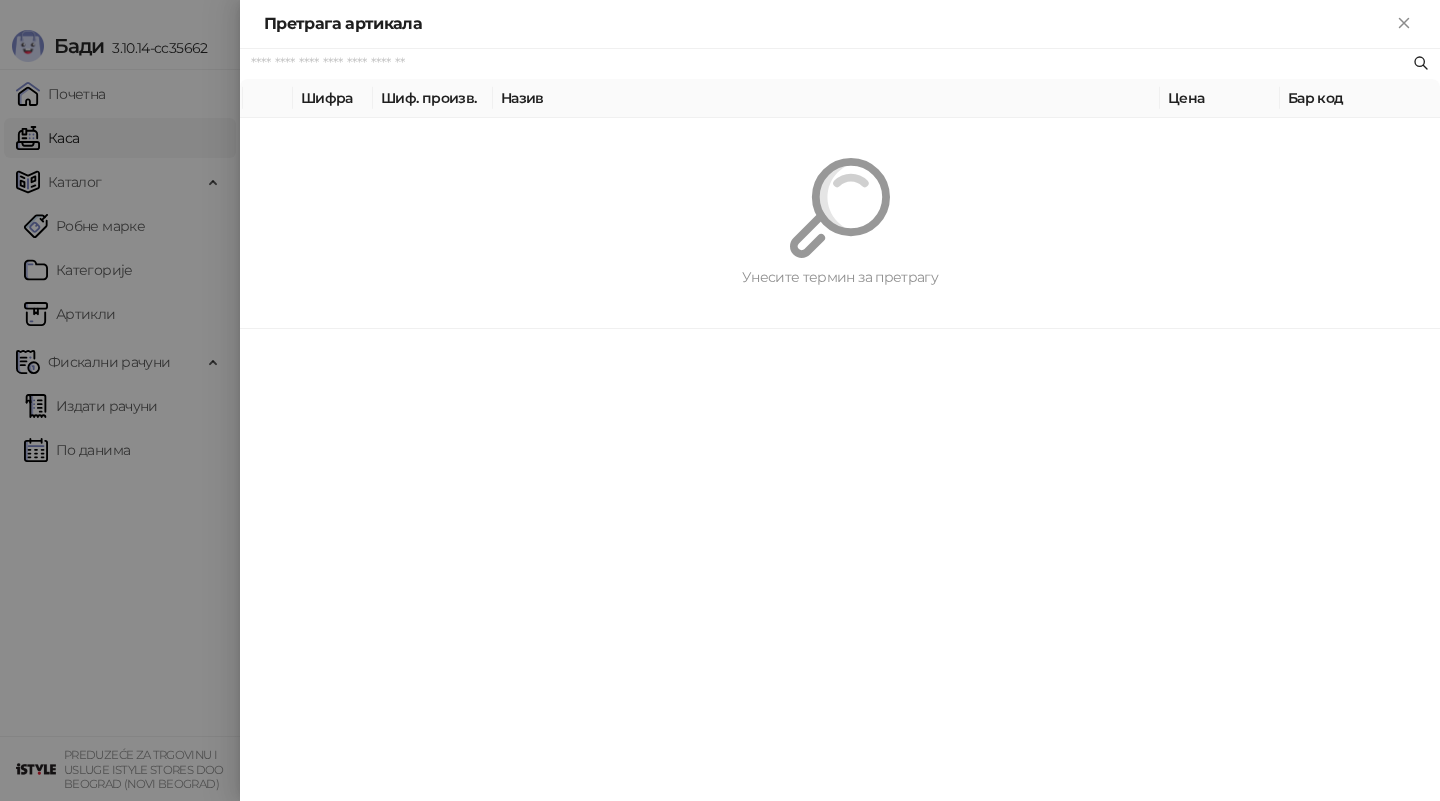paste on "*********" 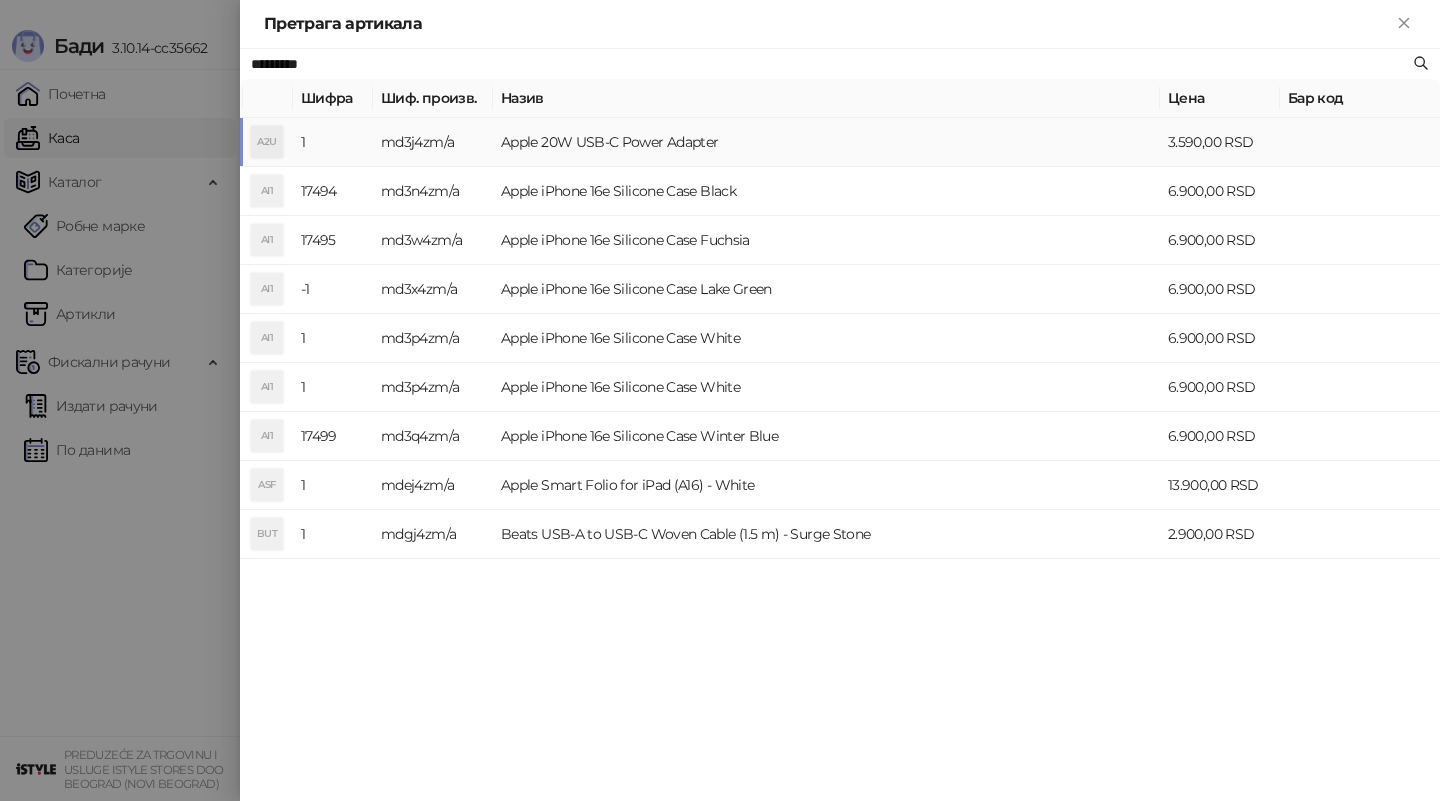 type on "*********" 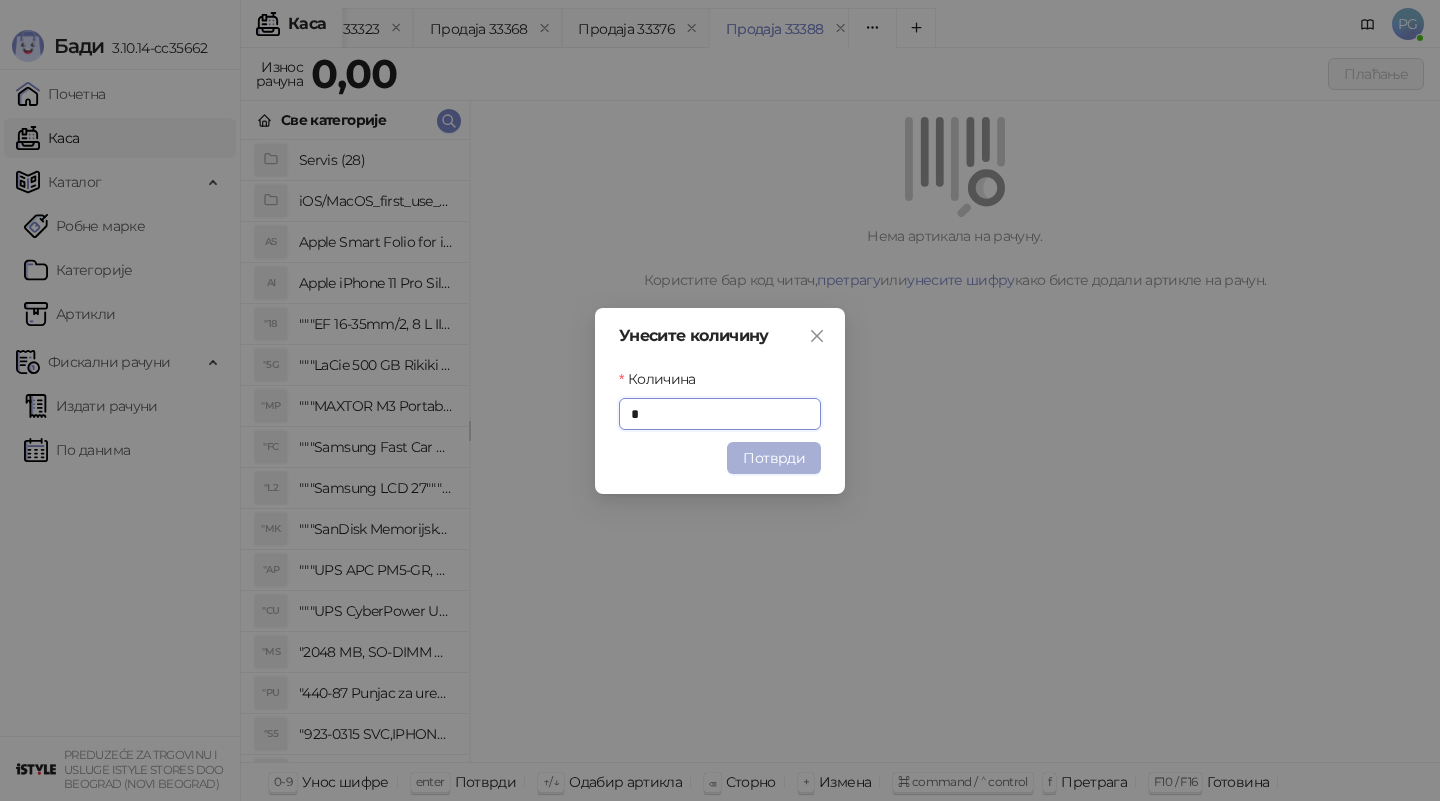 click on "Потврди" at bounding box center [774, 458] 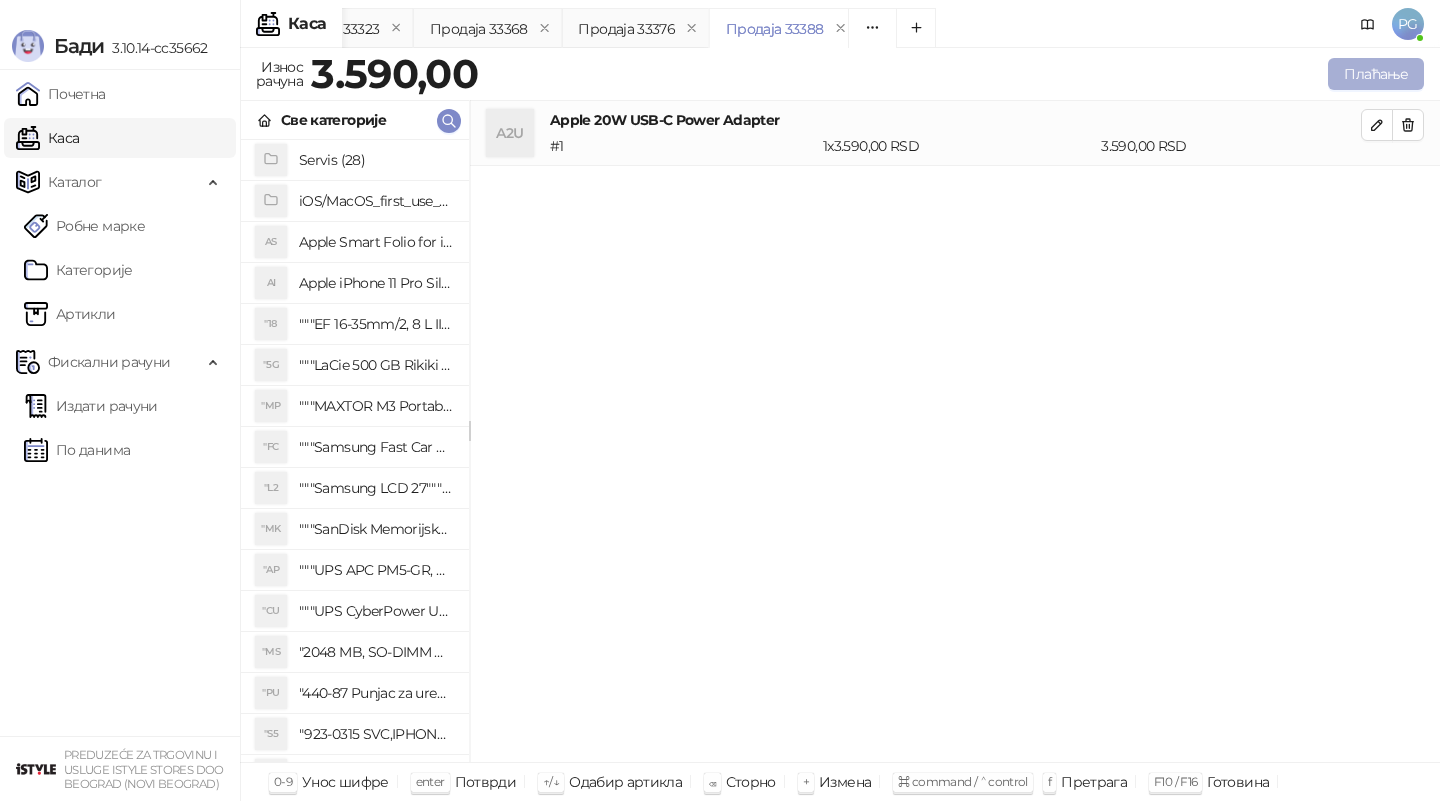 click on "Плаћање" at bounding box center [1376, 74] 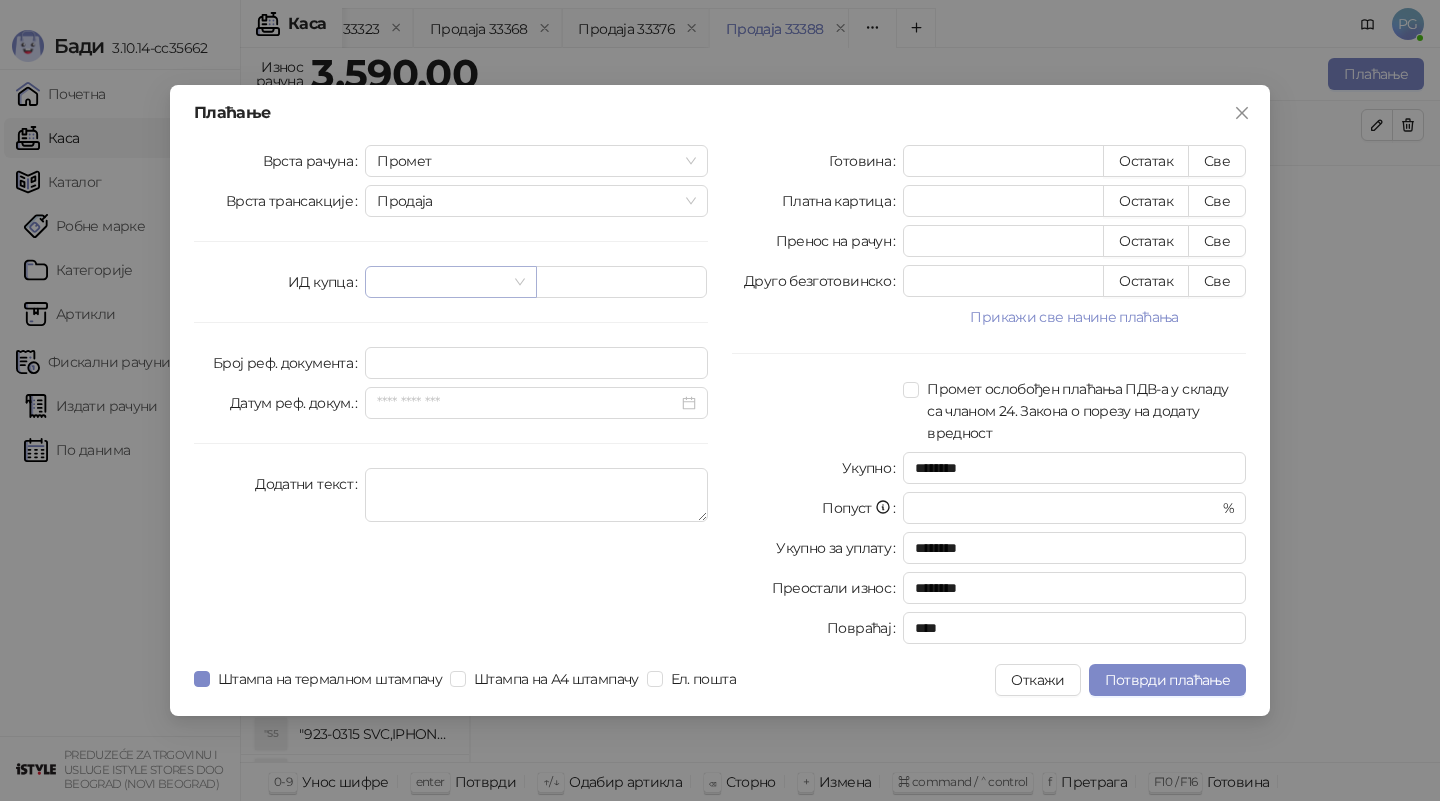 click at bounding box center [441, 282] 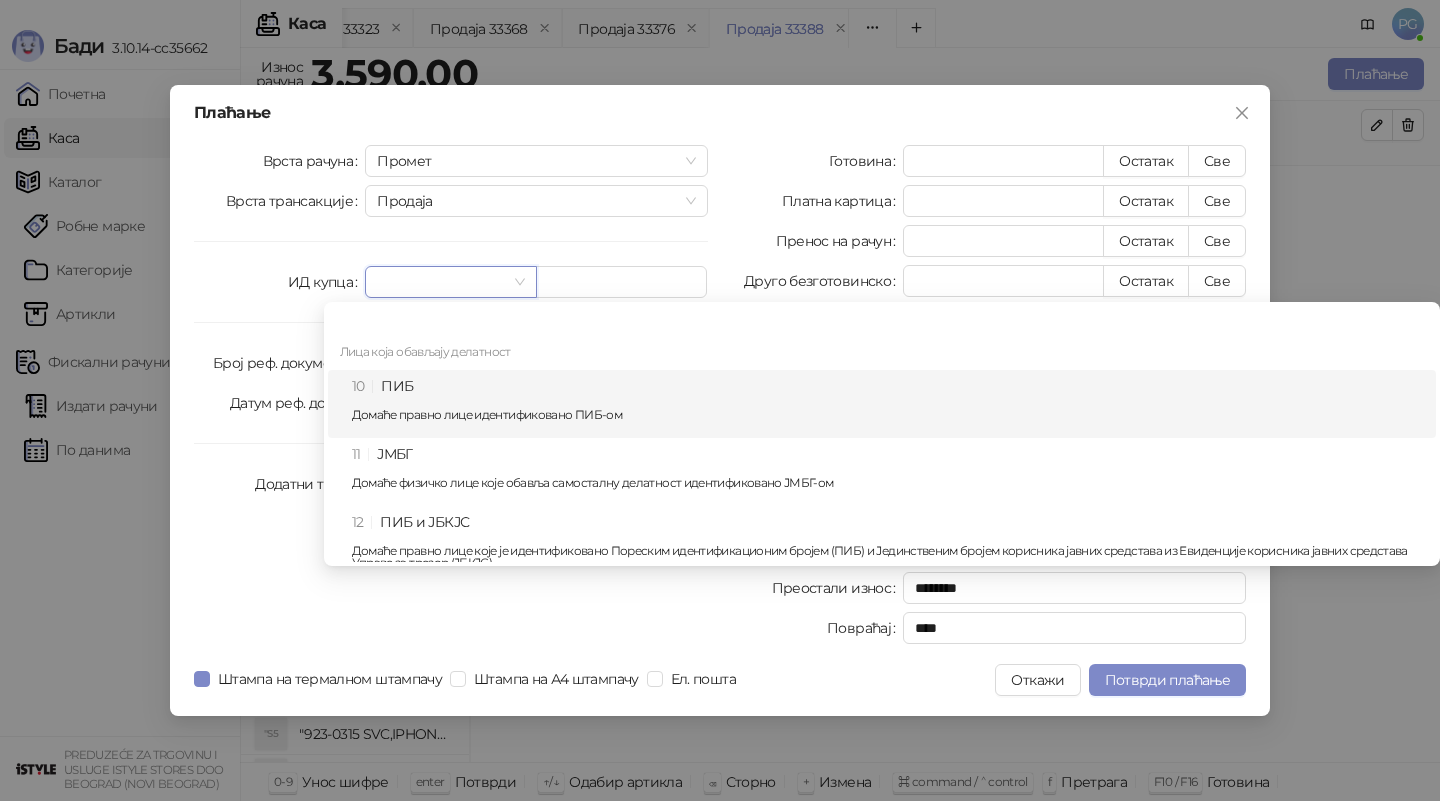 click on "10 ПИБ Домаће правно лице идентификовано ПИБ-ом" at bounding box center (882, 404) 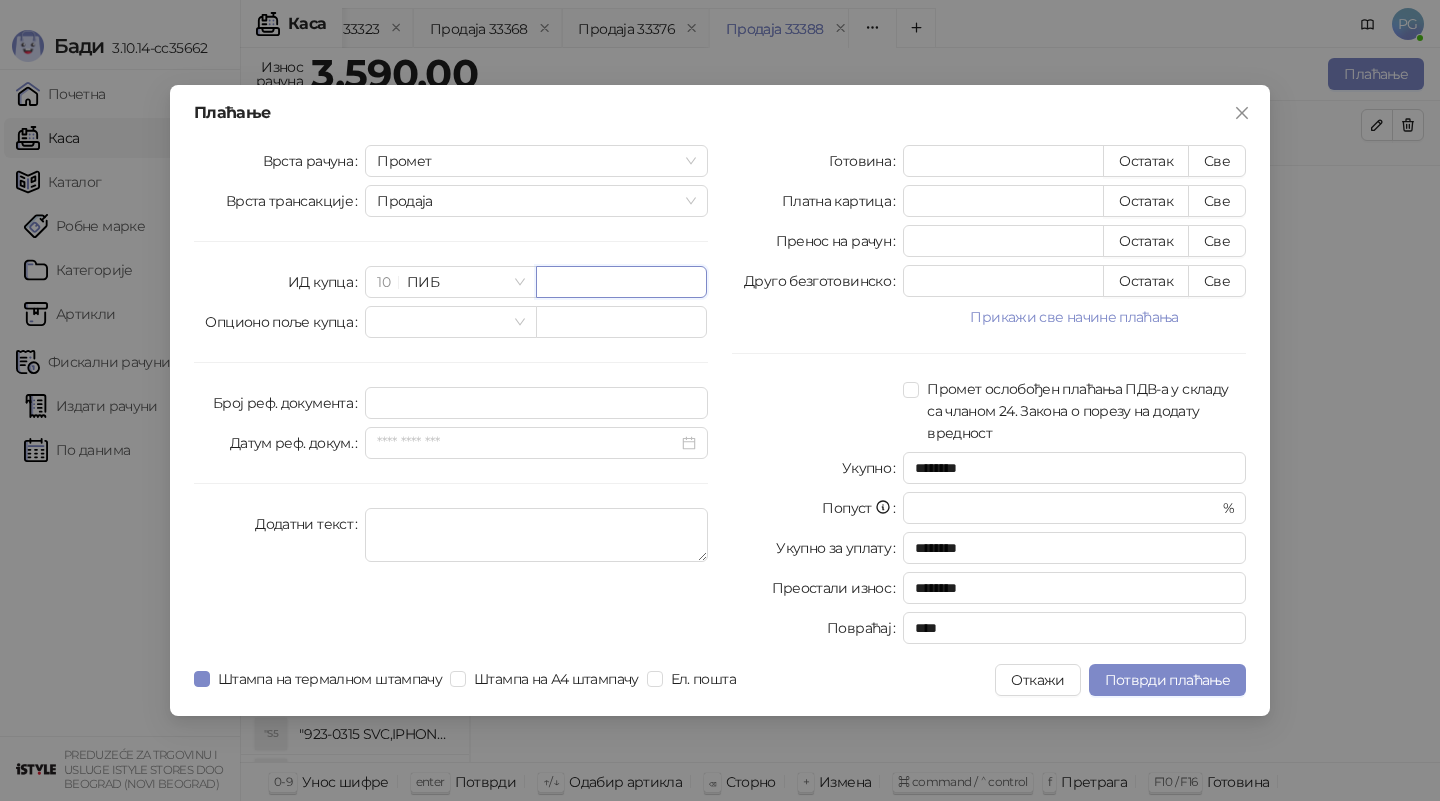 paste on "*********" 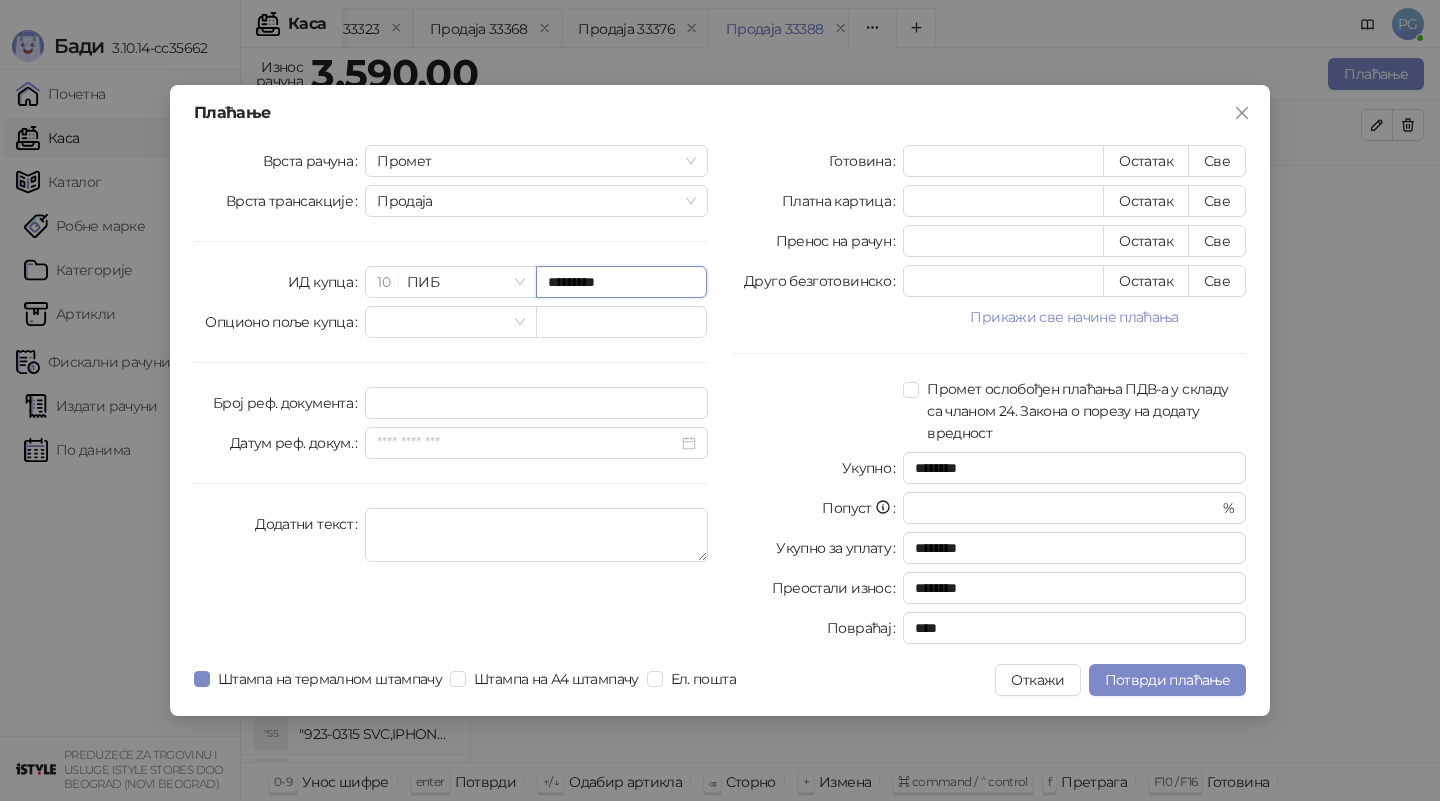 type on "*********" 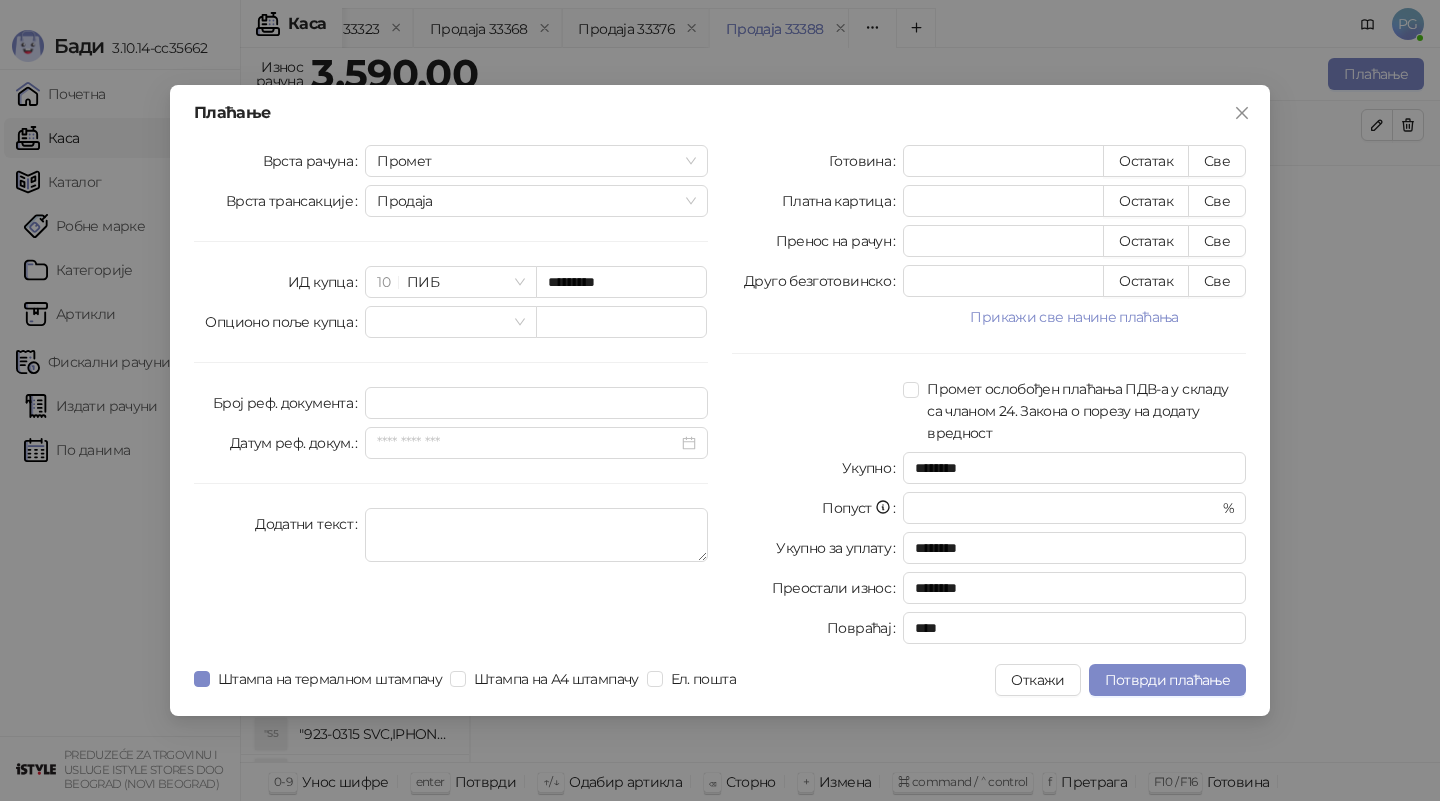 click on "Готовина * Остатак Све Платна картица * Остатак Све Пренос на рачун * Остатак Све Друго безготовинско * Остатак Све Прикажи све начине плаћања Чек * Остатак Све Ваучер * Остатак Све Инстант плаћање * Остатак Све   Промет ослобођен плаћања ПДВ-а у складу са чланом 24. Закона о порезу на додату вредност Укупно ******** Попуст   * % Укупно за уплату ******** Преостали износ ******** Повраћај ****" at bounding box center (989, 398) 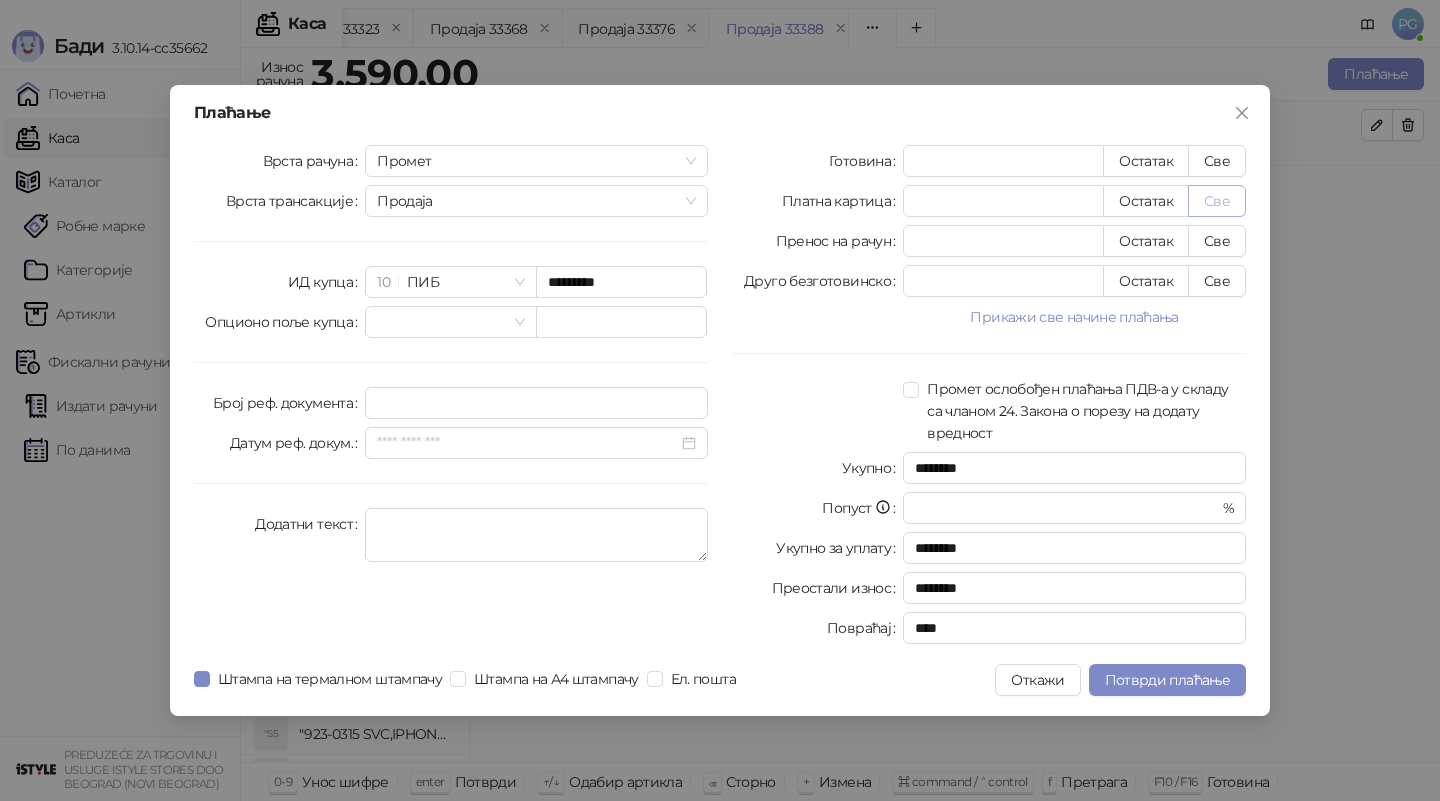 click on "Све" at bounding box center (1217, 201) 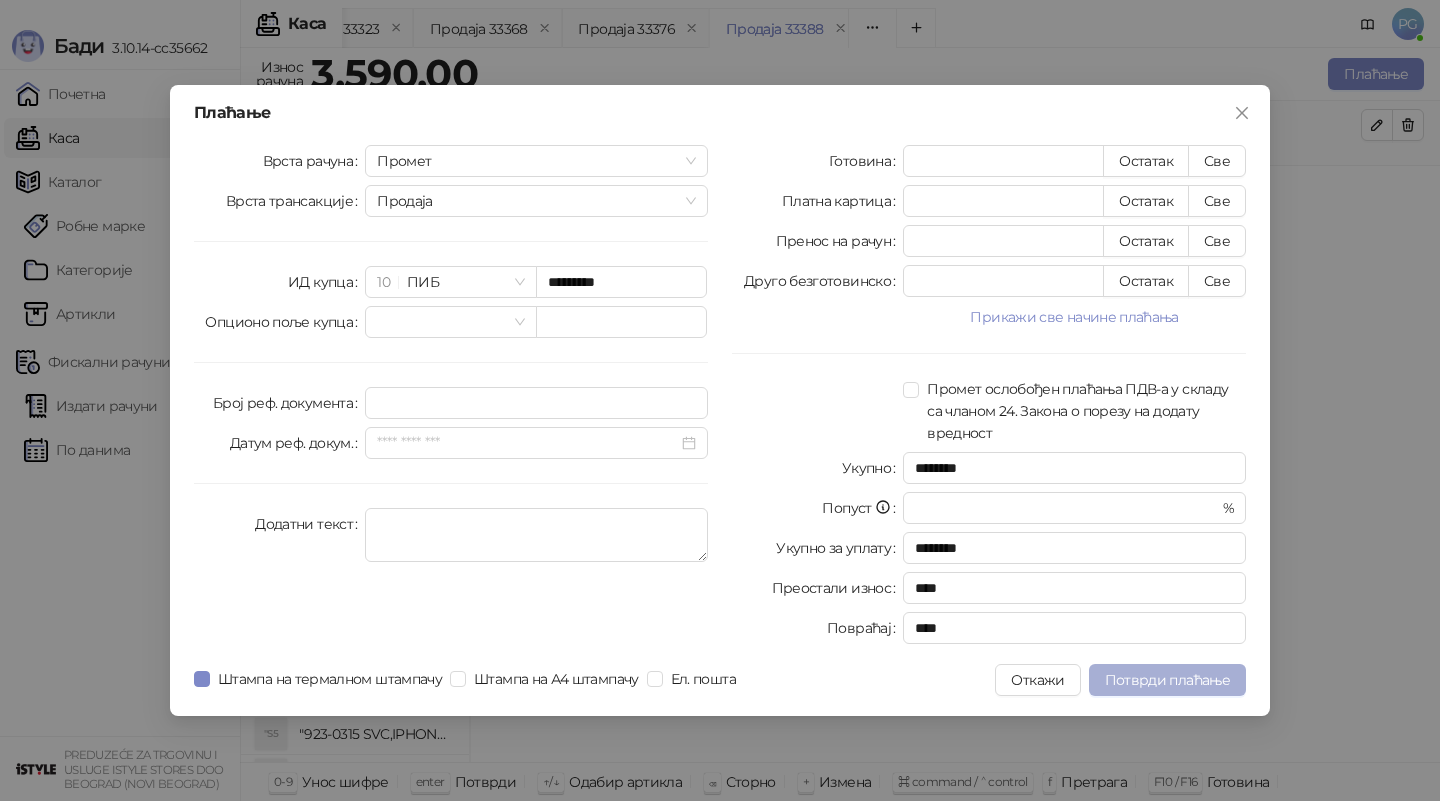 click on "Потврди плаћање" at bounding box center (1167, 680) 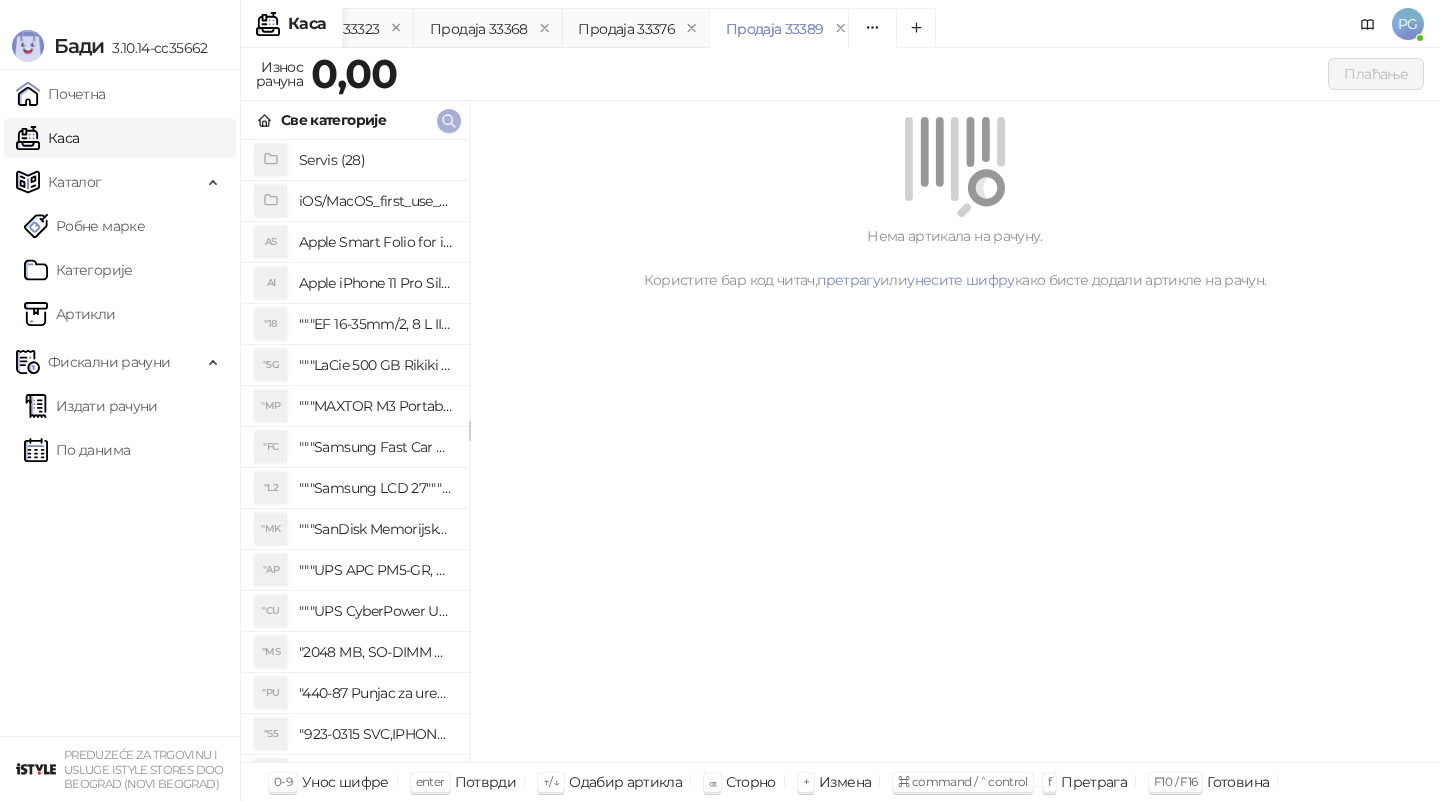 click 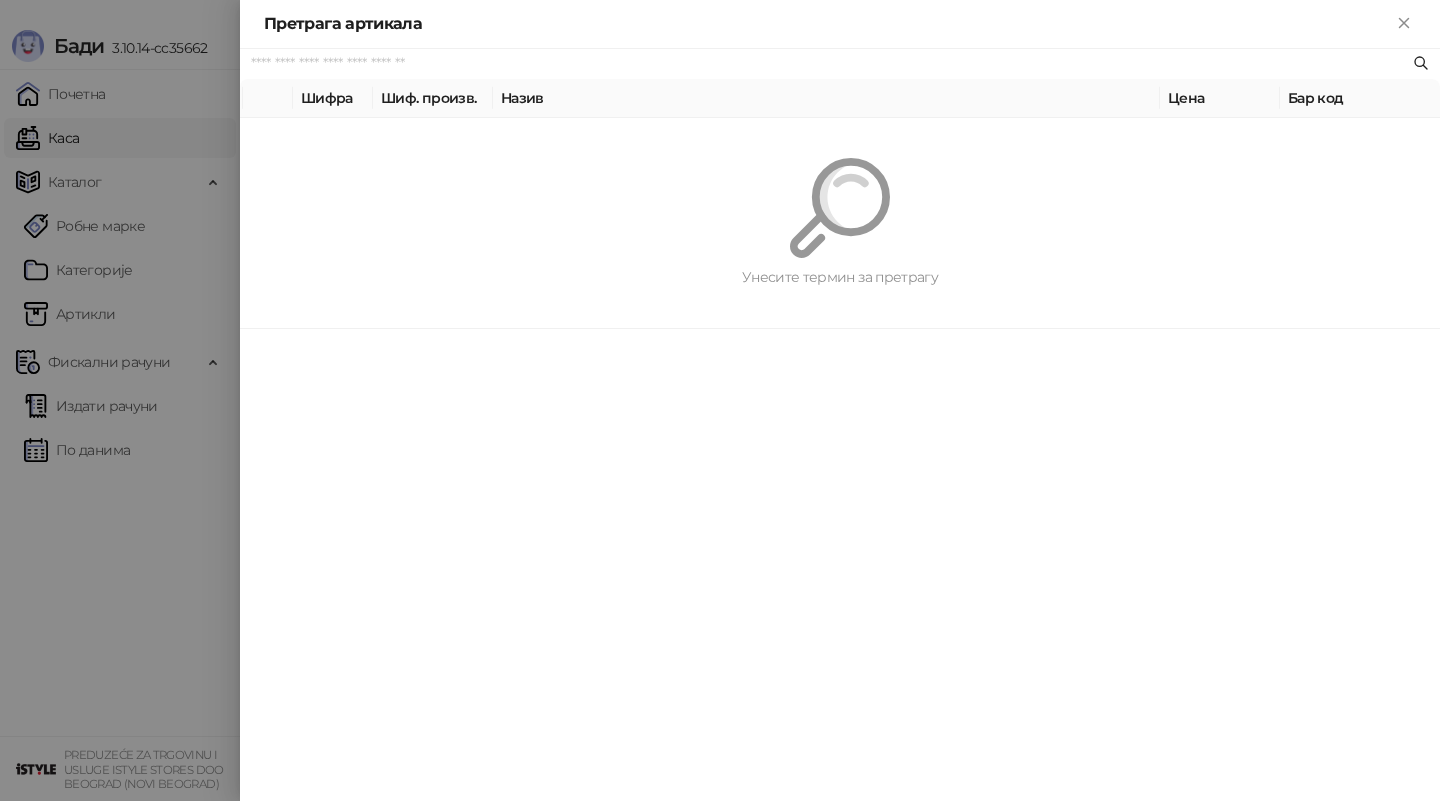 paste on "**********" 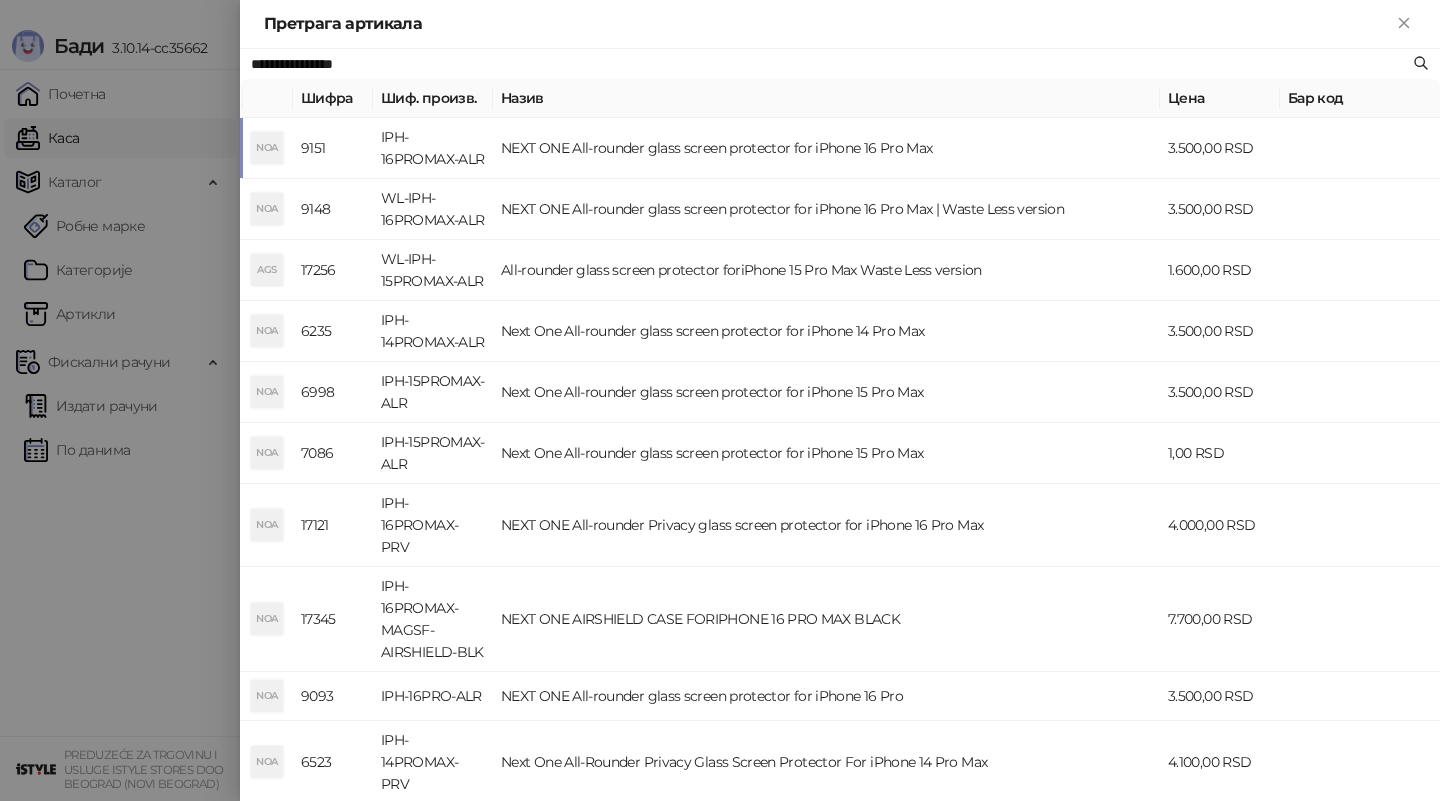 type on "**********" 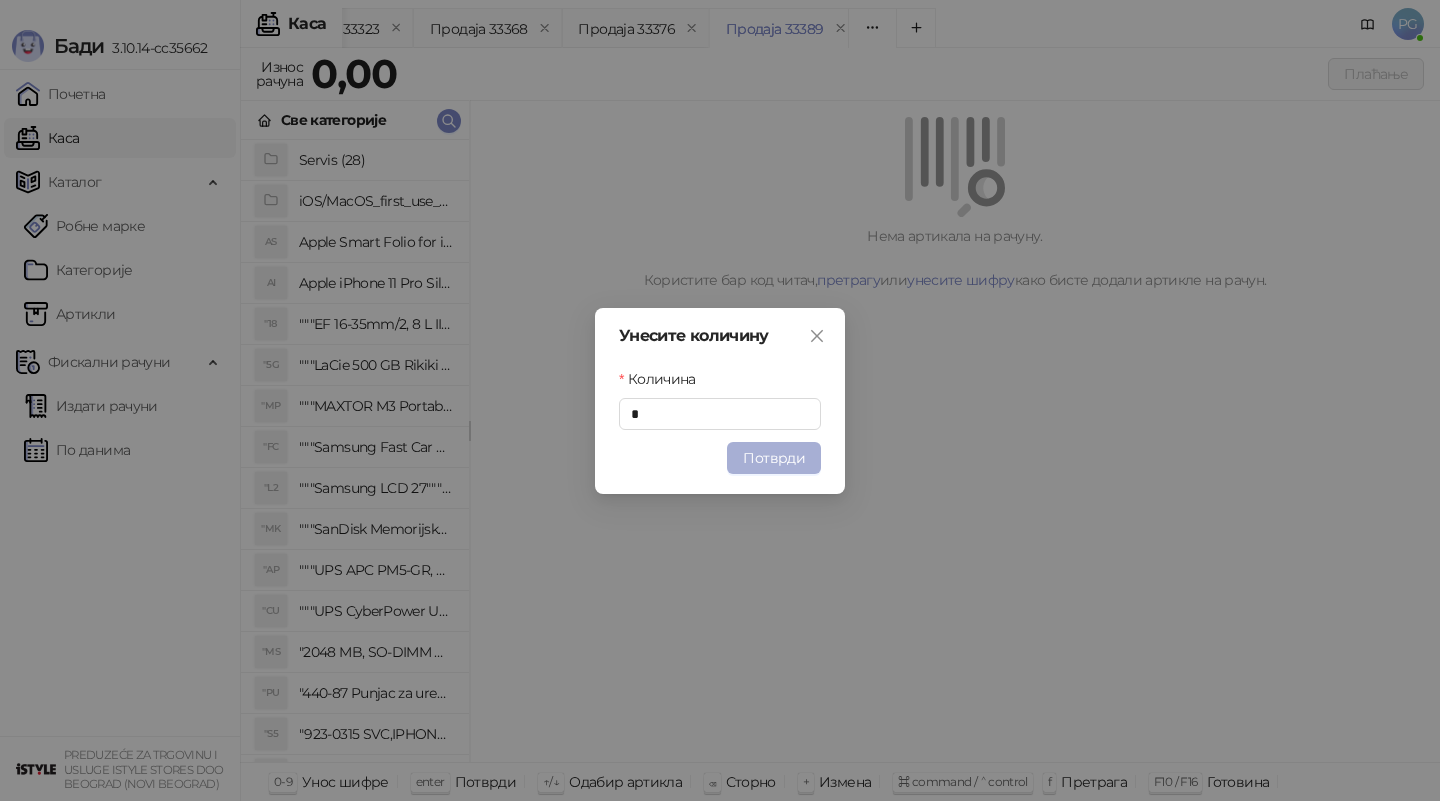 click on "Потврди" at bounding box center [774, 458] 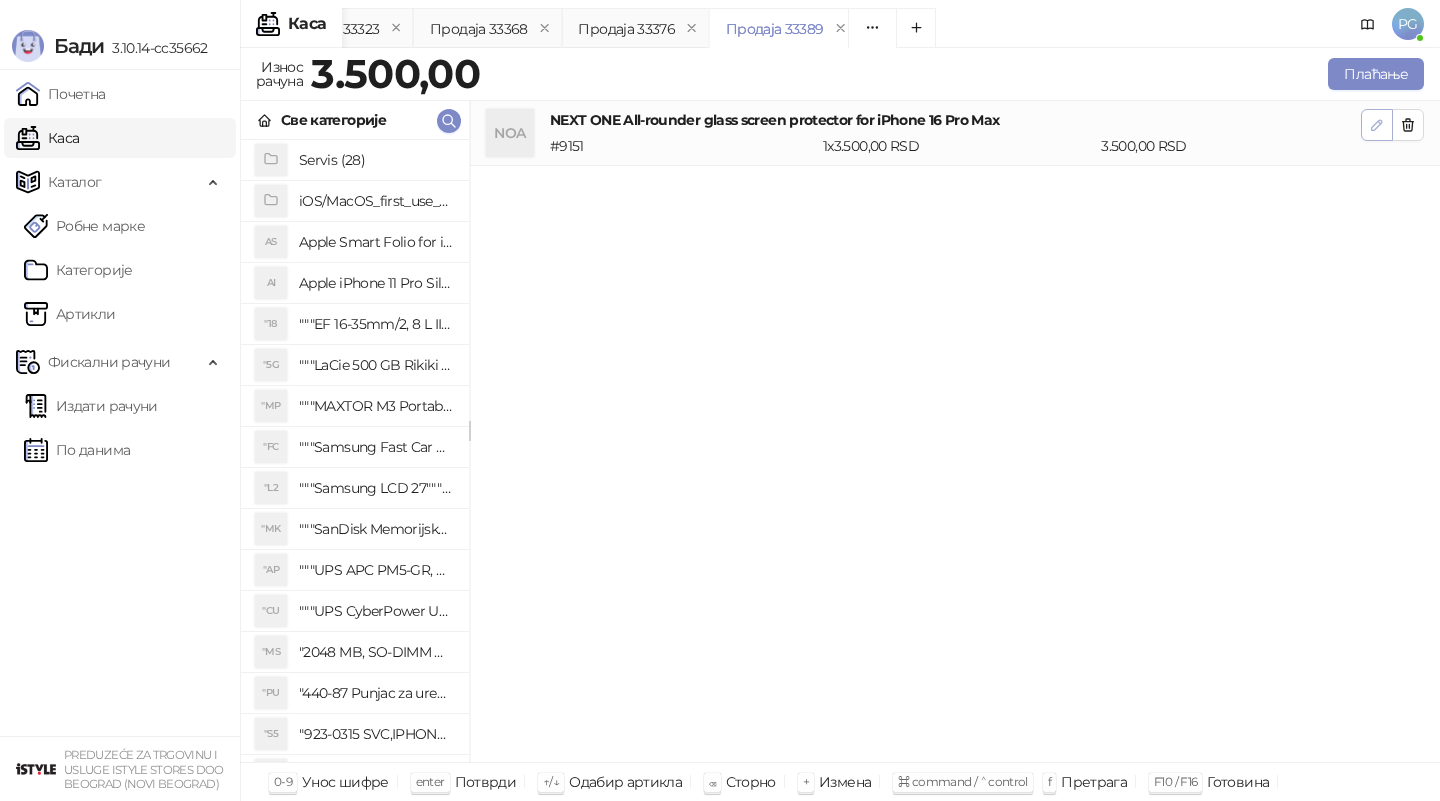 click at bounding box center [1377, 125] 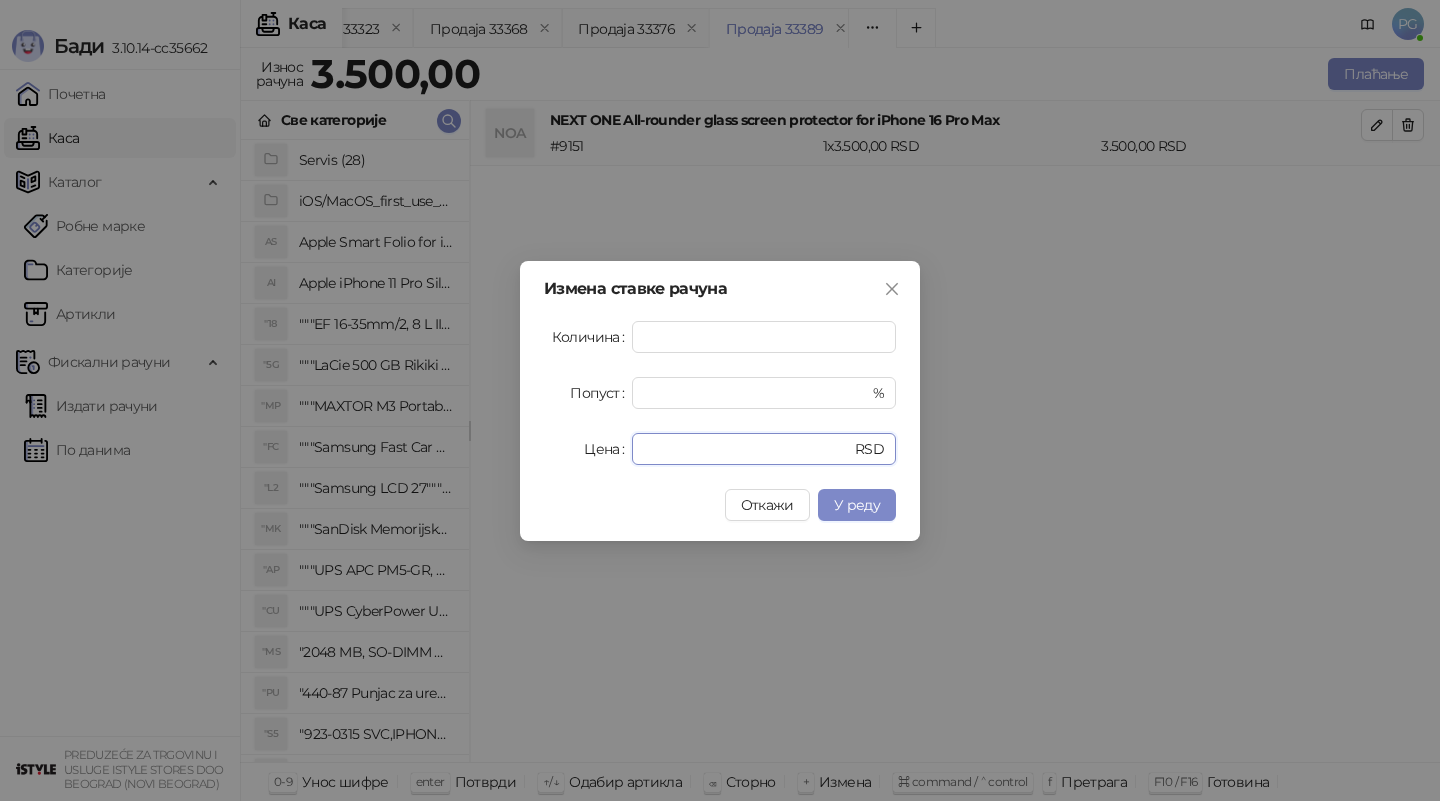 drag, startPoint x: 694, startPoint y: 455, endPoint x: 402, endPoint y: 455, distance: 292 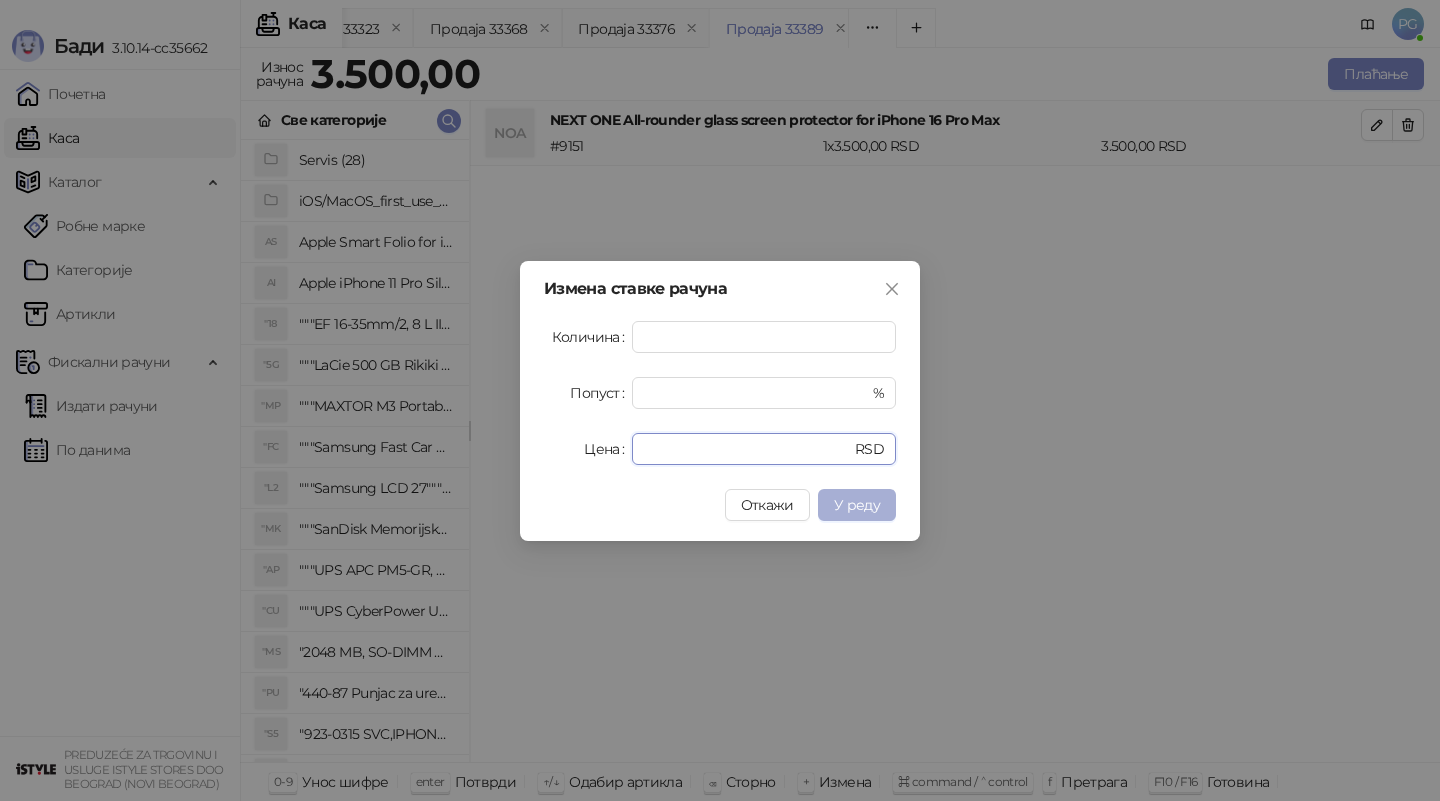 type on "*" 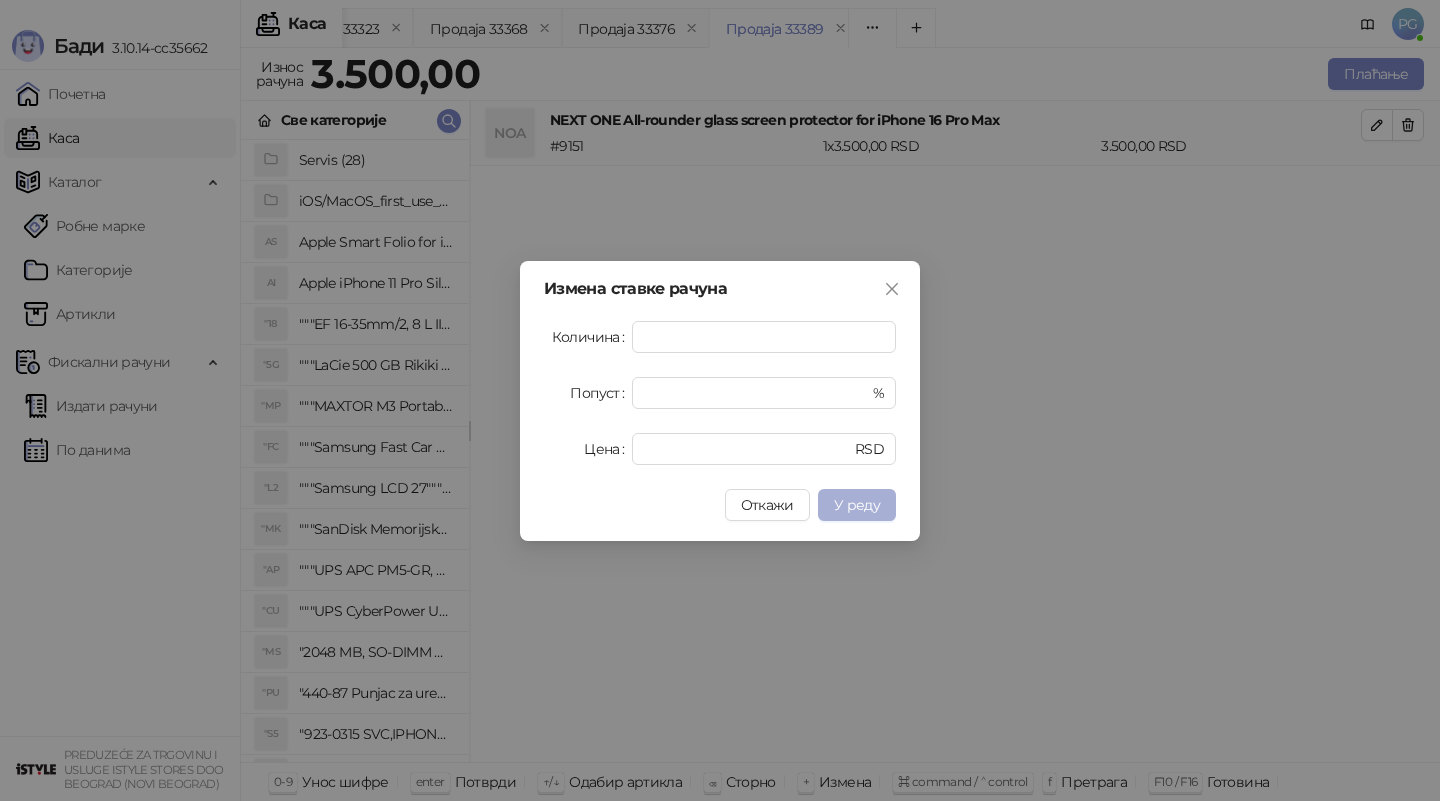 click on "У реду" at bounding box center [857, 505] 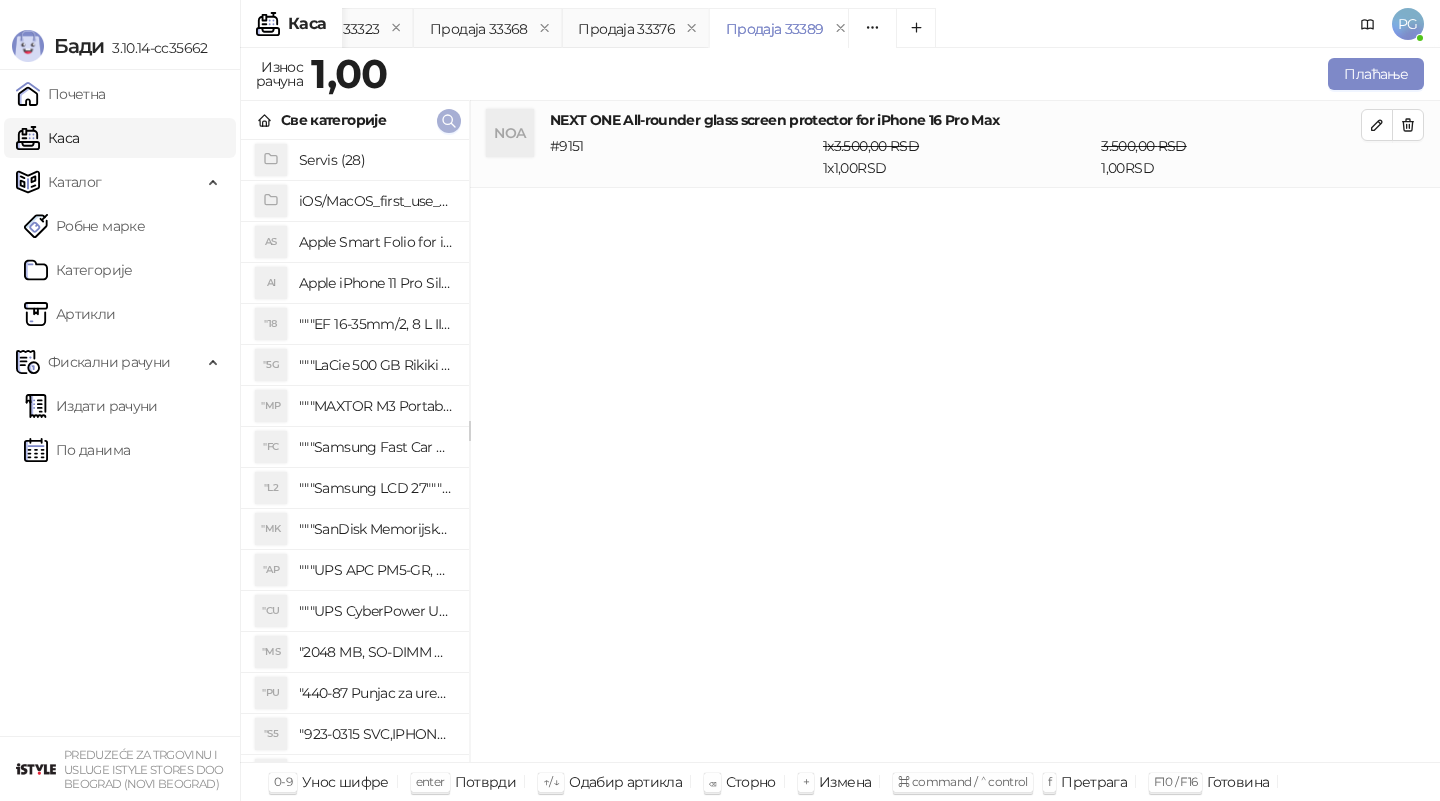 click 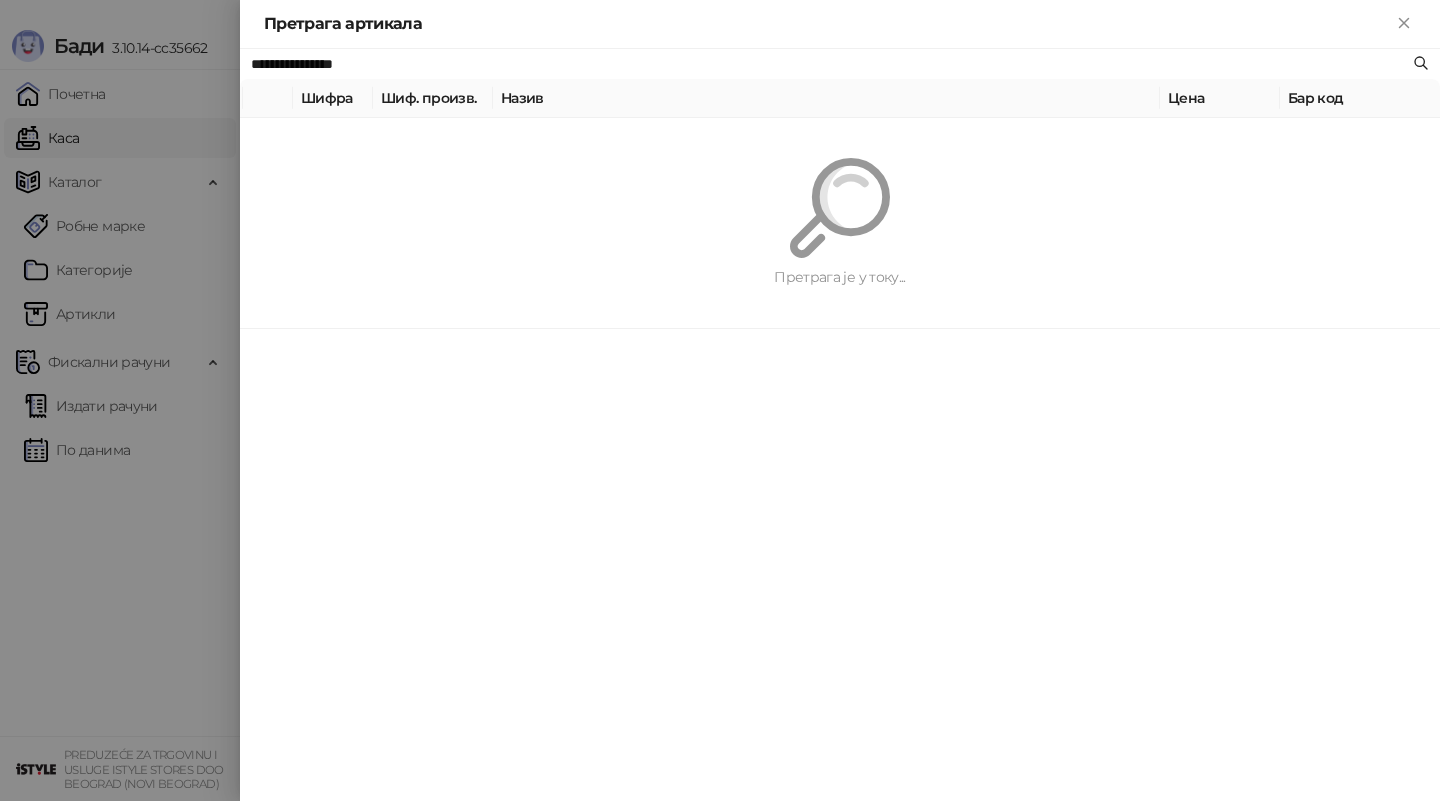 paste on "**********" 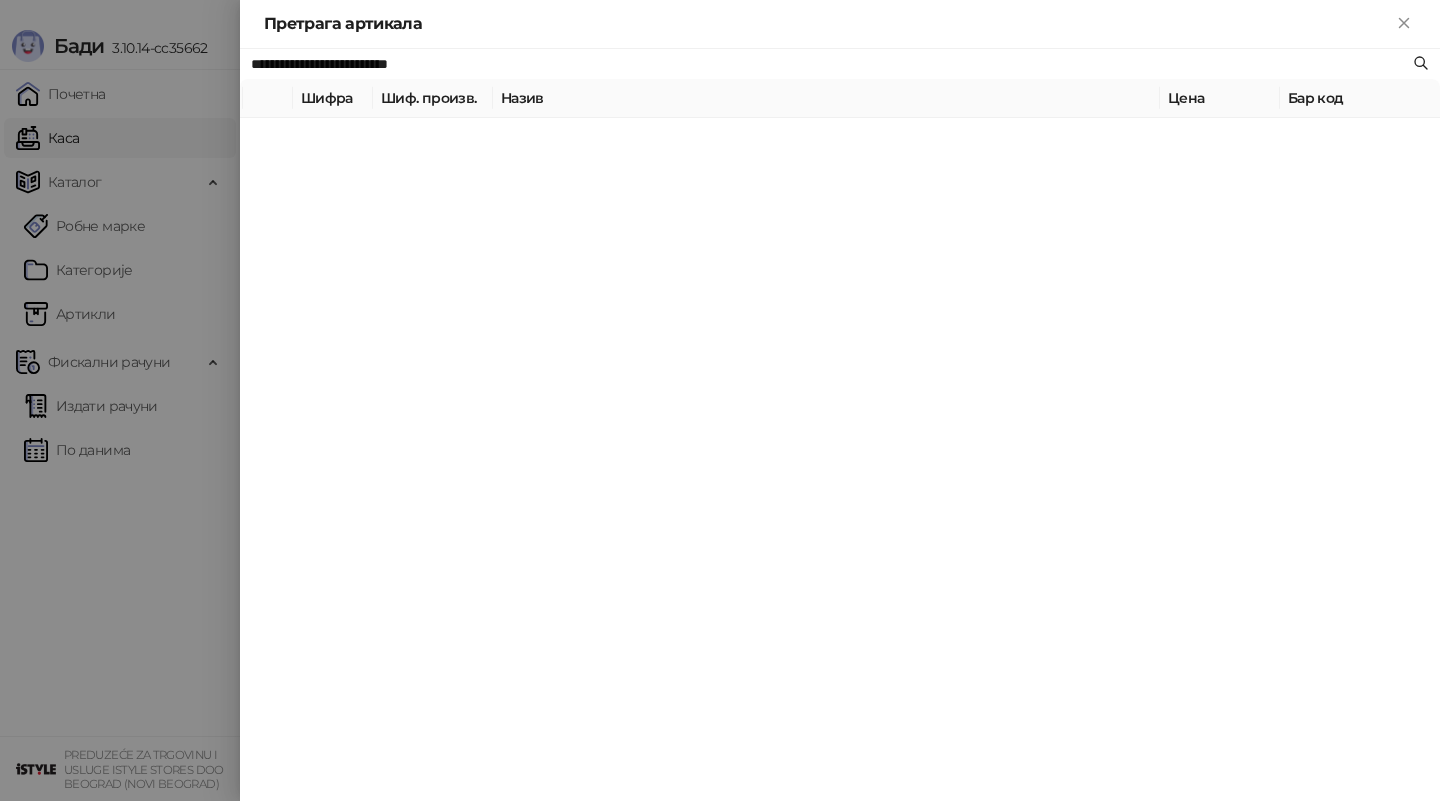 type on "**********" 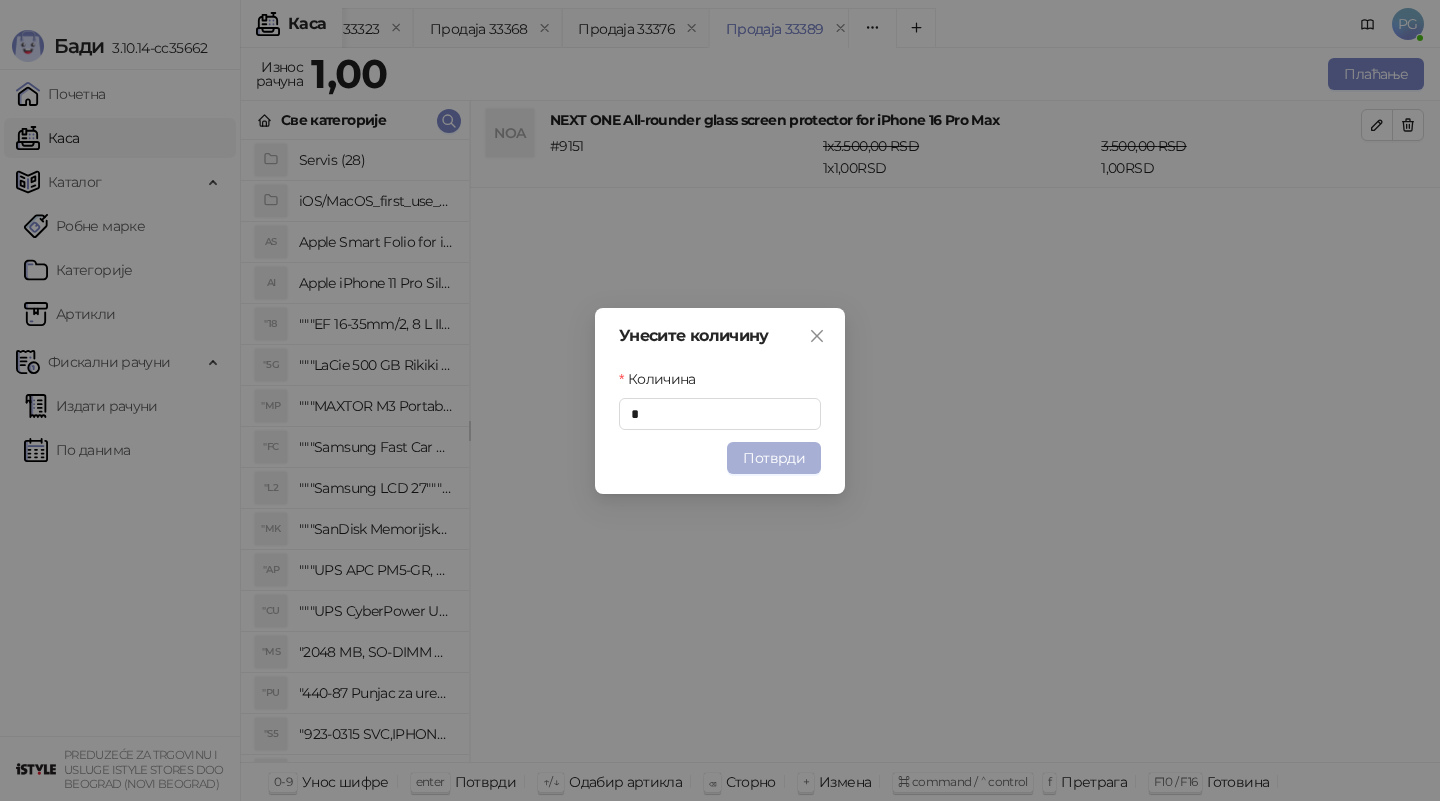 click on "Потврди" at bounding box center (774, 458) 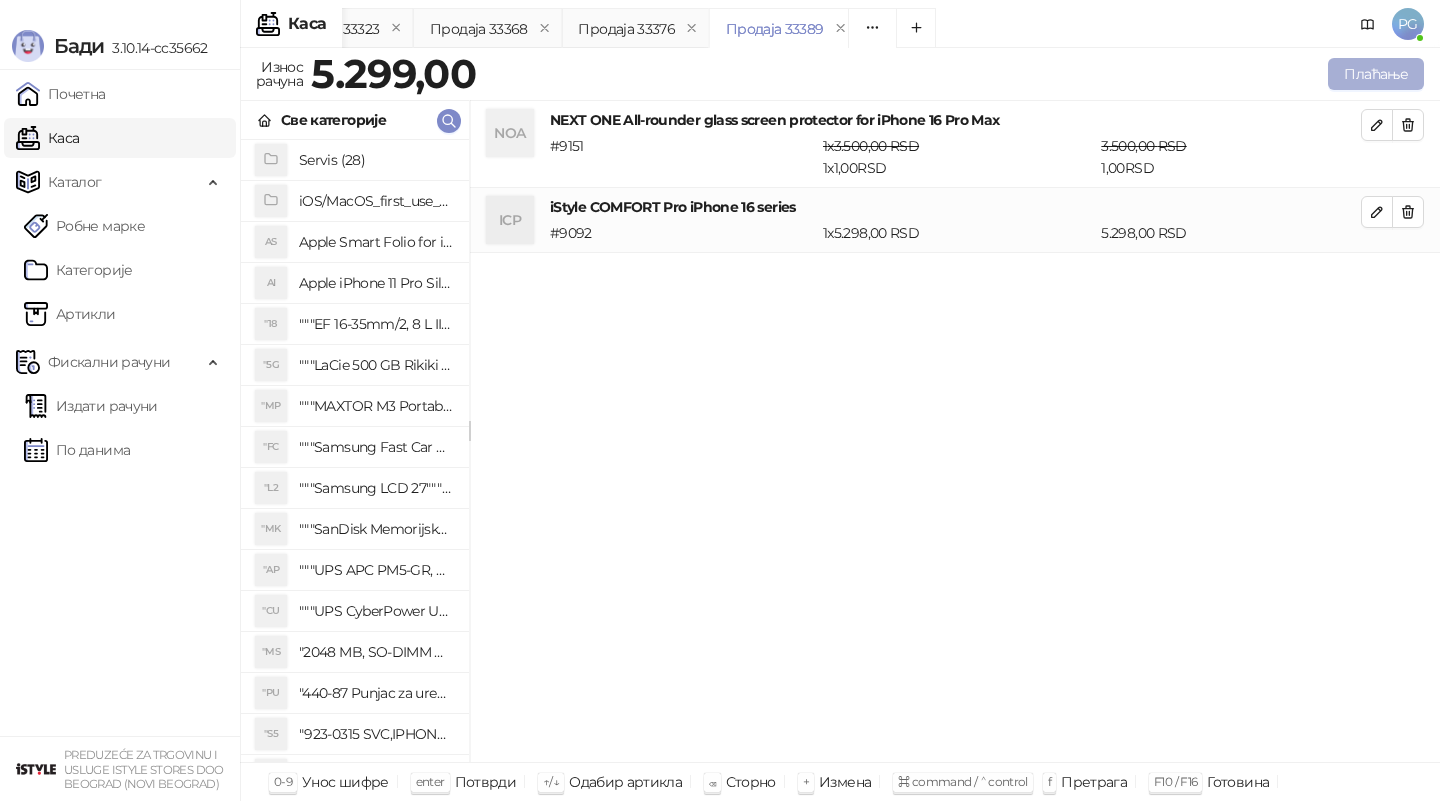click on "Плаћање" at bounding box center [1376, 74] 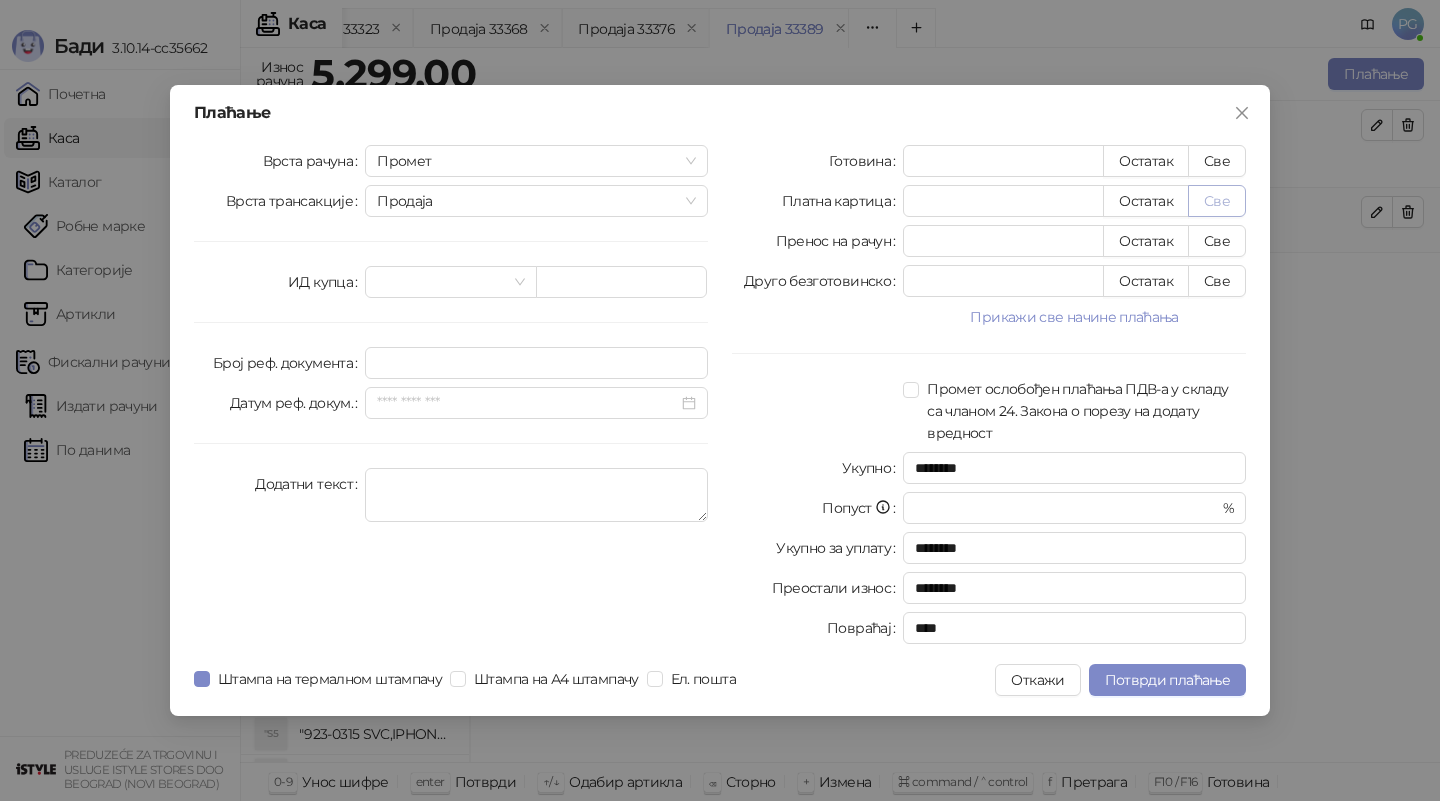 click on "Све" at bounding box center (1217, 201) 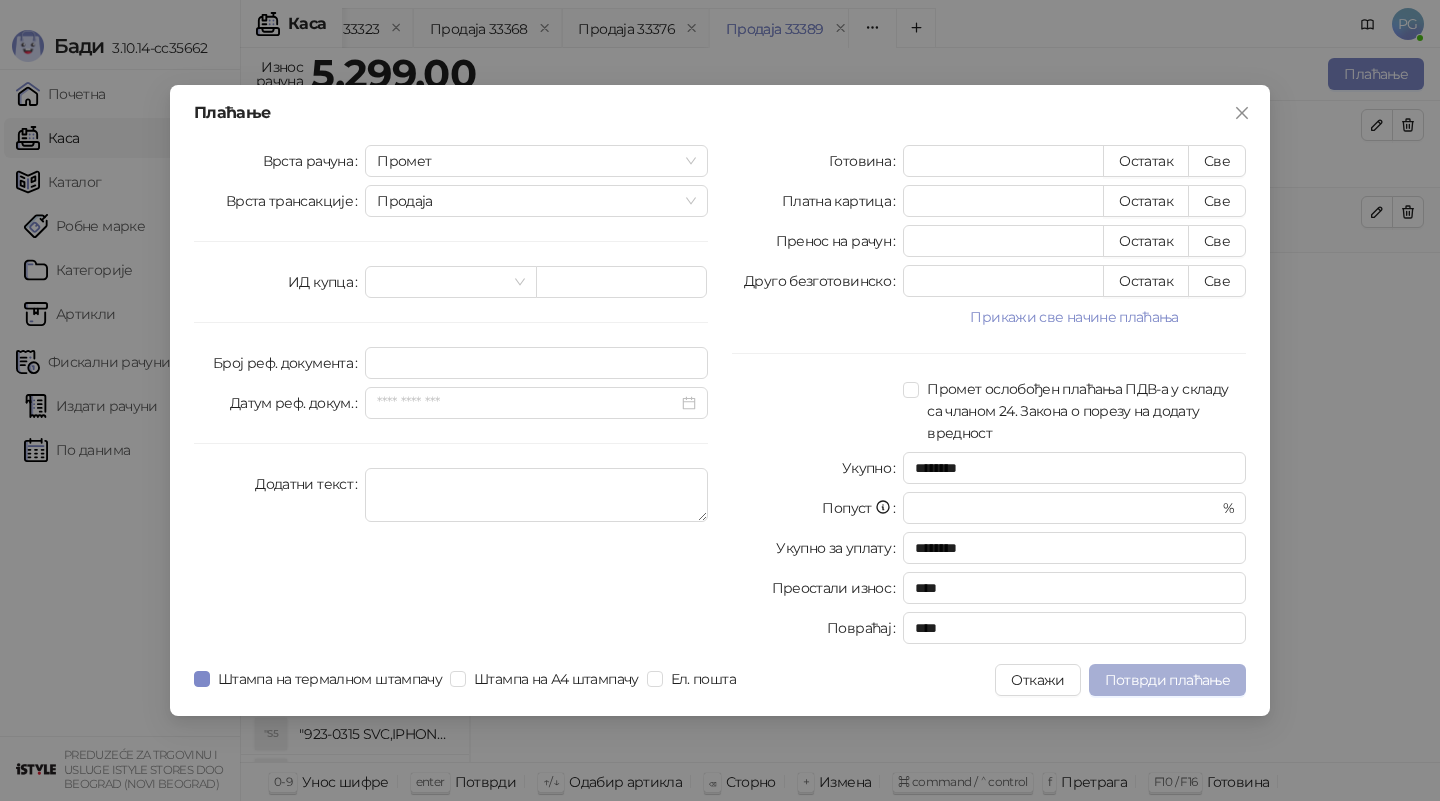 click on "Потврди плаћање" at bounding box center [1167, 680] 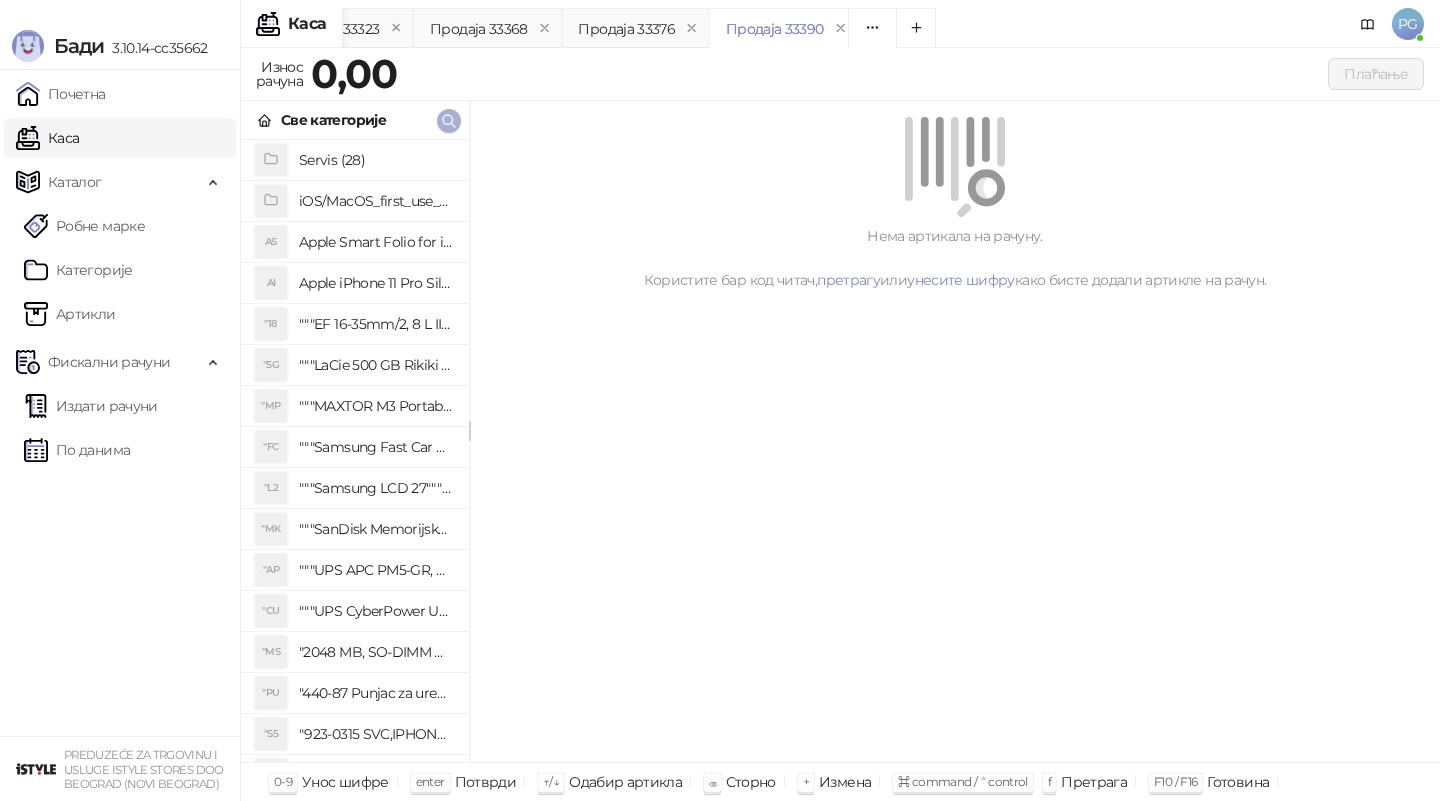 click 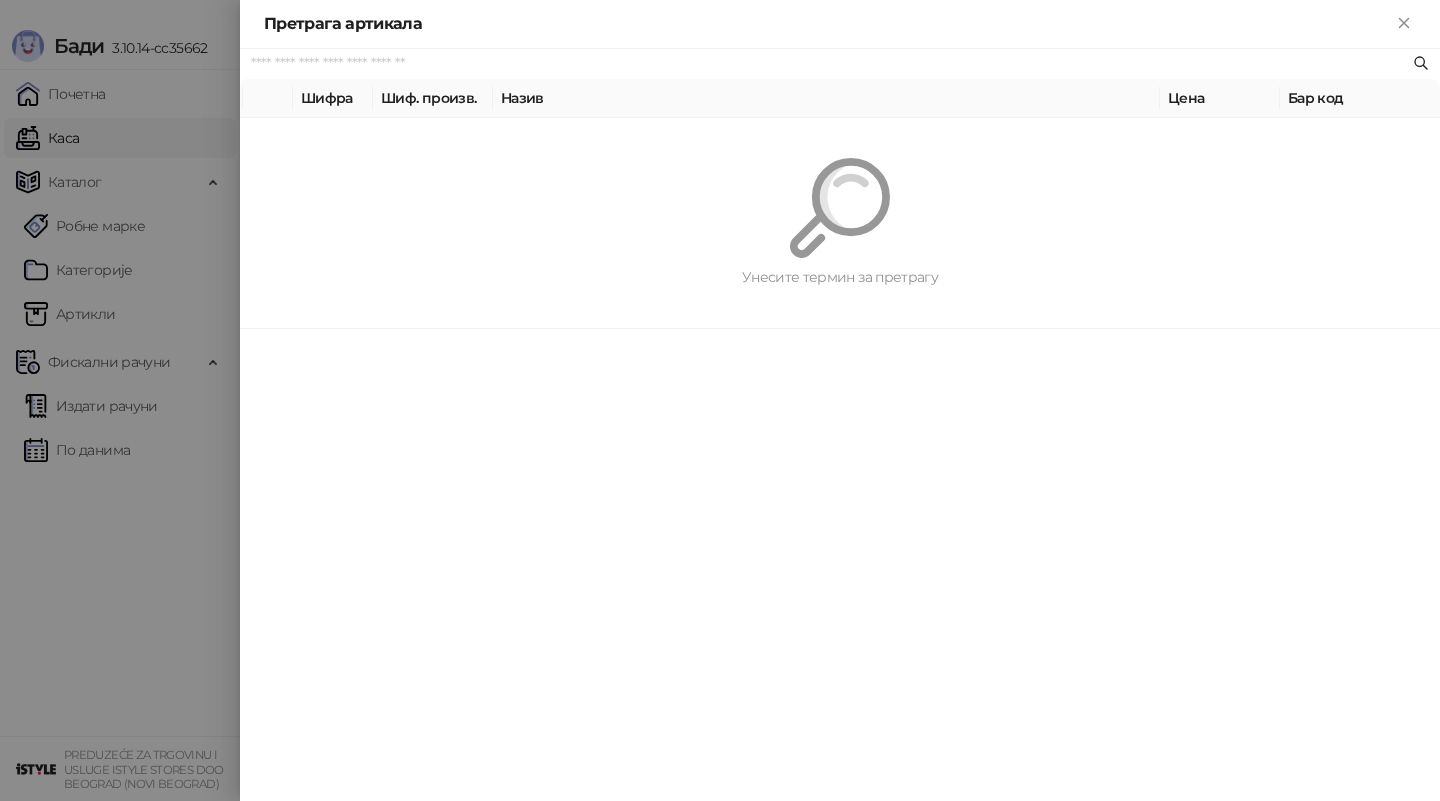 paste on "*********" 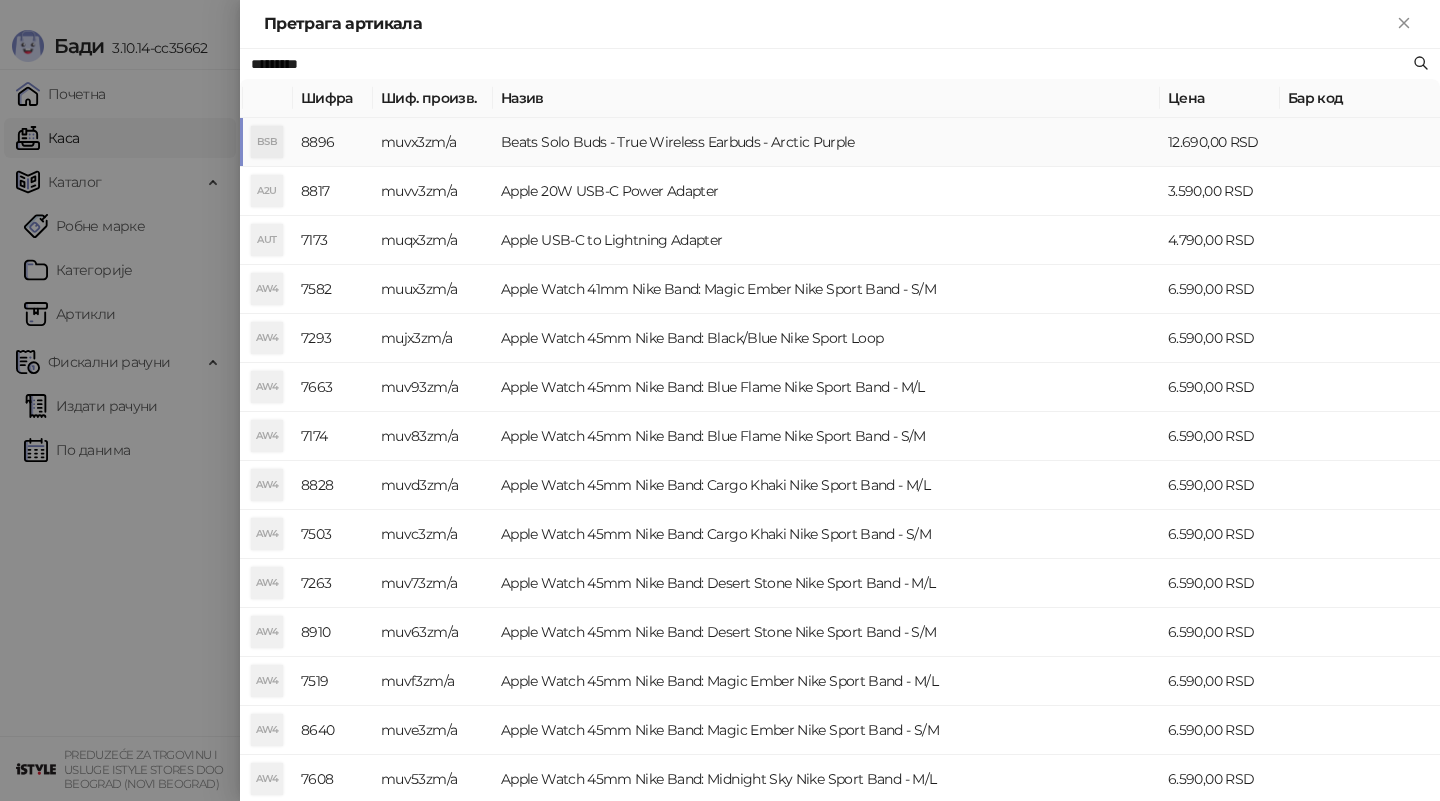 type on "*********" 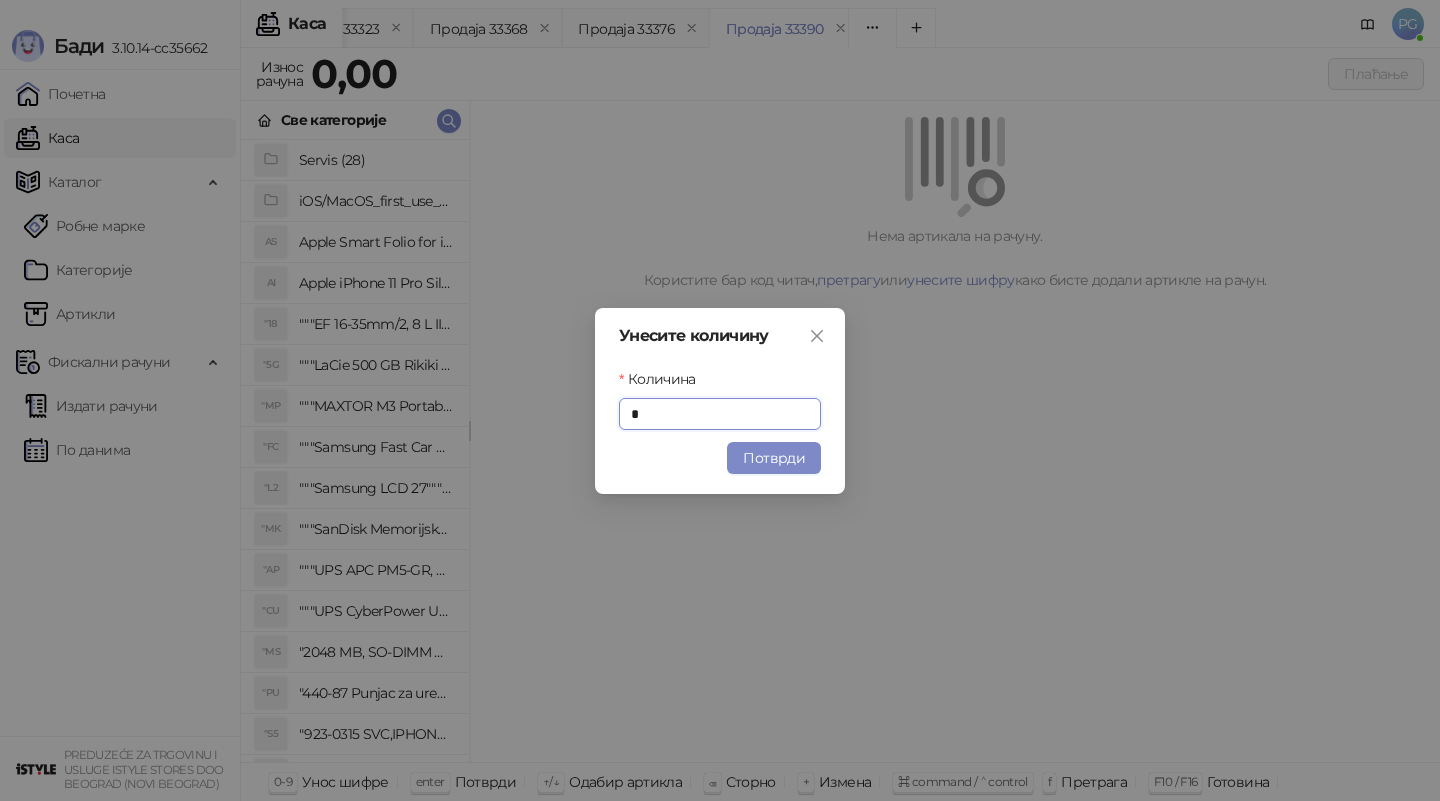 click on "Унесите количину Количина * Потврди" at bounding box center [720, 401] 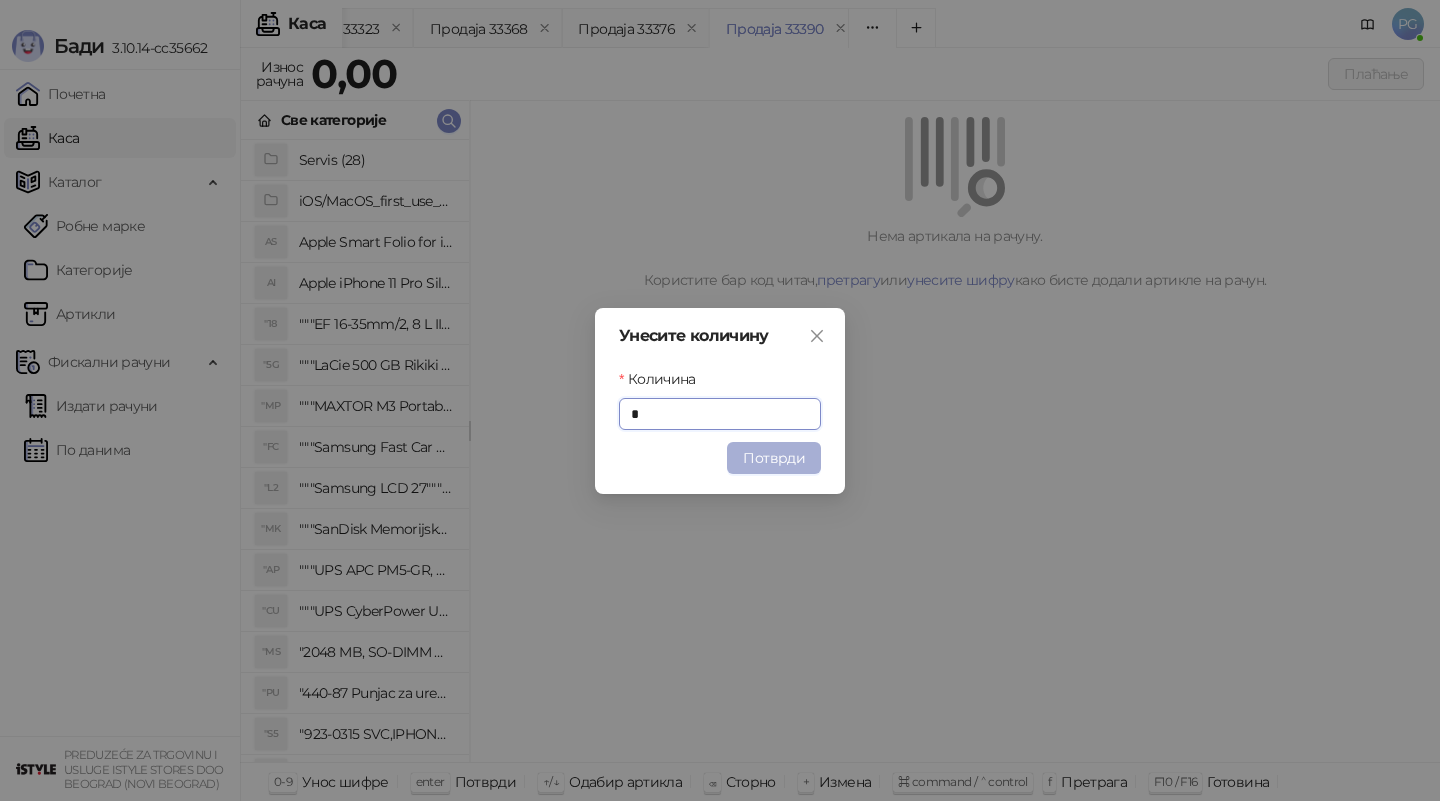 click on "Потврди" at bounding box center [774, 458] 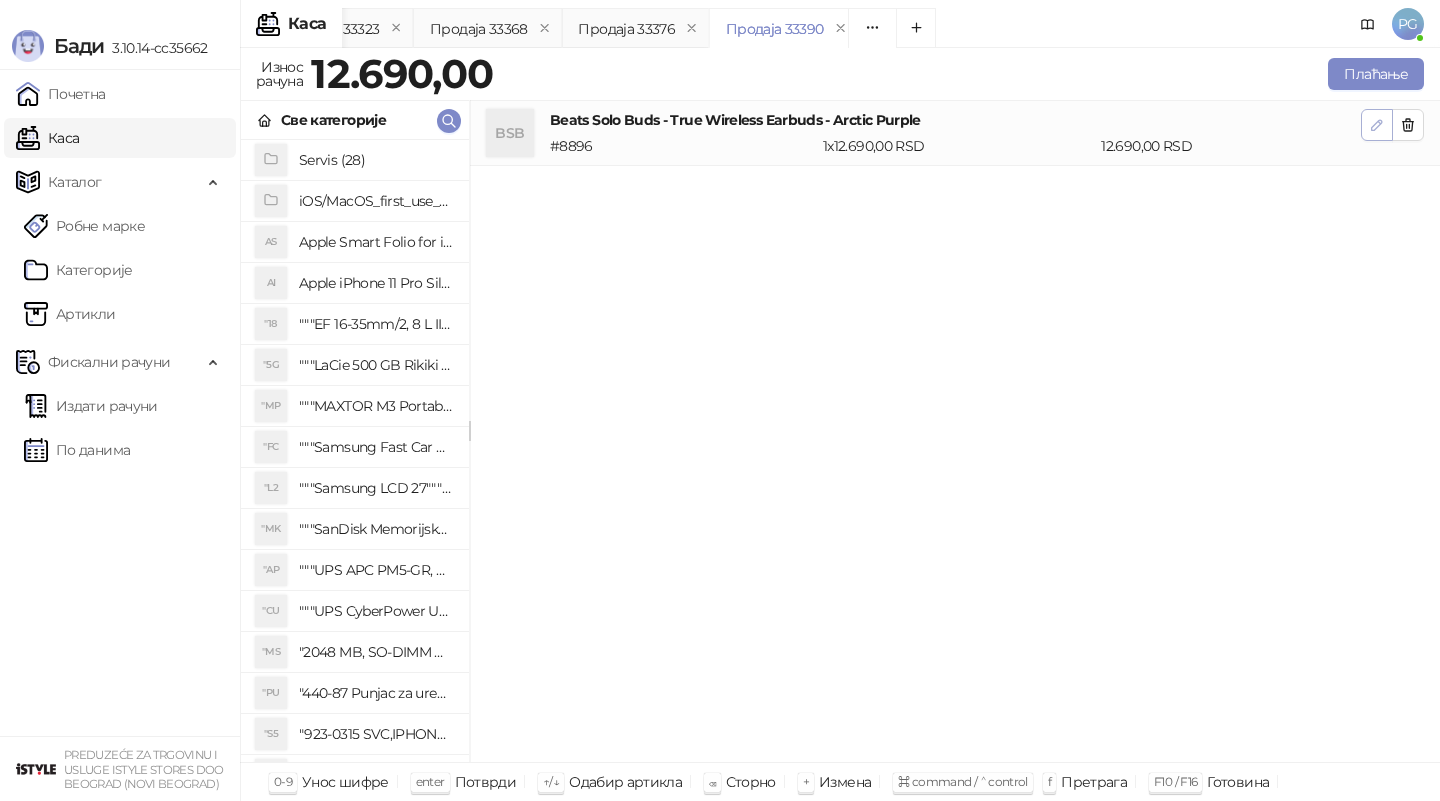 click 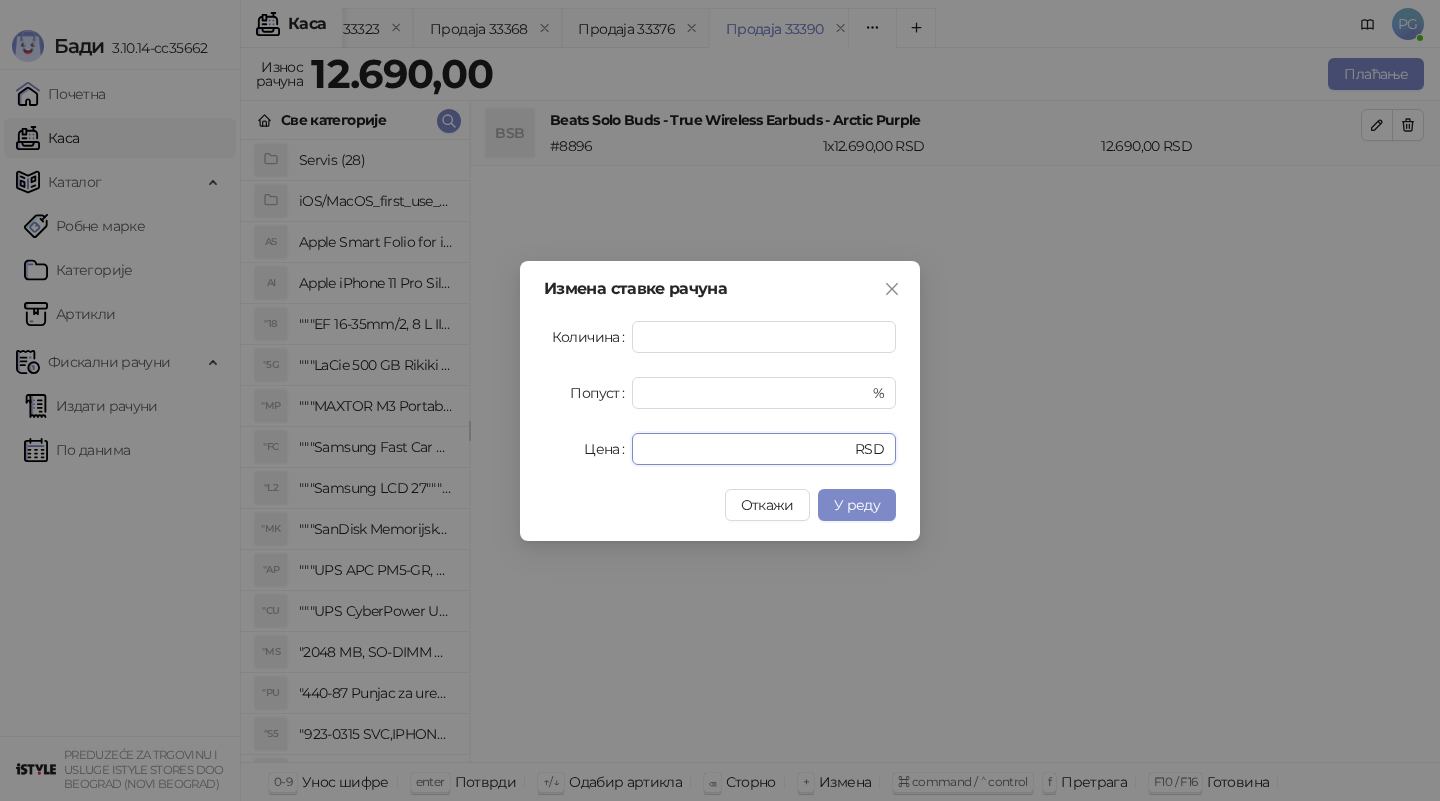drag, startPoint x: 705, startPoint y: 441, endPoint x: 590, endPoint y: 430, distance: 115.52489 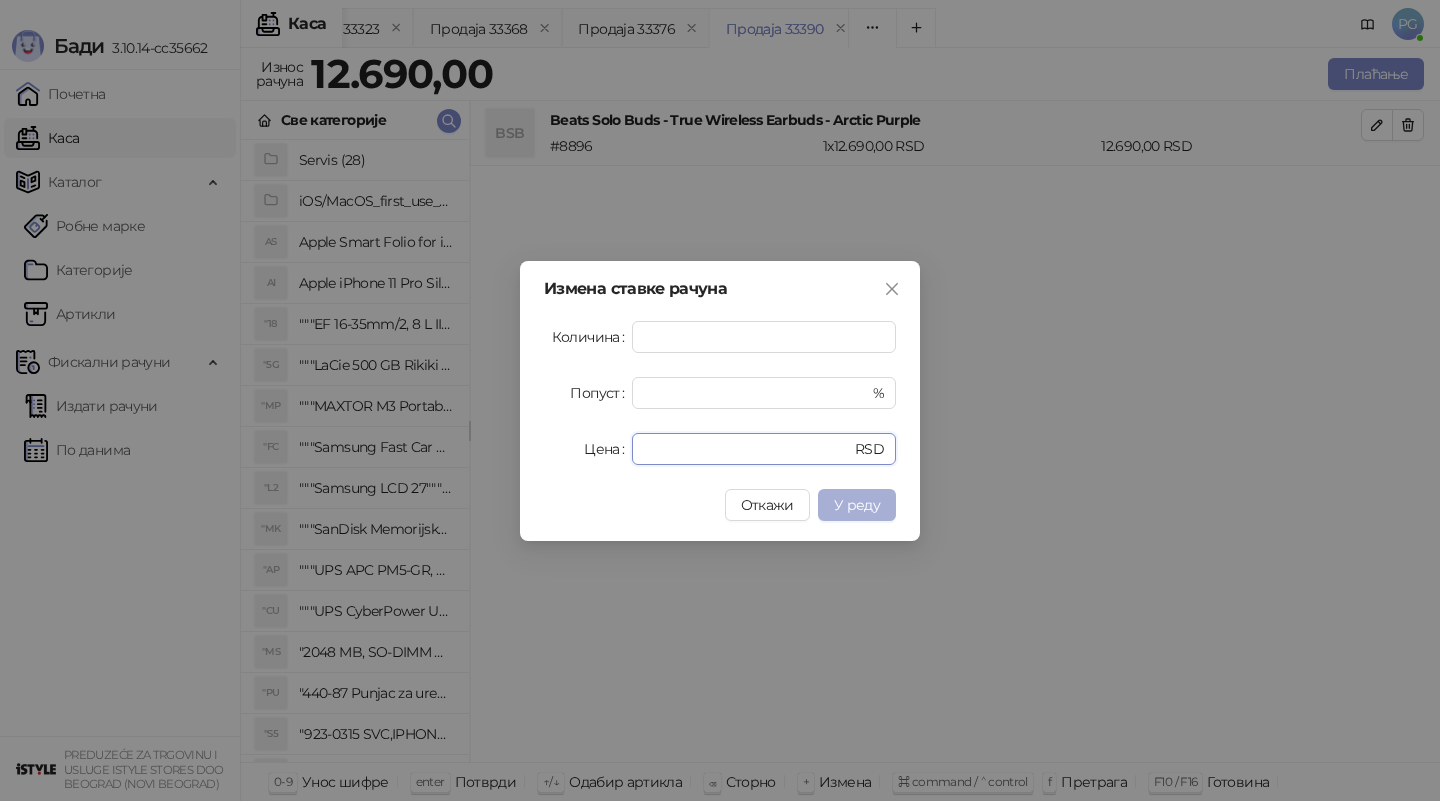 type on "*****" 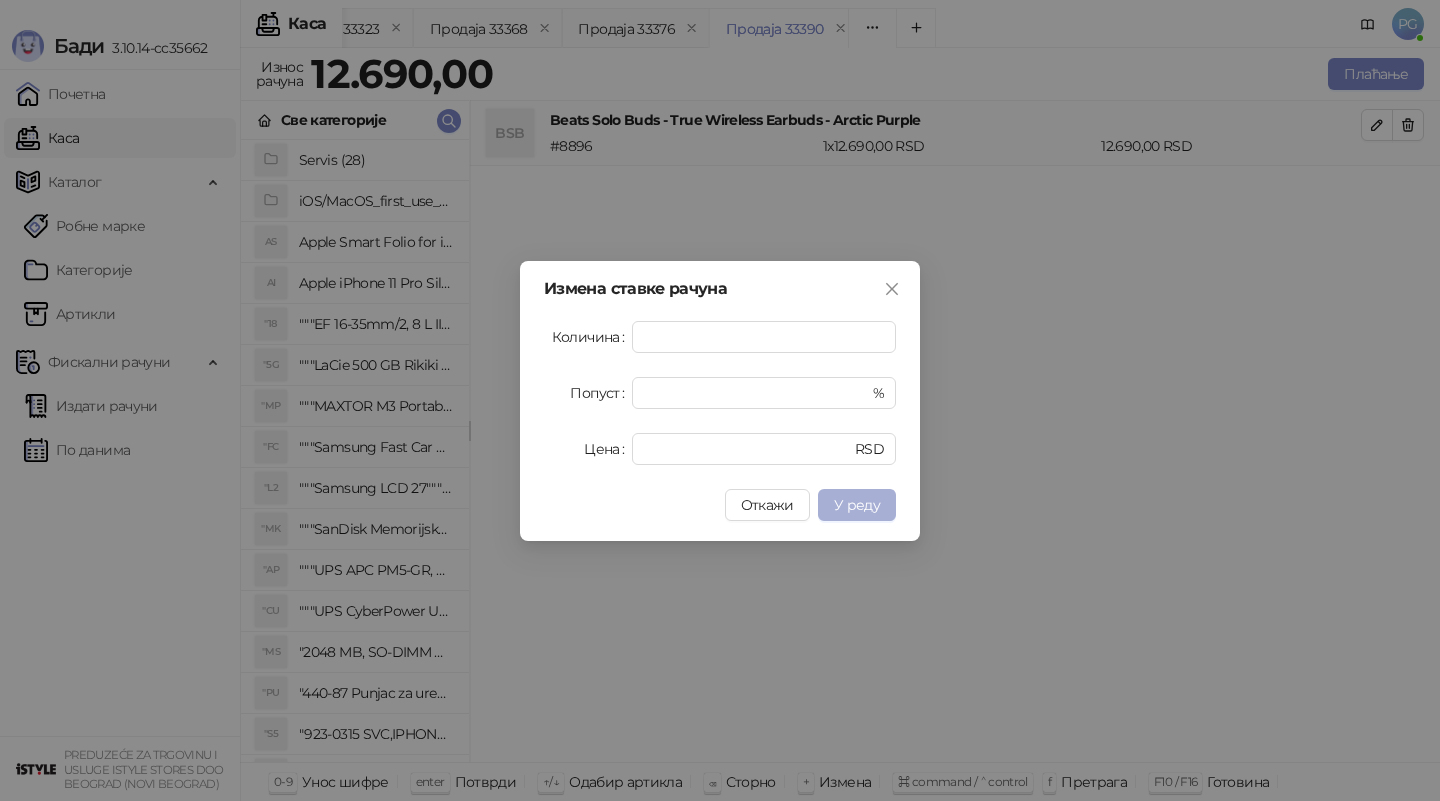click on "У реду" at bounding box center [857, 505] 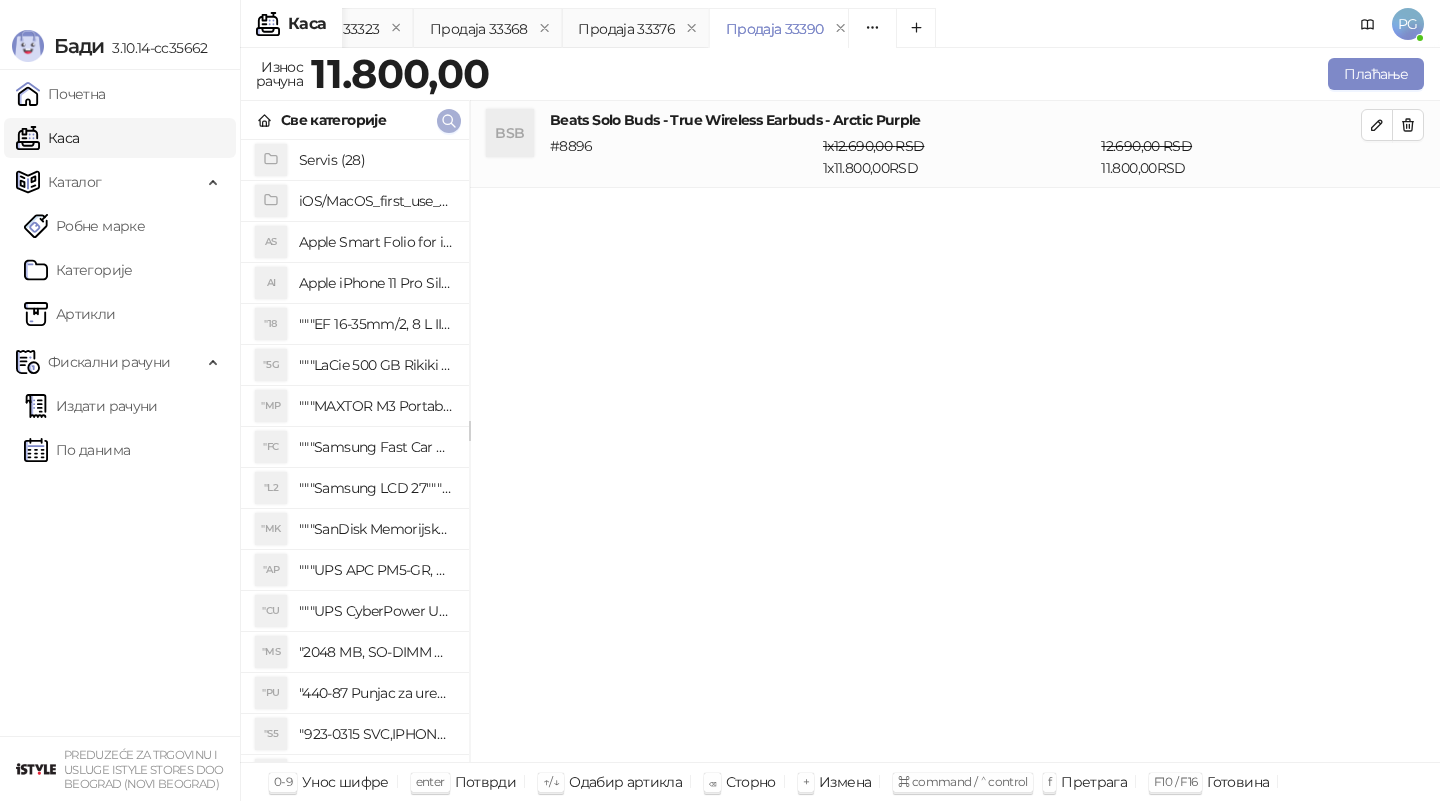 click 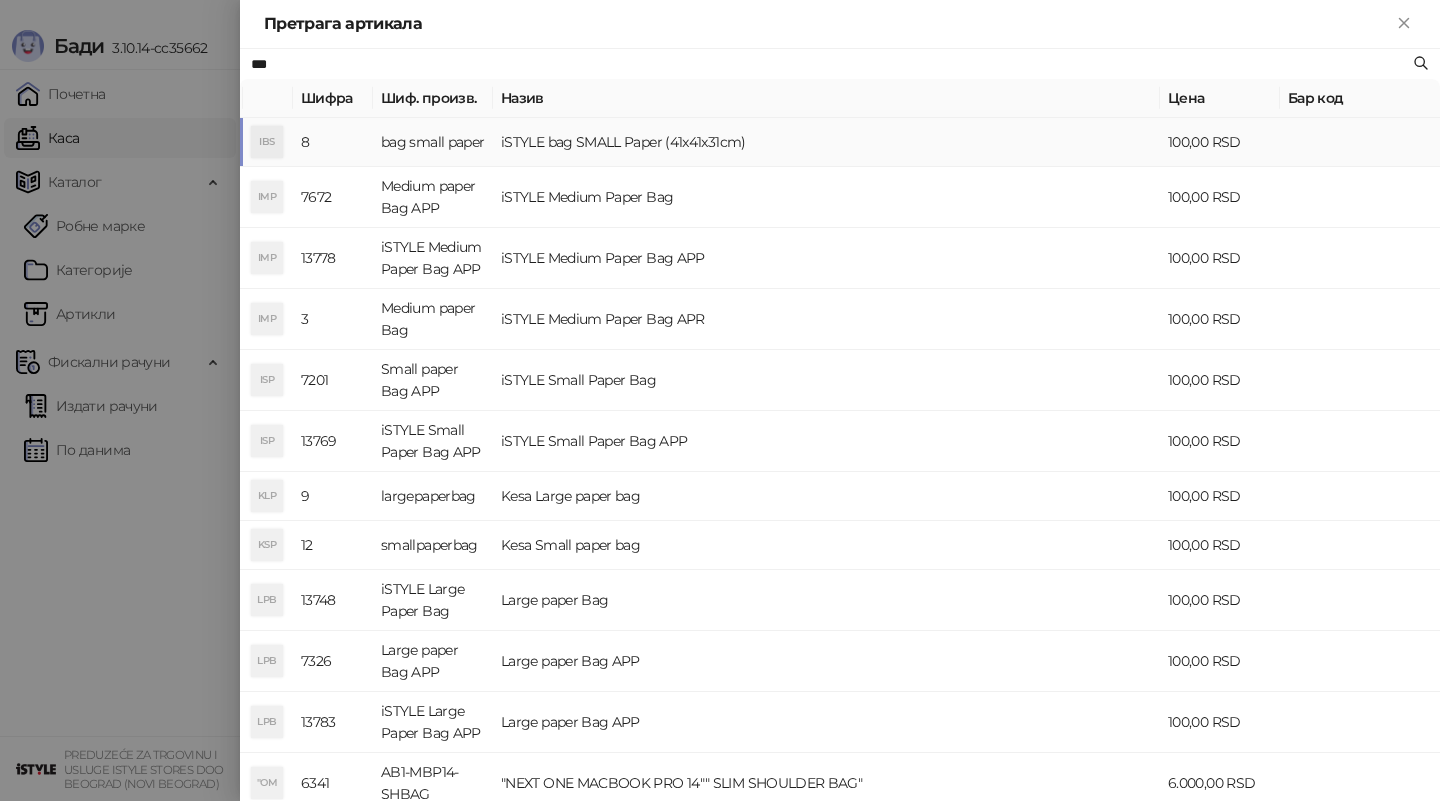 type on "***" 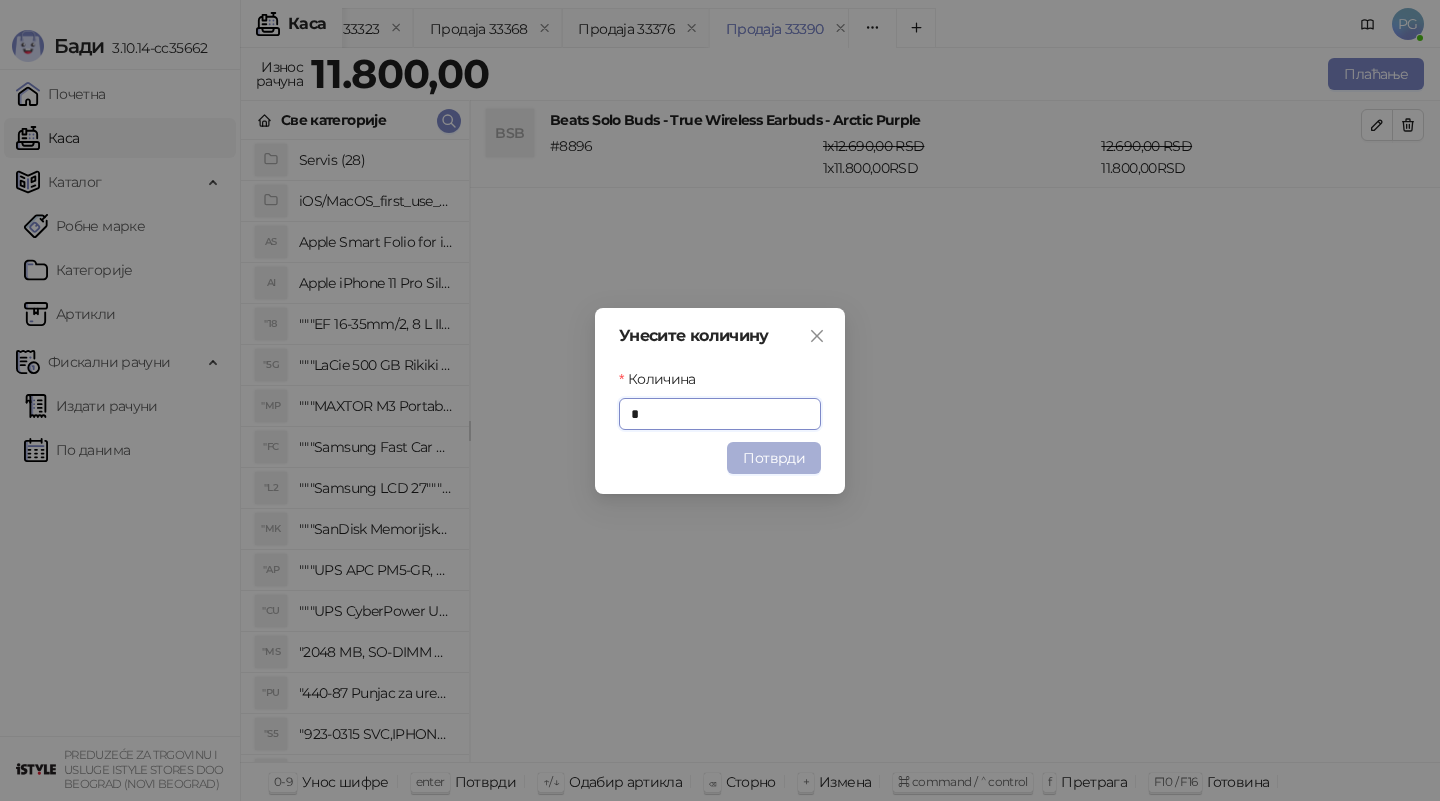 click on "Потврди" at bounding box center [774, 458] 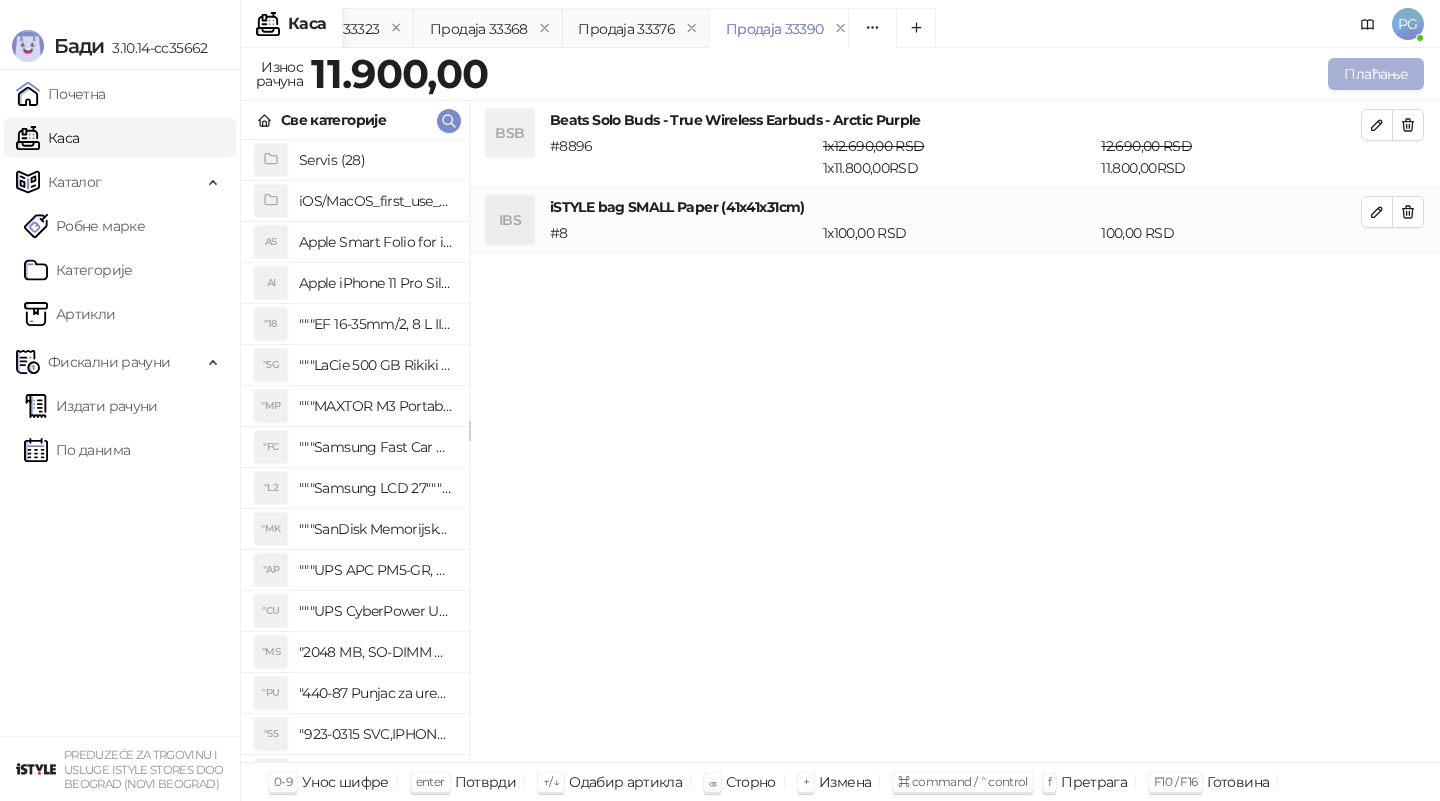 click on "Плаћање" at bounding box center [1376, 74] 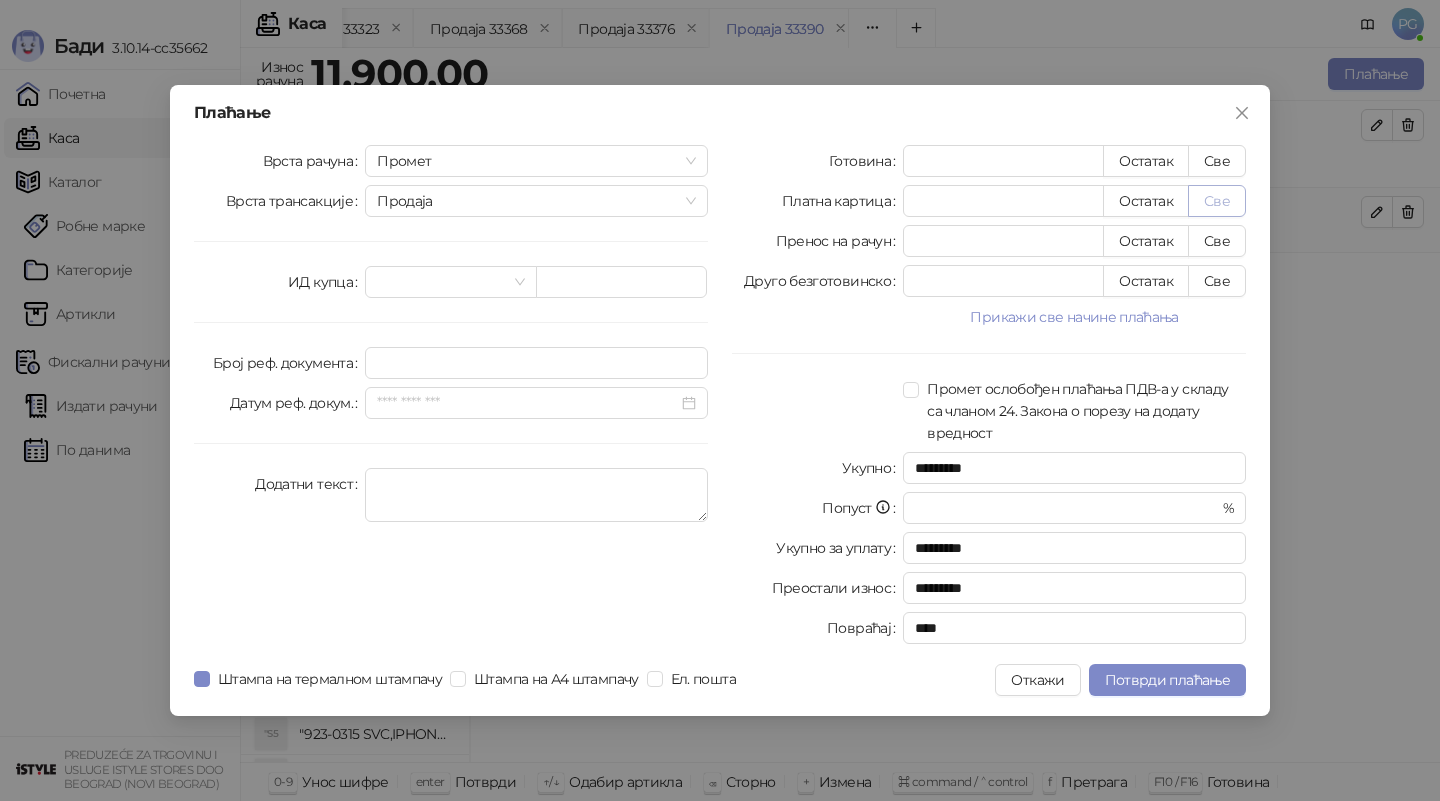 click on "Све" at bounding box center (1217, 201) 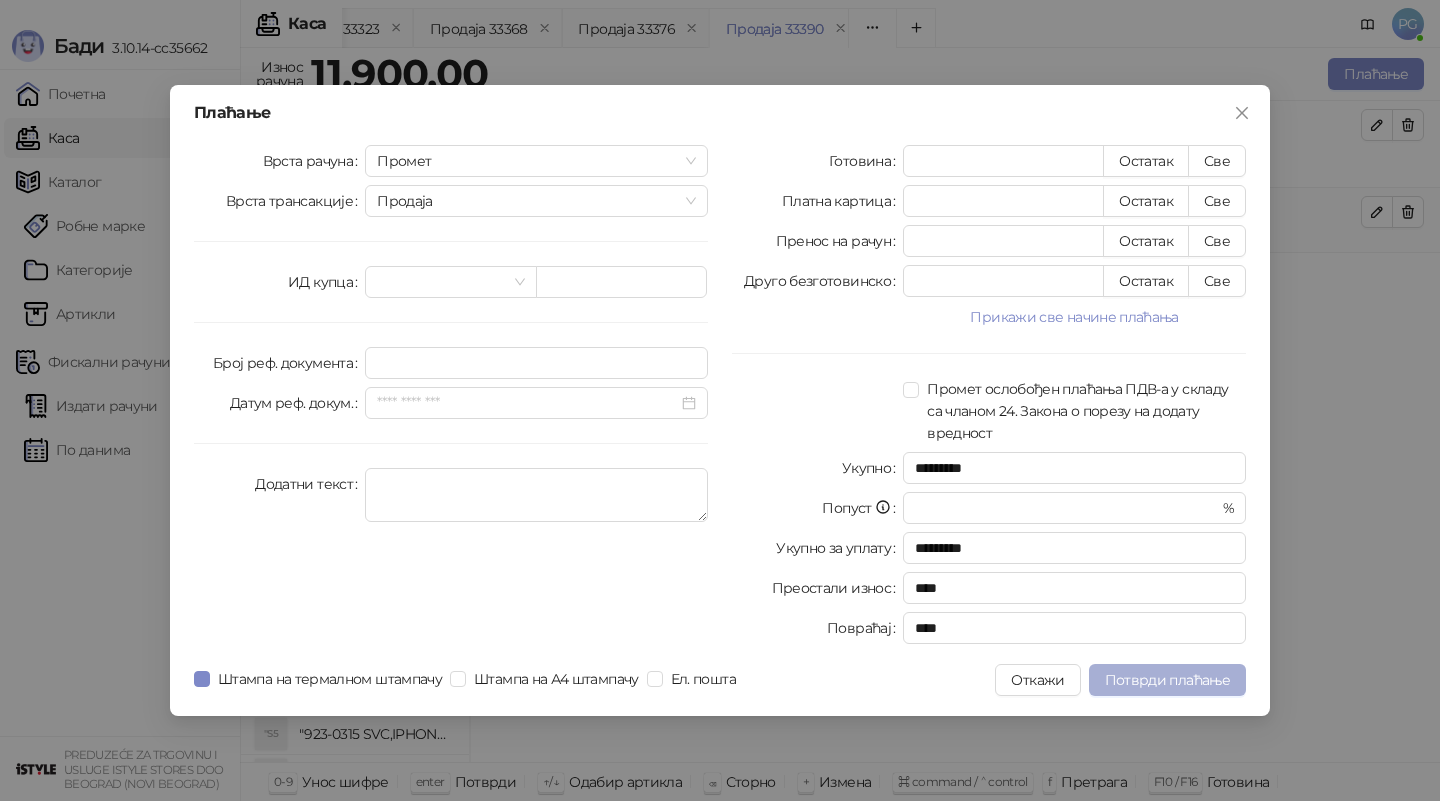 click on "Потврди плаћање" at bounding box center (1167, 680) 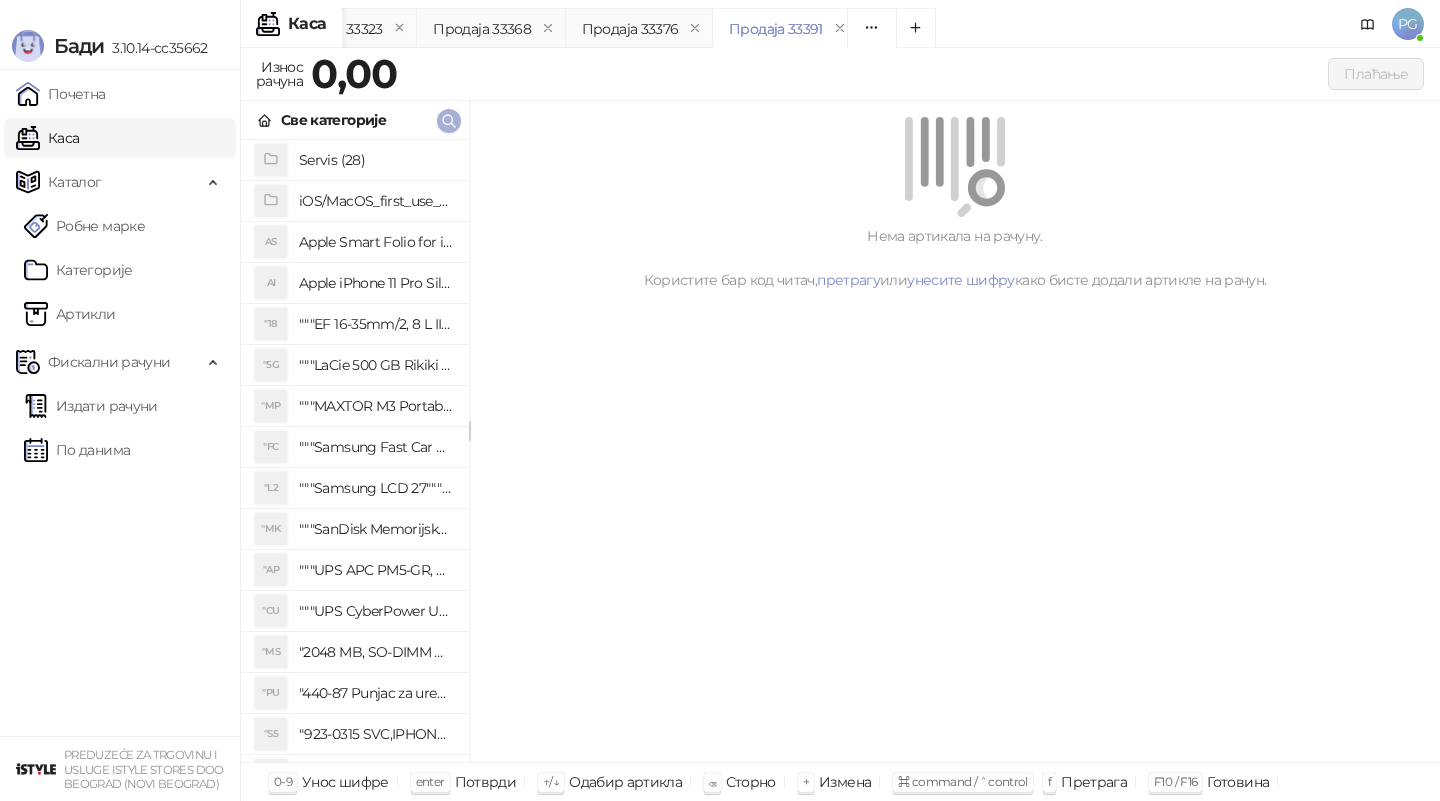 click 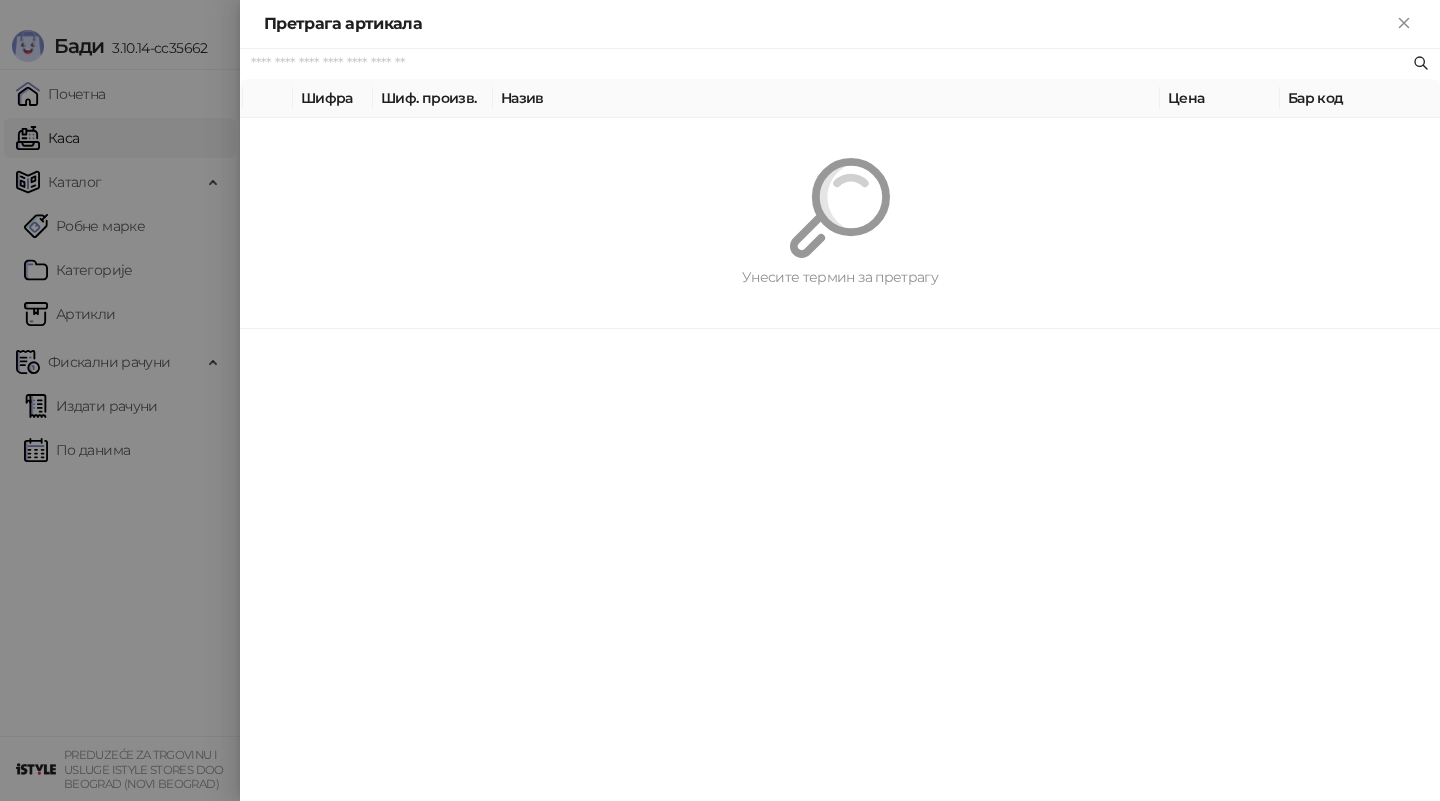 paste on "*********" 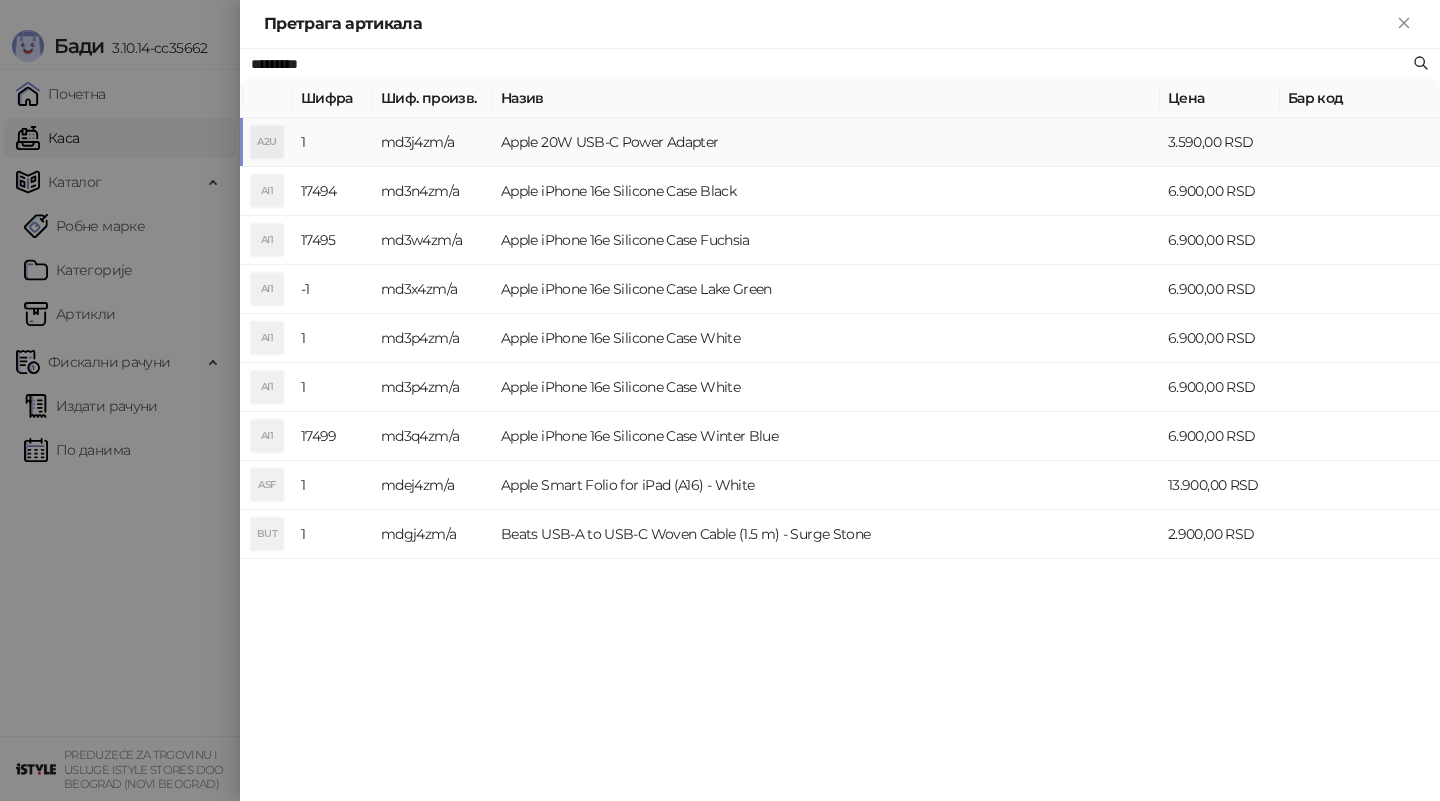 click on "md3j4zm/a" at bounding box center [433, 142] 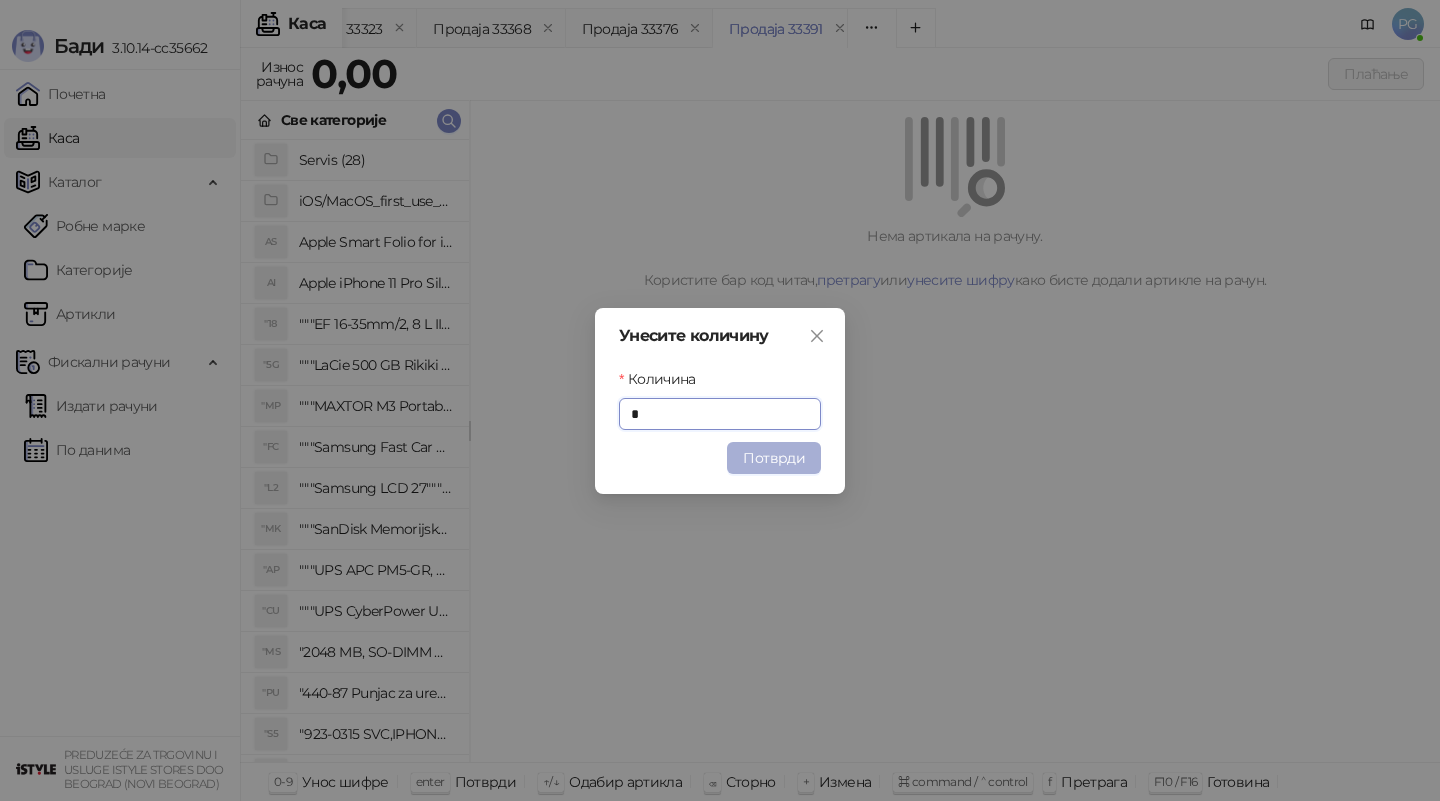 click on "Потврди" at bounding box center [774, 458] 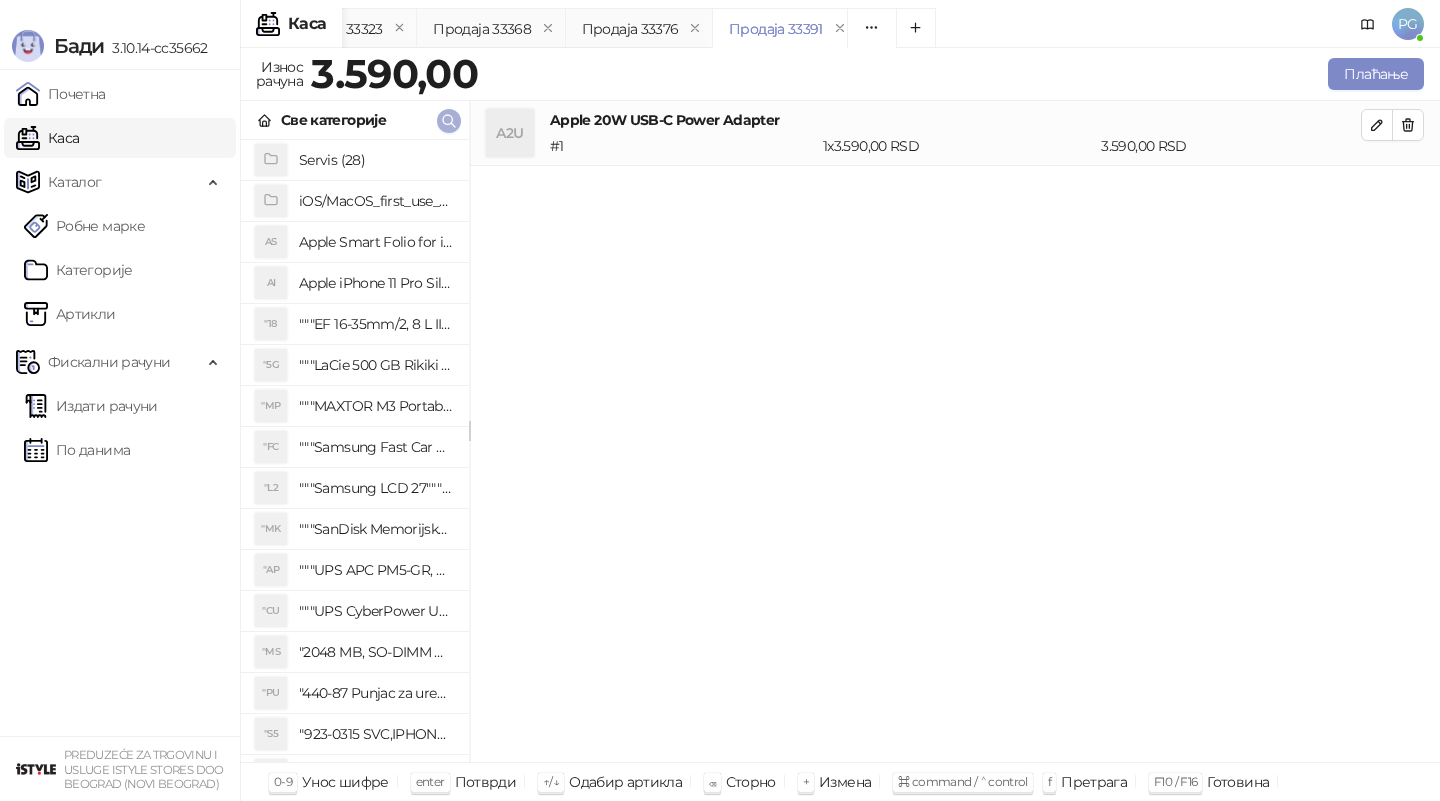click 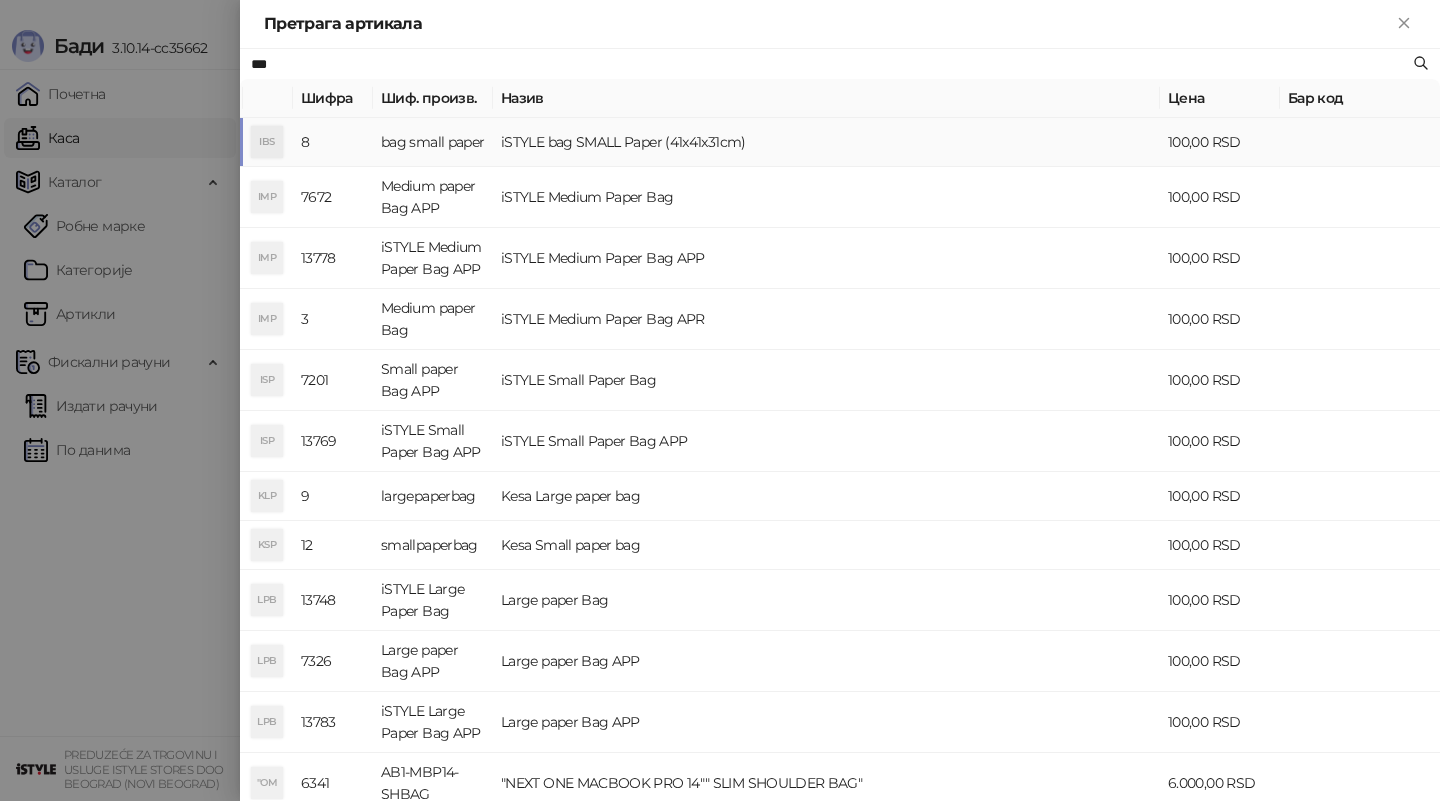 type on "***" 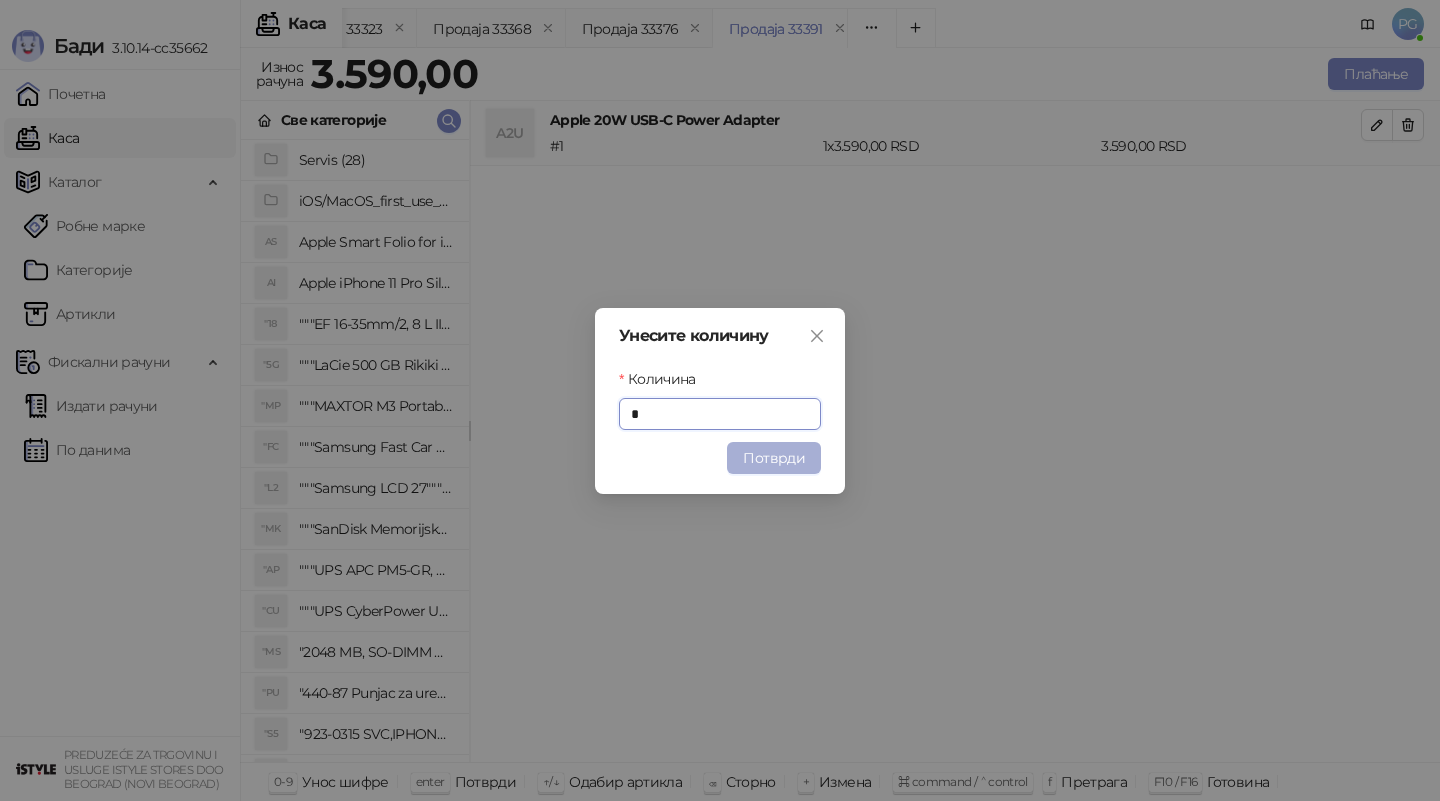 click on "Потврди" at bounding box center (774, 458) 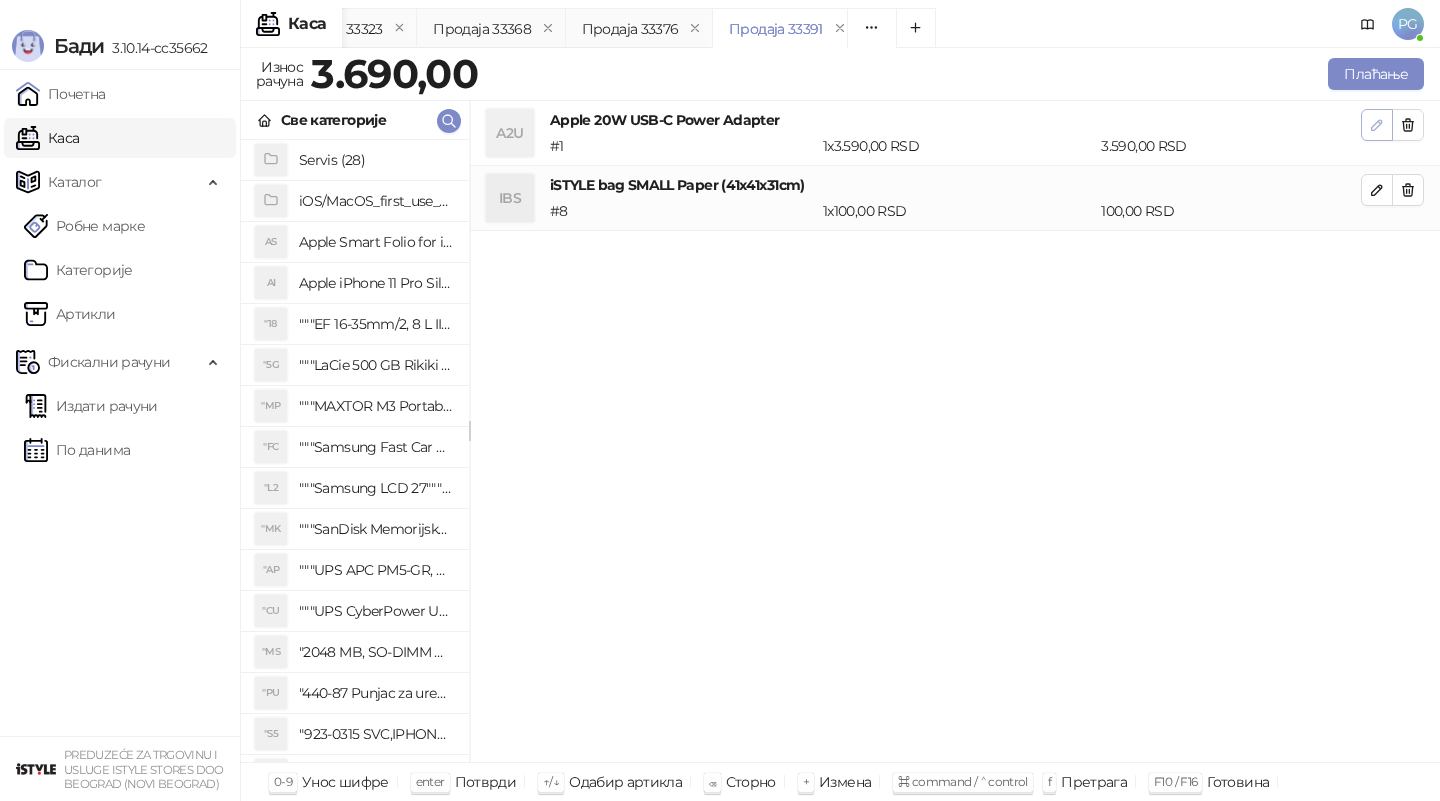 click at bounding box center [1377, 125] 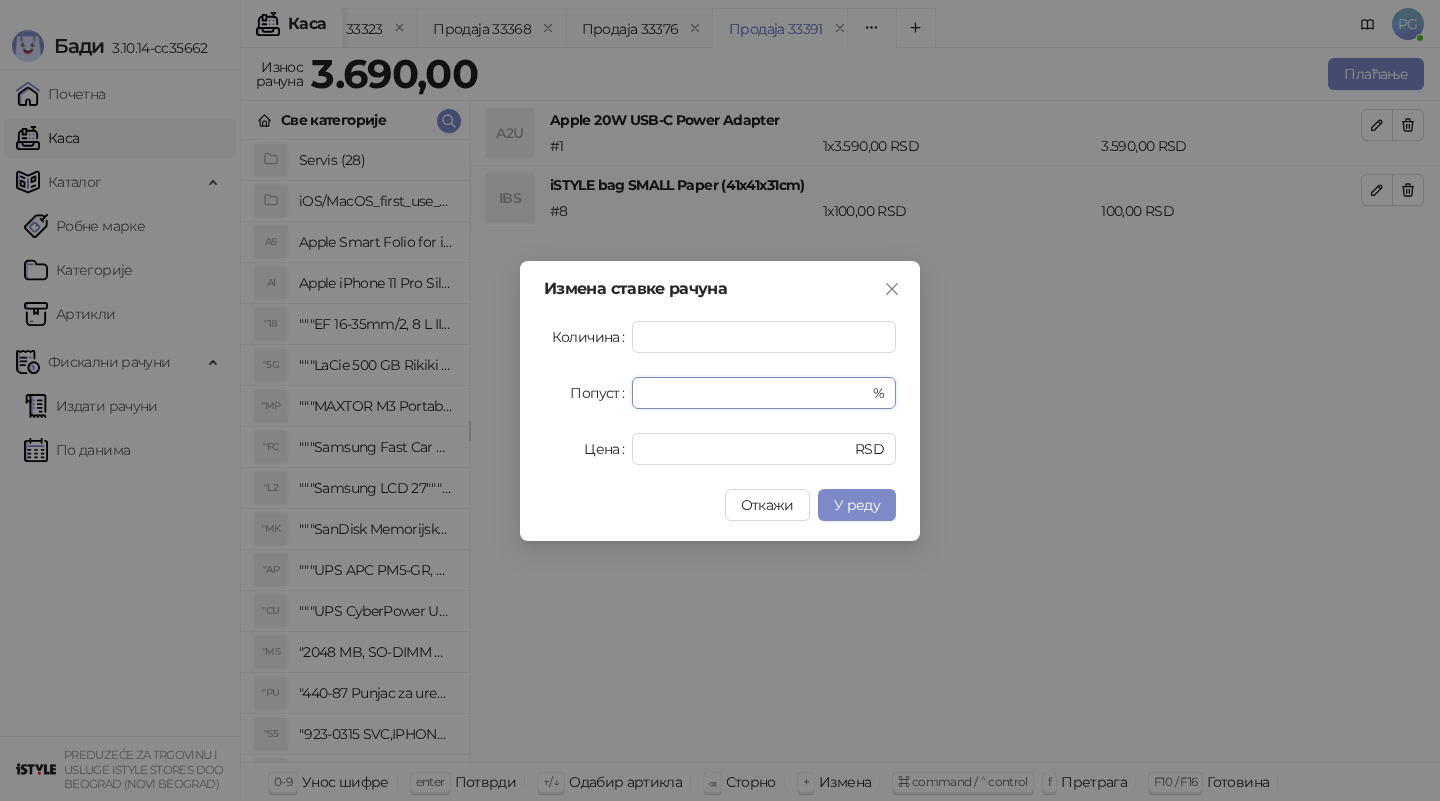 drag, startPoint x: 683, startPoint y: 395, endPoint x: 546, endPoint y: 381, distance: 137.71347 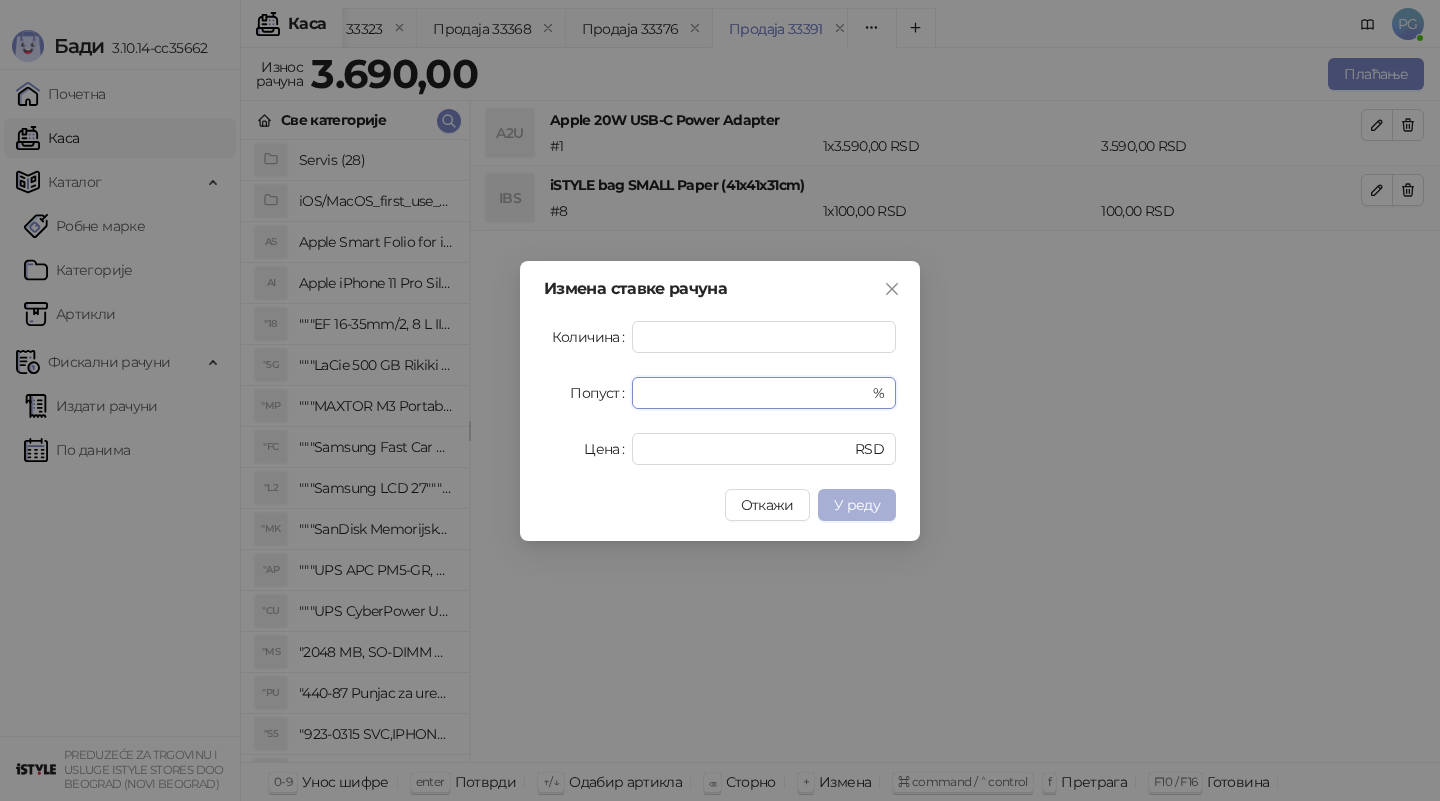 type on "******" 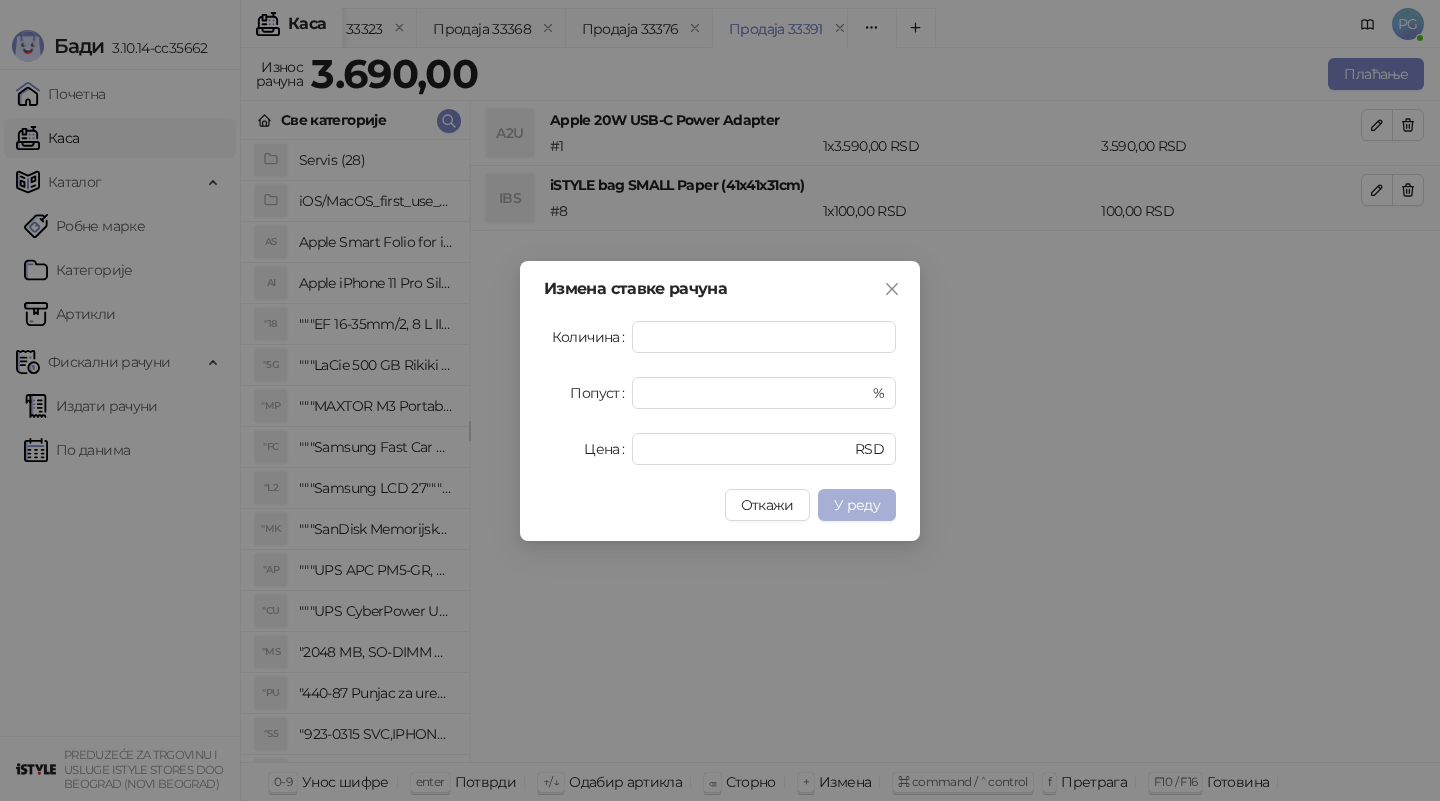 click on "У реду" at bounding box center (857, 505) 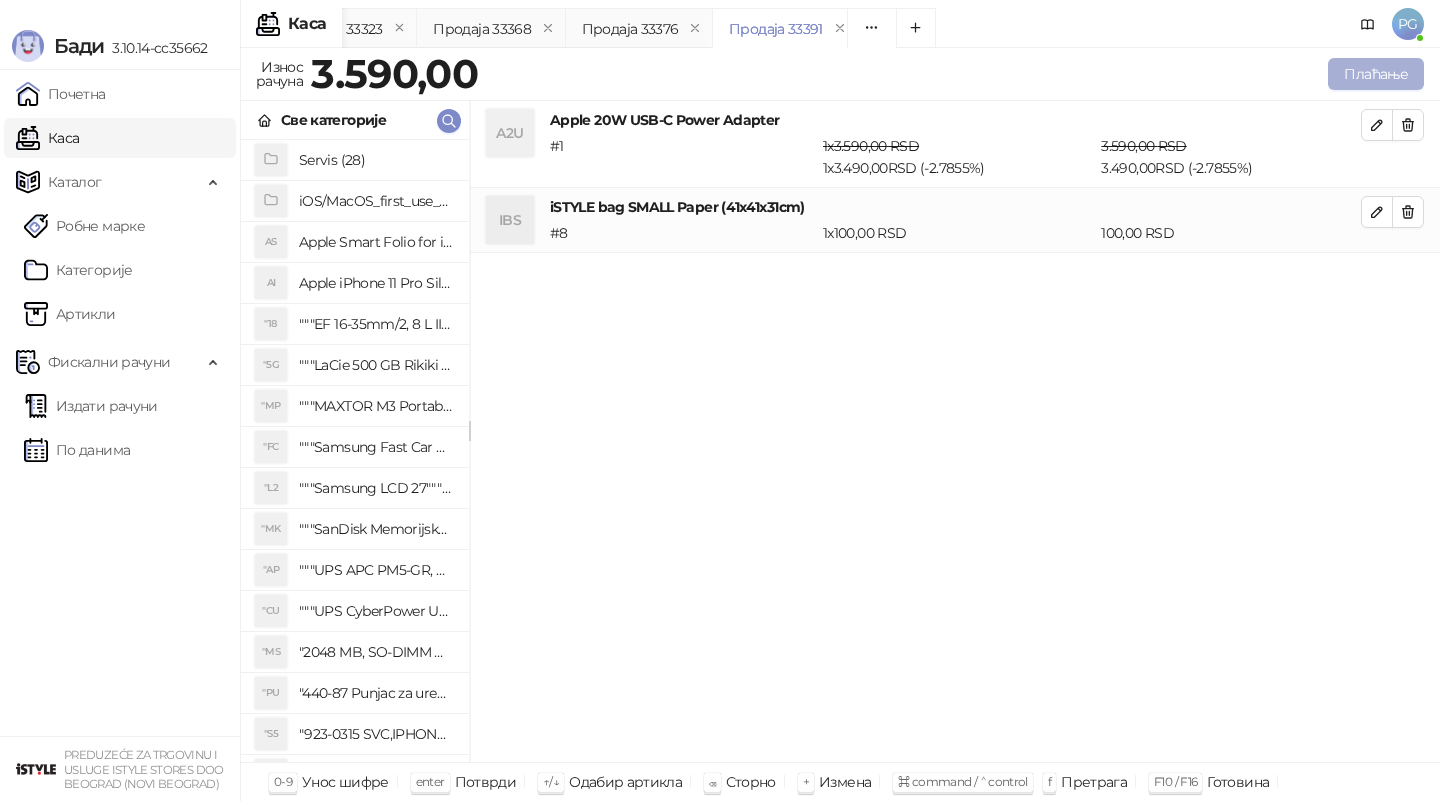 click on "Плаћање" at bounding box center (1376, 74) 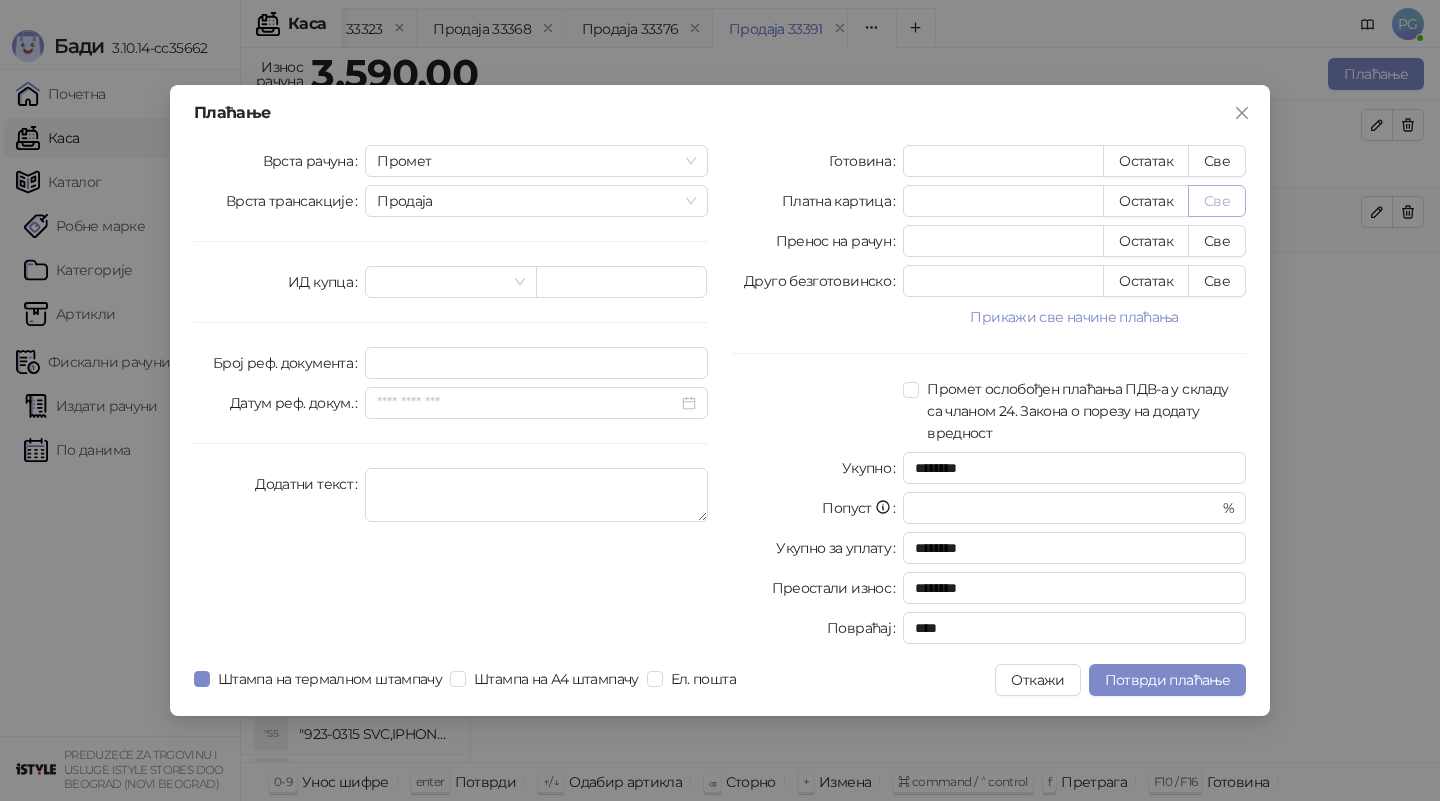 click on "Све" at bounding box center (1217, 201) 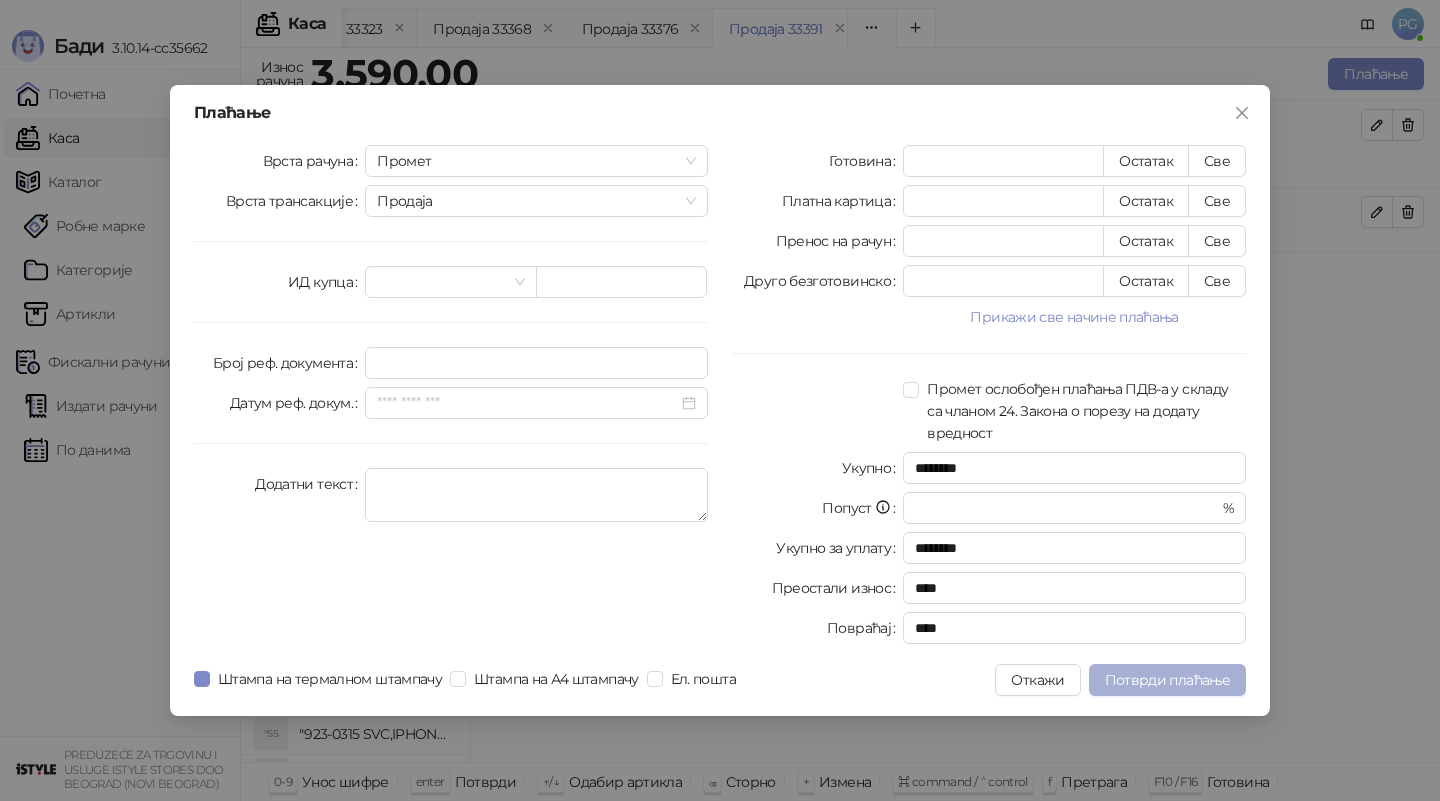 click on "Потврди плаћање" at bounding box center [1167, 680] 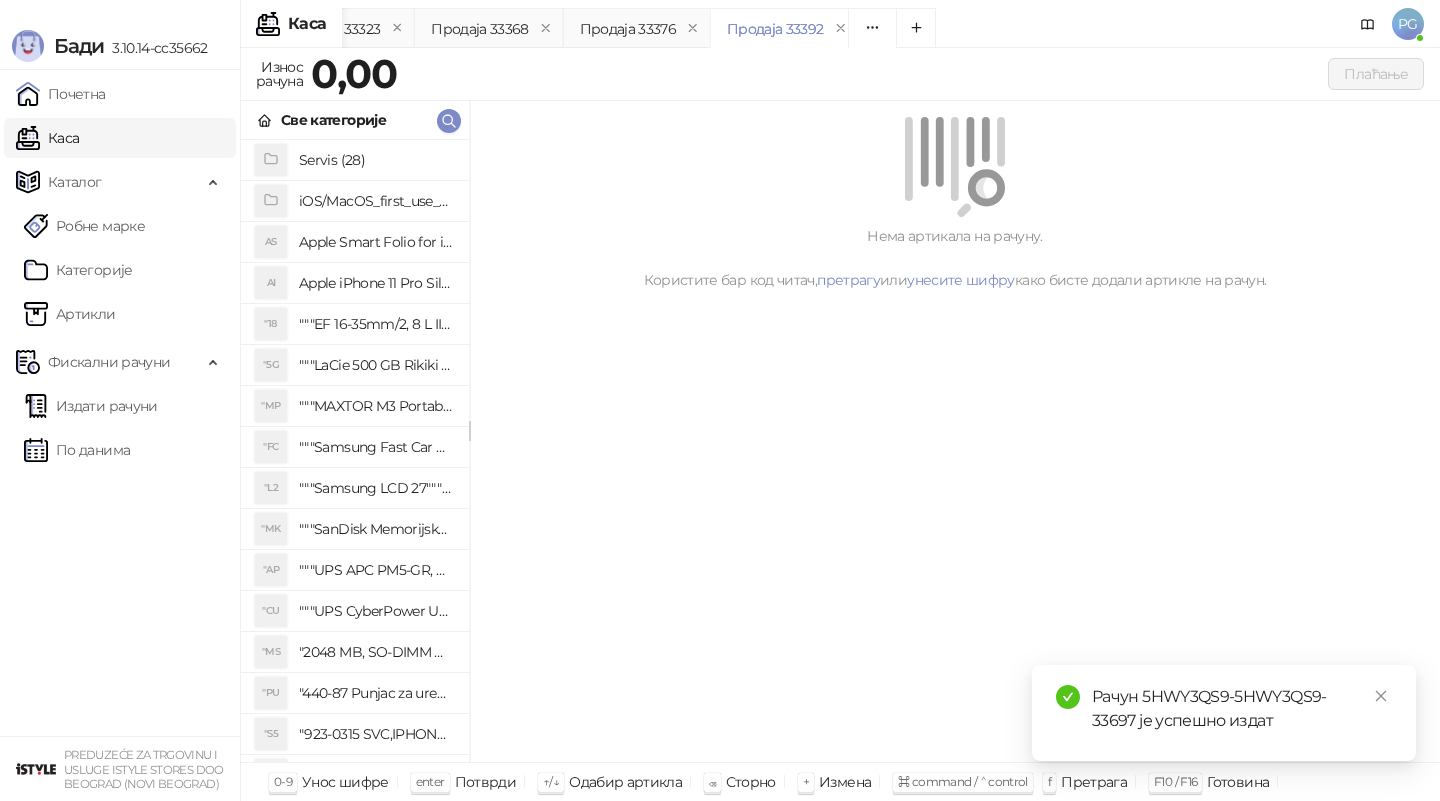 drag, startPoint x: 1145, startPoint y: 675, endPoint x: 197, endPoint y: 538, distance: 957.8481 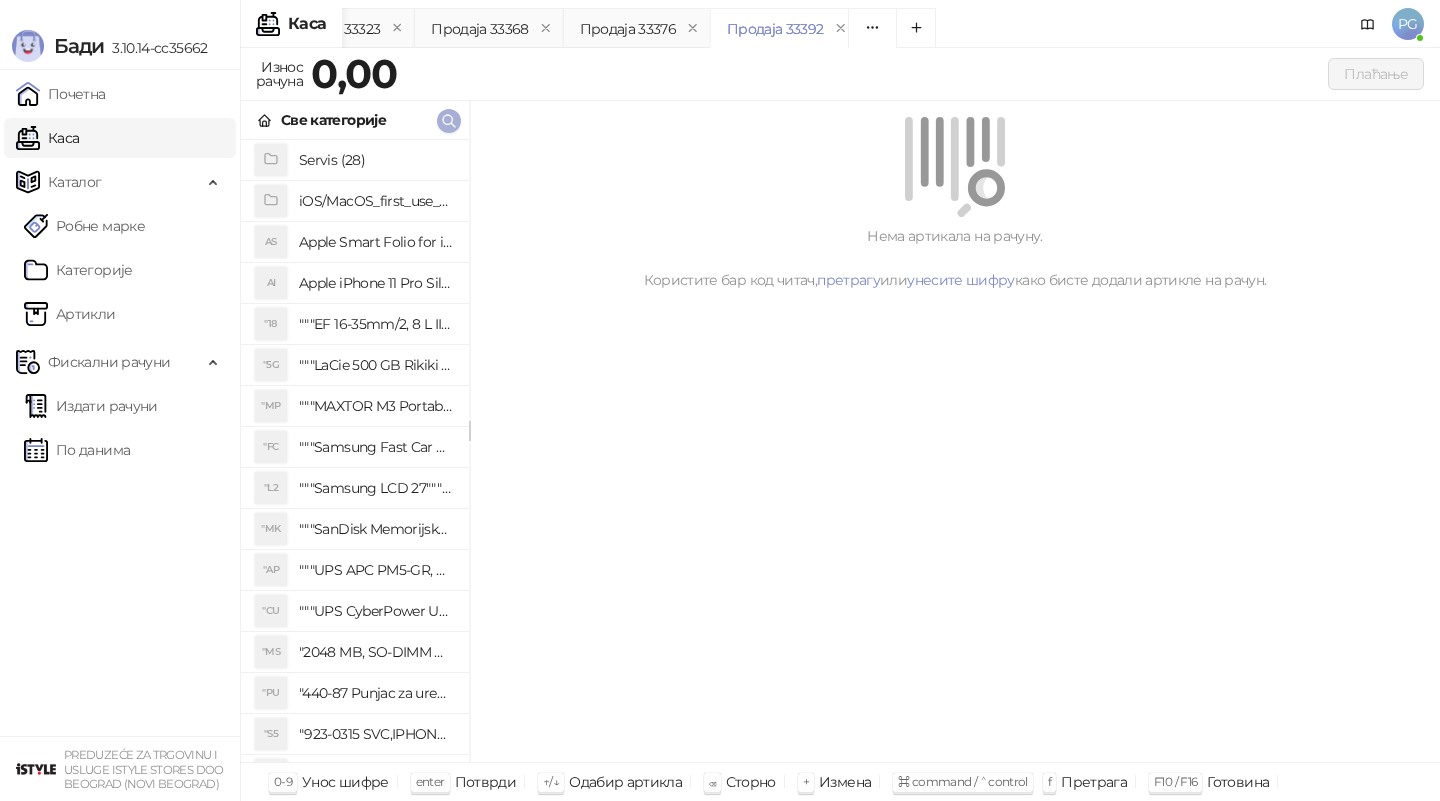 click 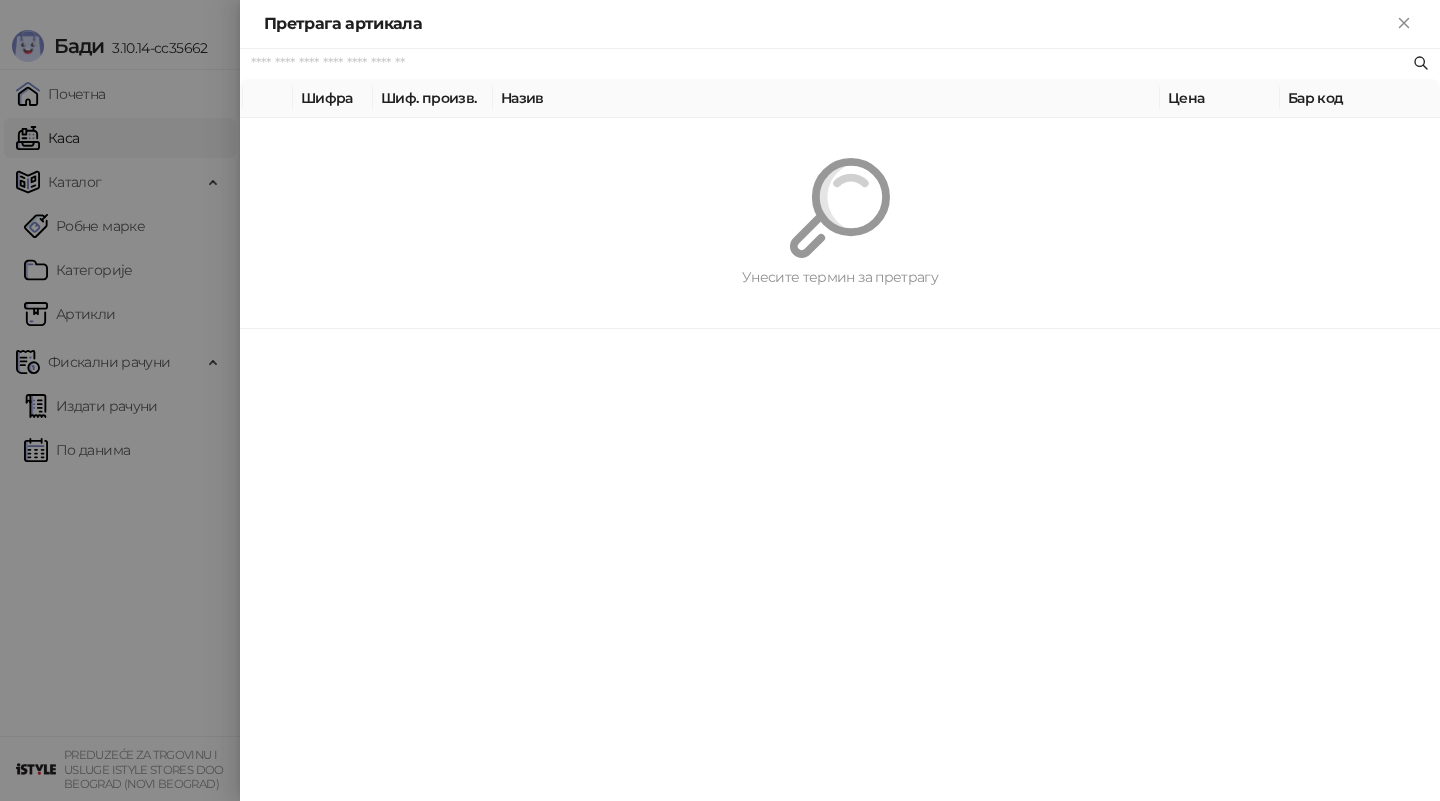 paste on "**********" 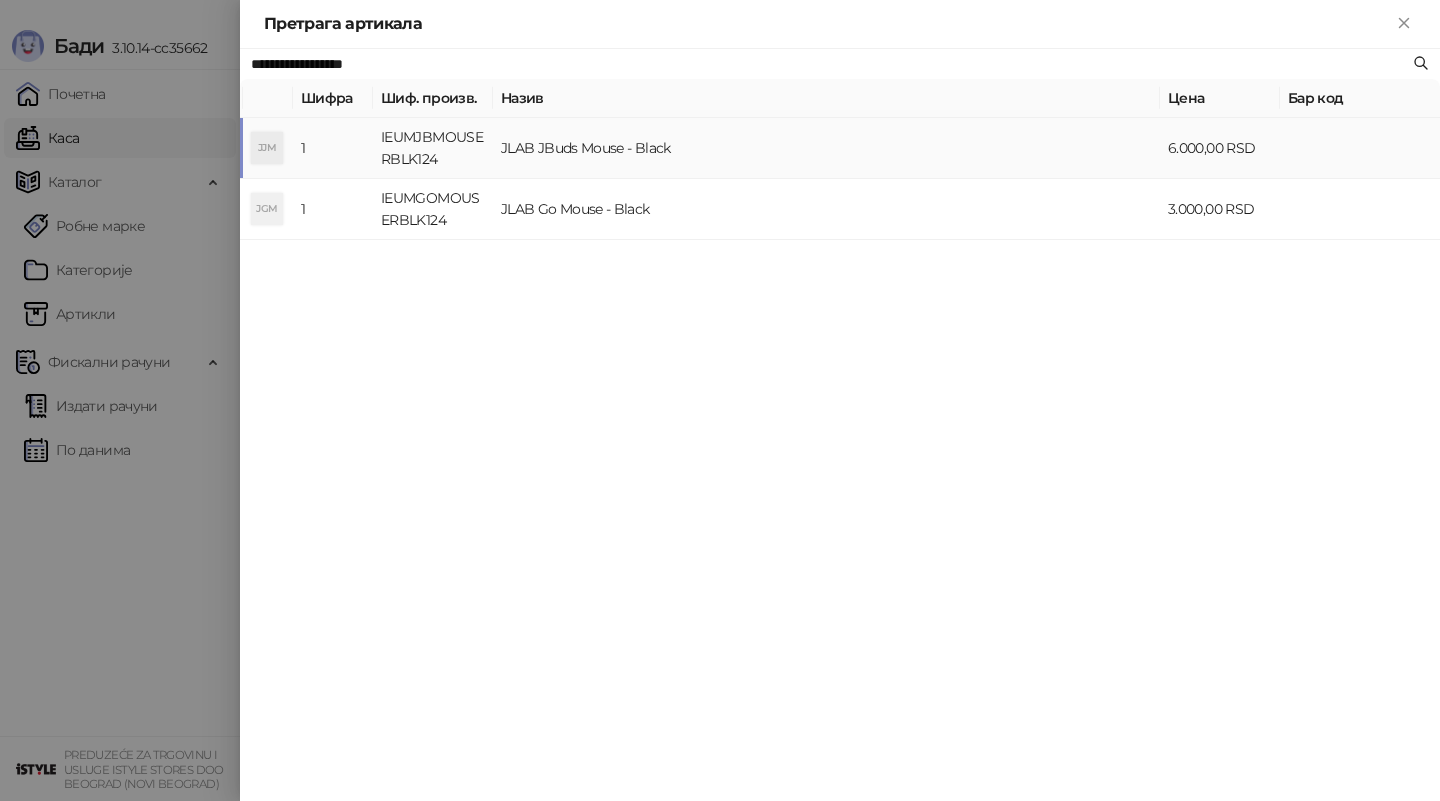 click on "IEUMJBMOUSERBLK124" at bounding box center (433, 148) 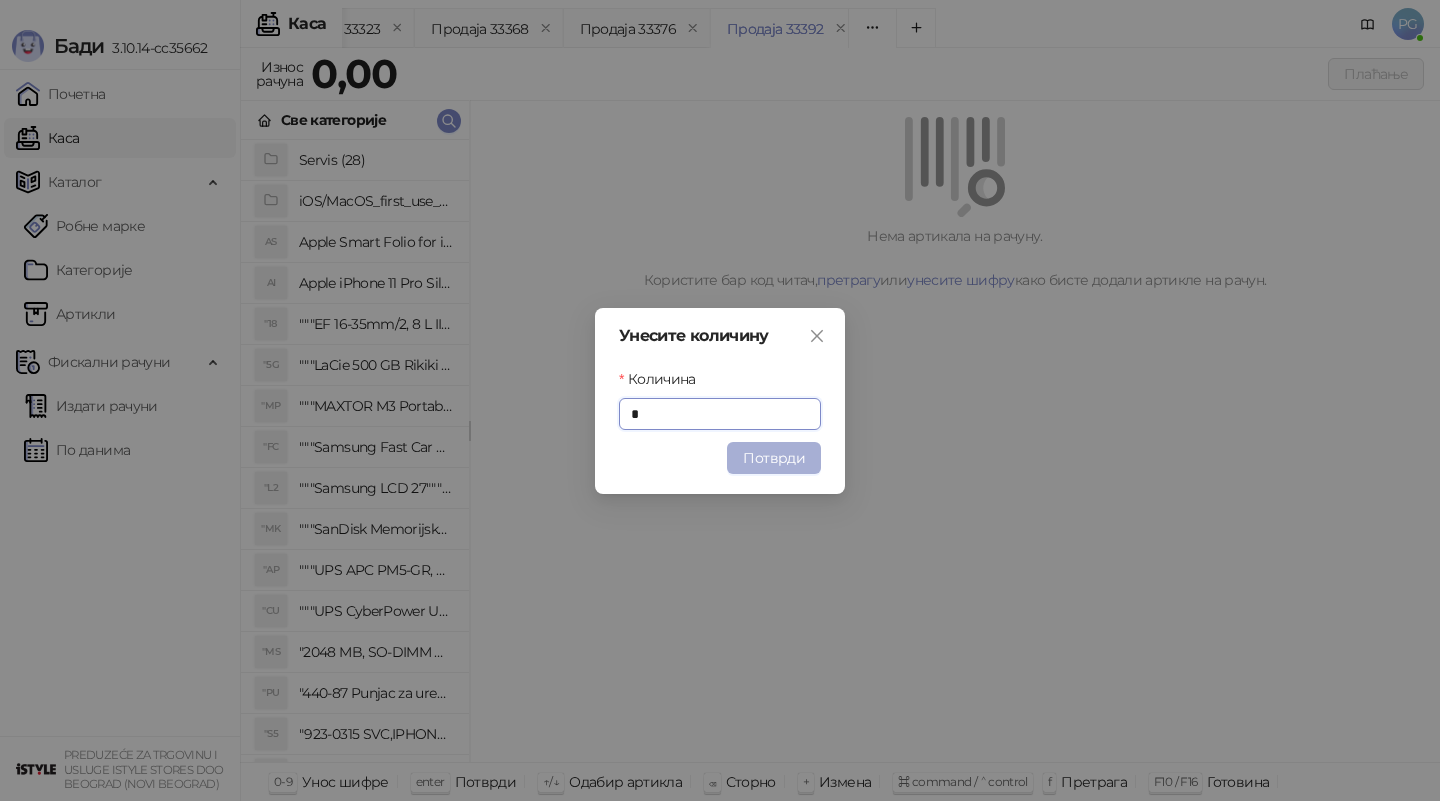 click on "Потврди" at bounding box center (774, 458) 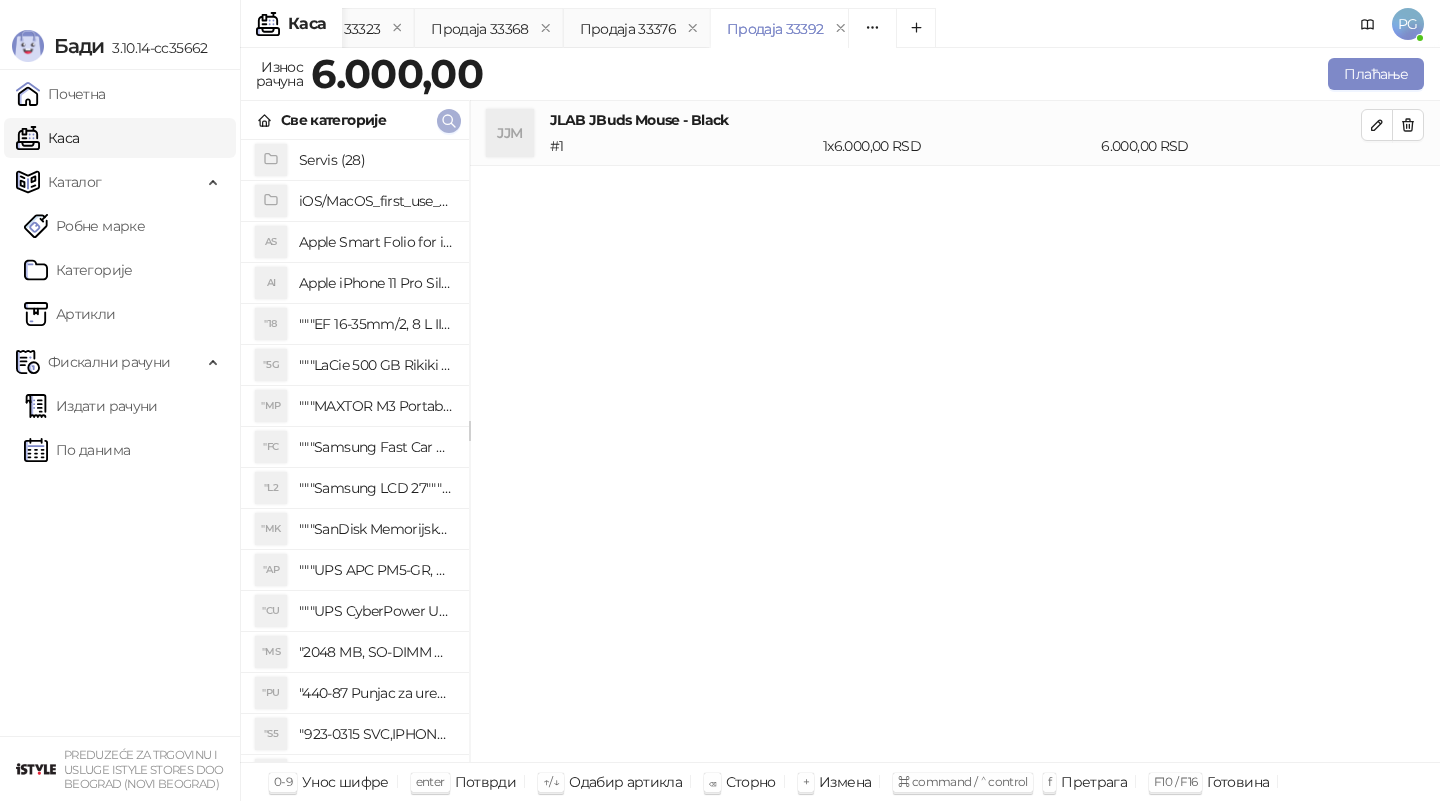 click 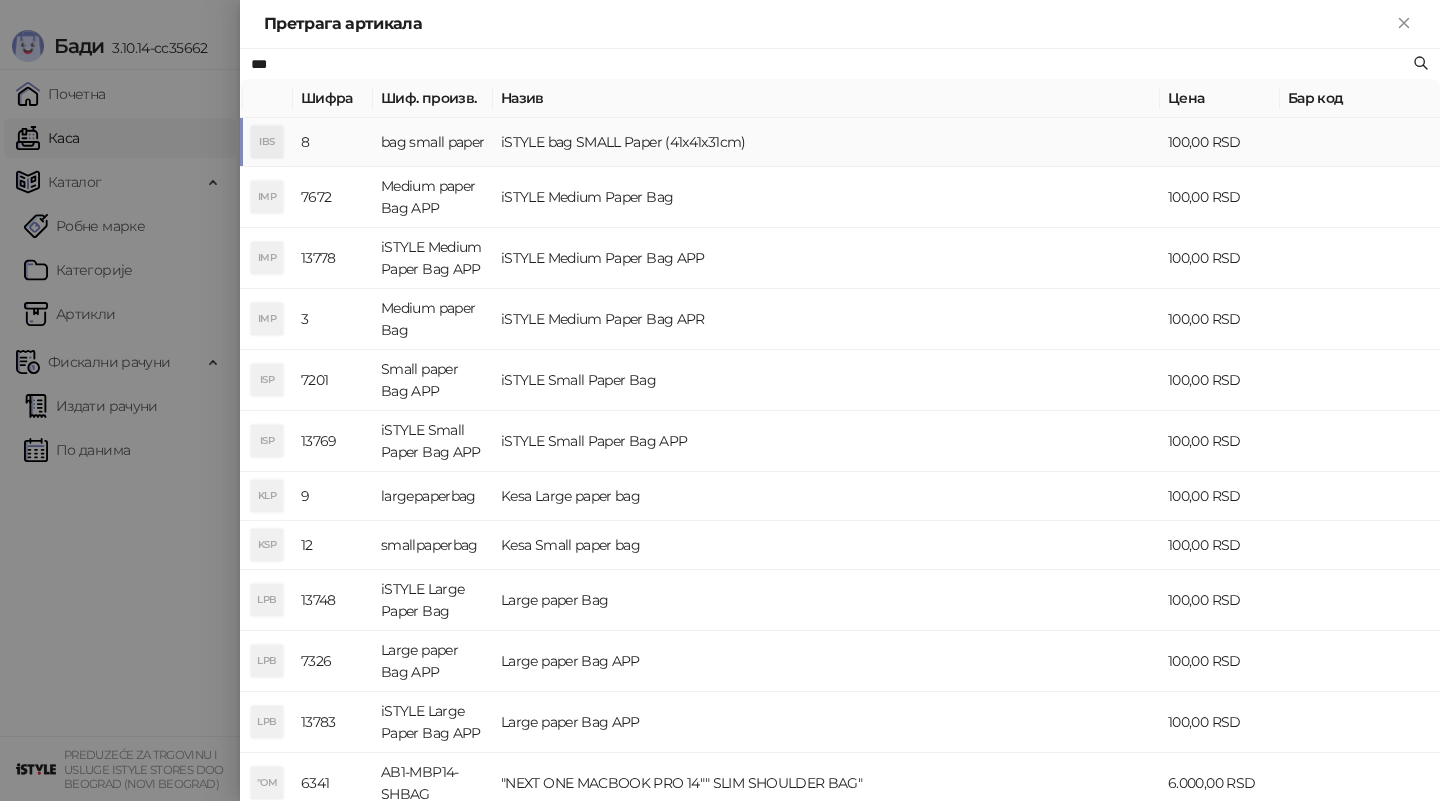 type on "***" 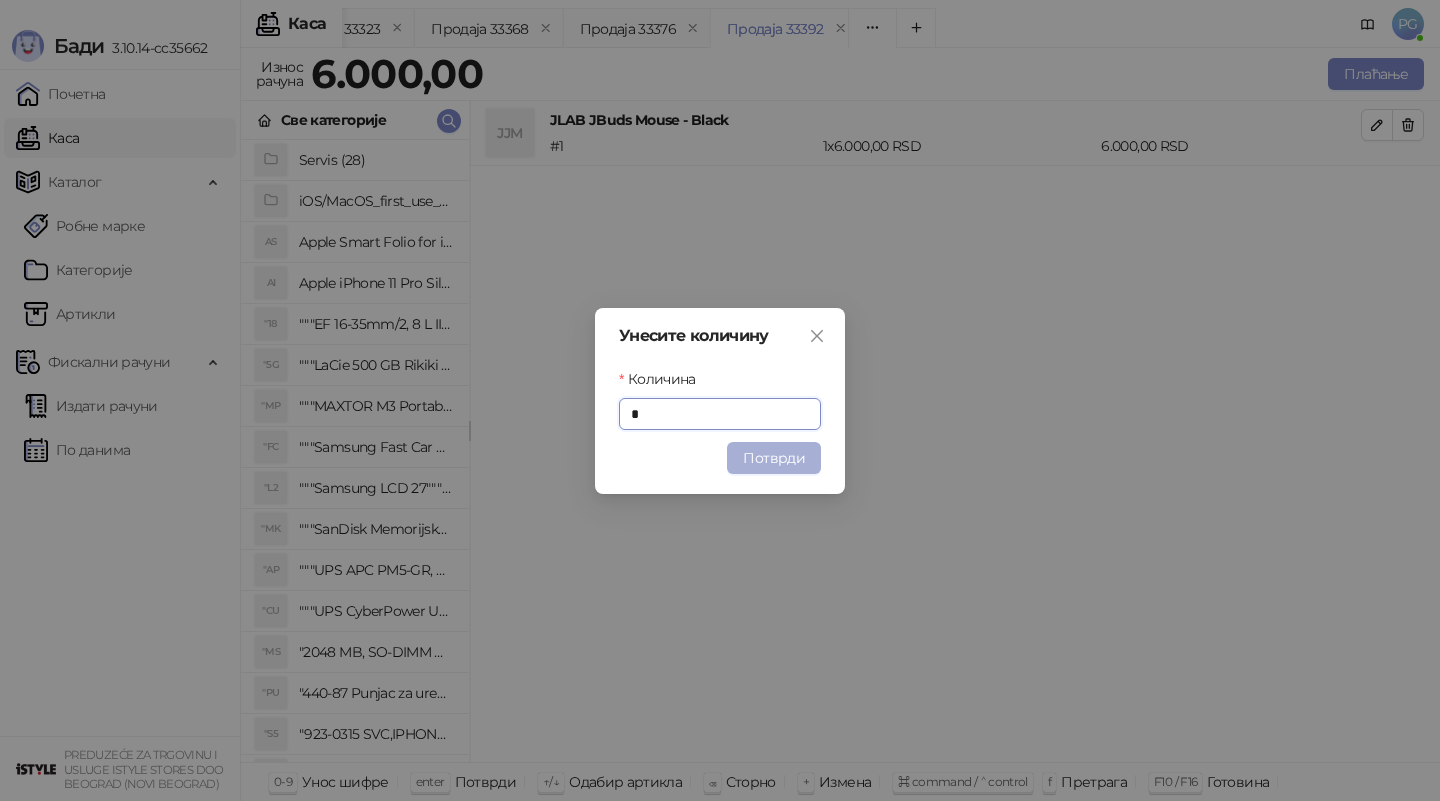 click on "Потврди" at bounding box center [774, 458] 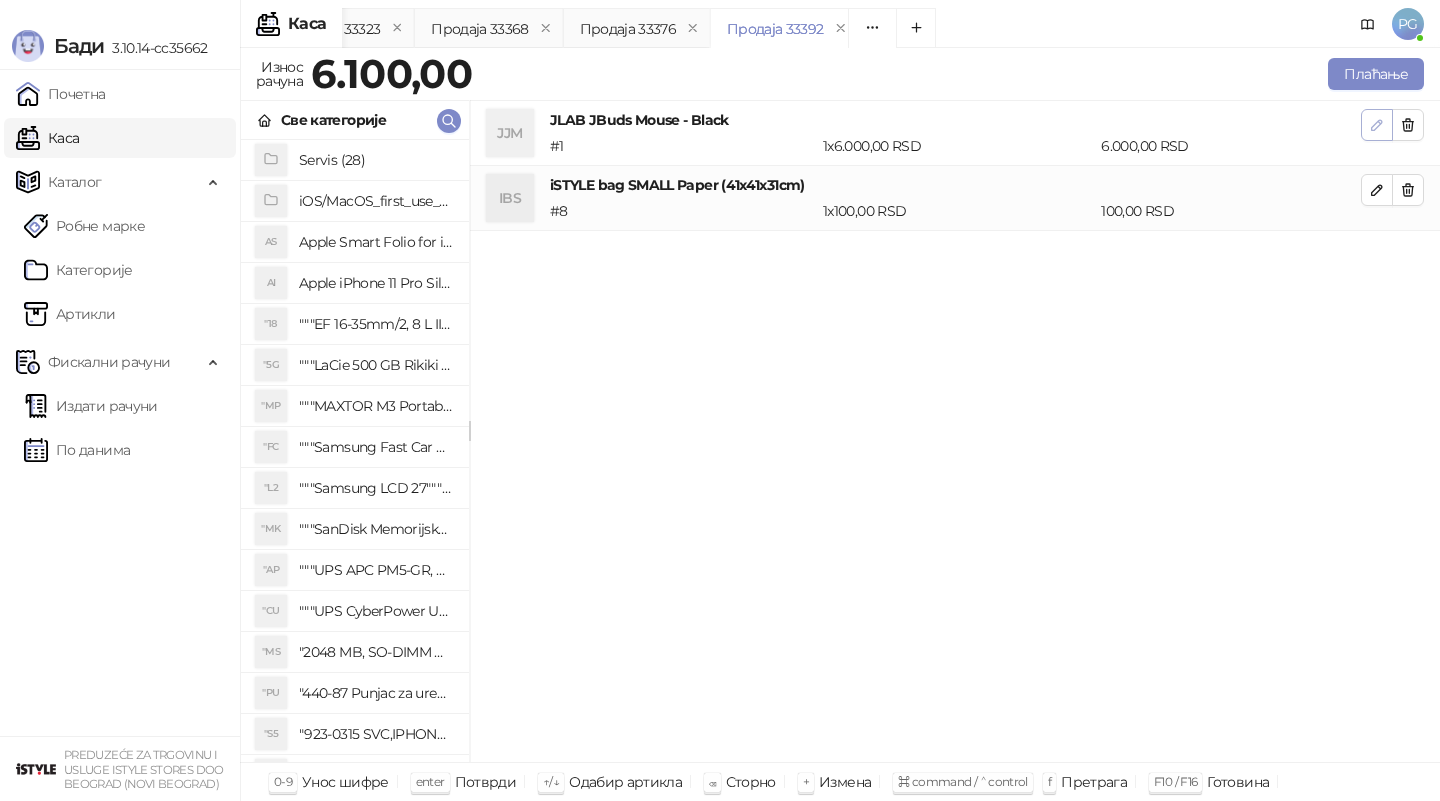 click 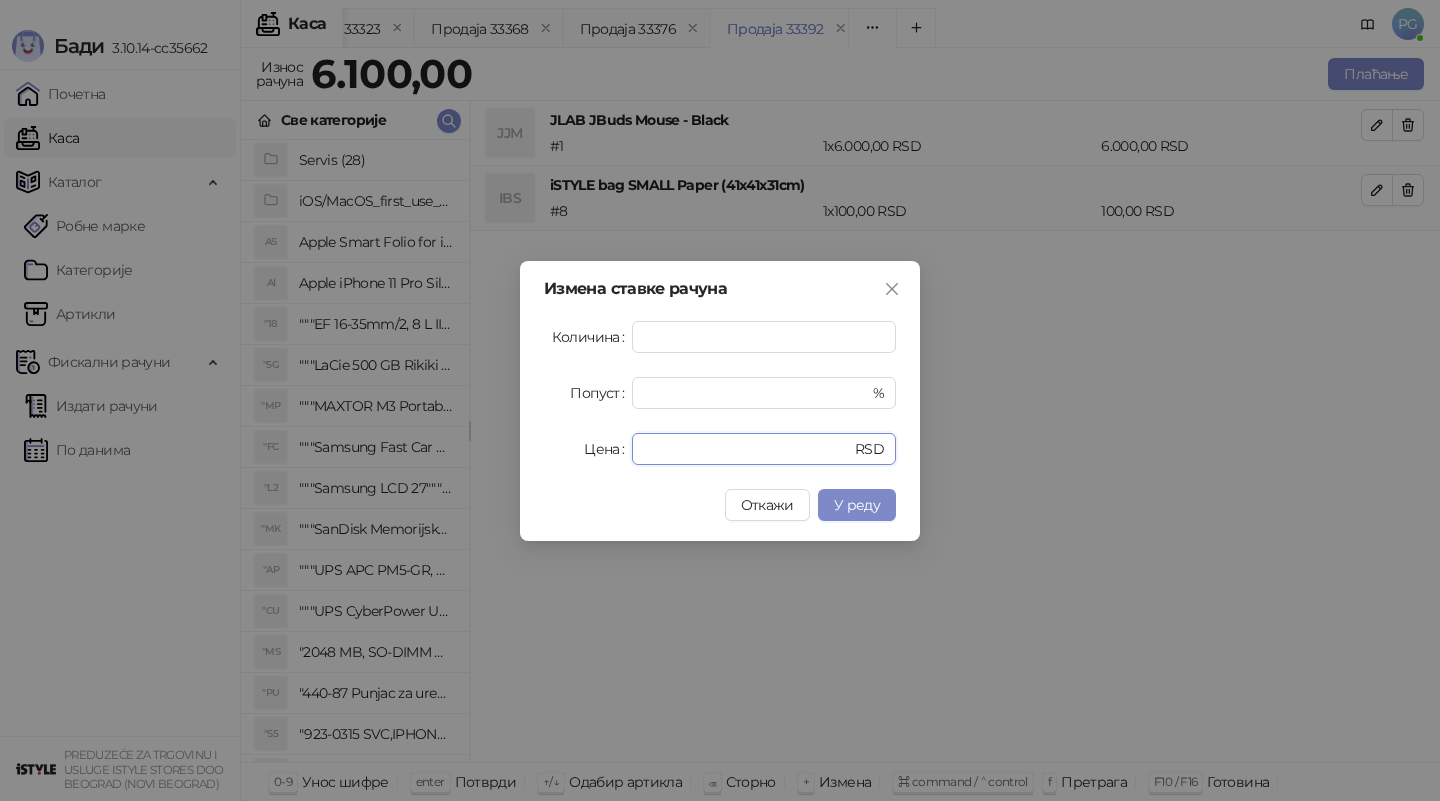 drag, startPoint x: 708, startPoint y: 458, endPoint x: 476, endPoint y: 458, distance: 232 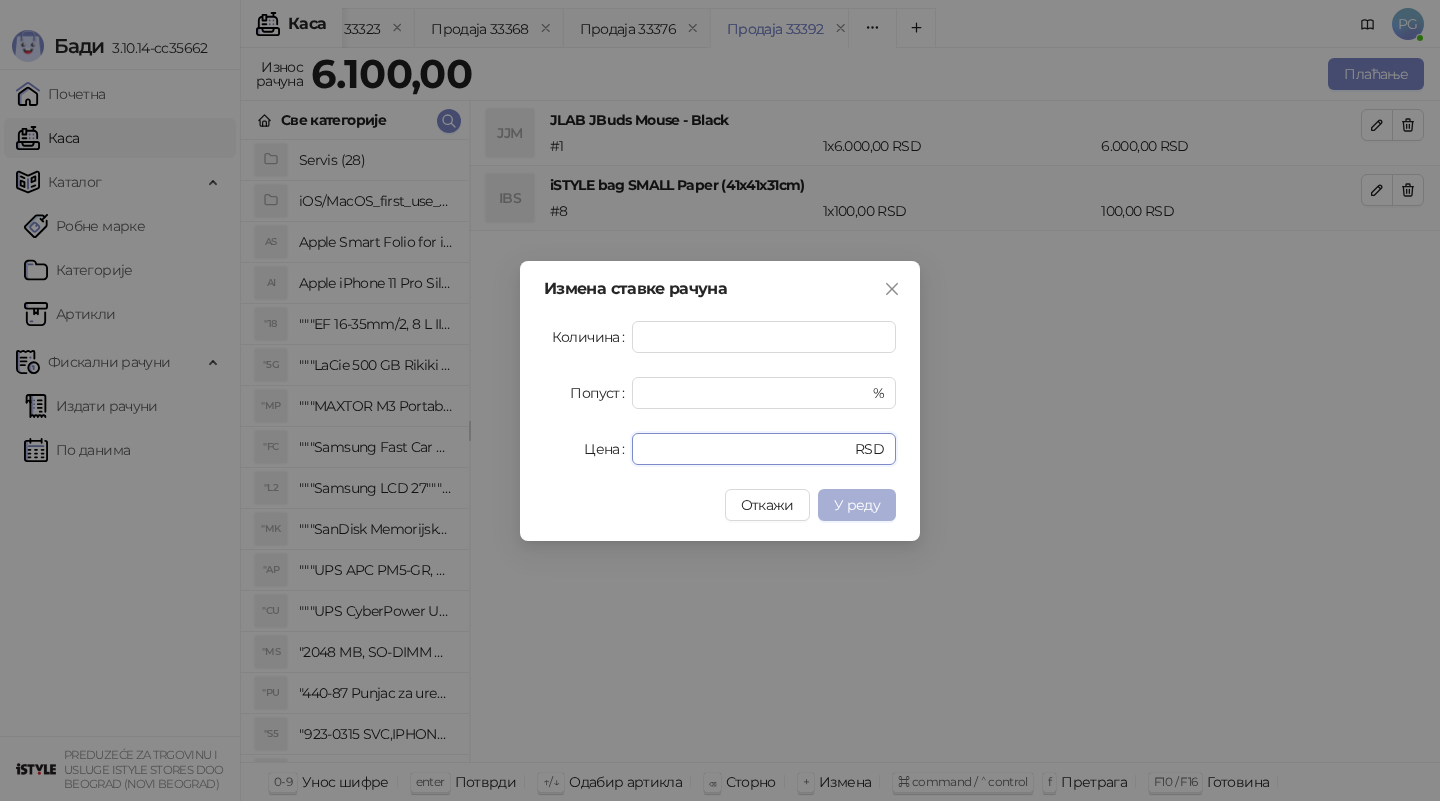 type on "****" 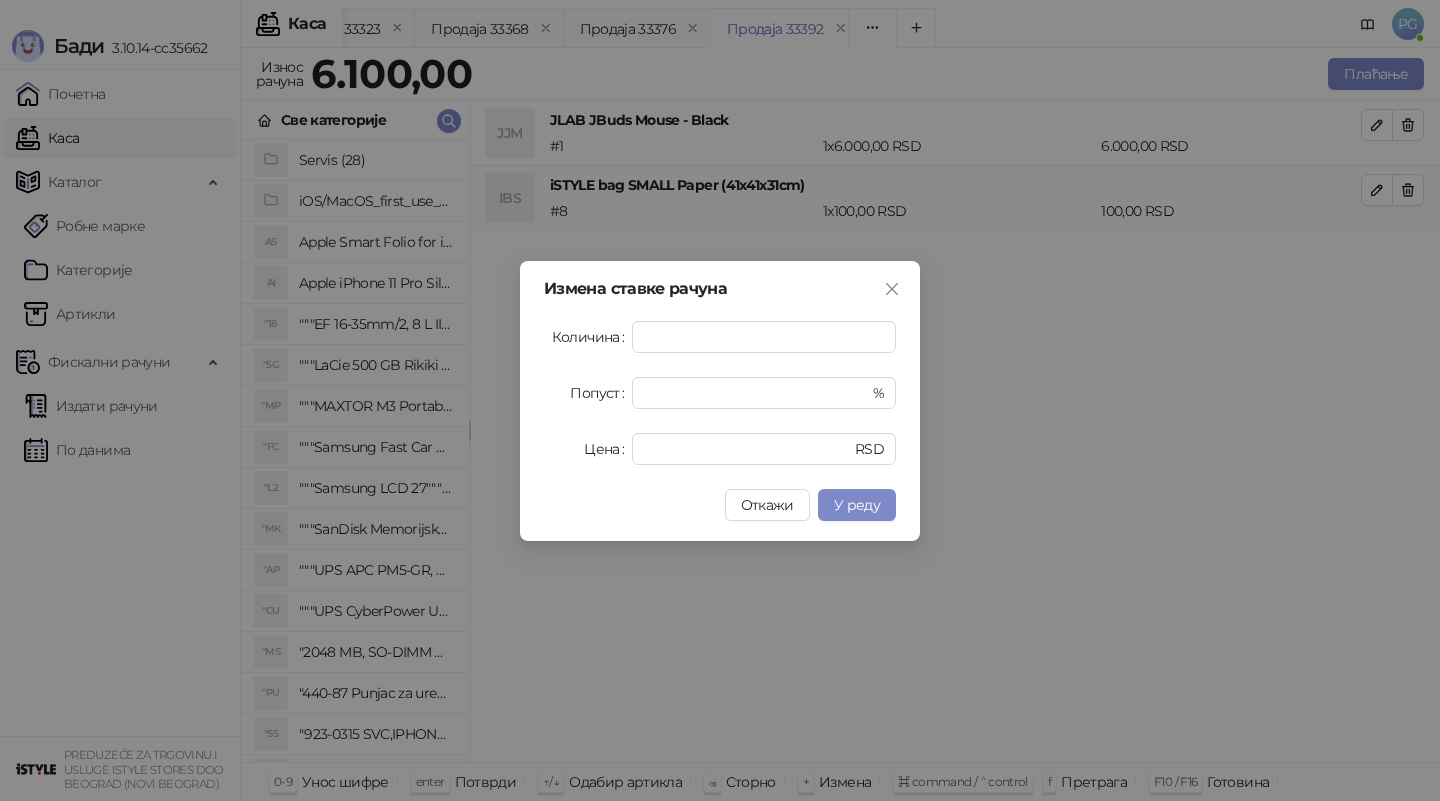 click on "У реду" at bounding box center [857, 505] 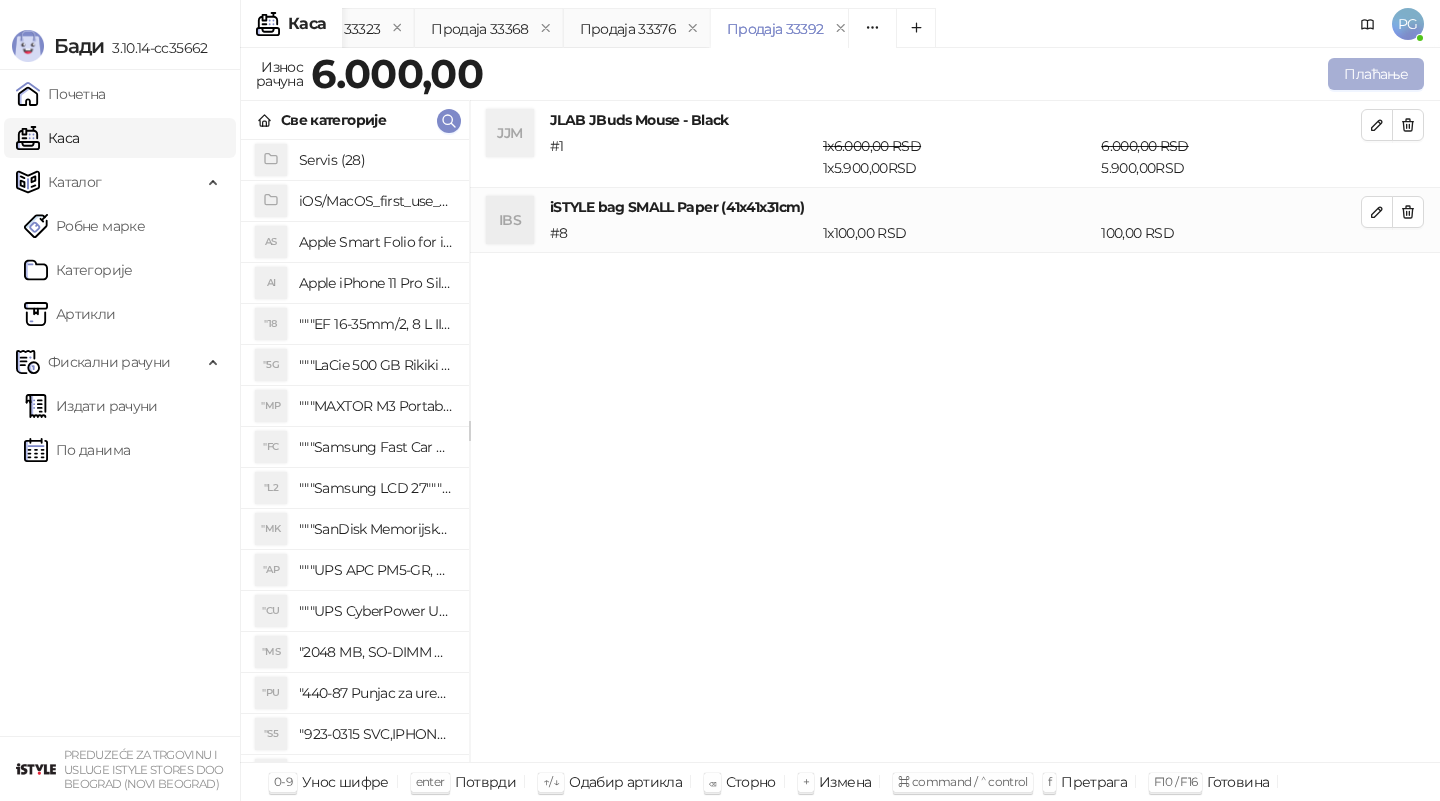 click on "Плаћање" at bounding box center (1376, 74) 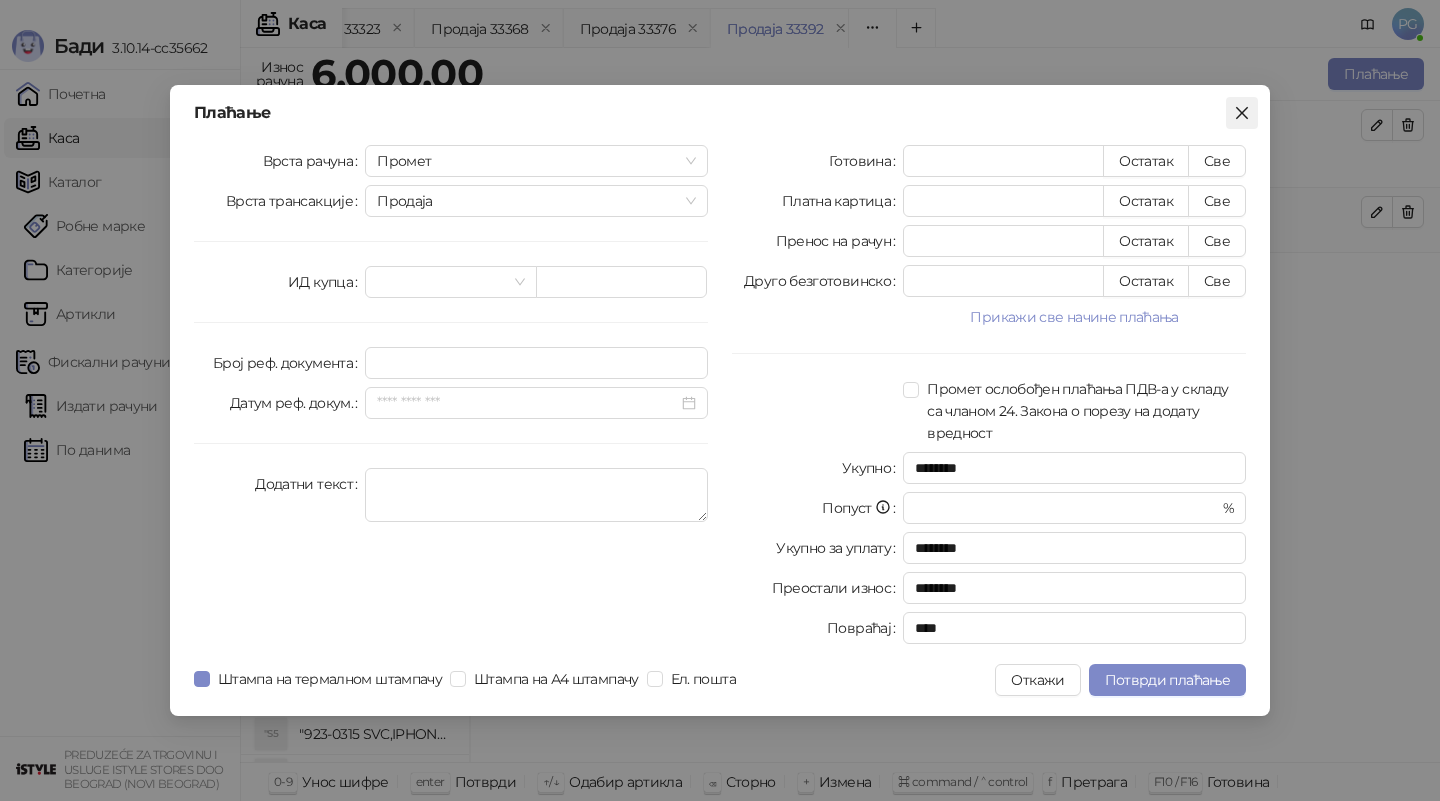 click at bounding box center [1242, 113] 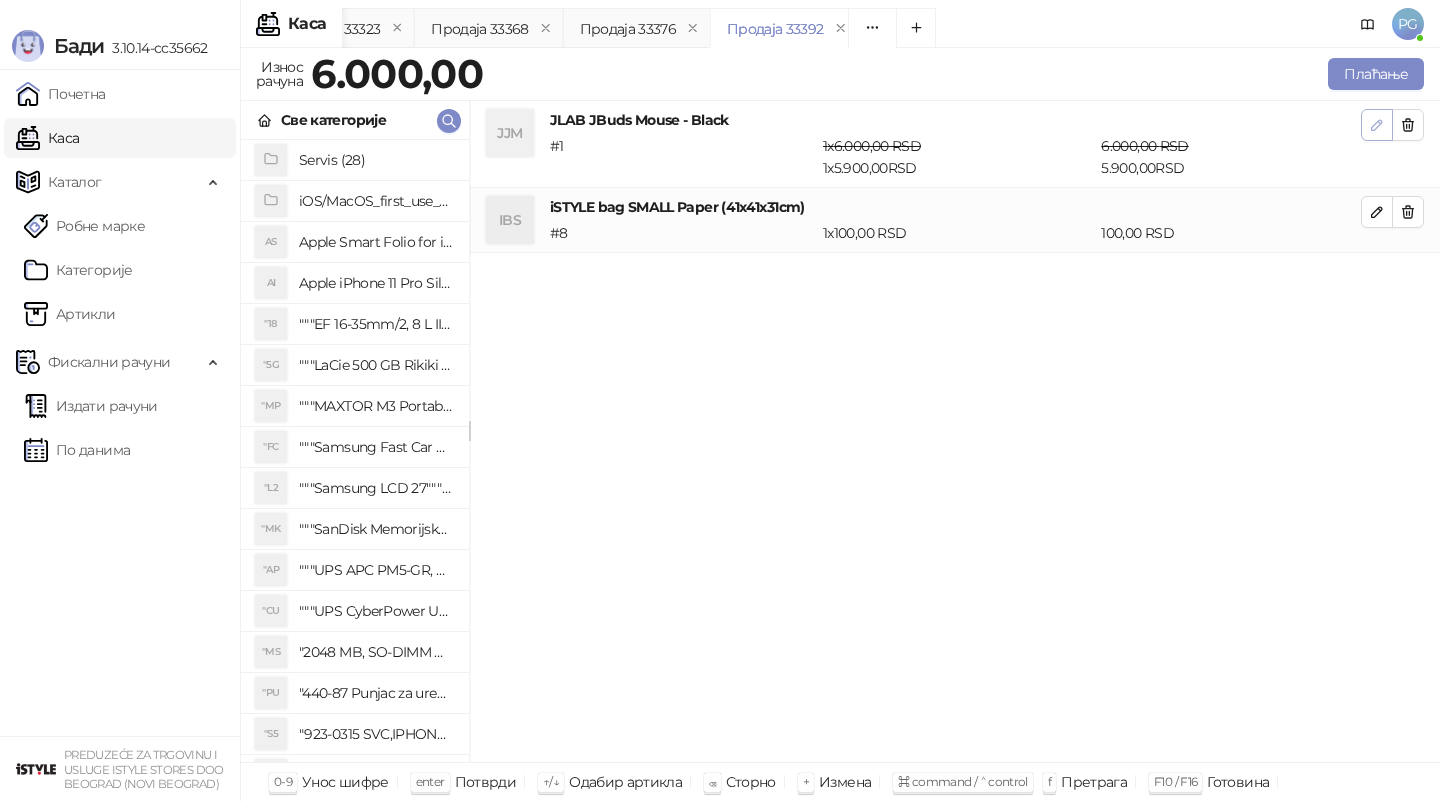 click at bounding box center (1377, 125) 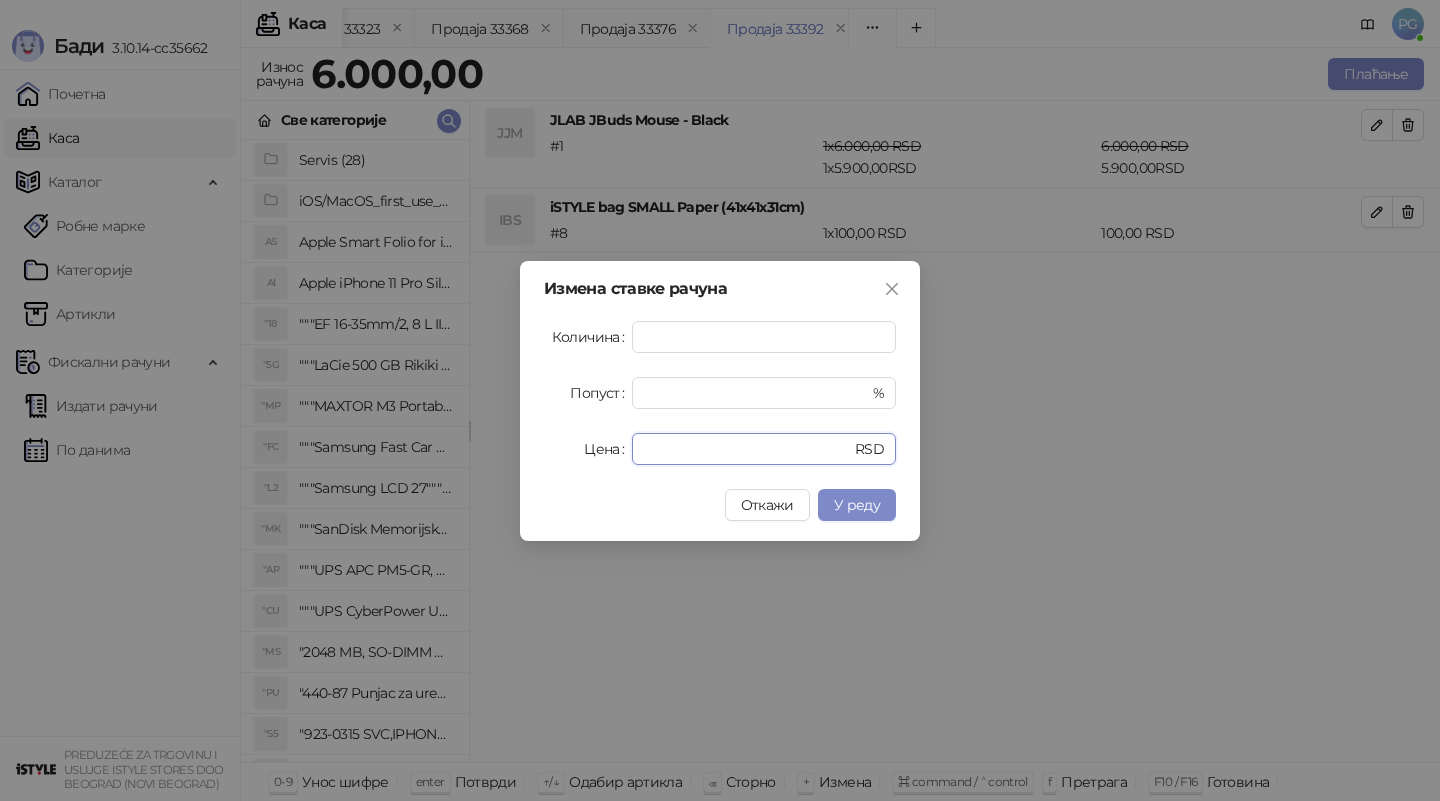 drag, startPoint x: 700, startPoint y: 447, endPoint x: 490, endPoint y: 447, distance: 210 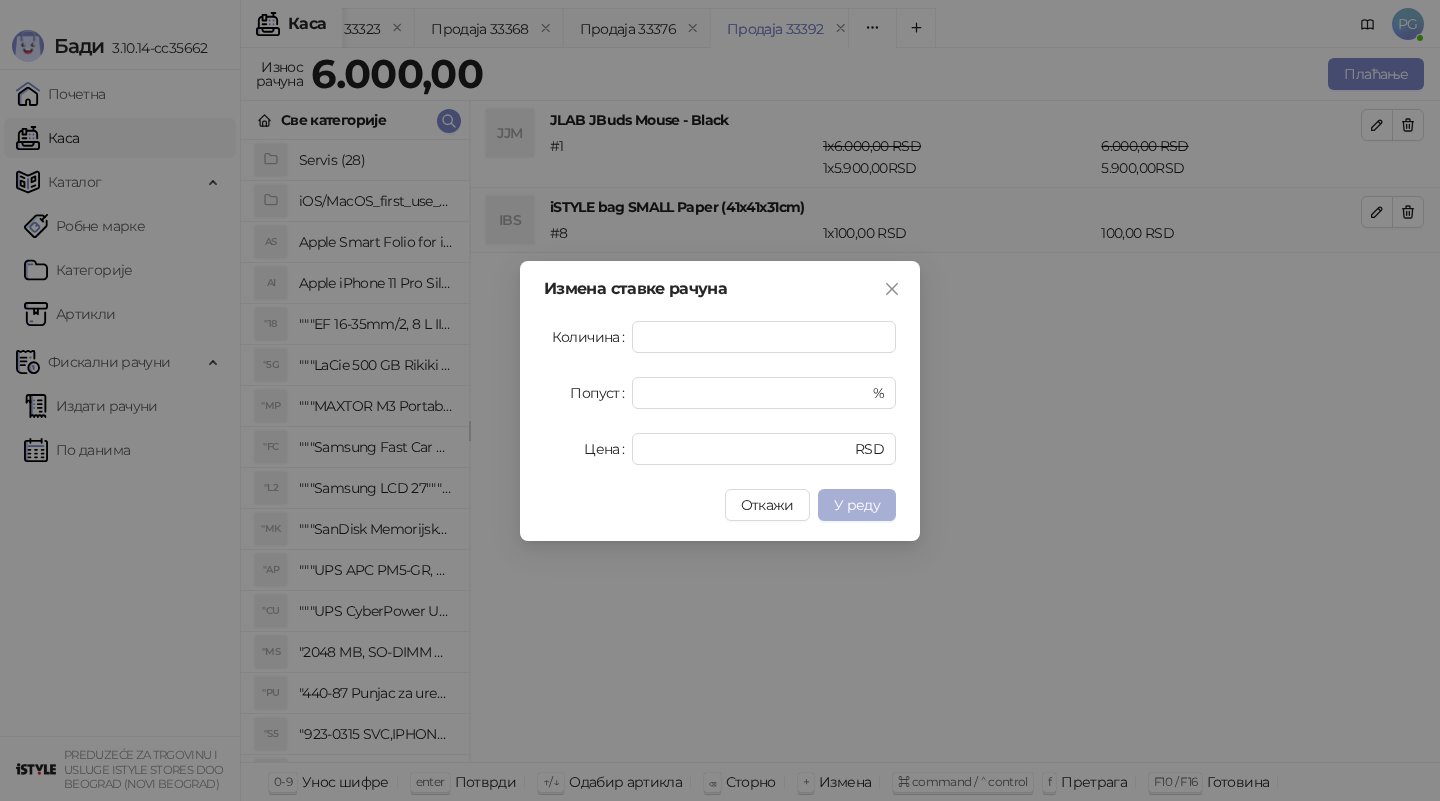 click on "У реду" at bounding box center [857, 505] 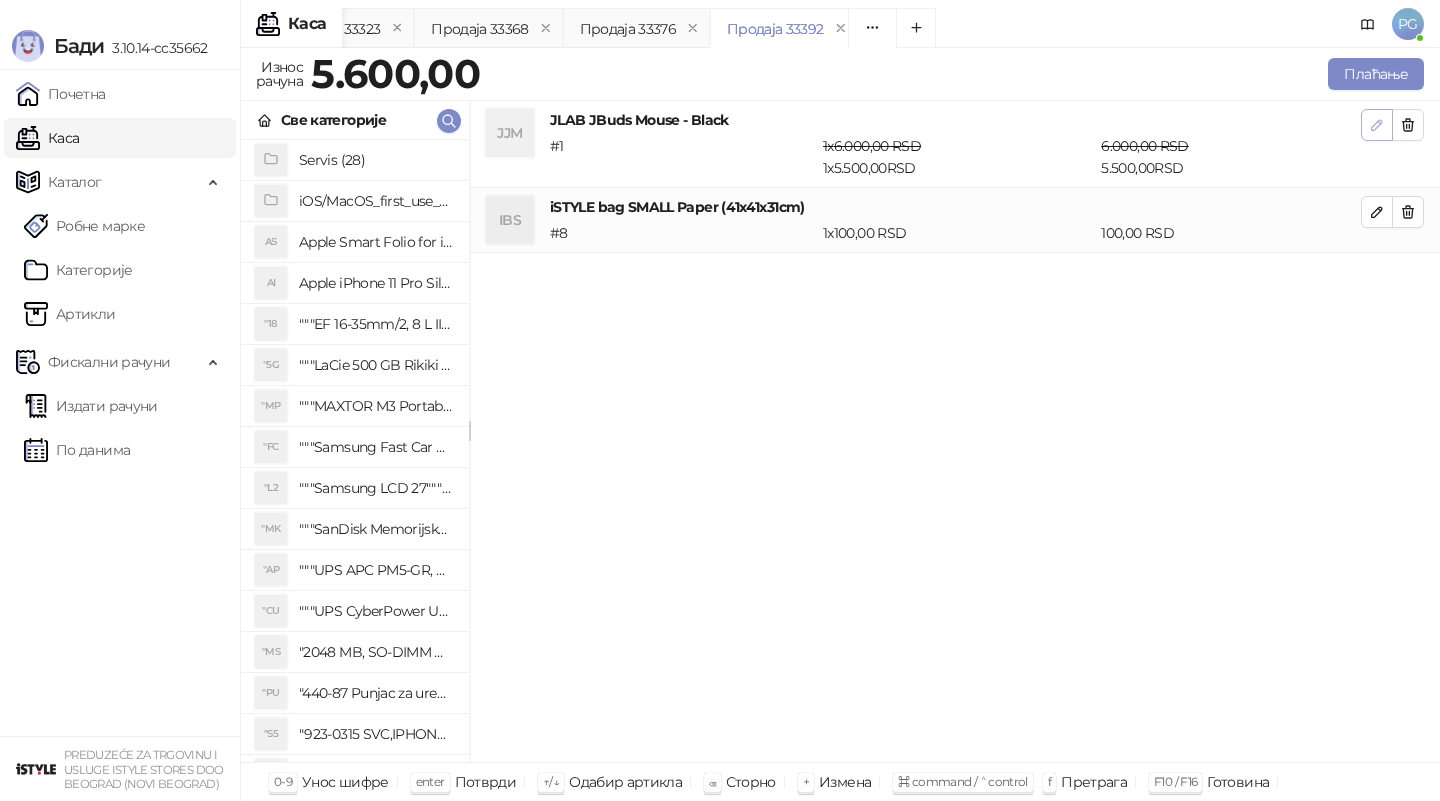 click 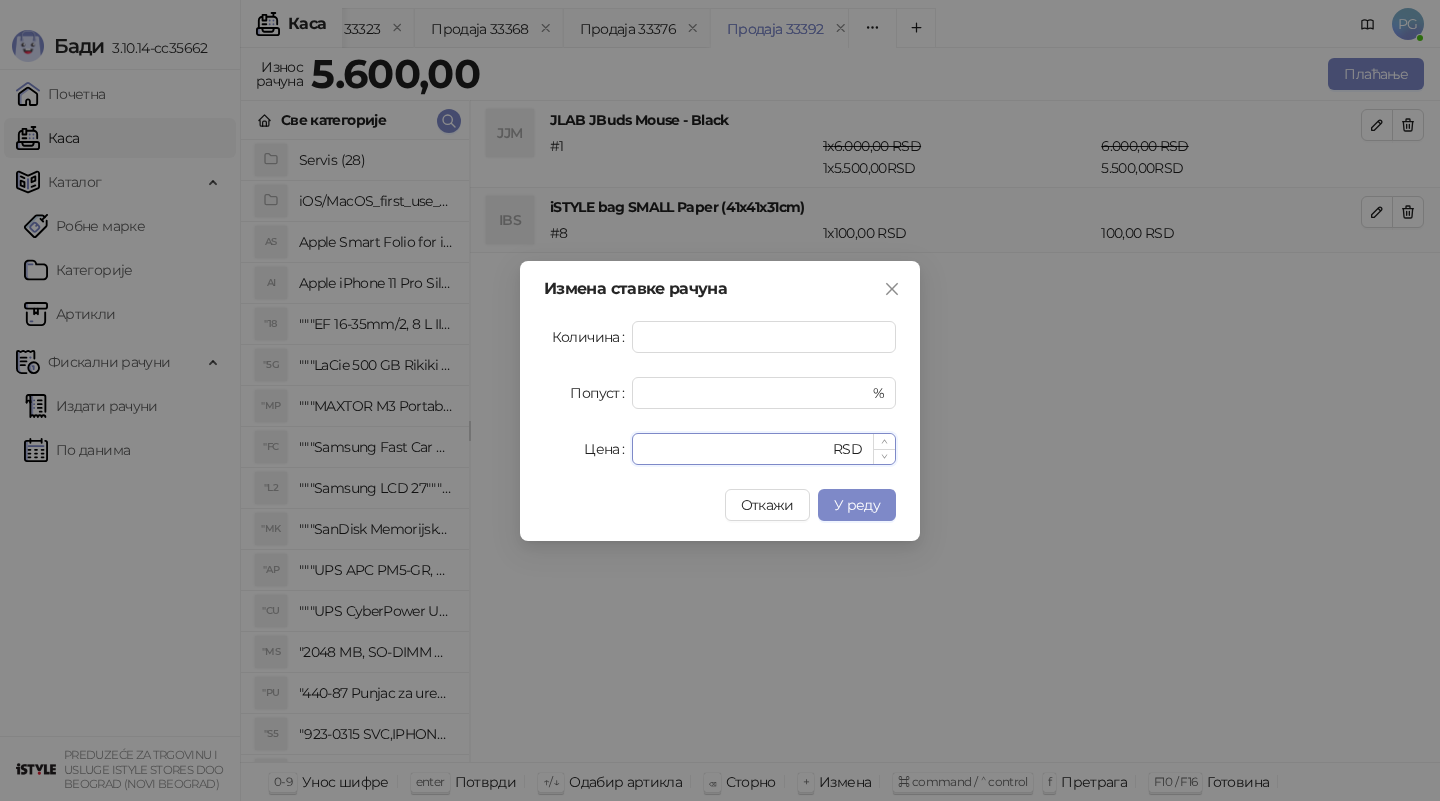 click on "****" at bounding box center (736, 449) 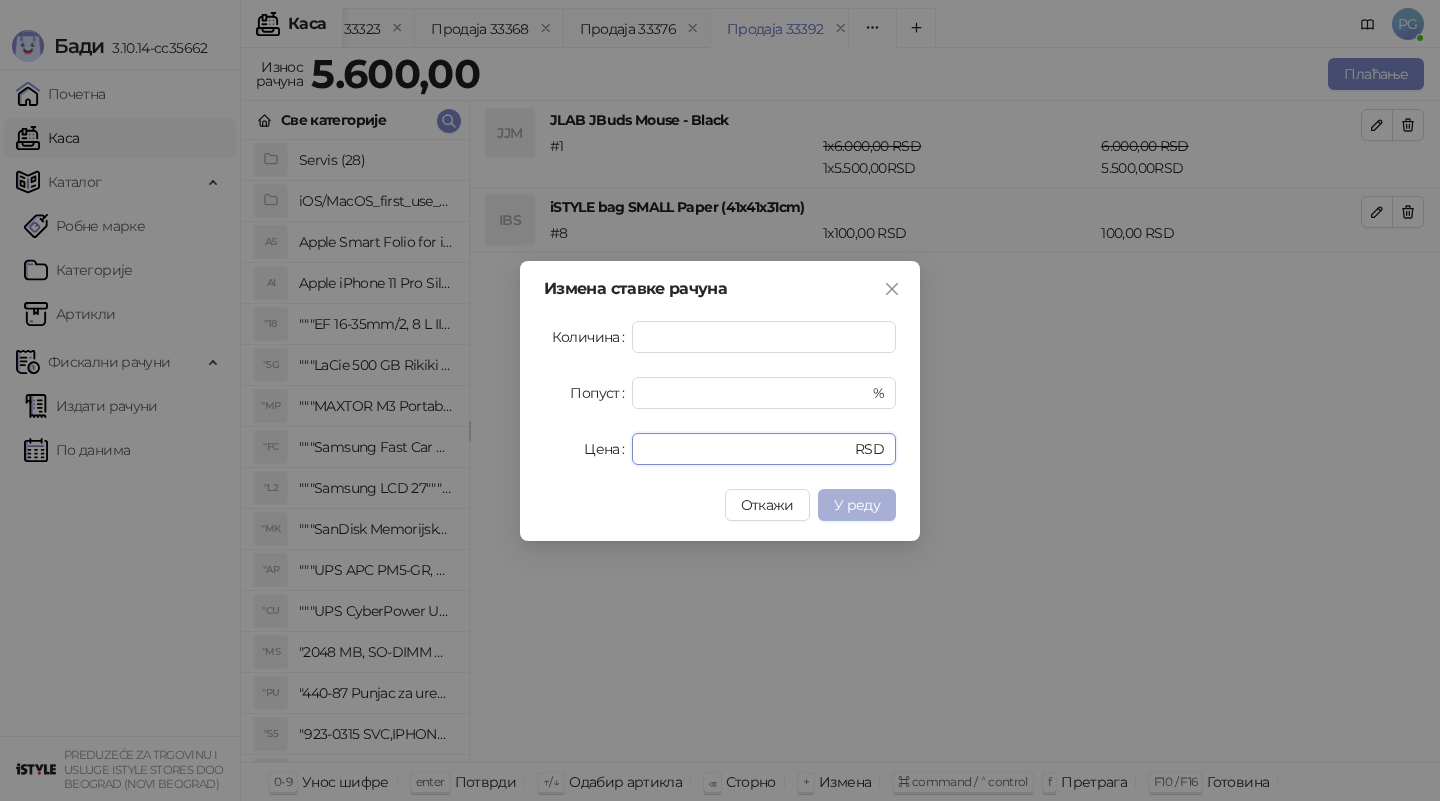type on "****" 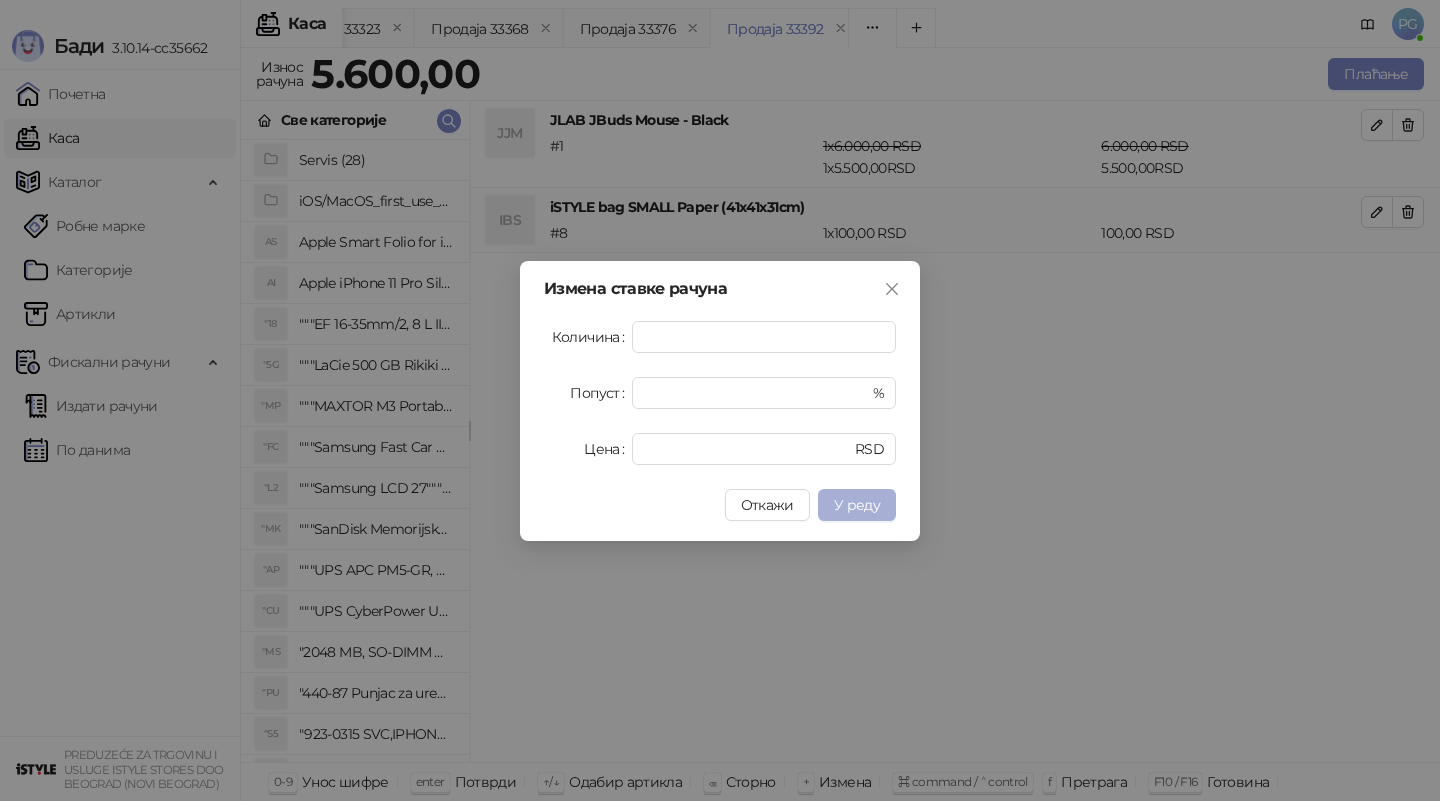 click on "У реду" at bounding box center [857, 505] 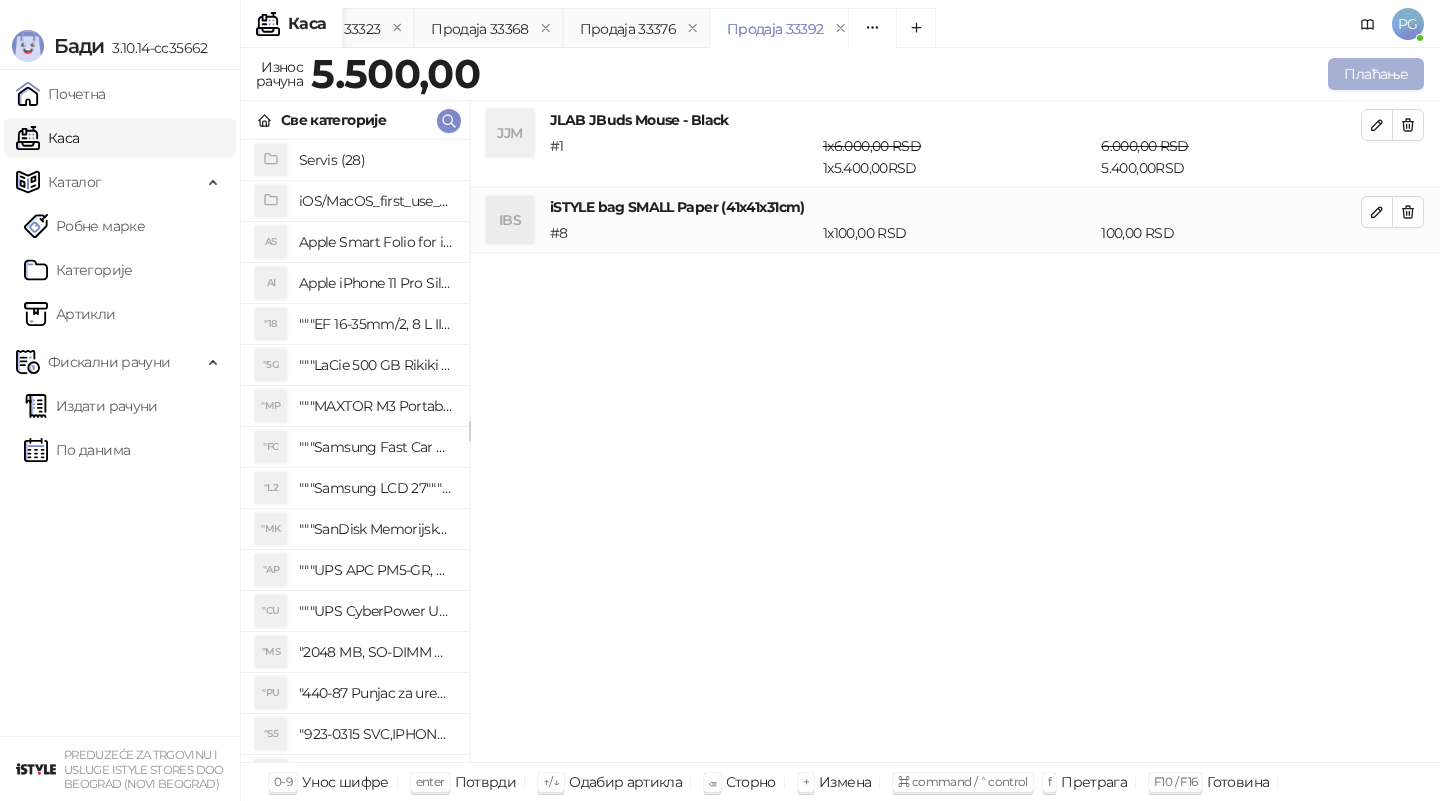 click on "Плаћање" at bounding box center [1376, 74] 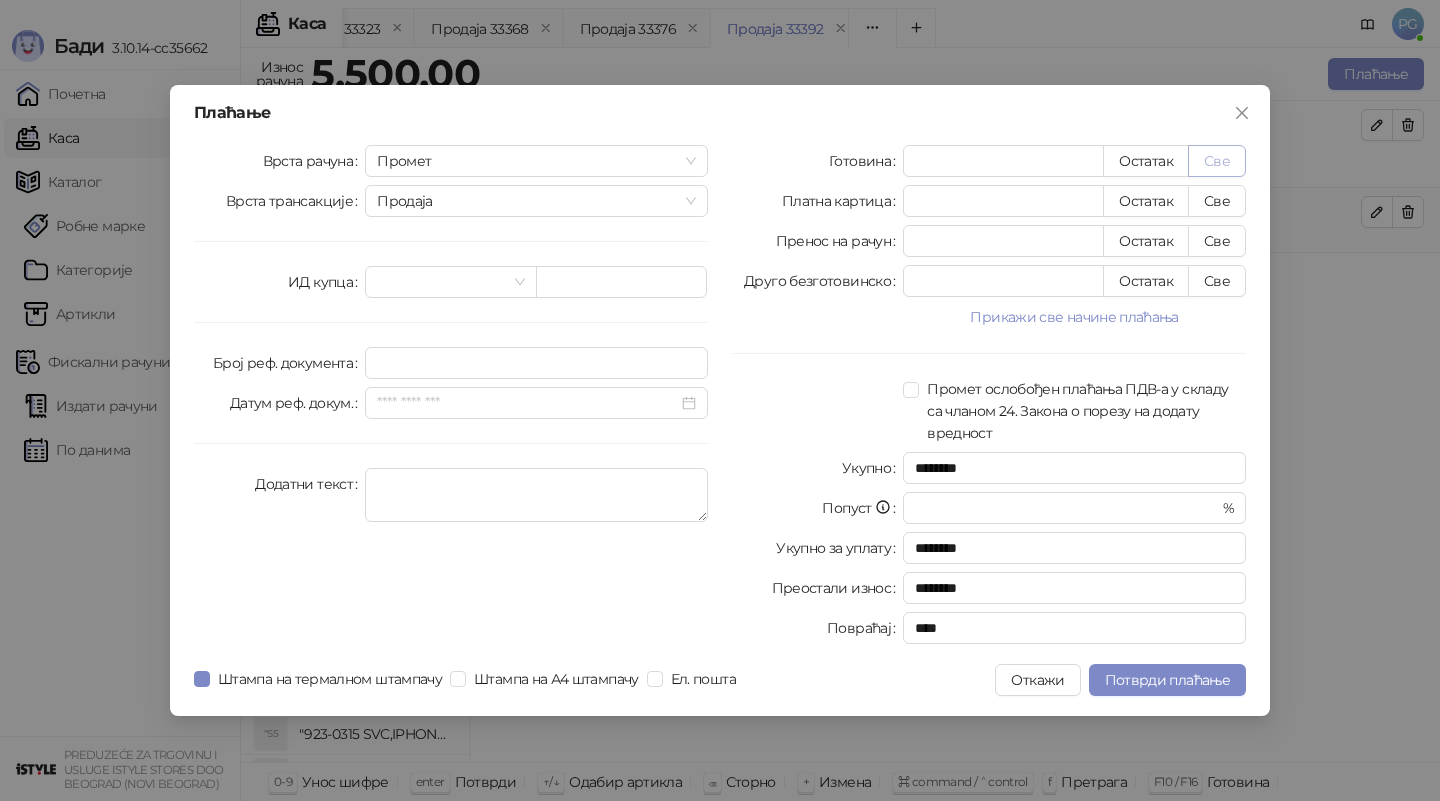 click on "Све" at bounding box center [1217, 161] 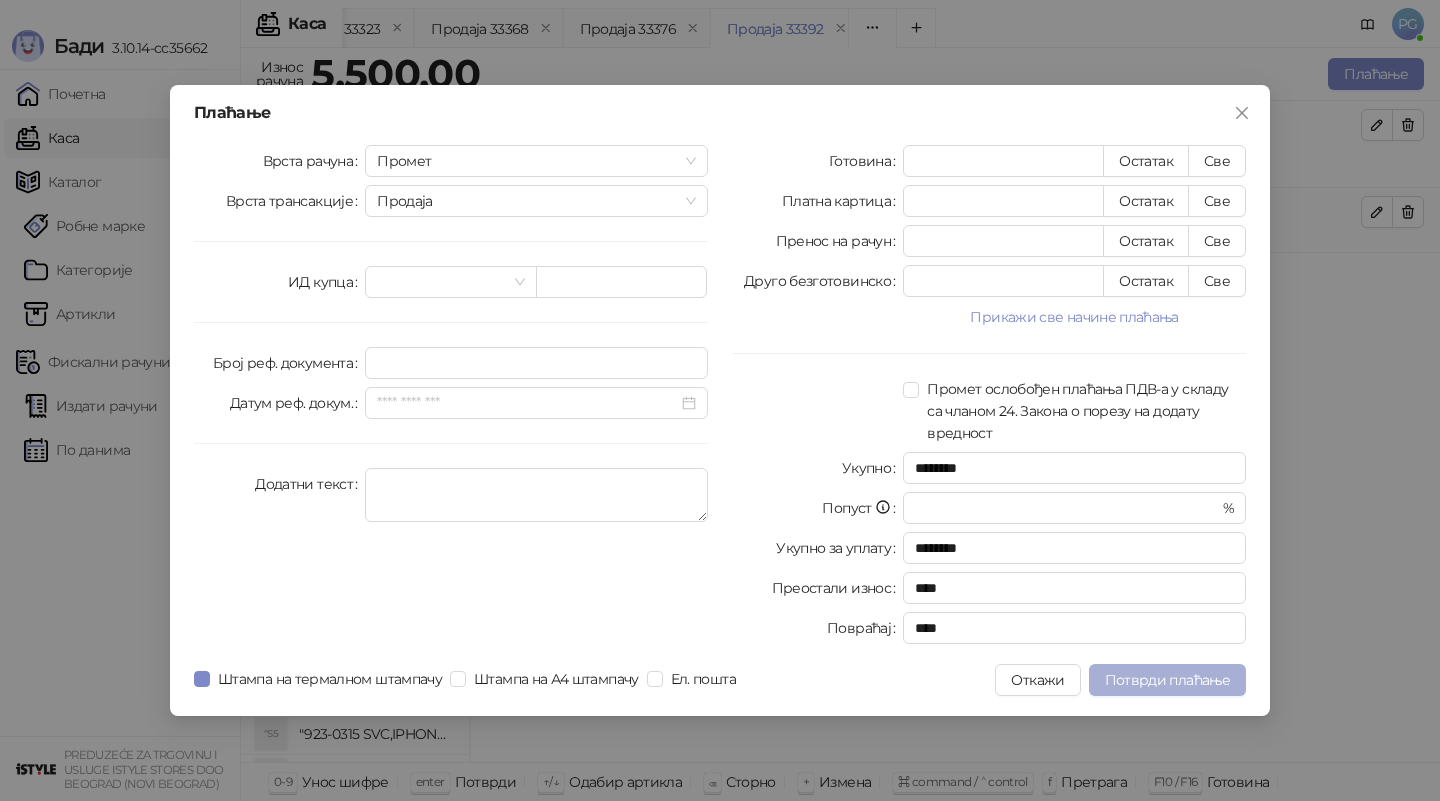 click on "Потврди плаћање" at bounding box center [1167, 680] 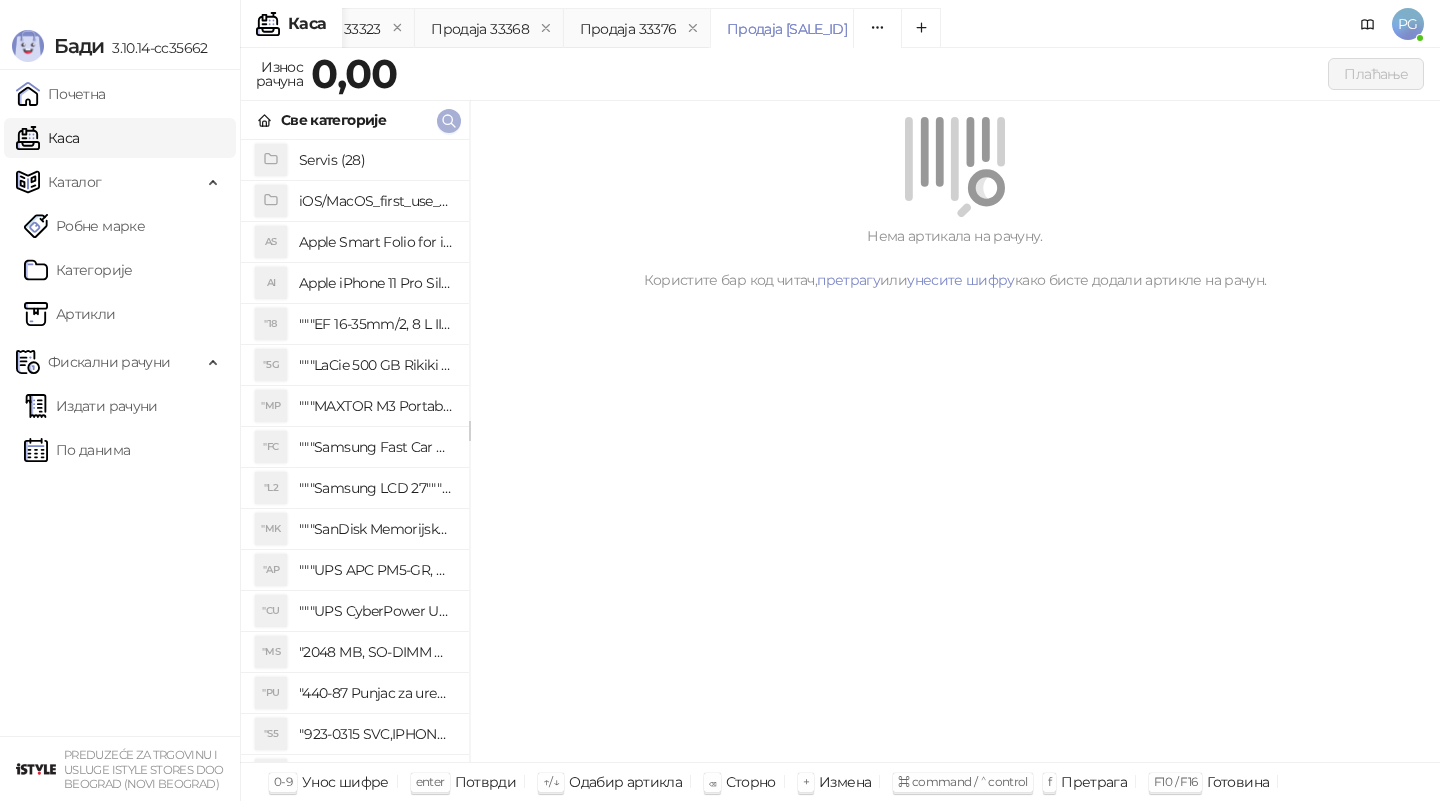 click 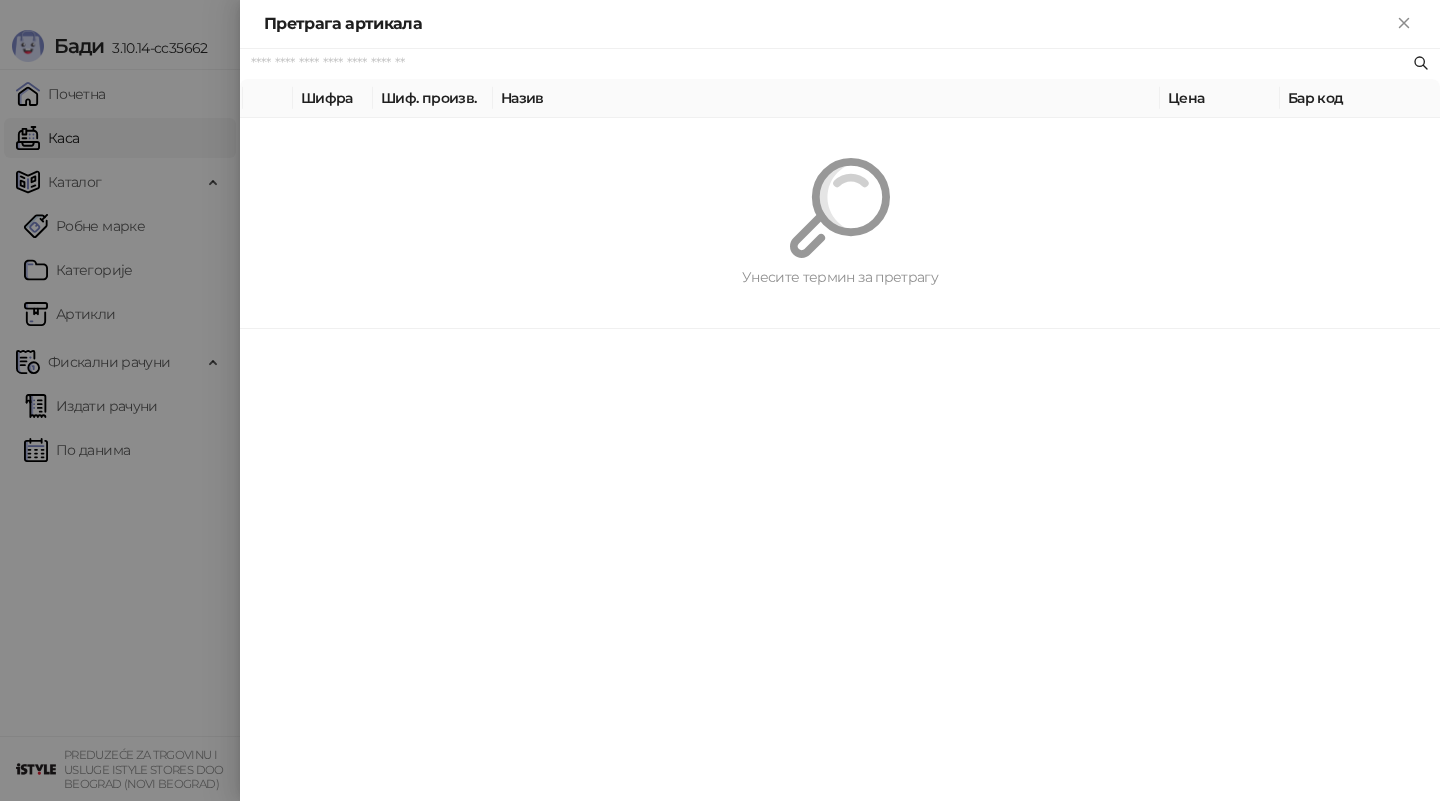 paste on "*********" 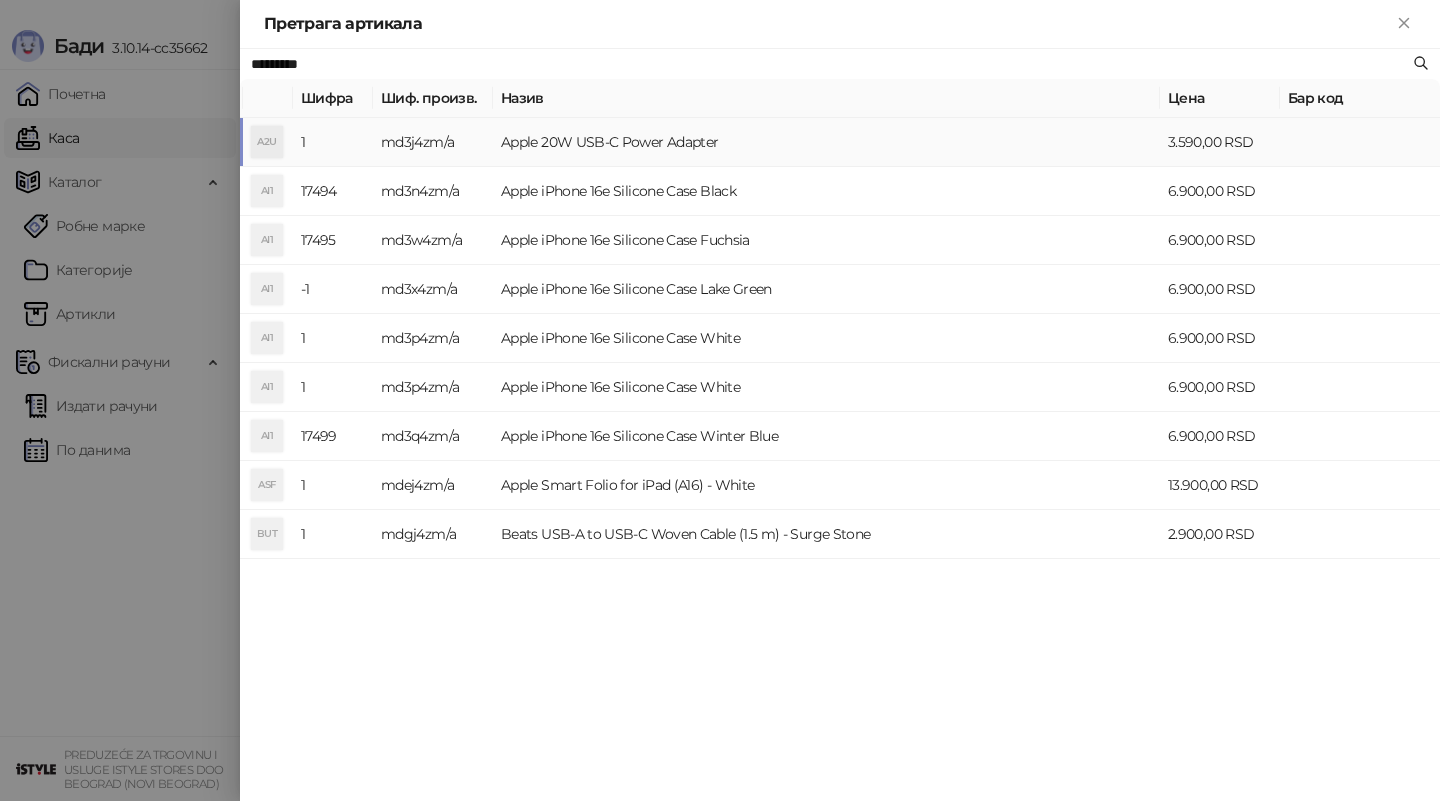 click on "md3j4zm/a" at bounding box center (433, 142) 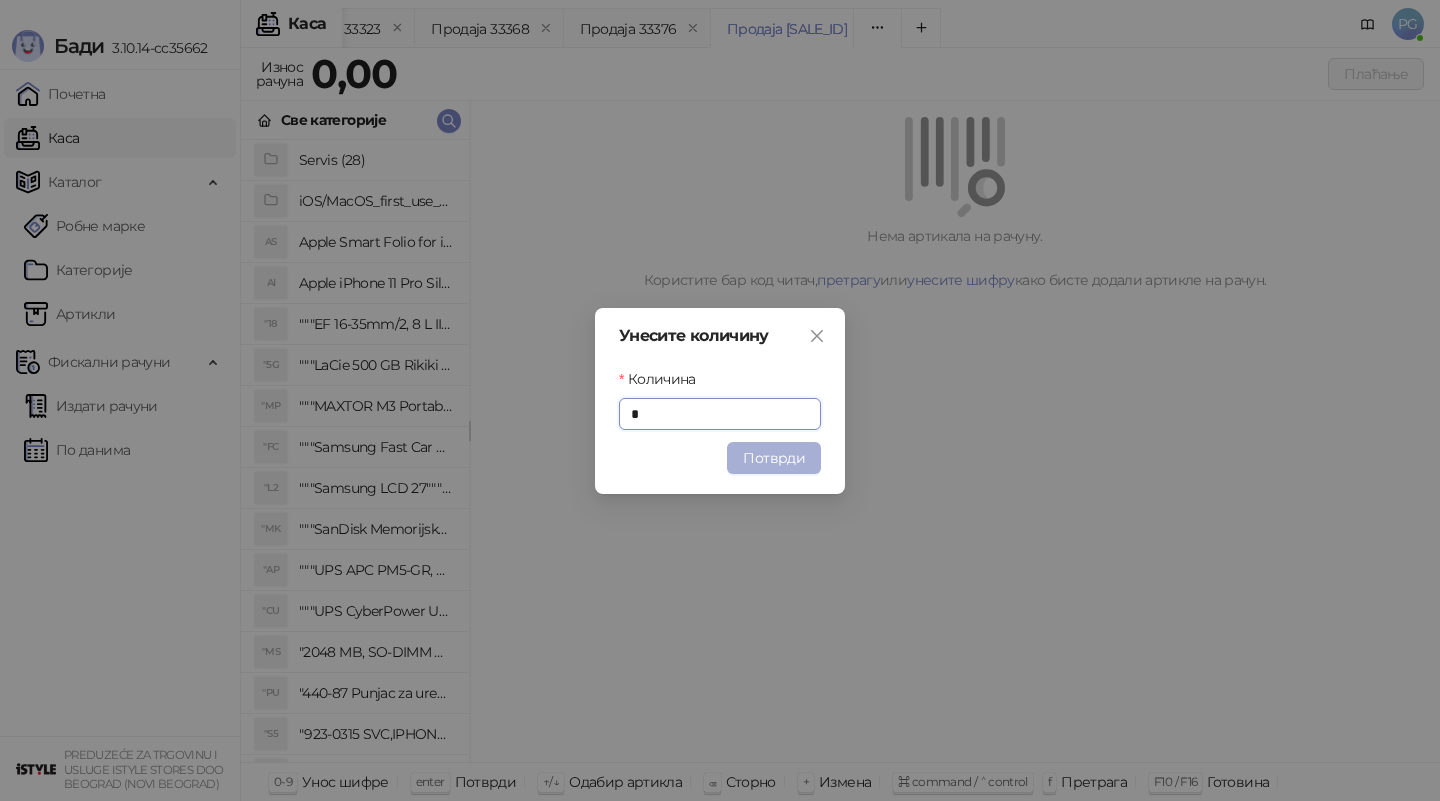 click on "Потврди" at bounding box center [774, 458] 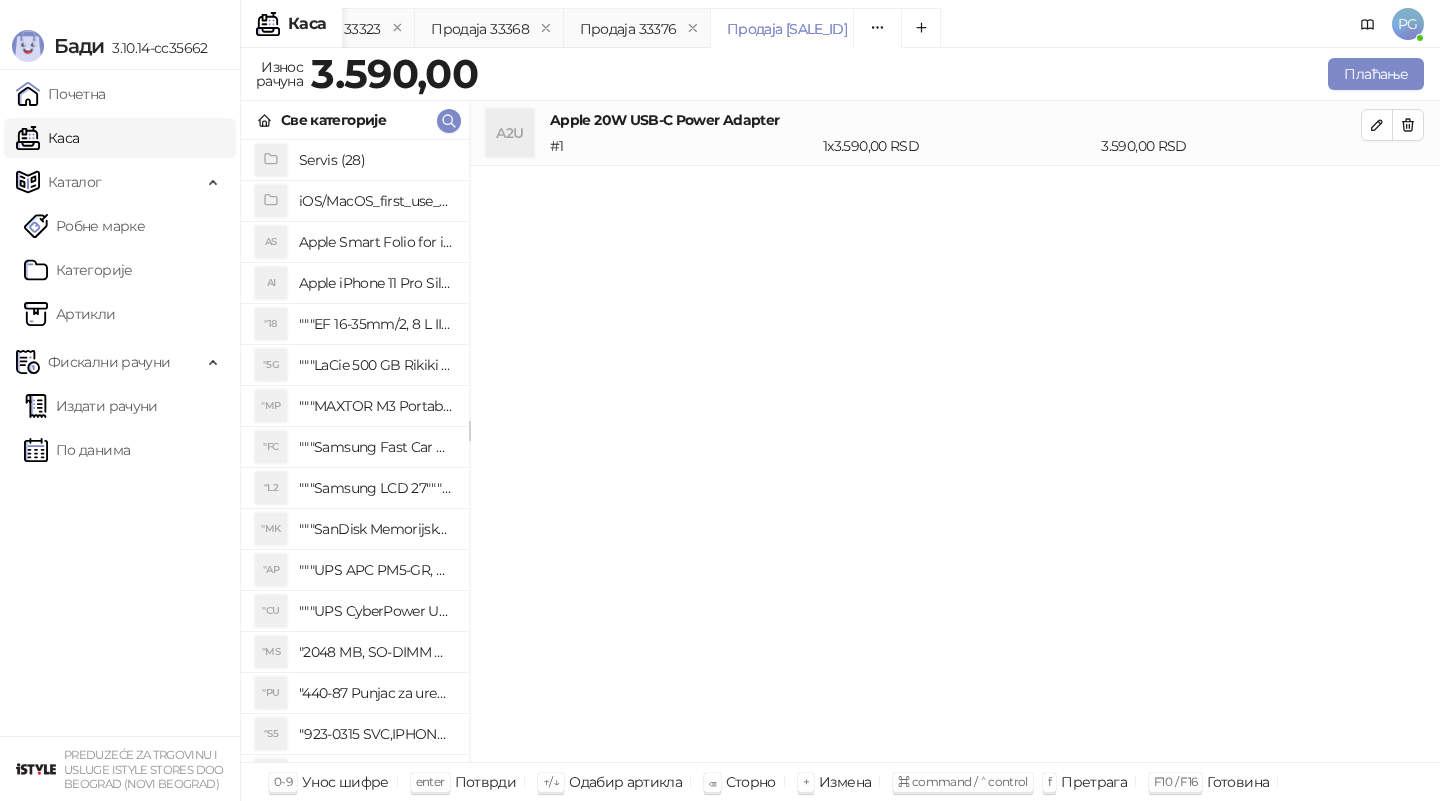 click on "Унесите количину Количина * Потврди" at bounding box center (720, 400) 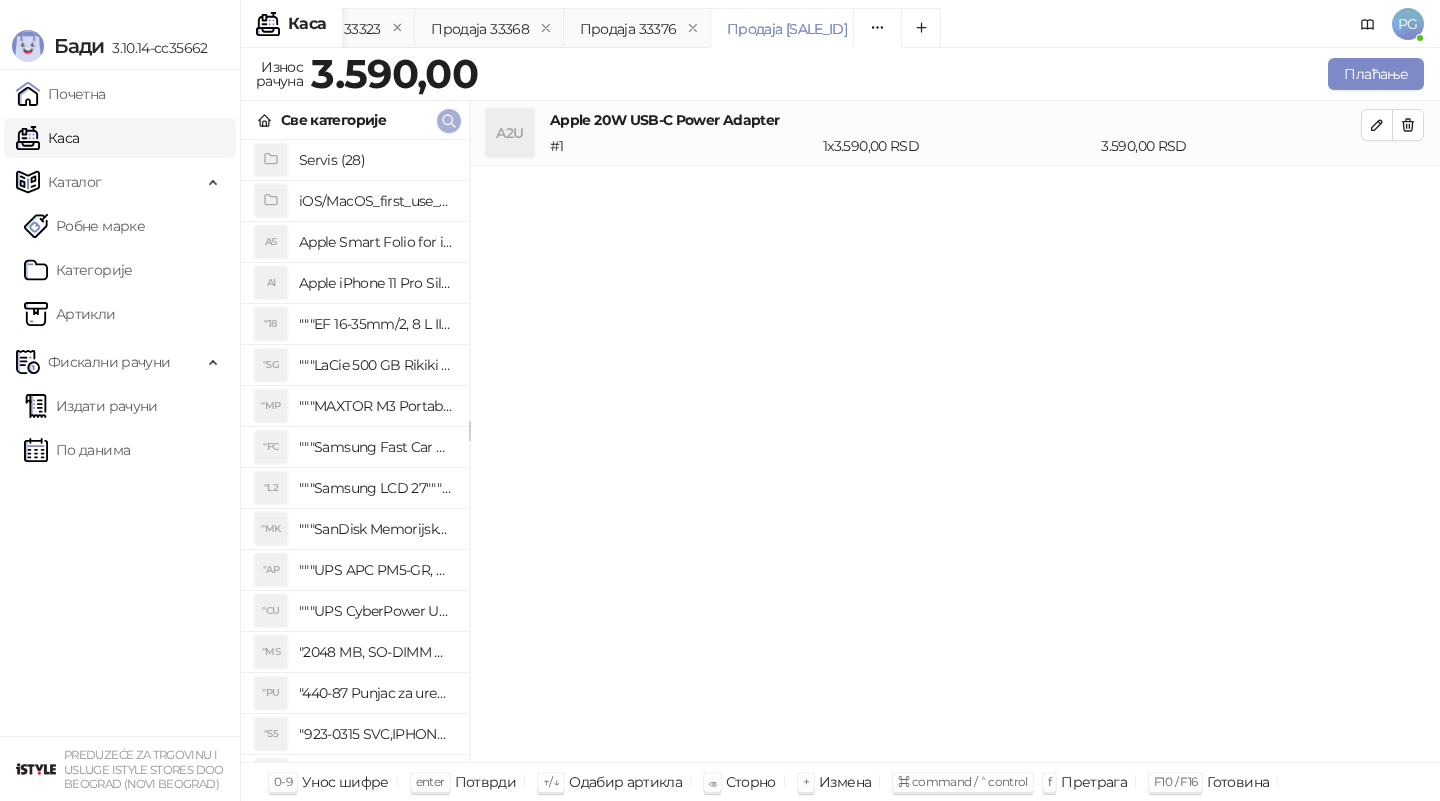 click 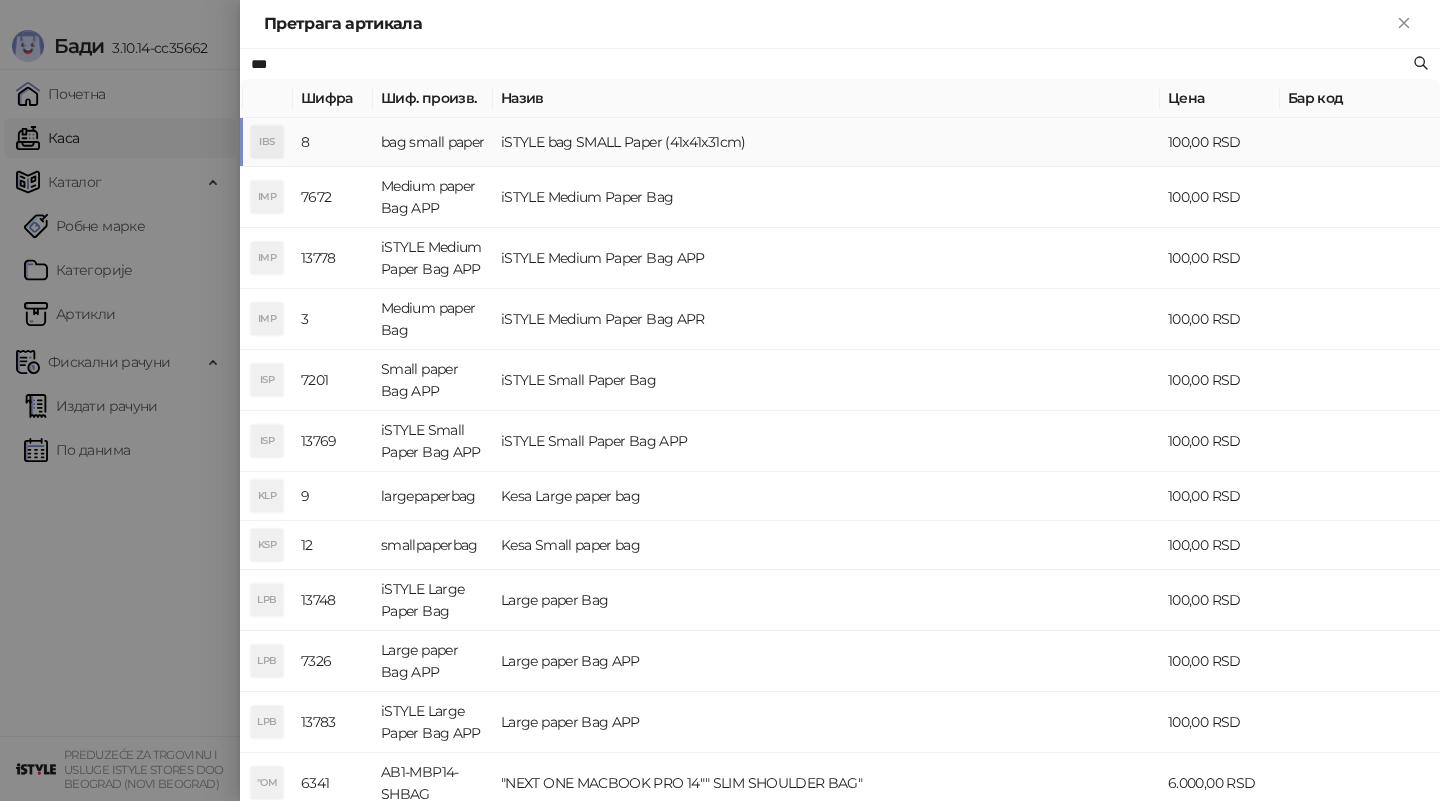 type on "***" 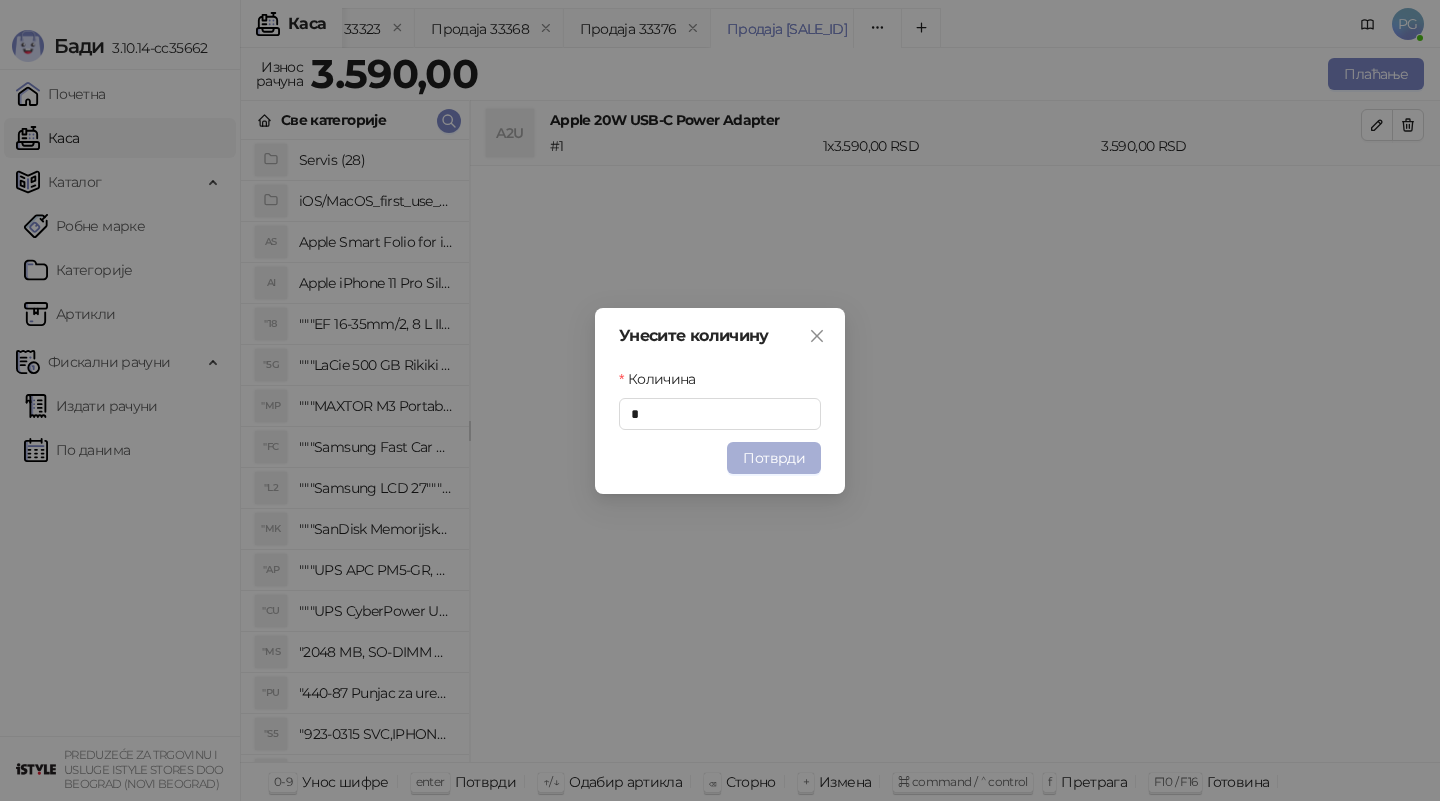click on "Потврди" at bounding box center [774, 458] 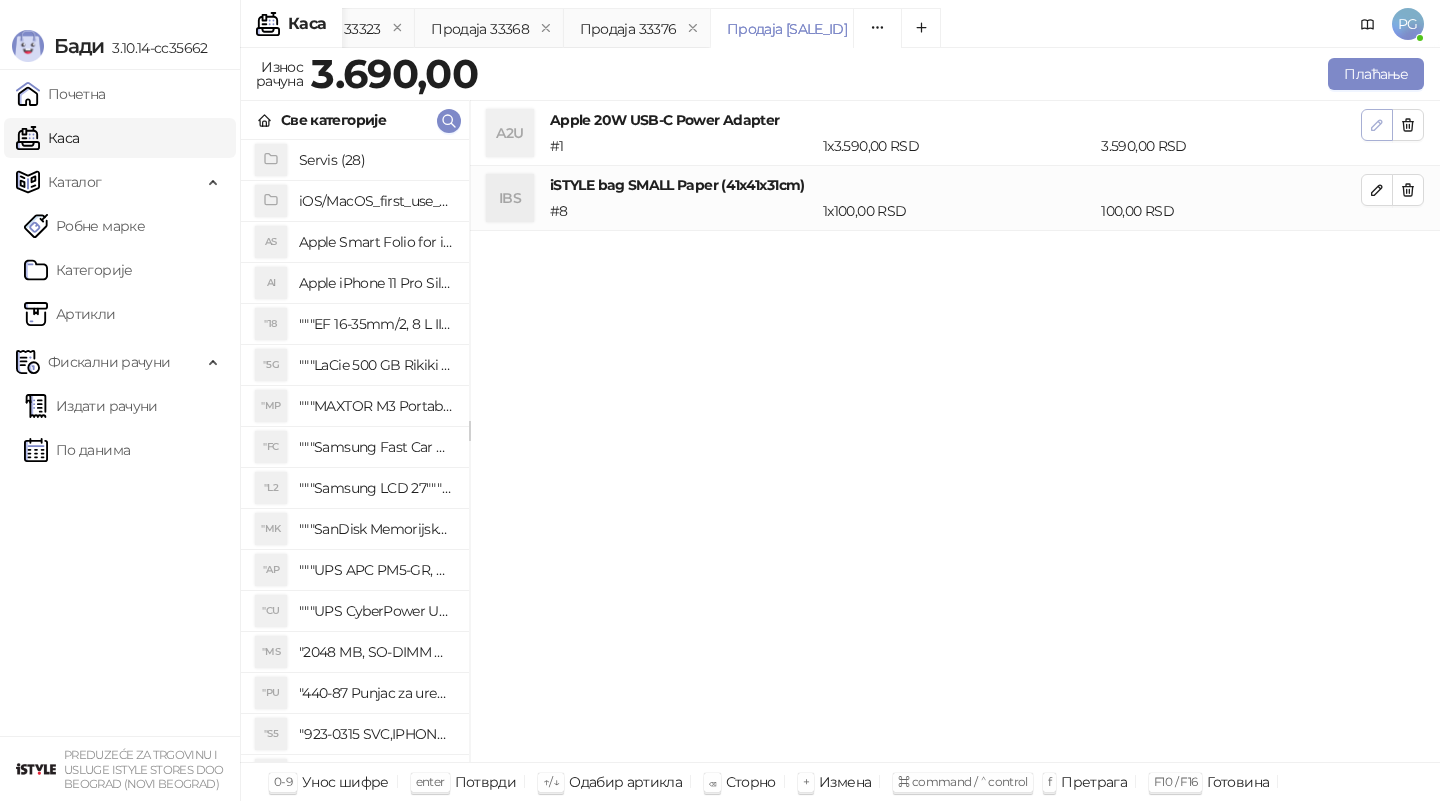 click 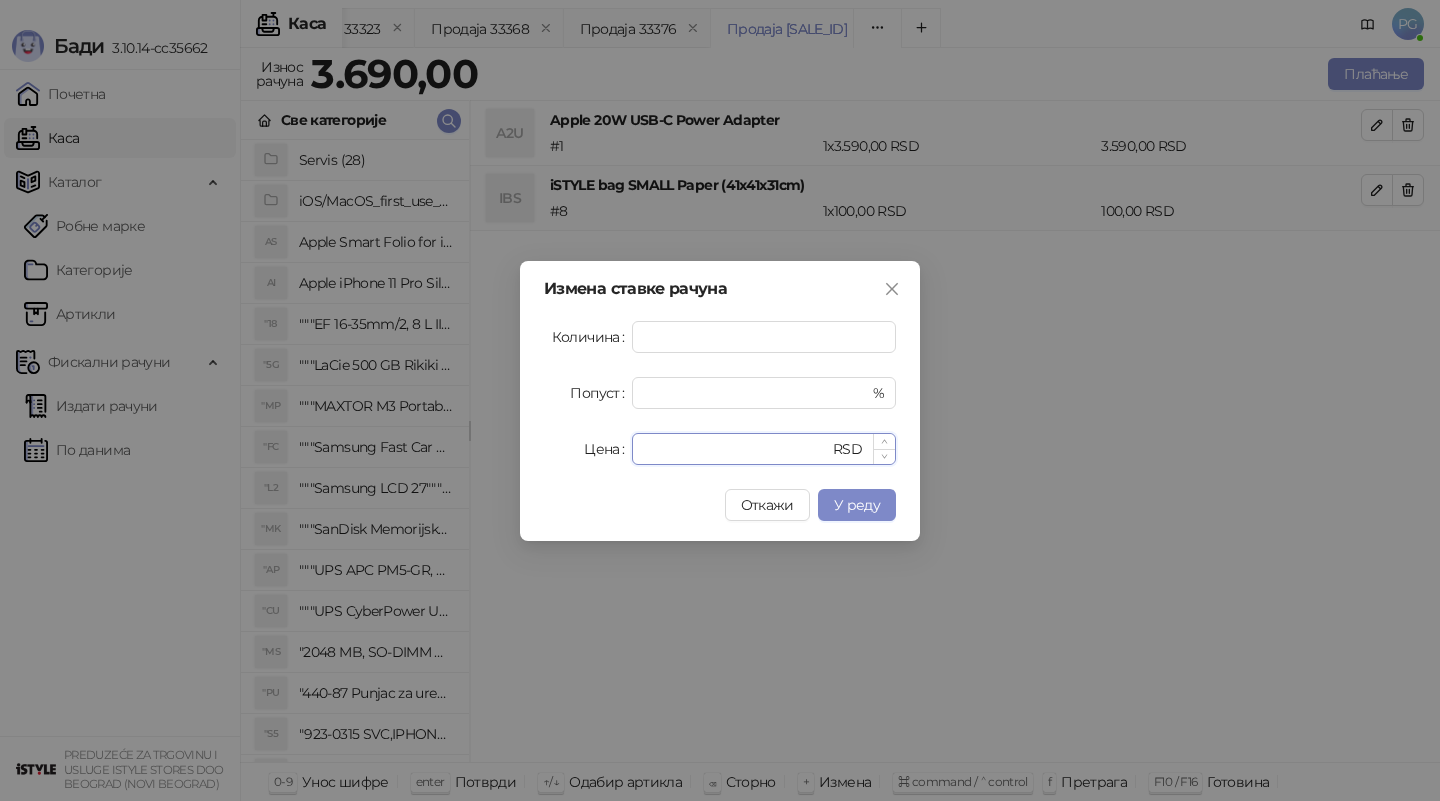 click on "****" at bounding box center (736, 449) 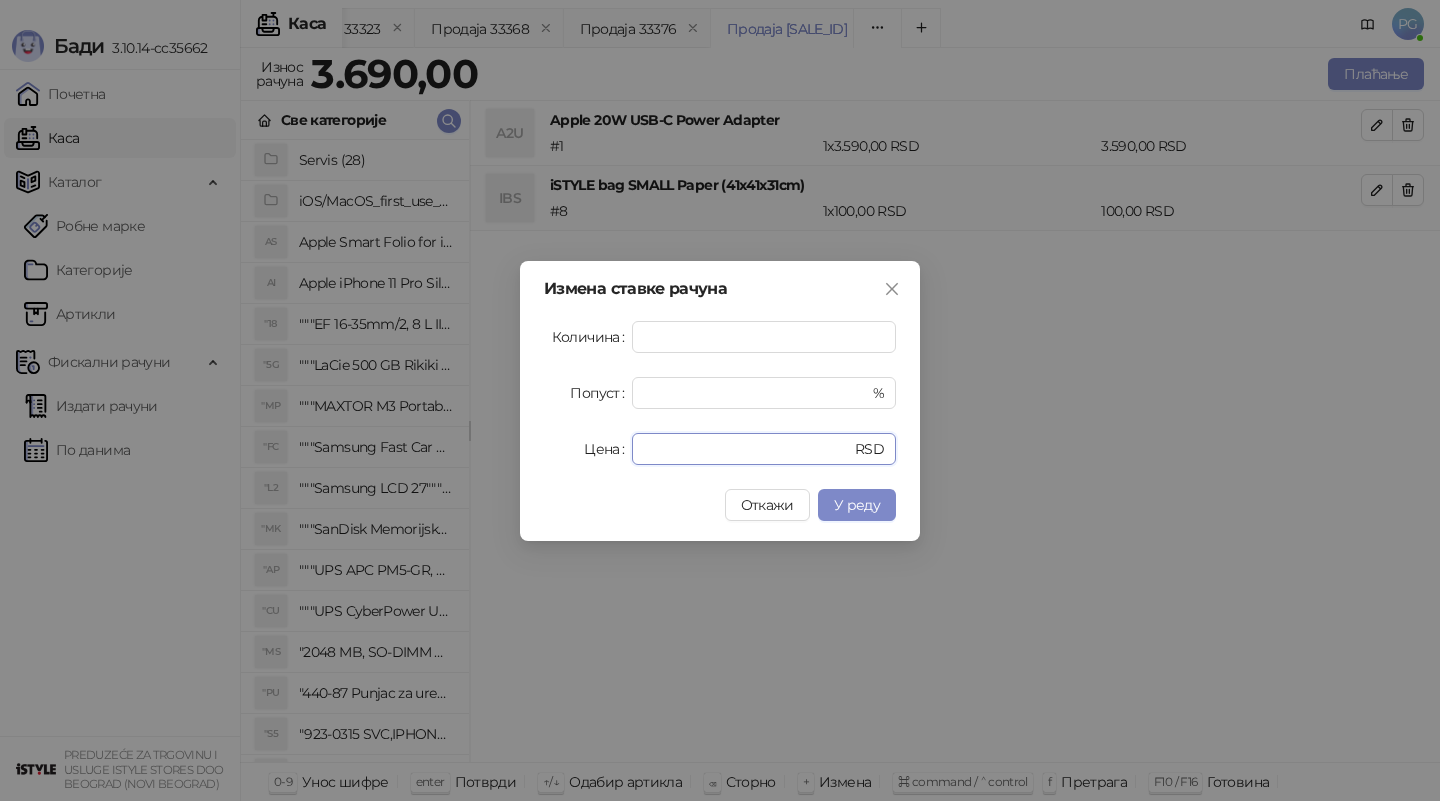 type on "****" 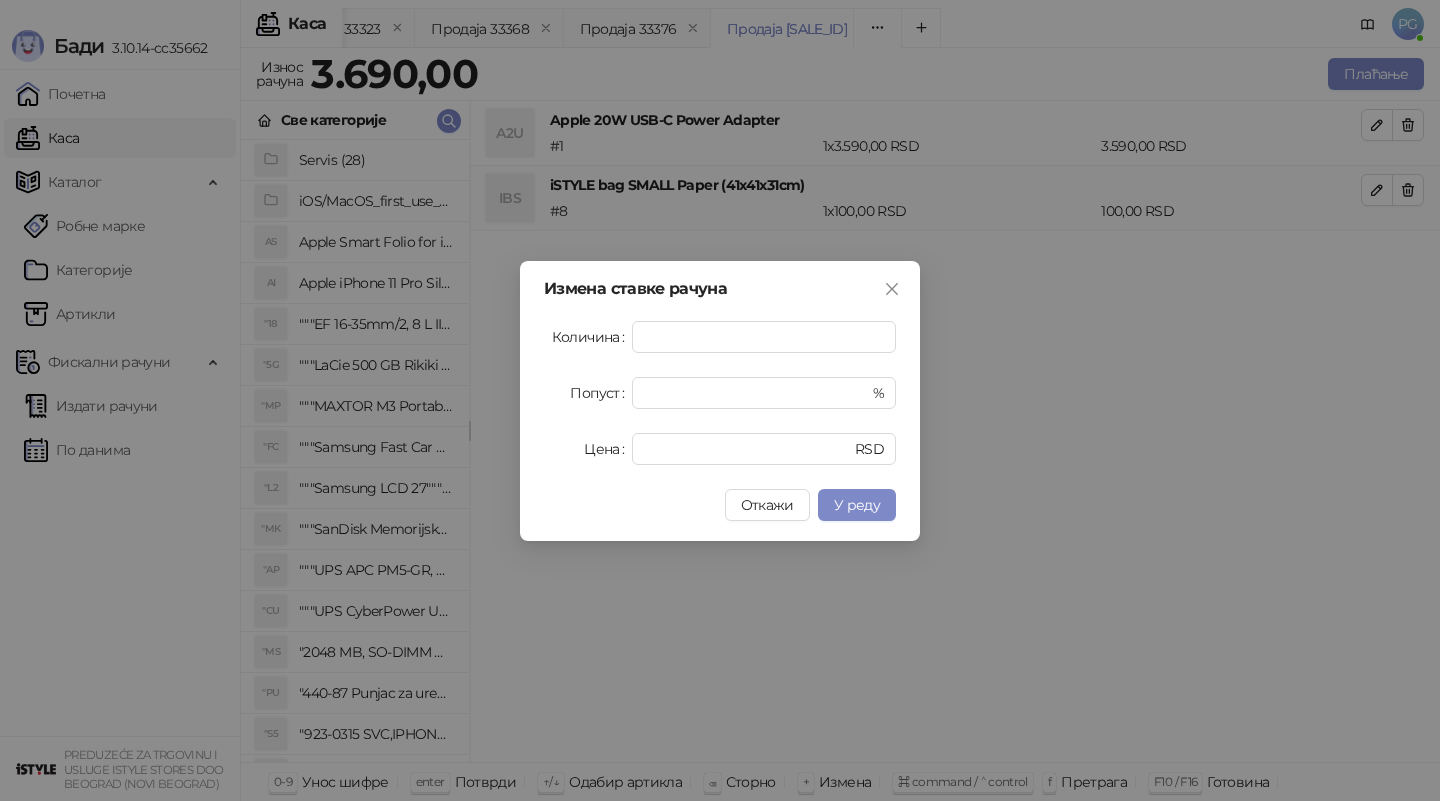 click on "Измена ставке рачуна Количина * Попуст * % Цена **** RSD Откажи У реду" at bounding box center (720, 401) 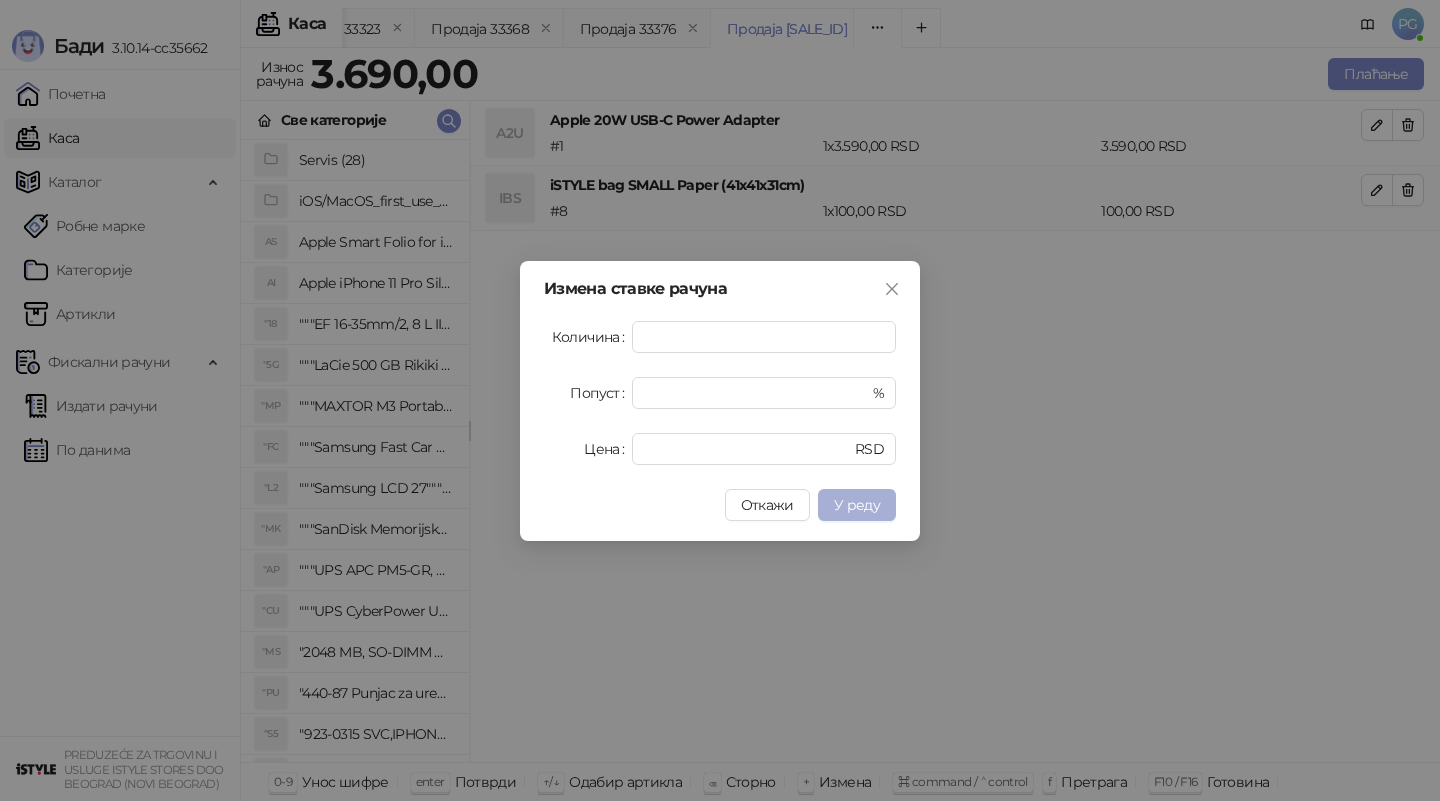 click on "У реду" at bounding box center (857, 505) 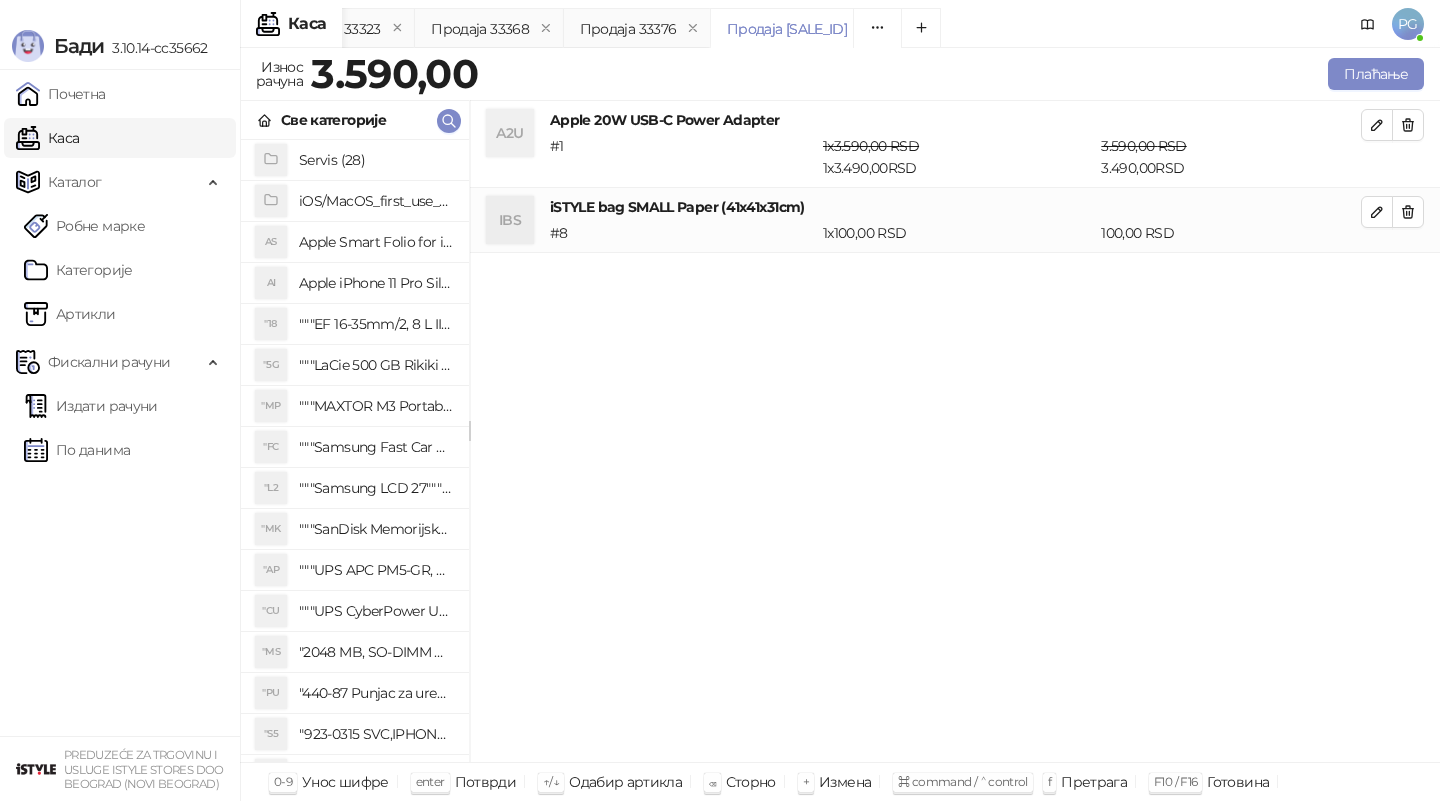 click on "Плаћање" at bounding box center [955, 74] 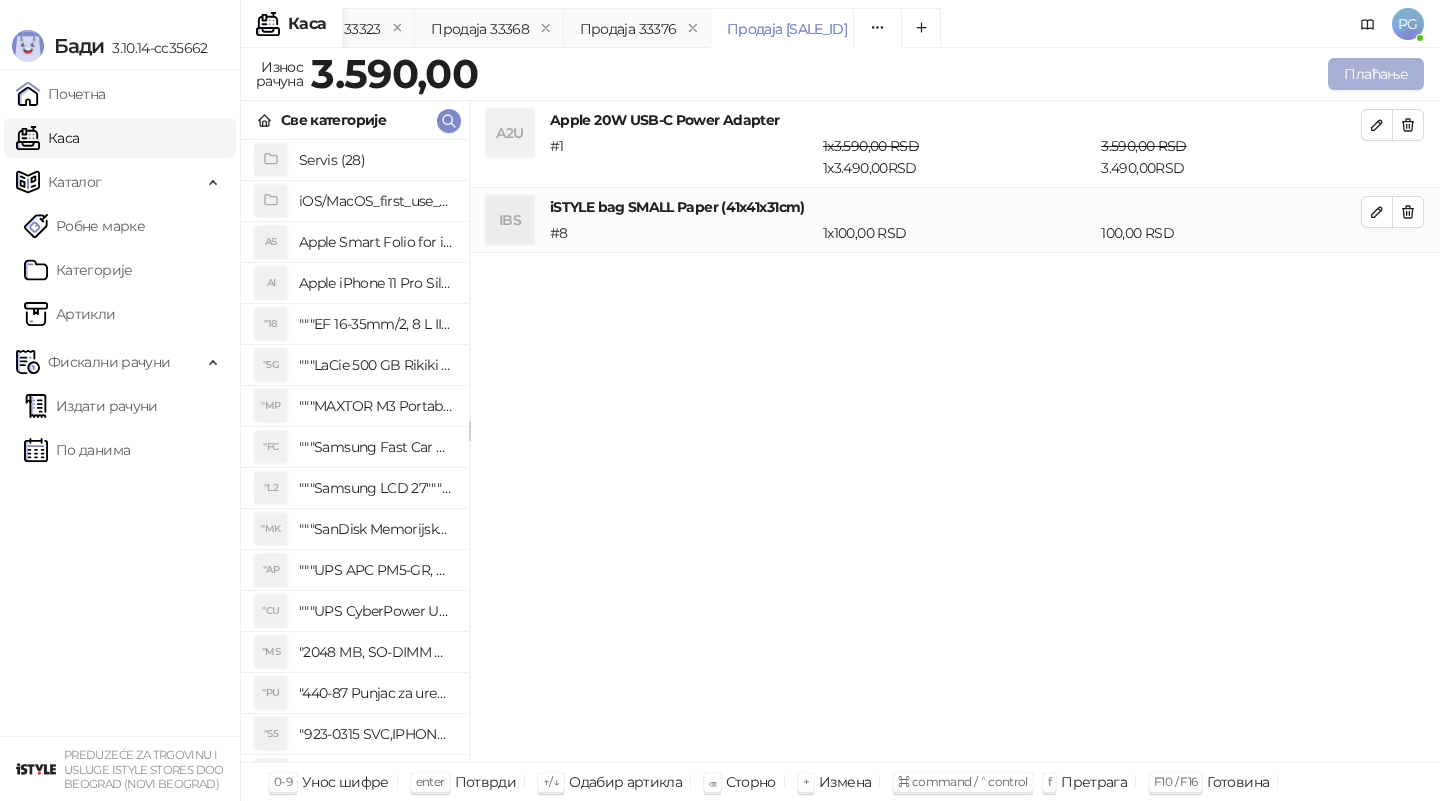 click on "Плаћање" at bounding box center (1376, 74) 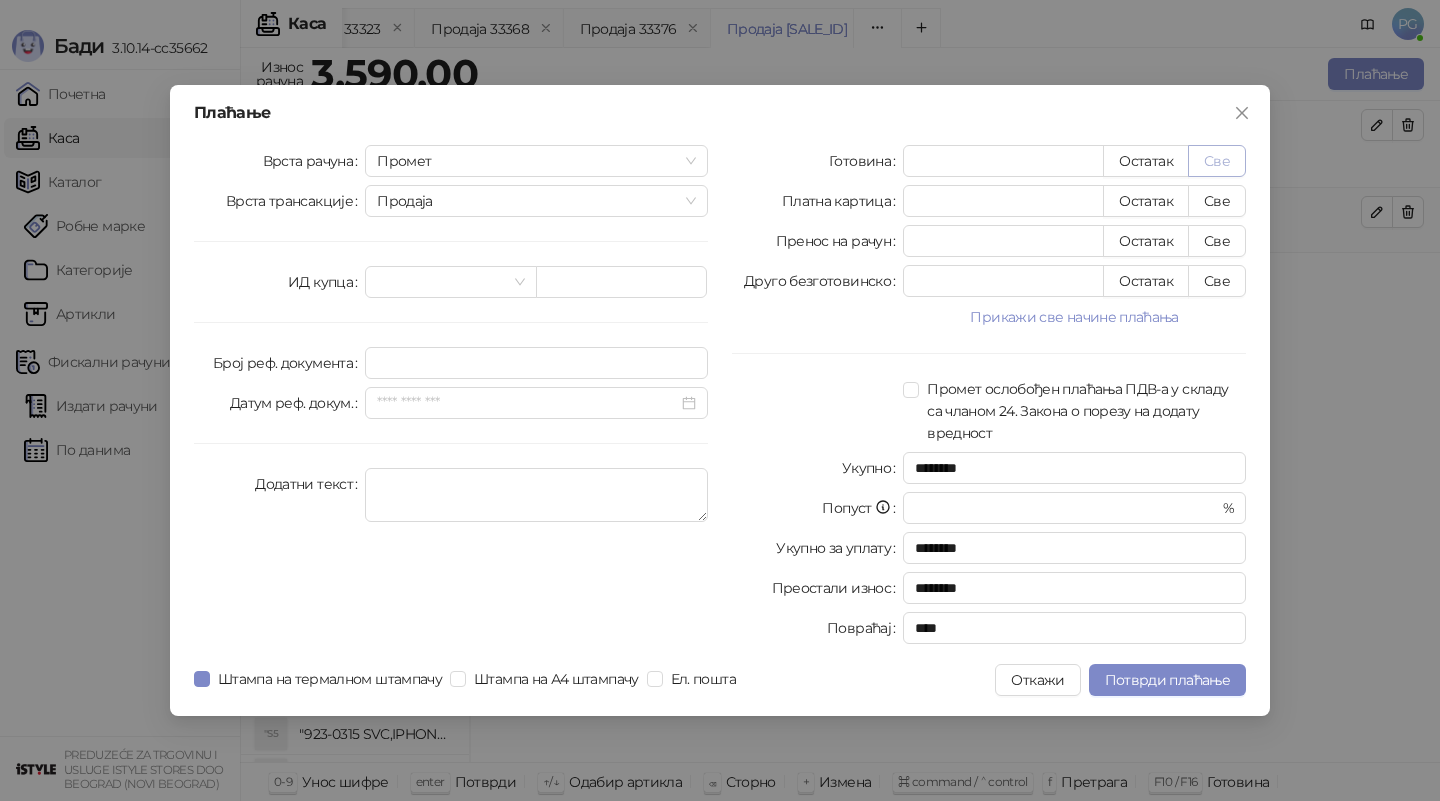 click on "Све" at bounding box center (1217, 161) 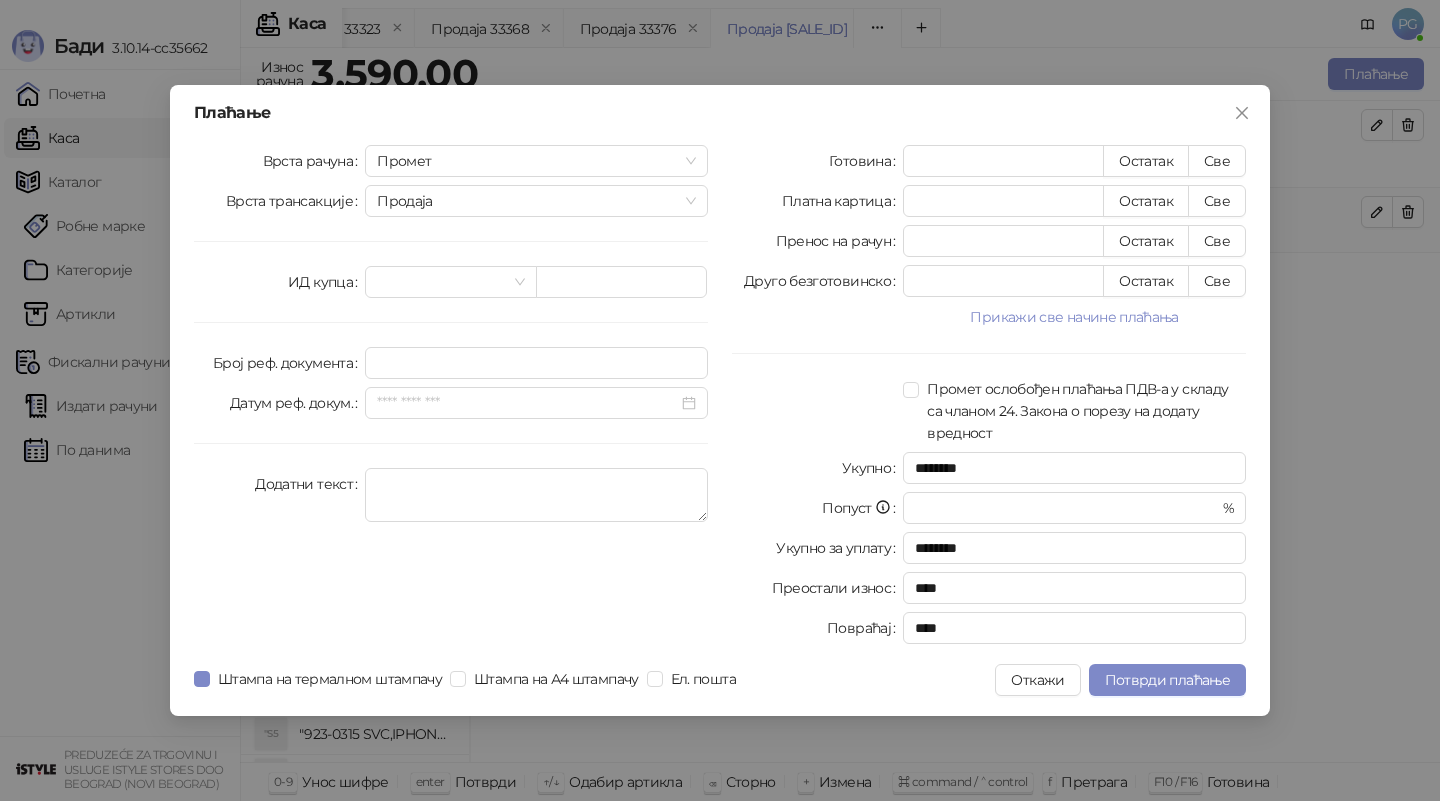 click on "Плаћање Врста рачуна Промет Врста трансакције Продаја ИД купца Број реф. документа Датум реф. докум. Додатни текст Готовина **** Остатак Све Платна картица * Остатак Све Пренос на рачун * Остатак Све Друго безготовинско * Остатак Све Прикажи све начине плаћања Чек * Остатак Све Ваучер * Остатак Све Инстант плаћање * Остатак Све   Промет ослобођен плаћања ПДВ-а у складу са чланом 24. Закона о порезу на додату вредност Укупно ******** Попуст   * % Укупно за уплату ******** Преостали износ **** Повраћај **** Штампа на термалном штампачу Штампа на А4 штампачу Ел. пошта Откажи" at bounding box center (720, 400) 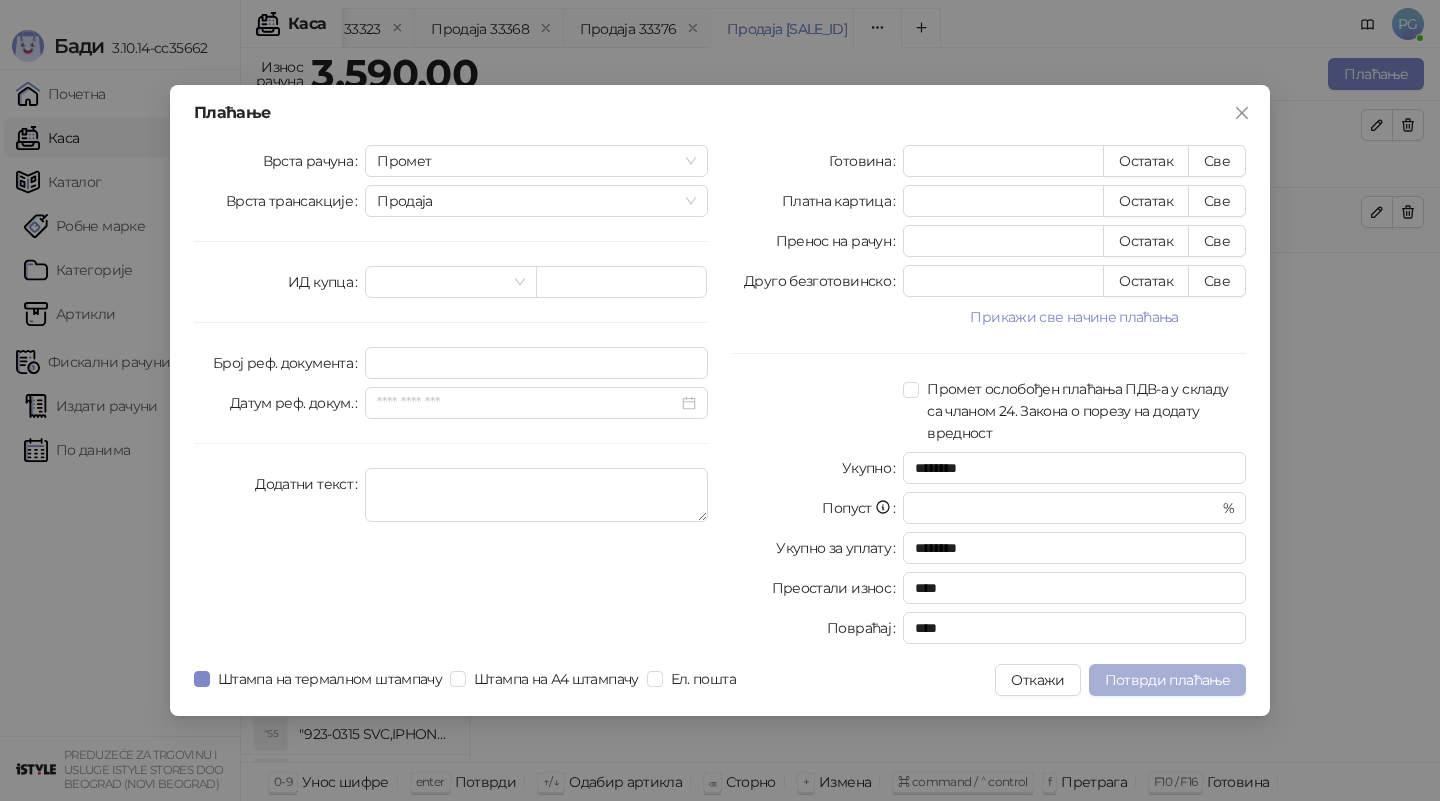 click on "Потврди плаћање" at bounding box center [1167, 680] 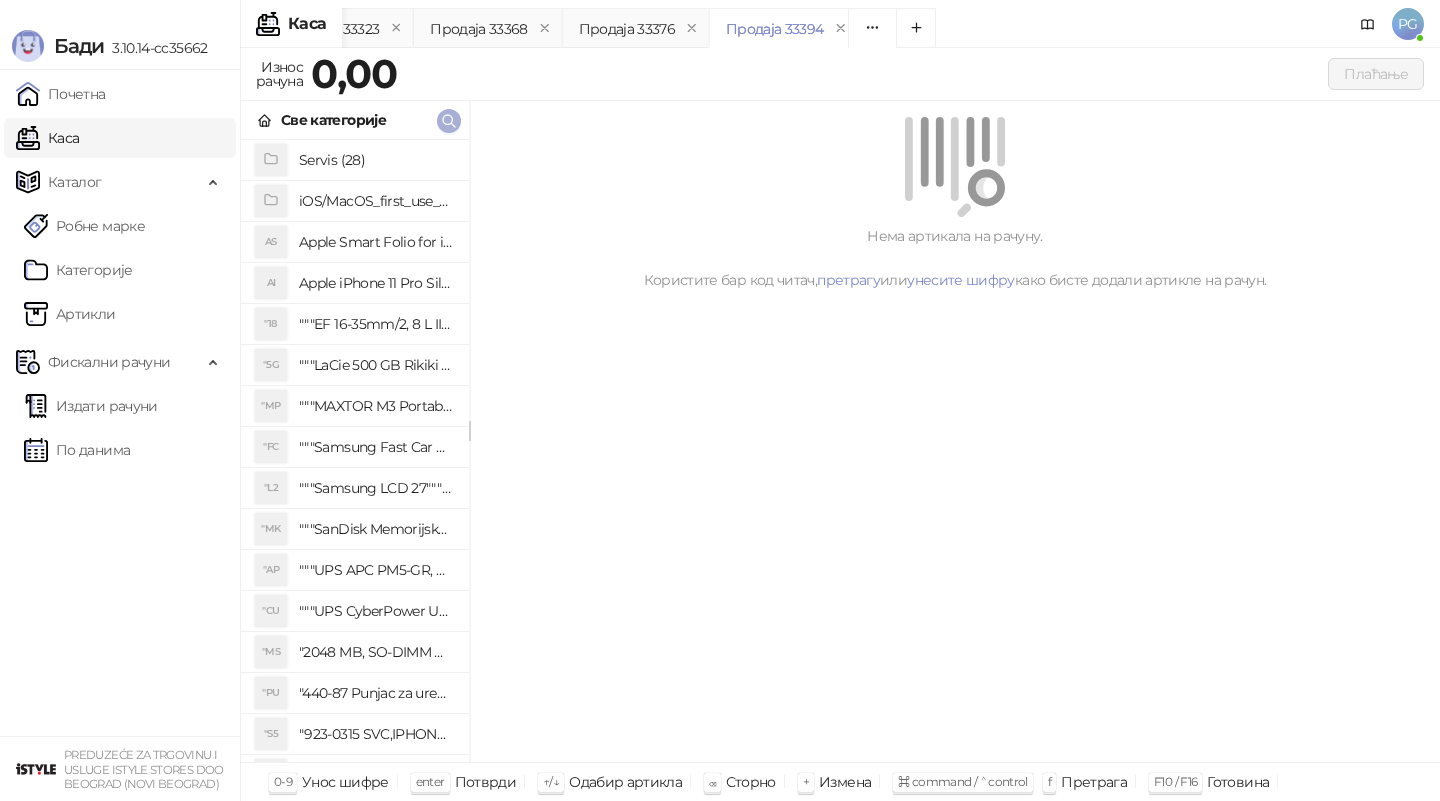 click 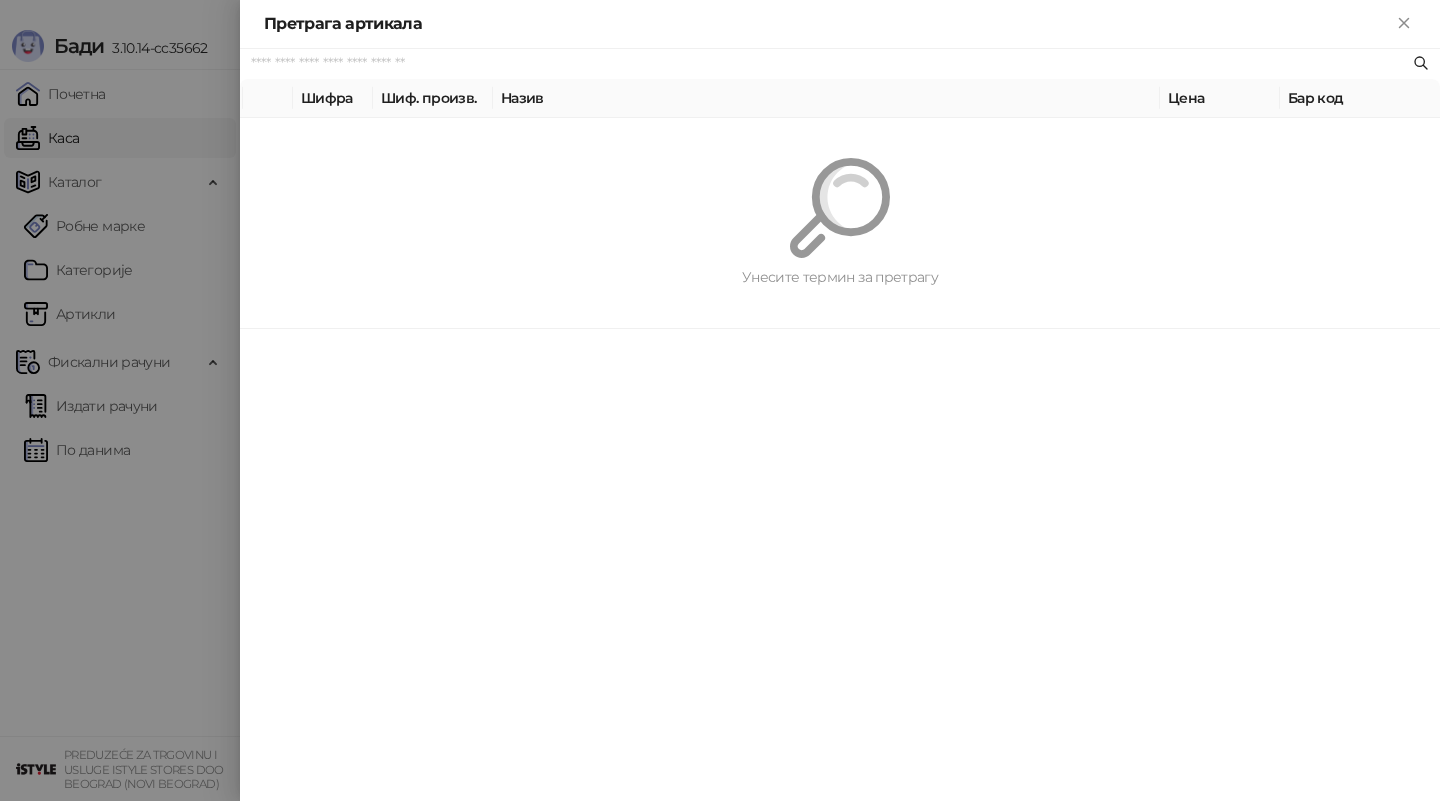 paste on "*********" 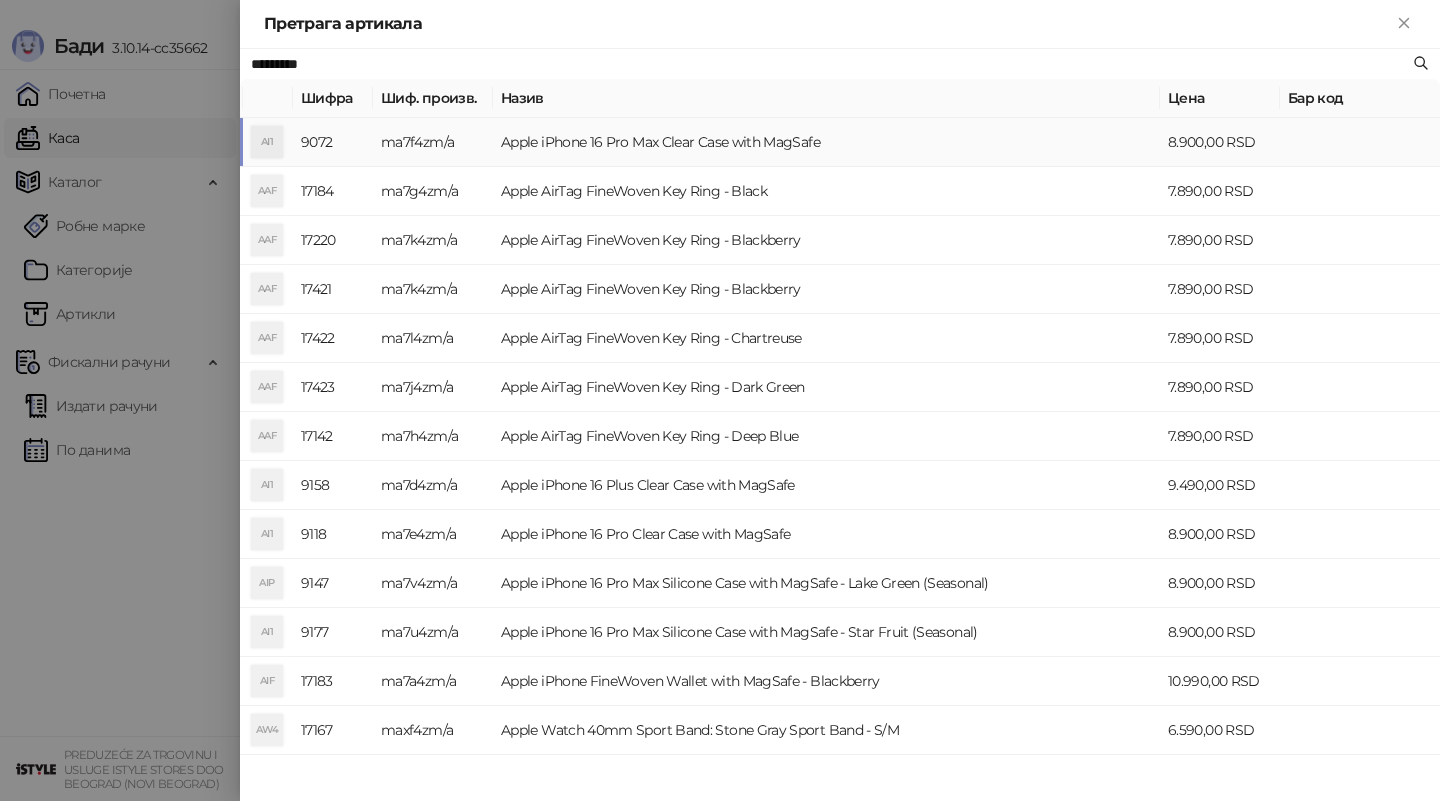 click on "ma7f4zm/a" at bounding box center [433, 142] 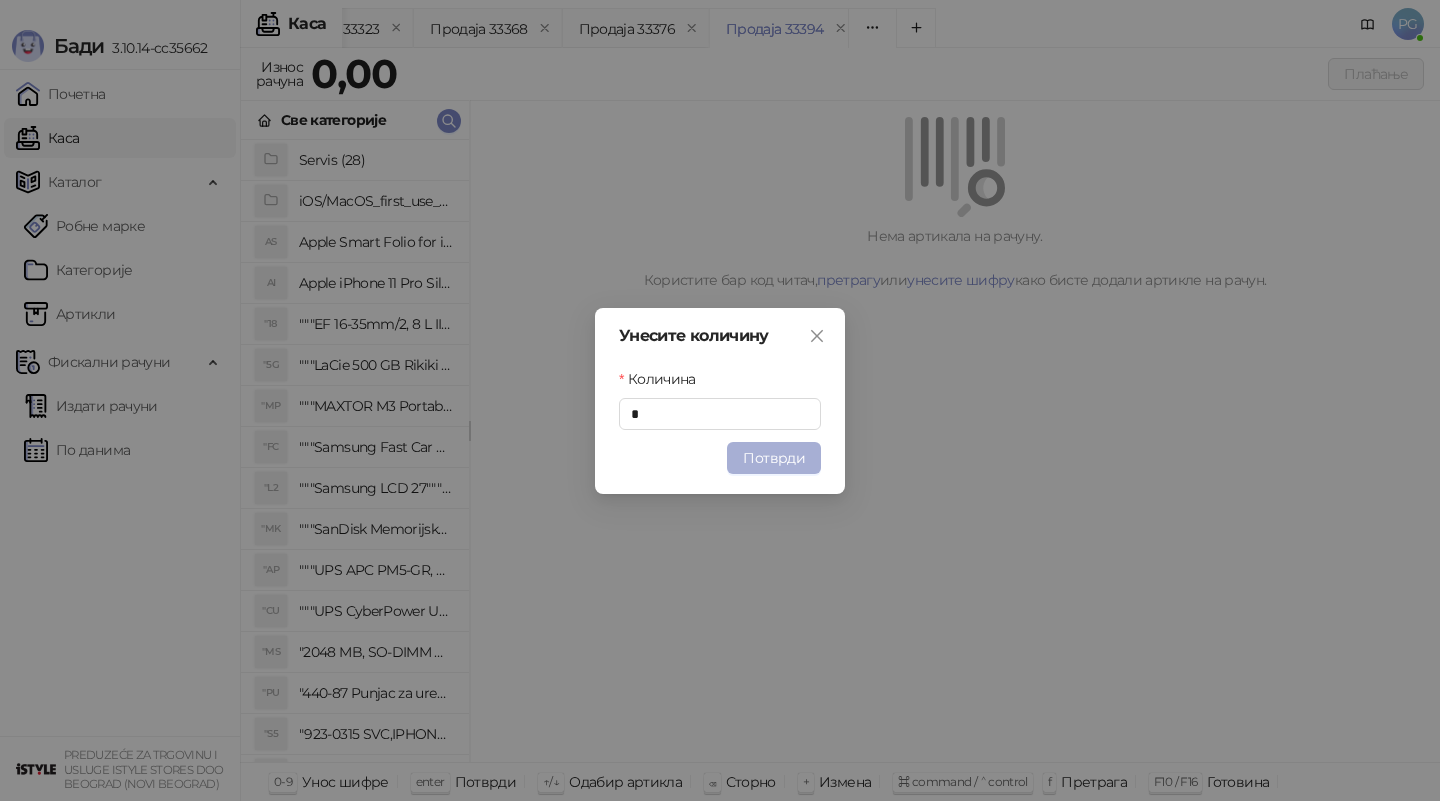 click on "Потврди" at bounding box center [774, 458] 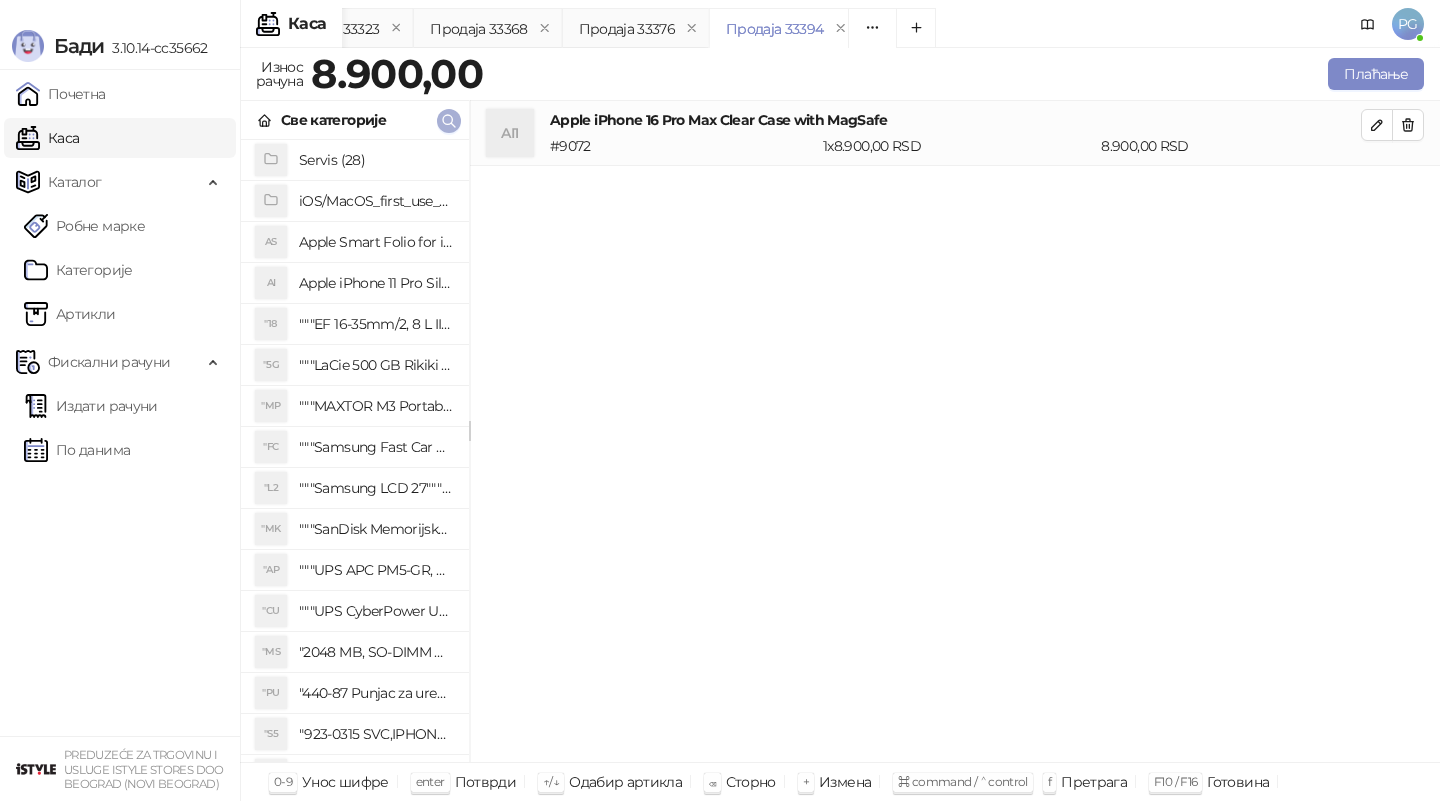 click 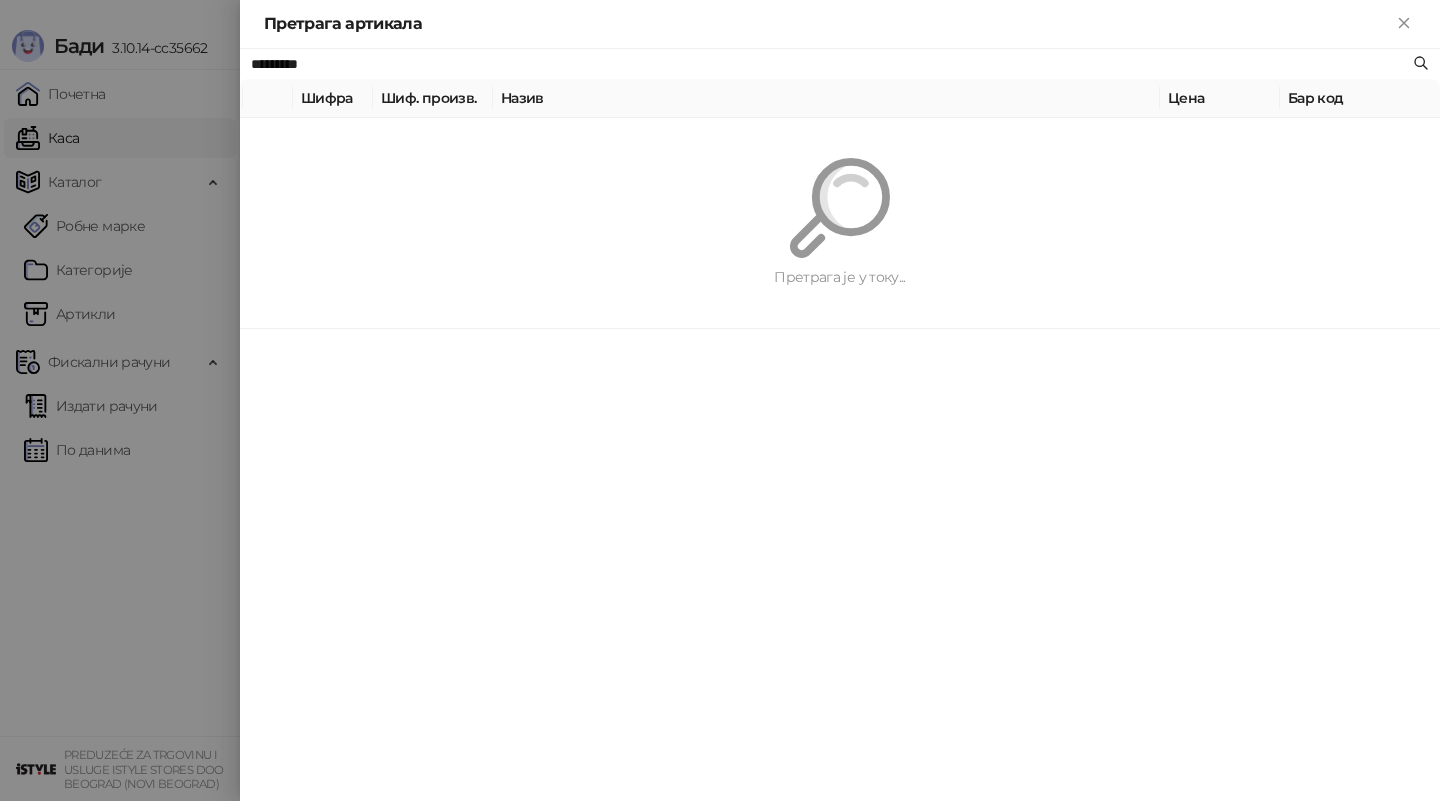 paste 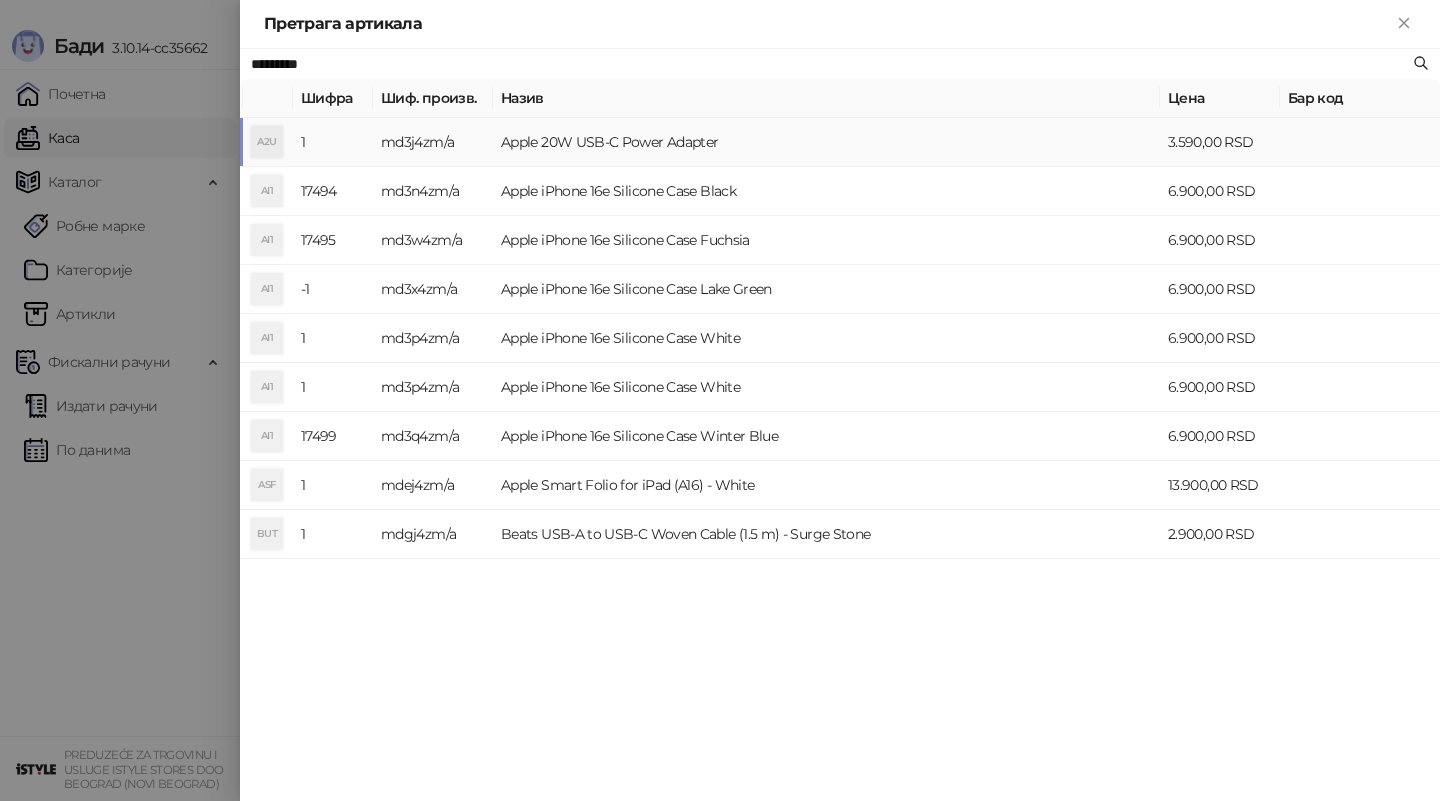 click on "md3j4zm/a" at bounding box center [433, 142] 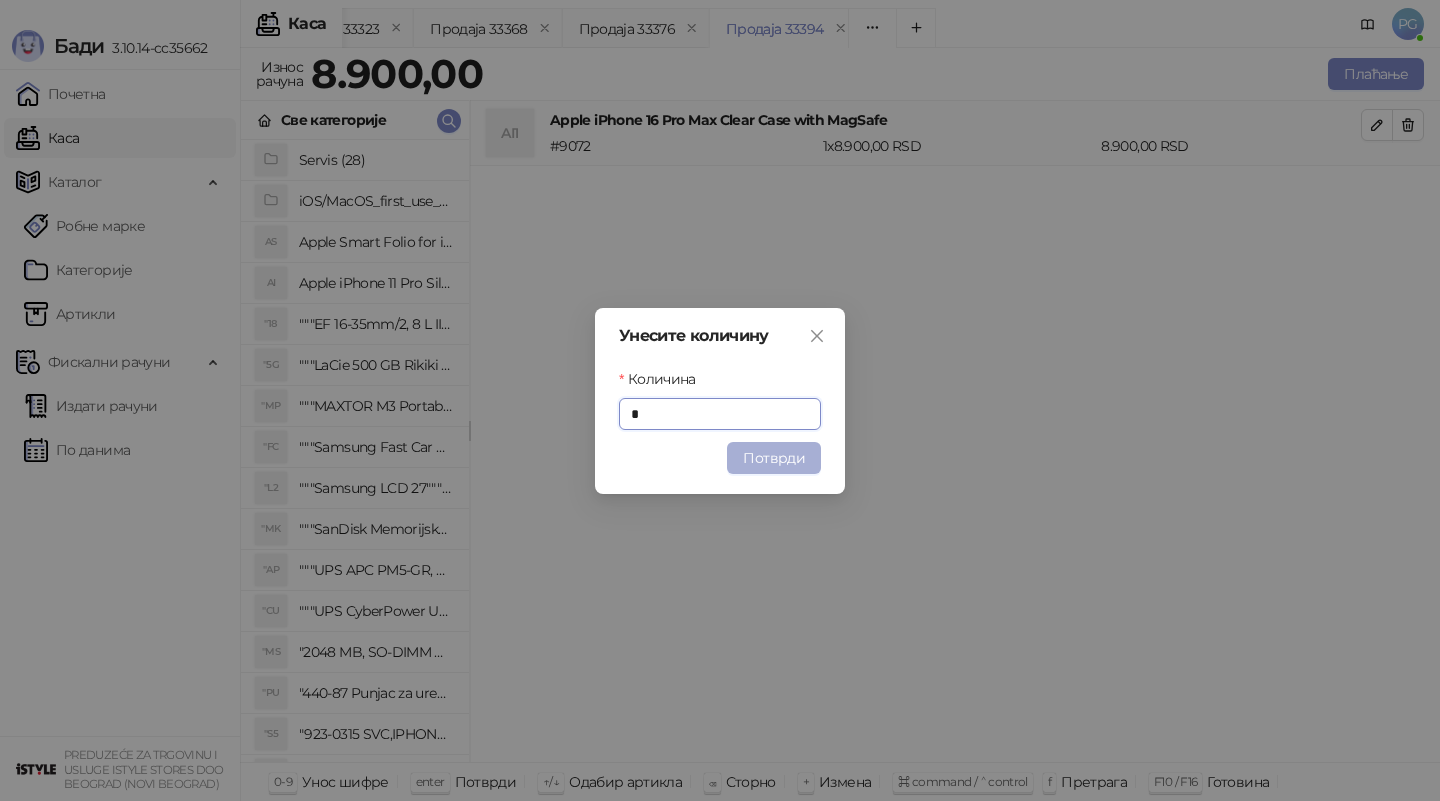 click on "Потврди" at bounding box center (774, 458) 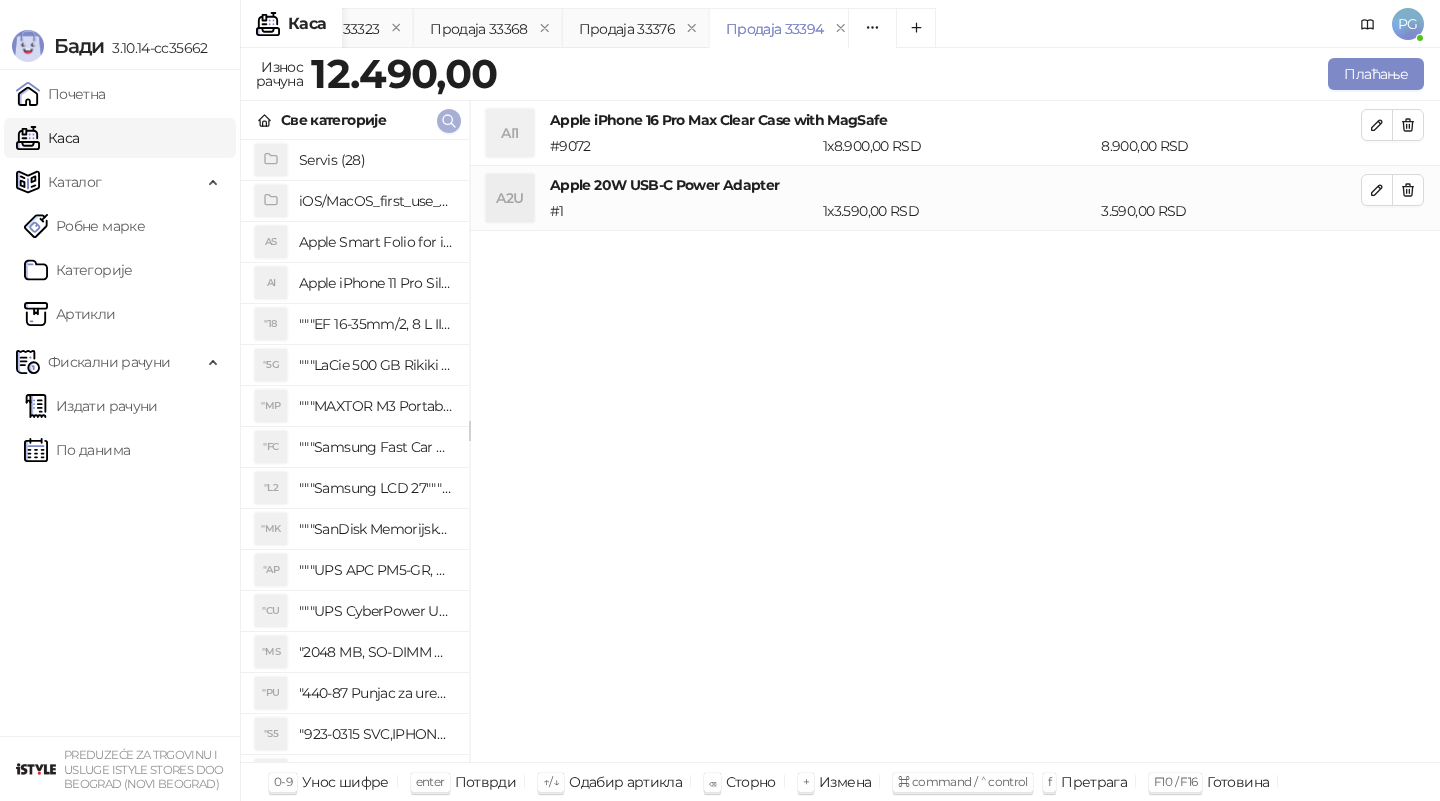 click 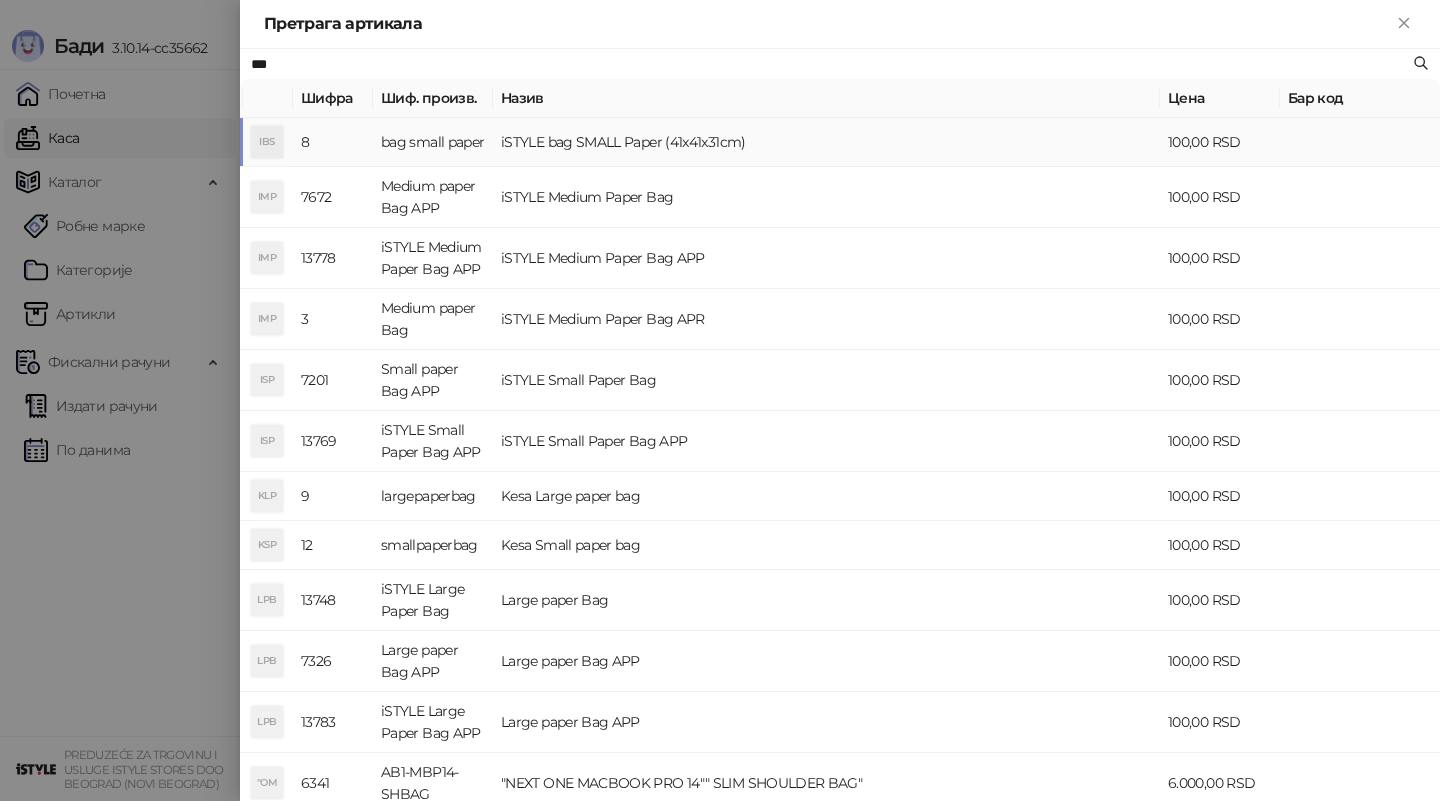 type on "***" 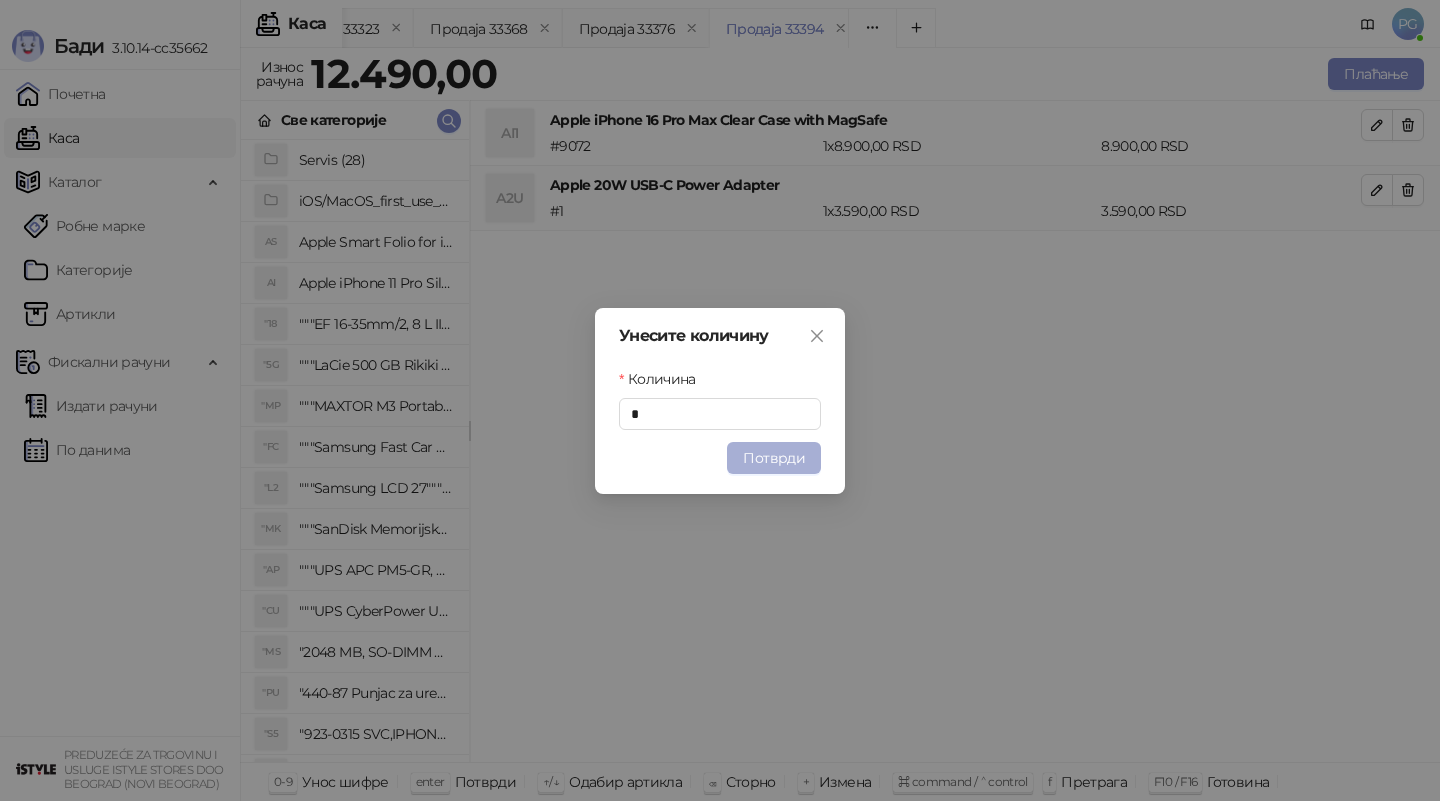 click on "Потврди" at bounding box center (774, 458) 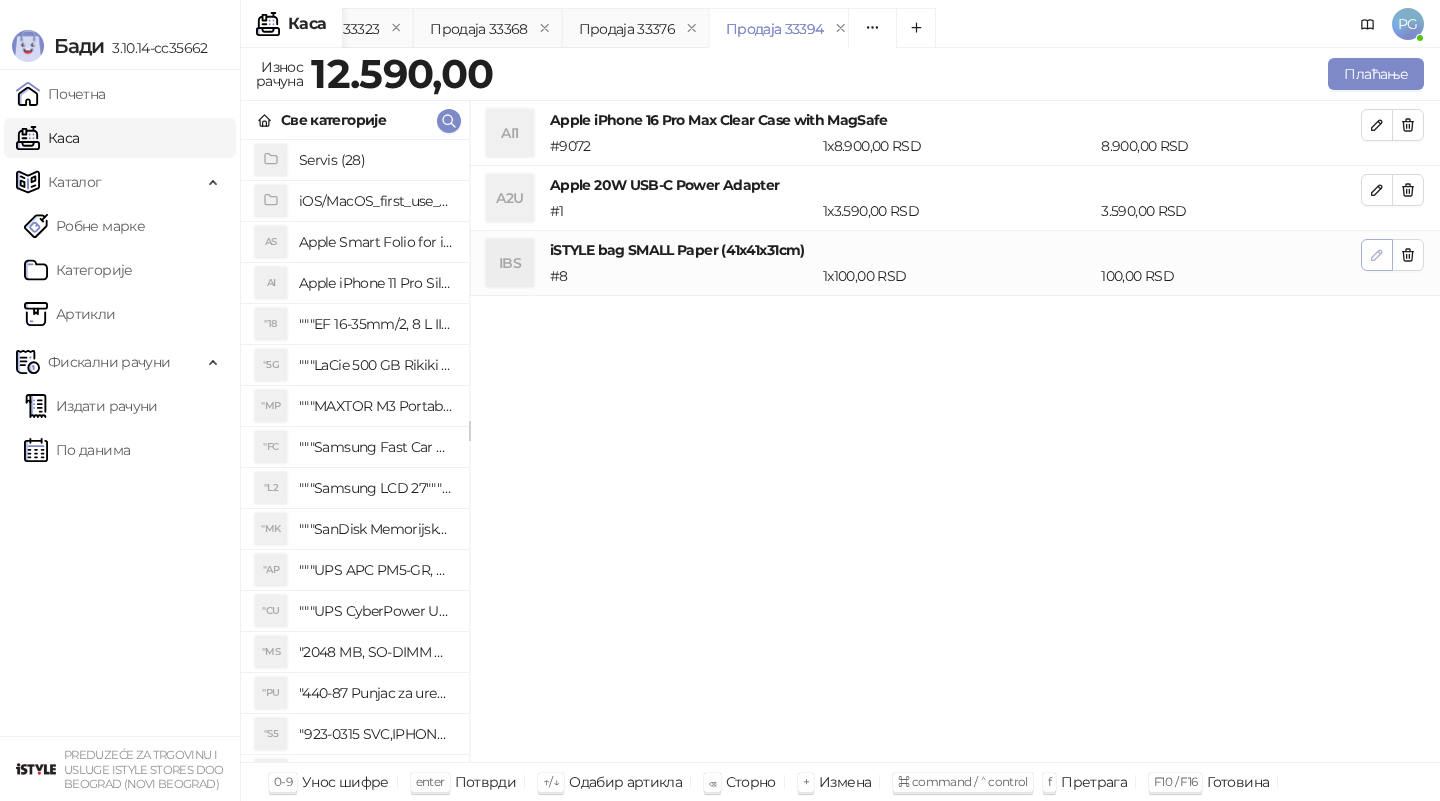 click 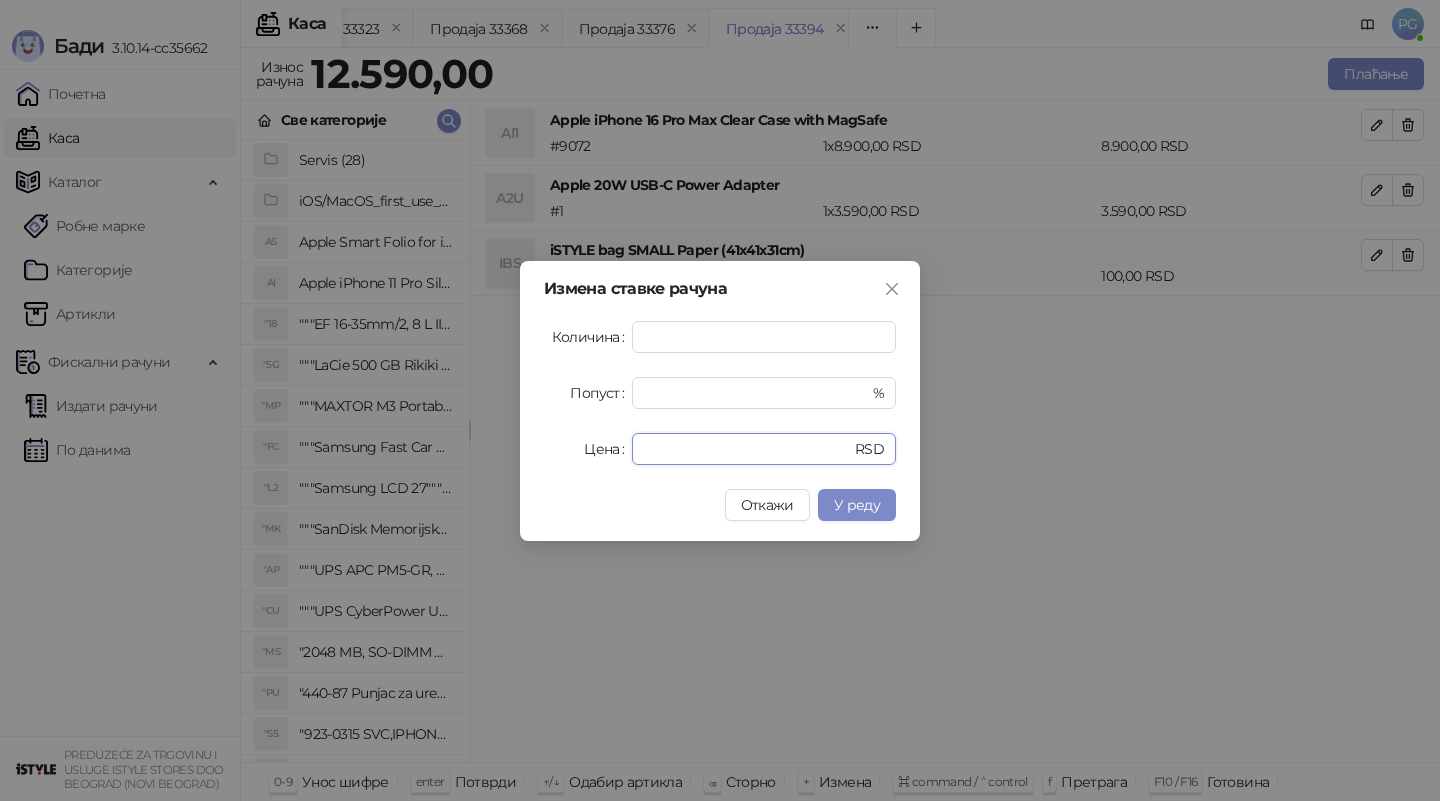 drag, startPoint x: 697, startPoint y: 450, endPoint x: 556, endPoint y: 450, distance: 141 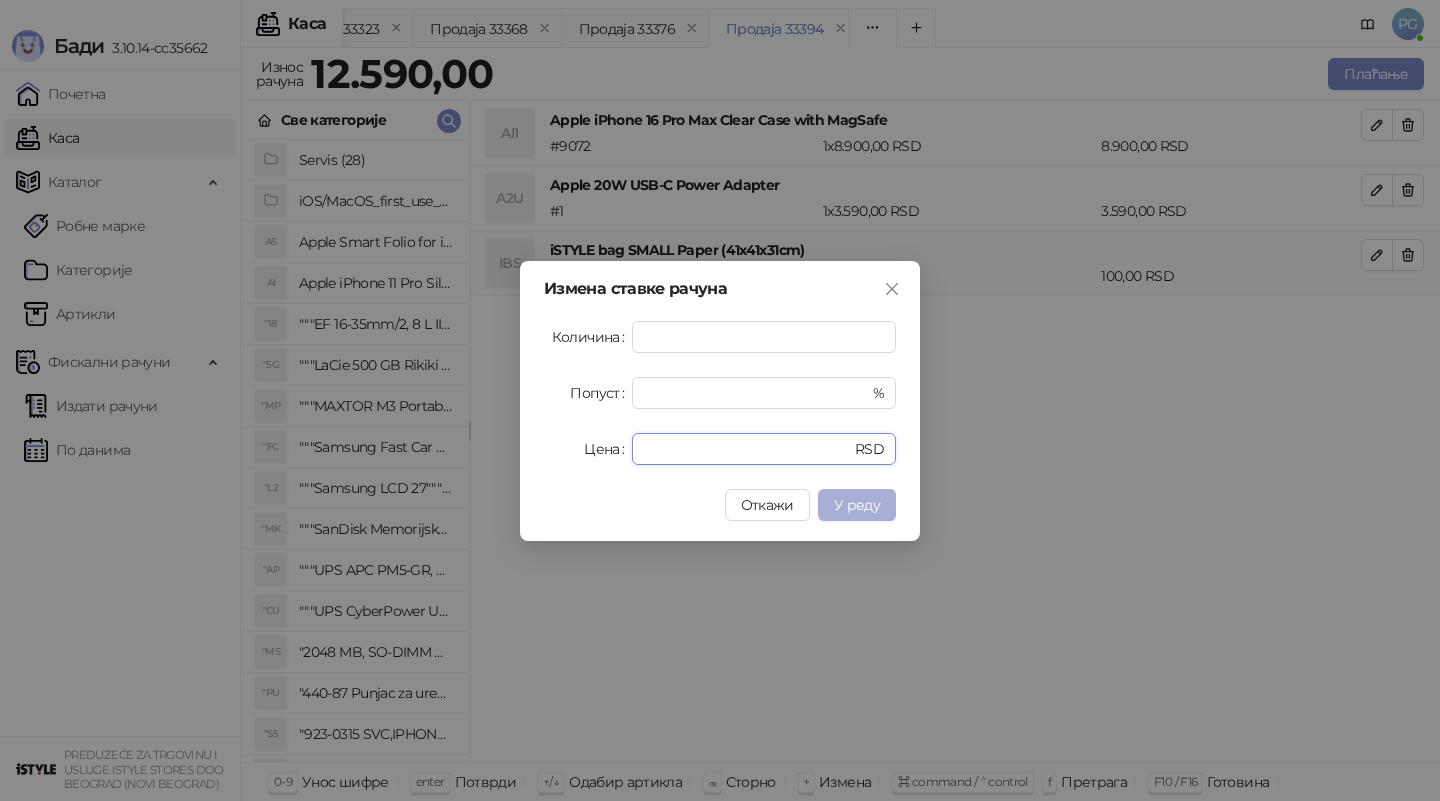 type on "**" 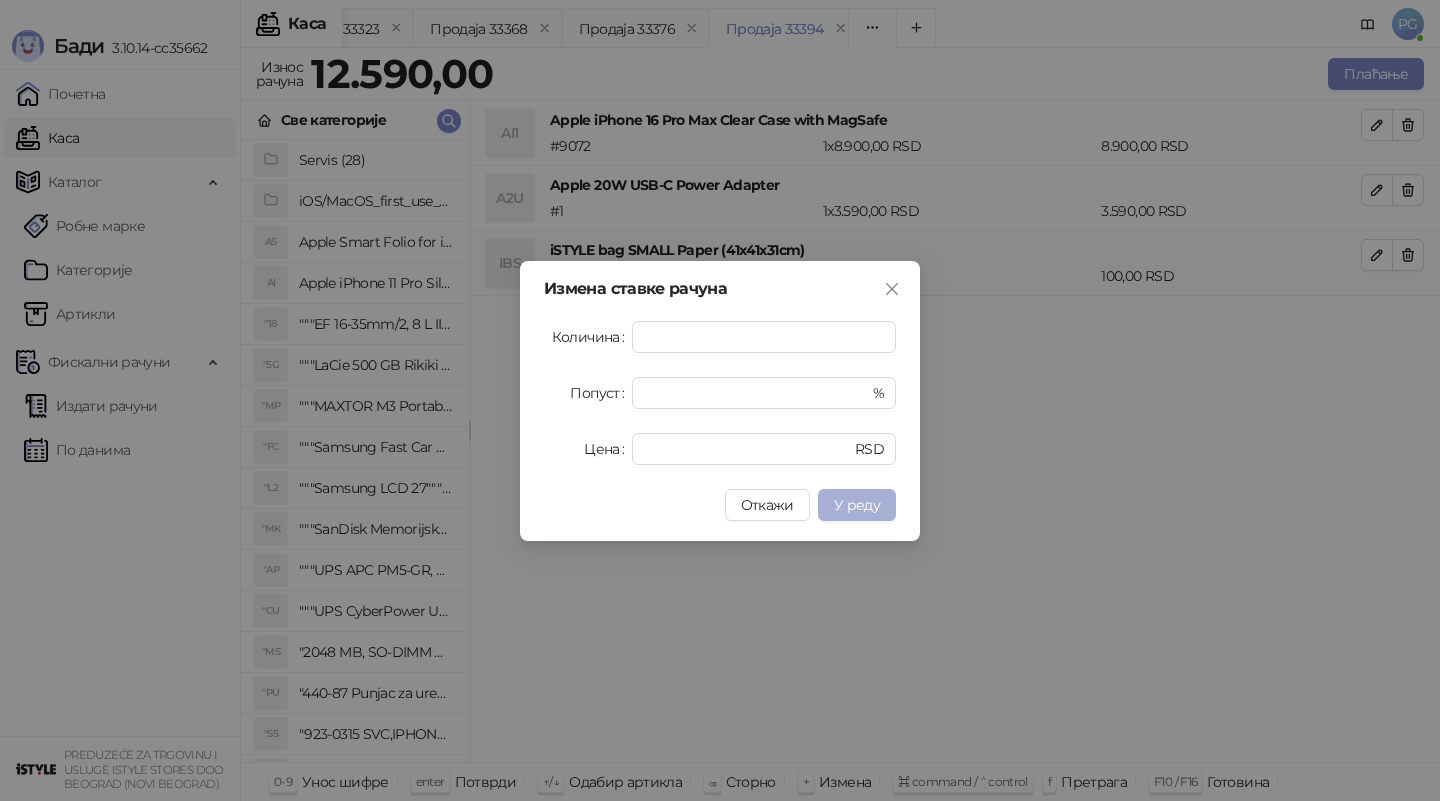 click on "У реду" at bounding box center [857, 505] 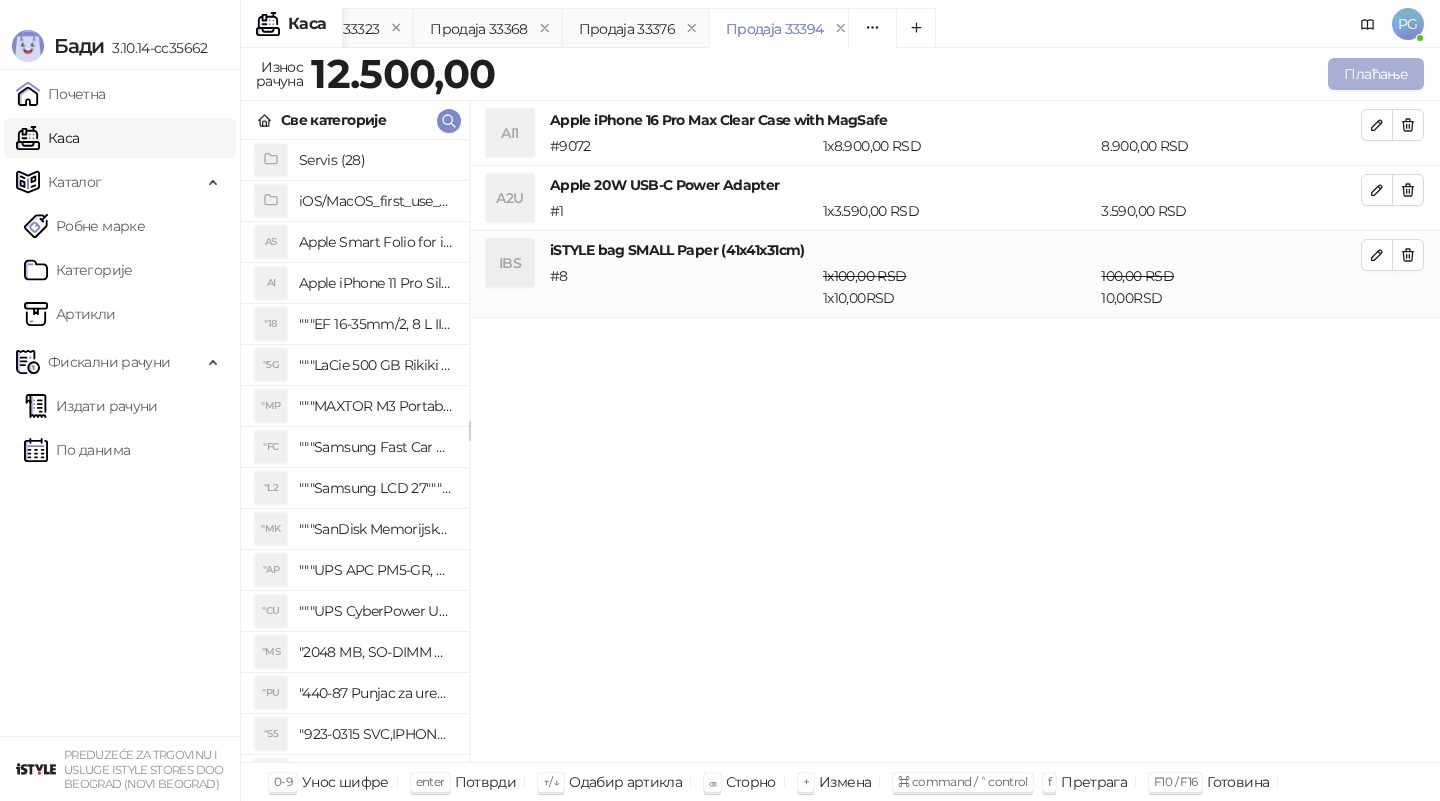 click on "Плаћање" at bounding box center (1376, 74) 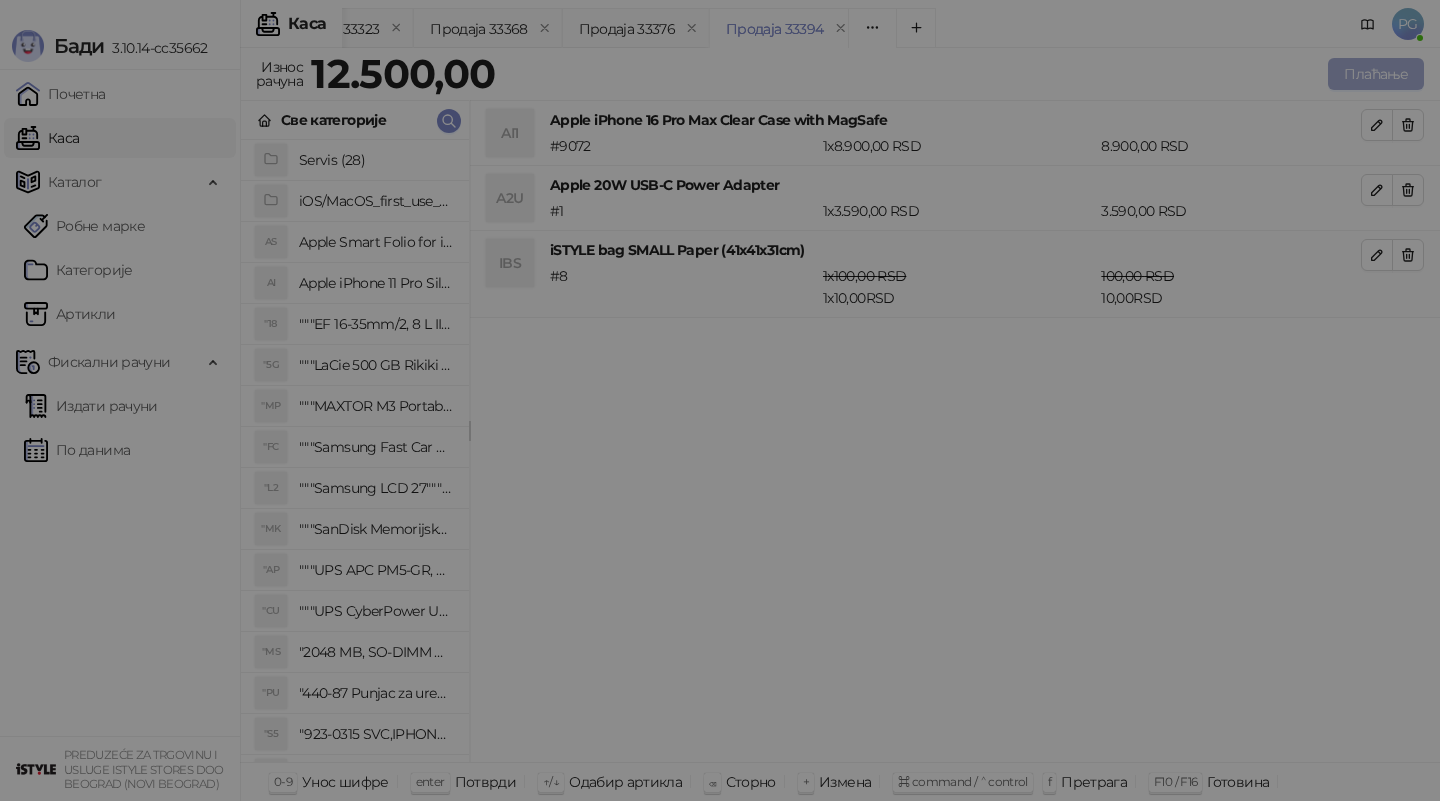 click on "Плаћање Врста рачуна Промет Врста трансакције Продаја ИД купца Број реф. документа Датум реф. докум. Додатни текст Готовина * Остатак Све Платна картица * Остатак Све Пренос на рачун * Остатак Све Друго безготовинско * Остатак Све Прикажи све начине плаћања Чек * Остатак Све Ваучер * Остатак Све Инстант плаћање * Остатак Све   Промет ослобођен плаћања ПДВ-а у складу са чланом 24. Закона о порезу на додату вредност Укупно ********* Попуст   * % Укупно за уплату ********* Преостали износ ********* Повраћај **** Штампа на термалном штампачу Штампа на А4 штампачу Ел. пошта Откажи" at bounding box center [720, 400] 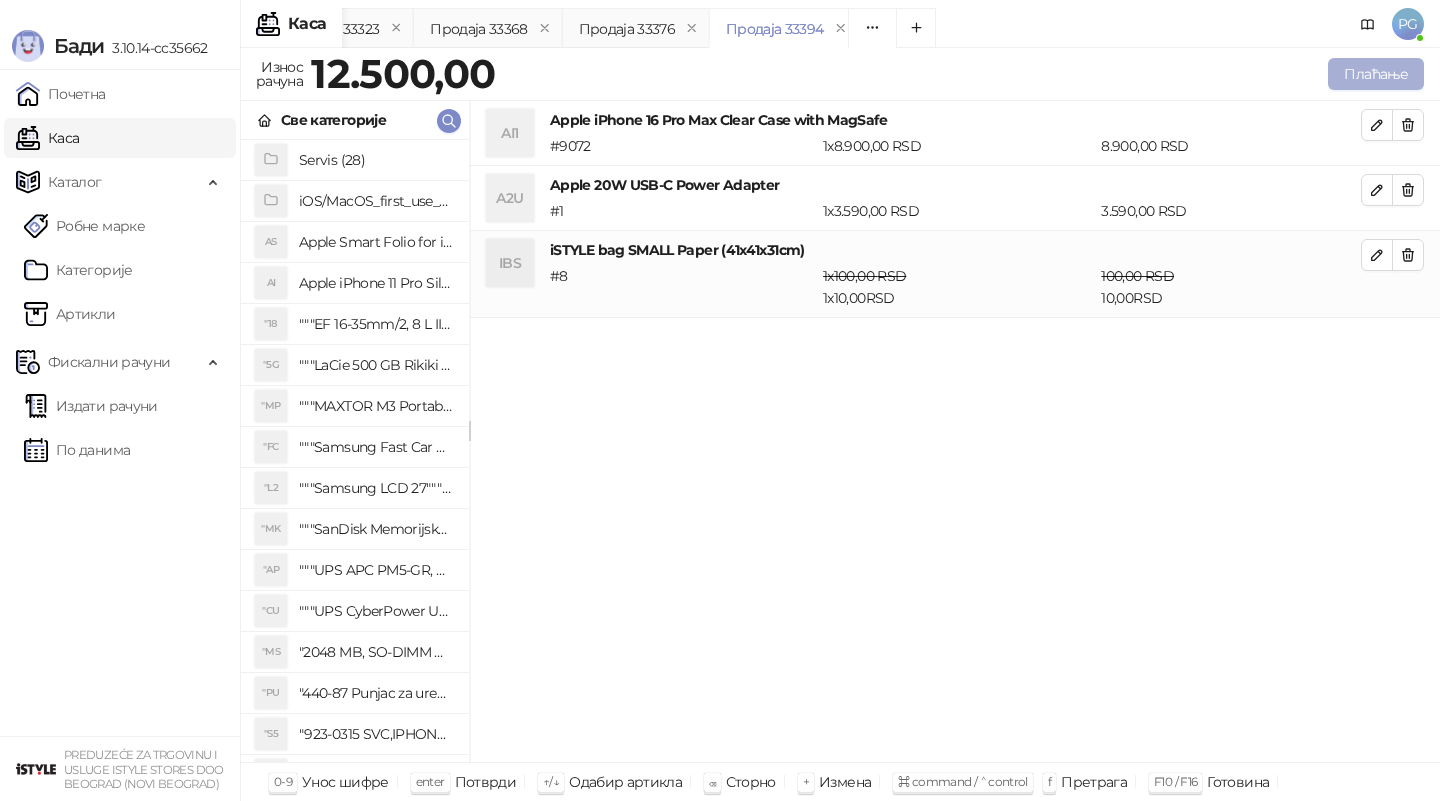 click on "Плаћање" at bounding box center (1376, 74) 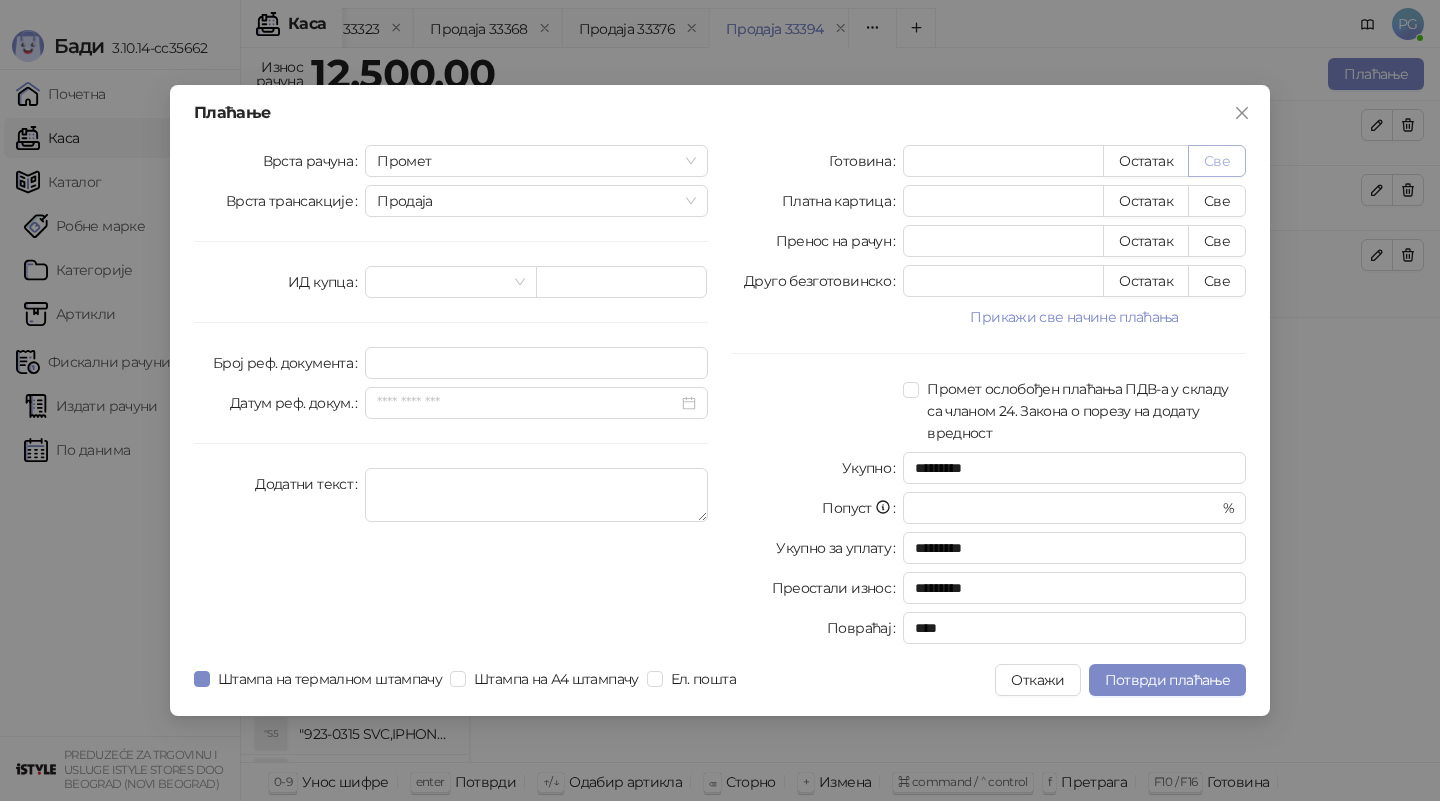 click on "Све" at bounding box center (1217, 161) 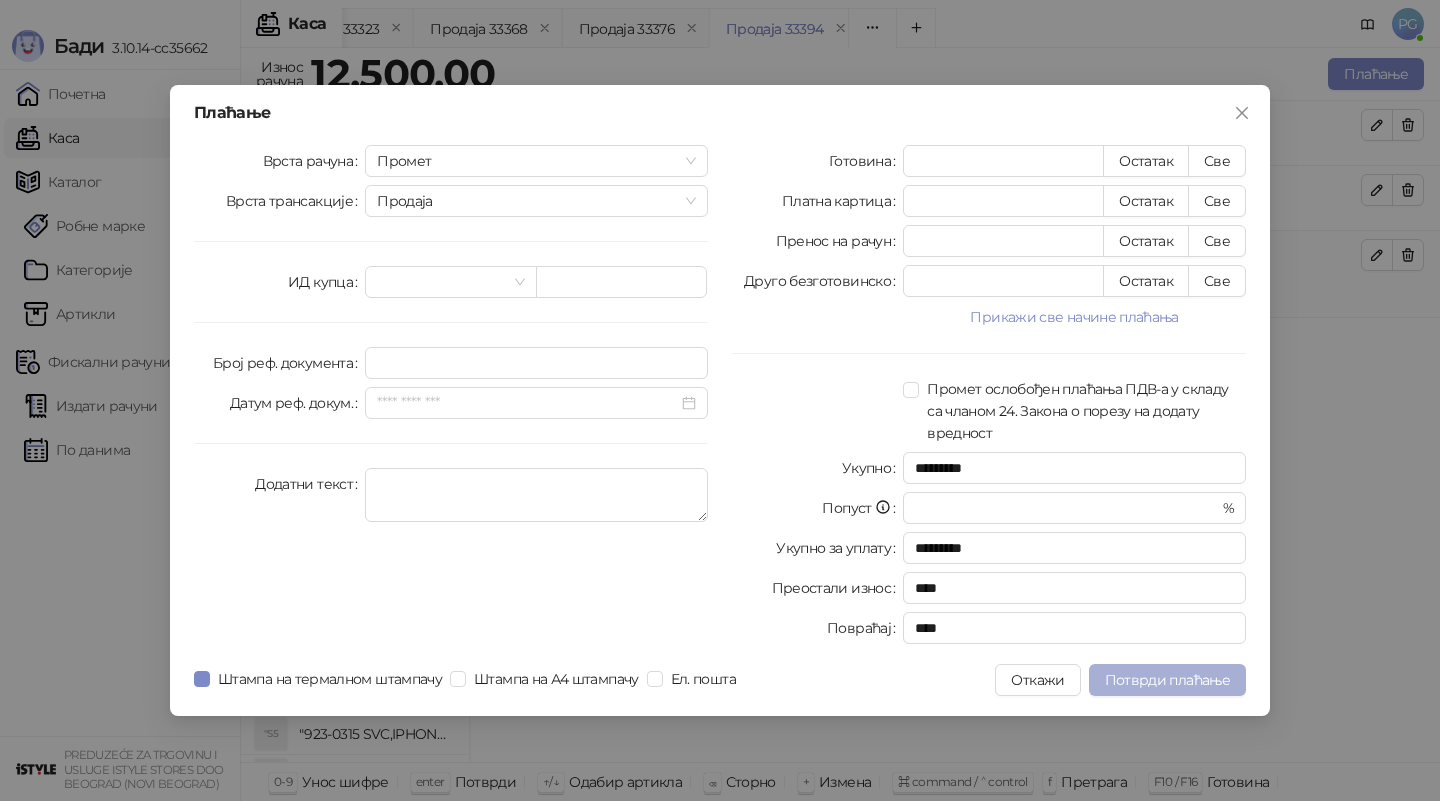 click on "Потврди плаћање" at bounding box center [1167, 680] 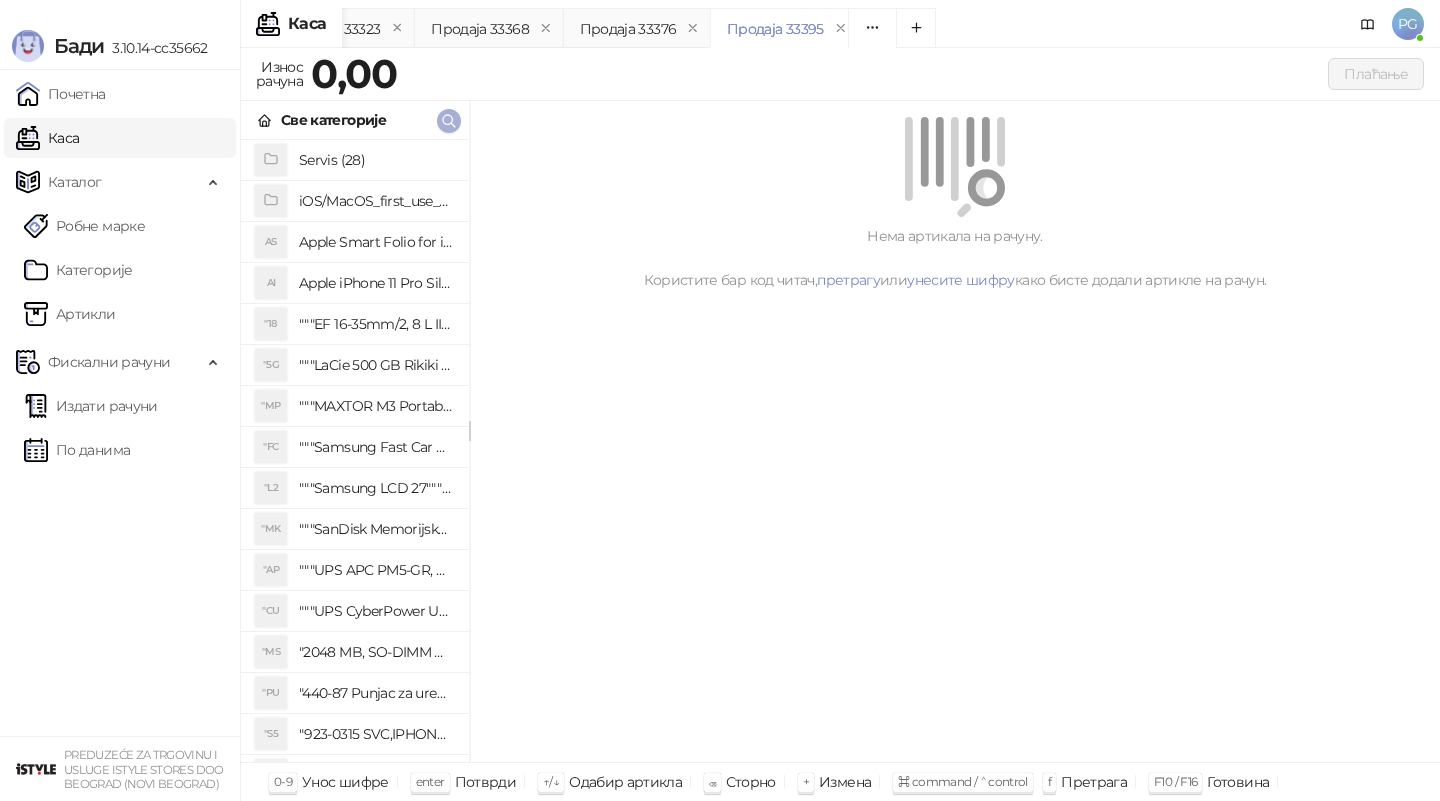 click 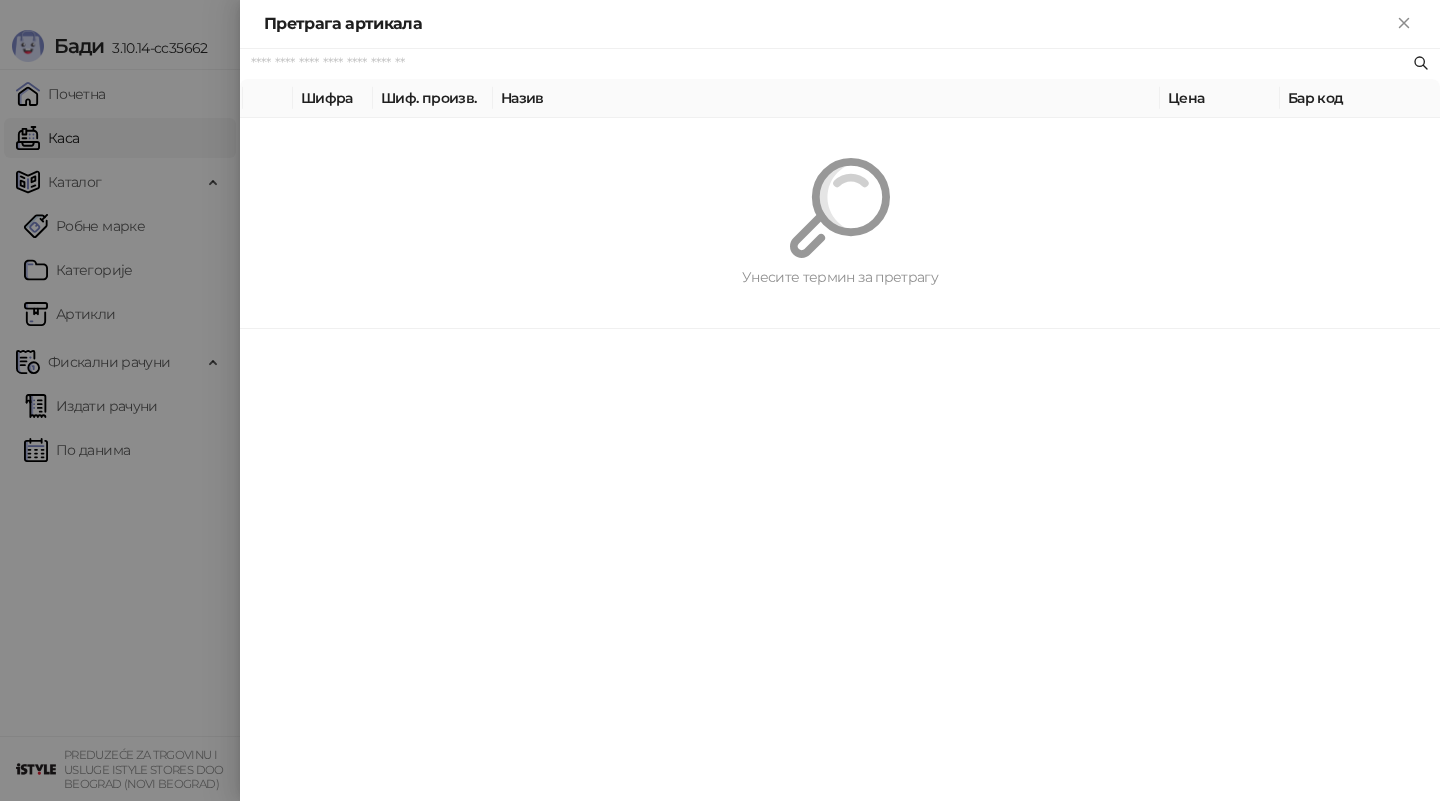 paste on "**********" 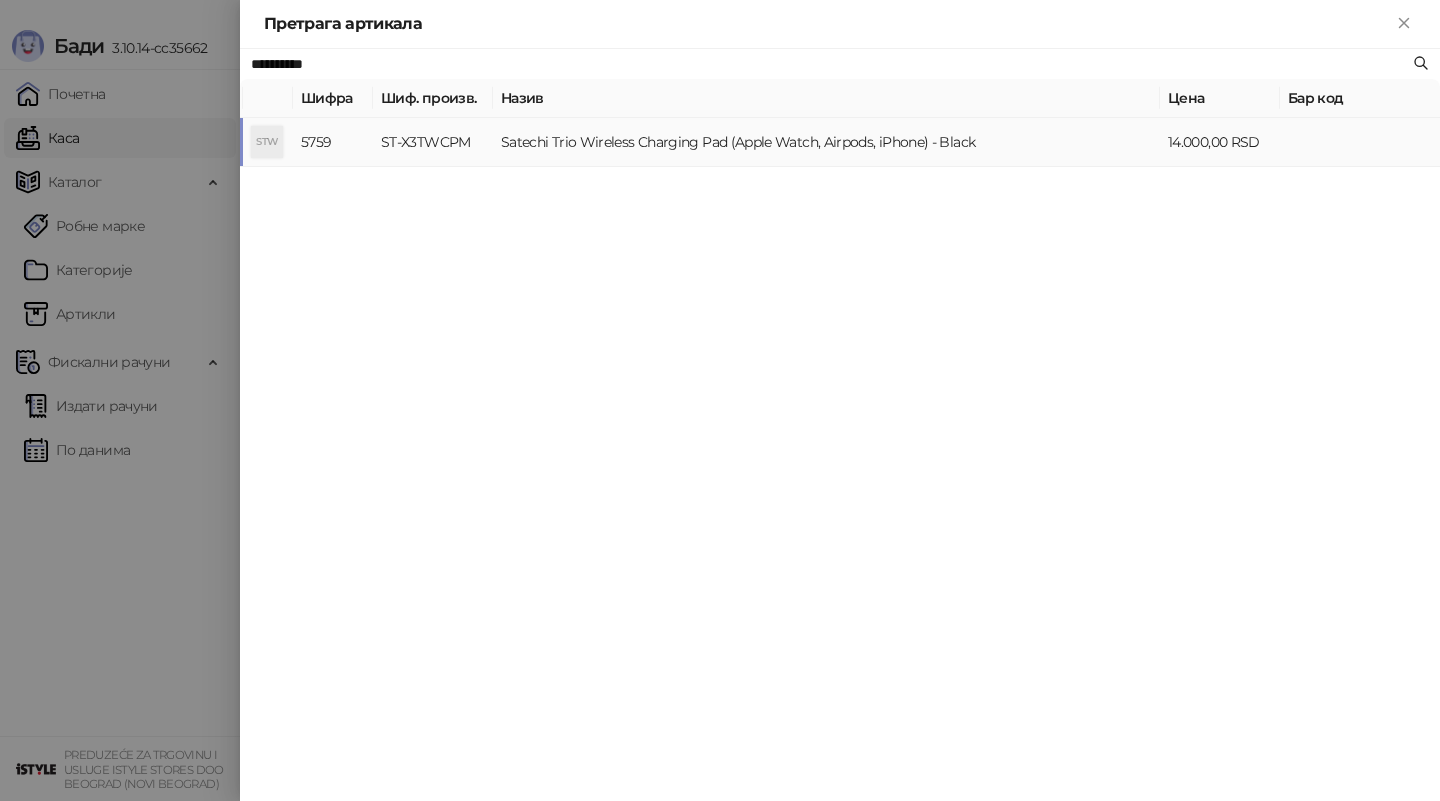 click on "ST-X3TWCPM" at bounding box center (433, 142) 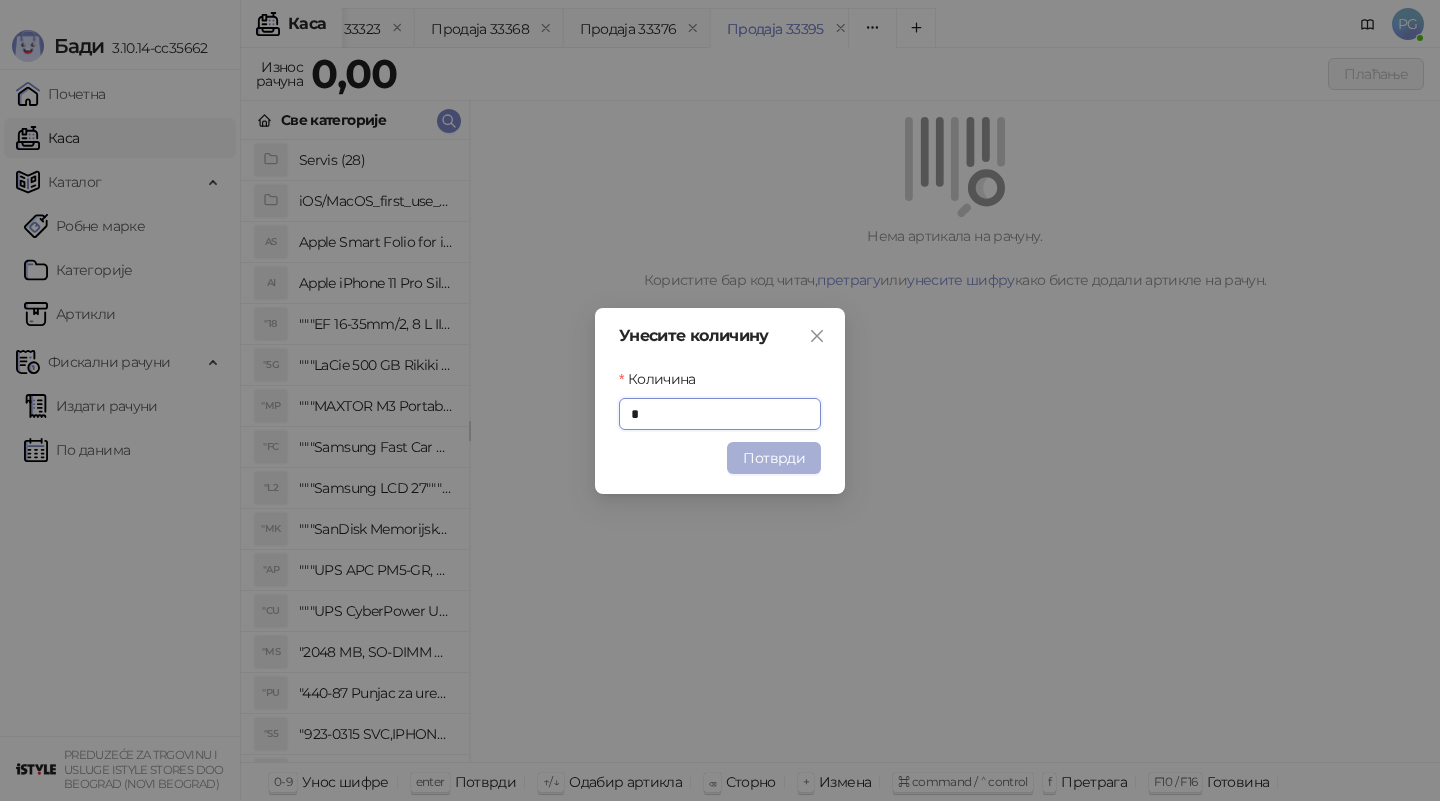 click on "Потврди" at bounding box center (774, 458) 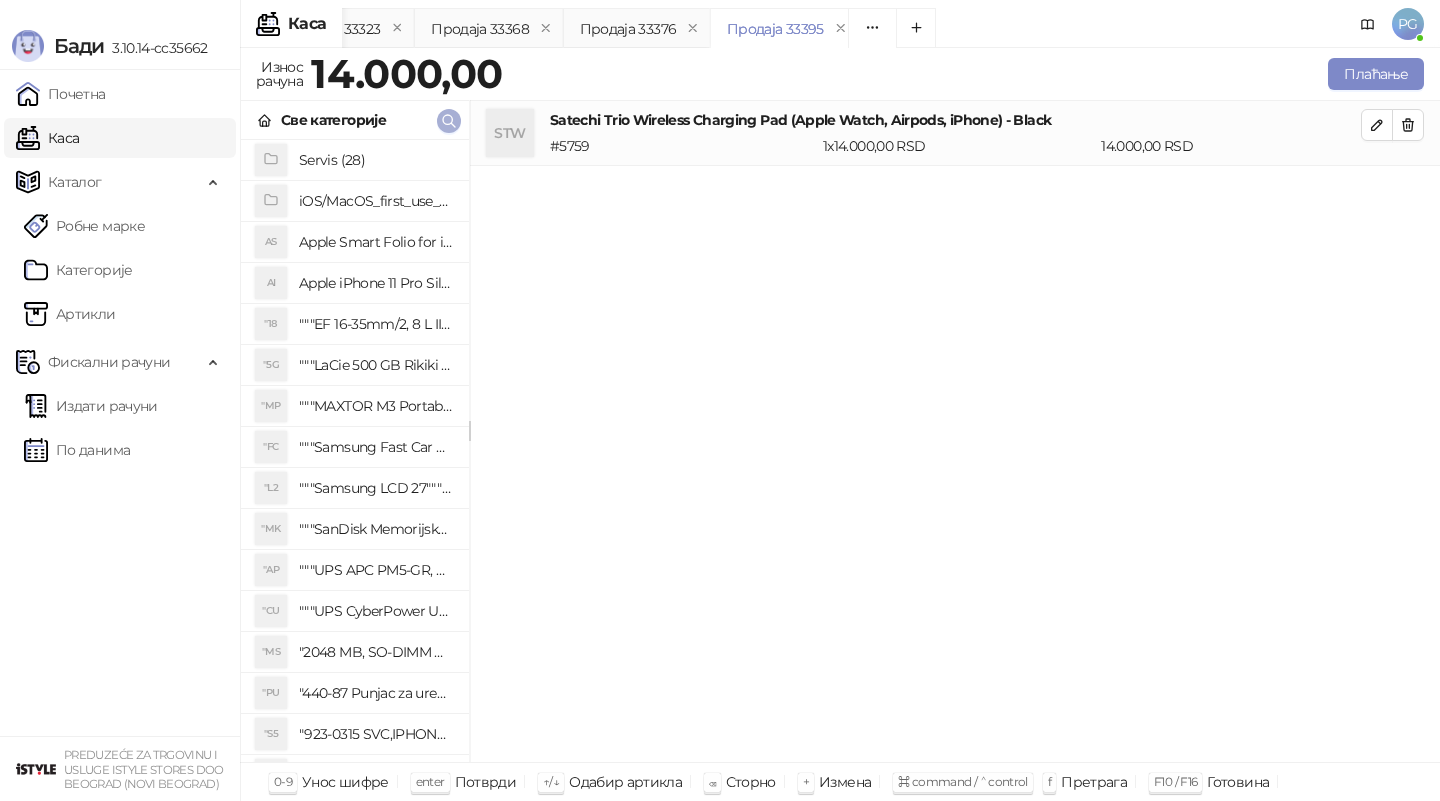 click 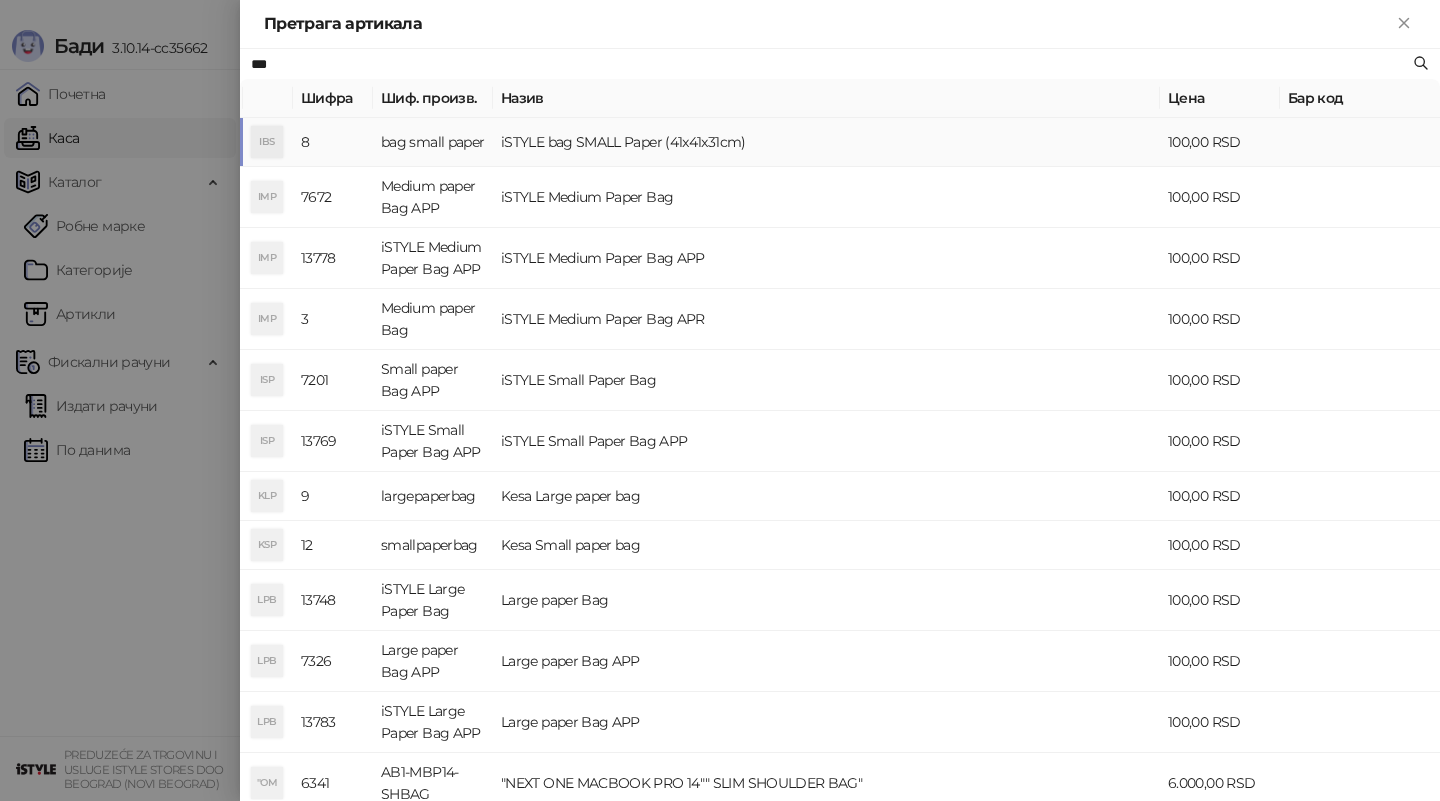 click on "bag small paper" at bounding box center [433, 142] 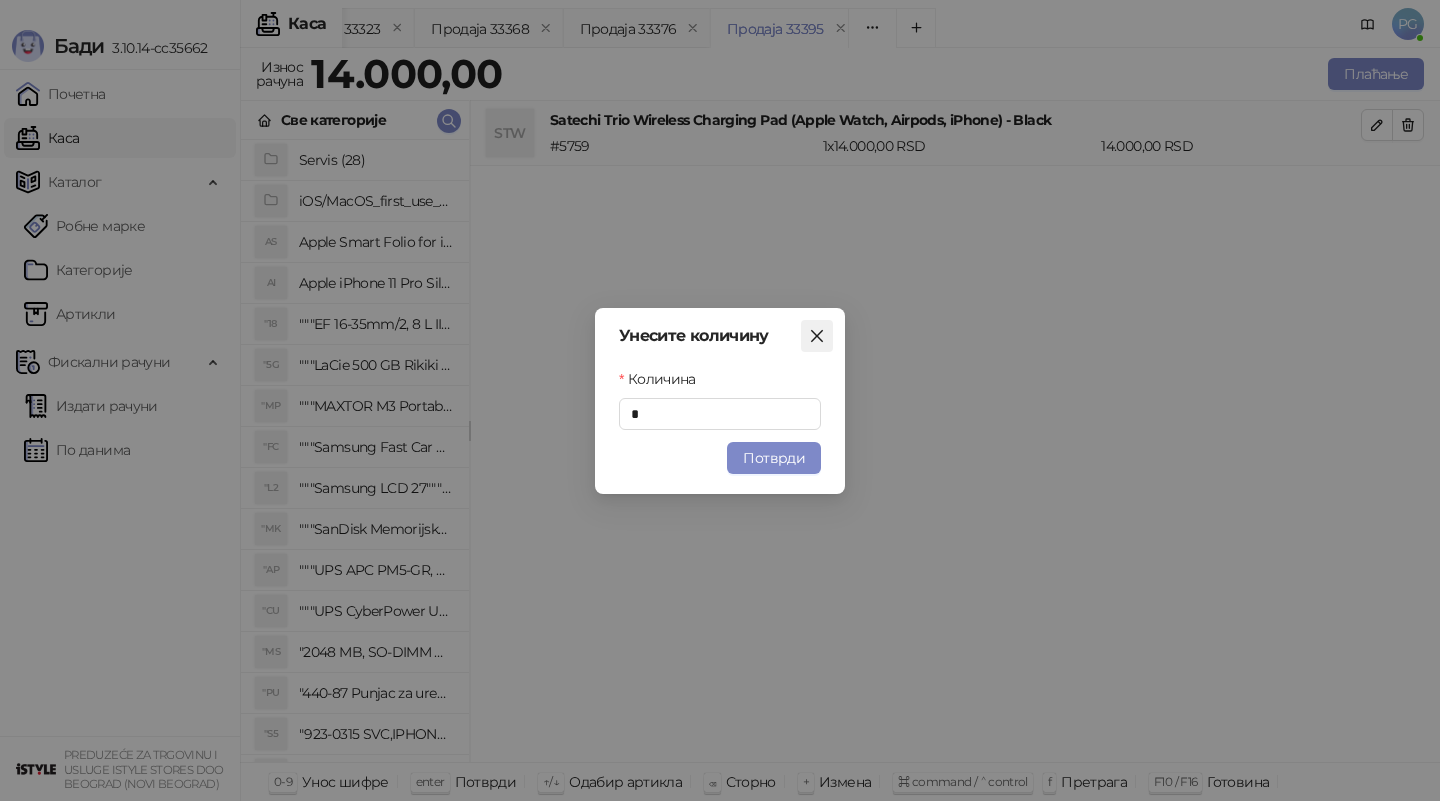 click at bounding box center [817, 336] 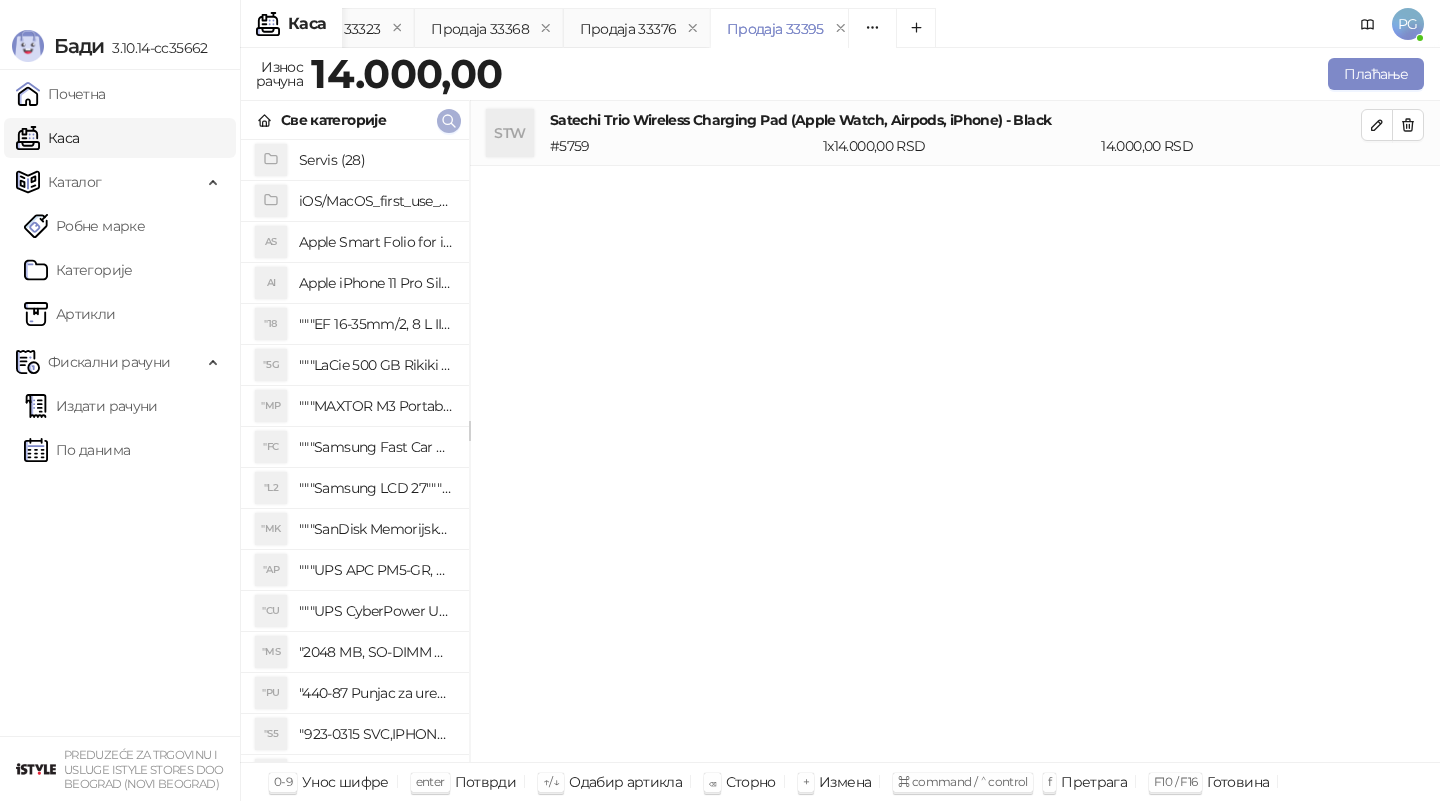 click 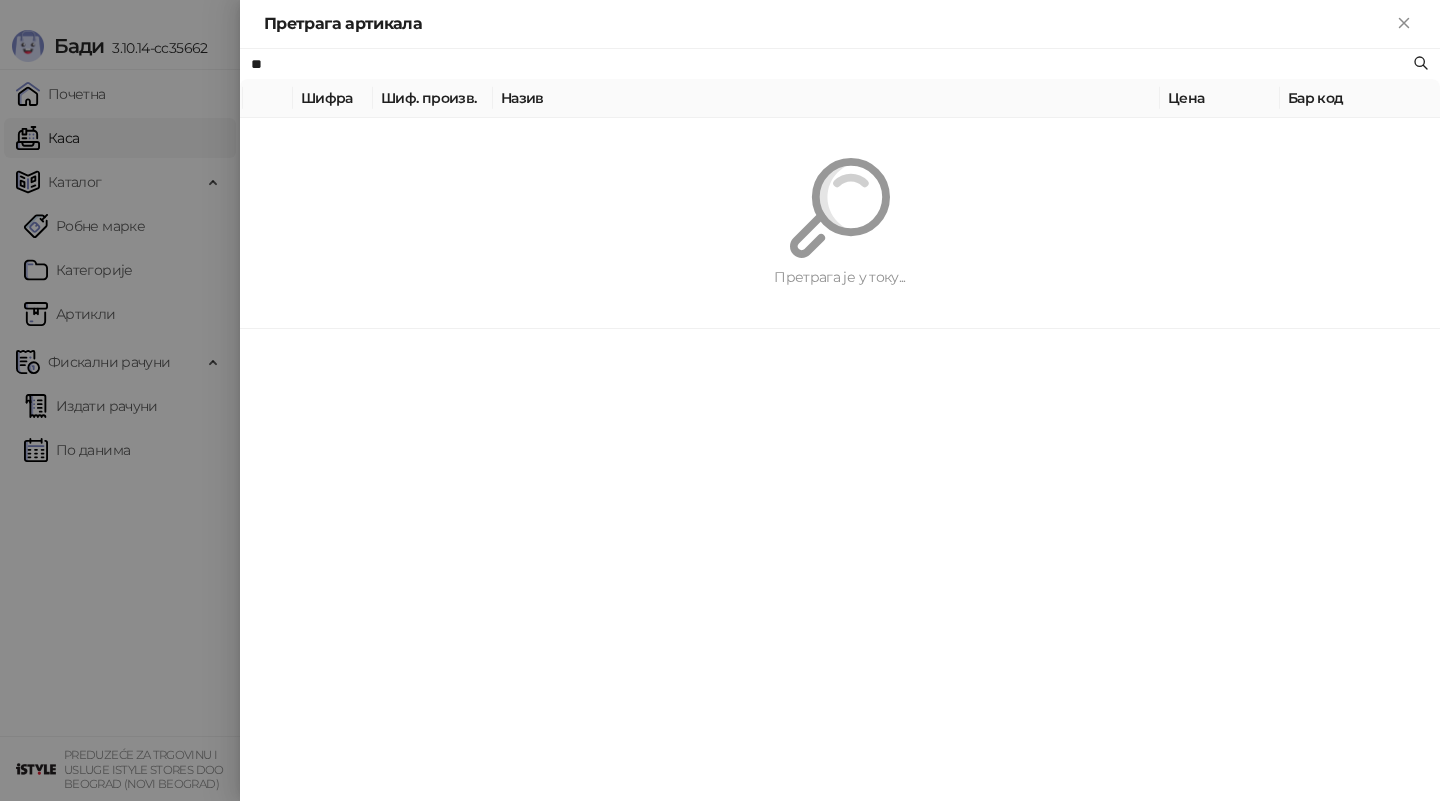type on "***" 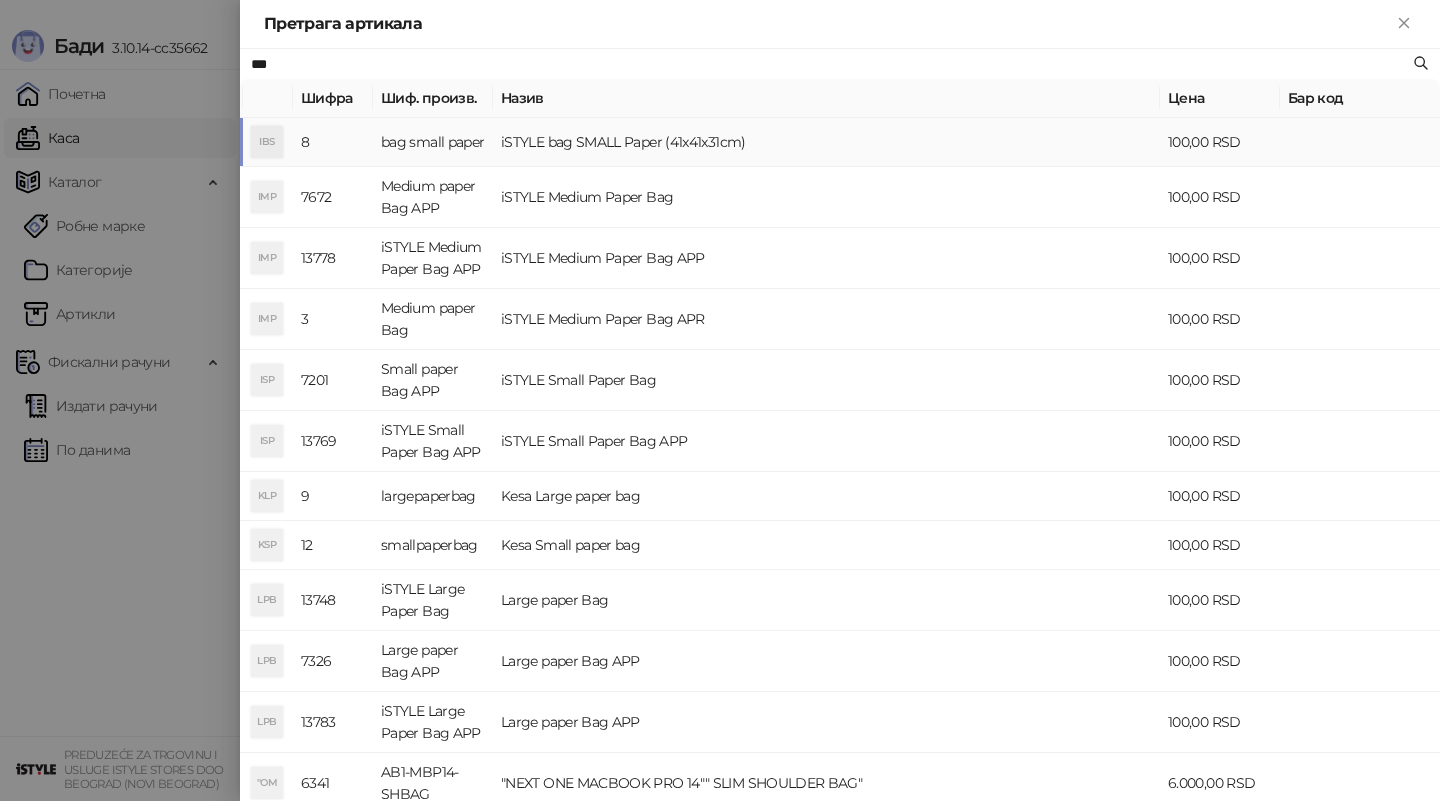 click on "iSTYLE bag SMALL Paper (41x41x31cm)" at bounding box center [826, 142] 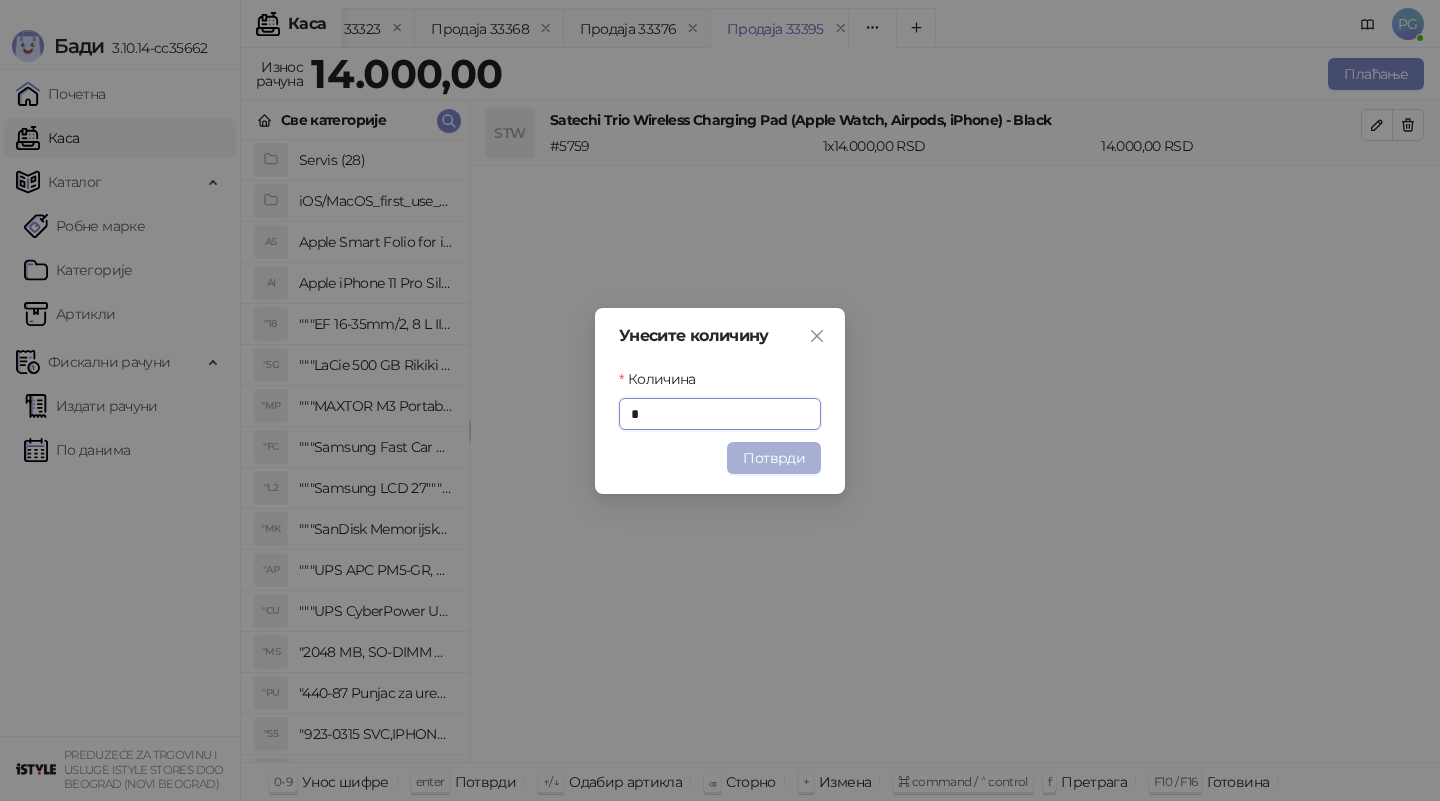 click on "Потврди" at bounding box center [774, 458] 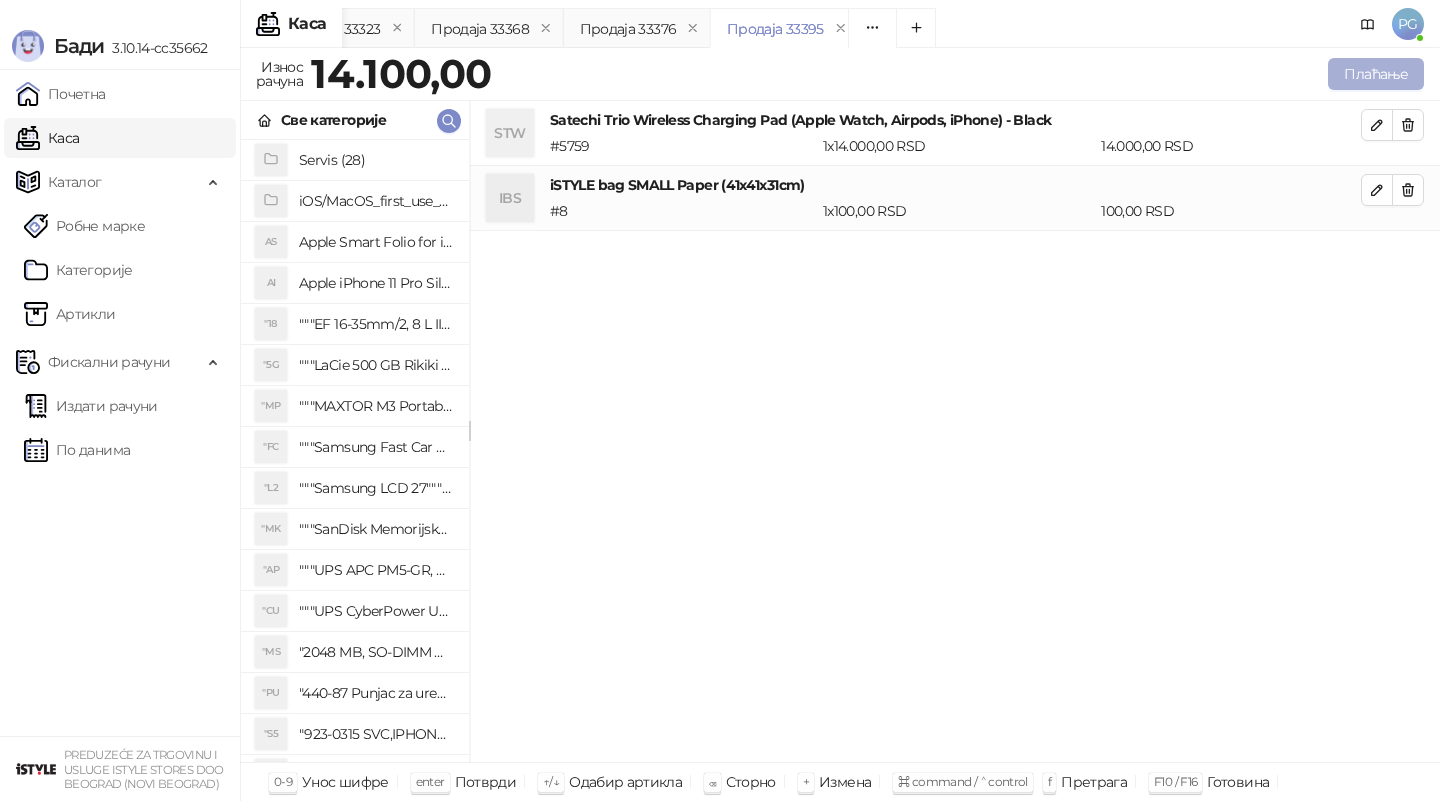 click on "Плаћање" at bounding box center (1376, 74) 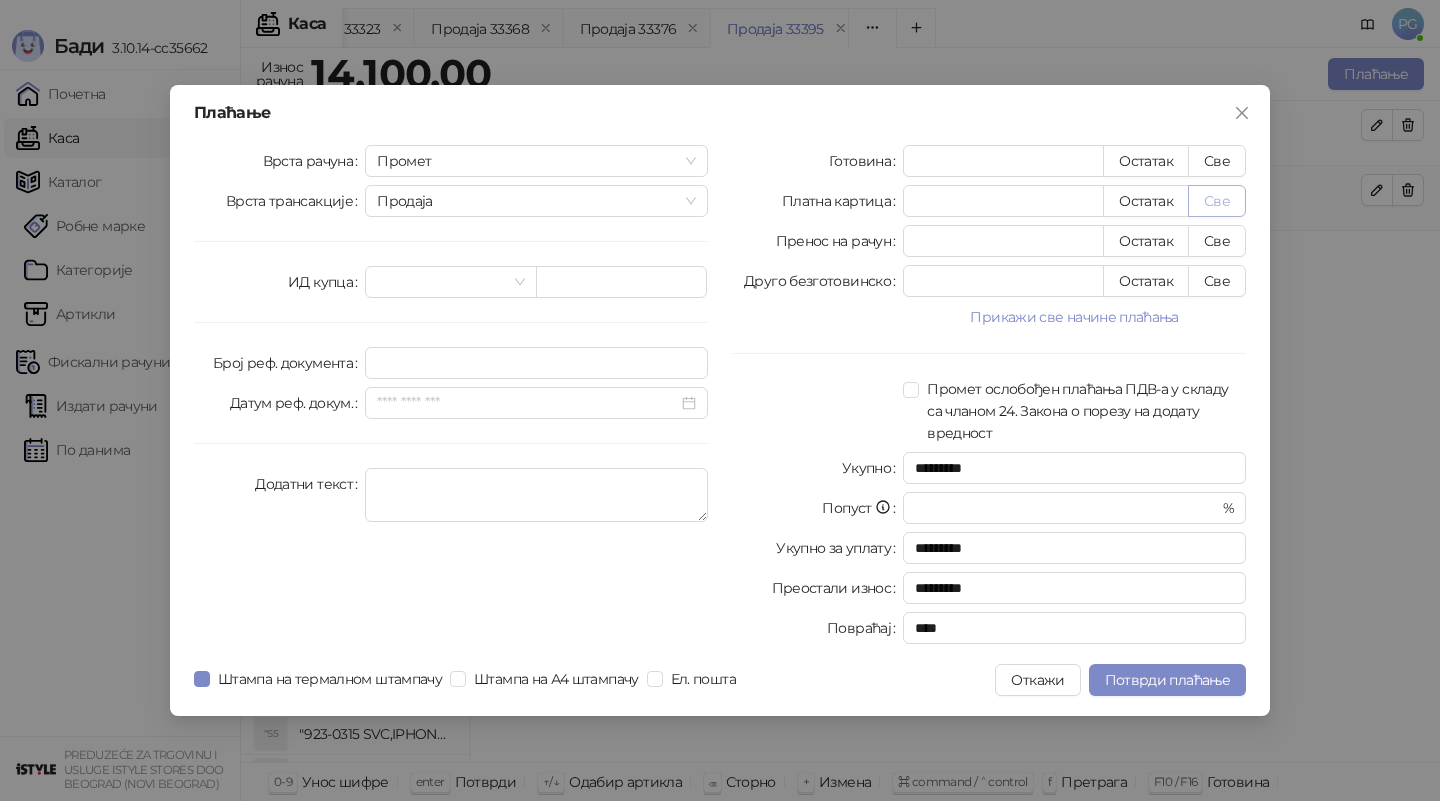 click on "Све" at bounding box center [1217, 201] 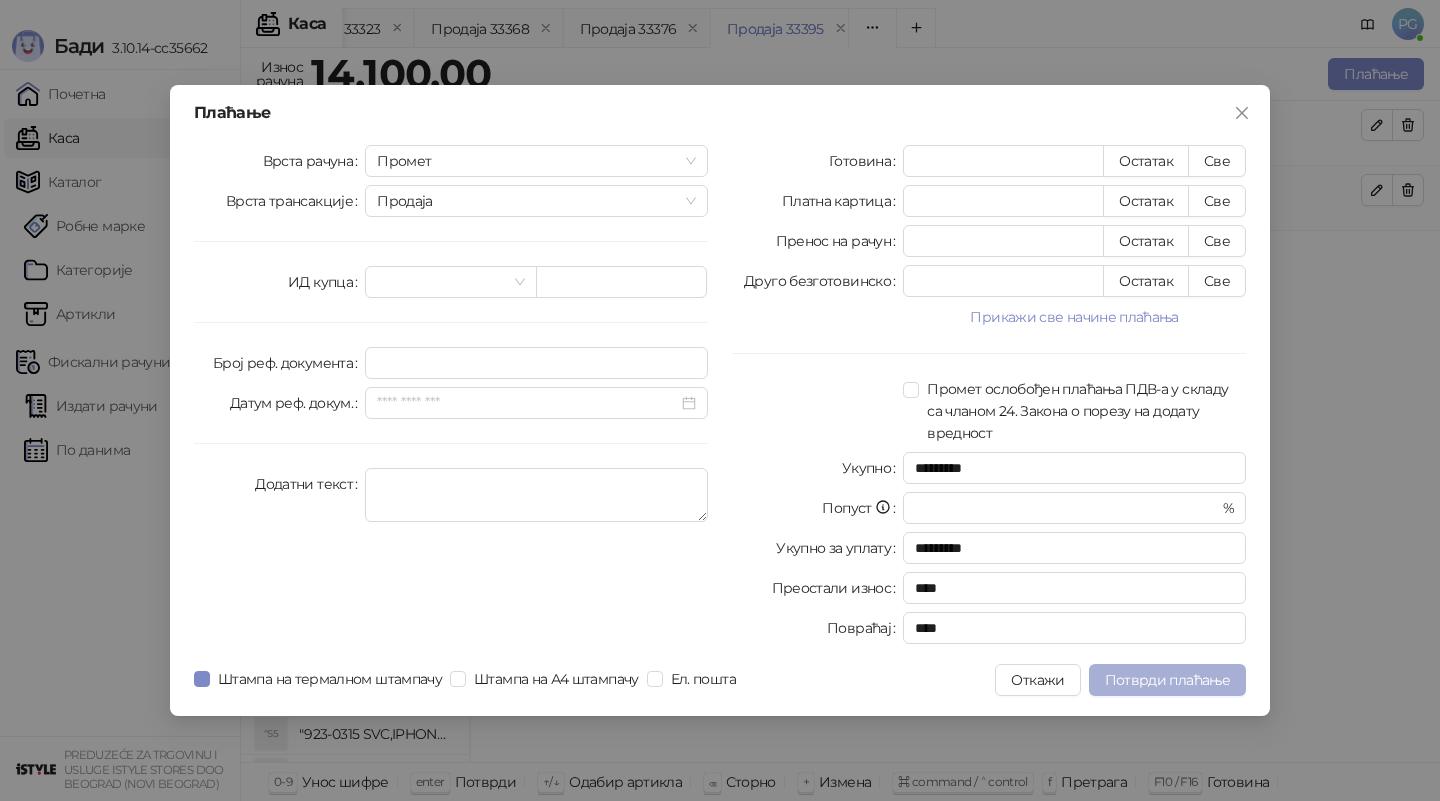 click on "Потврди плаћање" at bounding box center [1167, 680] 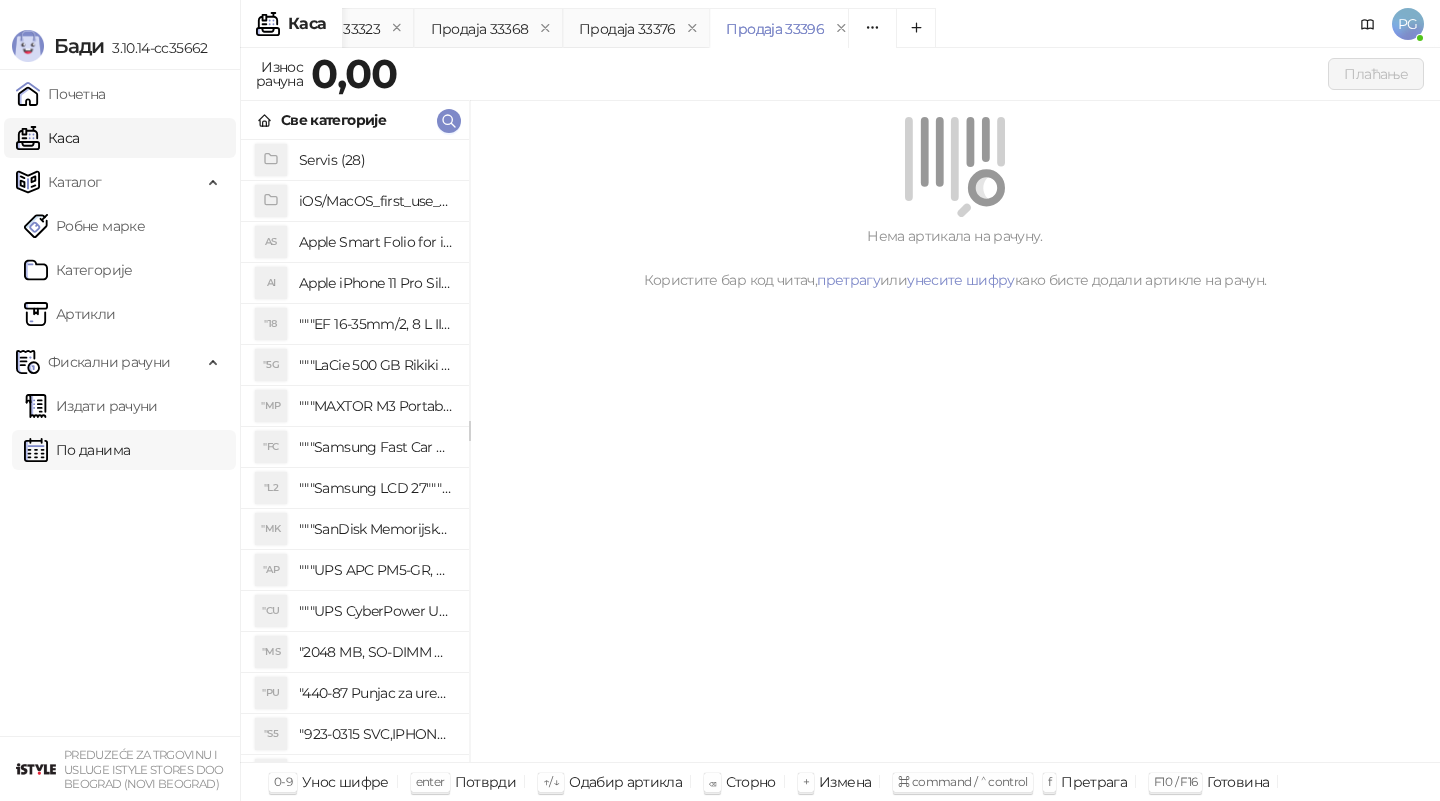 click on "По данима" at bounding box center [77, 450] 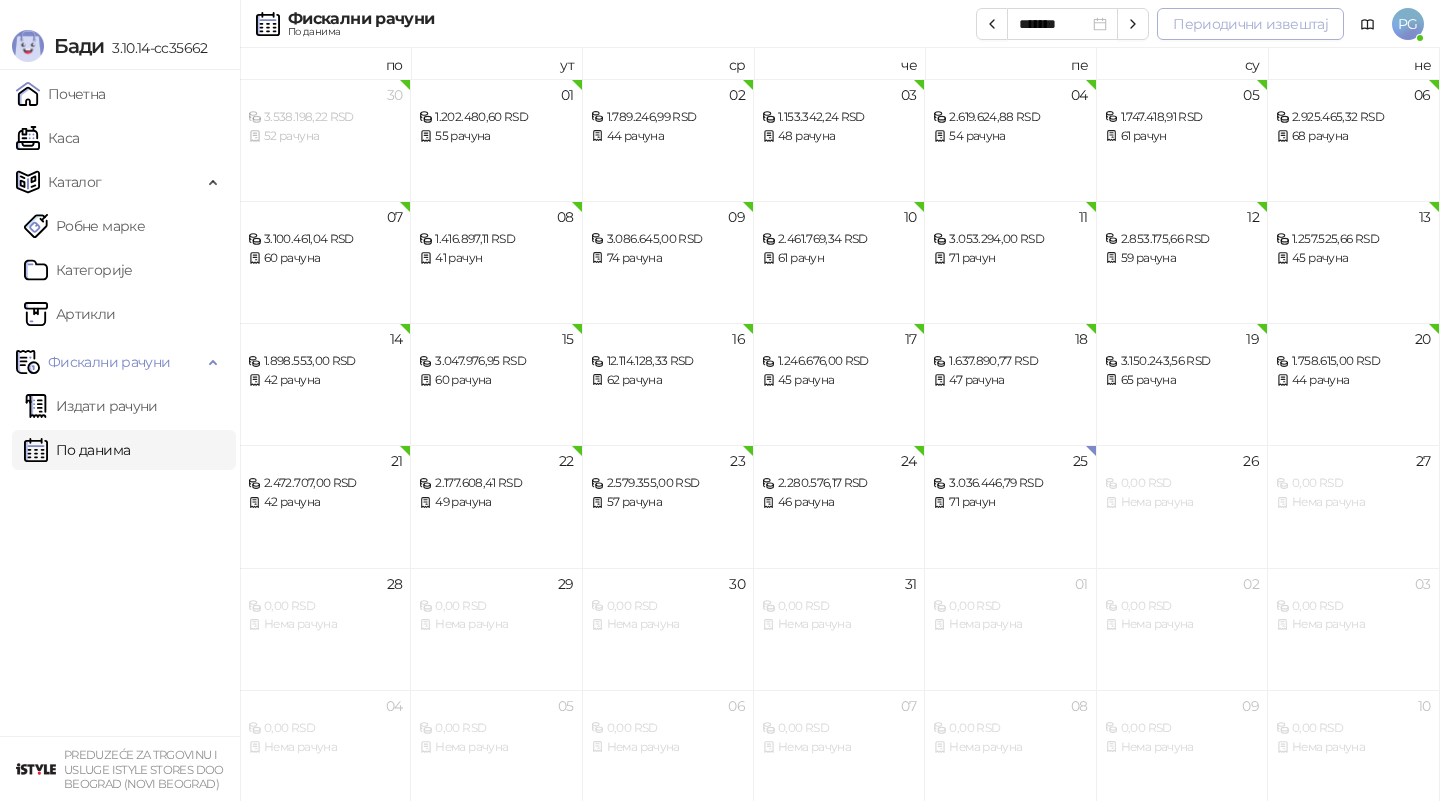 click on "Периодични извештај" at bounding box center (1250, 24) 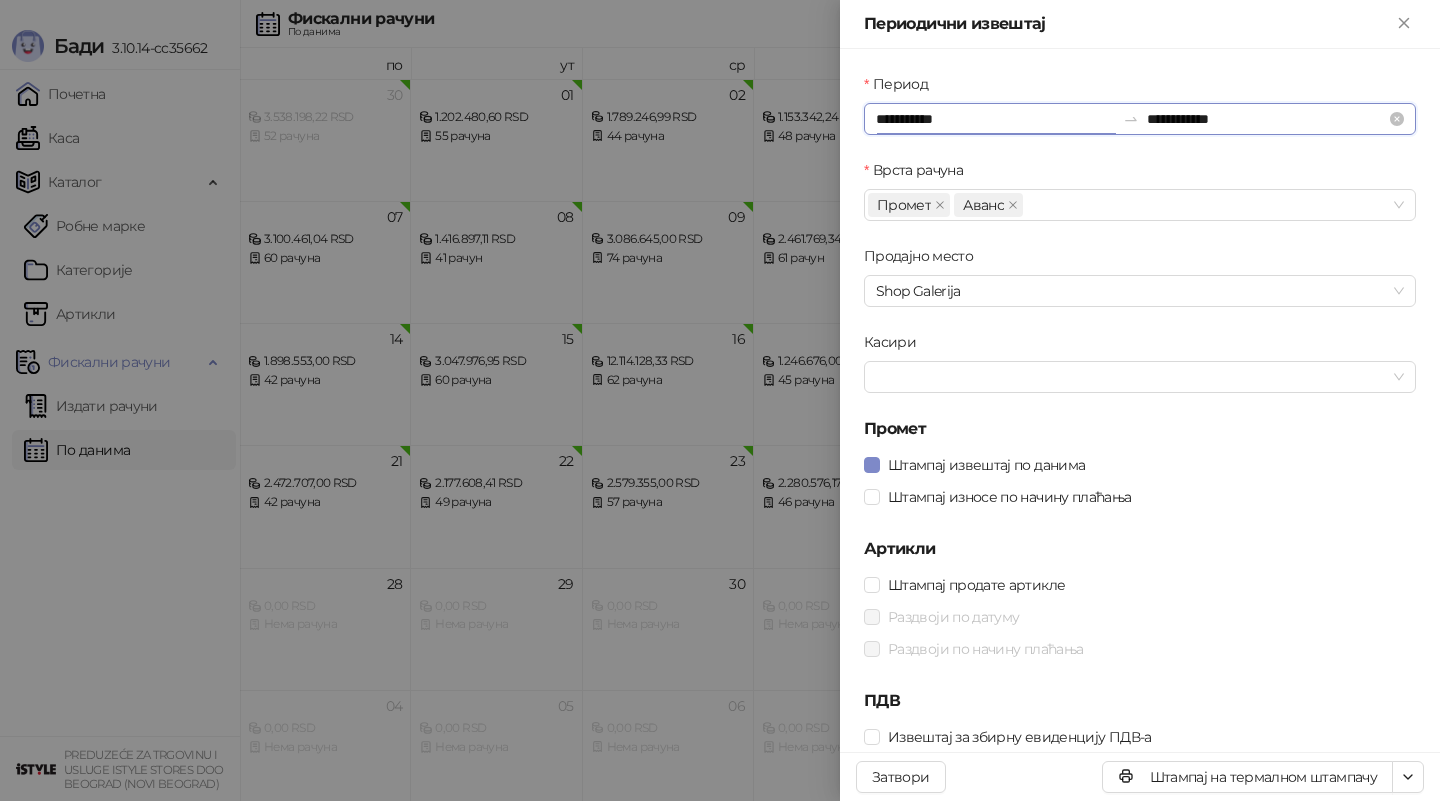 click on "**********" at bounding box center [995, 119] 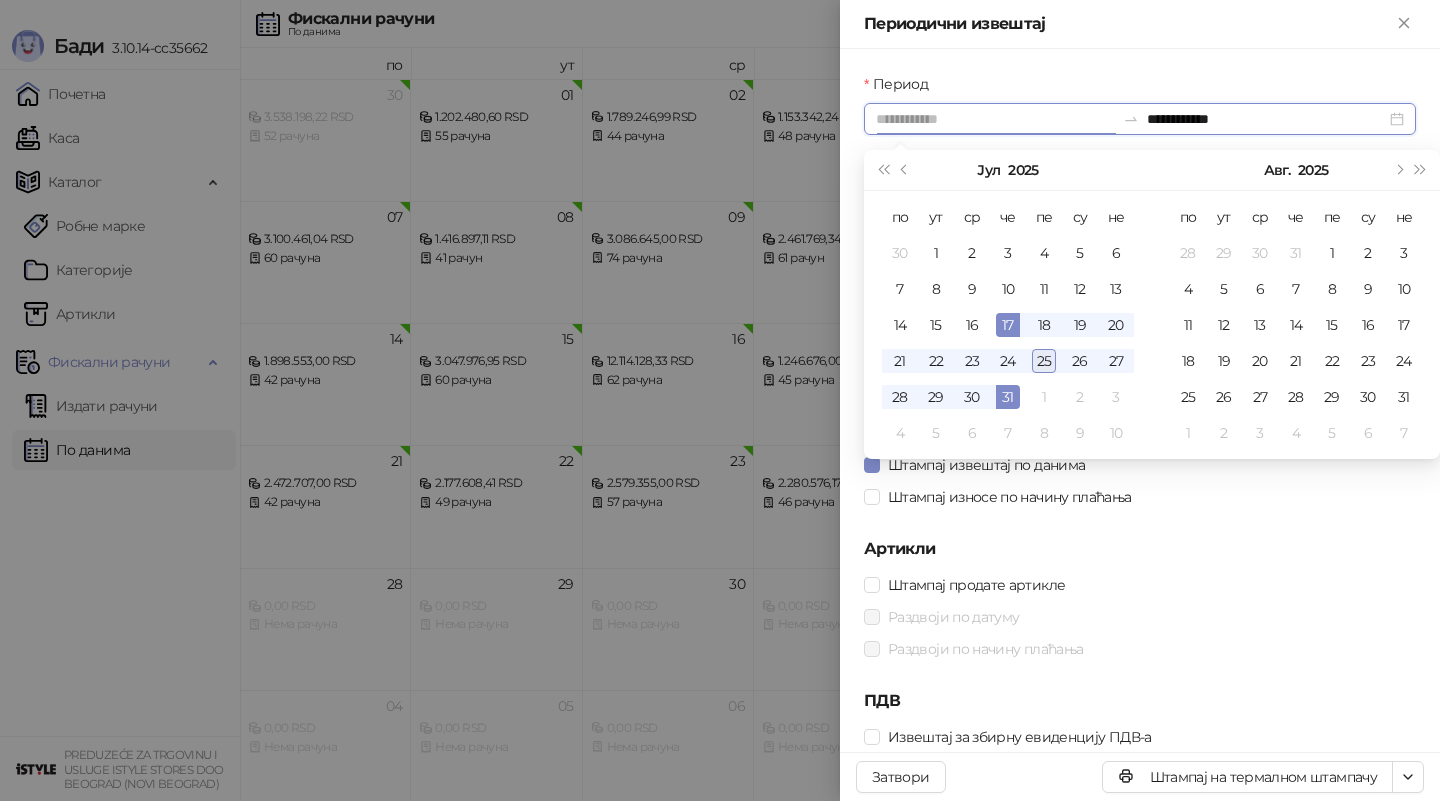 type on "**********" 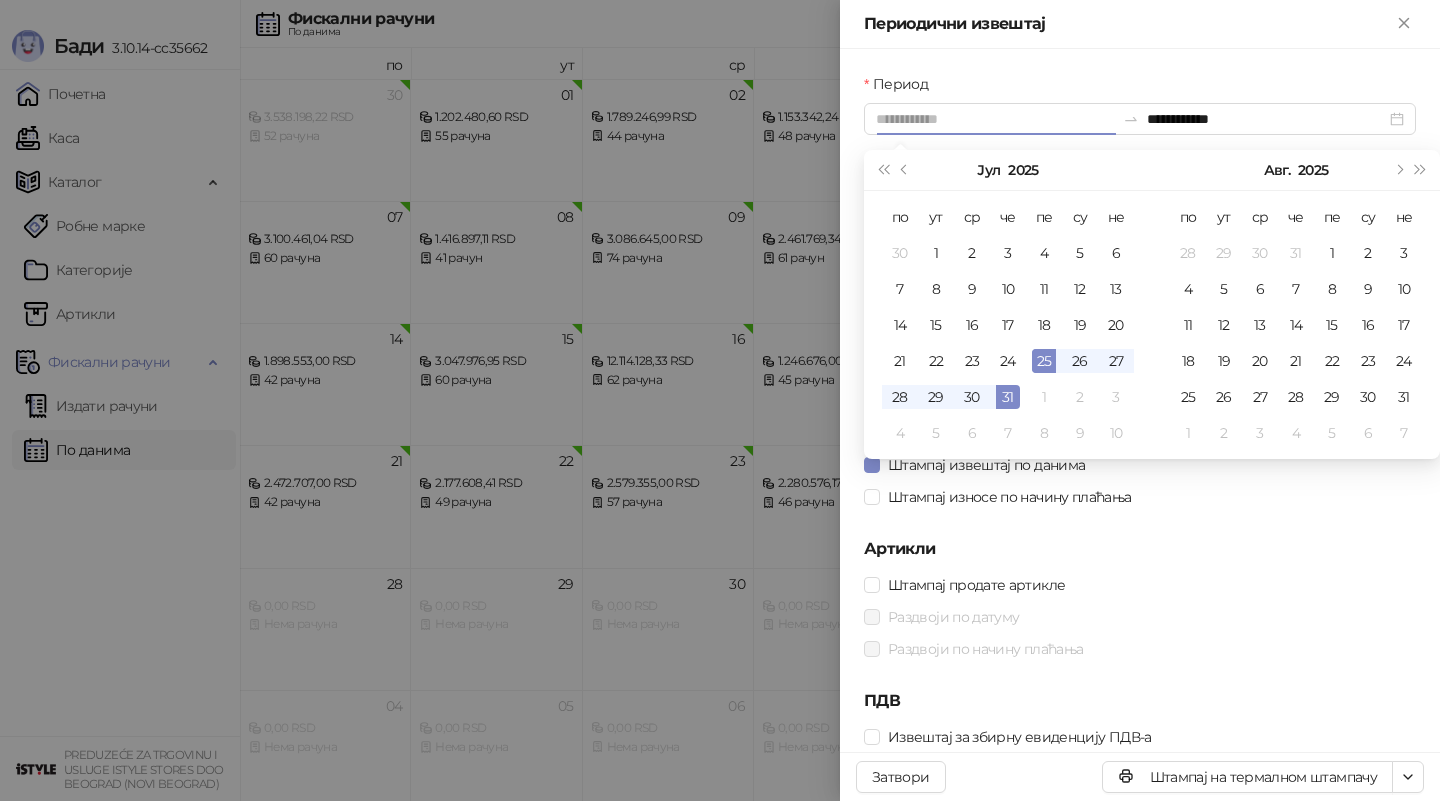 click on "25" at bounding box center [1044, 361] 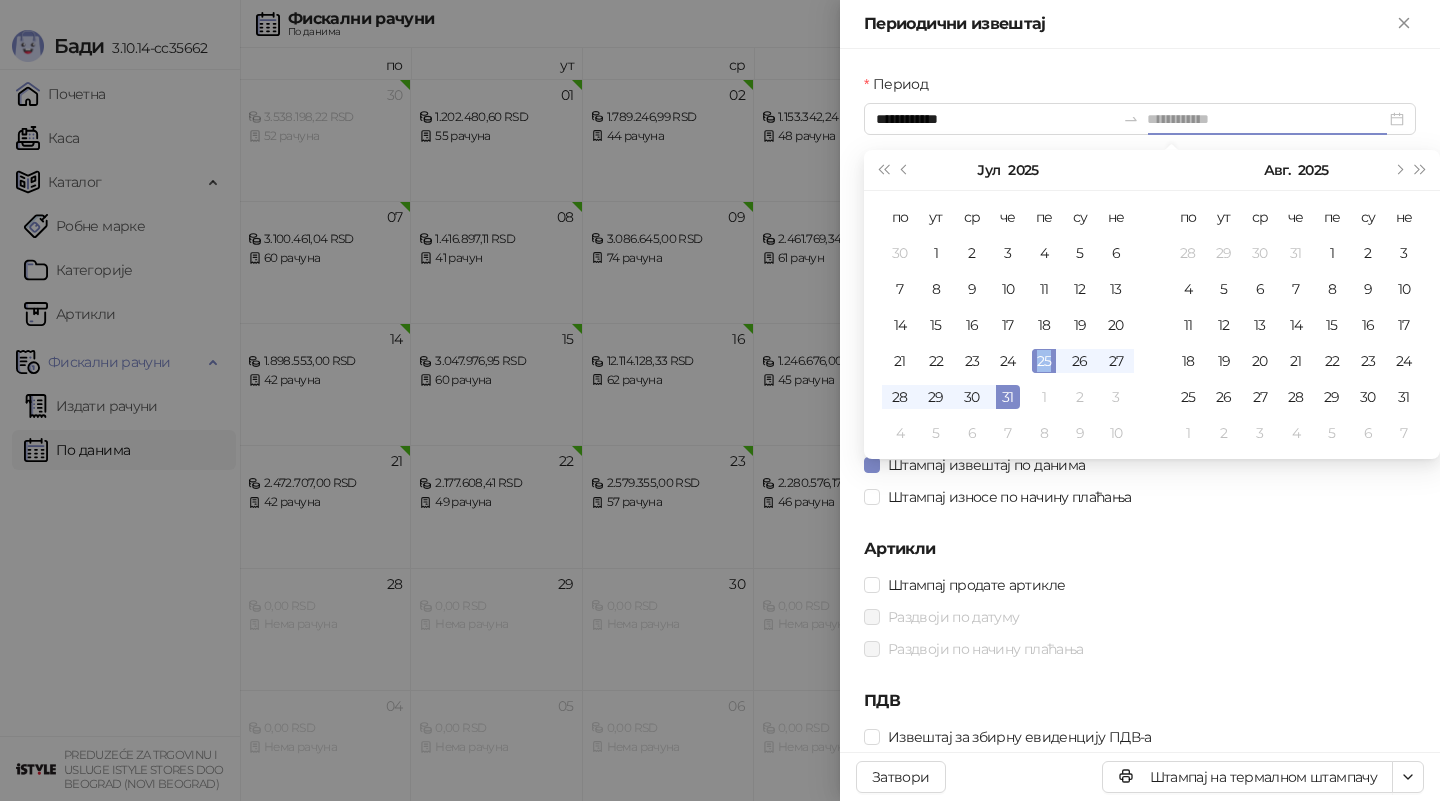 click on "25" at bounding box center [1044, 361] 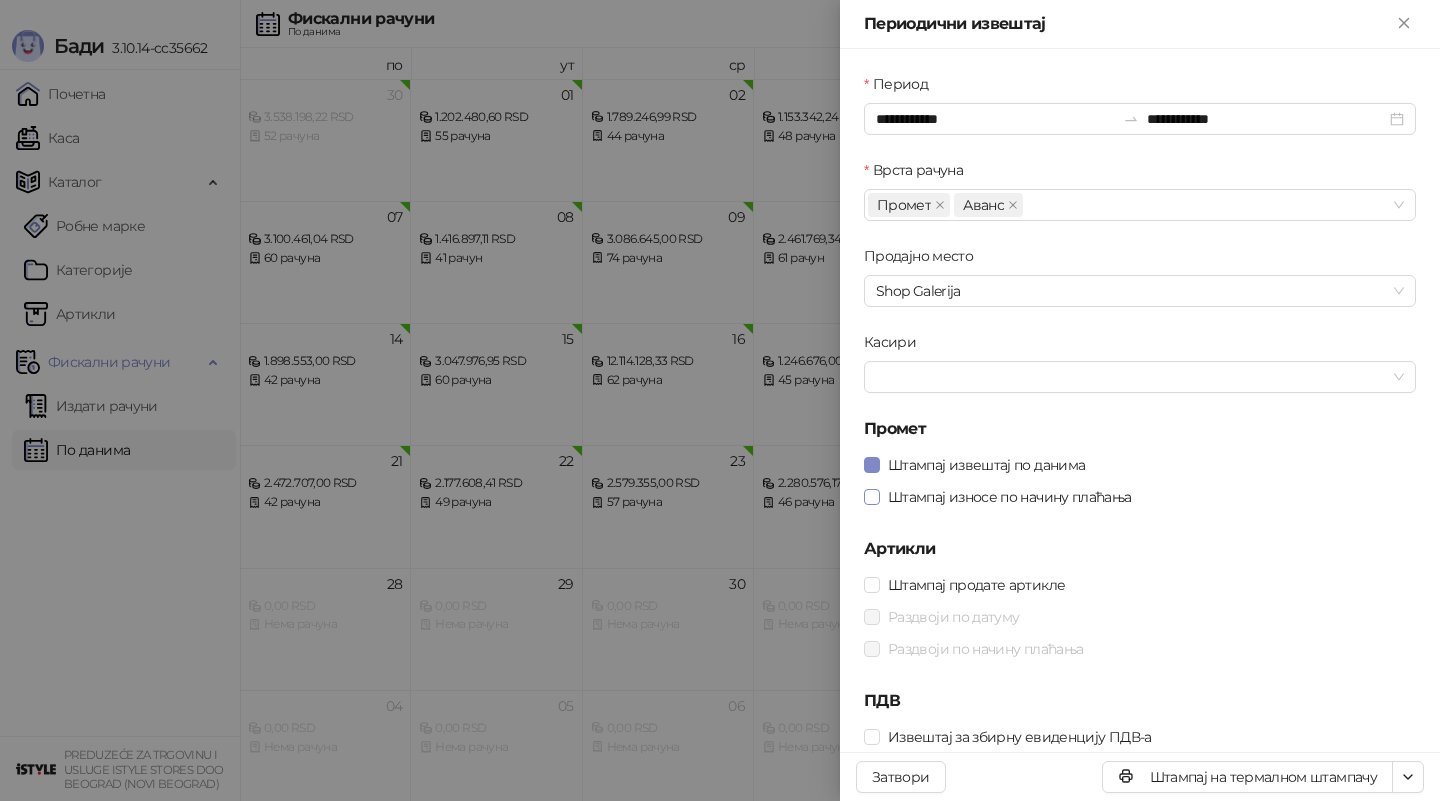 click on "Штампај износе по начину плаћања" at bounding box center [1010, 497] 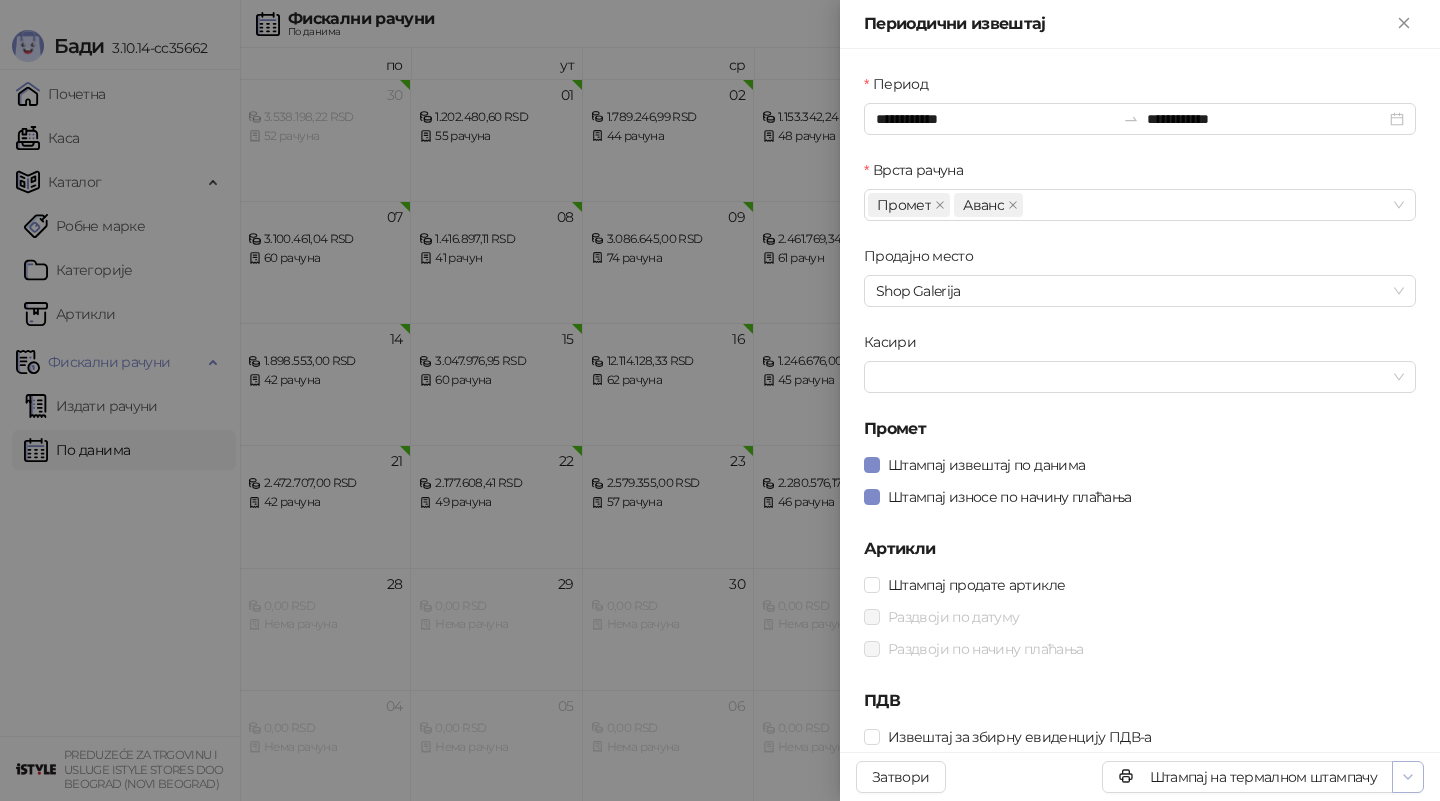 click at bounding box center [1408, 777] 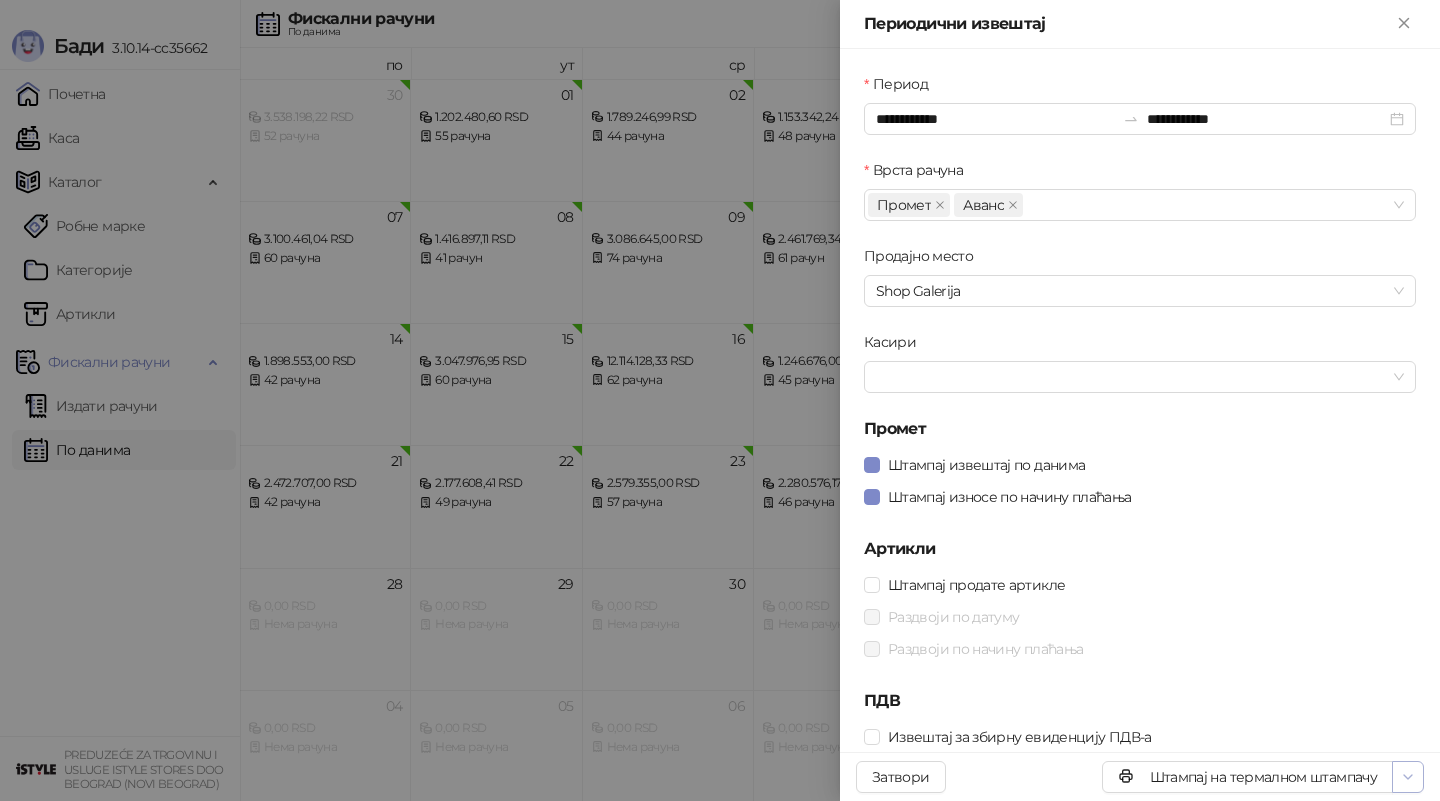 click 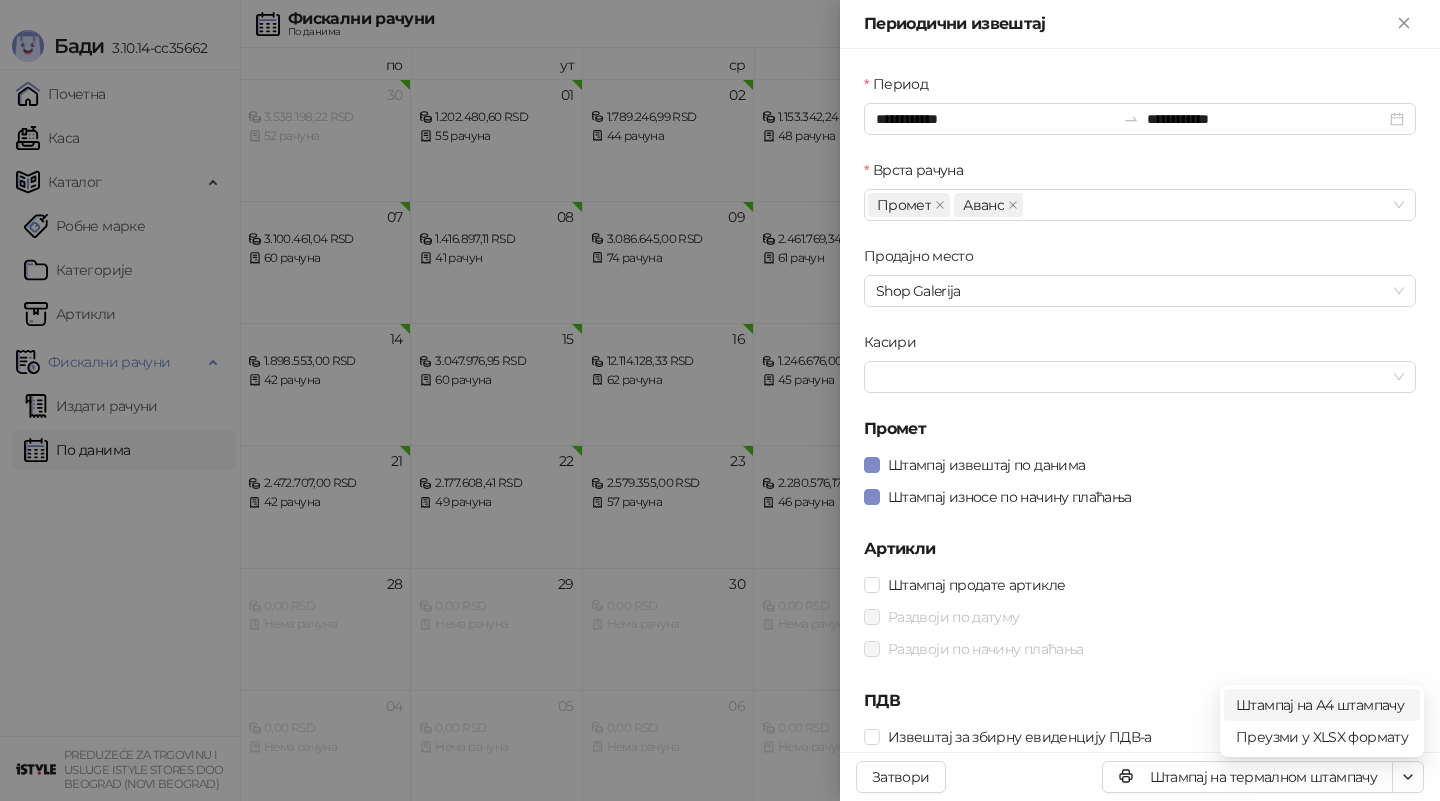 click on "Штампај на А4 штампачу" at bounding box center [1322, 705] 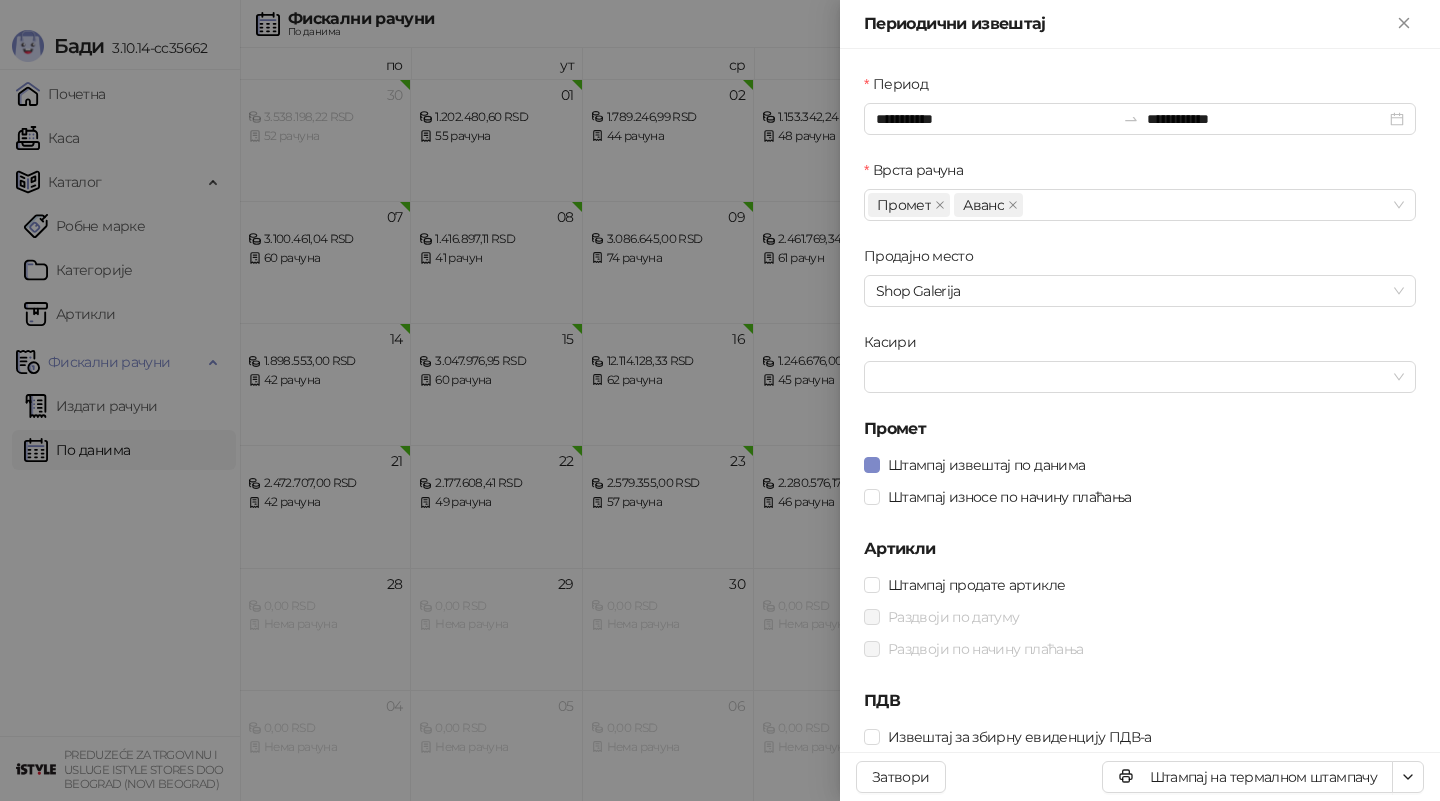 click at bounding box center [720, 400] 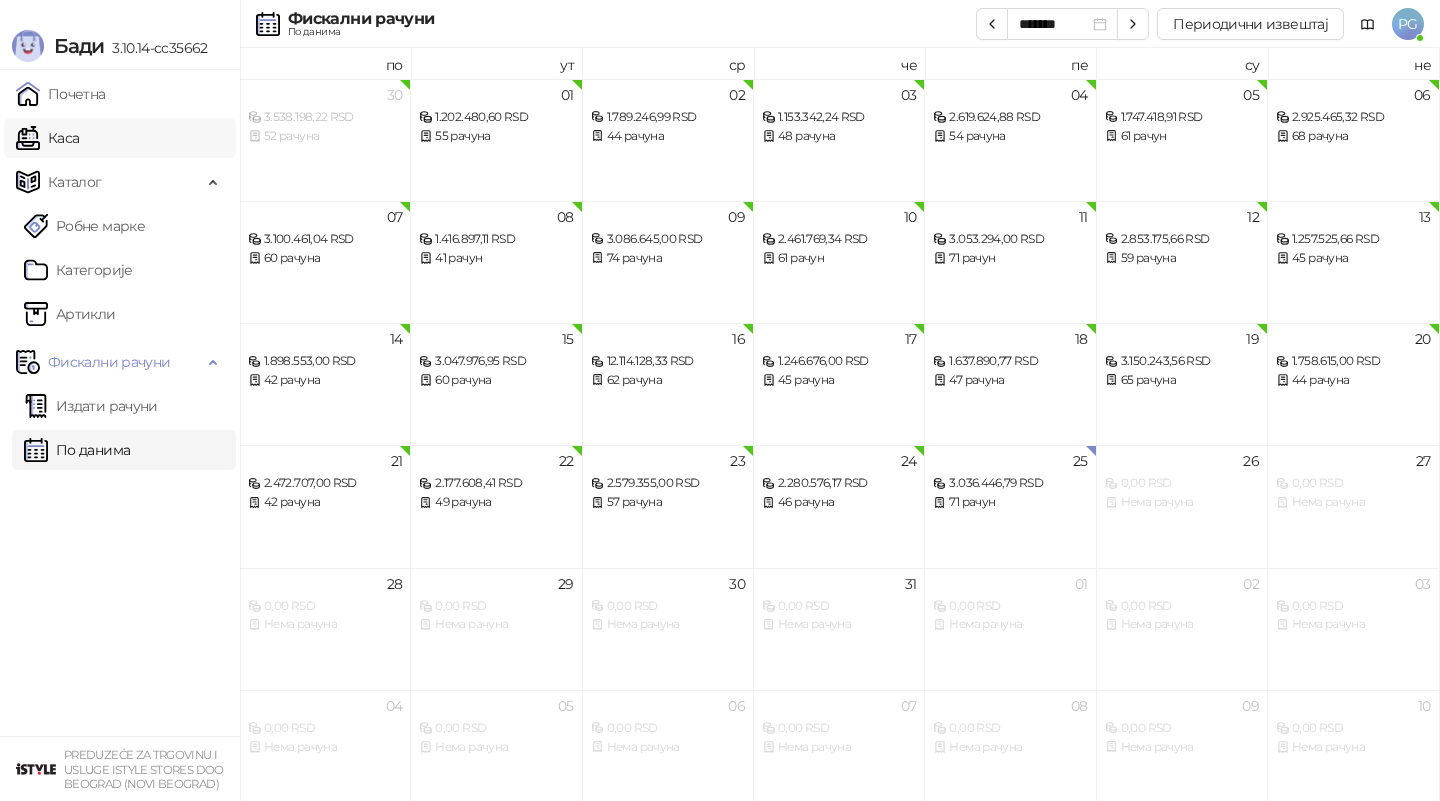 click on "Каса" at bounding box center [47, 138] 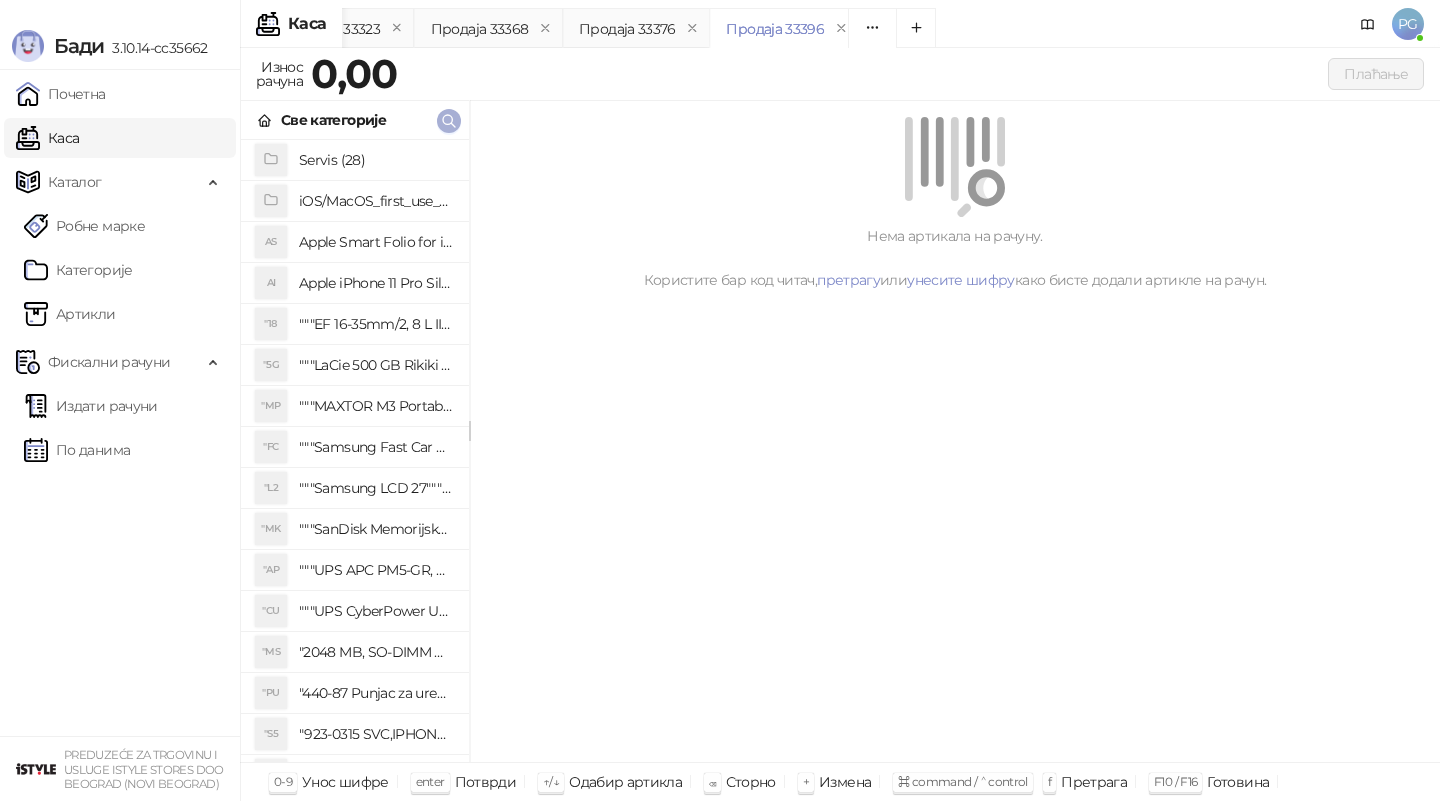 click 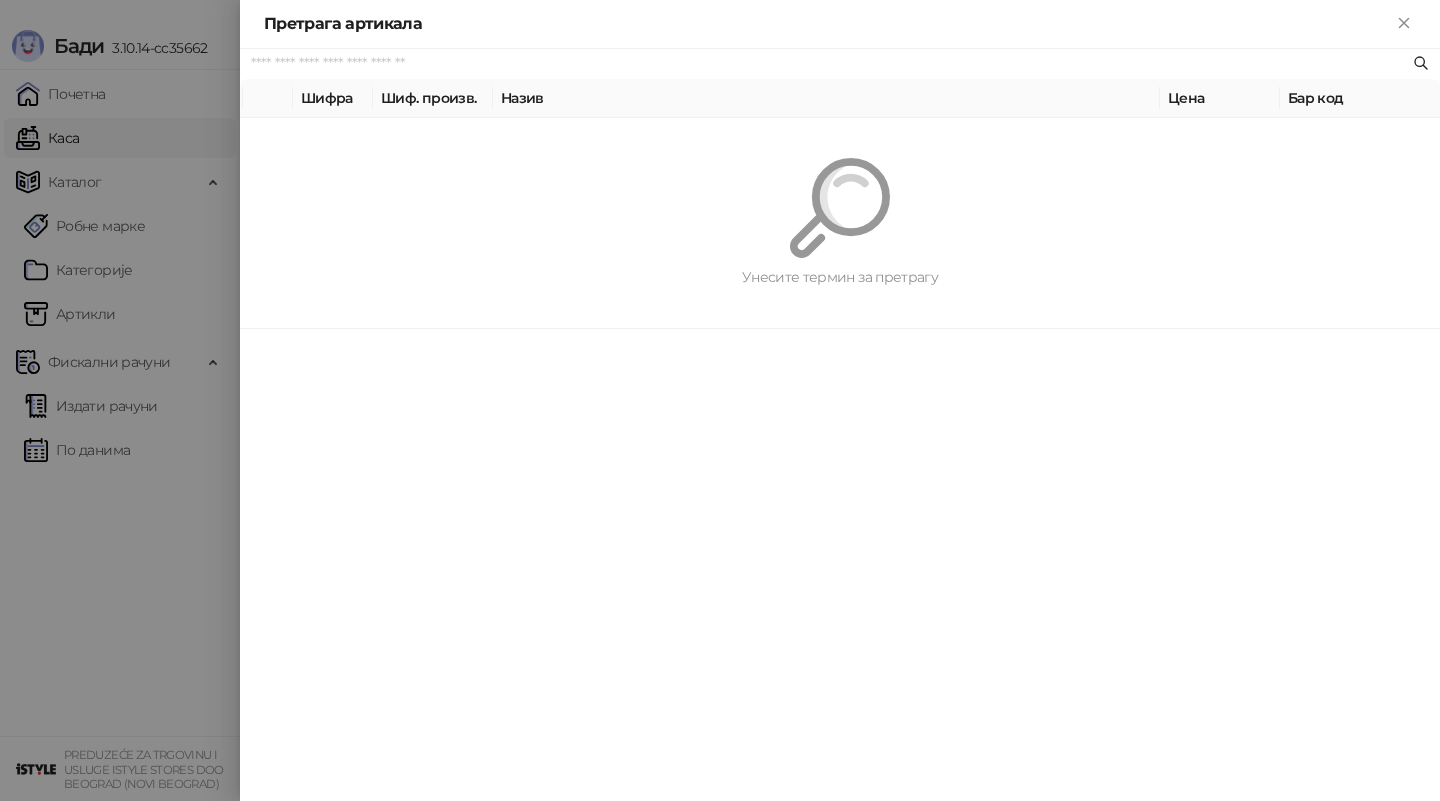 click at bounding box center (720, 400) 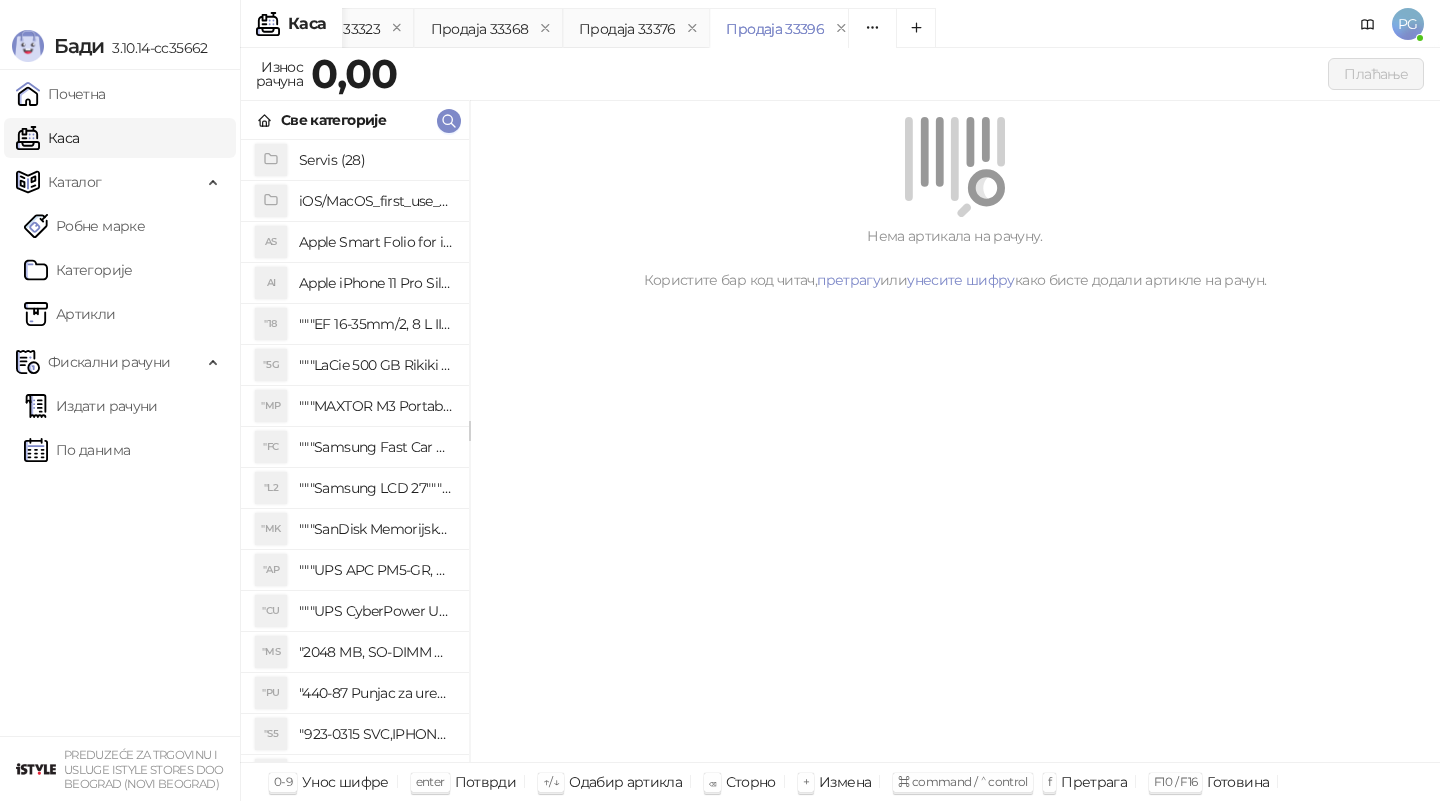 click 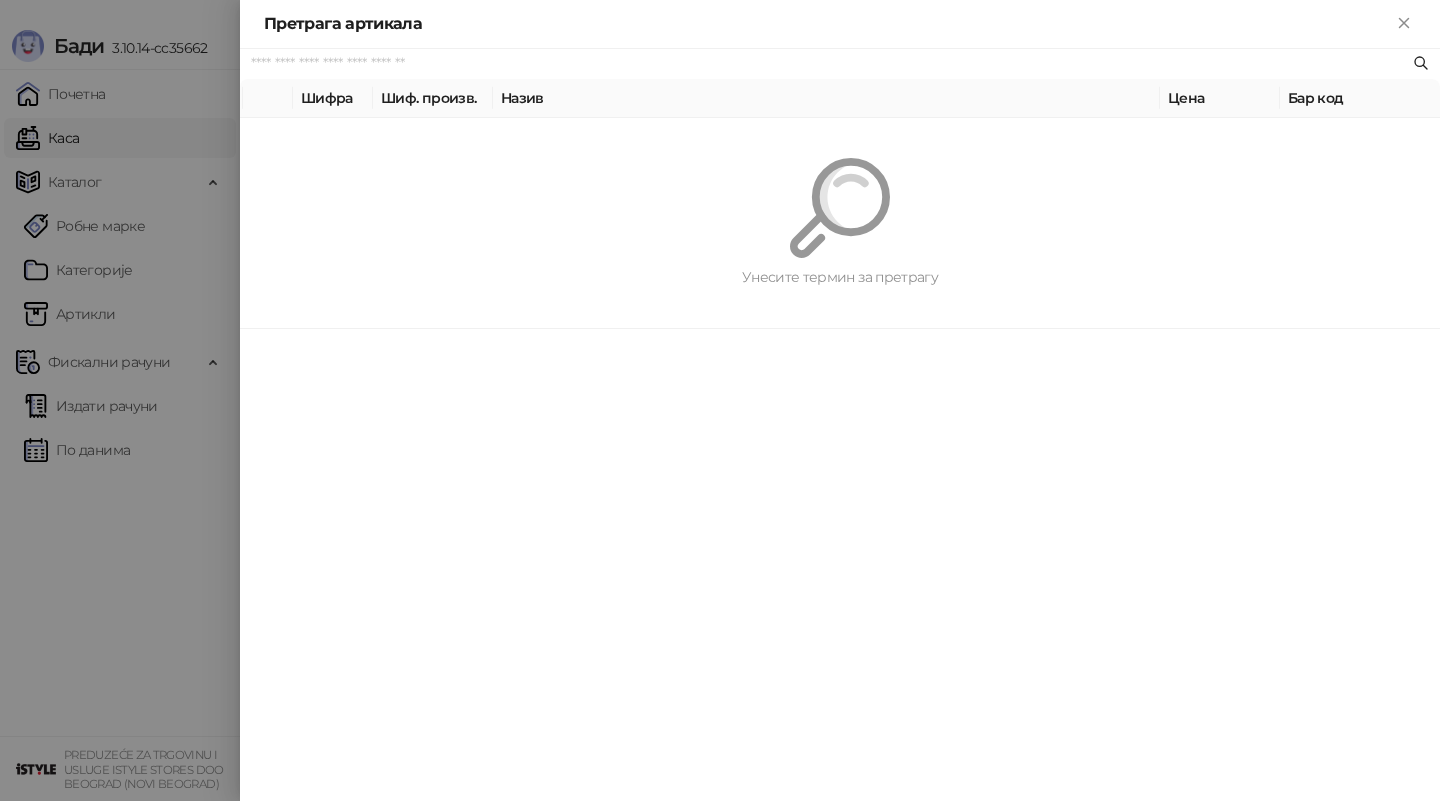 paste on "*********" 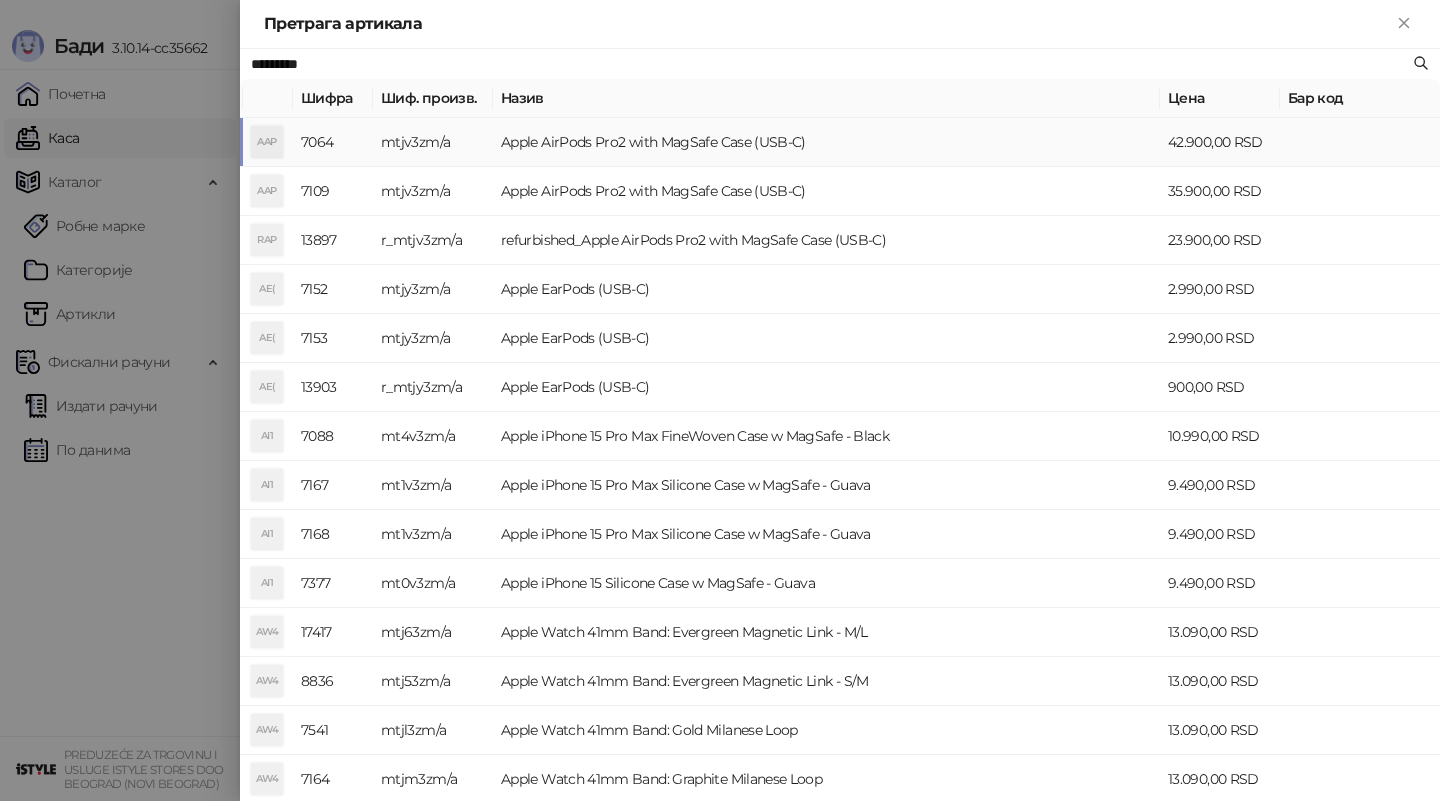 click on "mtjv3zm/a" at bounding box center [433, 142] 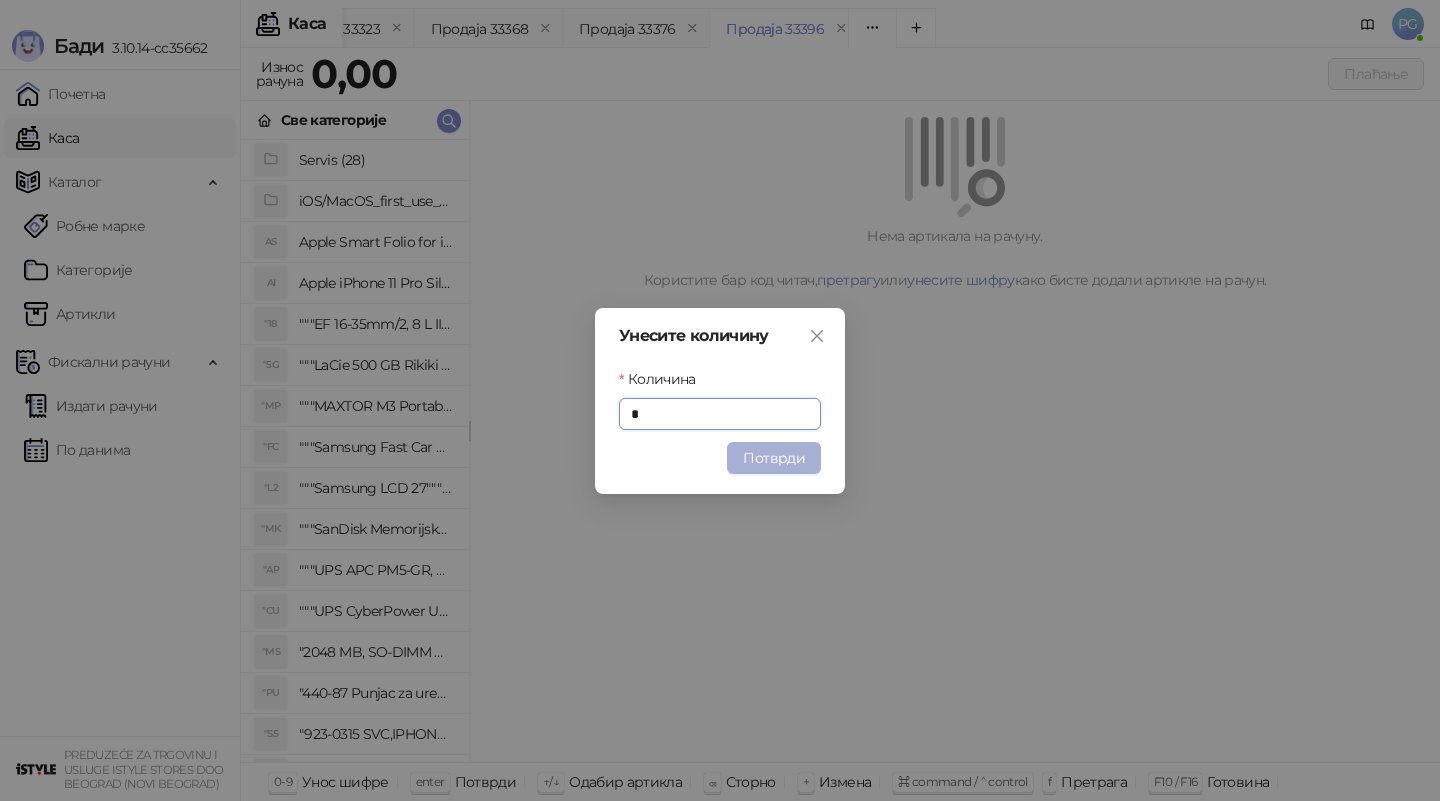 click on "Потврди" at bounding box center (774, 458) 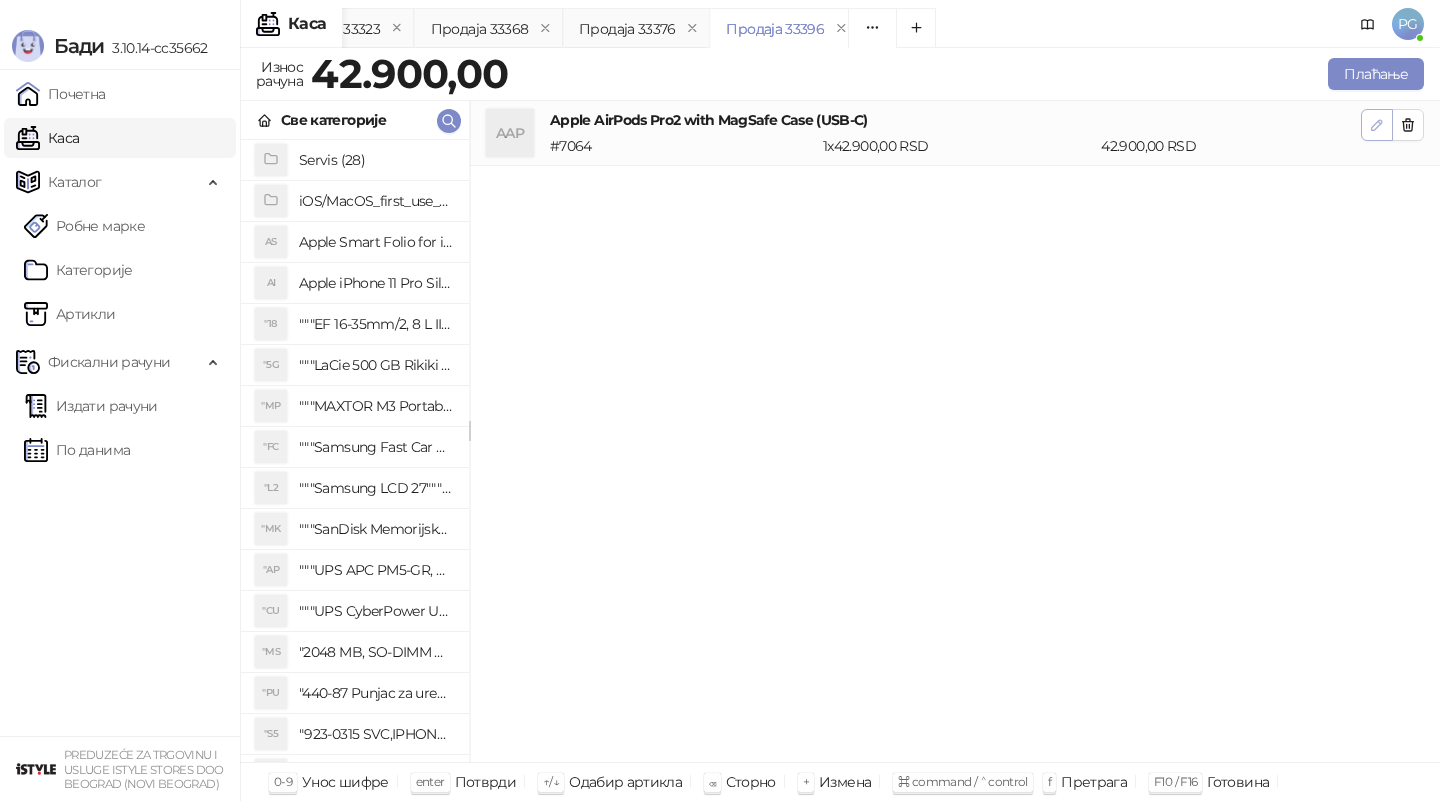 click 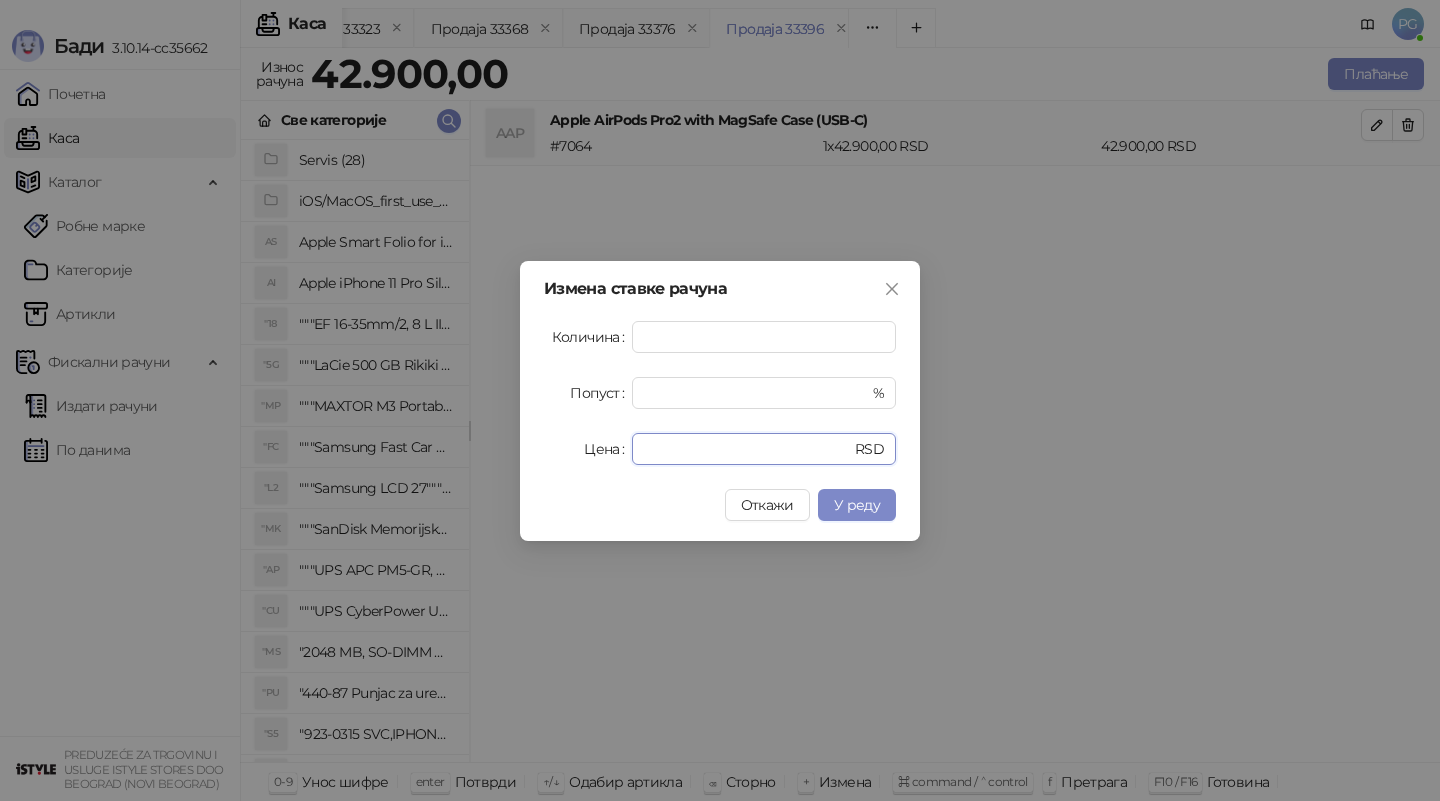 drag, startPoint x: 659, startPoint y: 451, endPoint x: 487, endPoint y: 446, distance: 172.07266 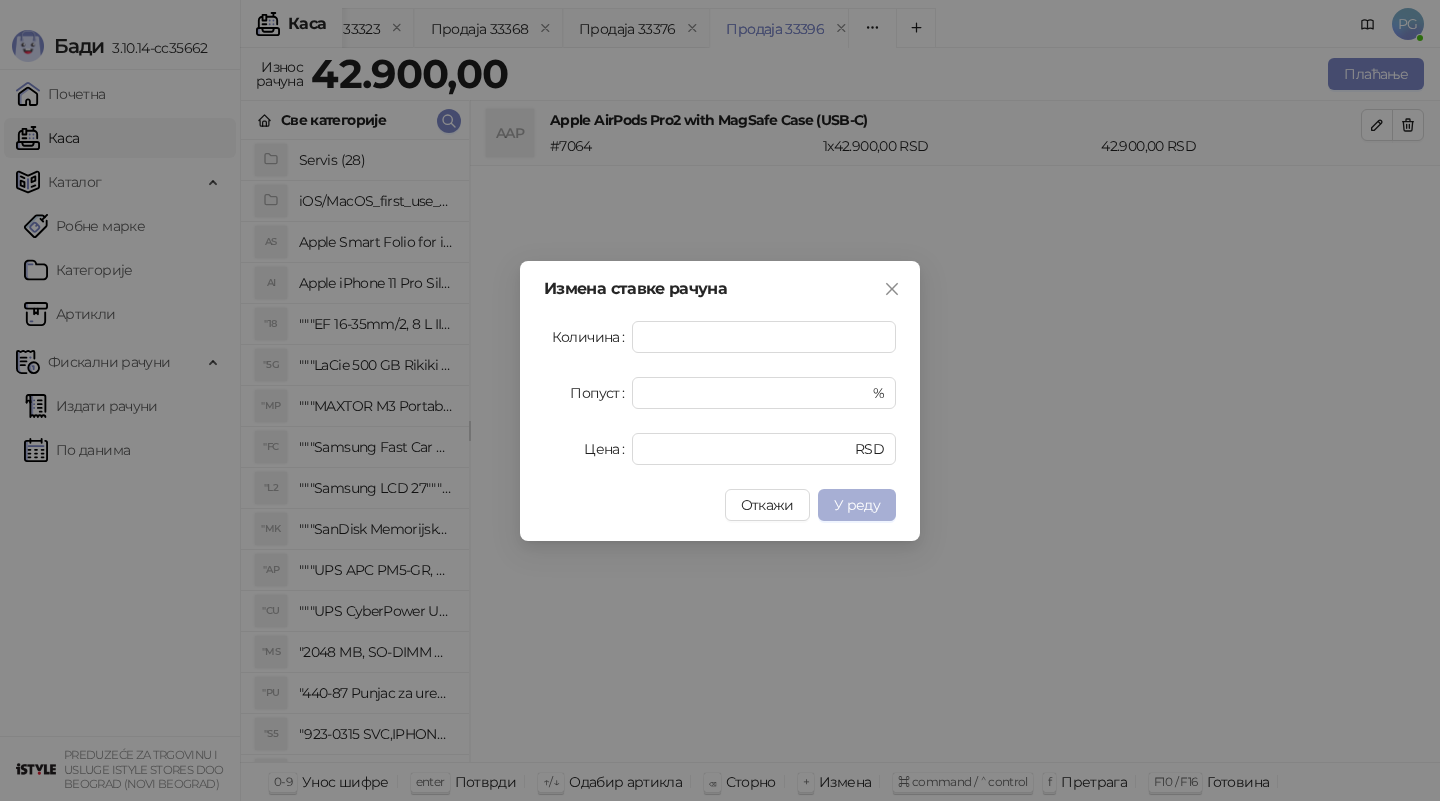 click on "У реду" at bounding box center (857, 505) 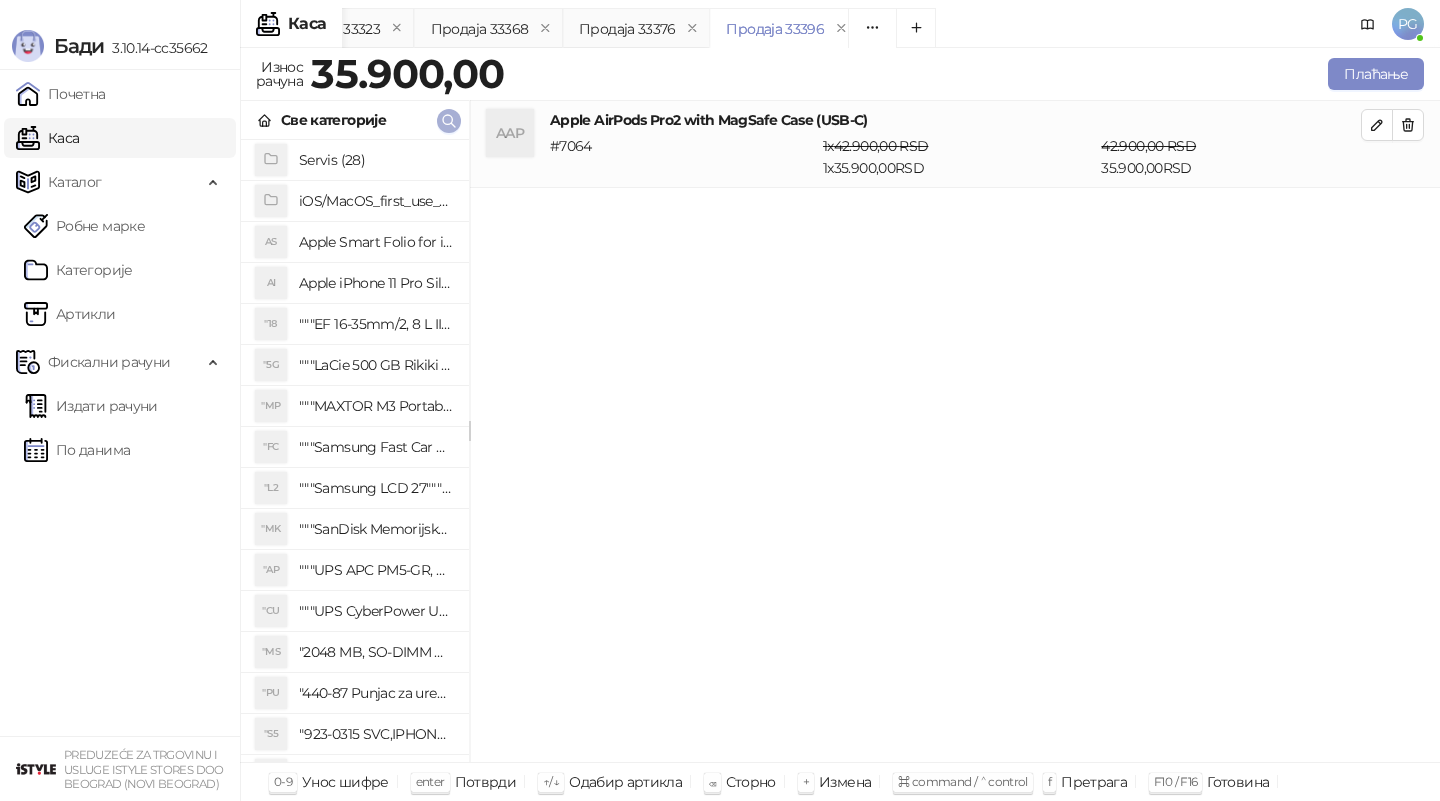 click 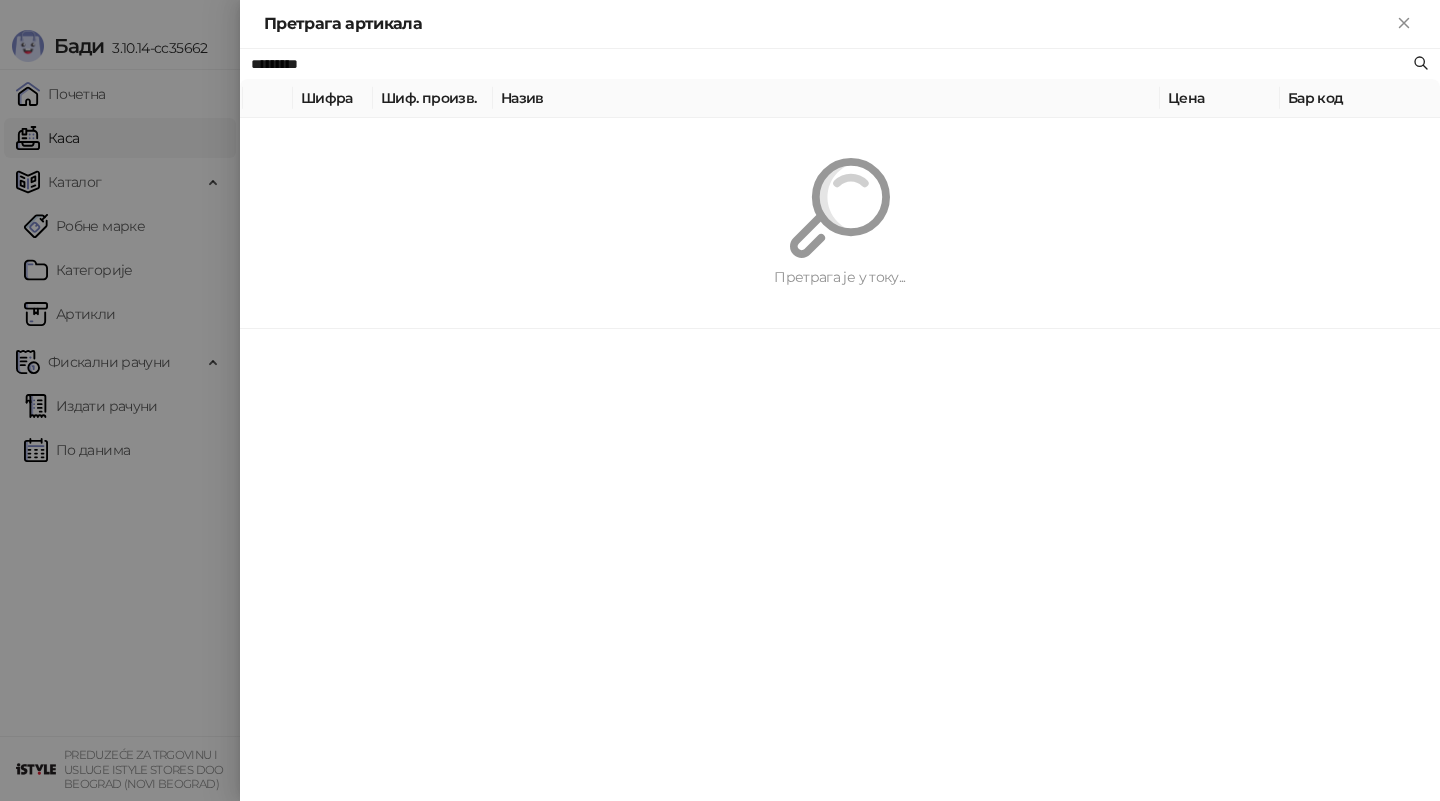 paste on "****" 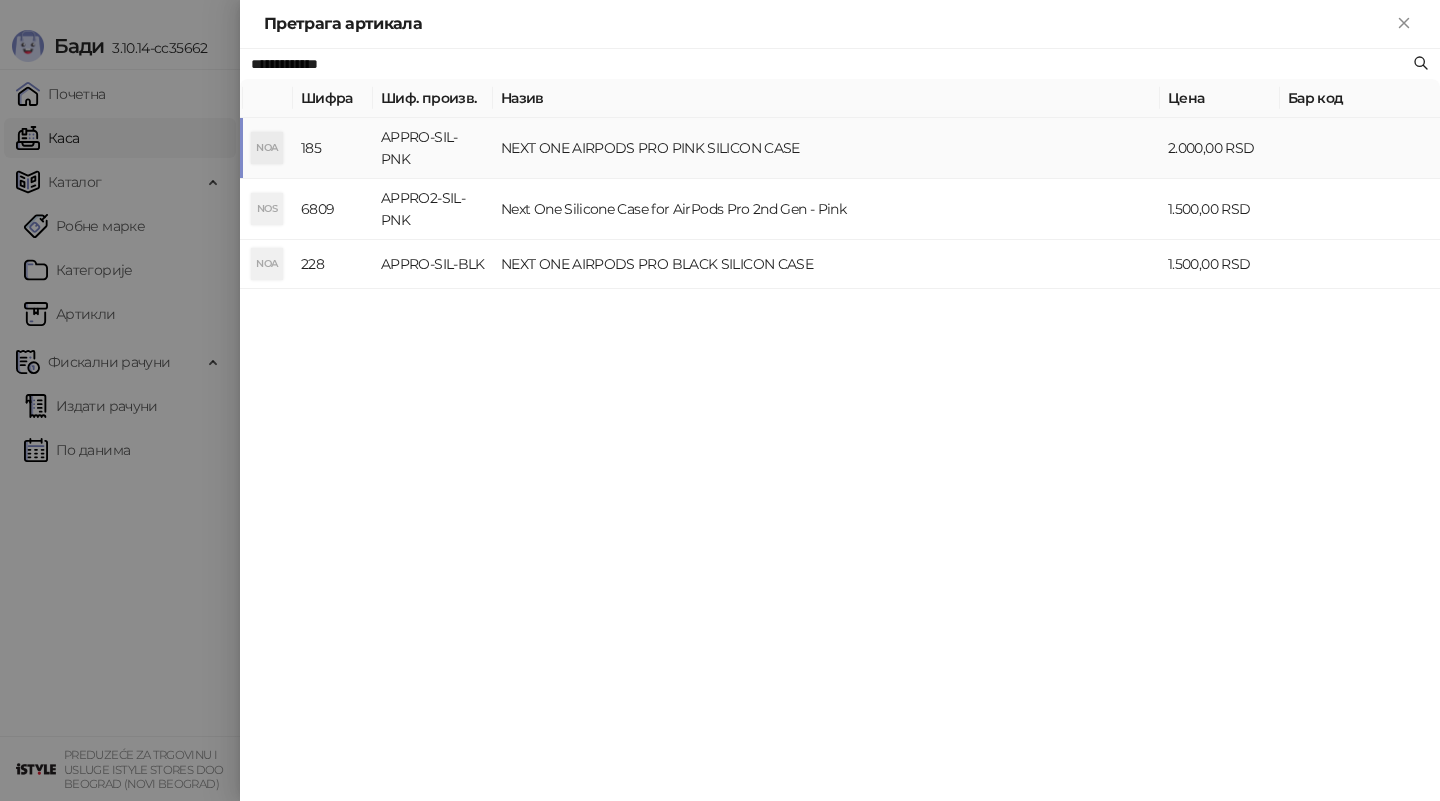 click on "APPRO-SIL-PNK" at bounding box center (433, 148) 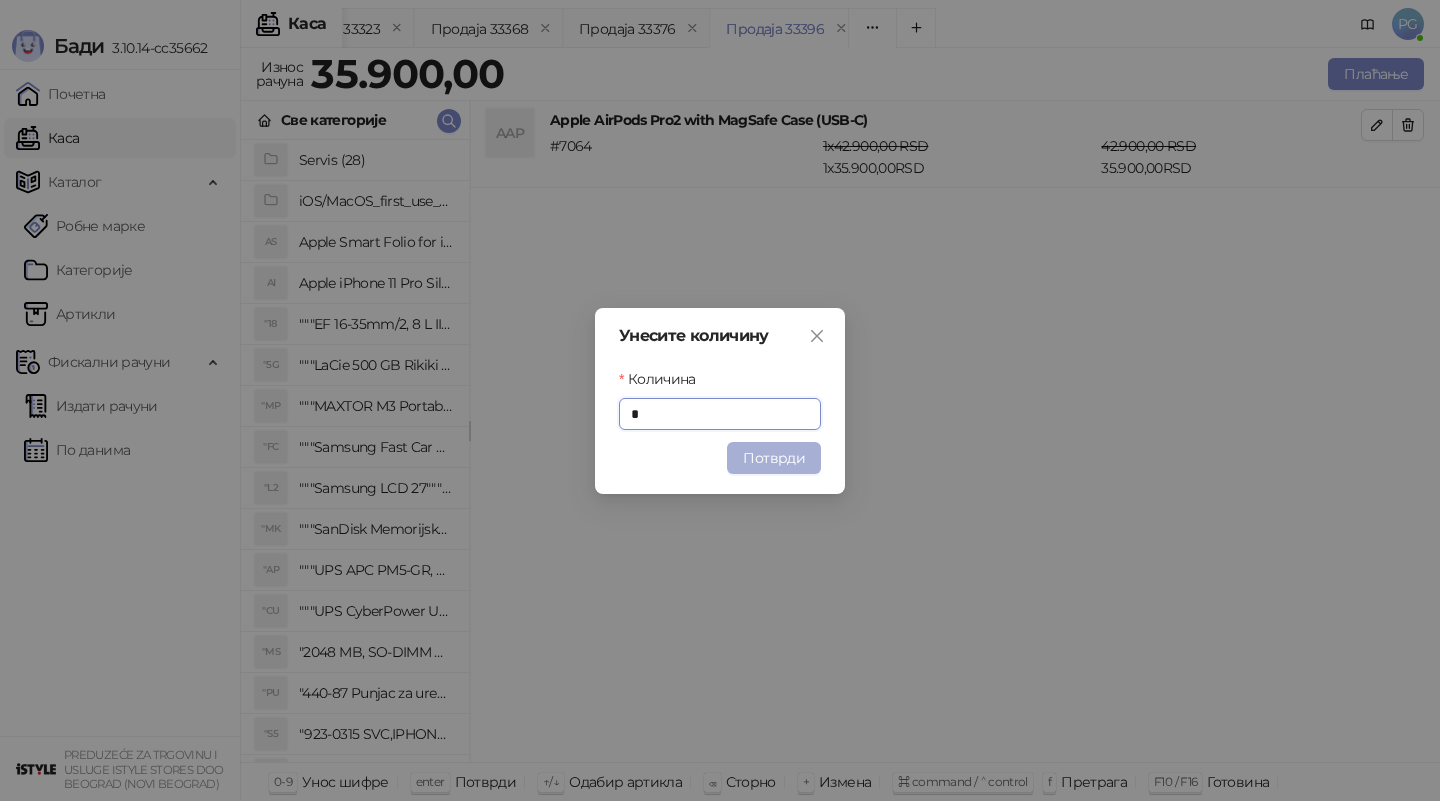 click on "Потврди" at bounding box center [774, 458] 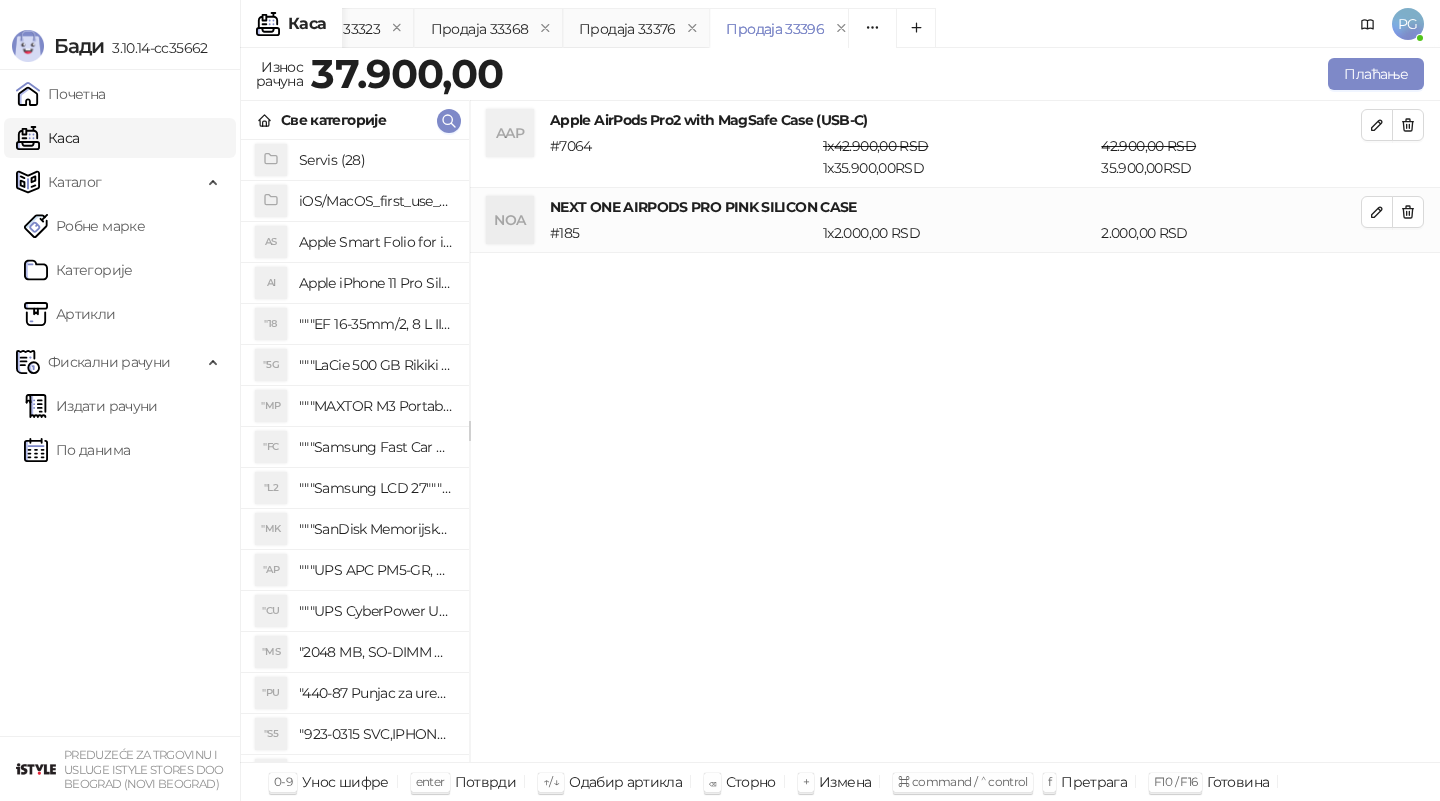 click on "Плаћање" at bounding box center (967, 74) 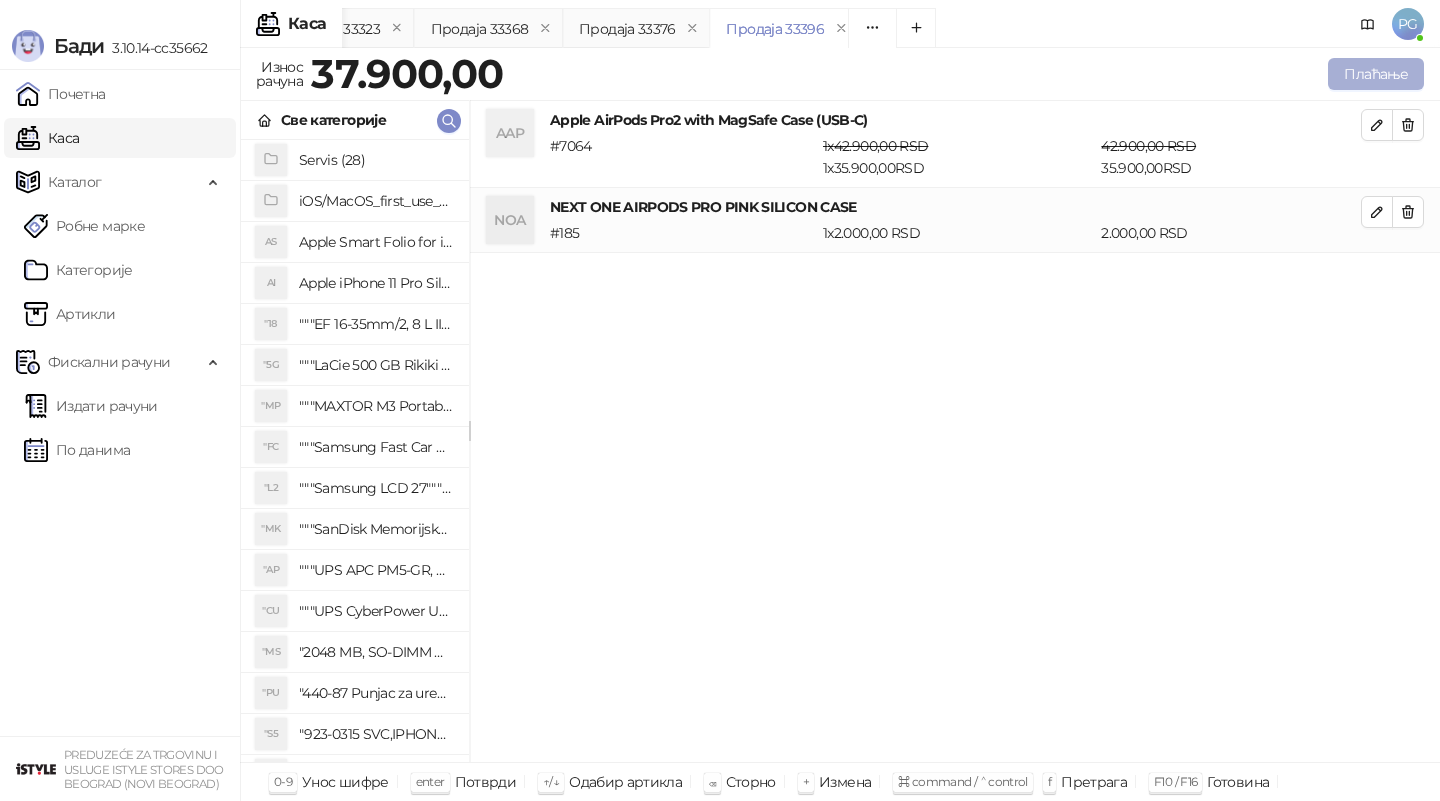 click on "Плаћање" at bounding box center [1376, 74] 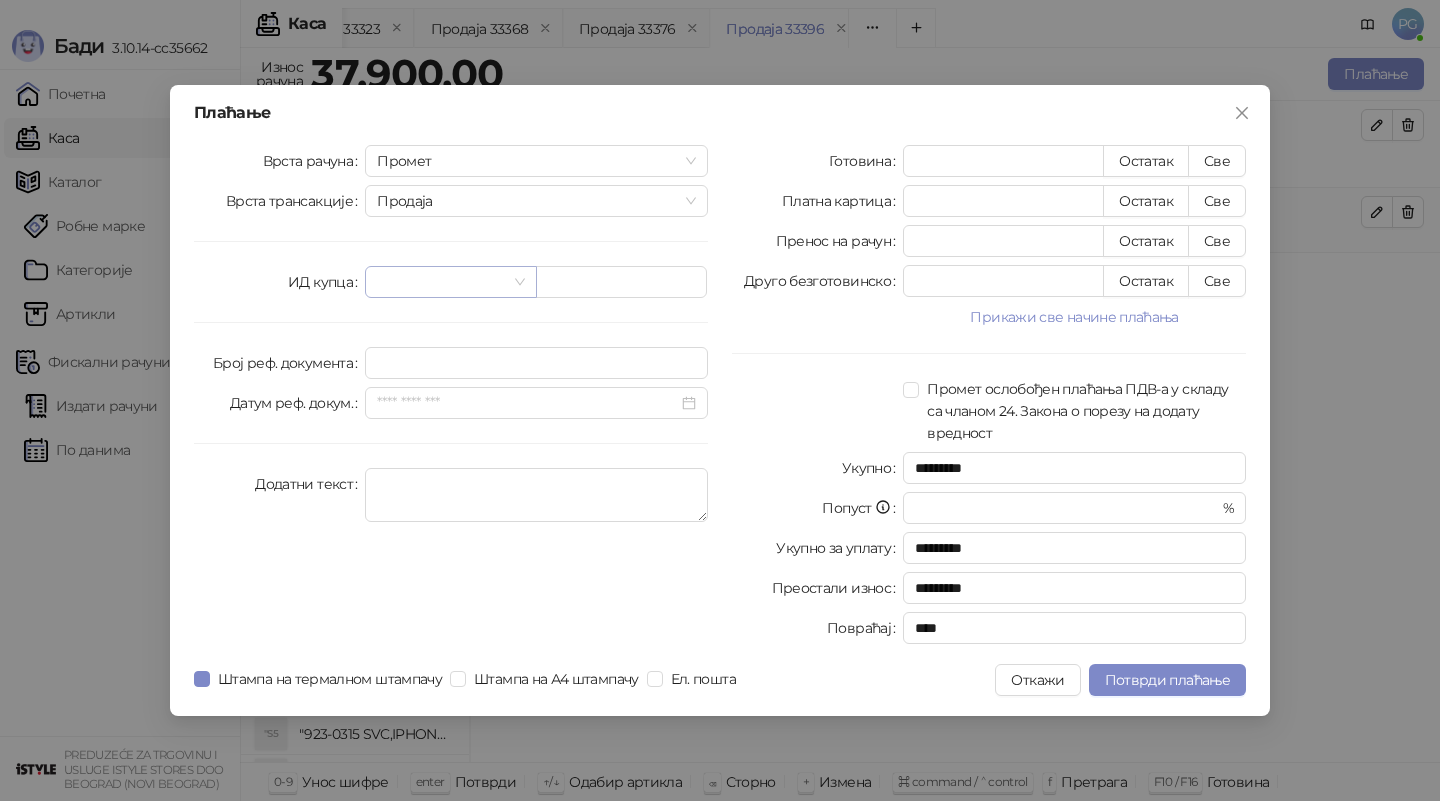 click at bounding box center [441, 282] 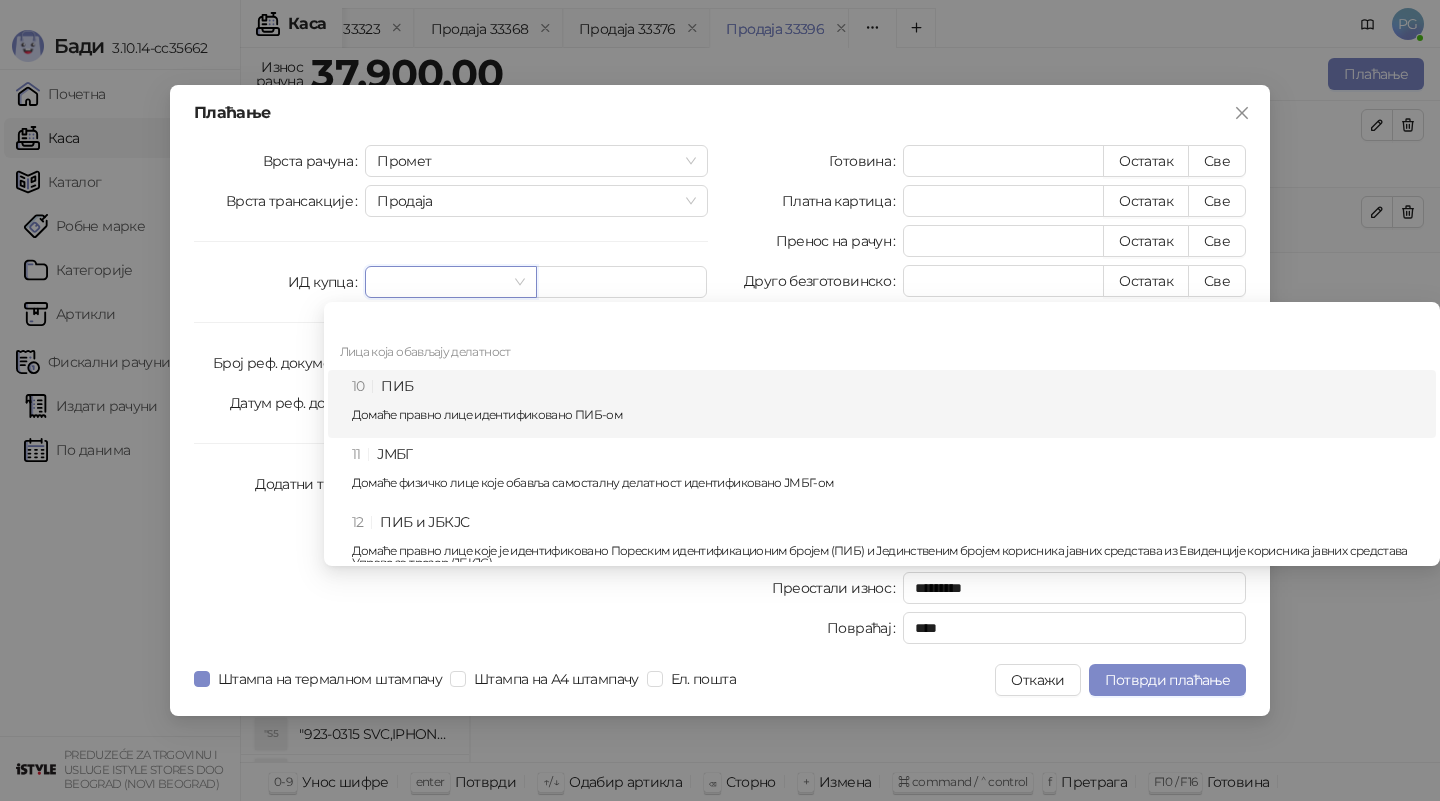 click on "10 ПИБ Домаће правно лице идентификовано ПИБ-ом" at bounding box center (888, 404) 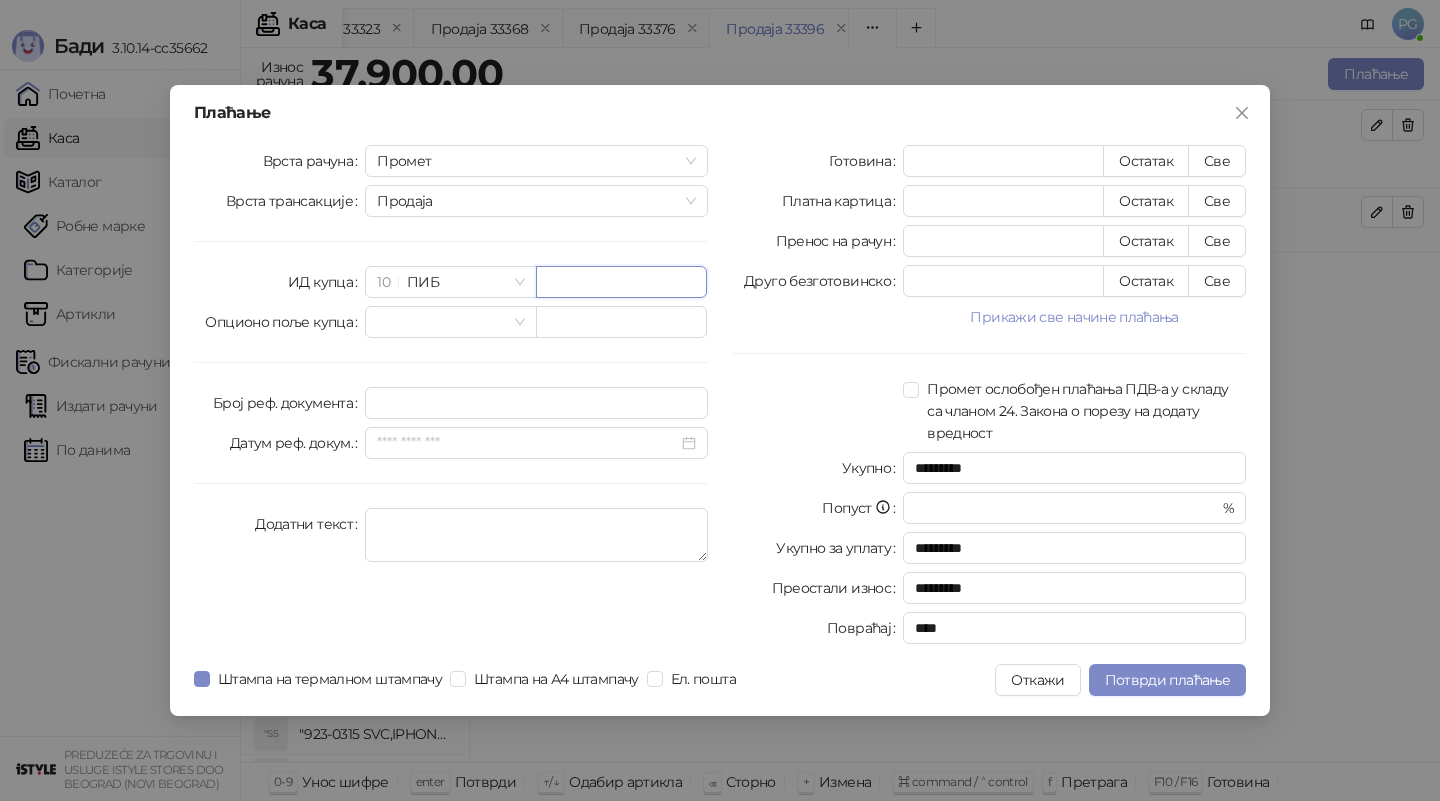click at bounding box center [621, 282] 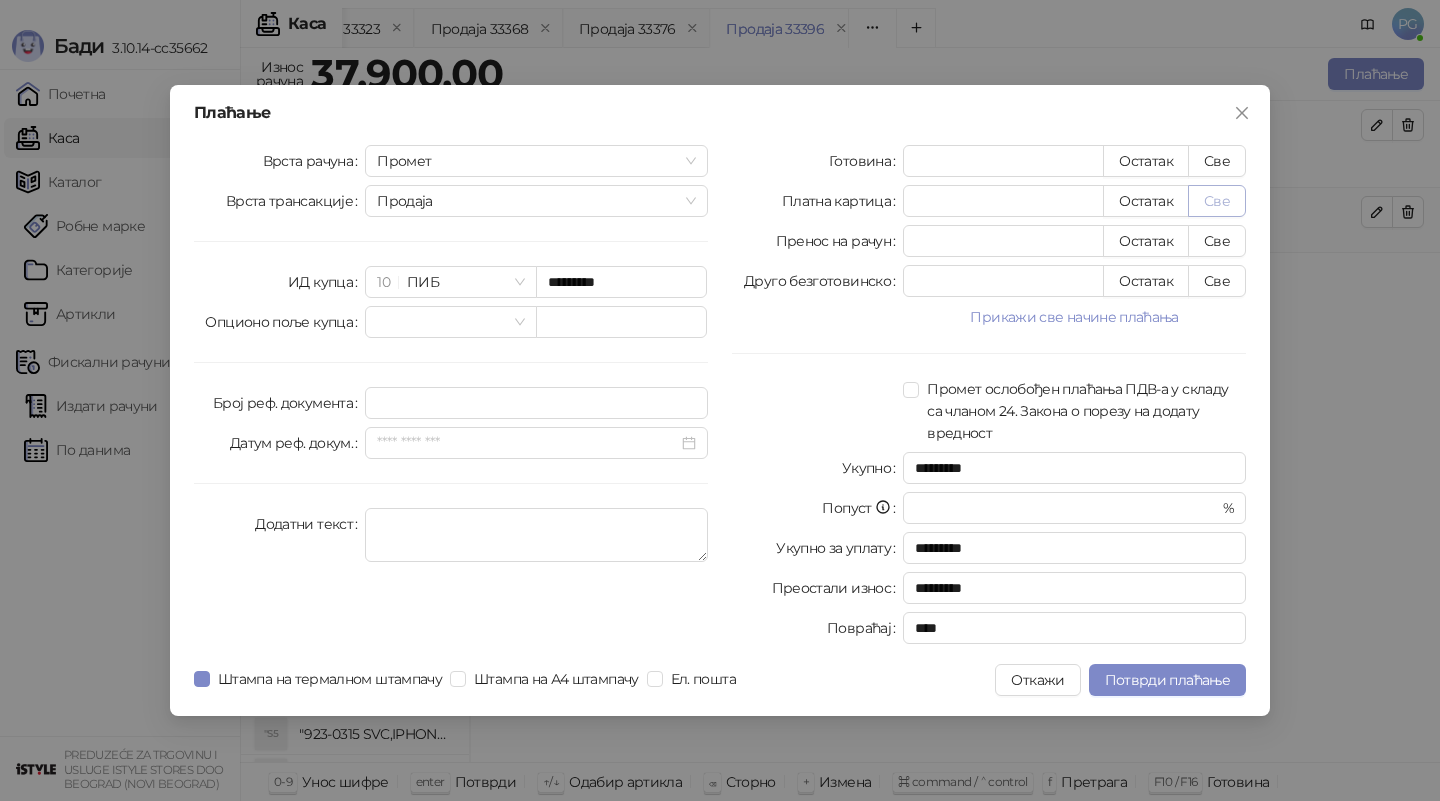 click on "Све" at bounding box center (1217, 201) 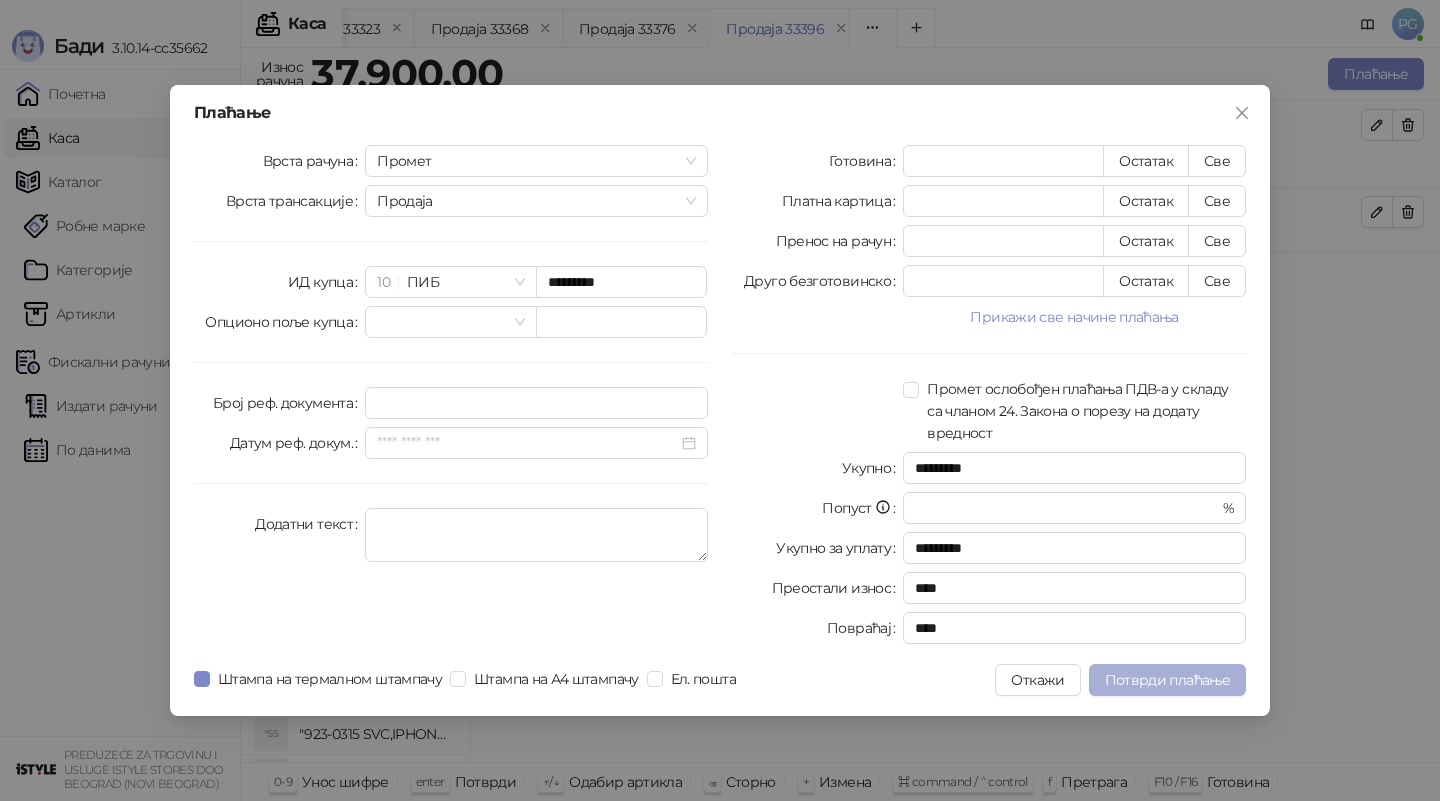 click on "Потврди плаћање" at bounding box center [1167, 680] 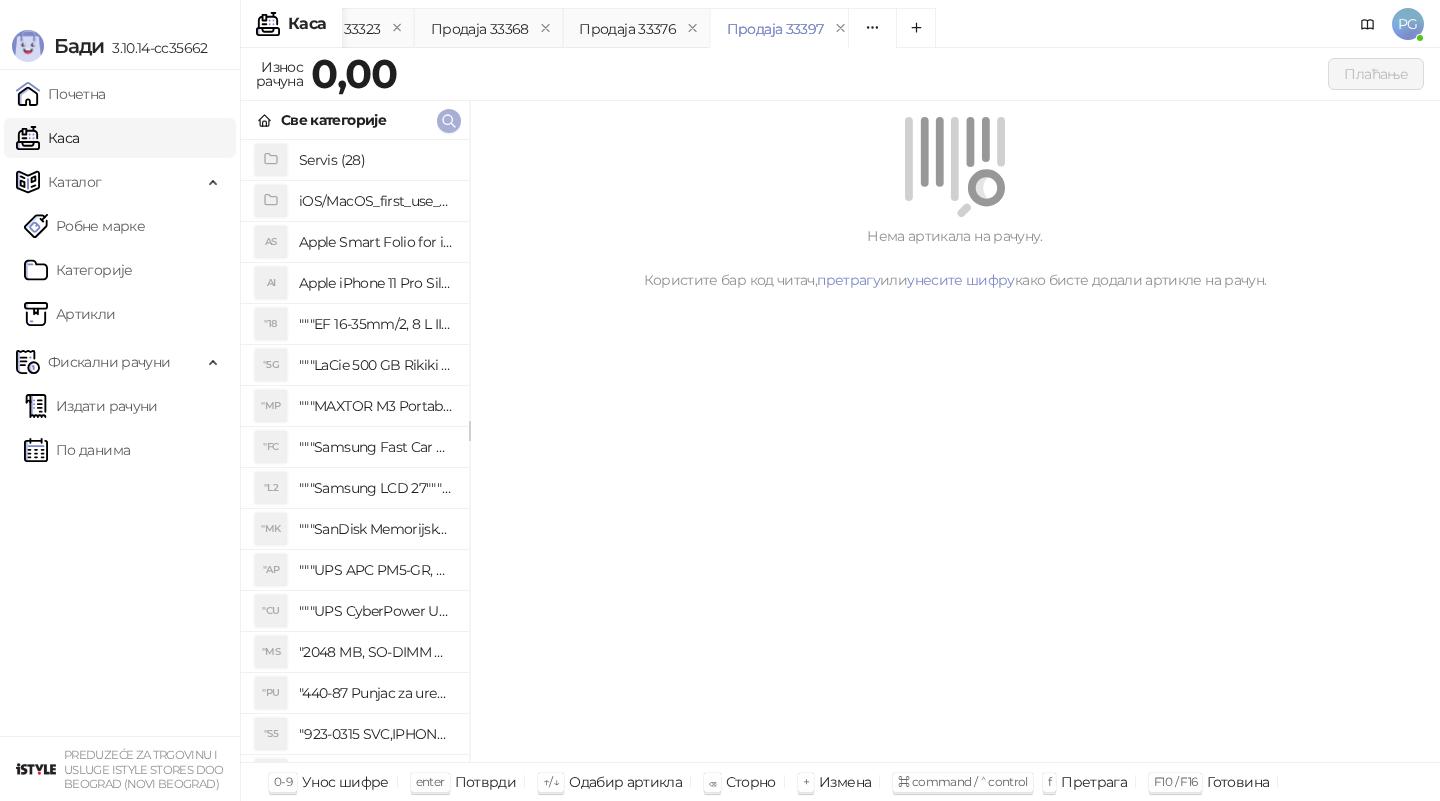 click 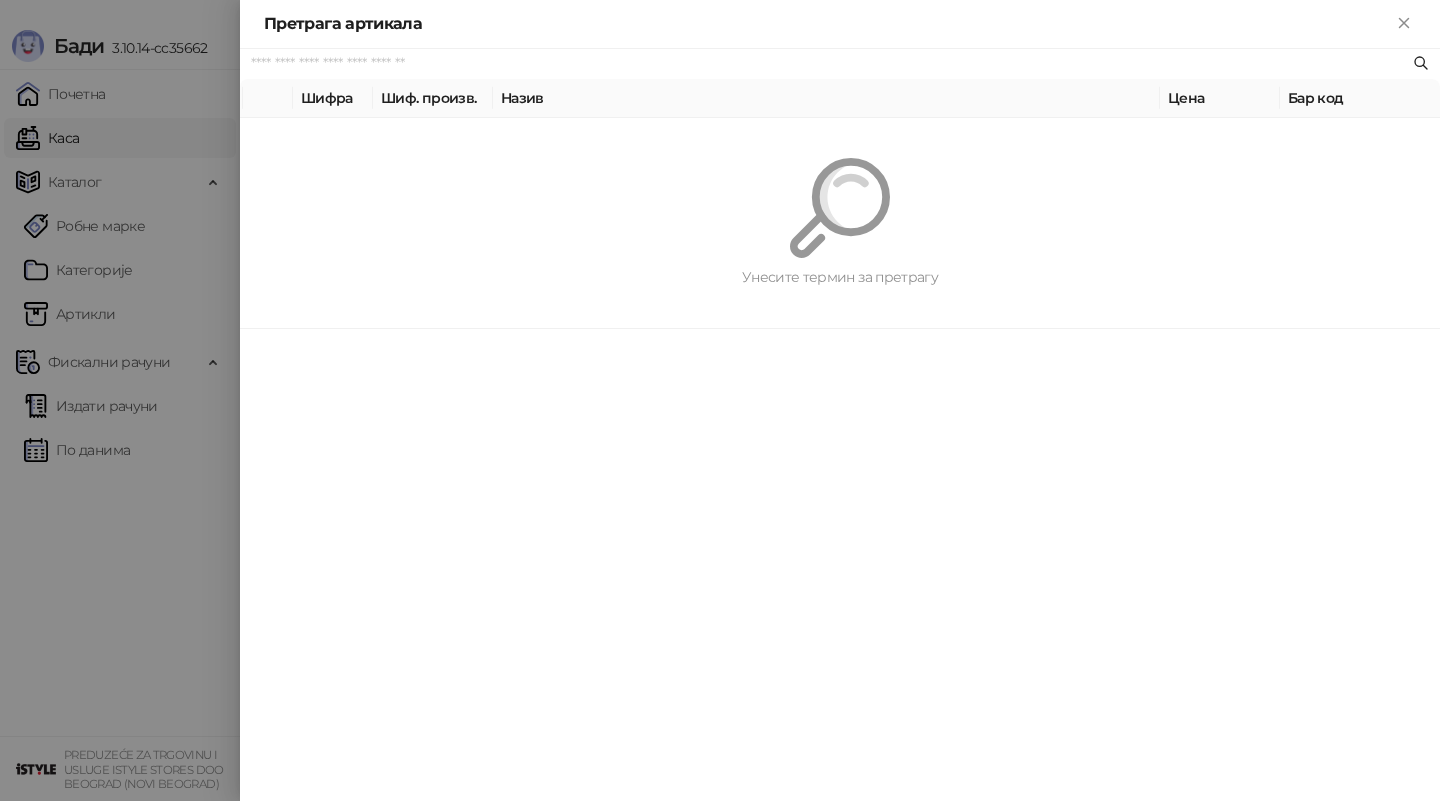 paste on "*********" 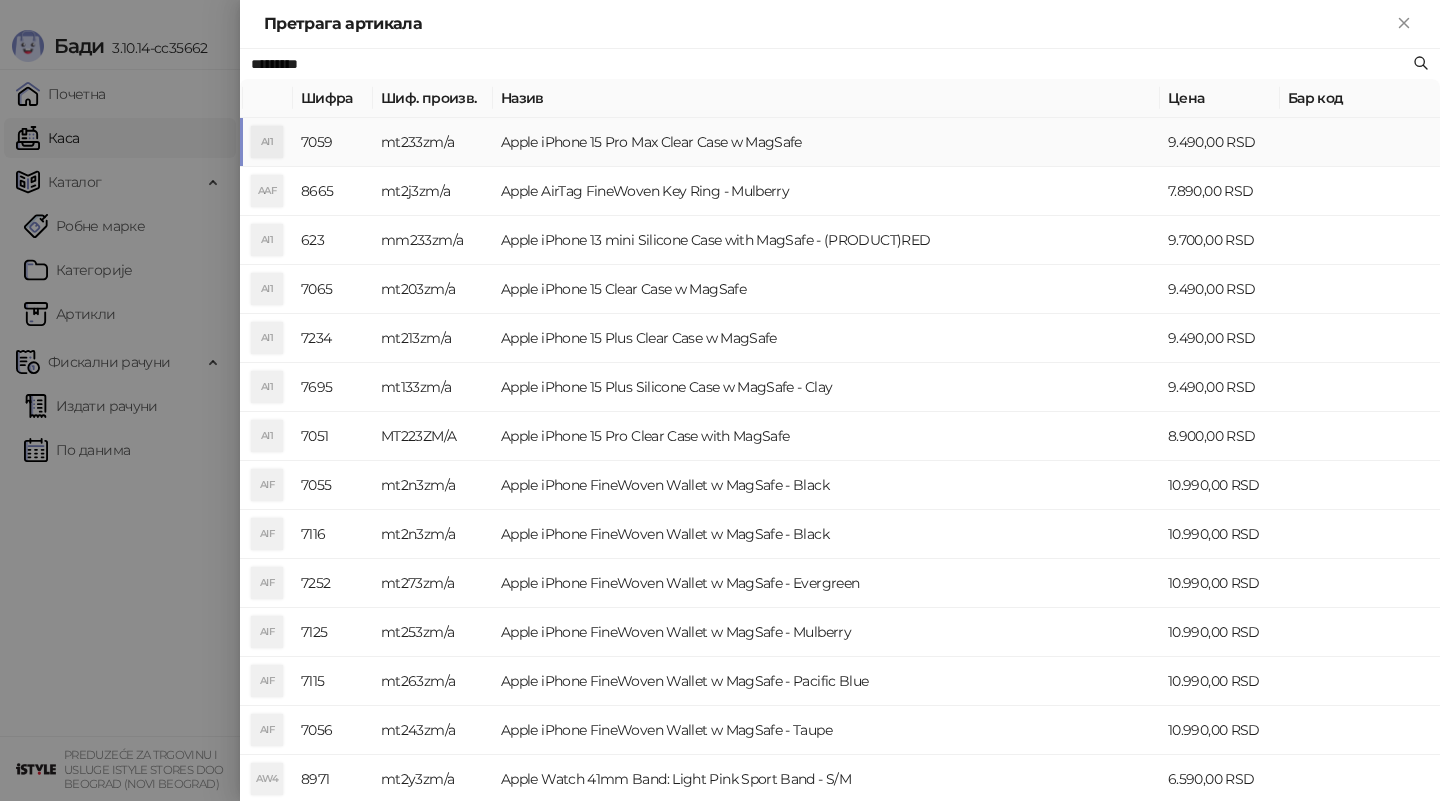 click on "mt233zm/a" at bounding box center [433, 142] 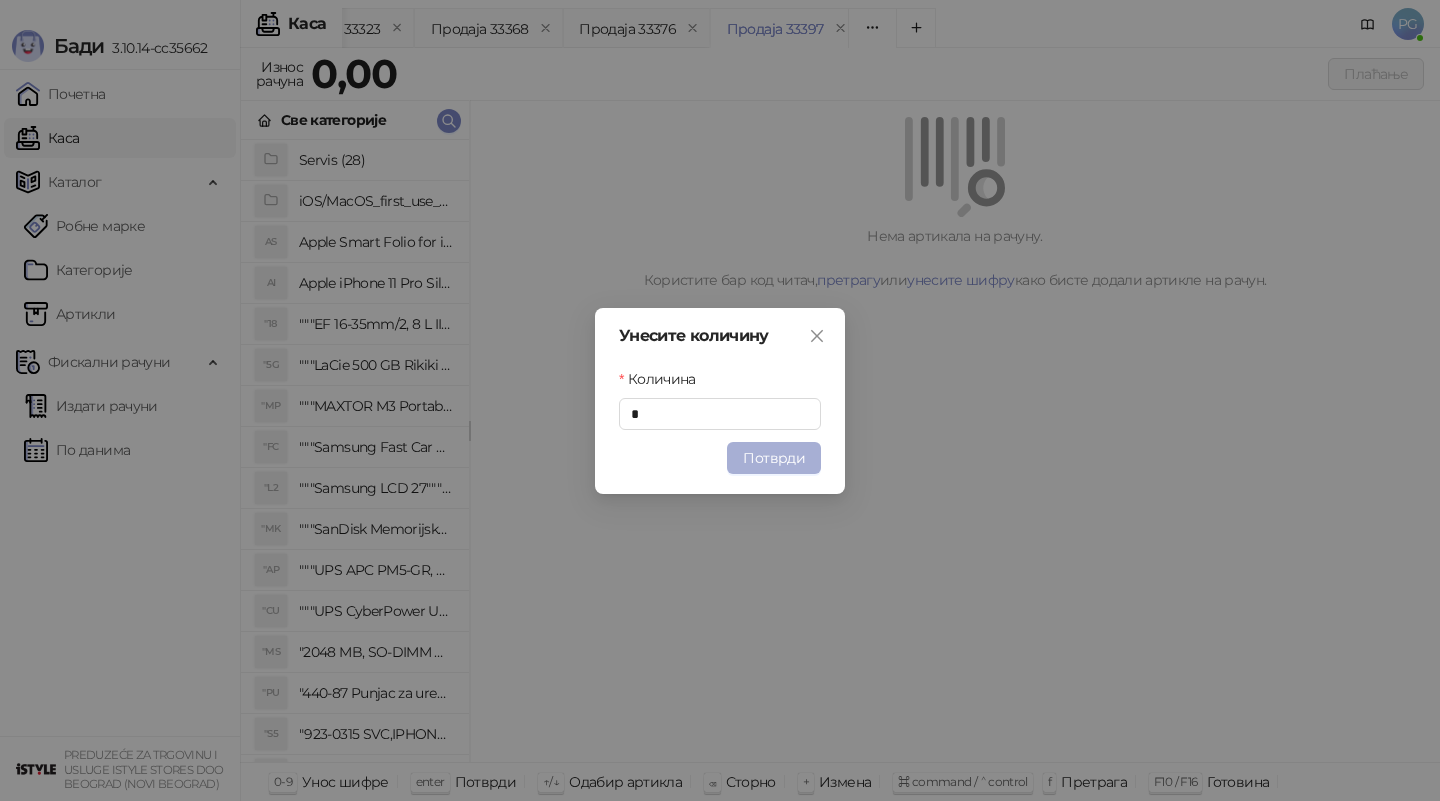 click on "Потврди" at bounding box center (774, 458) 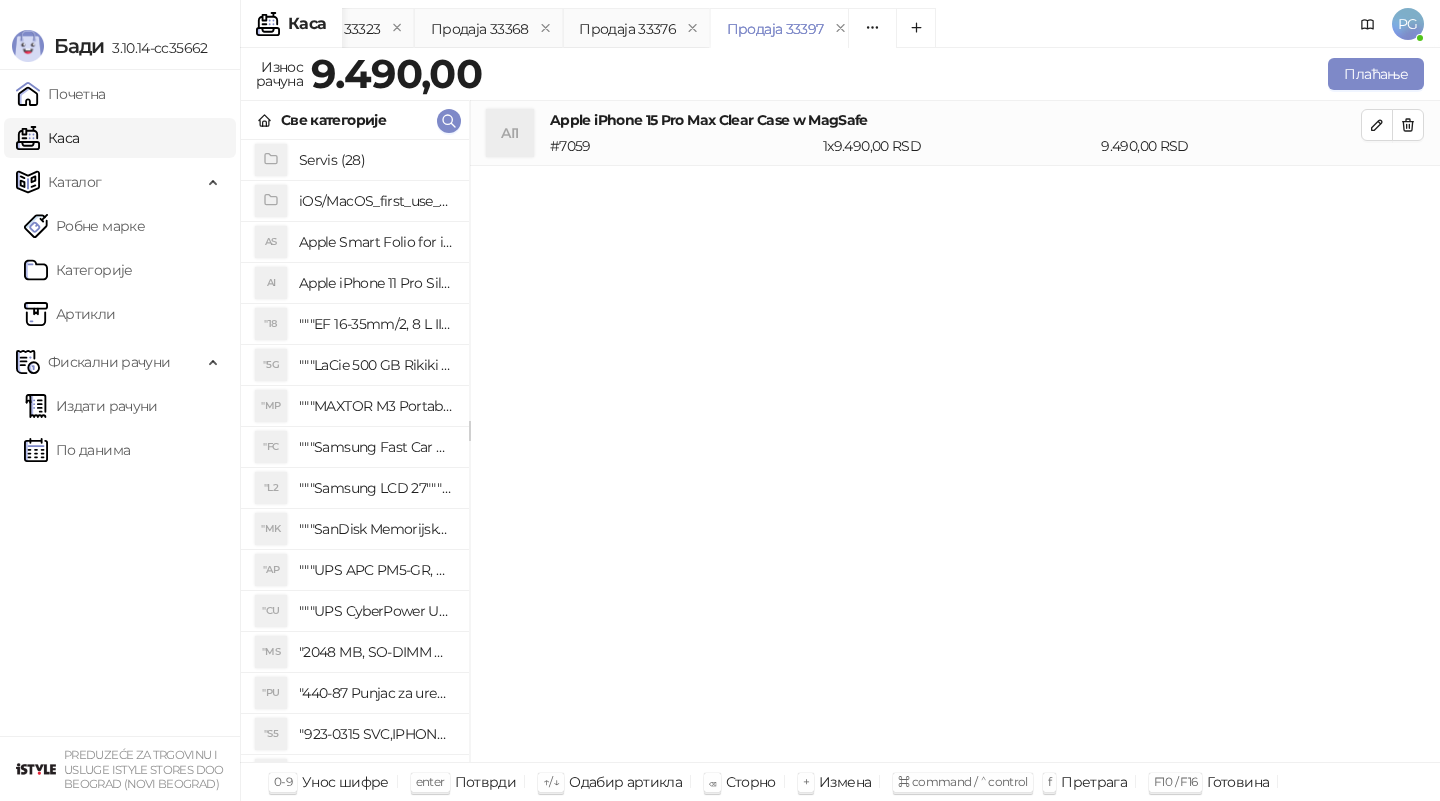 click on "Бади 3.10.14-cc35662 Почетна Каса Каталог Робне марке Категорије Артикли Фискални рачуни Издати рачуни По данима PREDUZEĆE ЗА TRGOVINU I USLUGE ISTYLE STORES DOO BEOGRAD (NOVI BEOGRAD) Каса PG Продаја 33206 Продаја 33210 Продаја 33287 Продаја 33323 Продаја 33368 Продаја 33376 Продаја 33397 Износ рачуна 9.490,00 Плаћање Све категорије Servis (28) iOS/MacOS_first_use_assistance (4) AS  Apple Smart Folio for iPad mini (A17 Pro) - Sage AI  Apple iPhone 11 Pro Silicone Case -  Black "18 """EF 16-35mm/2, 8 L III USM""" "5G """LaCie 500 GB Rikiki USB 3.0 / Ultra Compact & Resistant aluminum / USB 3.0 / 2.5""""""" "MP """MAXTOR M3 Portable 2TB 2.5"""" crni eksterni hard disk HX-M201TCB/GM""" "FC """Samsung Fast Car Charge Adapter, brzi auto punja_, boja crna""" "L2 """Samsung LCD 27"""" C27F390FHUXEN""" "MK "AP "CU "MS "PU "S5 "SD "3S "3S "3S "3S "M3 #" at bounding box center (720, 400) 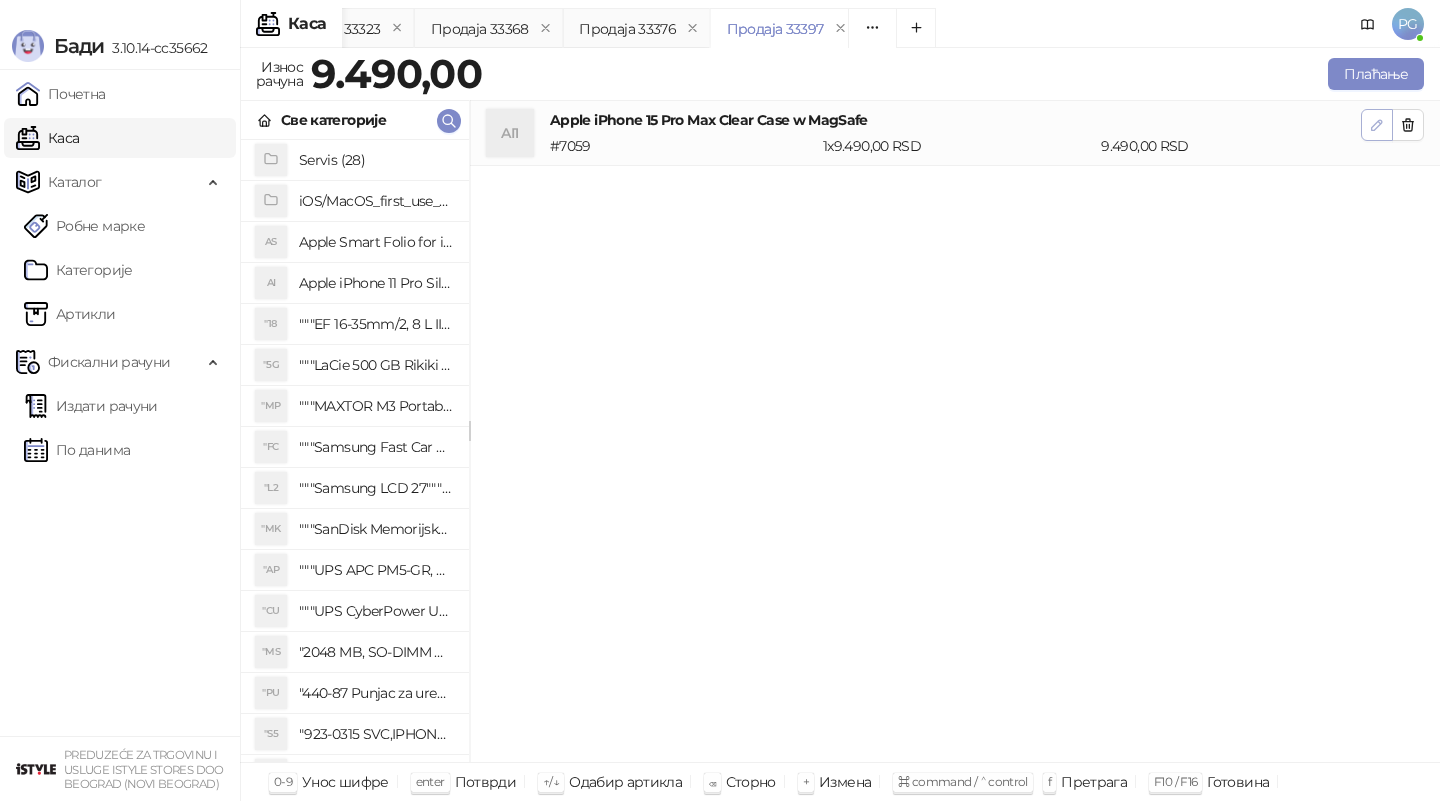 click 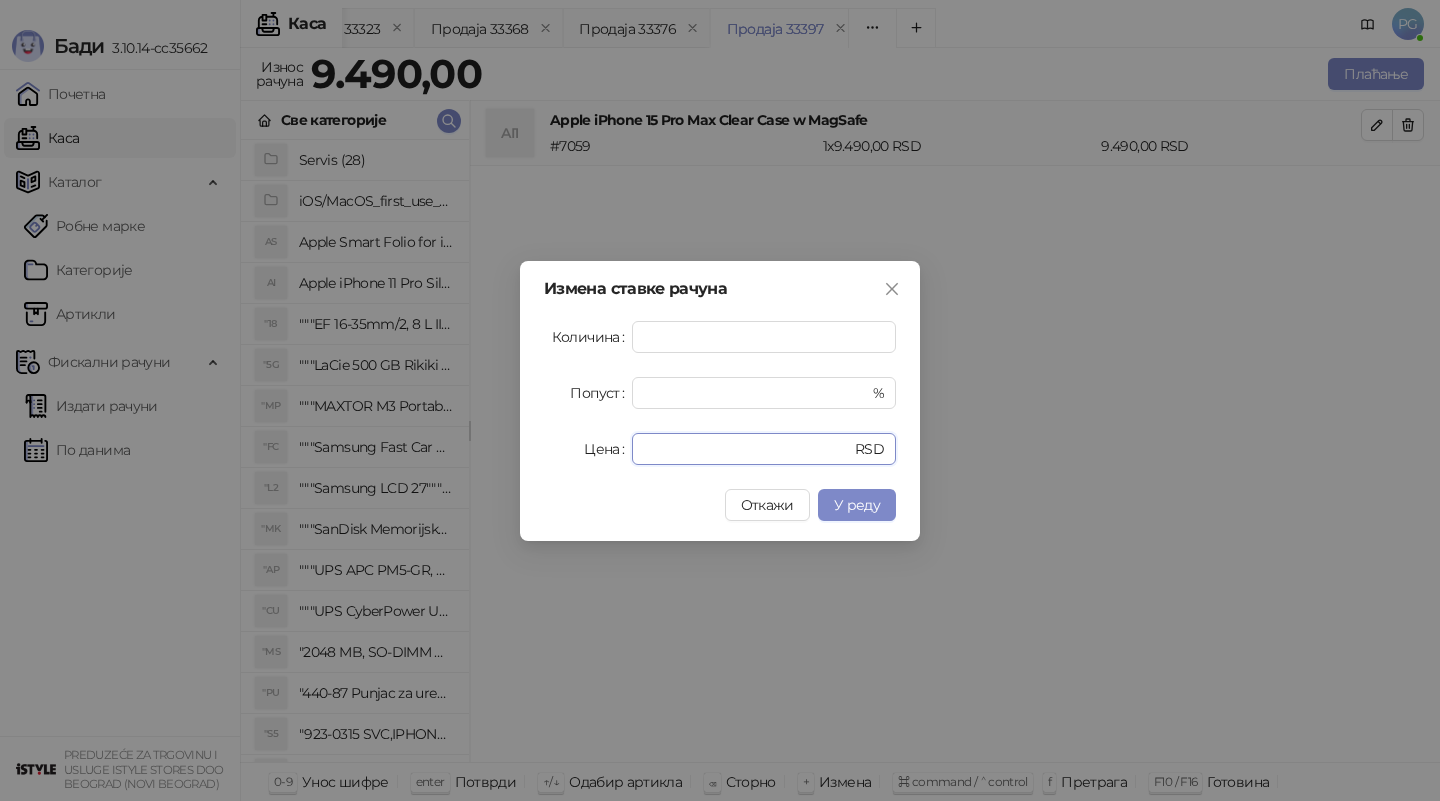 drag, startPoint x: 703, startPoint y: 448, endPoint x: 417, endPoint y: 448, distance: 286 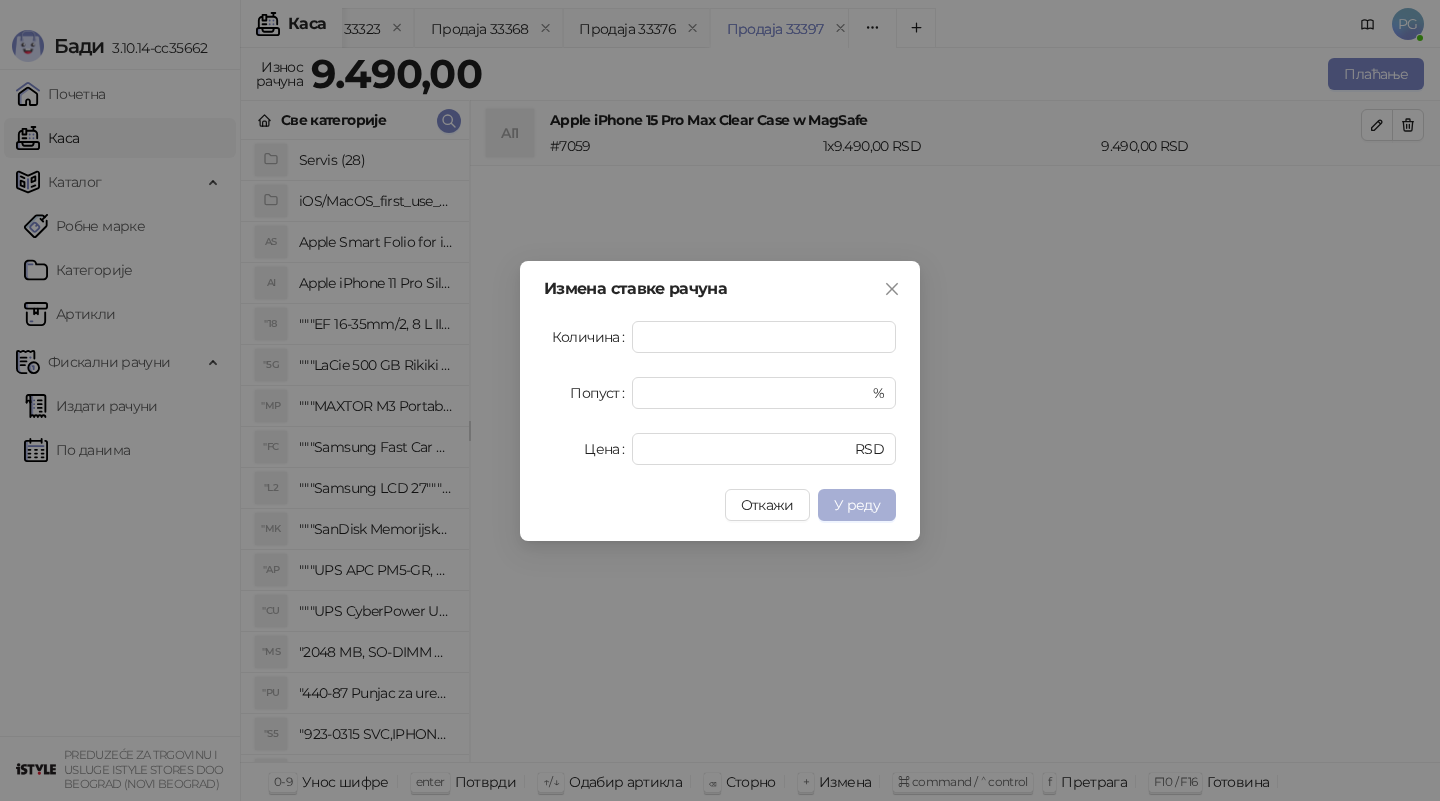 click on "У реду" at bounding box center (857, 505) 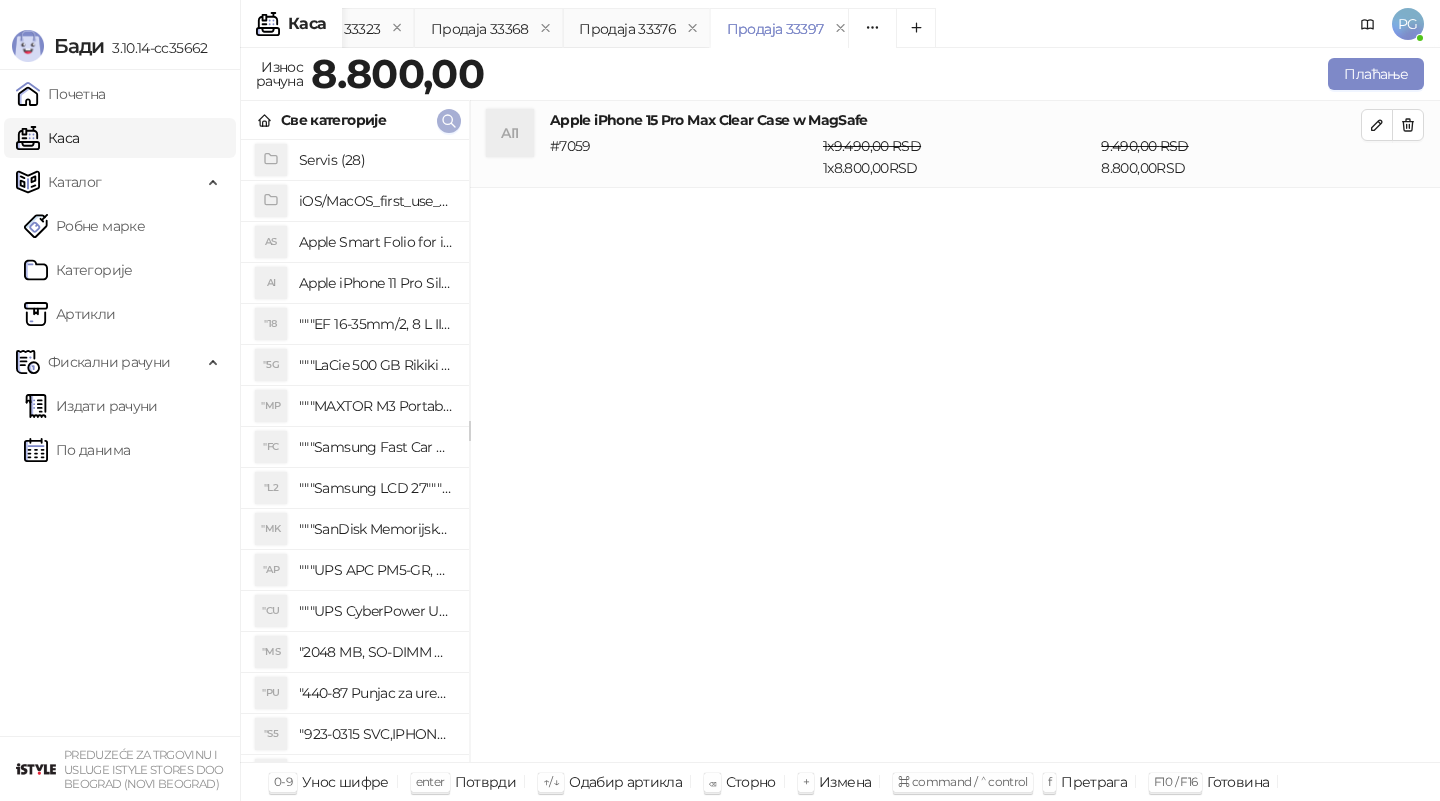 click at bounding box center (449, 121) 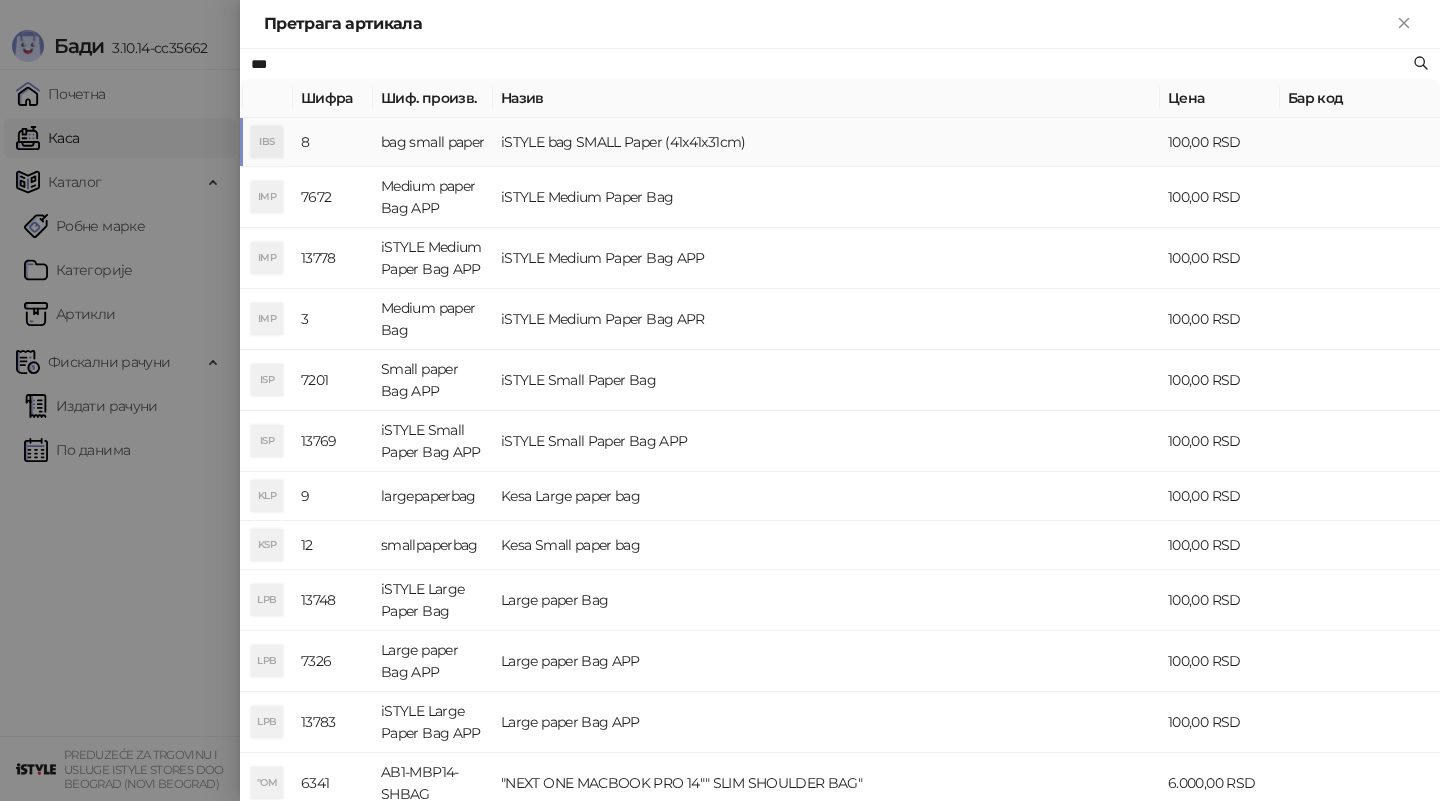 click on "bag small paper" at bounding box center (433, 142) 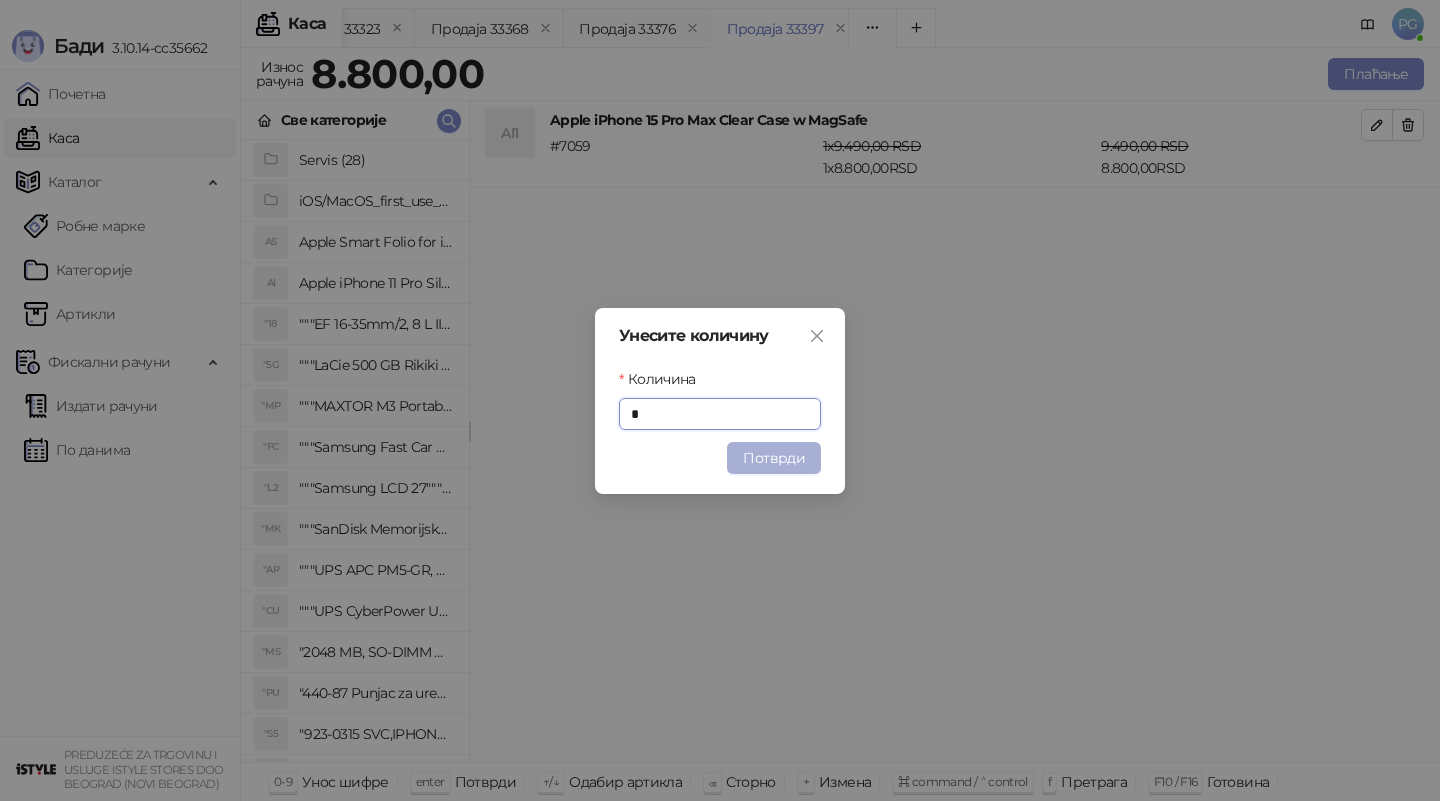 click on "Потврди" at bounding box center [774, 458] 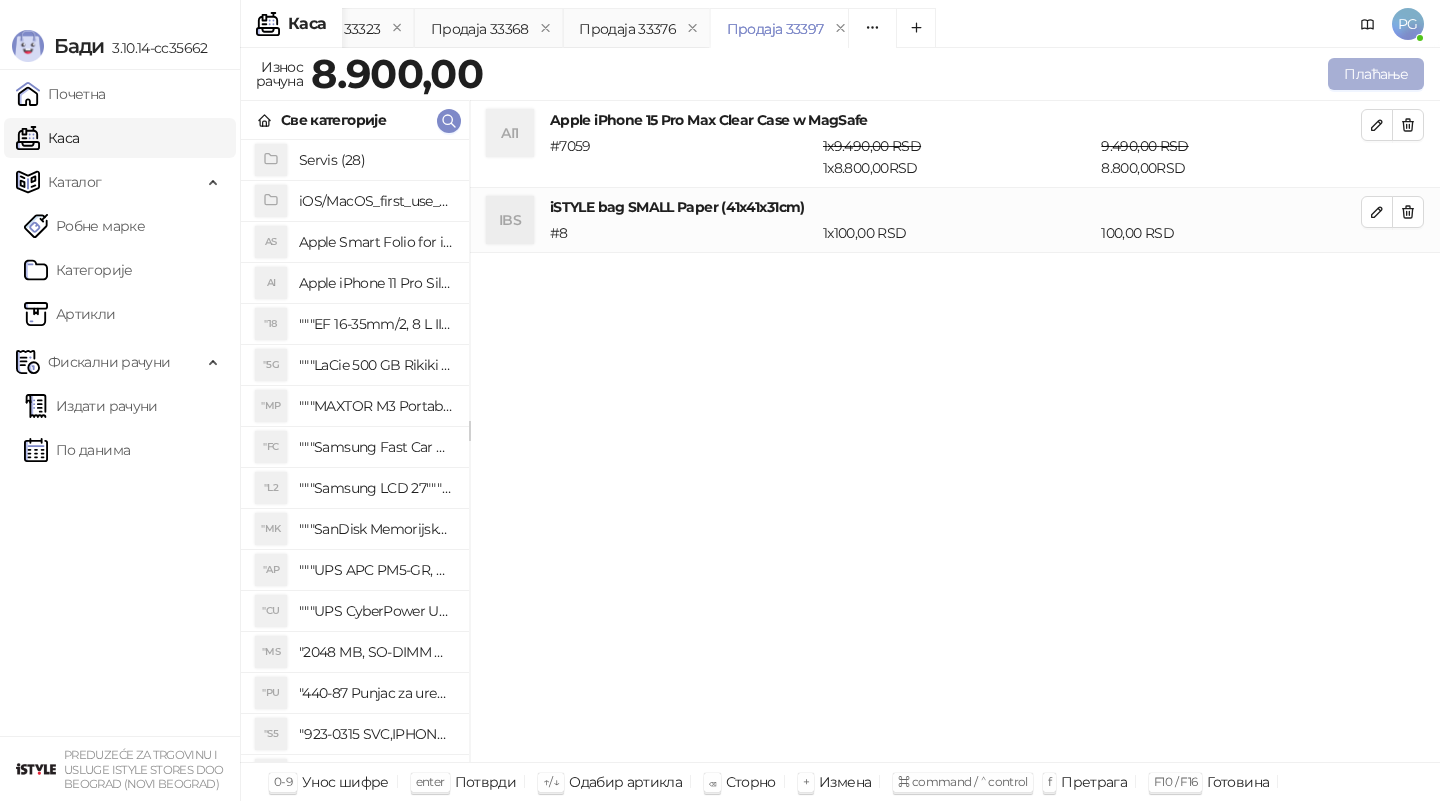click on "Плаћање" at bounding box center (1376, 74) 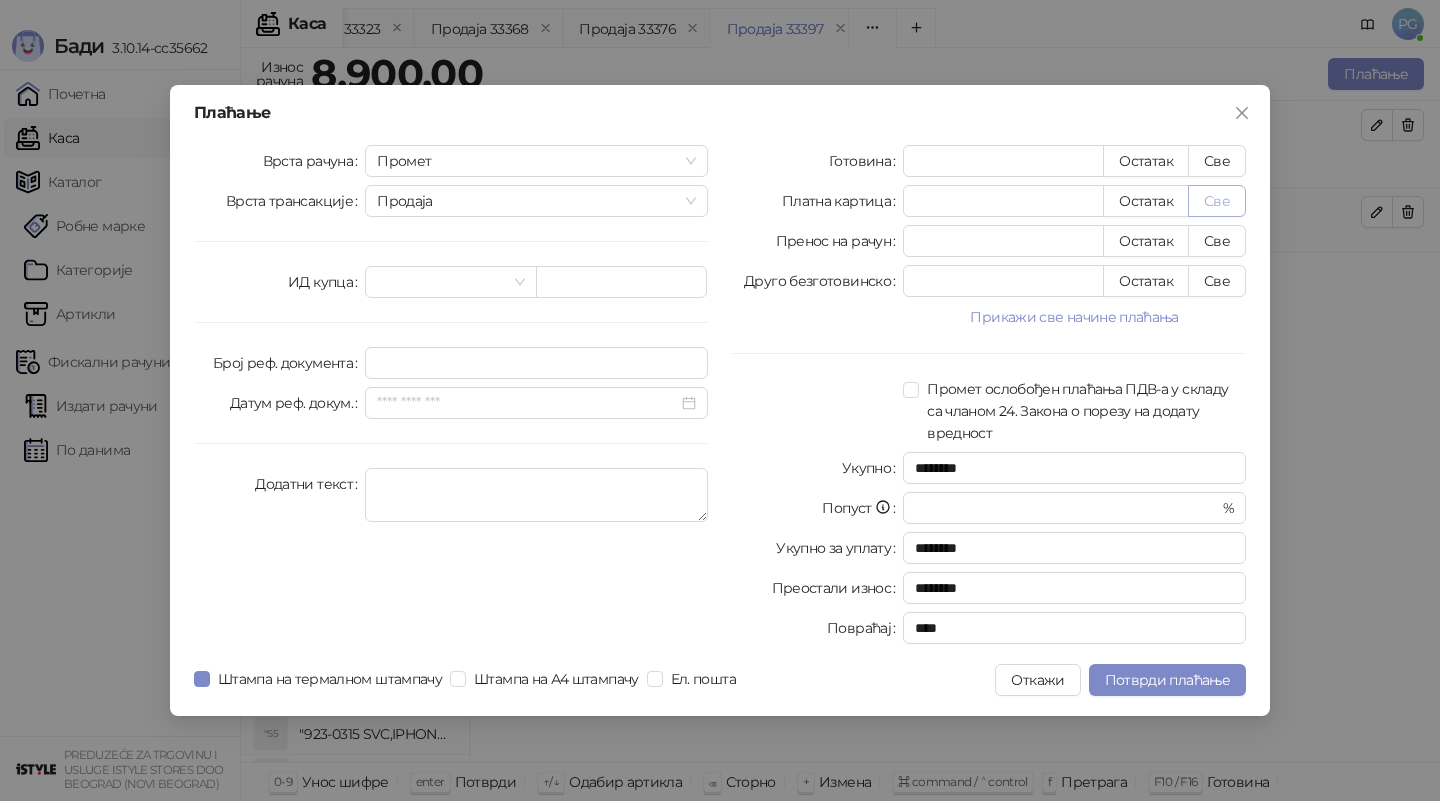 click on "Све" at bounding box center [1217, 201] 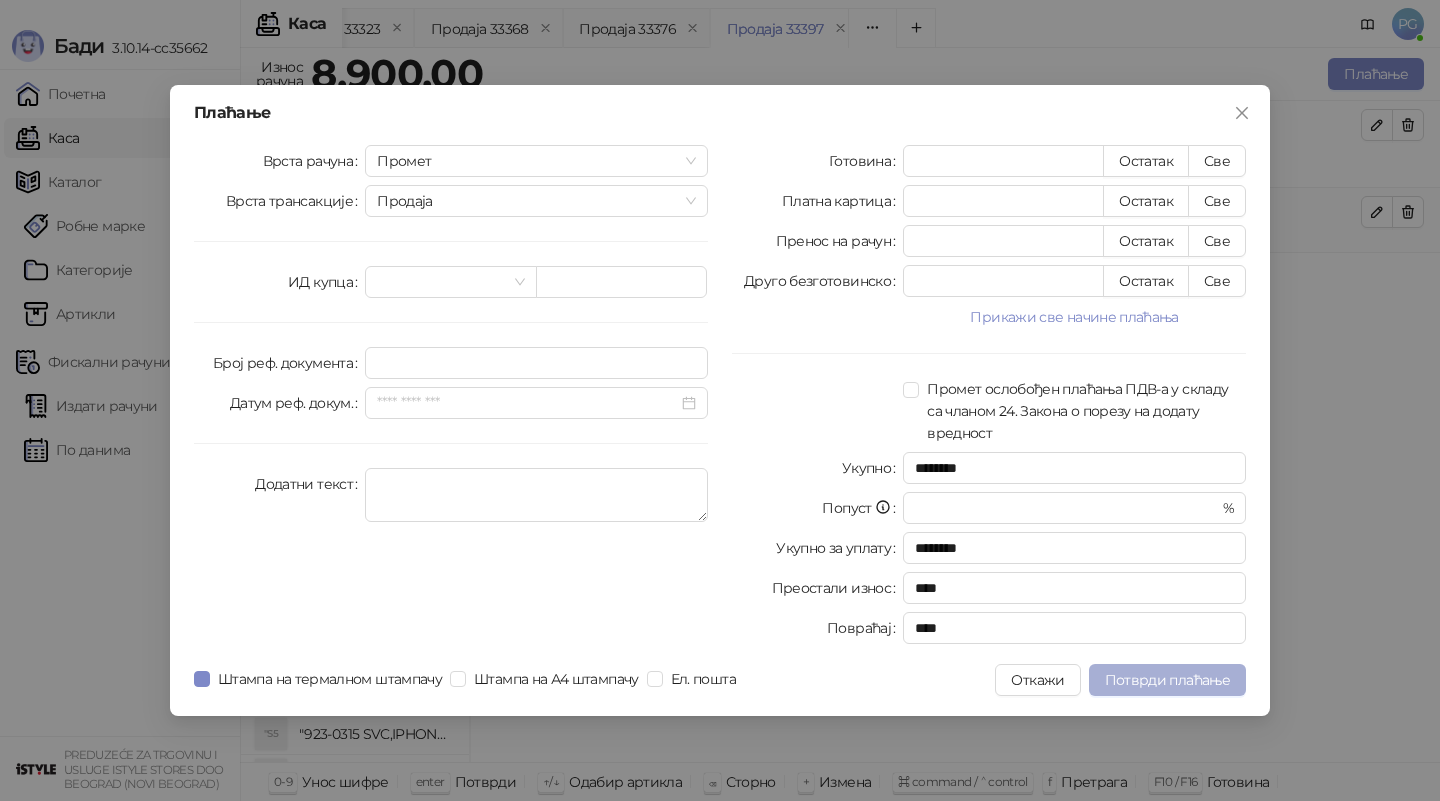 click on "Потврди плаћање" at bounding box center [1167, 680] 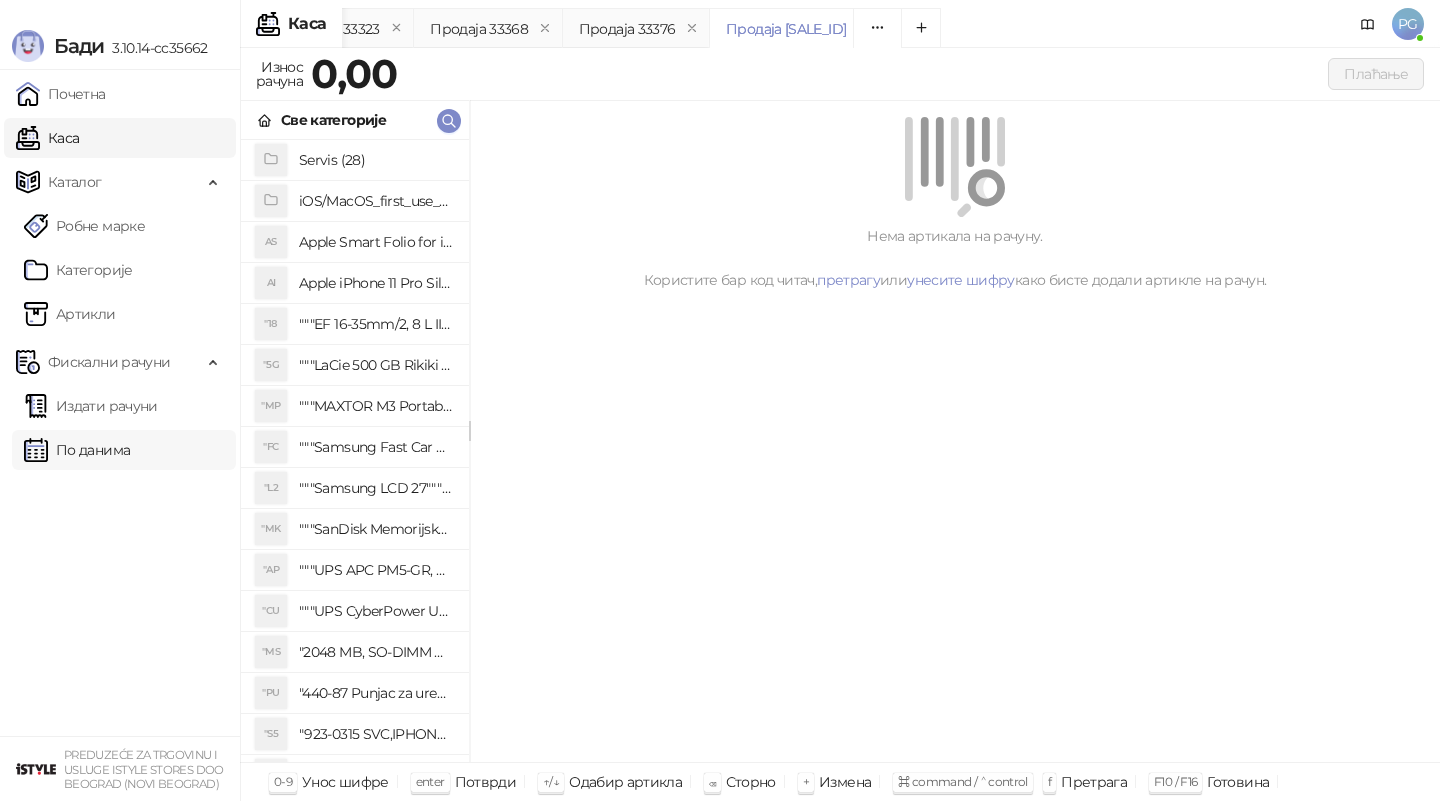 click on "По данима" at bounding box center (77, 450) 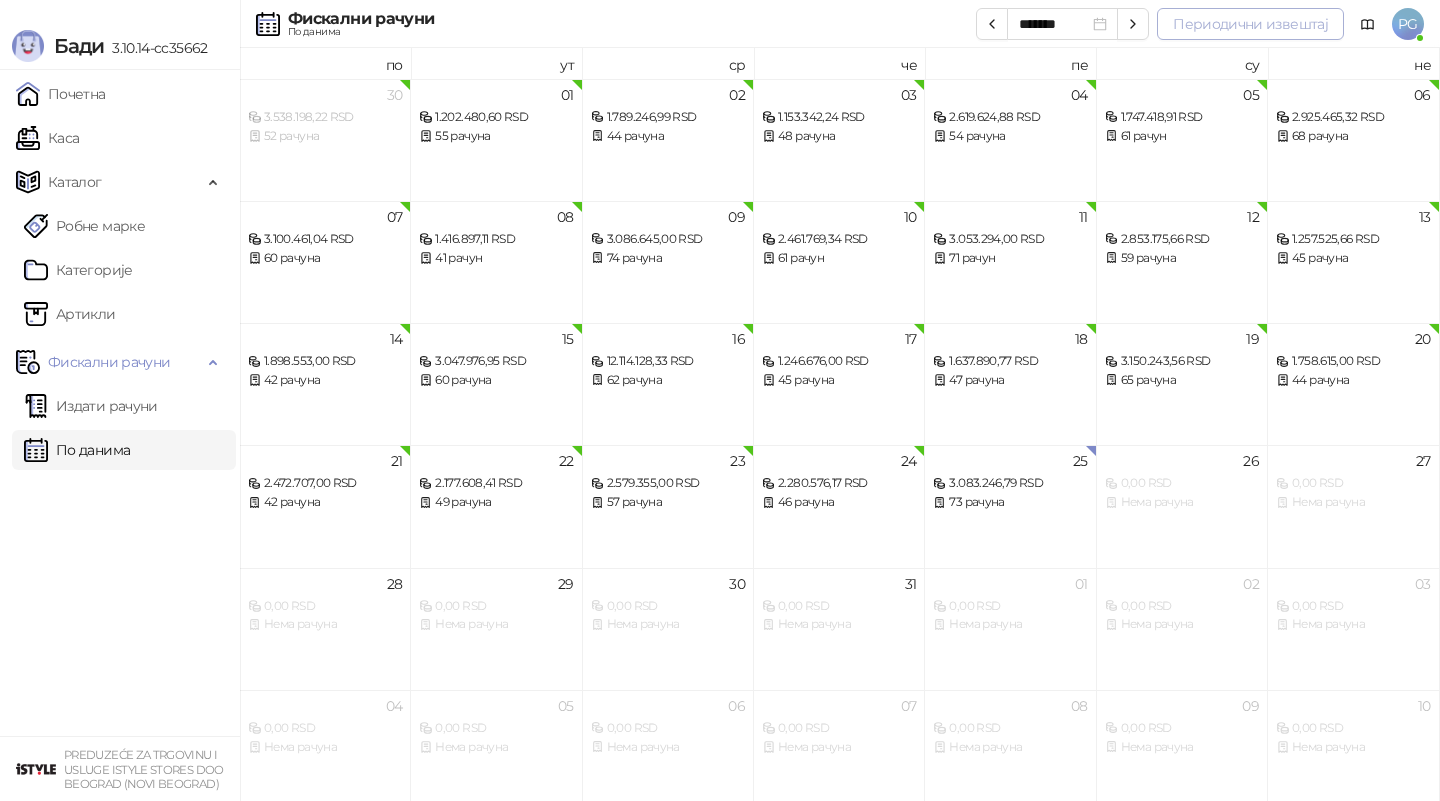 click on "Периодични извештај" at bounding box center (1250, 24) 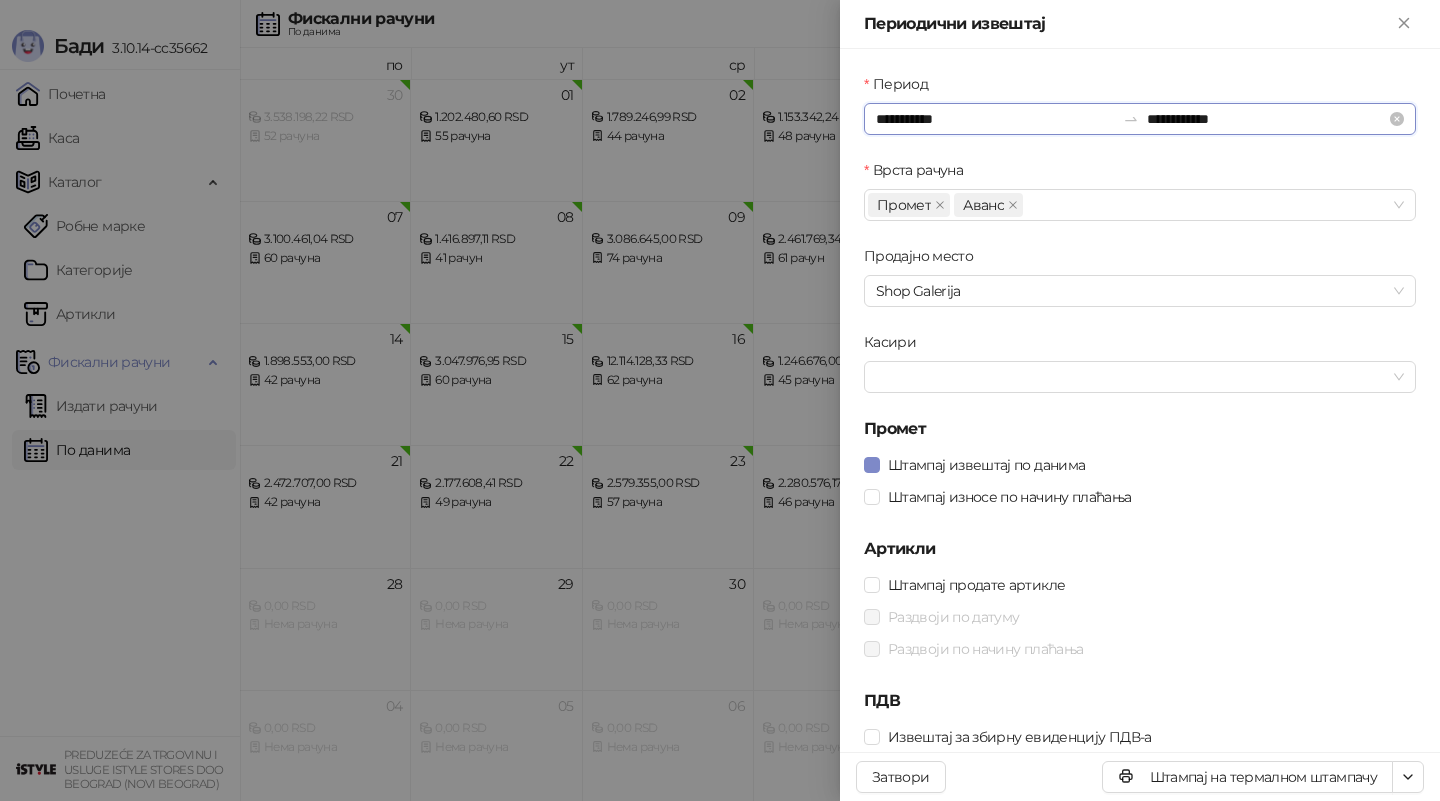 click on "**********" at bounding box center [995, 119] 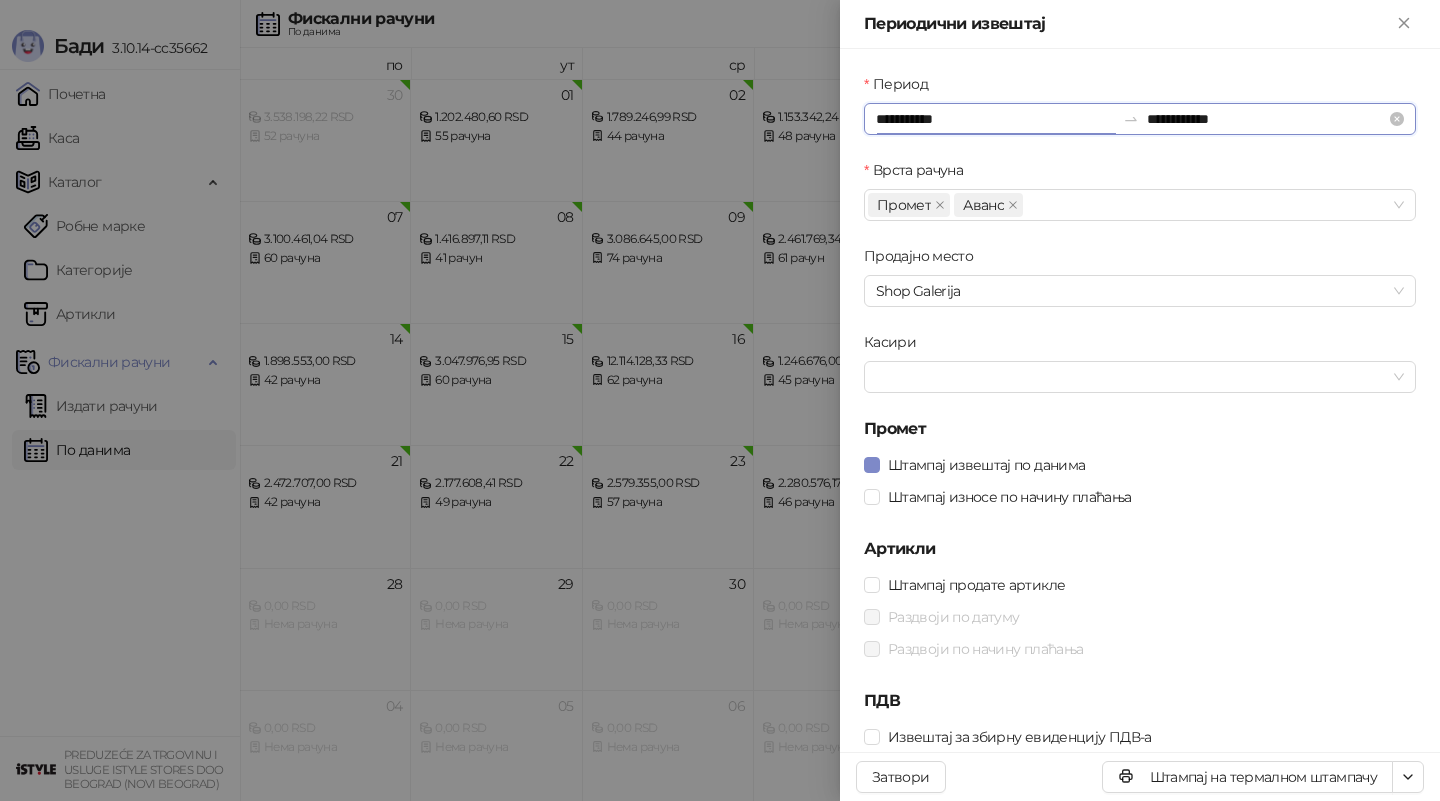 click on "**********" at bounding box center [995, 119] 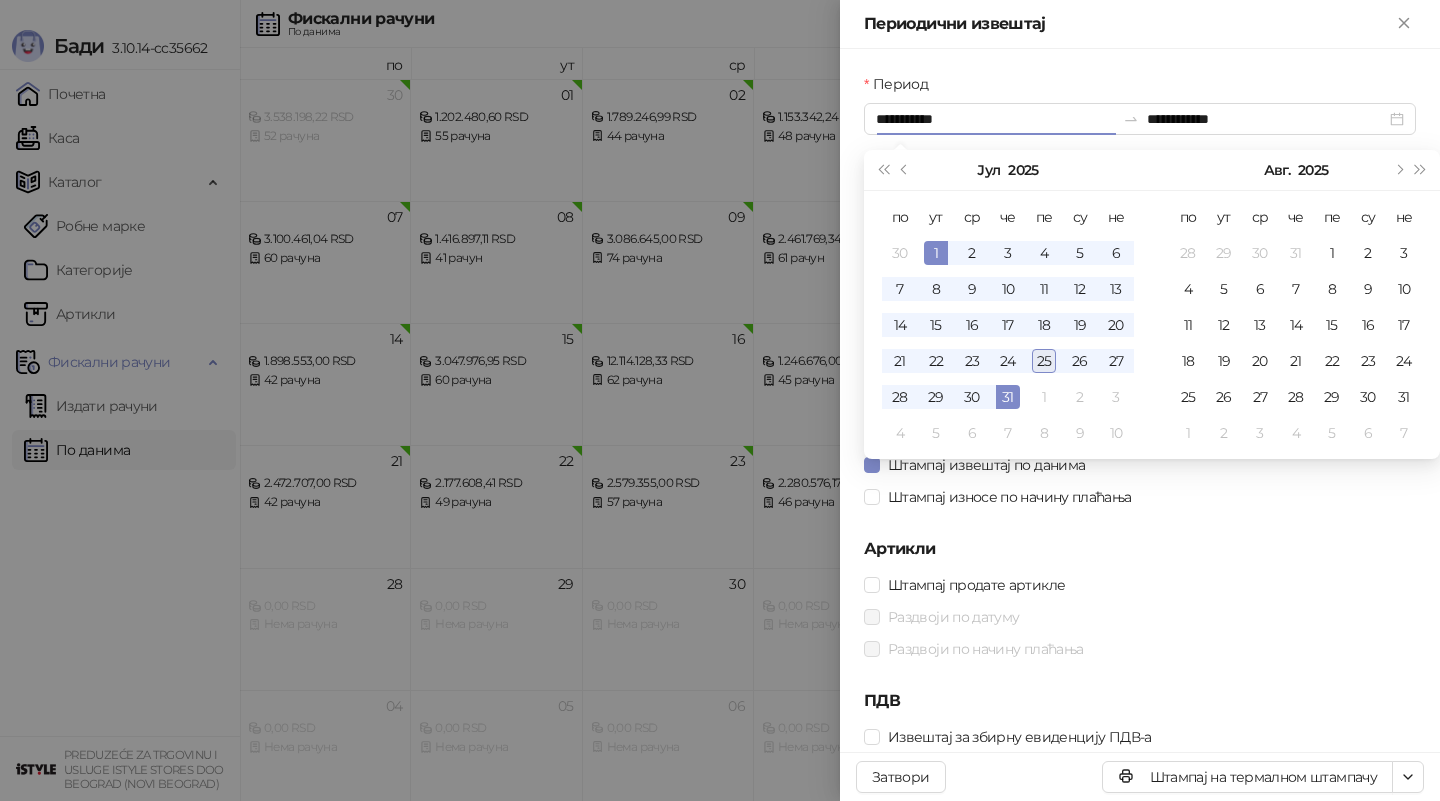 click on "25" at bounding box center [1044, 361] 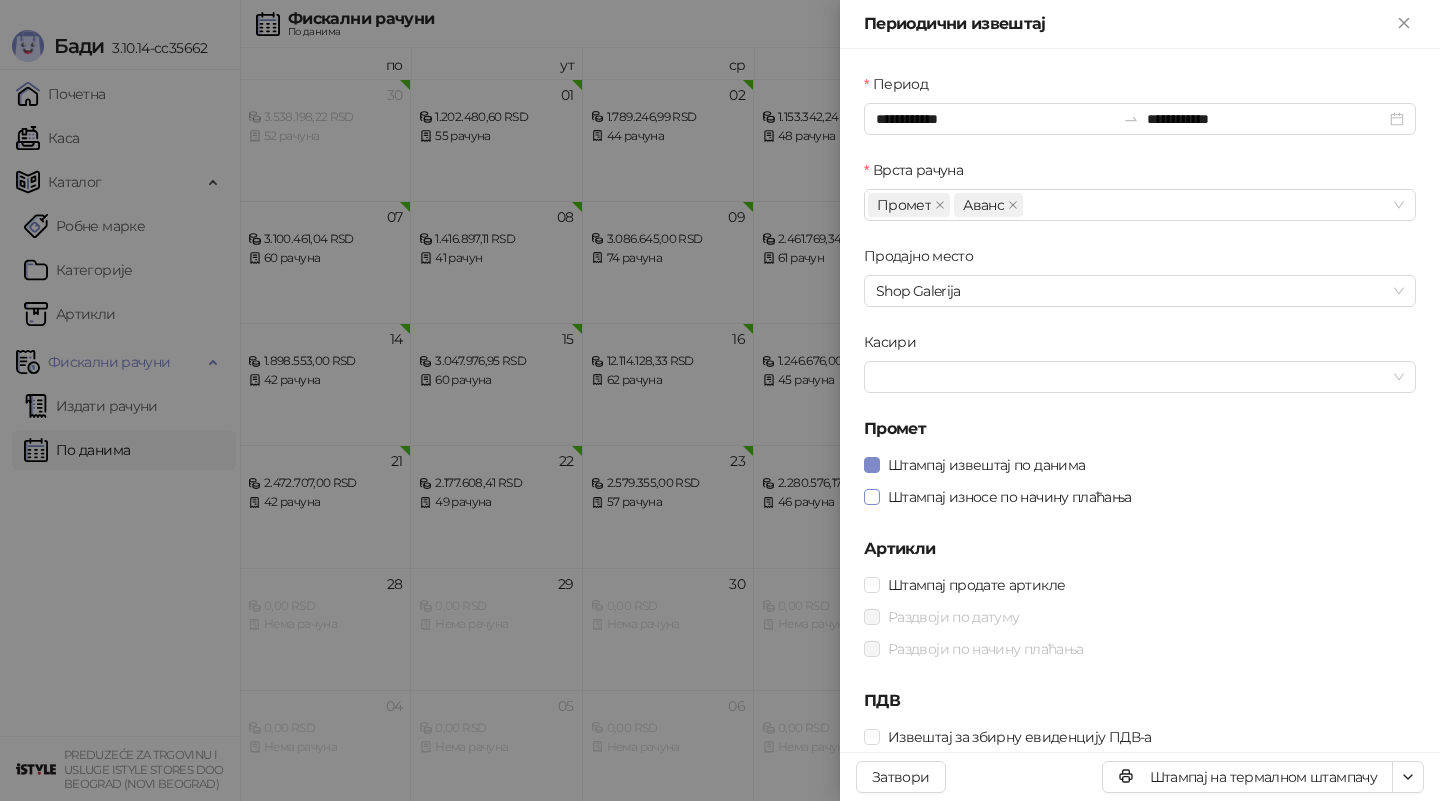 click on "Штампај износе по начину плаћања" at bounding box center (1010, 497) 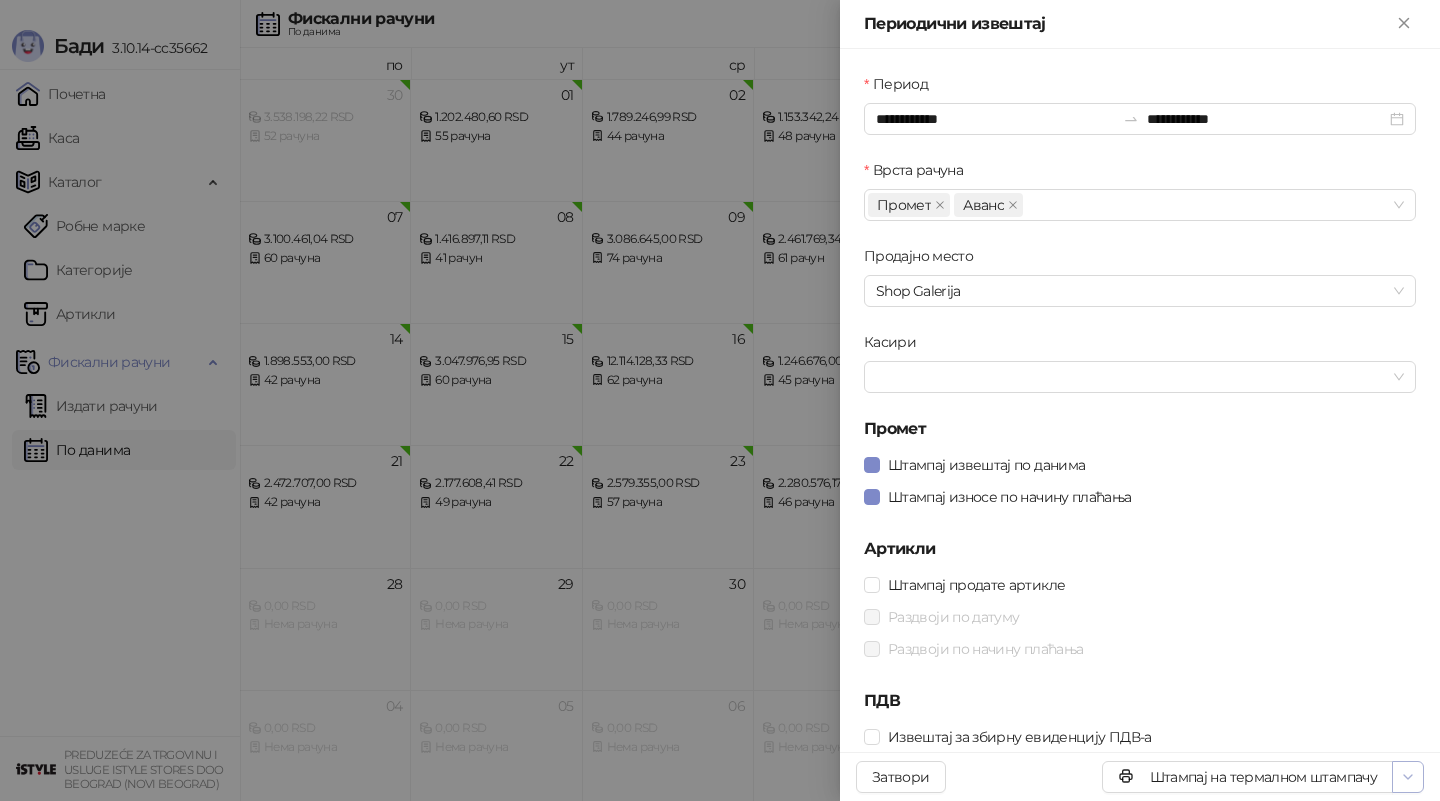 click 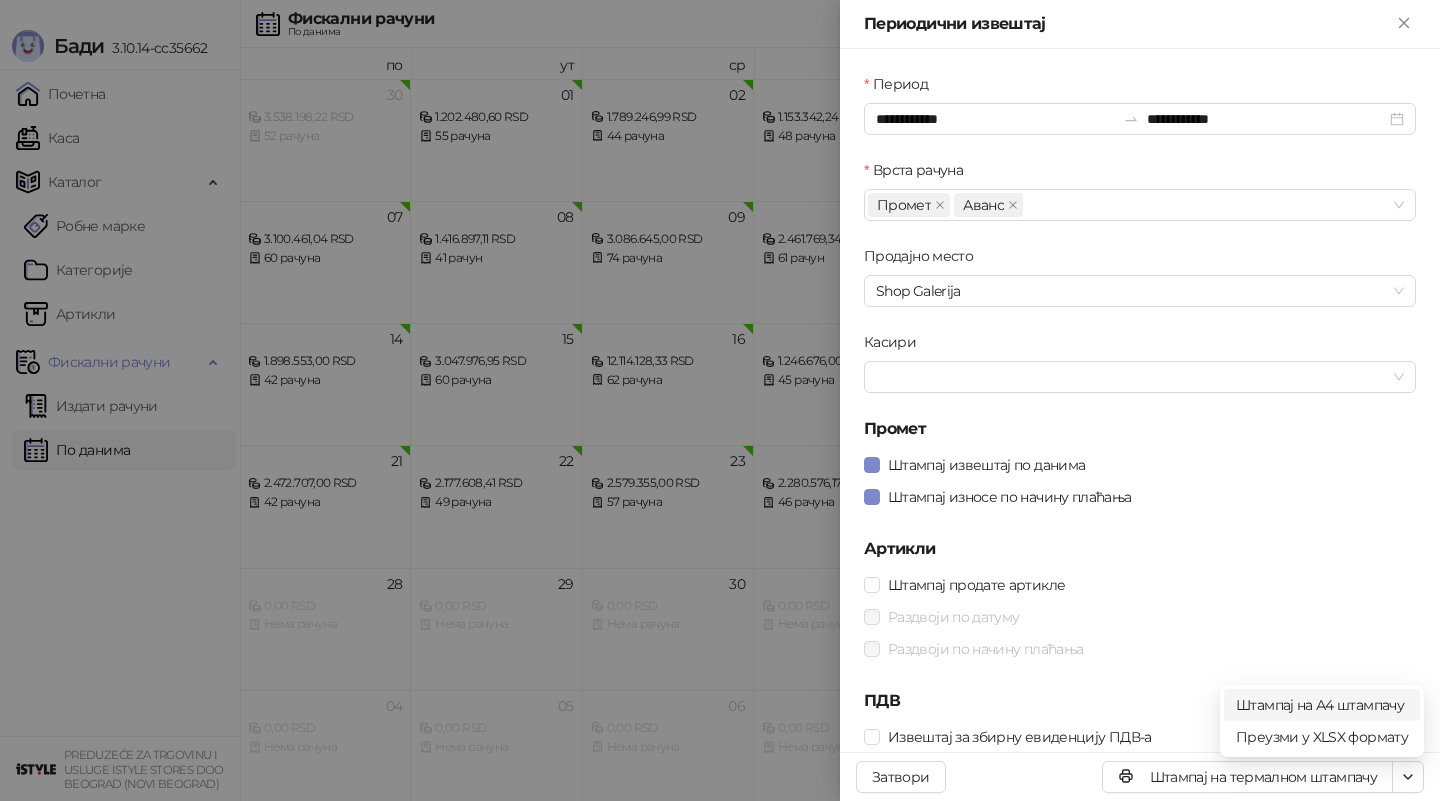 click on "Штампај на А4 штампачу" at bounding box center [1322, 705] 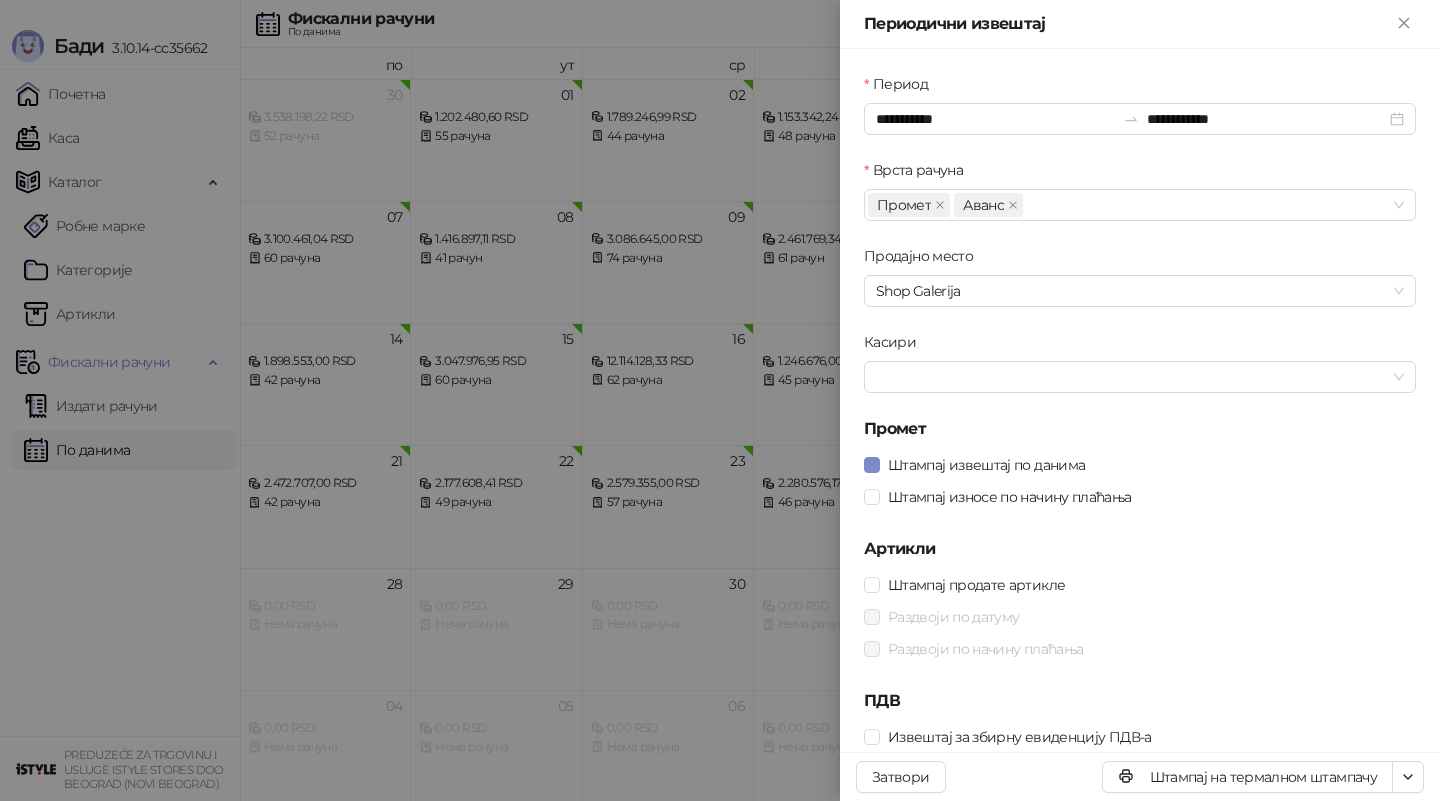 click at bounding box center [720, 400] 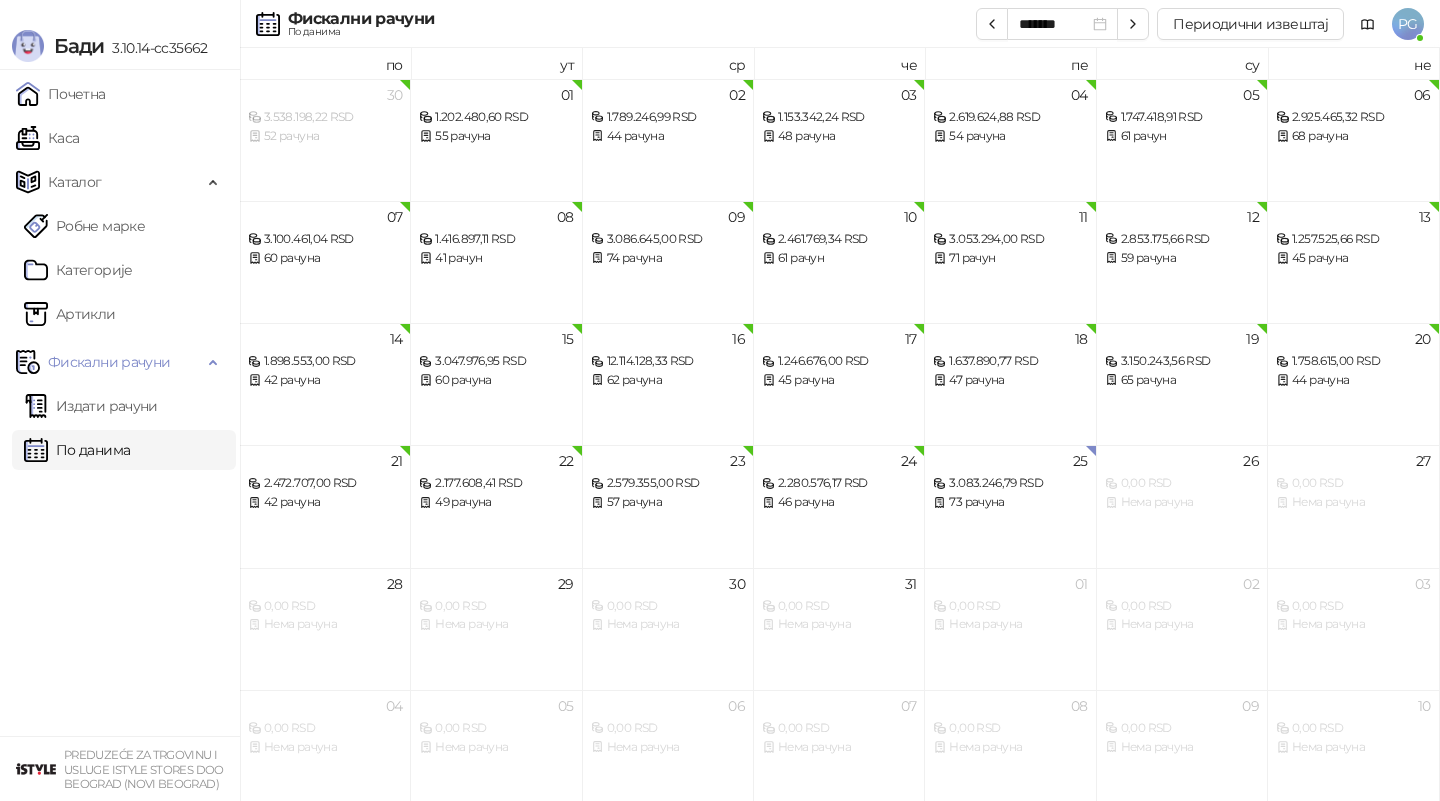 click on "По данима" at bounding box center (77, 450) 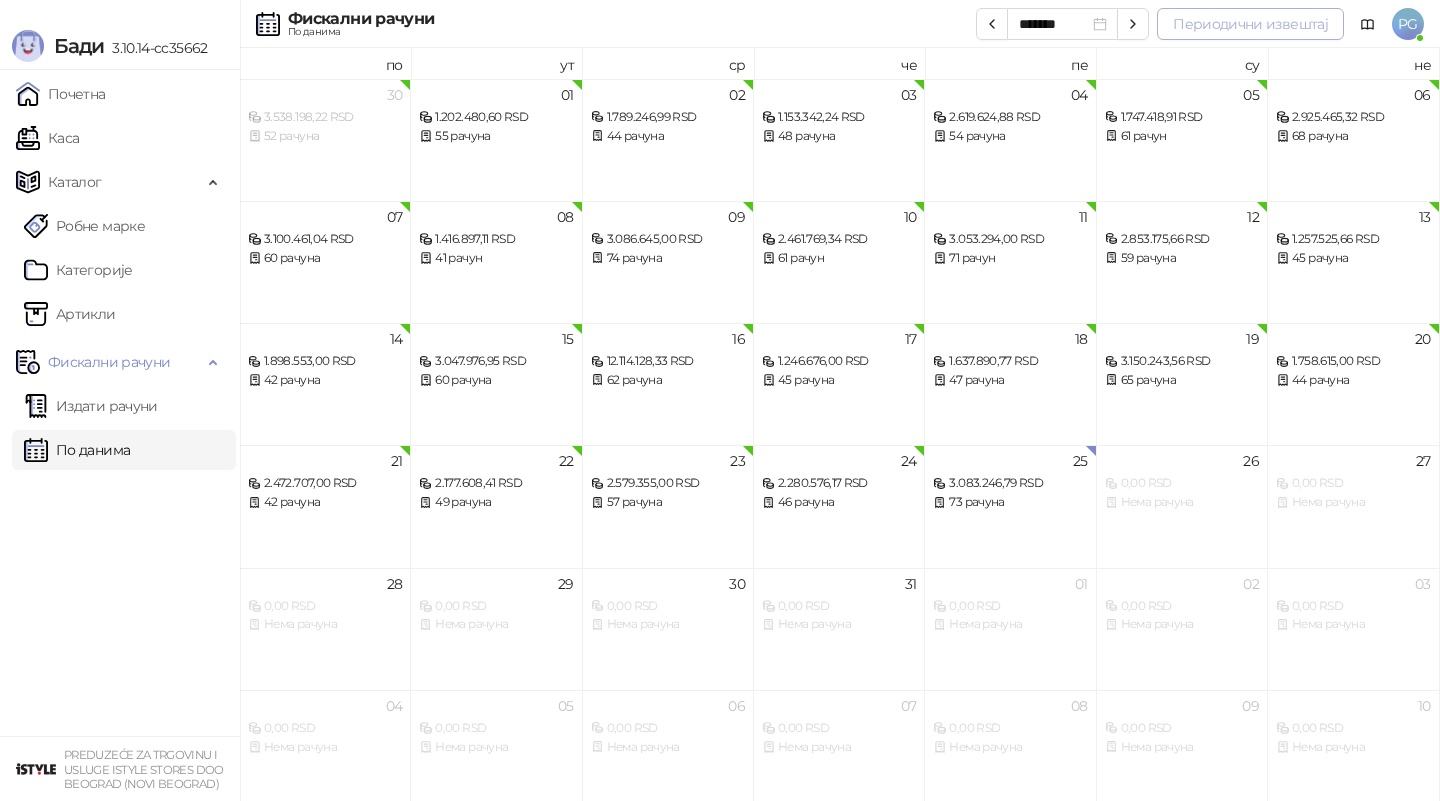 click on "Периодични извештај" at bounding box center [1250, 24] 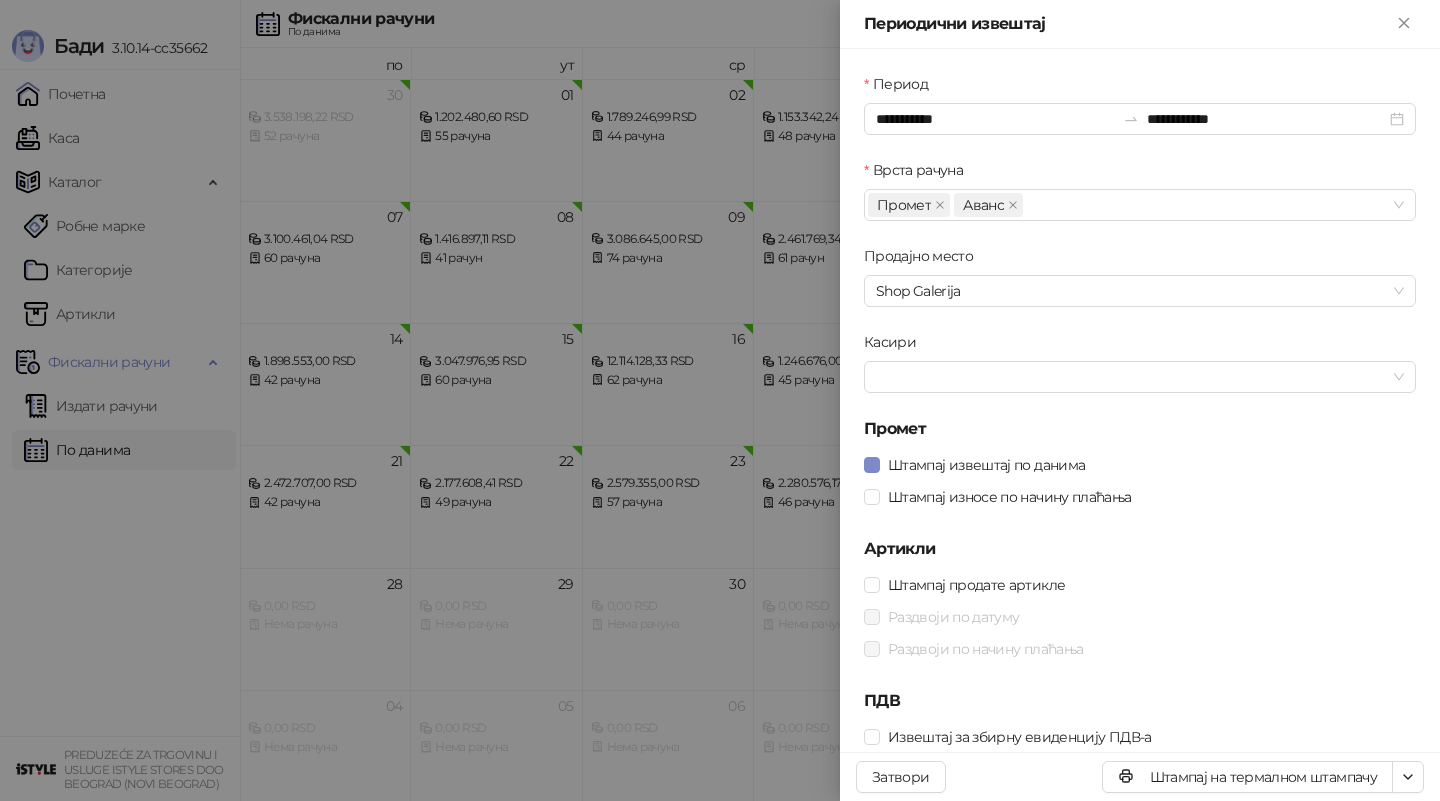 click at bounding box center [720, 400] 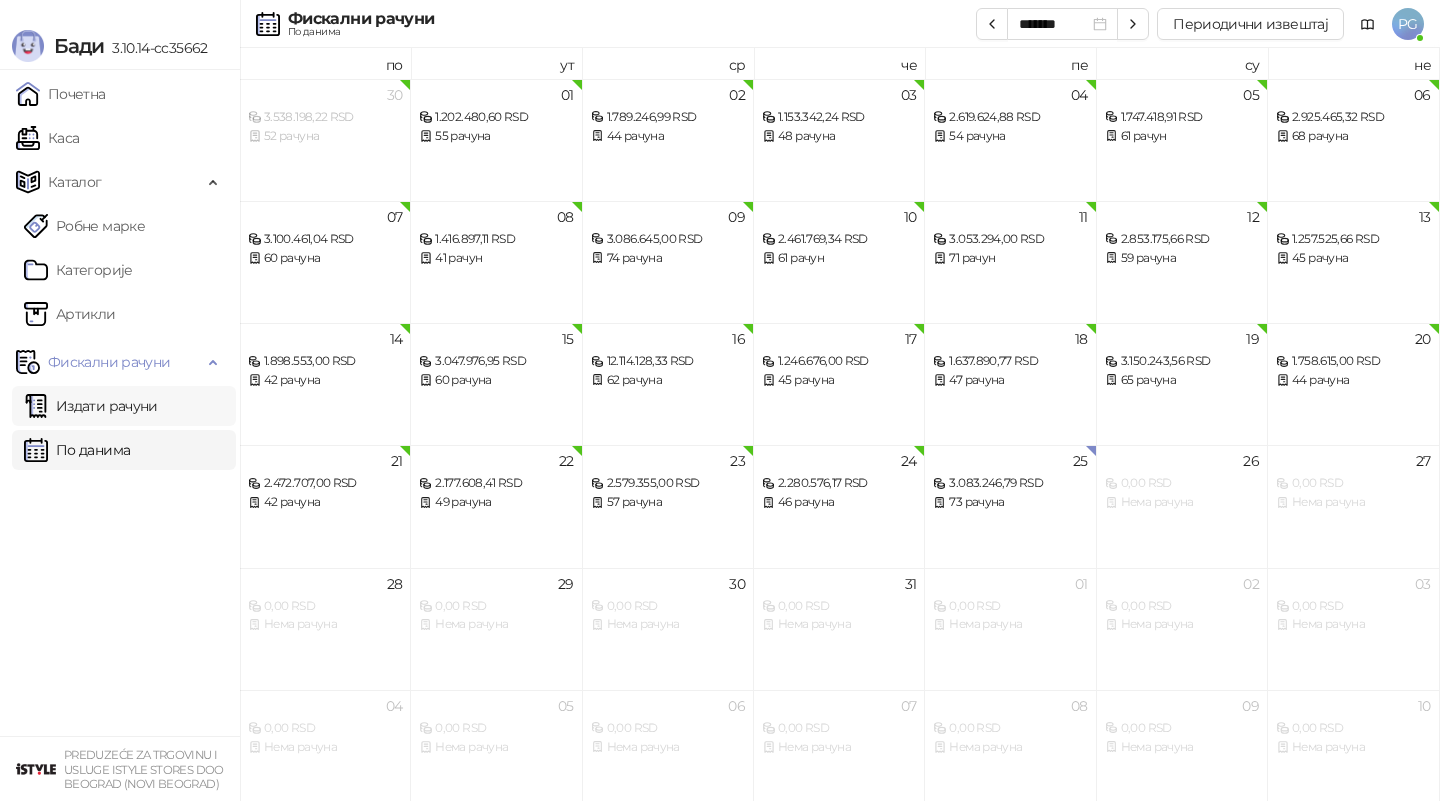 click on "Издати рачуни" at bounding box center (91, 406) 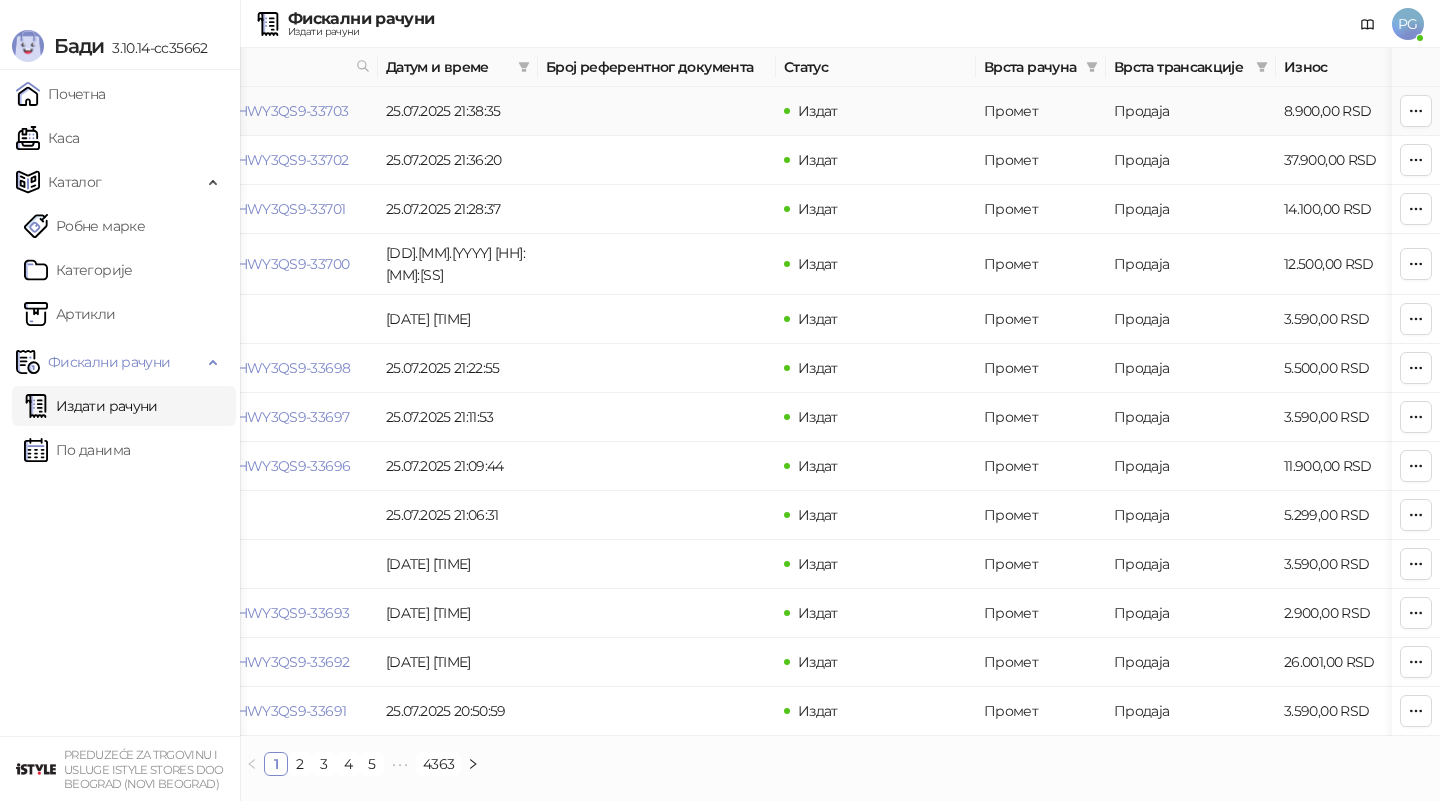 scroll, scrollTop: 0, scrollLeft: 135, axis: horizontal 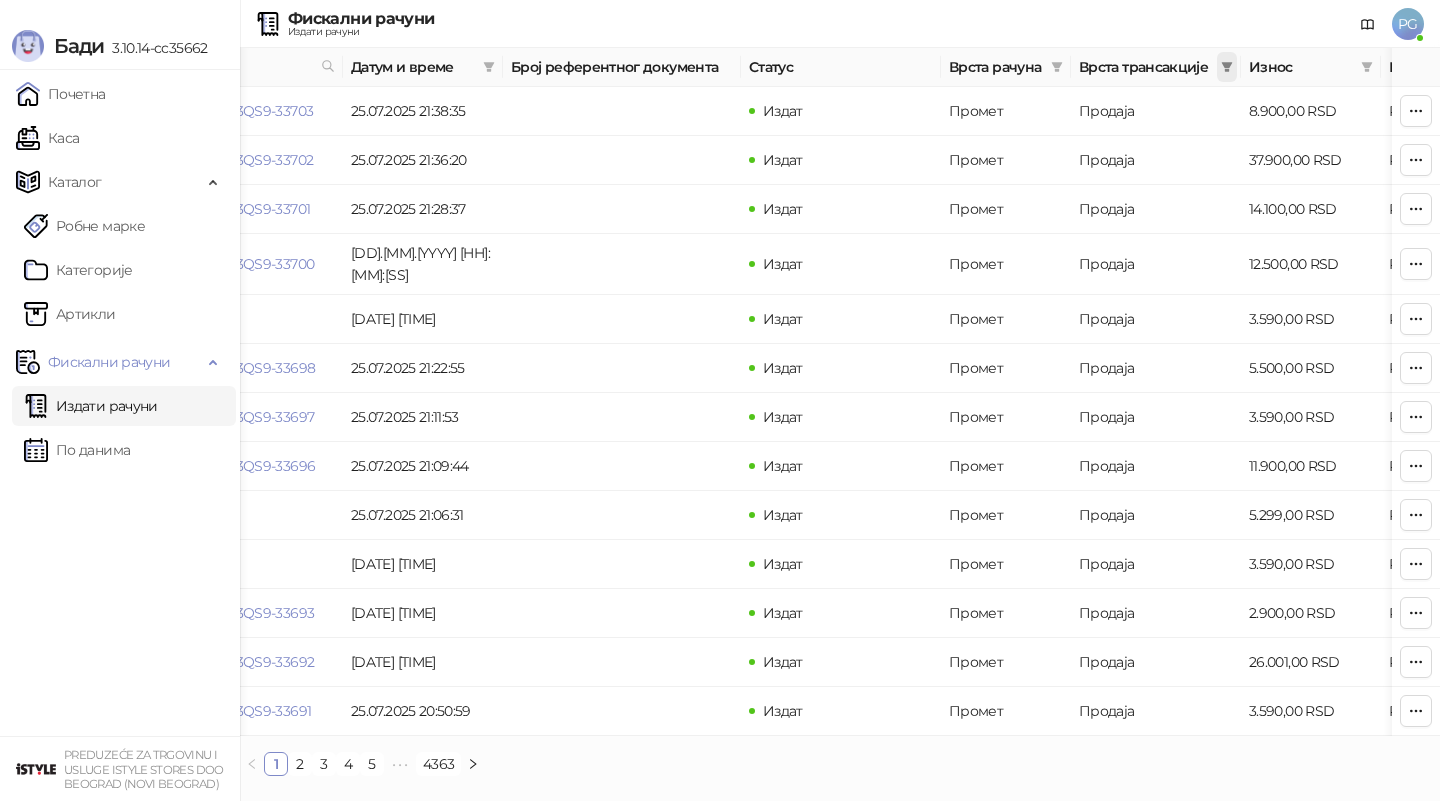 click at bounding box center [1227, 67] 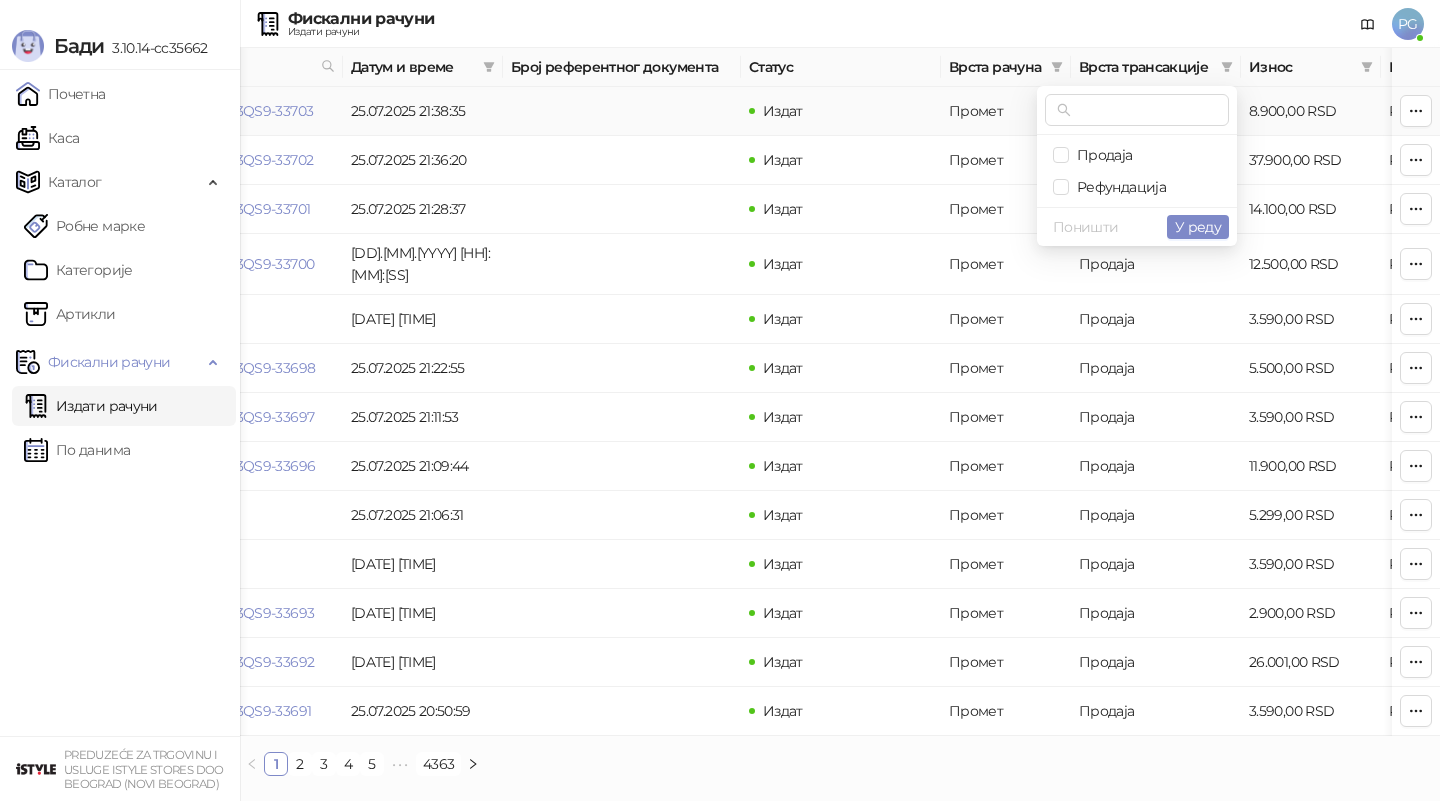 click on "8.900,00 RSD" at bounding box center (1311, 111) 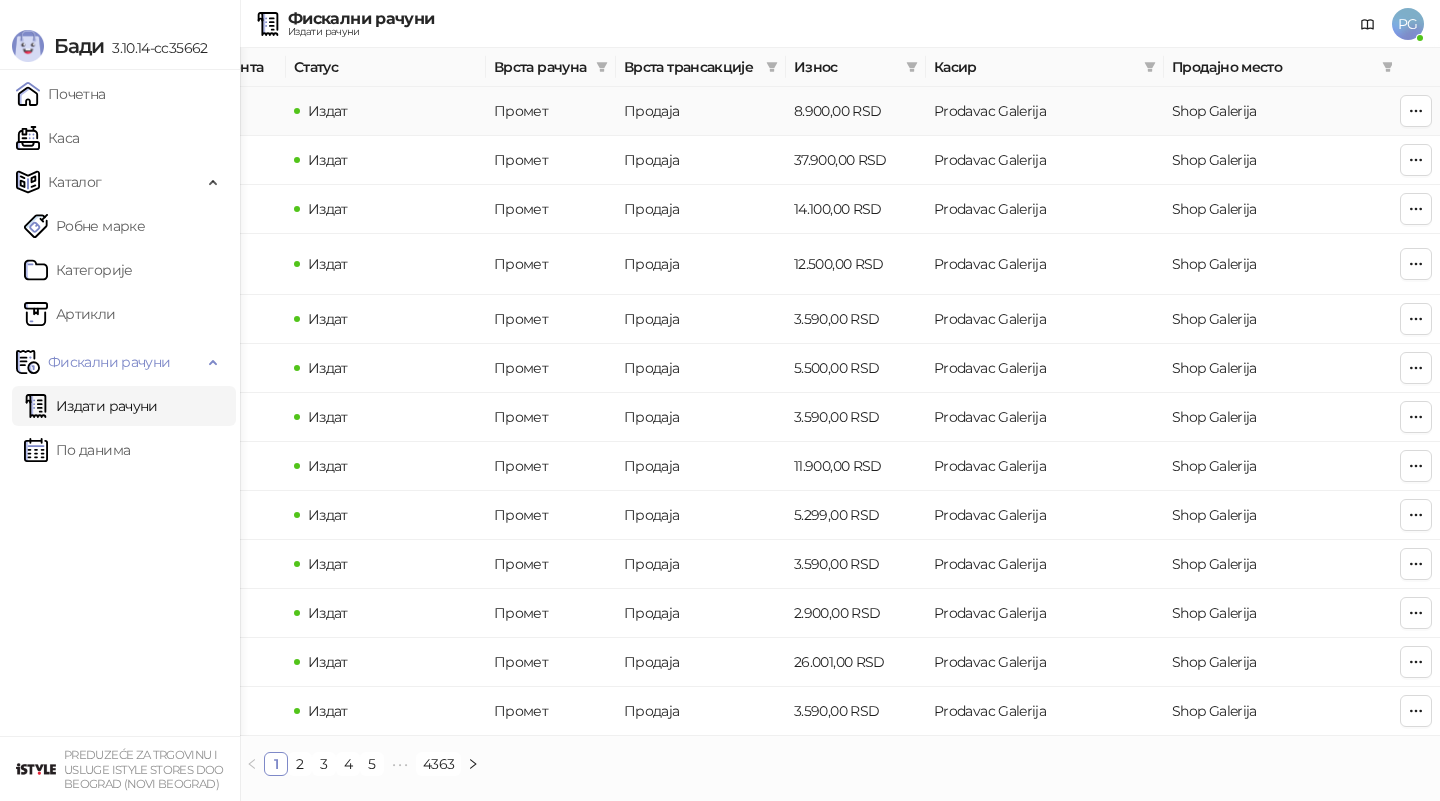 scroll, scrollTop: 0, scrollLeft: 600, axis: horizontal 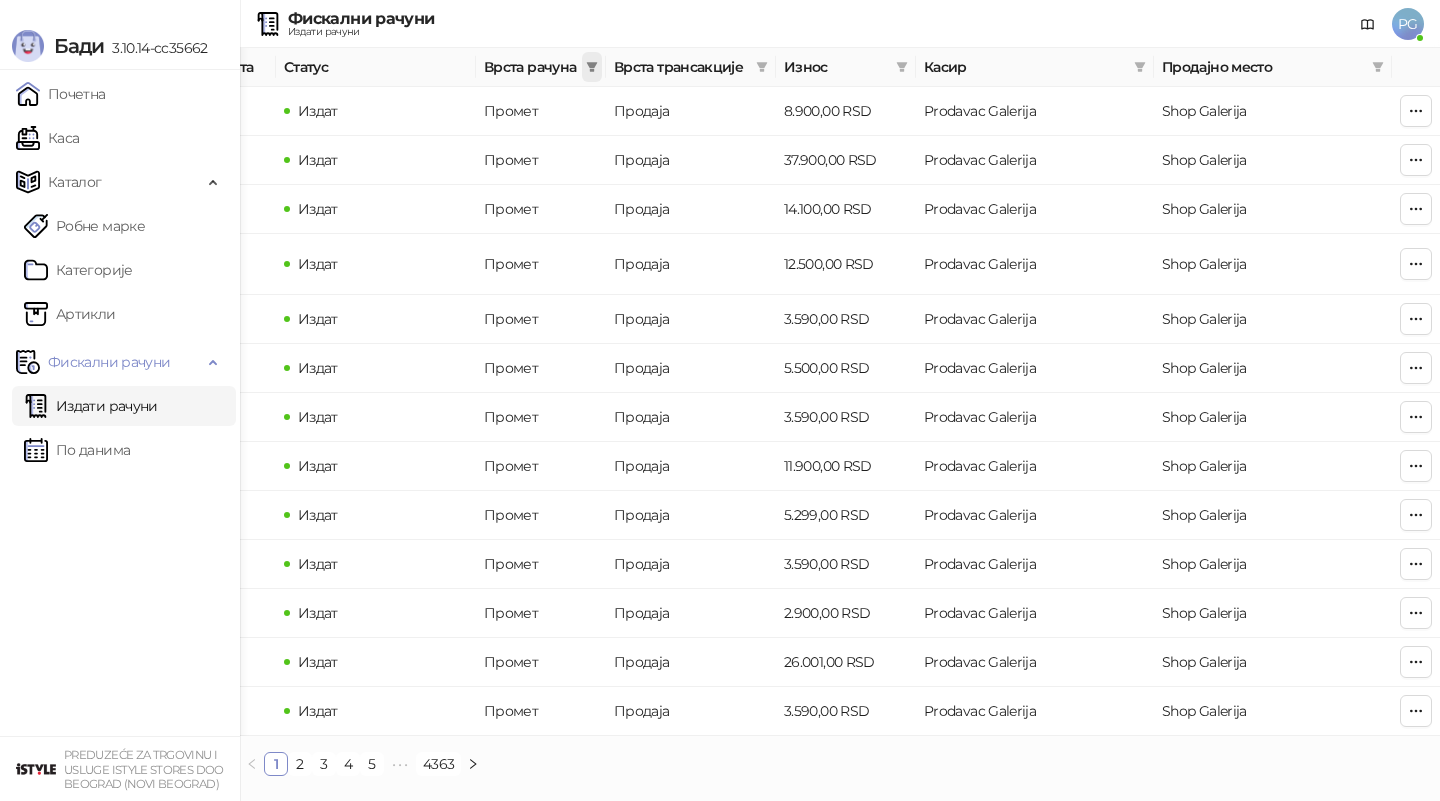 click at bounding box center (592, 67) 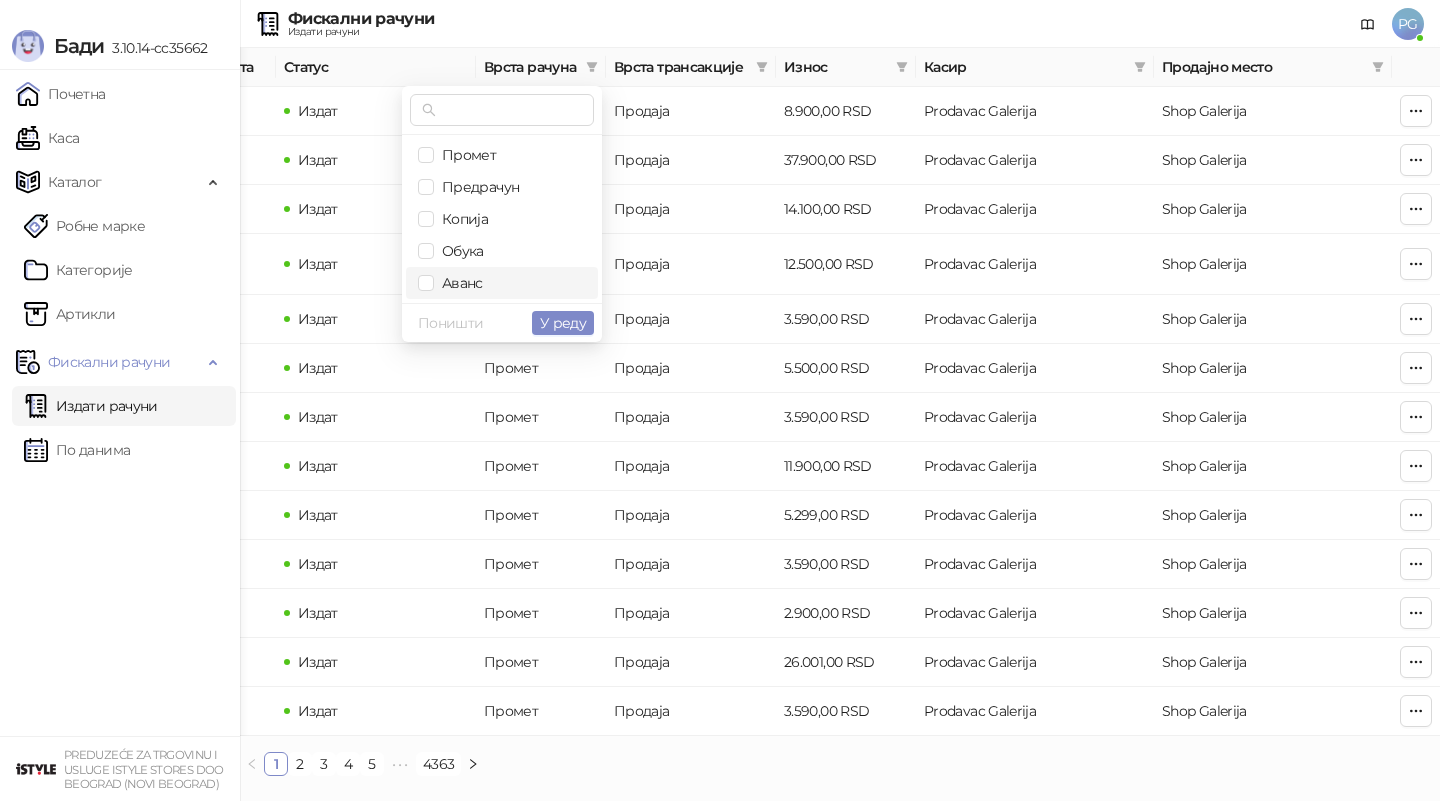 click on "Аванс" at bounding box center [458, 283] 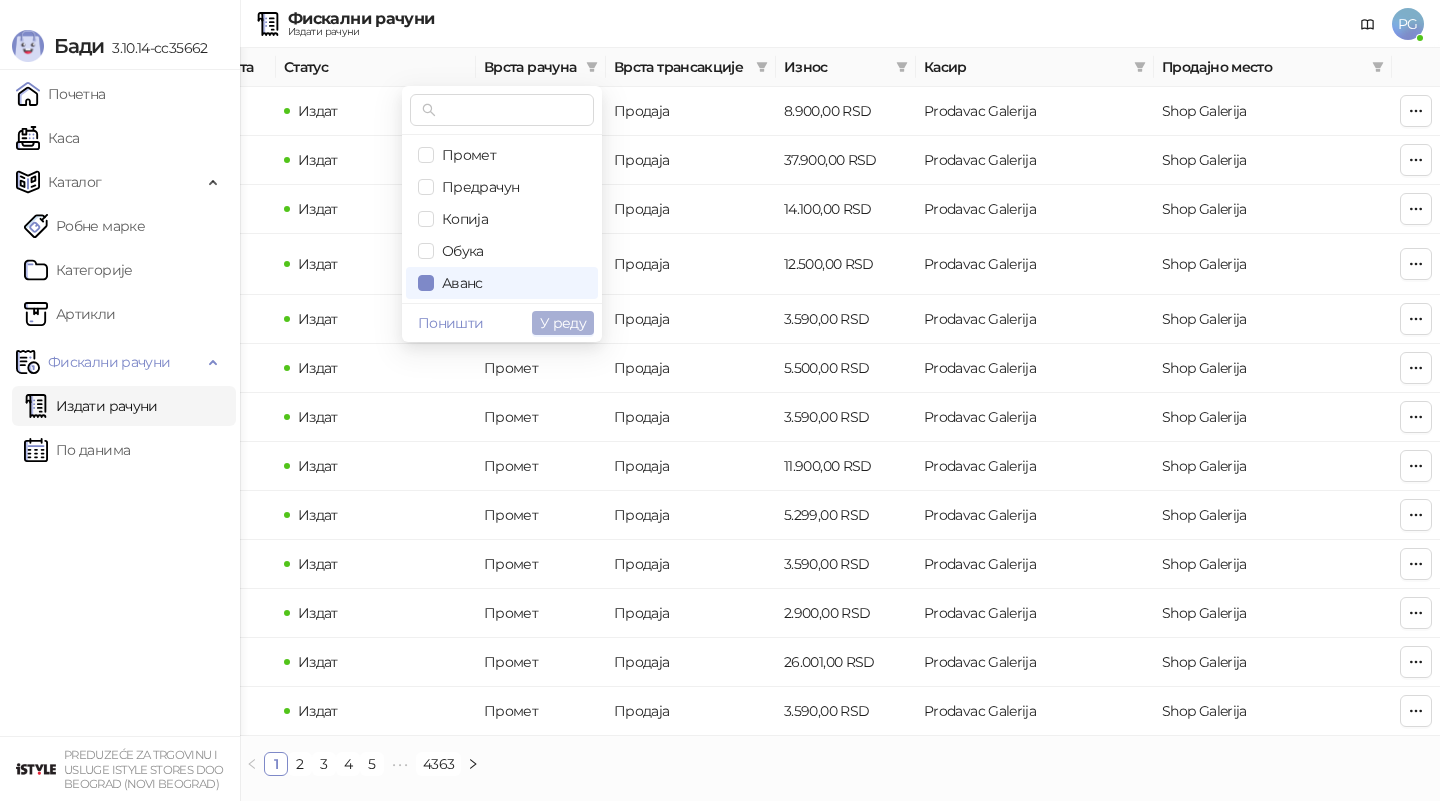 click on "У реду" at bounding box center (563, 323) 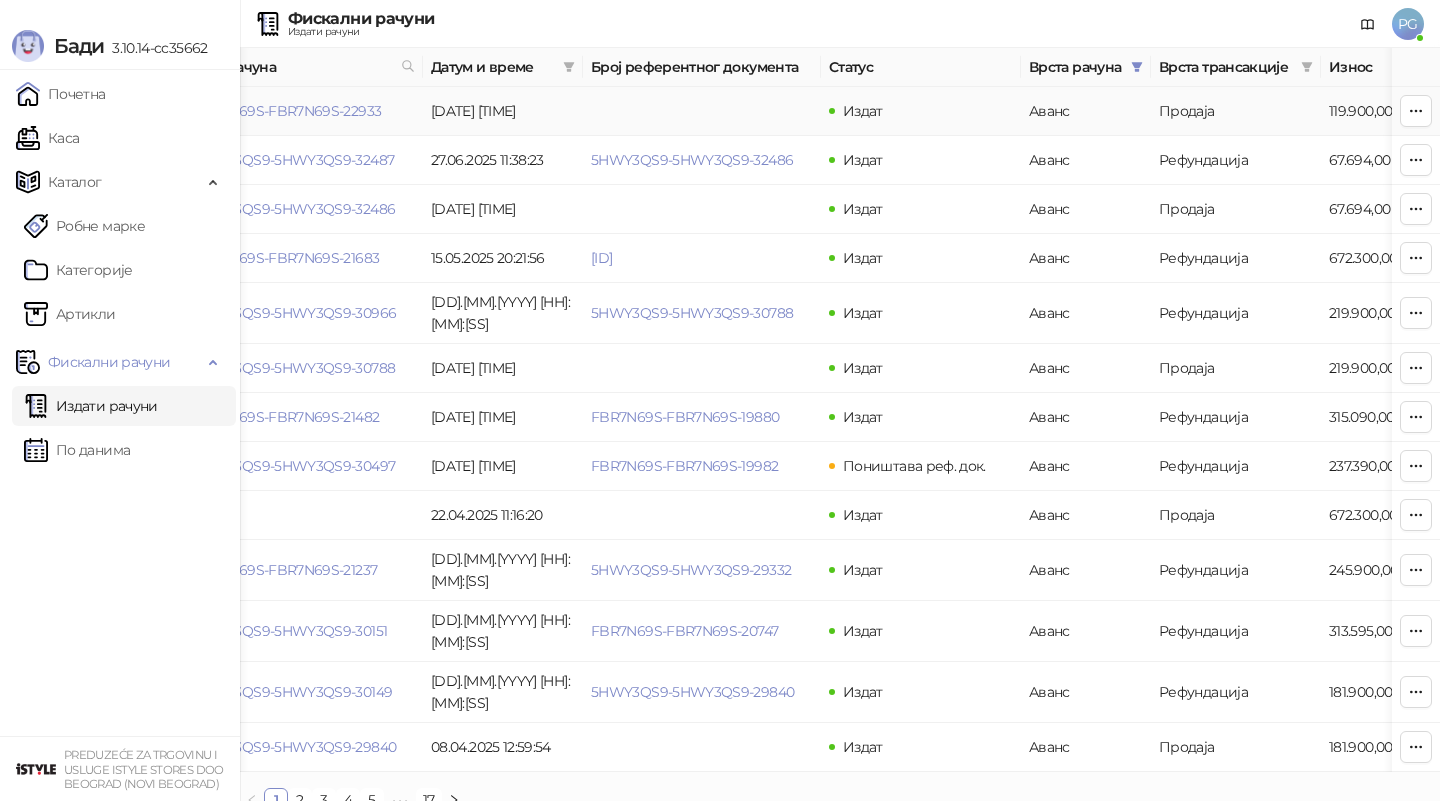 scroll, scrollTop: 0, scrollLeft: 0, axis: both 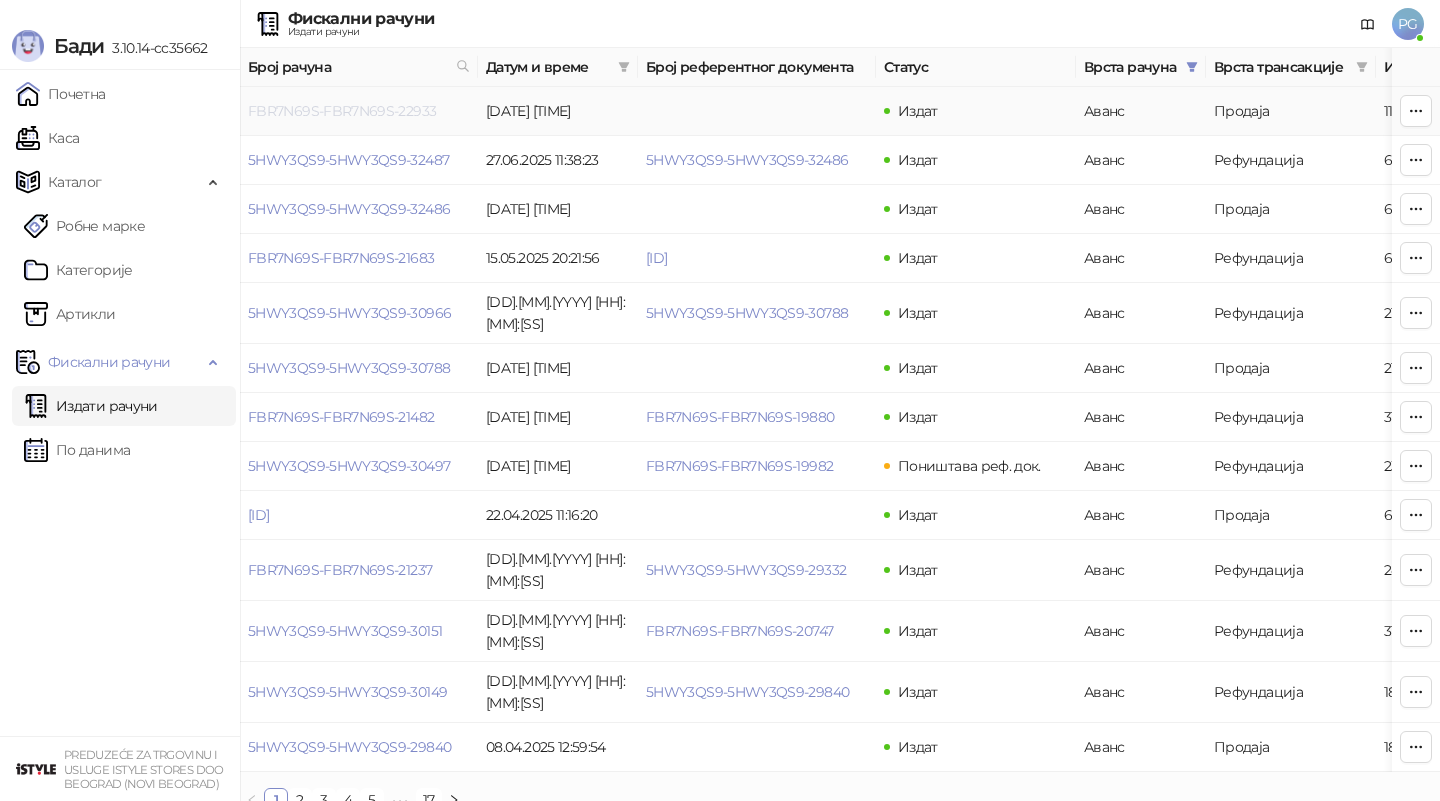 click on "FBR7N69S-FBR7N69S-22933" at bounding box center [342, 111] 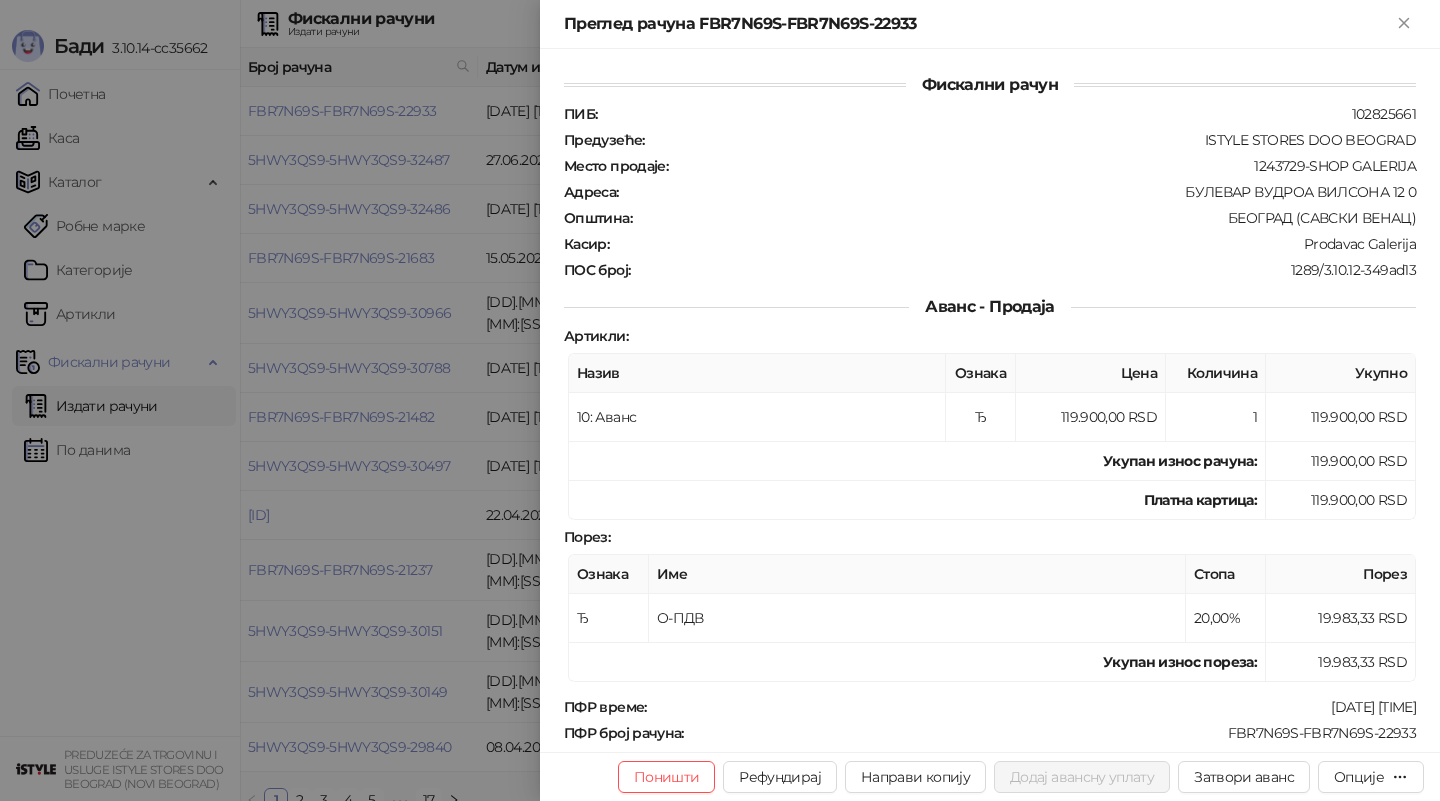 click at bounding box center [720, 400] 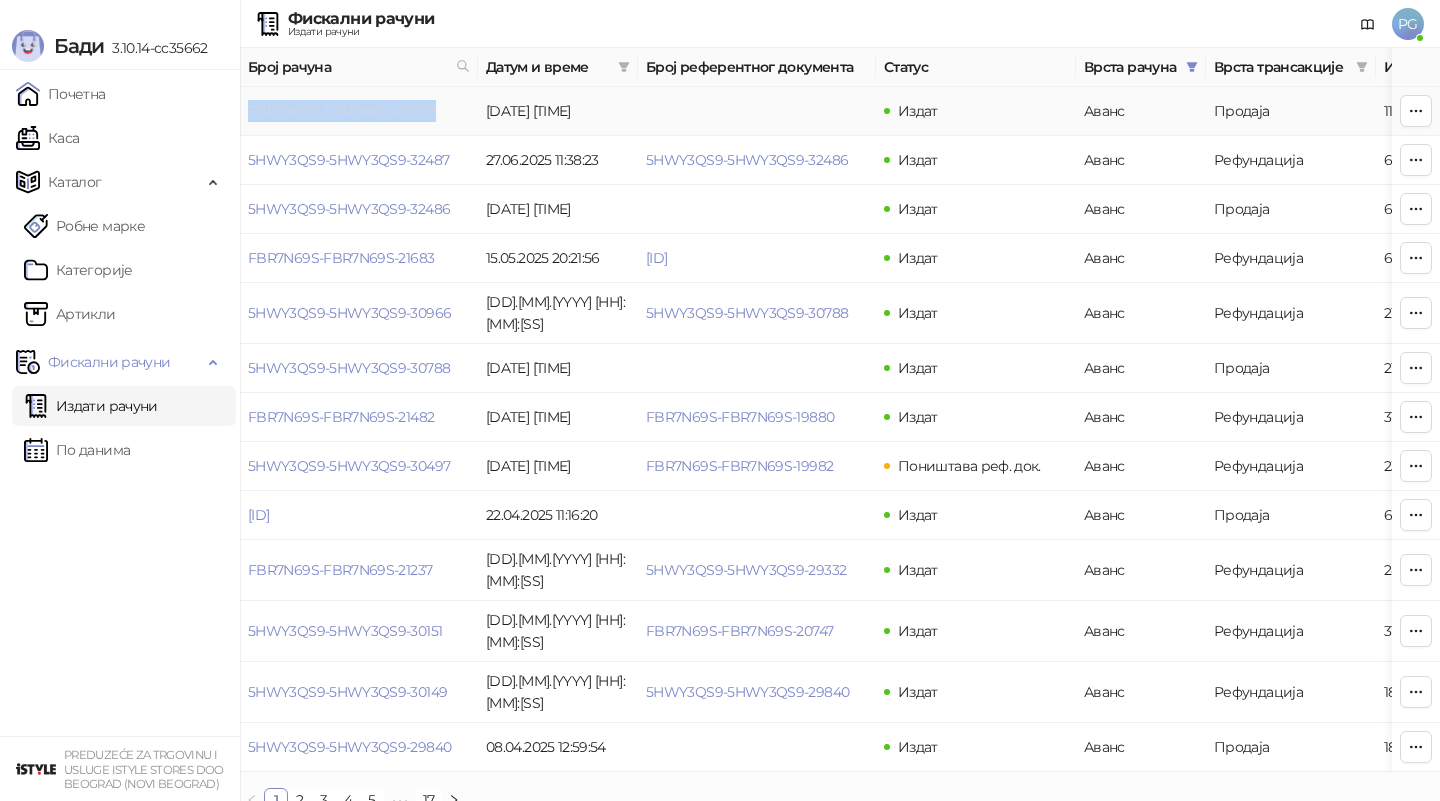drag, startPoint x: 440, startPoint y: 110, endPoint x: 248, endPoint y: 109, distance: 192.00261 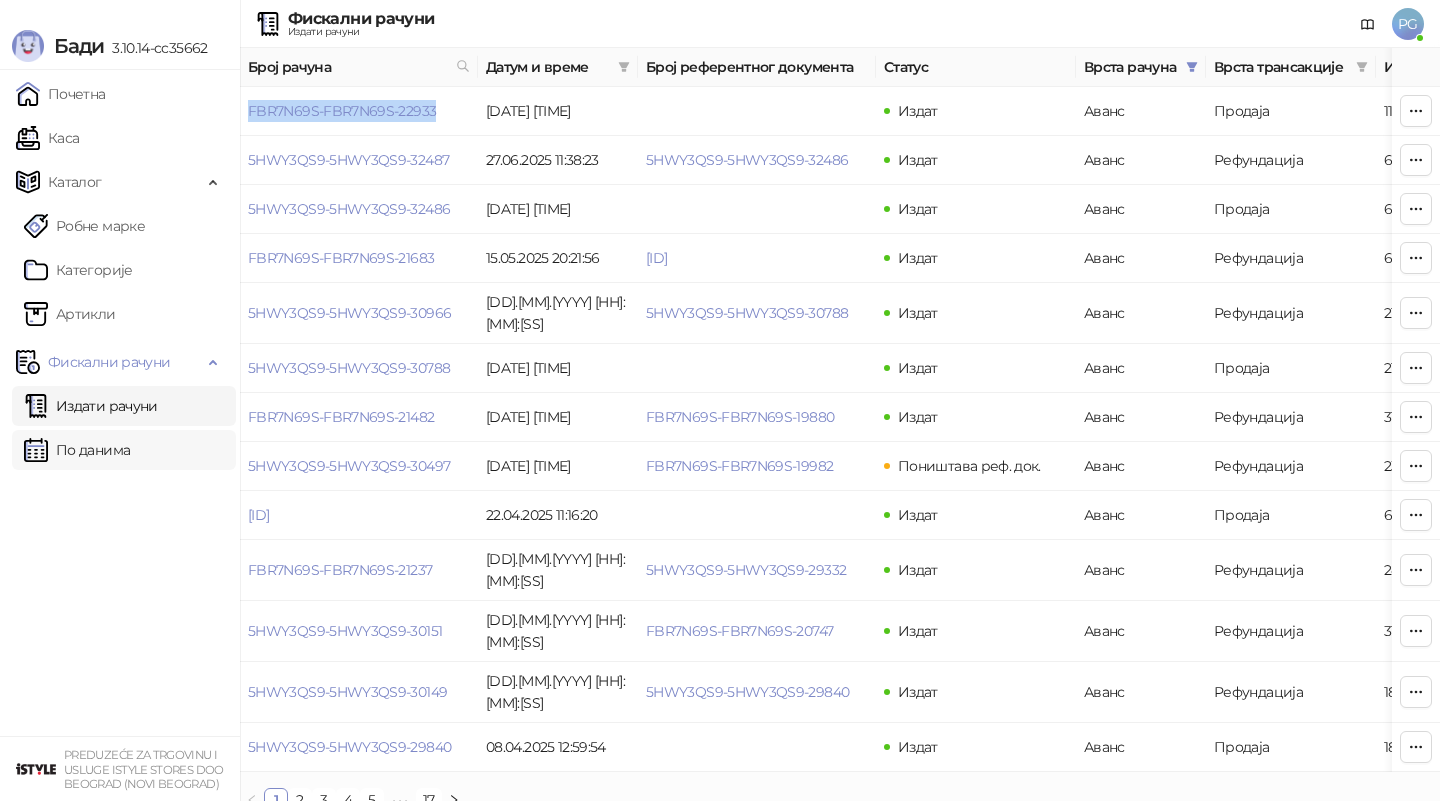 drag, startPoint x: 135, startPoint y: 451, endPoint x: 153, endPoint y: 434, distance: 24.758837 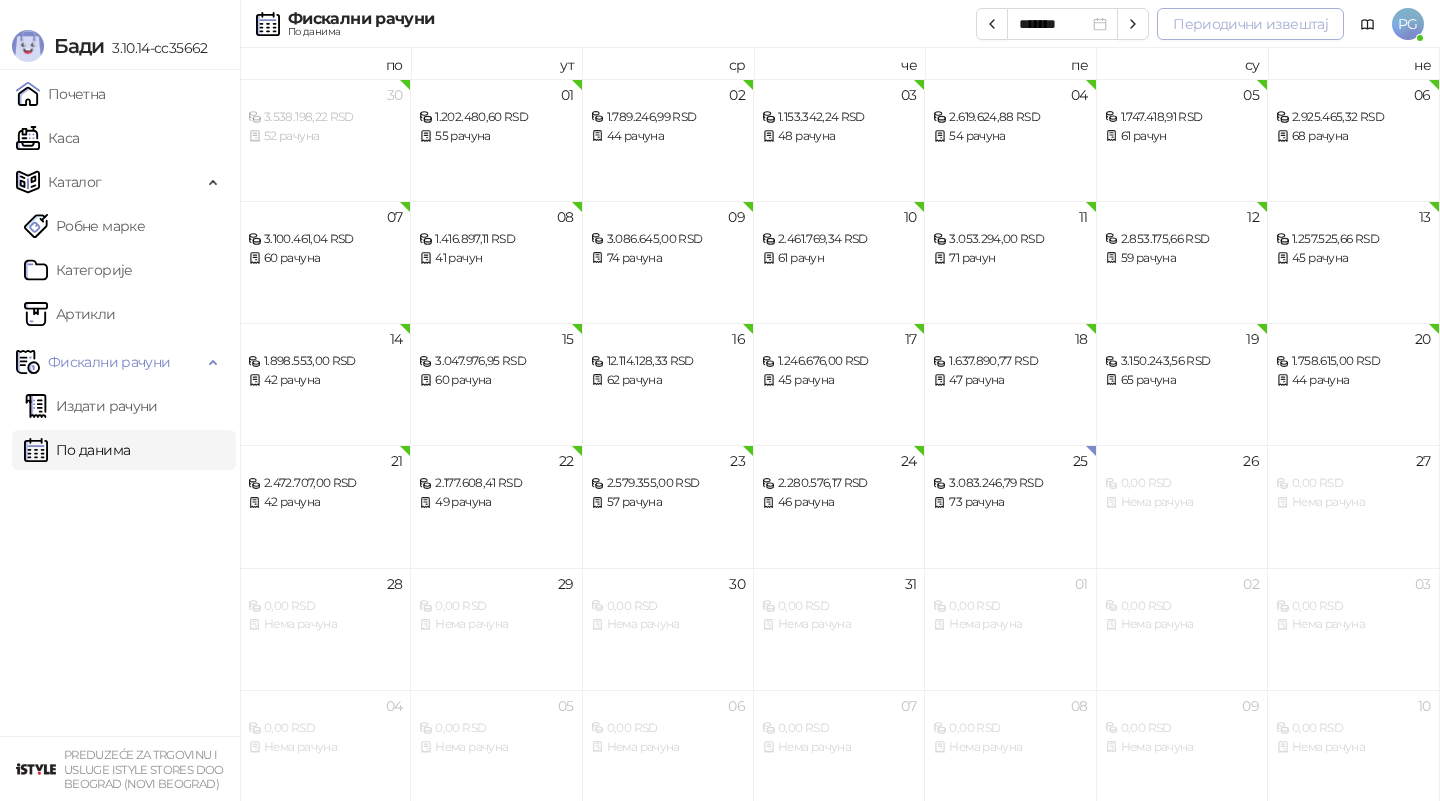 click on "Периодични извештај" at bounding box center (1250, 24) 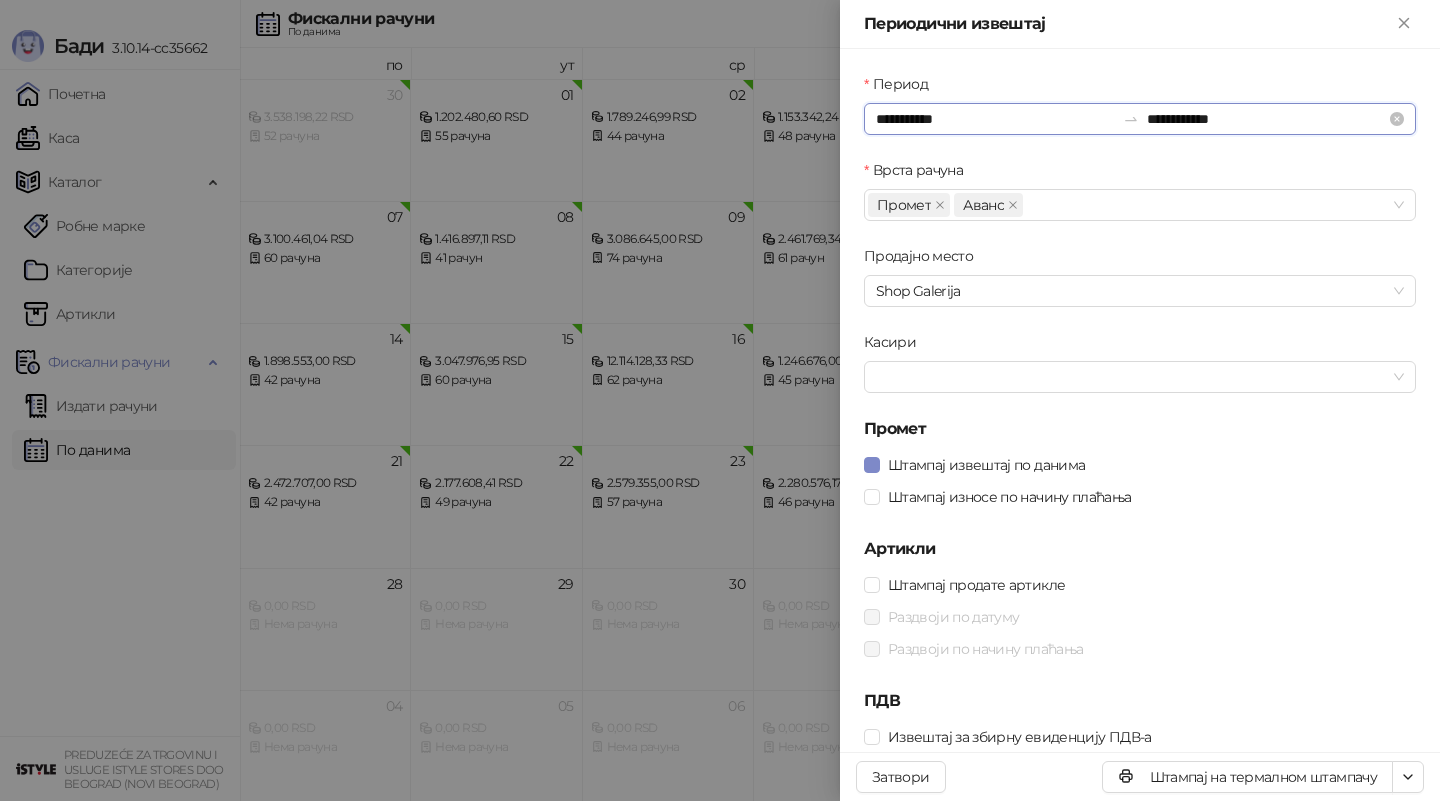 click on "**********" at bounding box center [995, 119] 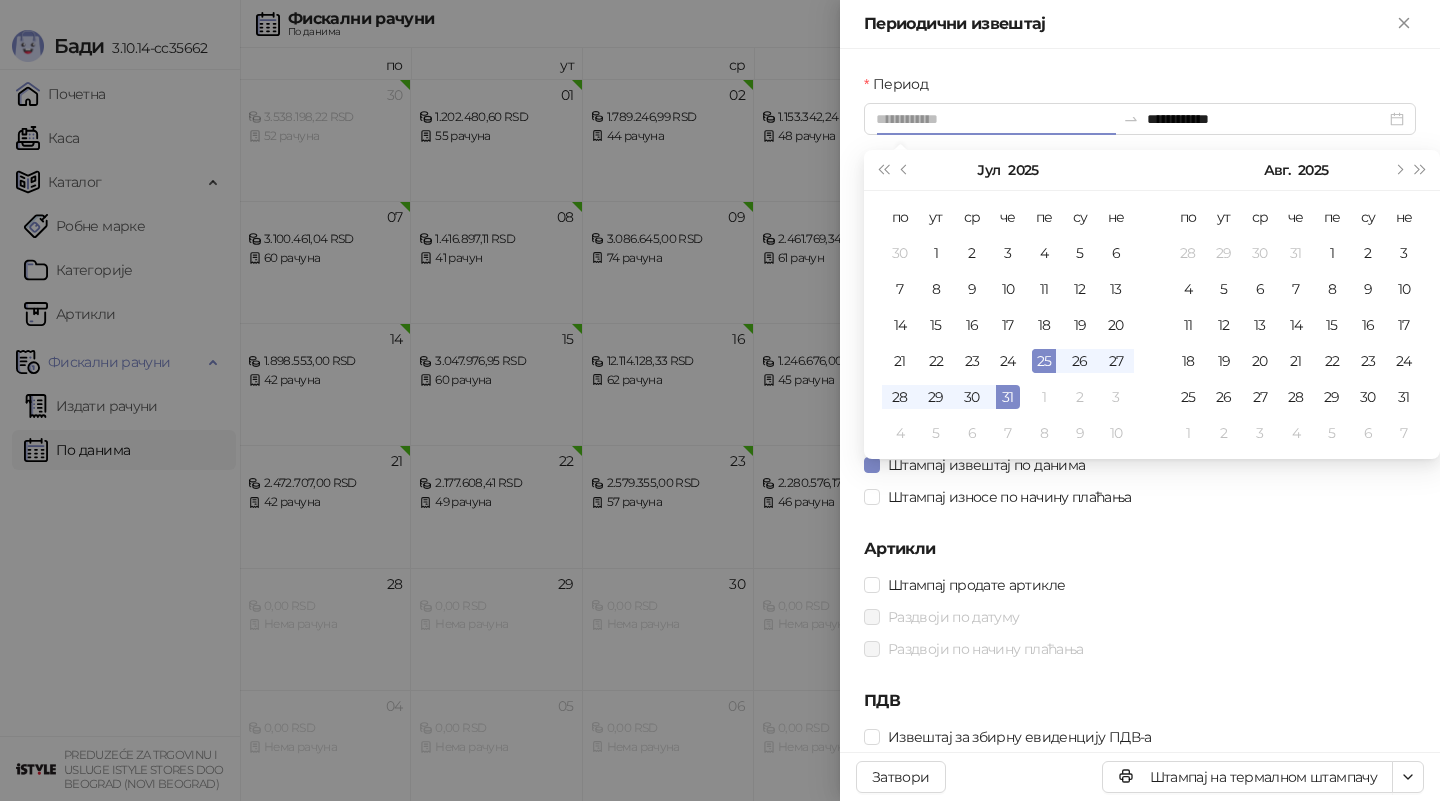 click on "25" at bounding box center (1044, 361) 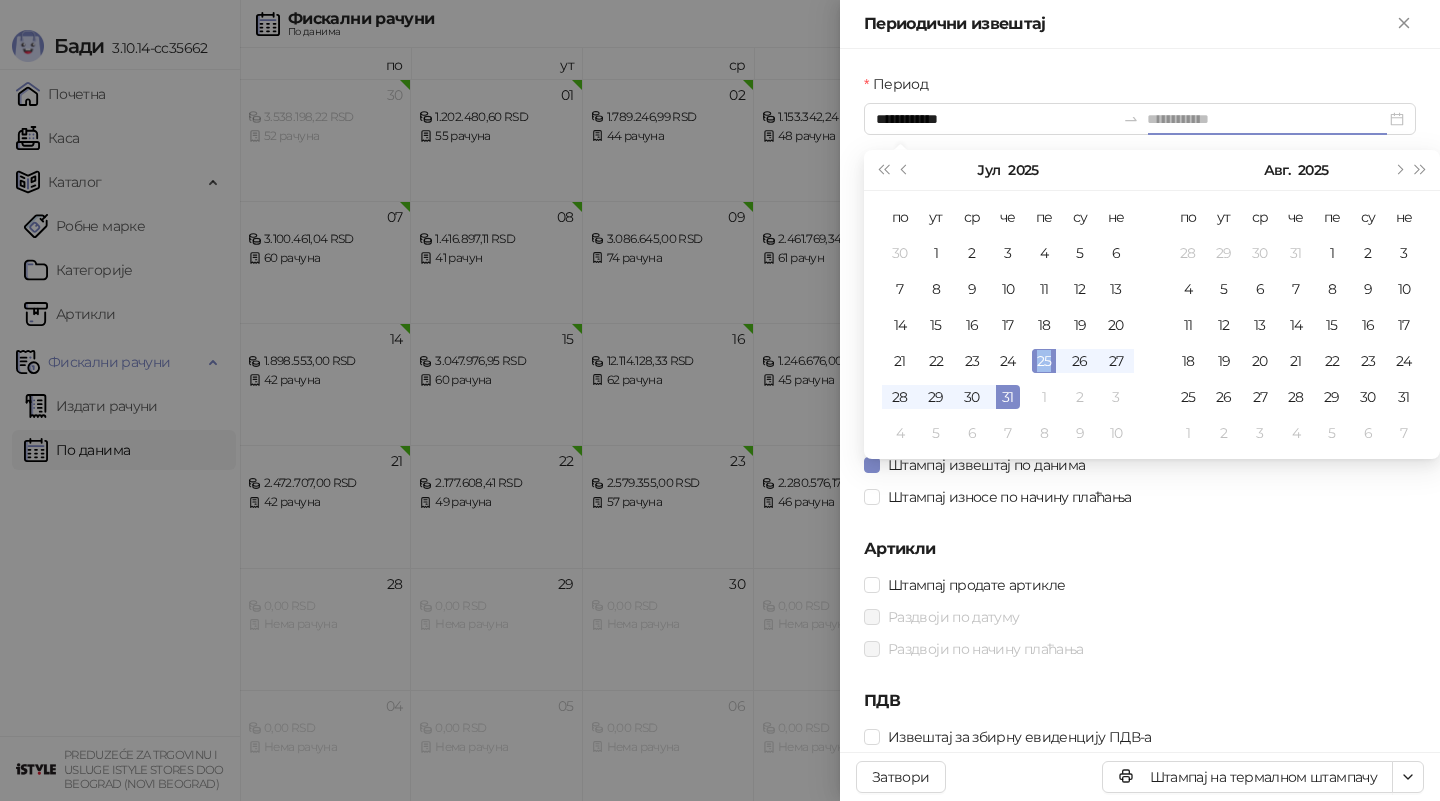 click on "25" at bounding box center [1044, 361] 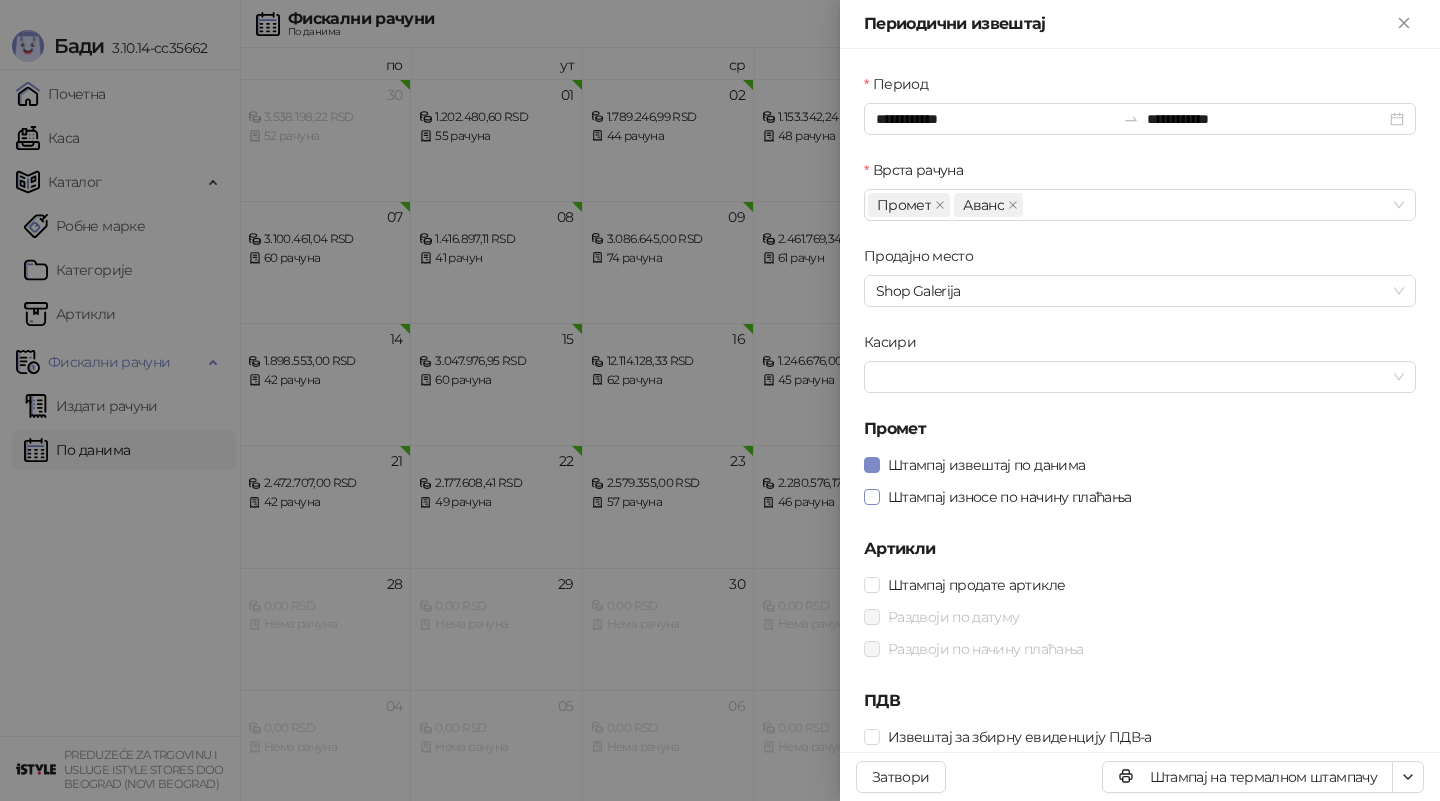 click on "Штампај износе по начину плаћања" at bounding box center [1010, 497] 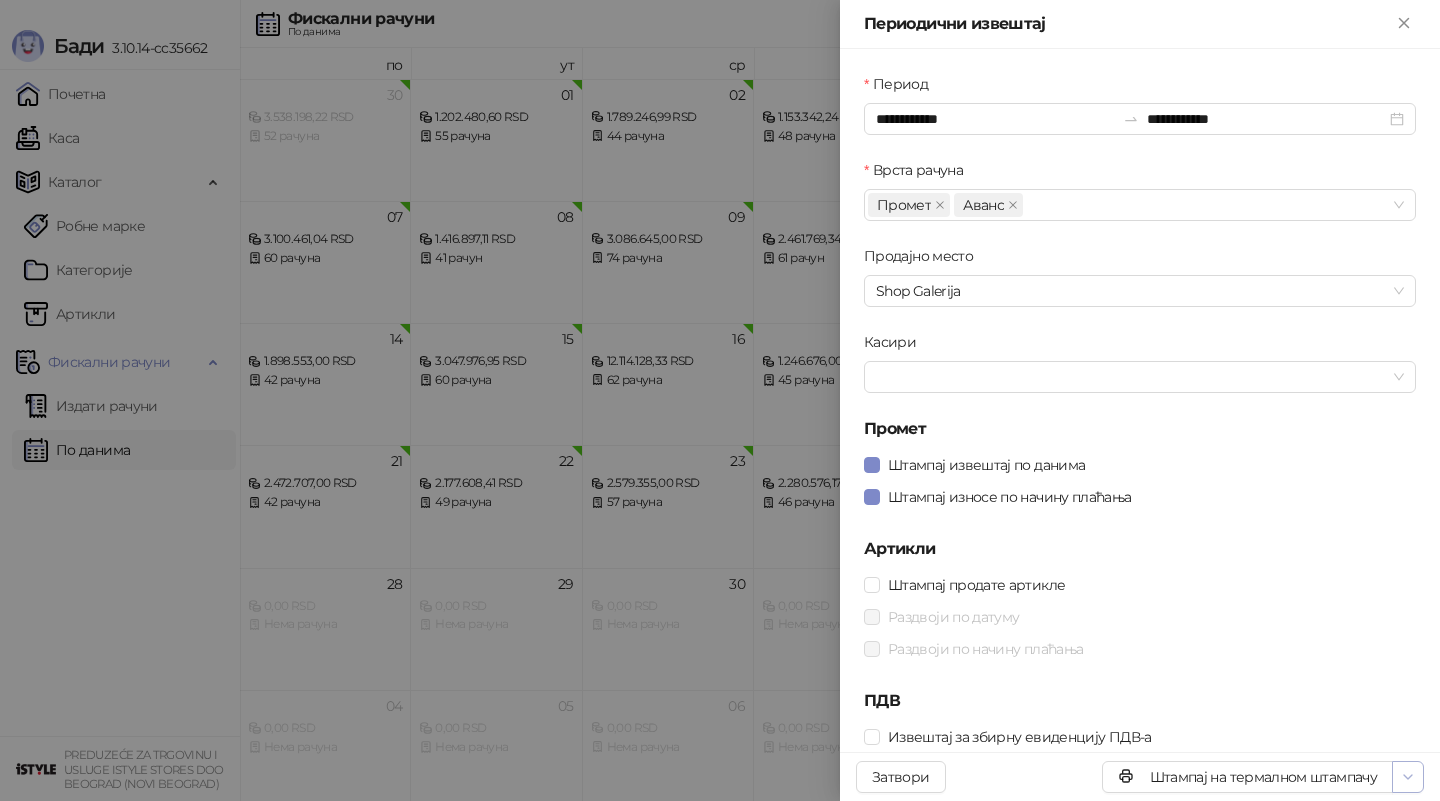click 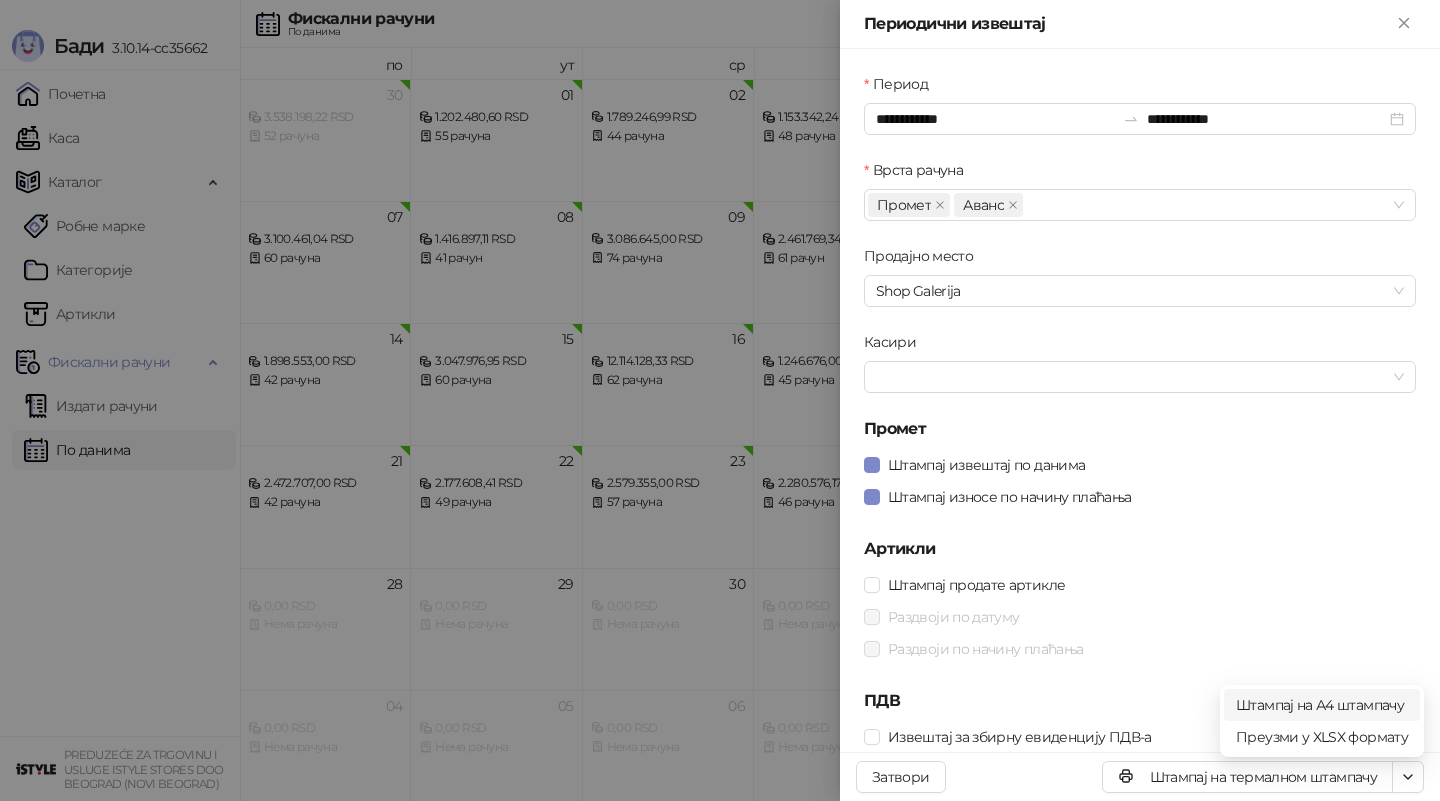 click on "Штампај на А4 штампачу" at bounding box center [1322, 705] 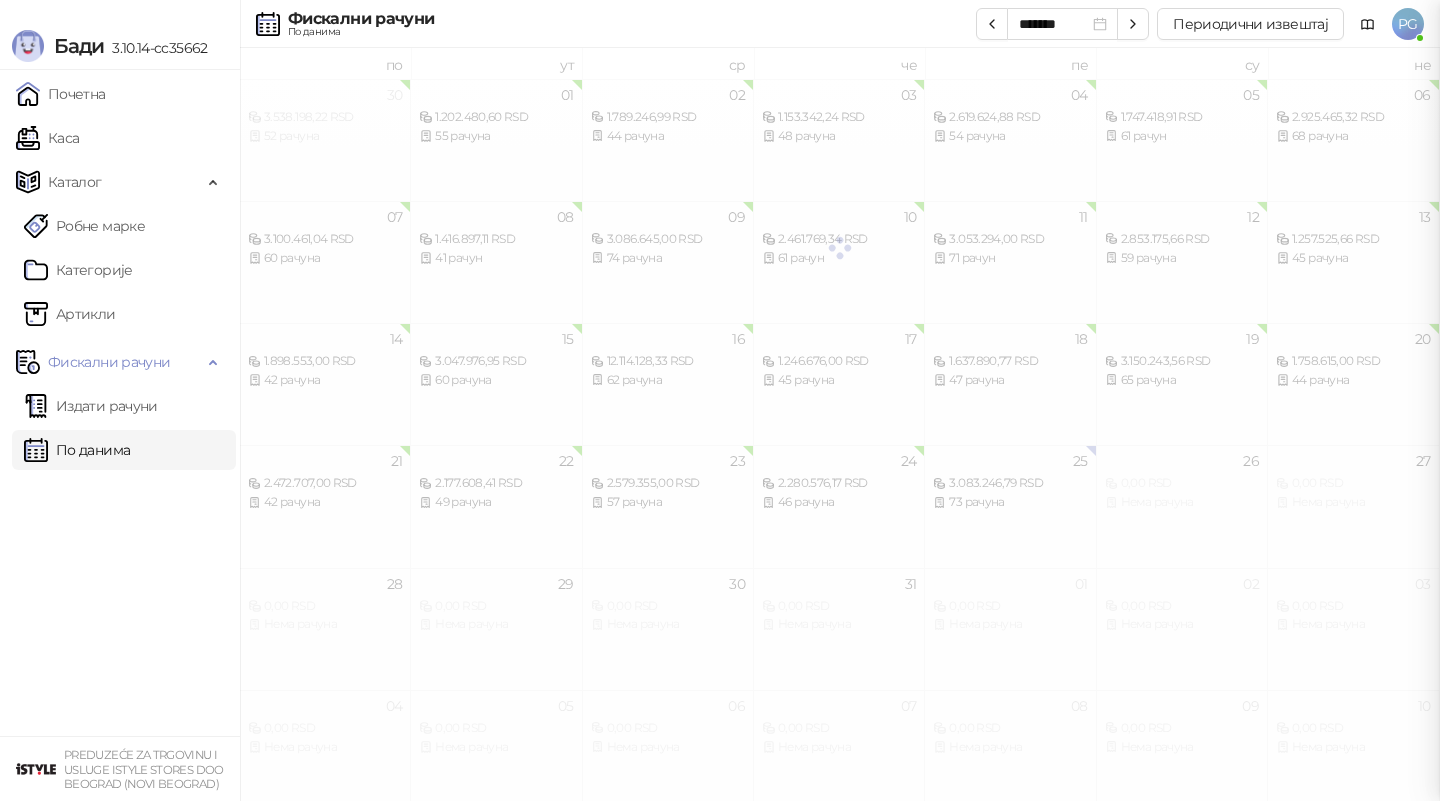 click at bounding box center (720, 400) 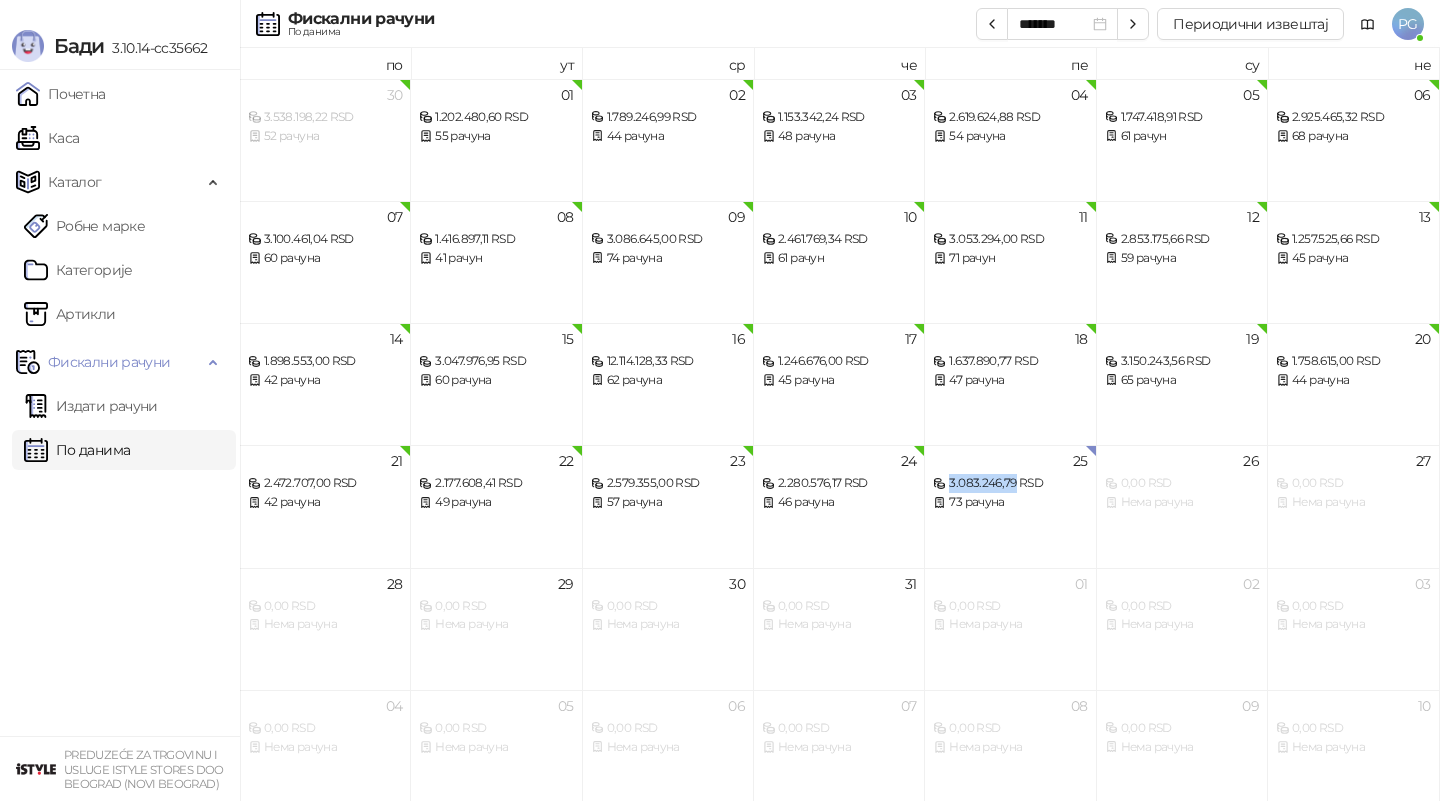 scroll, scrollTop: 11, scrollLeft: 0, axis: vertical 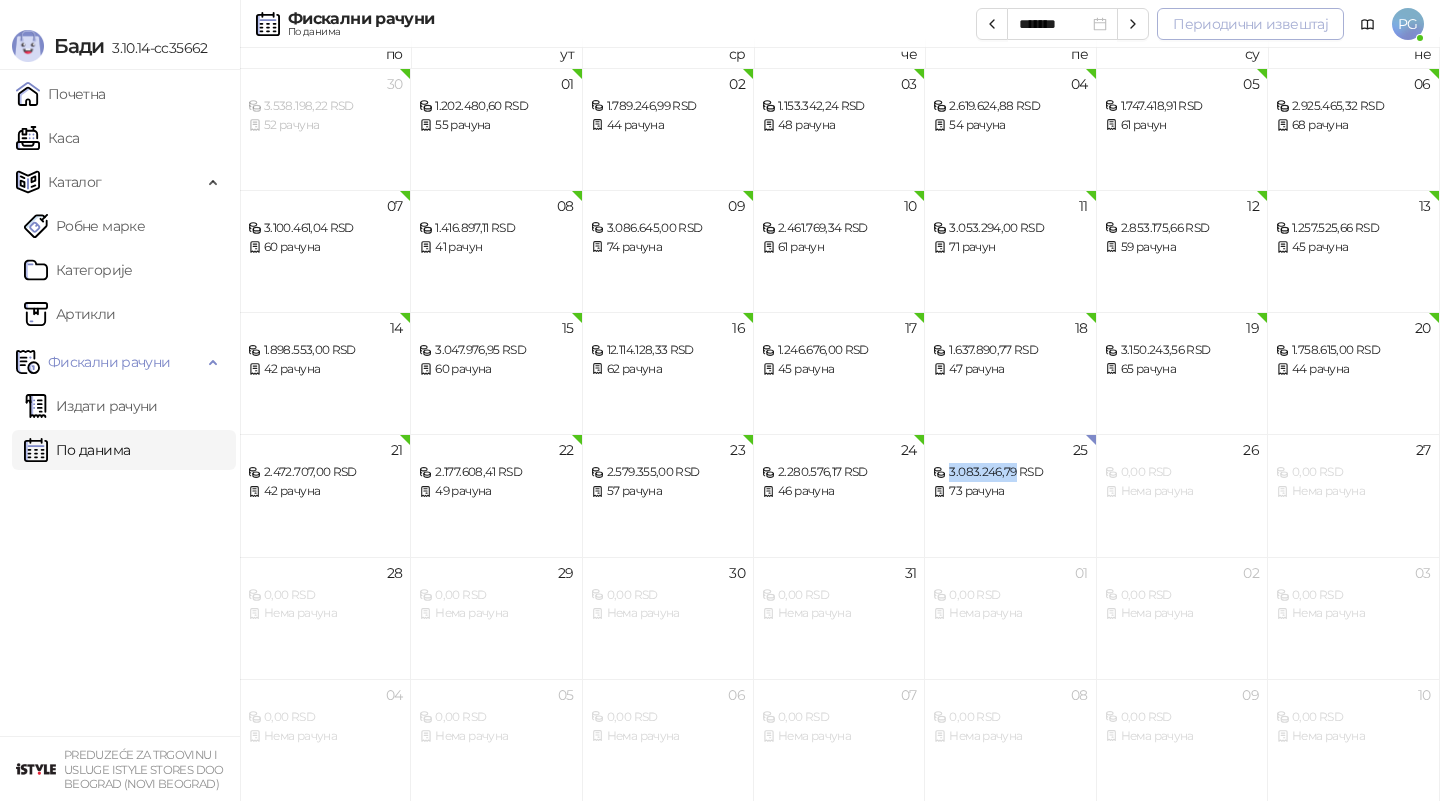 click on "Периодични извештај" at bounding box center (1250, 24) 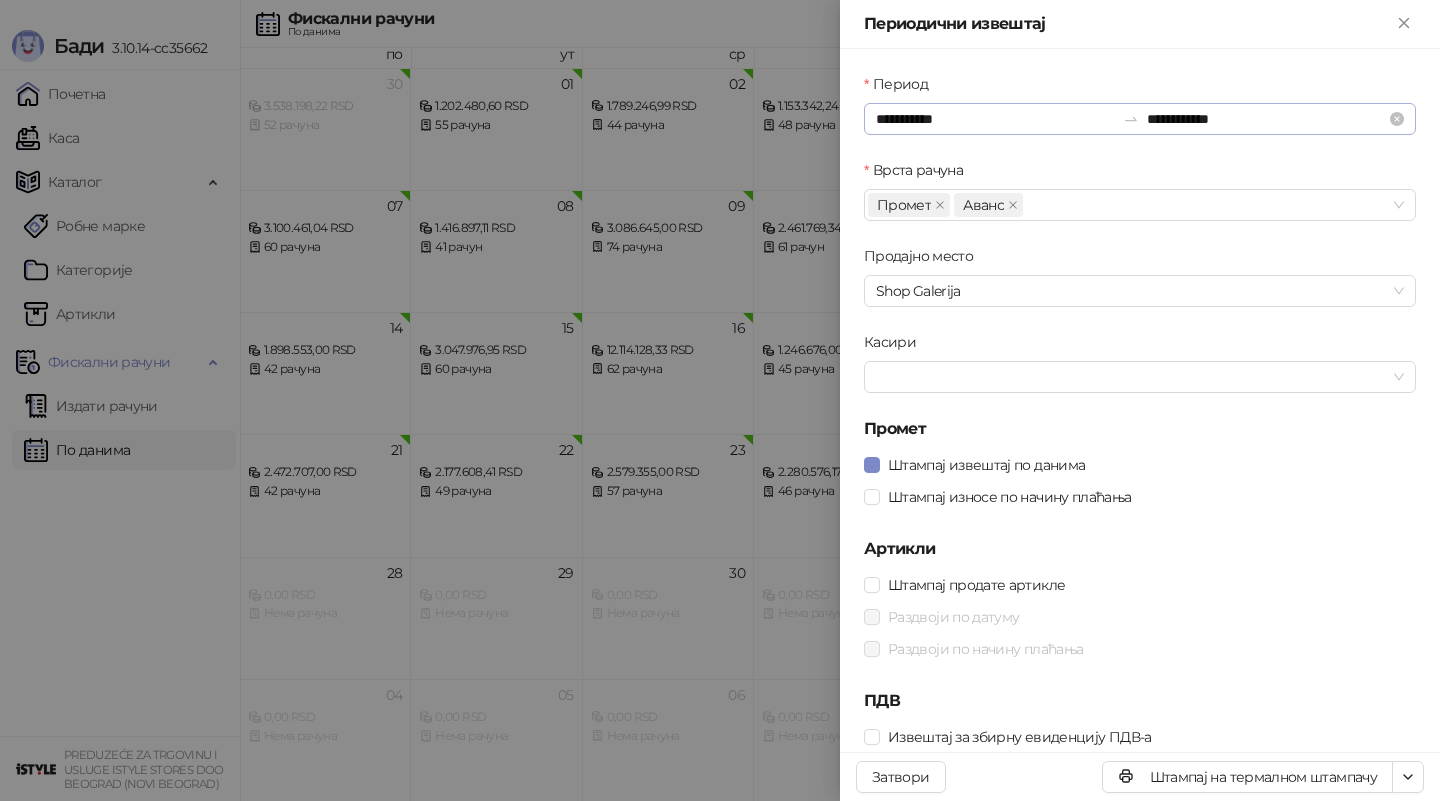 click on "**********" at bounding box center (1140, 119) 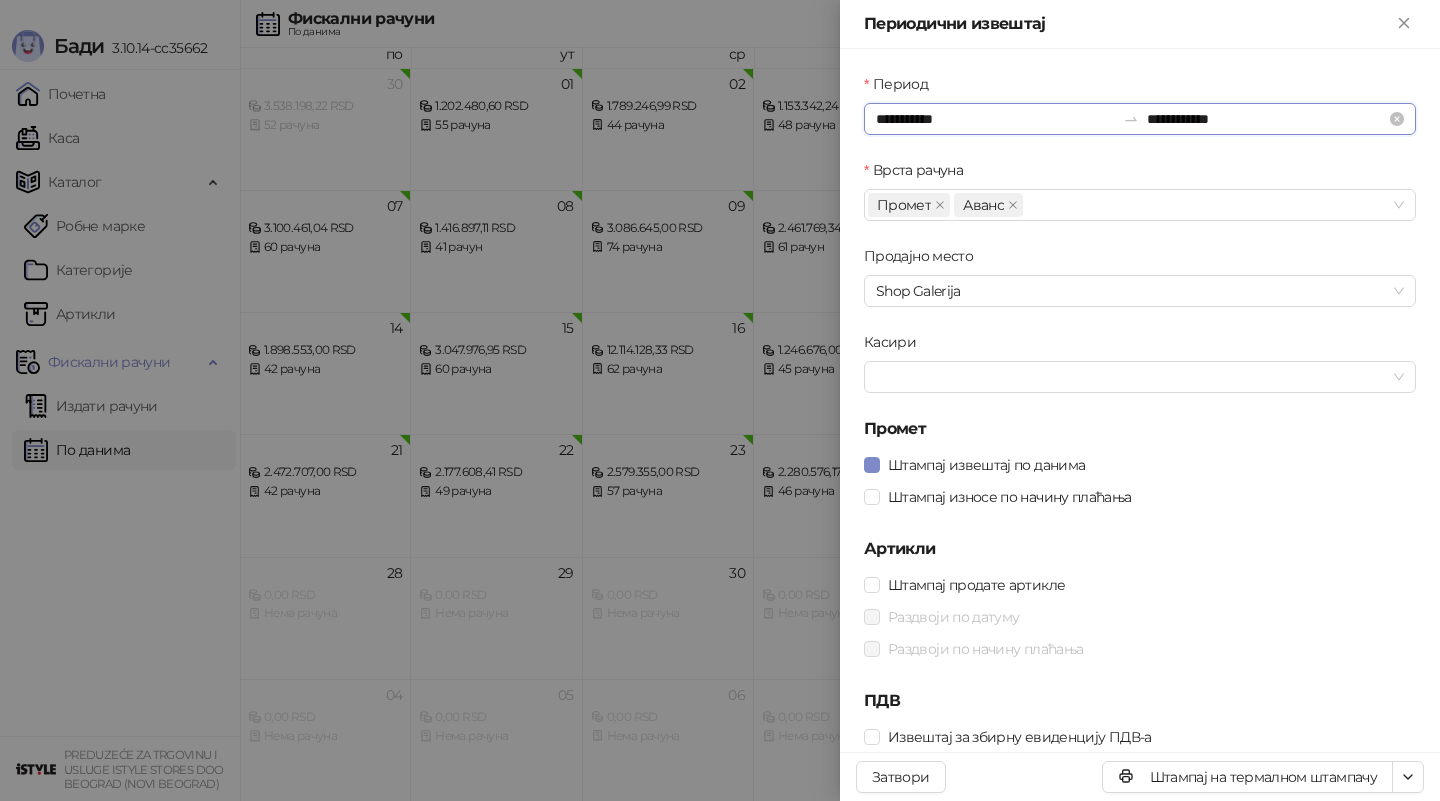 click on "**********" at bounding box center (995, 119) 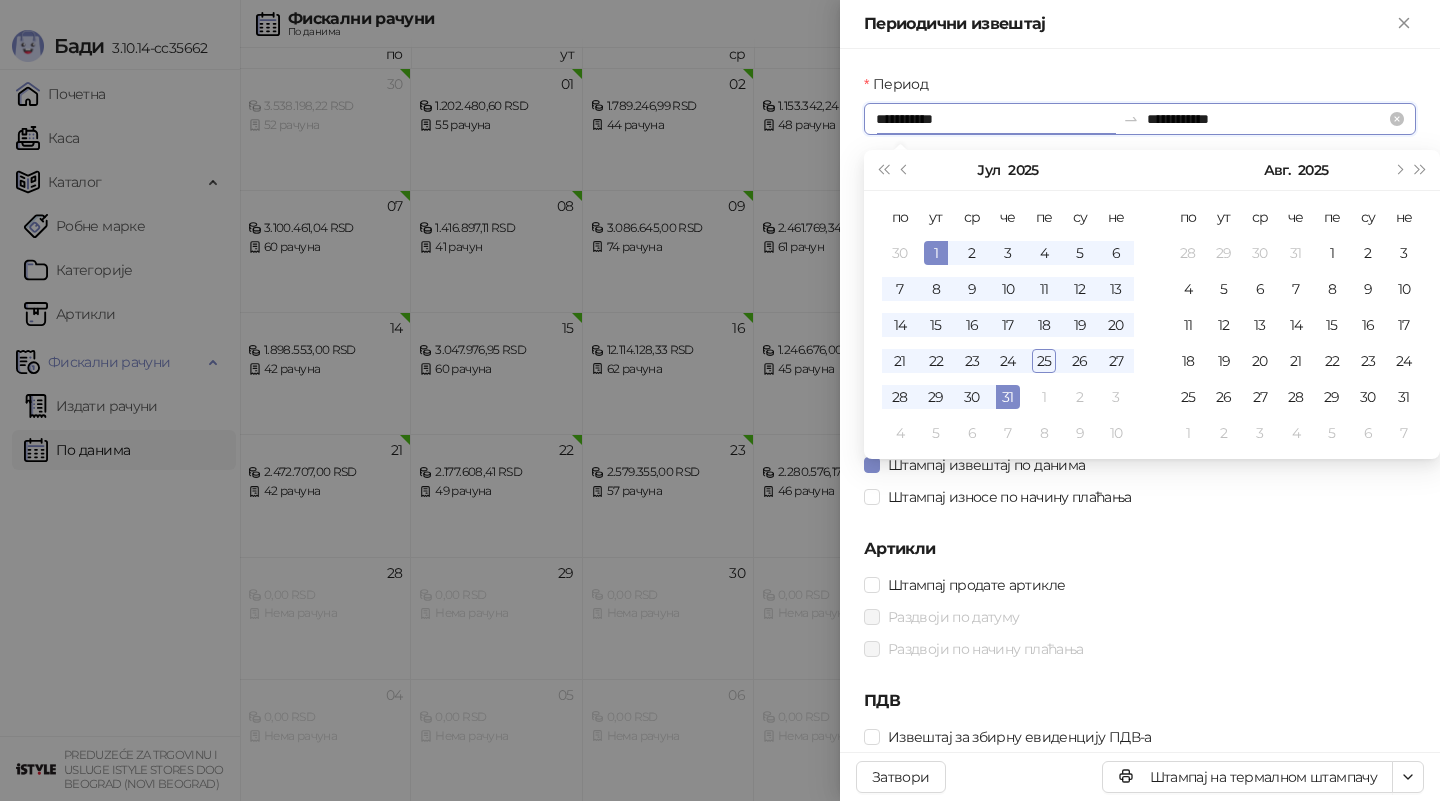 click on "**********" at bounding box center [995, 119] 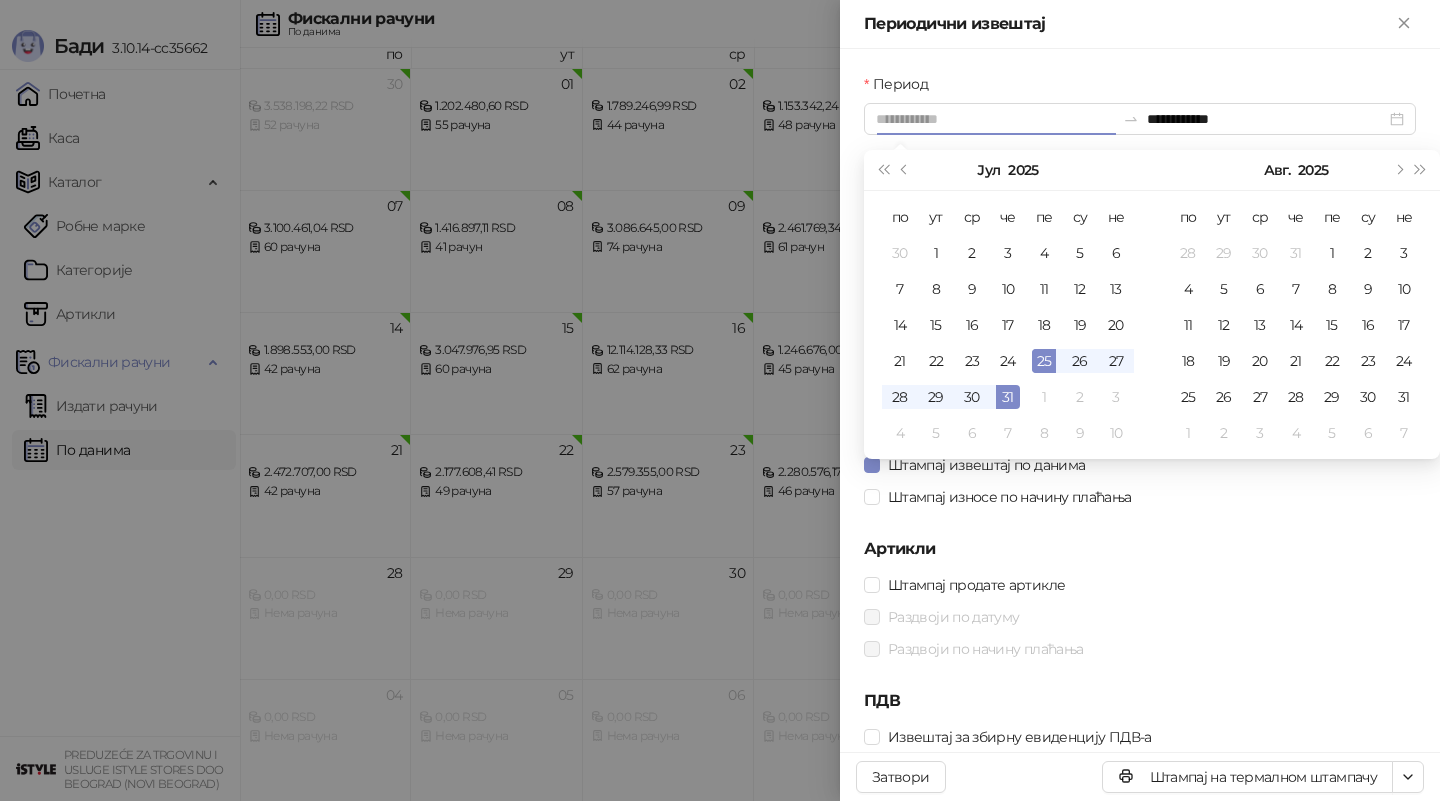 click on "25" at bounding box center [1044, 361] 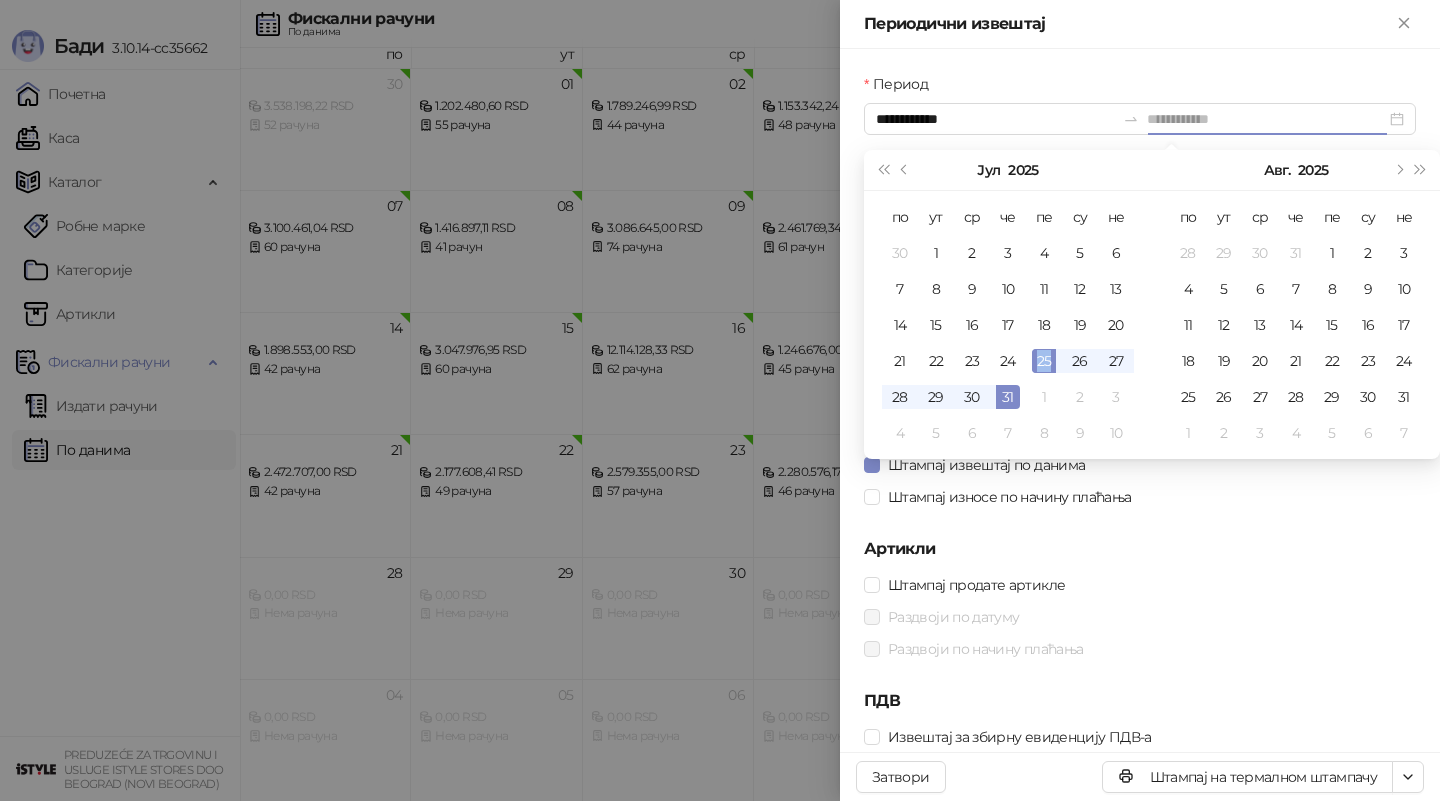 click on "25" at bounding box center [1044, 361] 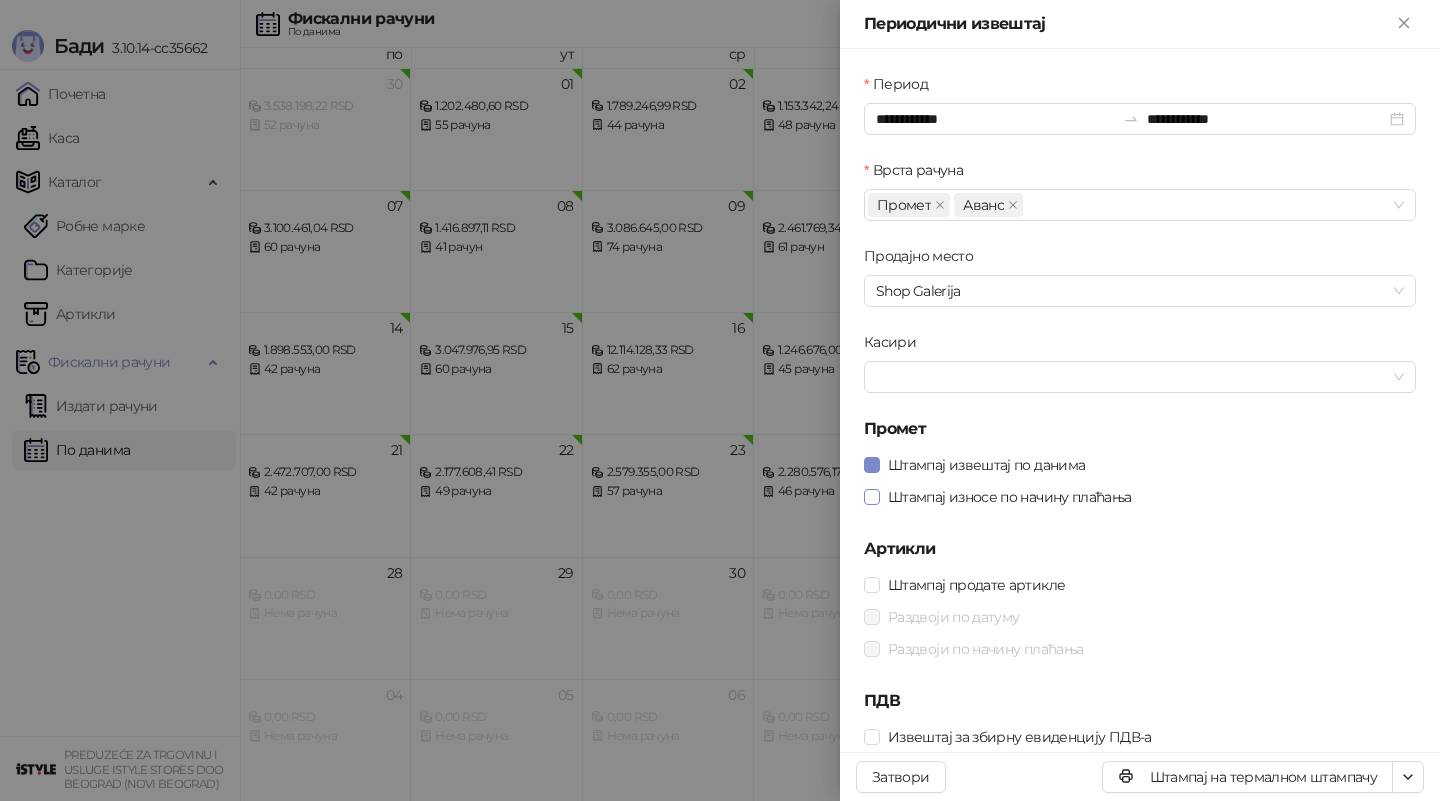 click on "Штампај износе по начину плаћања" at bounding box center [1010, 497] 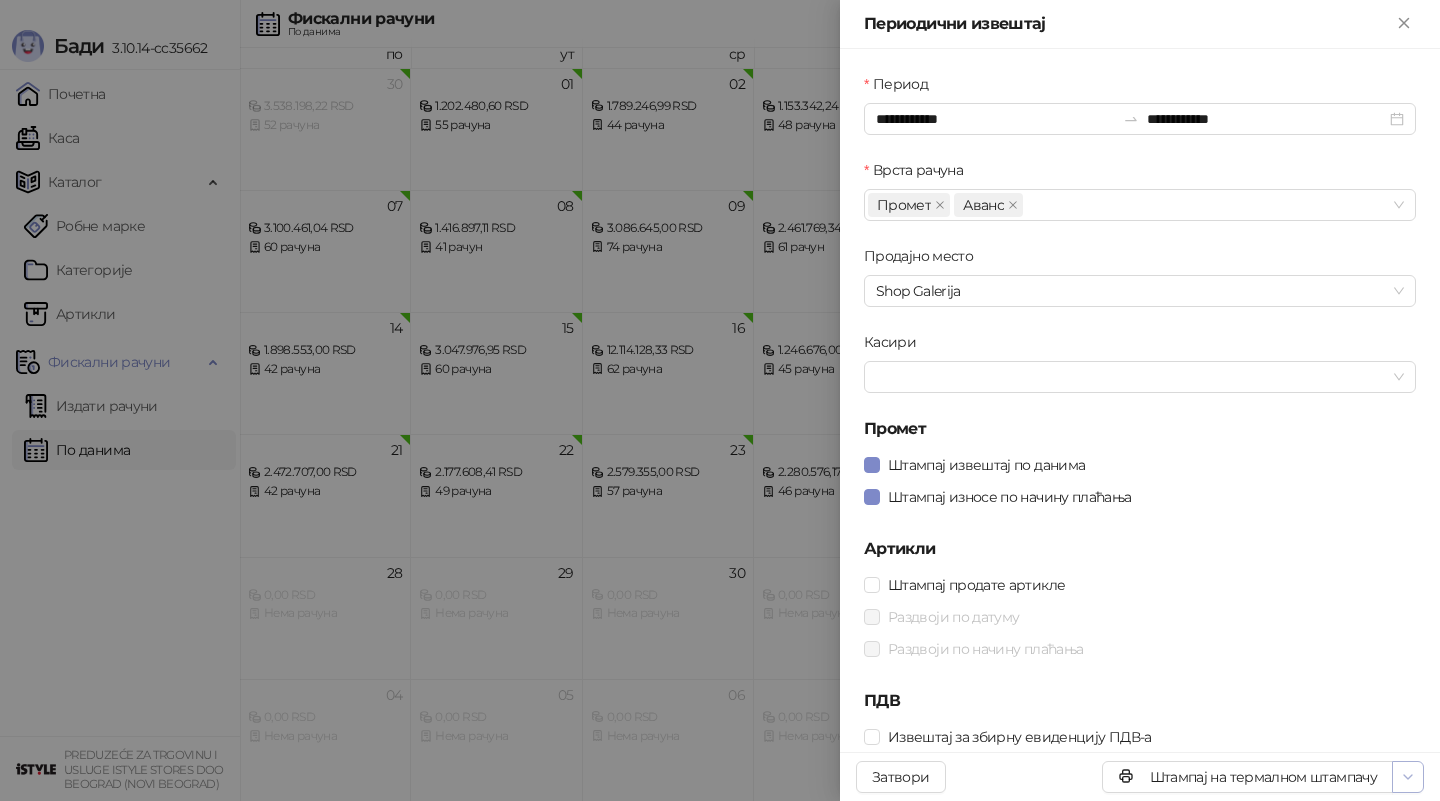 click 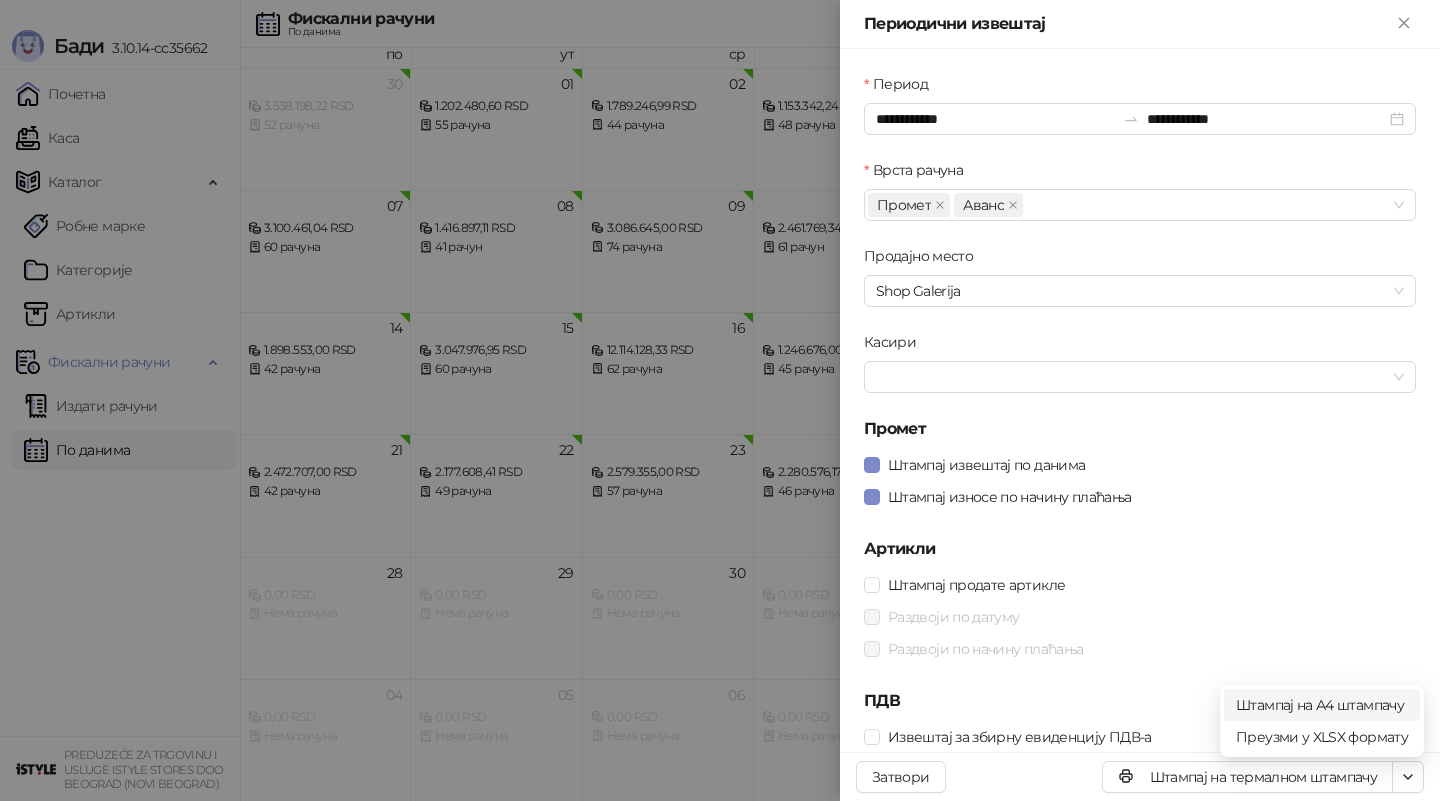 click on "Штампај на А4 штампачу" at bounding box center [1322, 705] 